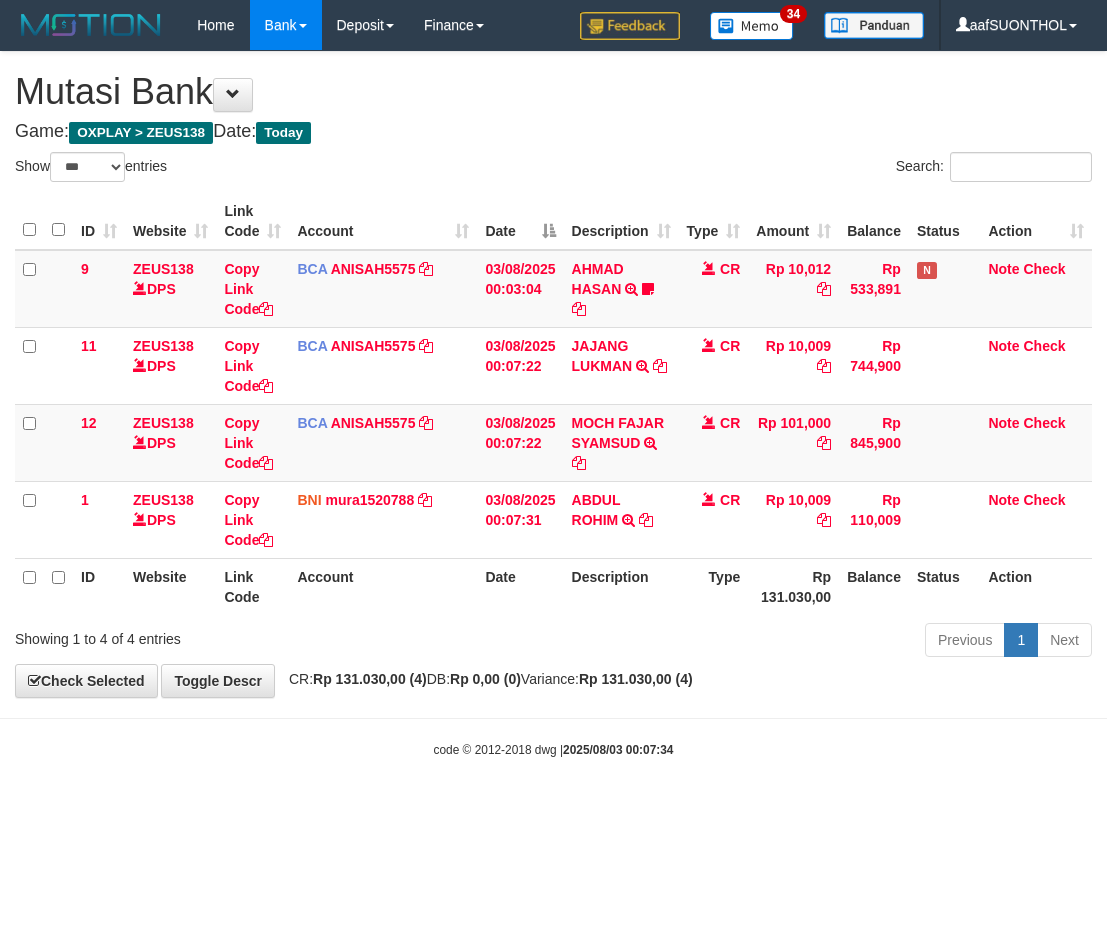 select on "***" 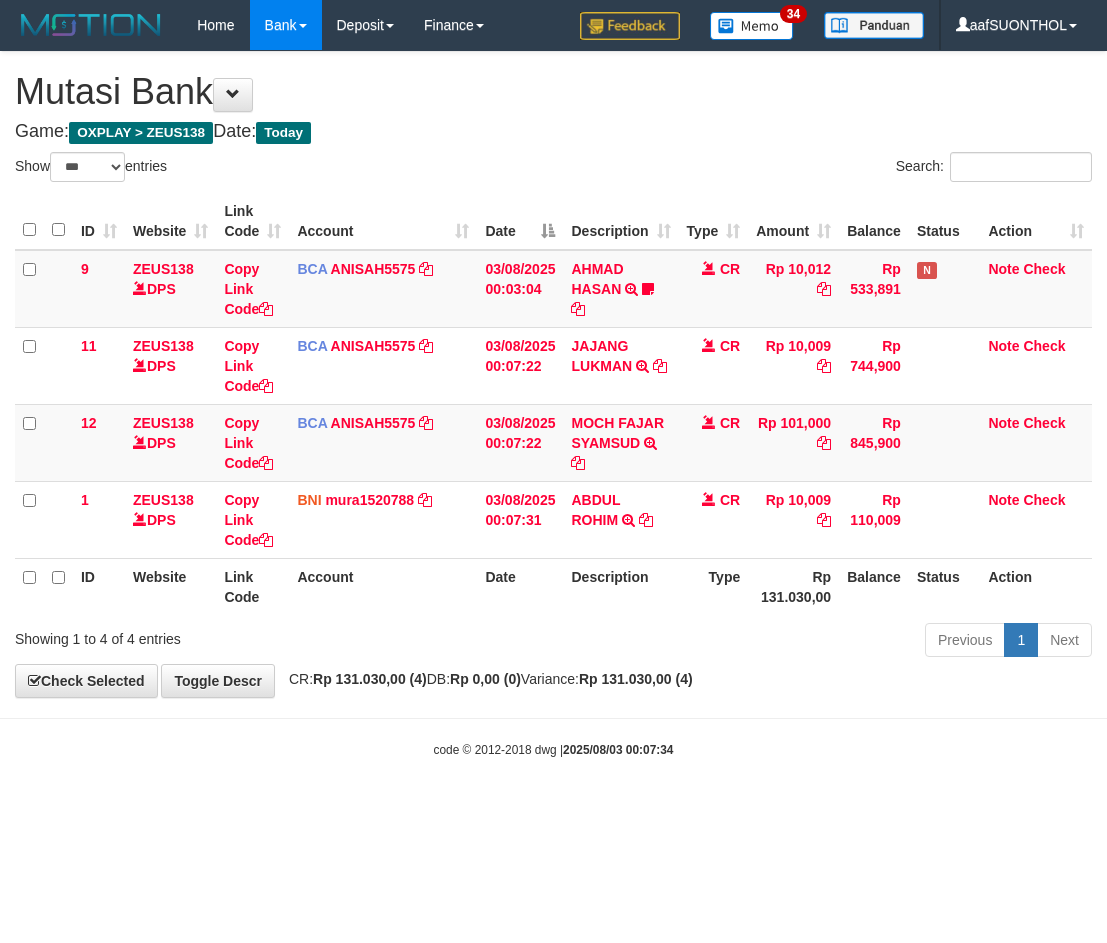 scroll, scrollTop: 0, scrollLeft: 0, axis: both 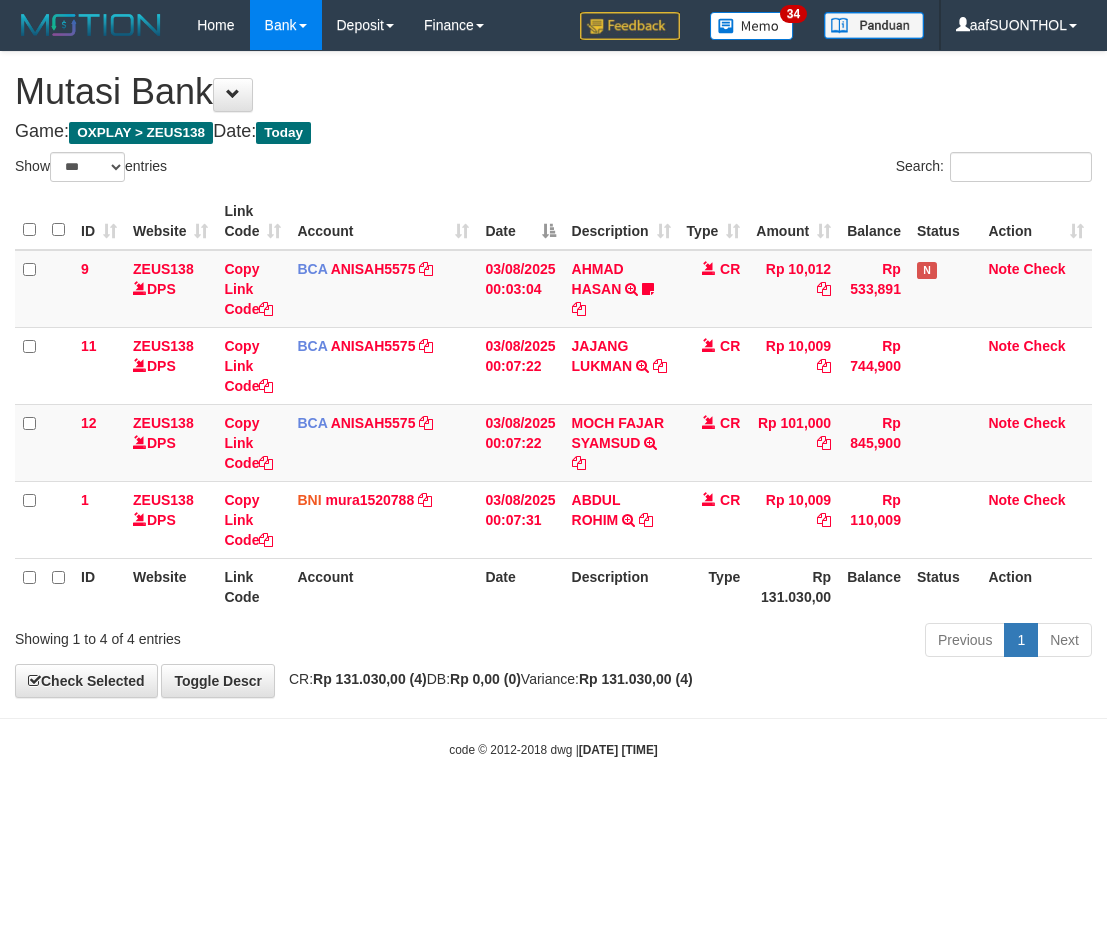 select on "***" 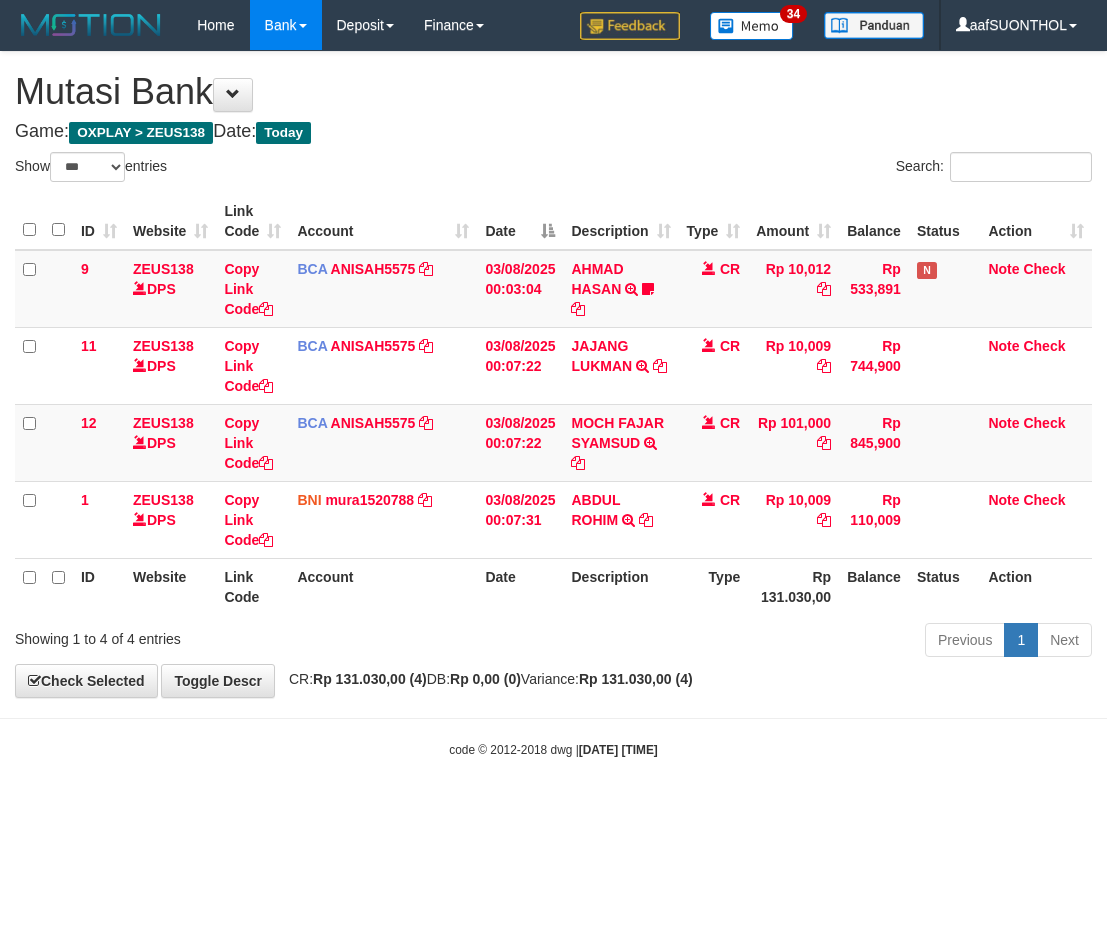 scroll, scrollTop: 0, scrollLeft: 0, axis: both 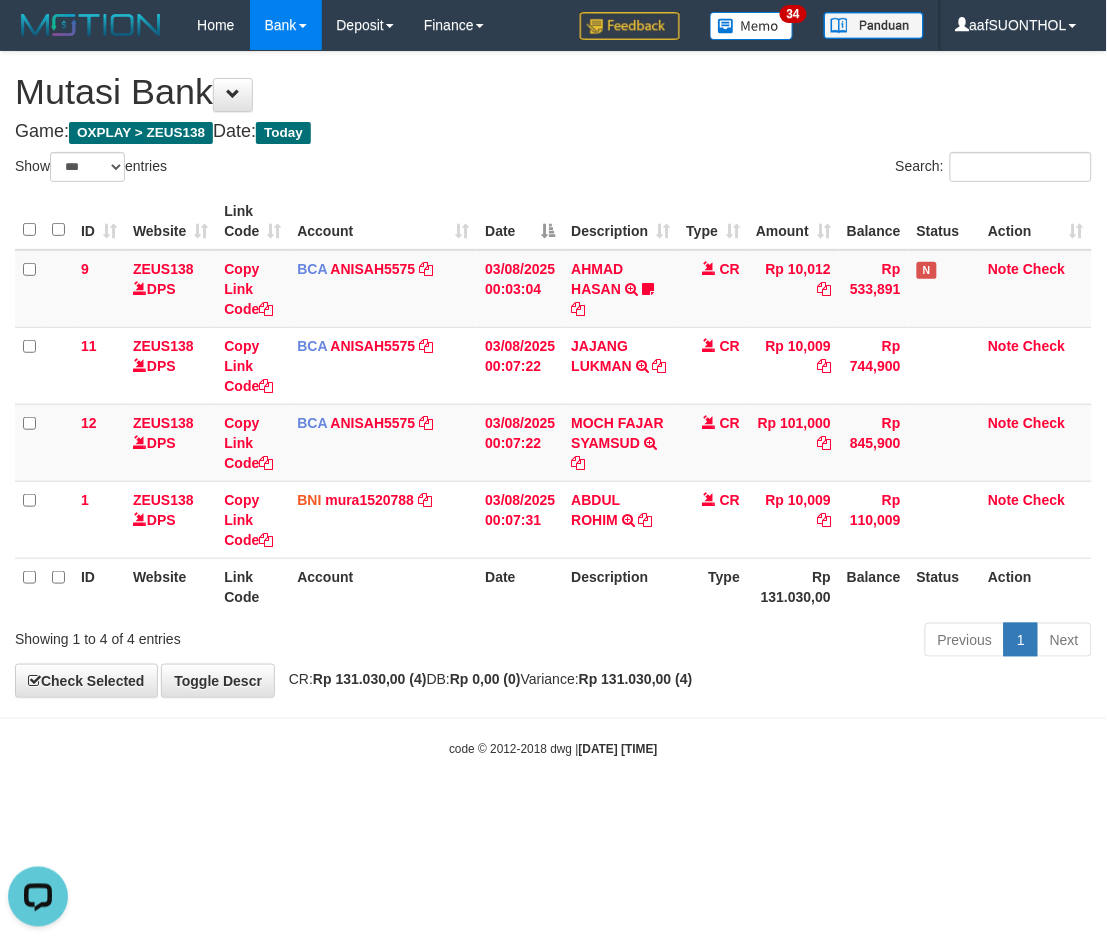 click on "**********" at bounding box center (553, 374) 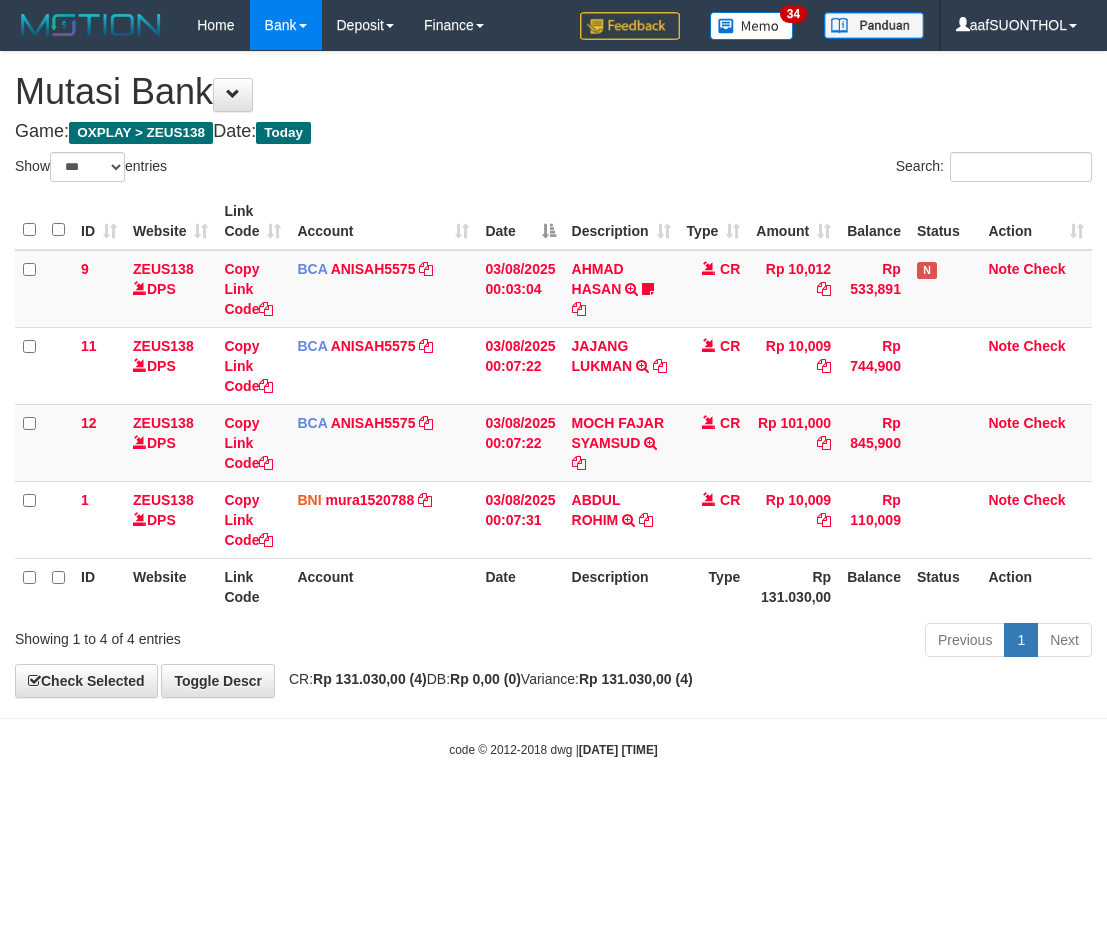 select on "***" 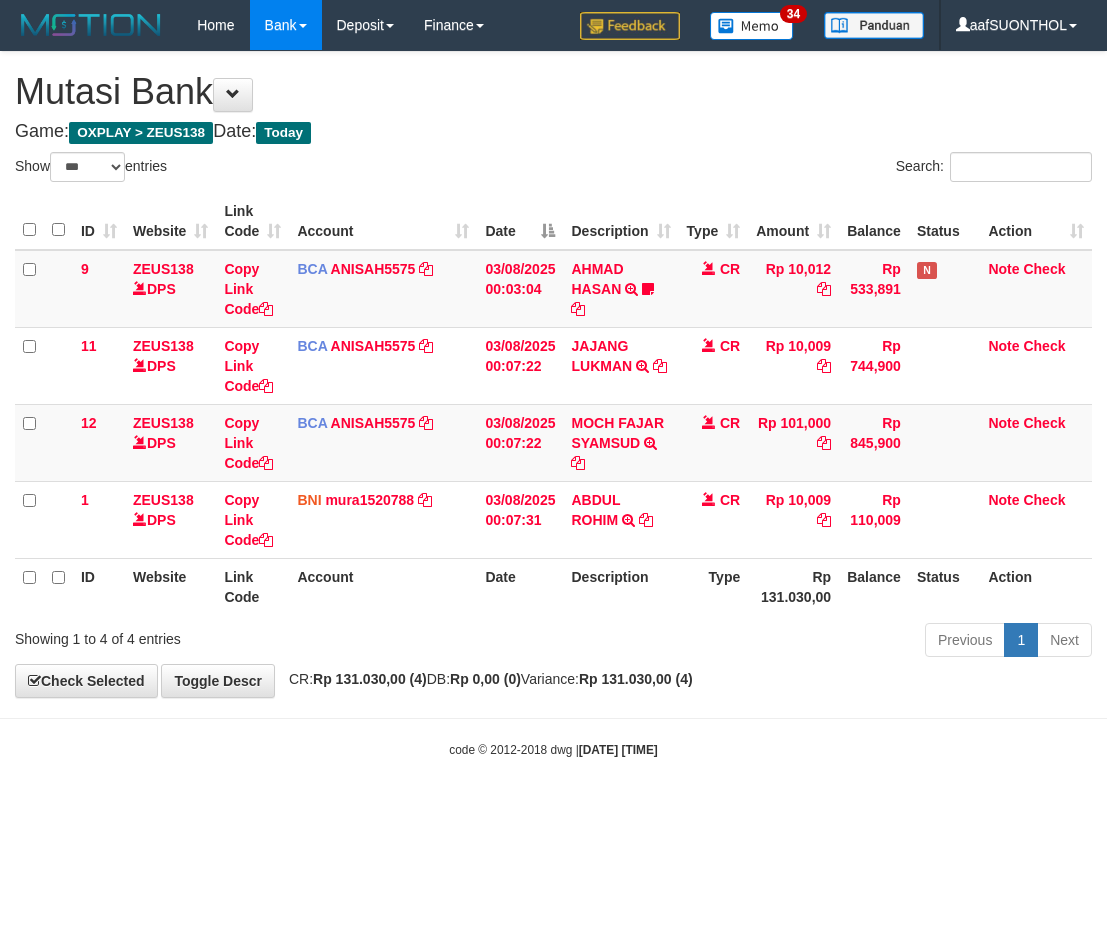 scroll, scrollTop: 0, scrollLeft: 0, axis: both 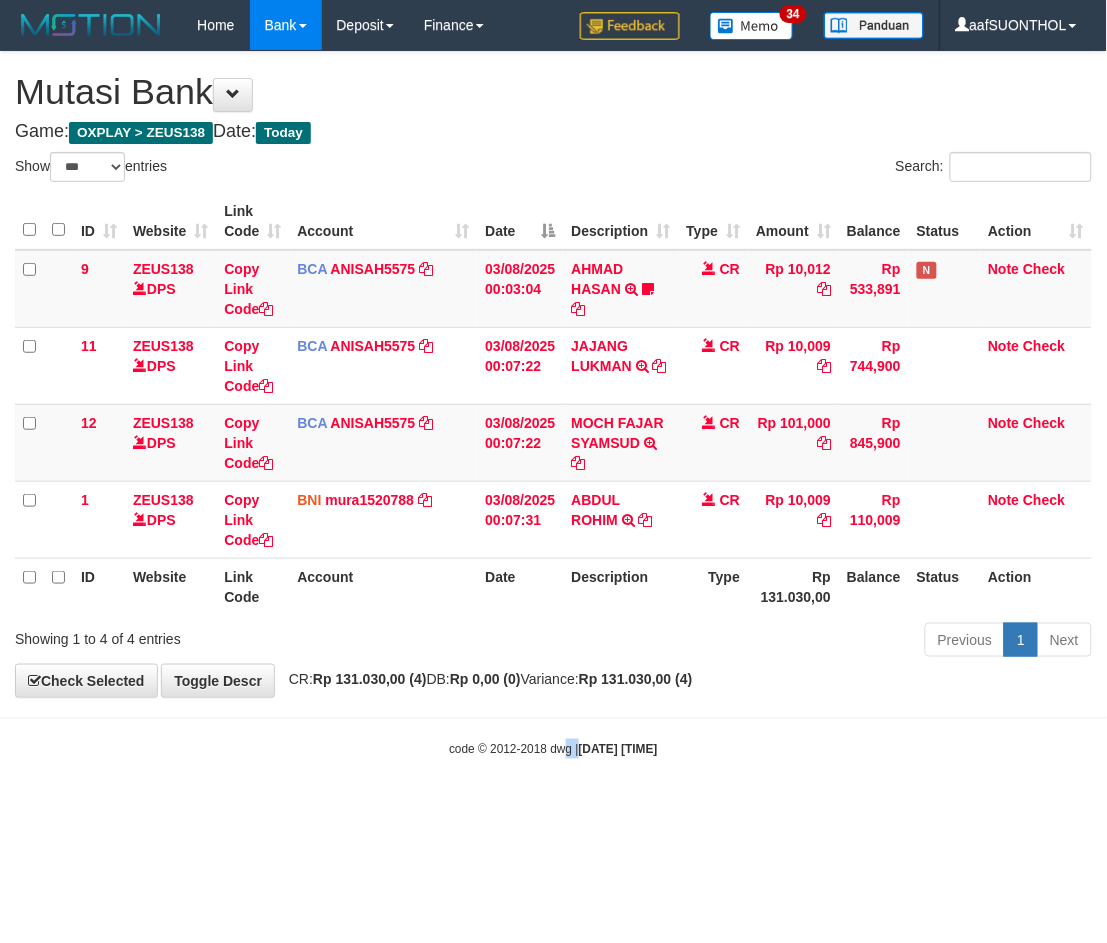 drag, startPoint x: 557, startPoint y: 845, endPoint x: 556, endPoint y: 830, distance: 15.033297 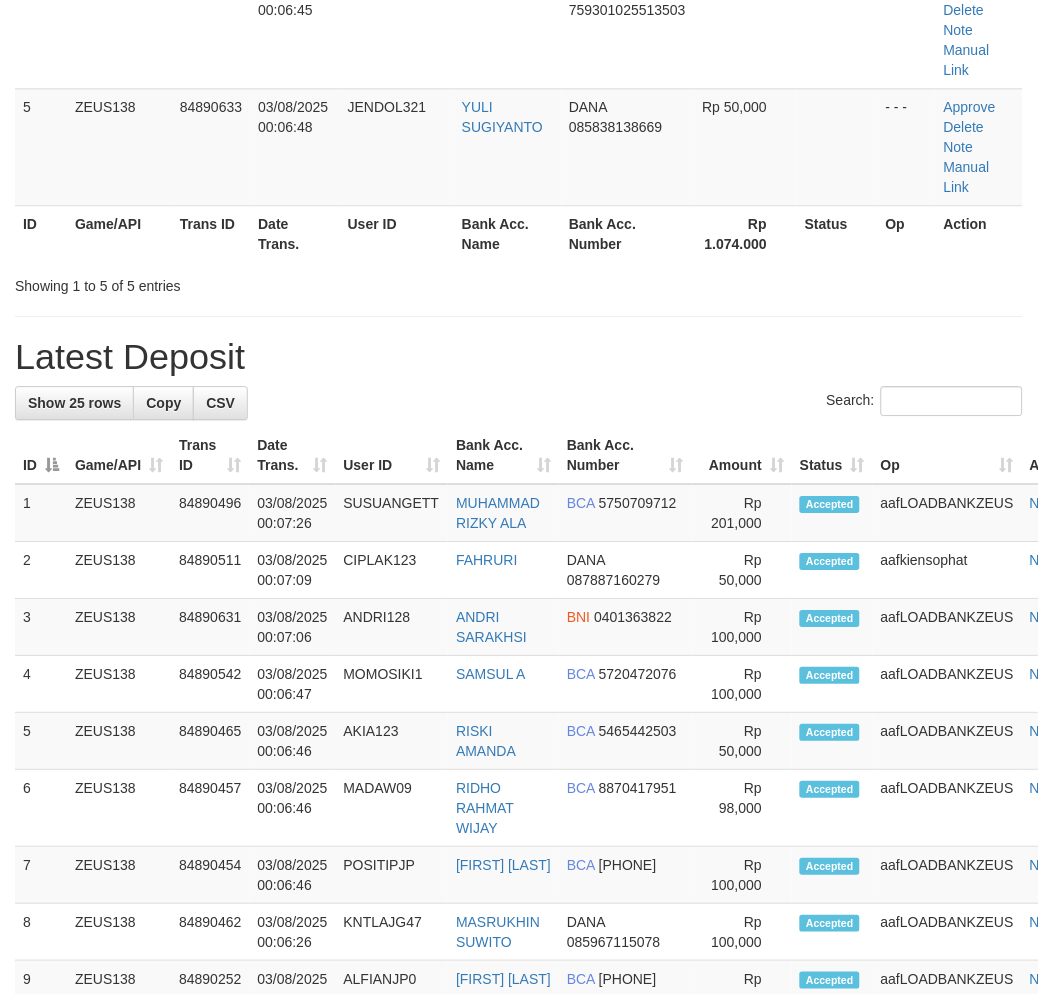 scroll, scrollTop: 405, scrollLeft: 0, axis: vertical 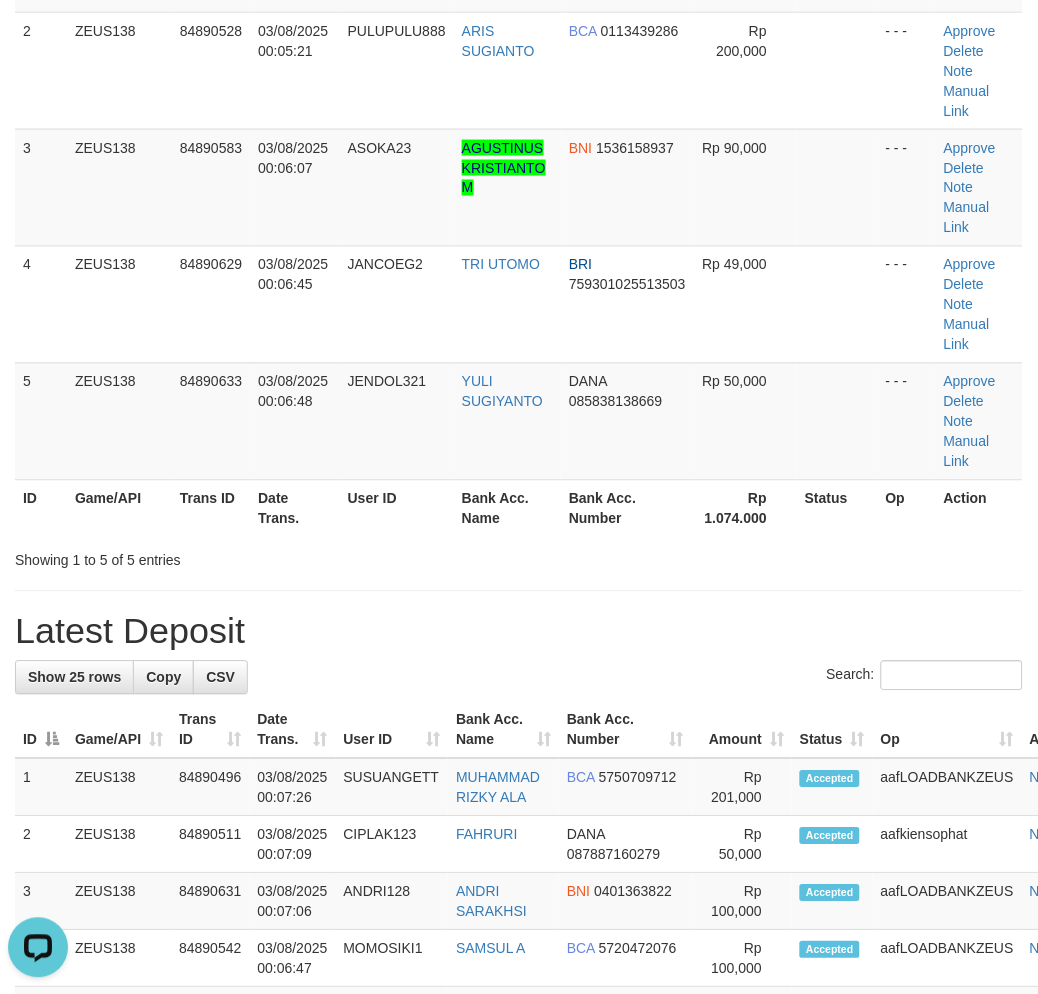 drag, startPoint x: 721, startPoint y: 666, endPoint x: 745, endPoint y: 670, distance: 24.33105 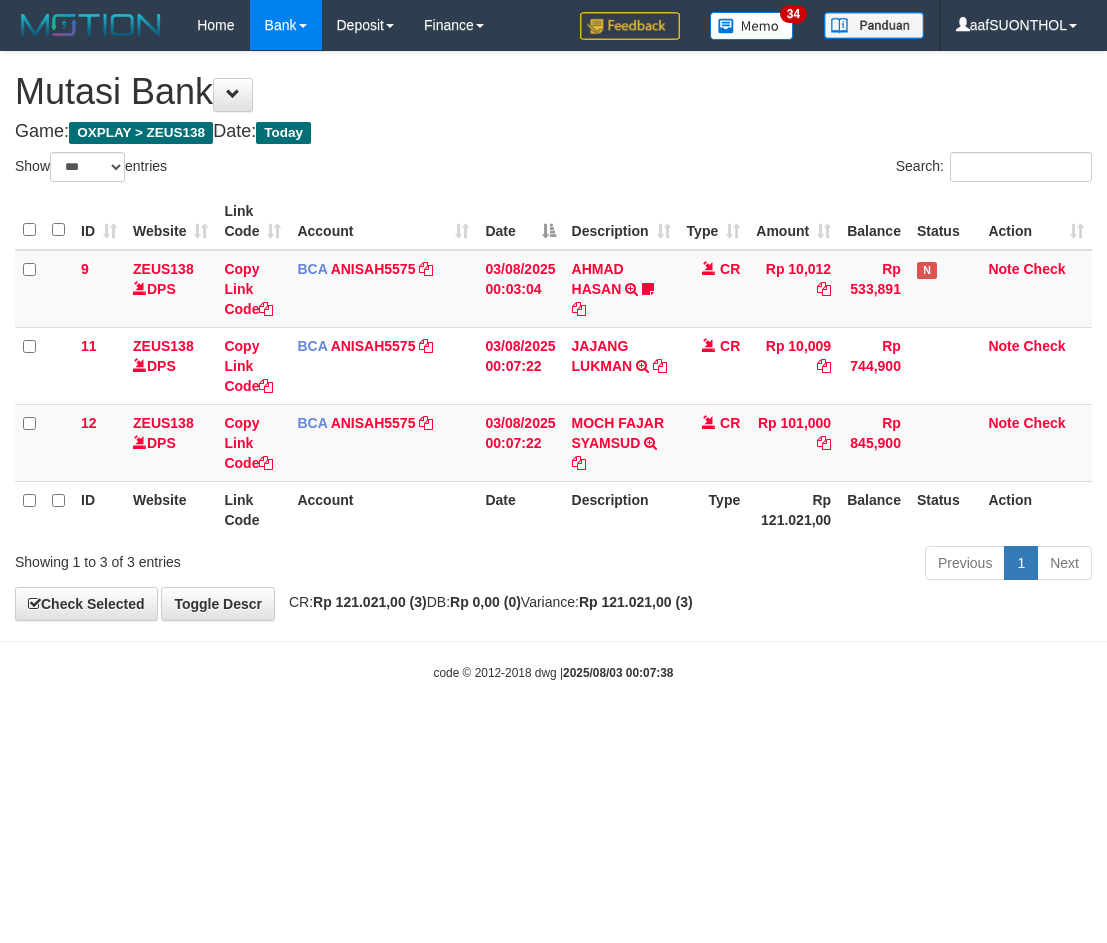 select on "***" 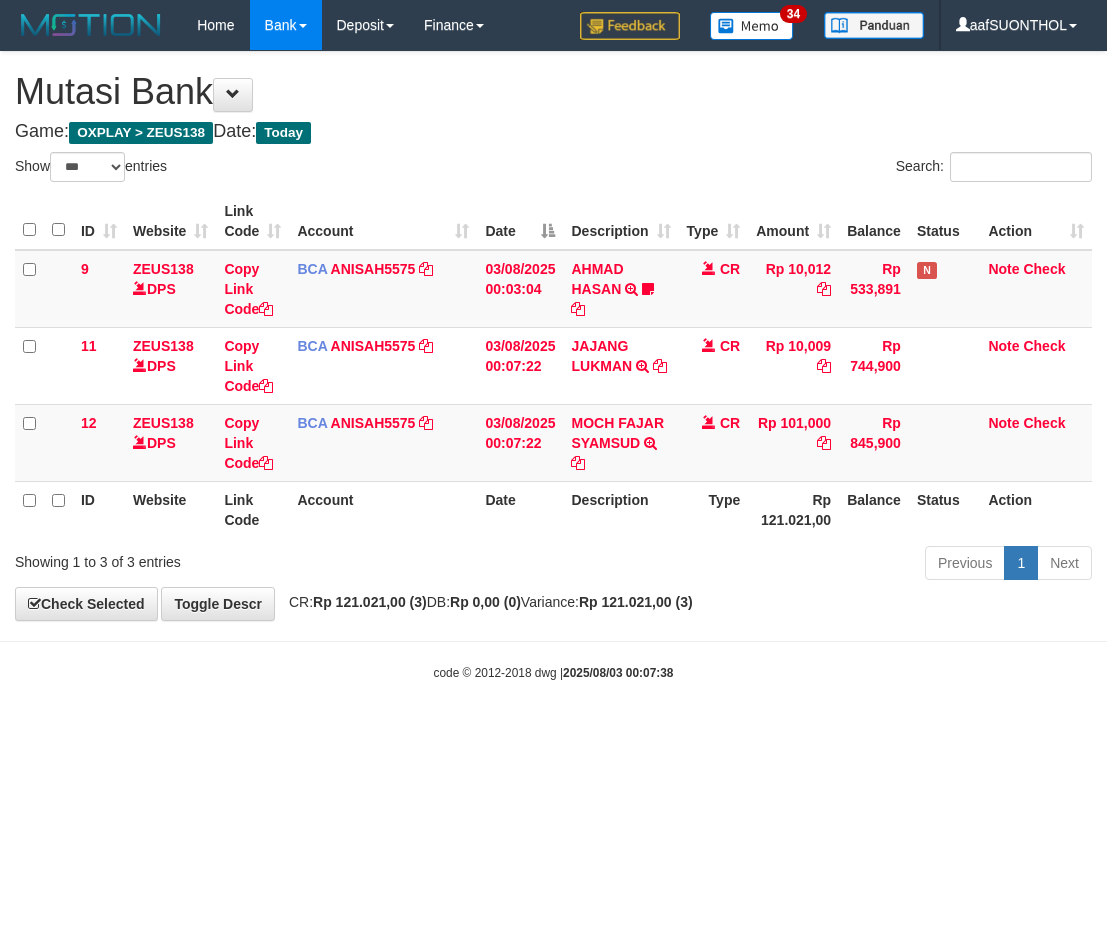scroll, scrollTop: 0, scrollLeft: 0, axis: both 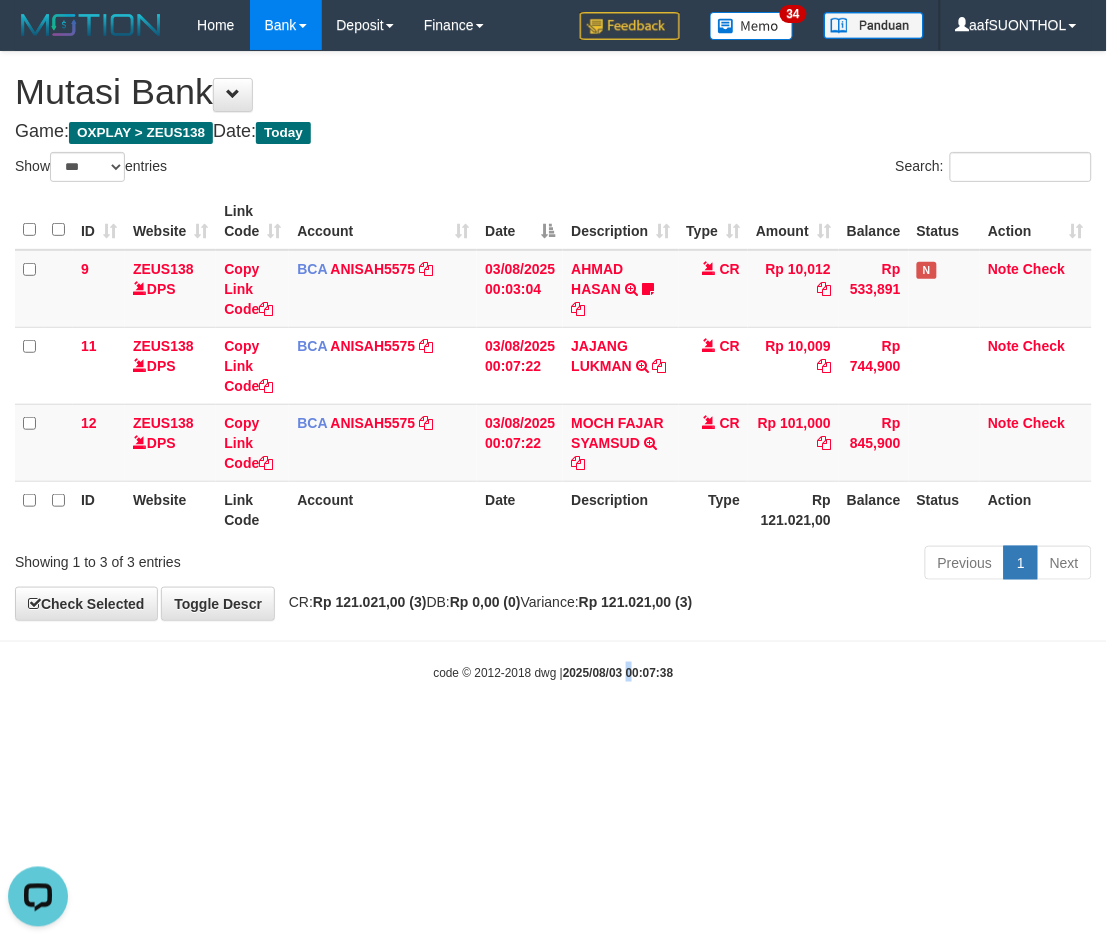 drag, startPoint x: 634, startPoint y: 810, endPoint x: 704, endPoint y: 822, distance: 71.021126 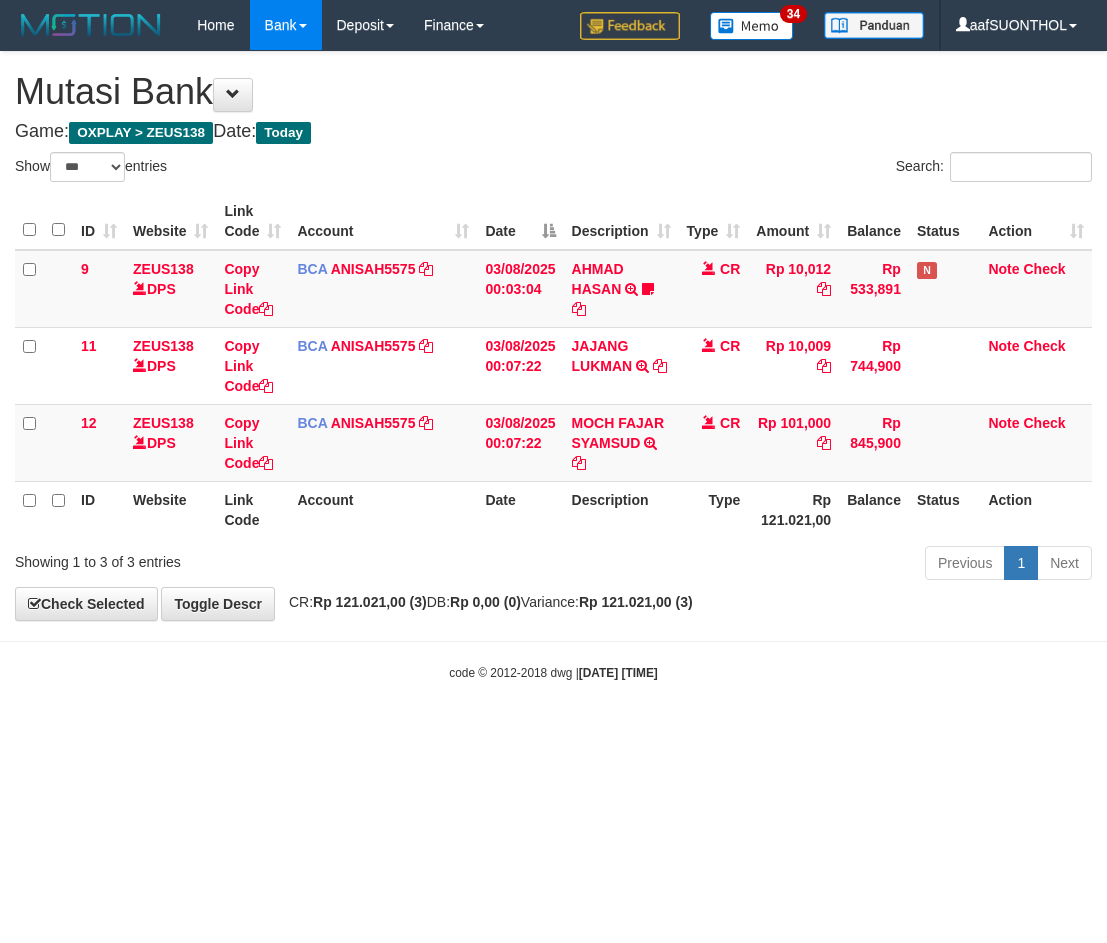 select on "***" 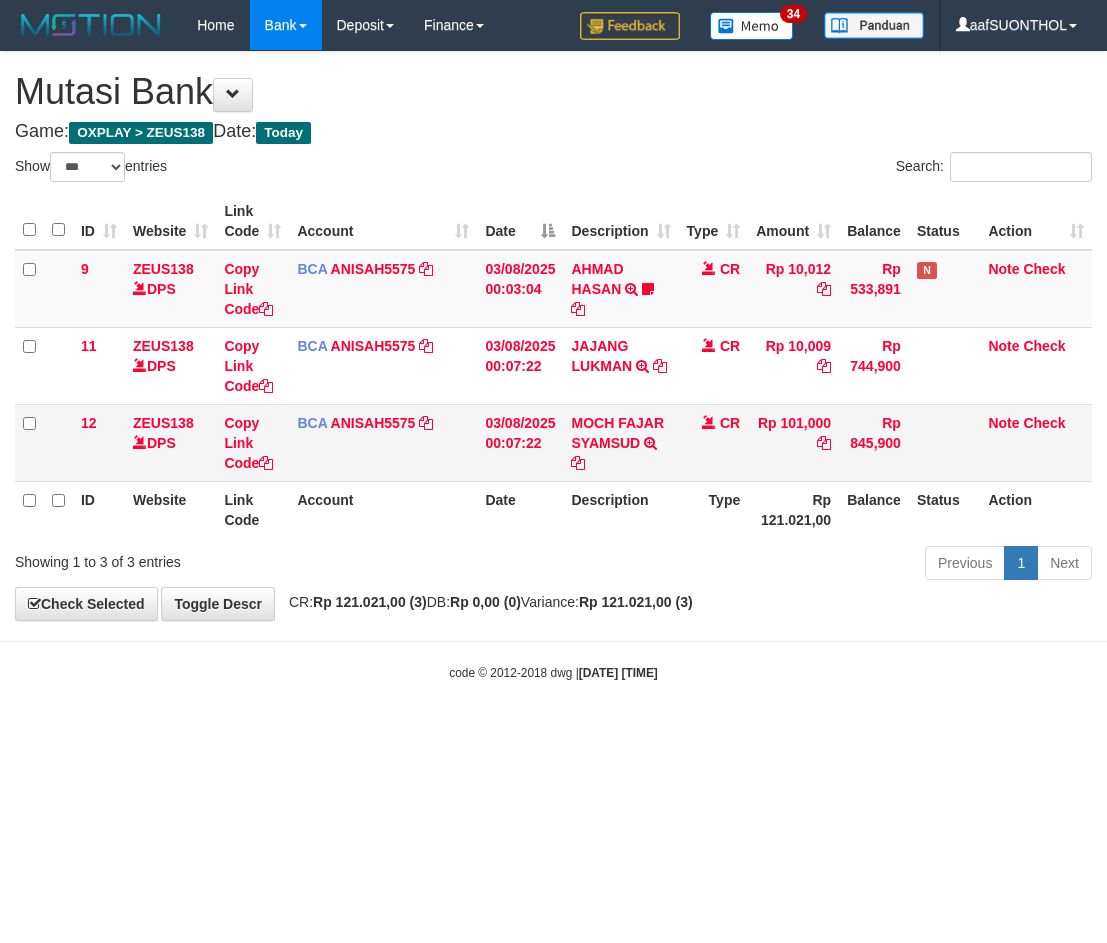 scroll, scrollTop: 0, scrollLeft: 0, axis: both 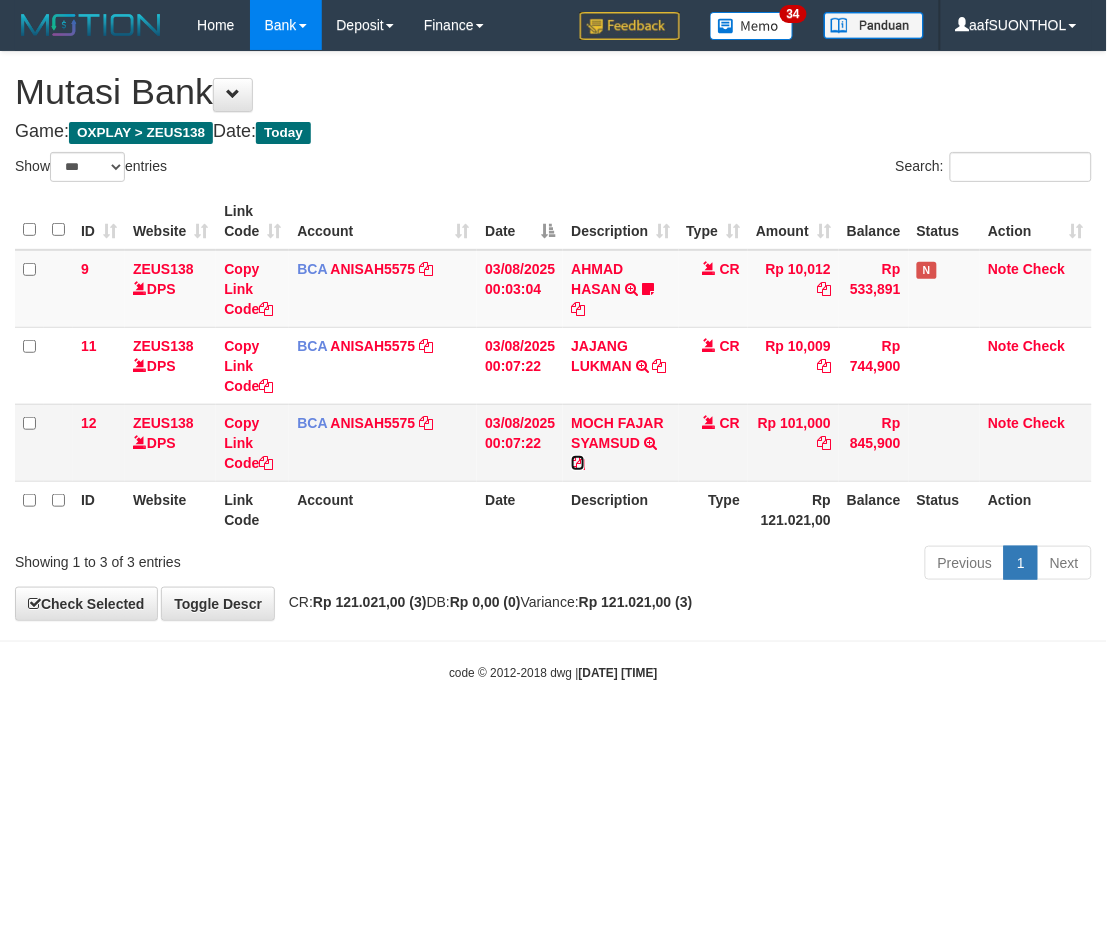 click at bounding box center (578, 463) 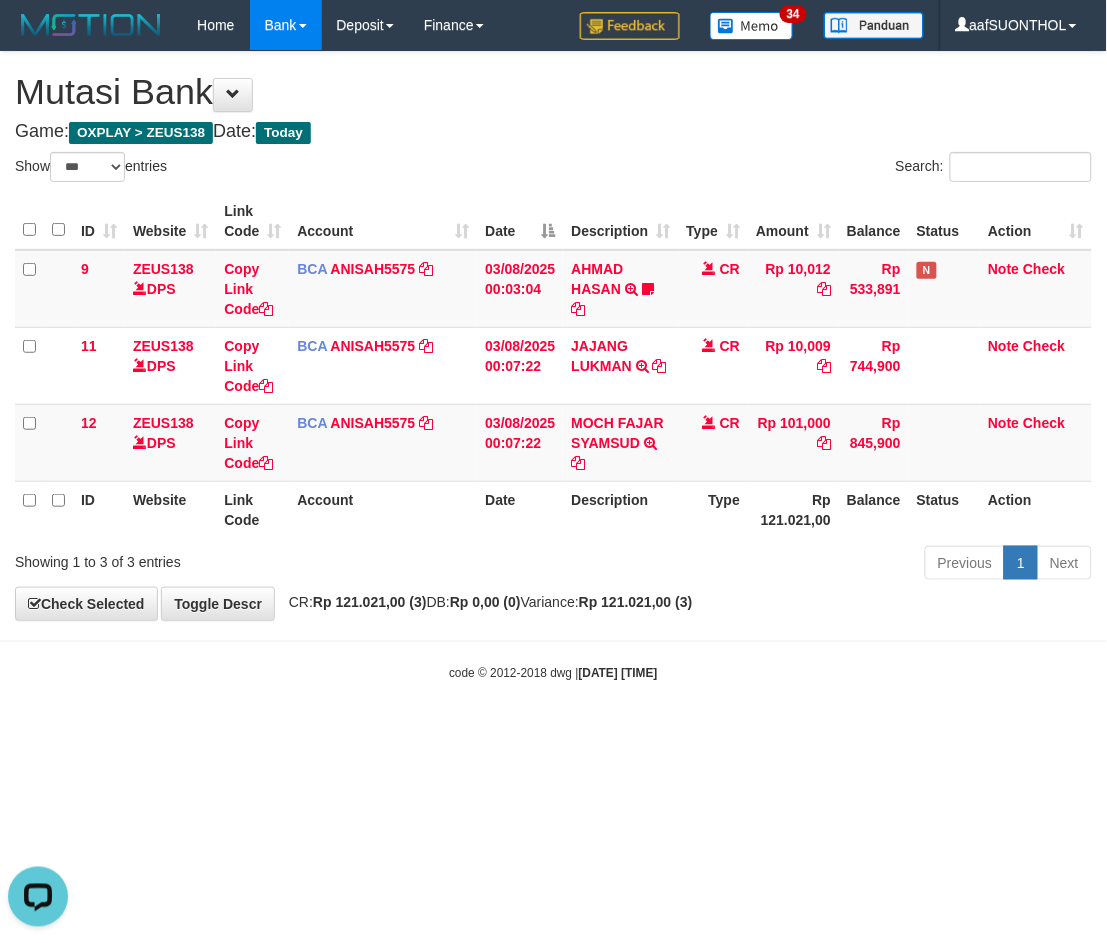 scroll, scrollTop: 0, scrollLeft: 0, axis: both 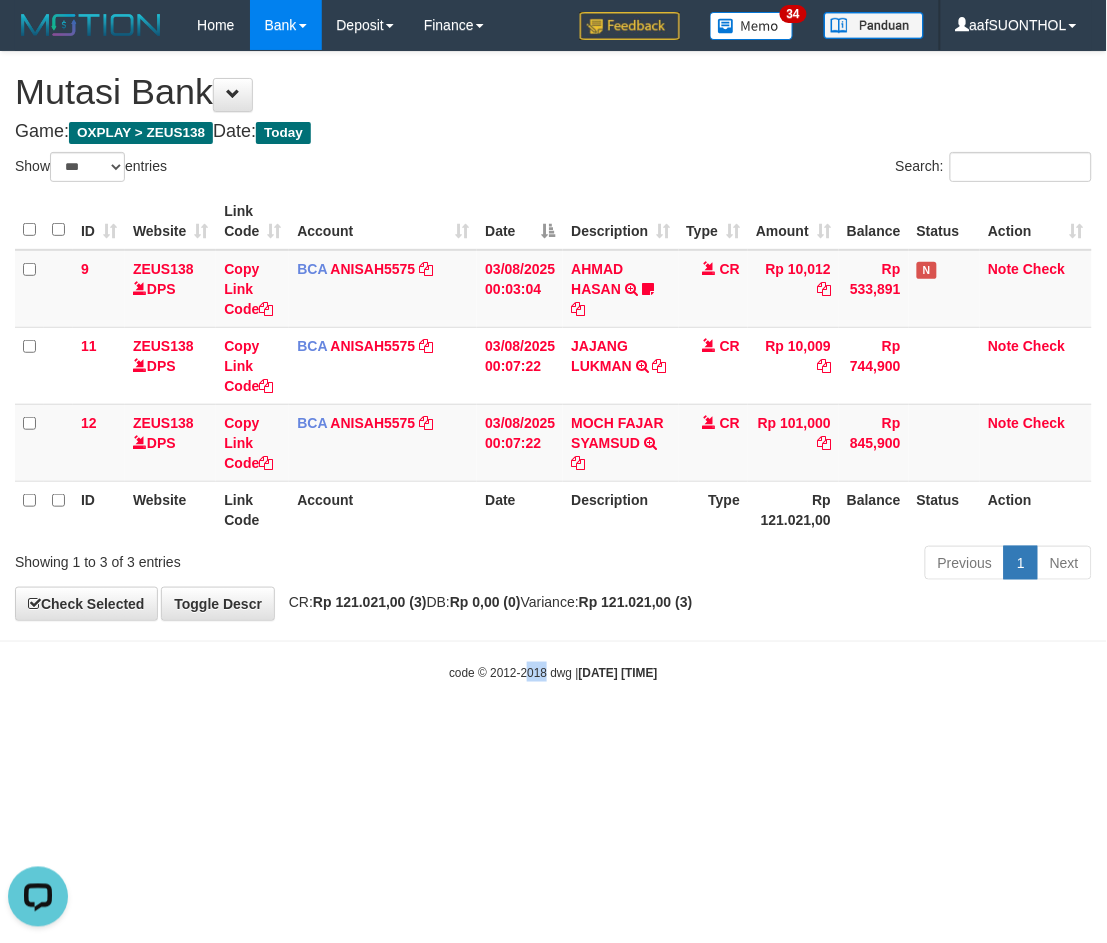 drag, startPoint x: 530, startPoint y: 661, endPoint x: 546, endPoint y: 708, distance: 49.648766 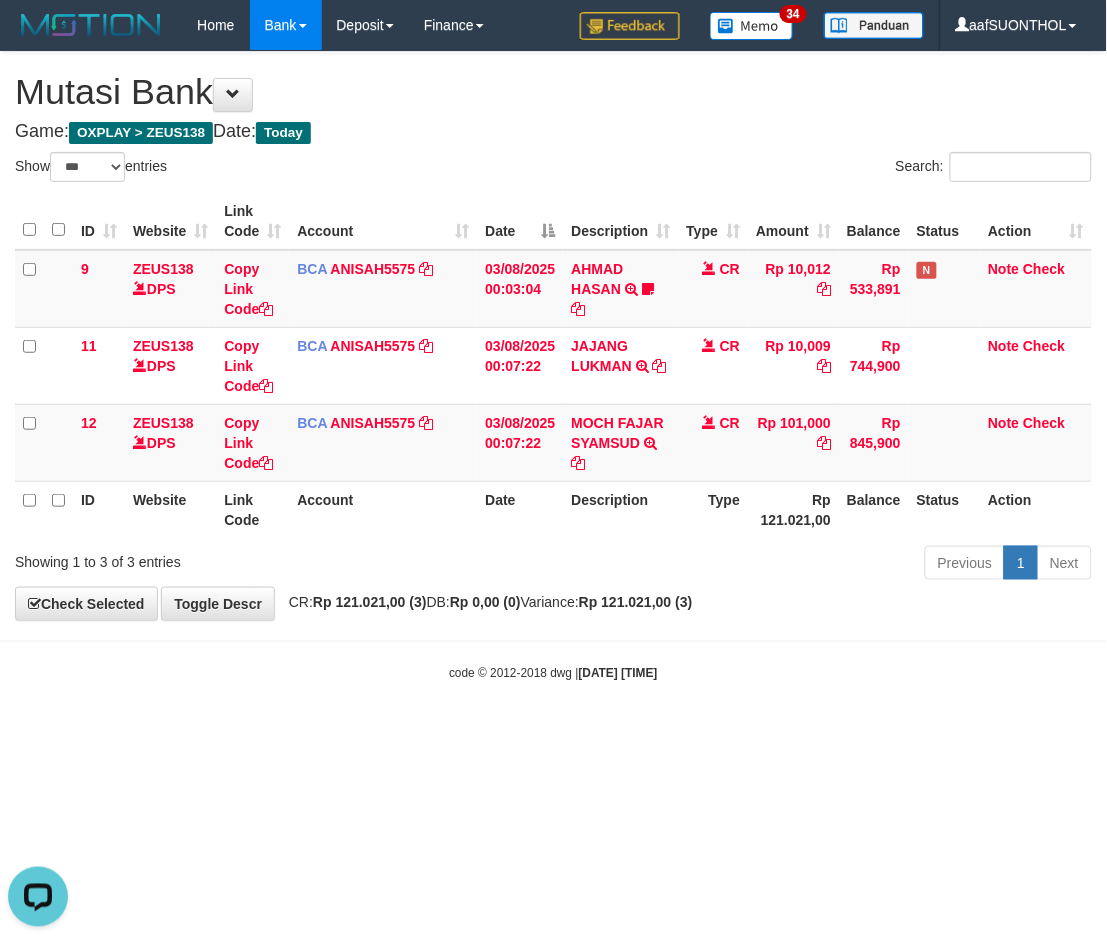 click on "Toggle navigation
Home
Bank
Account List
Load
By Website
Group
[OXPLAY]													ZEUS138
By Load Group (DPS)" at bounding box center (553, 366) 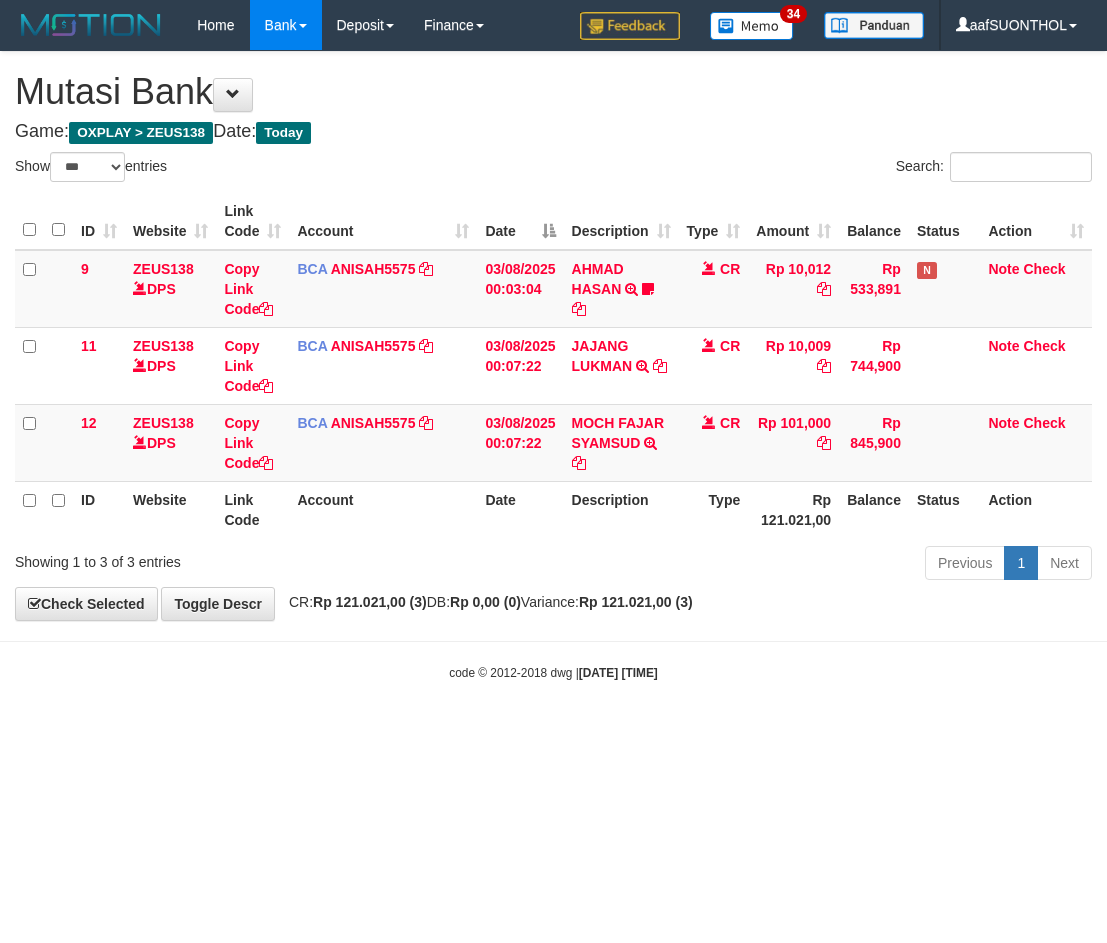select on "***" 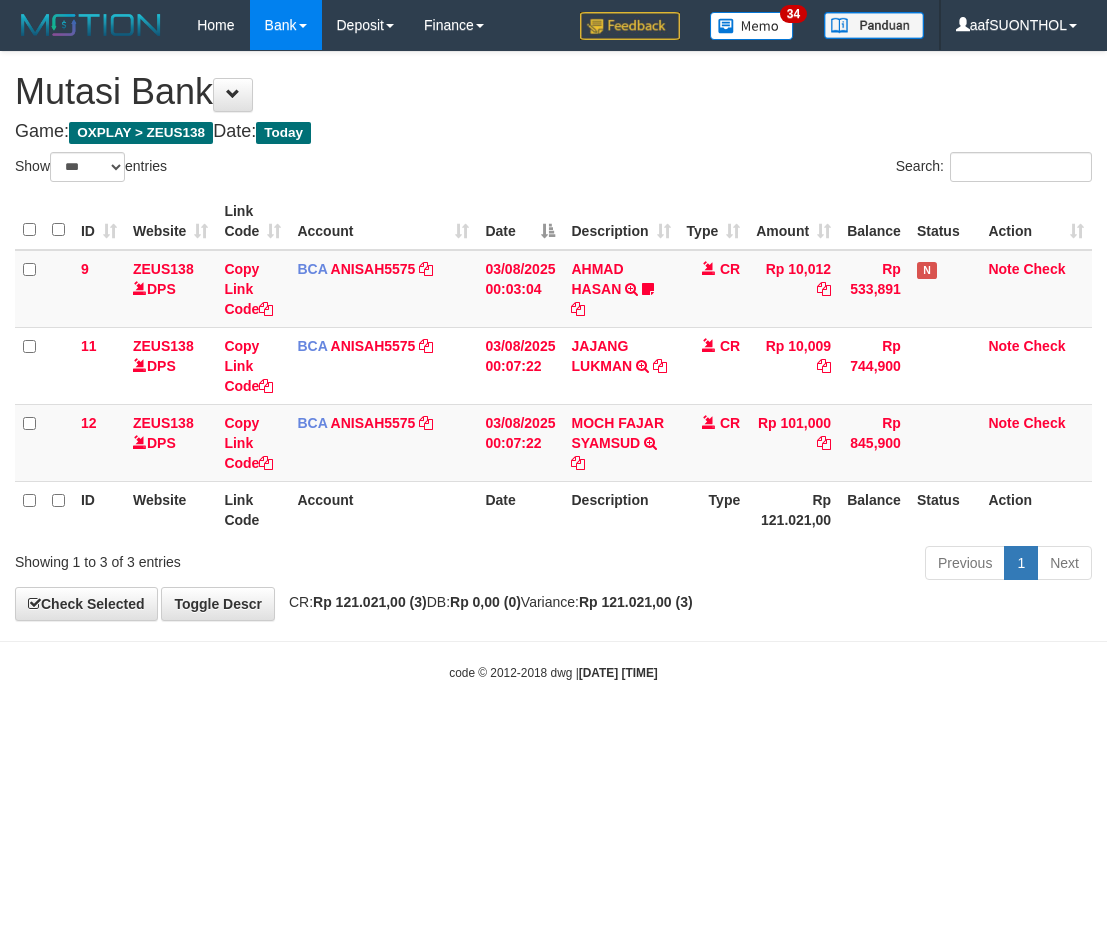 scroll, scrollTop: 0, scrollLeft: 0, axis: both 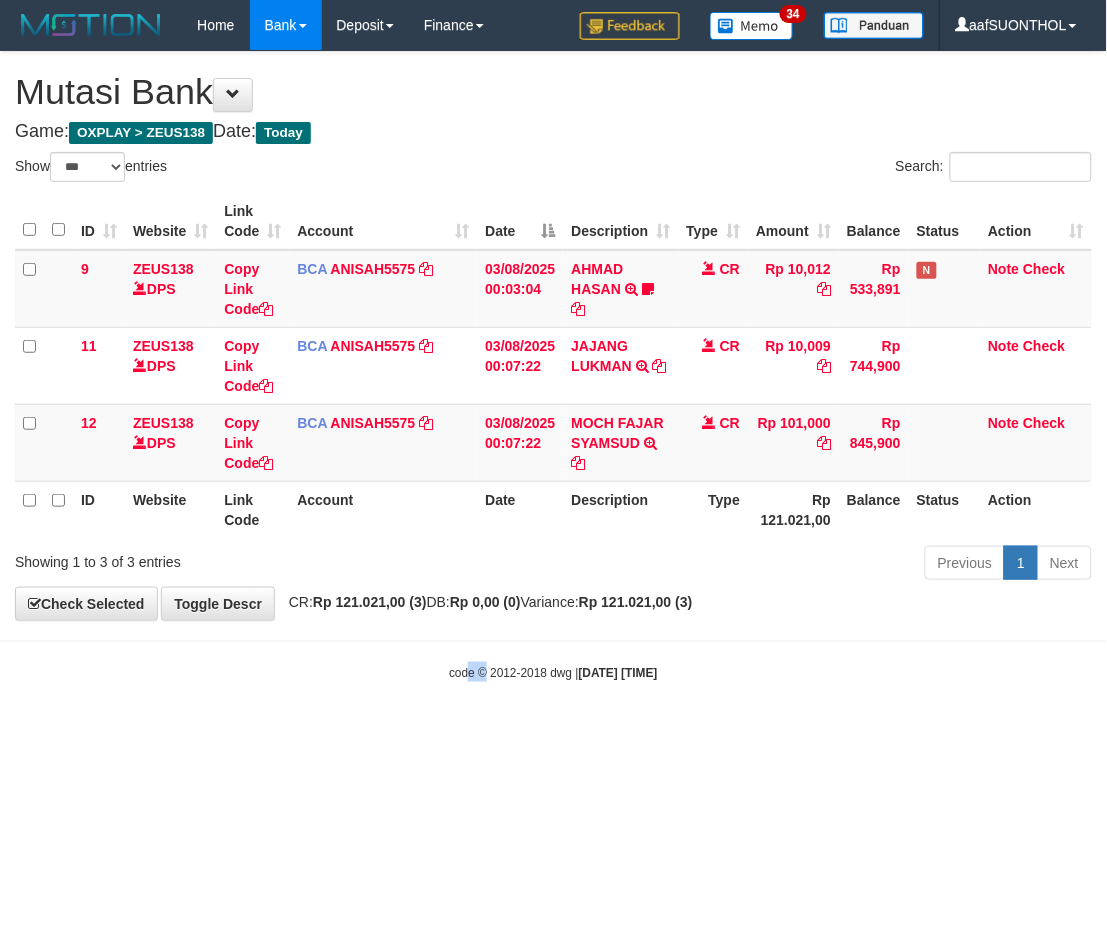 drag, startPoint x: 471, startPoint y: 766, endPoint x: 460, endPoint y: 766, distance: 11 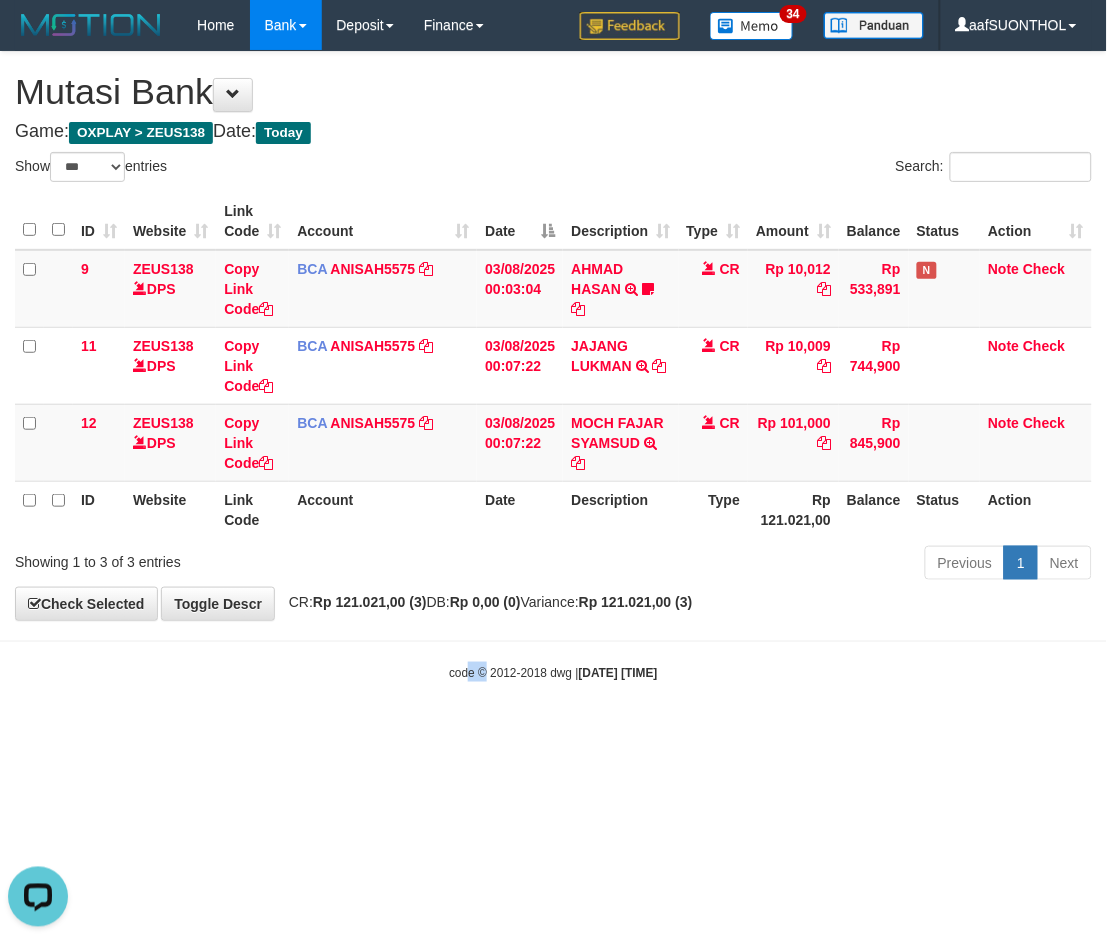scroll, scrollTop: 0, scrollLeft: 0, axis: both 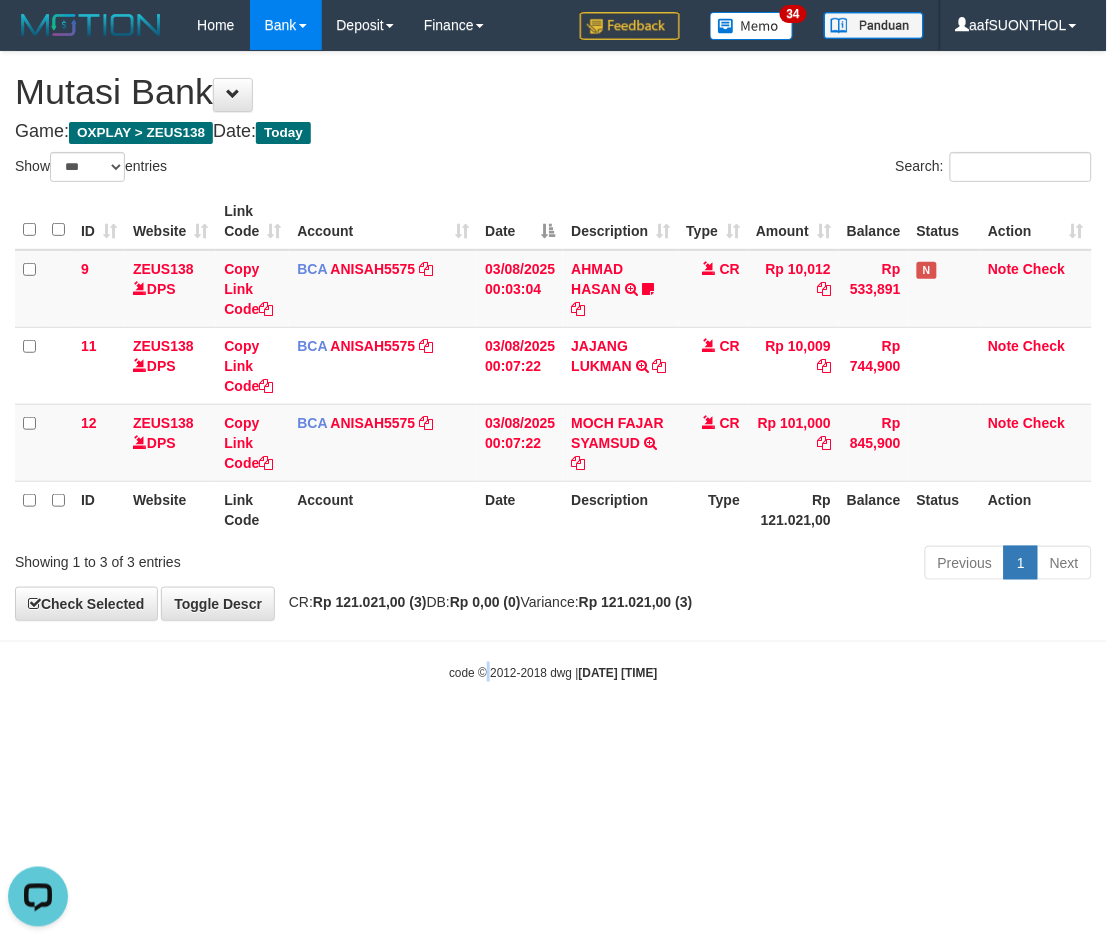 click on "Toggle navigation
Home
Bank
Account List
Load
By Website
Group
[OXPLAY]													ZEUS138
By Load Group (DPS)
Sync" at bounding box center (553, 366) 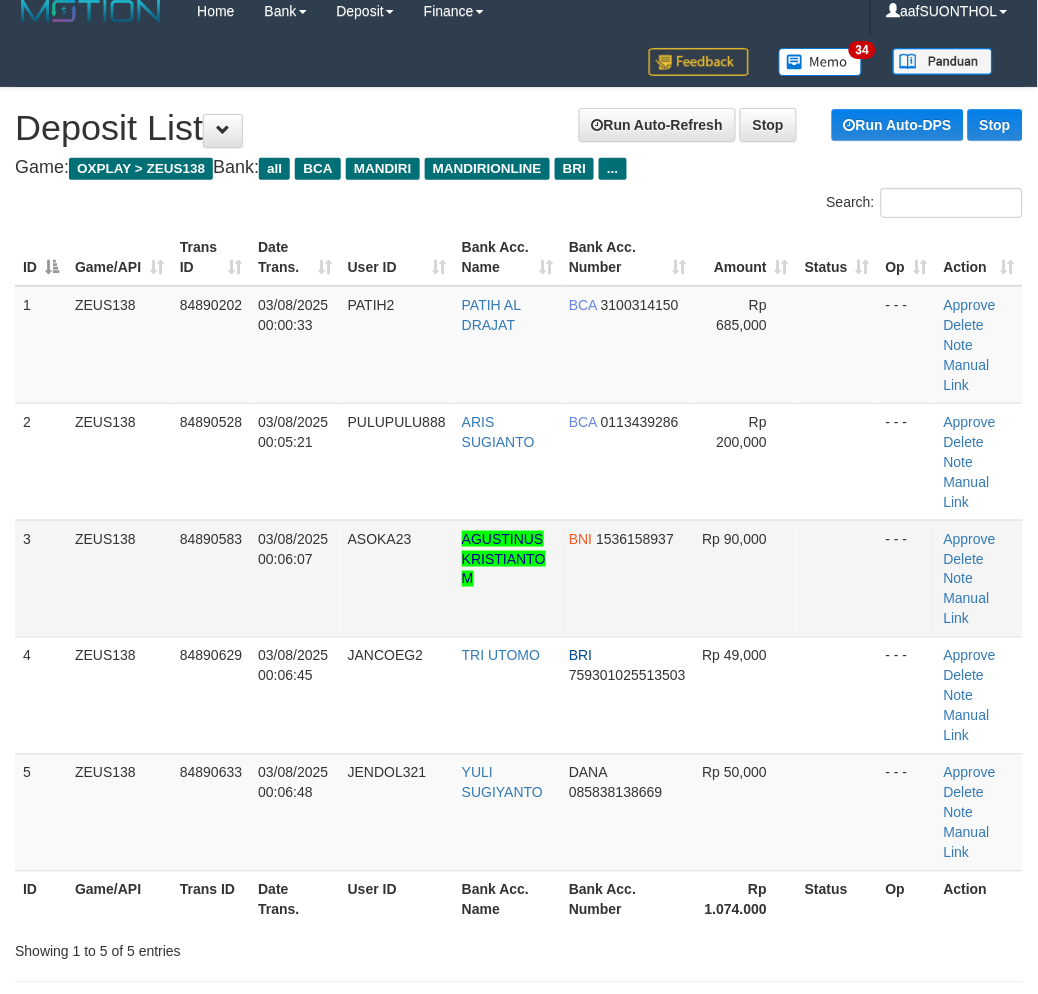 scroll, scrollTop: 13, scrollLeft: 0, axis: vertical 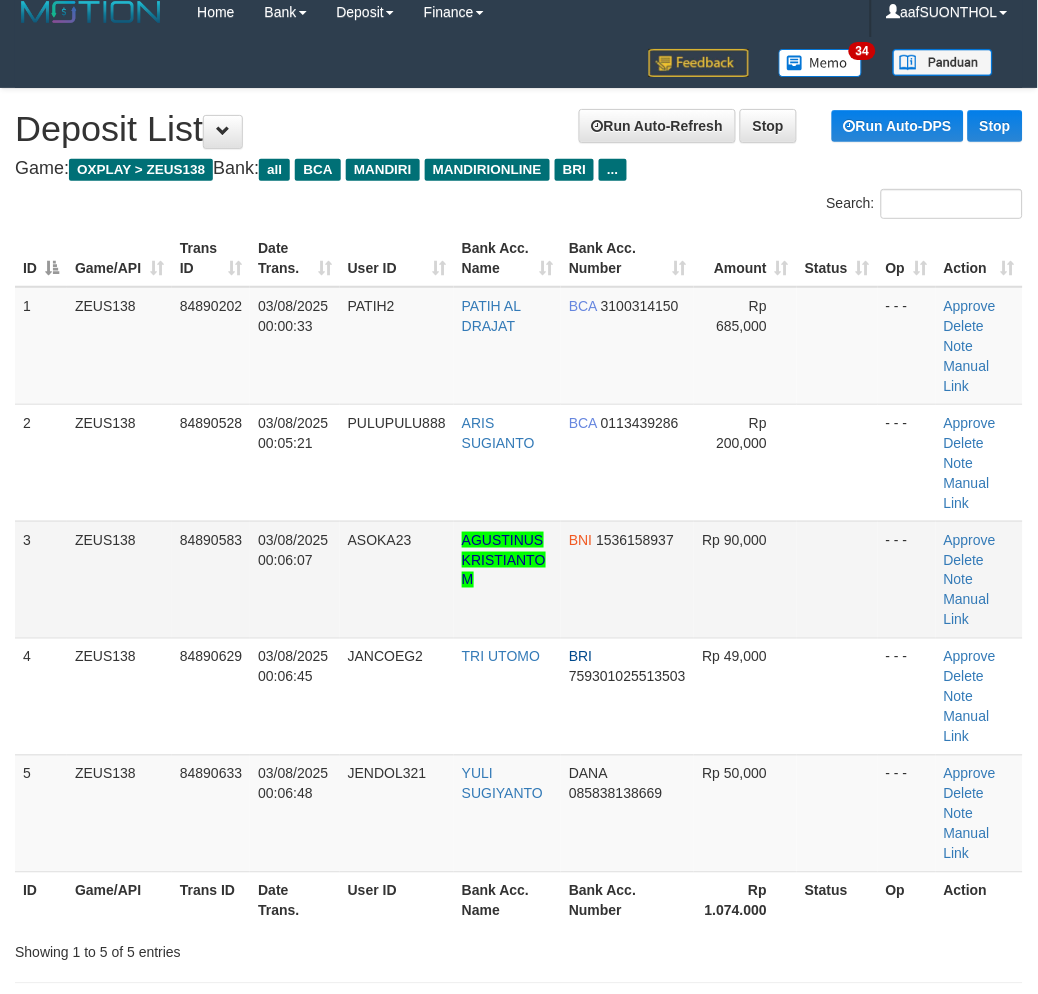 click at bounding box center [837, 579] 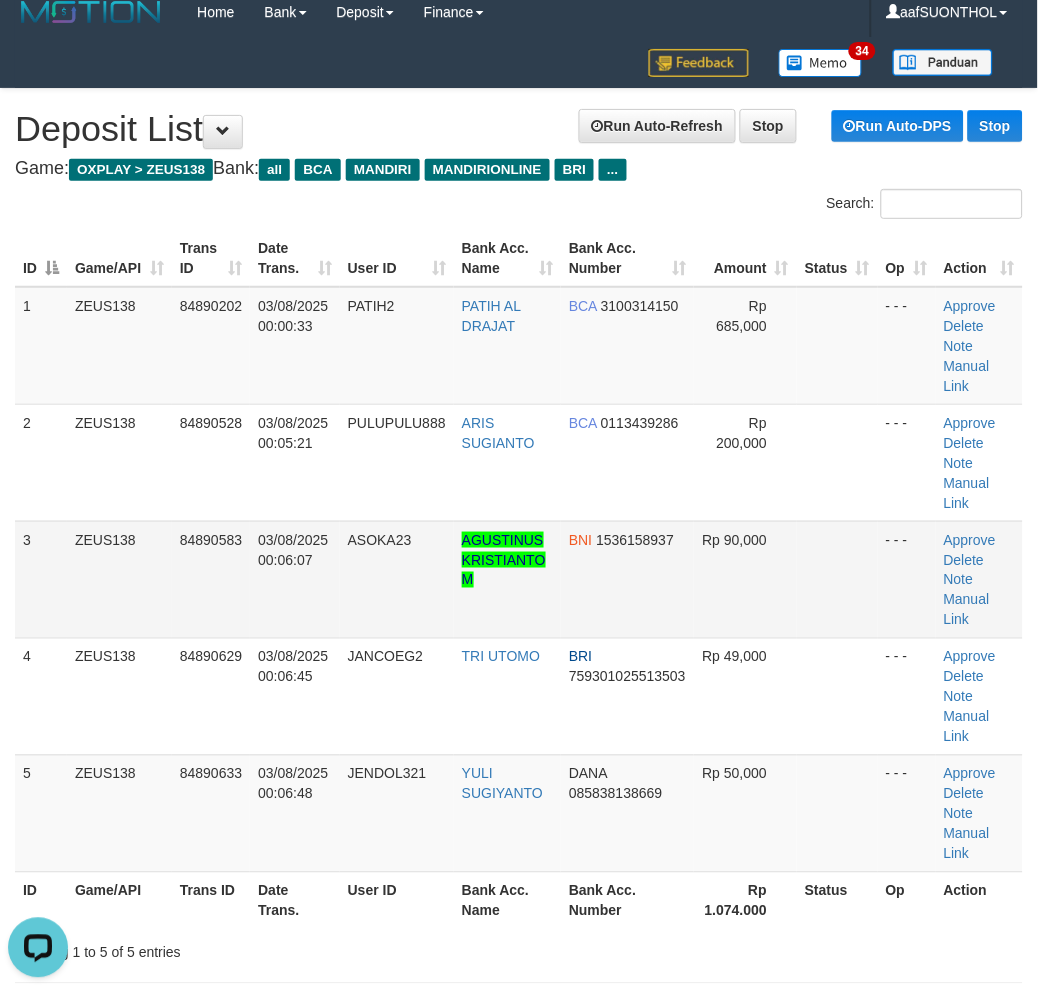 scroll, scrollTop: 0, scrollLeft: 0, axis: both 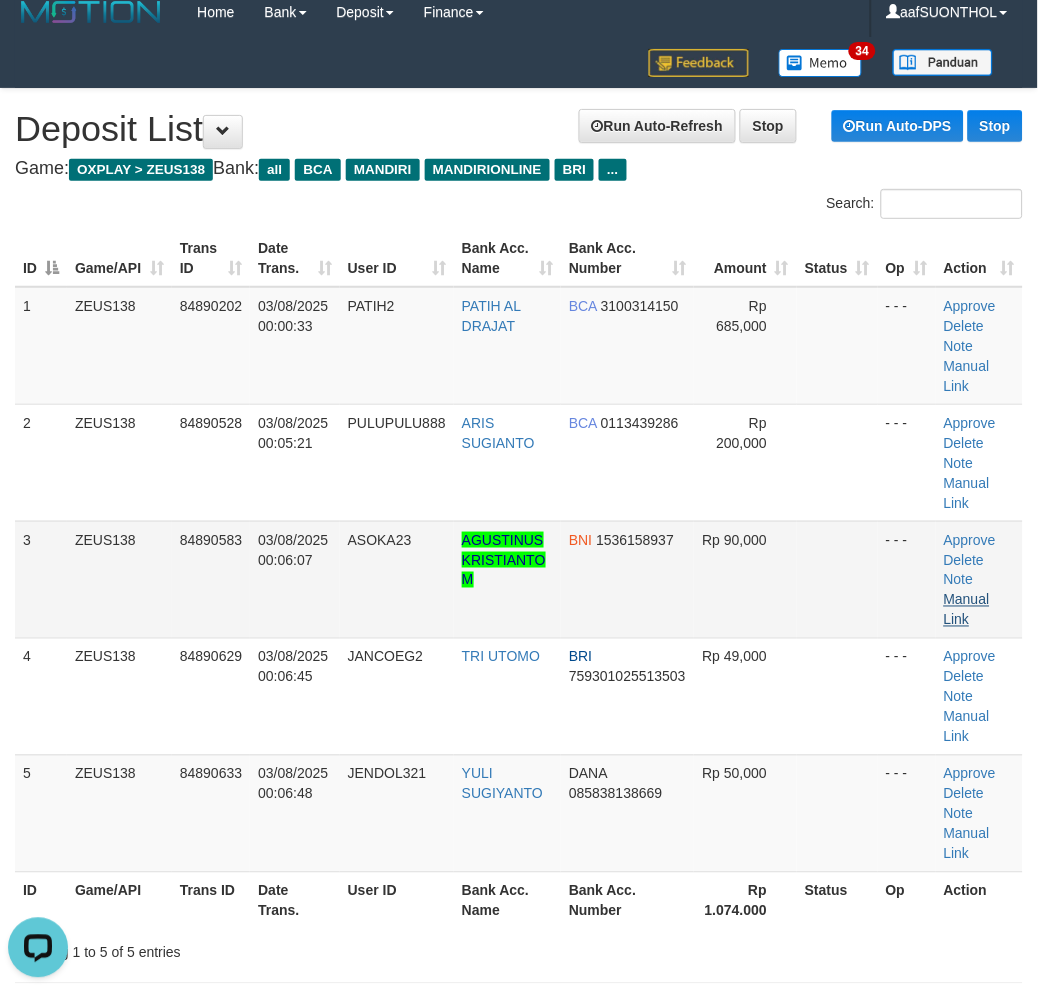 drag, startPoint x: 860, startPoint y: 573, endPoint x: 966, endPoint y: 593, distance: 107.87029 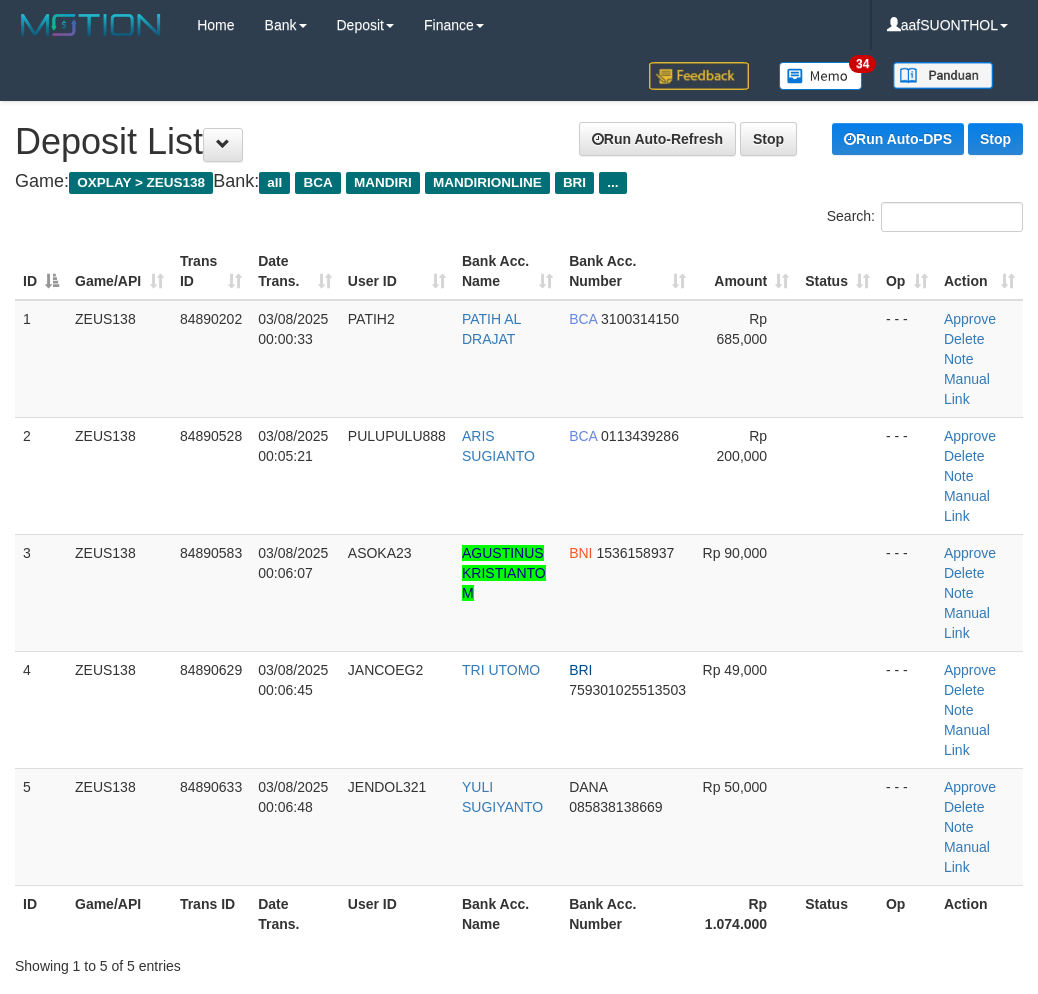 scroll, scrollTop: 13, scrollLeft: 0, axis: vertical 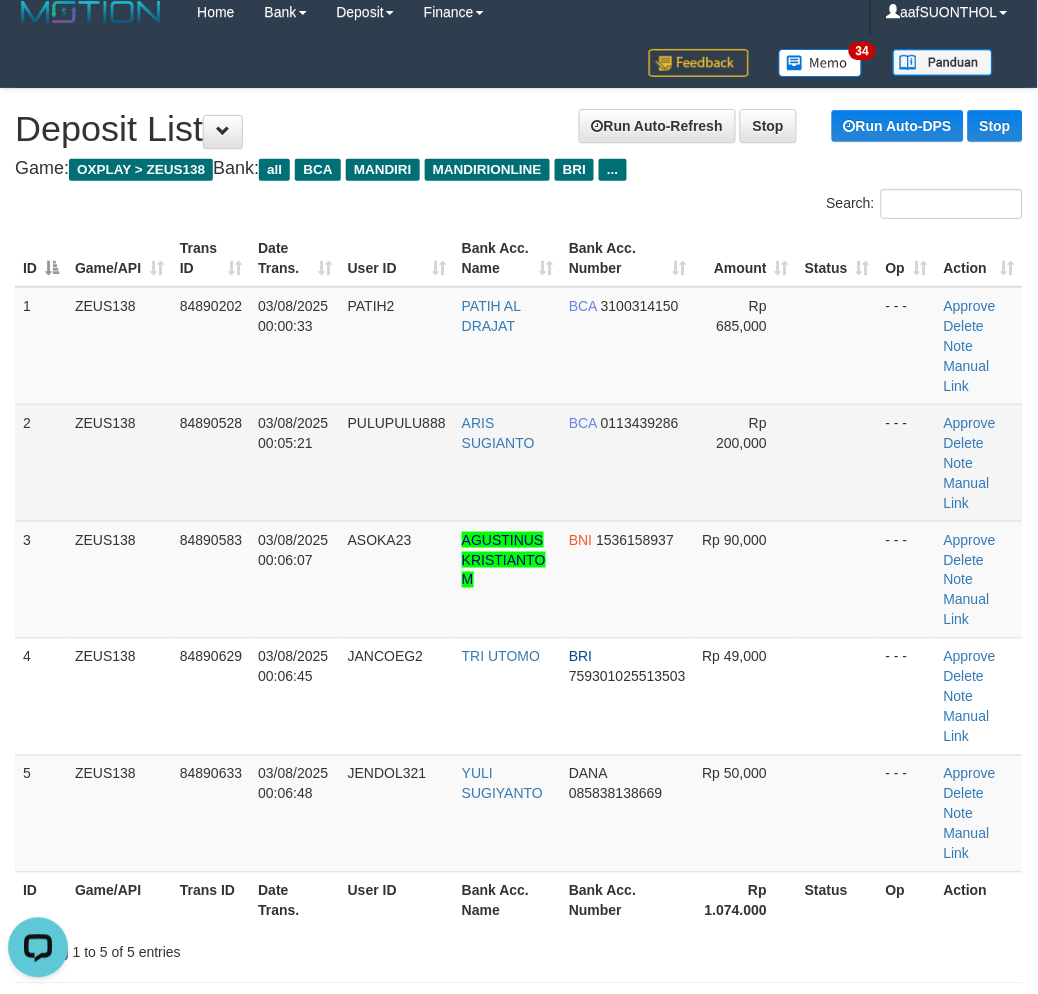 drag, startPoint x: 751, startPoint y: 485, endPoint x: 771, endPoint y: 511, distance: 32.80244 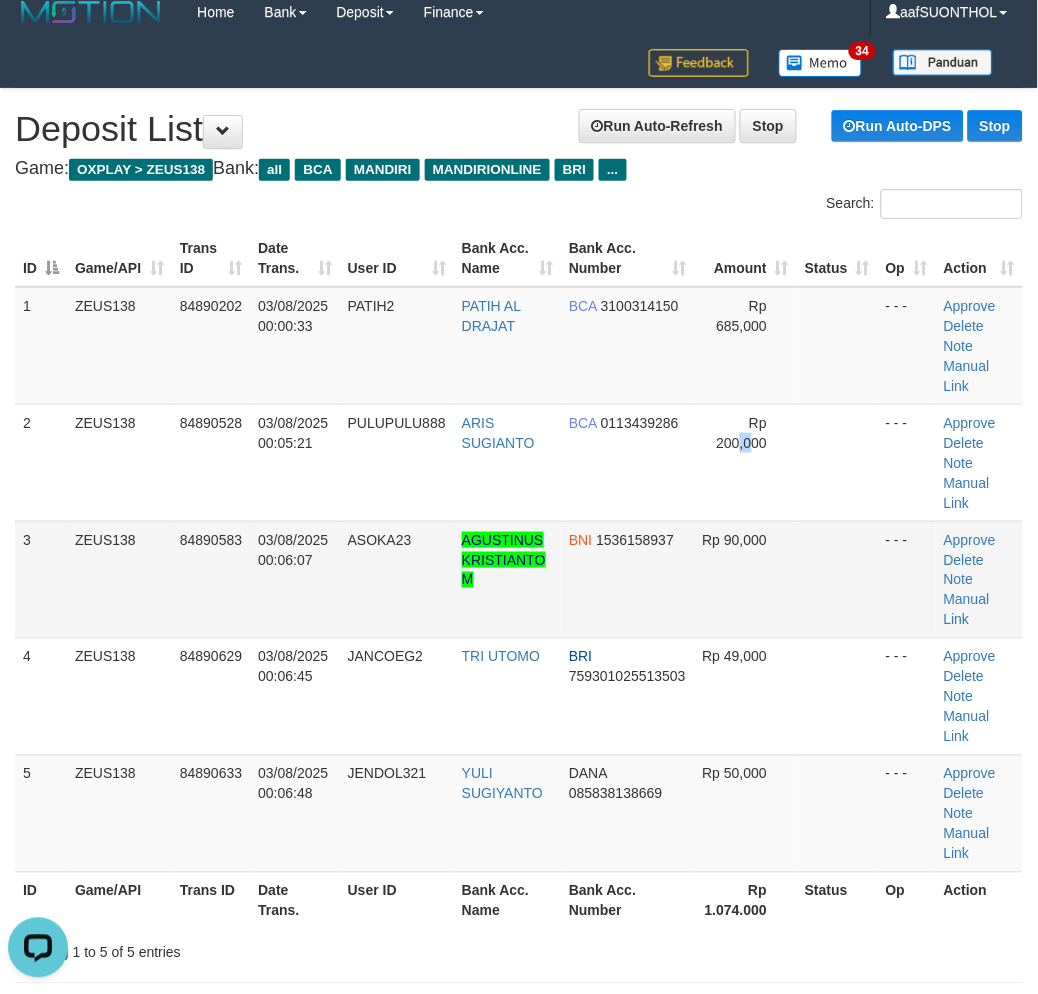 click on "1
ZEUS138
84890202
03/08/2025 00:00:33
PATIH2
PATIH AL DRAJAT
BCA
3100314150
Rp 685,000
- - -
Approve
Delete
Note
Manual Link
2
ZEUS138
84890528
03/08/2025 00:05:21
PULUPULU888
ARIS SUGIANTO
BCA
0113439286
Rp 200,000
- - -
Approve" at bounding box center [519, 580] 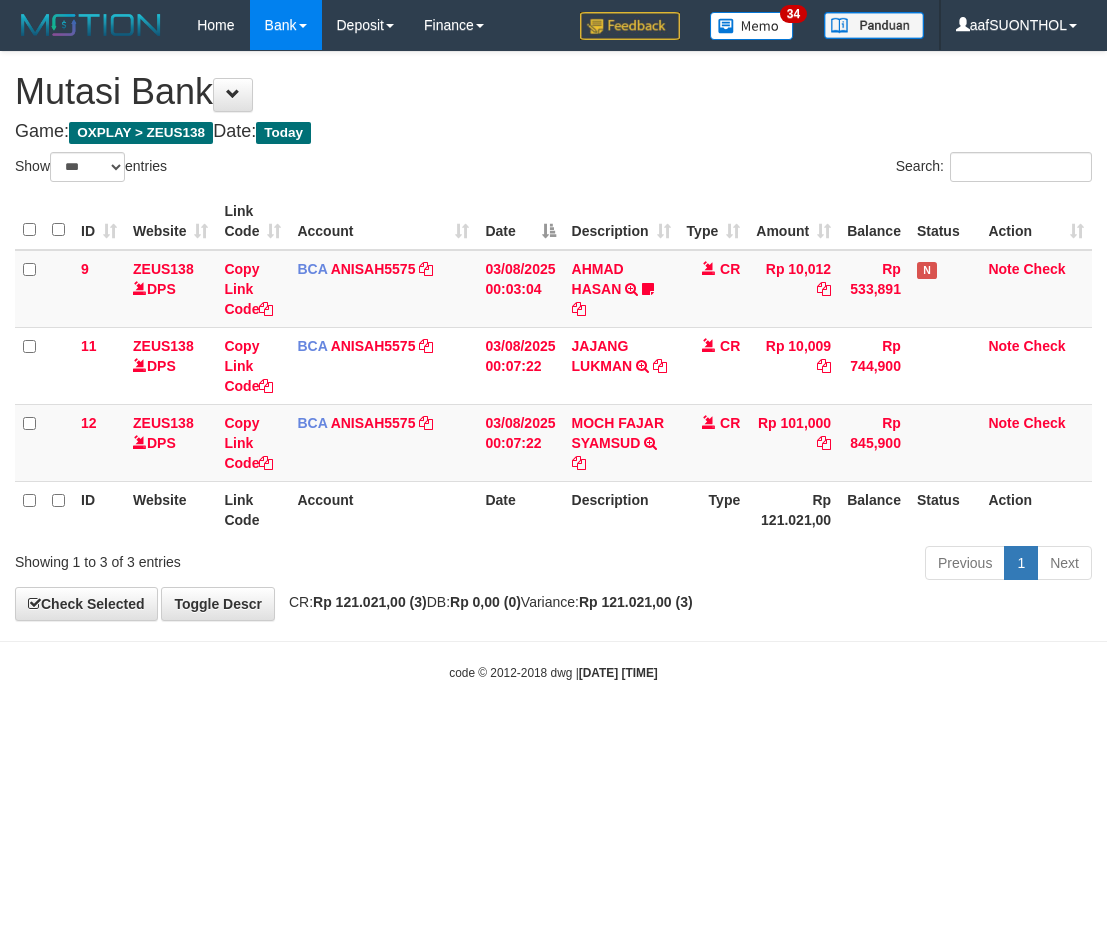 select on "***" 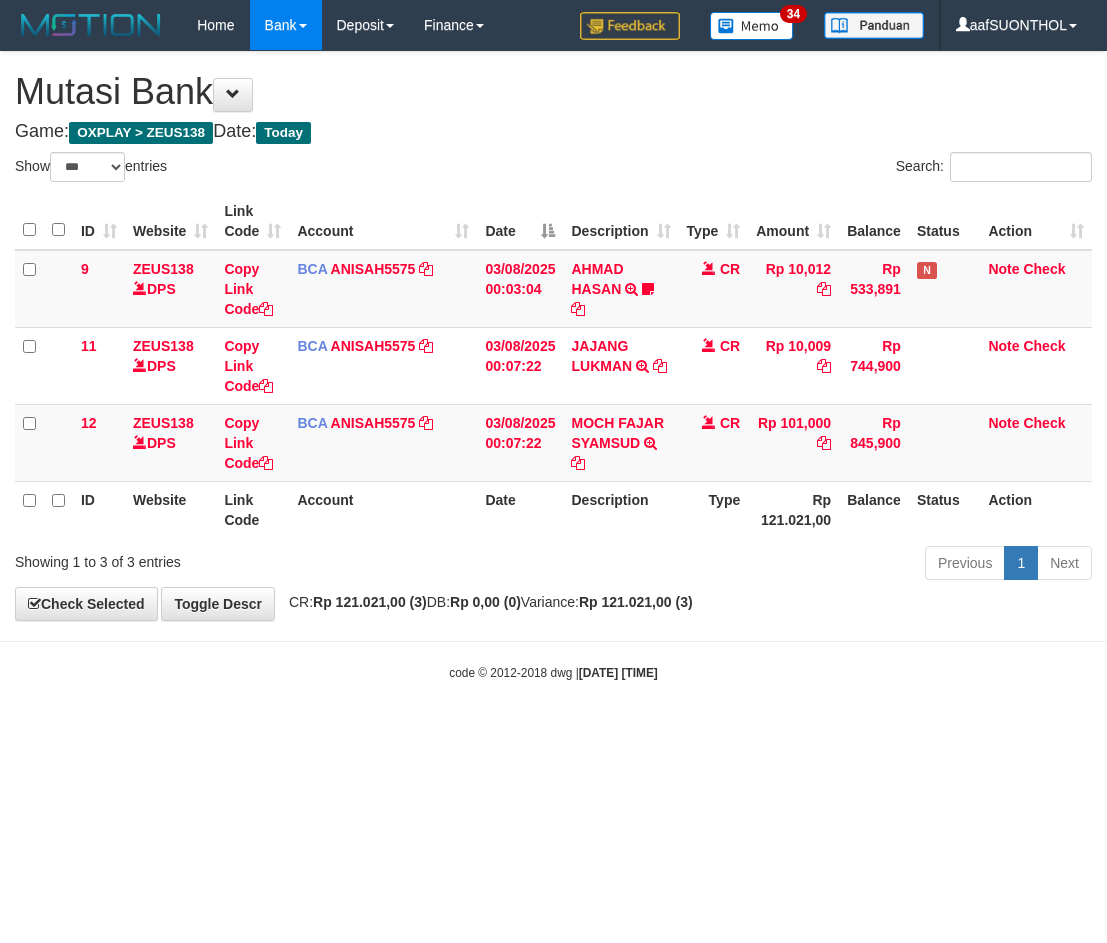scroll, scrollTop: 0, scrollLeft: 0, axis: both 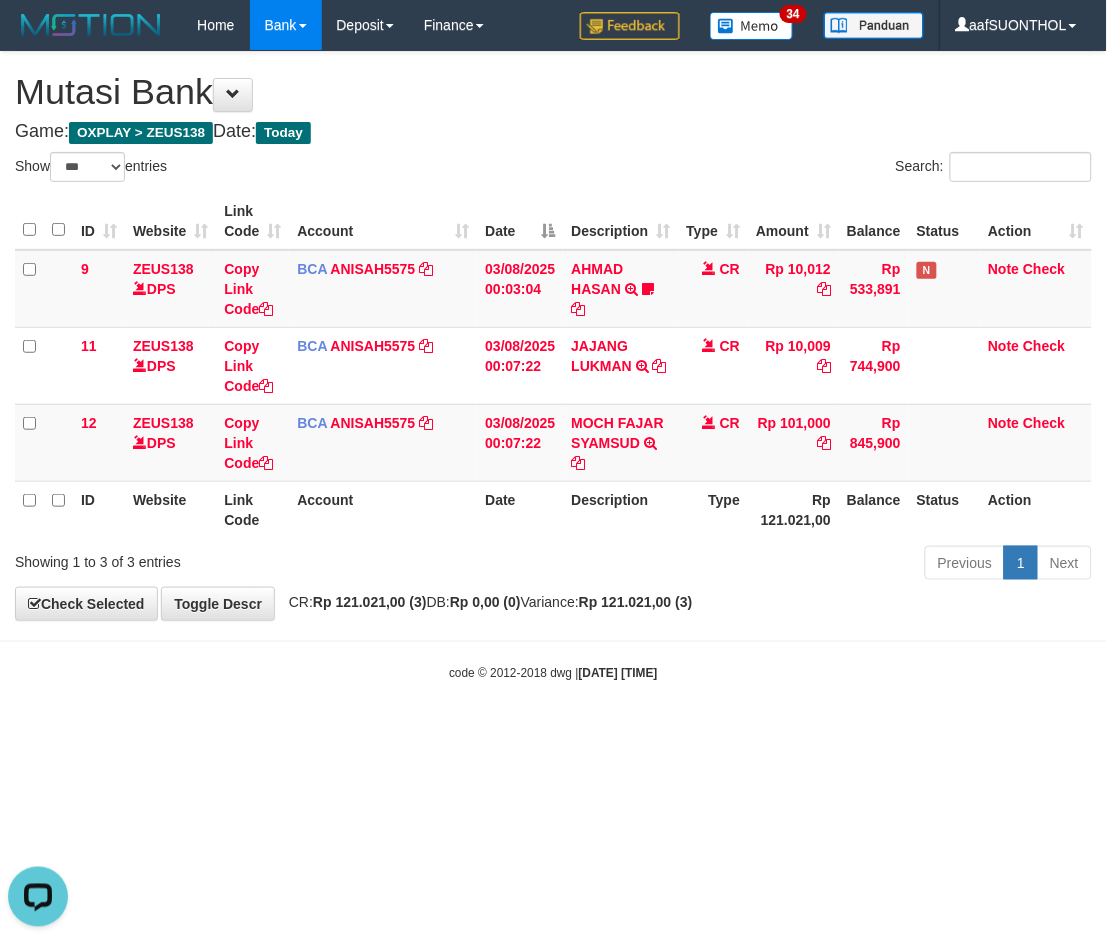 drag, startPoint x: 347, startPoint y: 792, endPoint x: 321, endPoint y: 776, distance: 30.528675 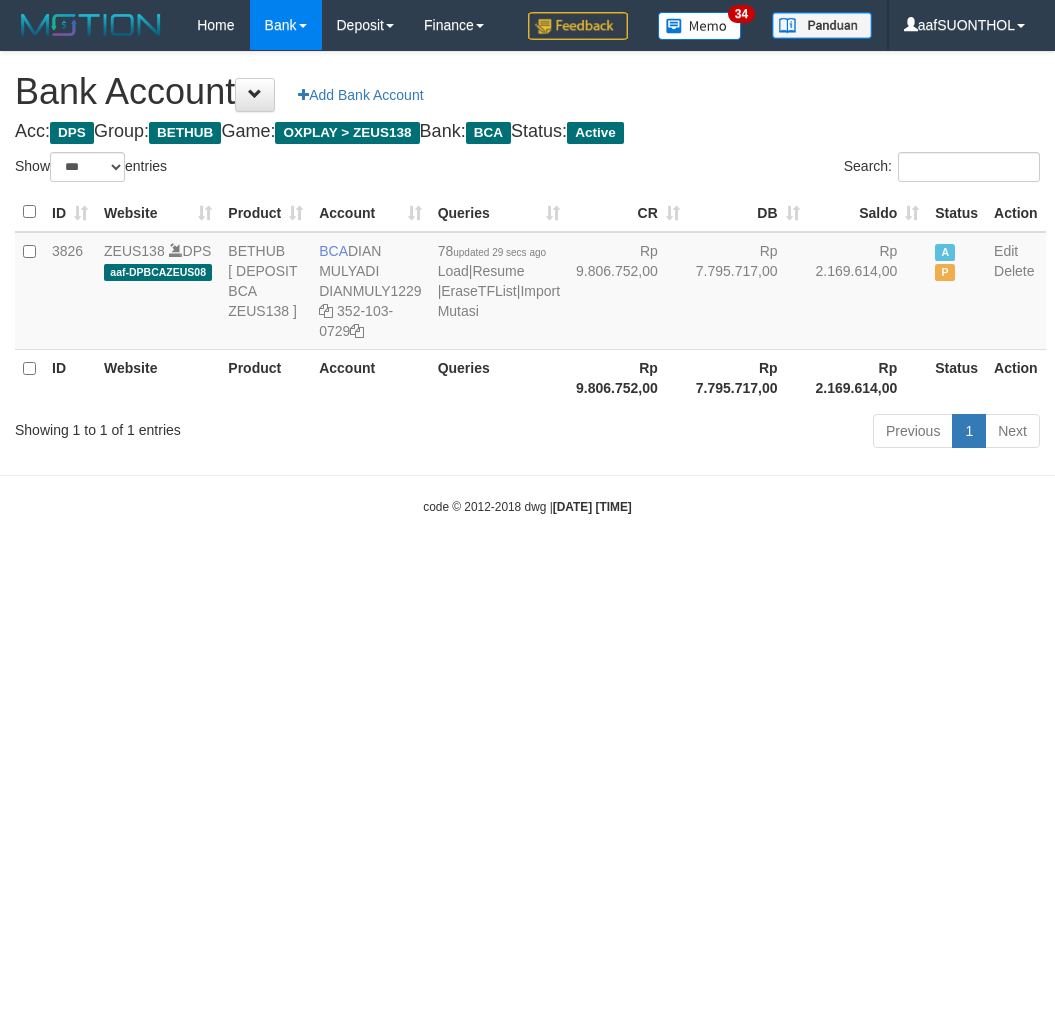select on "***" 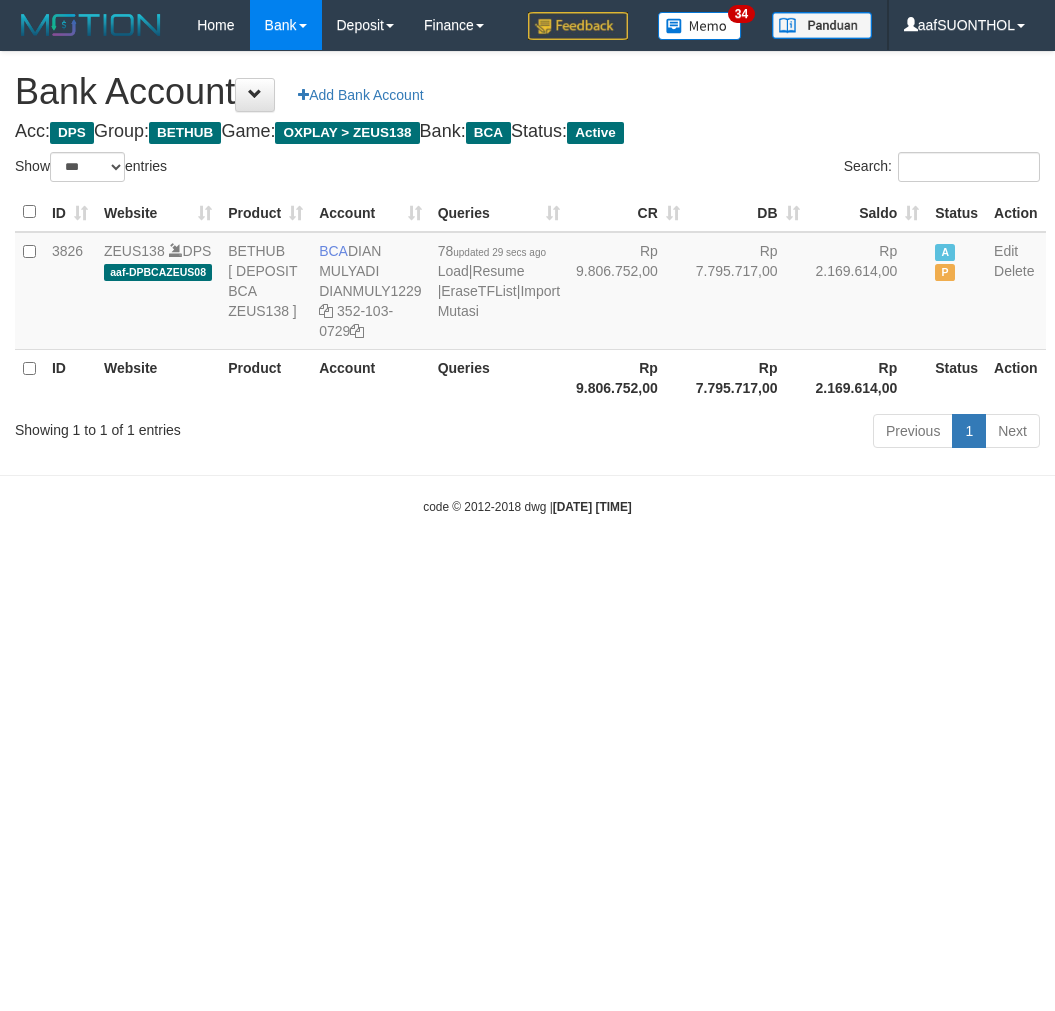 scroll, scrollTop: 0, scrollLeft: 0, axis: both 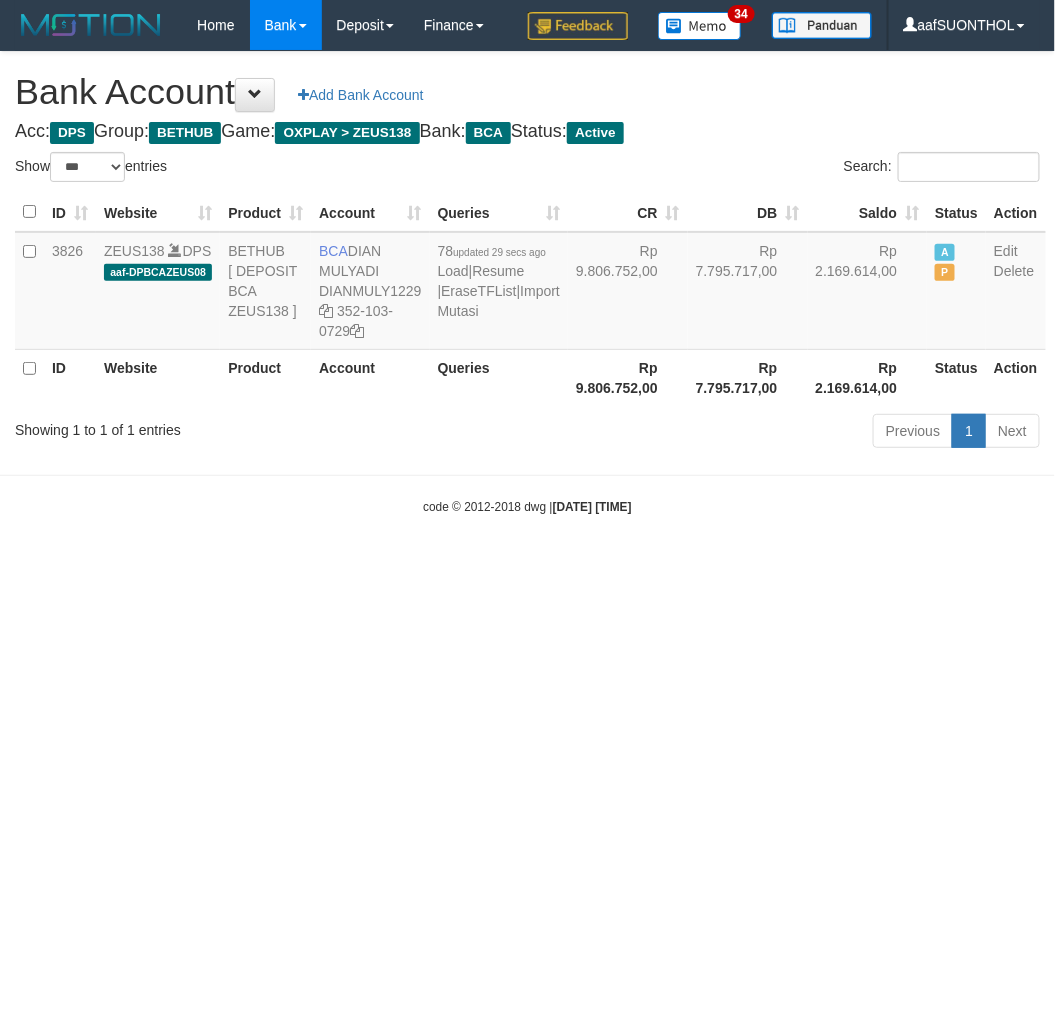 drag, startPoint x: 538, startPoint y: 788, endPoint x: 574, endPoint y: 806, distance: 40.24922 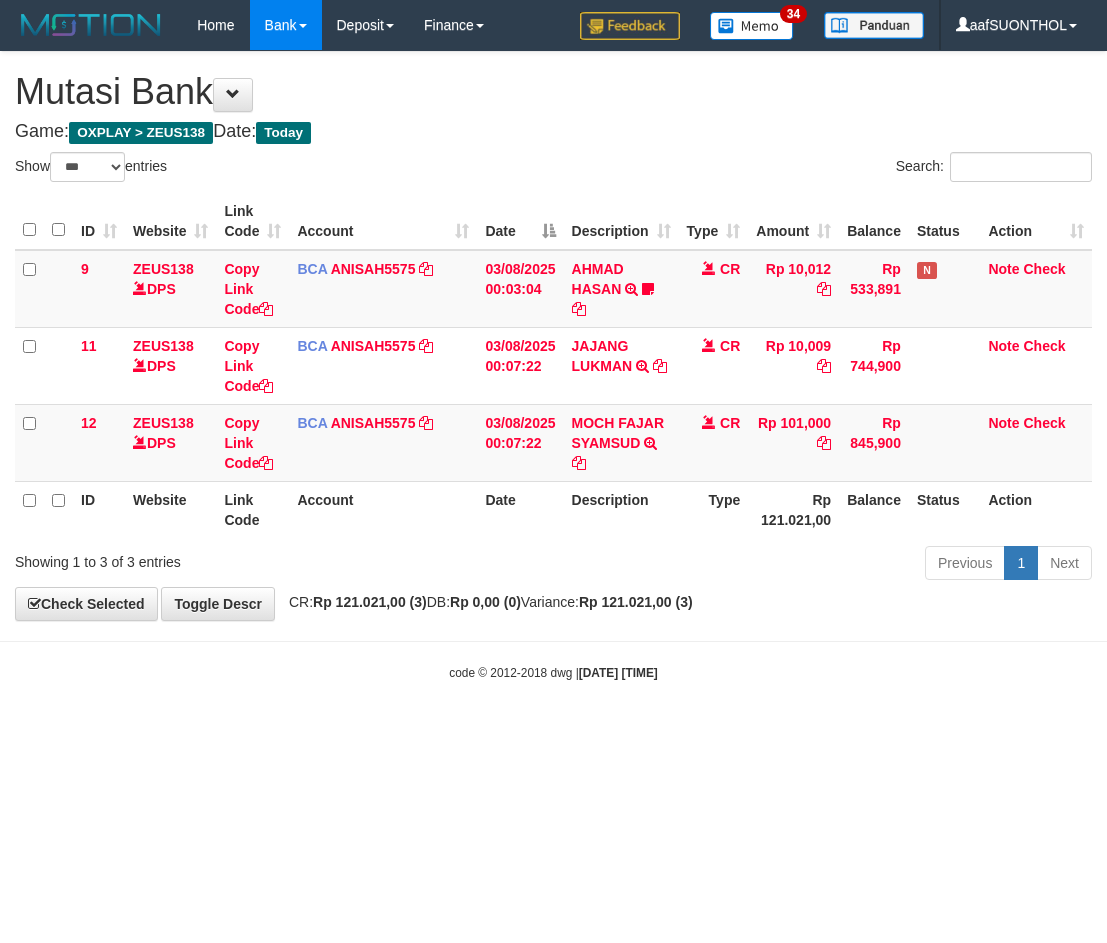select on "***" 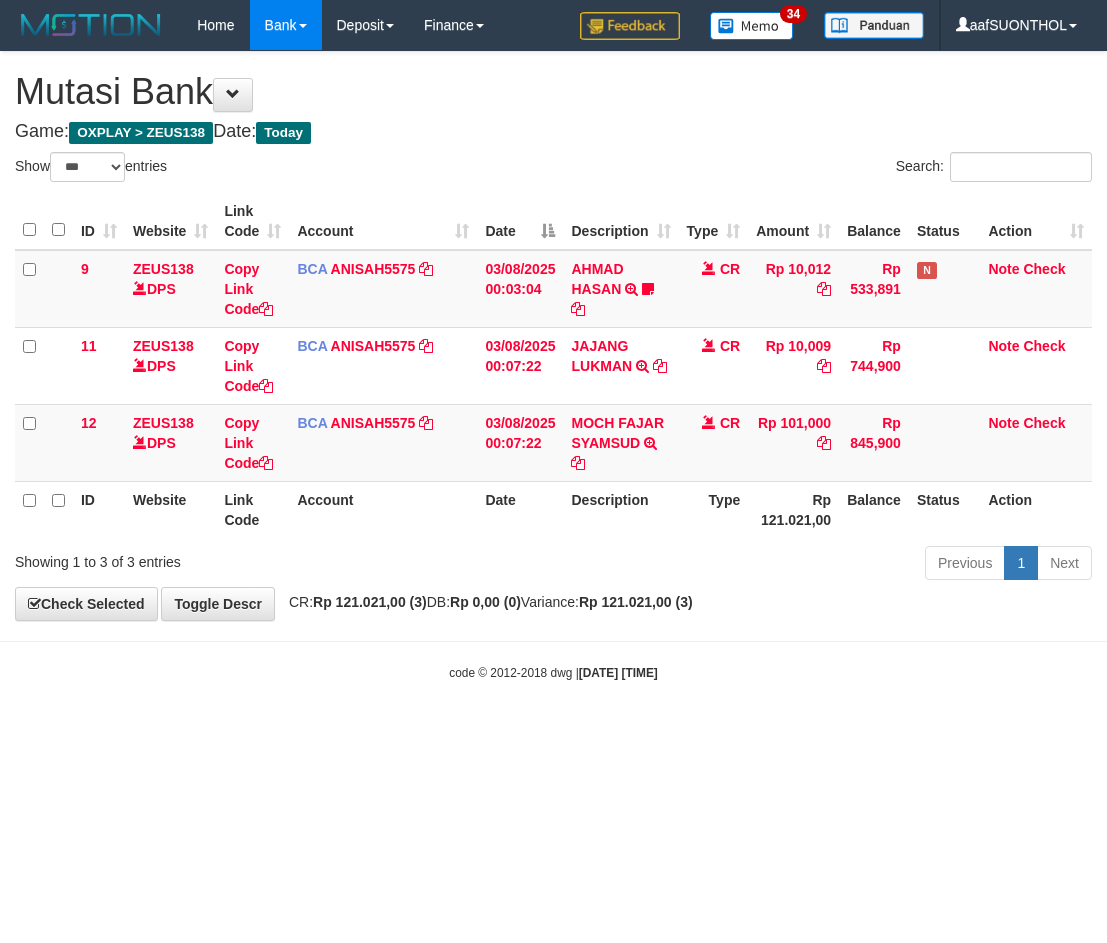 scroll, scrollTop: 0, scrollLeft: 0, axis: both 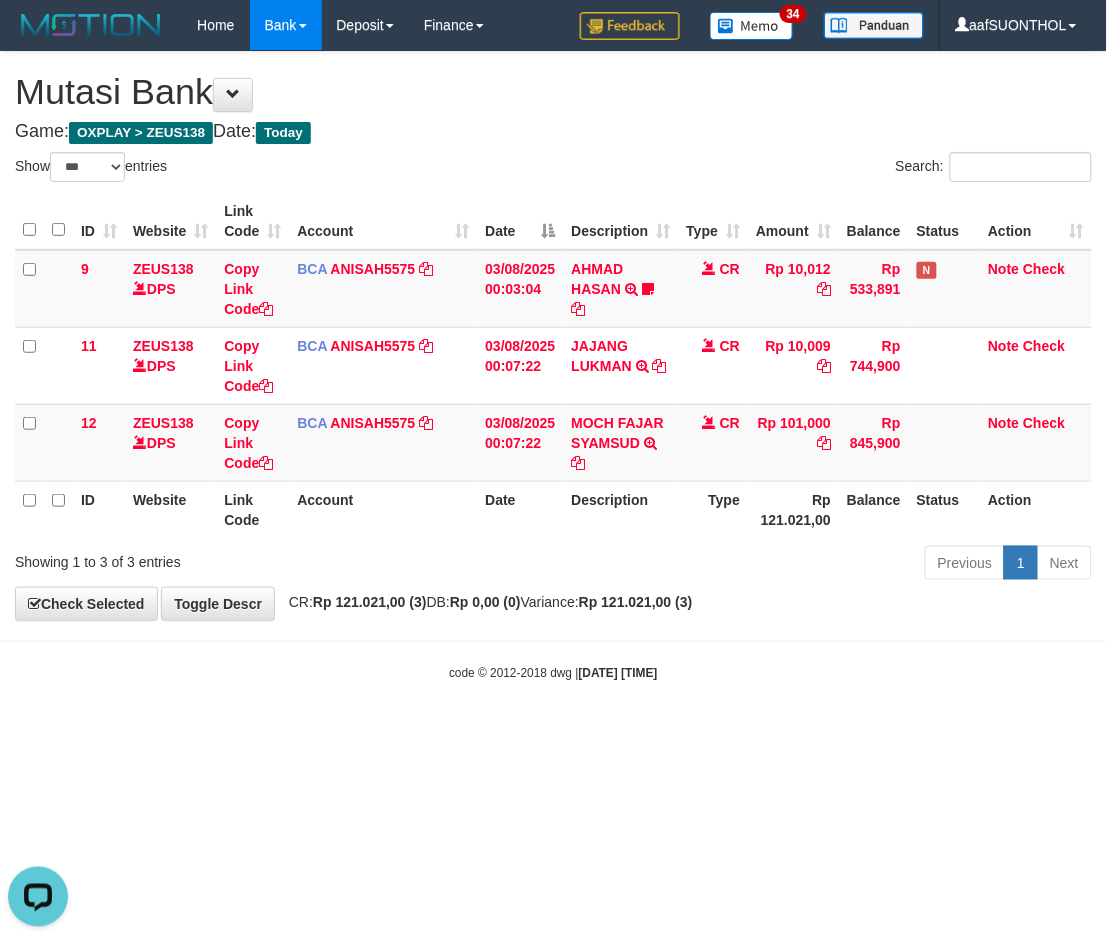 drag, startPoint x: 612, startPoint y: 747, endPoint x: 118, endPoint y: 745, distance: 494.00406 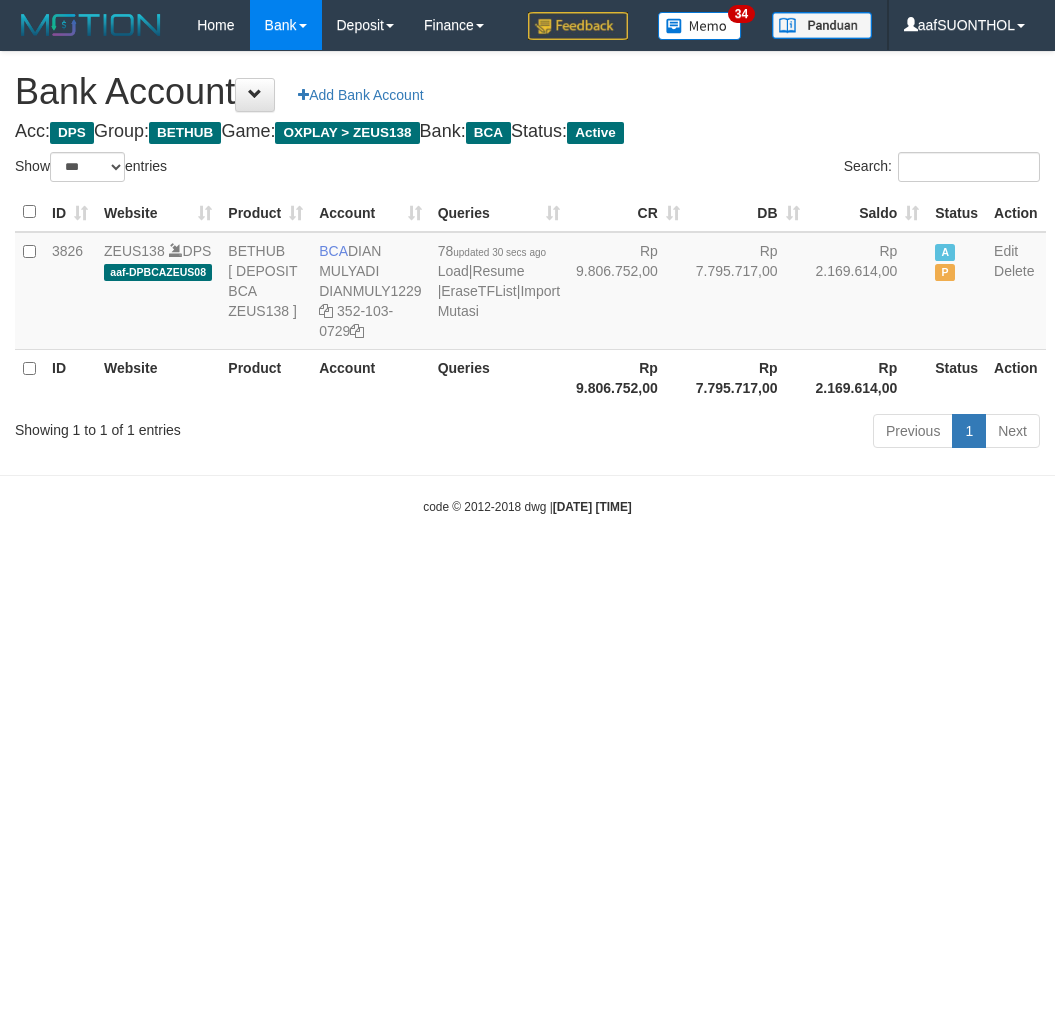 select on "***" 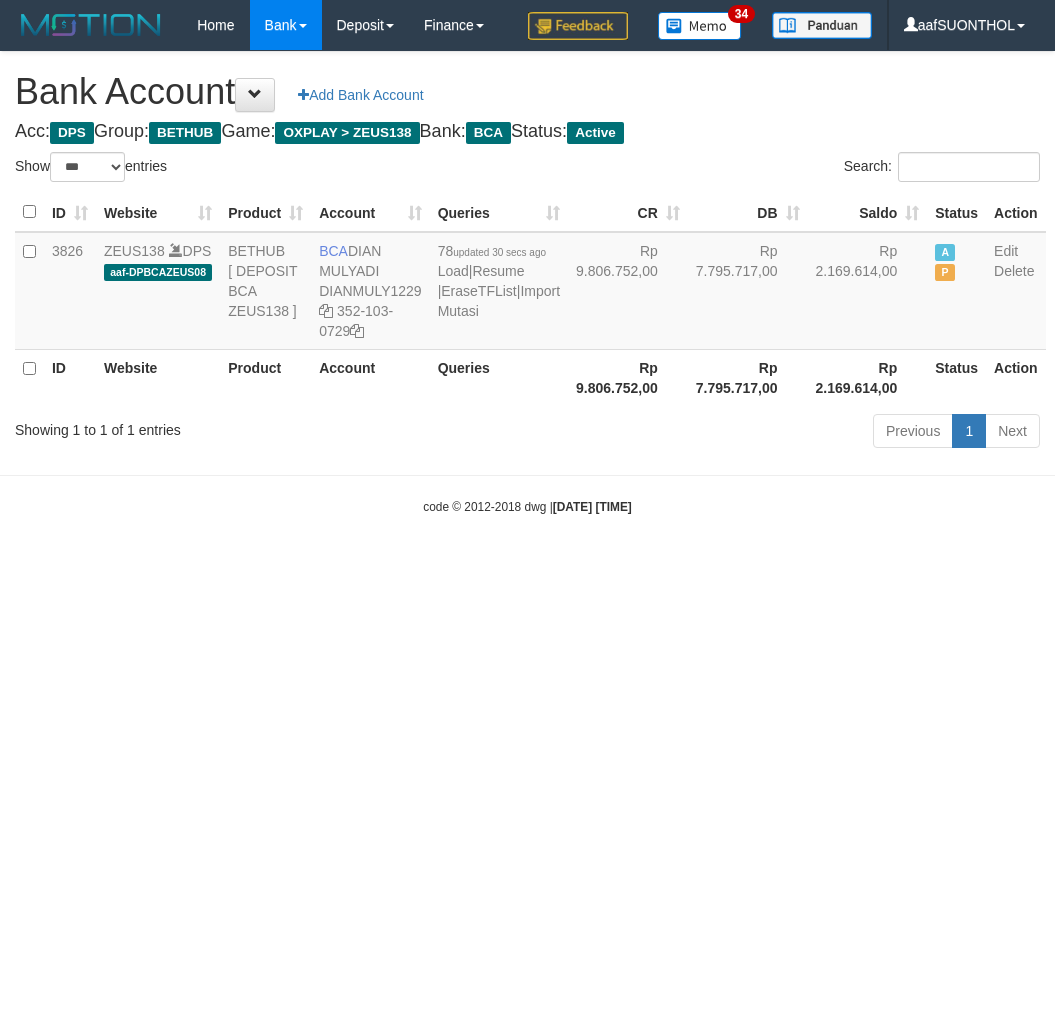 scroll, scrollTop: 0, scrollLeft: 0, axis: both 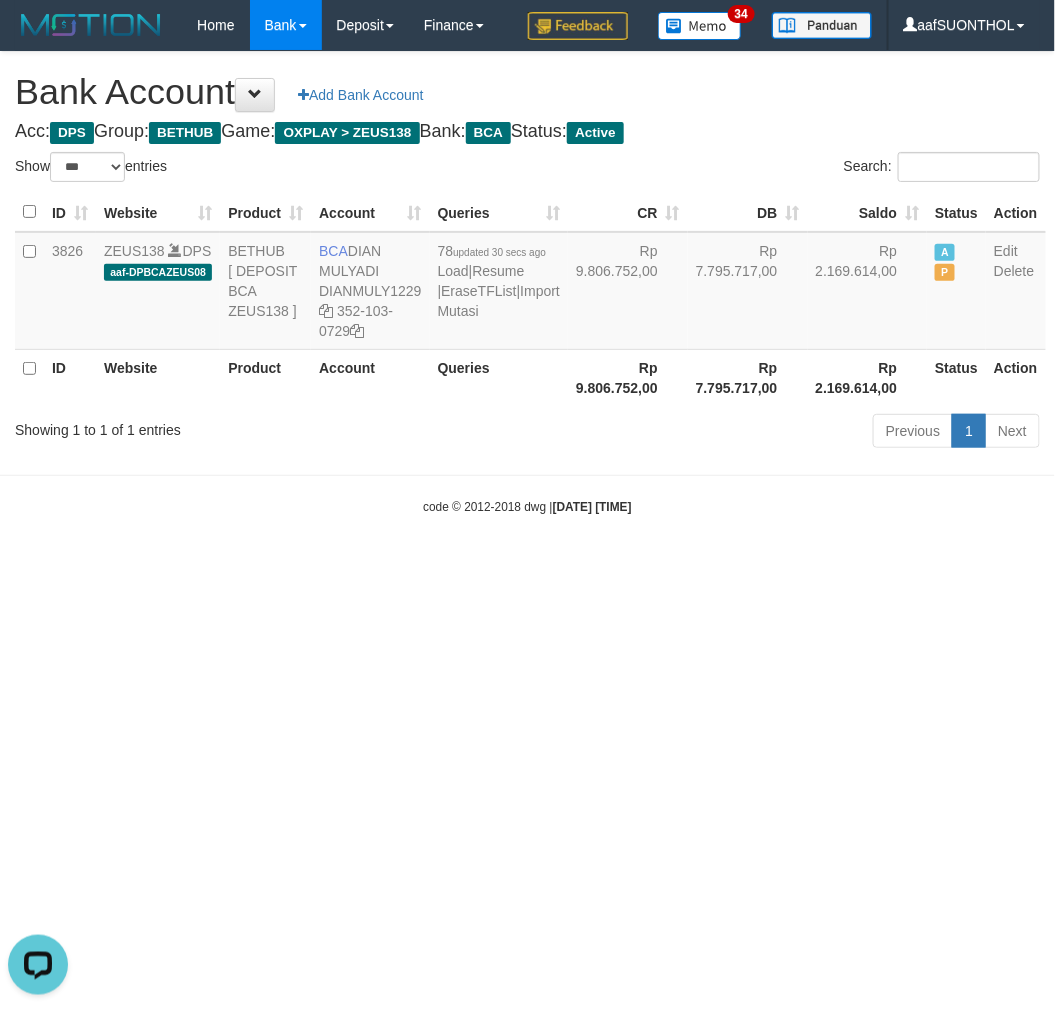 drag, startPoint x: 728, startPoint y: 684, endPoint x: 676, endPoint y: 615, distance: 86.40023 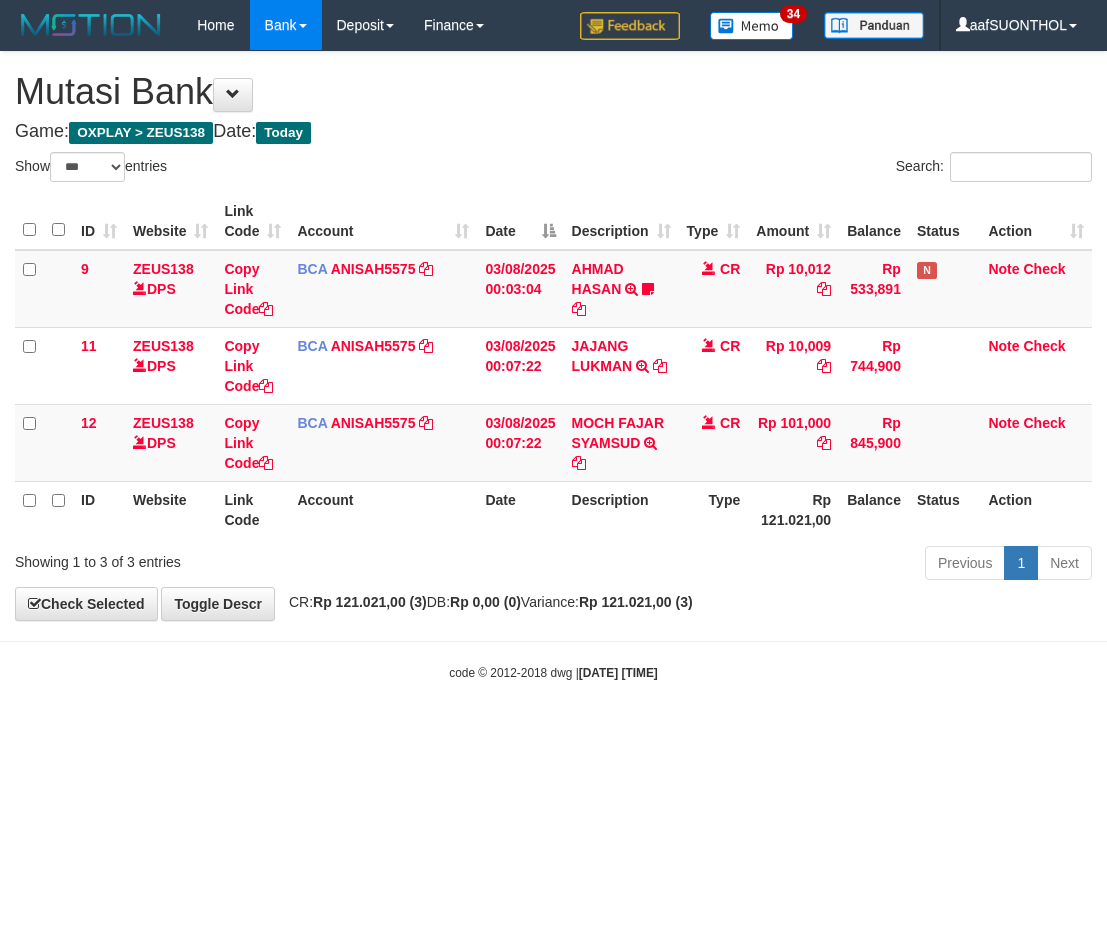select on "***" 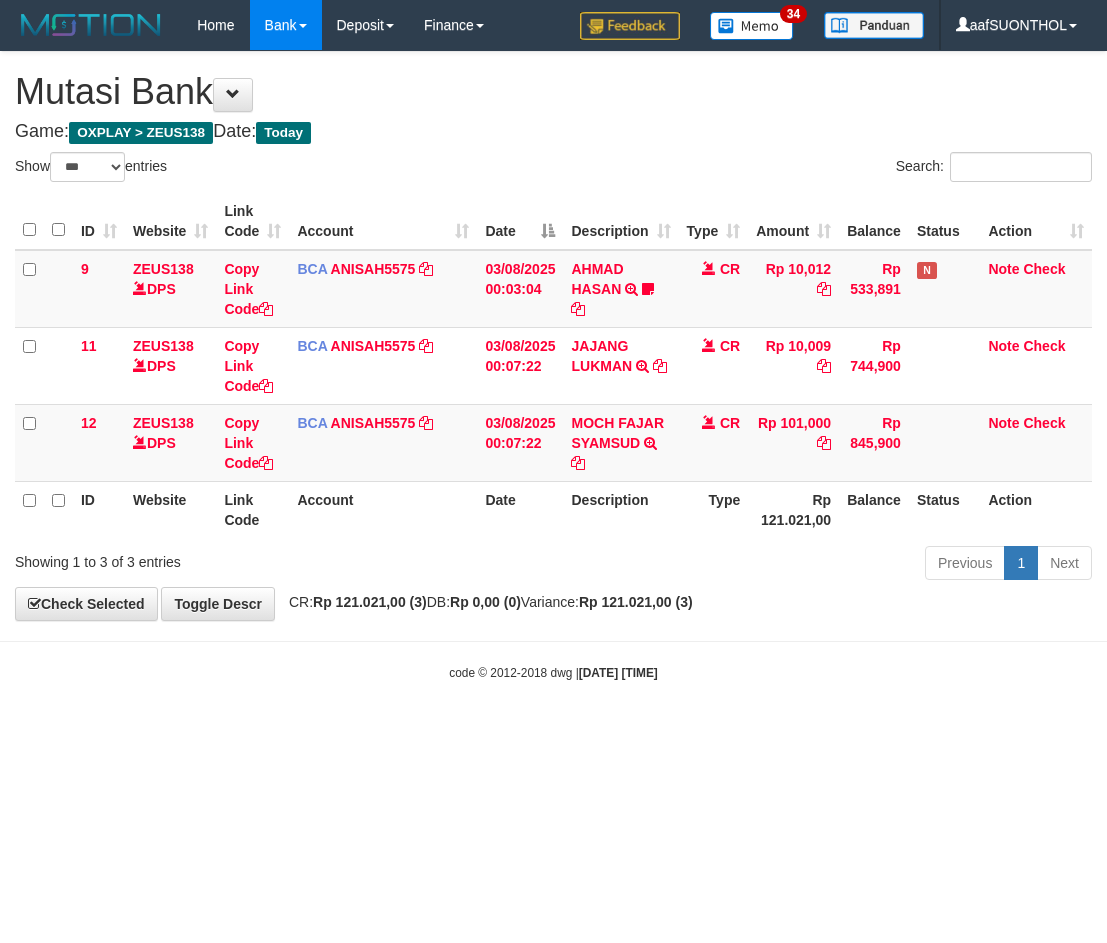 scroll, scrollTop: 0, scrollLeft: 0, axis: both 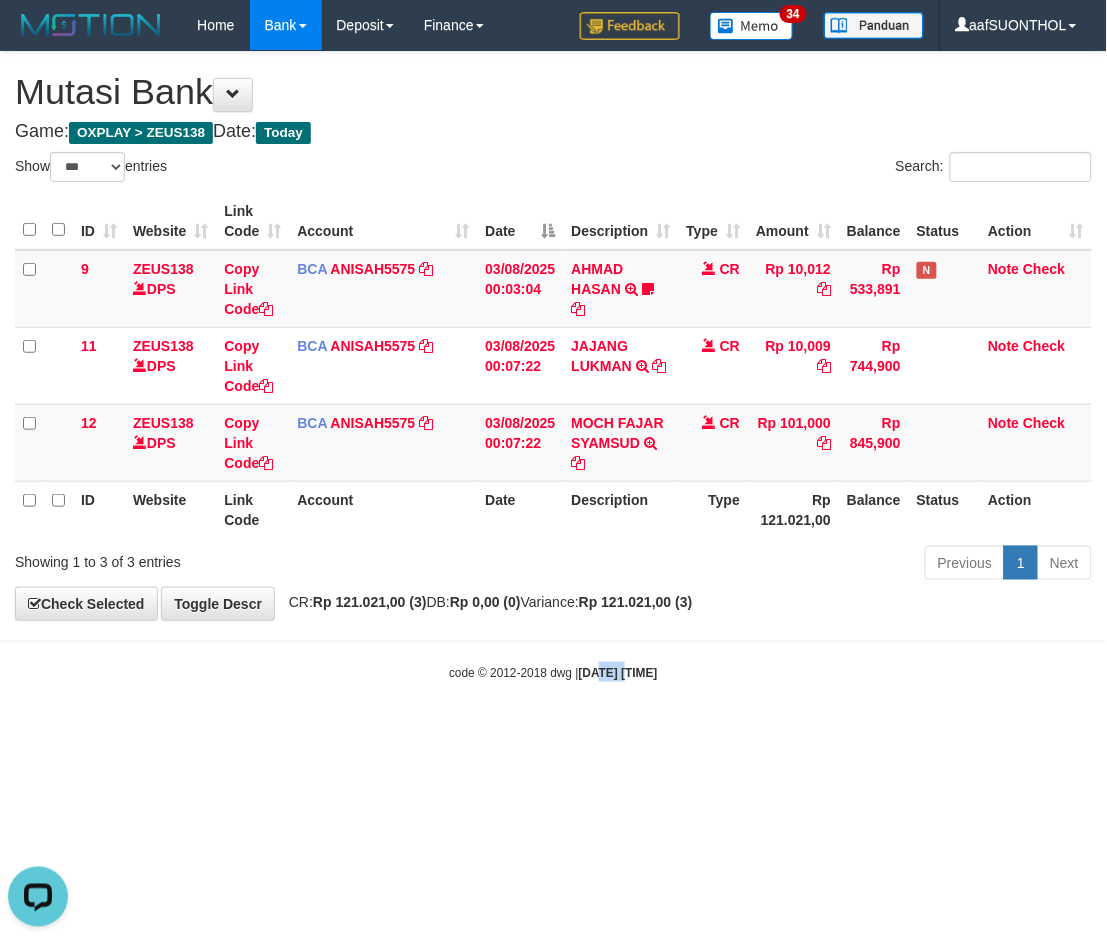 drag, startPoint x: 610, startPoint y: 757, endPoint x: 567, endPoint y: 740, distance: 46.238514 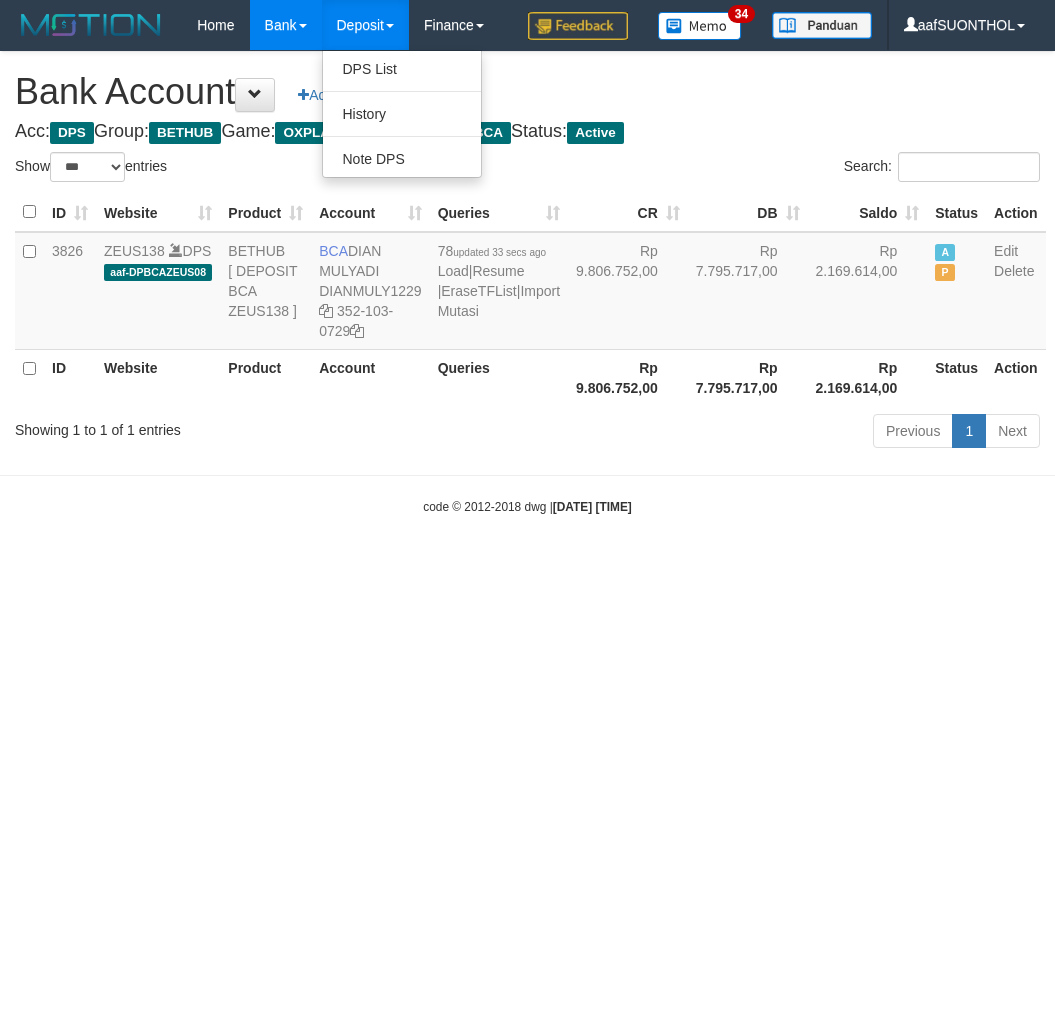 select on "***" 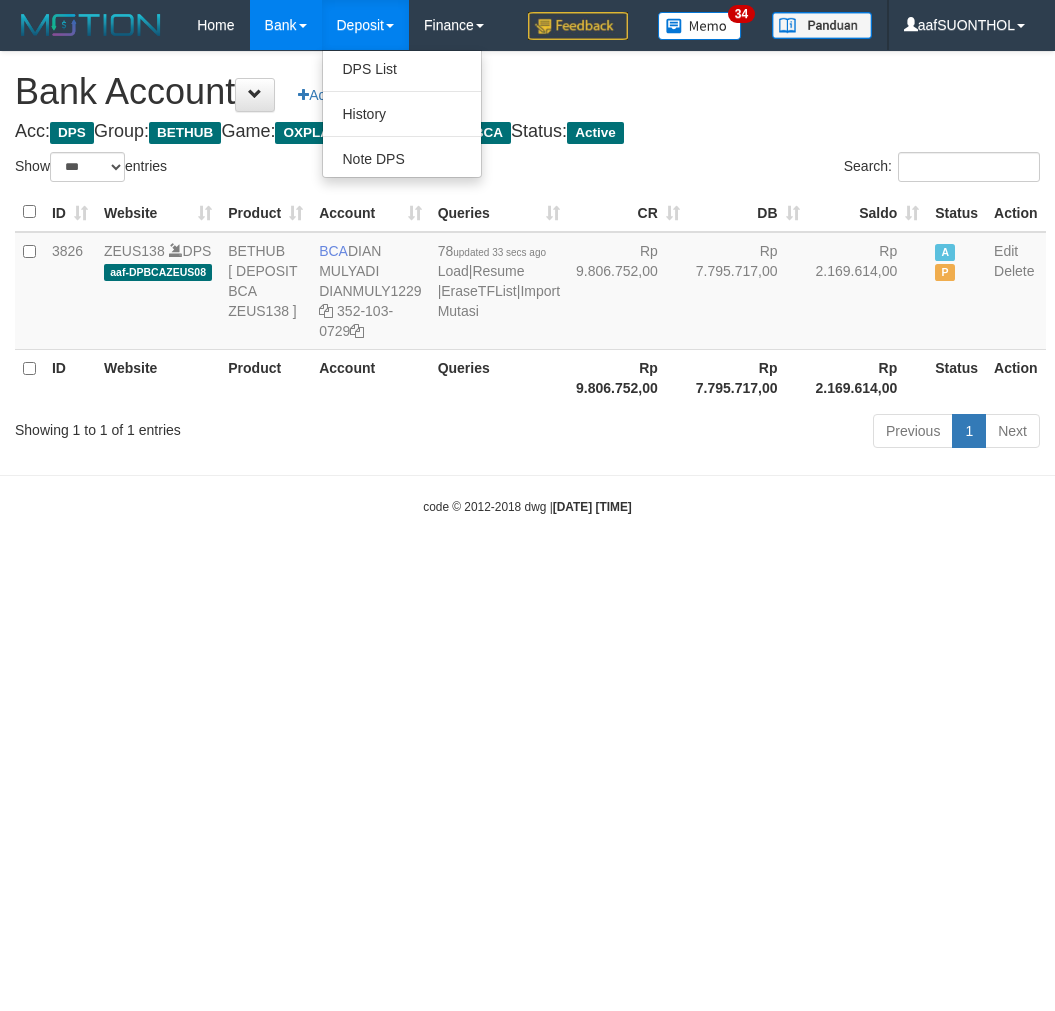 scroll, scrollTop: 0, scrollLeft: 0, axis: both 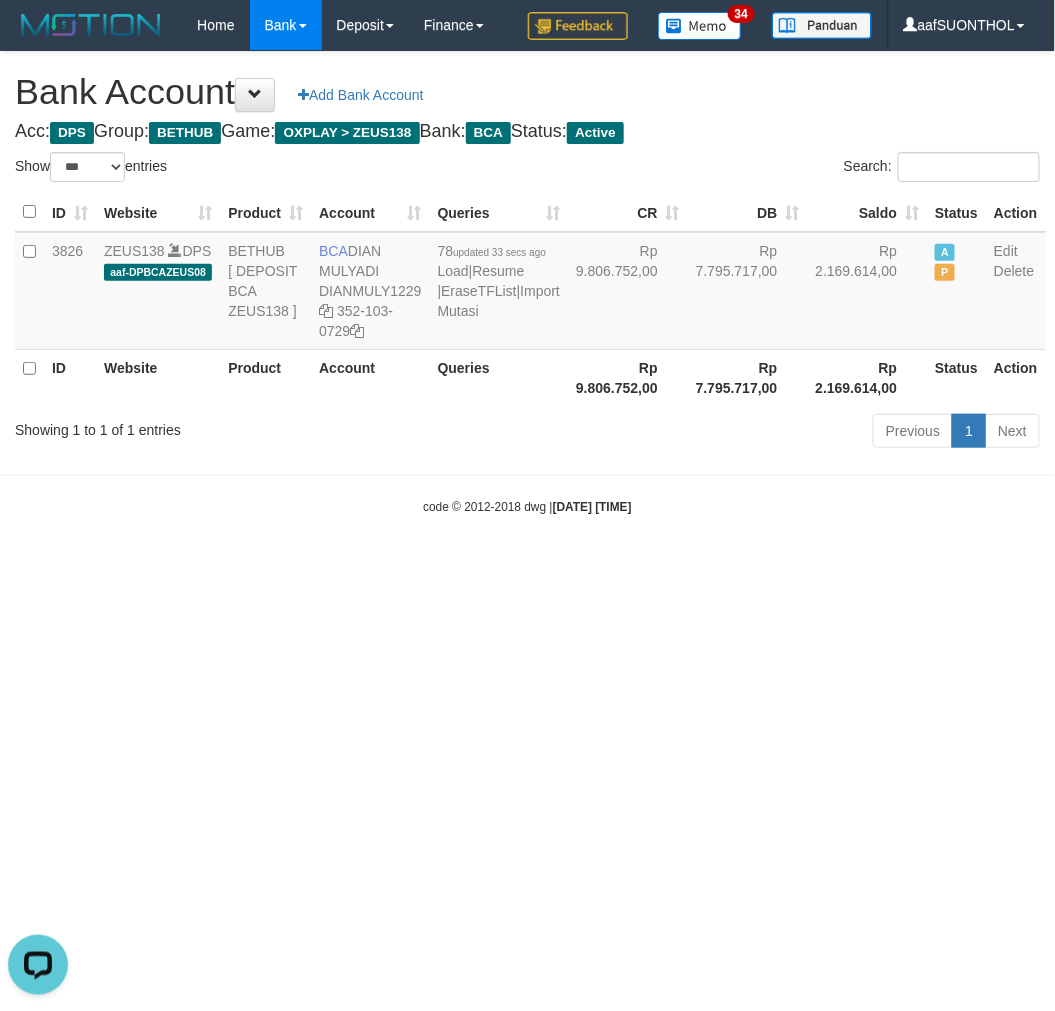 drag, startPoint x: 645, startPoint y: 722, endPoint x: 695, endPoint y: 737, distance: 52.201534 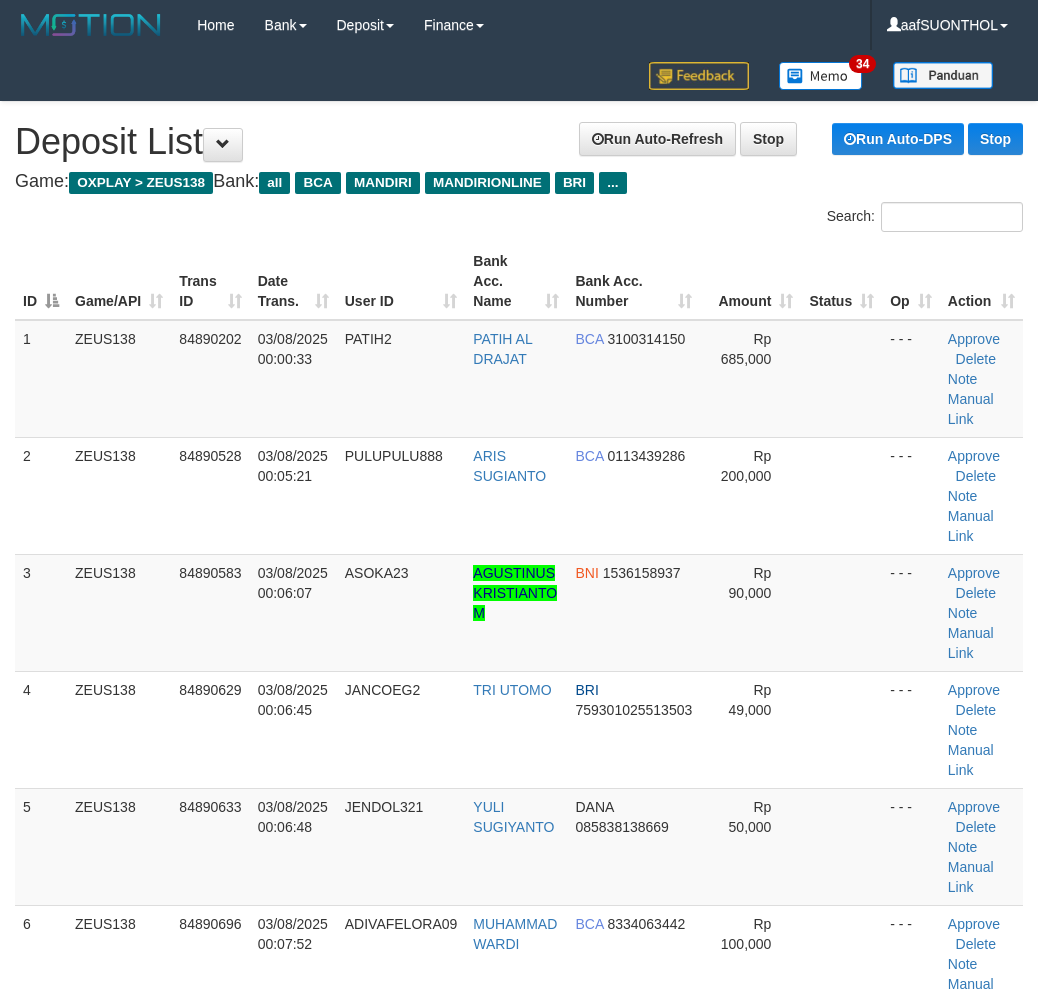 scroll, scrollTop: 13, scrollLeft: 0, axis: vertical 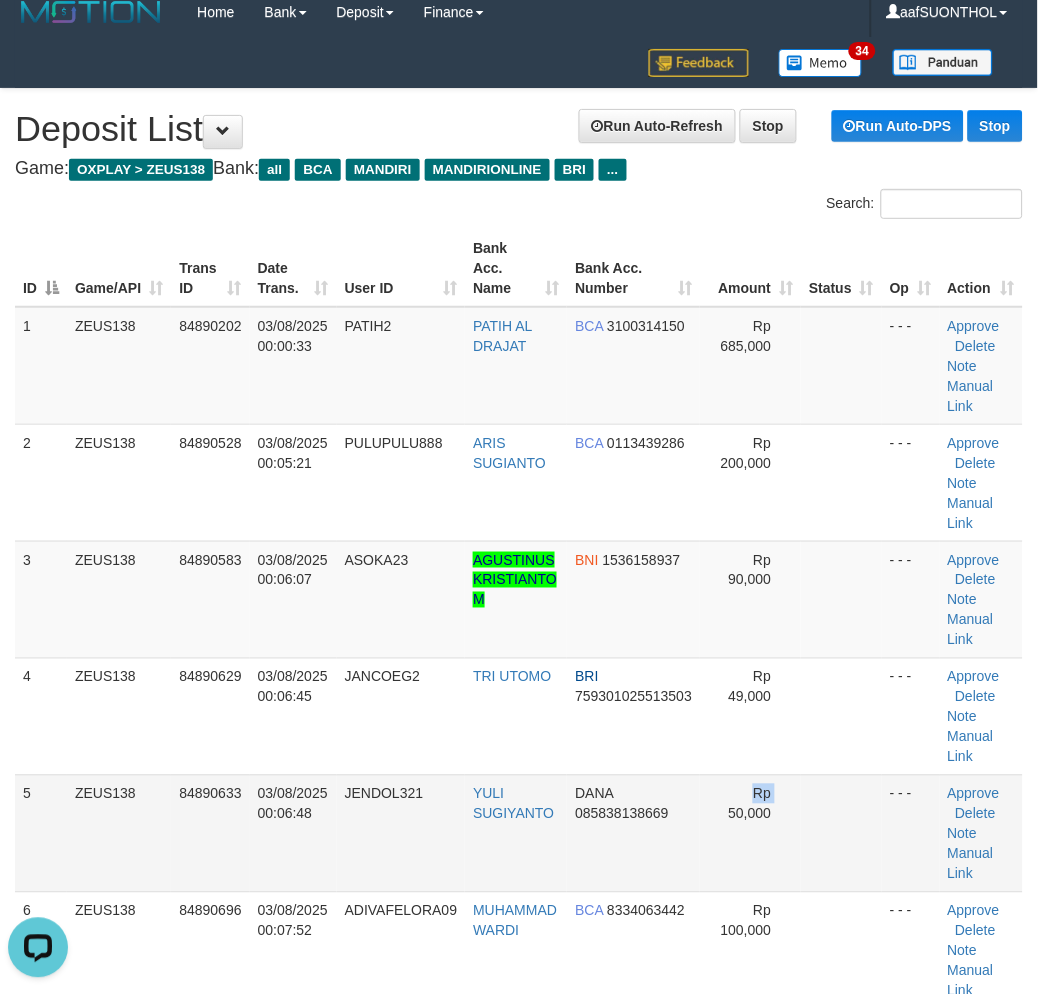 drag, startPoint x: 711, startPoint y: 808, endPoint x: 724, endPoint y: 830, distance: 25.553865 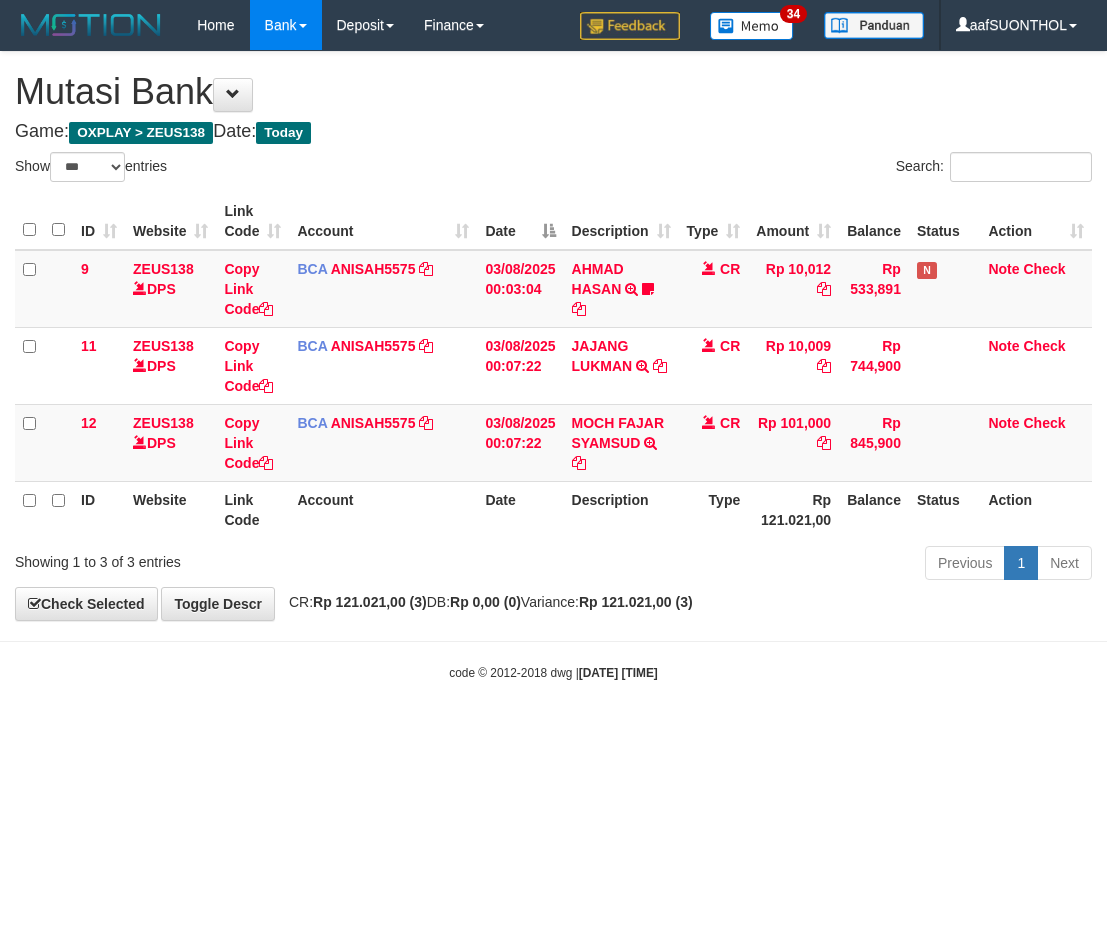 select on "***" 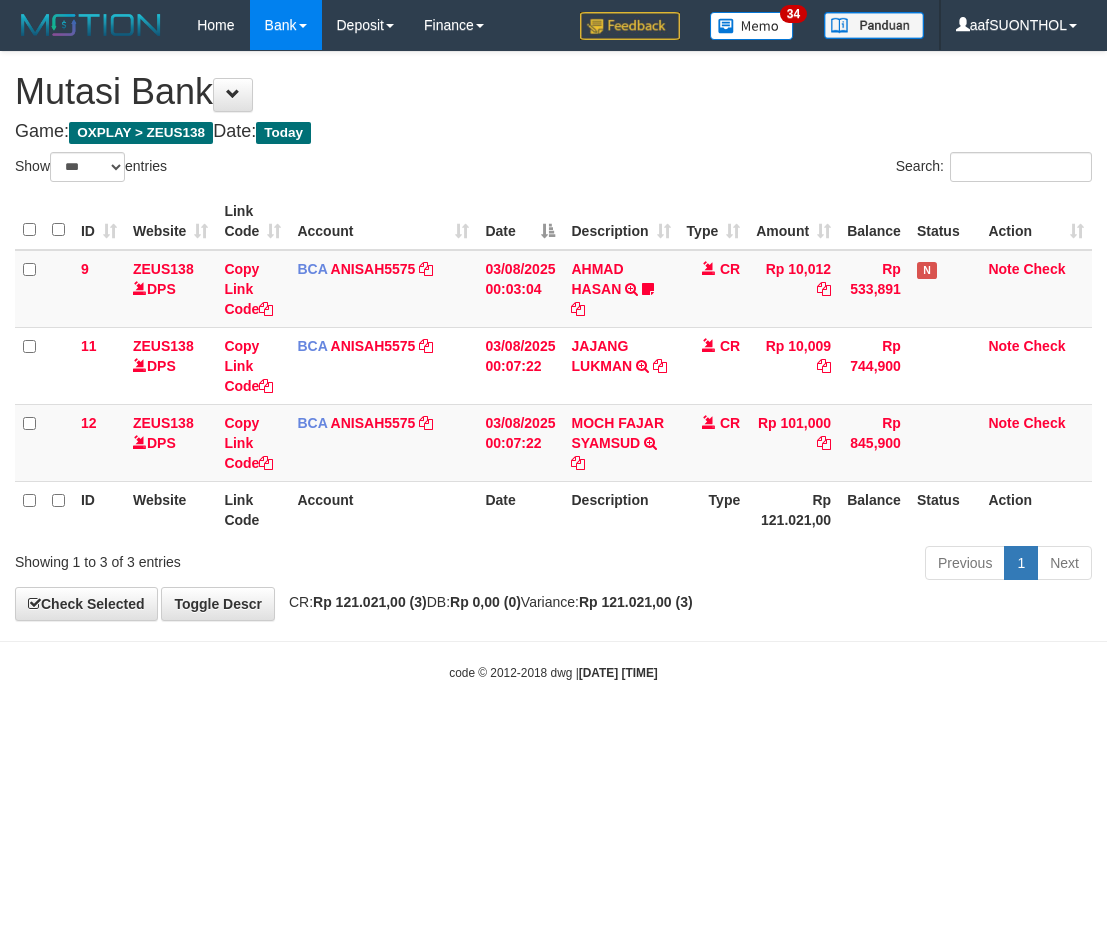 scroll, scrollTop: 0, scrollLeft: 0, axis: both 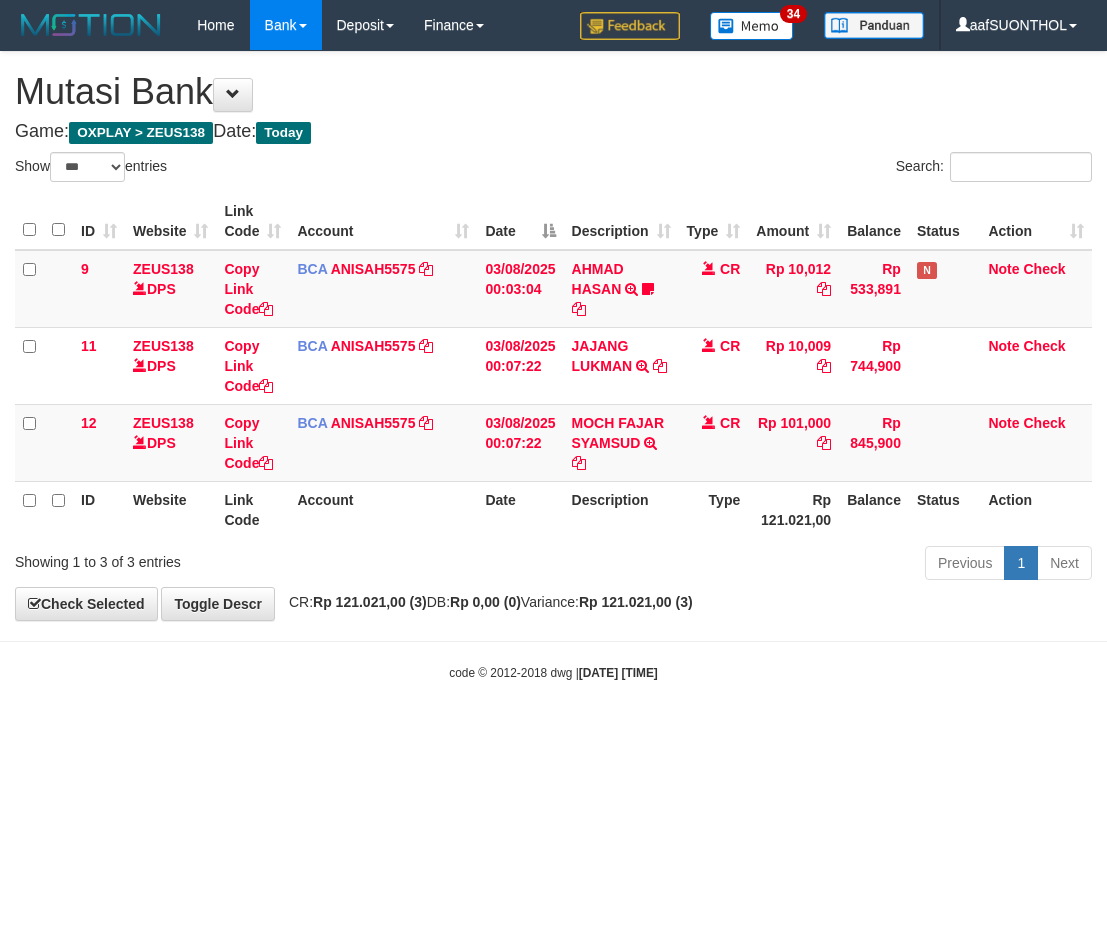 select on "***" 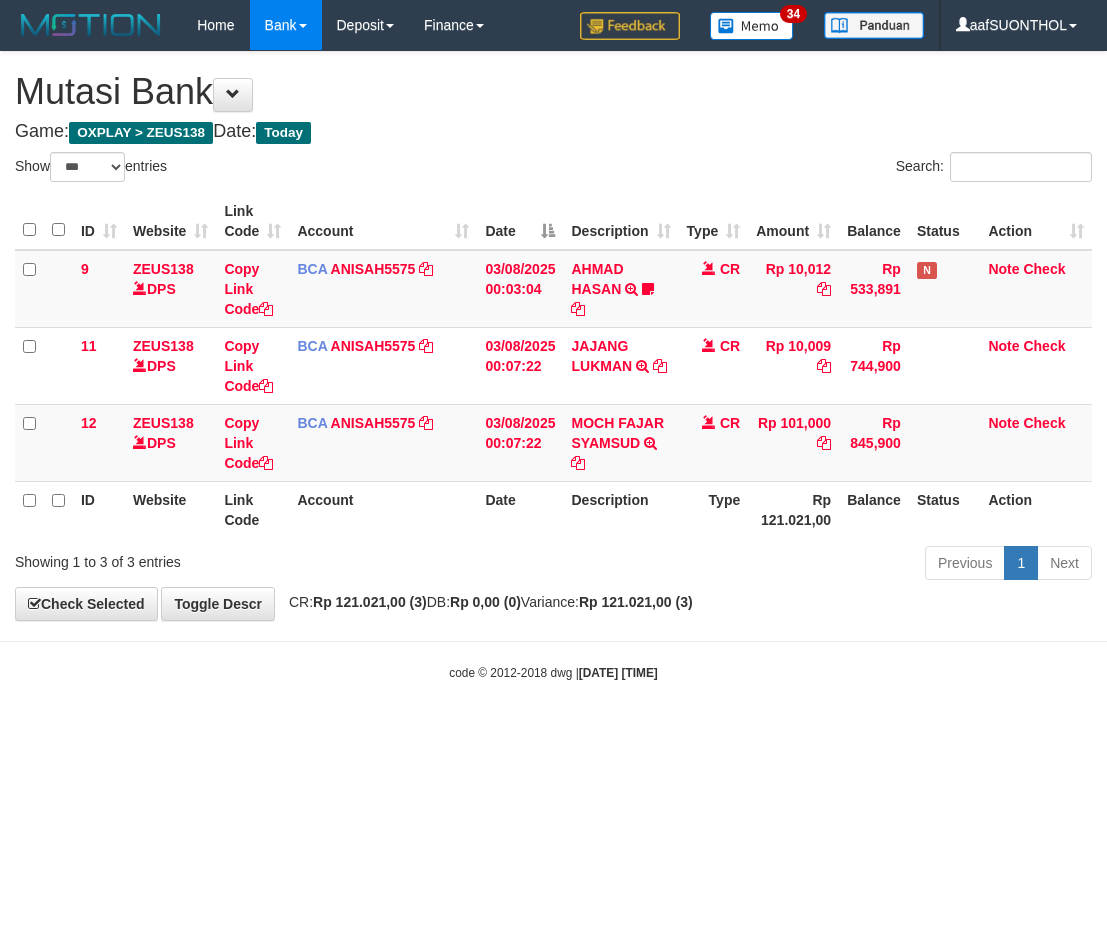 scroll, scrollTop: 0, scrollLeft: 0, axis: both 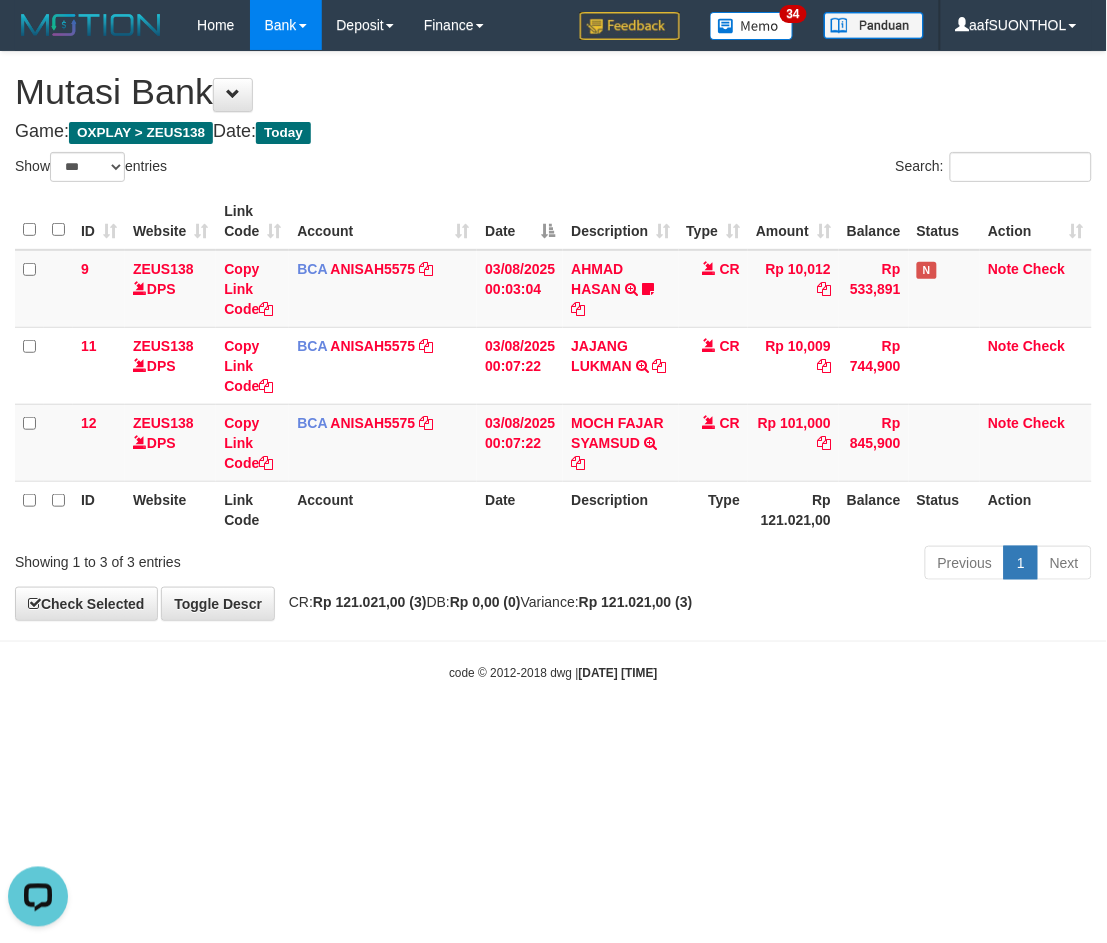 click on "Toggle navigation
Home
Bank
Account List
Load
By Website
Group
[OXPLAY]													ZEUS138
By Load Group (DPS)" at bounding box center [553, 366] 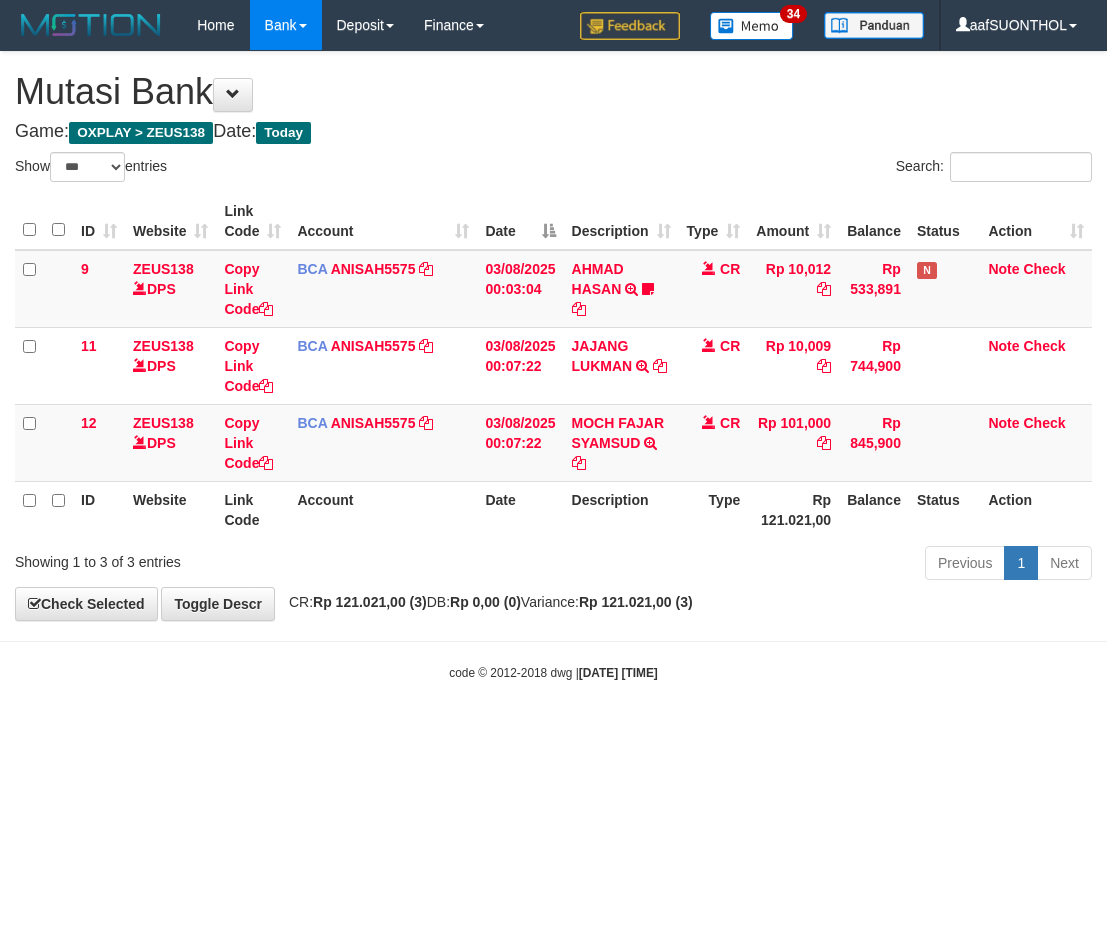 select on "***" 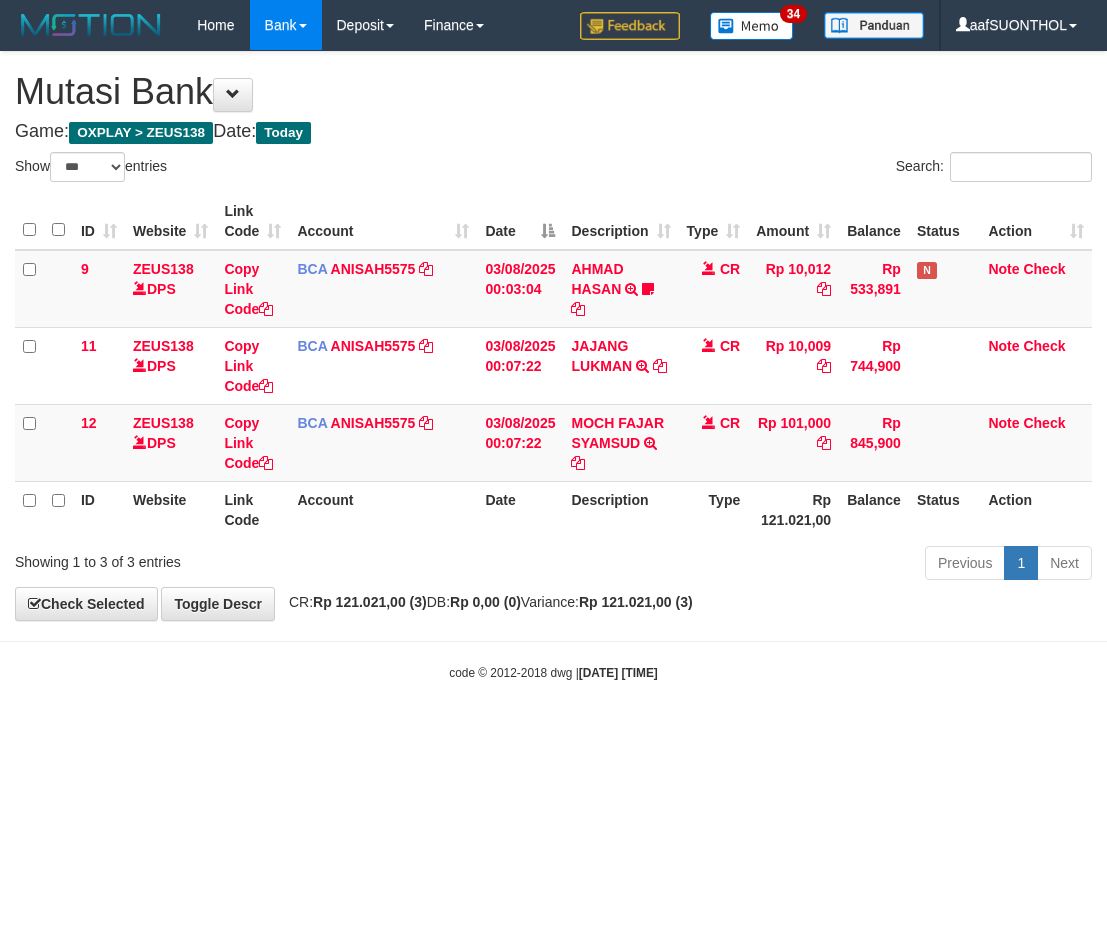 scroll, scrollTop: 0, scrollLeft: 0, axis: both 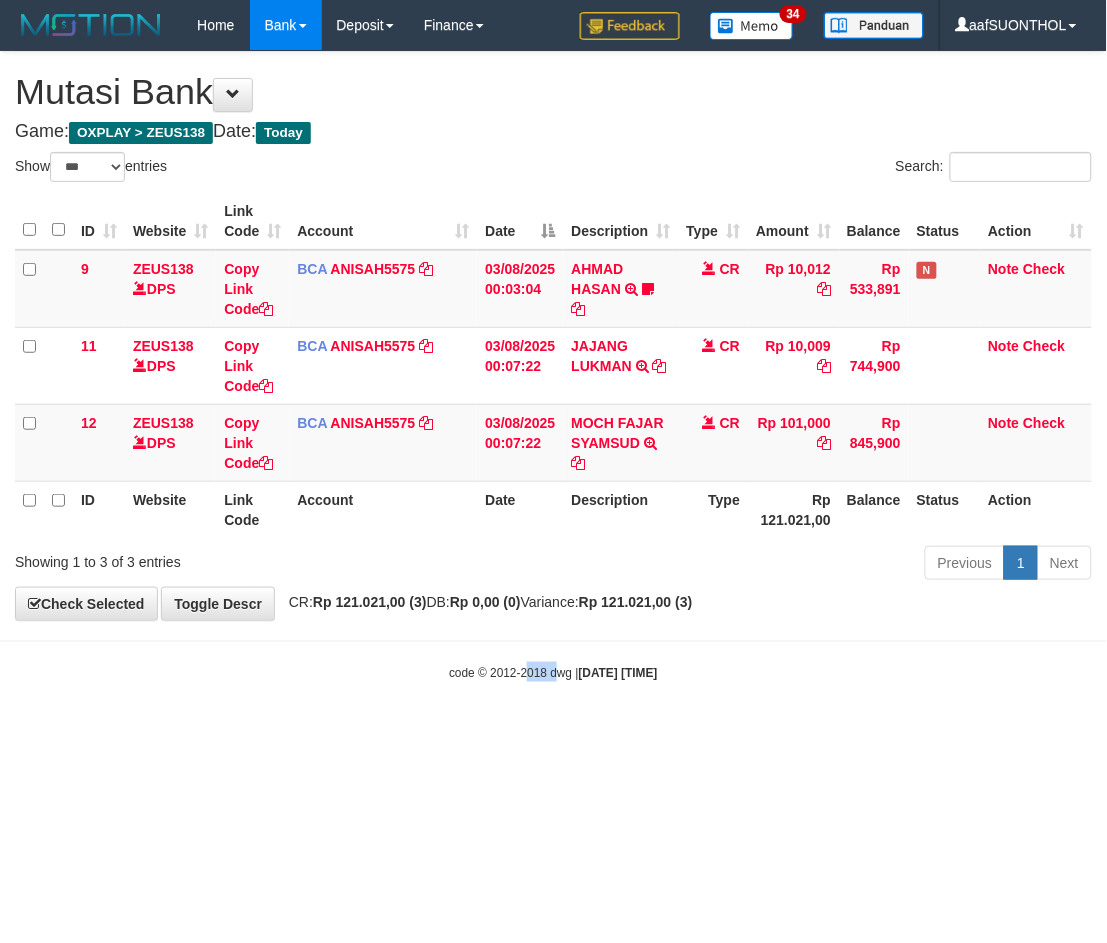 drag, startPoint x: 543, startPoint y: 723, endPoint x: 466, endPoint y: 677, distance: 89.693924 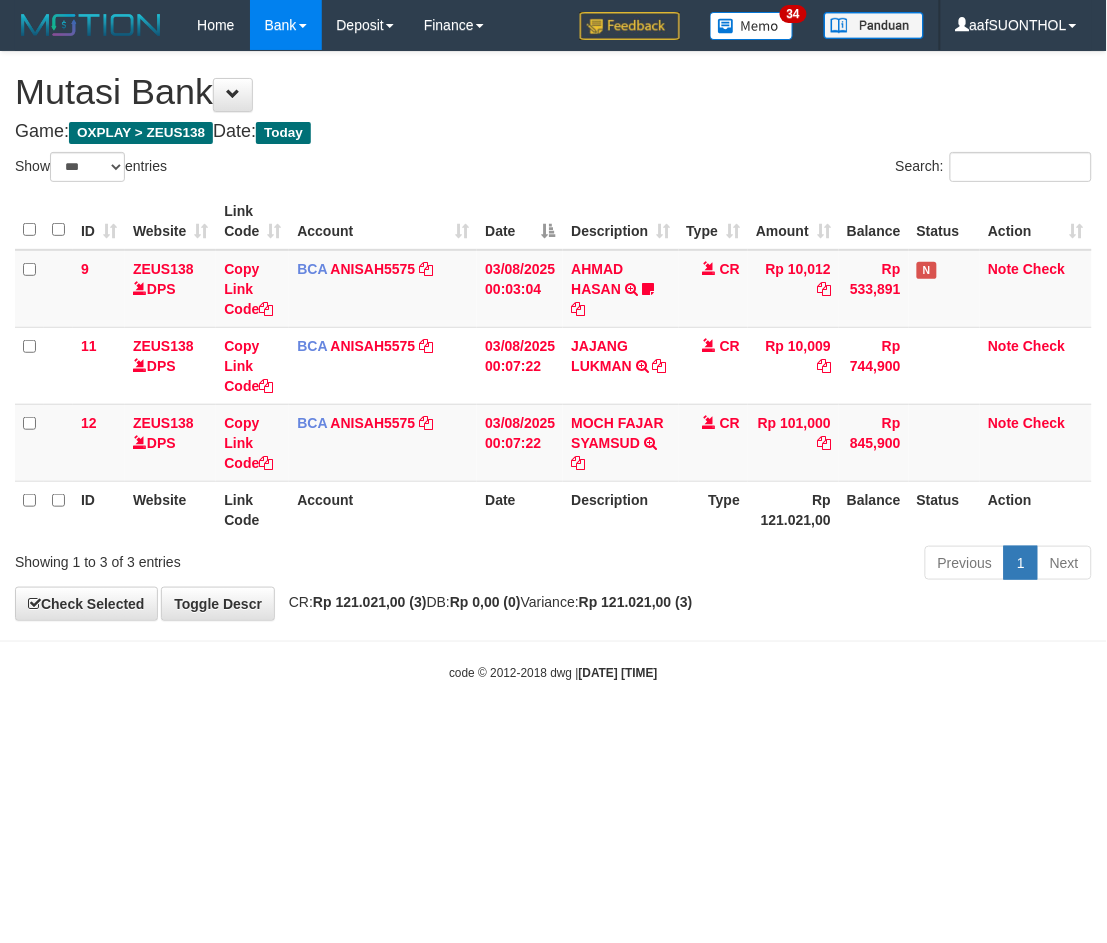 click on "Toggle navigation
Home
Bank
Account List
Load
By Website
Group
[OXPLAY]													ZEUS138
By Load Group (DPS)" at bounding box center [553, 366] 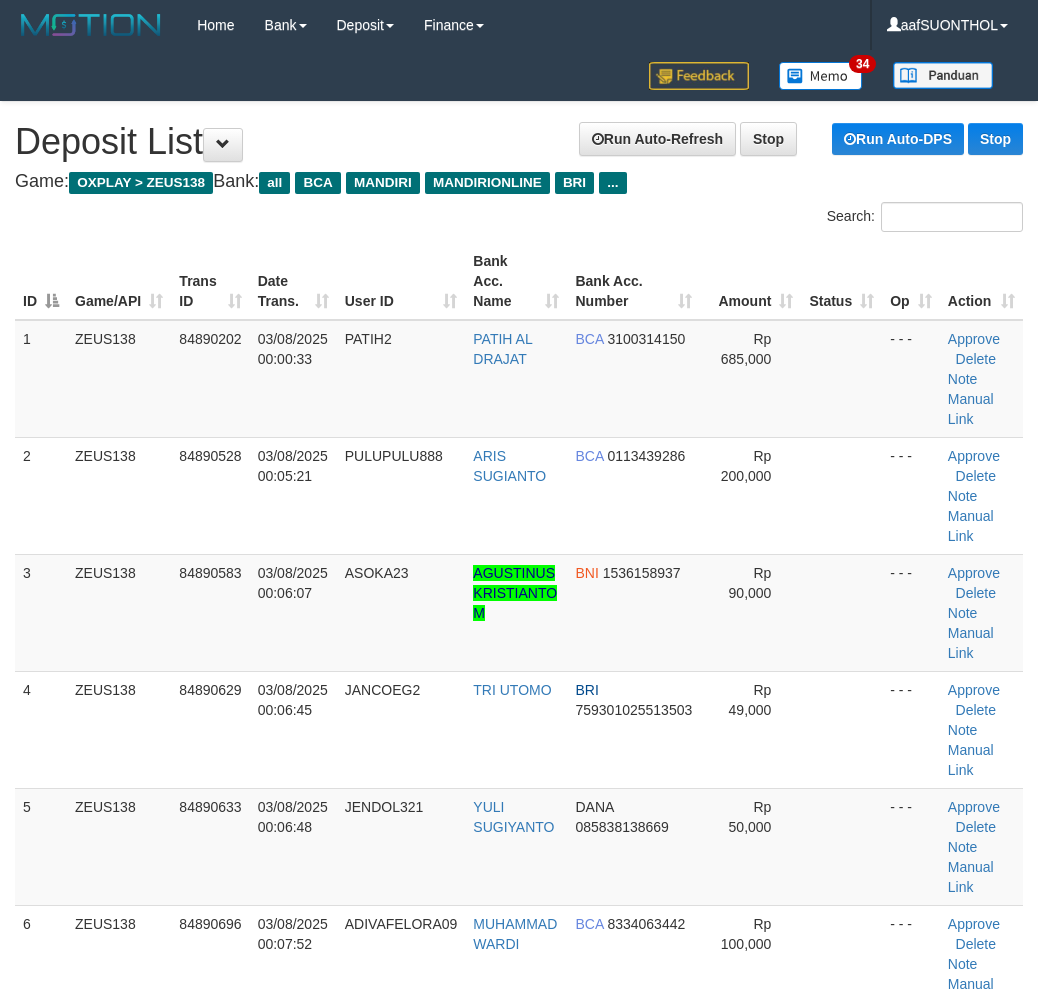 scroll, scrollTop: 13, scrollLeft: 0, axis: vertical 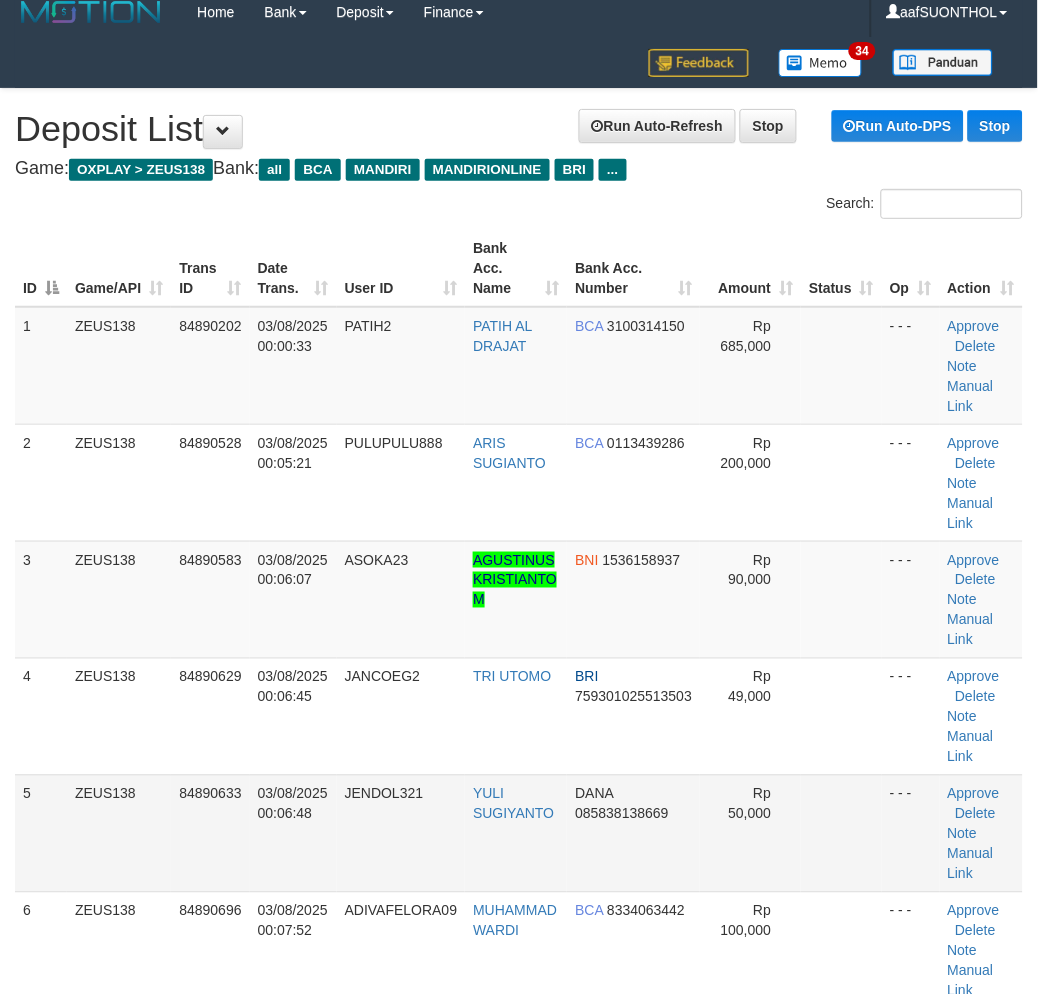 click on "DANA
085838138669" at bounding box center [633, 833] 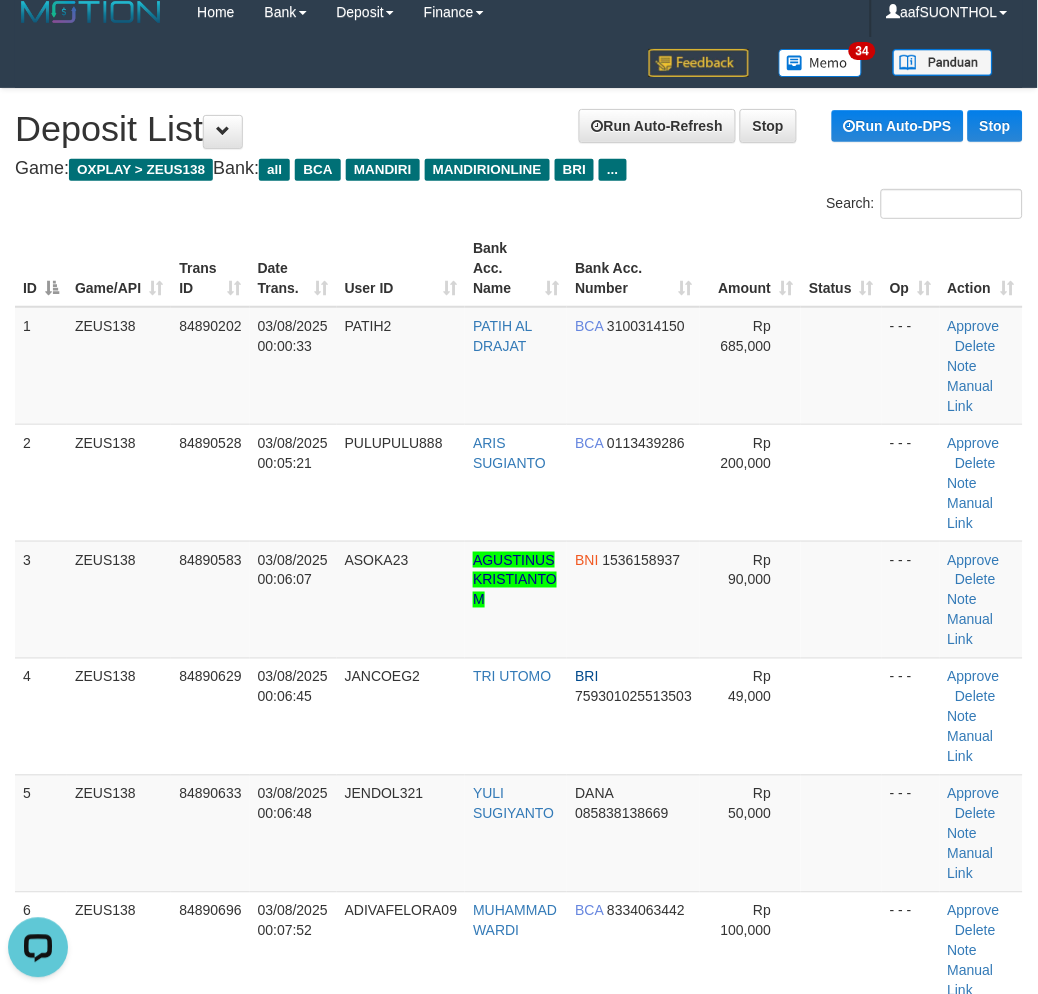 scroll, scrollTop: 0, scrollLeft: 0, axis: both 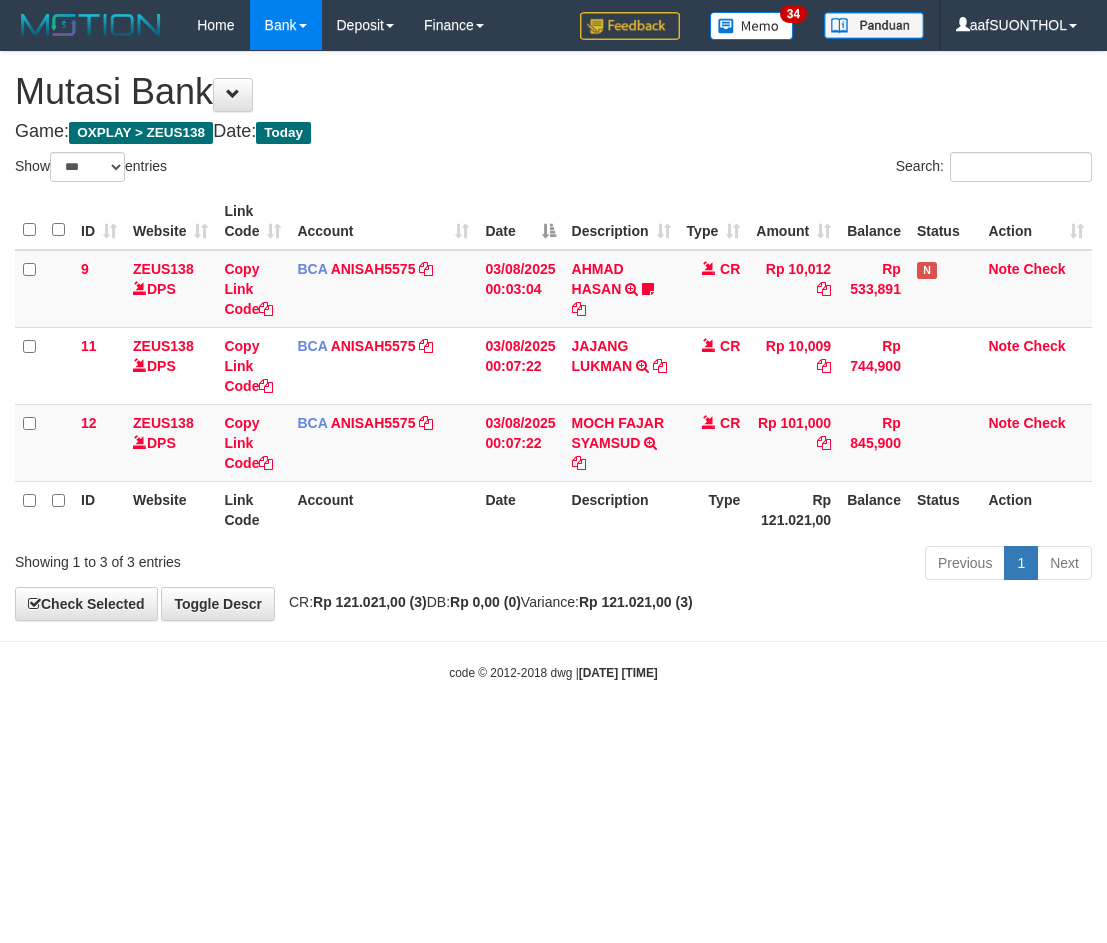 select on "***" 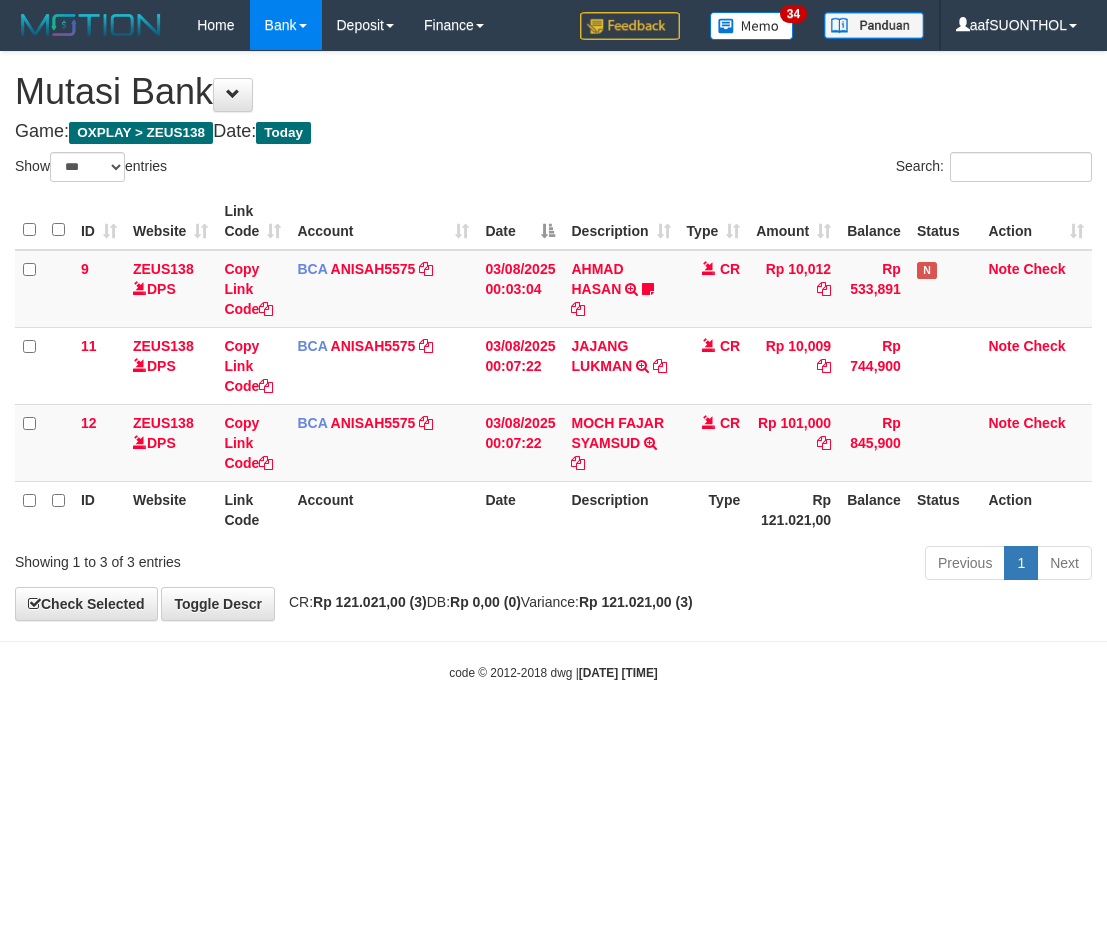 scroll, scrollTop: 0, scrollLeft: 0, axis: both 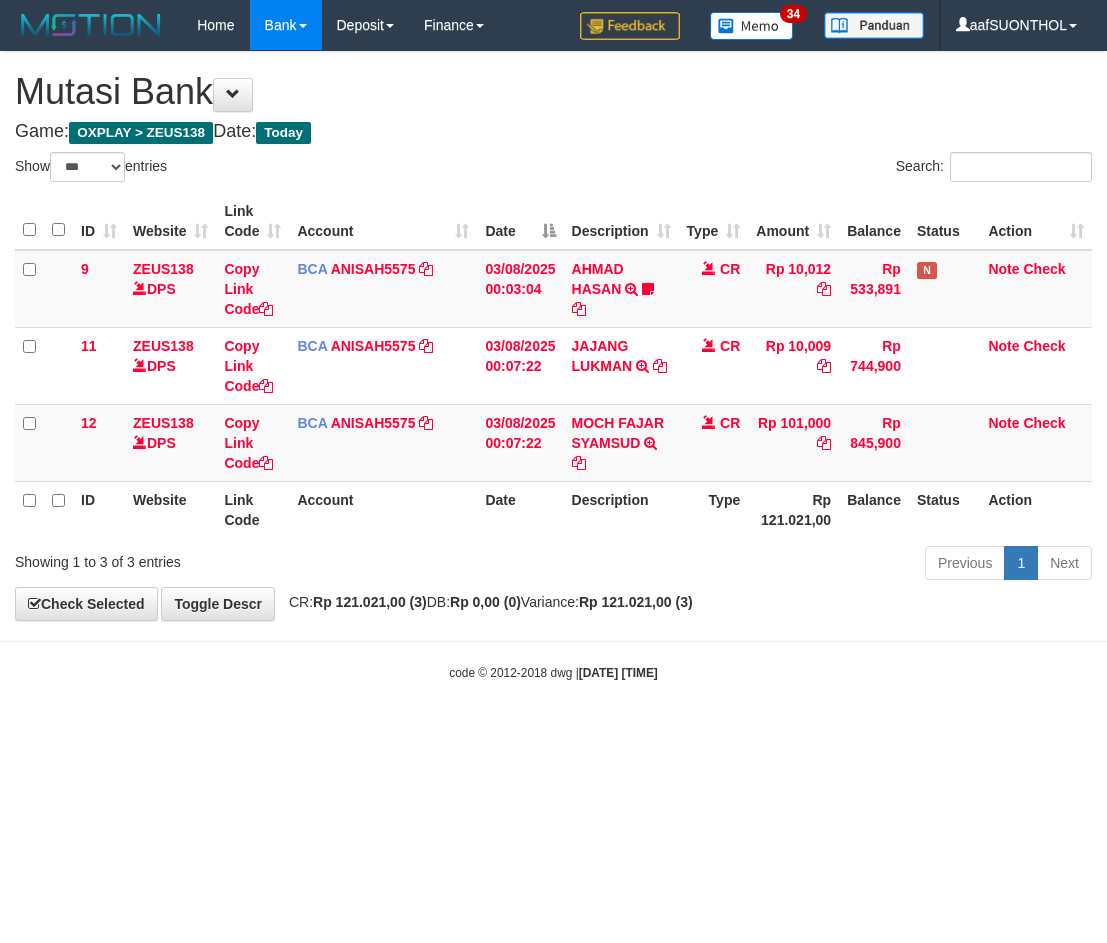 select on "***" 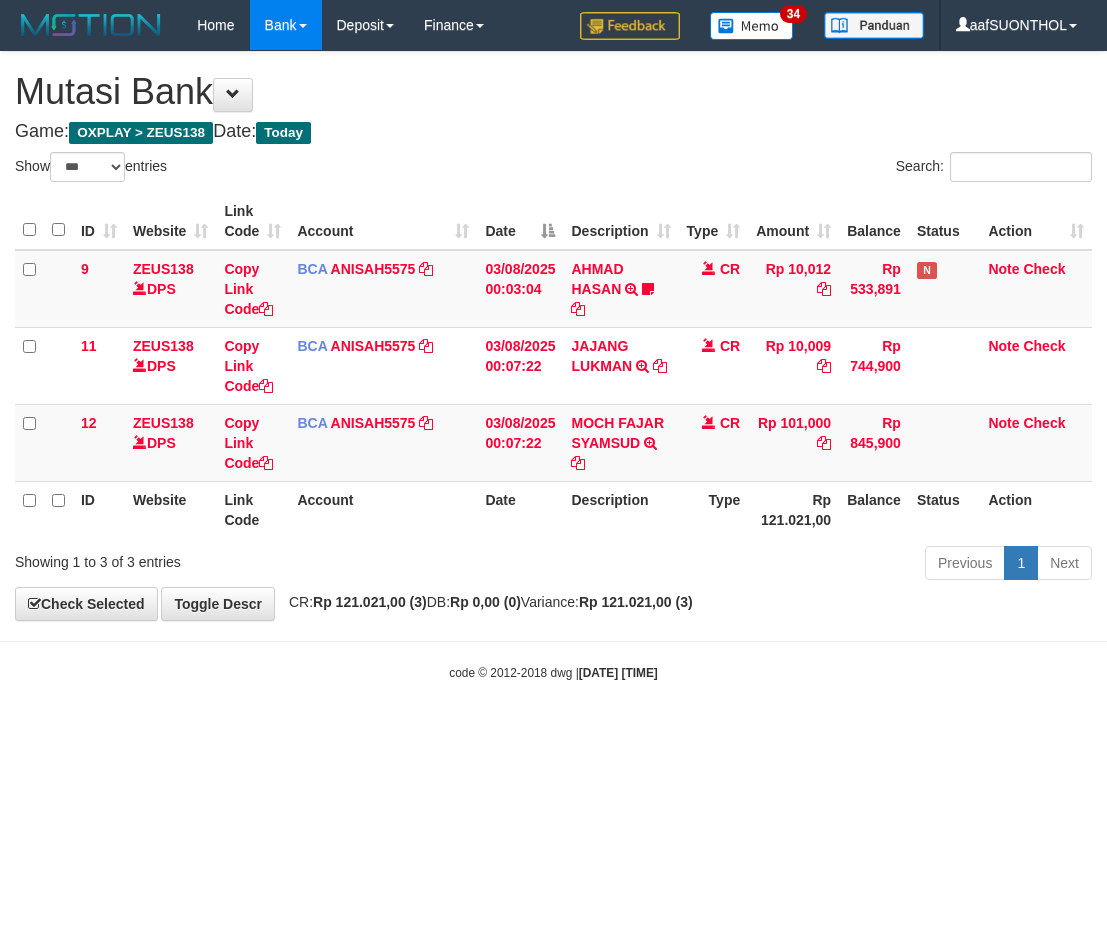 scroll, scrollTop: 0, scrollLeft: 0, axis: both 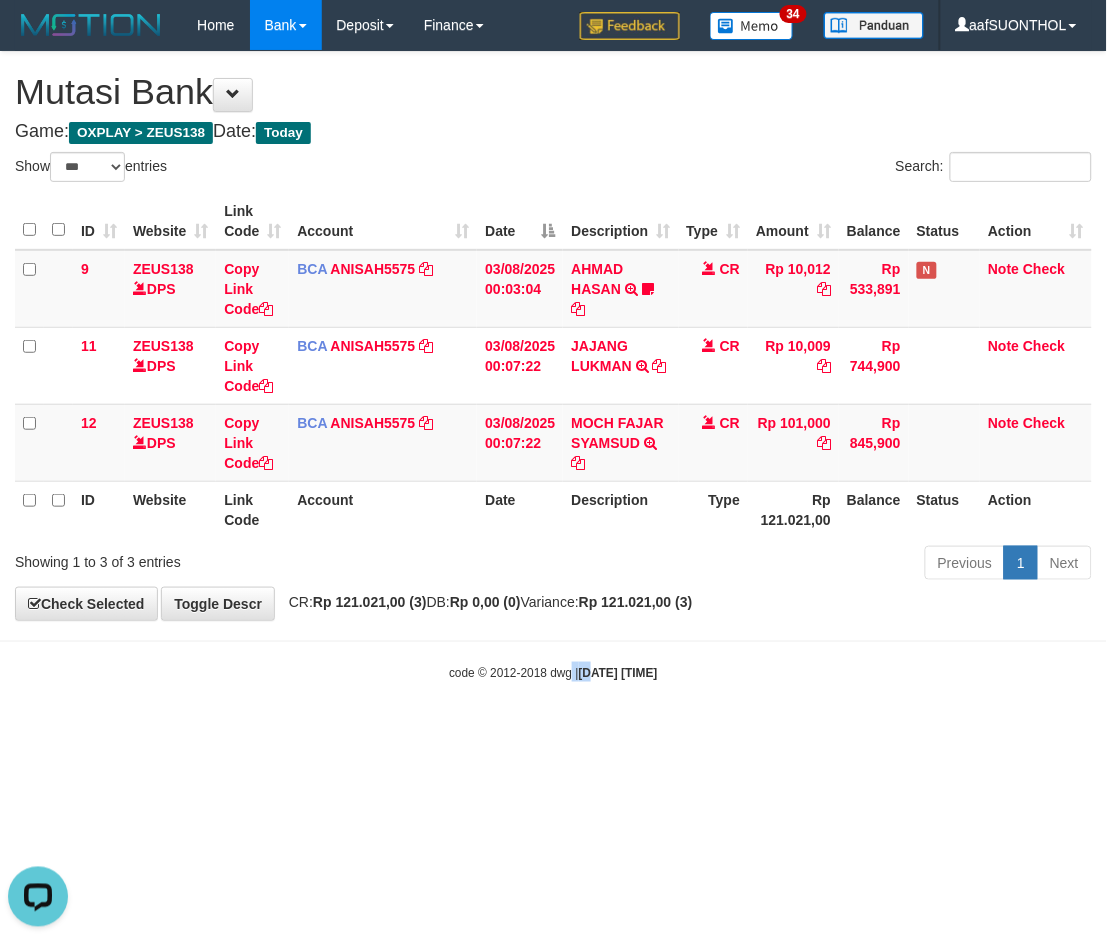 click on "Toggle navigation
Home
Bank
Account List
Load
By Website
Group
[OXPLAY]													ZEUS138
By Load Group (DPS)" at bounding box center [553, 366] 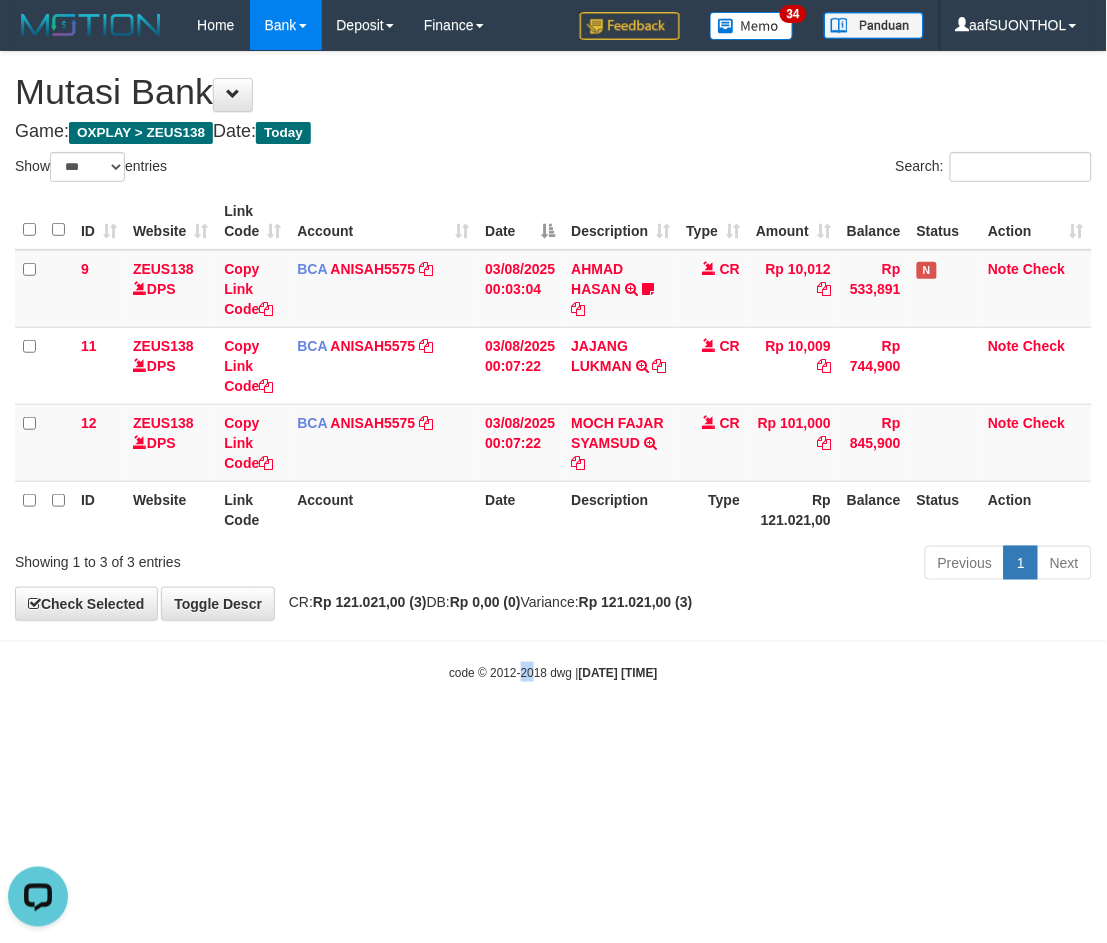 click on "Toggle navigation
Home
Bank
Account List
Load
By Website
Group
[OXPLAY]													ZEUS138
By Load Group (DPS)" at bounding box center (553, 366) 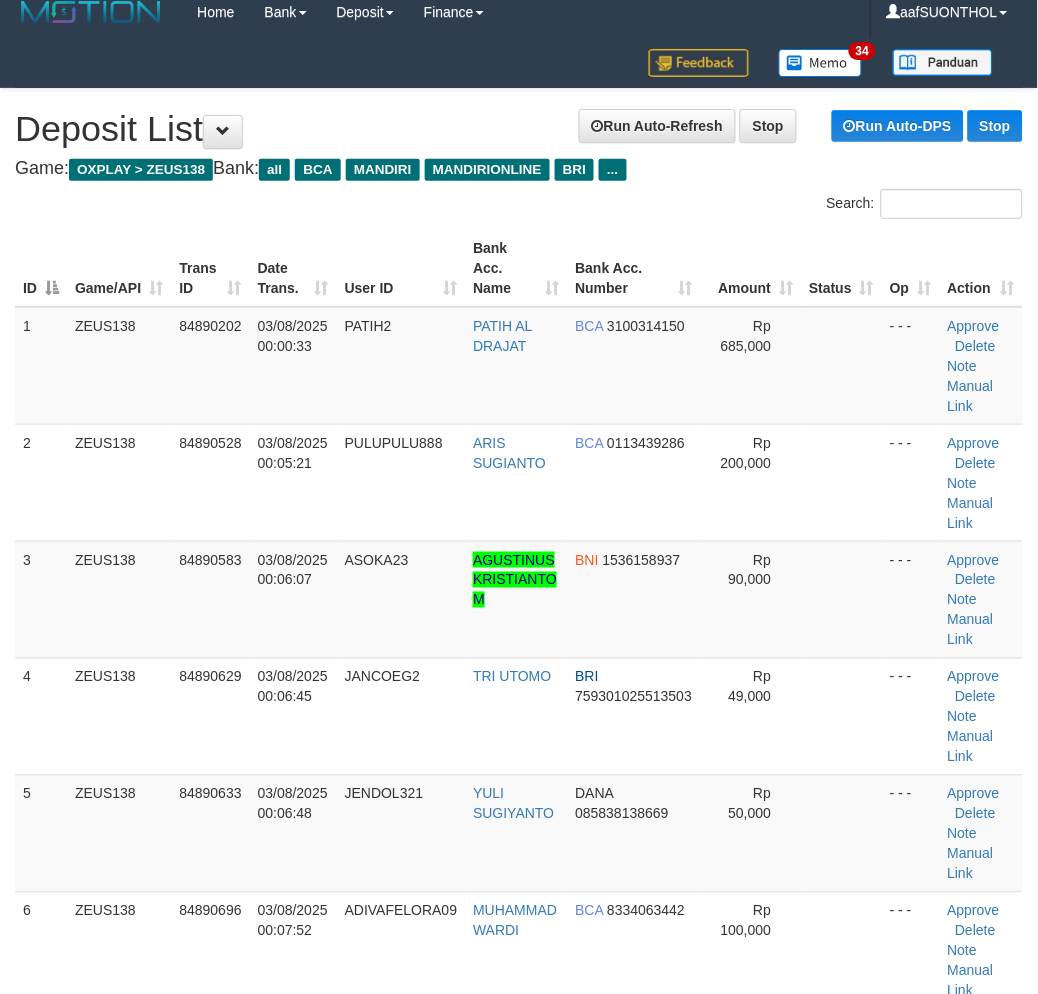 scroll, scrollTop: 13, scrollLeft: 0, axis: vertical 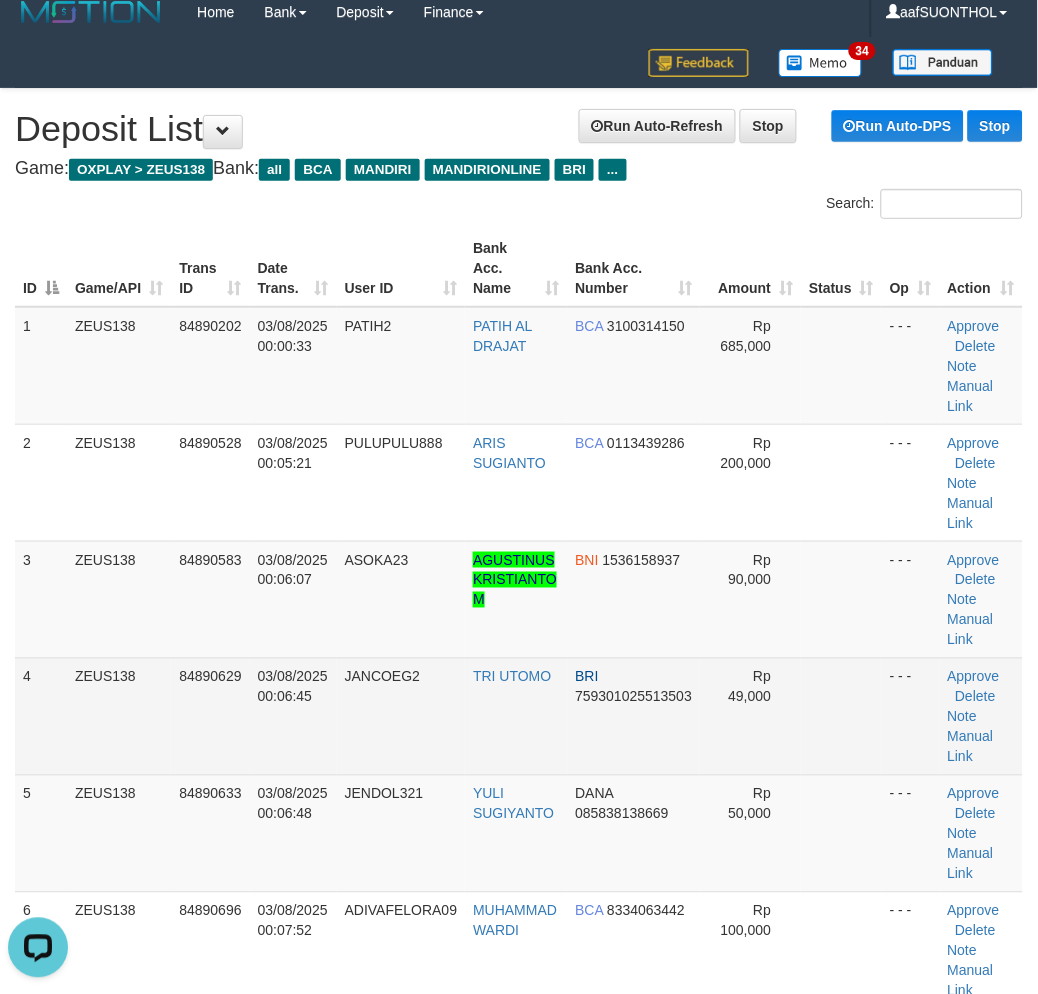 drag, startPoint x: 757, startPoint y: 654, endPoint x: 802, endPoint y: 676, distance: 50.08992 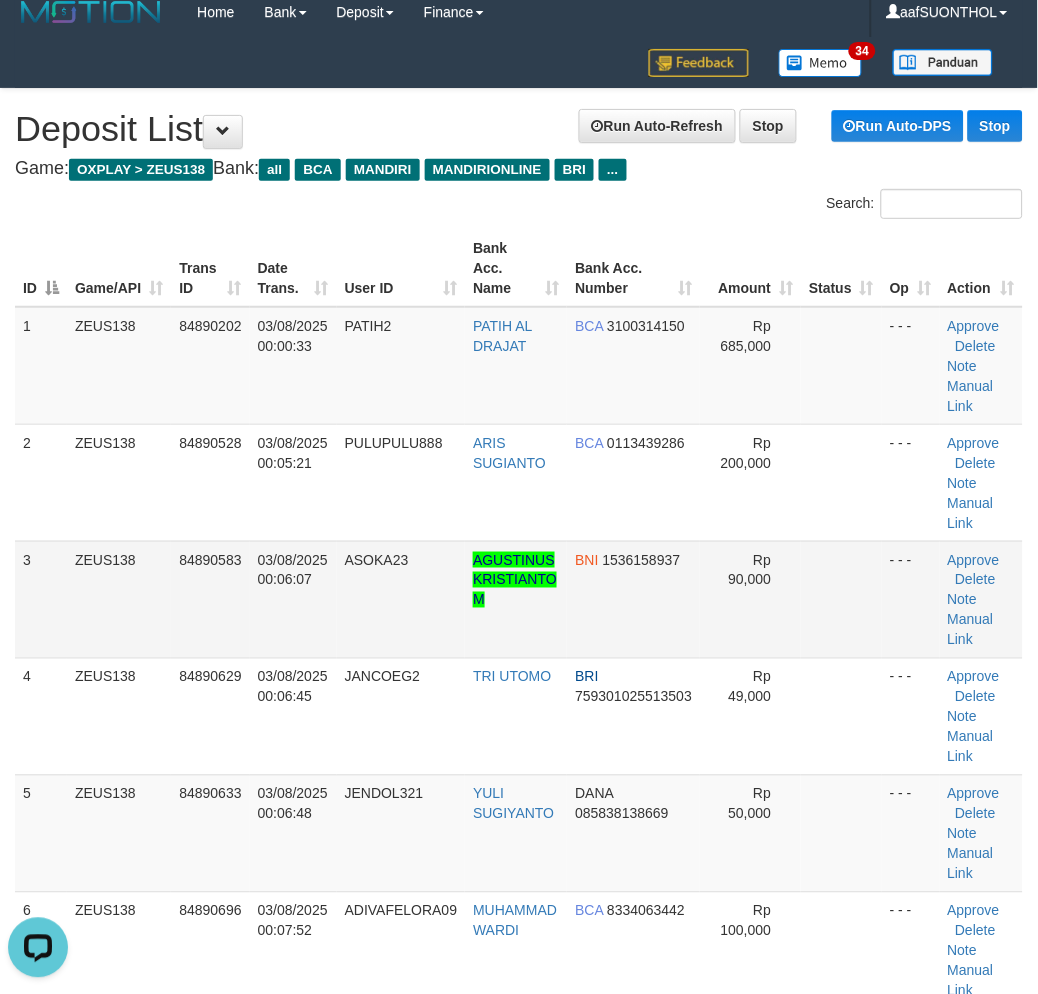 drag, startPoint x: 780, startPoint y: 651, endPoint x: 793, endPoint y: 648, distance: 13.341664 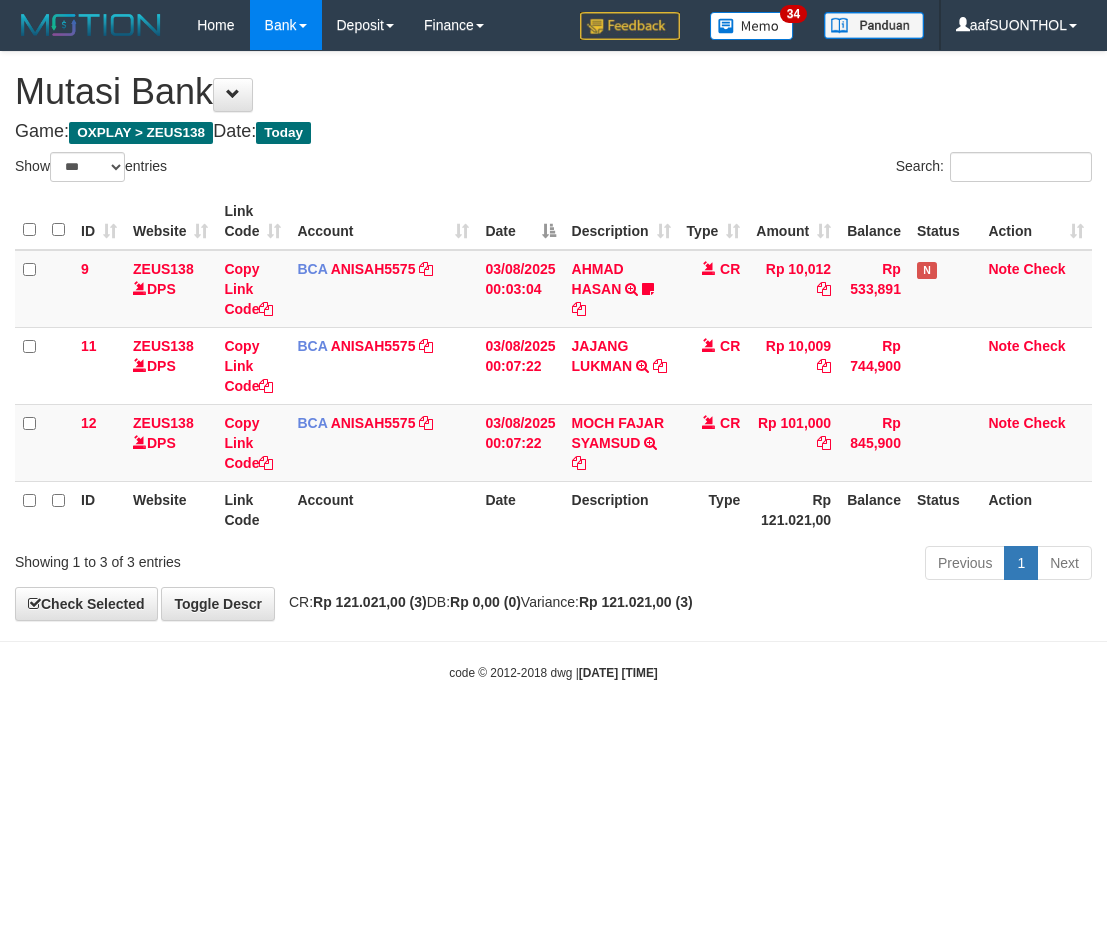 select on "***" 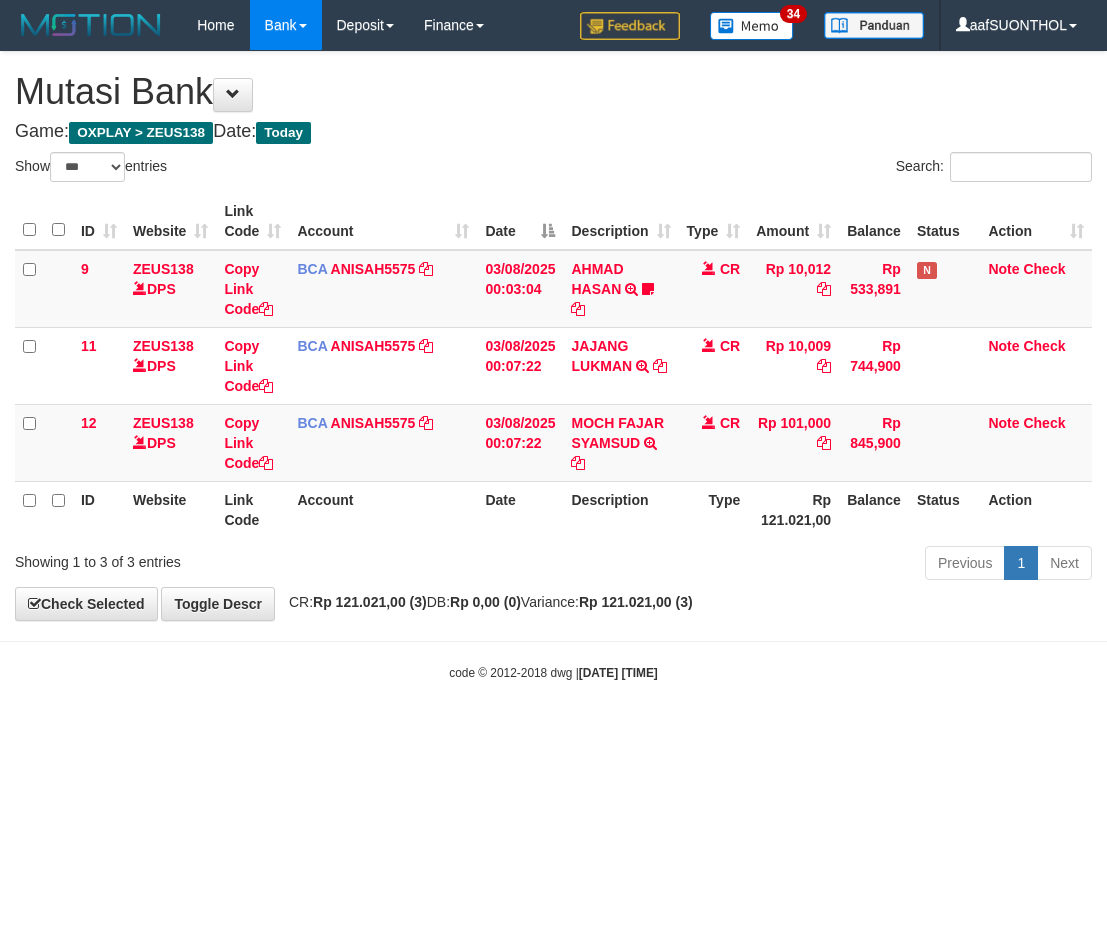 scroll, scrollTop: 0, scrollLeft: 0, axis: both 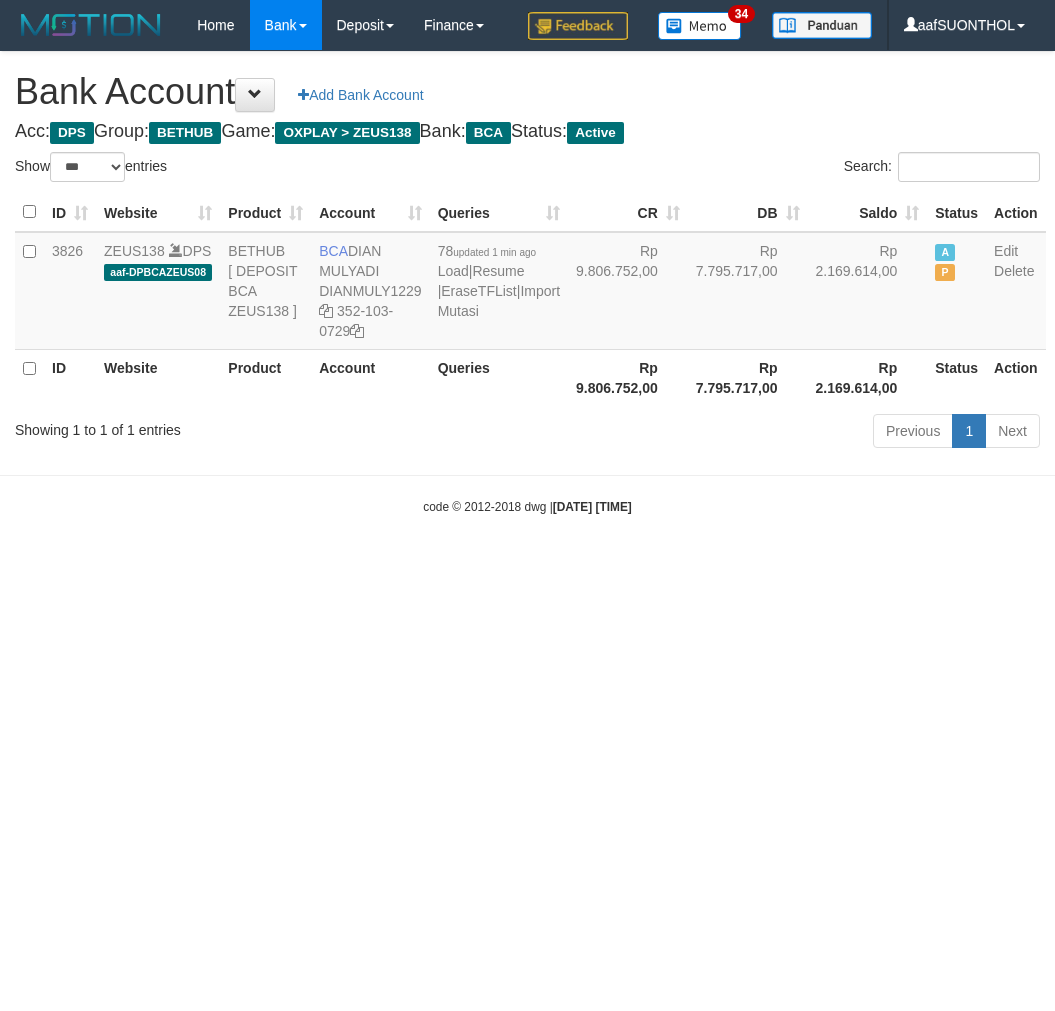 select on "***" 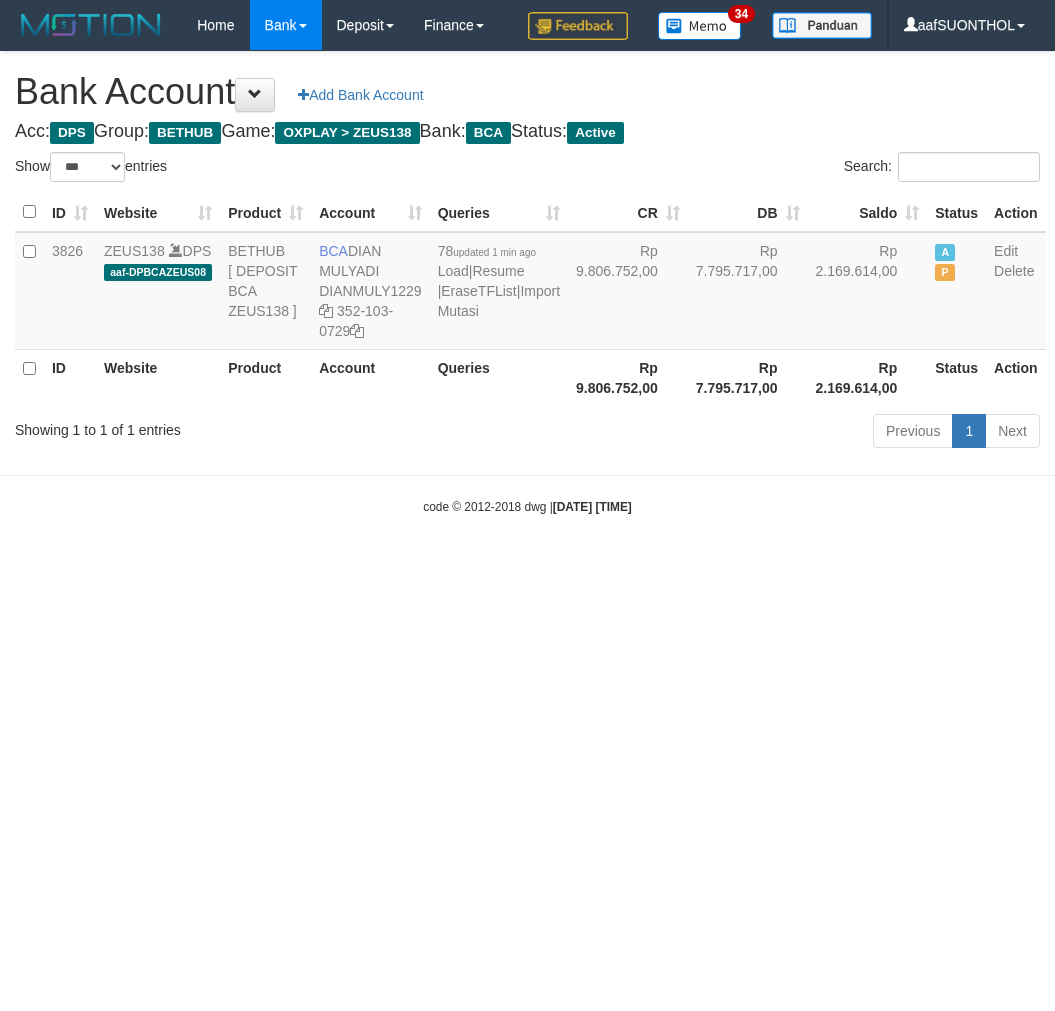 scroll, scrollTop: 0, scrollLeft: 0, axis: both 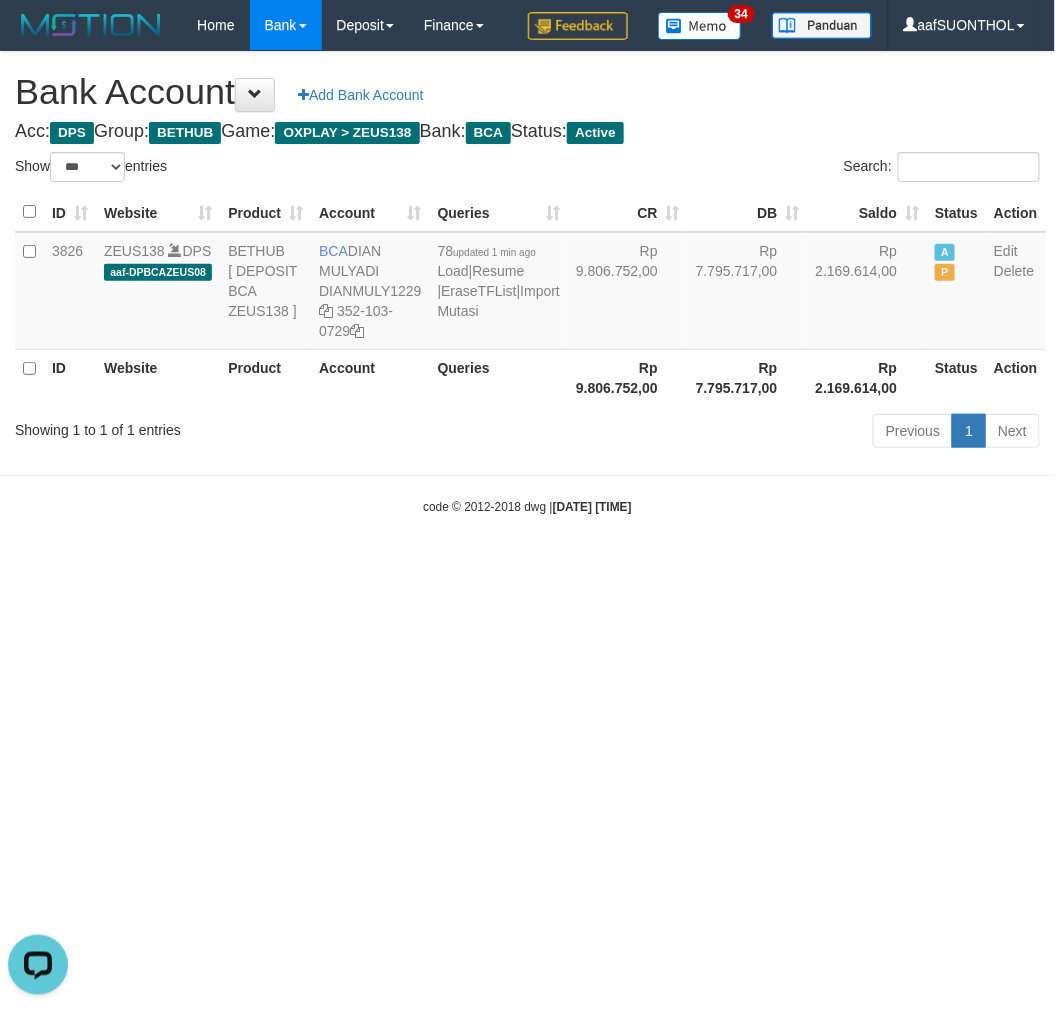 click on "Toggle navigation
Home
Bank
Account List
Load
By Website
Group
[OXPLAY]													ZEUS138
By Load Group (DPS)
Sync" at bounding box center (527, 283) 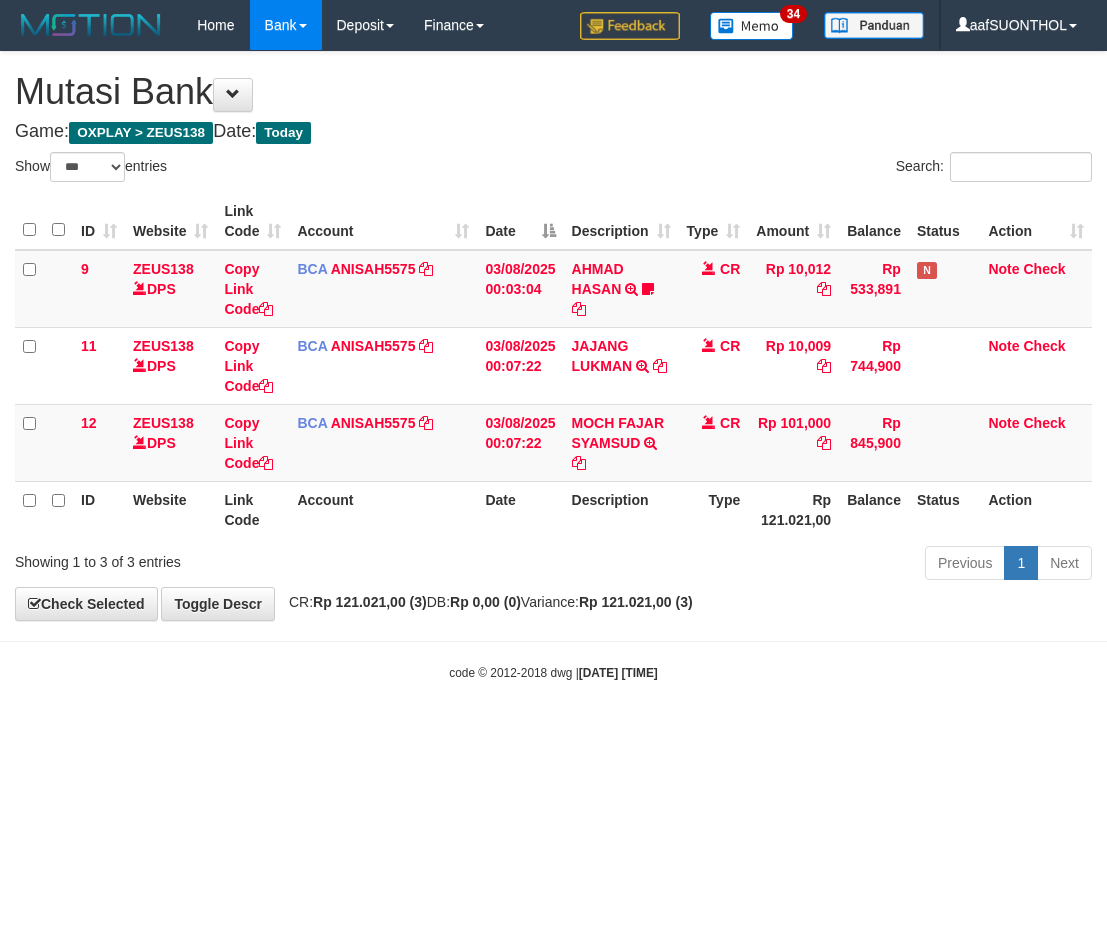 select on "***" 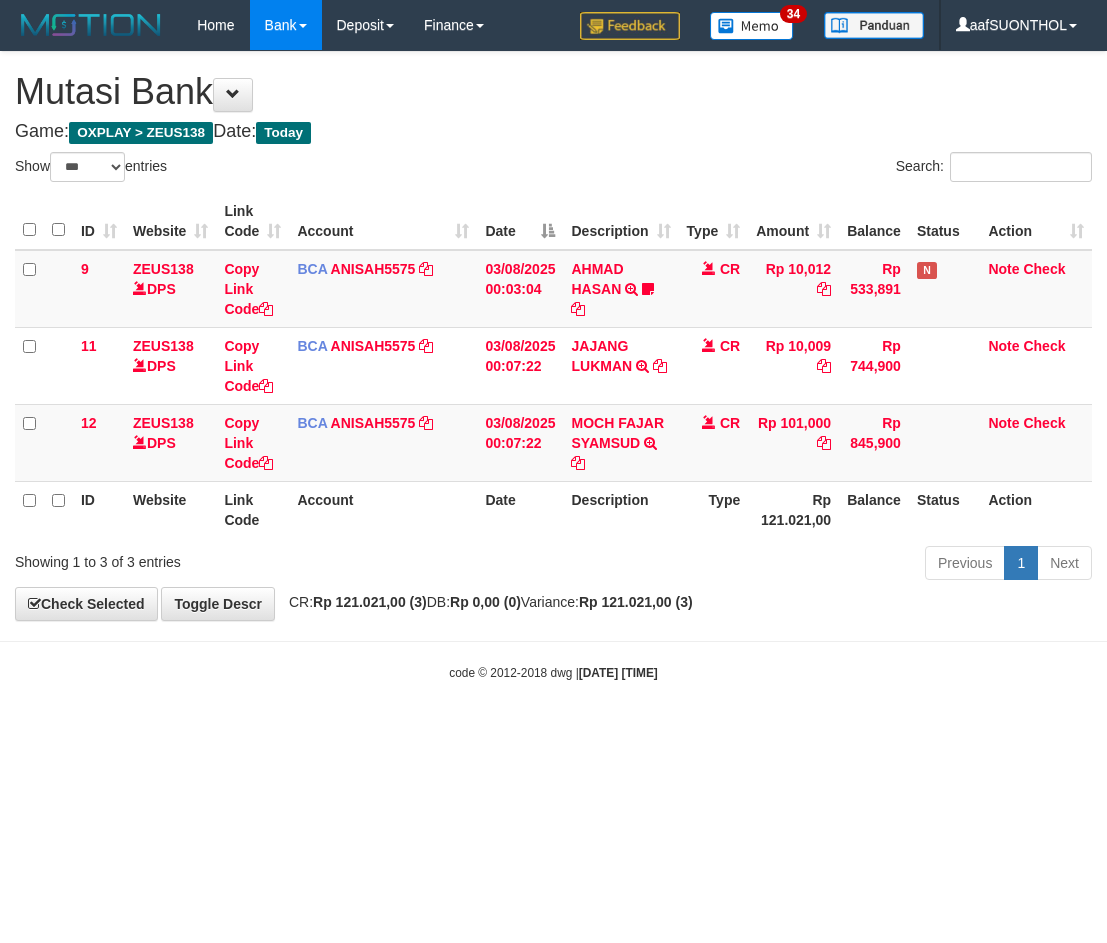 scroll, scrollTop: 0, scrollLeft: 0, axis: both 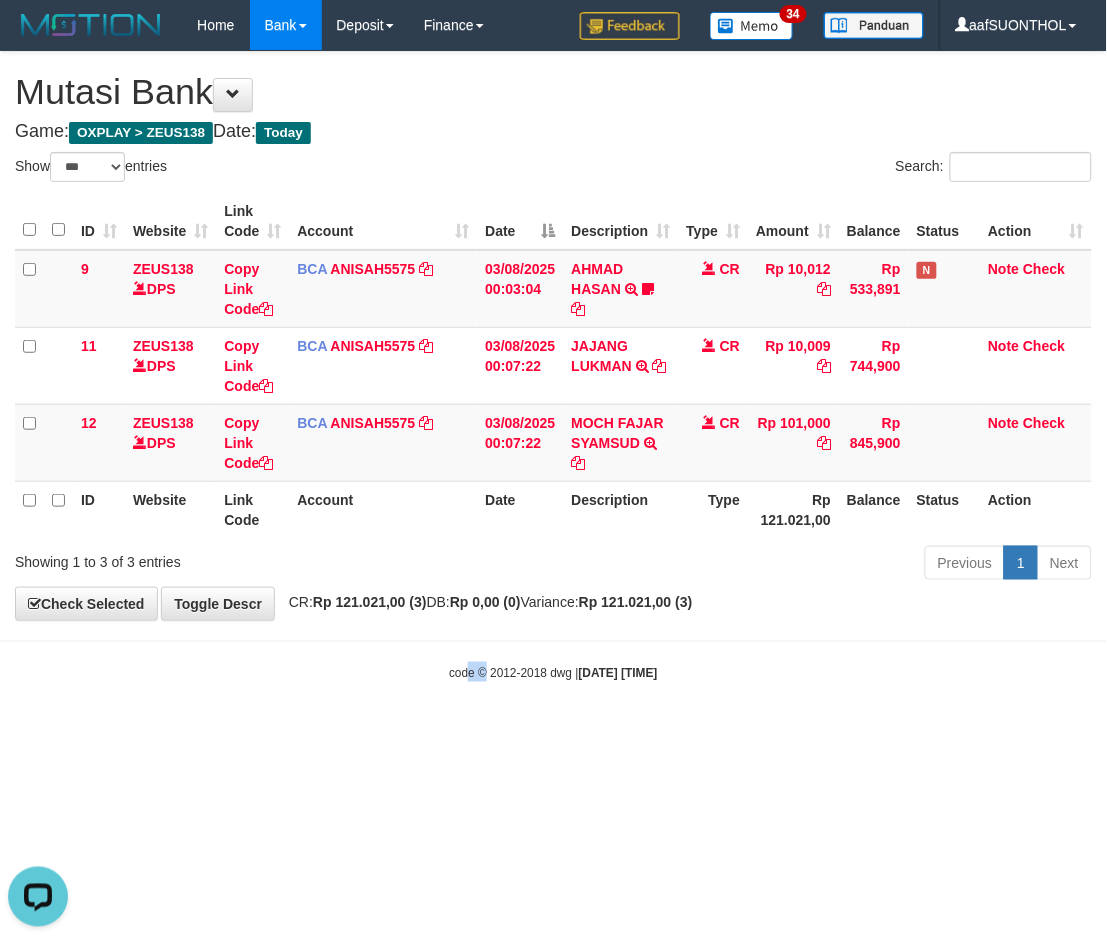 drag, startPoint x: 470, startPoint y: 686, endPoint x: 453, endPoint y: 683, distance: 17.262676 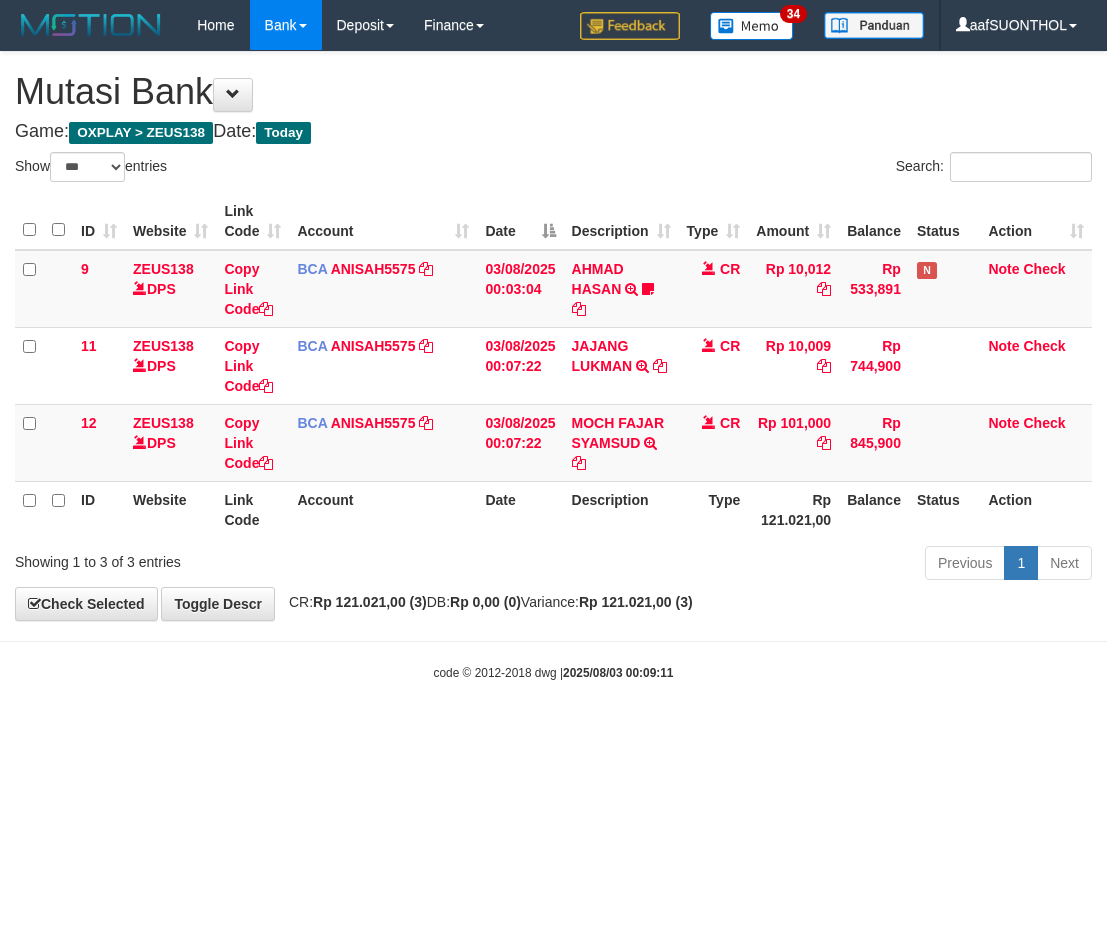 select on "***" 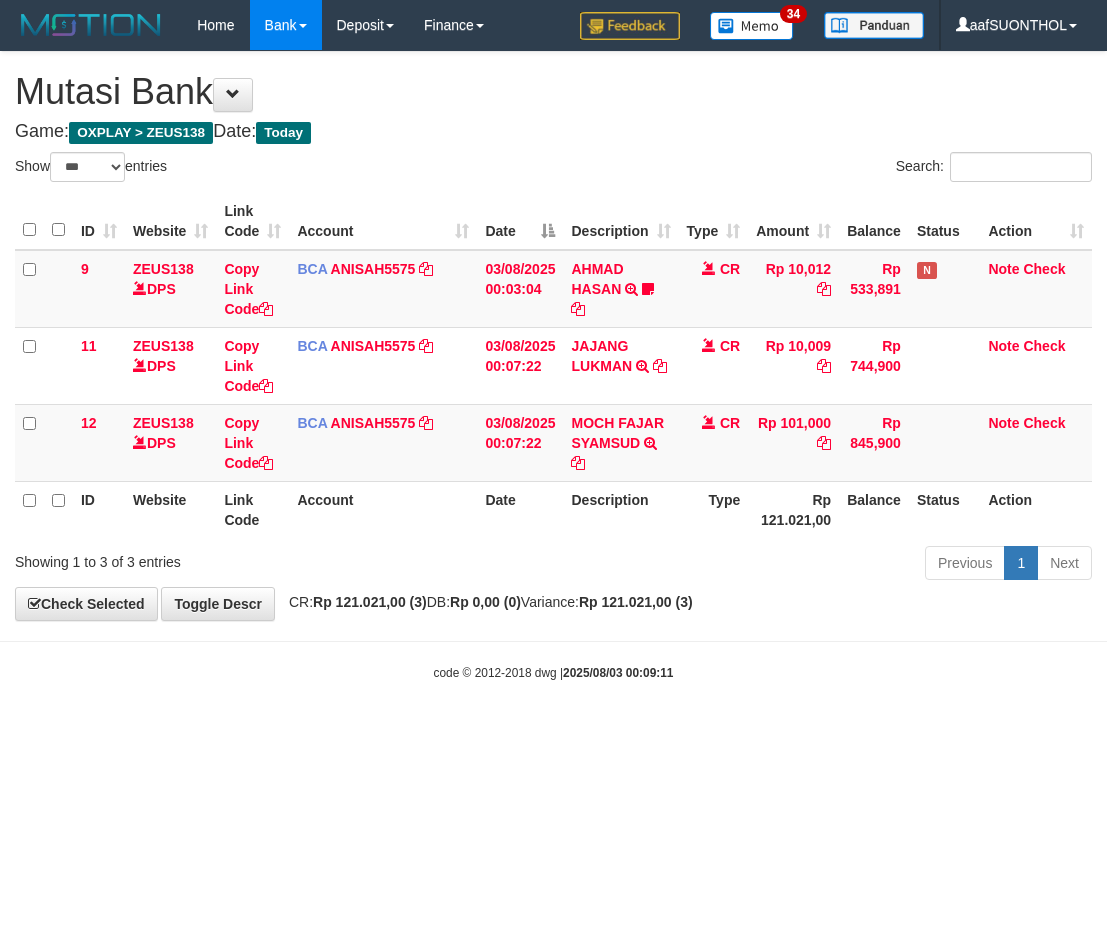 scroll, scrollTop: 0, scrollLeft: 0, axis: both 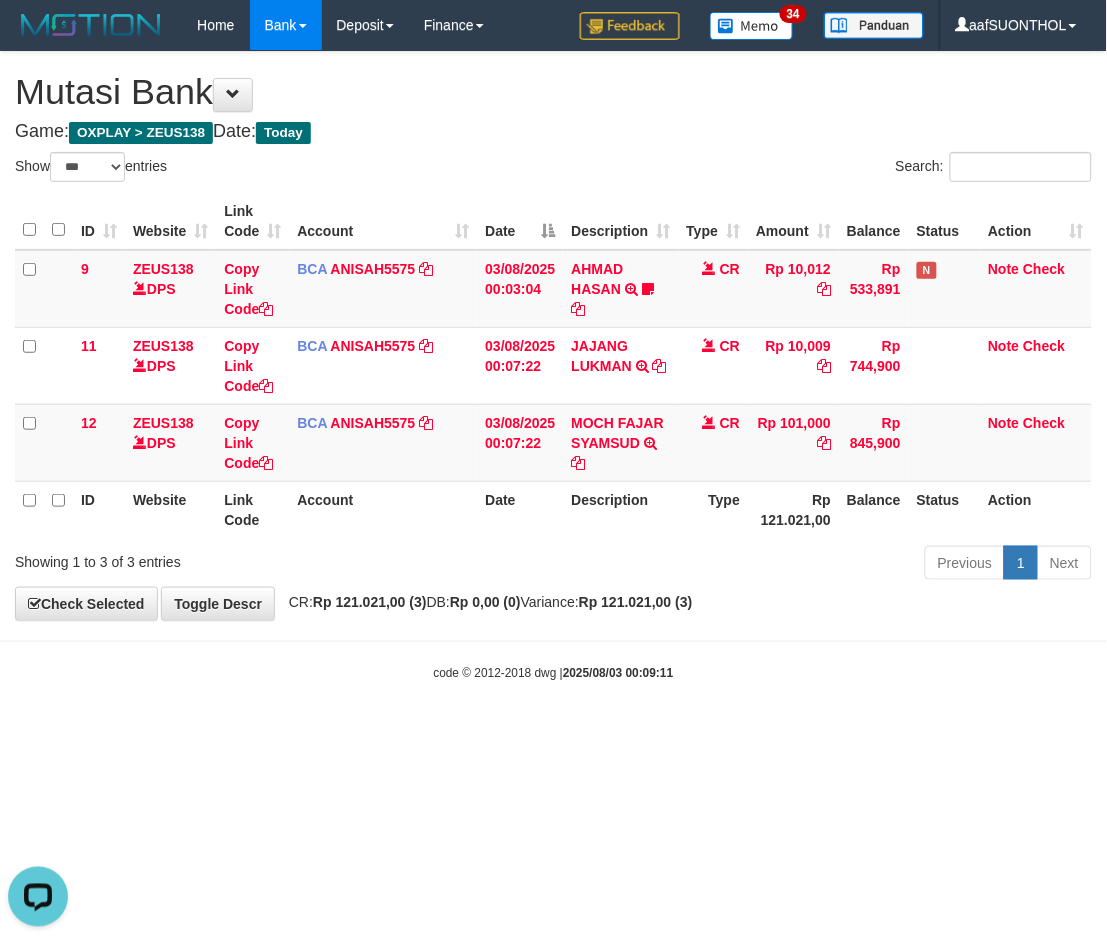 drag, startPoint x: 710, startPoint y: 823, endPoint x: 661, endPoint y: 804, distance: 52.554733 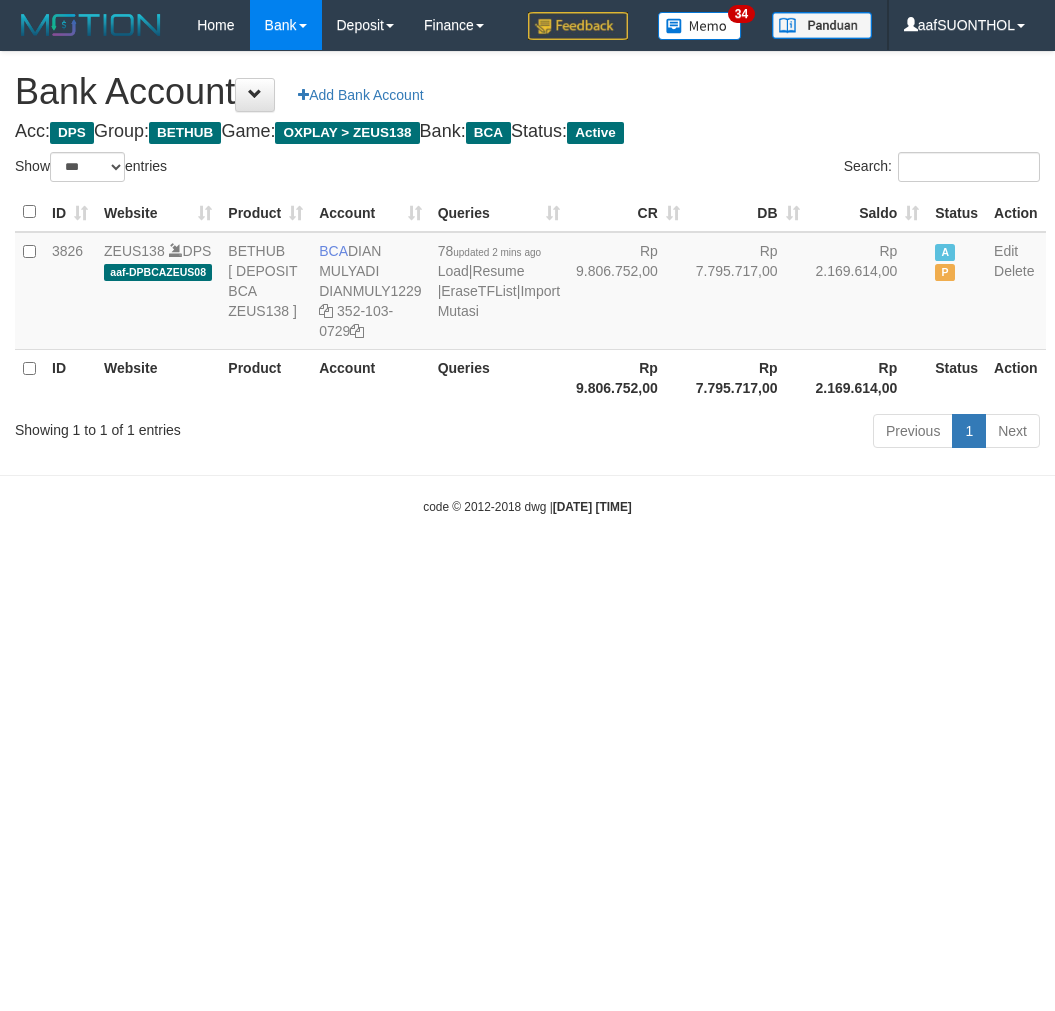 select on "***" 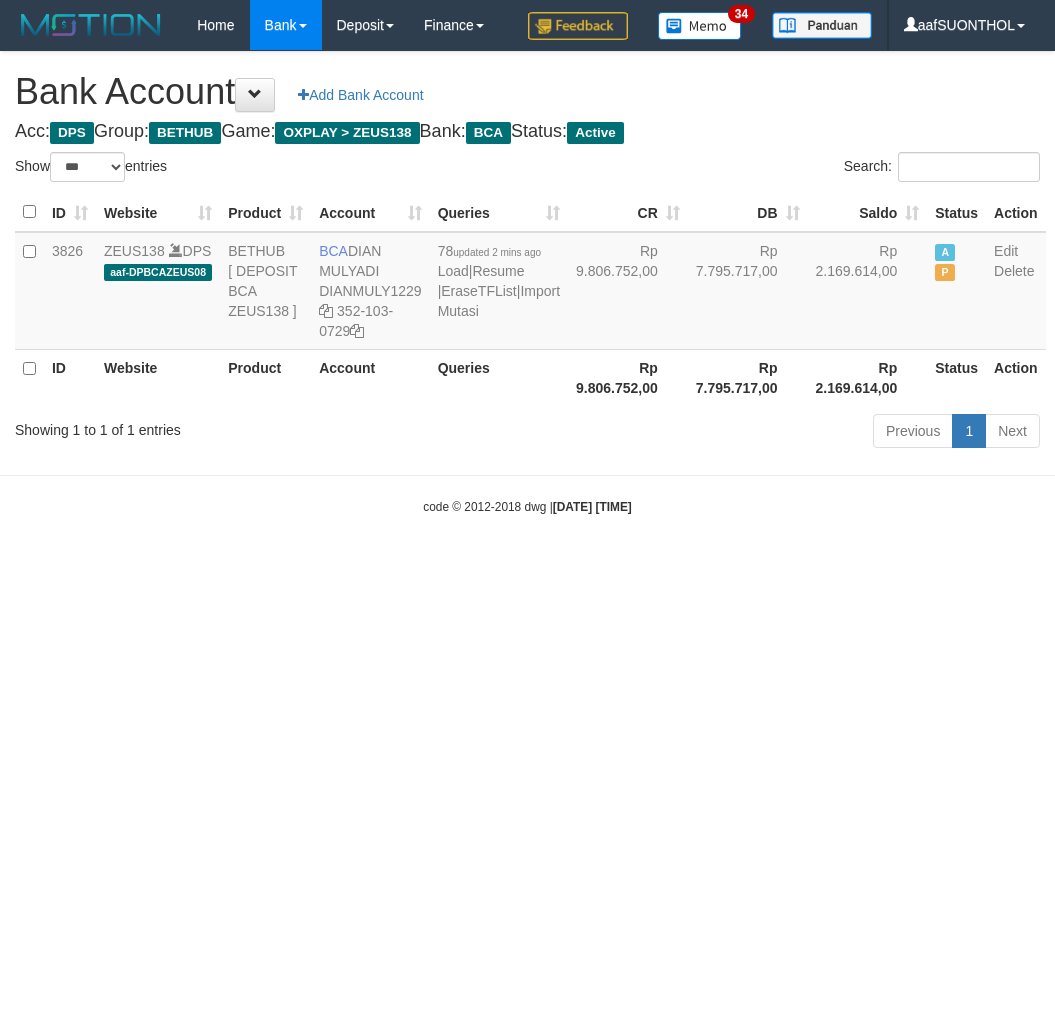 scroll, scrollTop: 0, scrollLeft: 0, axis: both 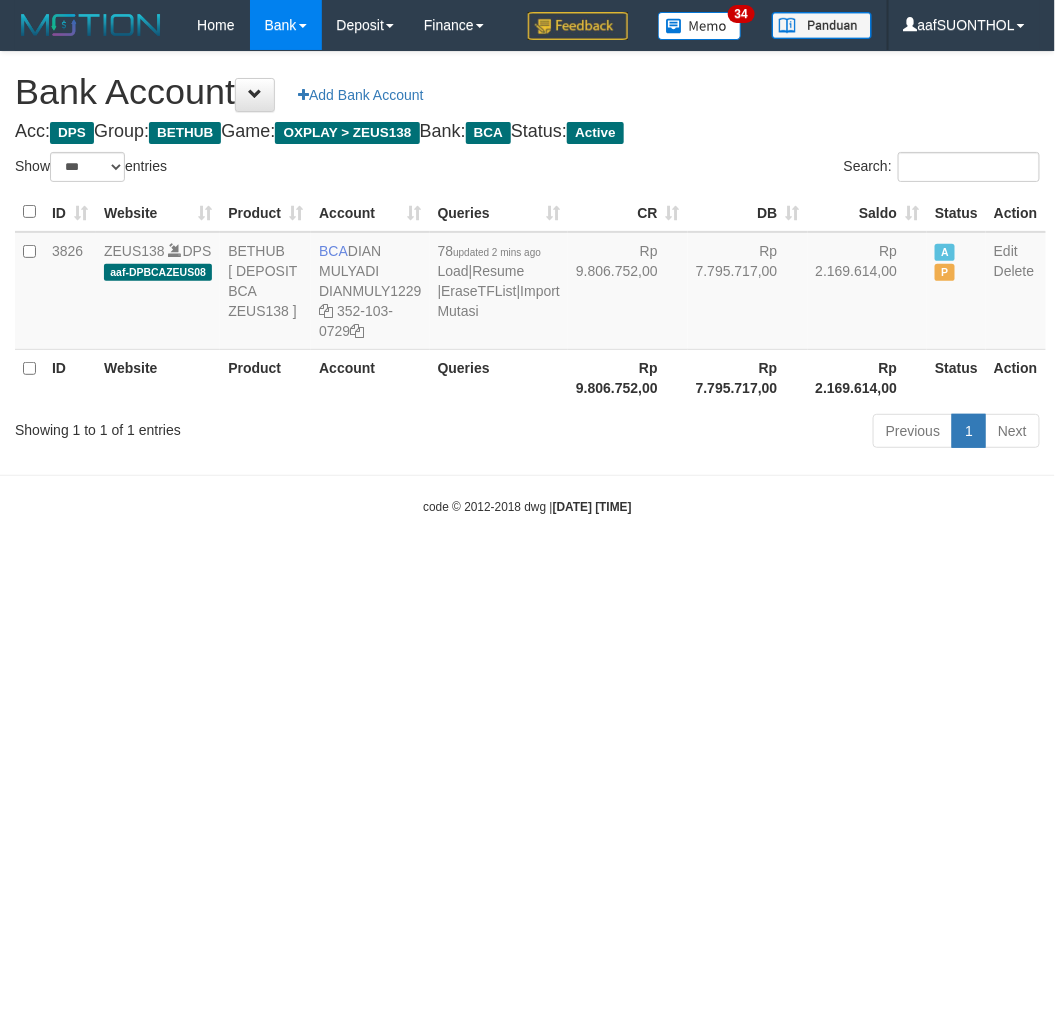 click on "Toggle navigation
Home
Bank
Account List
Load
By Website
Group
[OXPLAY]													ZEUS138
By Load Group (DPS)
Sync" at bounding box center [527, 283] 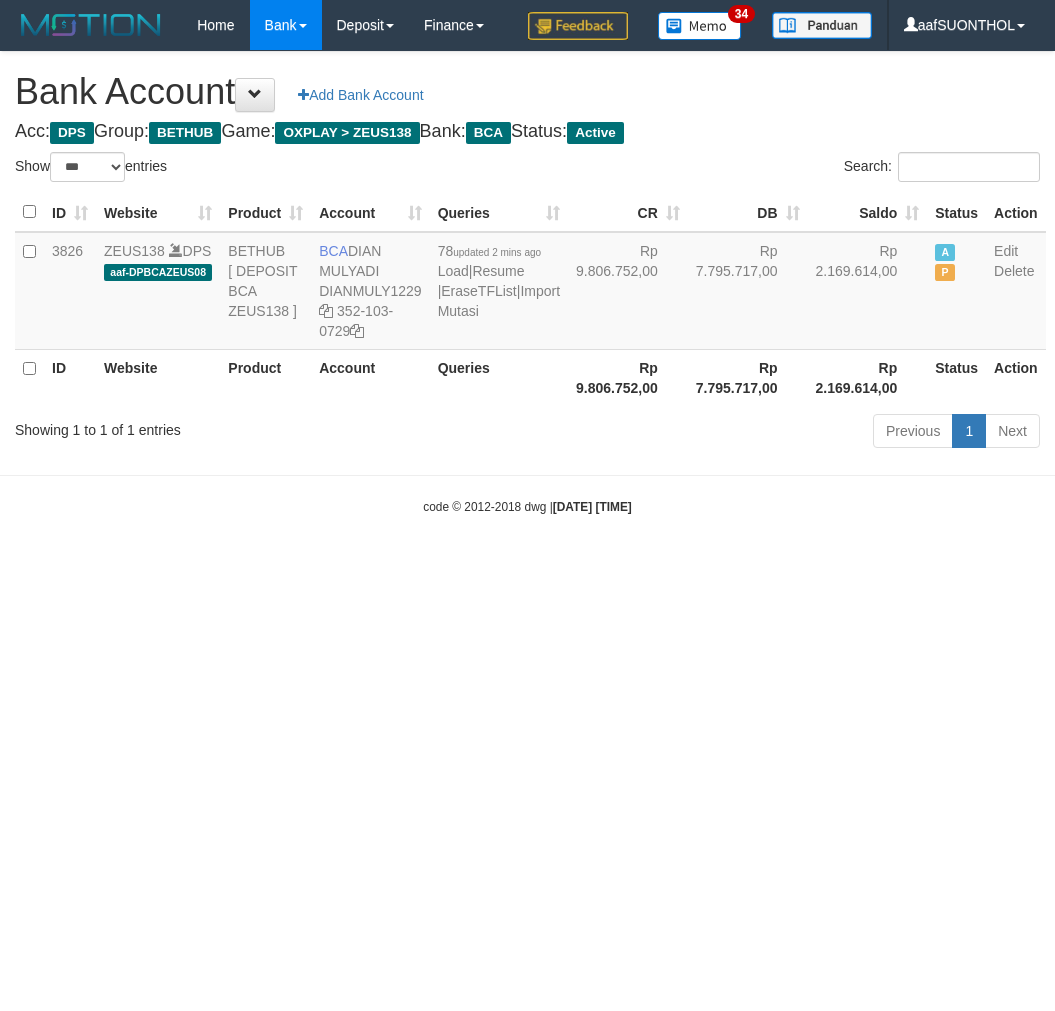 select on "***" 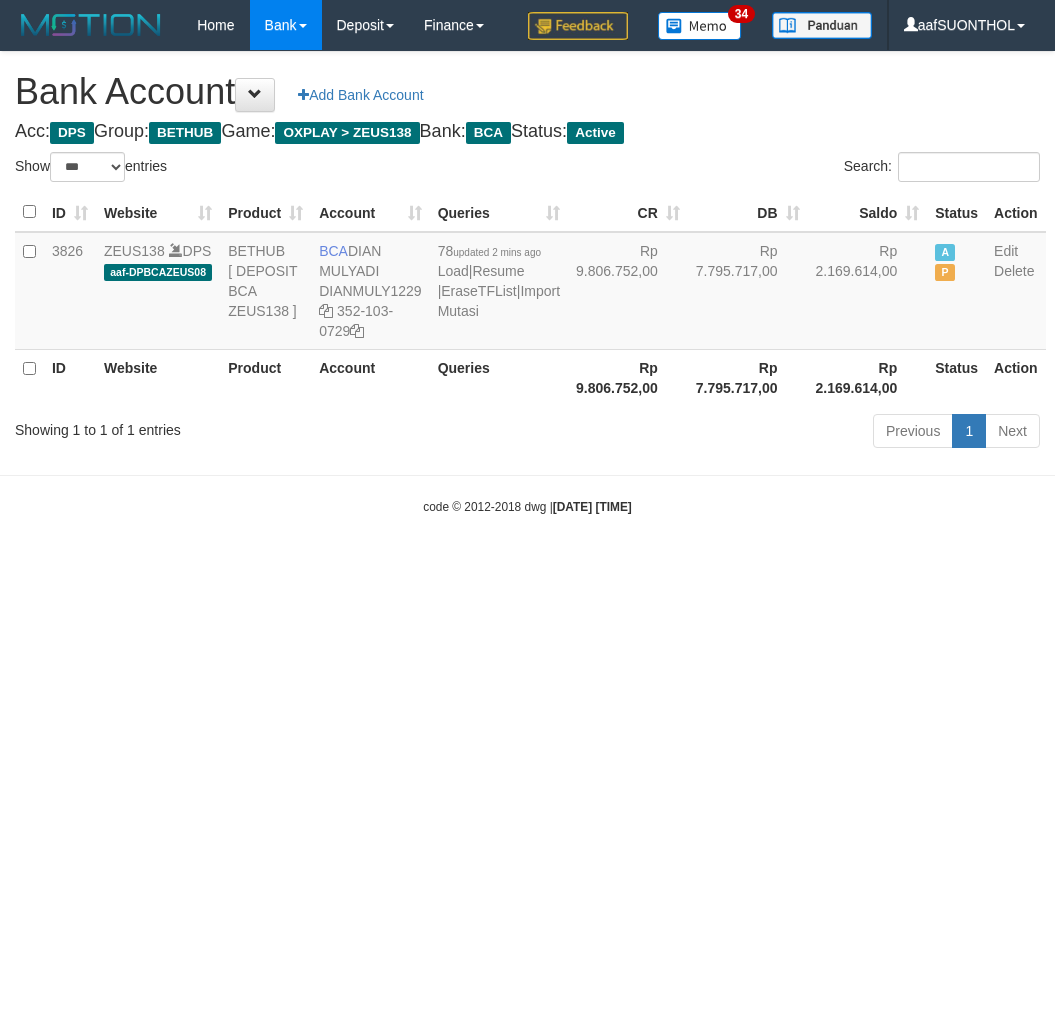 scroll, scrollTop: 0, scrollLeft: 0, axis: both 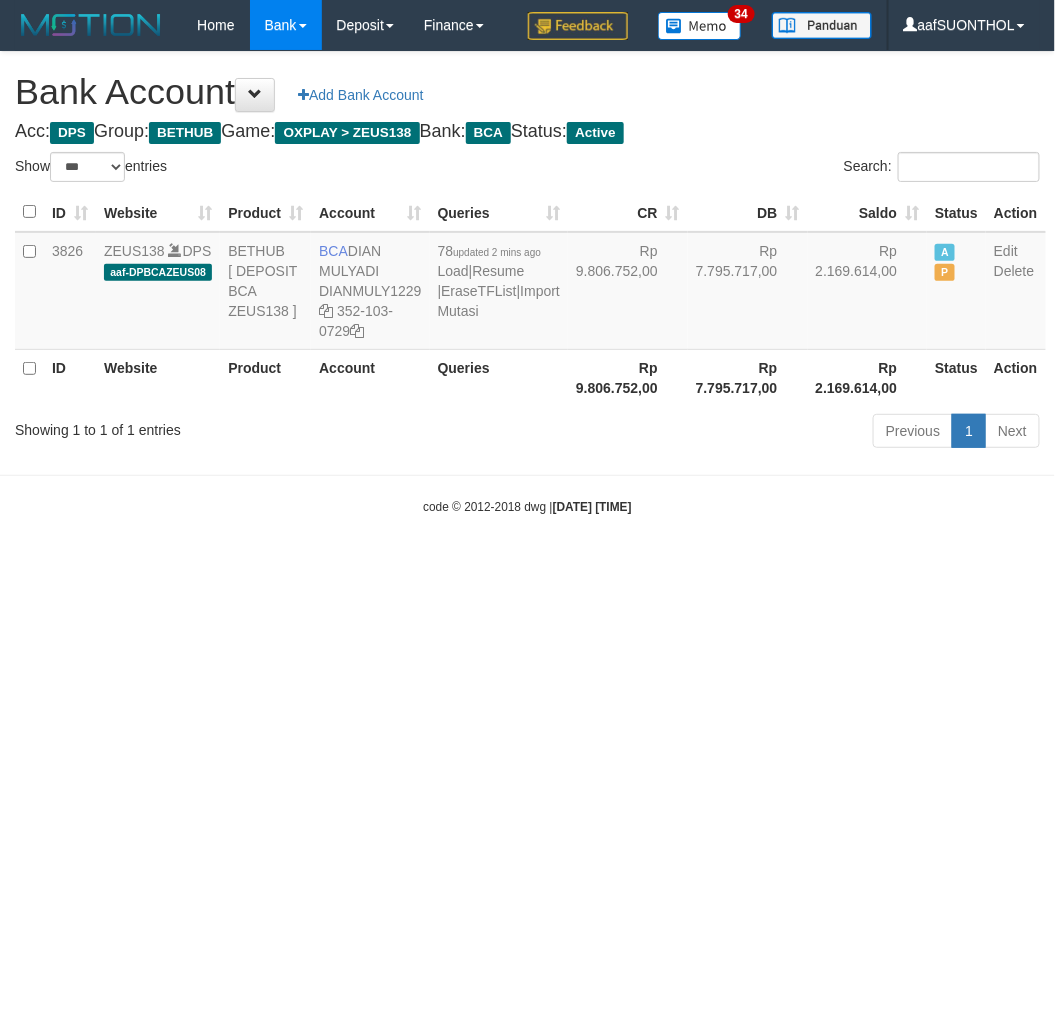 click on "Toggle navigation
Home
Bank
Account List
Load
By Website
Group
[OXPLAY]													ZEUS138
By Load Group (DPS)
Sync" at bounding box center (527, 283) 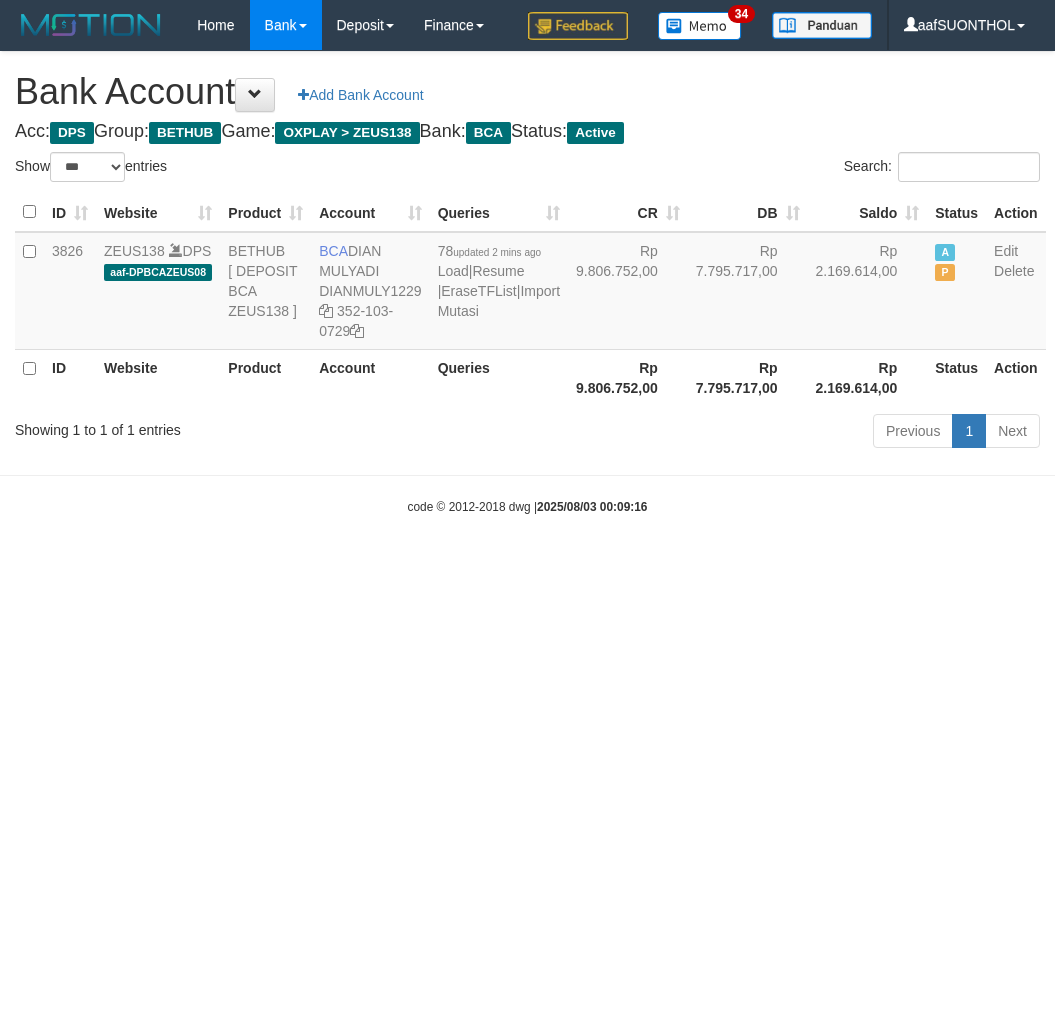 select on "***" 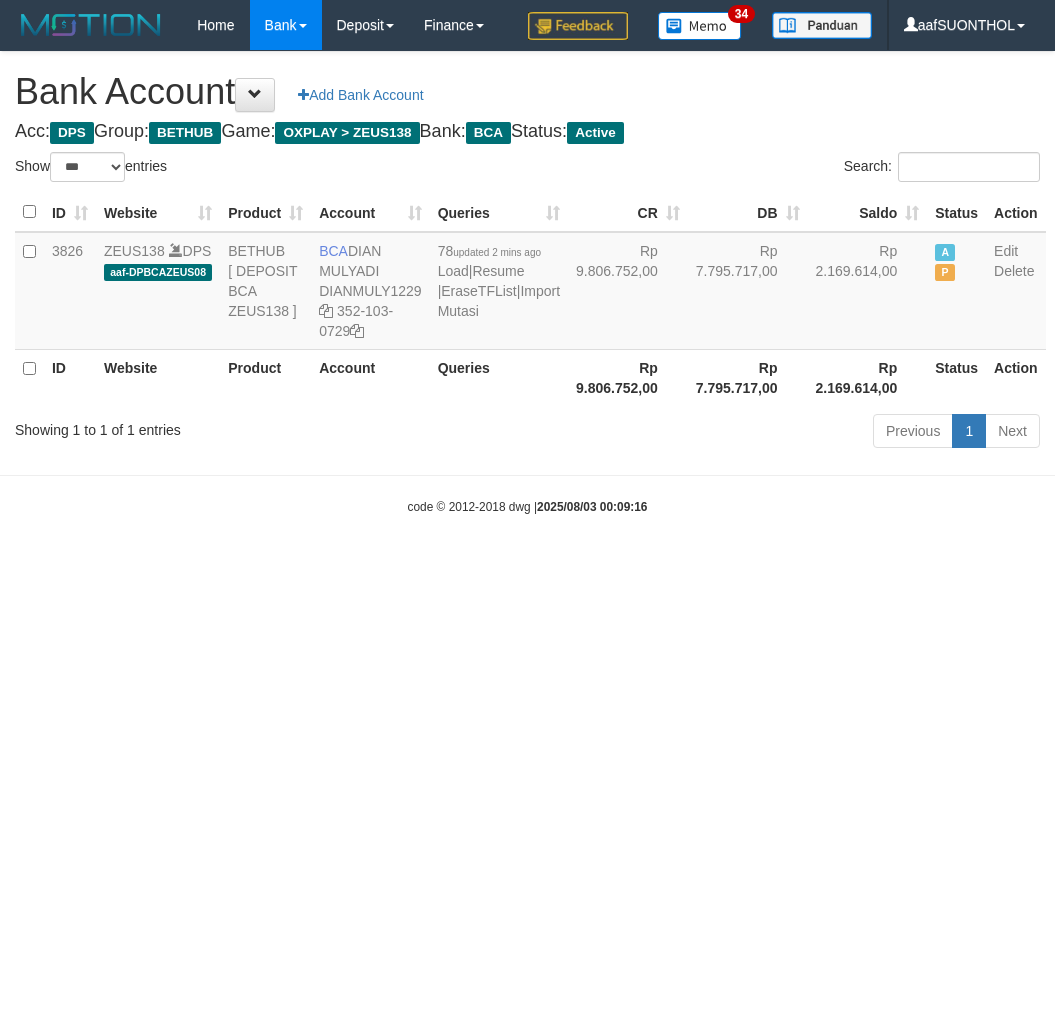 scroll, scrollTop: 0, scrollLeft: 0, axis: both 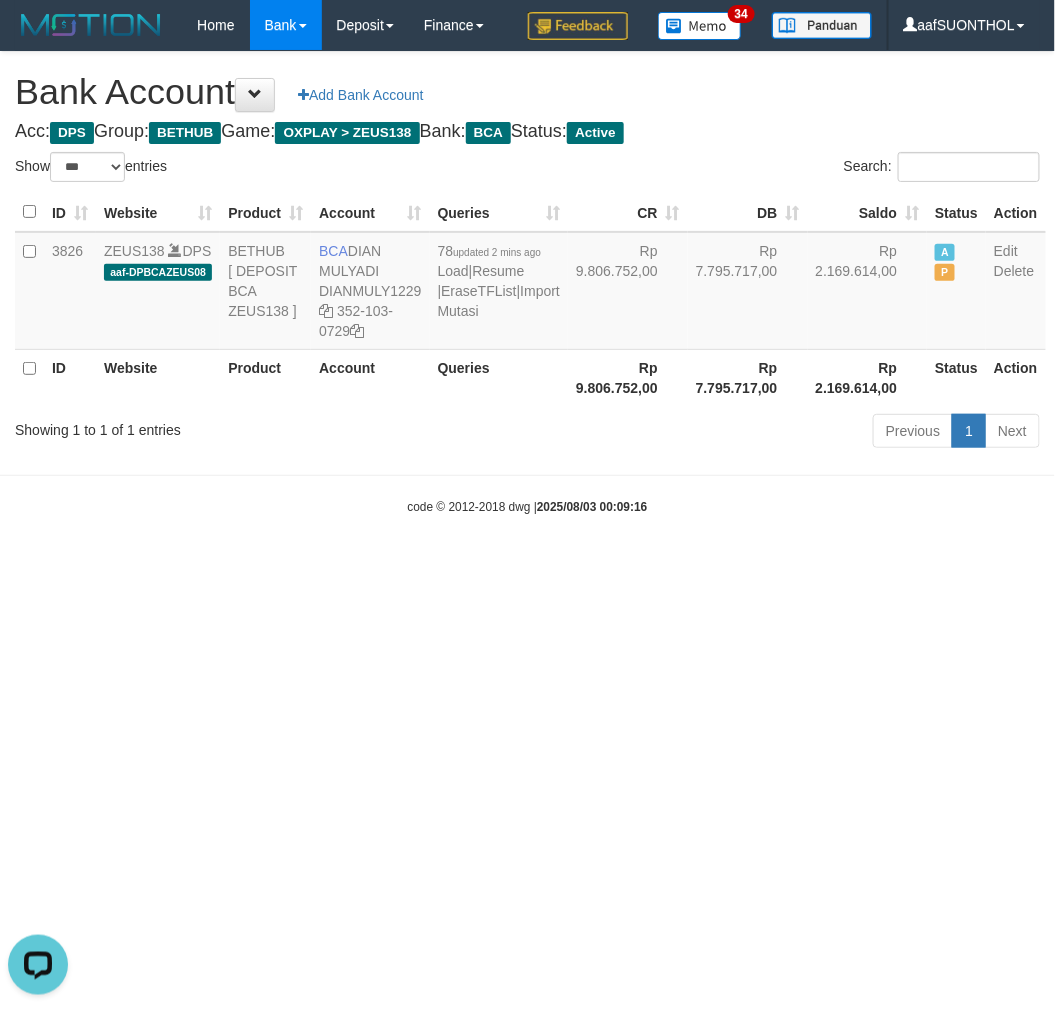 drag, startPoint x: 233, startPoint y: 732, endPoint x: 265, endPoint y: 741, distance: 33.24154 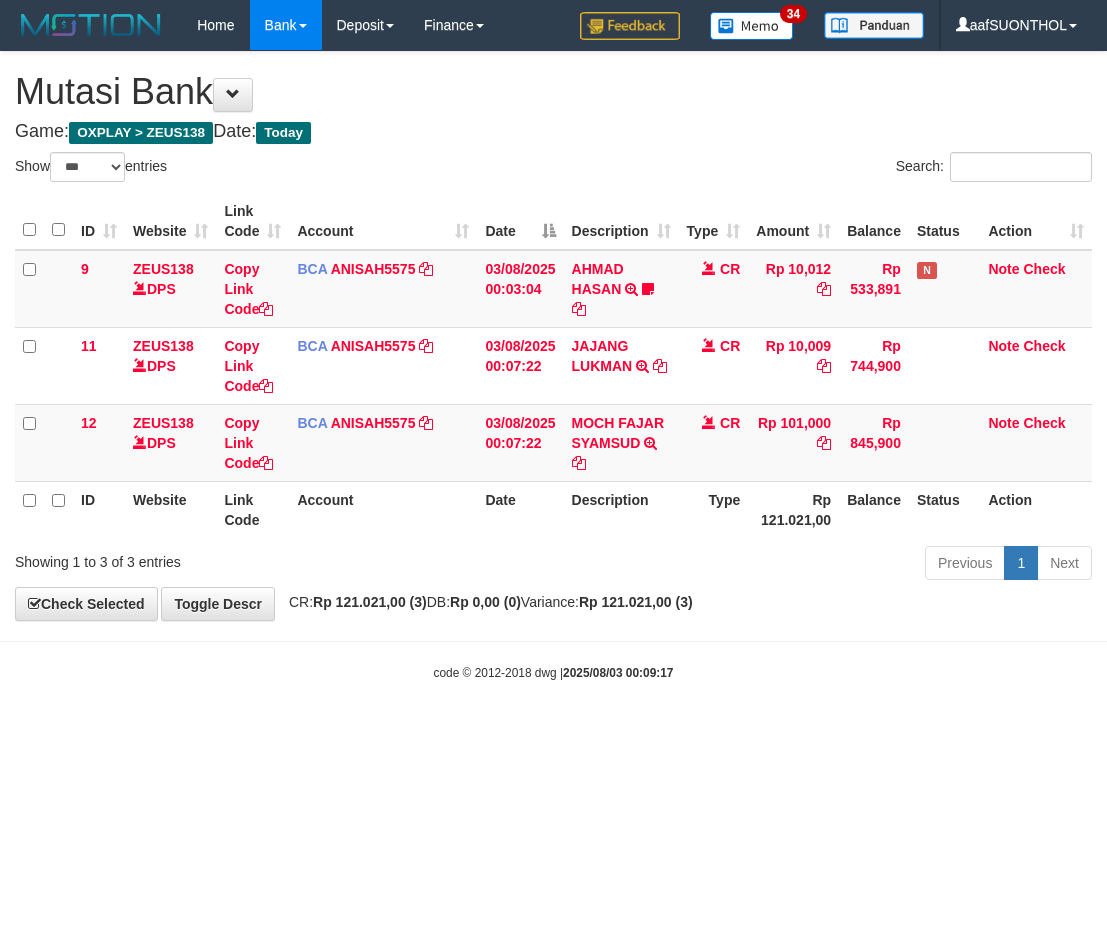 select on "***" 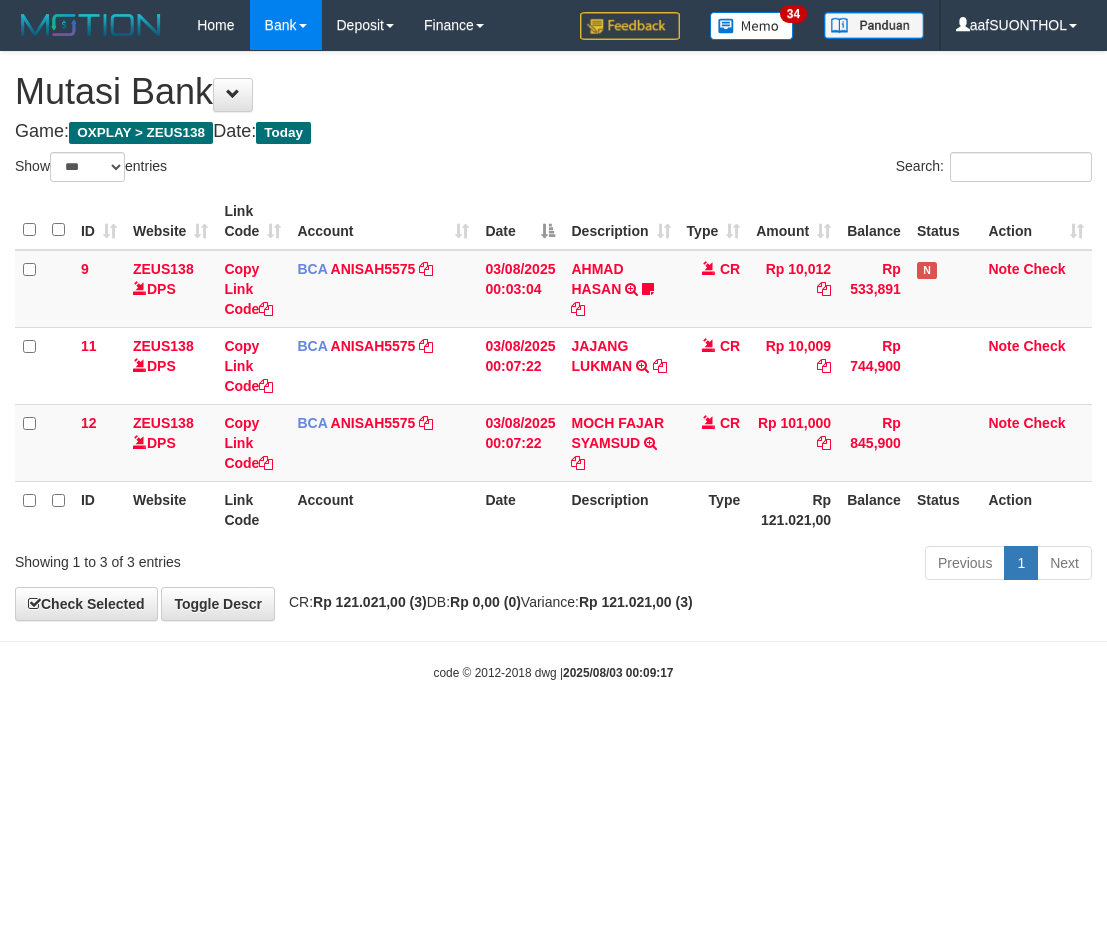 scroll, scrollTop: 0, scrollLeft: 0, axis: both 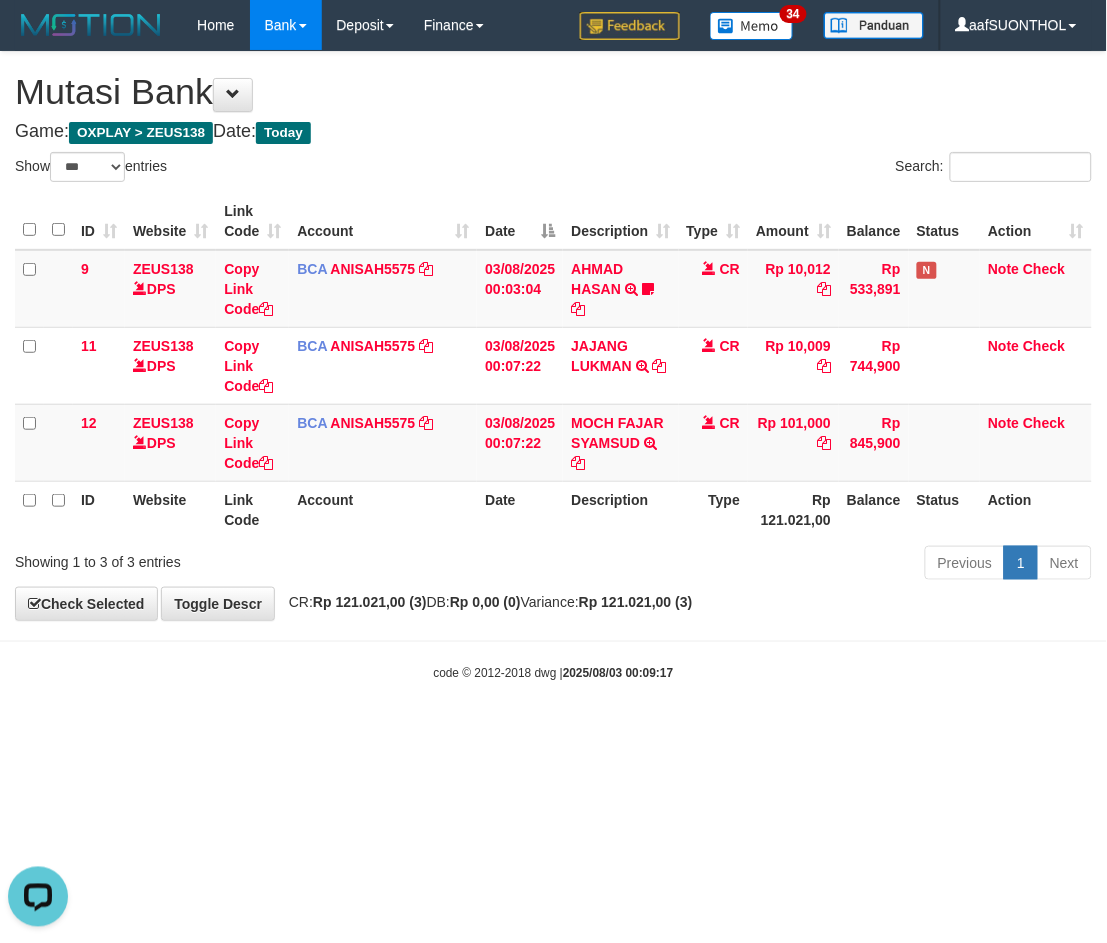 click on "Toggle navigation
Home
Bank
Account List
Load
By Website
Group
[OXPLAY]													ZEUS138
By Load Group (DPS)
Sync" at bounding box center [553, 366] 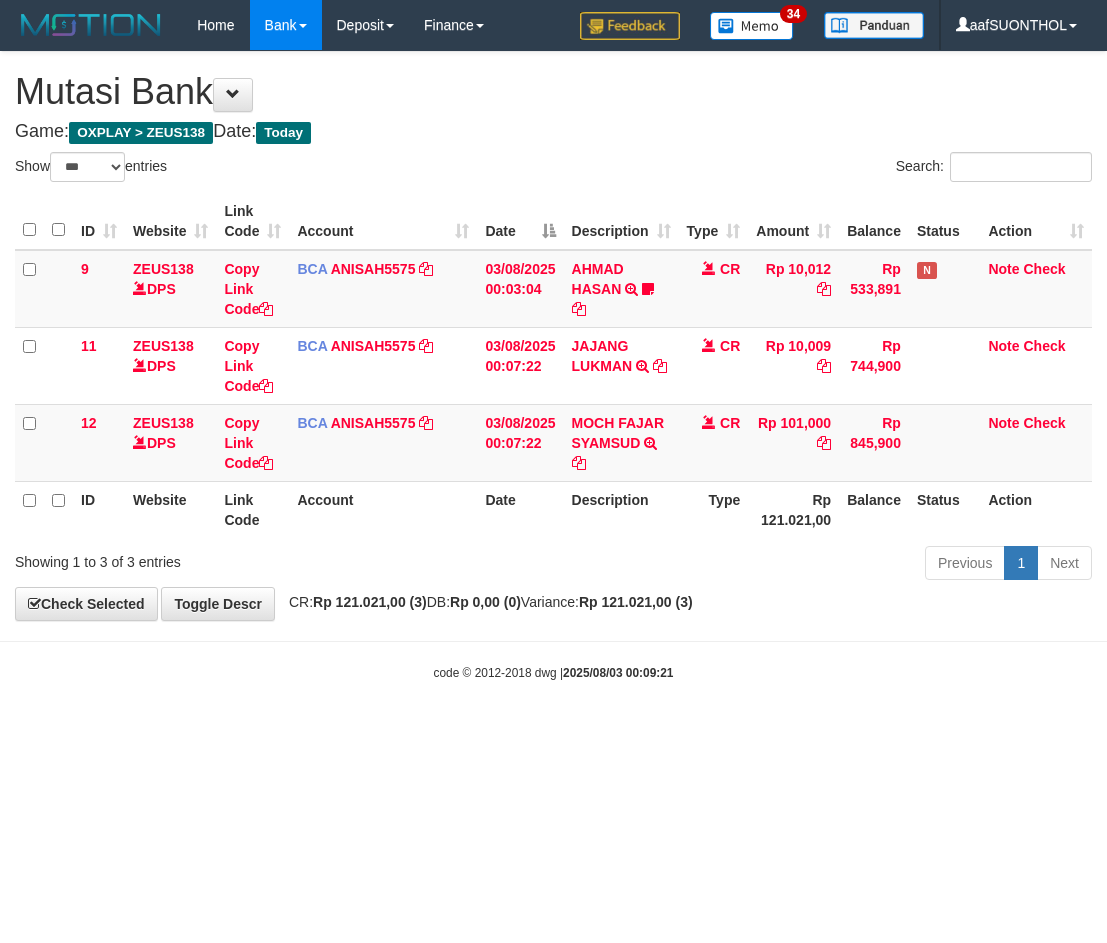 select on "***" 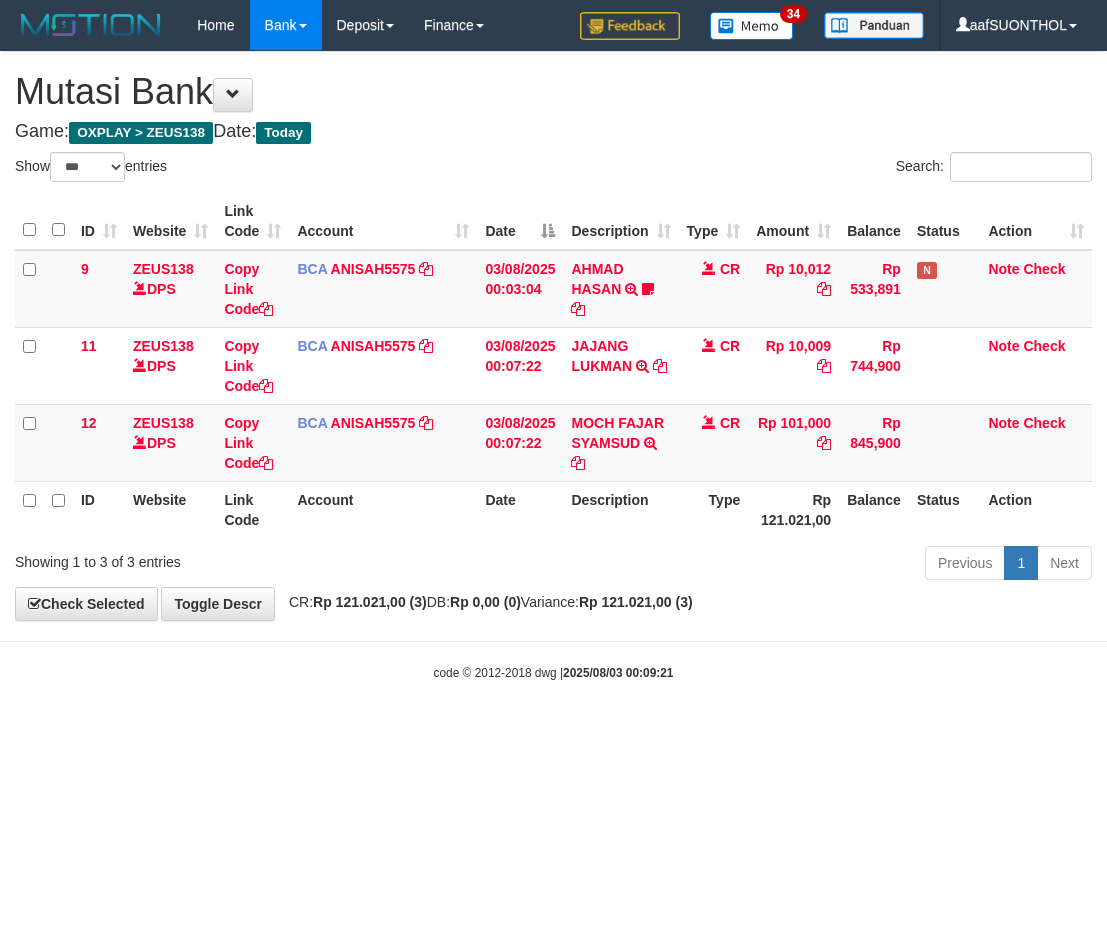 scroll, scrollTop: 0, scrollLeft: 0, axis: both 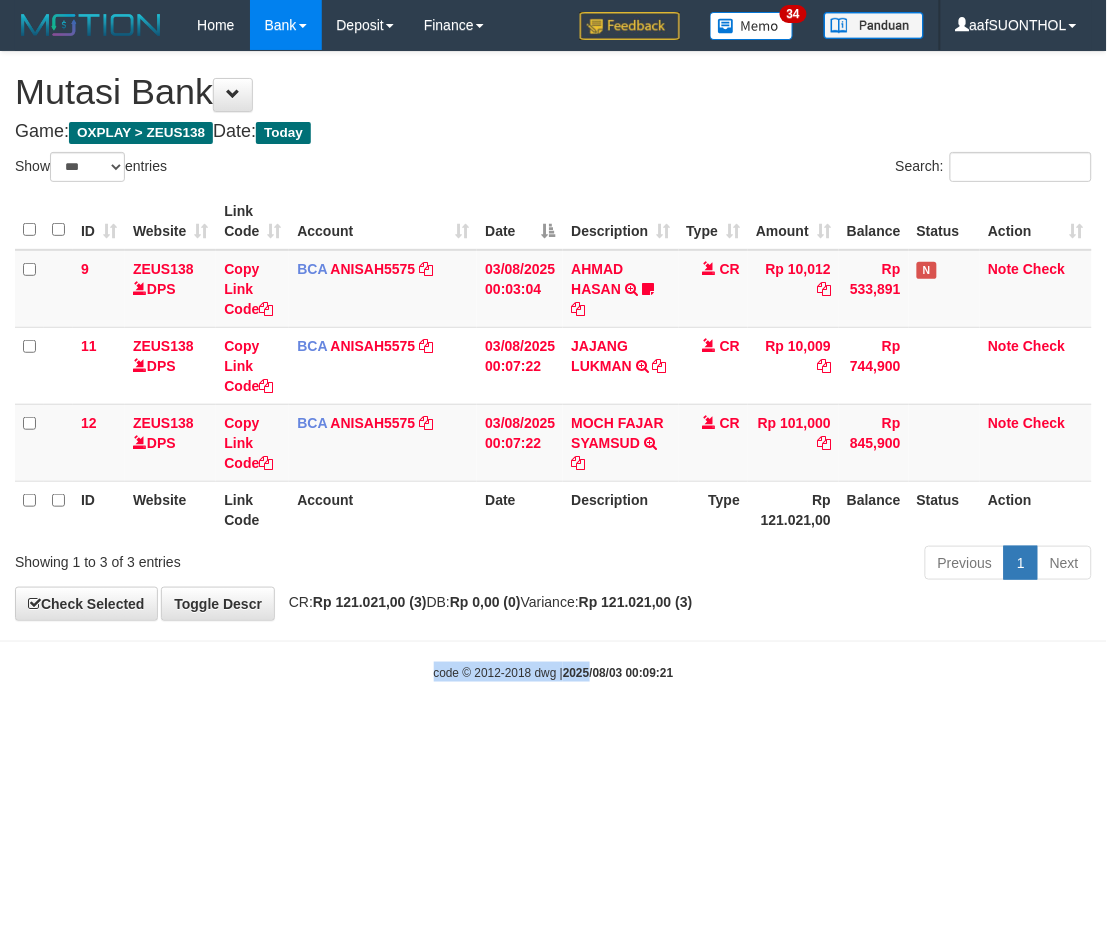 drag, startPoint x: 573, startPoint y: 644, endPoint x: 534, endPoint y: 692, distance: 61.846584 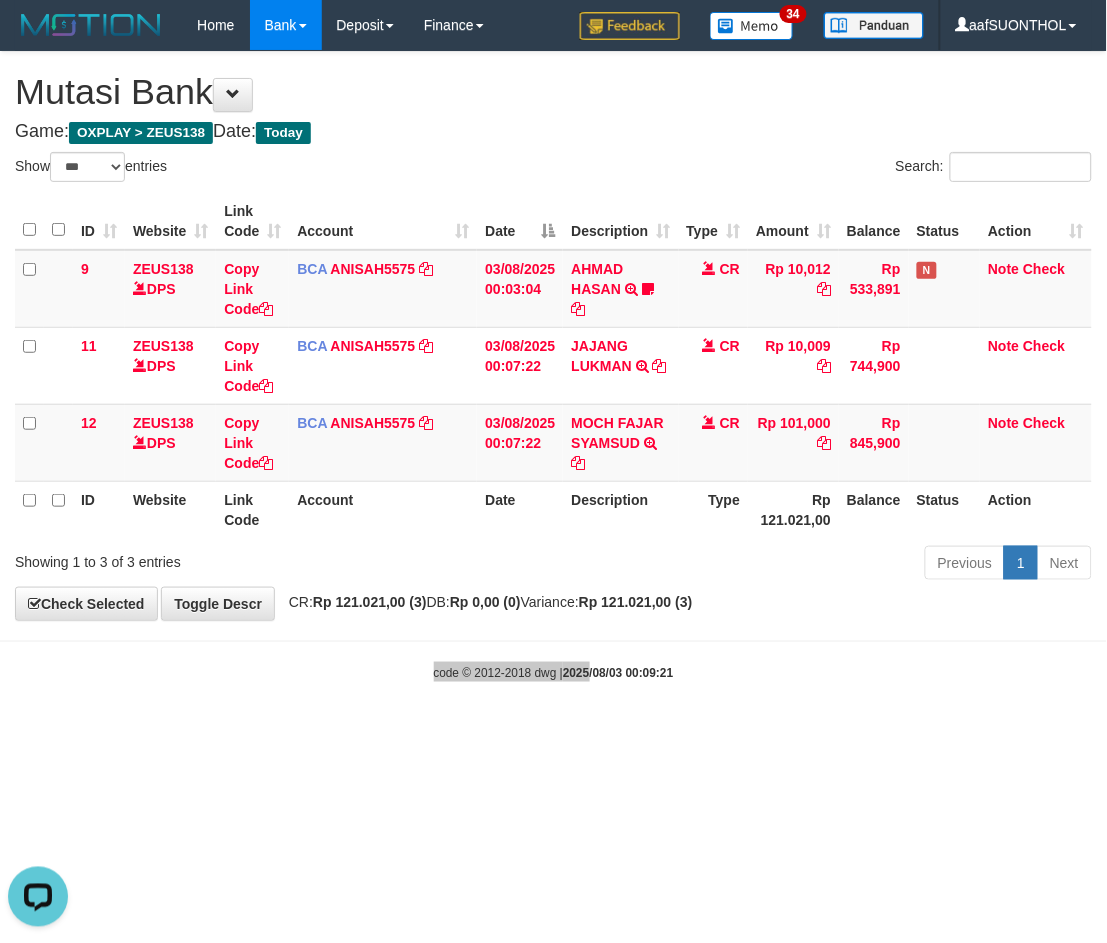 scroll, scrollTop: 0, scrollLeft: 0, axis: both 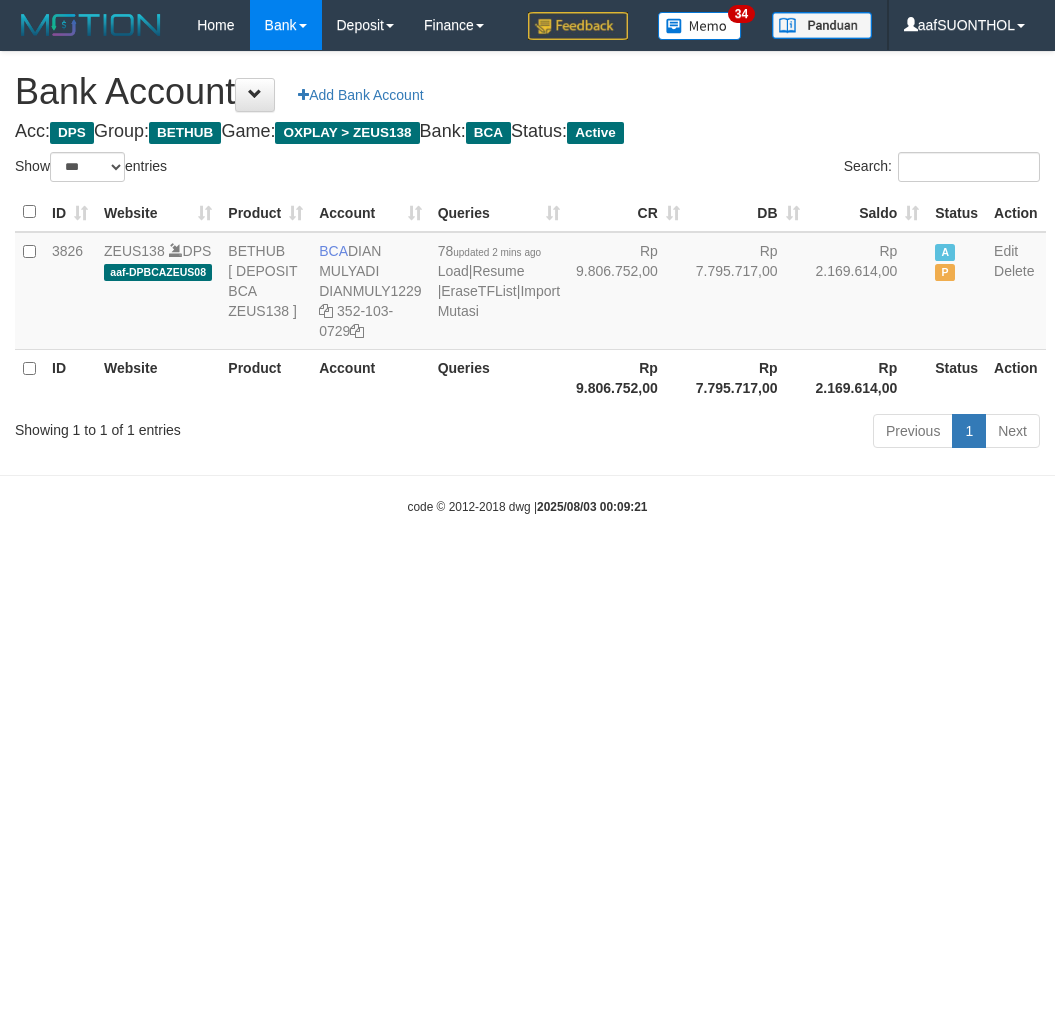 select on "***" 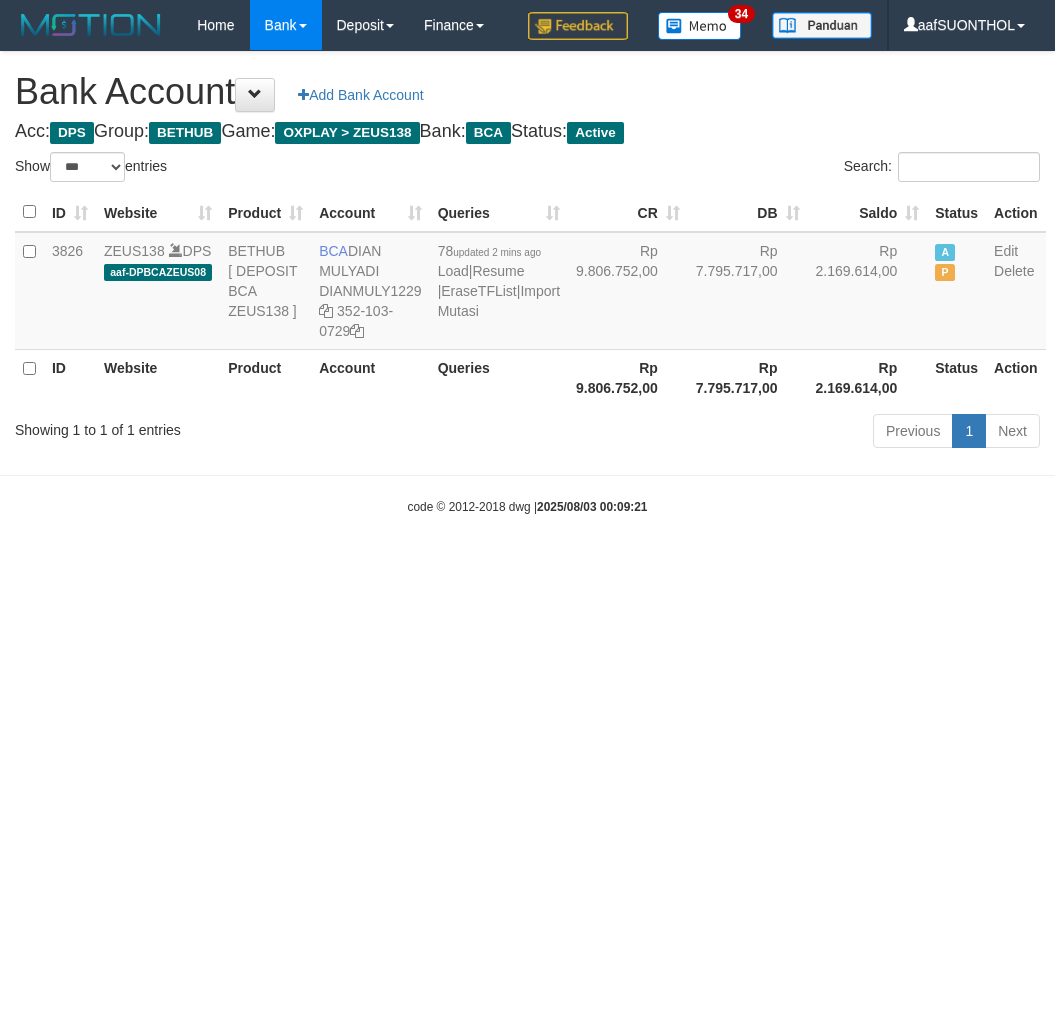 scroll, scrollTop: 0, scrollLeft: 0, axis: both 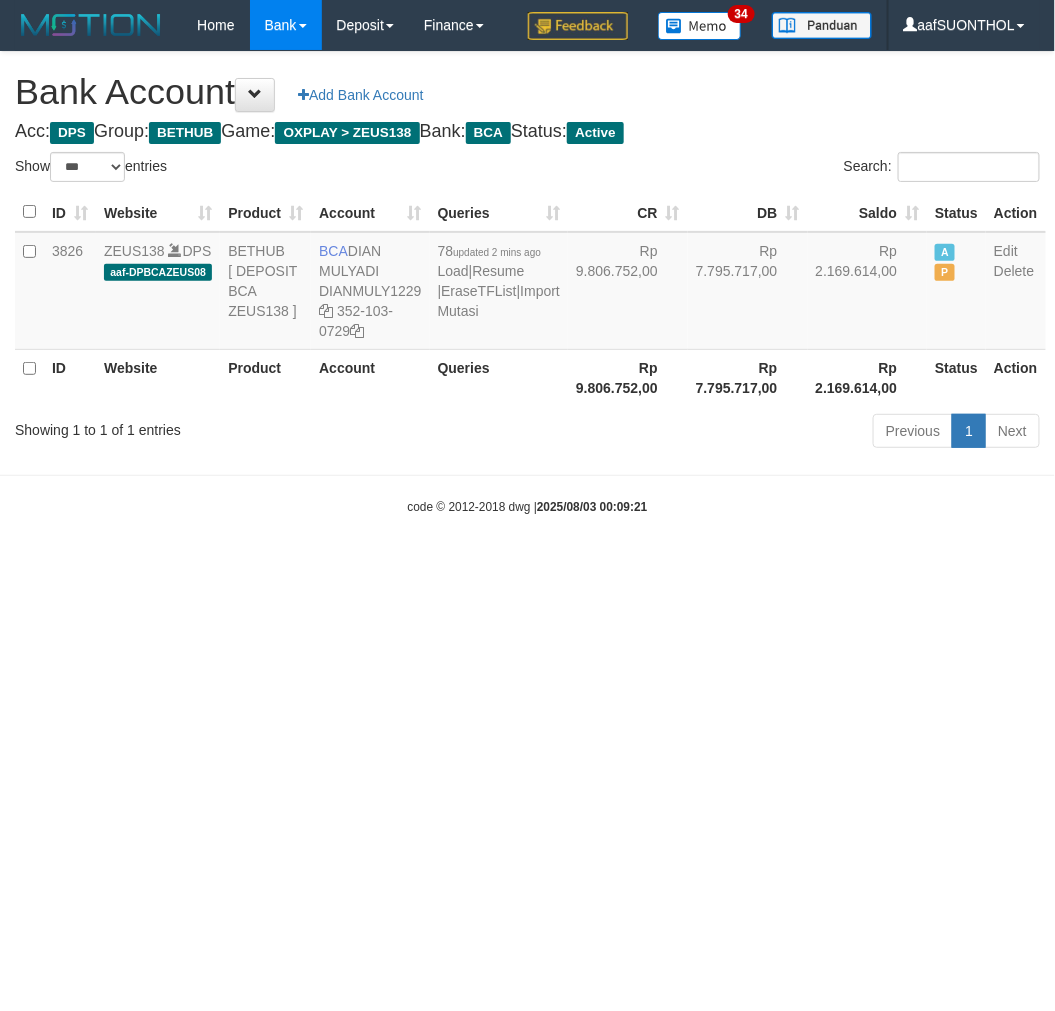 drag, startPoint x: 342, startPoint y: 583, endPoint x: 368, endPoint y: 420, distance: 165.0606 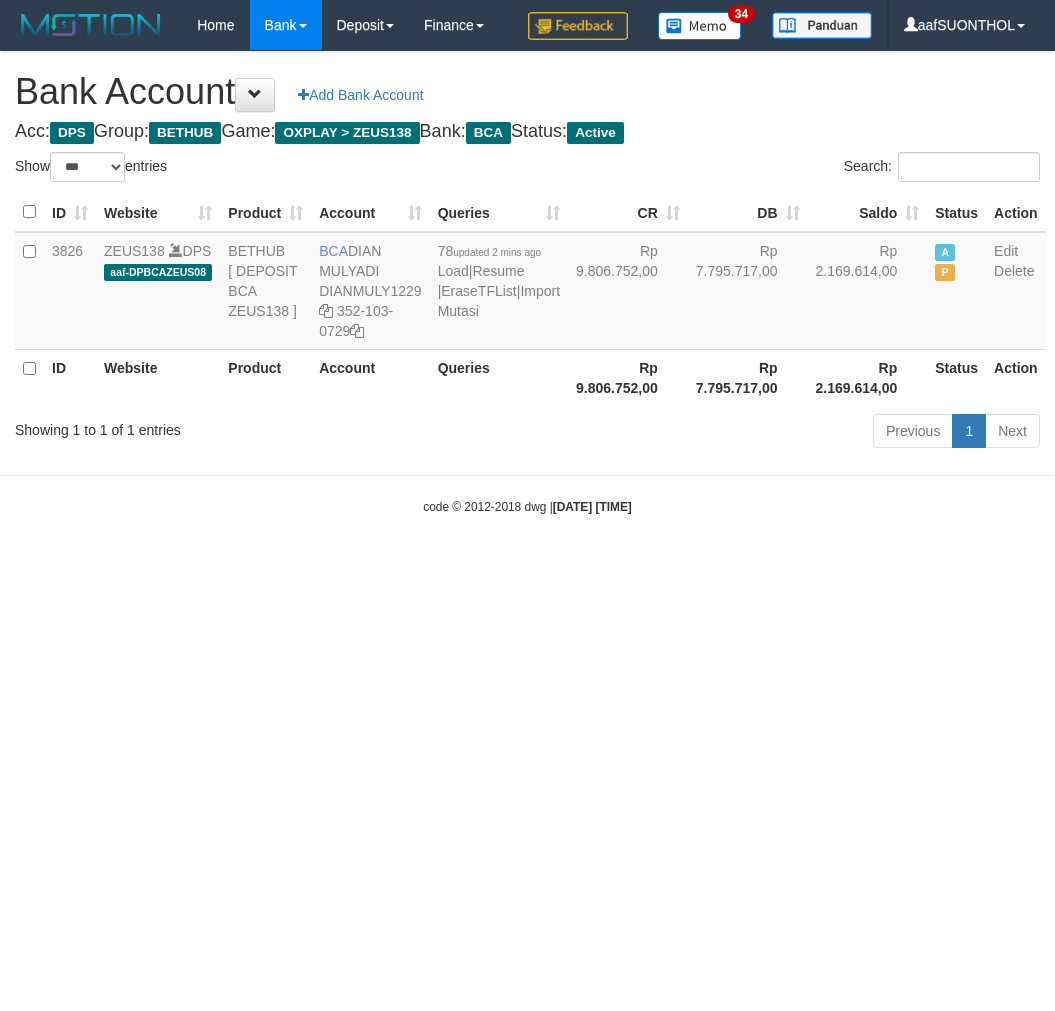 select on "***" 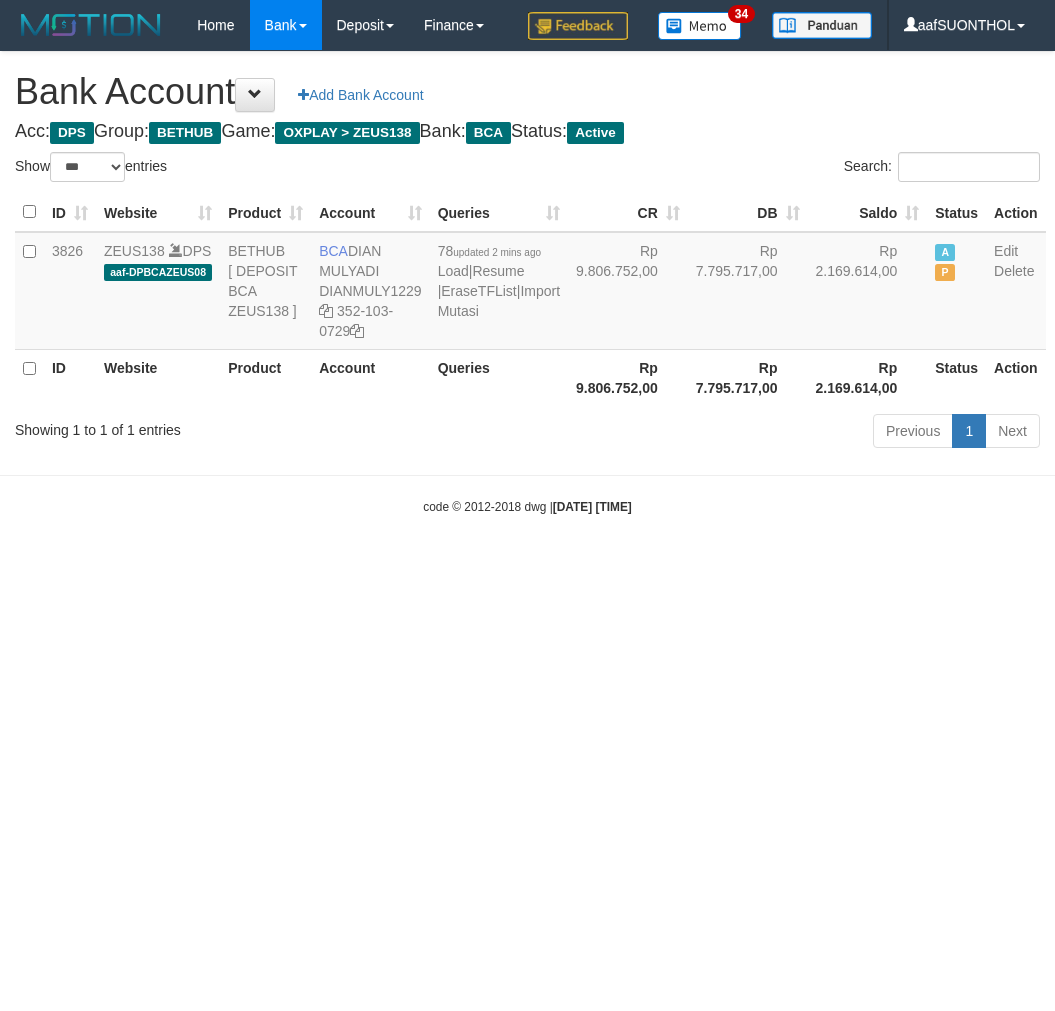 scroll, scrollTop: 0, scrollLeft: 0, axis: both 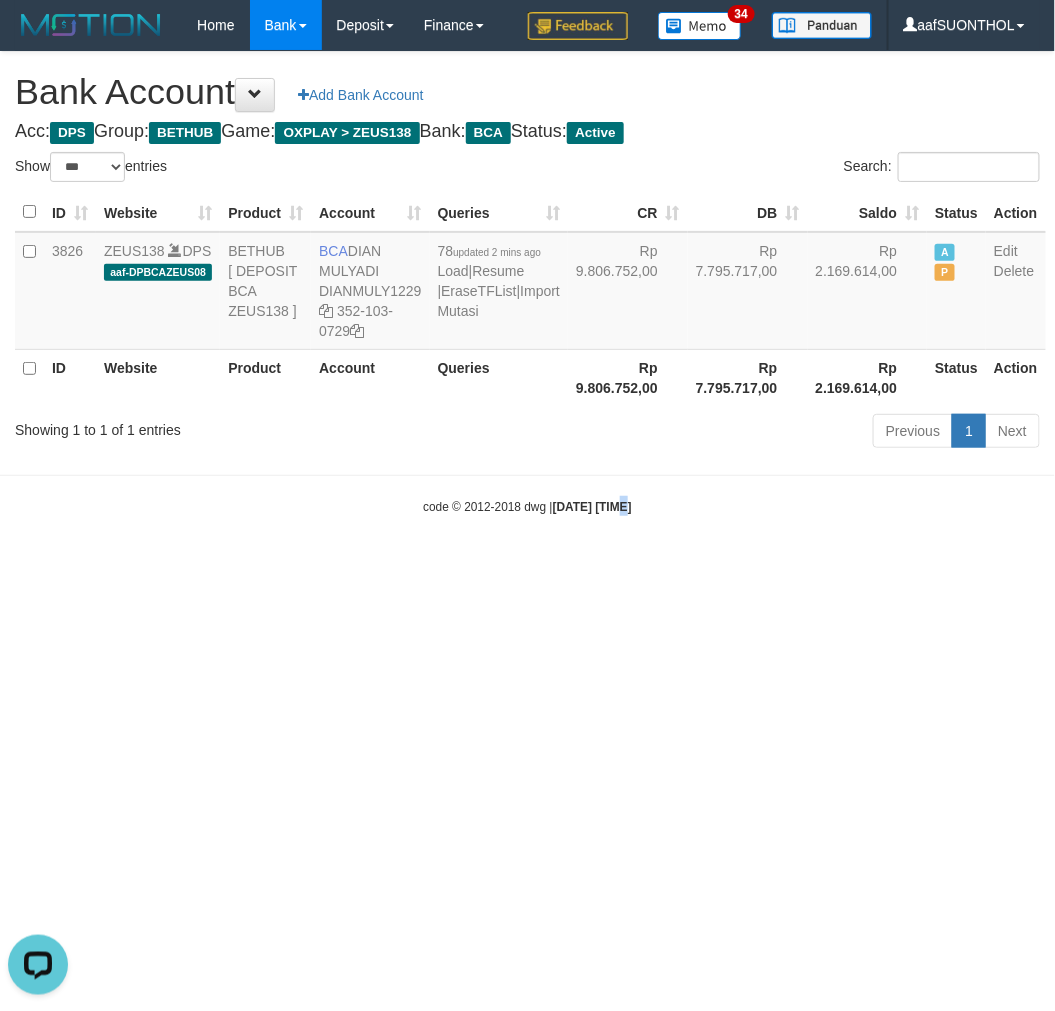 click on "Toggle navigation
Home
Bank
Account List
Load
By Website
Group
[OXPLAY]													ZEUS138
By Load Group (DPS)
Sync" at bounding box center [527, 283] 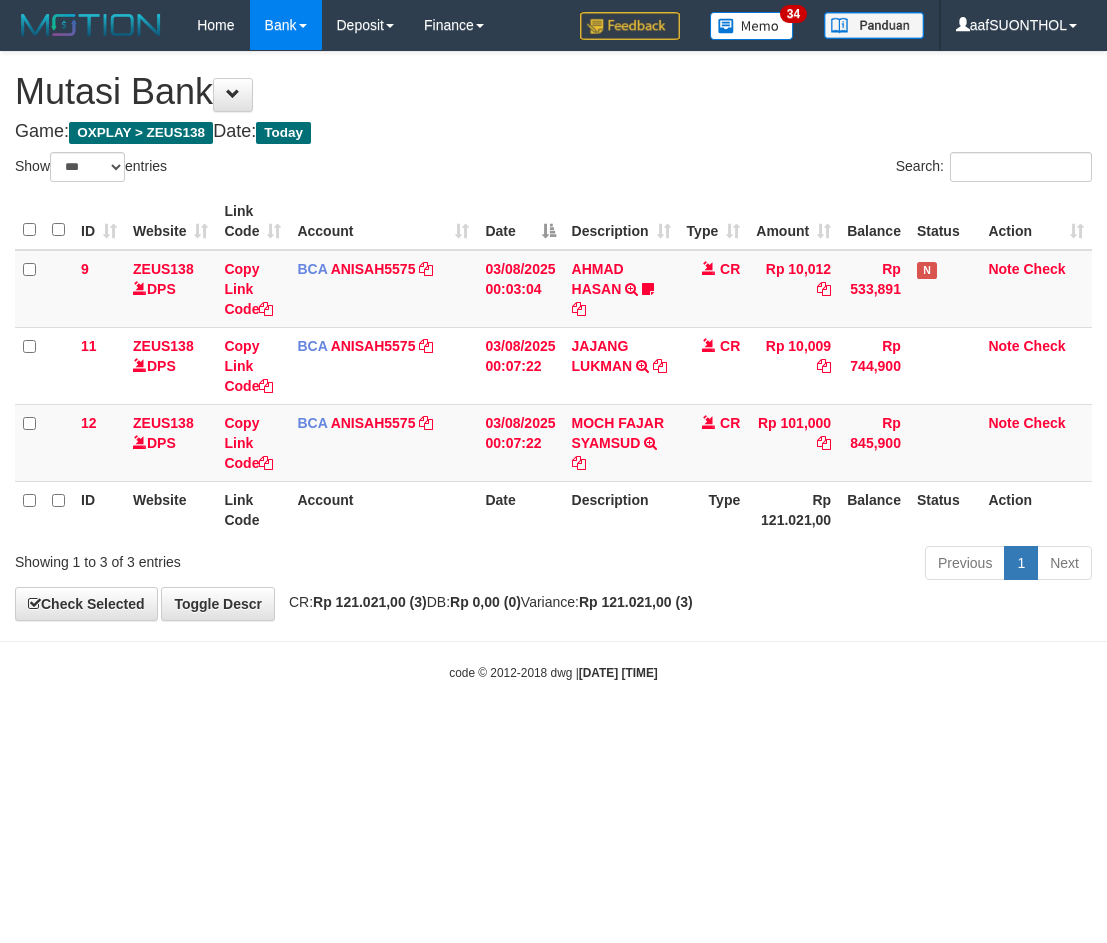 select on "***" 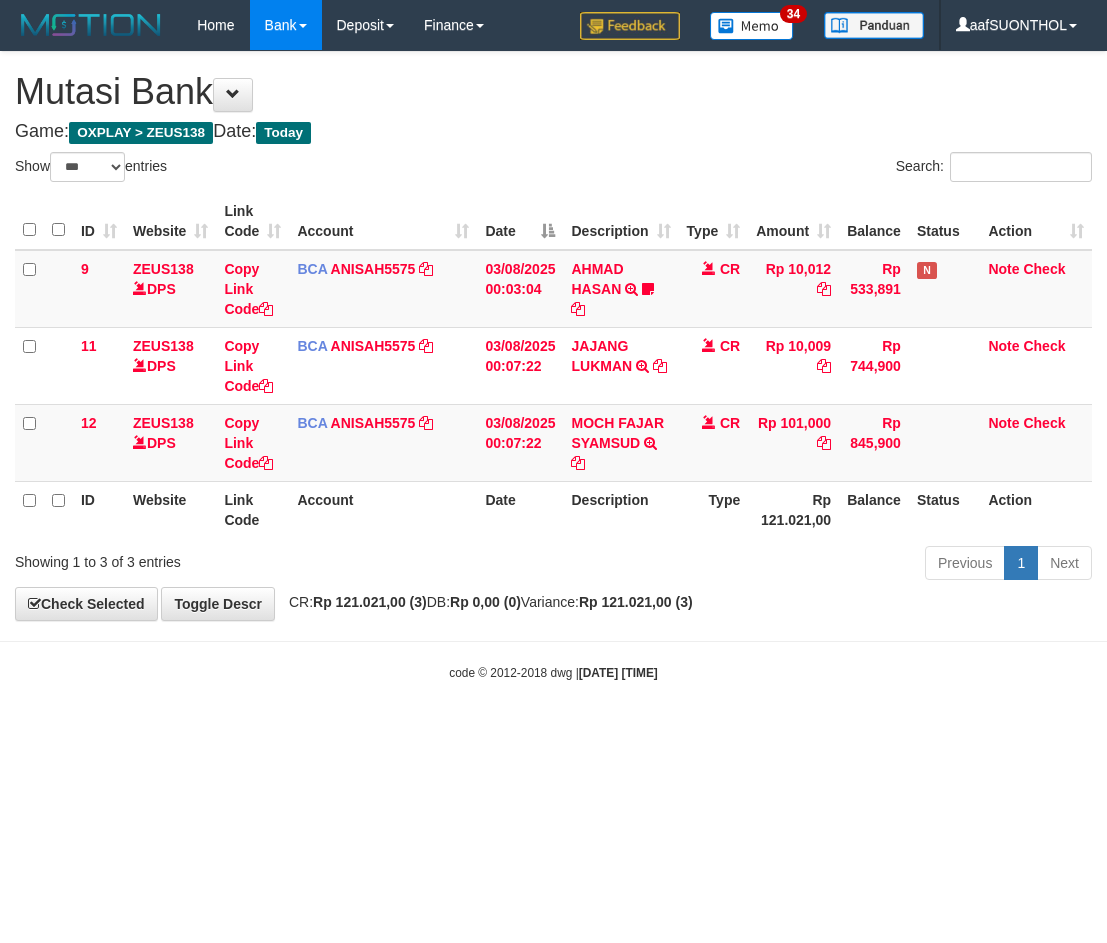 scroll, scrollTop: 0, scrollLeft: 0, axis: both 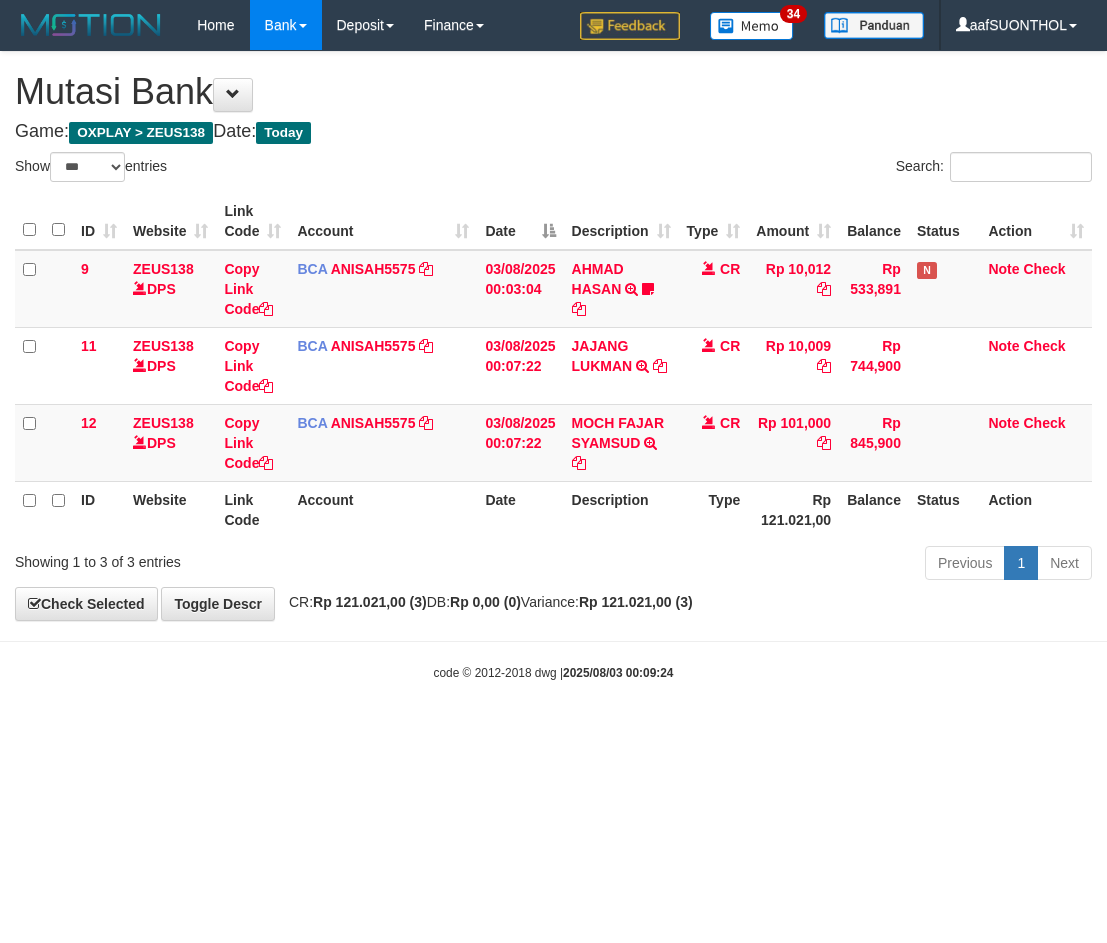 select on "***" 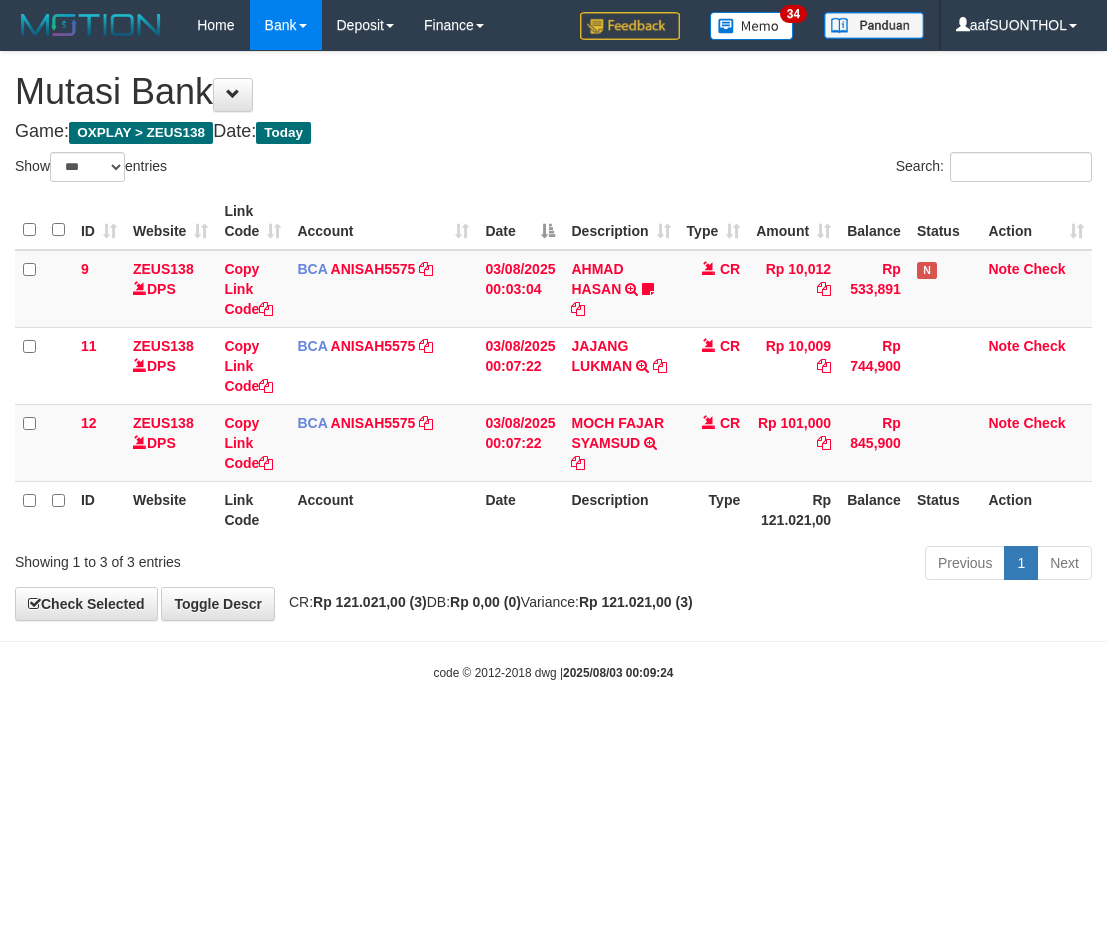scroll, scrollTop: 0, scrollLeft: 0, axis: both 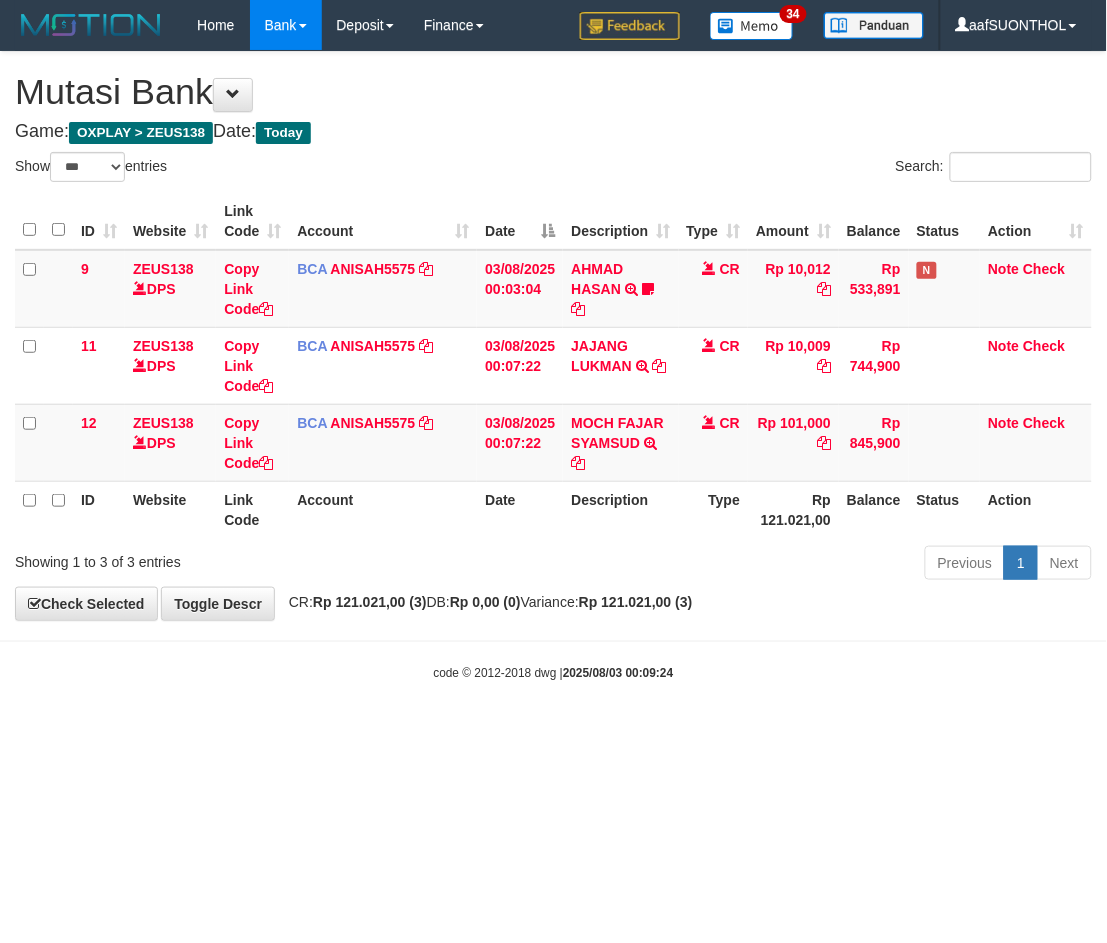 click on "Toggle navigation
Home
Bank
Account List
Load
By Website
Group
[OXPLAY]													ZEUS138
By Load Group (DPS)" at bounding box center (553, 366) 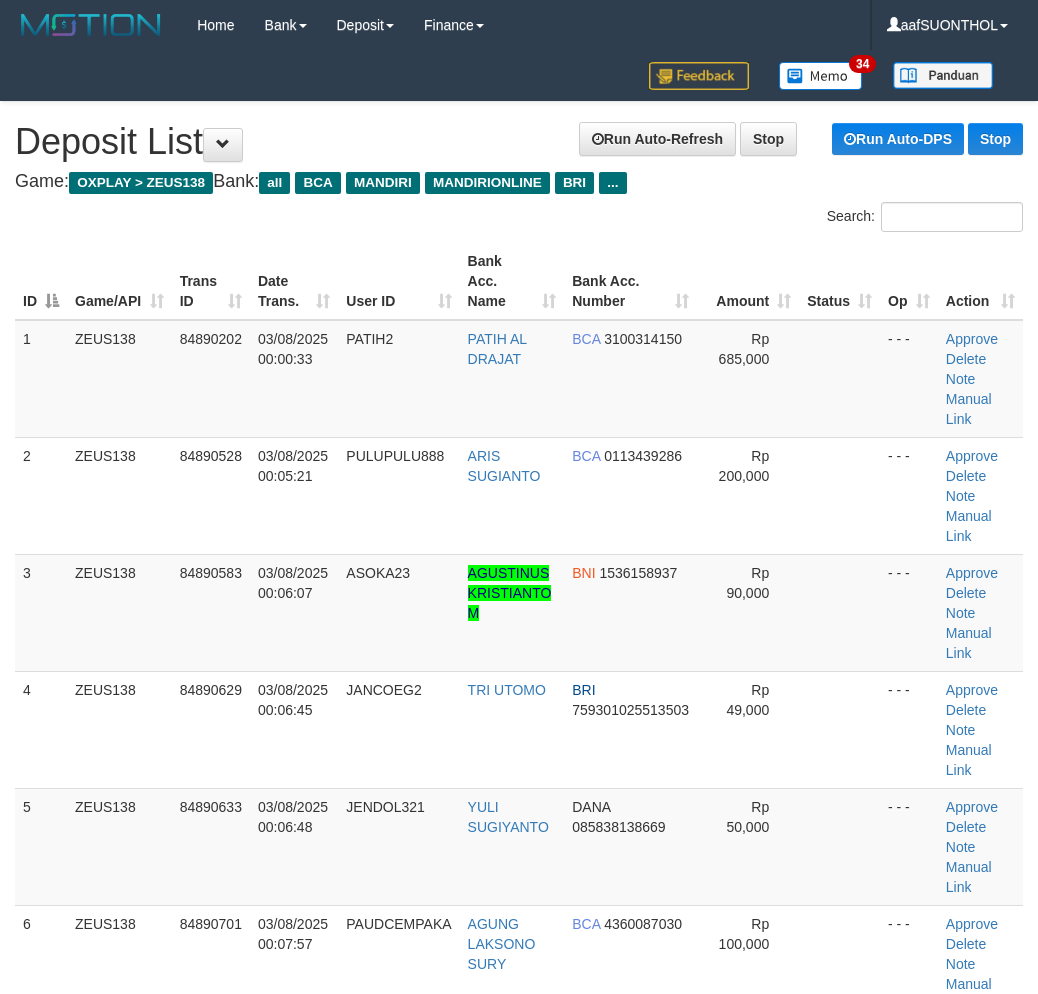 scroll, scrollTop: 13, scrollLeft: 0, axis: vertical 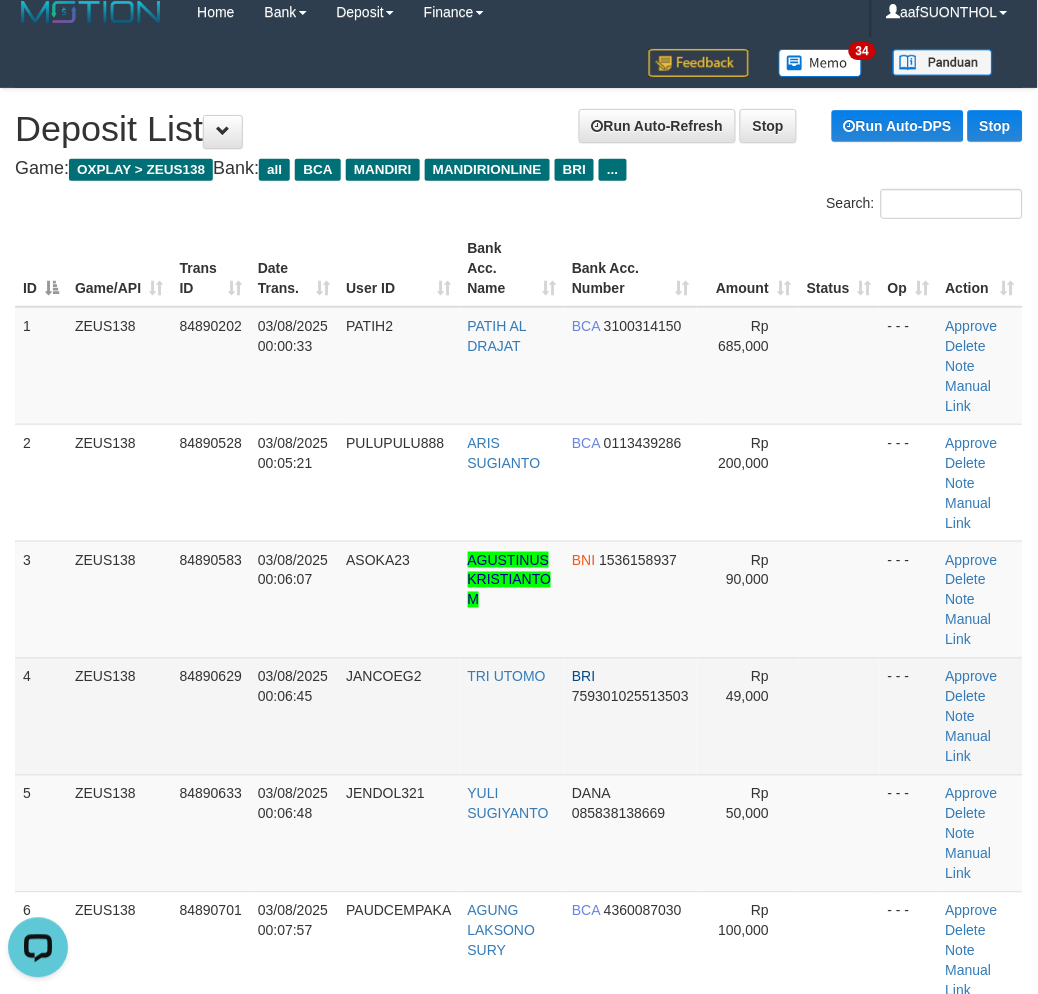 click on "Rp 49,000" at bounding box center [748, 716] 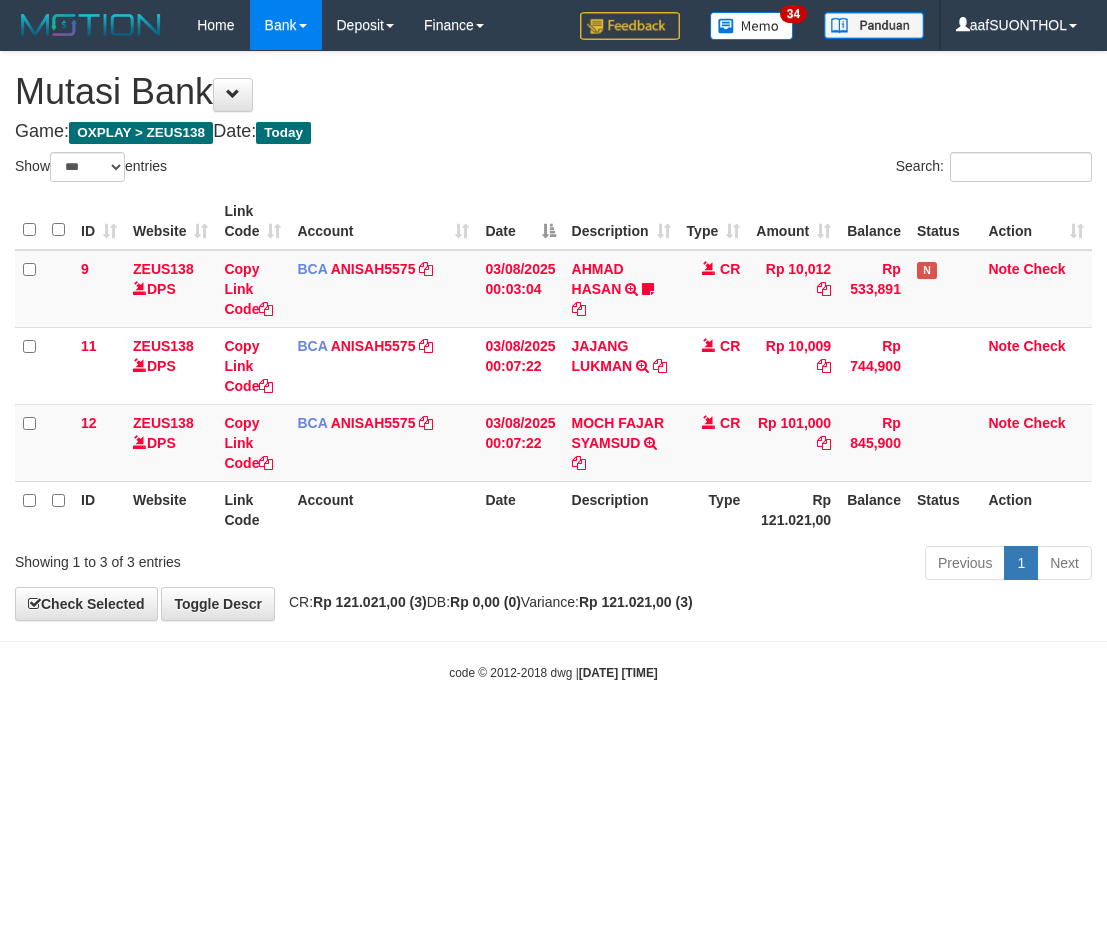 select on "***" 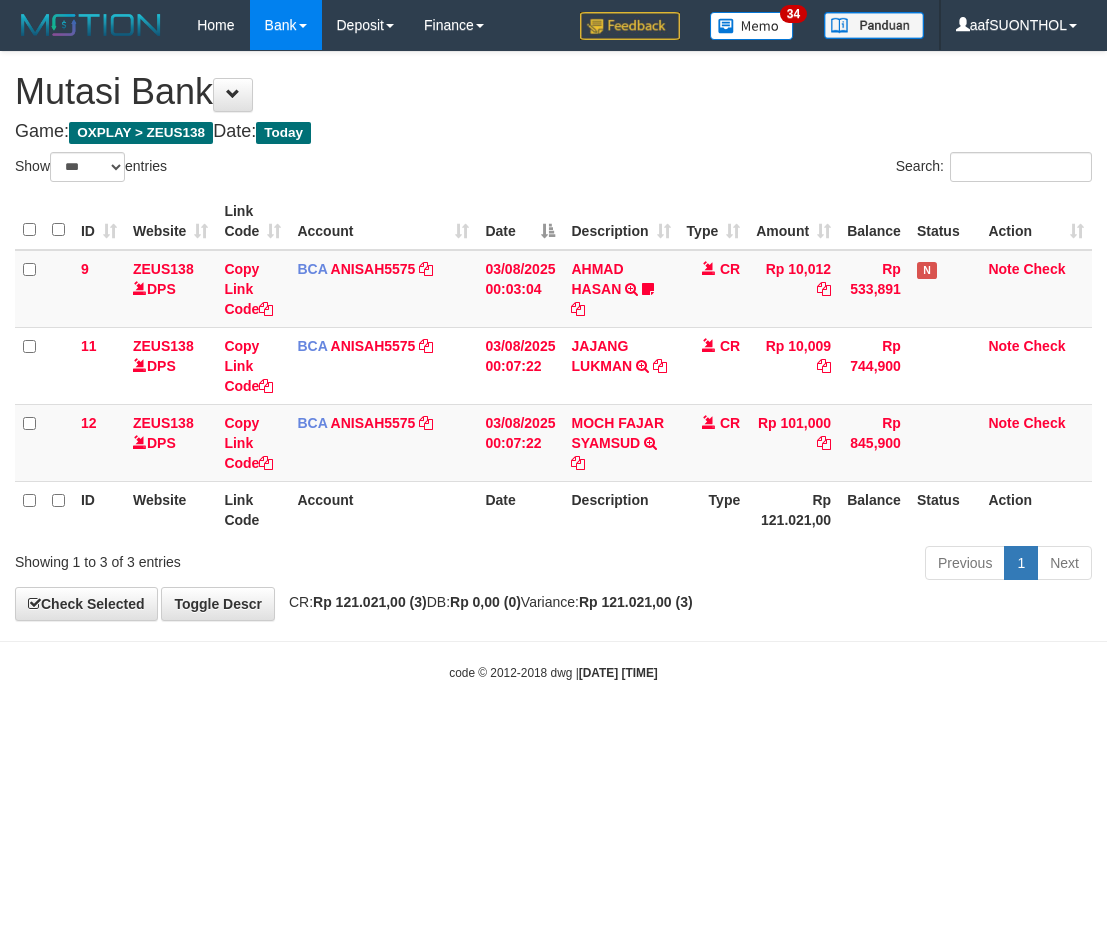 scroll, scrollTop: 0, scrollLeft: 0, axis: both 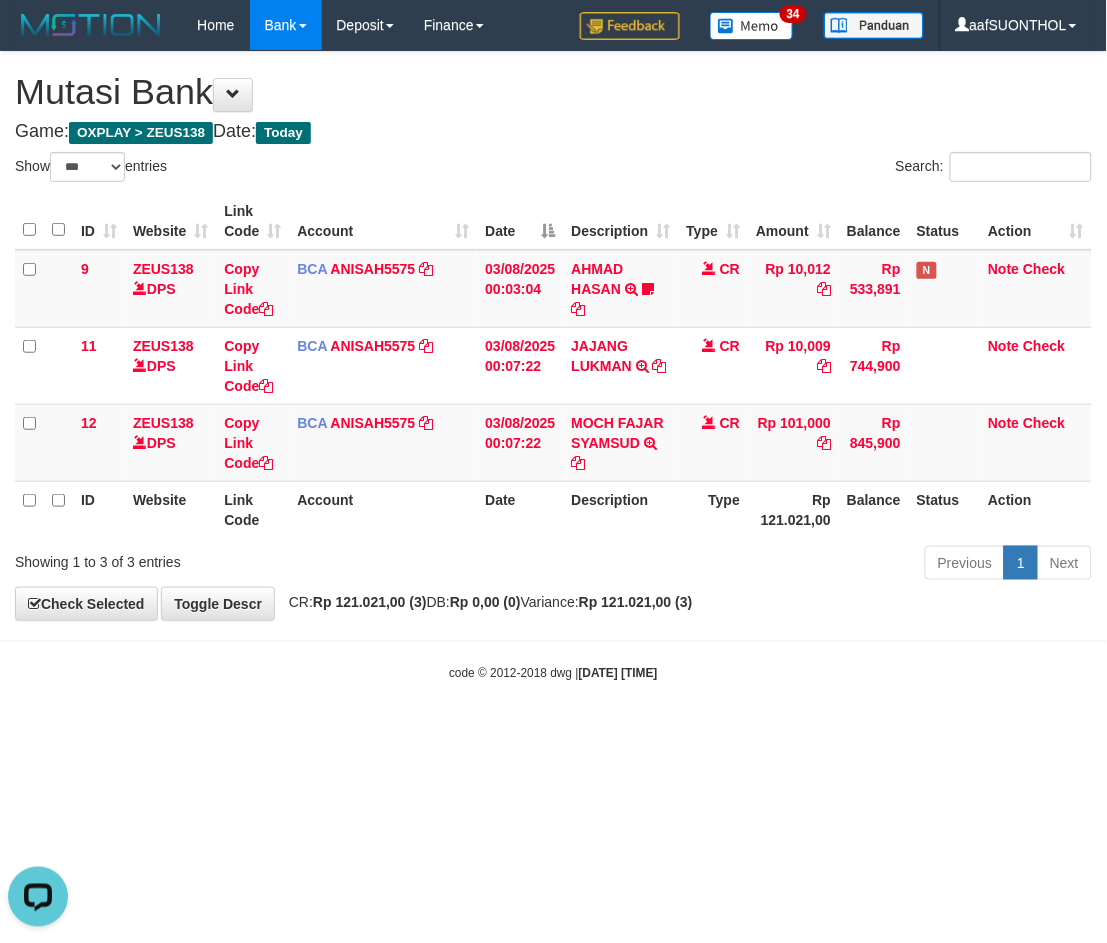 drag, startPoint x: 750, startPoint y: 745, endPoint x: 718, endPoint y: 714, distance: 44.553337 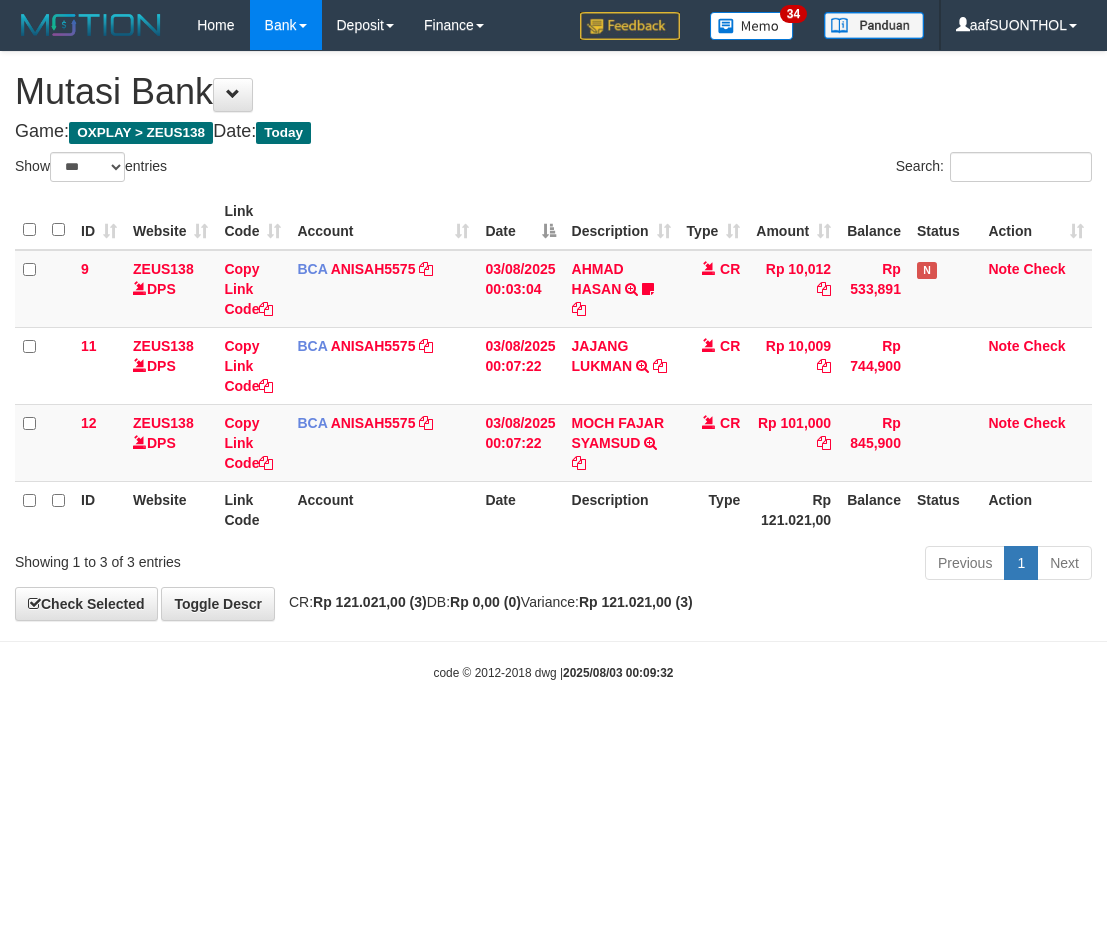select on "***" 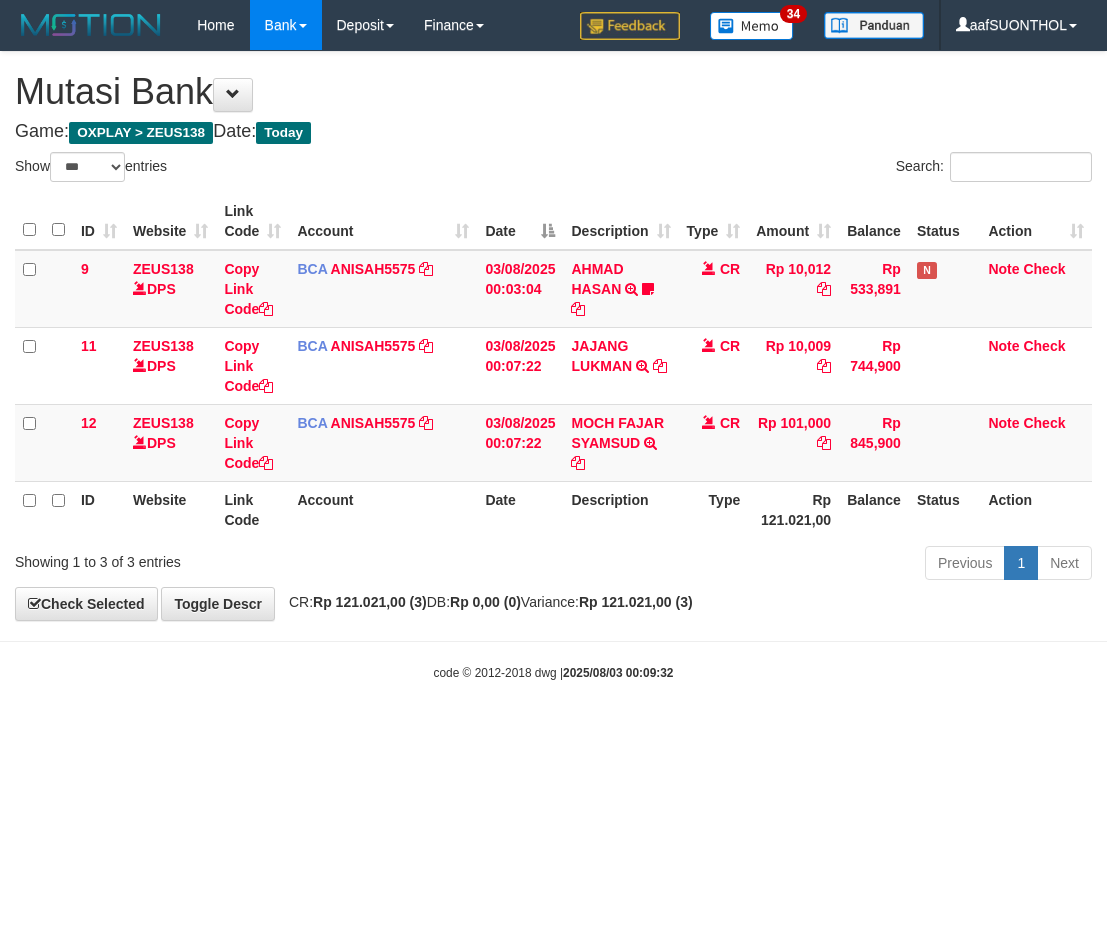 scroll, scrollTop: 0, scrollLeft: 0, axis: both 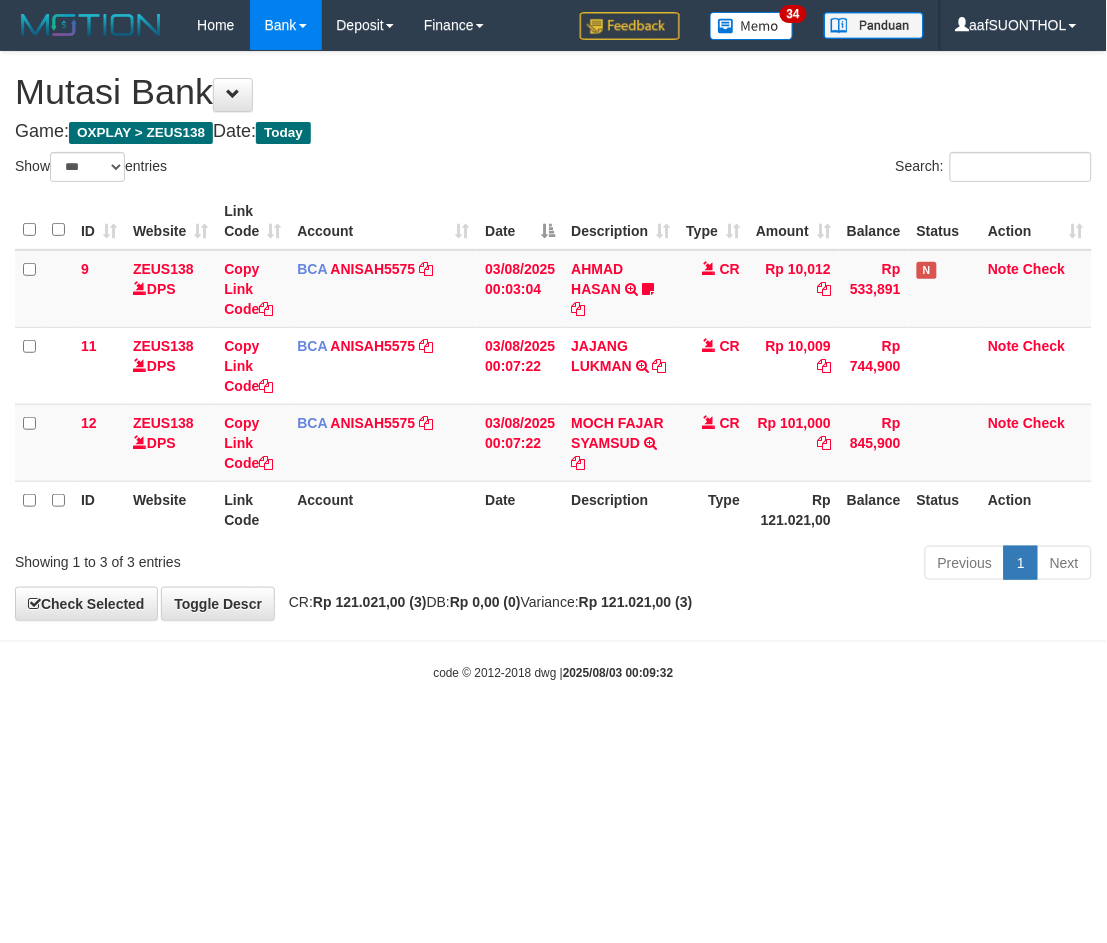 drag, startPoint x: 910, startPoint y: 778, endPoint x: 862, endPoint y: 763, distance: 50.289165 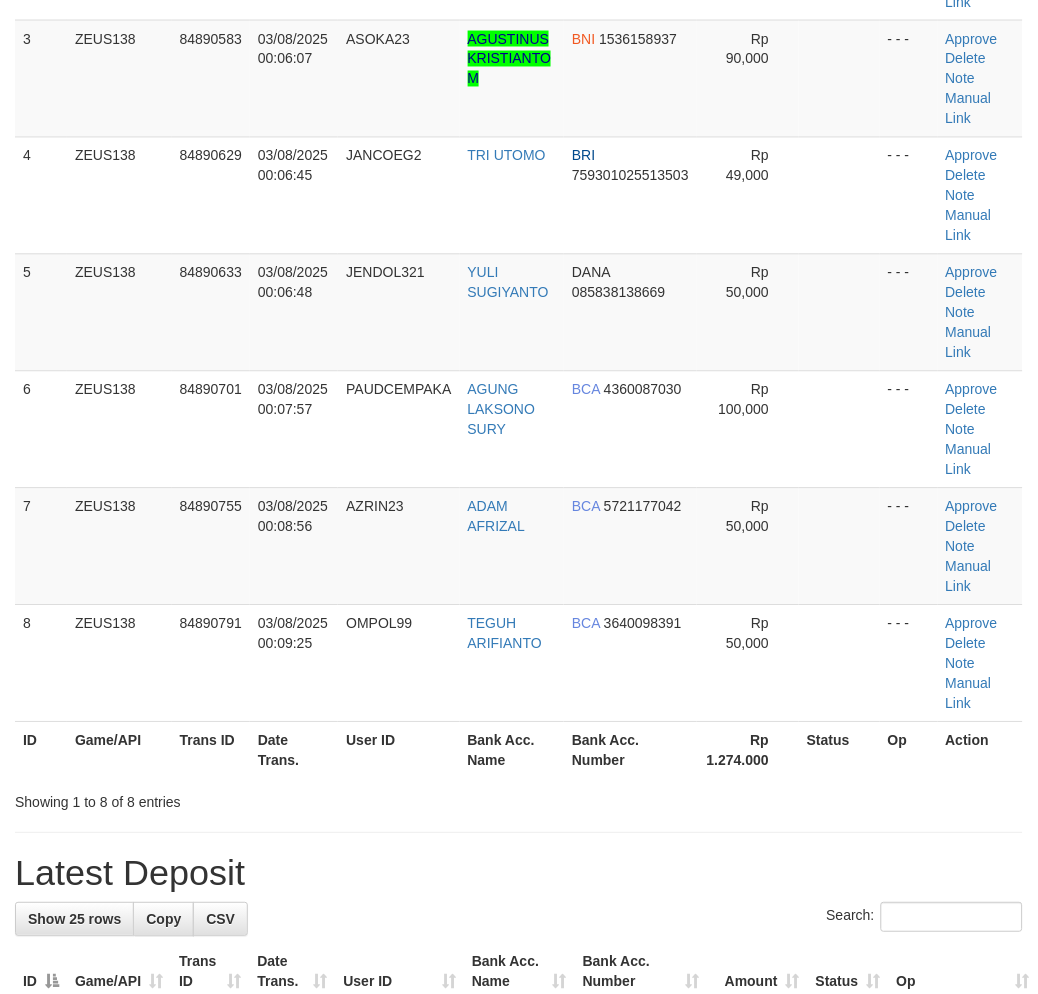scroll, scrollTop: 568, scrollLeft: 0, axis: vertical 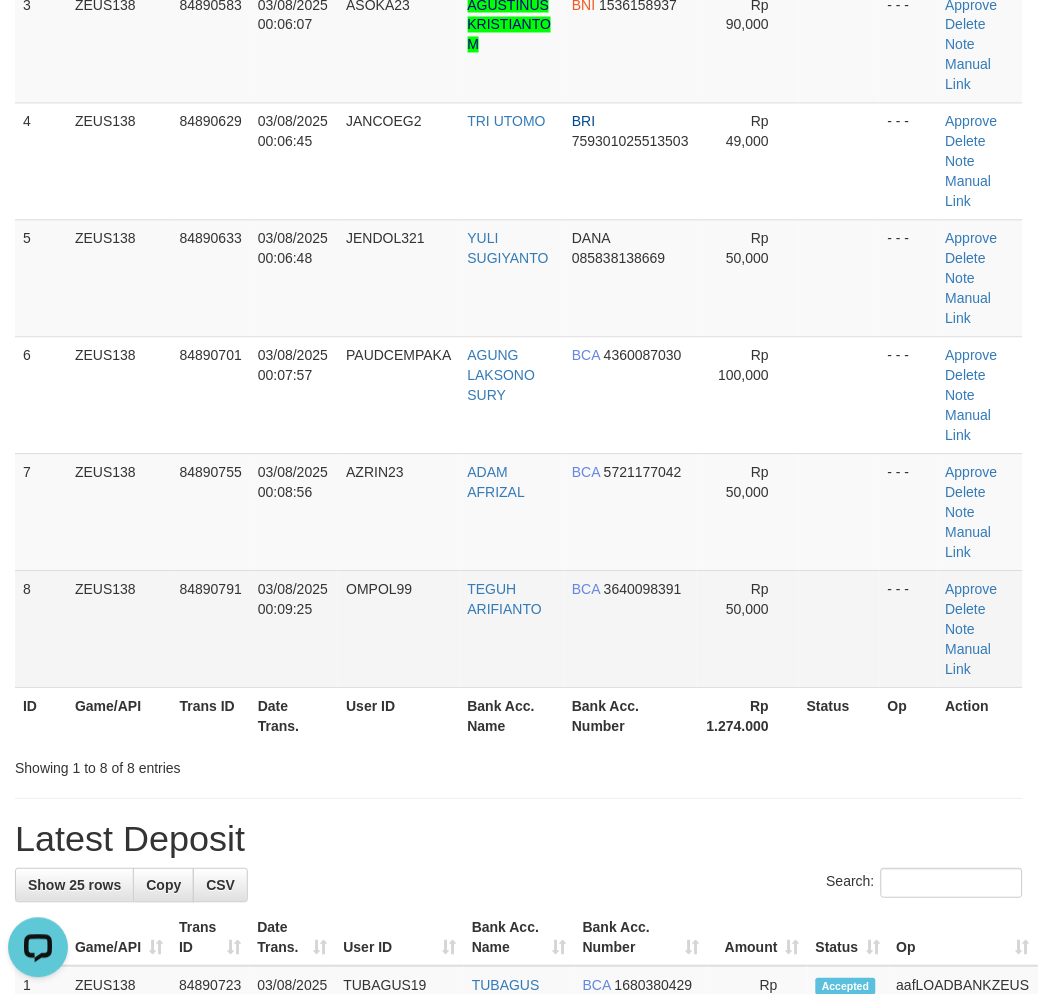 drag, startPoint x: 575, startPoint y: 594, endPoint x: 568, endPoint y: 572, distance: 23.086792 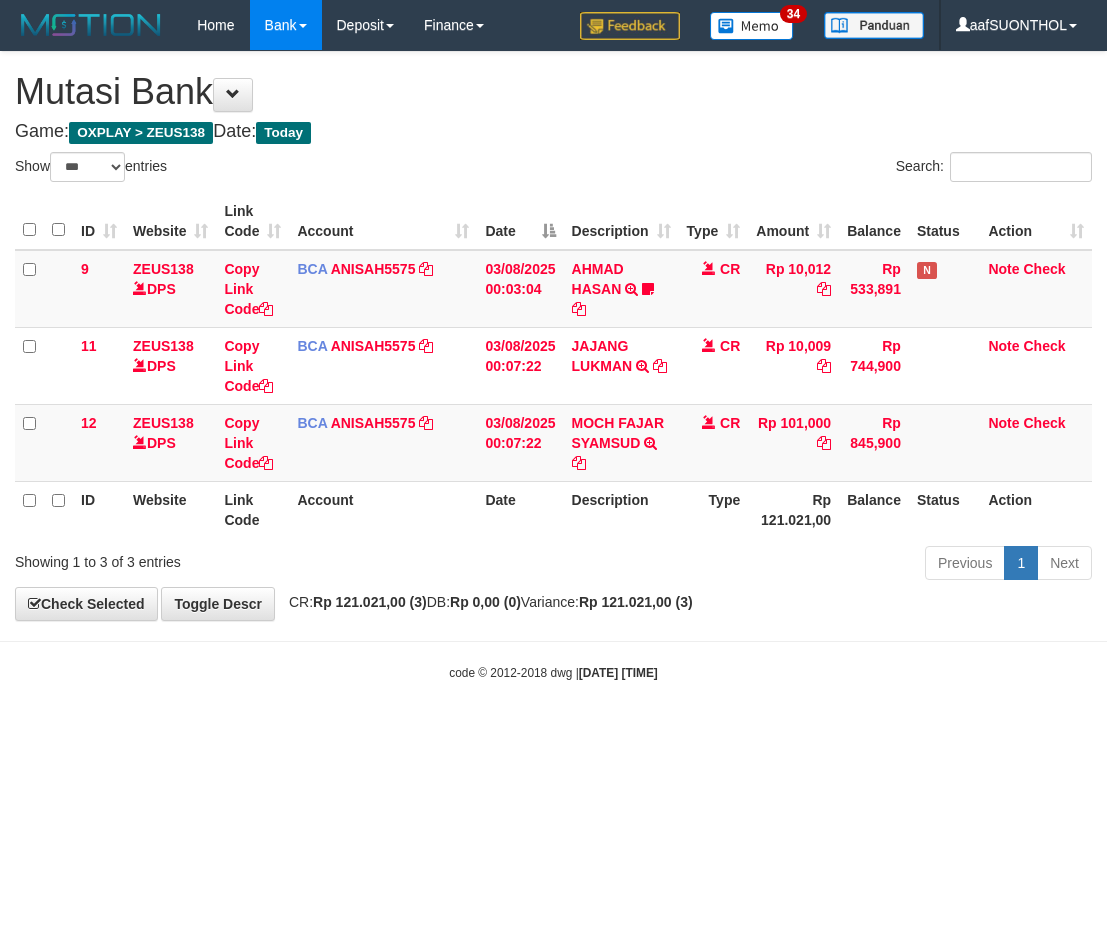 select on "***" 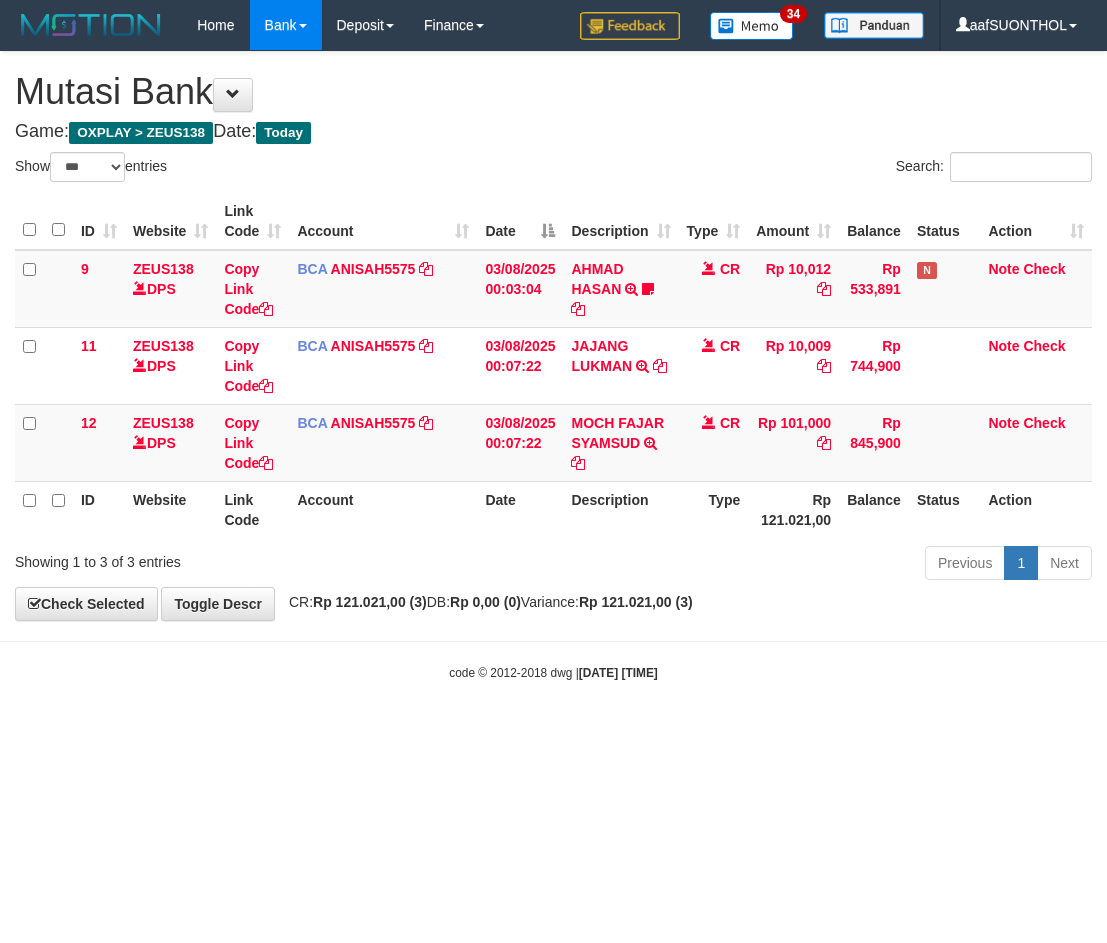 scroll, scrollTop: 0, scrollLeft: 0, axis: both 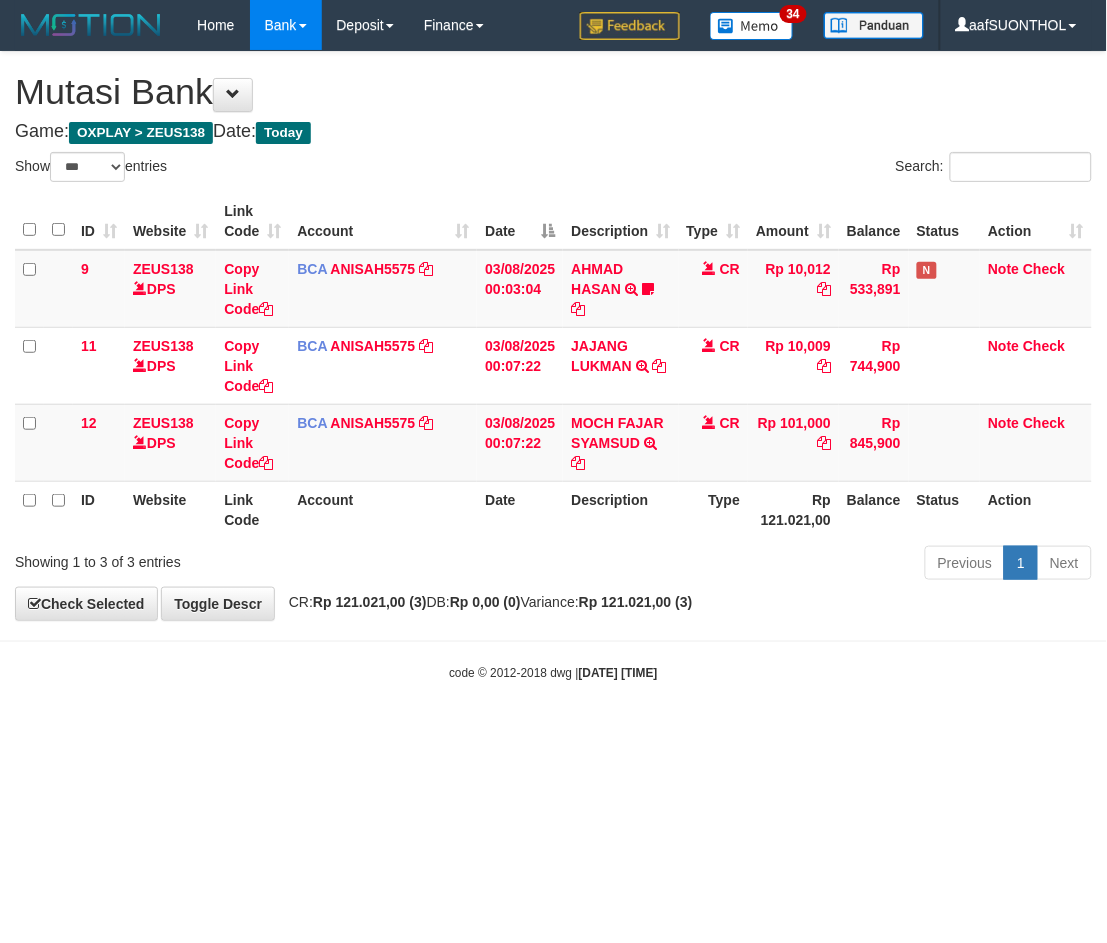 drag, startPoint x: 660, startPoint y: 786, endPoint x: 638, endPoint y: 801, distance: 26.627054 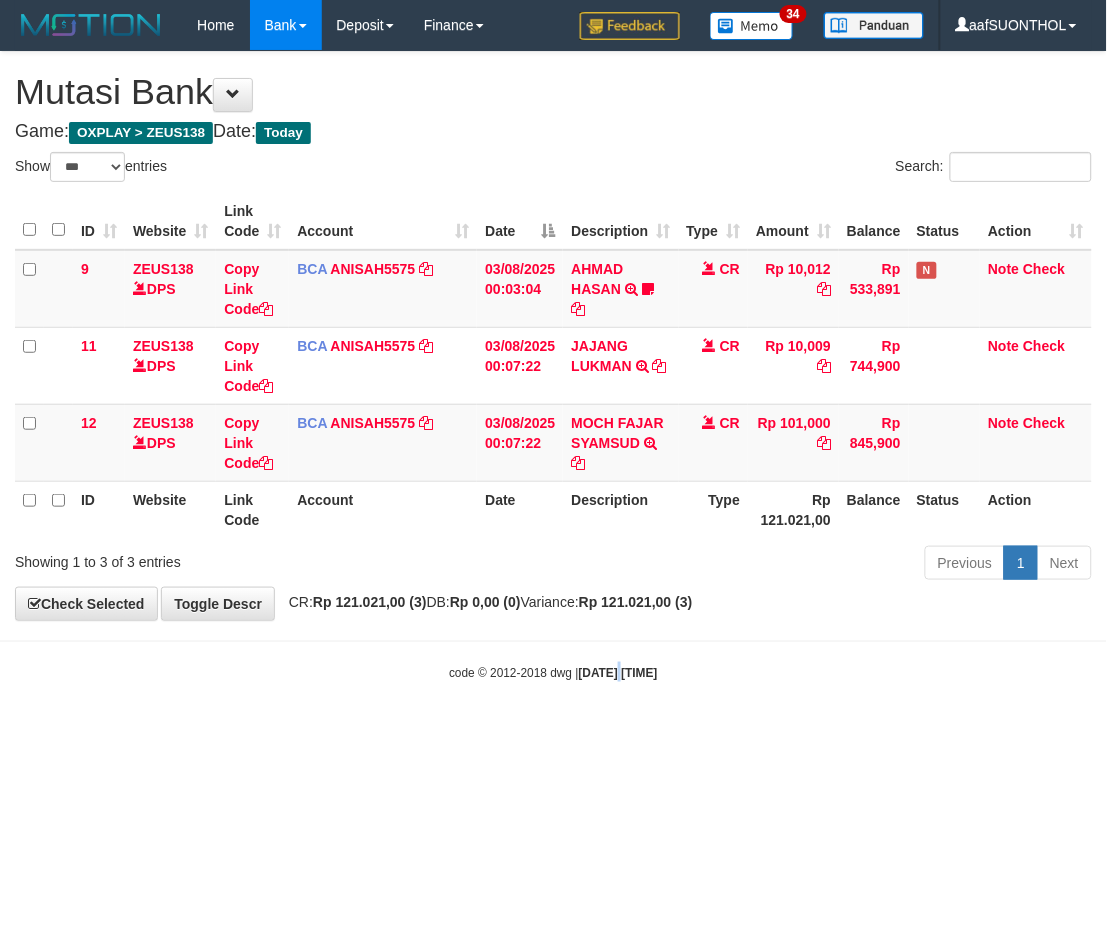 click on "Toggle navigation
Home
Bank
Account List
Load
By Website
Group
[OXPLAY]													ZEUS138
By Load Group (DPS)
Sync" at bounding box center (553, 366) 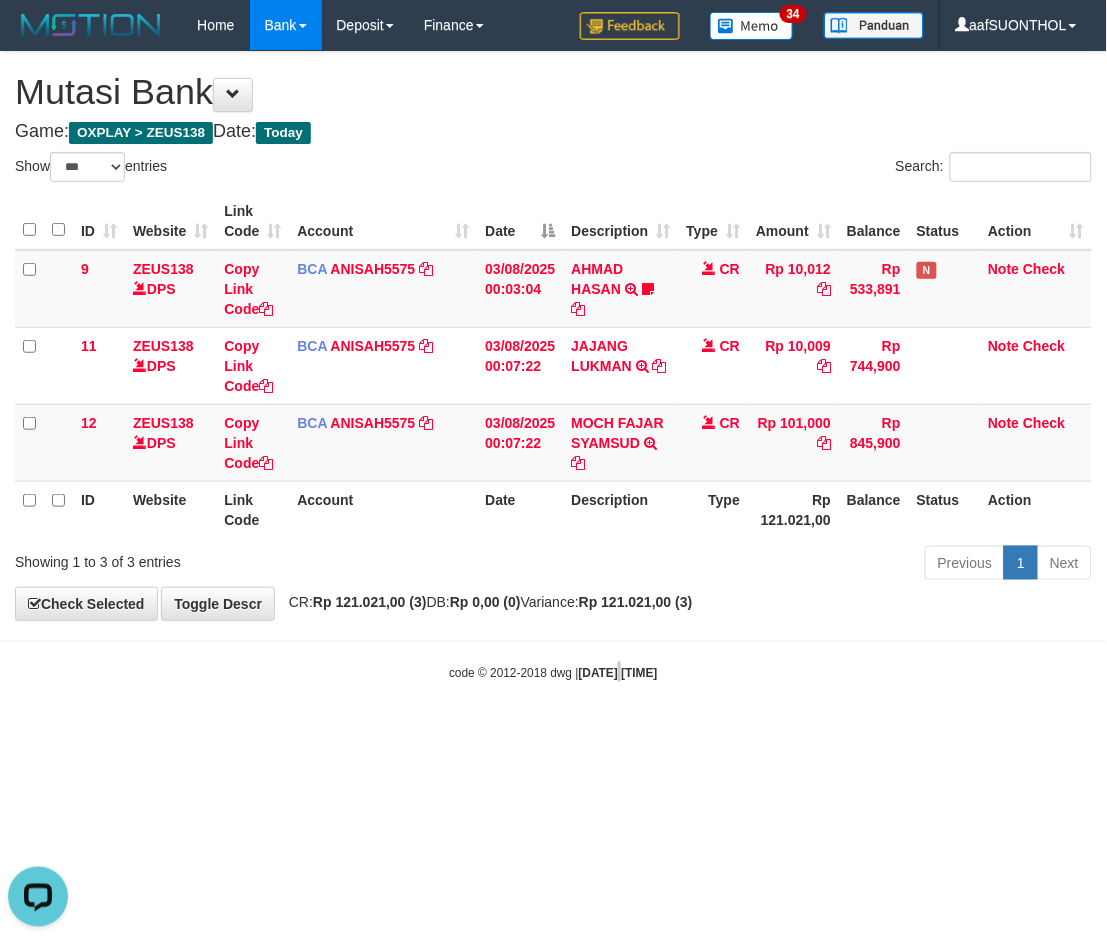 scroll, scrollTop: 0, scrollLeft: 0, axis: both 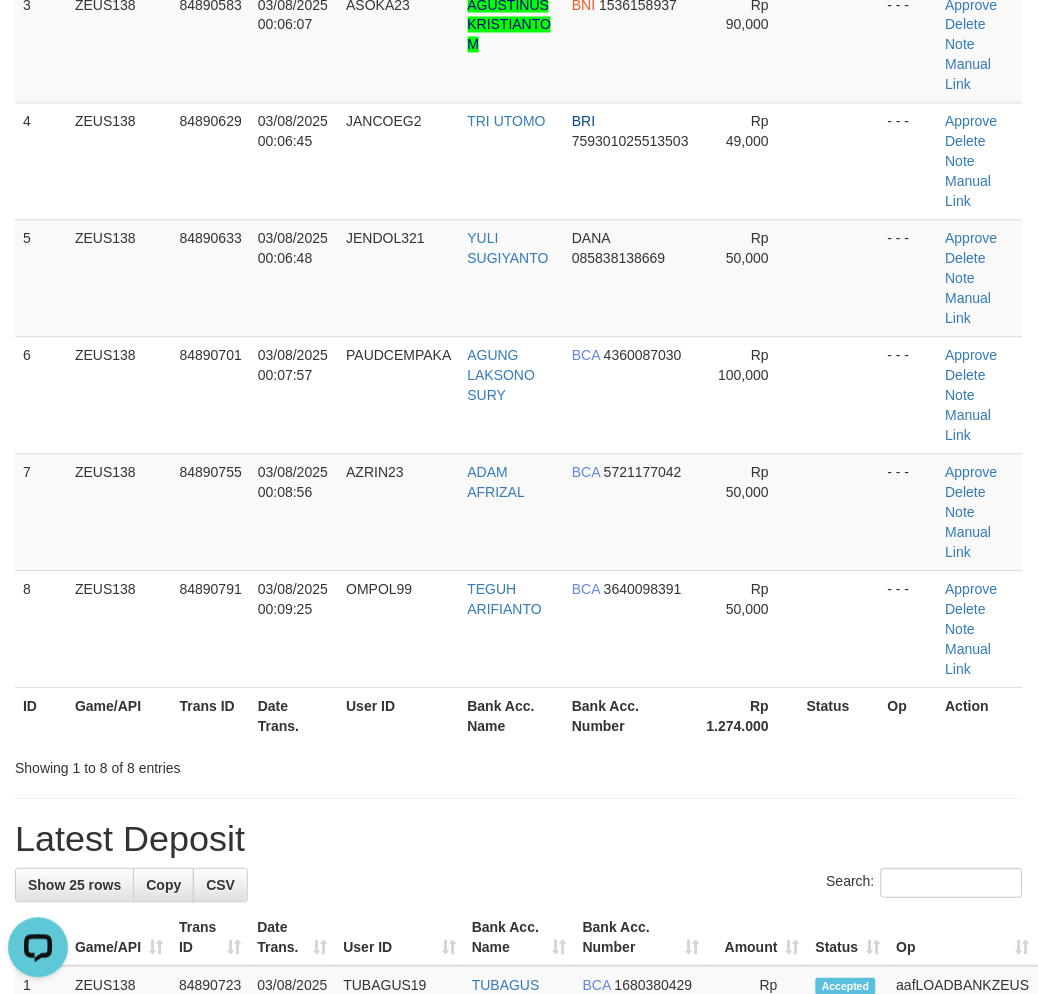 click on "Latest Deposit" at bounding box center [519, 840] 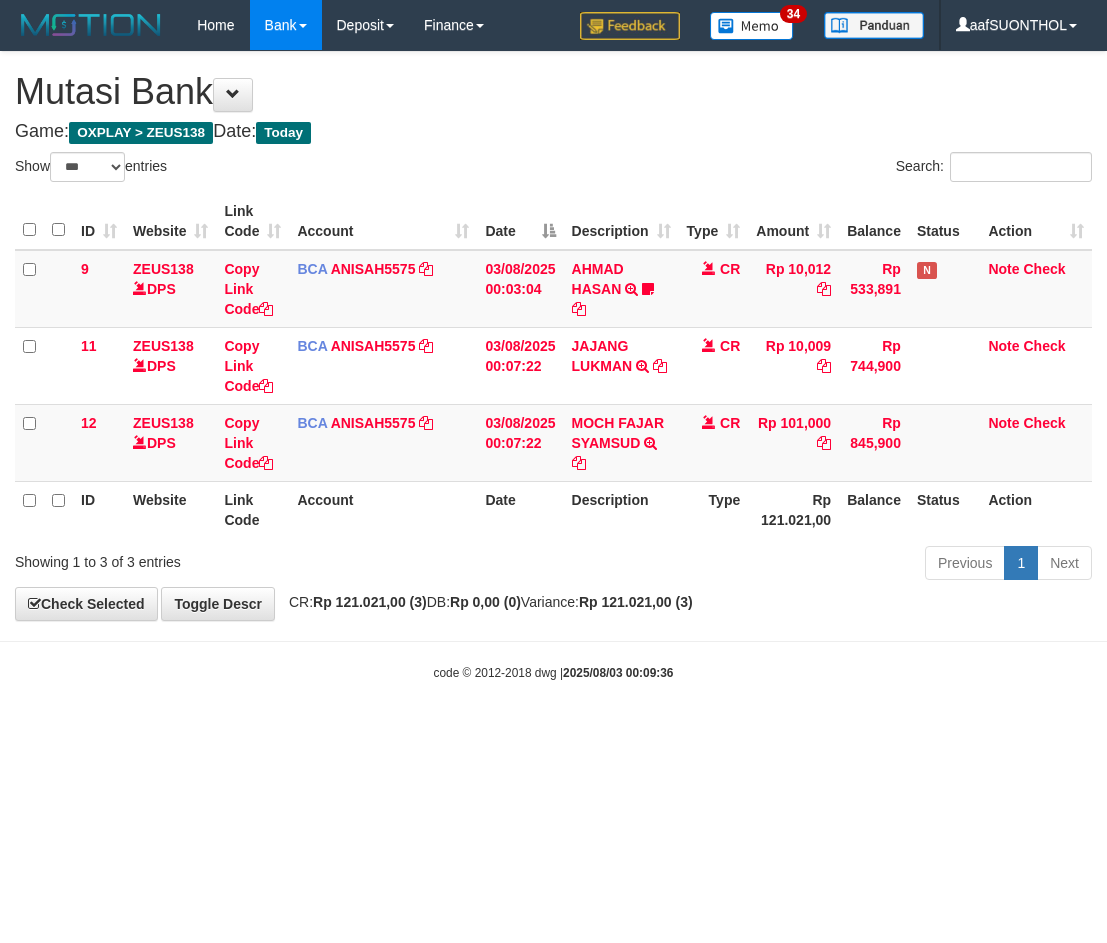 select on "***" 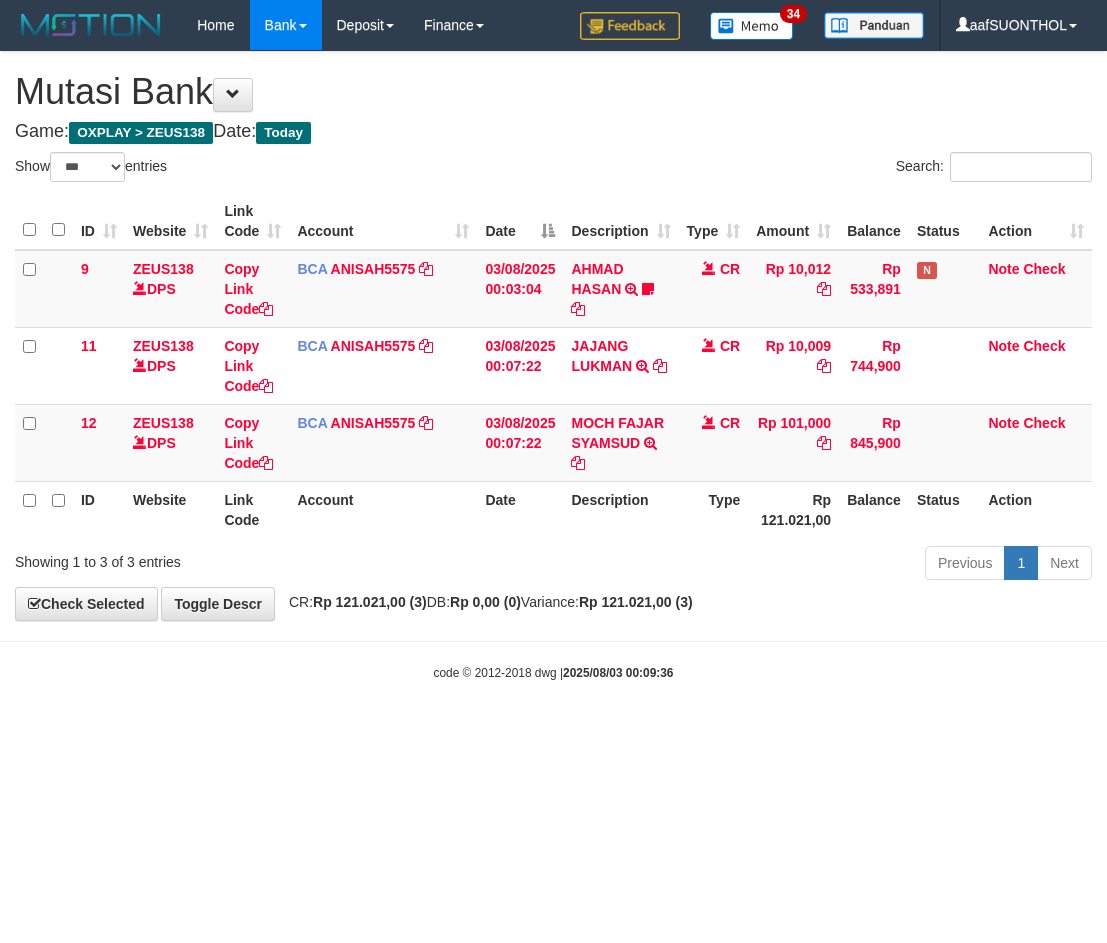scroll, scrollTop: 0, scrollLeft: 0, axis: both 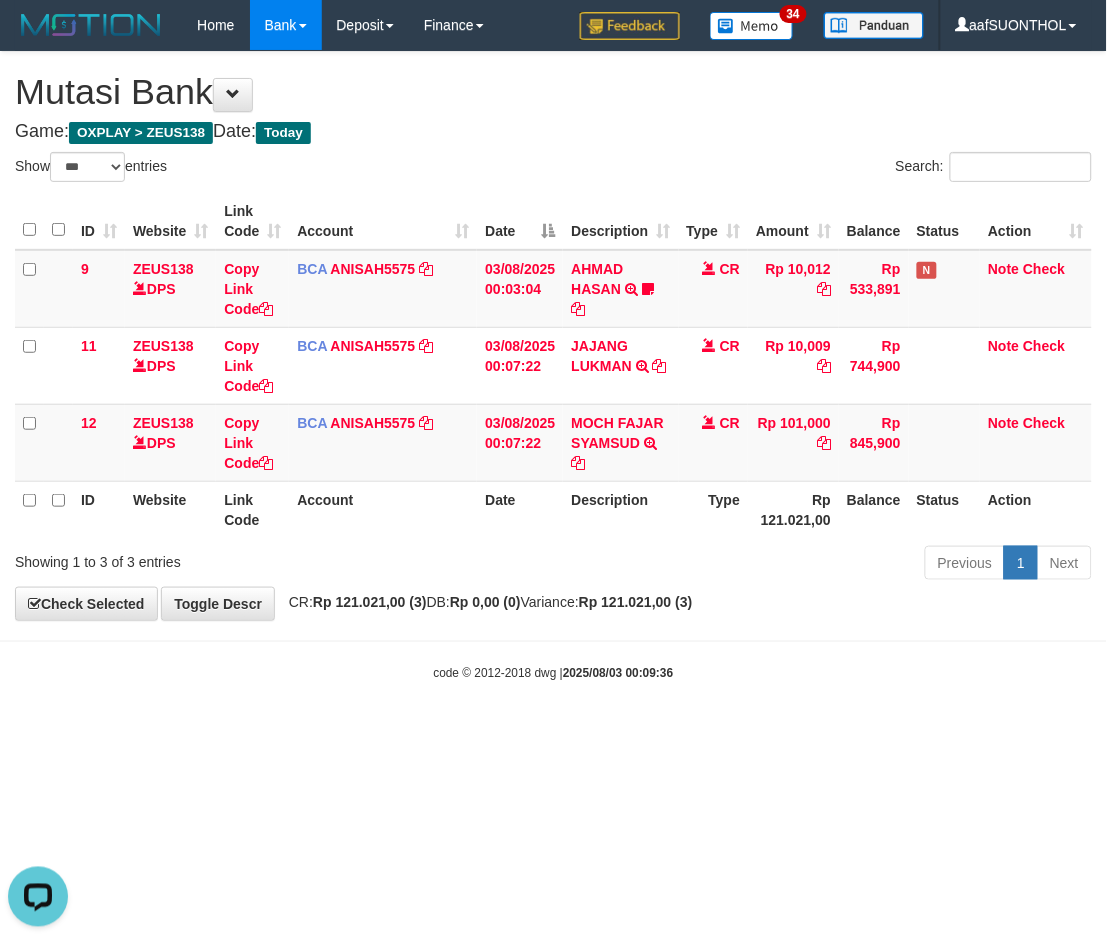 click on "Toggle navigation
Home
Bank
Account List
Load
By Website
Group
[OXPLAY]													ZEUS138
By Load Group (DPS)
Sync" at bounding box center (553, 366) 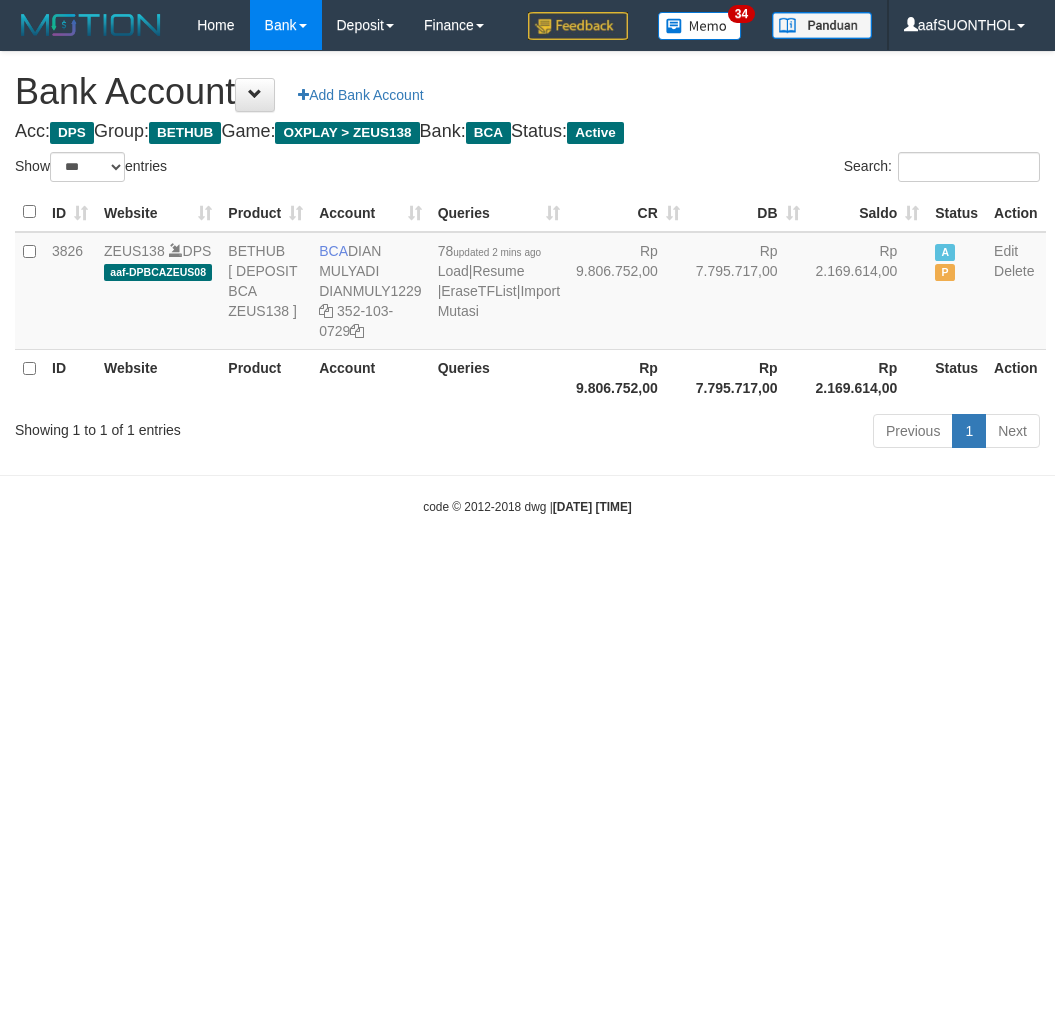 select on "***" 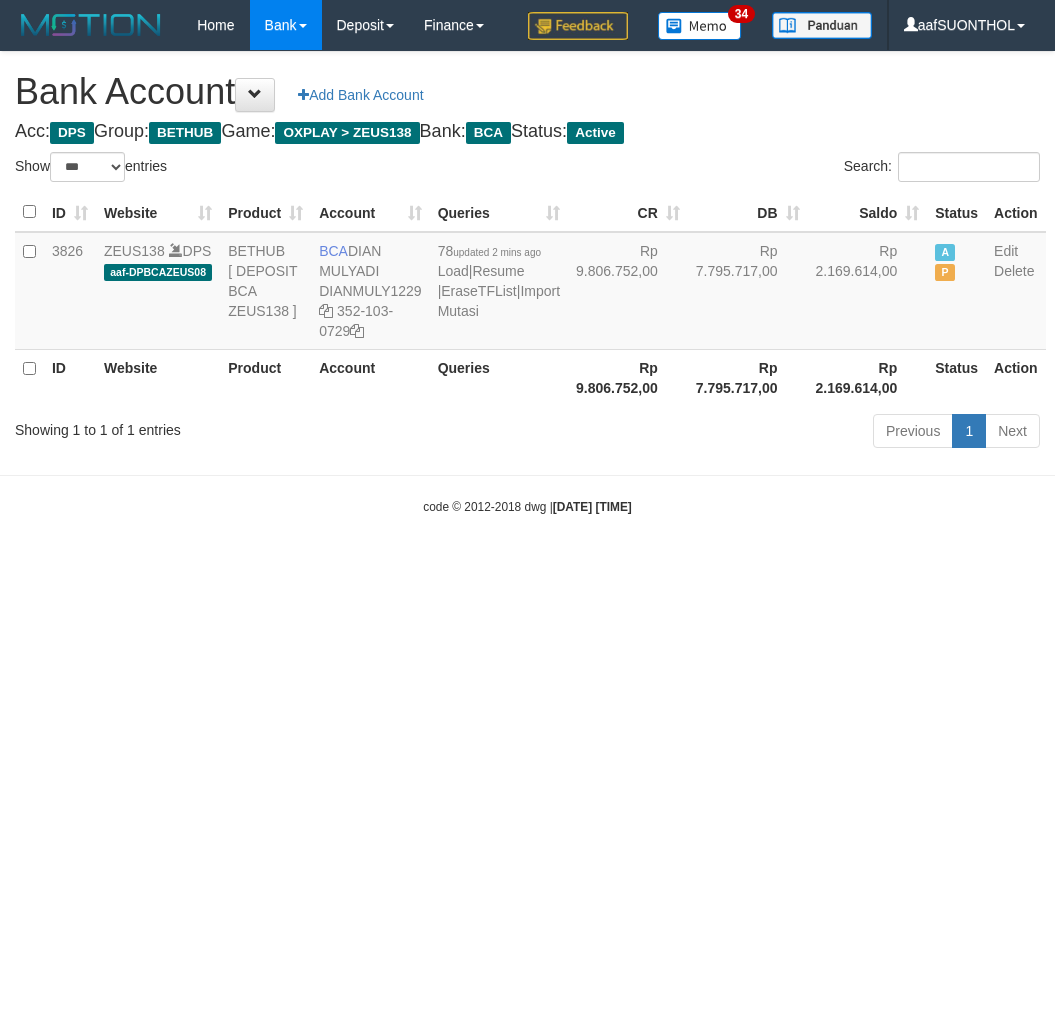 scroll, scrollTop: 0, scrollLeft: 0, axis: both 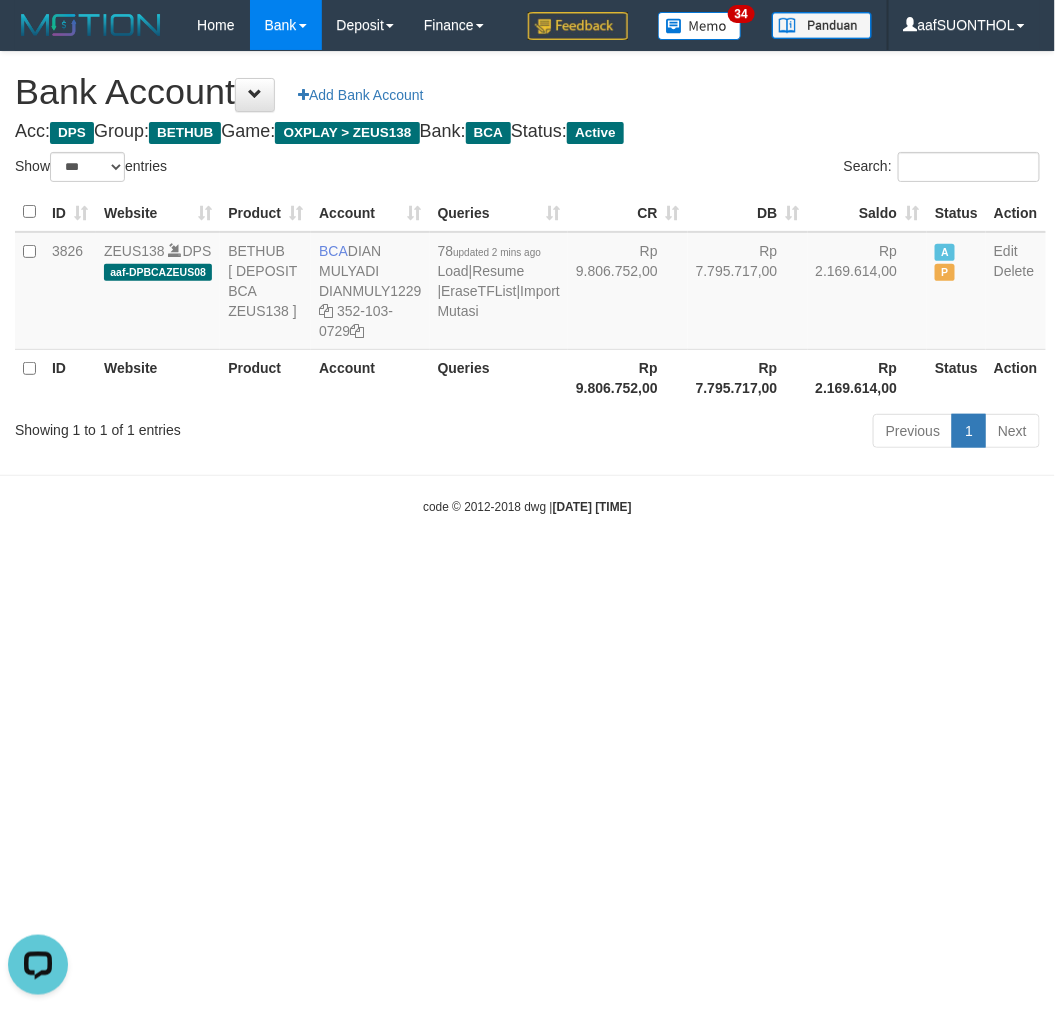drag, startPoint x: 558, startPoint y: 674, endPoint x: 580, endPoint y: 673, distance: 22.022715 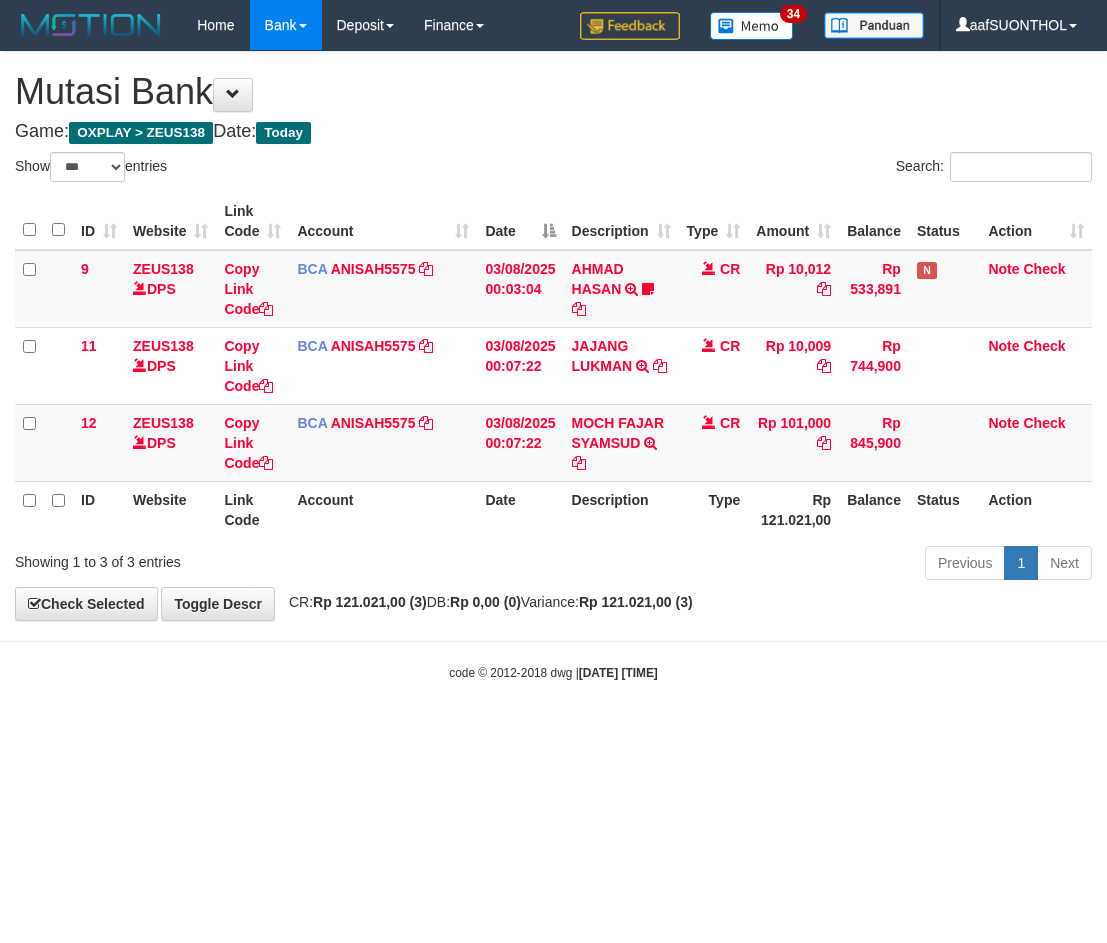 select on "***" 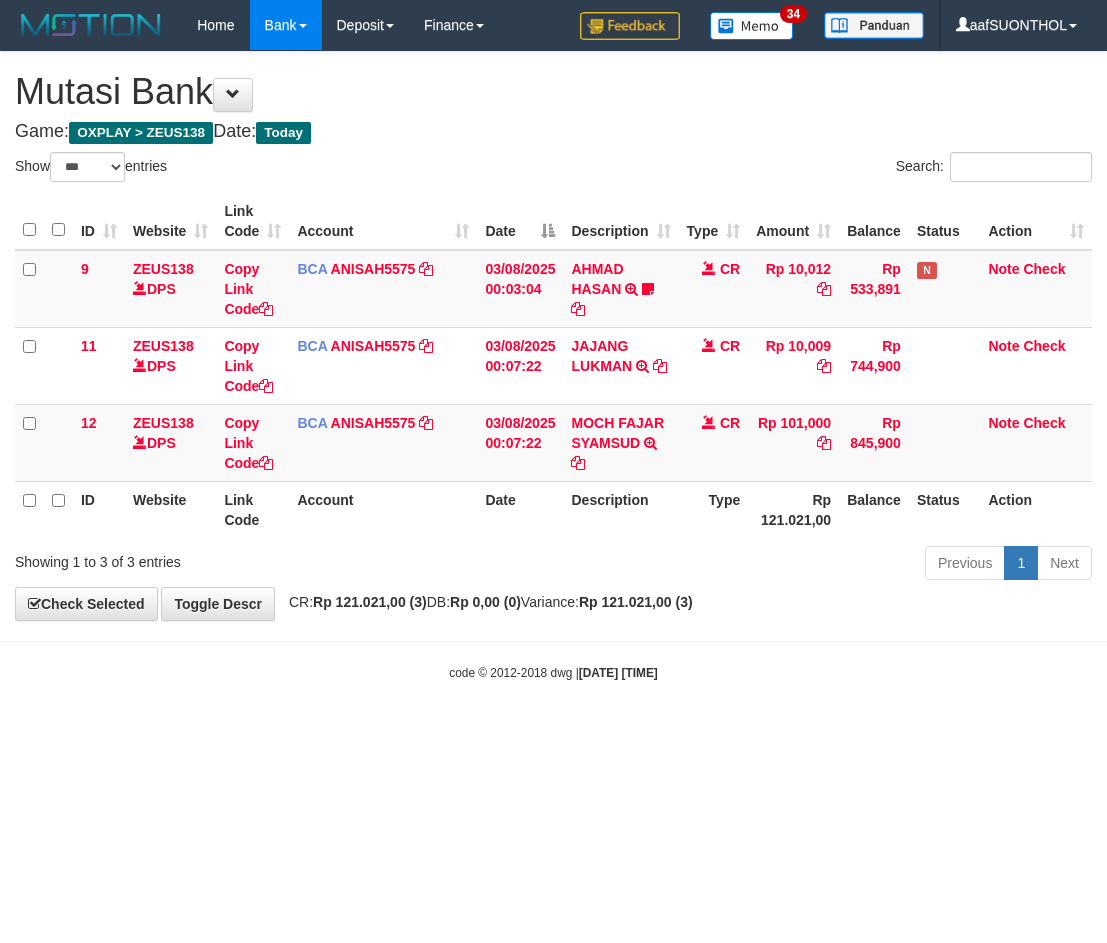 scroll, scrollTop: 0, scrollLeft: 0, axis: both 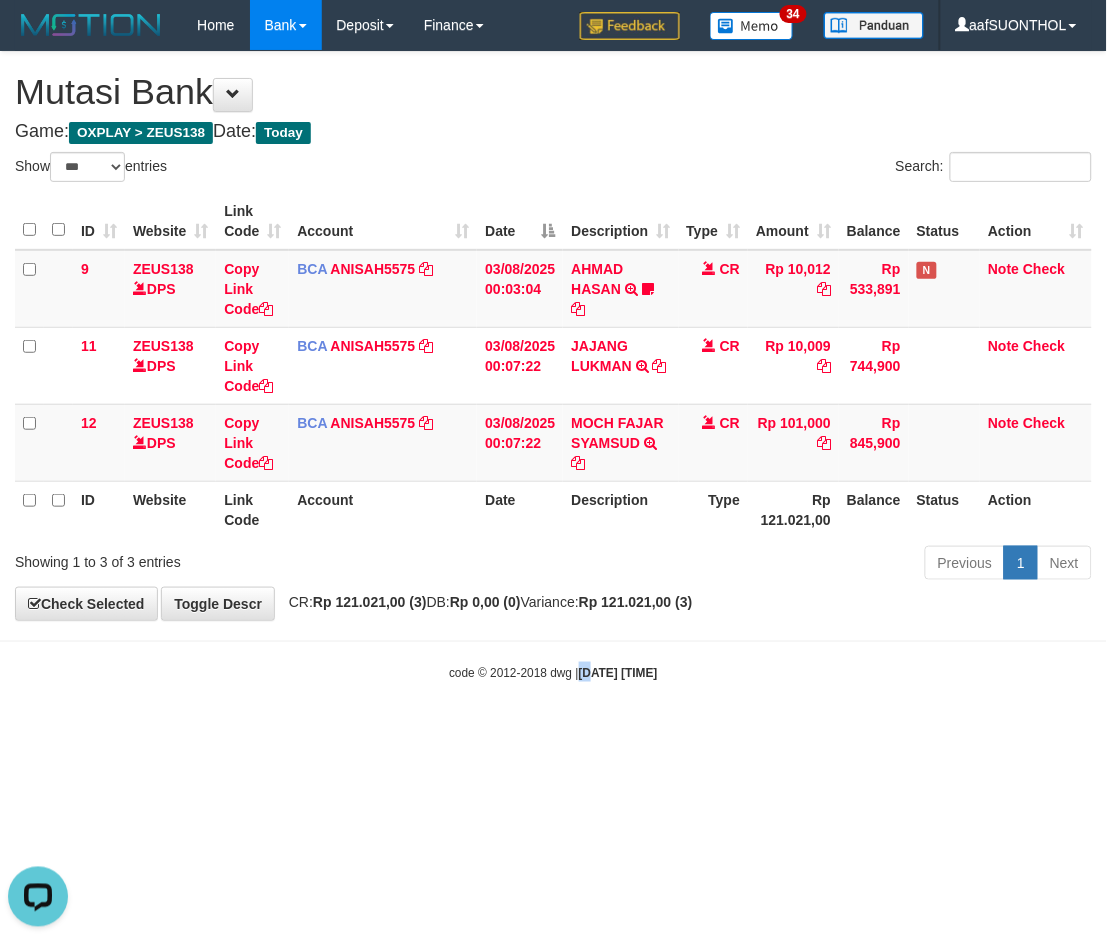 drag, startPoint x: 576, startPoint y: 795, endPoint x: 543, endPoint y: 785, distance: 34.48188 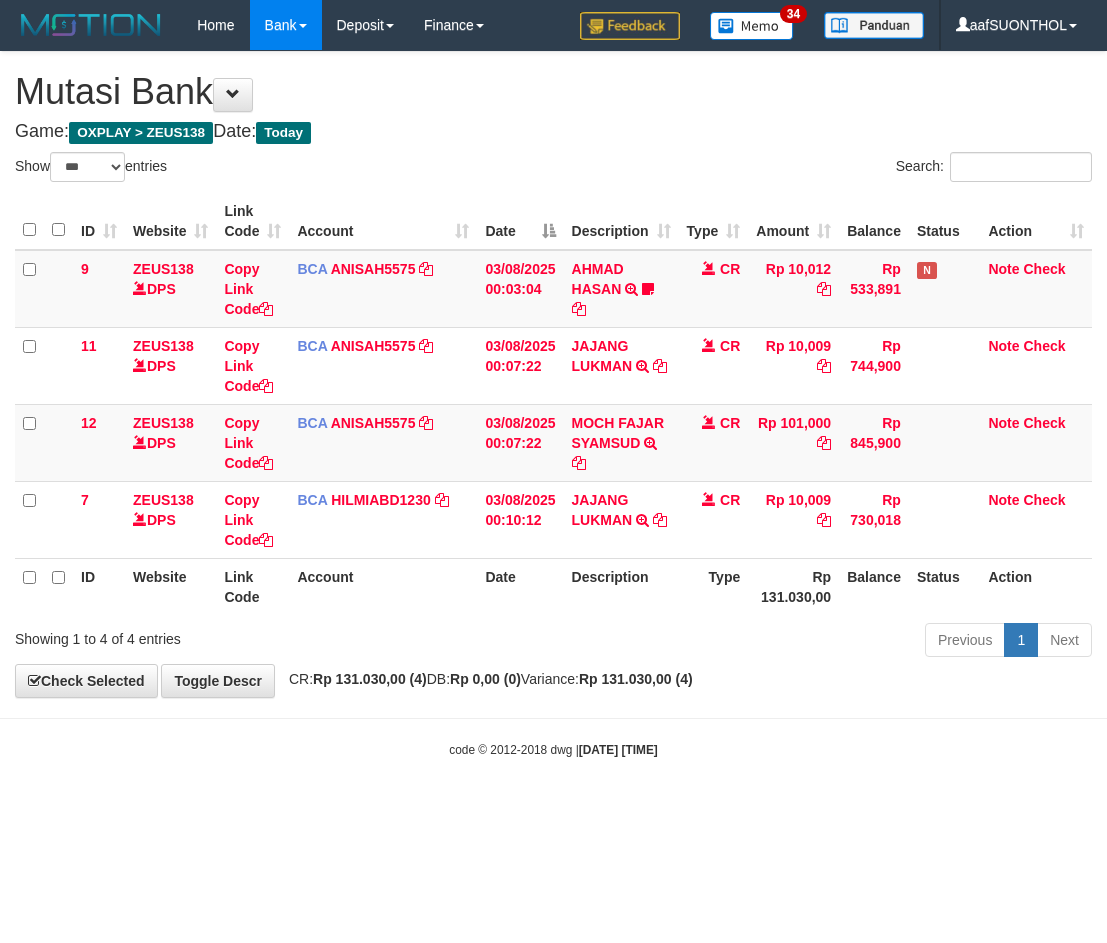 select on "***" 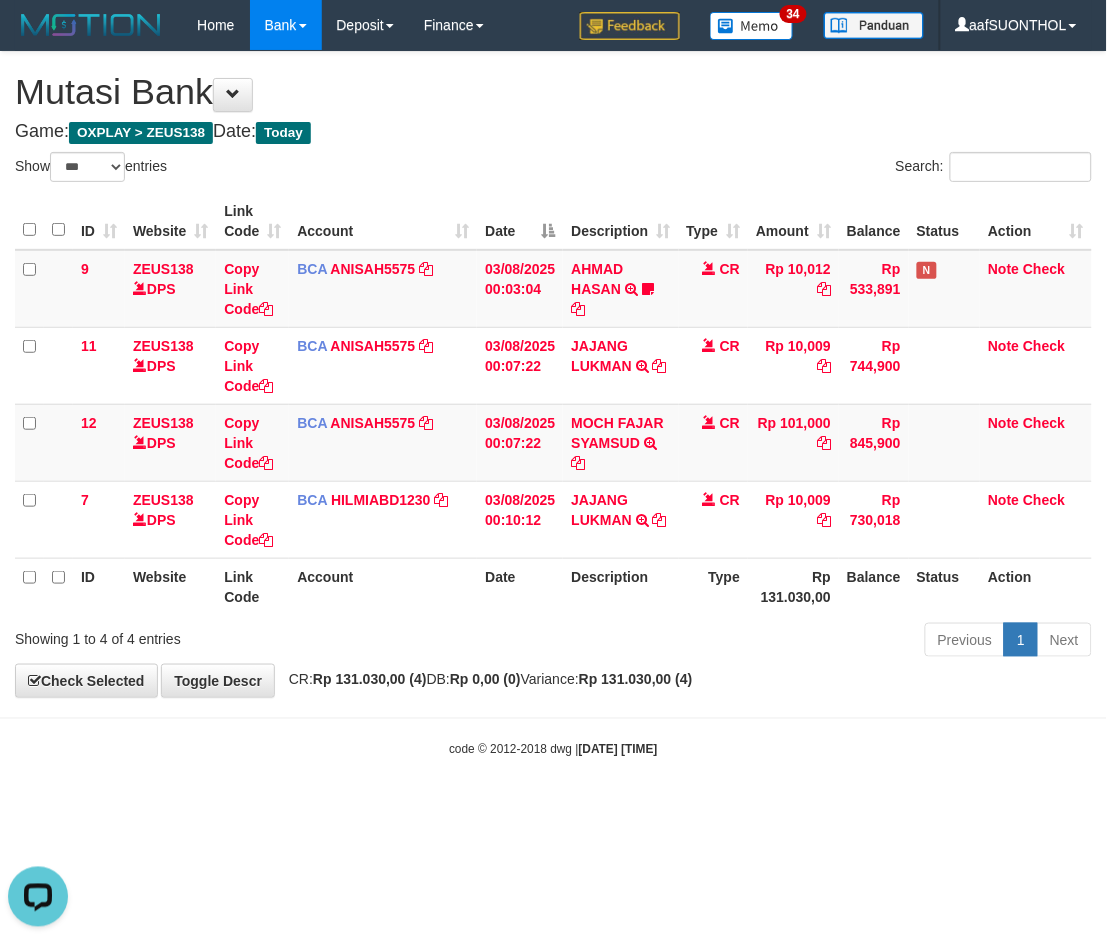 scroll, scrollTop: 0, scrollLeft: 0, axis: both 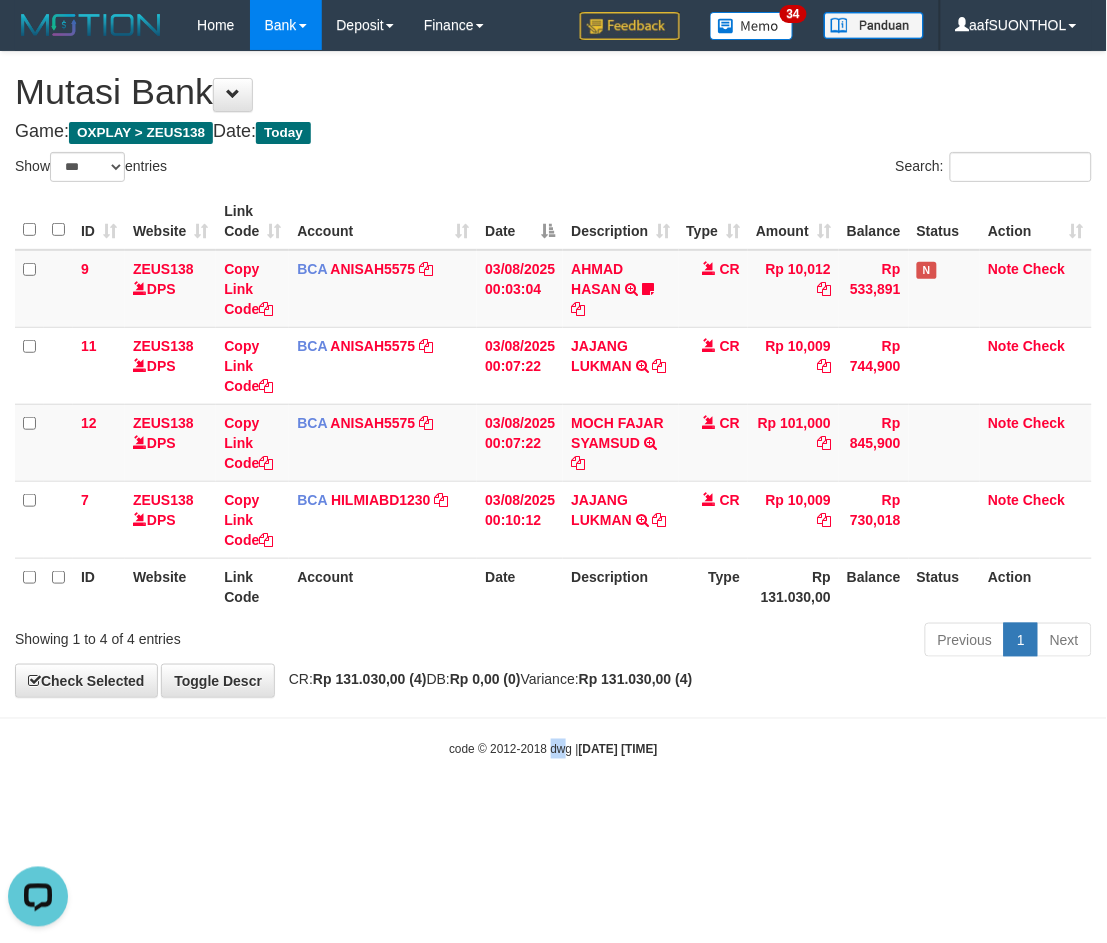 drag, startPoint x: 545, startPoint y: 795, endPoint x: 534, endPoint y: 808, distance: 17.029387 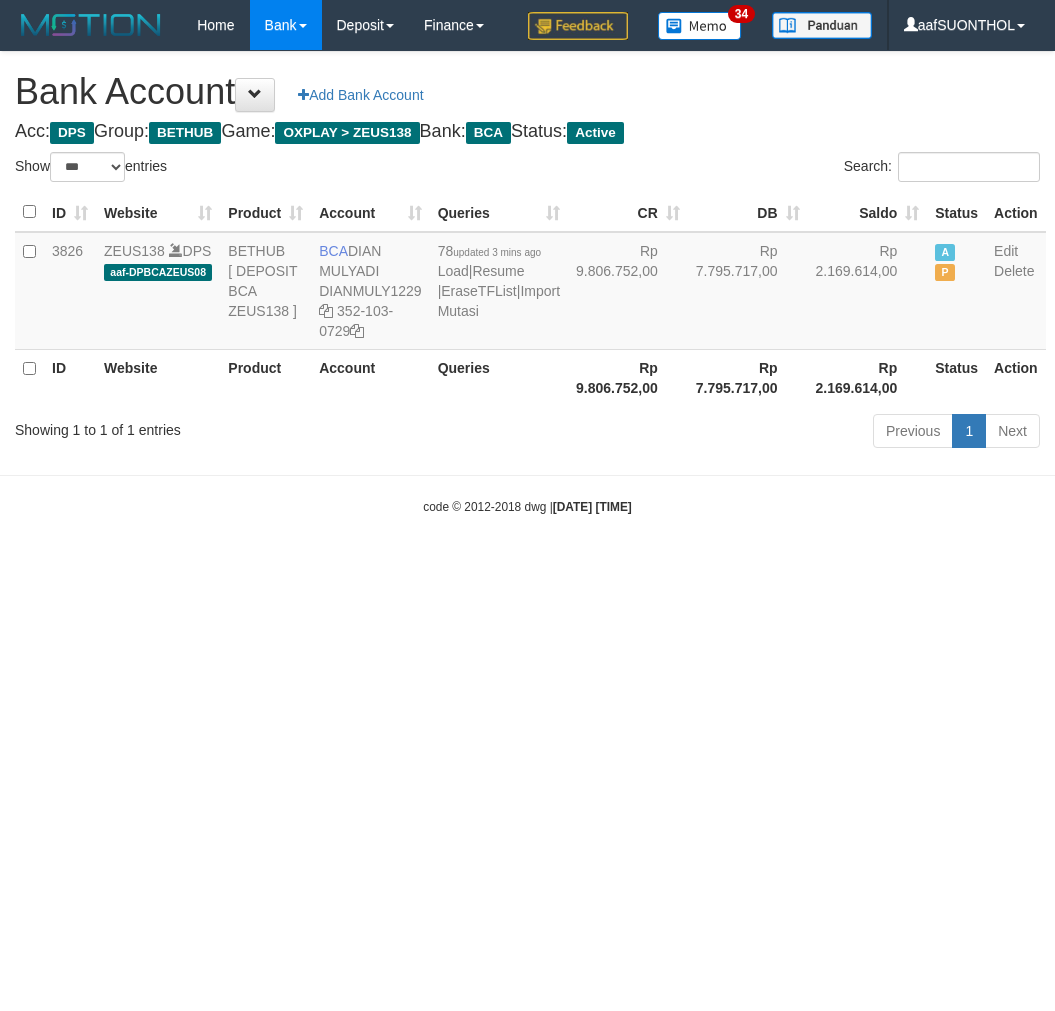 select on "***" 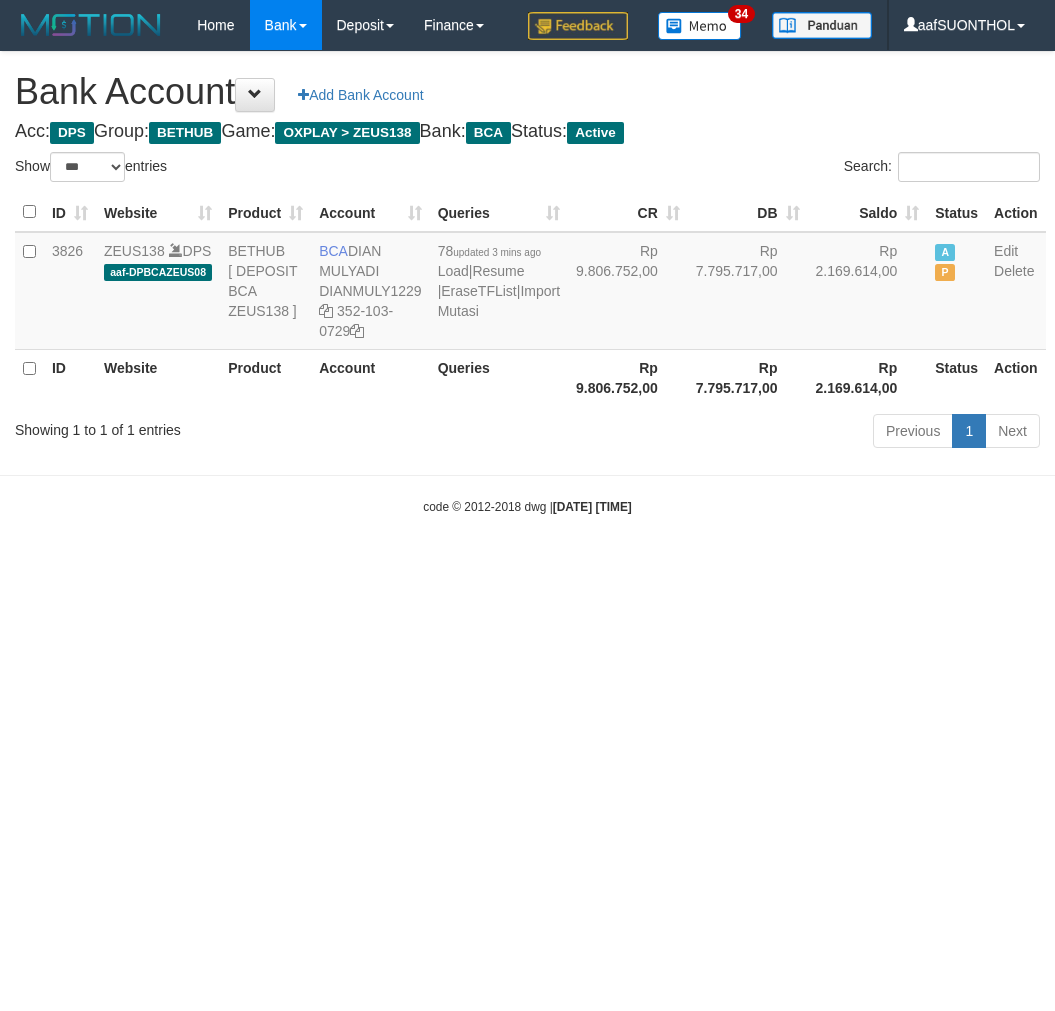 scroll, scrollTop: 0, scrollLeft: 0, axis: both 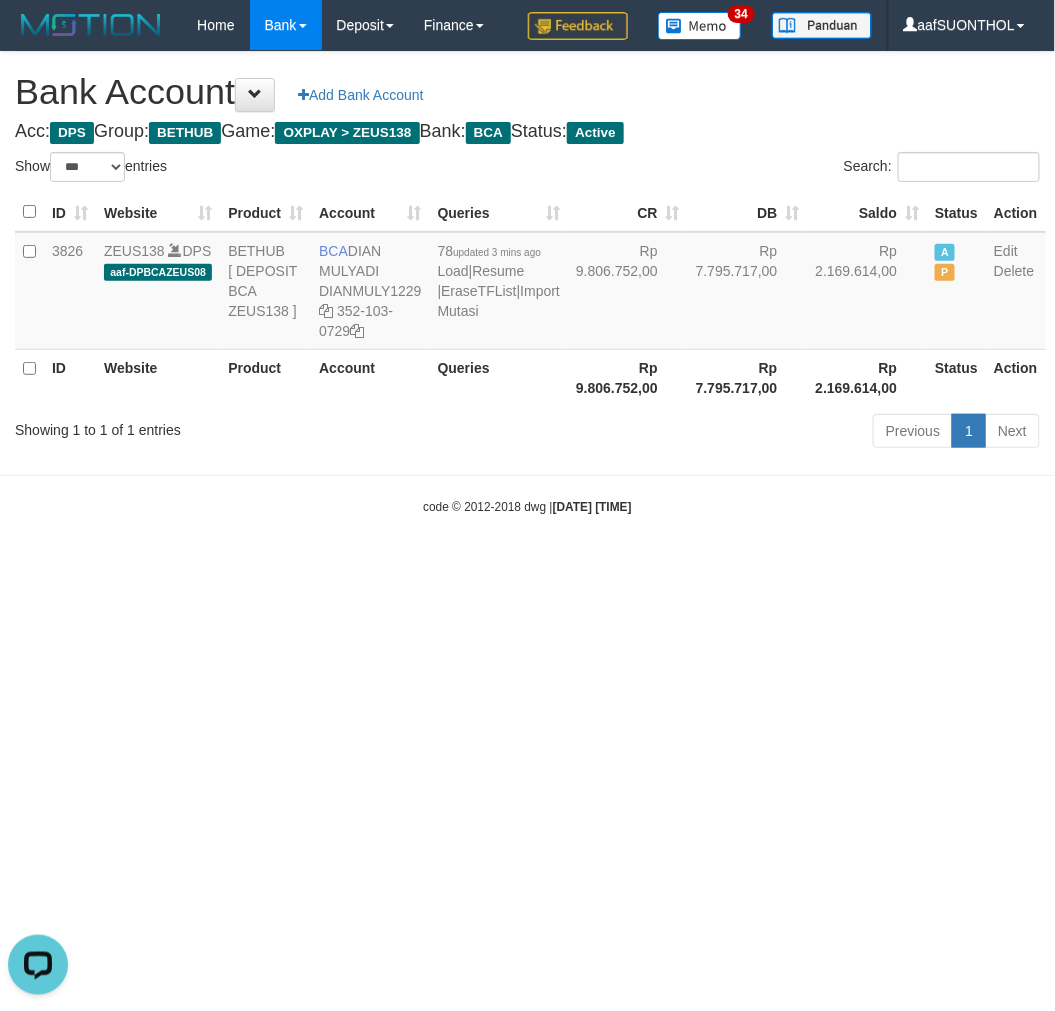 click on "Toggle navigation
Home
Bank
Account List
Load
By Website
Group
[OXPLAY]													ZEUS138
By Load Group (DPS)
Sync" at bounding box center [527, 283] 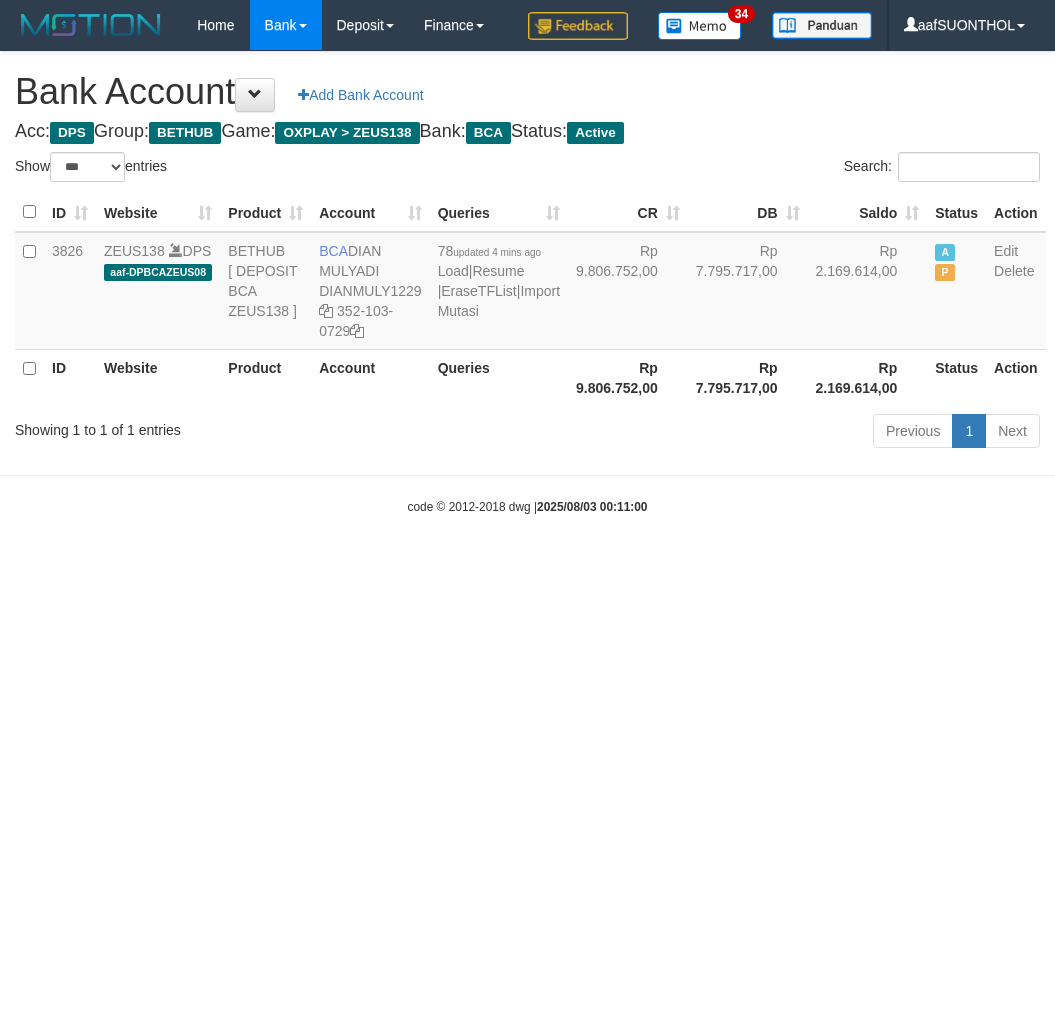 select on "***" 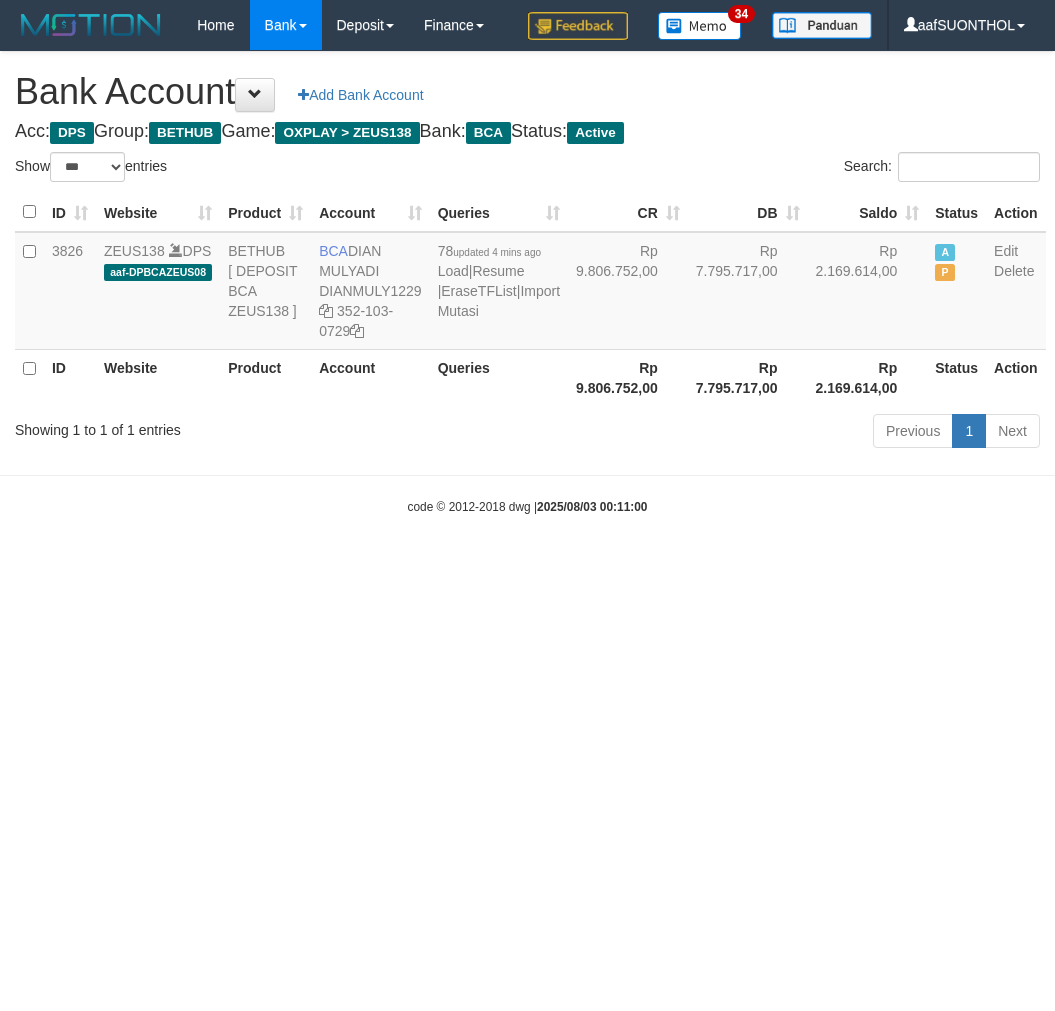 scroll, scrollTop: 0, scrollLeft: 0, axis: both 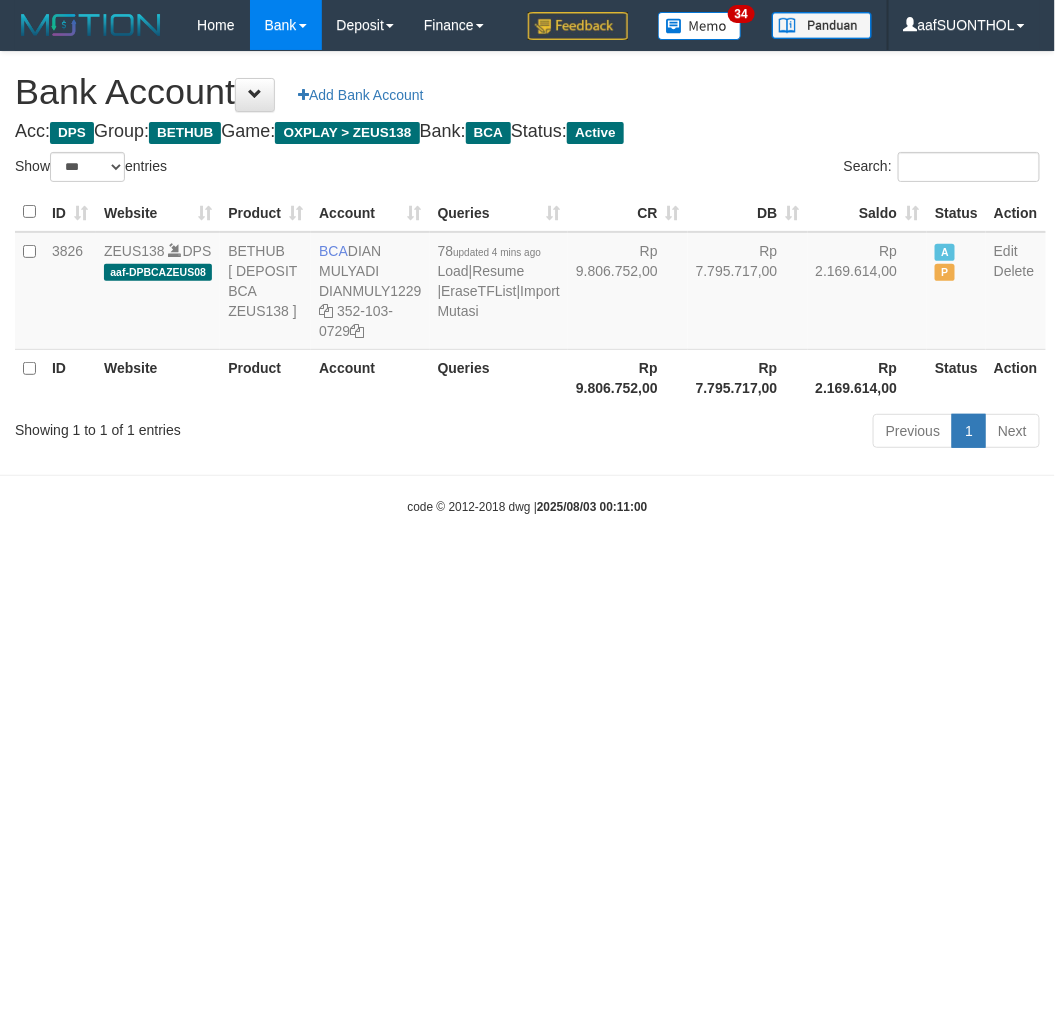 click on "Toggle navigation
Home
Bank
Account List
Load
By Website
Group
[OXPLAY]													ZEUS138
By Load Group (DPS)" at bounding box center (527, 283) 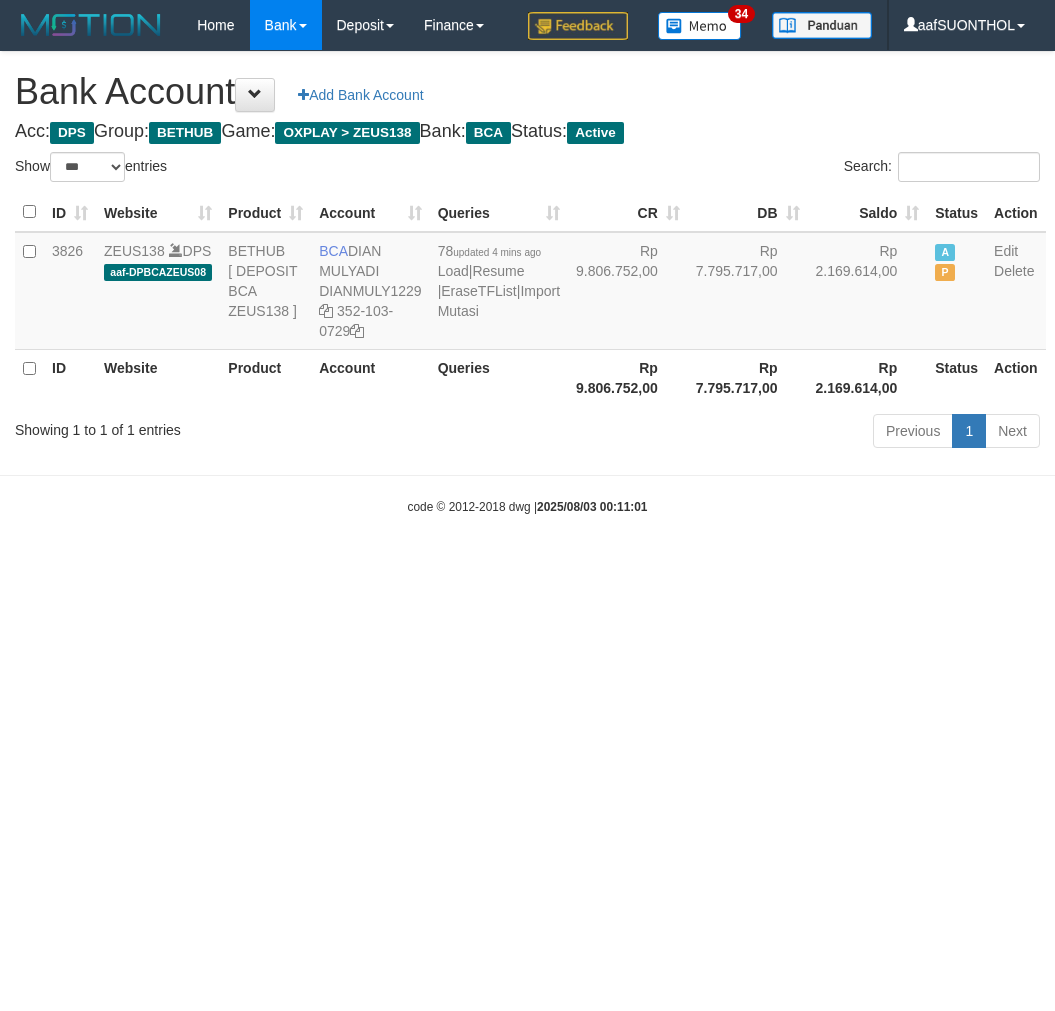 select on "***" 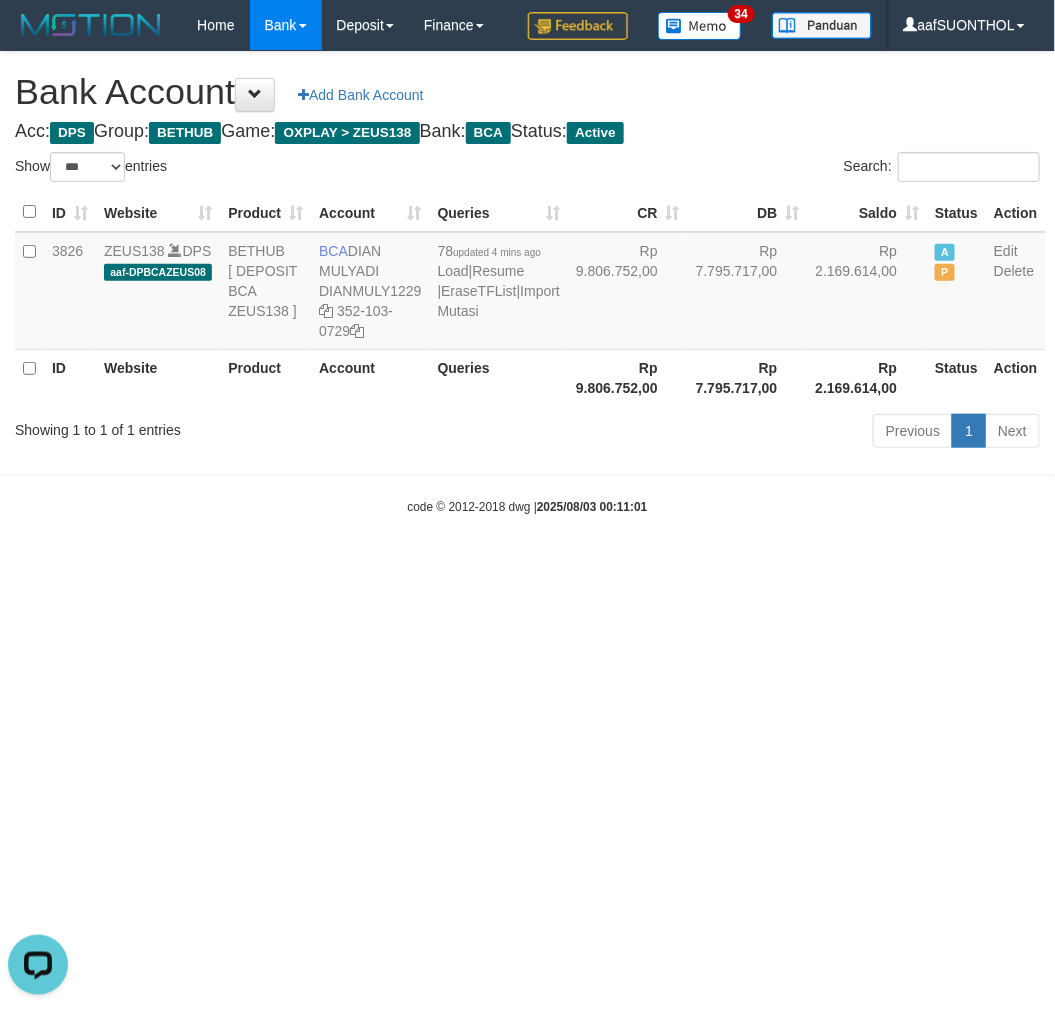 scroll, scrollTop: 0, scrollLeft: 0, axis: both 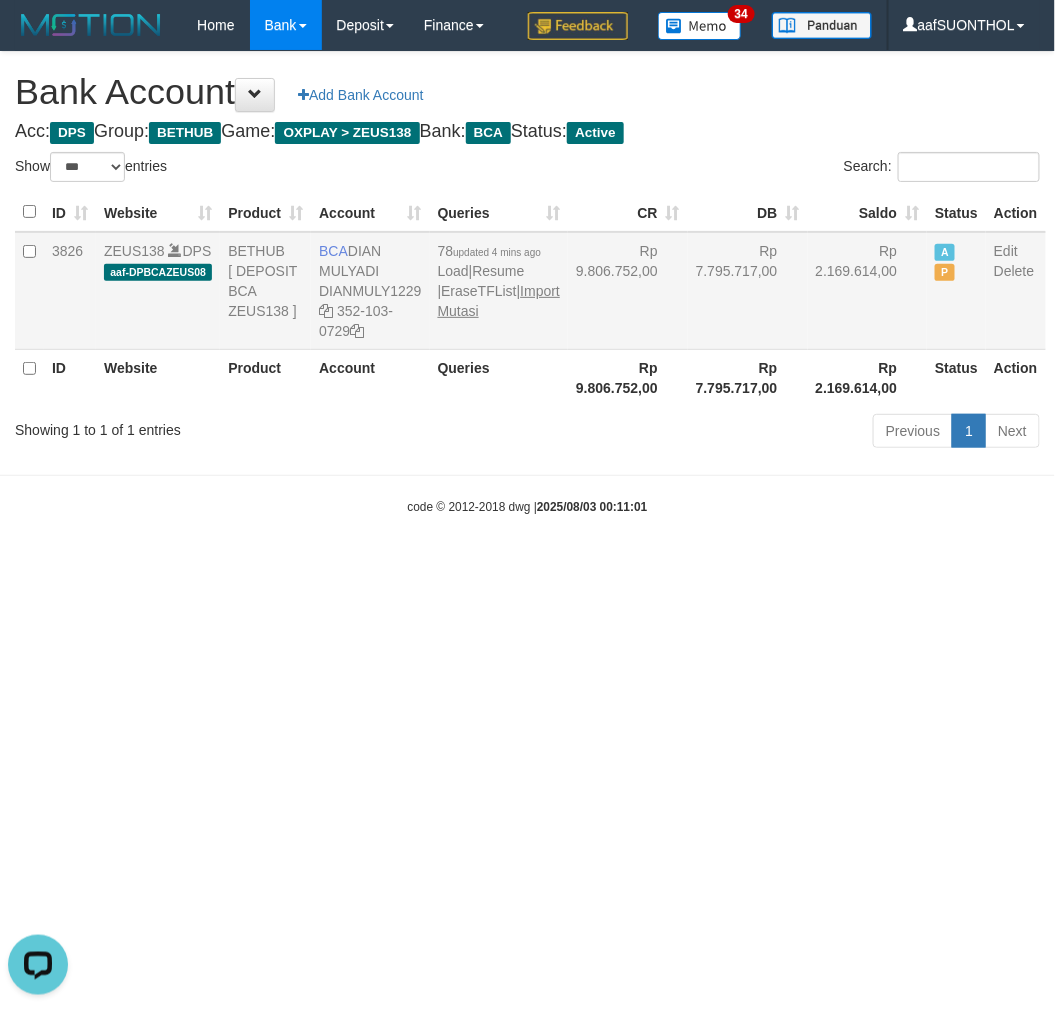 click on "78  updated 4 mins ago
Load
|
Resume
|
EraseTFList
|
Import Mutasi" at bounding box center (499, 291) 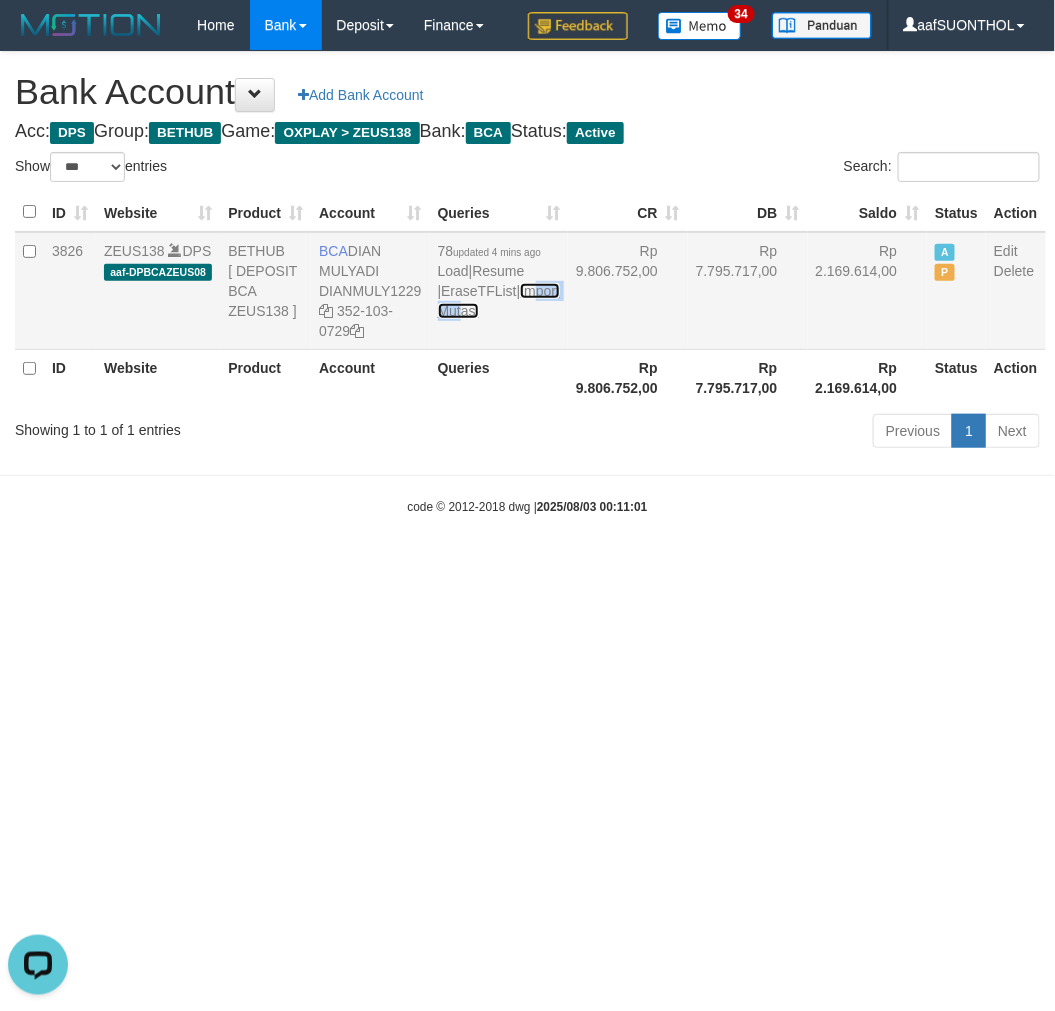 click on "Import Mutasi" at bounding box center (499, 301) 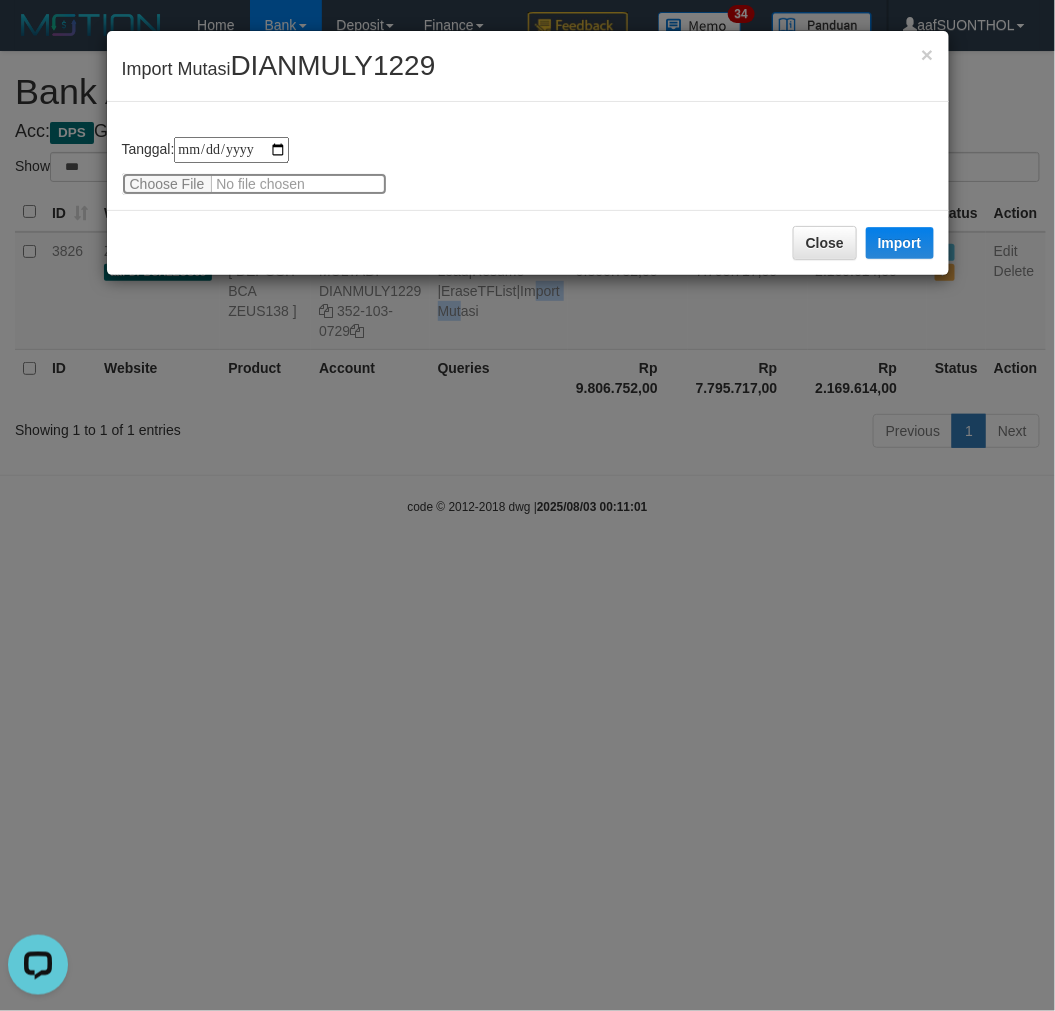 click at bounding box center (254, 184) 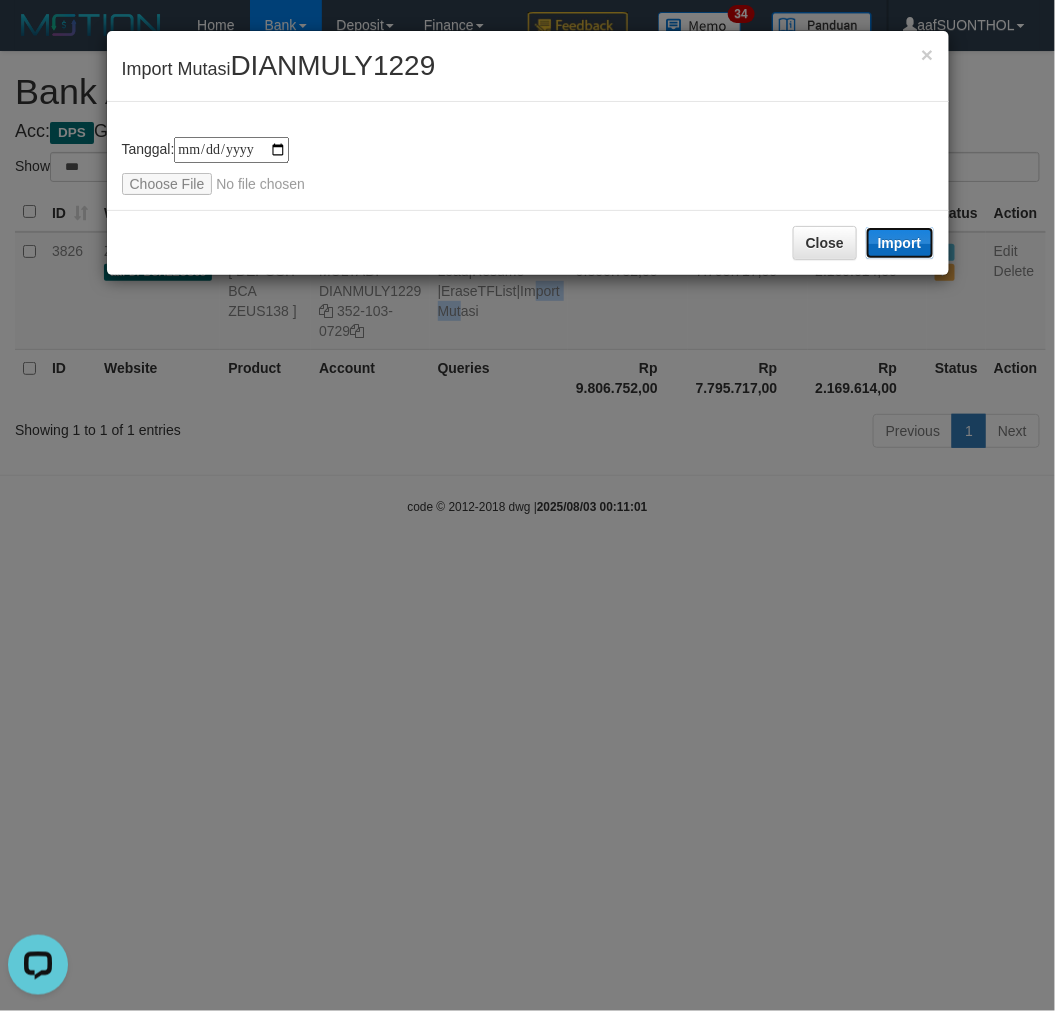 click on "Import" at bounding box center [900, 243] 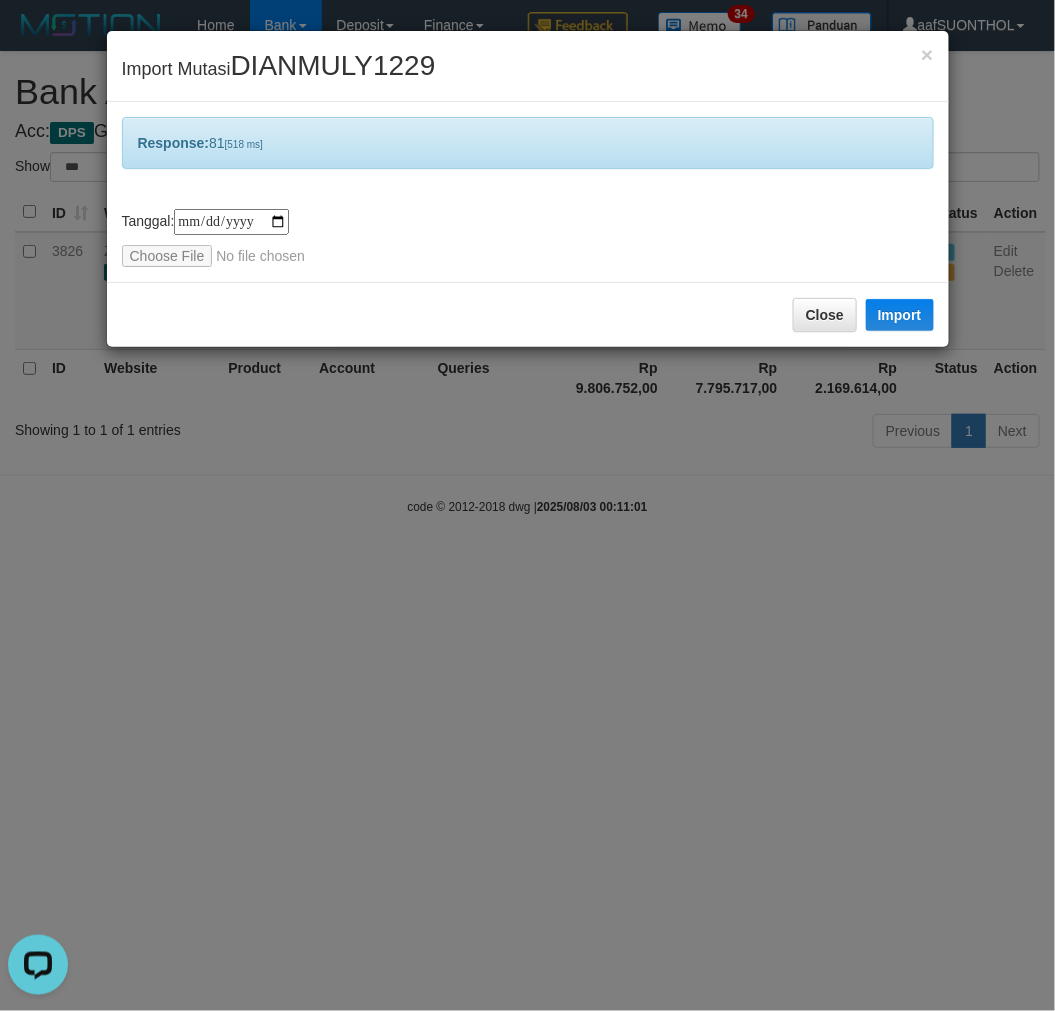 click on "**********" at bounding box center (527, 505) 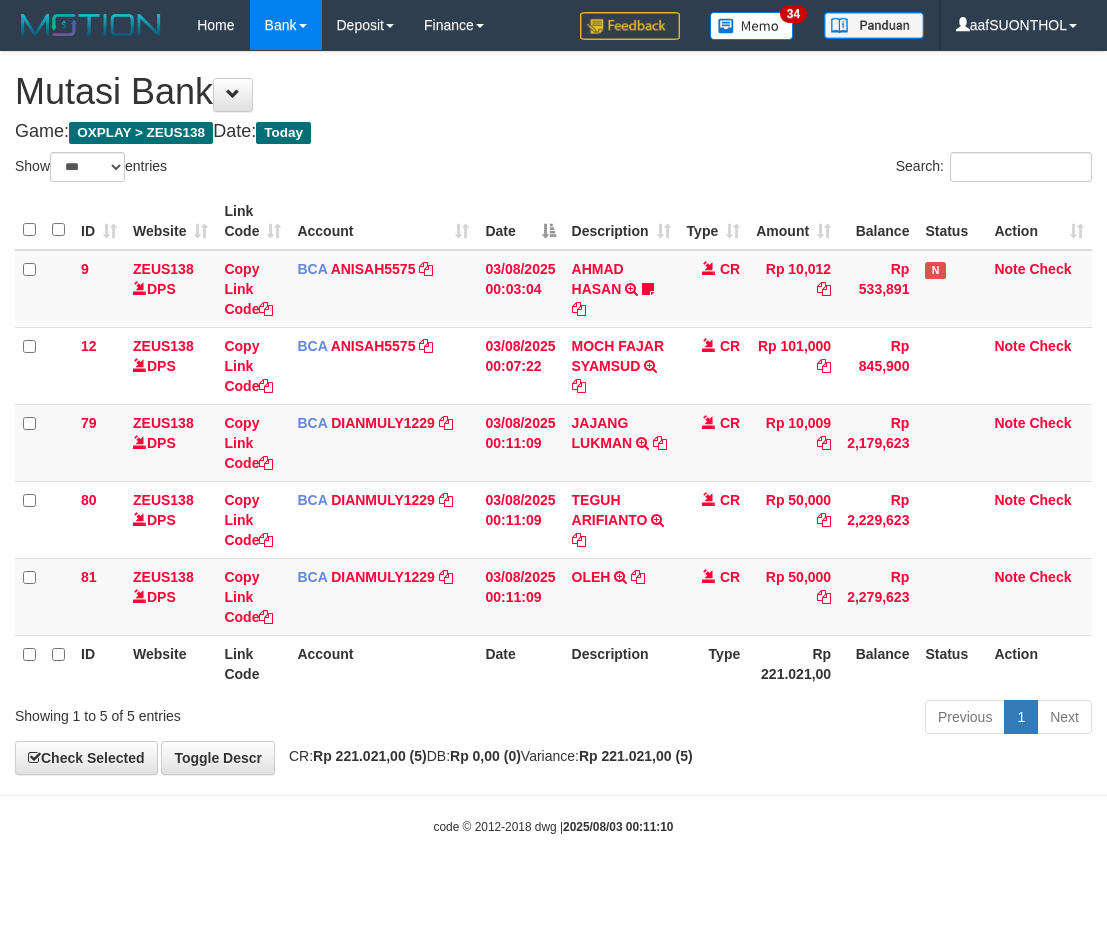 select on "***" 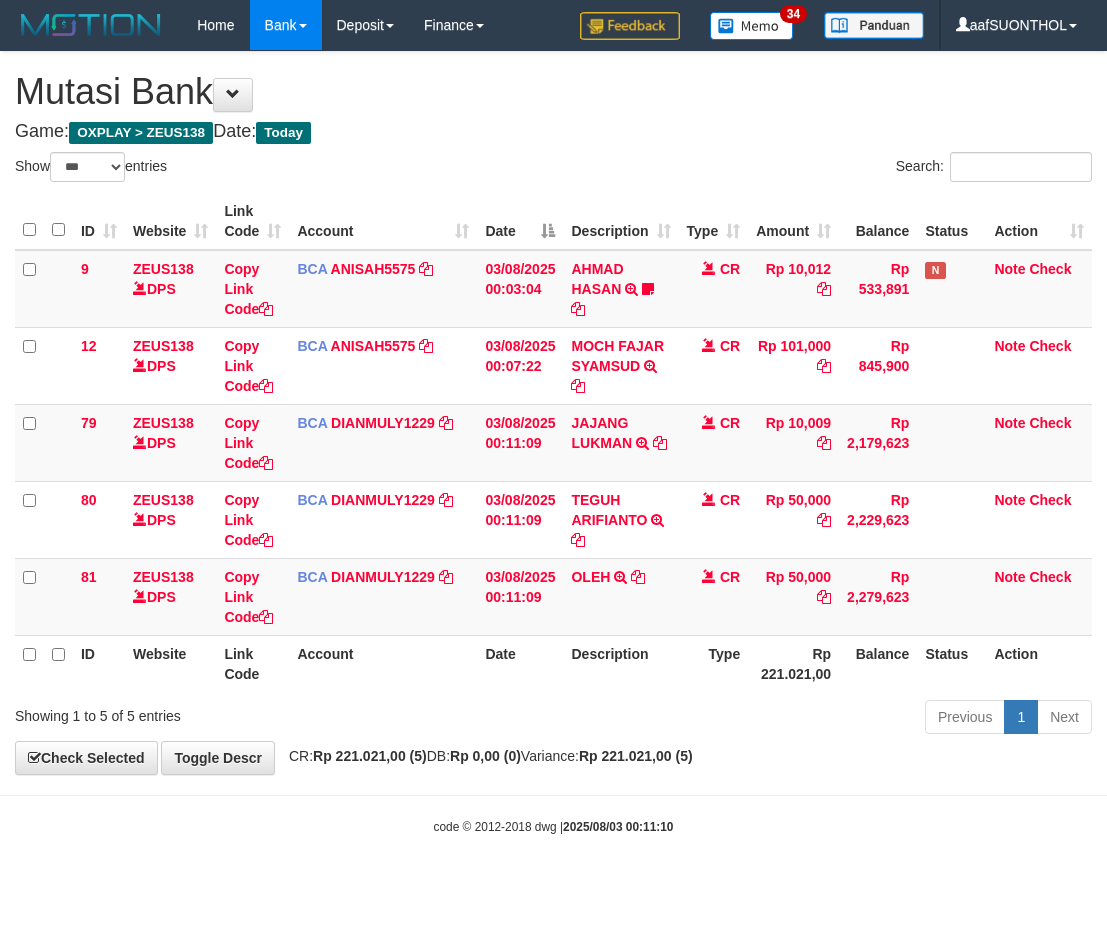 scroll, scrollTop: 0, scrollLeft: 0, axis: both 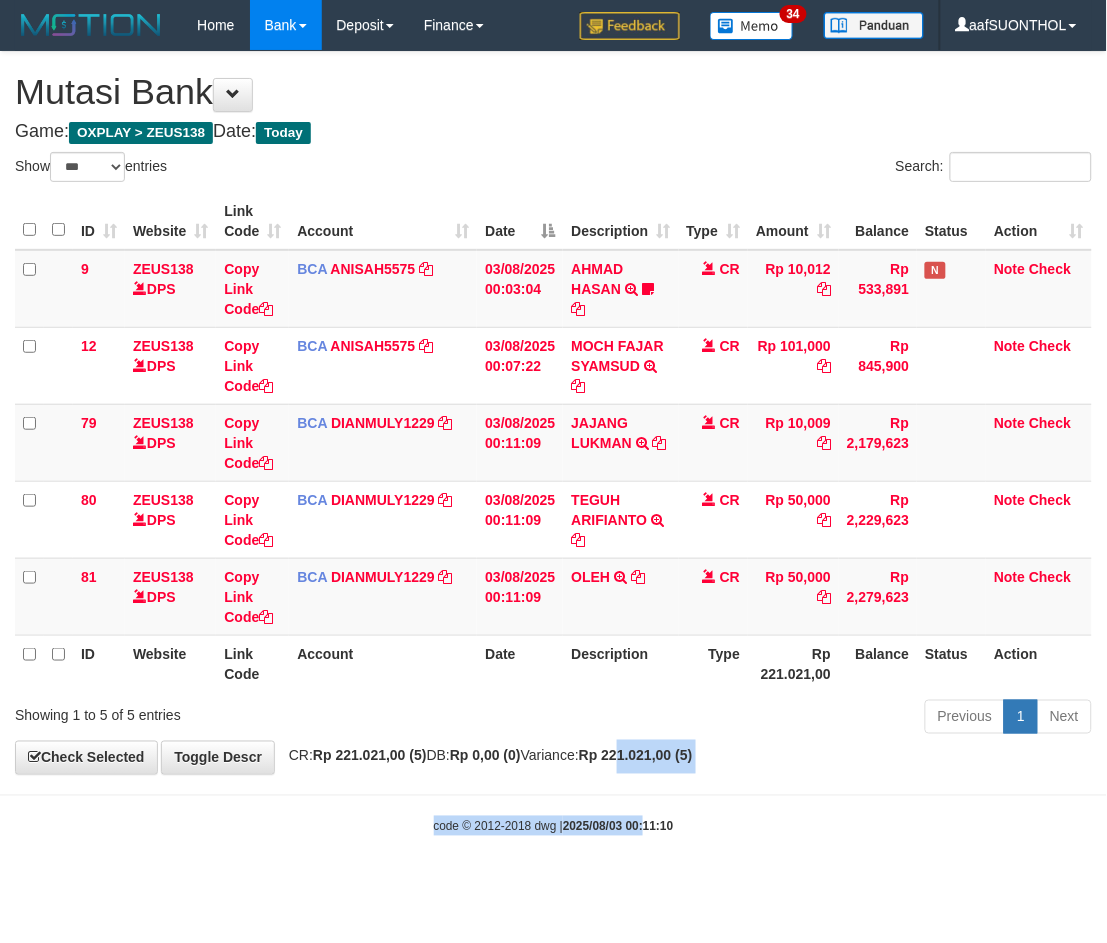 drag, startPoint x: 646, startPoint y: 806, endPoint x: 643, endPoint y: 757, distance: 49.09175 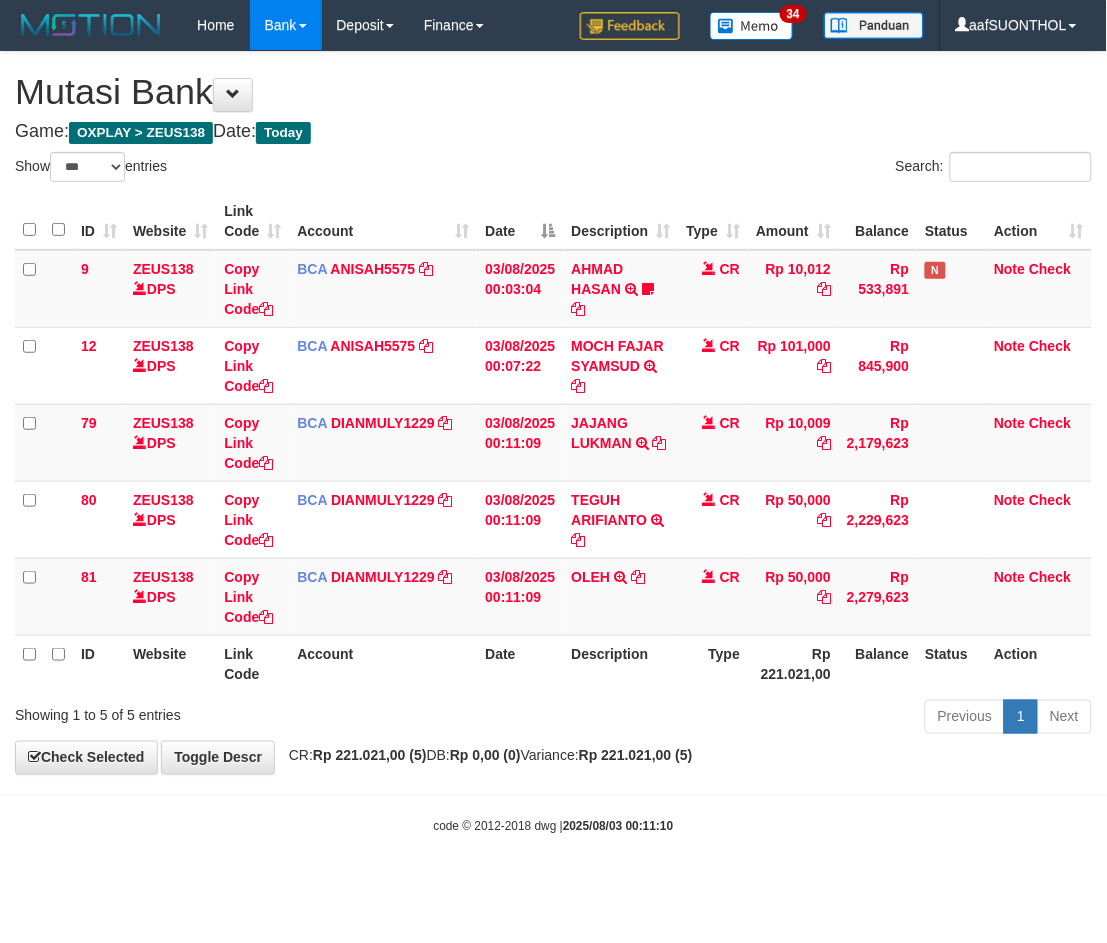 drag, startPoint x: 643, startPoint y: 757, endPoint x: 602, endPoint y: 736, distance: 46.06517 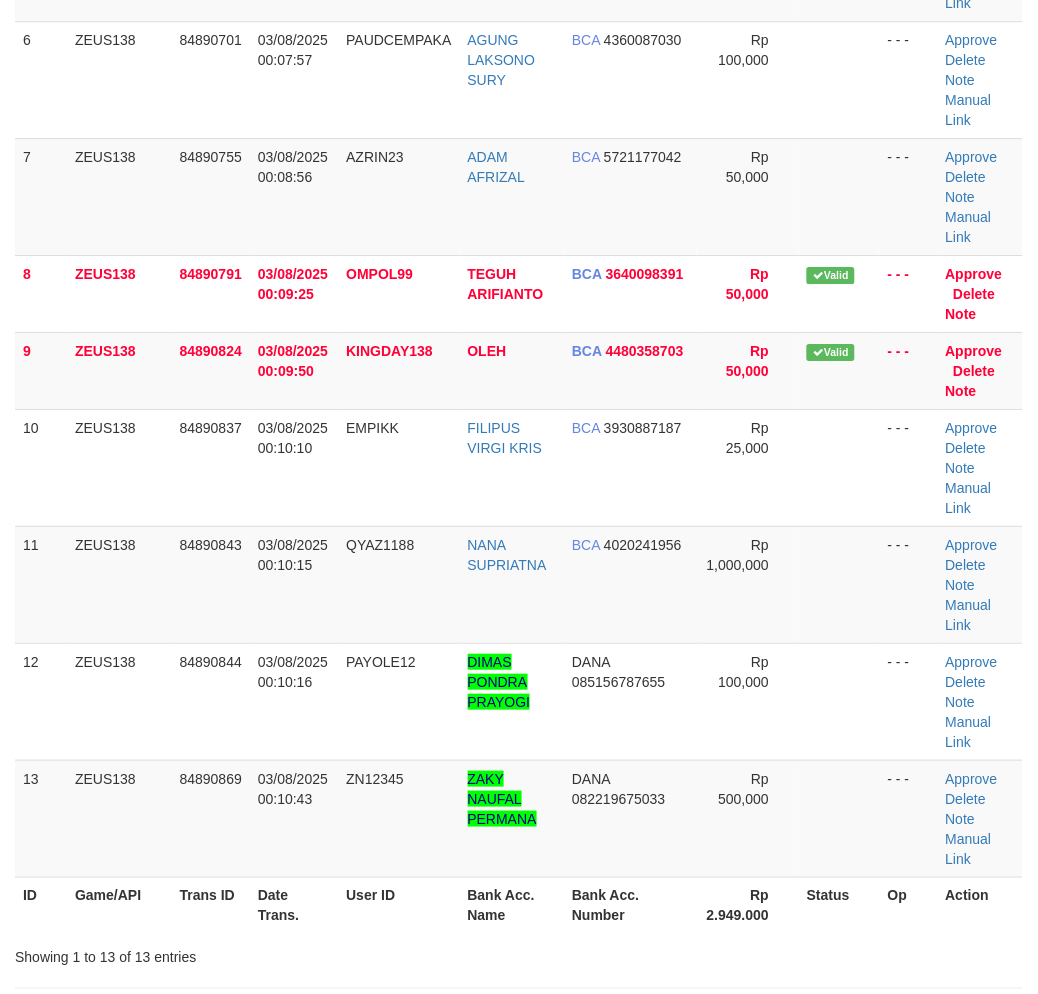 scroll, scrollTop: 568, scrollLeft: 0, axis: vertical 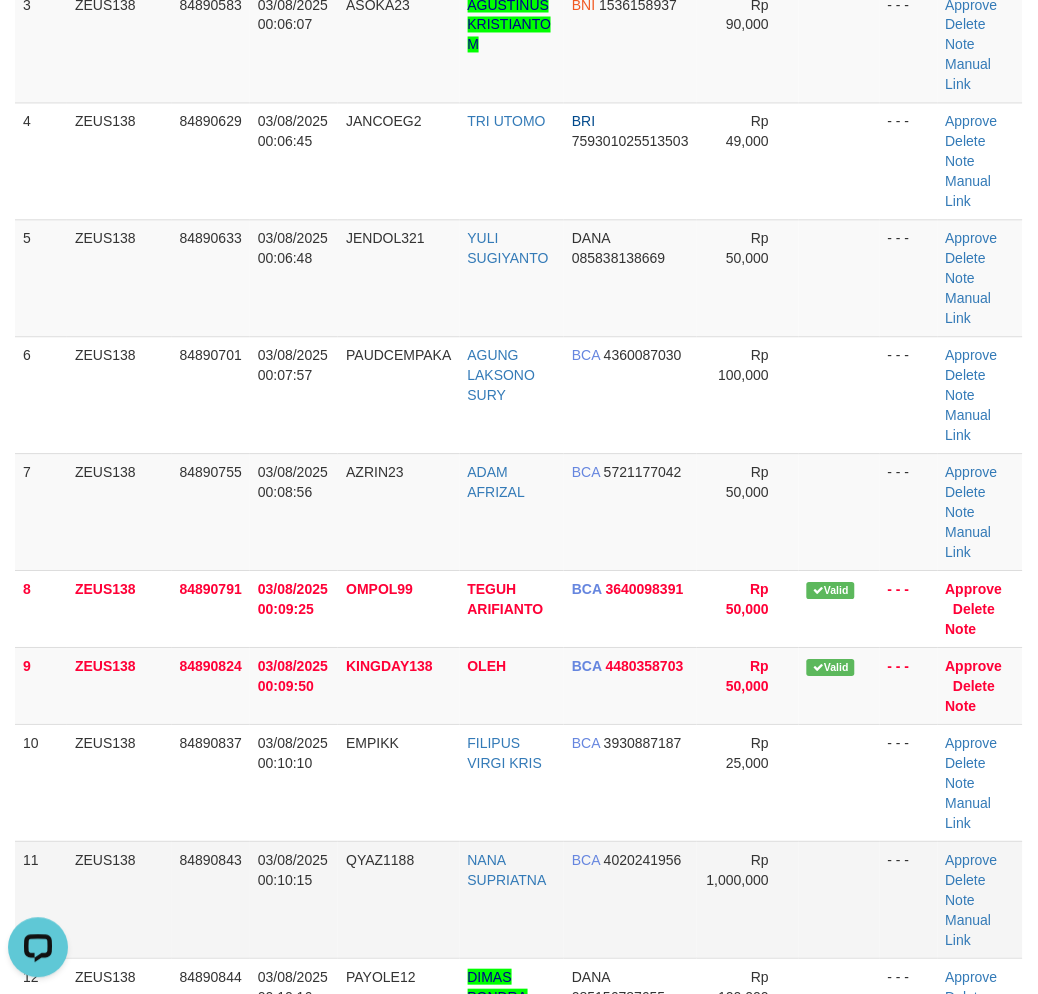 click on "BCA
4020241956" at bounding box center (630, 900) 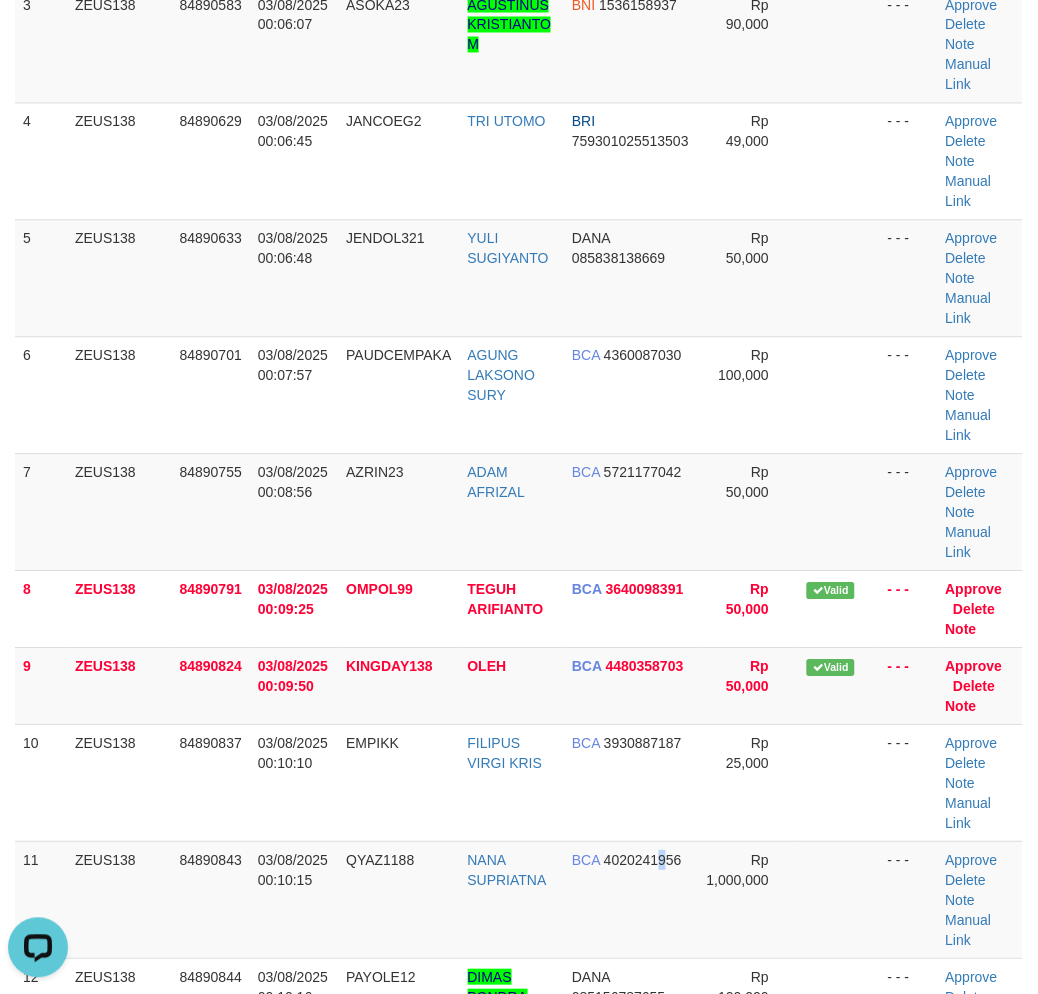 drag, startPoint x: 661, startPoint y: 854, endPoint x: 1046, endPoint y: 835, distance: 385.46854 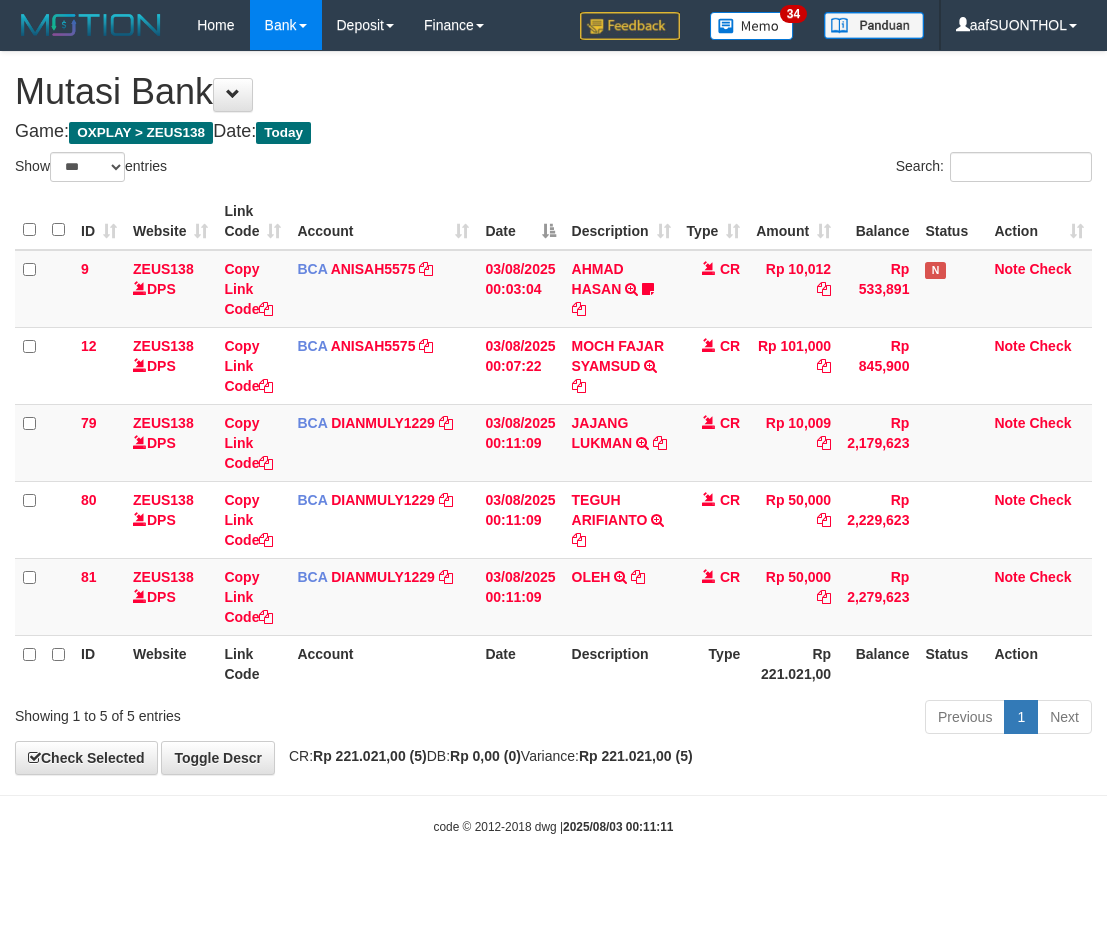 select on "***" 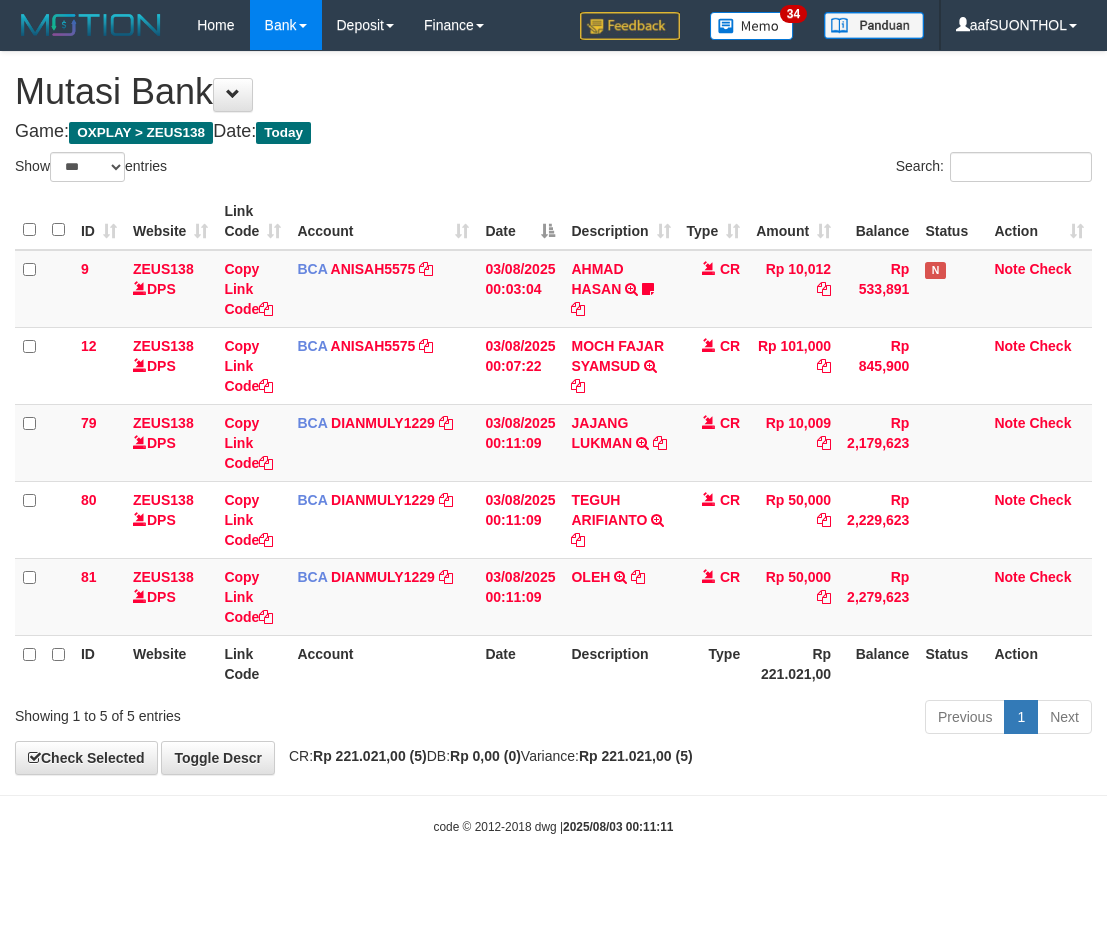 scroll, scrollTop: 0, scrollLeft: 0, axis: both 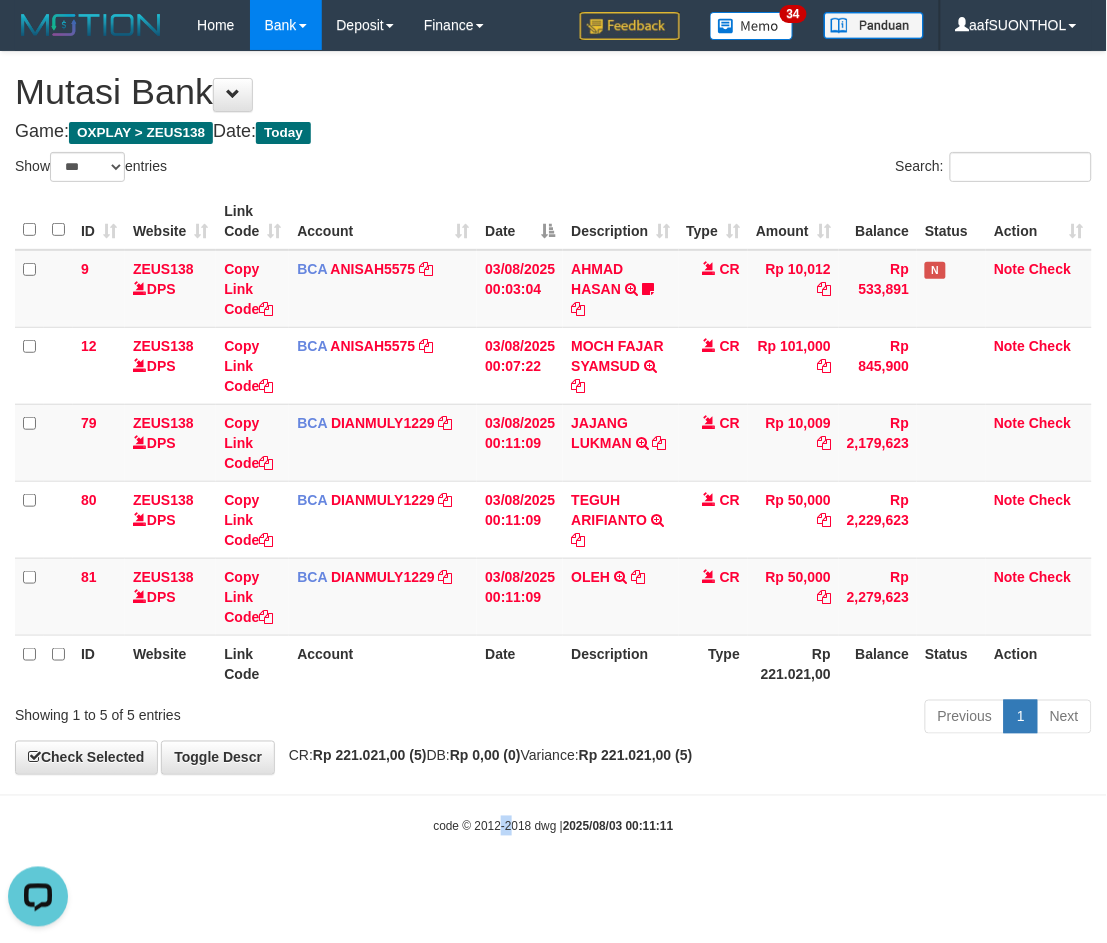 drag, startPoint x: 506, startPoint y: 840, endPoint x: 492, endPoint y: 840, distance: 14 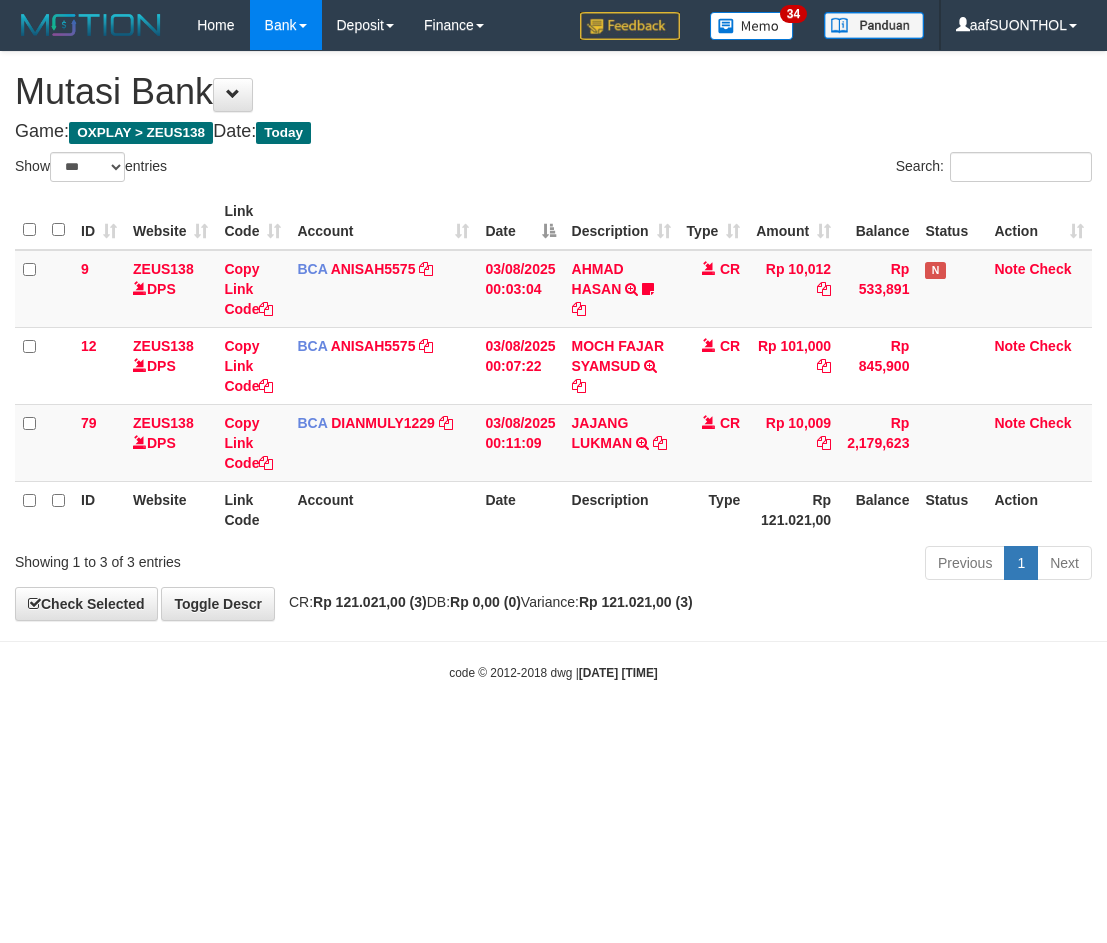 select on "***" 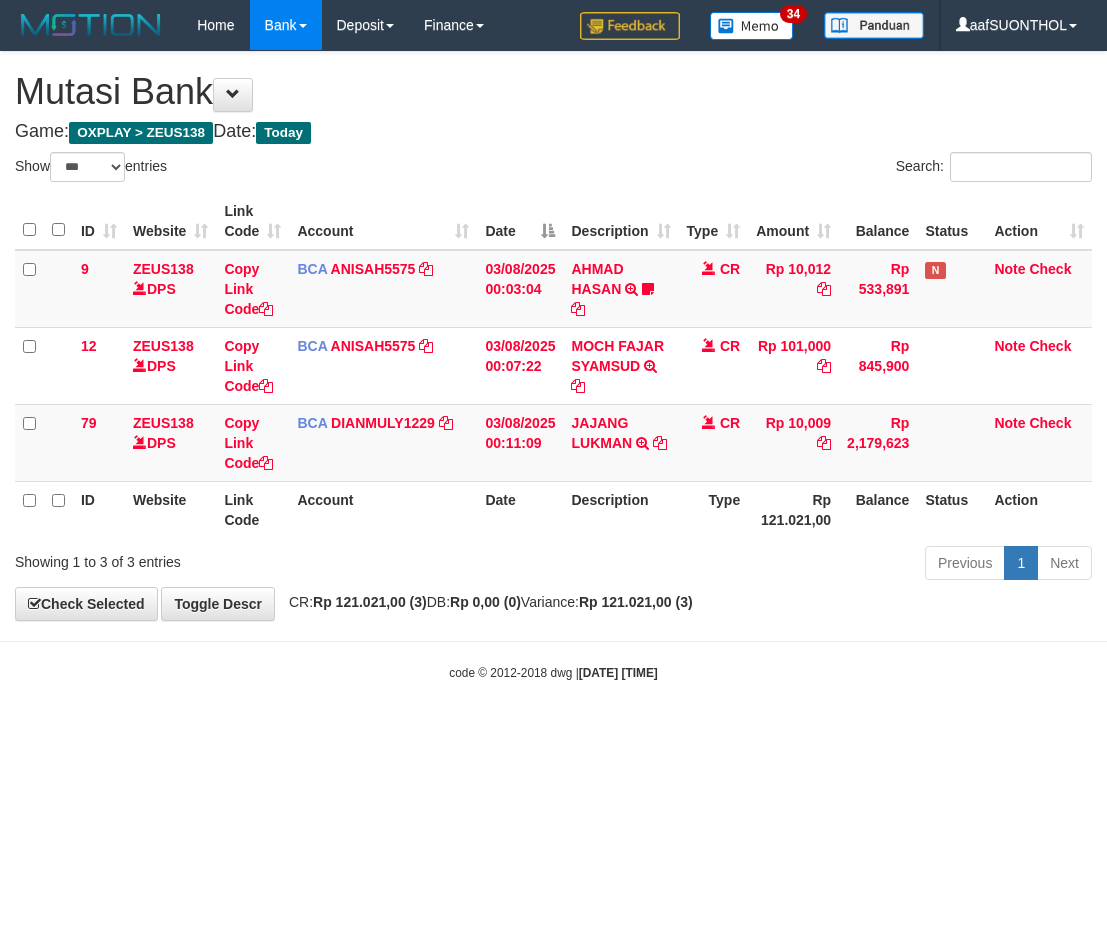 scroll, scrollTop: 0, scrollLeft: 0, axis: both 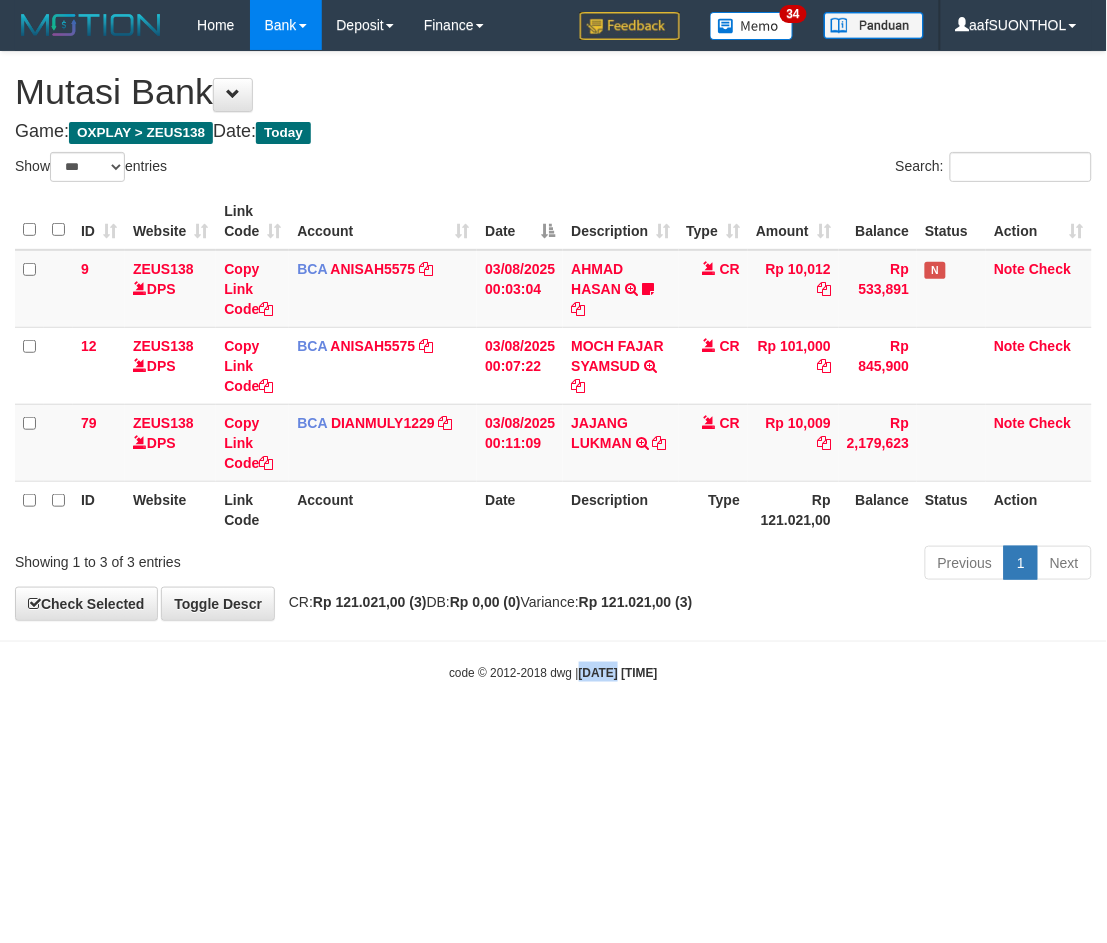 drag, startPoint x: 598, startPoint y: 791, endPoint x: 541, endPoint y: 771, distance: 60.40695 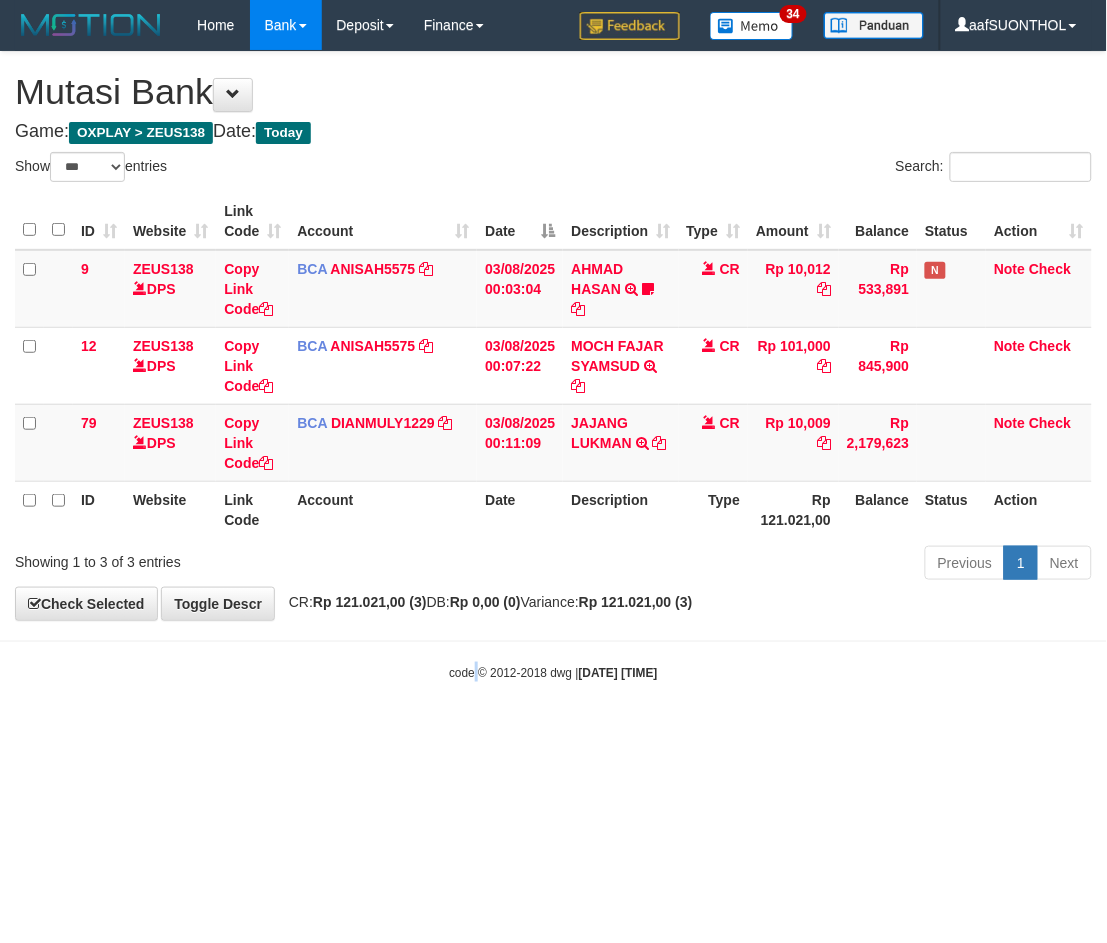 click on "Toggle navigation
Home
Bank
Account List
Load
By Website
Group
[OXPLAY]													ZEUS138
By Load Group (DPS)
Sync" at bounding box center [553, 366] 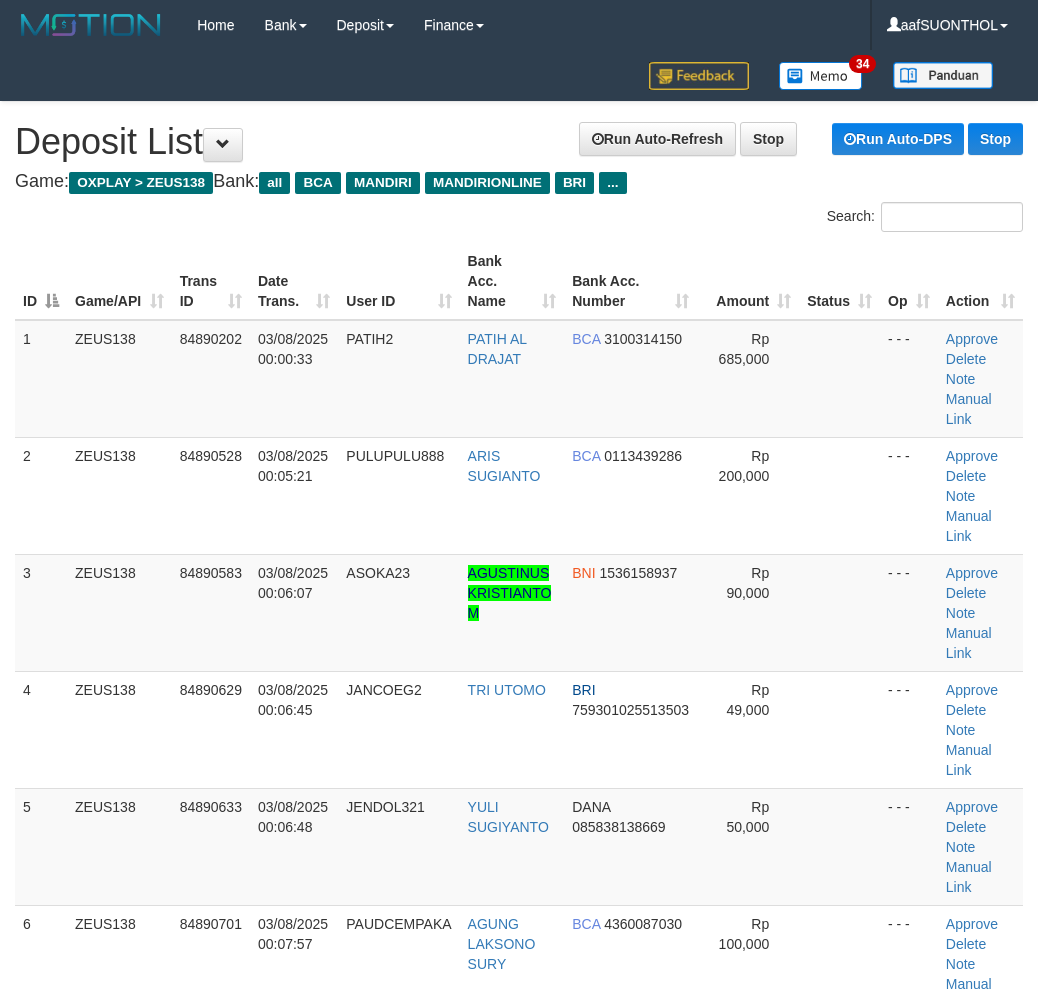 scroll, scrollTop: 568, scrollLeft: 0, axis: vertical 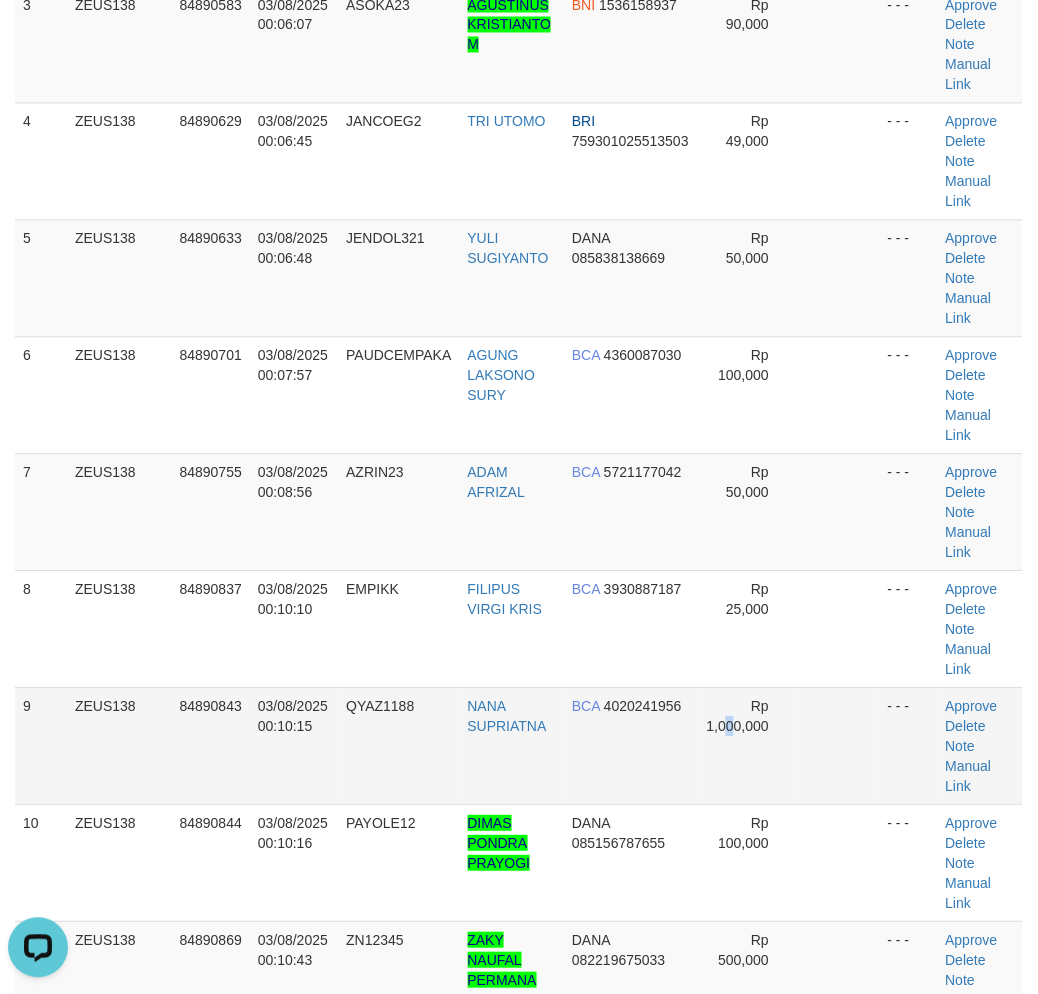 click on "Rp 1,000,000" at bounding box center [738, 717] 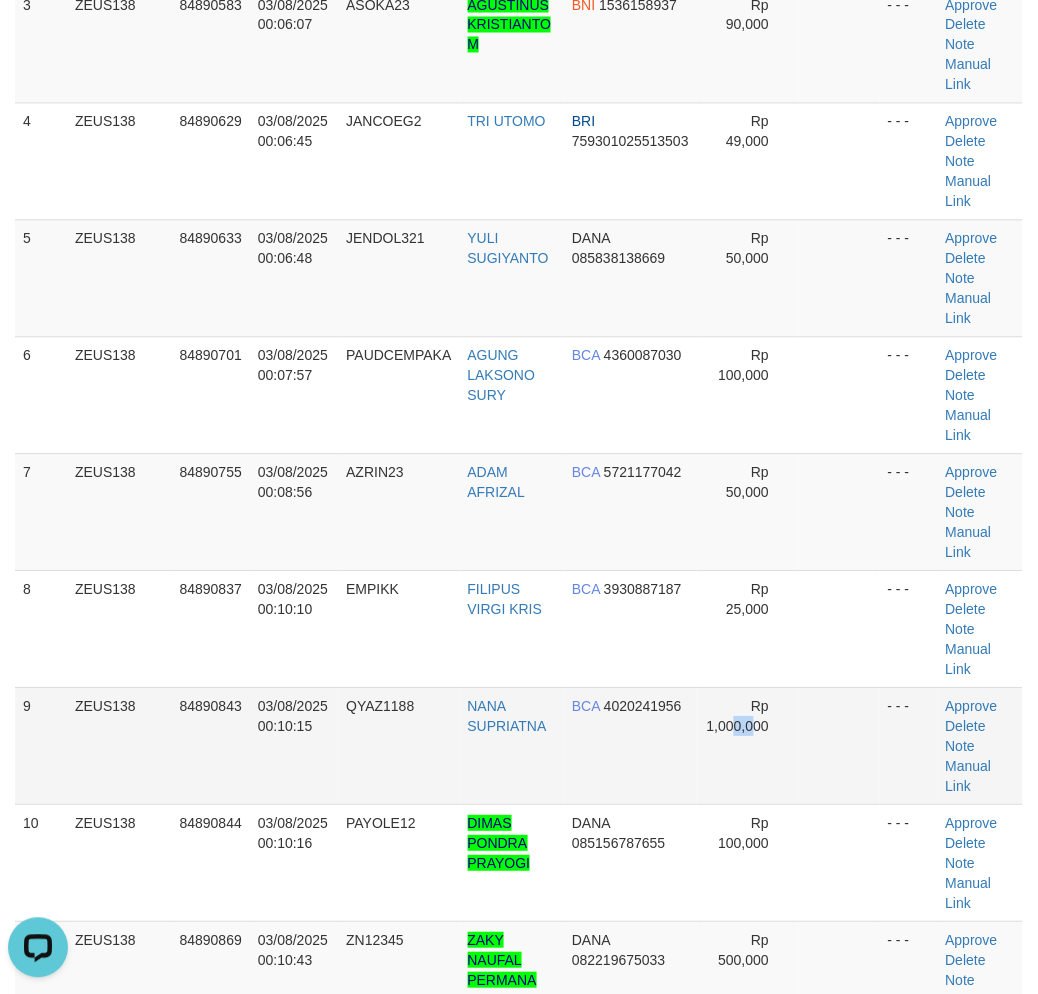 drag, startPoint x: 736, startPoint y: 746, endPoint x: 743, endPoint y: 757, distance: 13.038404 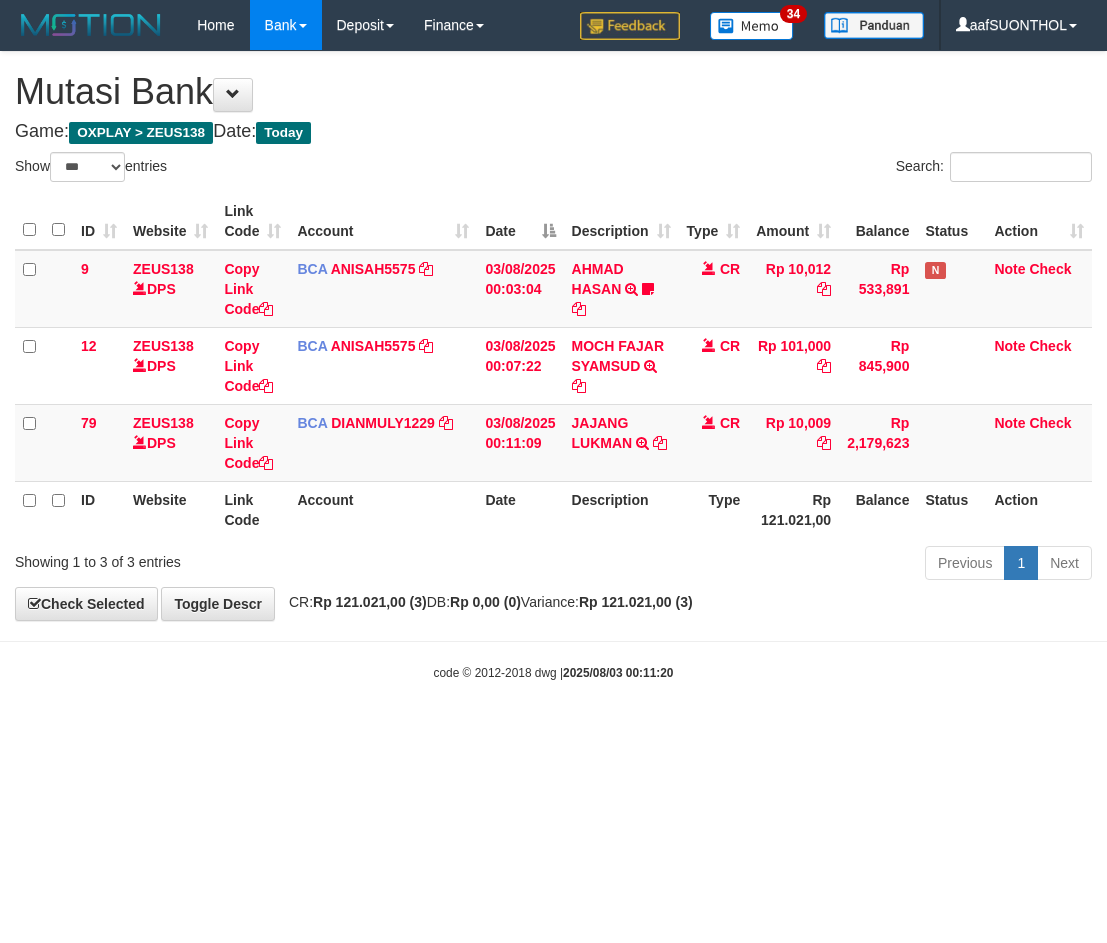 select on "***" 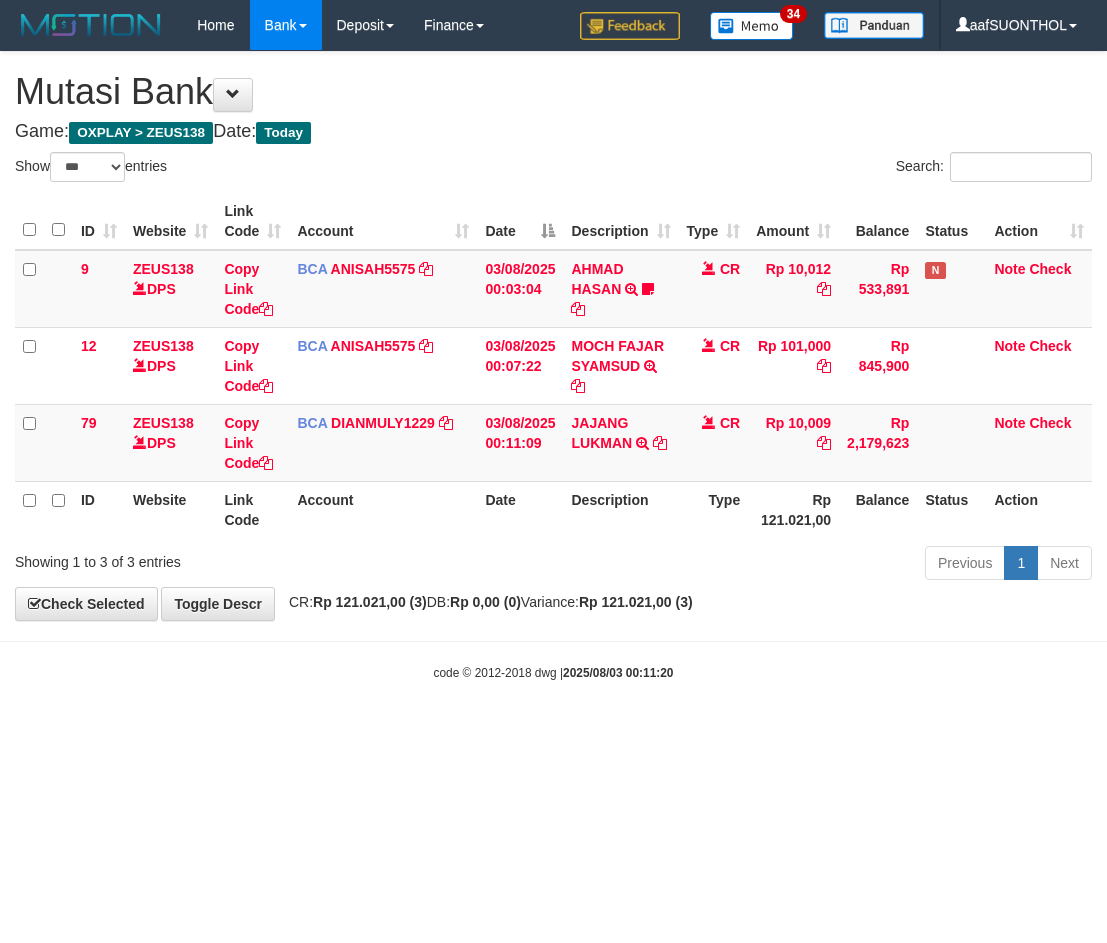 scroll, scrollTop: 0, scrollLeft: 0, axis: both 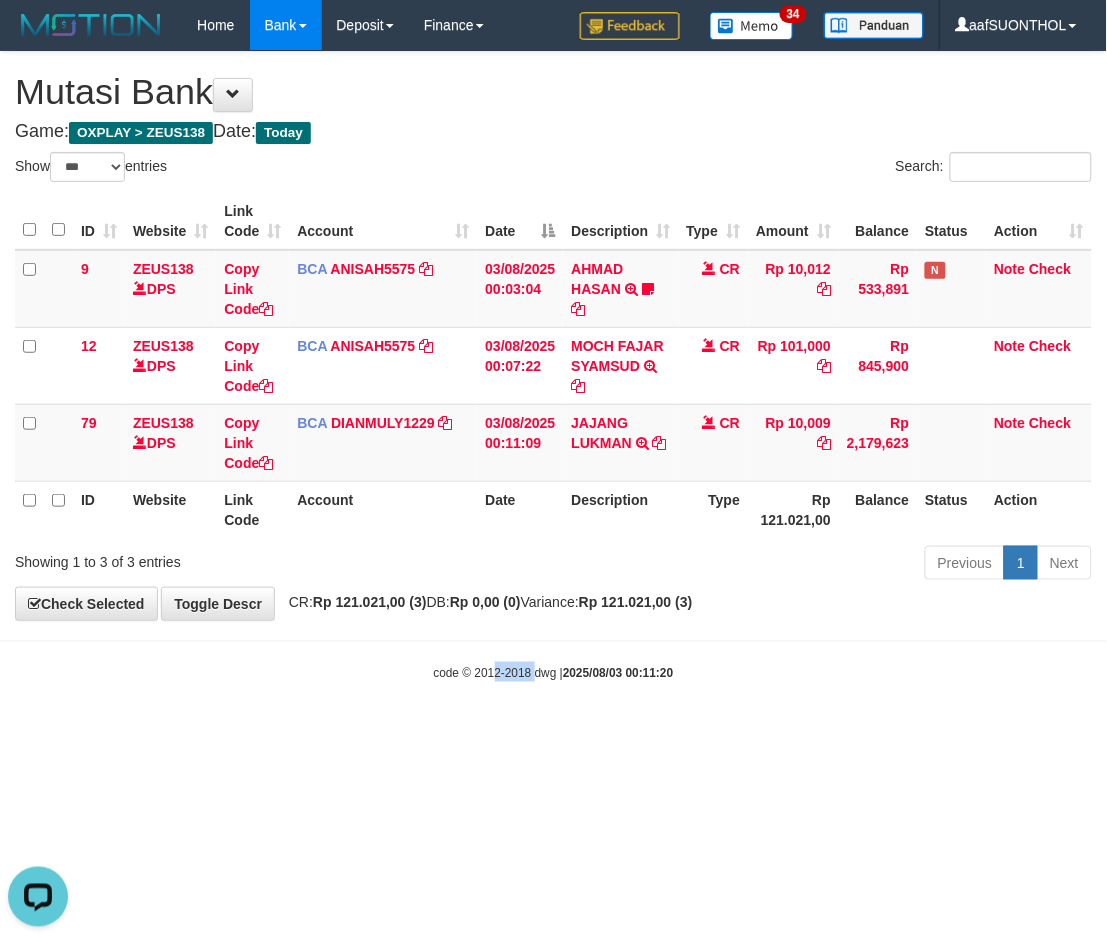 drag, startPoint x: 514, startPoint y: 716, endPoint x: 496, endPoint y: 703, distance: 22.203604 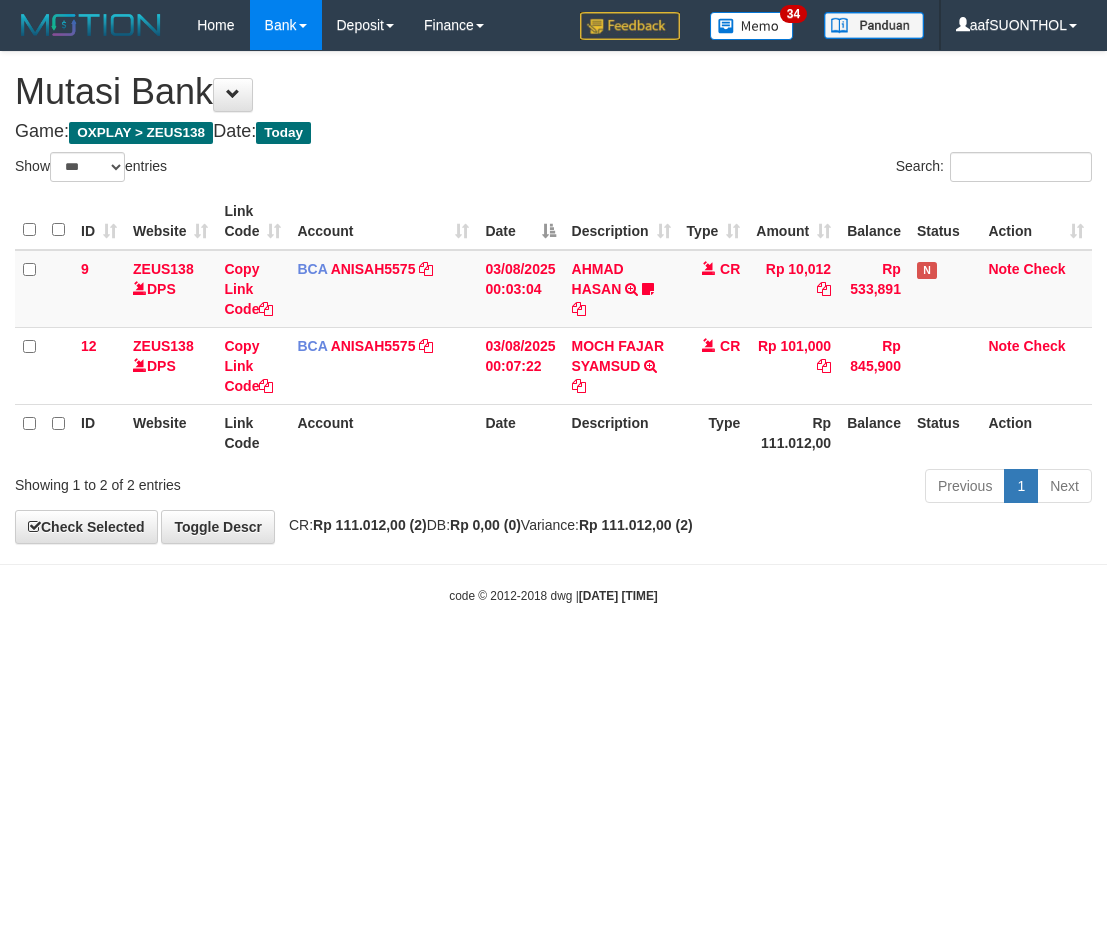 select on "***" 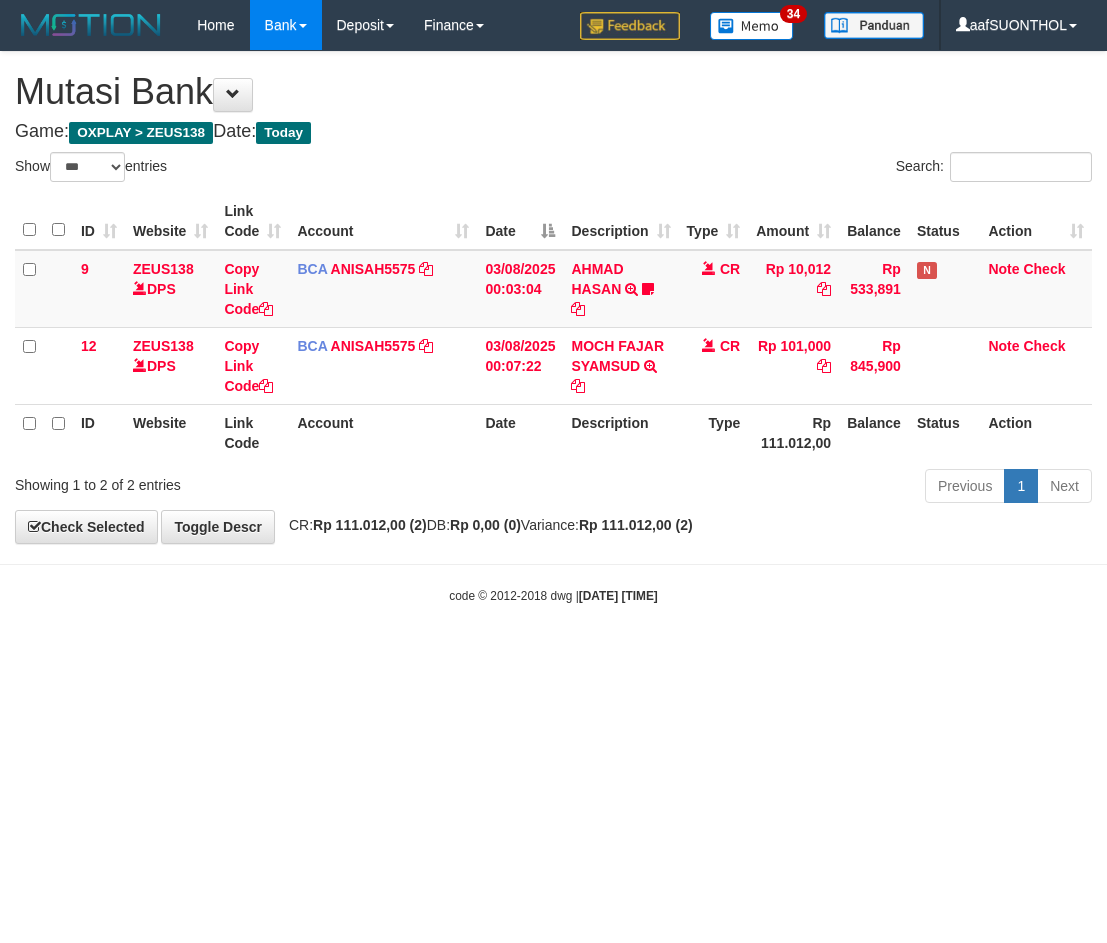scroll, scrollTop: 0, scrollLeft: 0, axis: both 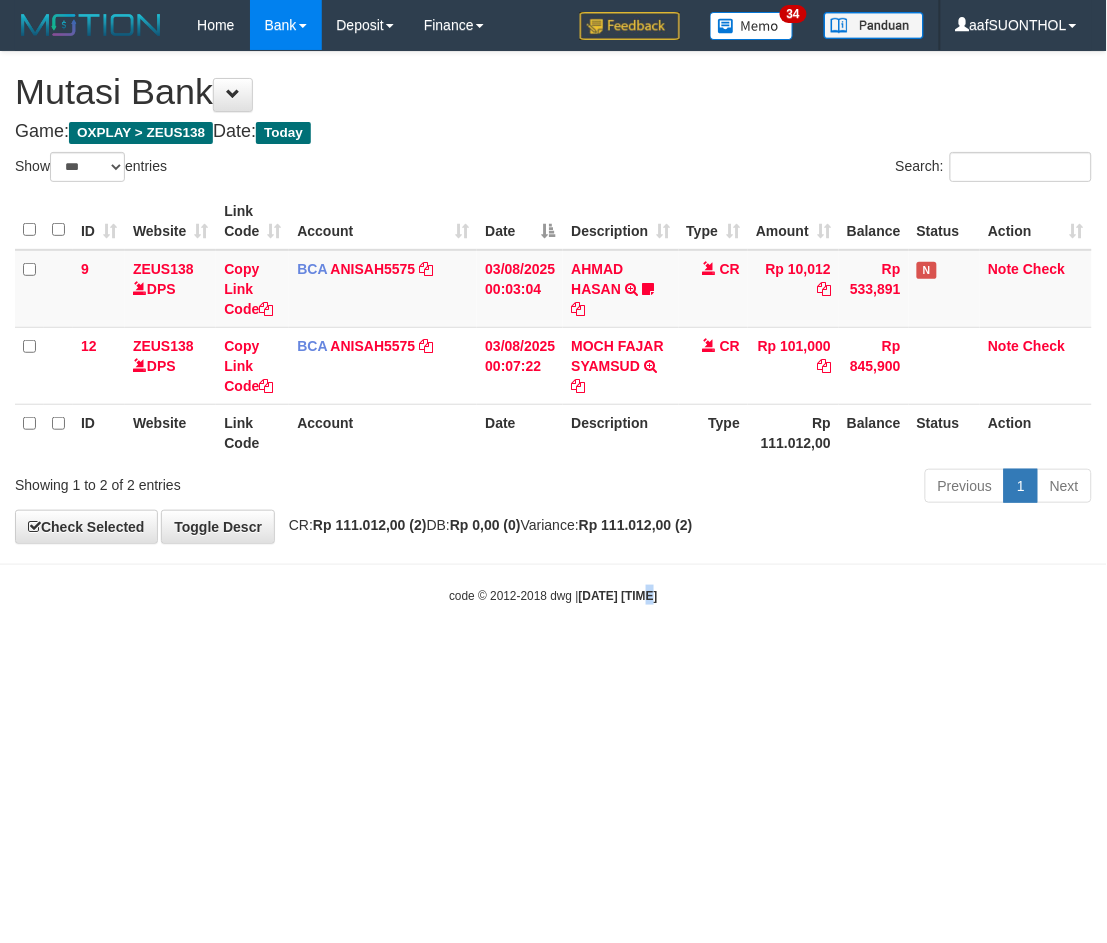 click on "Toggle navigation
Home
Bank
Account List
Load
By Website
Group
[OXPLAY]													ZEUS138
By Load Group (DPS)
Sync" at bounding box center (553, 327) 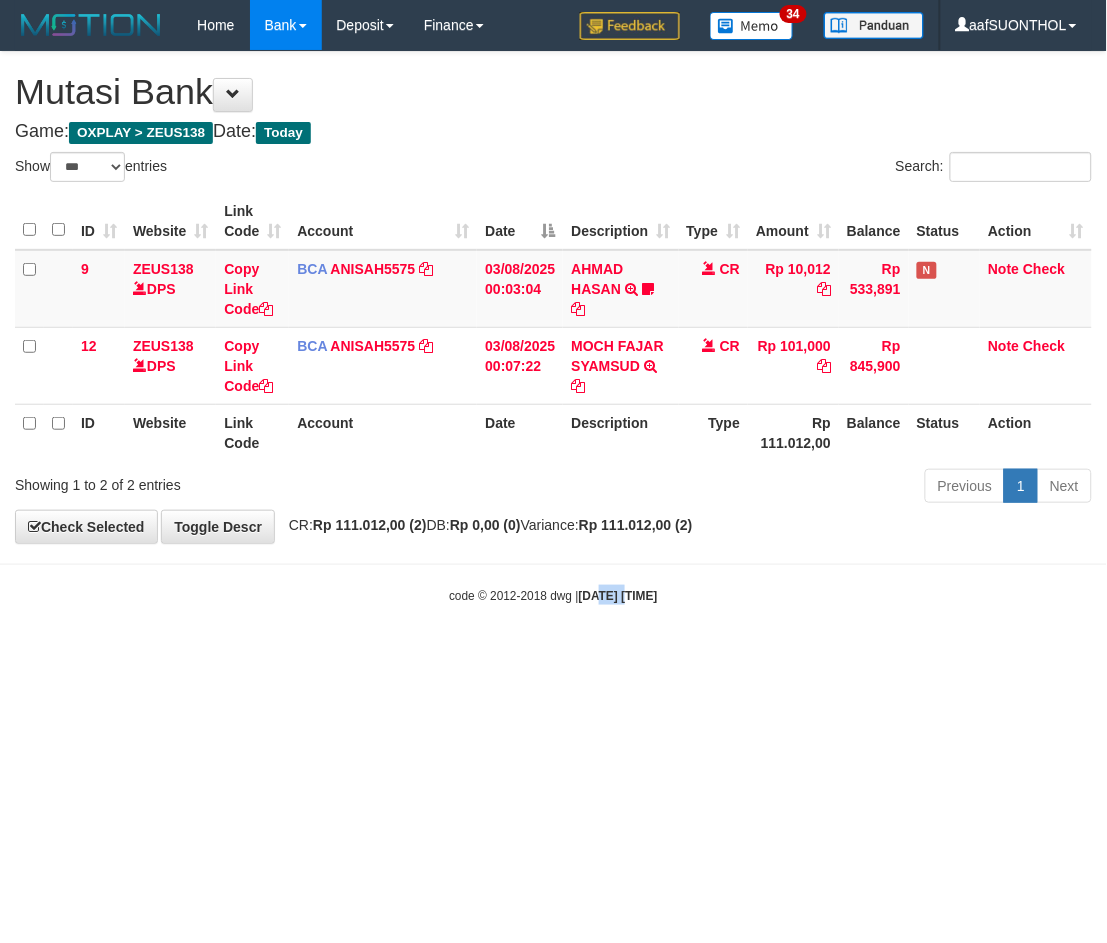 drag, startPoint x: 612, startPoint y: 711, endPoint x: 574, endPoint y: 693, distance: 42.047592 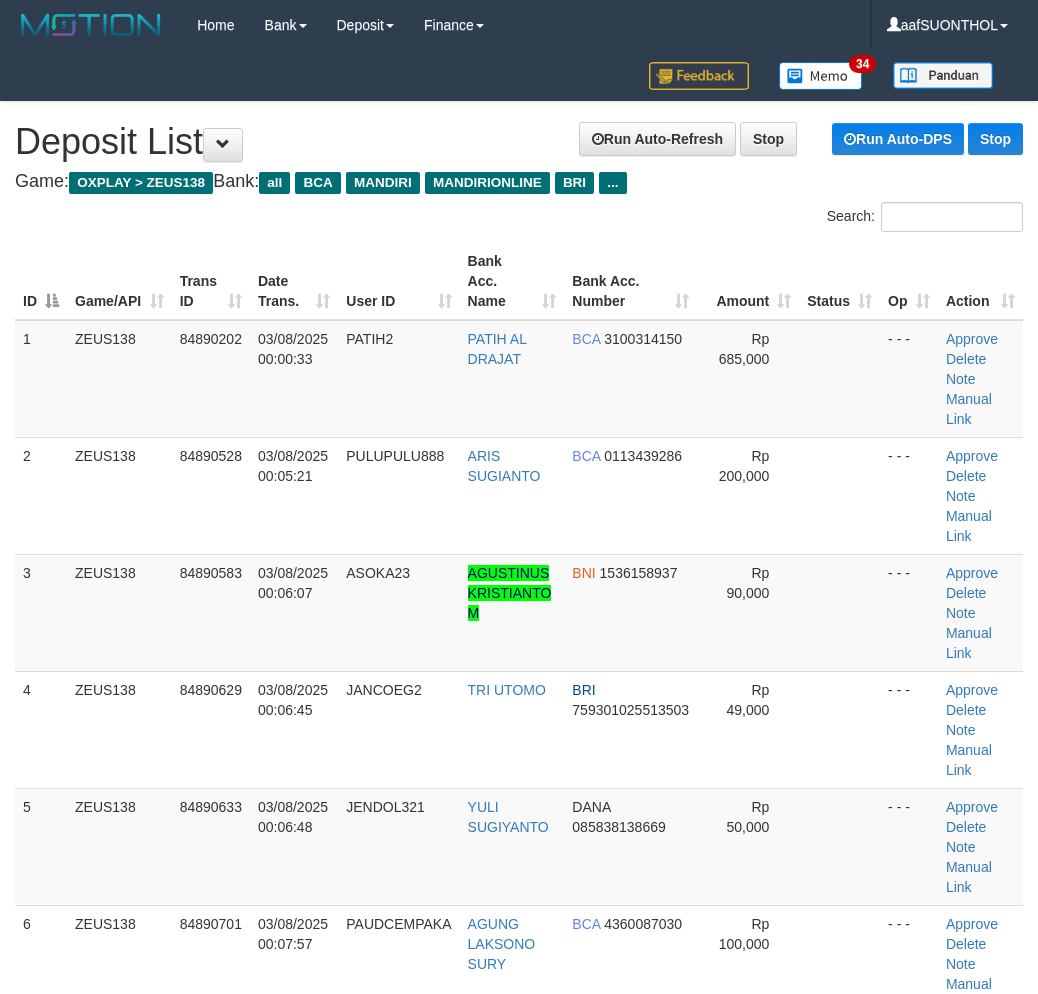 scroll, scrollTop: 568, scrollLeft: 0, axis: vertical 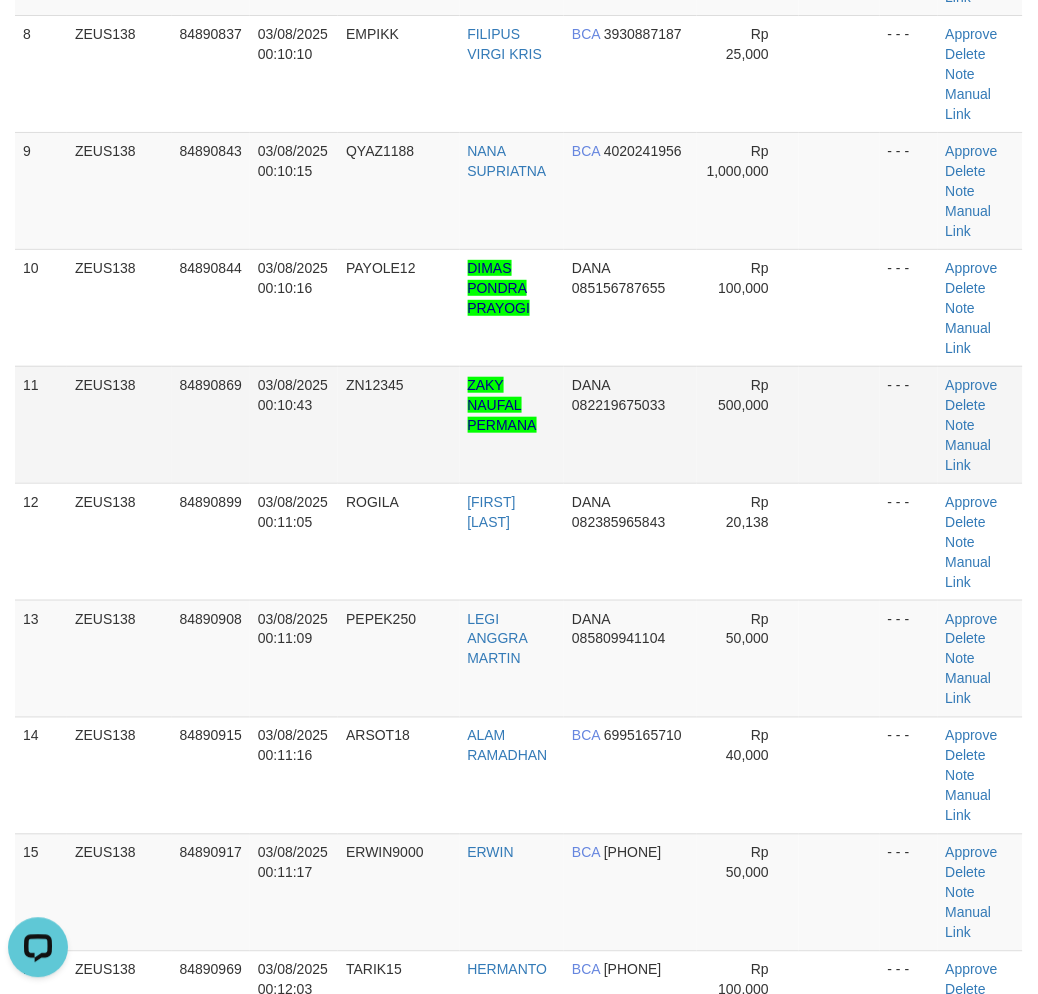 click on "Rp 500,000" at bounding box center (748, 424) 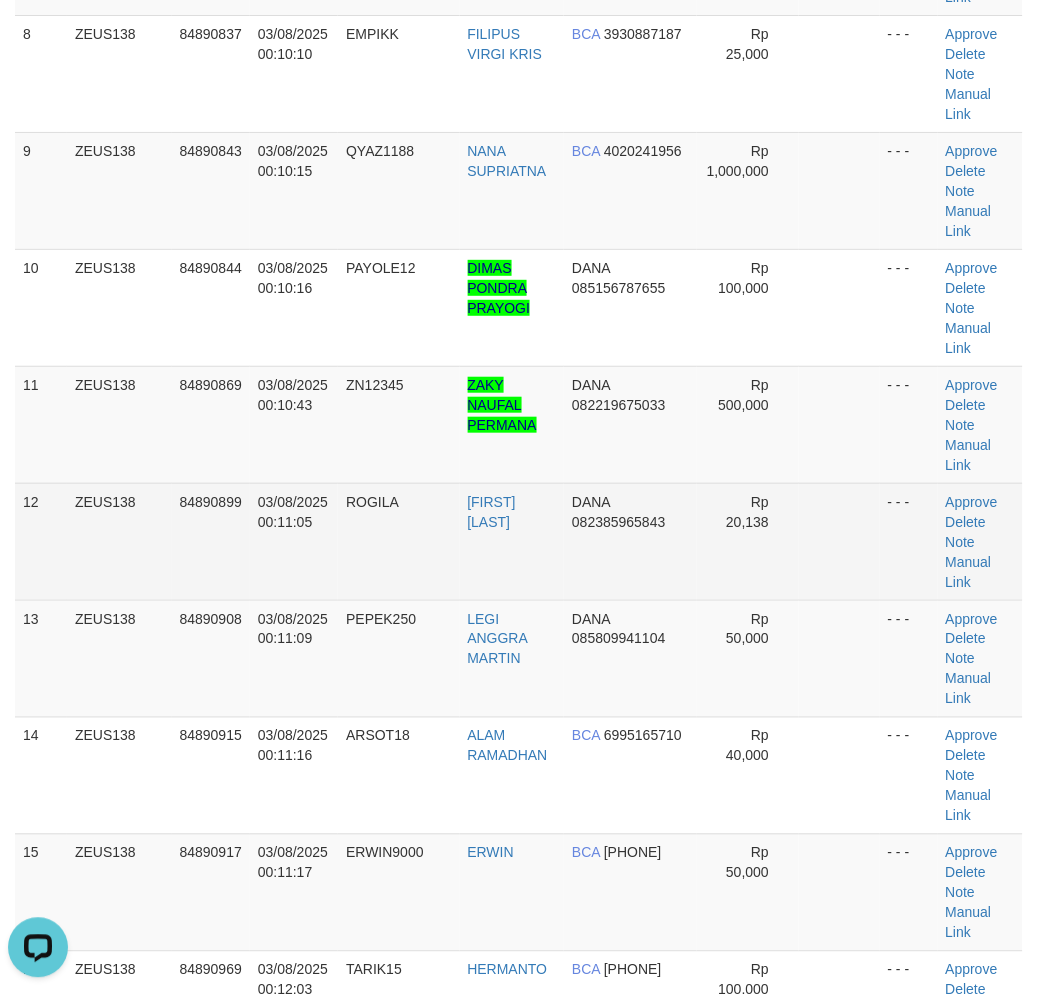 drag, startPoint x: 780, startPoint y: 482, endPoint x: 1045, endPoint y: 548, distance: 273.0952 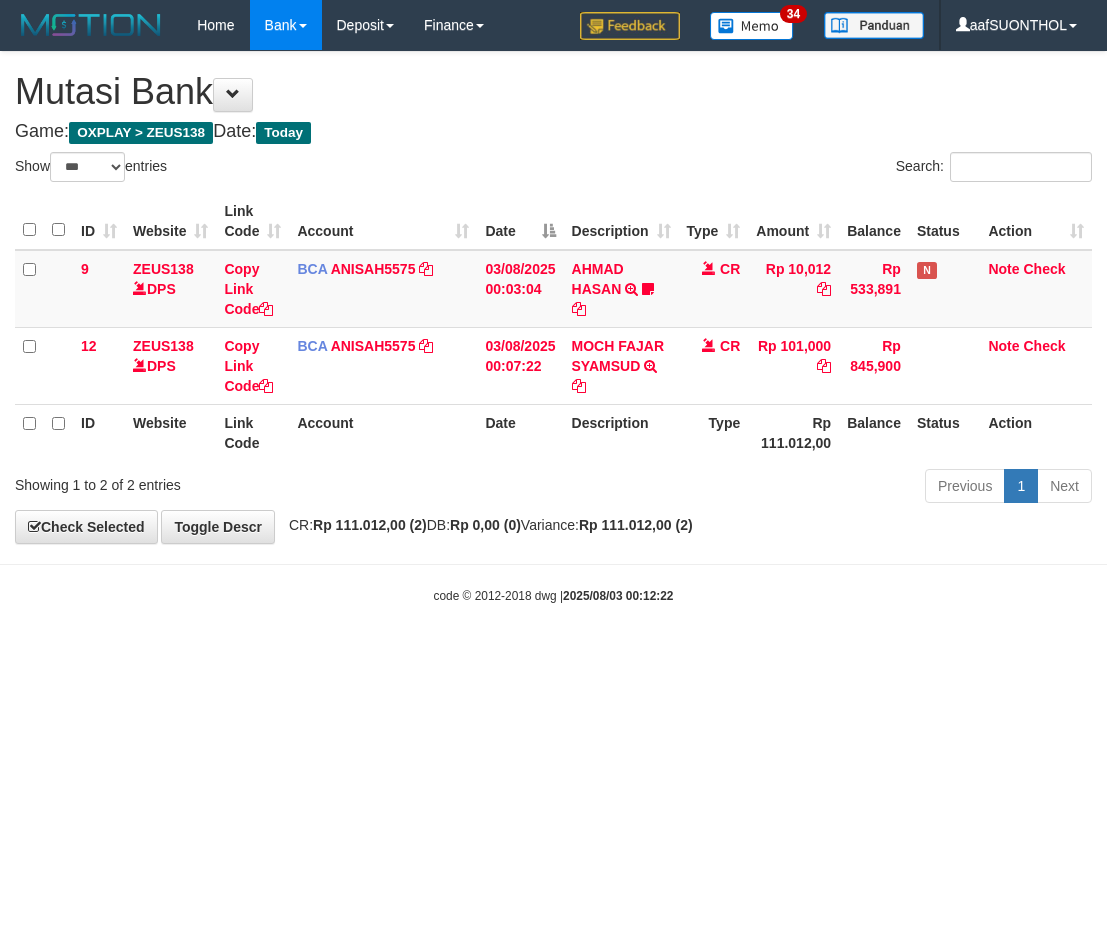 select on "***" 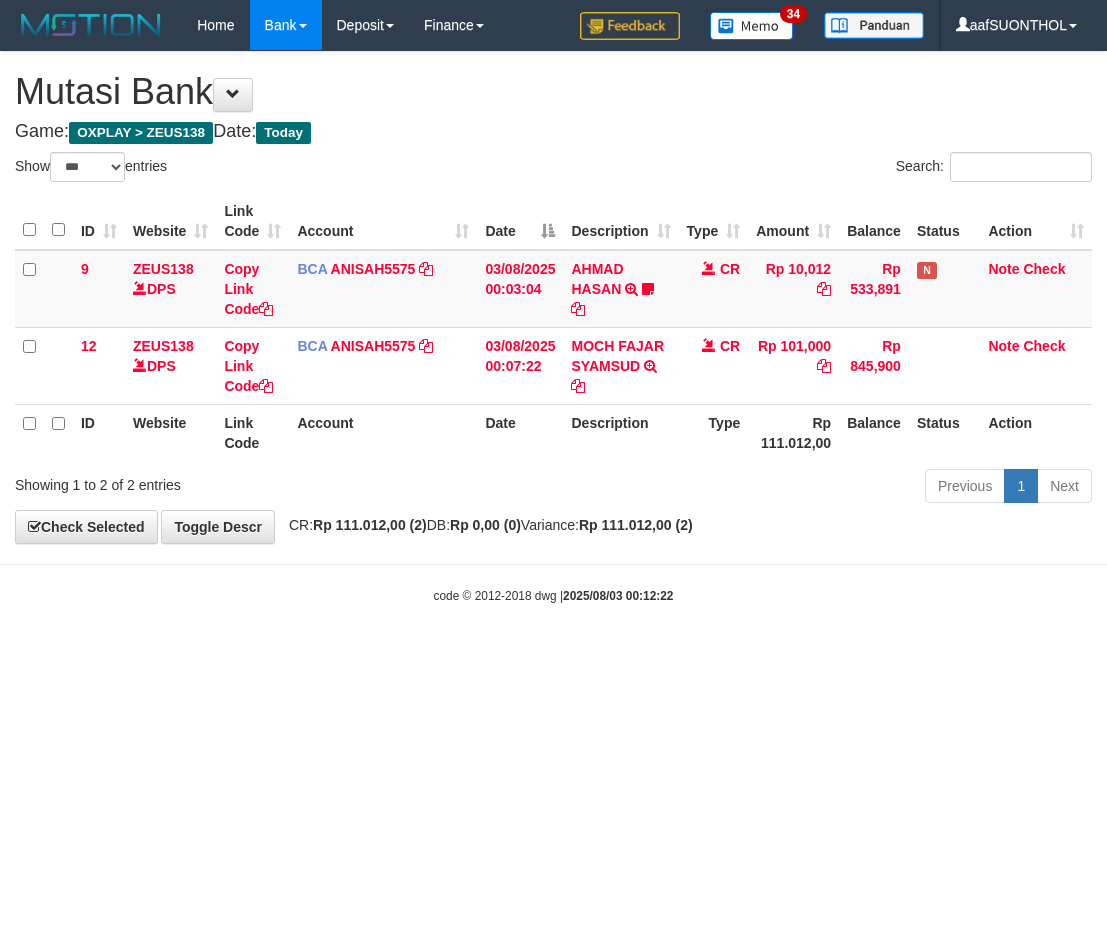 scroll, scrollTop: 0, scrollLeft: 0, axis: both 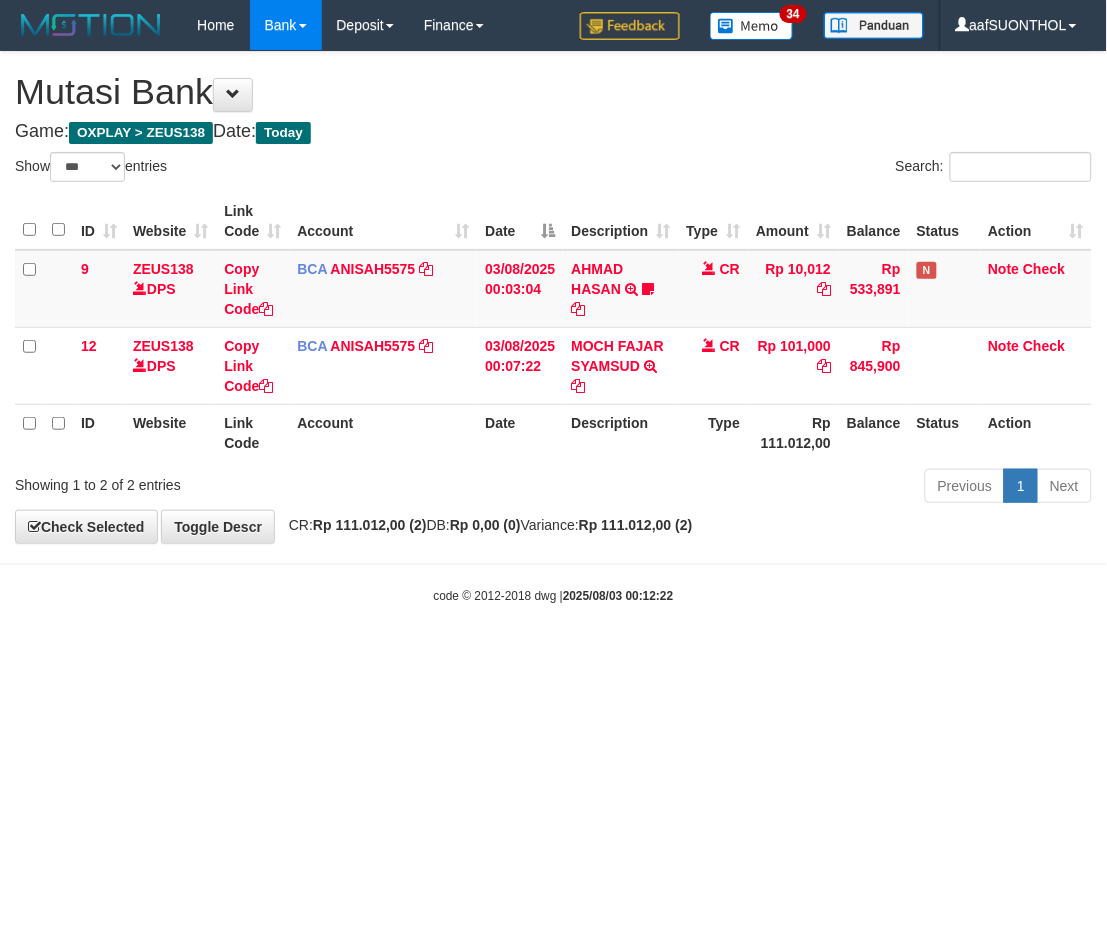 click on "Toggle navigation
Home
Bank
Account List
Load
By Website
Group
[OXPLAY]													ZEUS138
By Load Group (DPS)
Sync" at bounding box center (553, 327) 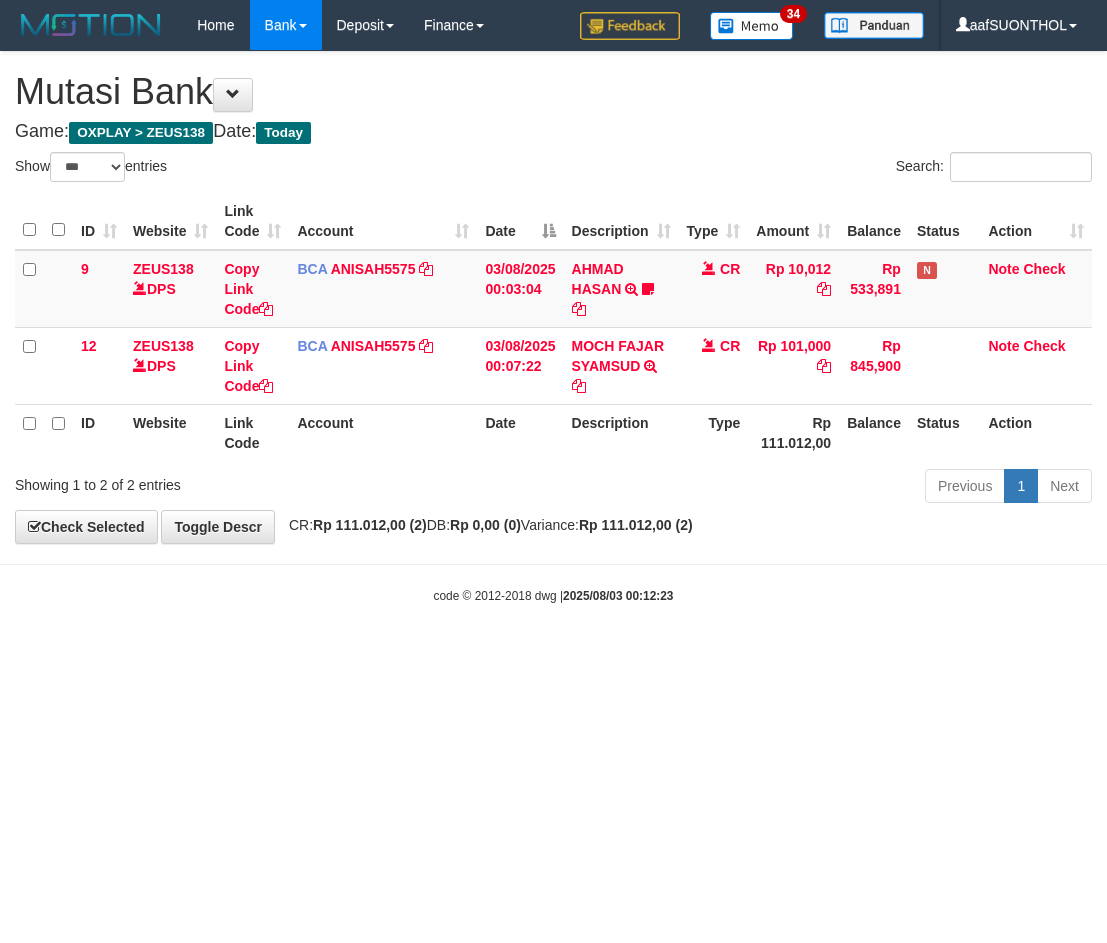 select on "***" 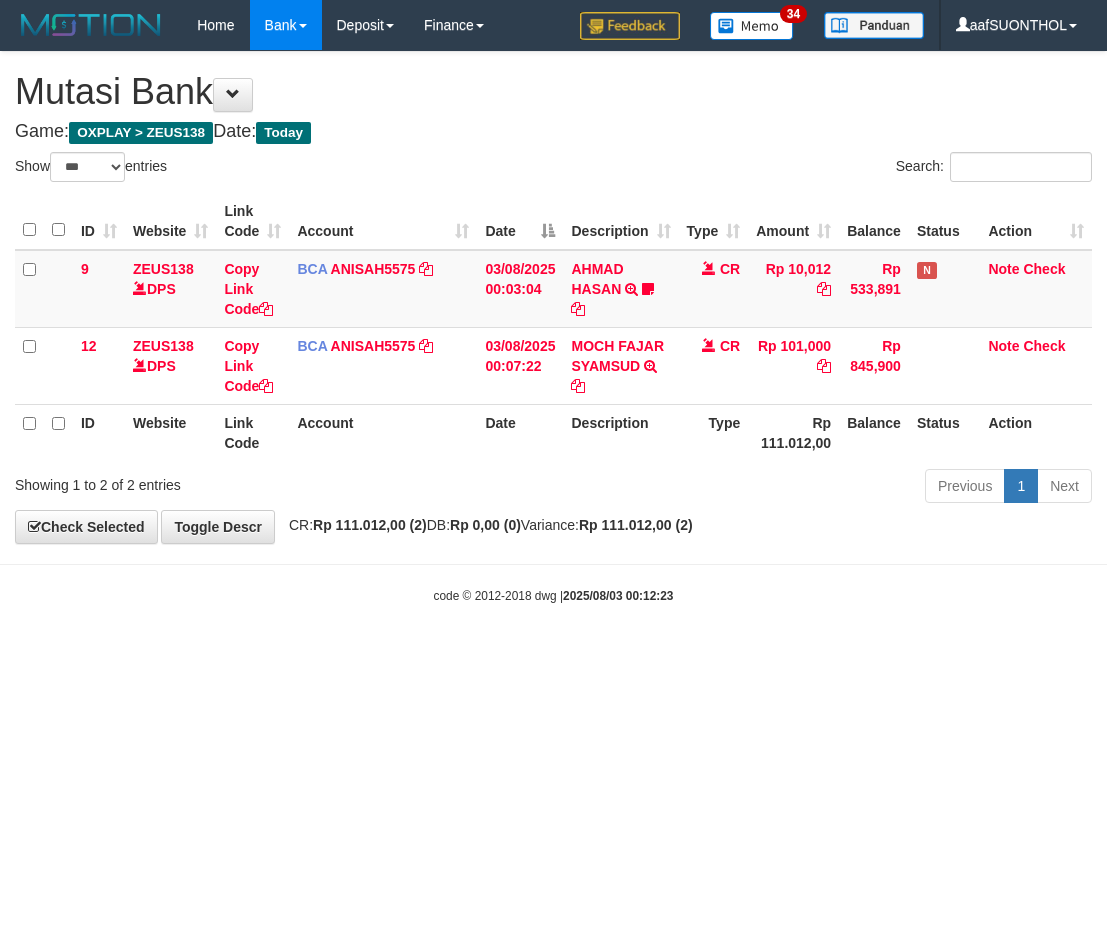 scroll, scrollTop: 0, scrollLeft: 0, axis: both 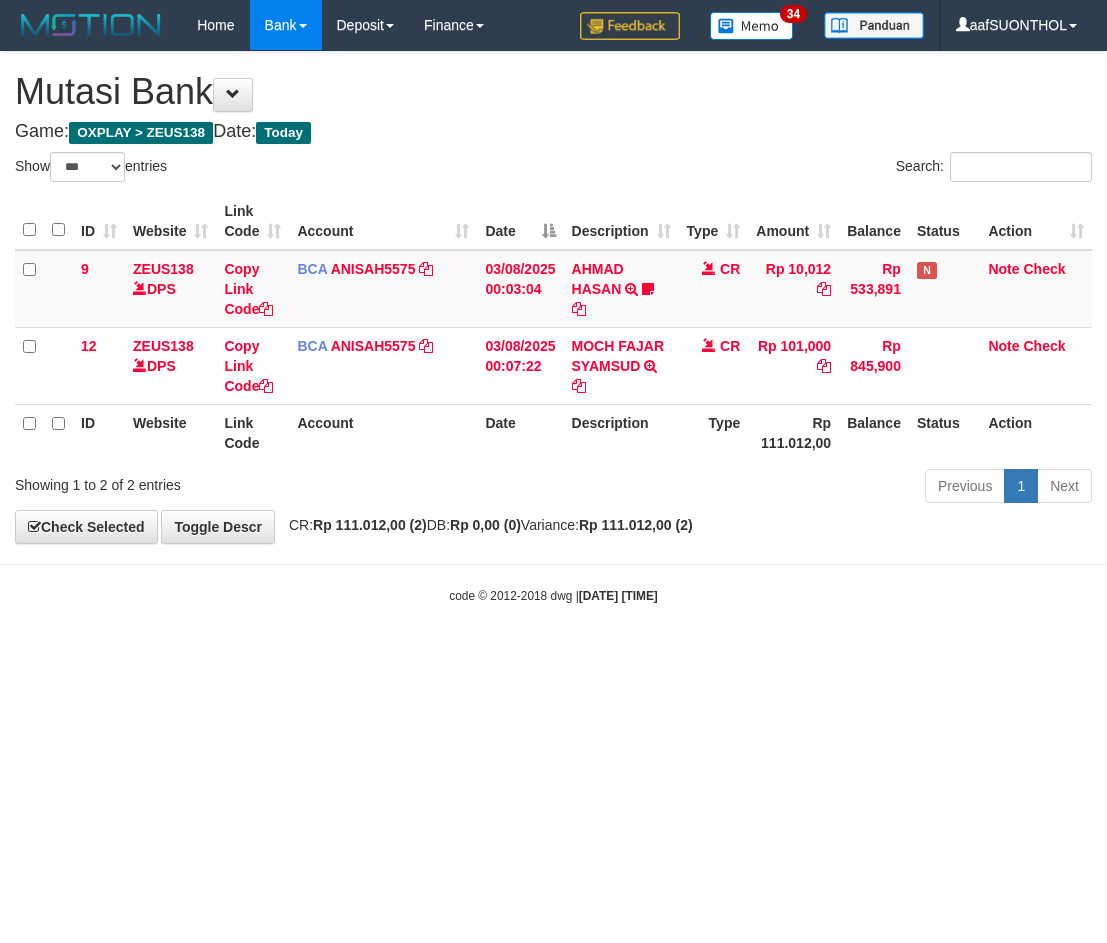 select on "***" 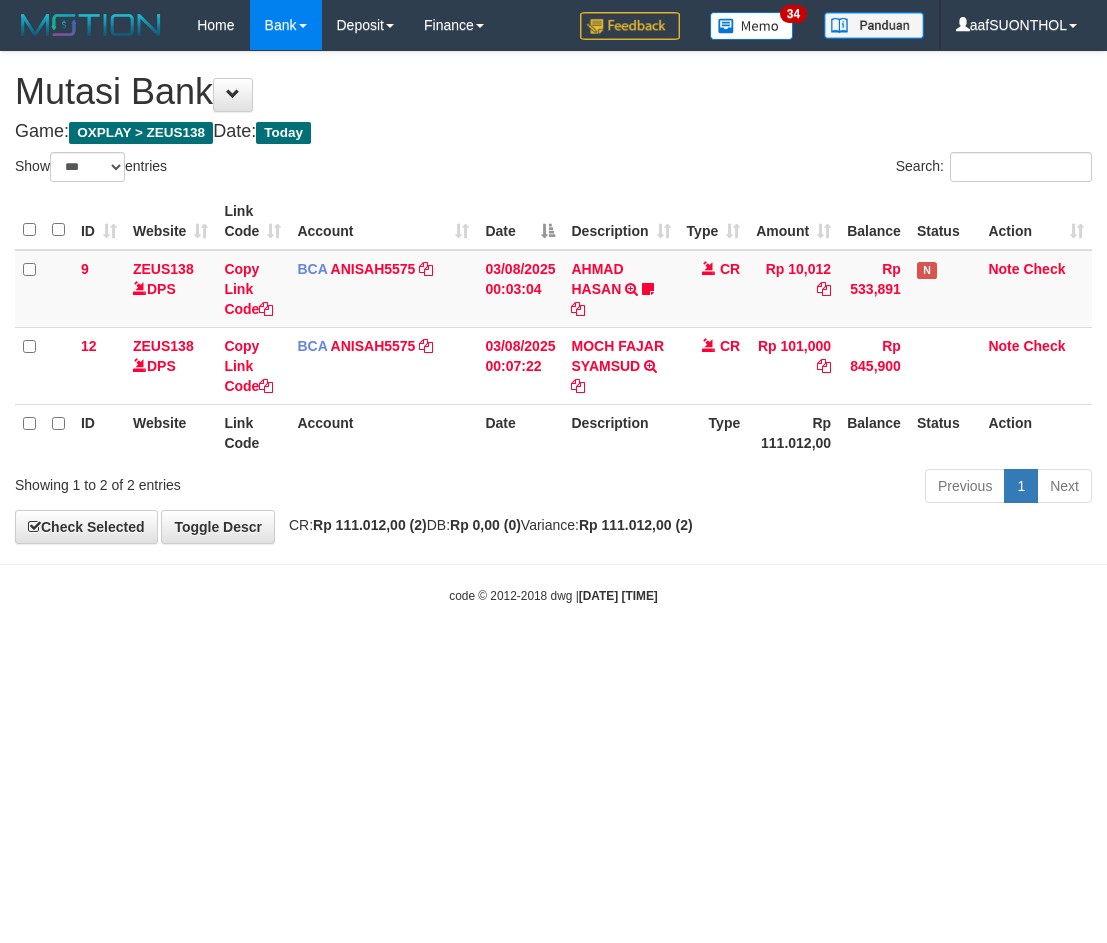 scroll, scrollTop: 0, scrollLeft: 0, axis: both 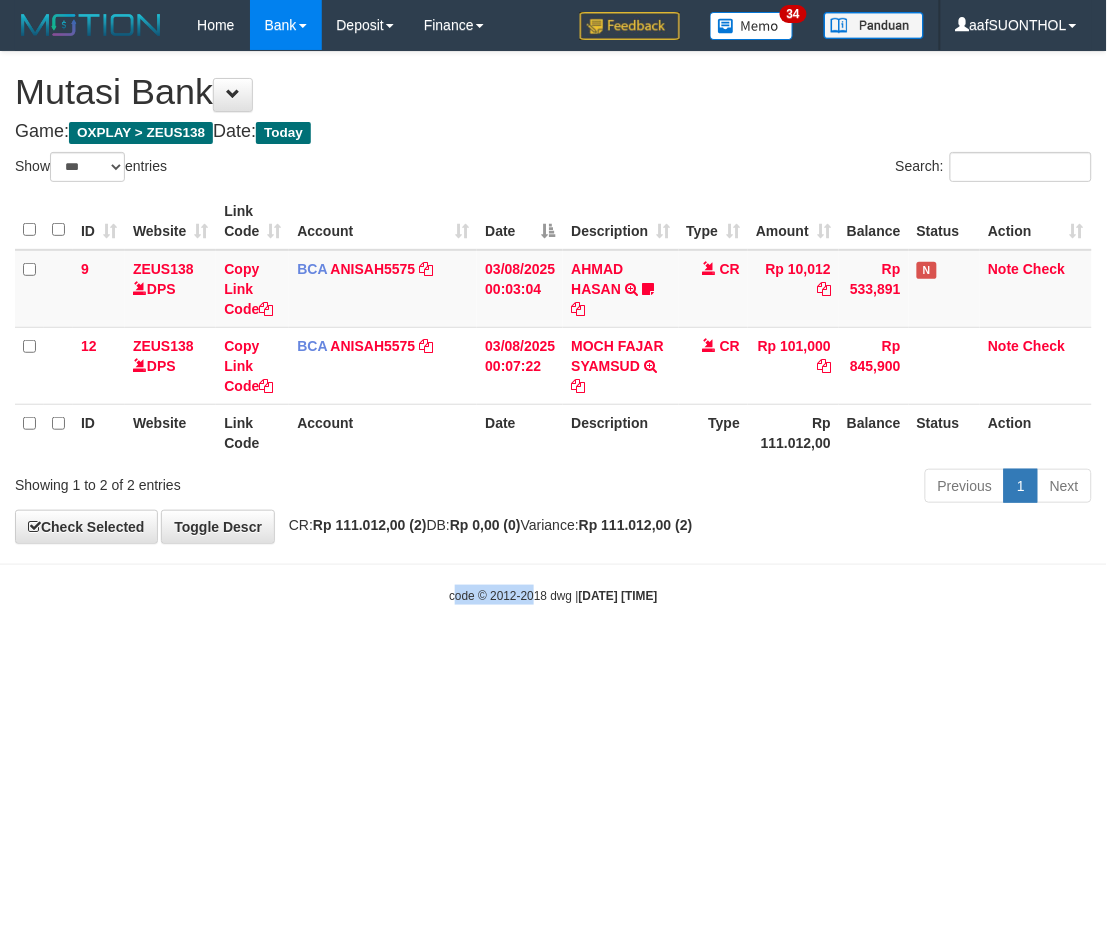 drag, startPoint x: 550, startPoint y: 756, endPoint x: 515, endPoint y: 755, distance: 35.014282 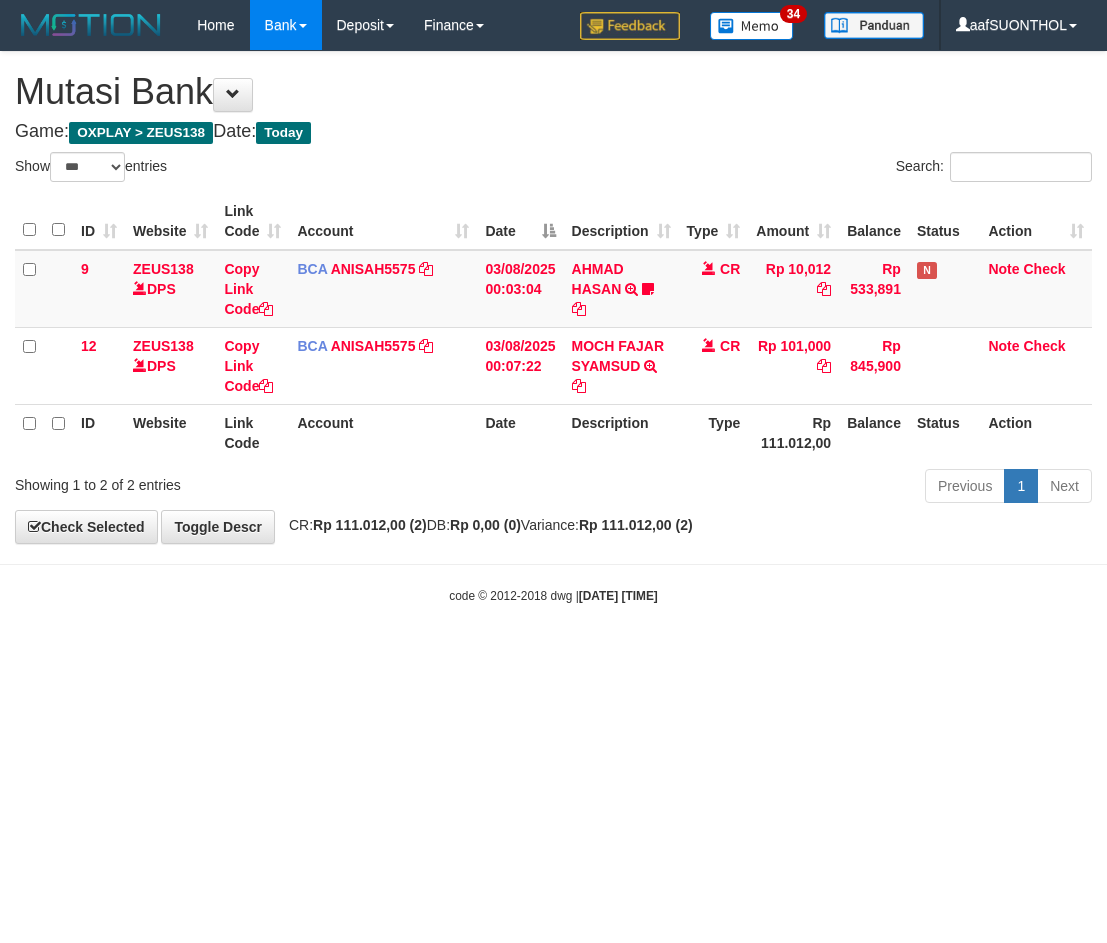 select on "***" 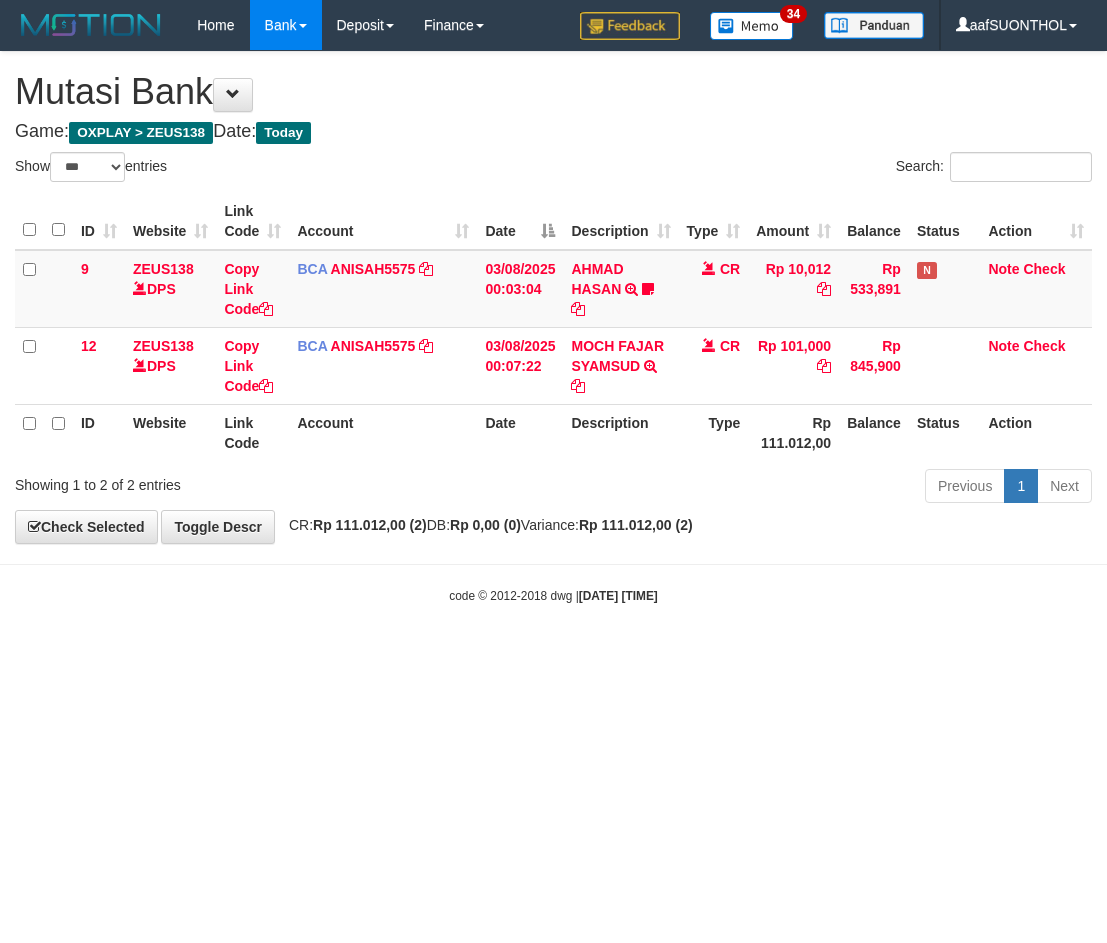 scroll, scrollTop: 0, scrollLeft: 0, axis: both 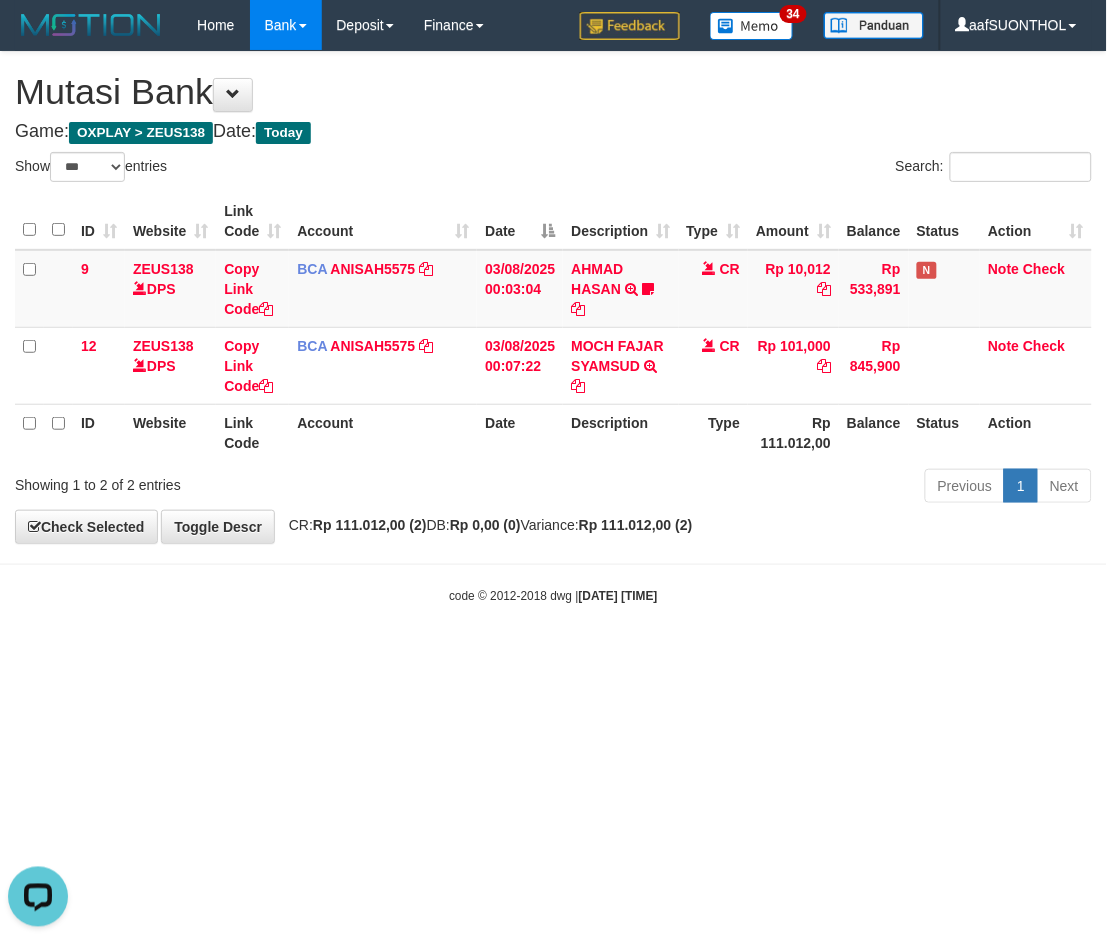 drag, startPoint x: 778, startPoint y: 828, endPoint x: 752, endPoint y: 797, distance: 40.459858 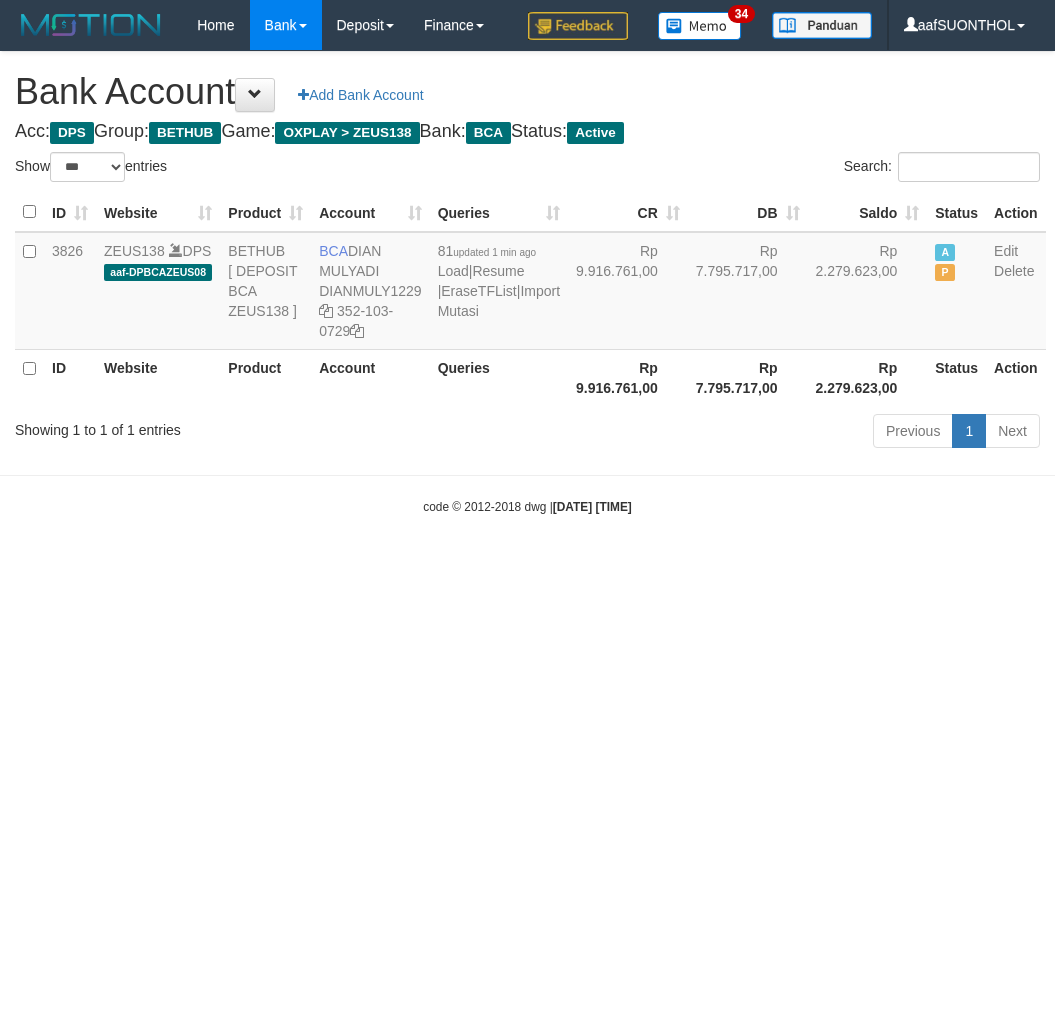 select on "***" 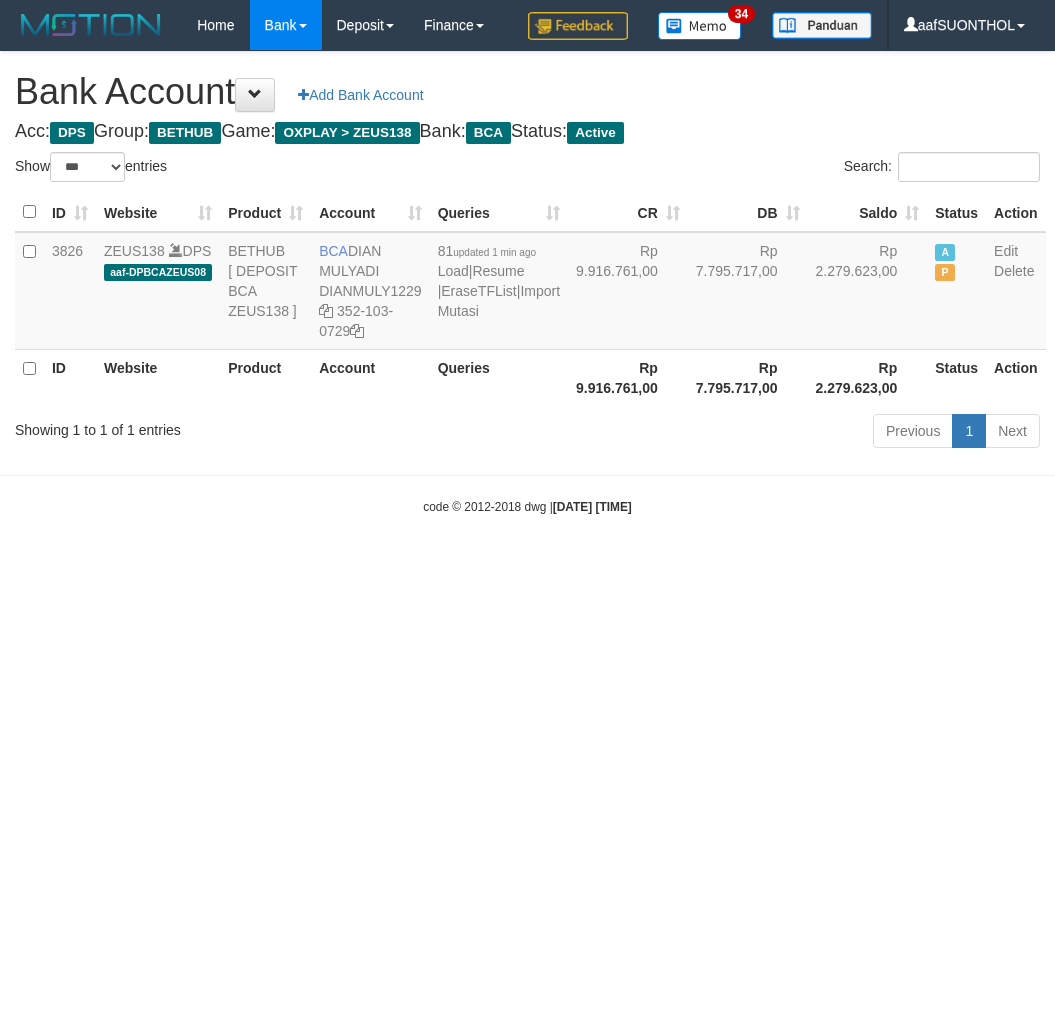 scroll, scrollTop: 0, scrollLeft: 0, axis: both 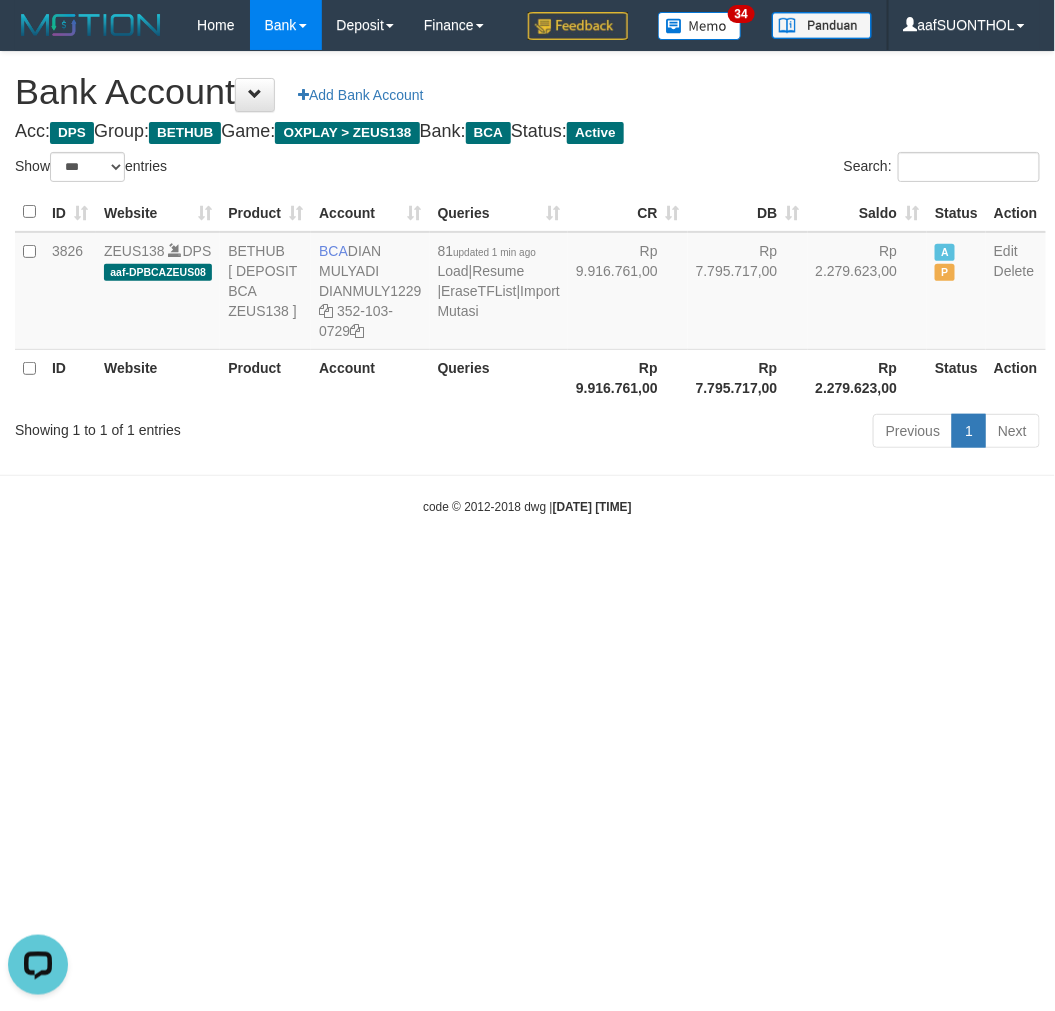 drag, startPoint x: 882, startPoint y: 683, endPoint x: 815, endPoint y: 704, distance: 70.21396 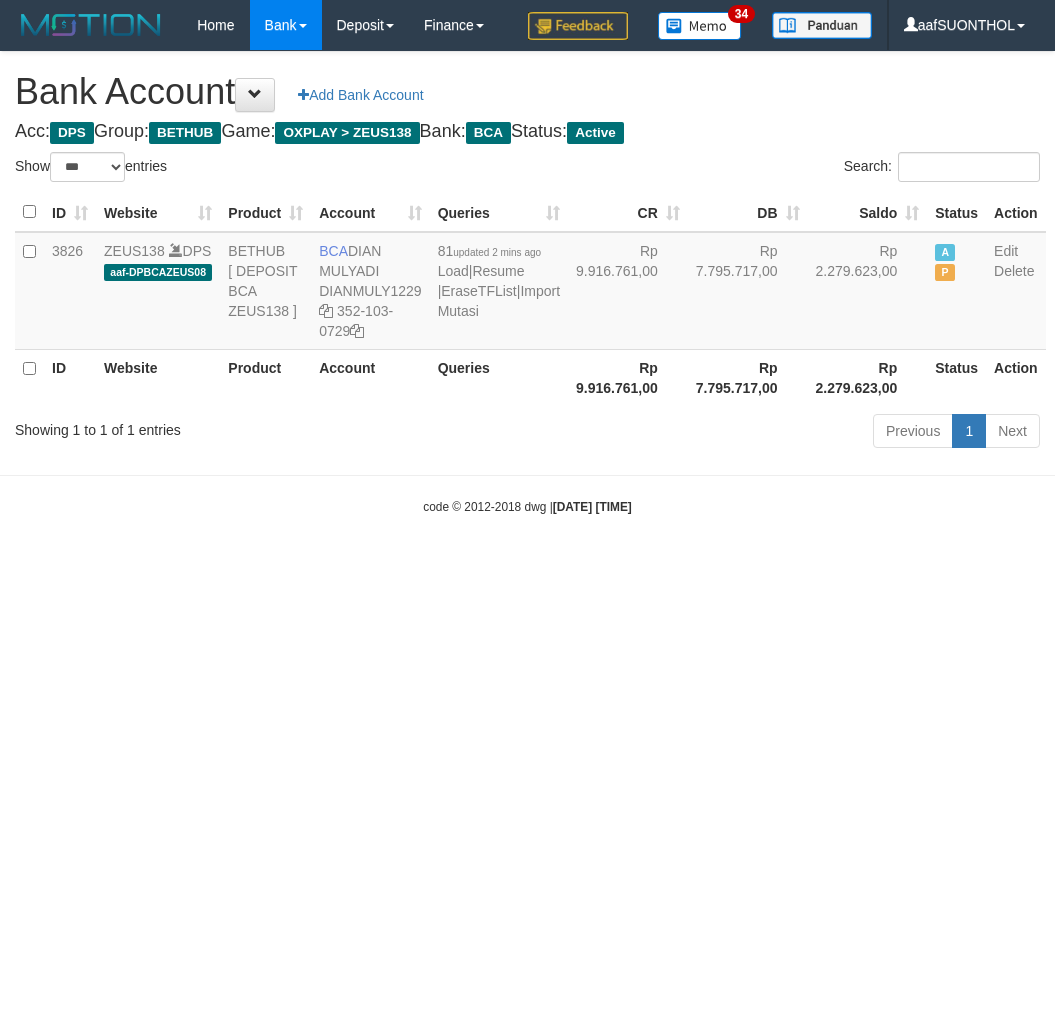 select on "***" 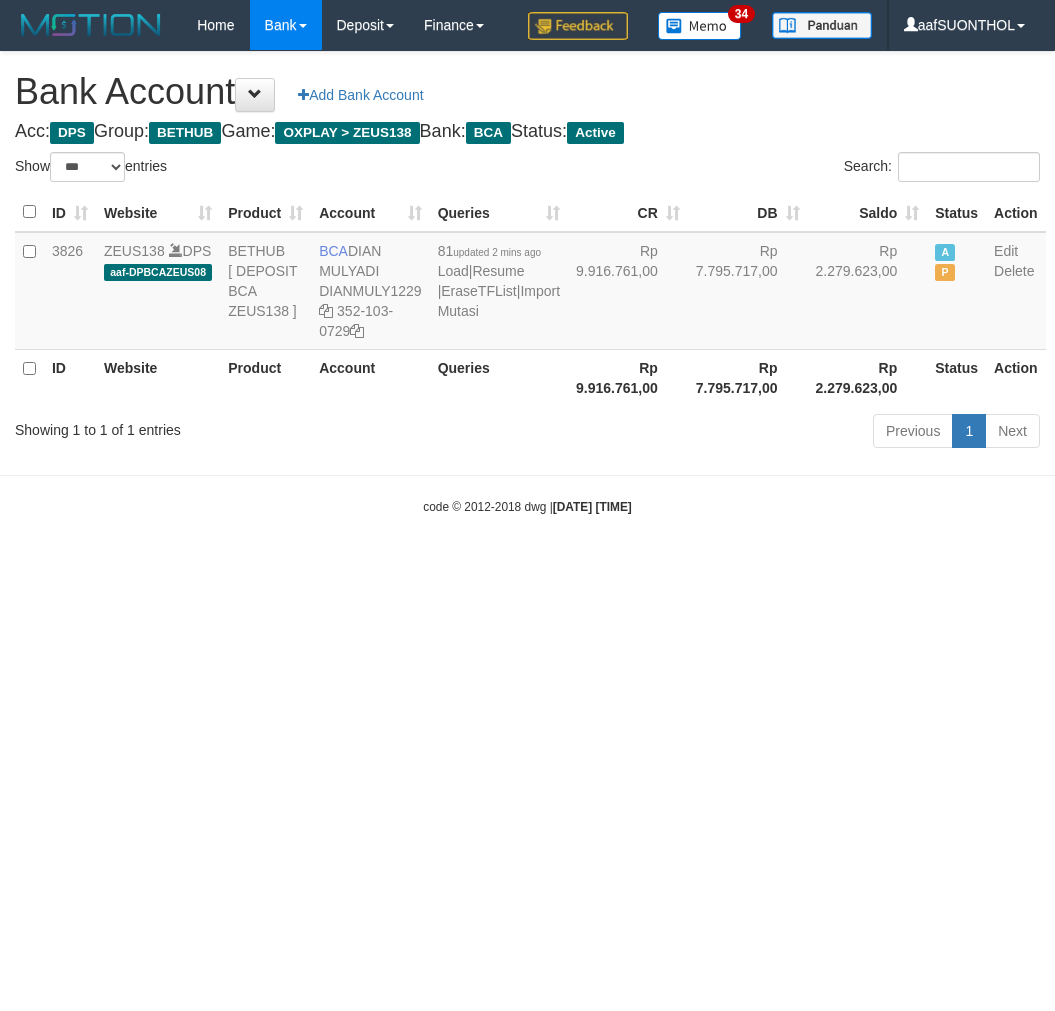 scroll, scrollTop: 0, scrollLeft: 0, axis: both 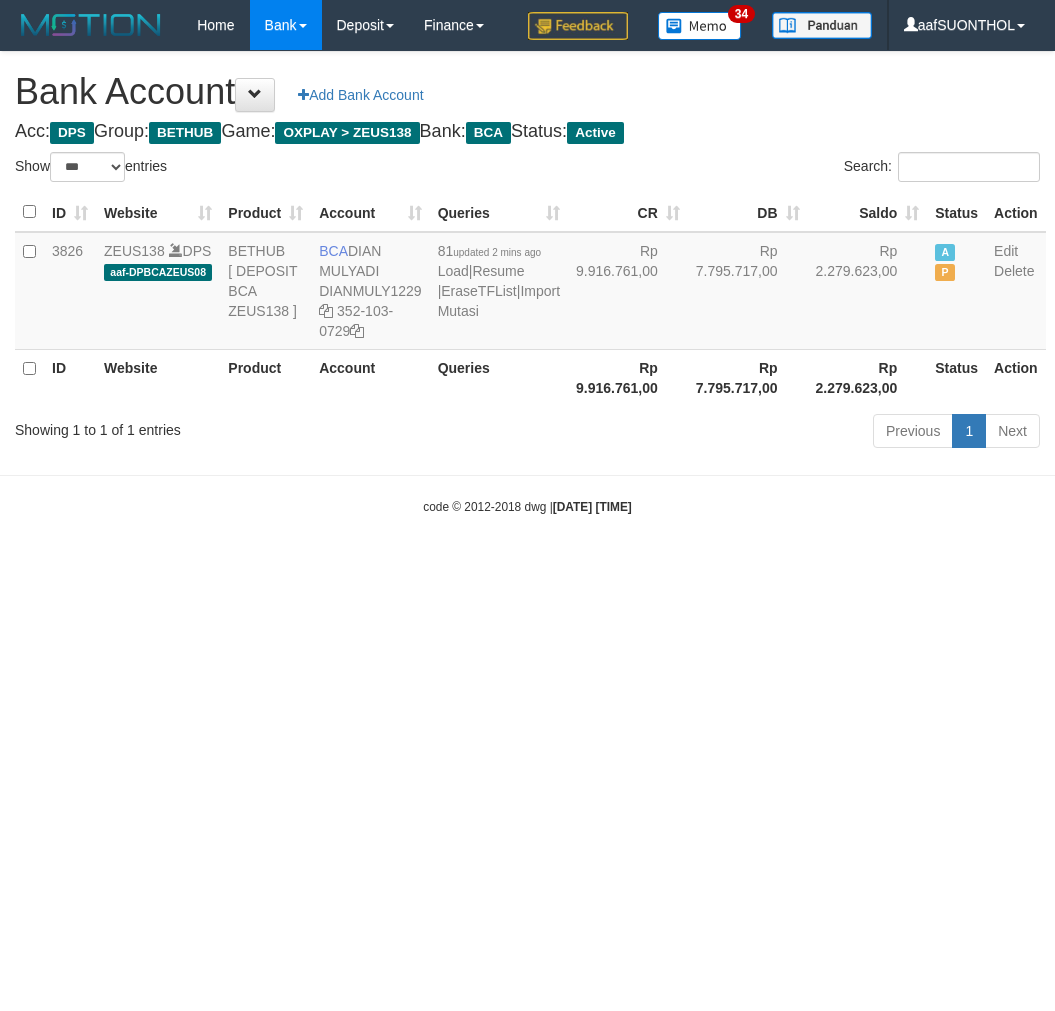select on "***" 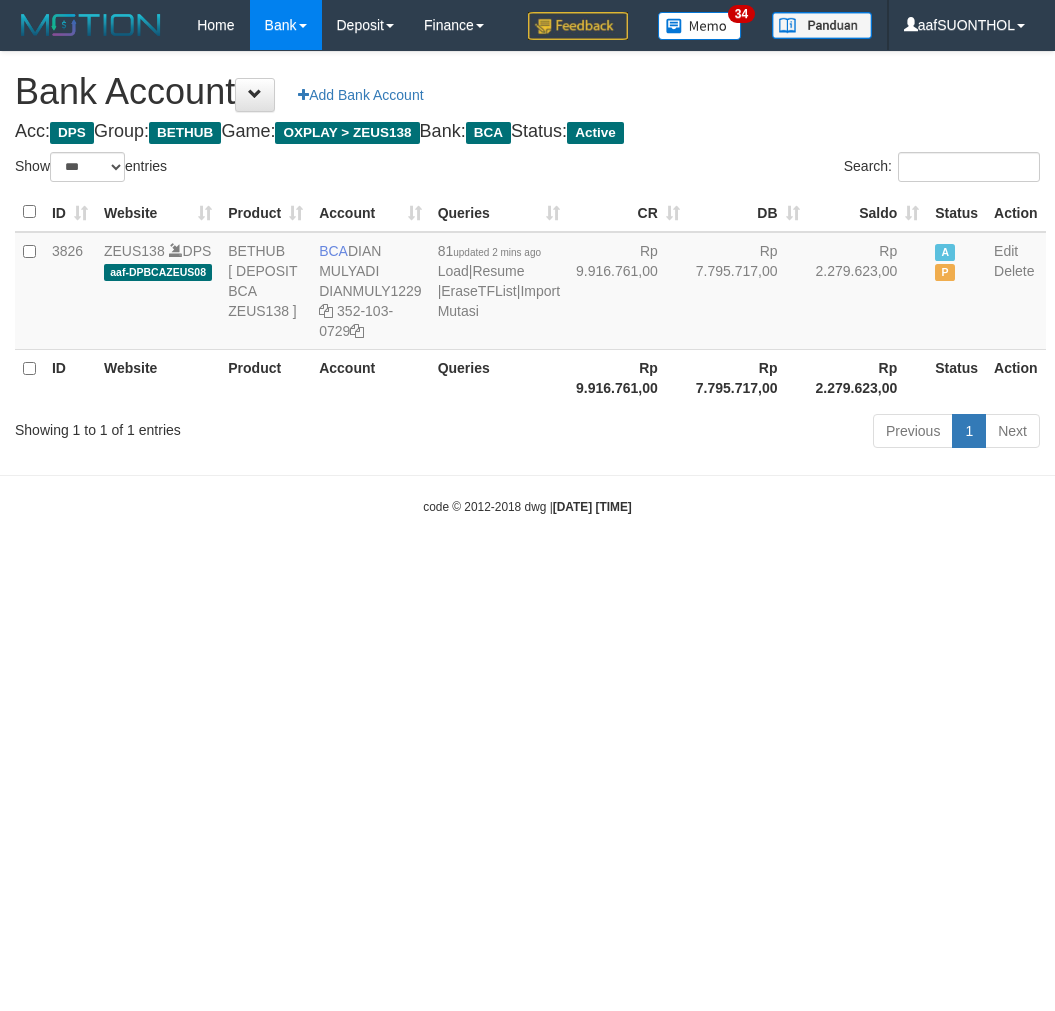 scroll, scrollTop: 0, scrollLeft: 0, axis: both 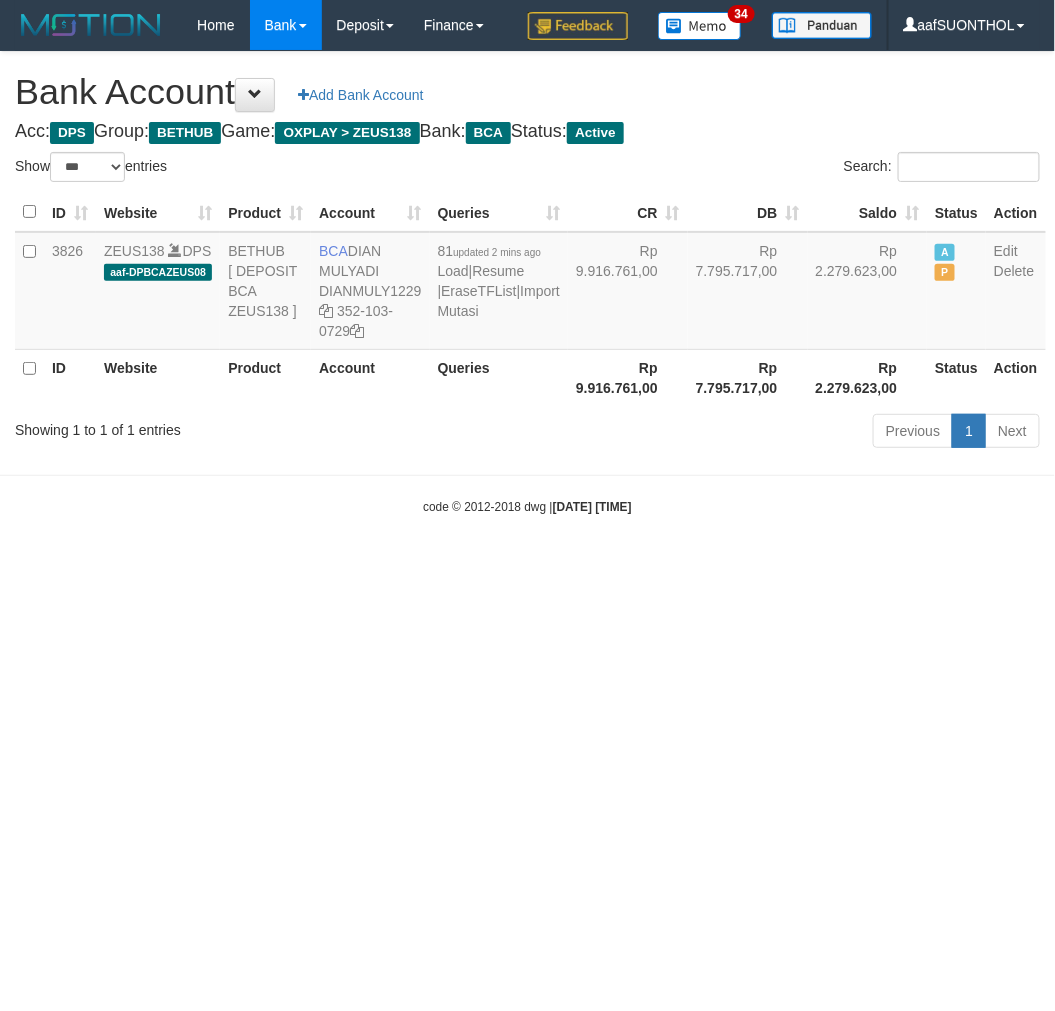 click on "Toggle navigation
Home
Bank
Account List
Load
By Website
Group
[OXPLAY]													ZEUS138
By Load Group (DPS)
Sync" at bounding box center [527, 283] 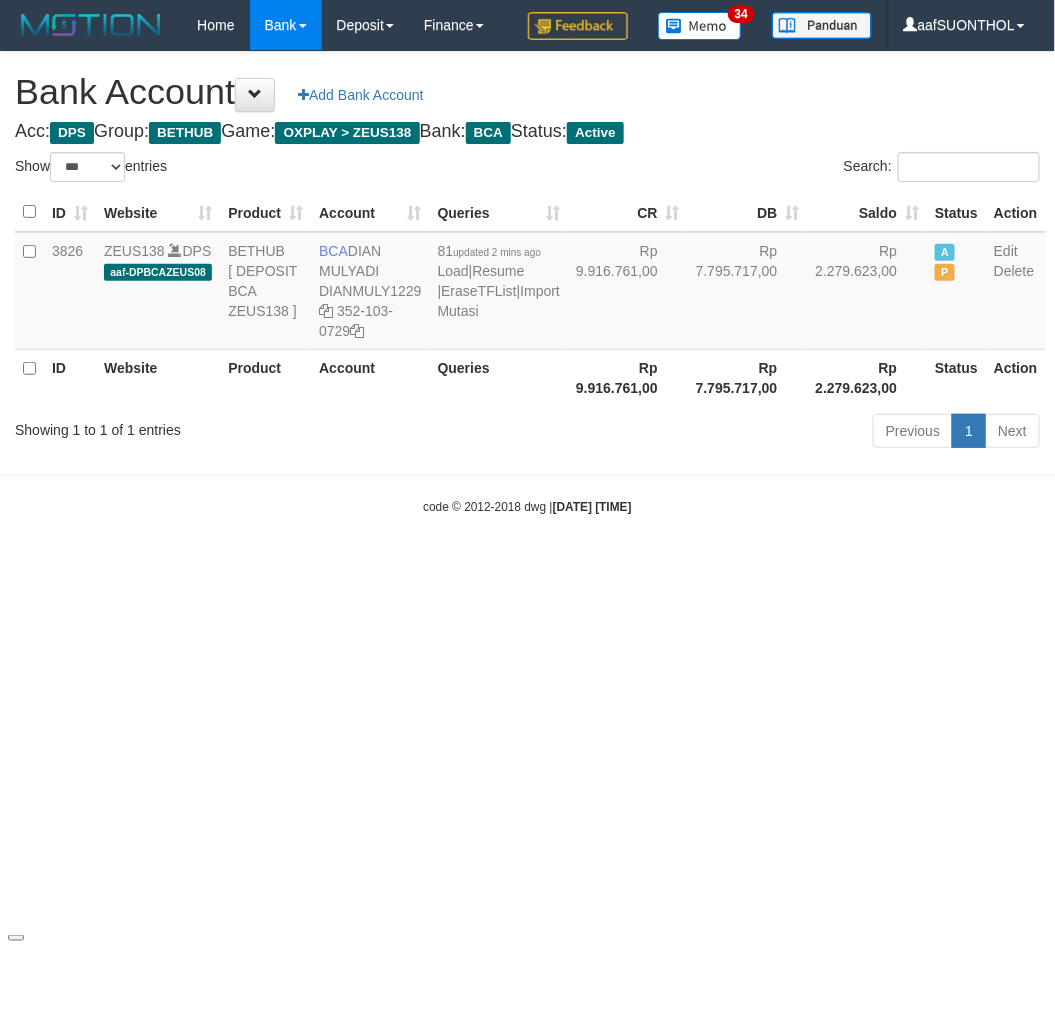 click on "Toggle navigation
Home
Bank
Account List
Load
By Website
Group
[OXPLAY]													ZEUS138
By Load Group (DPS)
Sync" at bounding box center [527, 283] 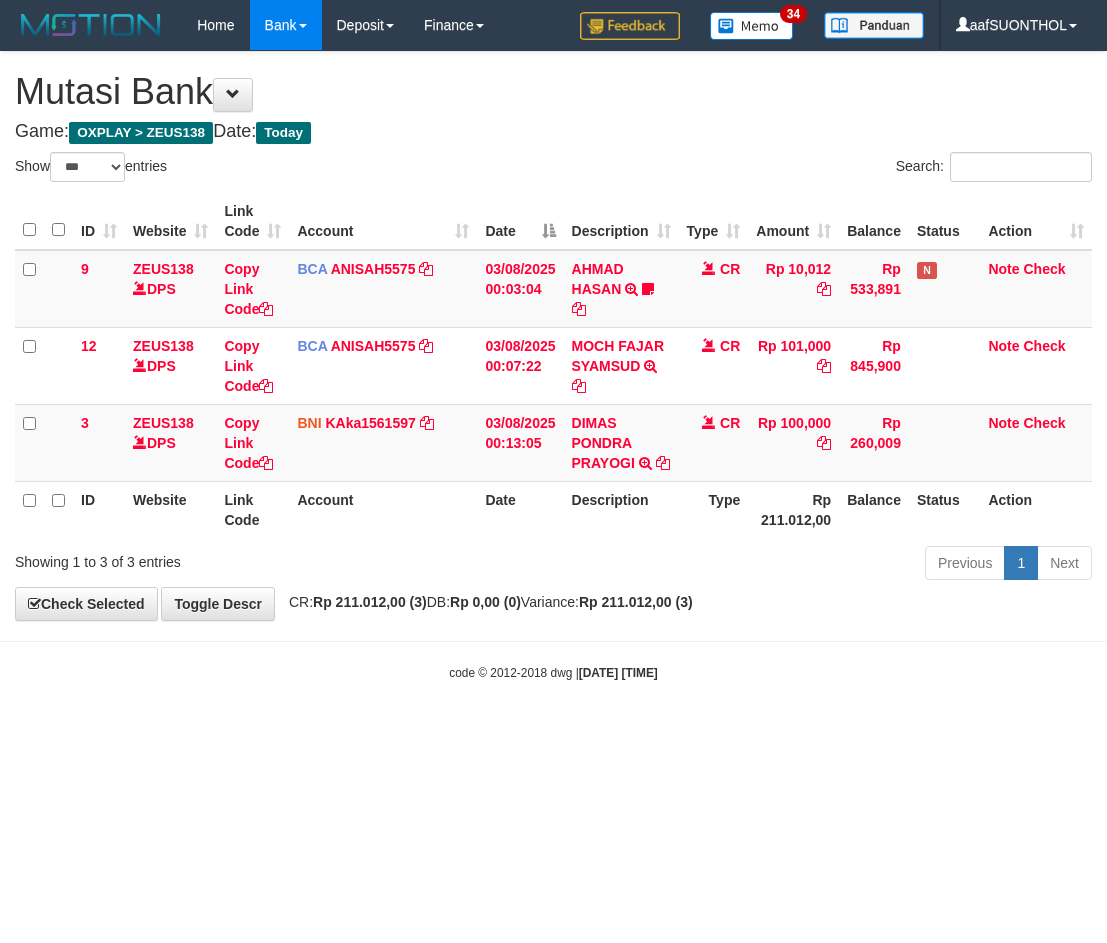 select on "***" 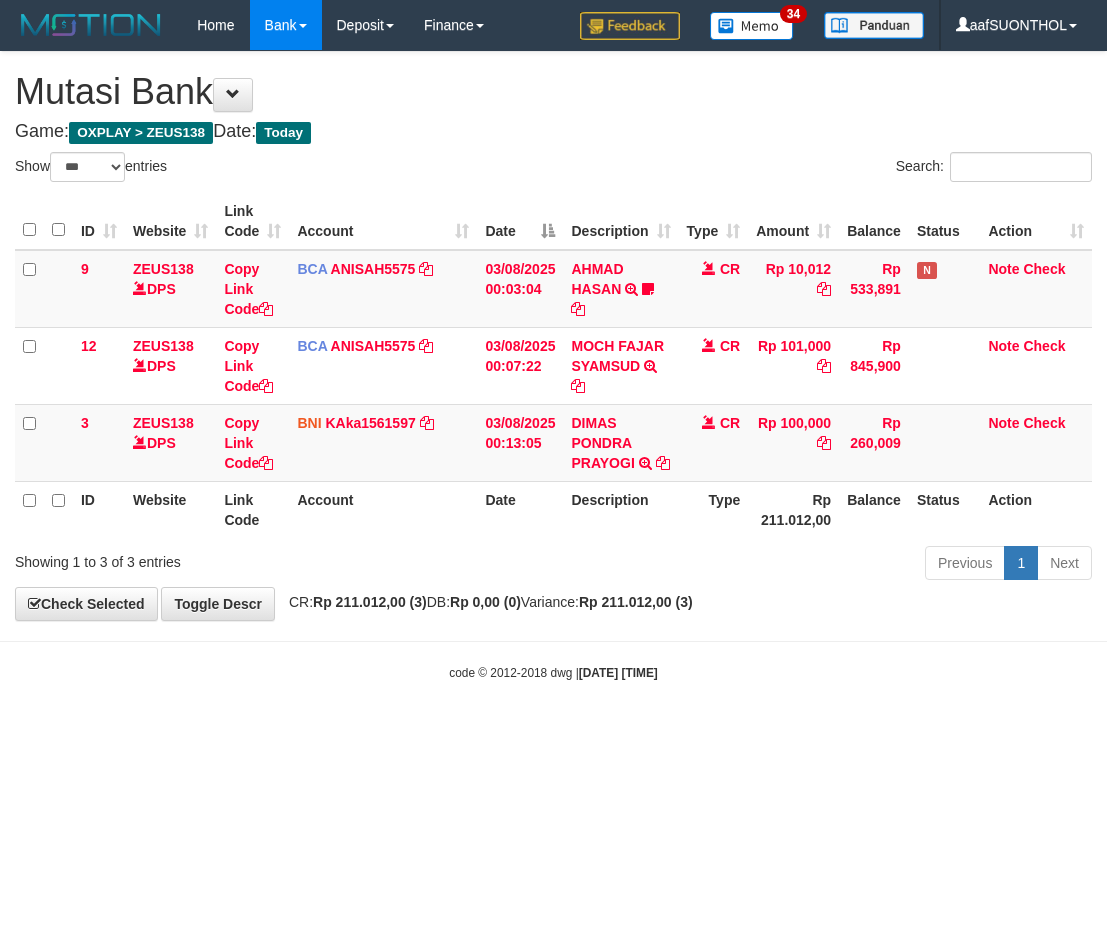 scroll, scrollTop: 0, scrollLeft: 0, axis: both 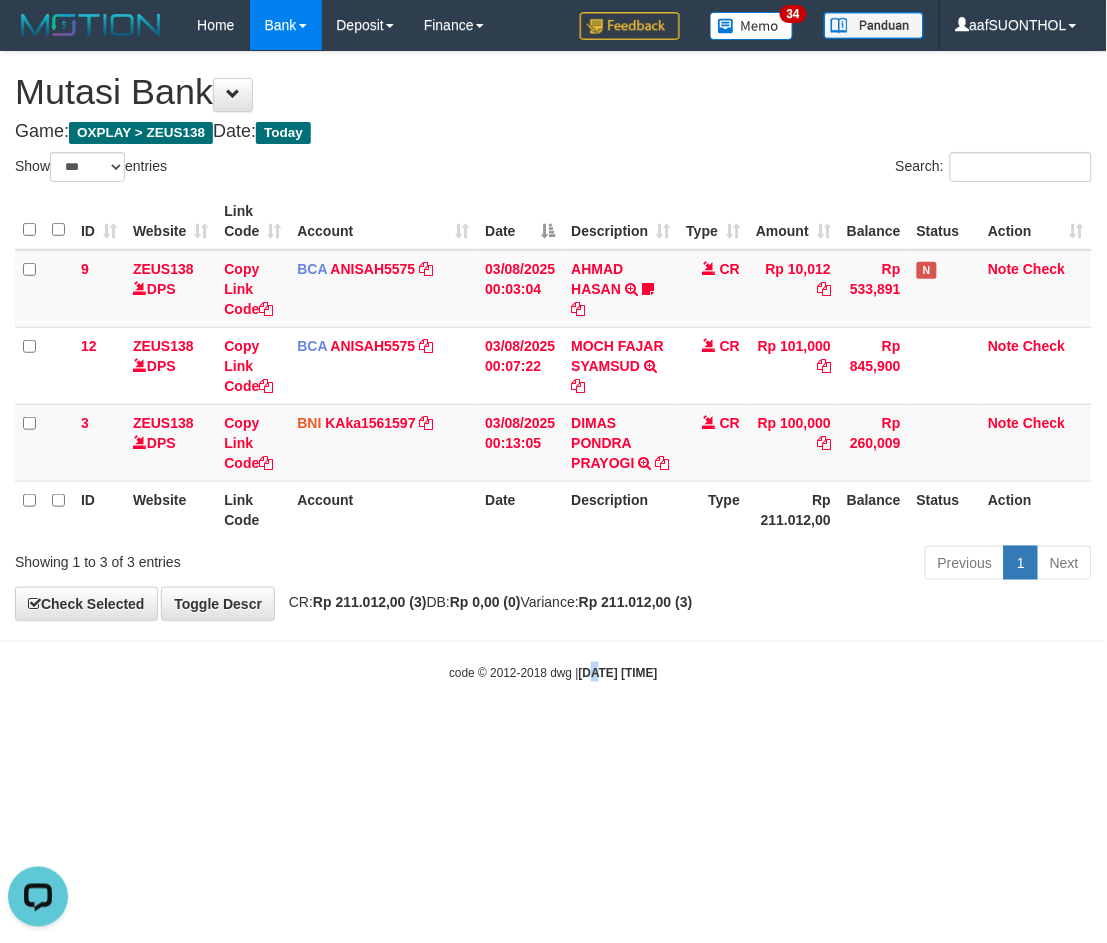 click on "2025/08/03 00:13:05" at bounding box center [618, 673] 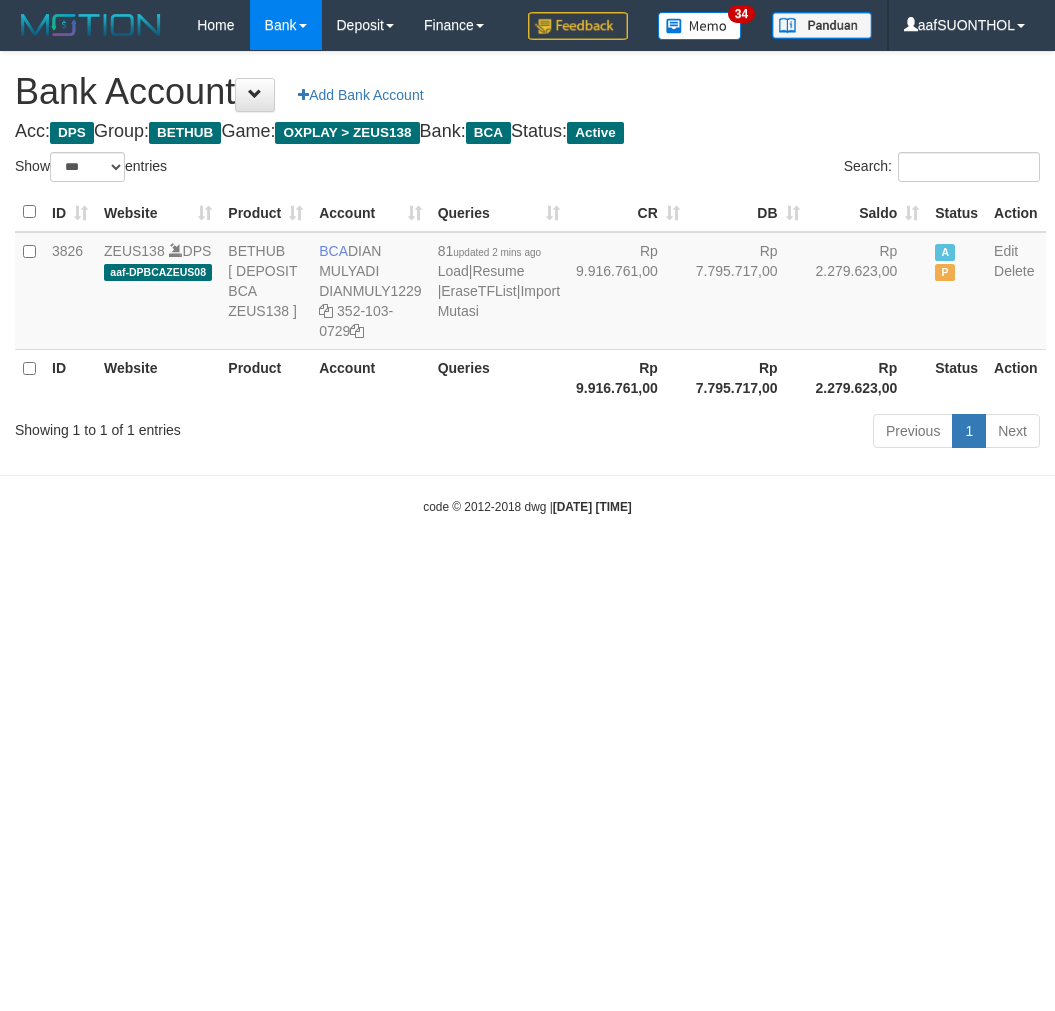 select on "***" 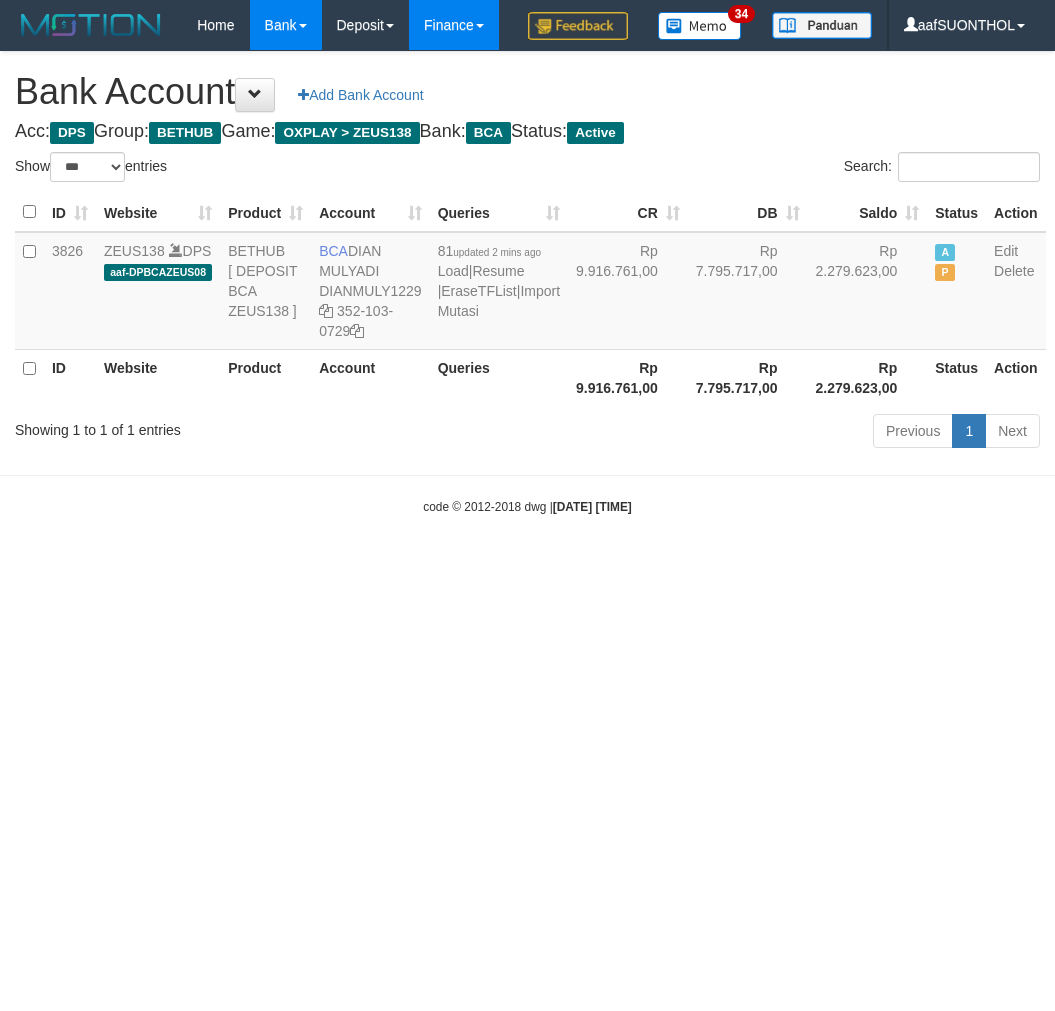 scroll, scrollTop: 0, scrollLeft: 0, axis: both 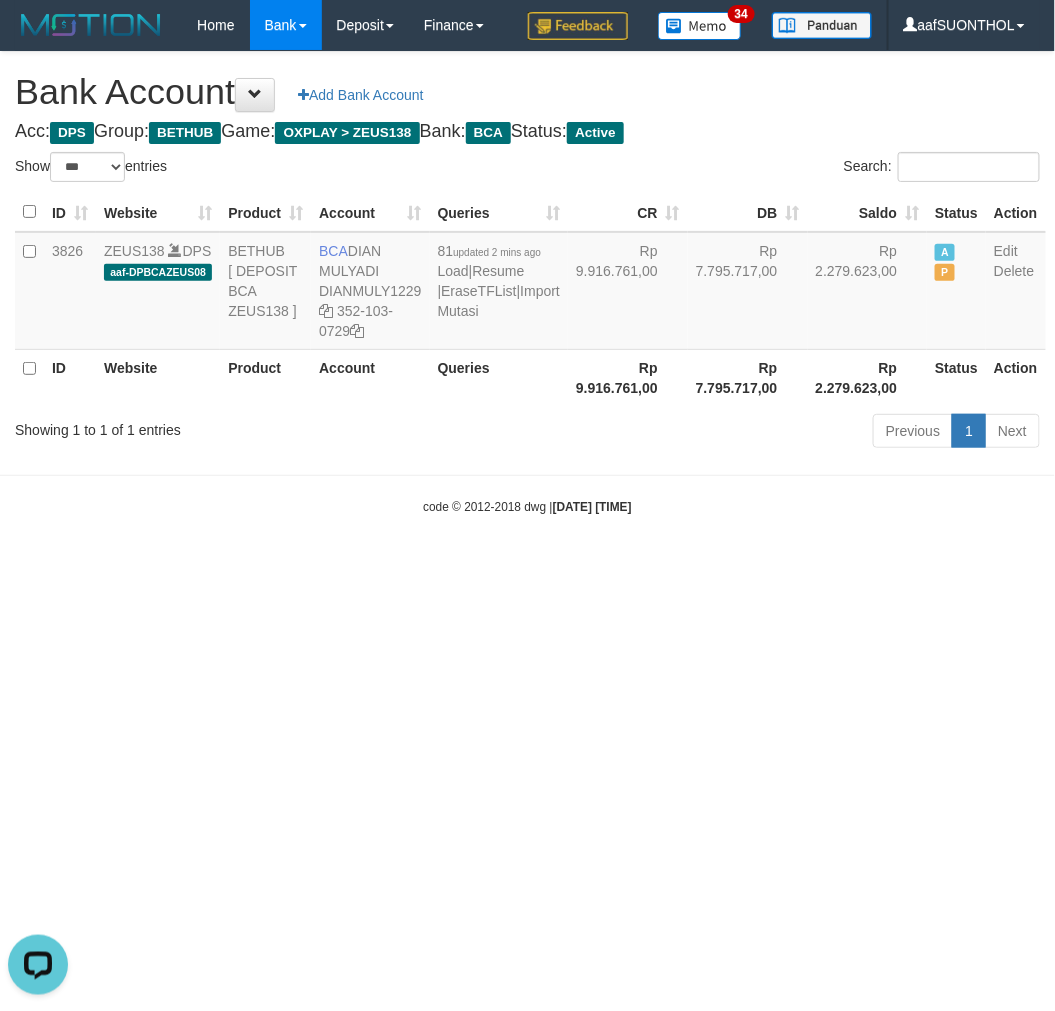 click on "Toggle navigation
Home
Bank
Account List
Load
By Website
Group
[OXPLAY]													ZEUS138
By Load Group (DPS)
Sync" at bounding box center (527, 283) 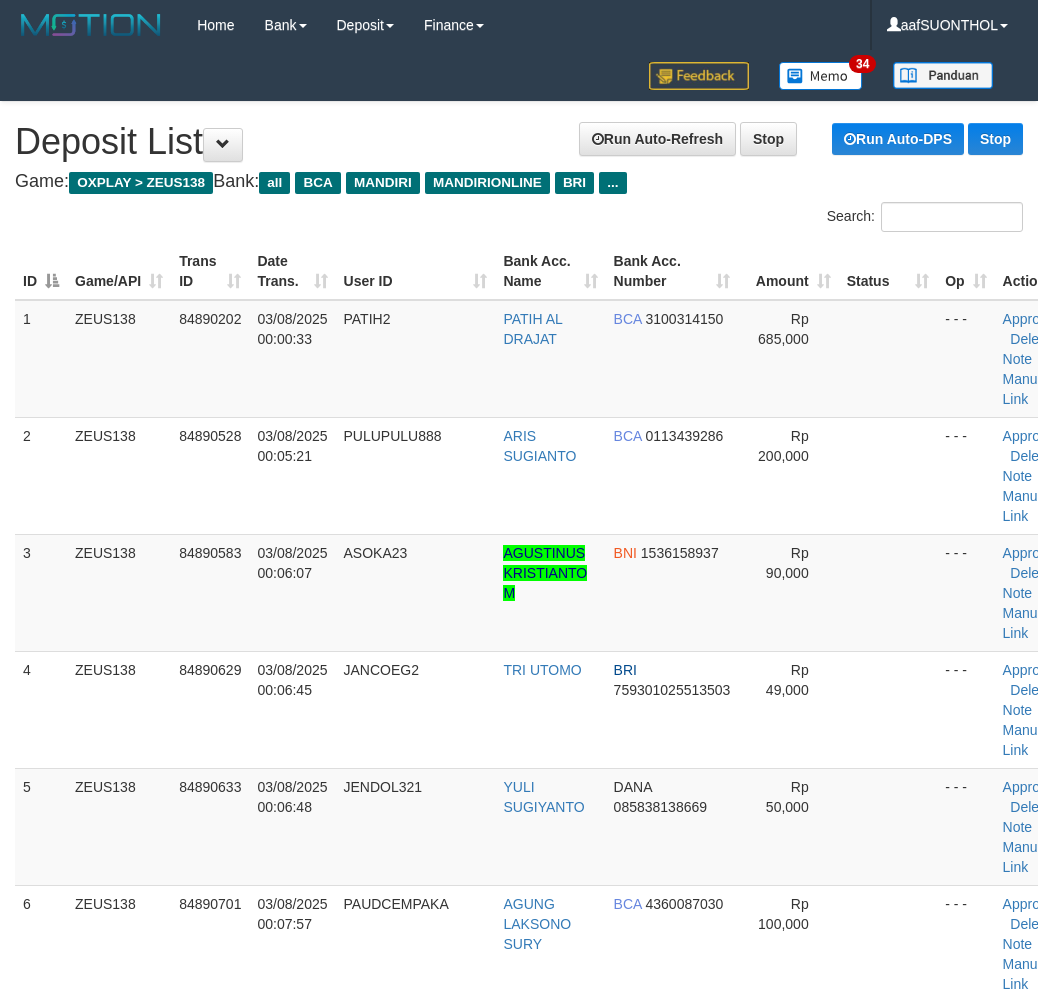 scroll, scrollTop: 1124, scrollLeft: 0, axis: vertical 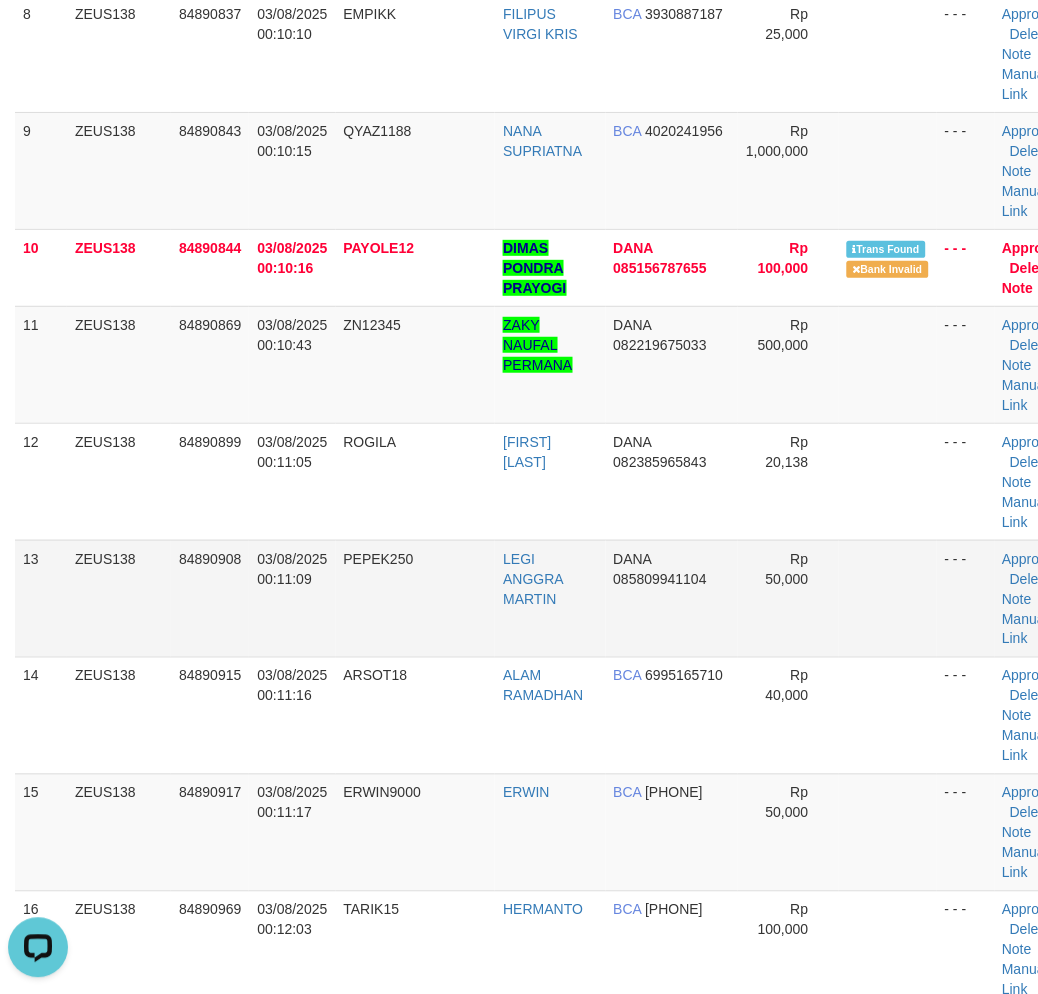 click at bounding box center [888, 598] 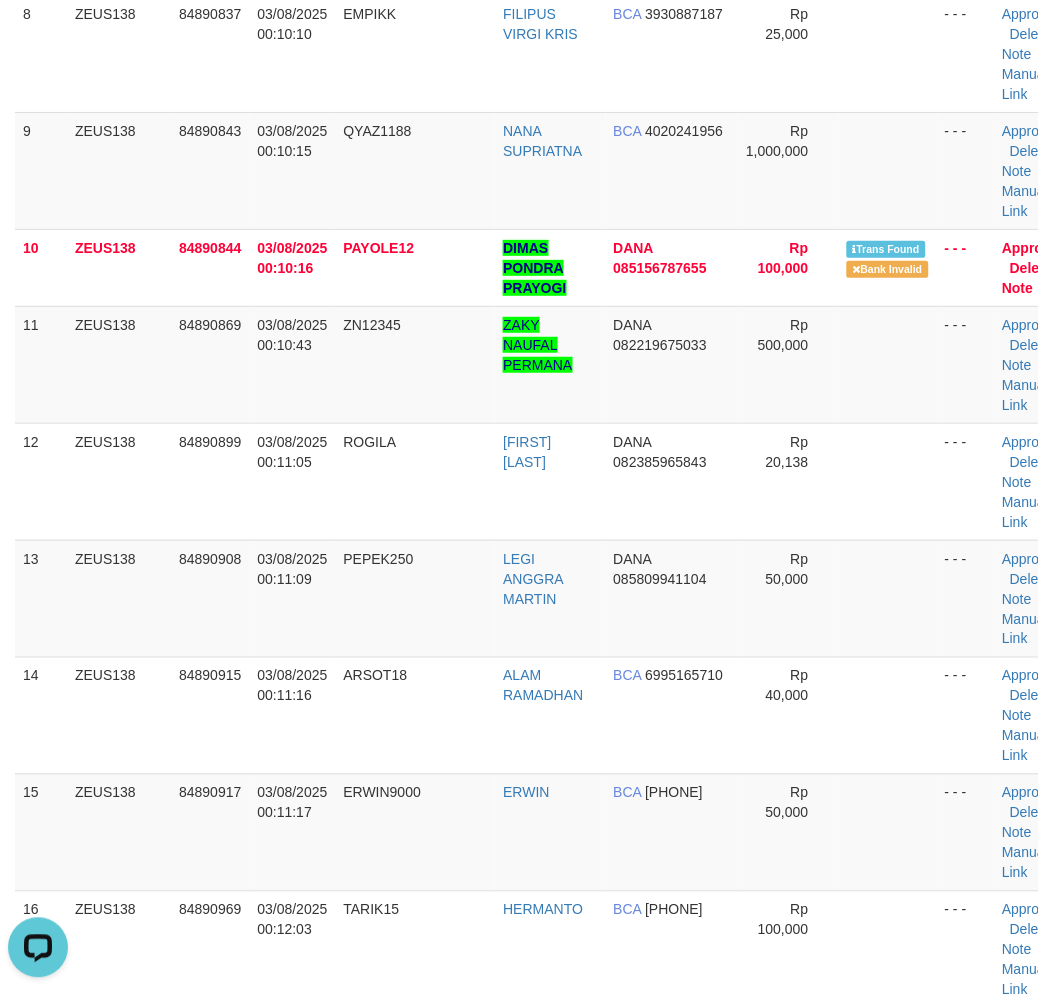 scroll, scrollTop: 1768, scrollLeft: 0, axis: vertical 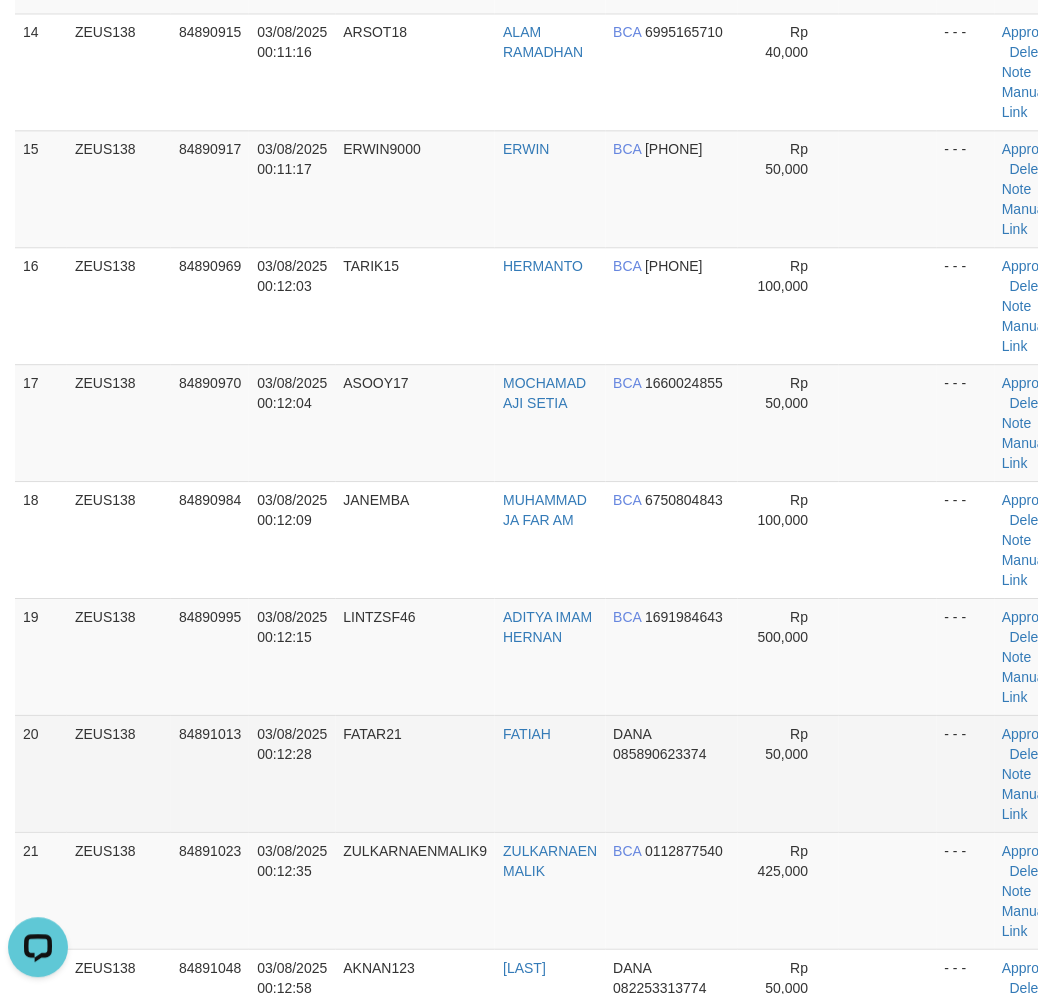 drag, startPoint x: 897, startPoint y: 768, endPoint x: 1051, endPoint y: 737, distance: 157.08914 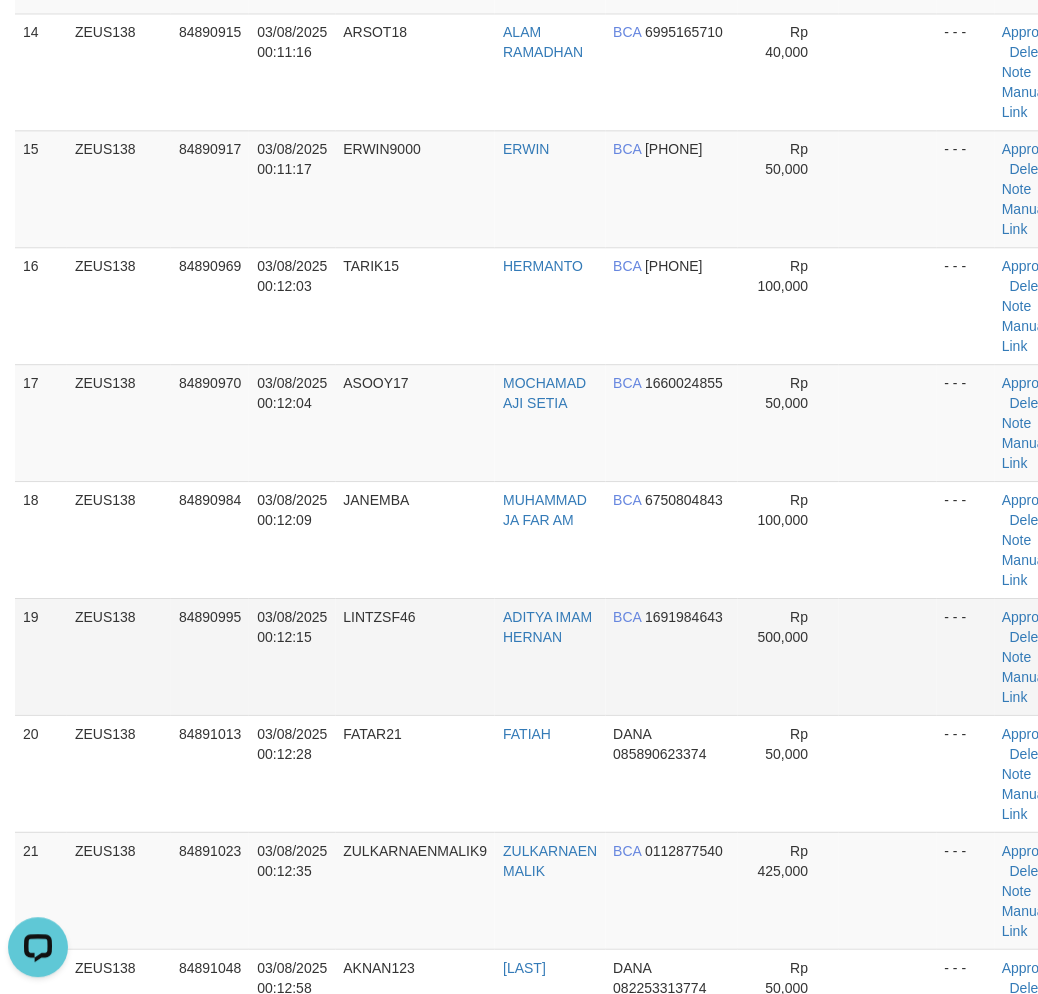 click at bounding box center (888, 656) 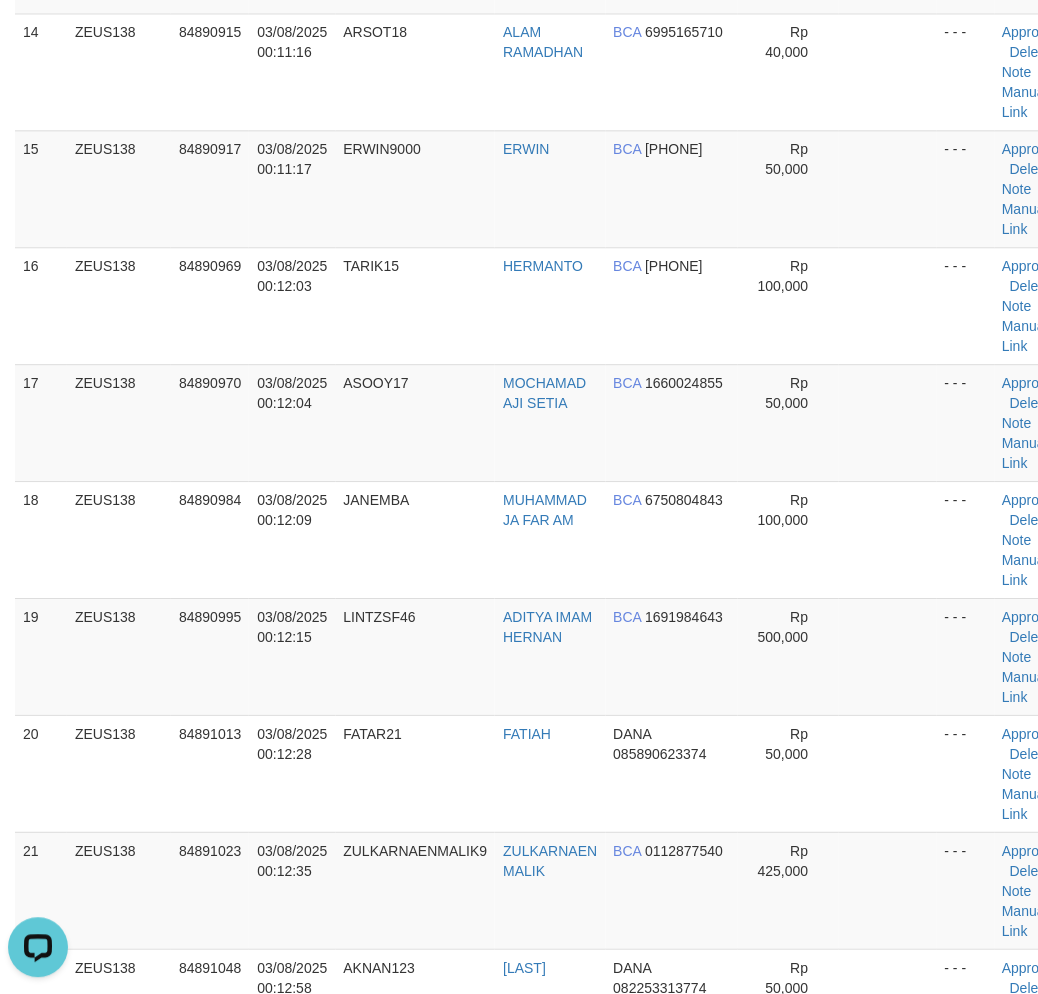 drag, startPoint x: 858, startPoint y: 712, endPoint x: 1051, endPoint y: 717, distance: 193.06476 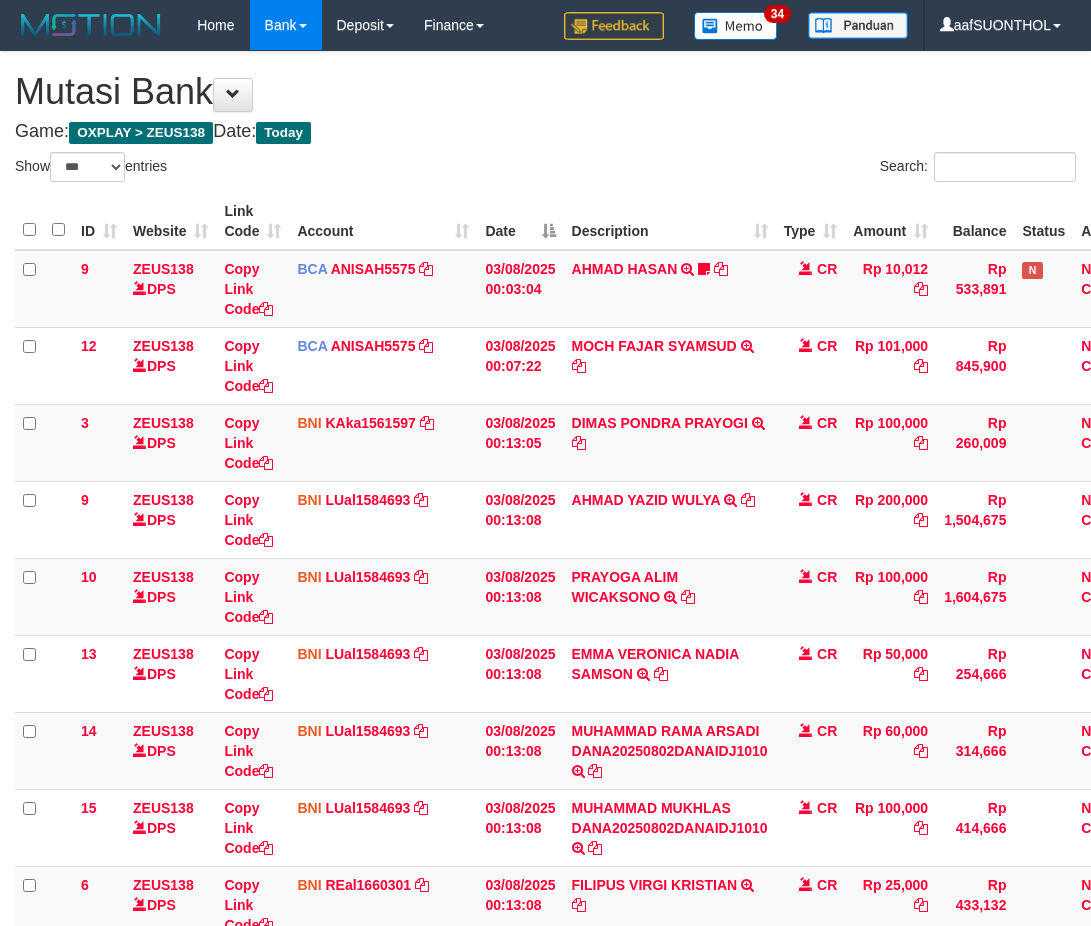 select on "***" 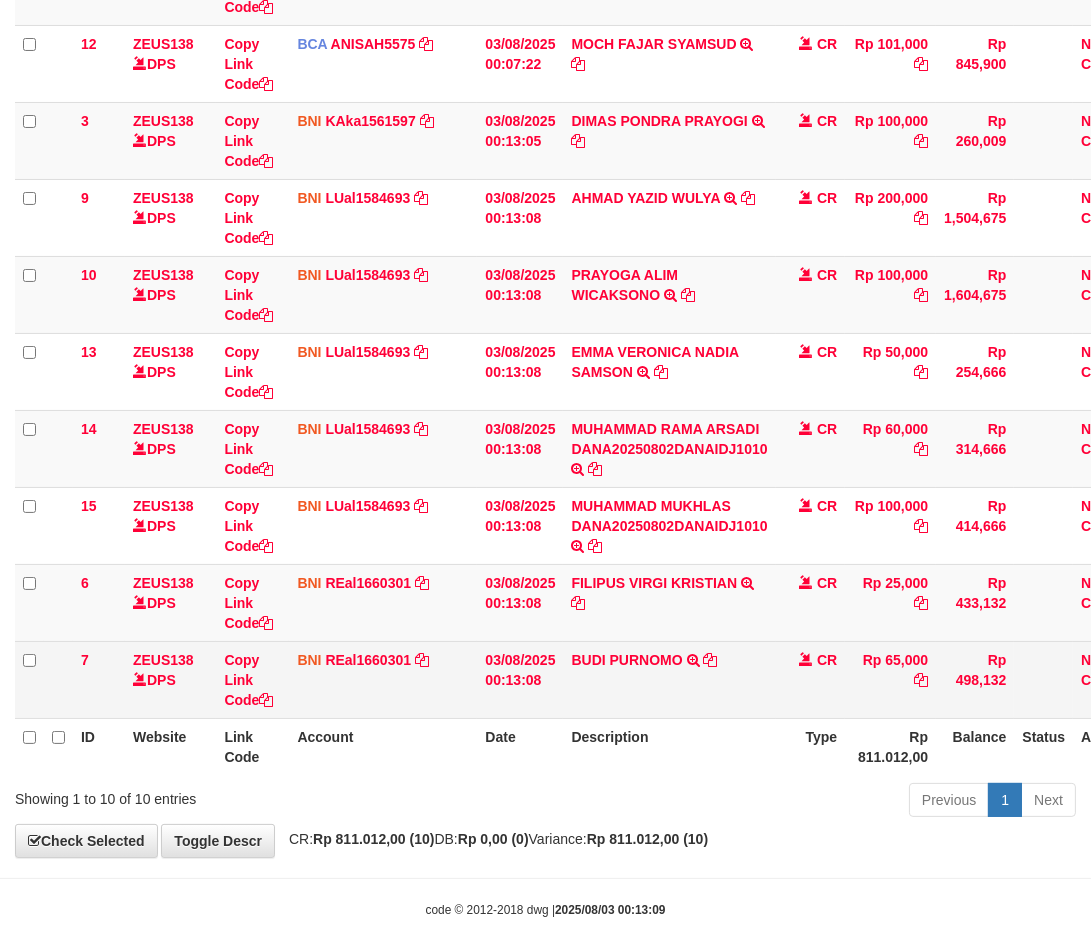 scroll, scrollTop: 345, scrollLeft: 0, axis: vertical 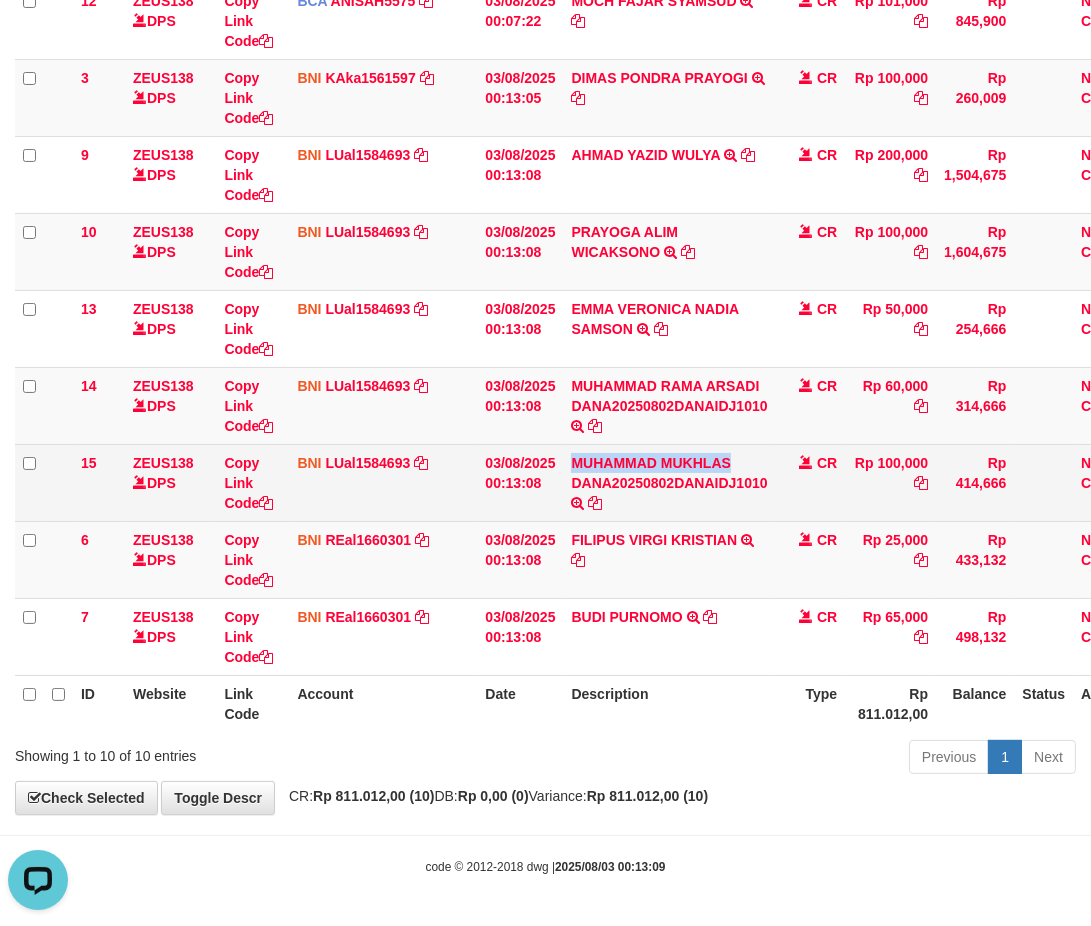 drag, startPoint x: 571, startPoint y: 451, endPoint x: 737, endPoint y: 465, distance: 166.58931 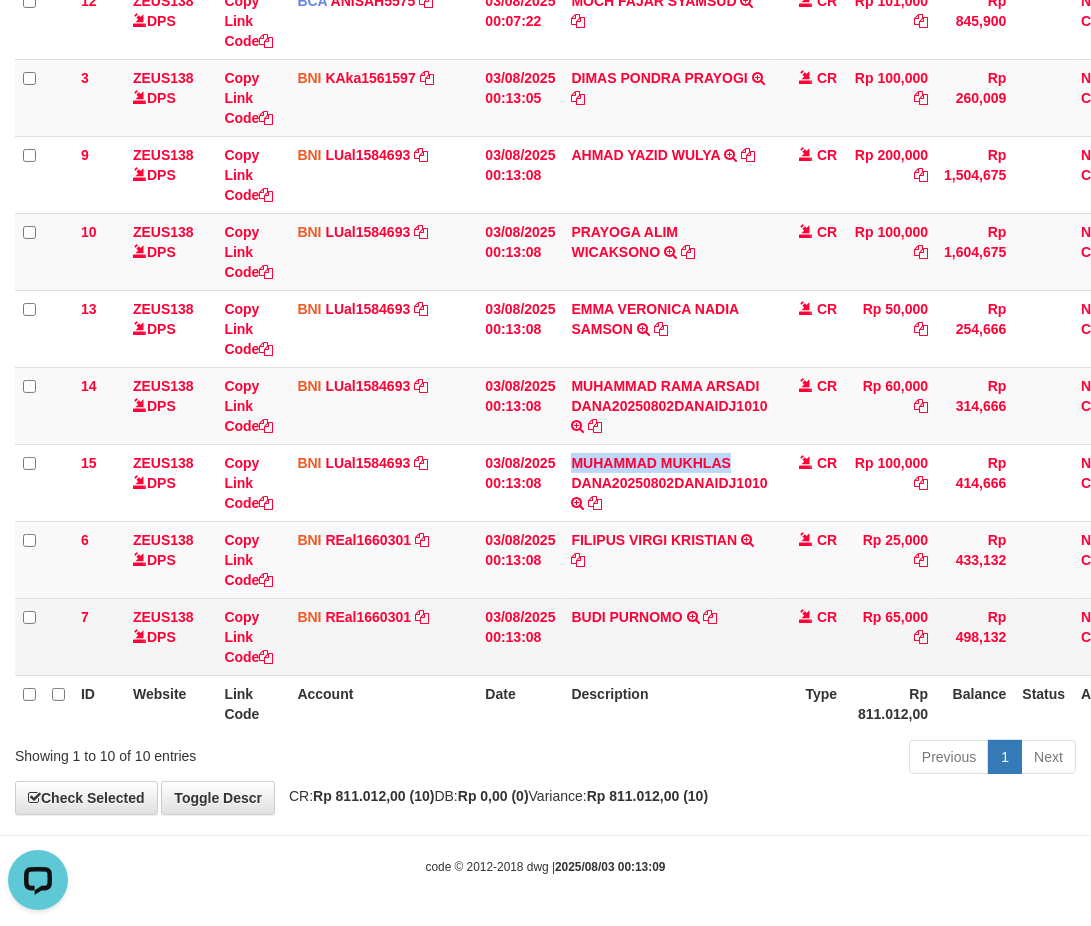 copy on "MUHAMMAD MUKHLAS" 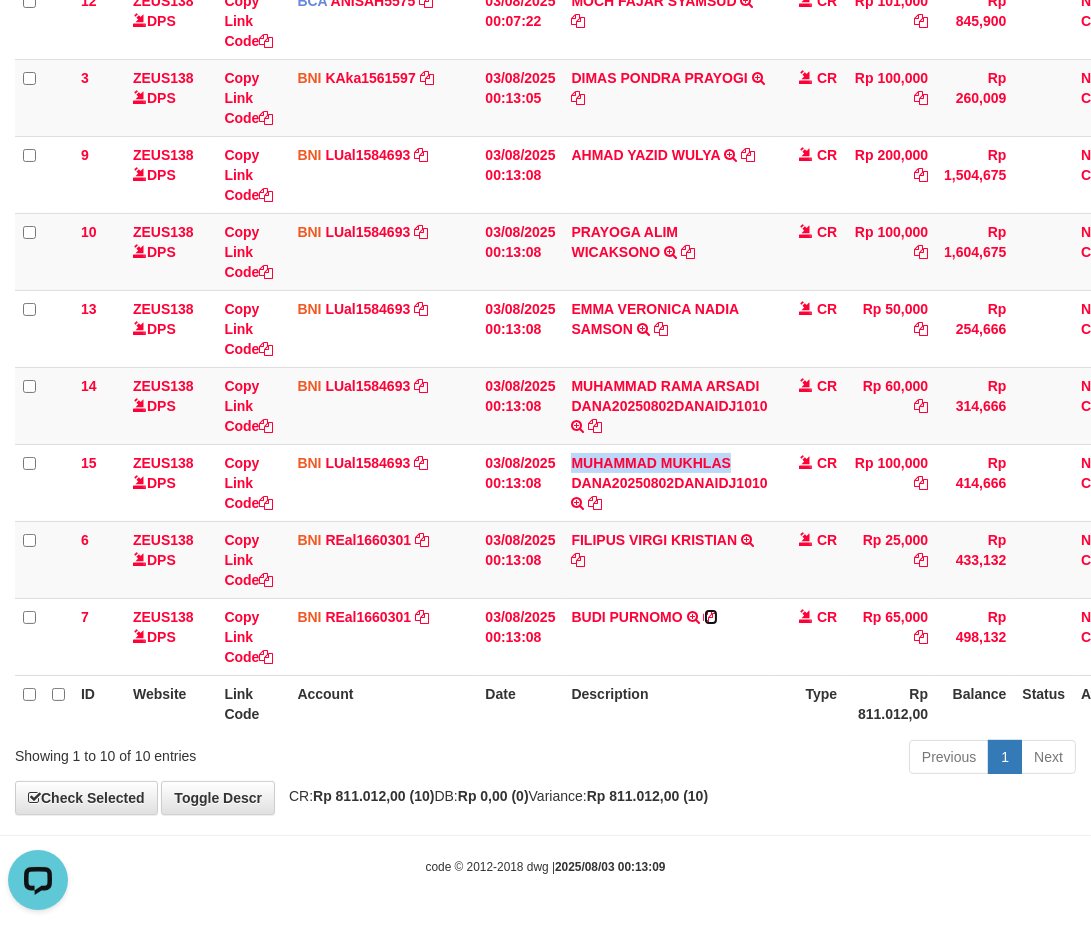 drag, startPoint x: 708, startPoint y: 614, endPoint x: 146, endPoint y: 771, distance: 583.51776 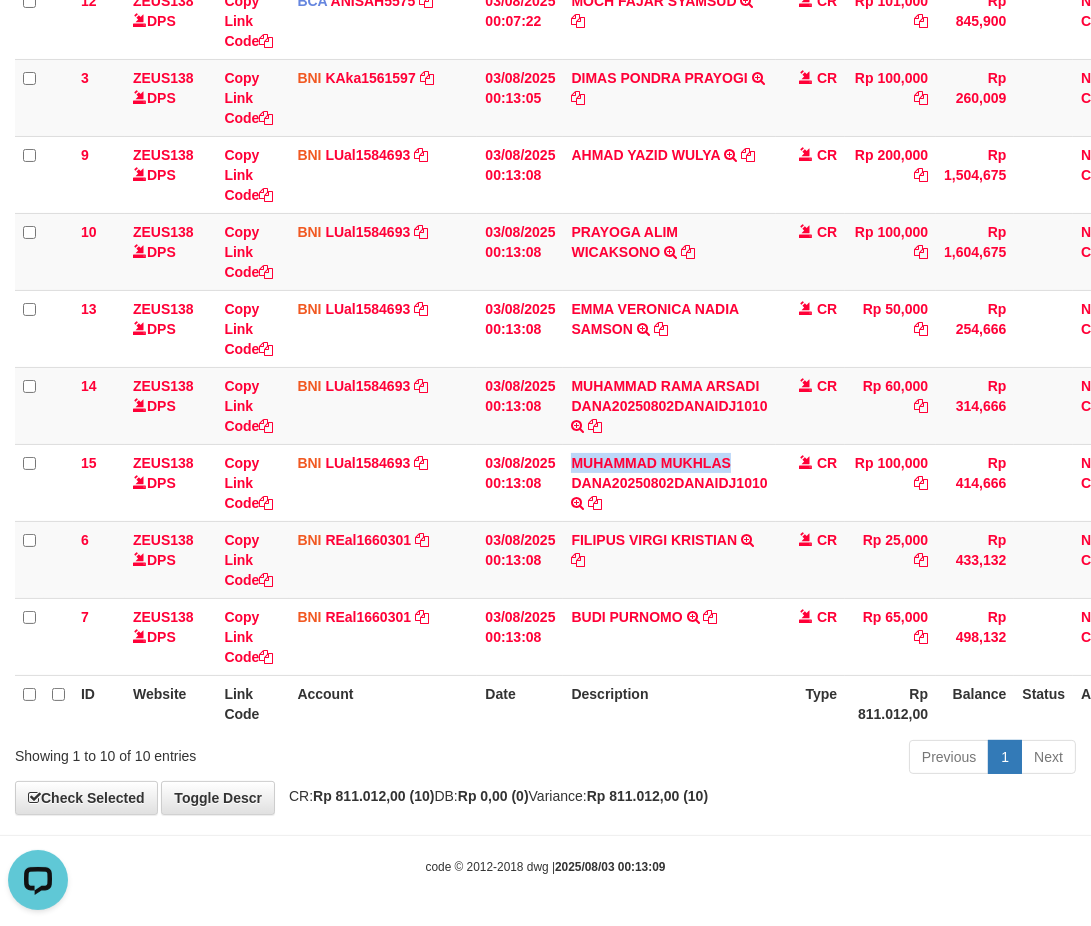 copy on "MUHAMMAD MUKHLAS" 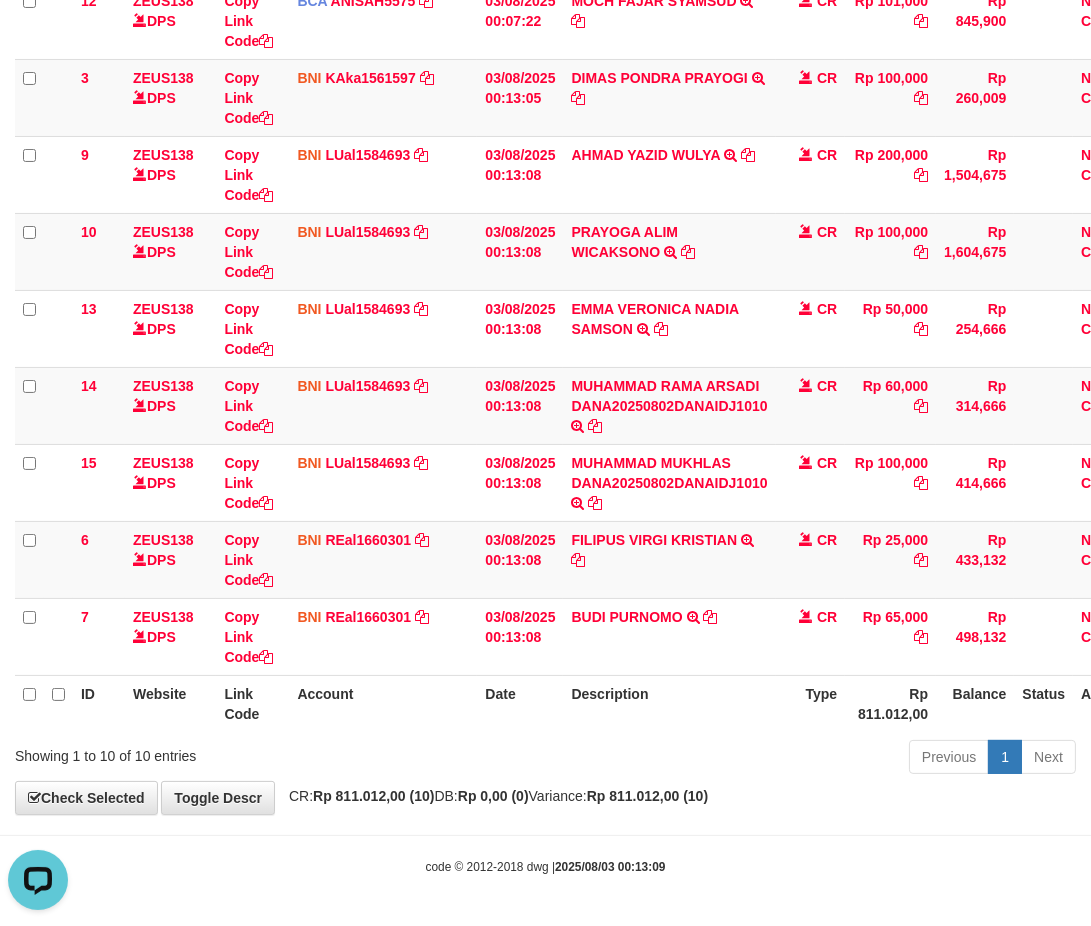 drag, startPoint x: 633, startPoint y: 726, endPoint x: 534, endPoint y: 741, distance: 100.12991 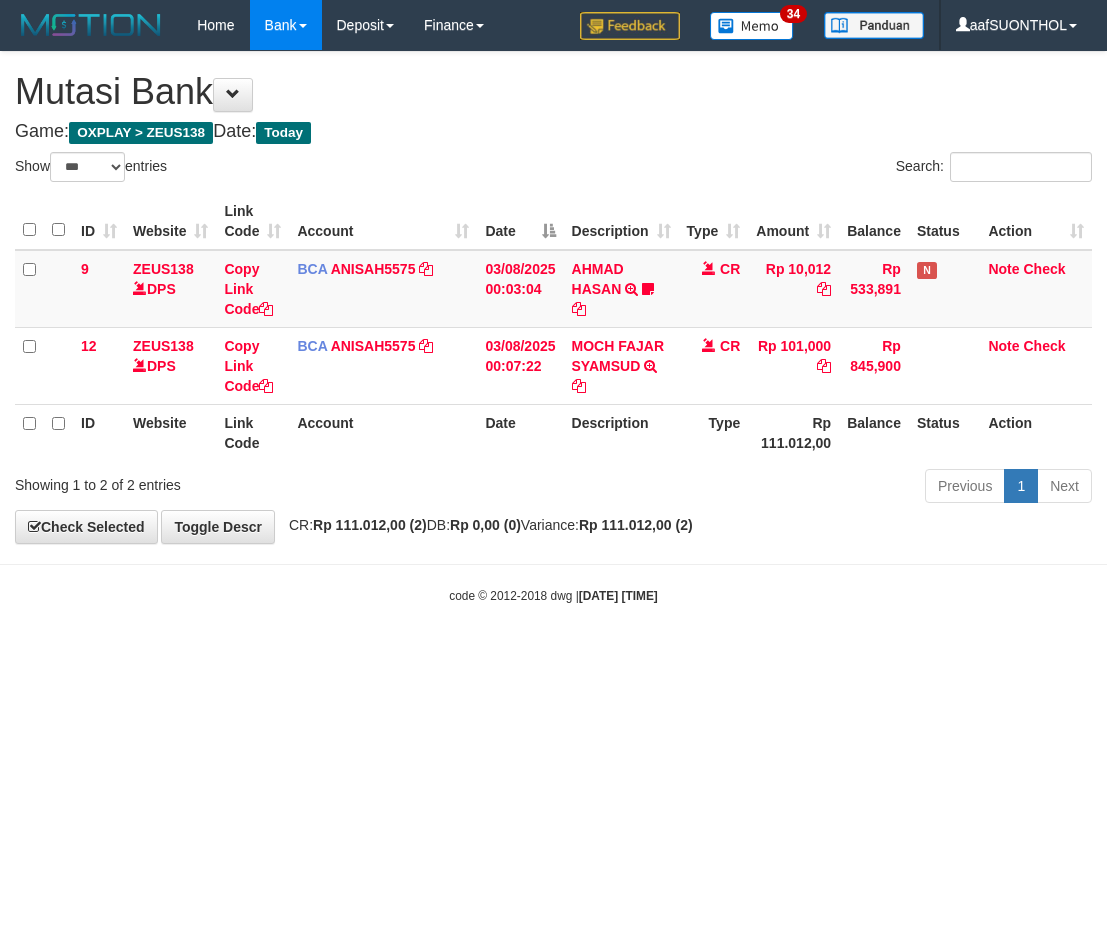 select on "***" 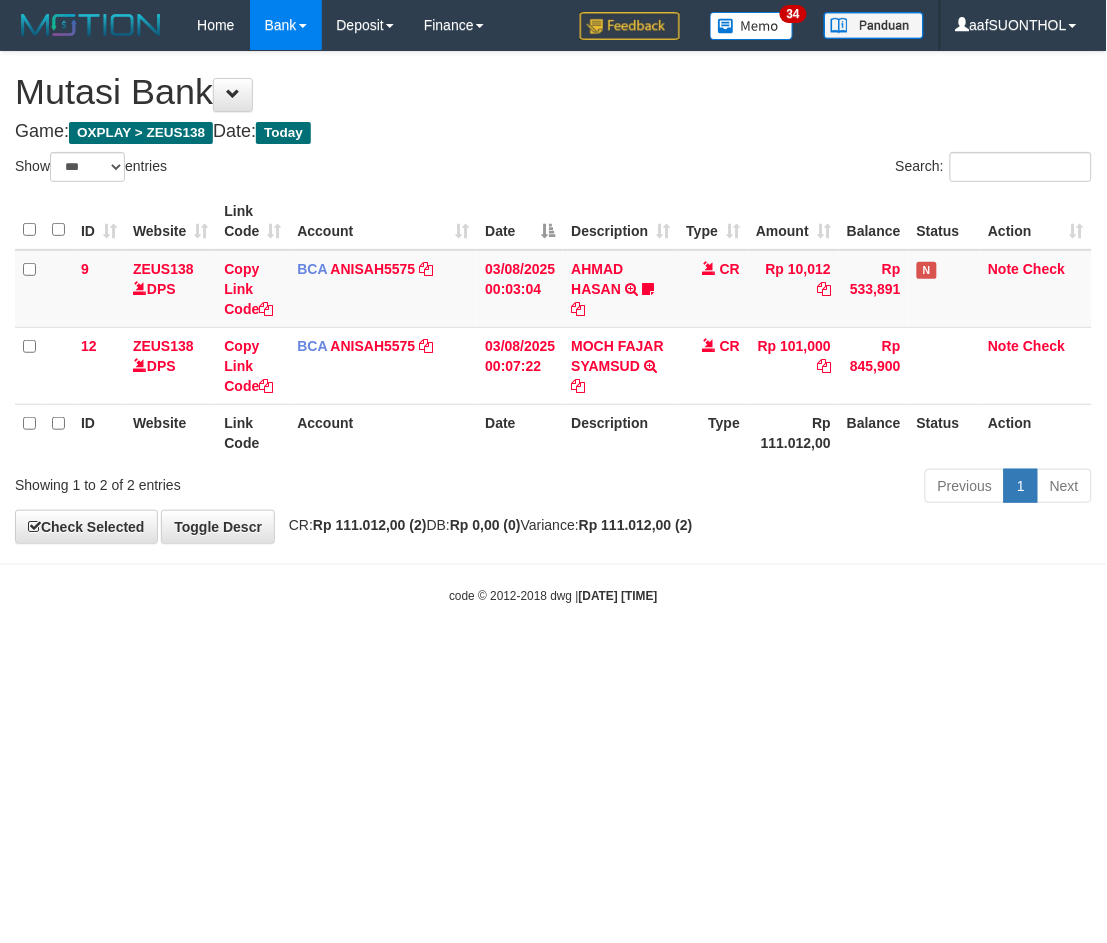 click on "Toggle navigation
Home
Bank
Account List
Load
By Website
Group
[OXPLAY]													ZEUS138
By Load Group (DPS)
Sync" at bounding box center [553, 327] 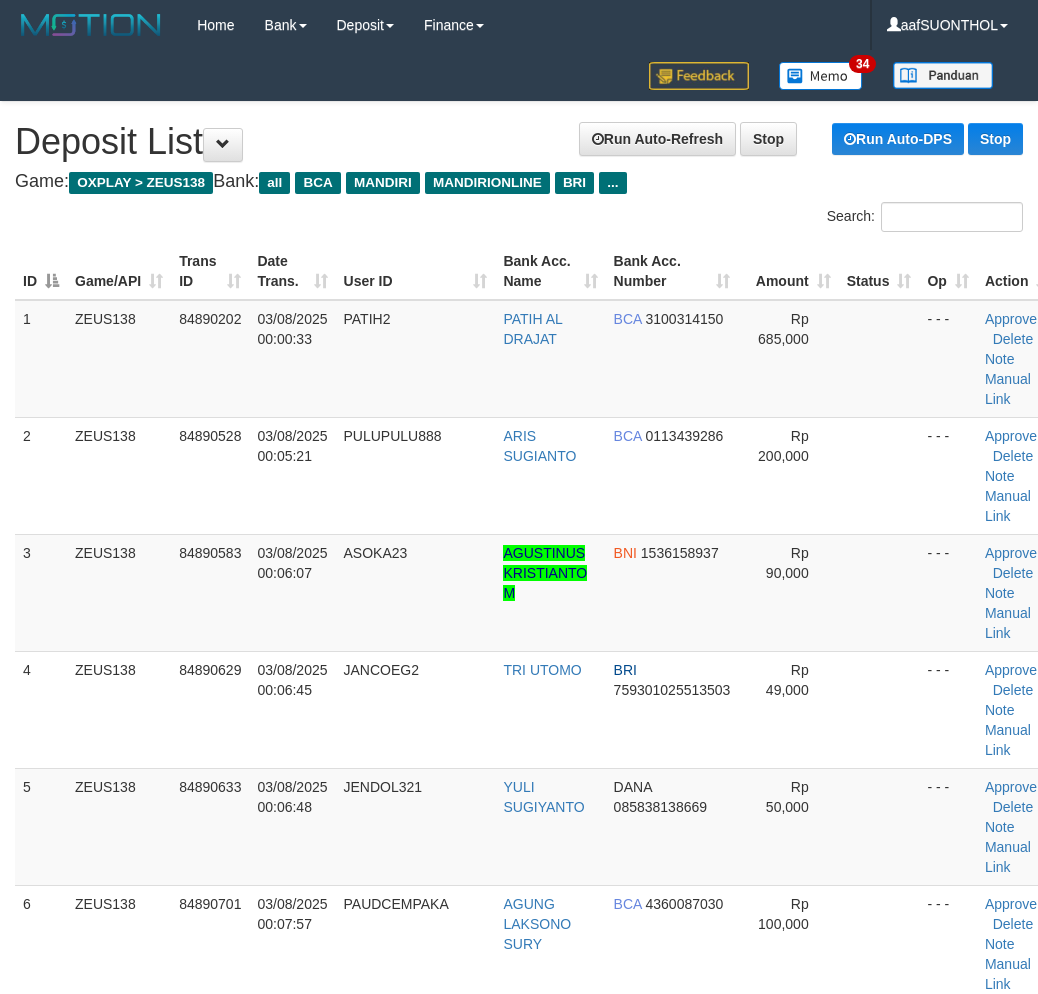 scroll, scrollTop: 1768, scrollLeft: 0, axis: vertical 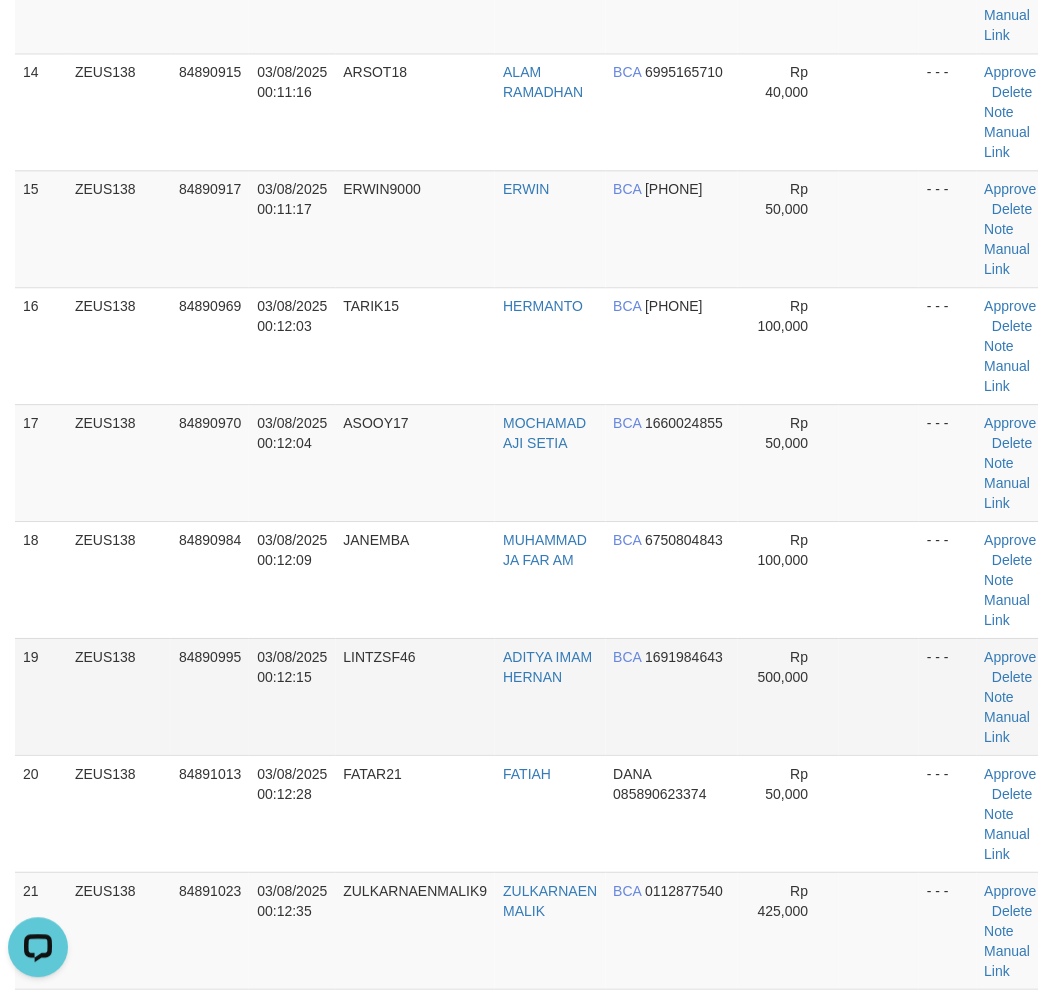 click at bounding box center [879, 696] 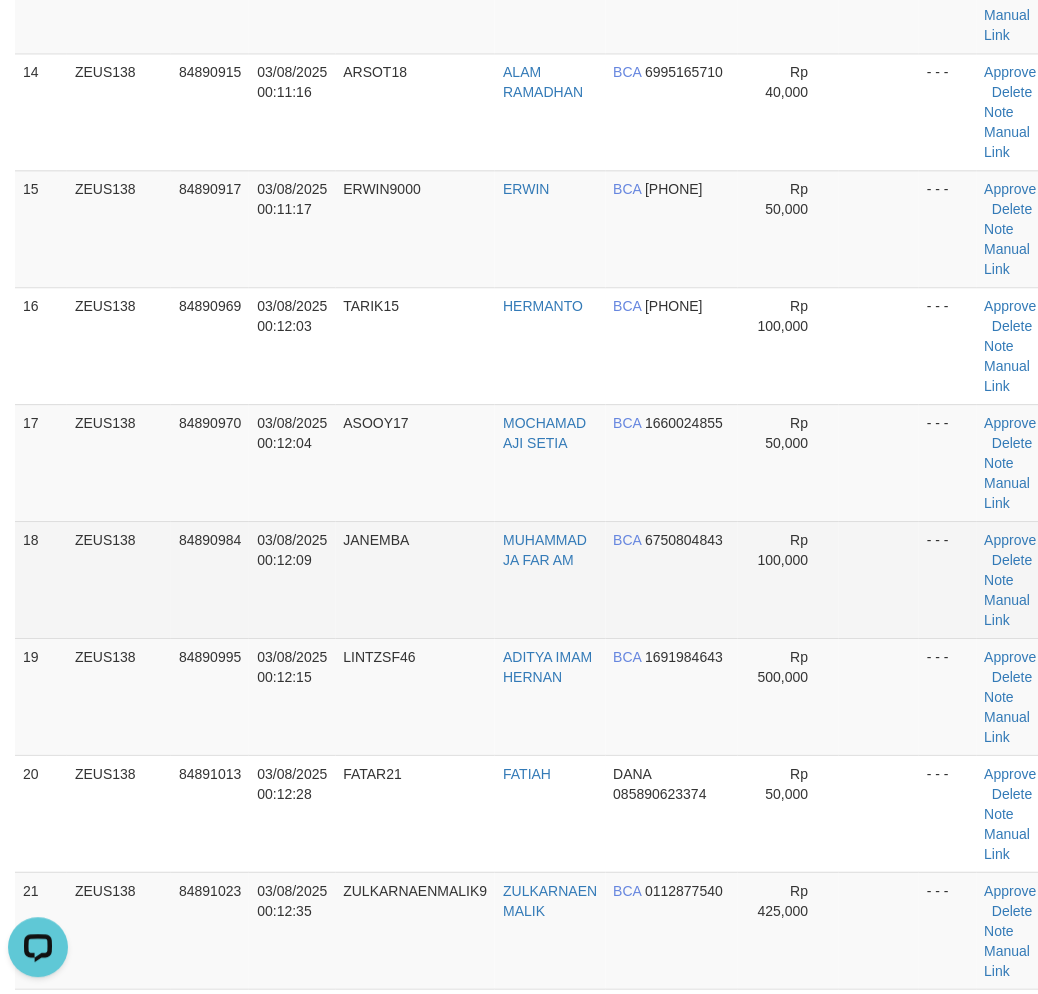 click on "Rp 100,000" at bounding box center (788, 579) 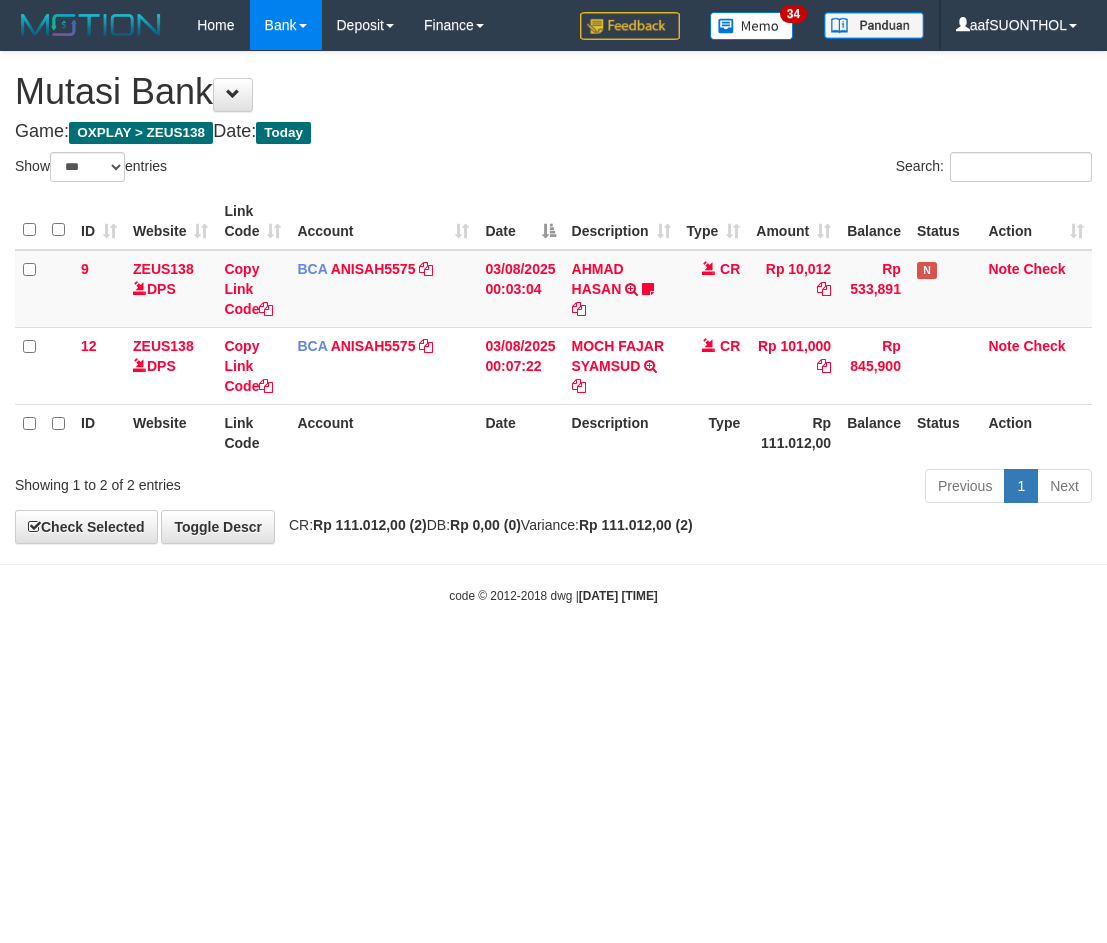 select on "***" 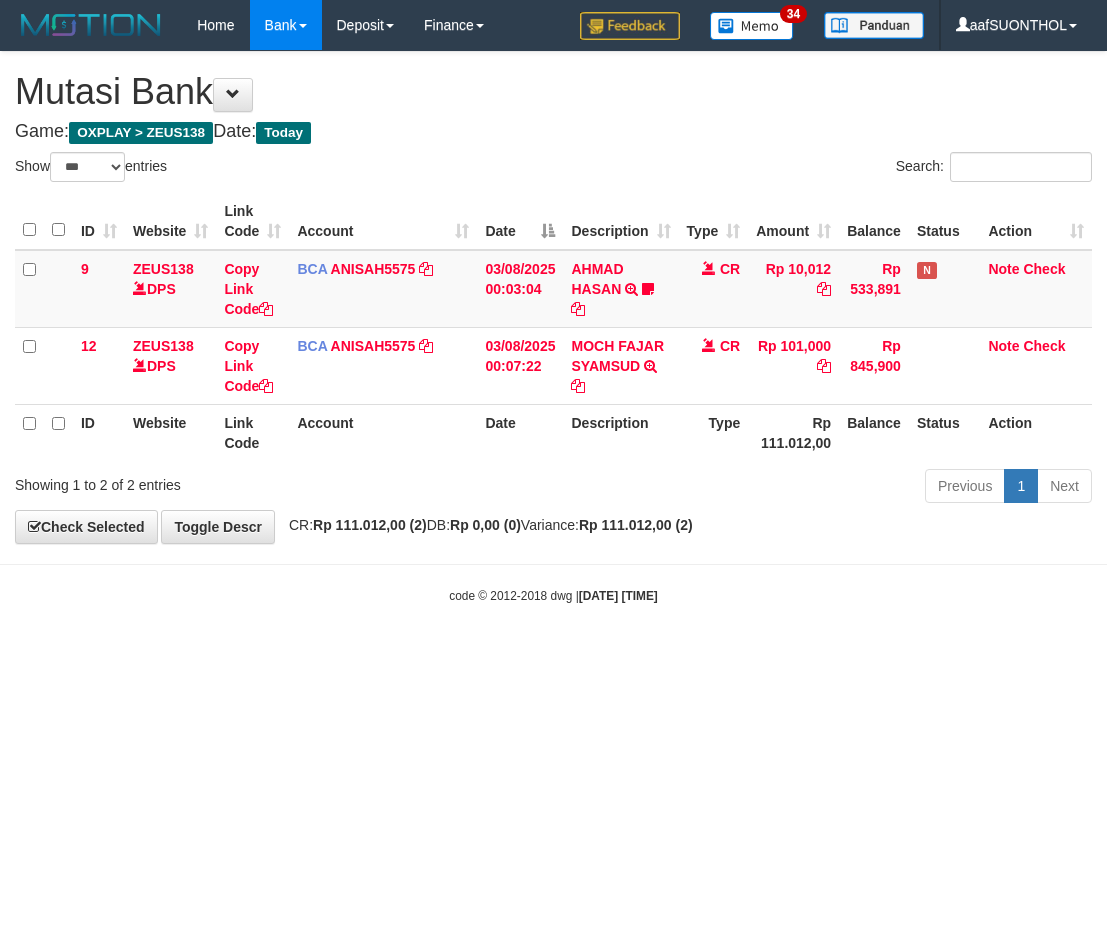 scroll, scrollTop: 0, scrollLeft: 0, axis: both 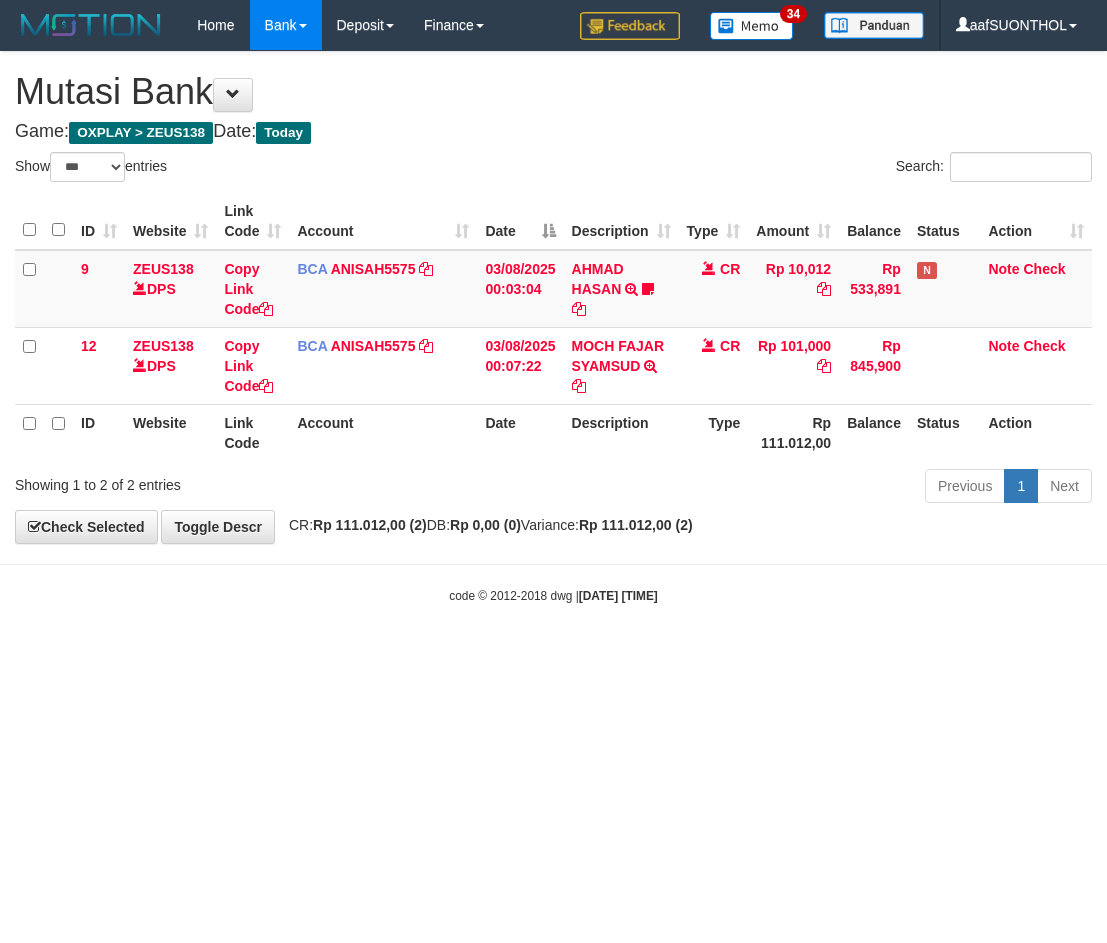 select on "***" 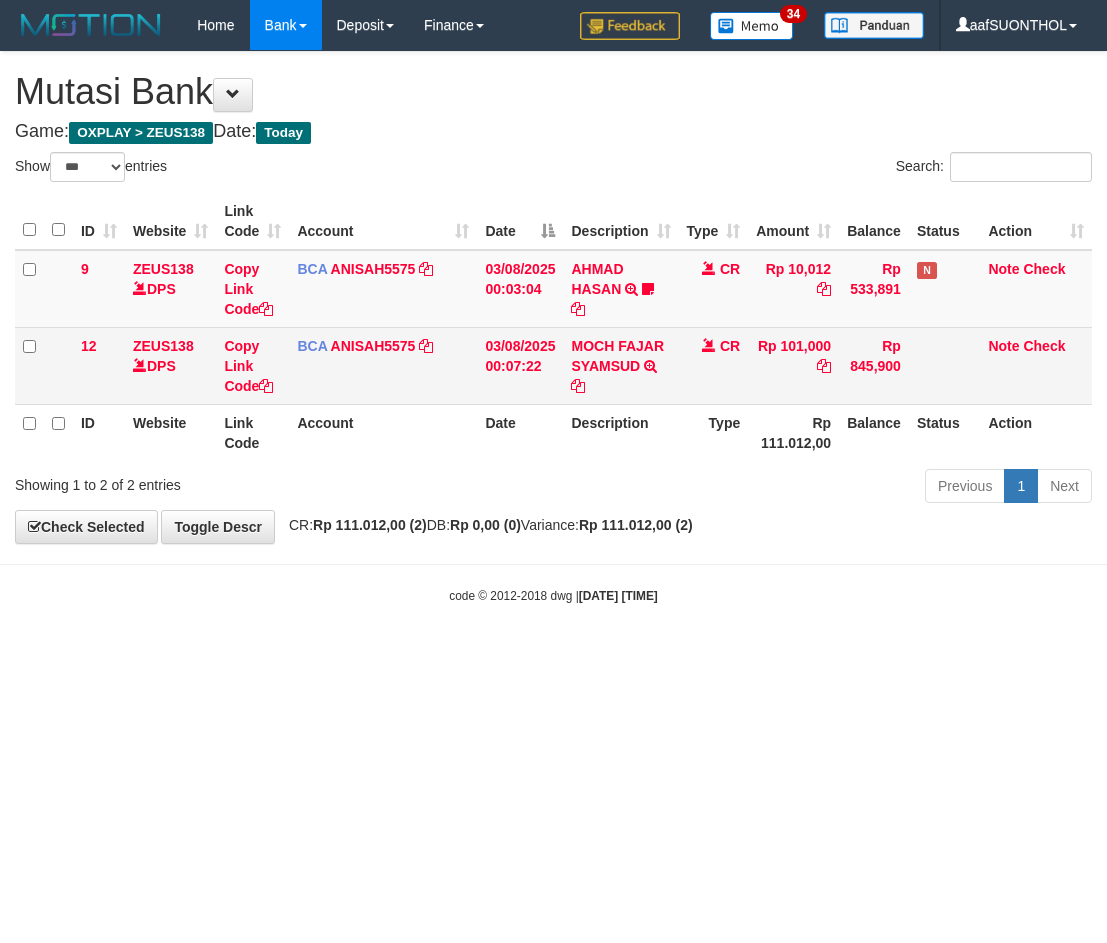 scroll, scrollTop: 0, scrollLeft: 0, axis: both 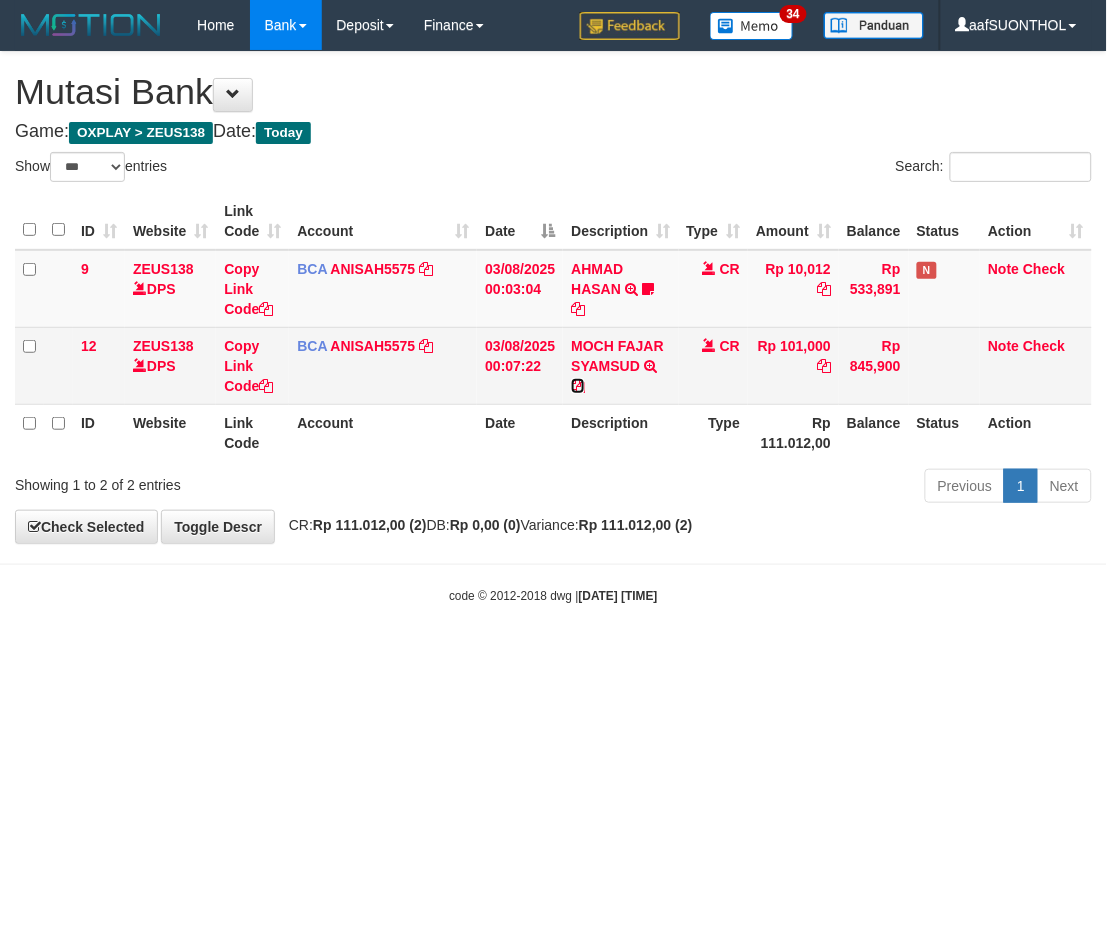click at bounding box center [578, 386] 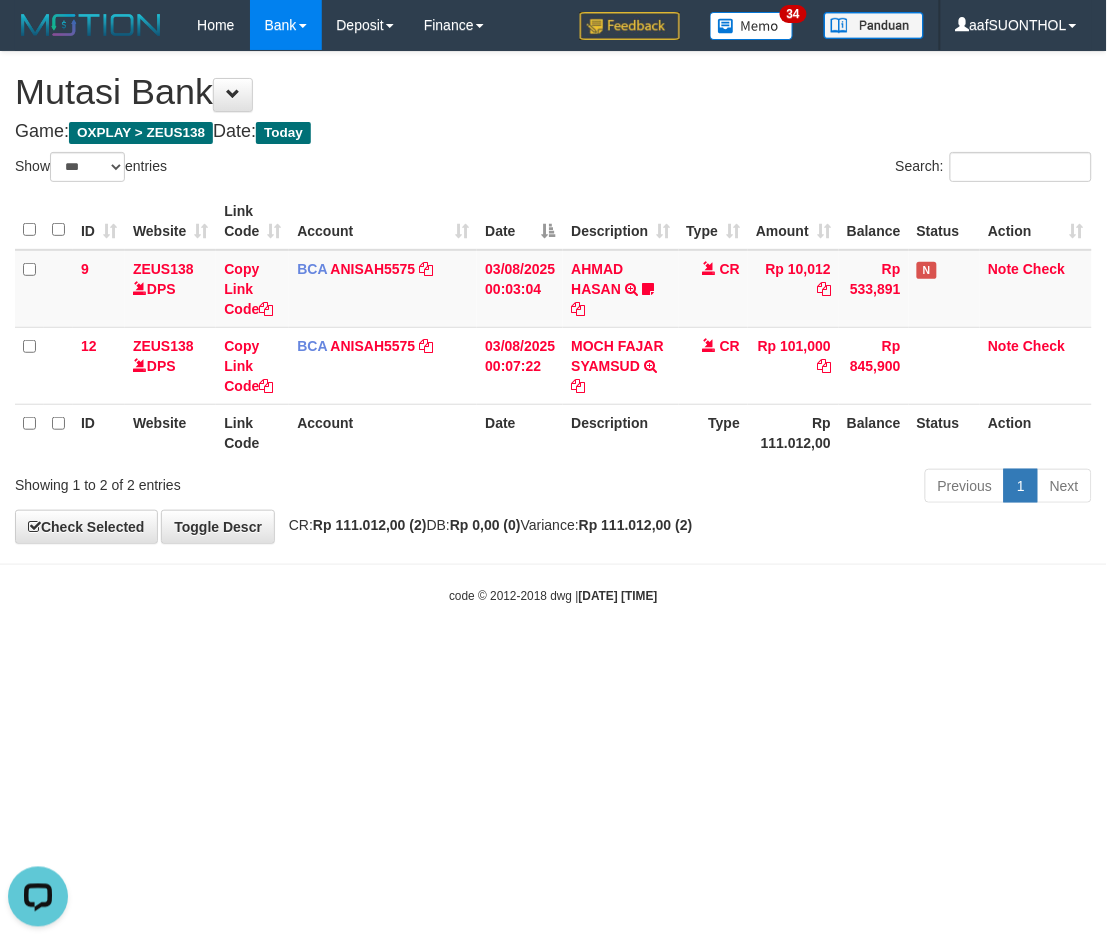 scroll, scrollTop: 0, scrollLeft: 0, axis: both 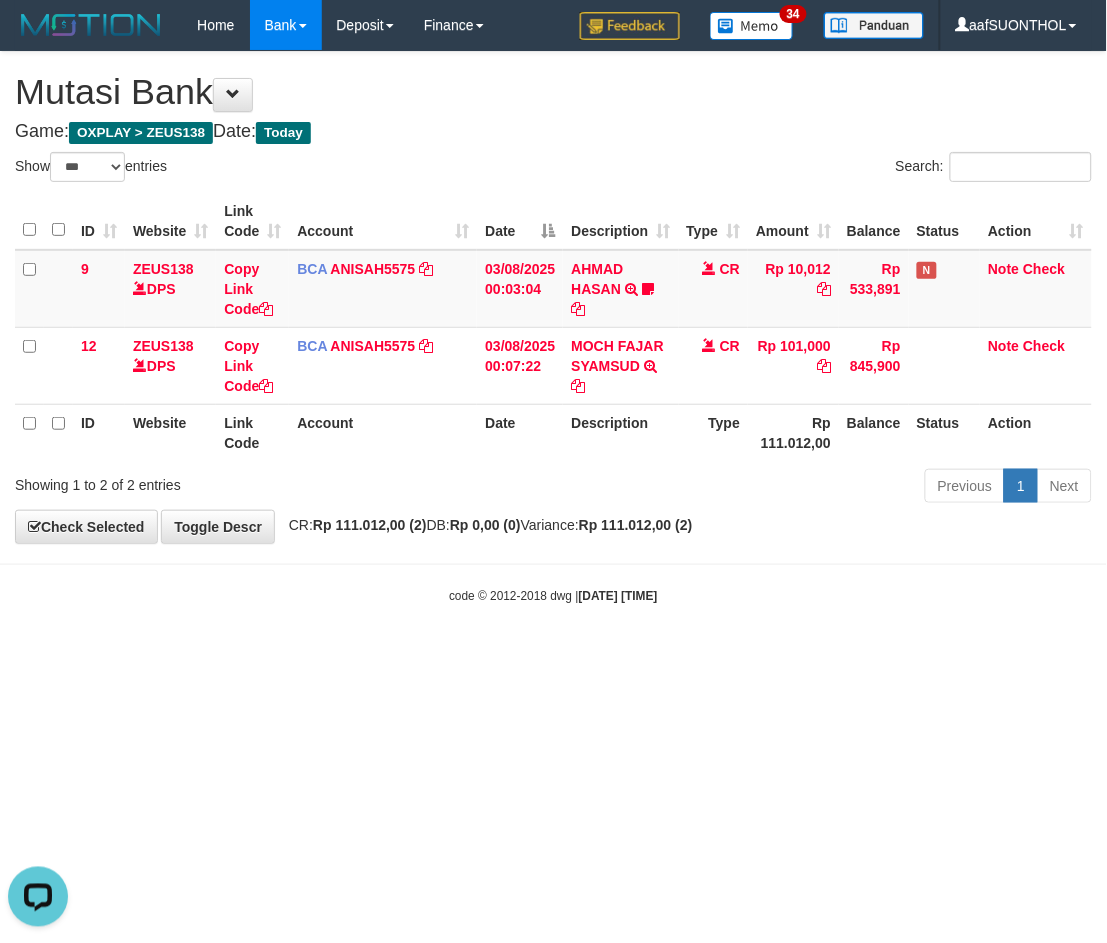 drag, startPoint x: 782, startPoint y: 714, endPoint x: 771, endPoint y: 711, distance: 11.401754 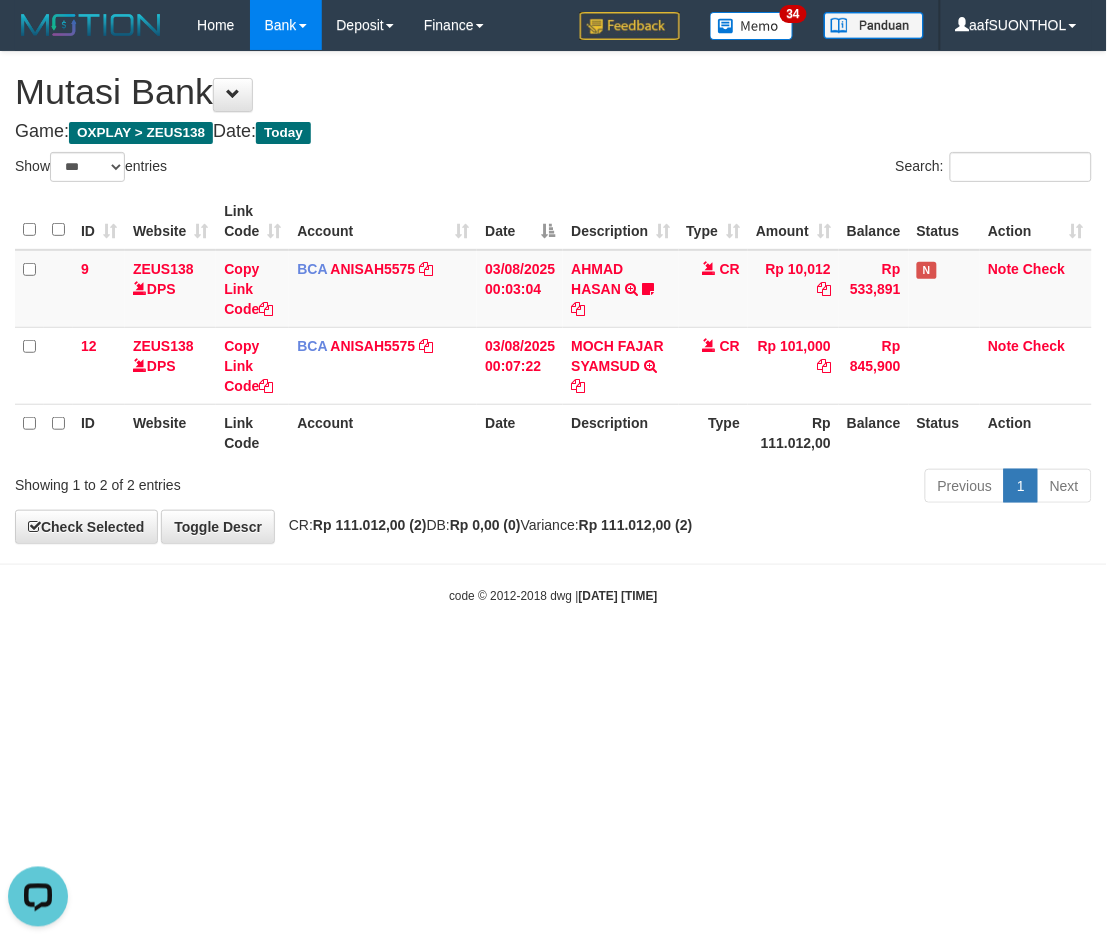 click on "Toggle navigation
Home
Bank
Account List
Load
By Website
Group
[OXPLAY]													ZEUS138
By Load Group (DPS)
Sync" at bounding box center [553, 327] 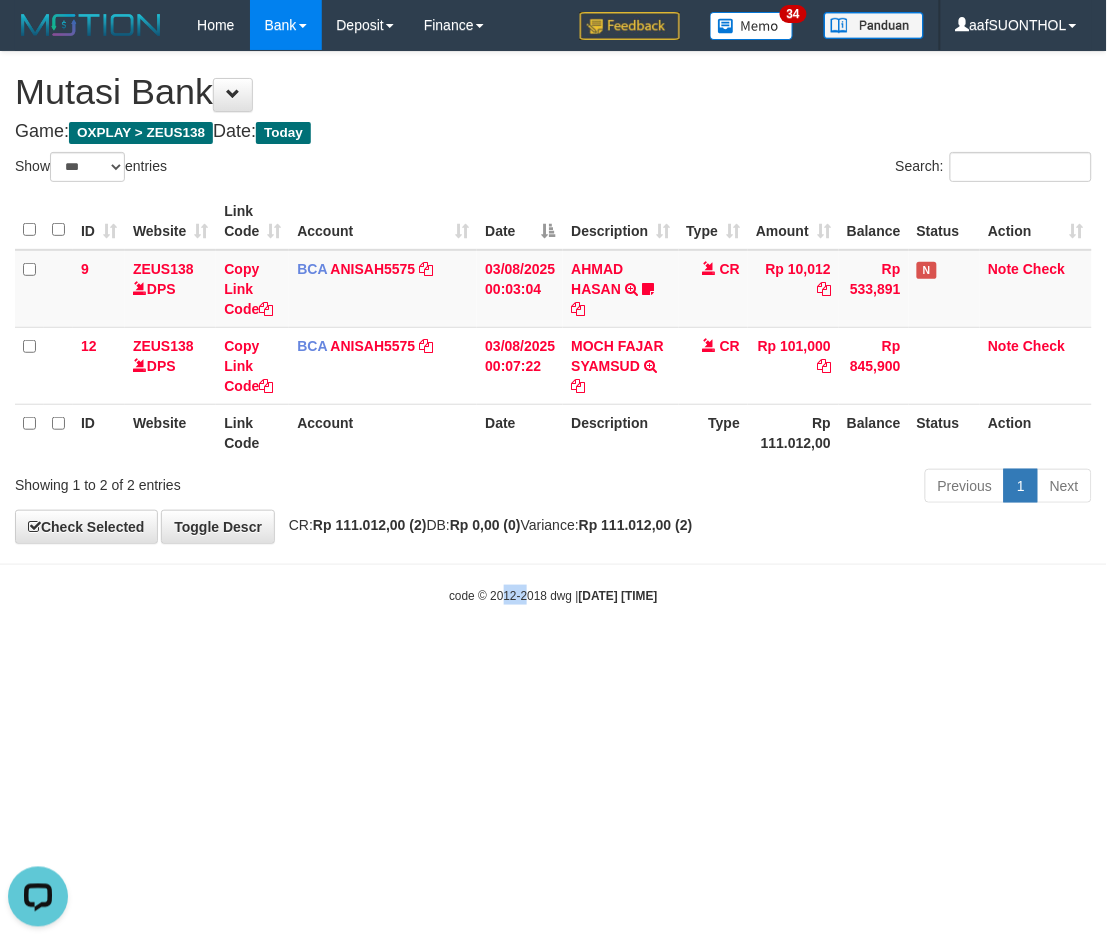 drag, startPoint x: 511, startPoint y: 594, endPoint x: 488, endPoint y: 588, distance: 23.769728 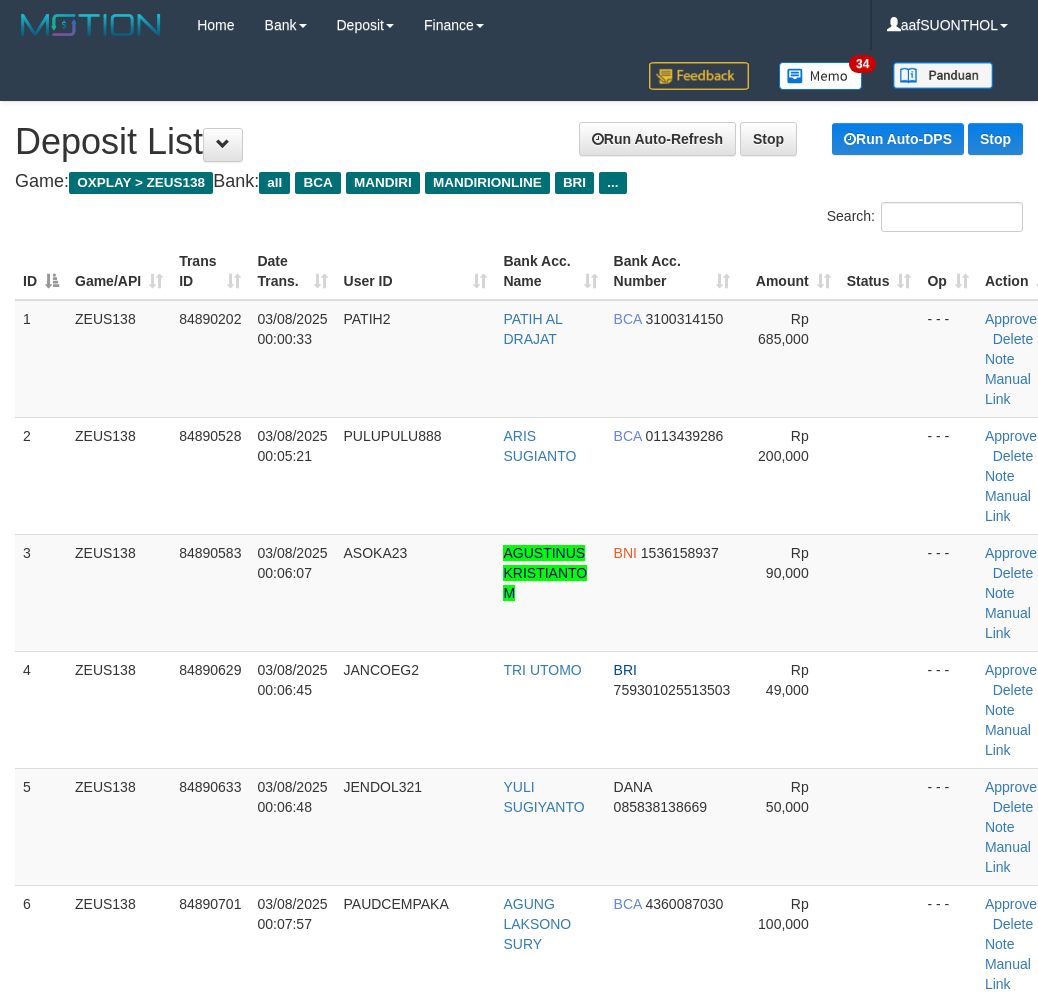 scroll, scrollTop: 1768, scrollLeft: 0, axis: vertical 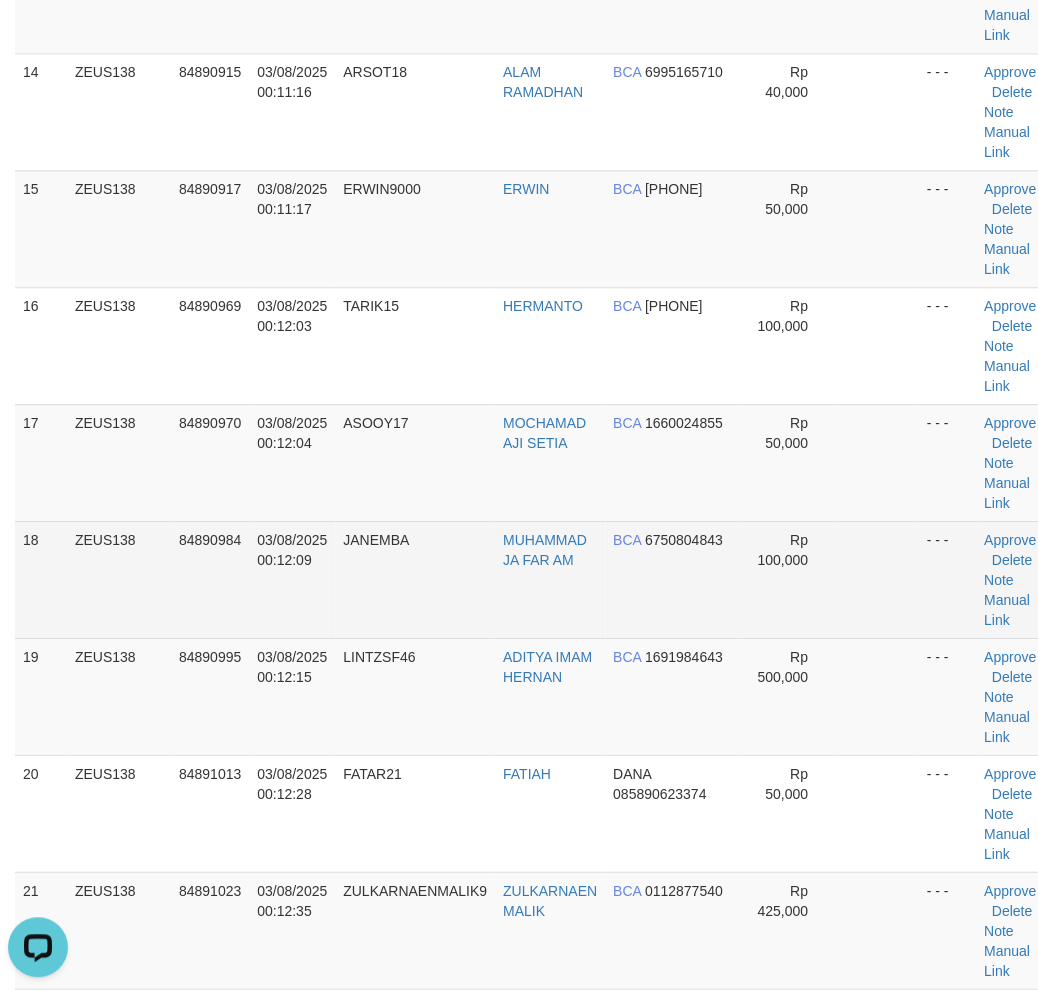 click on "Rp 100,000" at bounding box center (788, 579) 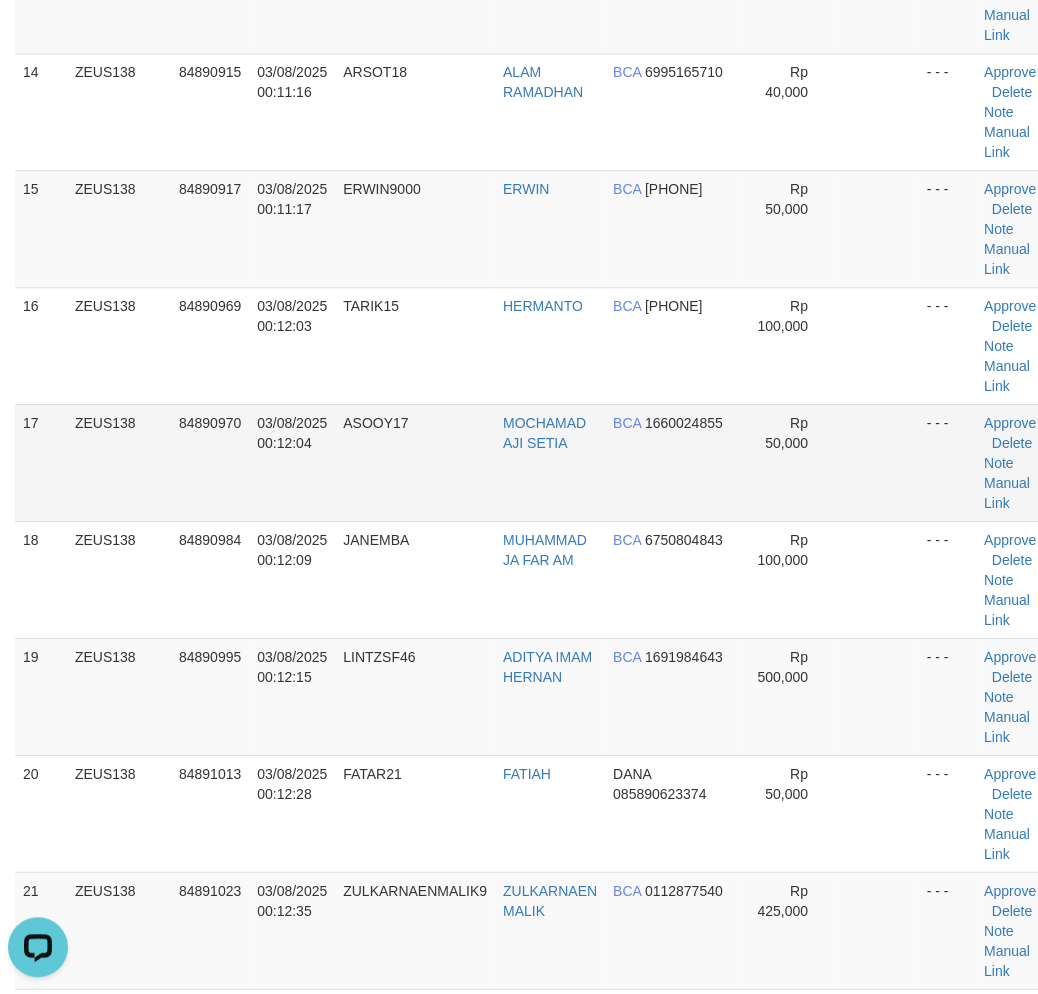 drag, startPoint x: 850, startPoint y: 477, endPoint x: 840, endPoint y: 466, distance: 14.866069 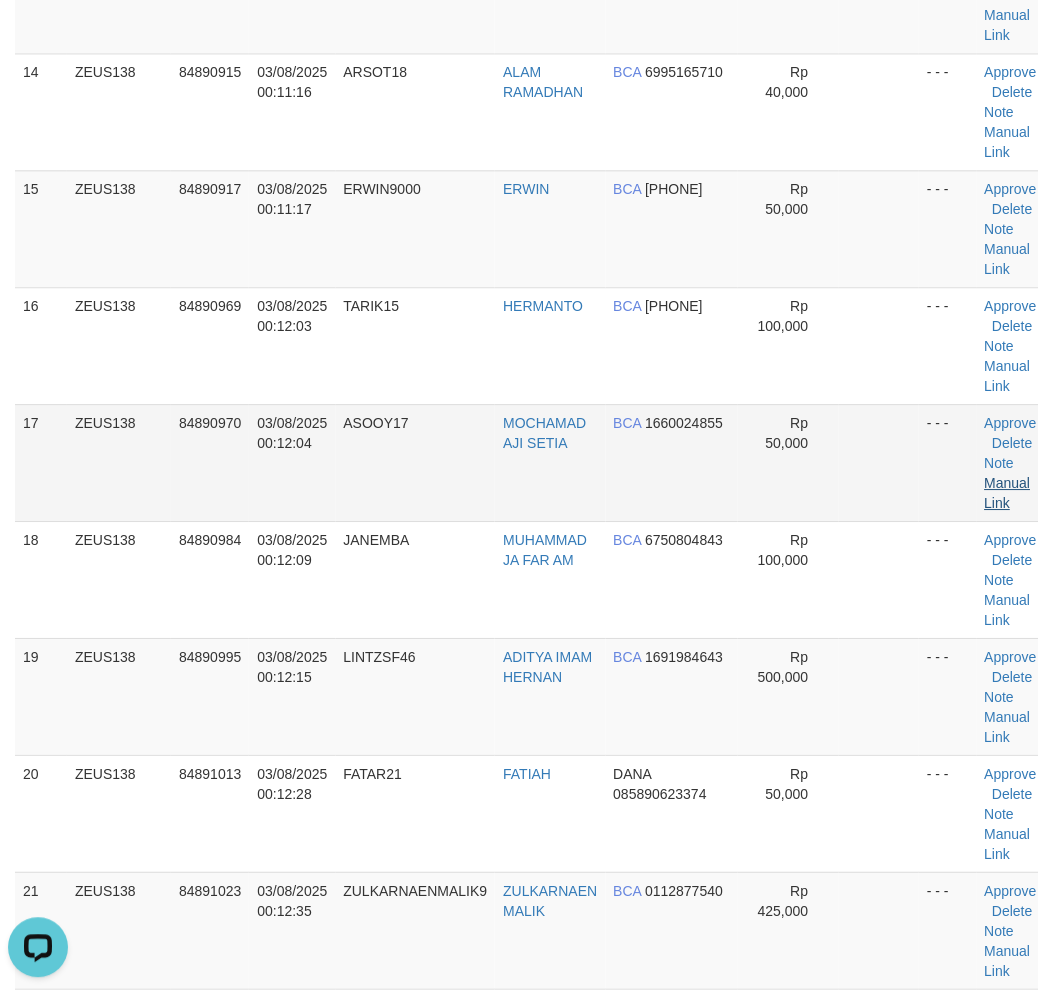 drag, startPoint x: 846, startPoint y: 471, endPoint x: 984, endPoint y: 501, distance: 141.22322 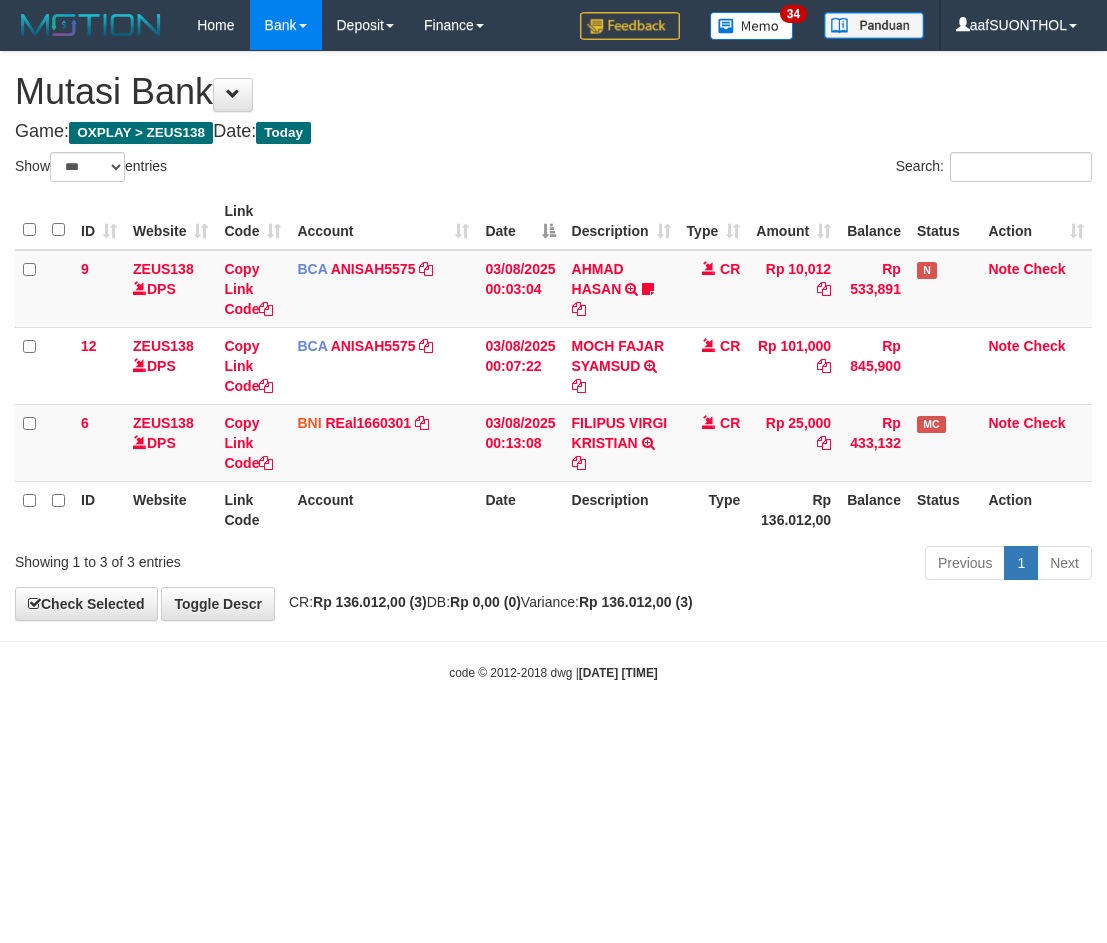 select on "***" 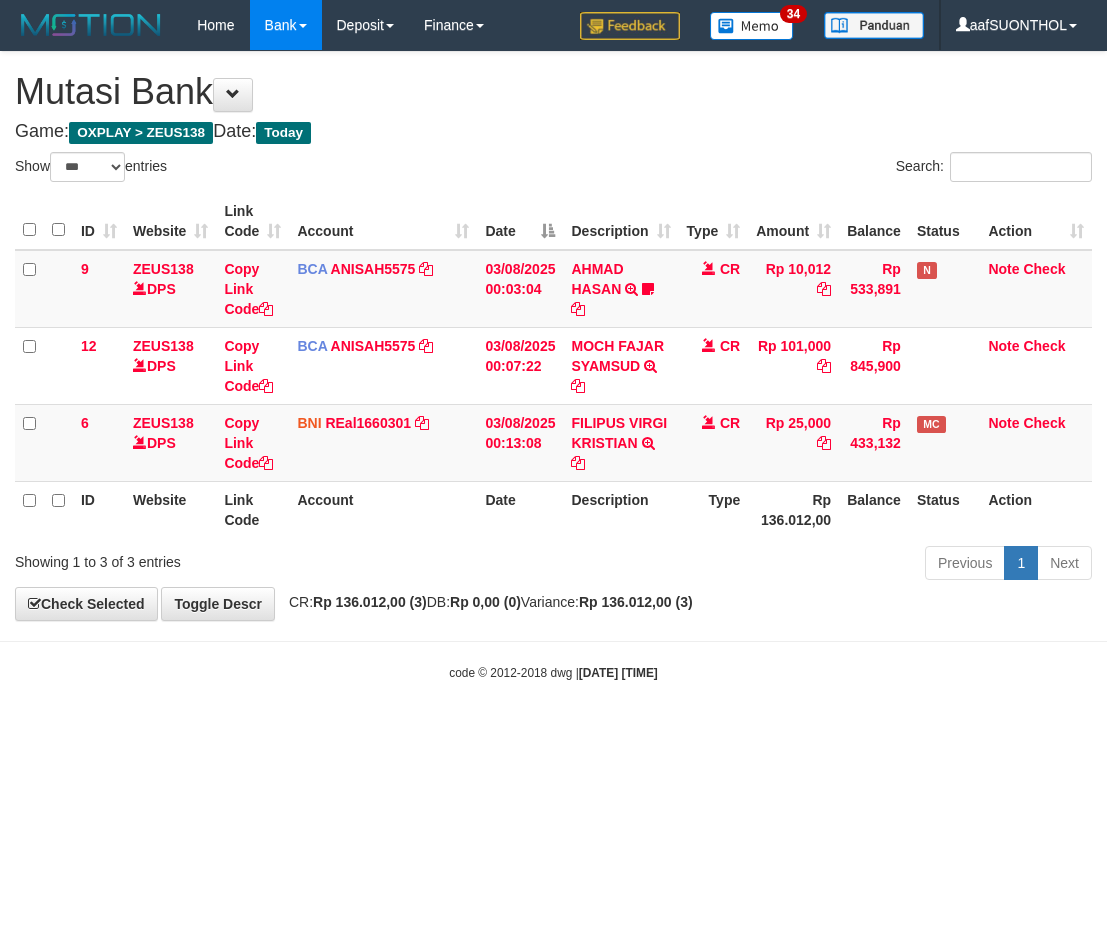 scroll, scrollTop: 0, scrollLeft: 0, axis: both 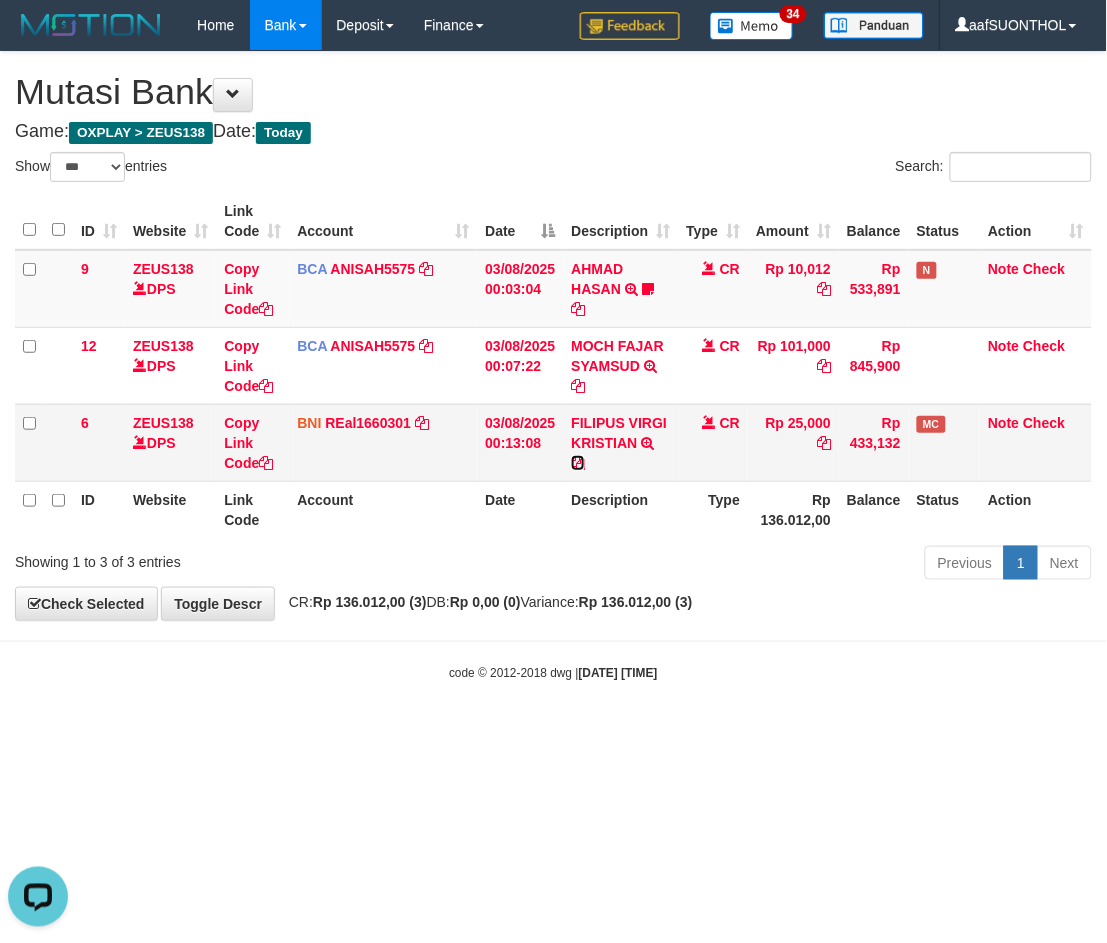 click at bounding box center [578, 463] 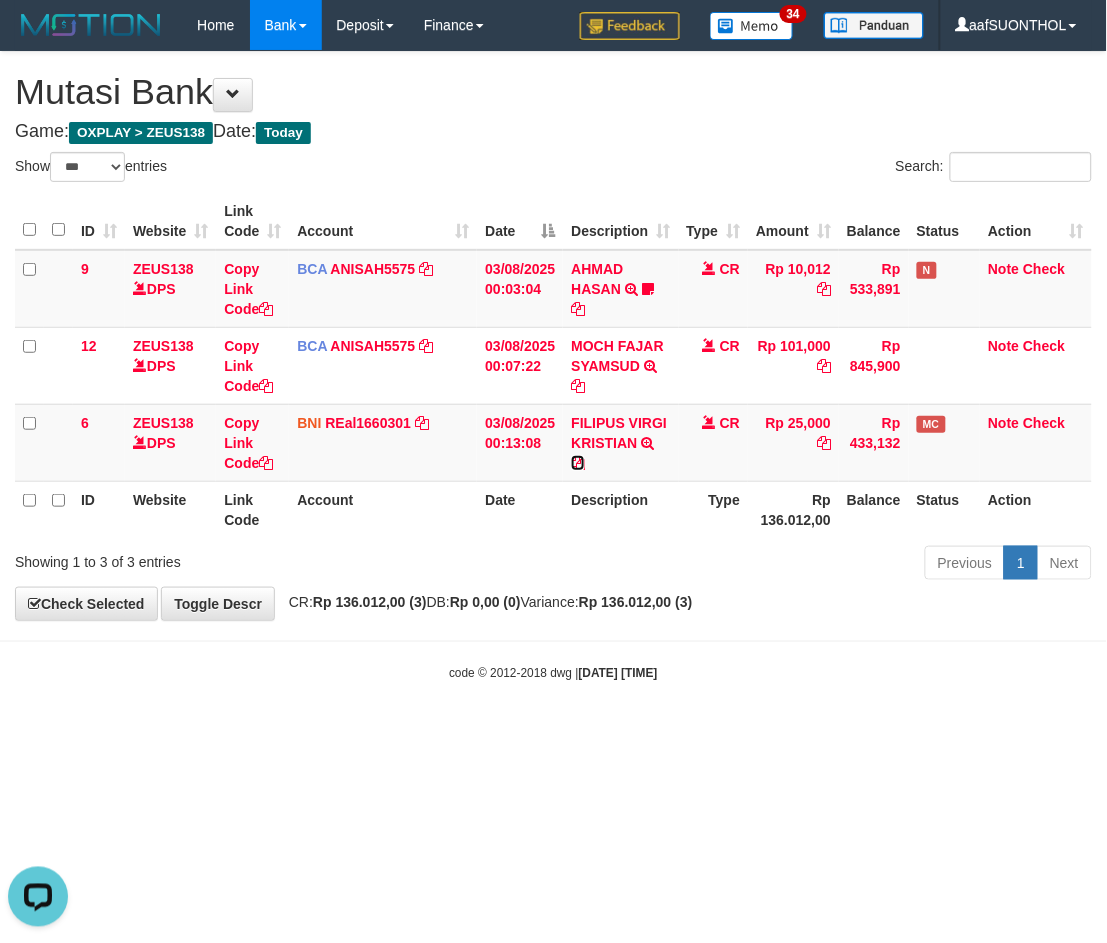 drag, startPoint x: 580, startPoint y: 460, endPoint x: 0, endPoint y: 383, distance: 585.08887 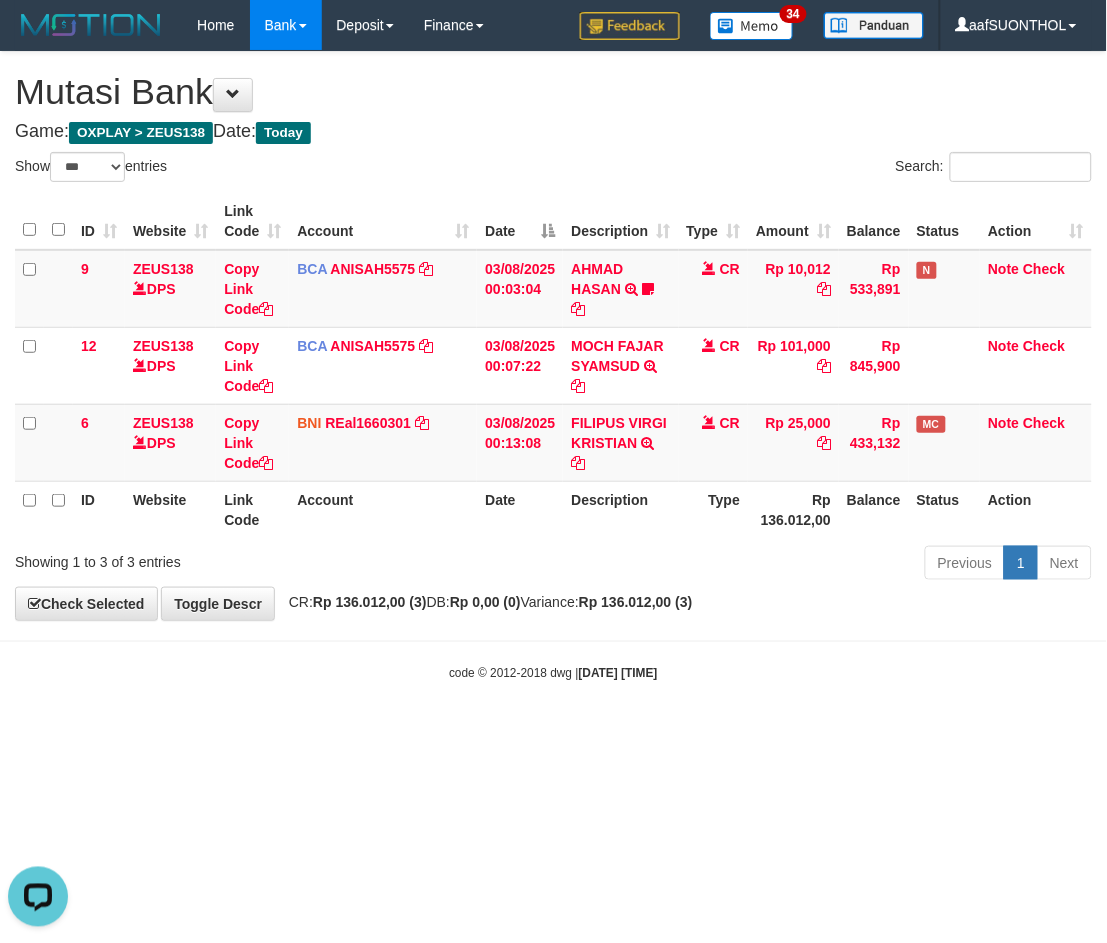 drag, startPoint x: 690, startPoint y: 553, endPoint x: 672, endPoint y: 540, distance: 22.203604 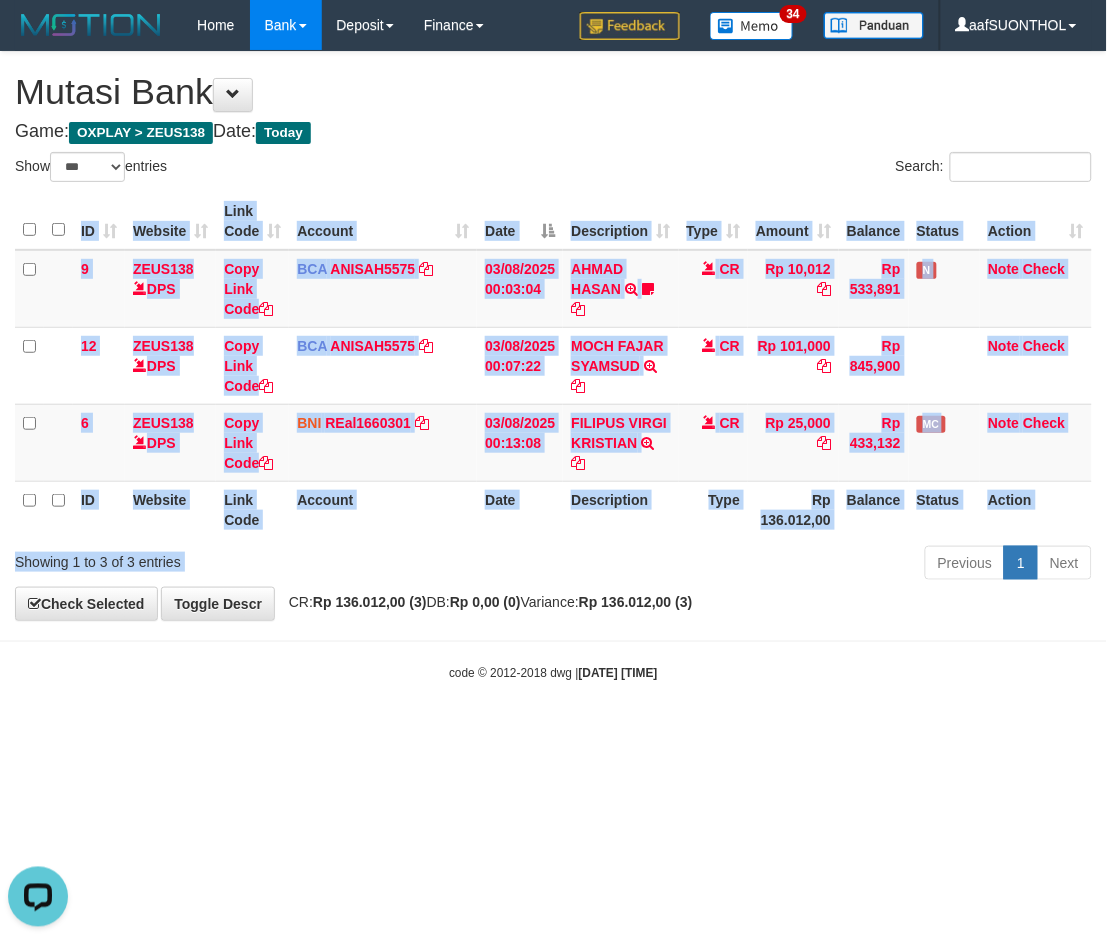click on "Previous 1 Next" at bounding box center [784, 565] 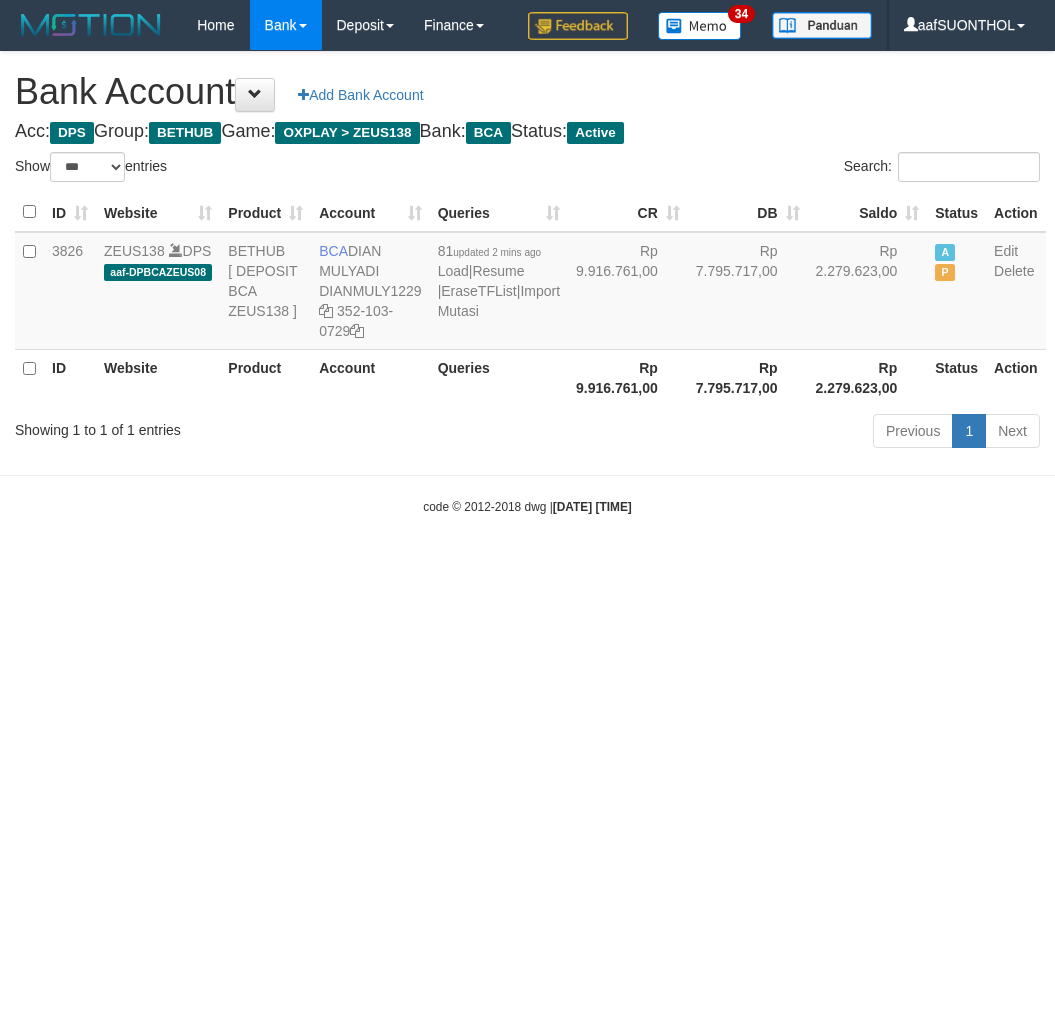 select on "***" 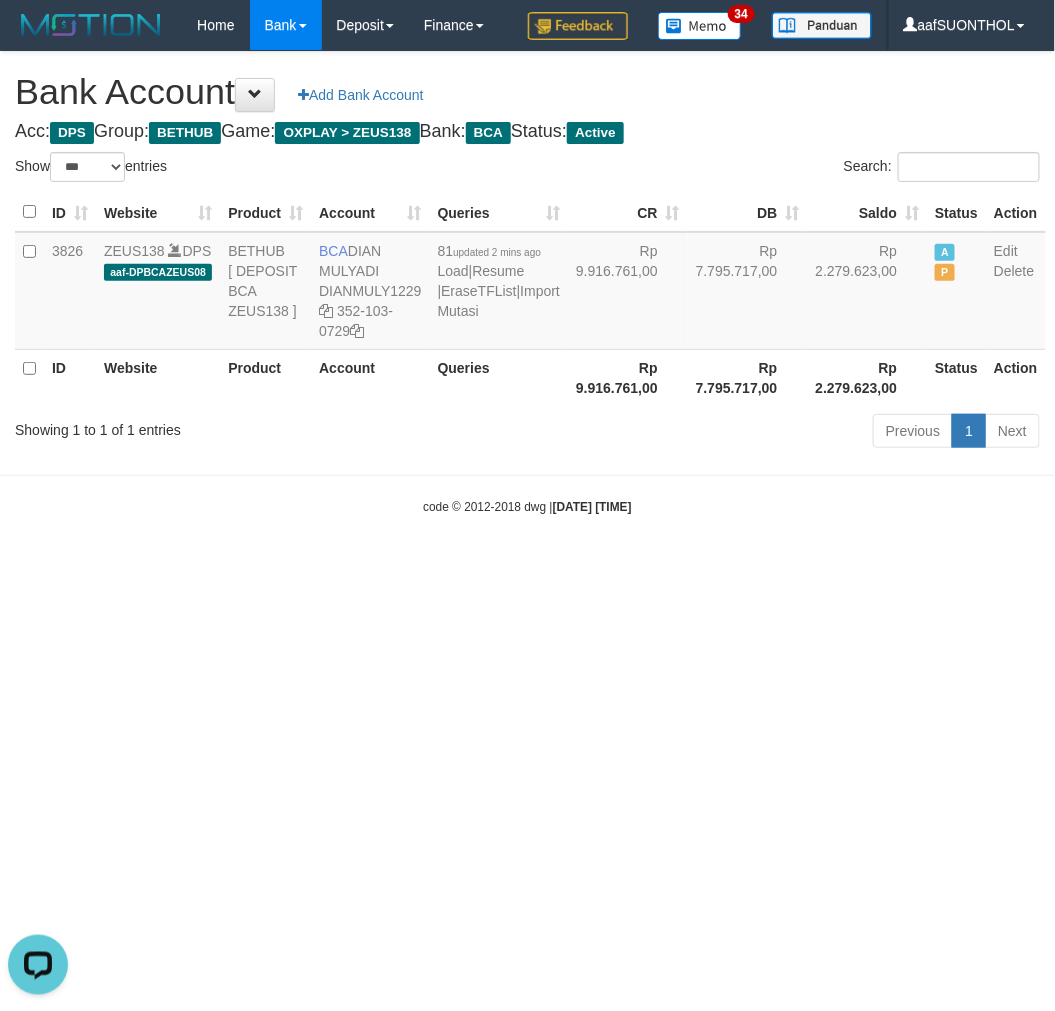scroll, scrollTop: 0, scrollLeft: 0, axis: both 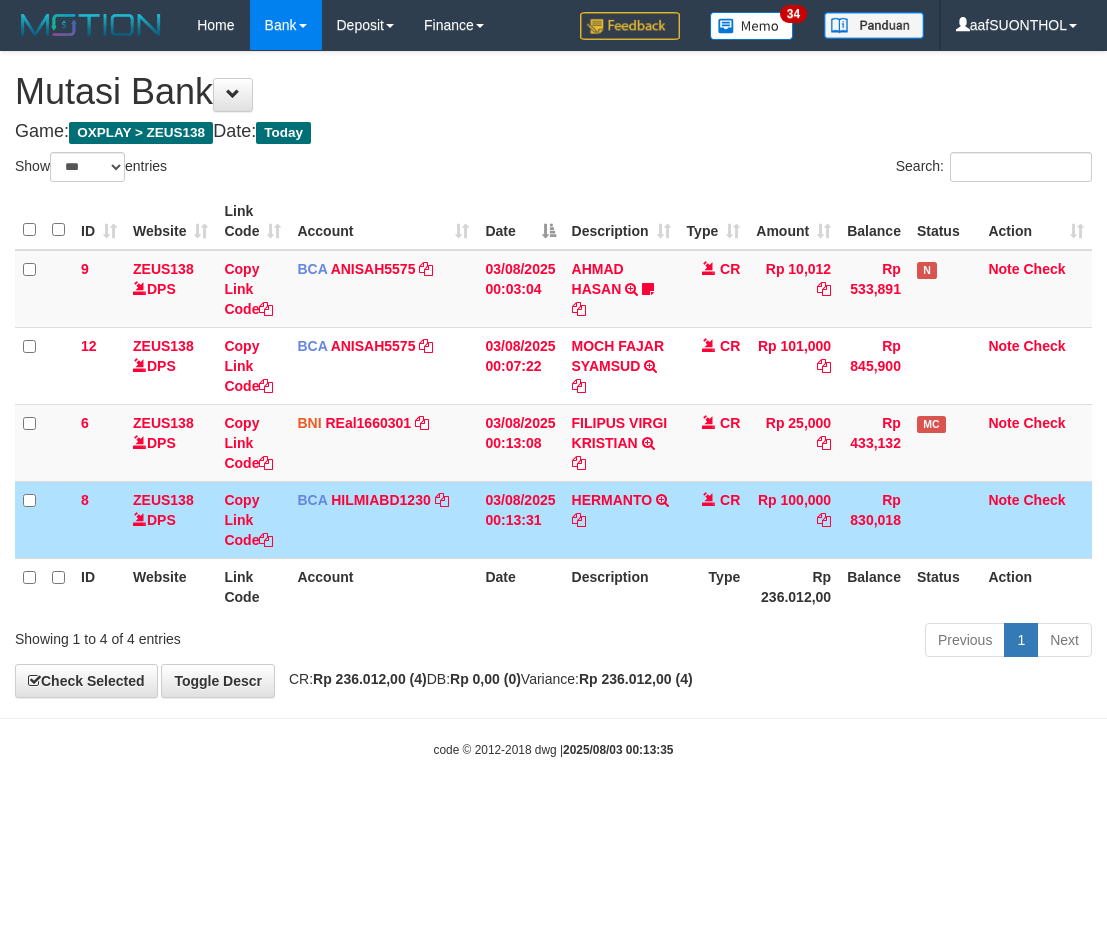 select on "***" 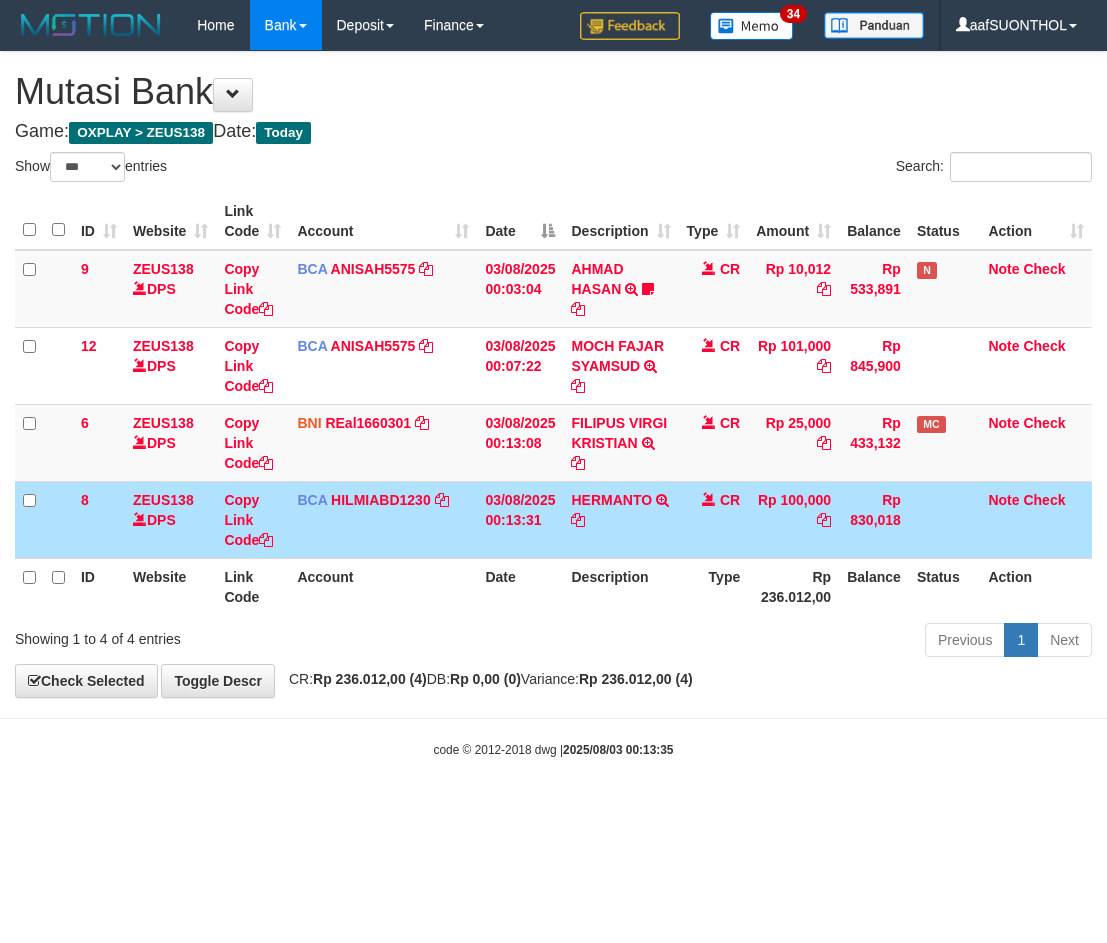 scroll, scrollTop: 0, scrollLeft: 0, axis: both 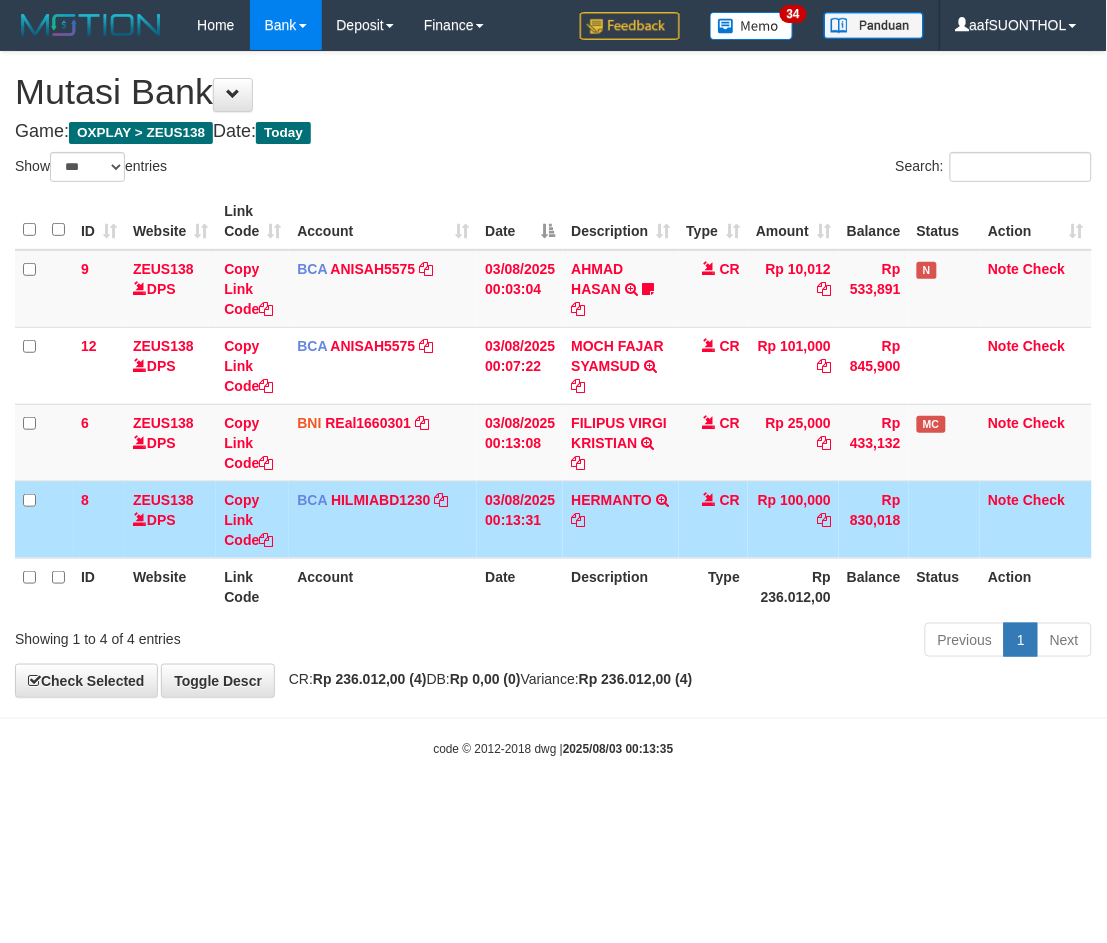 click on "Type" at bounding box center [714, 586] 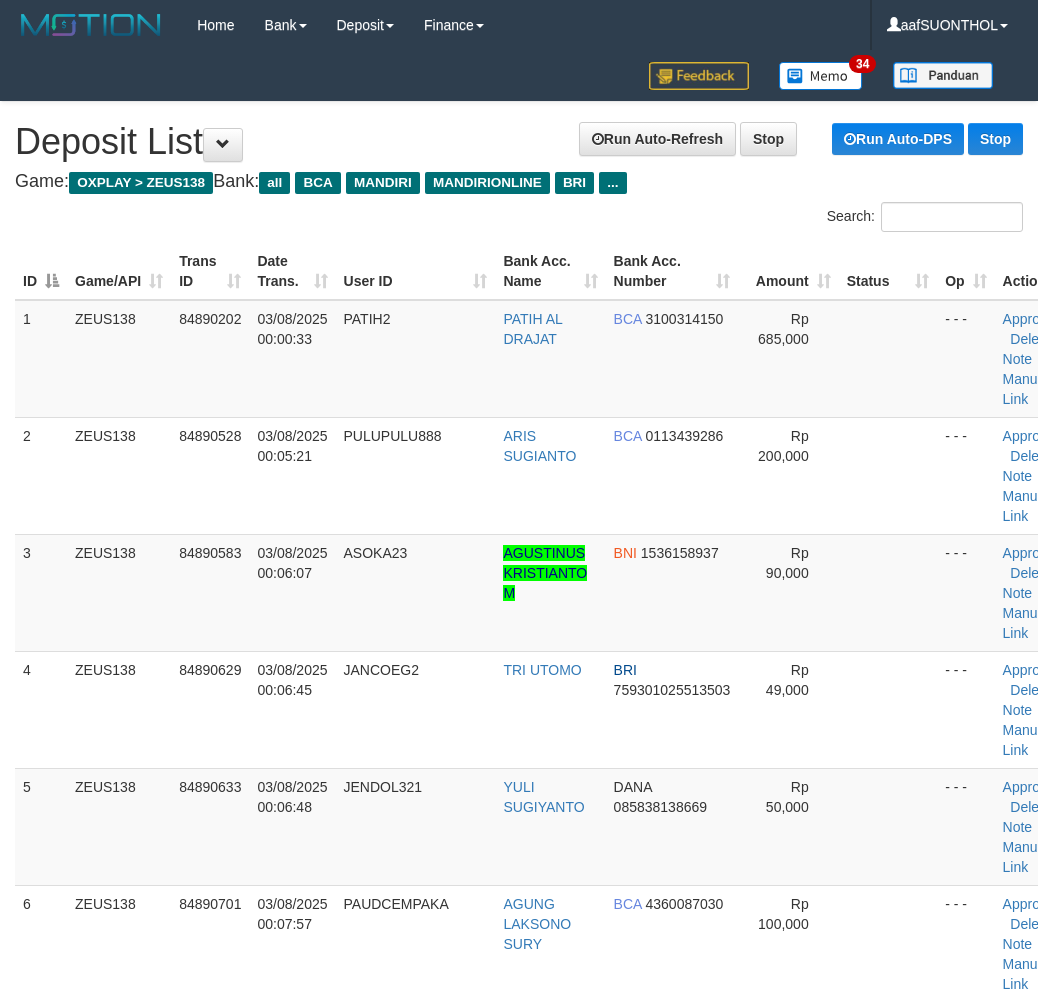 scroll, scrollTop: 1768, scrollLeft: 0, axis: vertical 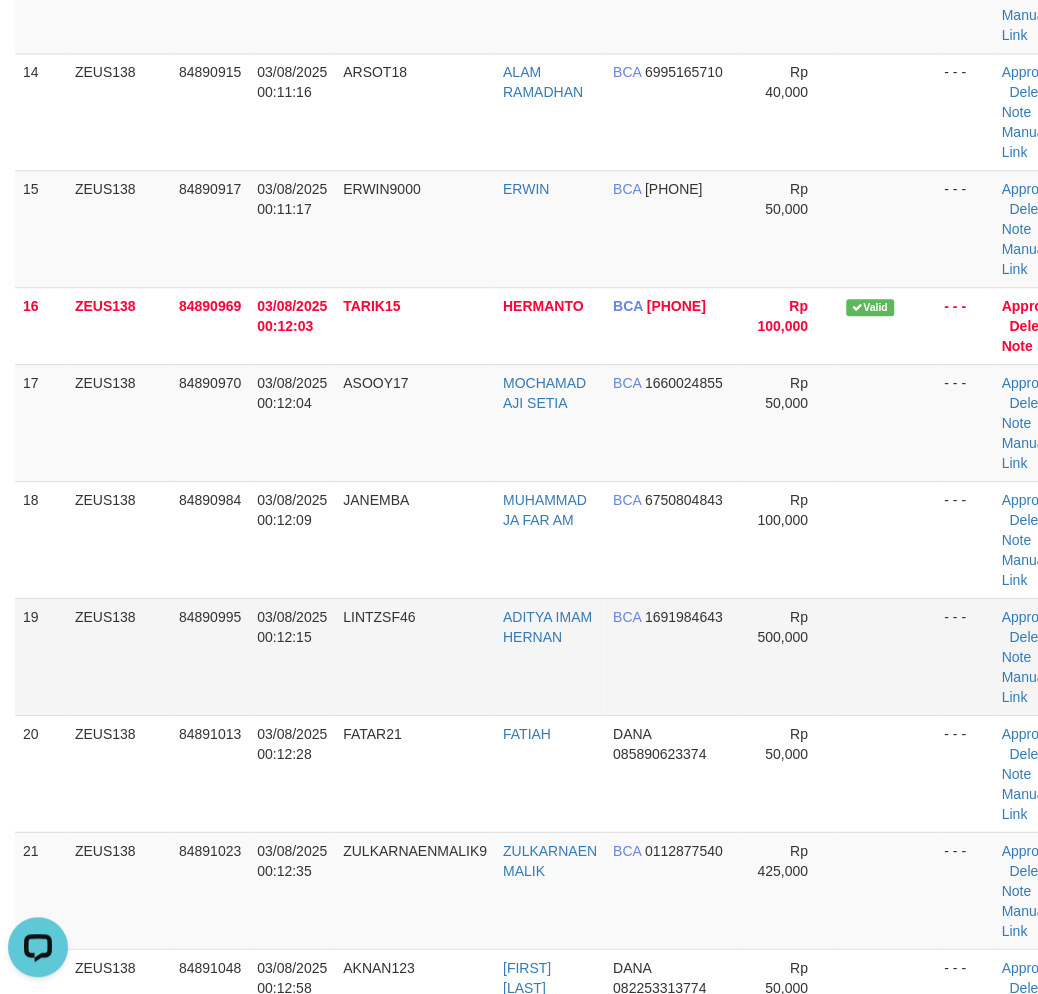 click on "Rp 500,000" at bounding box center [788, 656] 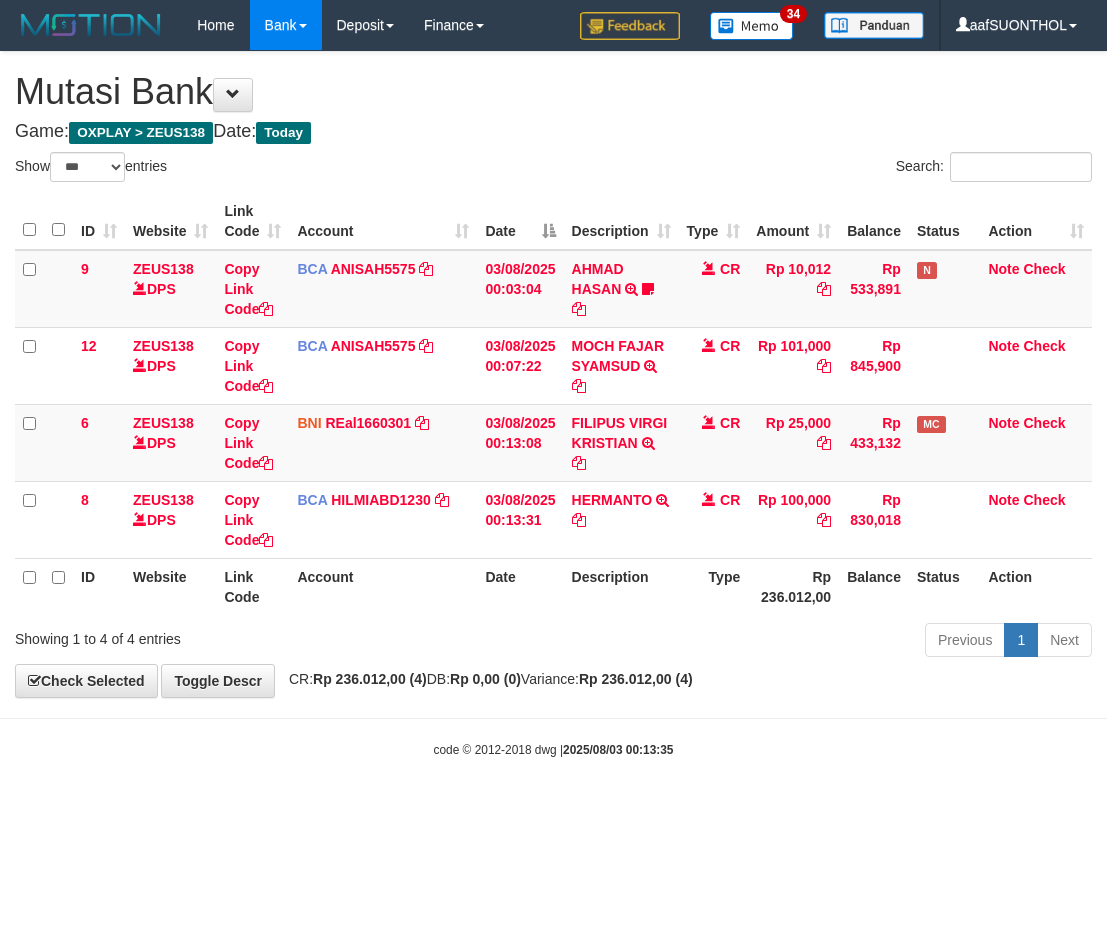 select on "***" 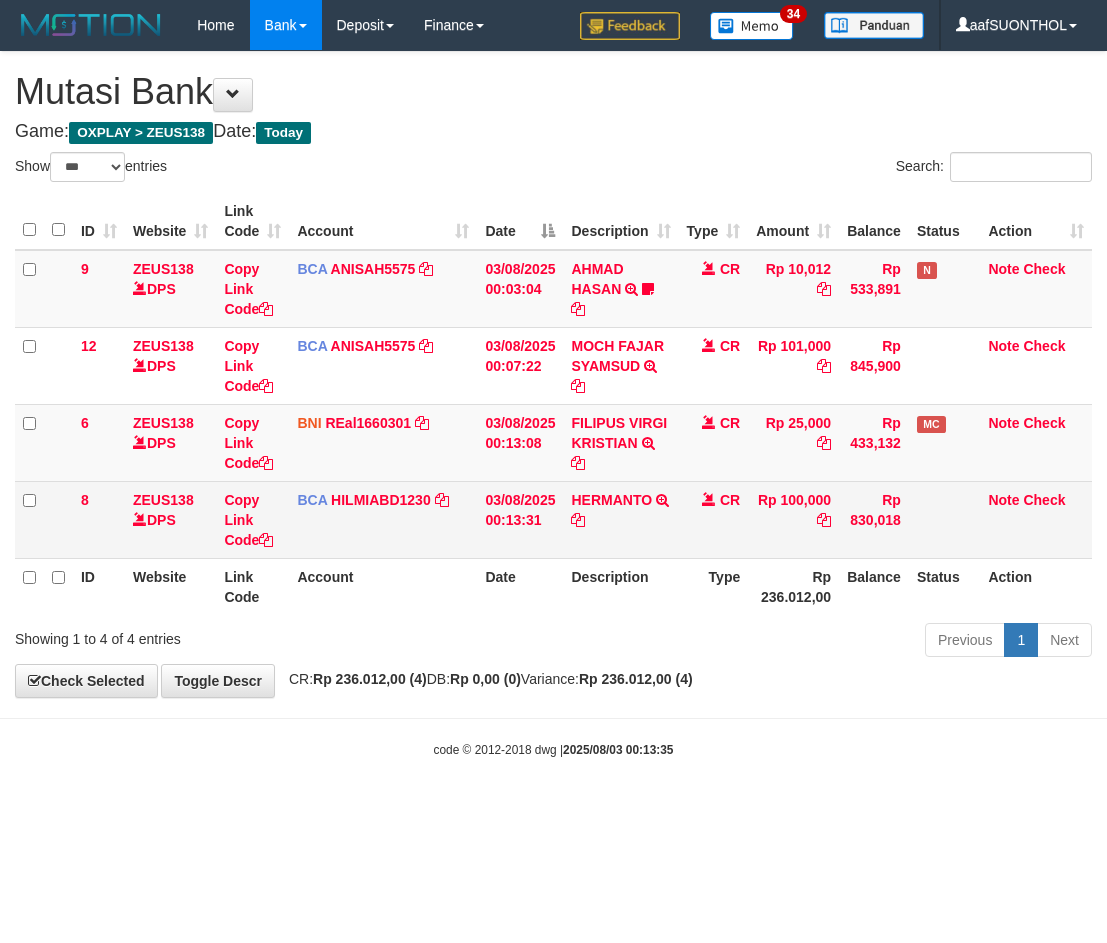 scroll, scrollTop: 0, scrollLeft: 0, axis: both 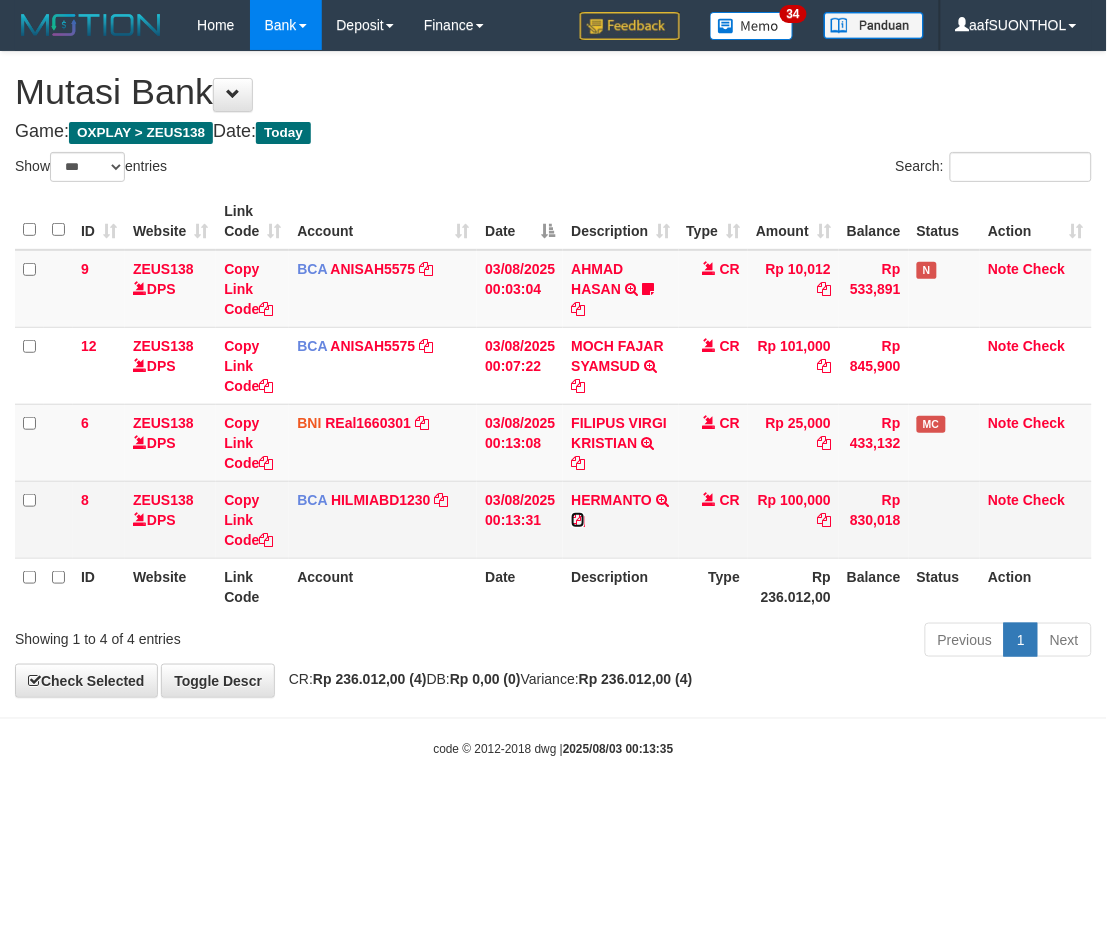 click at bounding box center [578, 520] 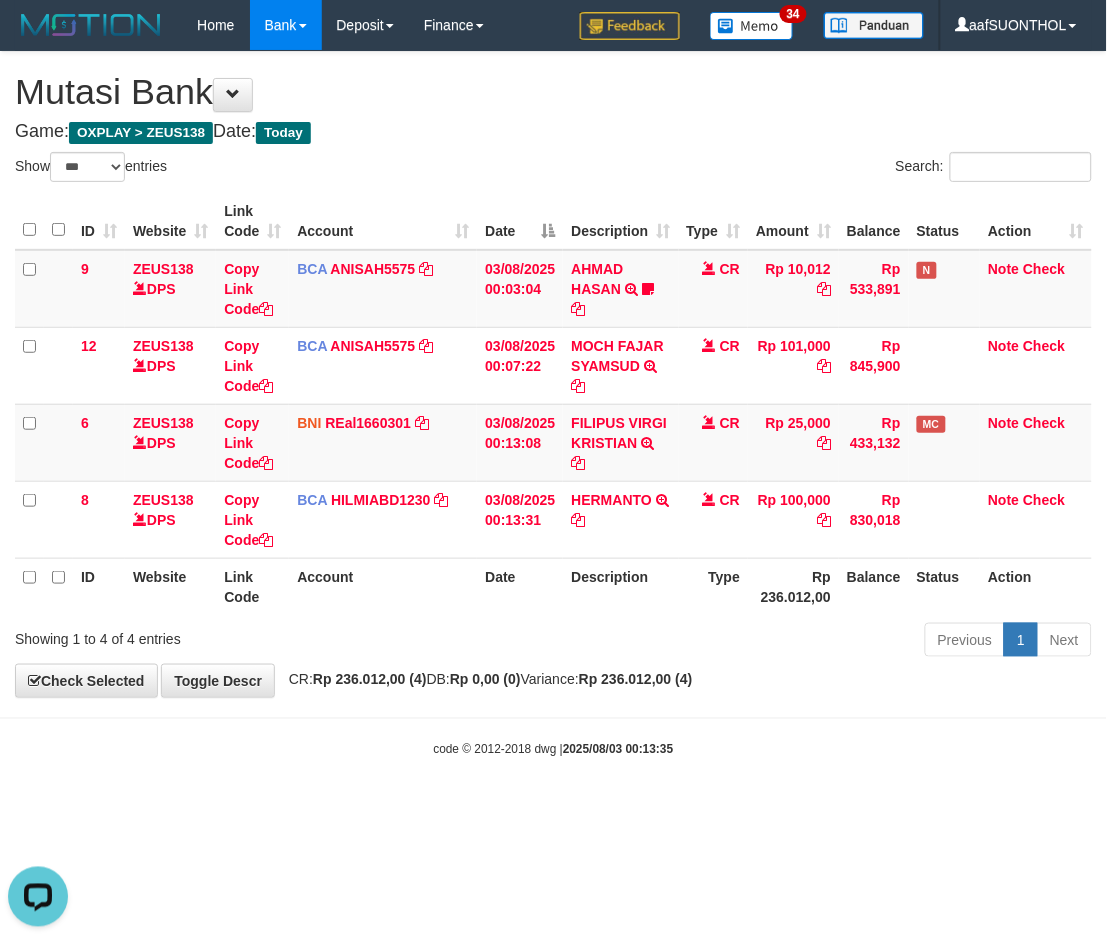 scroll, scrollTop: 0, scrollLeft: 0, axis: both 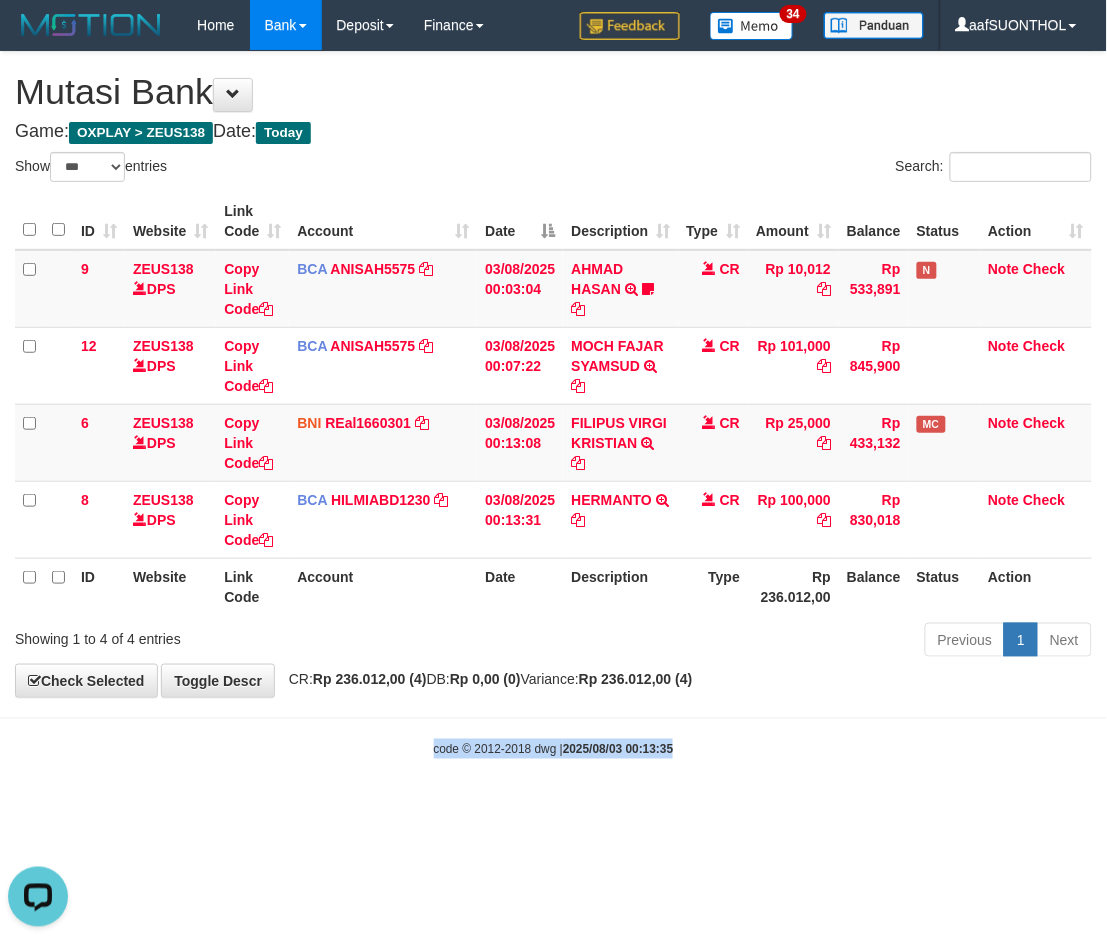 drag, startPoint x: 702, startPoint y: 724, endPoint x: 662, endPoint y: 686, distance: 55.17246 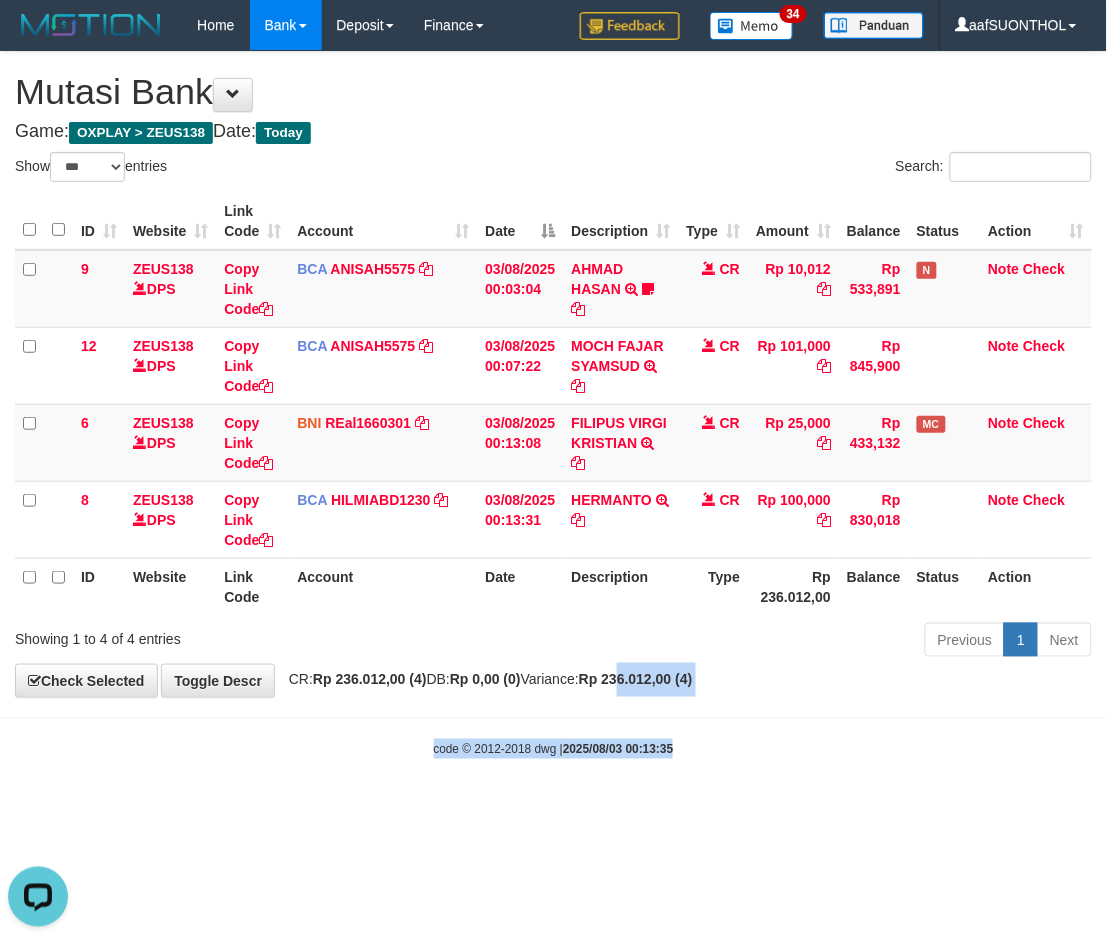 click on "**********" at bounding box center (553, 374) 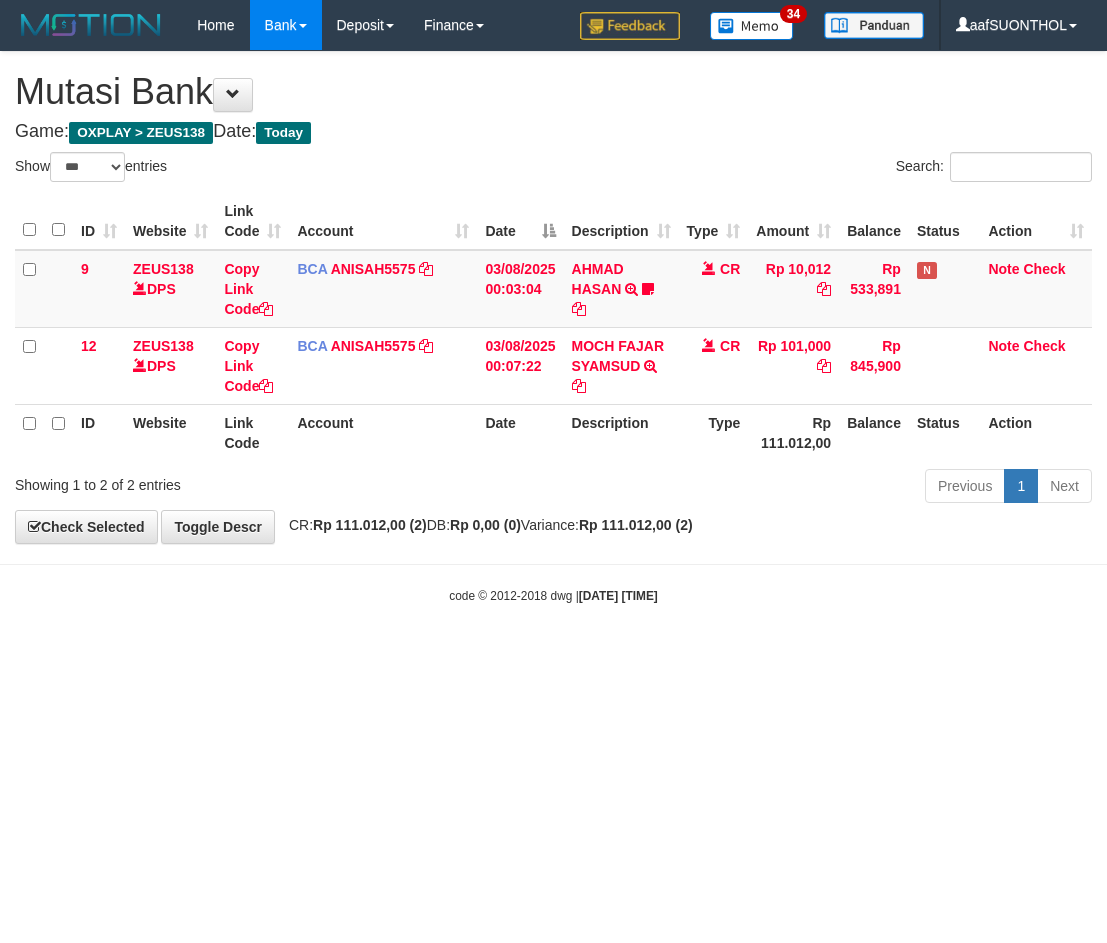 select on "***" 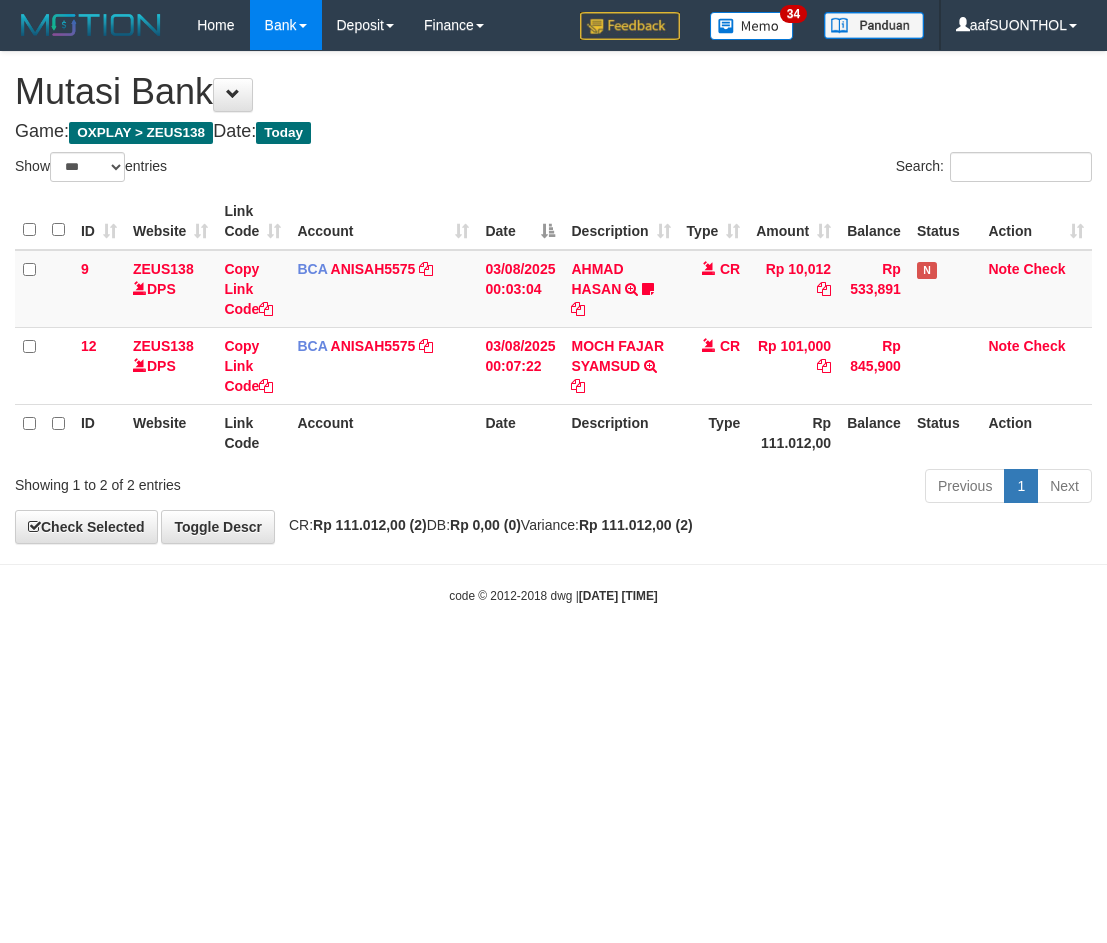 scroll, scrollTop: 0, scrollLeft: 0, axis: both 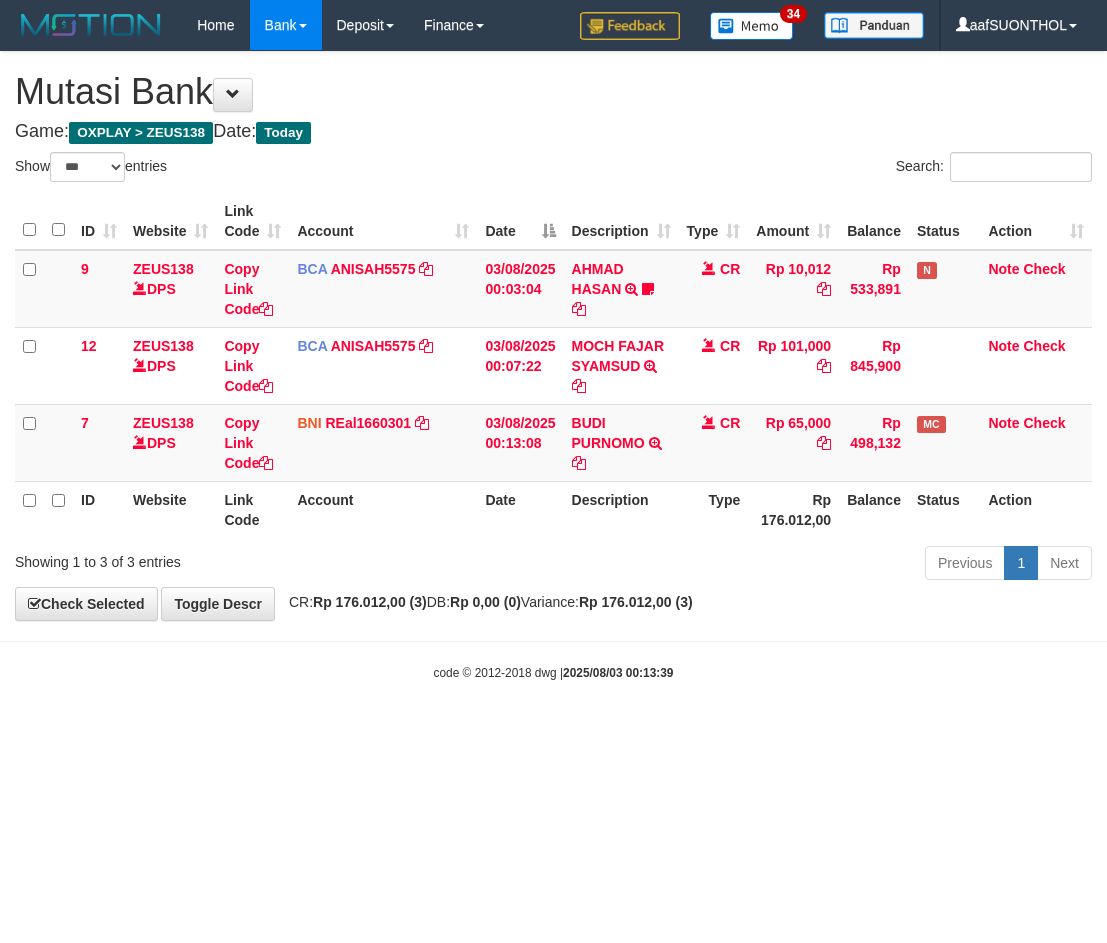 select on "***" 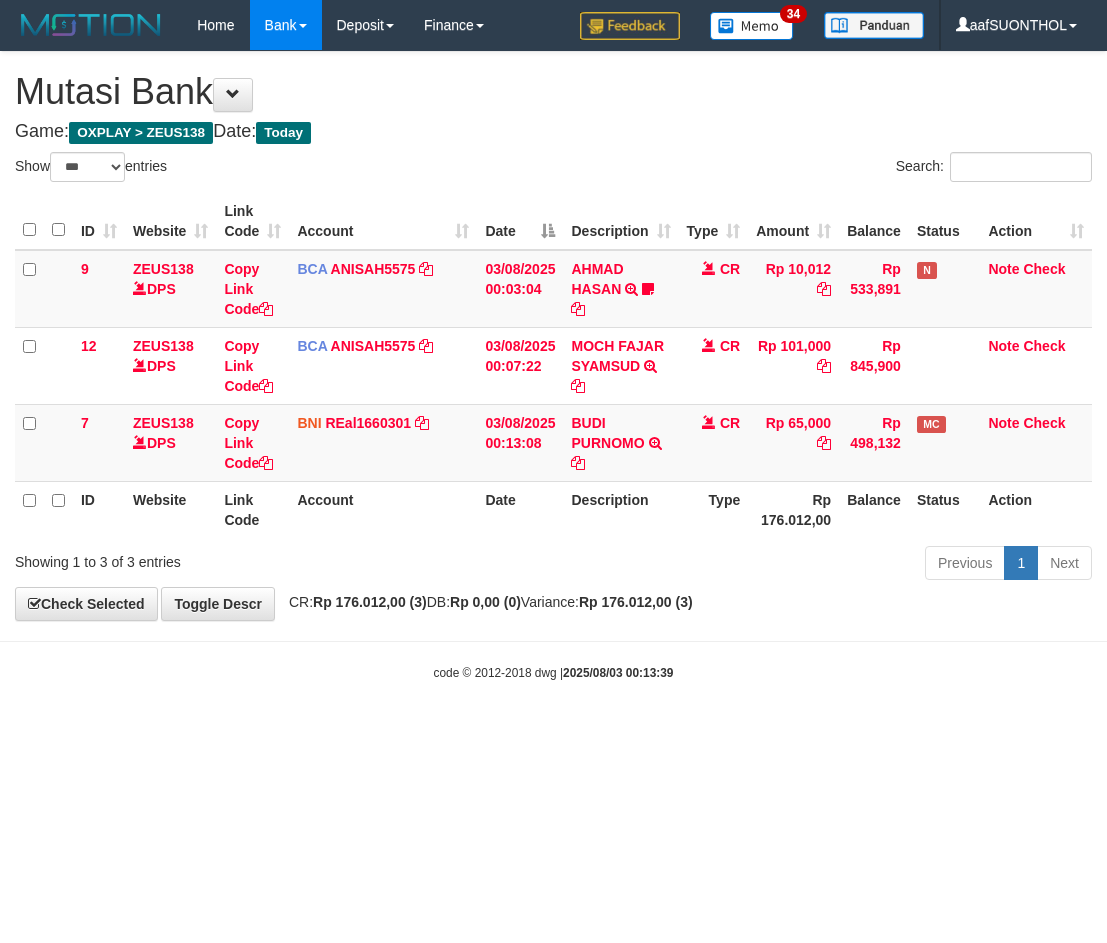 scroll, scrollTop: 0, scrollLeft: 0, axis: both 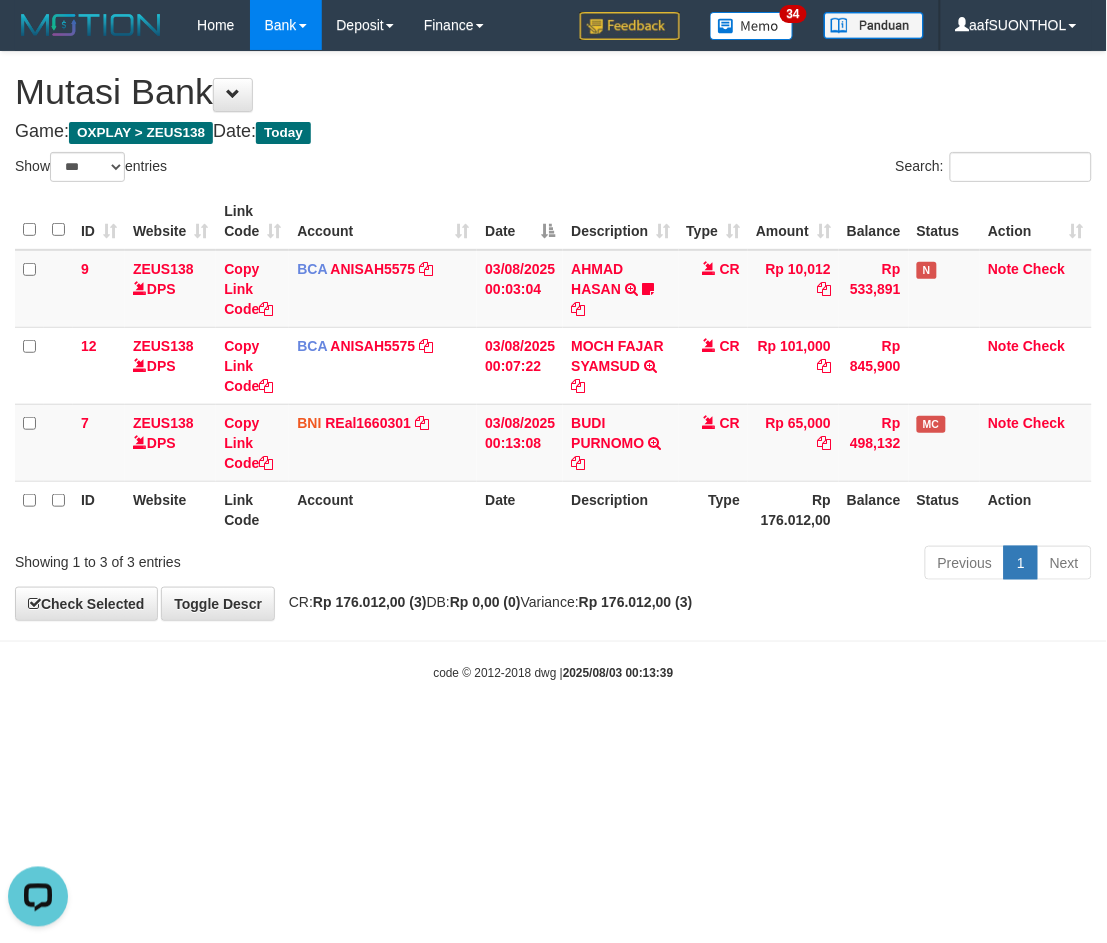 click on "Toggle navigation
Home
Bank
Account List
Load
By Website
Group
[OXPLAY]													ZEUS138
By Load Group (DPS)" at bounding box center [553, 366] 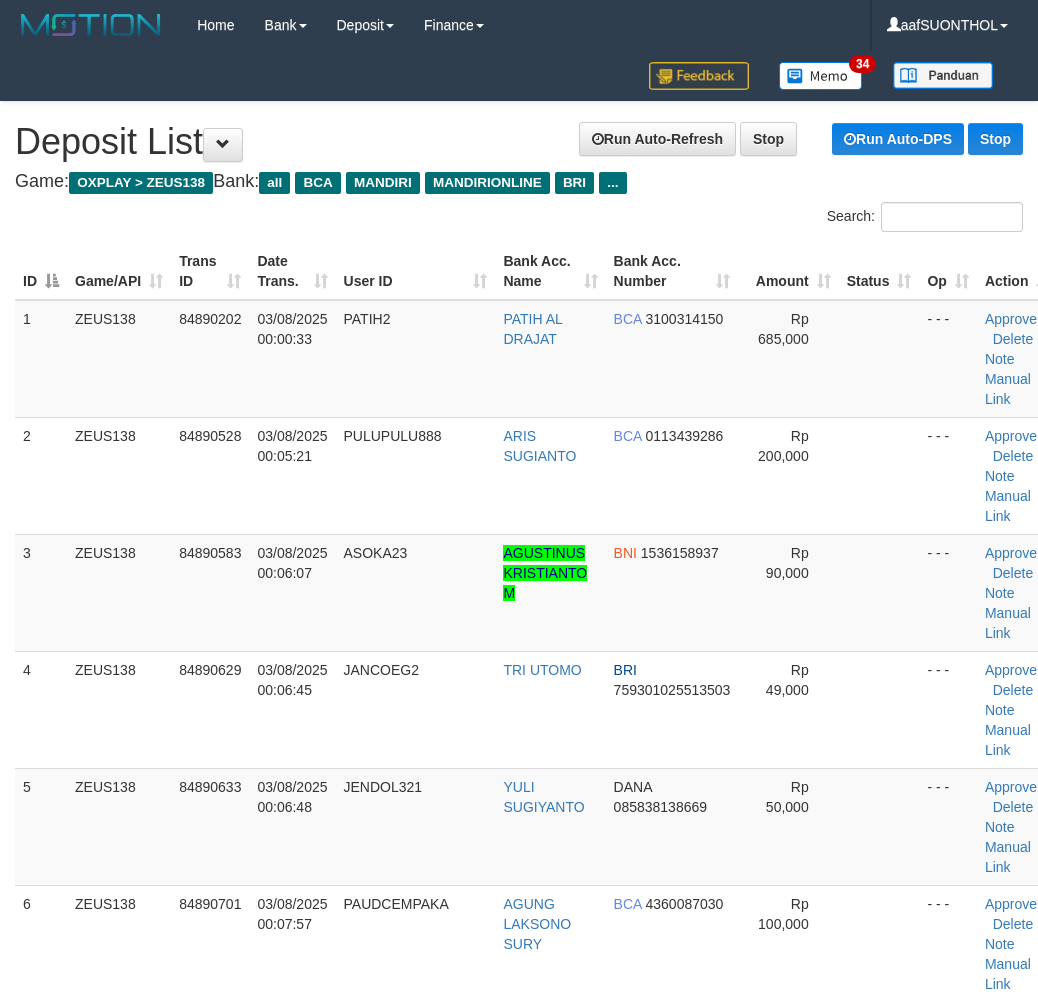 scroll, scrollTop: 1768, scrollLeft: 0, axis: vertical 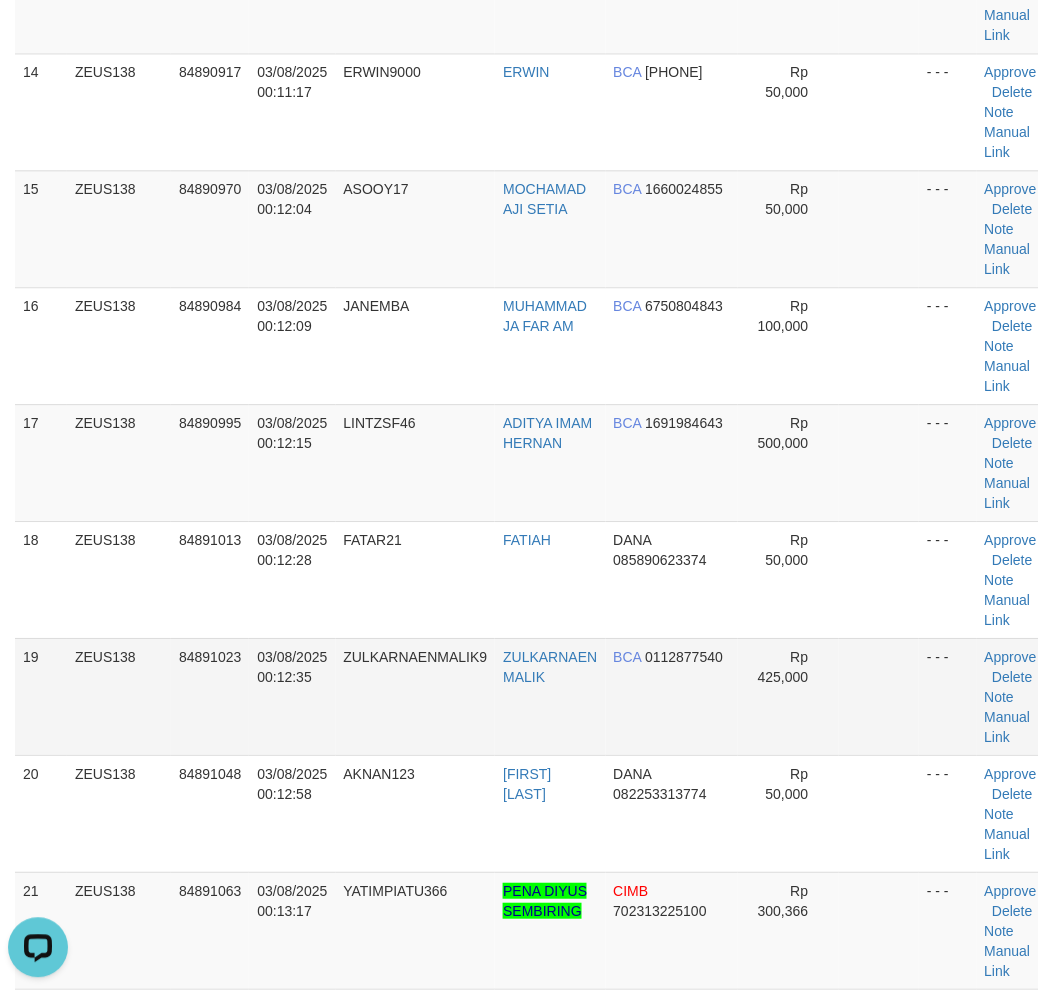 click on "Rp 425,000" at bounding box center [788, 696] 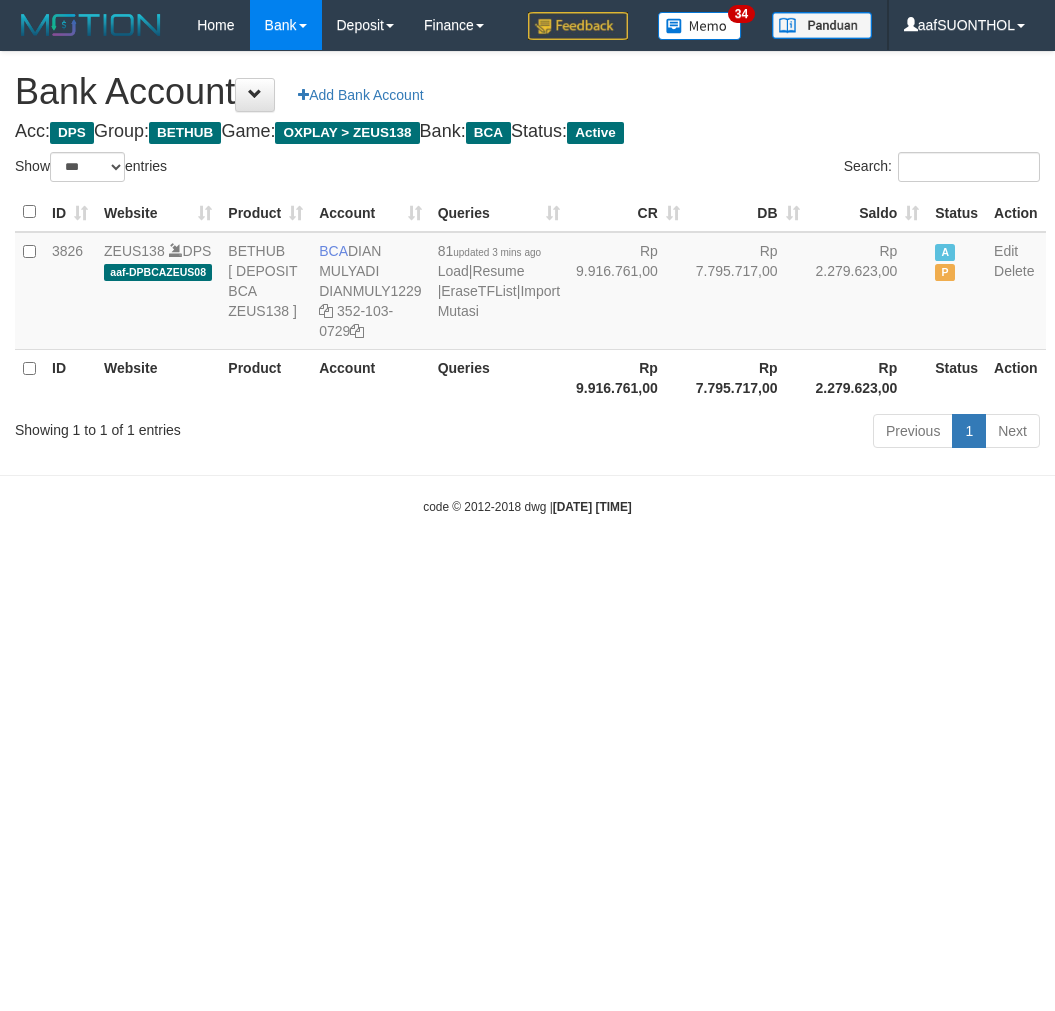 select on "***" 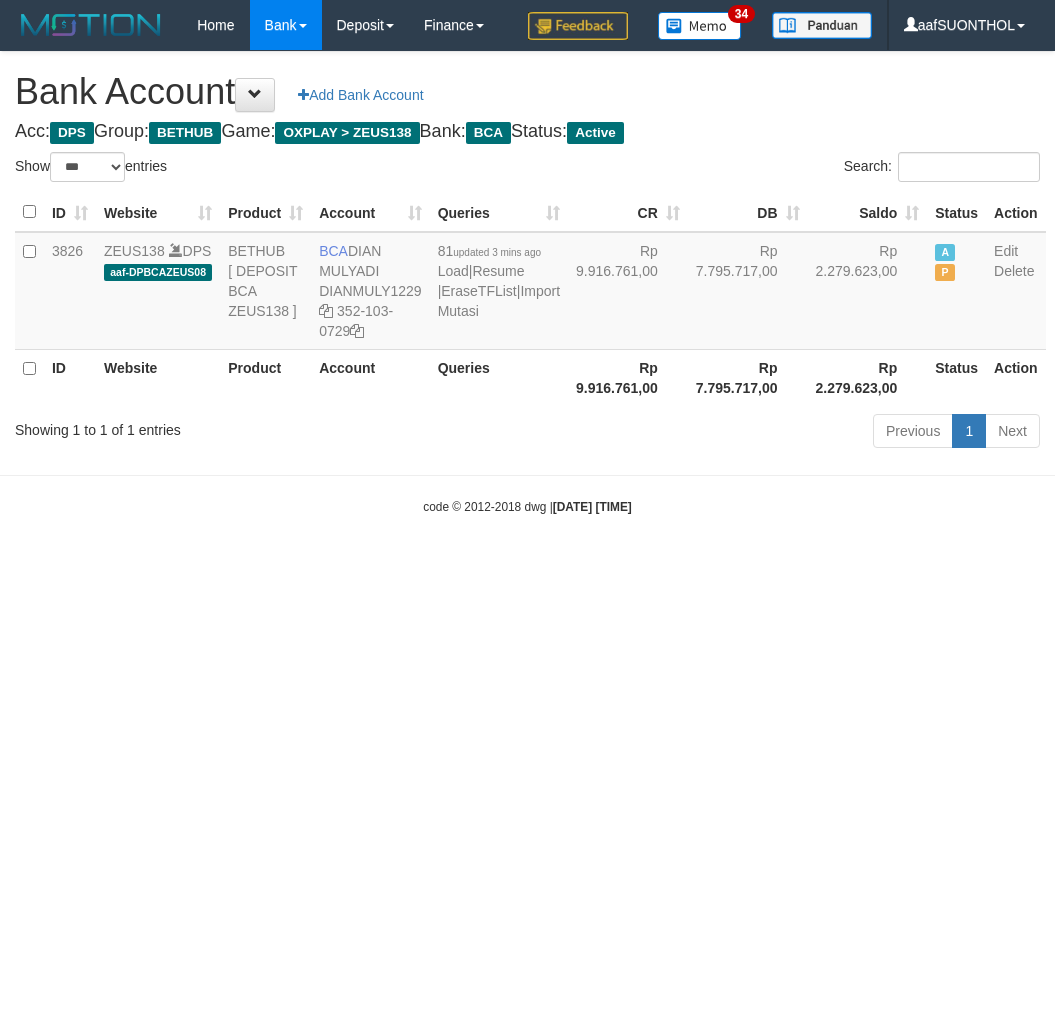 scroll, scrollTop: 0, scrollLeft: 0, axis: both 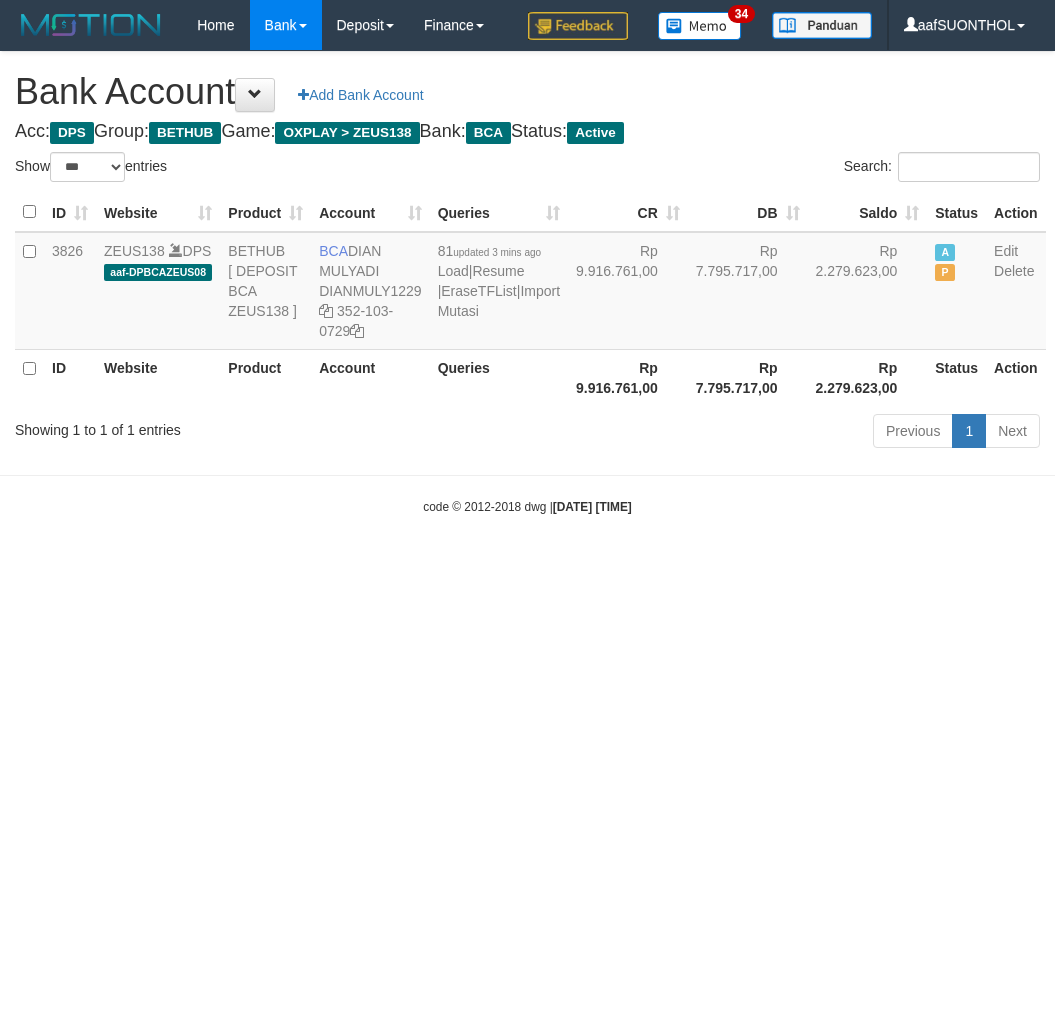 select on "***" 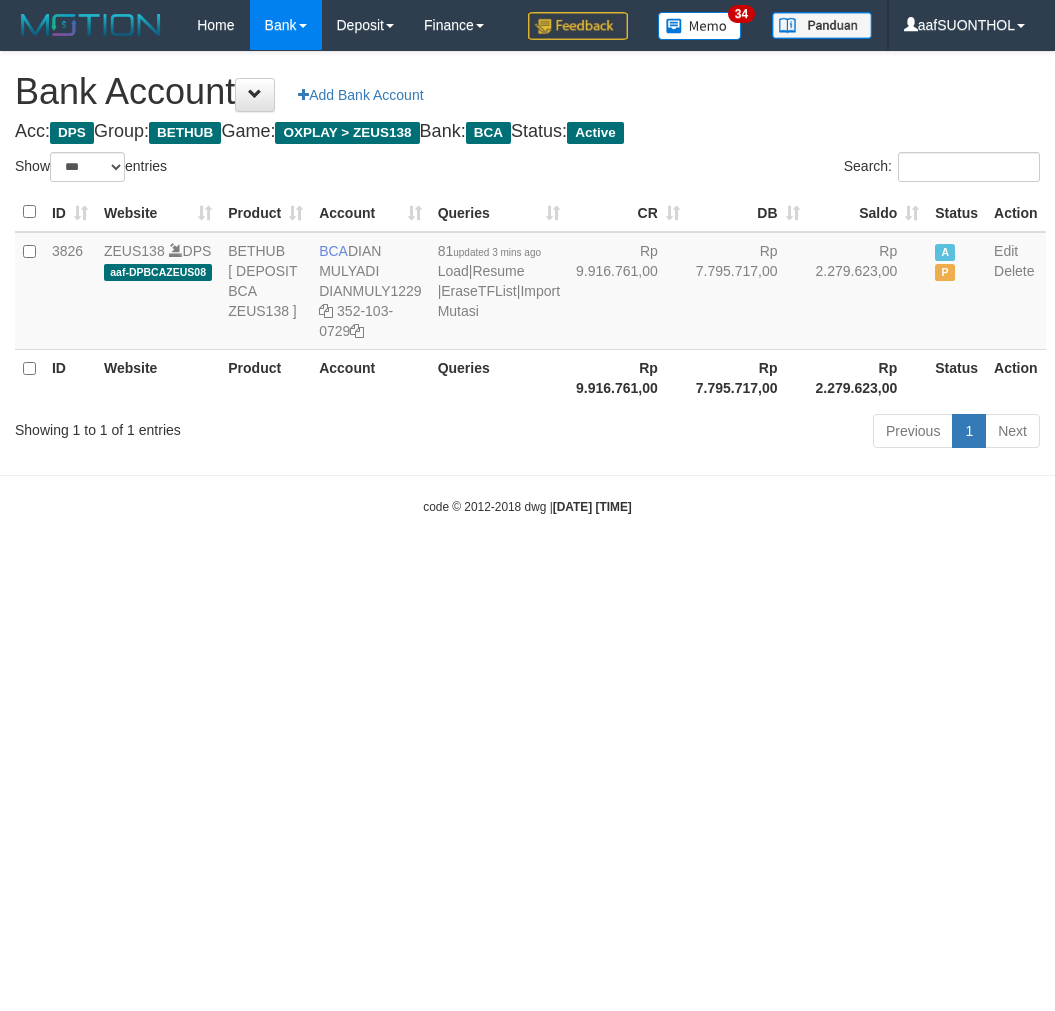 scroll, scrollTop: 0, scrollLeft: 0, axis: both 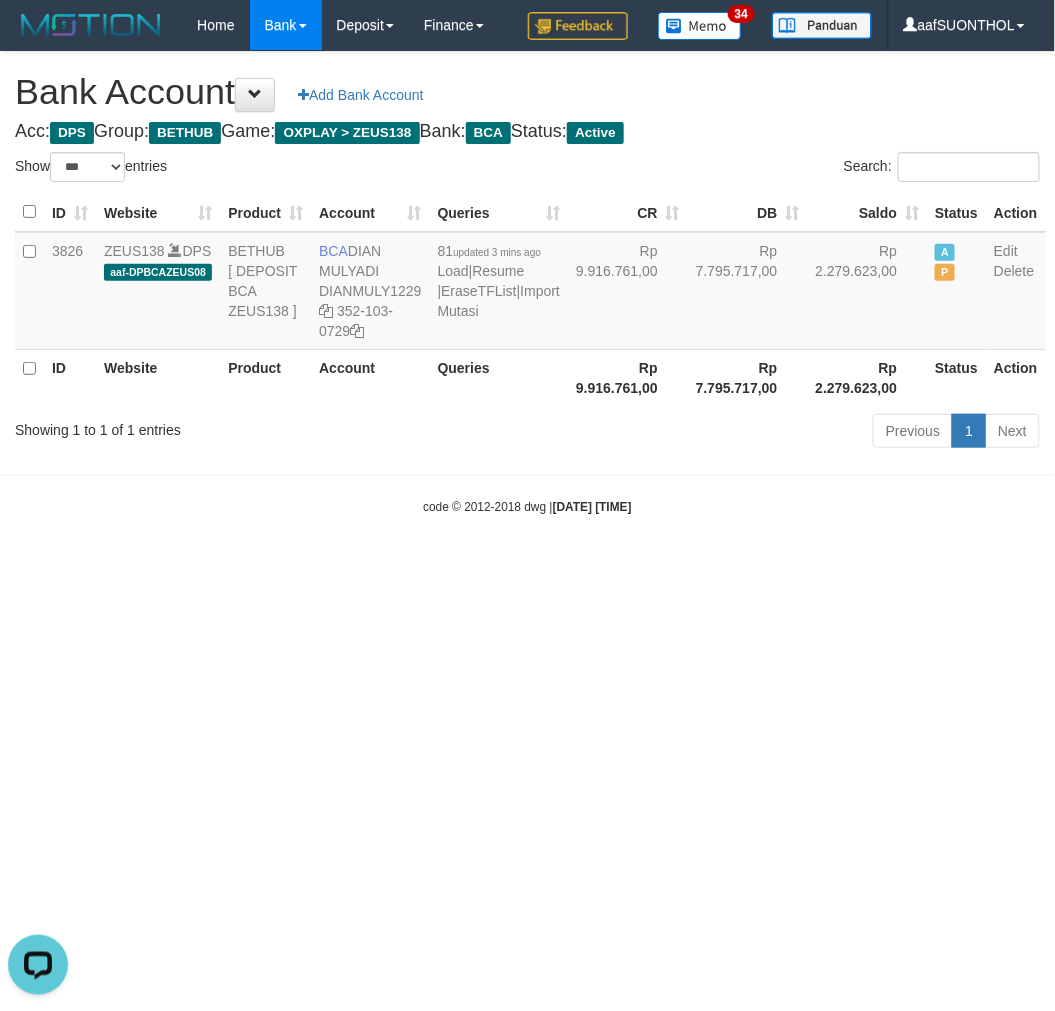 click on "Toggle navigation
Home
Bank
Account List
Load
By Website
Group
[OXPLAY]													ZEUS138
By Load Group (DPS)
Sync" at bounding box center (527, 283) 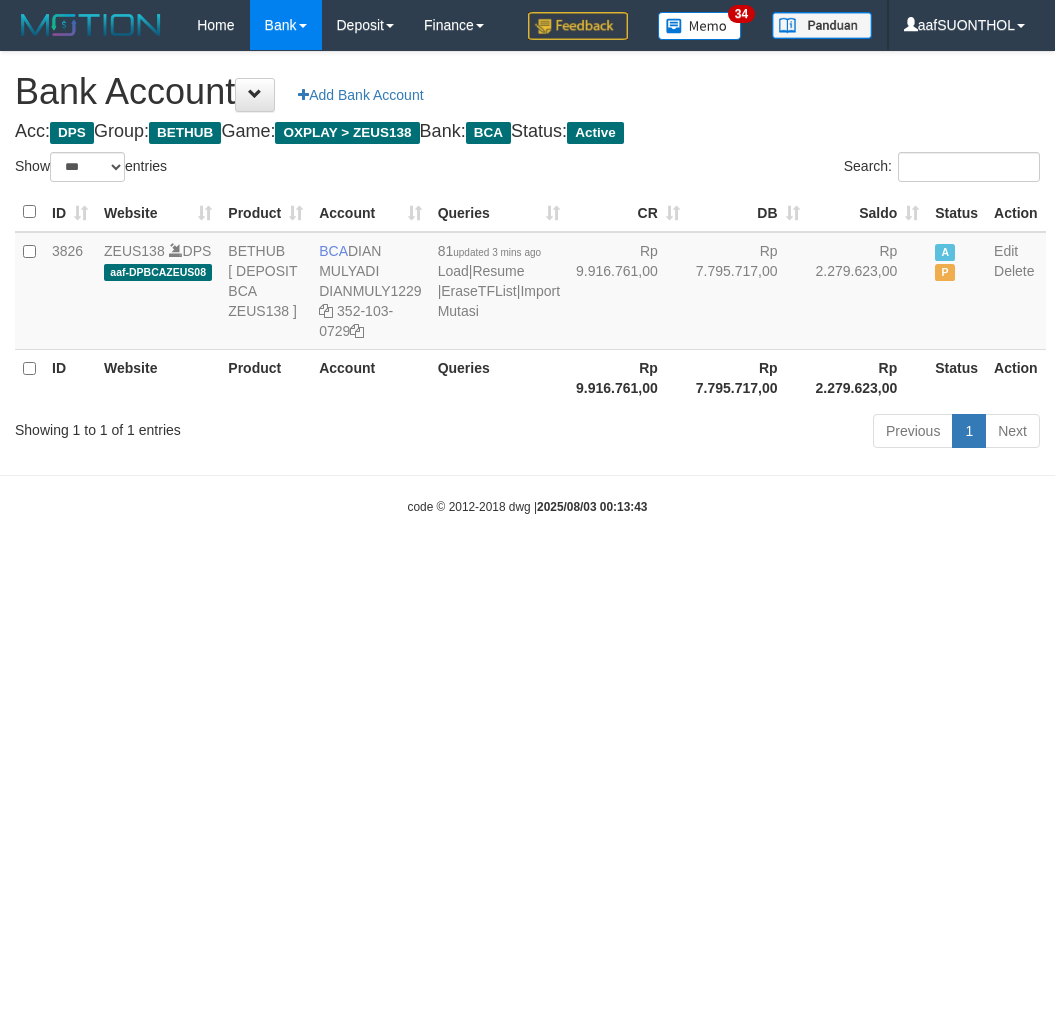 select on "***" 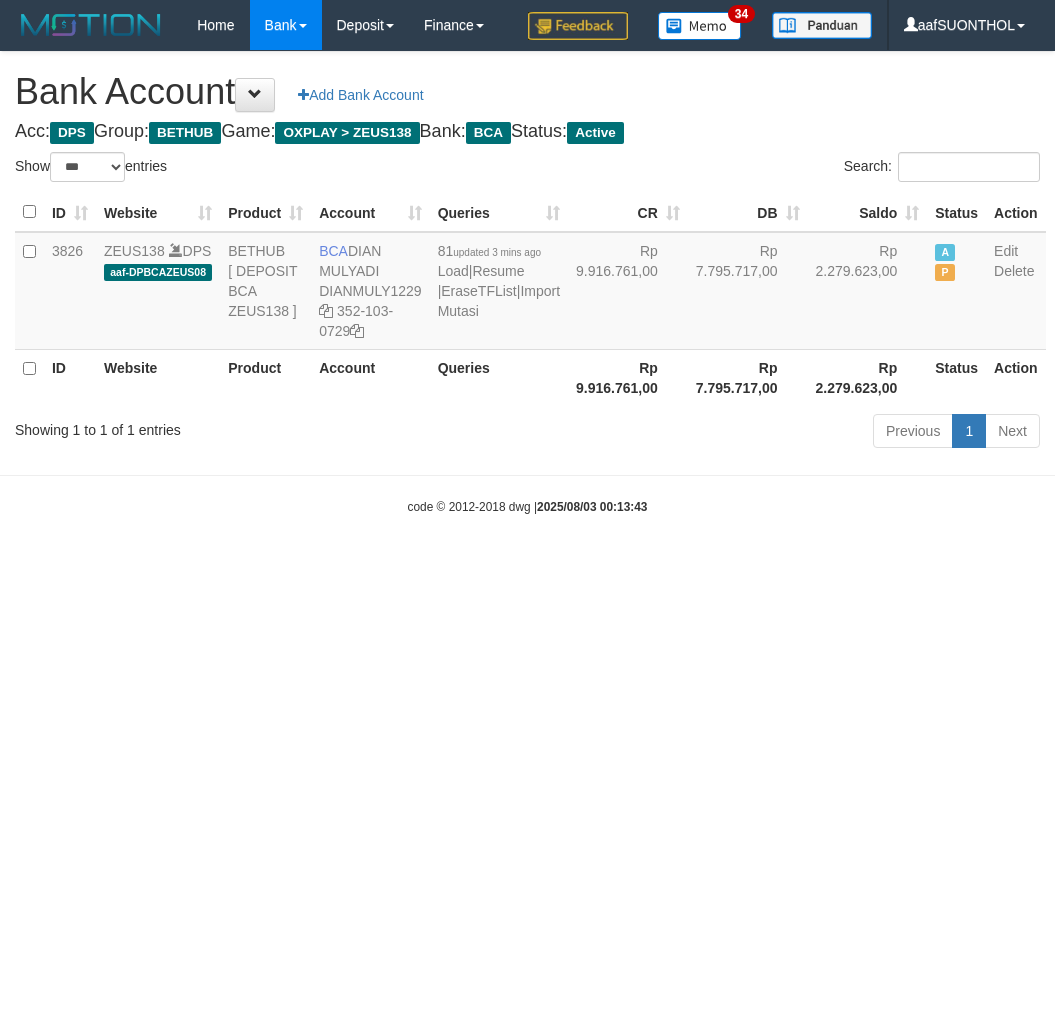 scroll, scrollTop: 0, scrollLeft: 0, axis: both 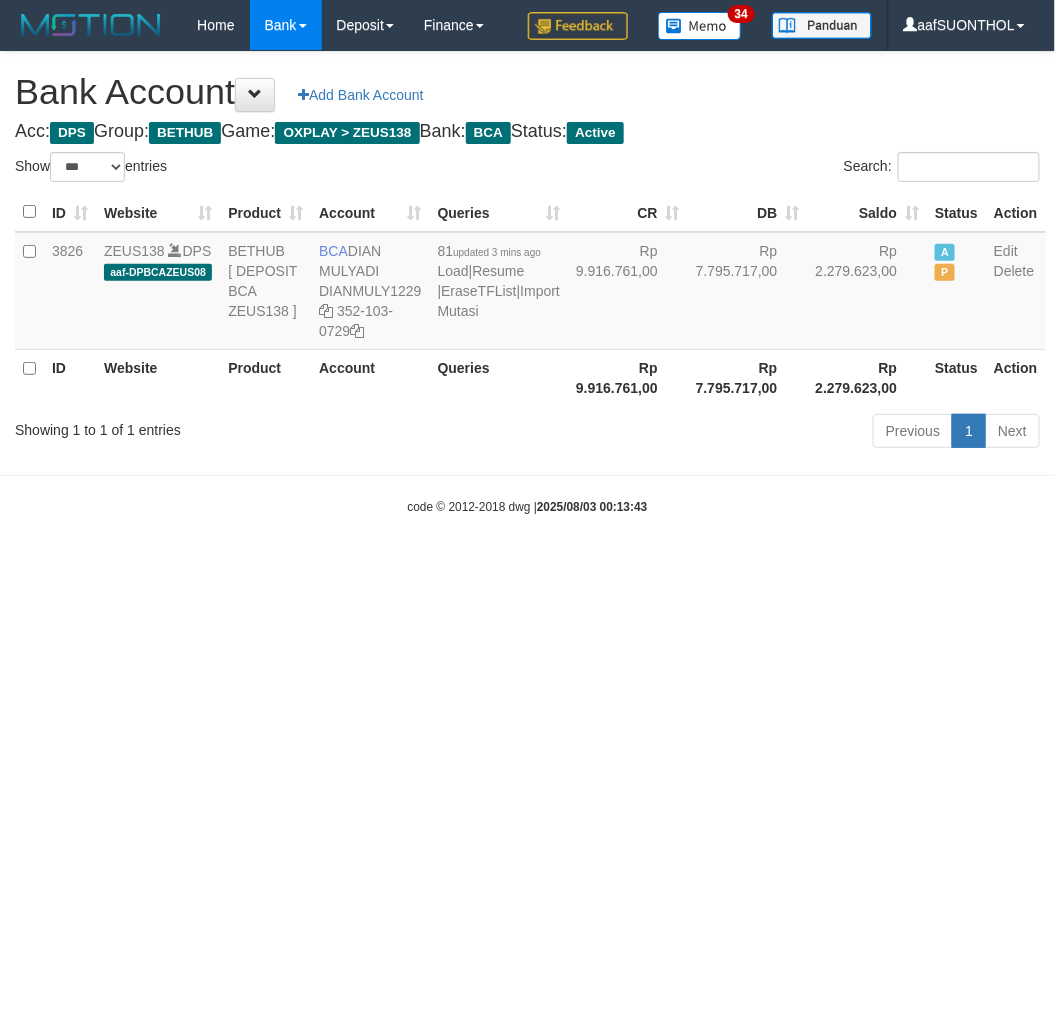 click on "Toggle navigation
Home
Bank
Account List
Load
By Website
Group
[OXPLAY]													ZEUS138
By Load Group (DPS)
Sync" at bounding box center (527, 283) 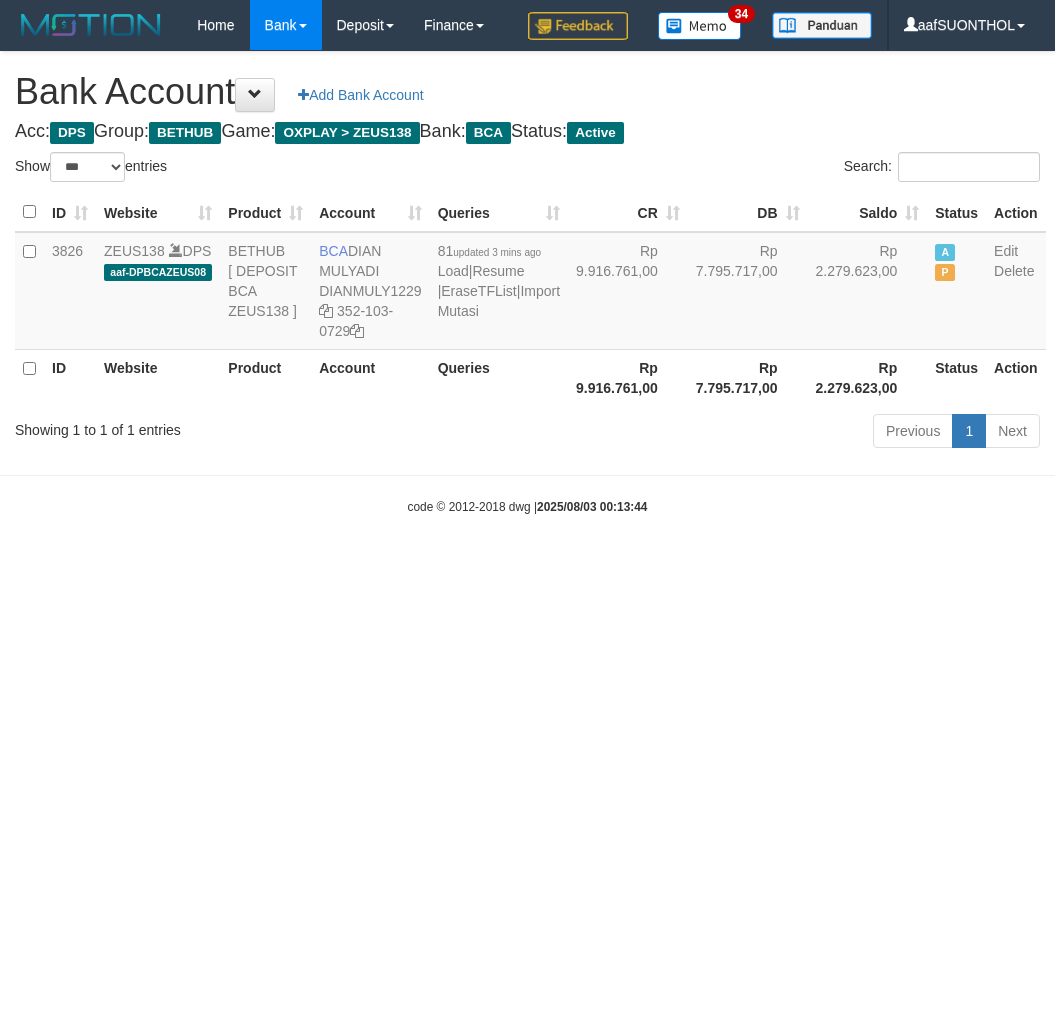 select on "***" 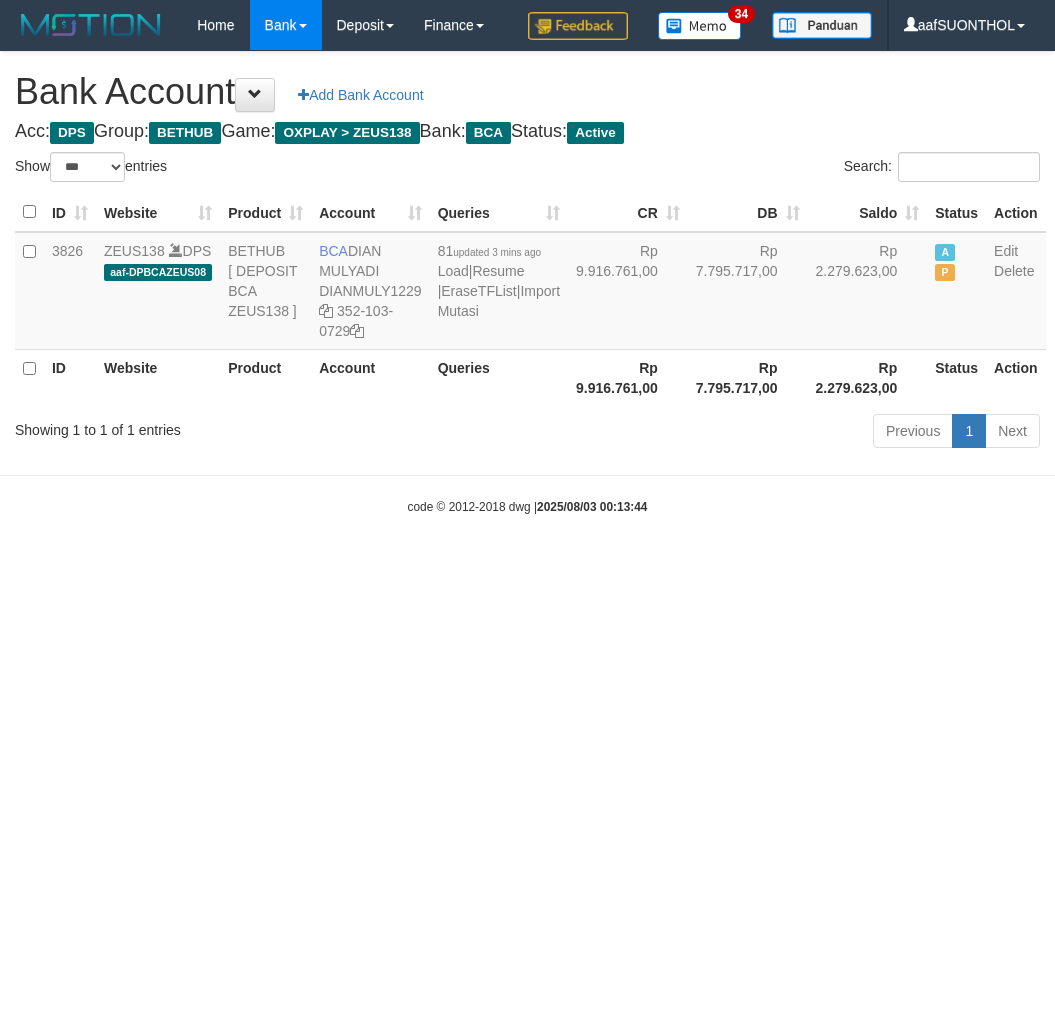 scroll, scrollTop: 0, scrollLeft: 0, axis: both 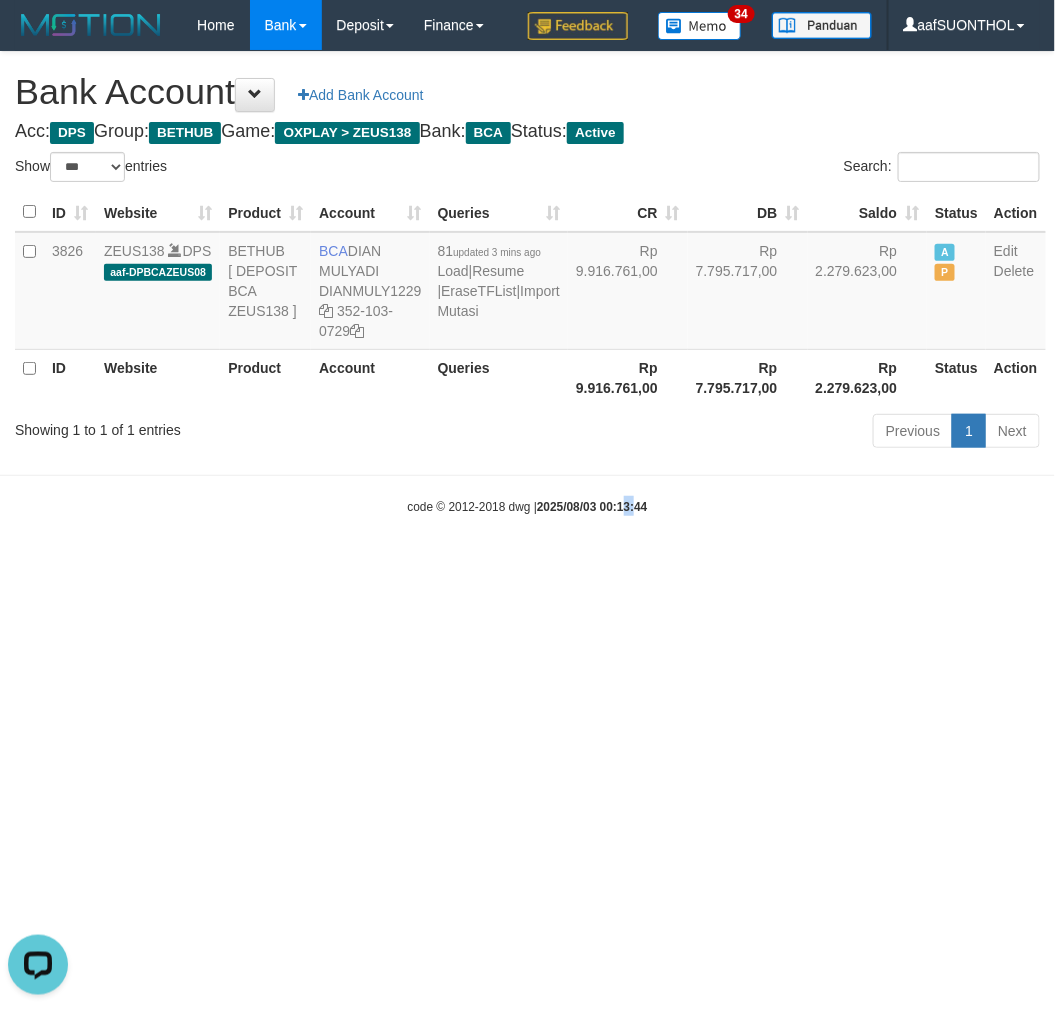 click on "Toggle navigation
Home
Bank
Account List
Load
By Website
Group
[OXPLAY]													ZEUS138
By Load Group (DPS)
Sync" at bounding box center [527, 283] 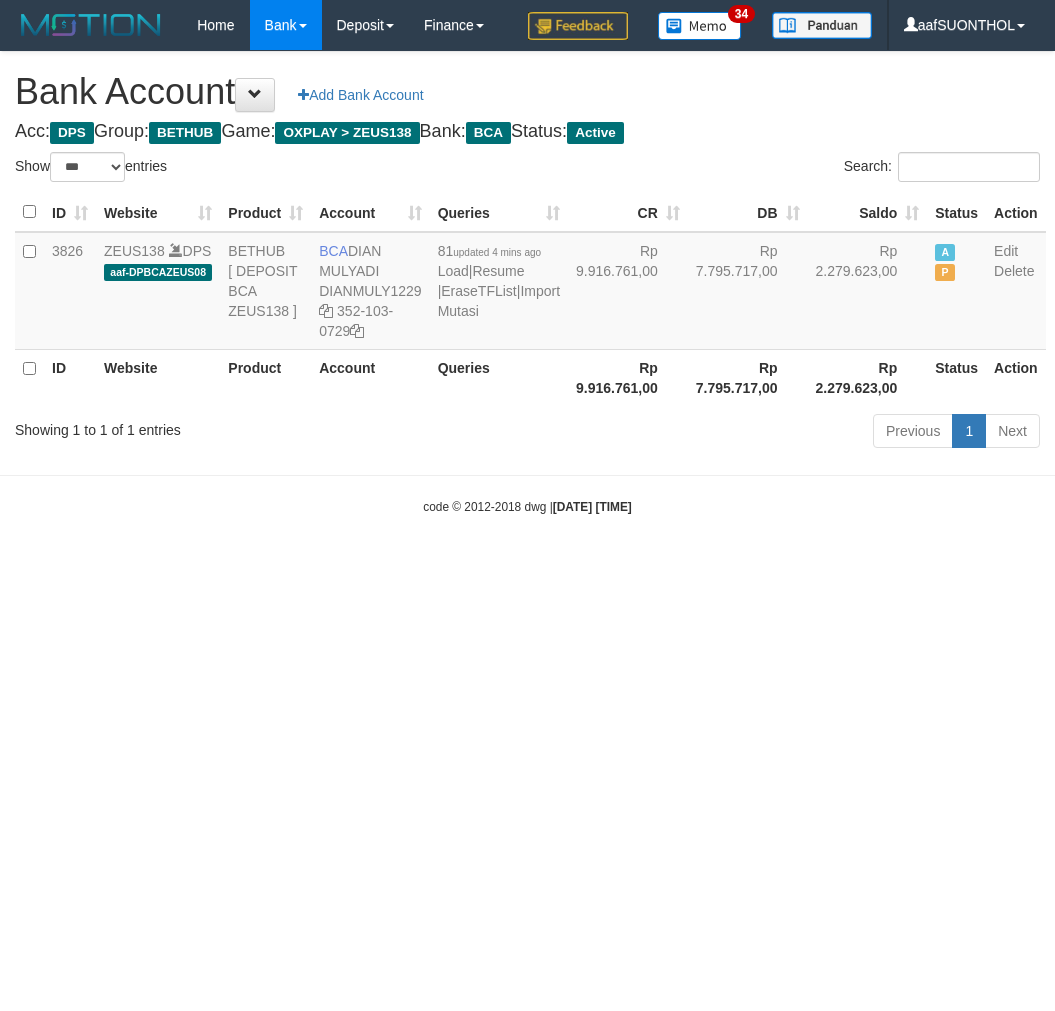 select on "***" 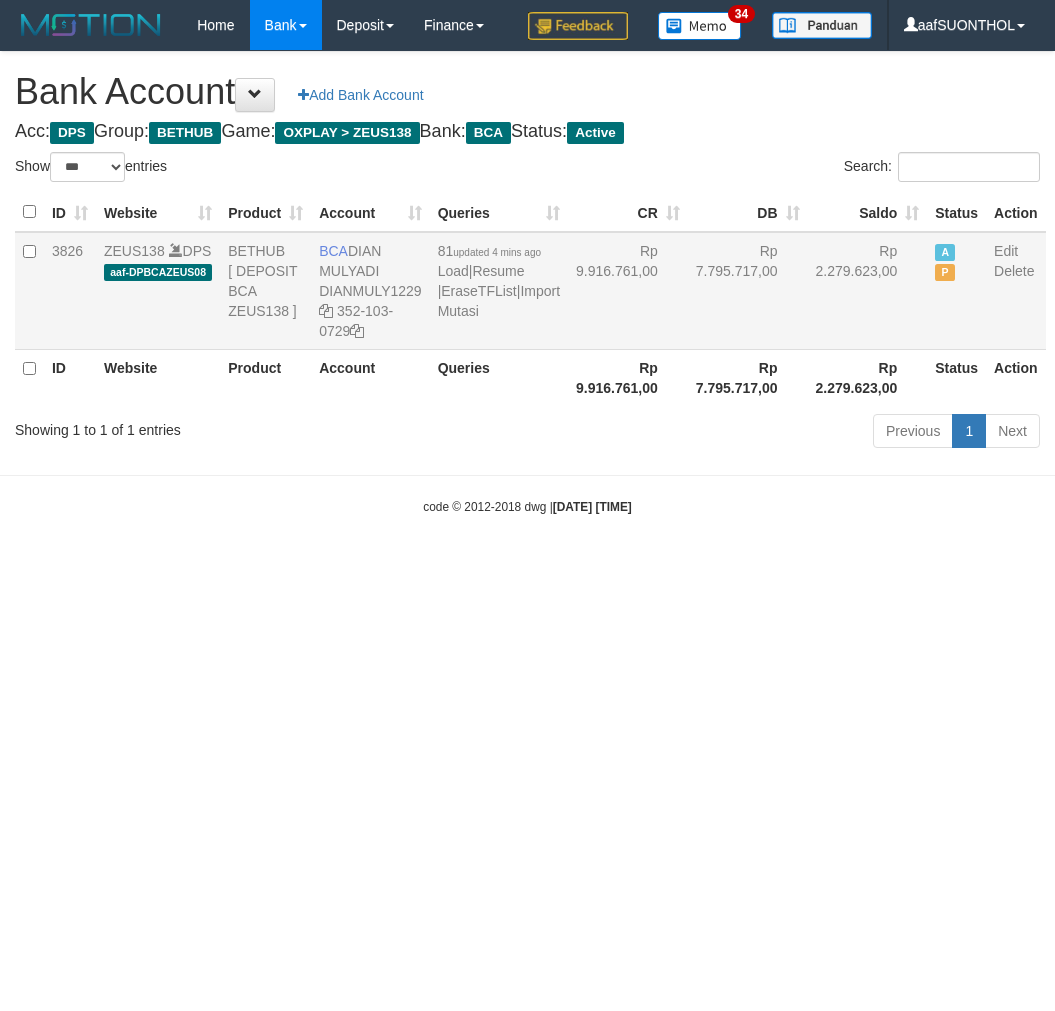 scroll, scrollTop: 0, scrollLeft: 0, axis: both 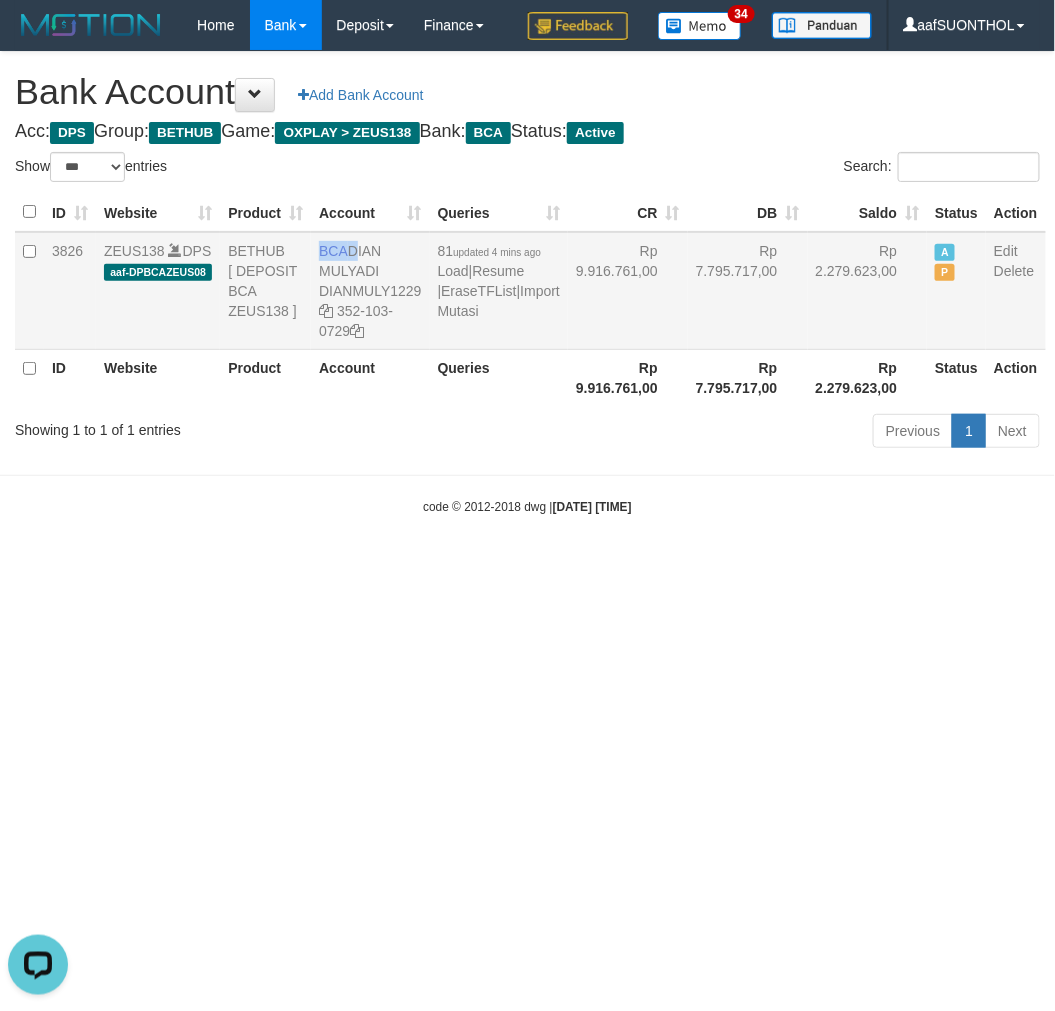 drag, startPoint x: 320, startPoint y: 250, endPoint x: 410, endPoint y: 263, distance: 90.934044 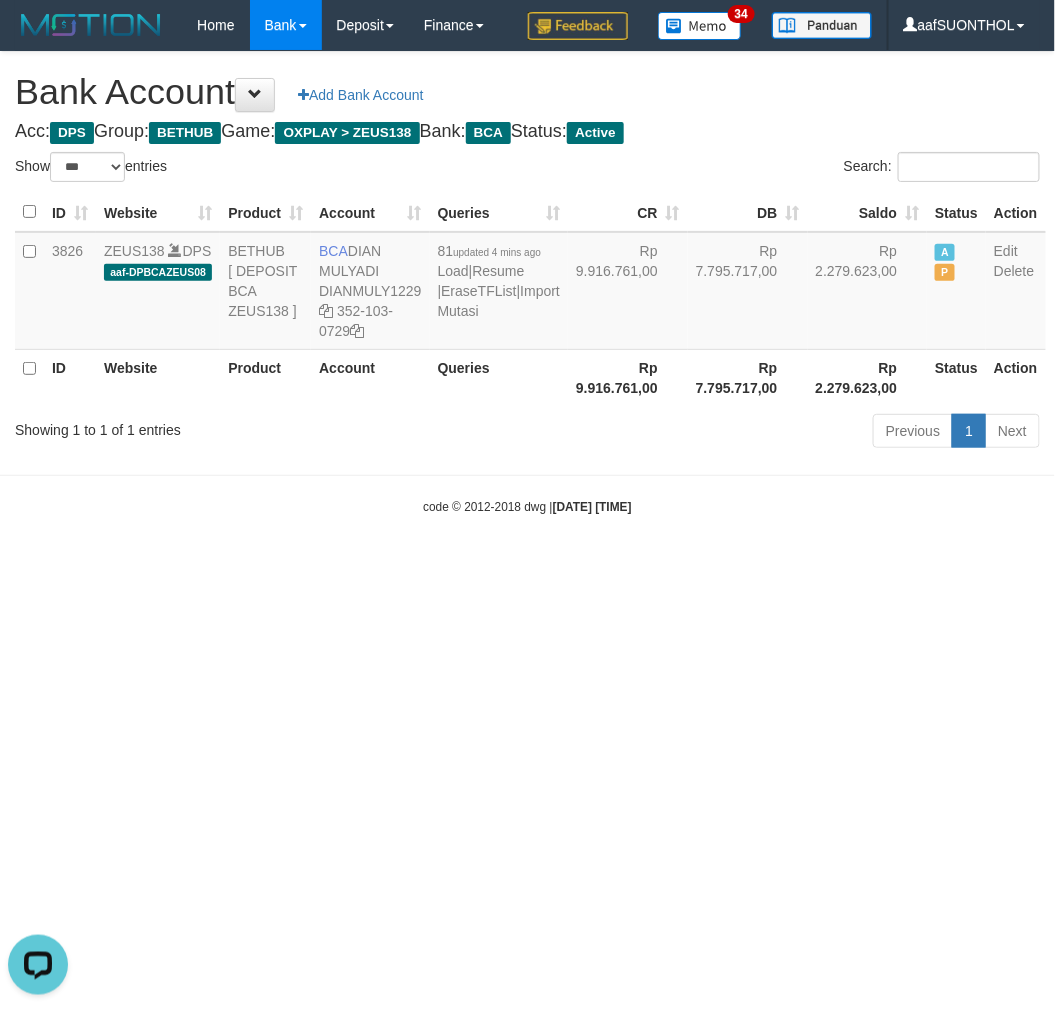 click on "Toggle navigation
Home
Bank
Account List
Load
By Website
Group
[OXPLAY]													ZEUS138
By Load Group (DPS)
Sync" at bounding box center [527, 283] 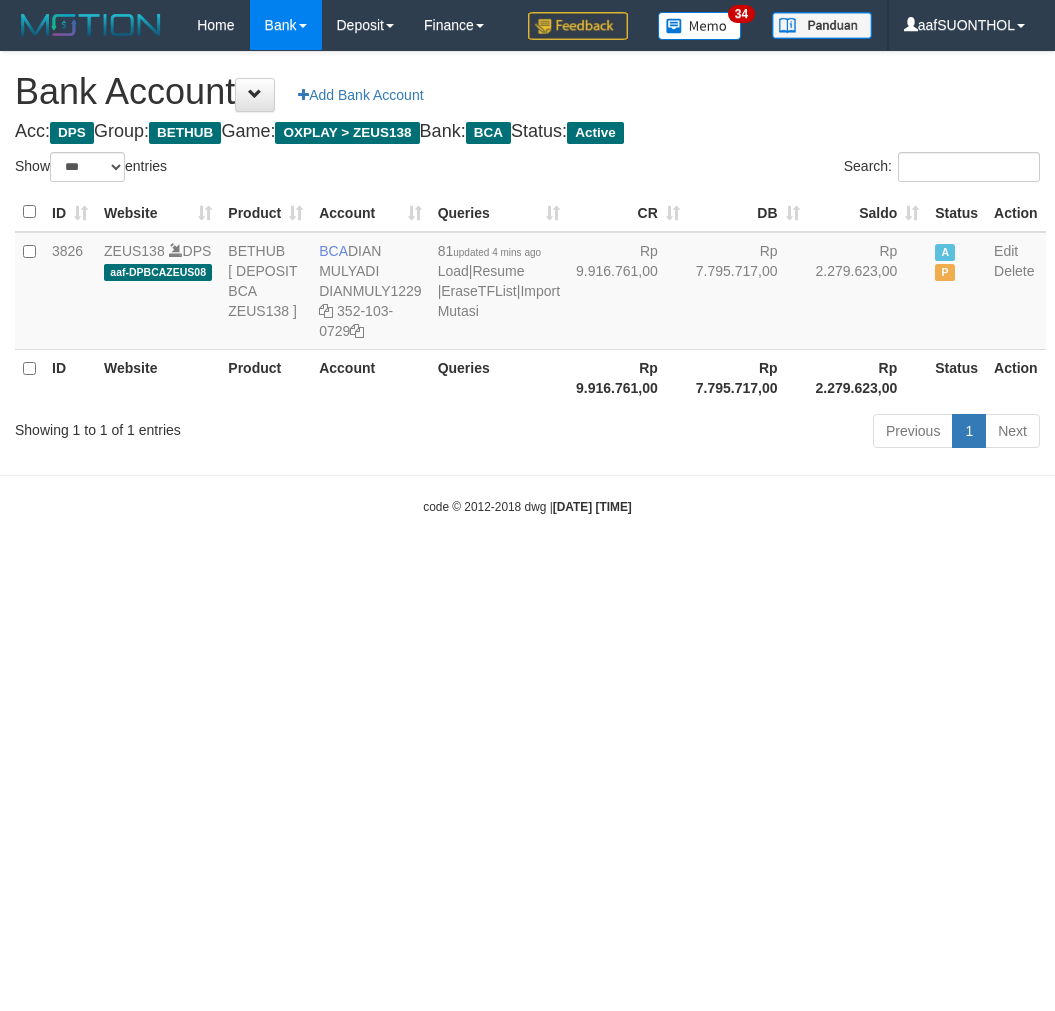 select on "***" 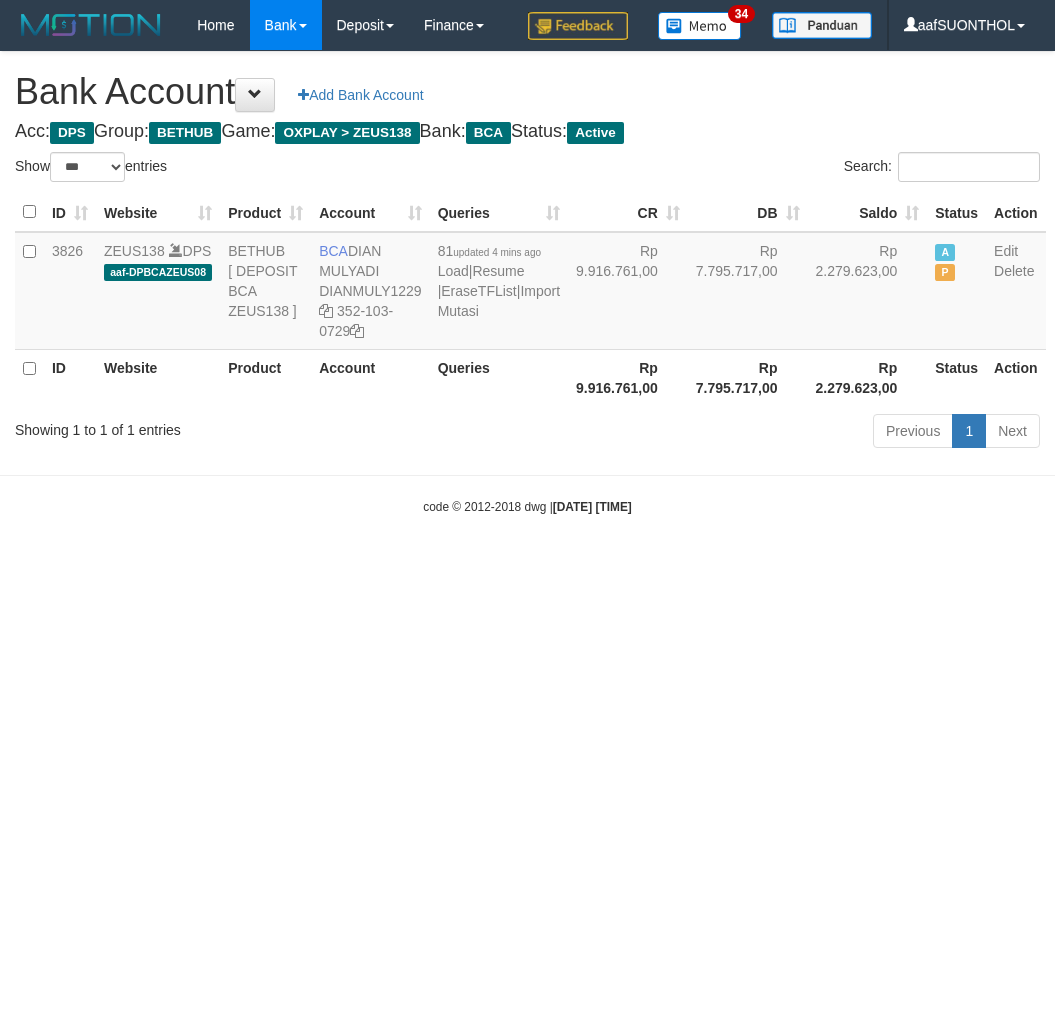 scroll, scrollTop: 0, scrollLeft: 0, axis: both 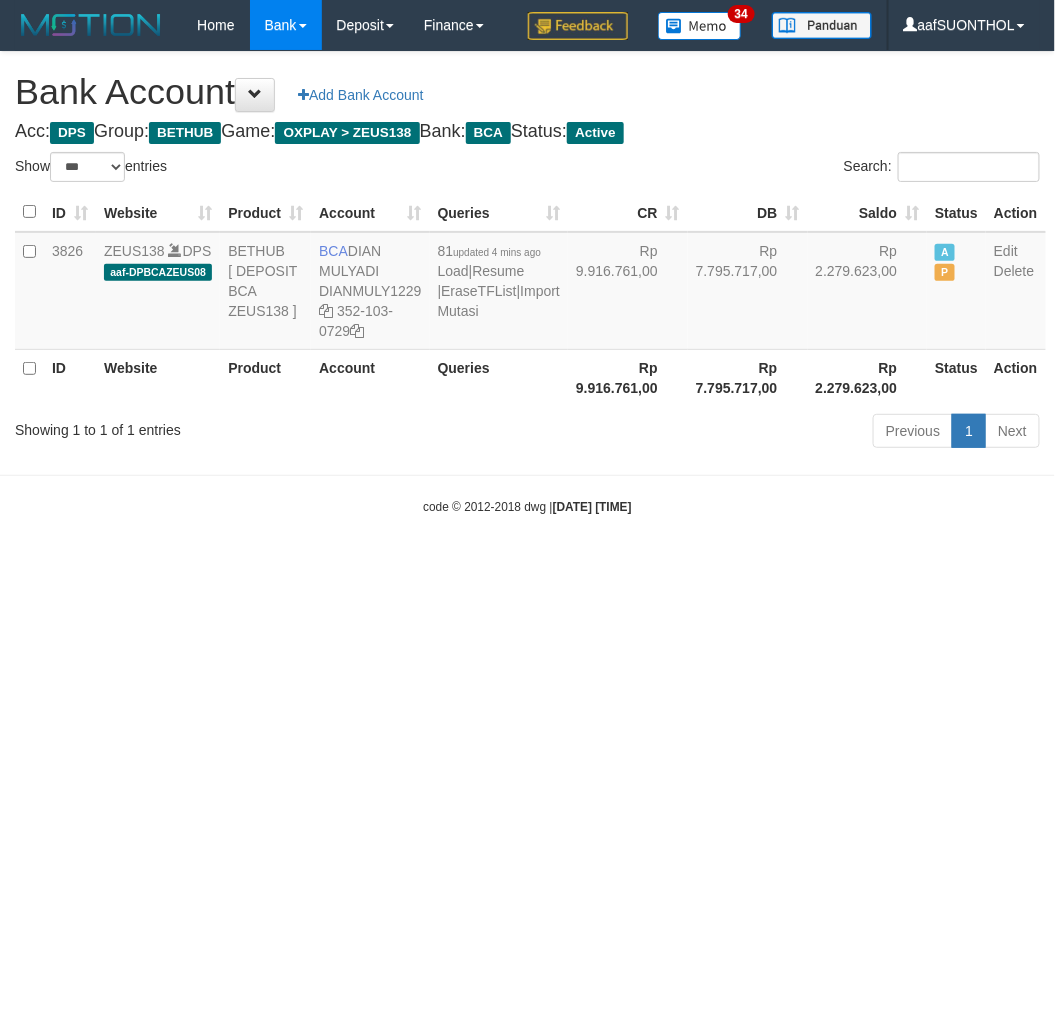 drag, startPoint x: 207, startPoint y: 676, endPoint x: 197, endPoint y: 662, distance: 17.20465 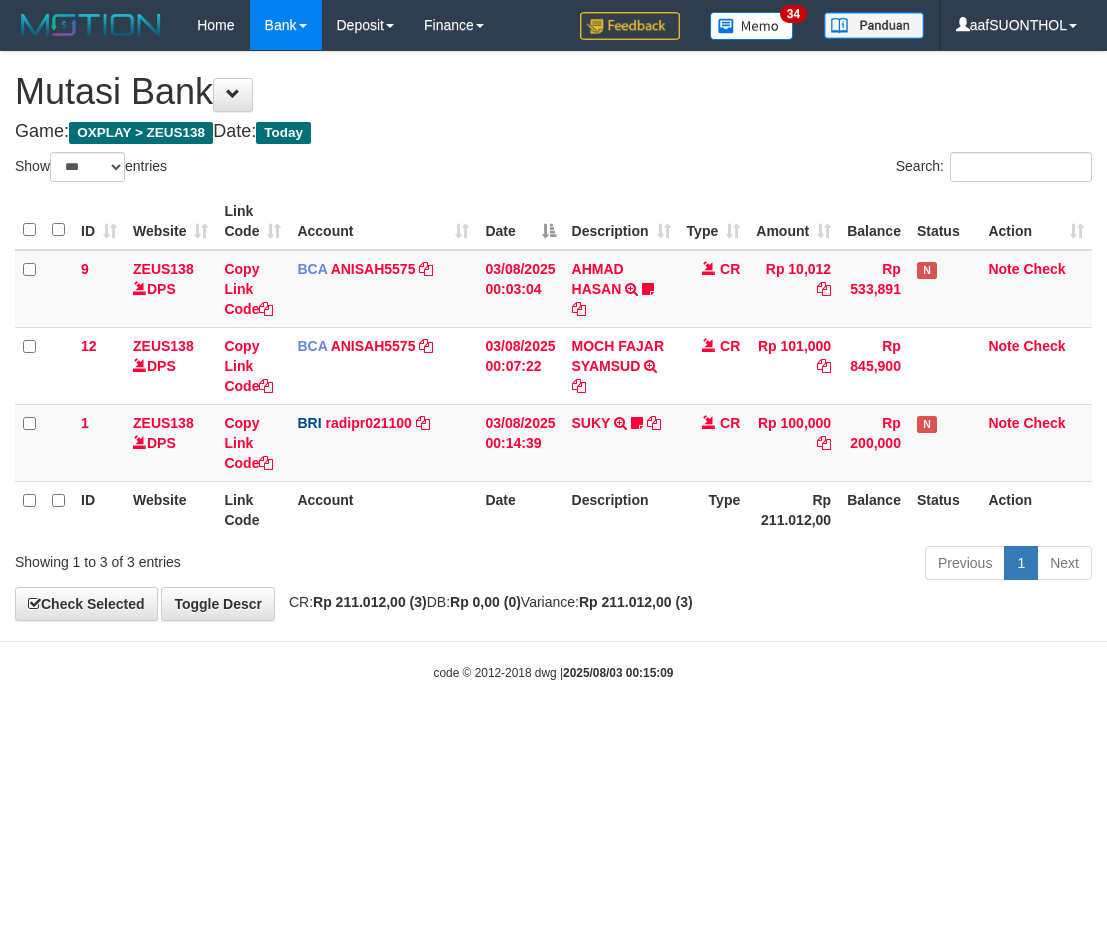 select on "***" 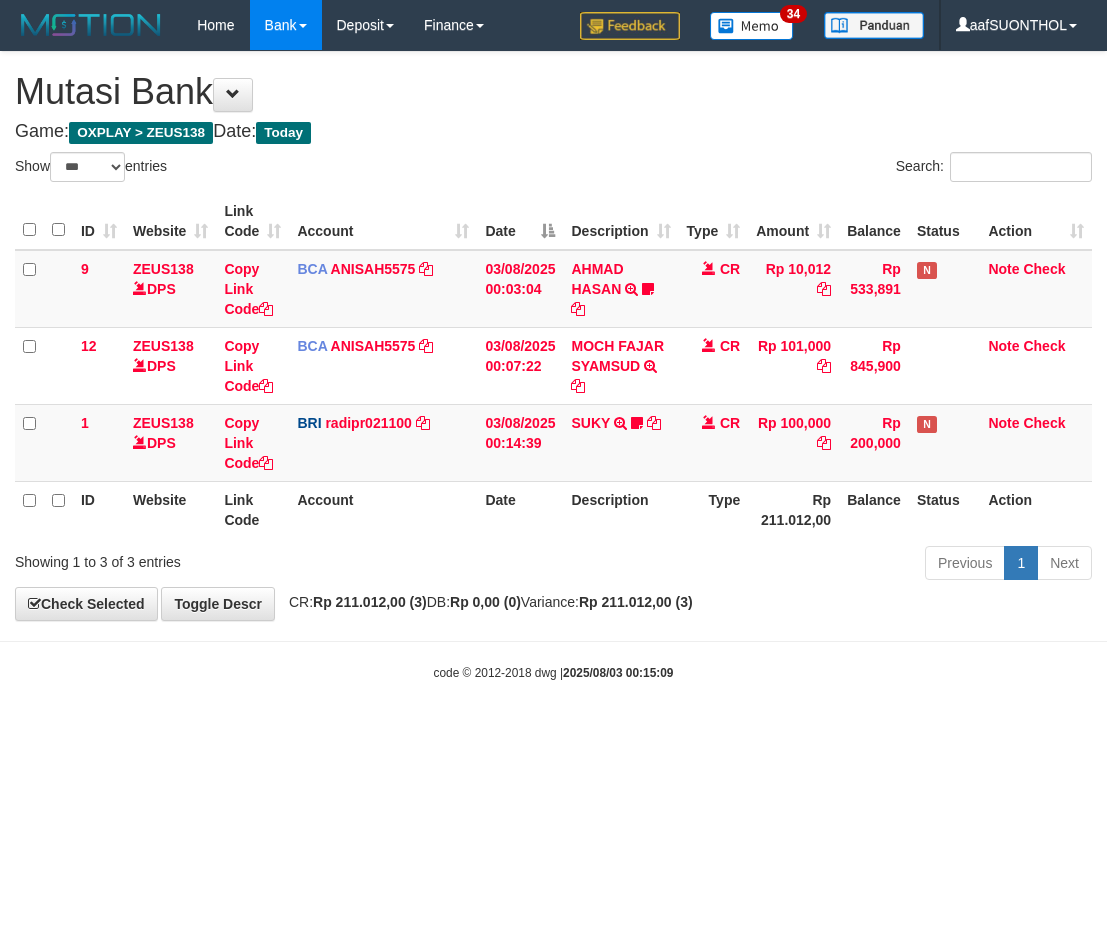 scroll, scrollTop: 0, scrollLeft: 0, axis: both 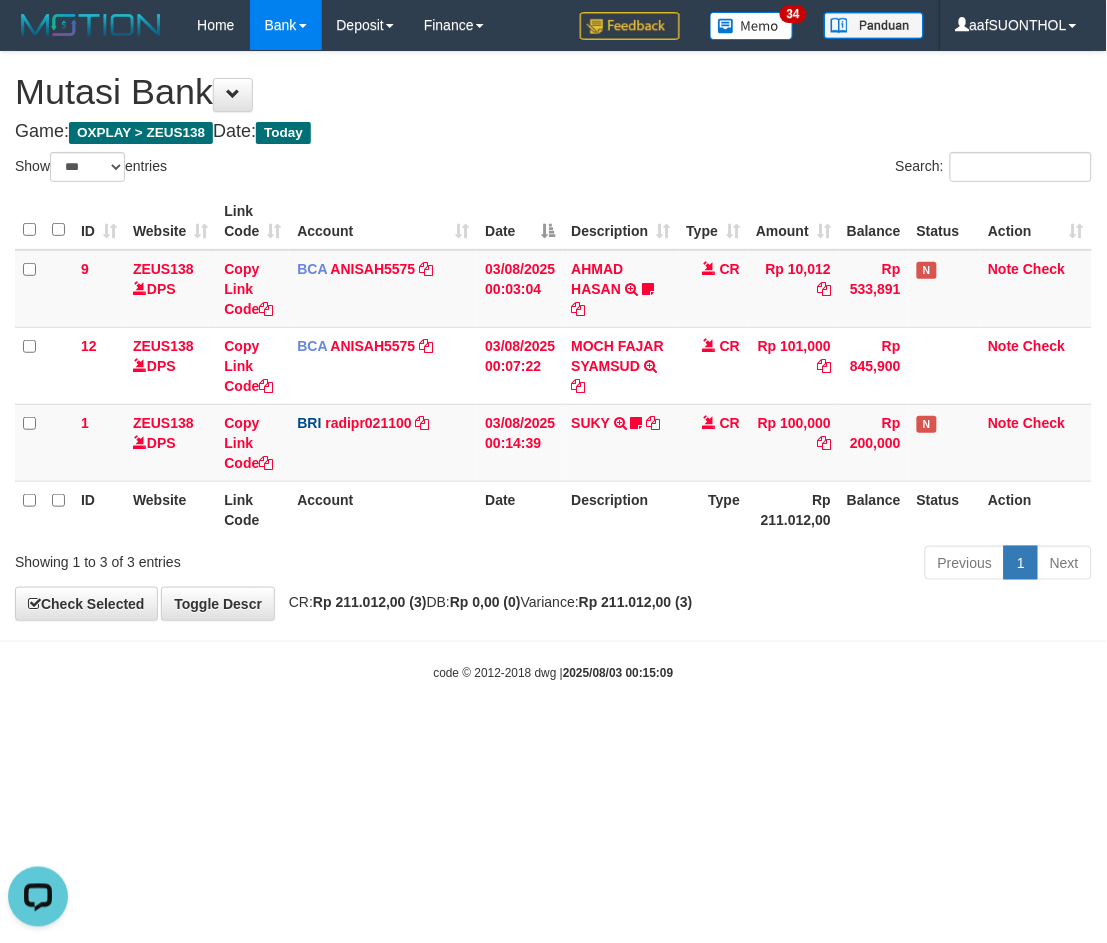 click on "Toggle navigation
Home
Bank
Account List
Load
By Website
Group
[OXPLAY]													ZEUS138
By Load Group (DPS)
Sync" at bounding box center (553, 366) 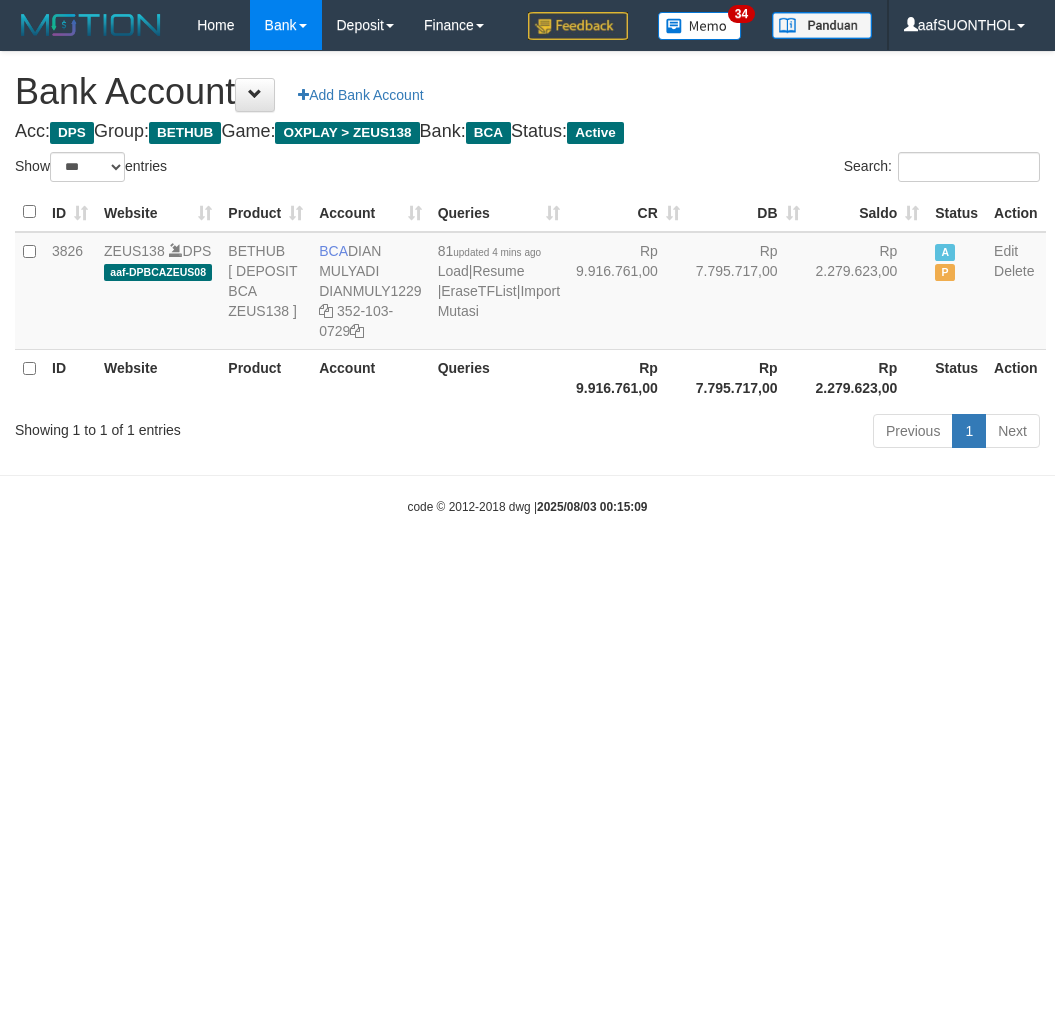 select on "***" 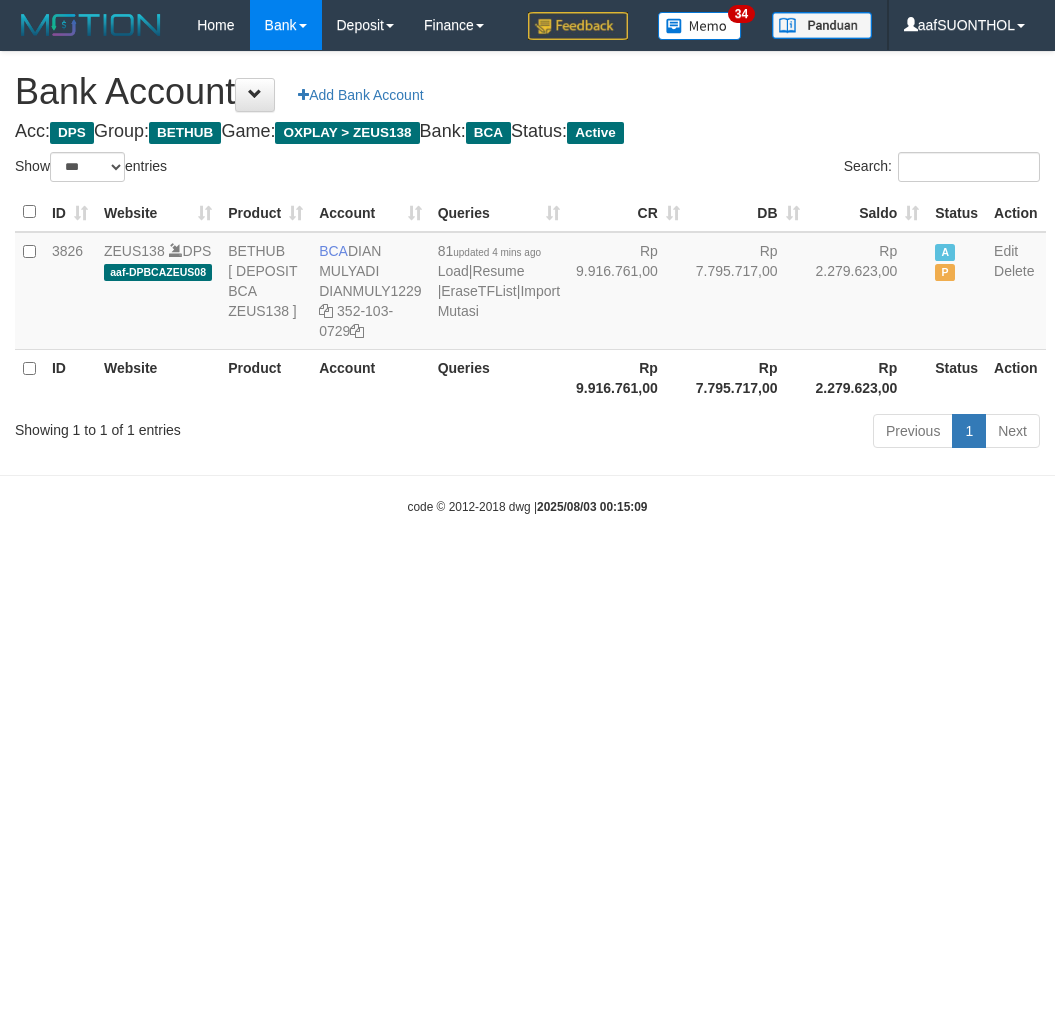 scroll, scrollTop: 0, scrollLeft: 0, axis: both 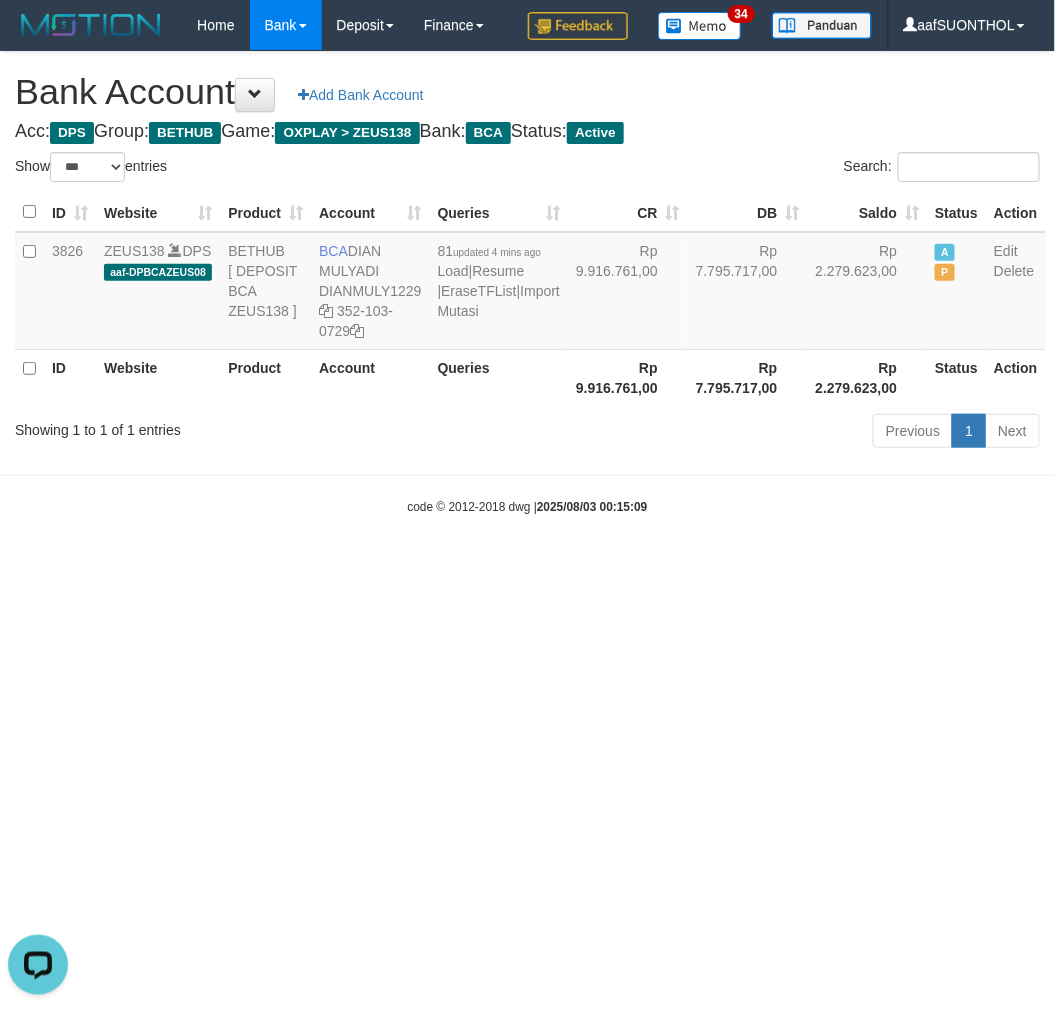 click on "Toggle navigation
Home
Bank
Account List
Load
By Website
Group
[OXPLAY]													ZEUS138
By Load Group (DPS)
Sync" at bounding box center [527, 283] 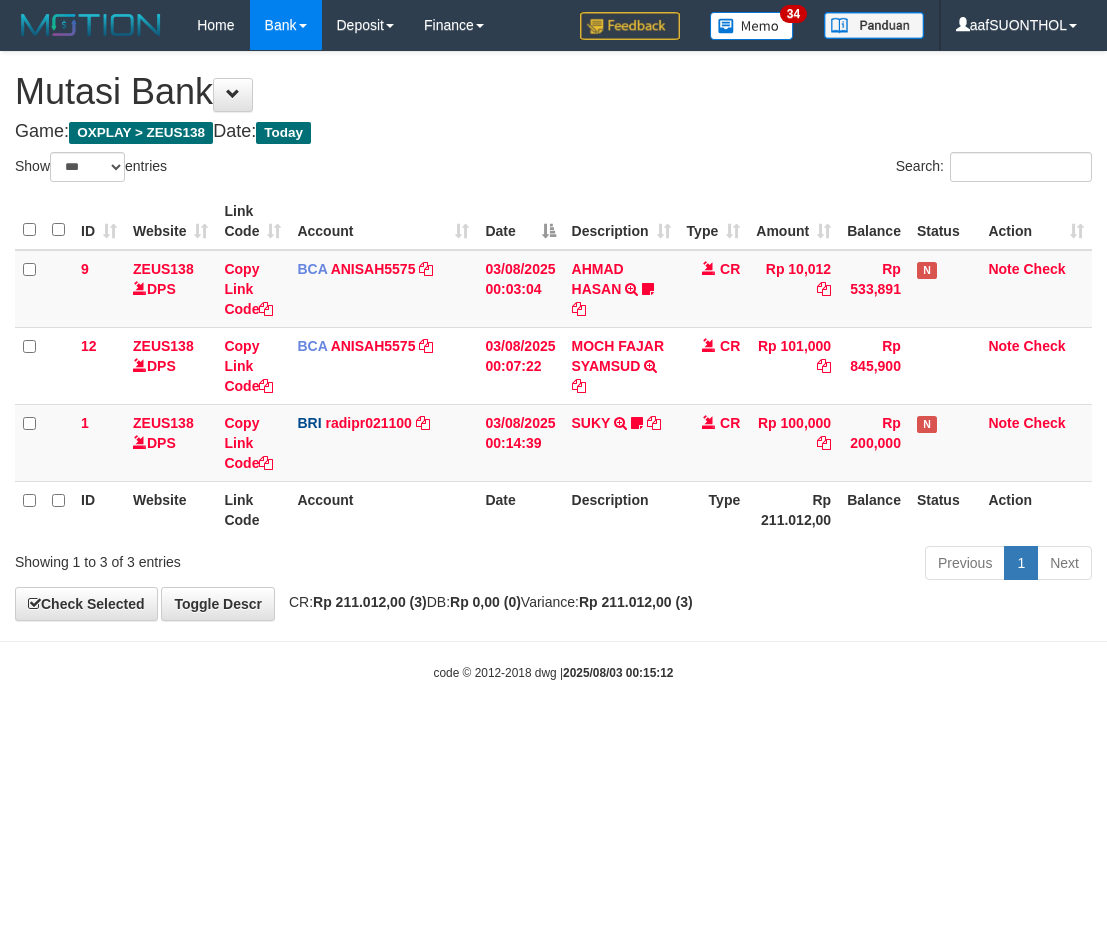select on "***" 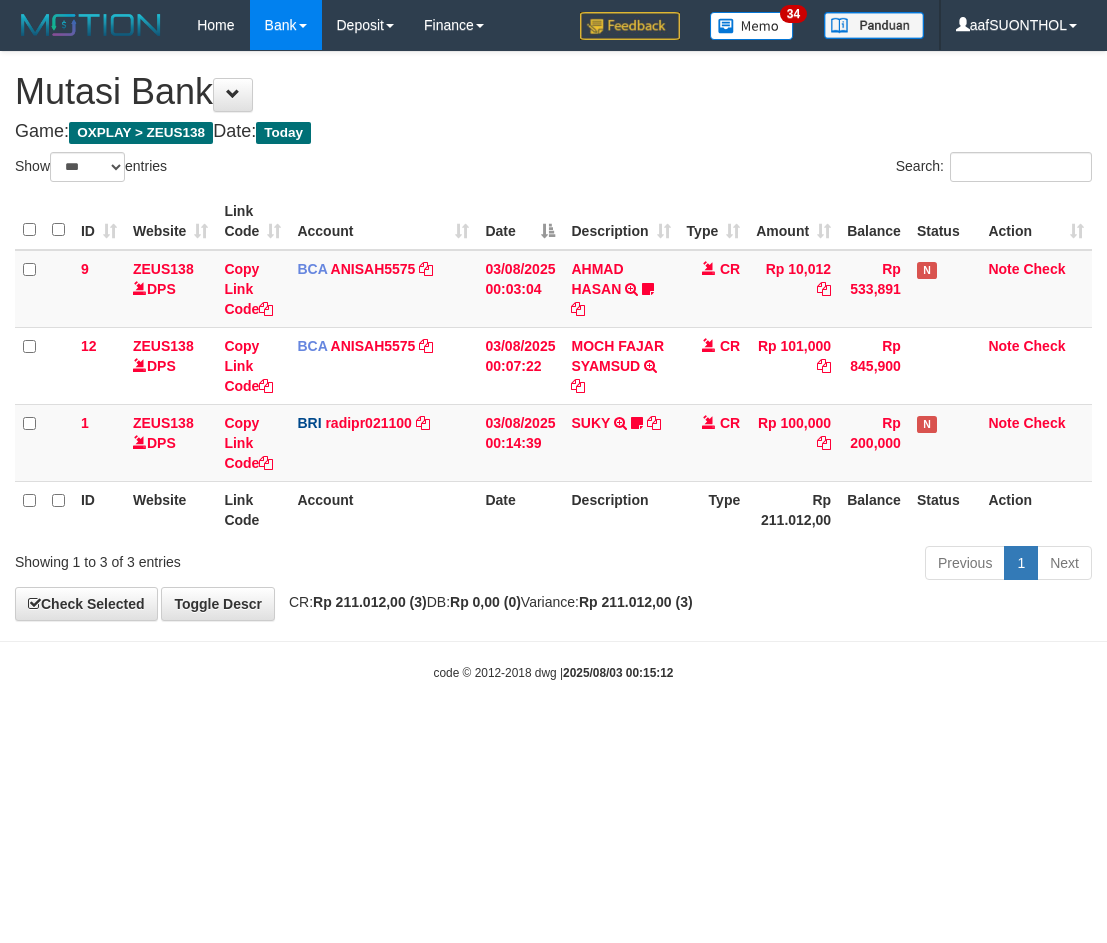 scroll, scrollTop: 0, scrollLeft: 0, axis: both 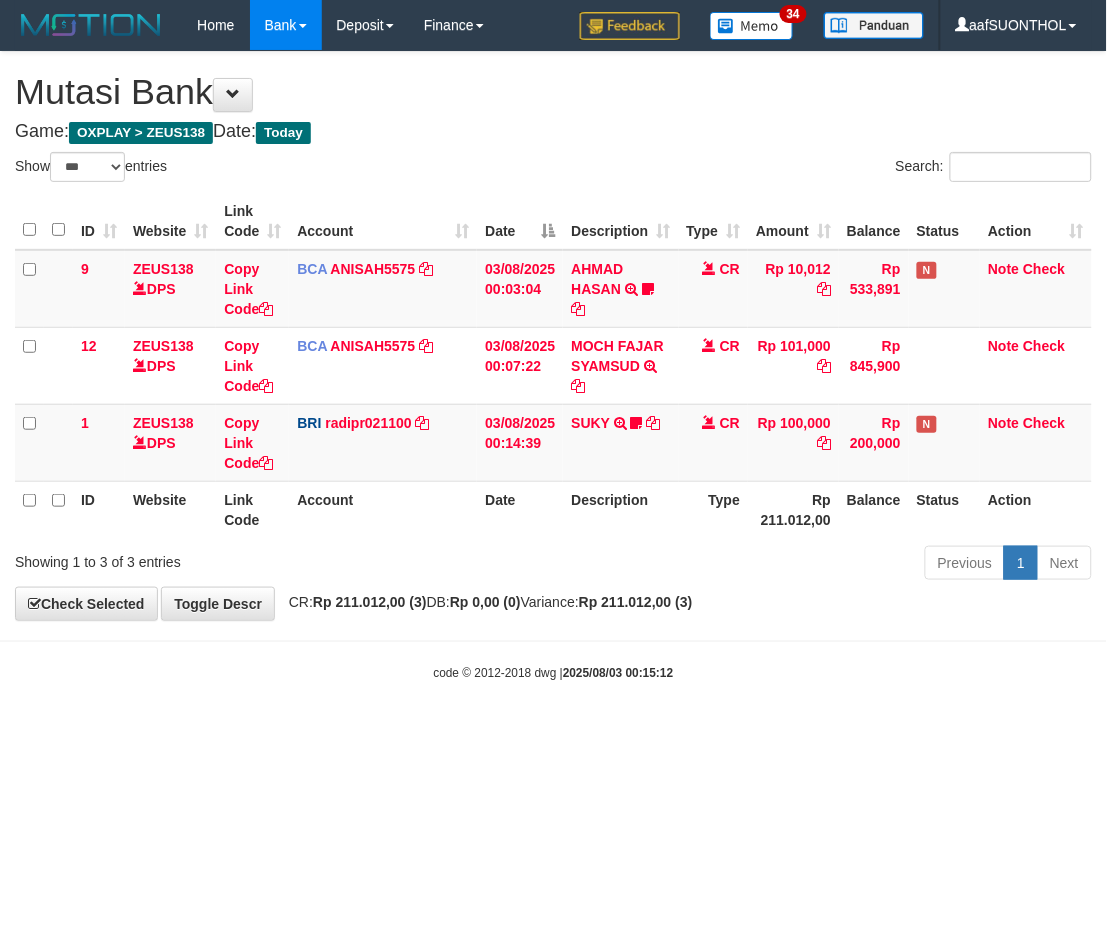 click on "Toggle navigation
Home
Bank
Account List
Load
By Website
Group
[OXPLAY]													ZEUS138
By Load Group (DPS)
Sync" at bounding box center (553, 366) 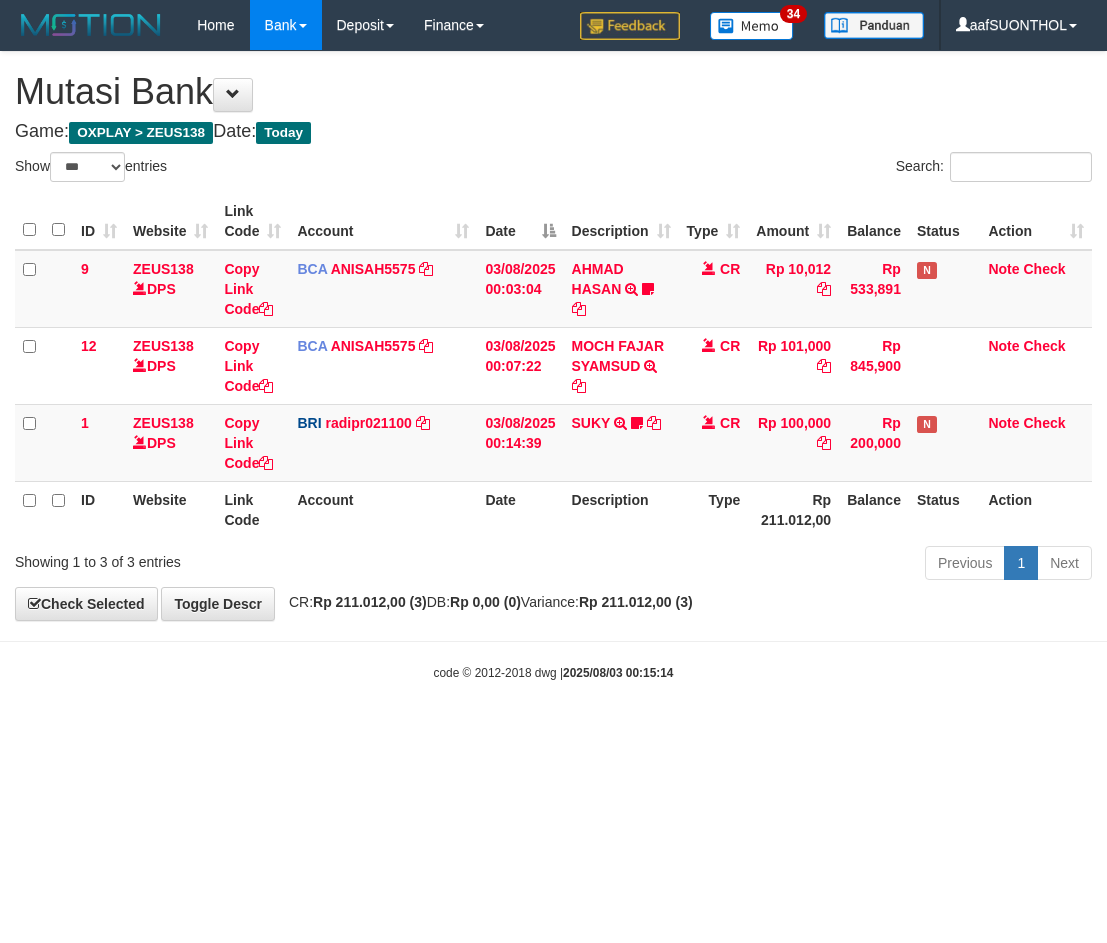 select on "***" 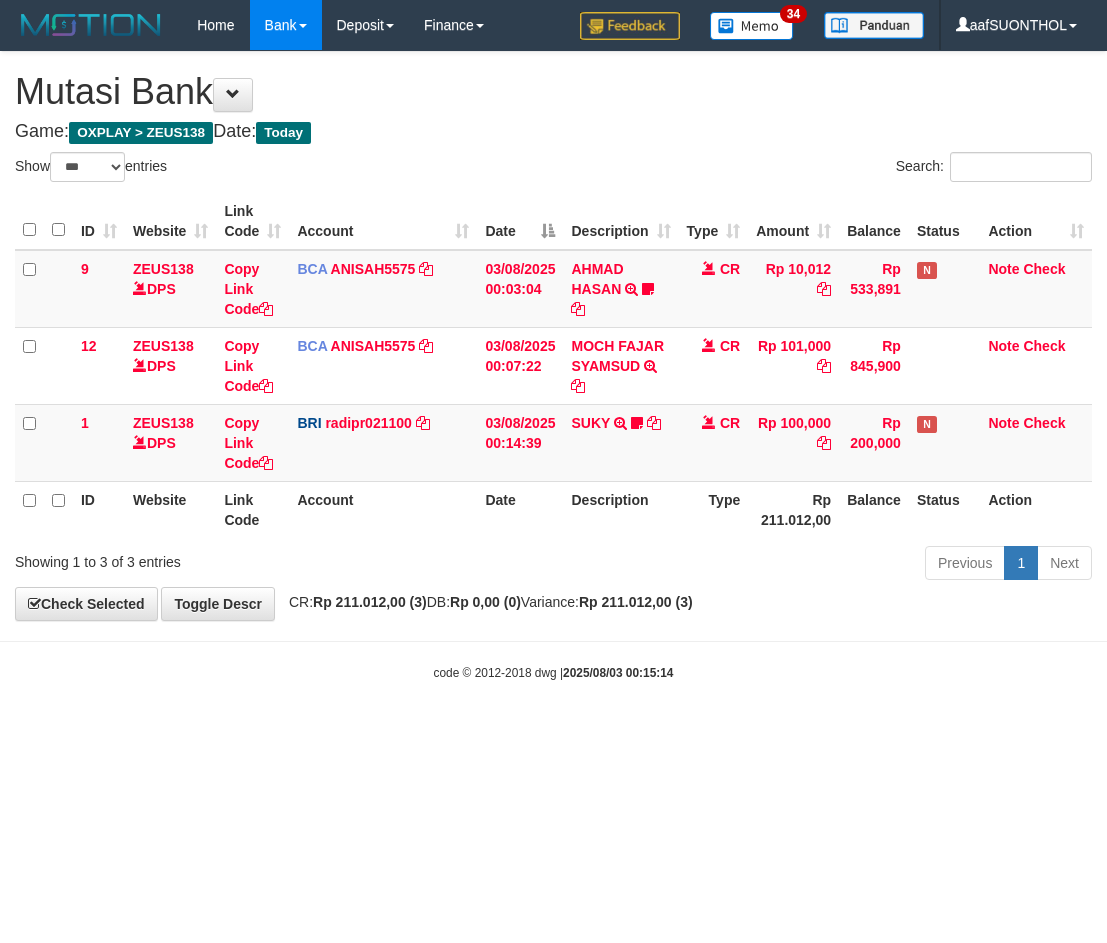 scroll, scrollTop: 0, scrollLeft: 0, axis: both 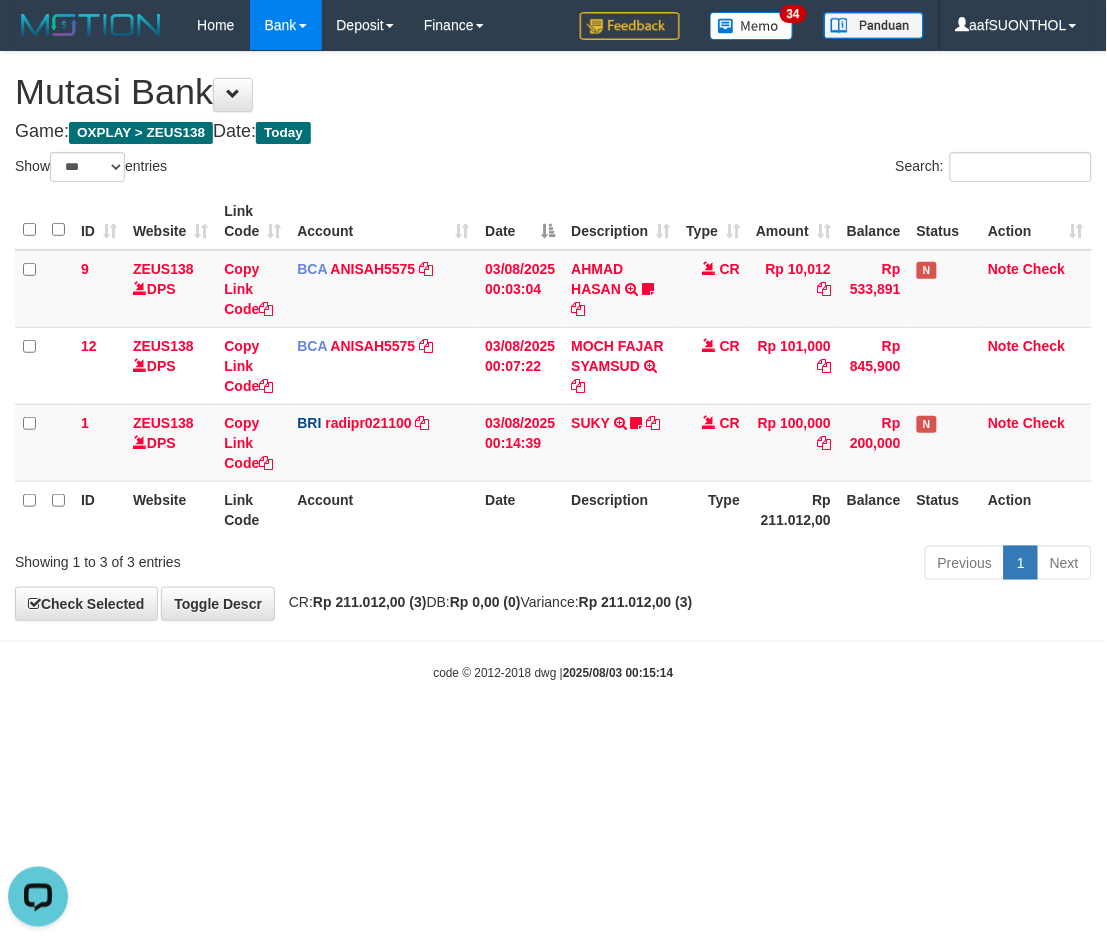 drag, startPoint x: 625, startPoint y: 724, endPoint x: 638, endPoint y: 720, distance: 13.601471 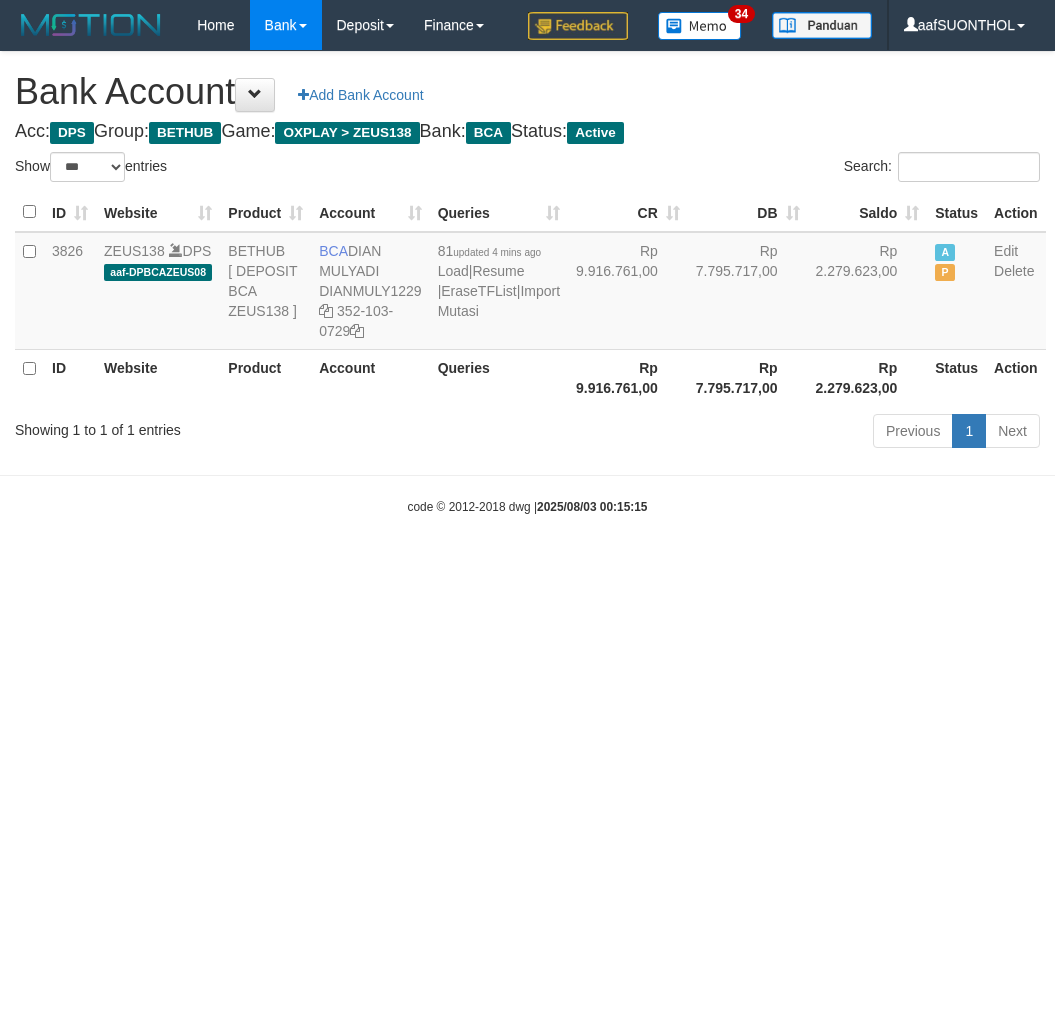 select on "***" 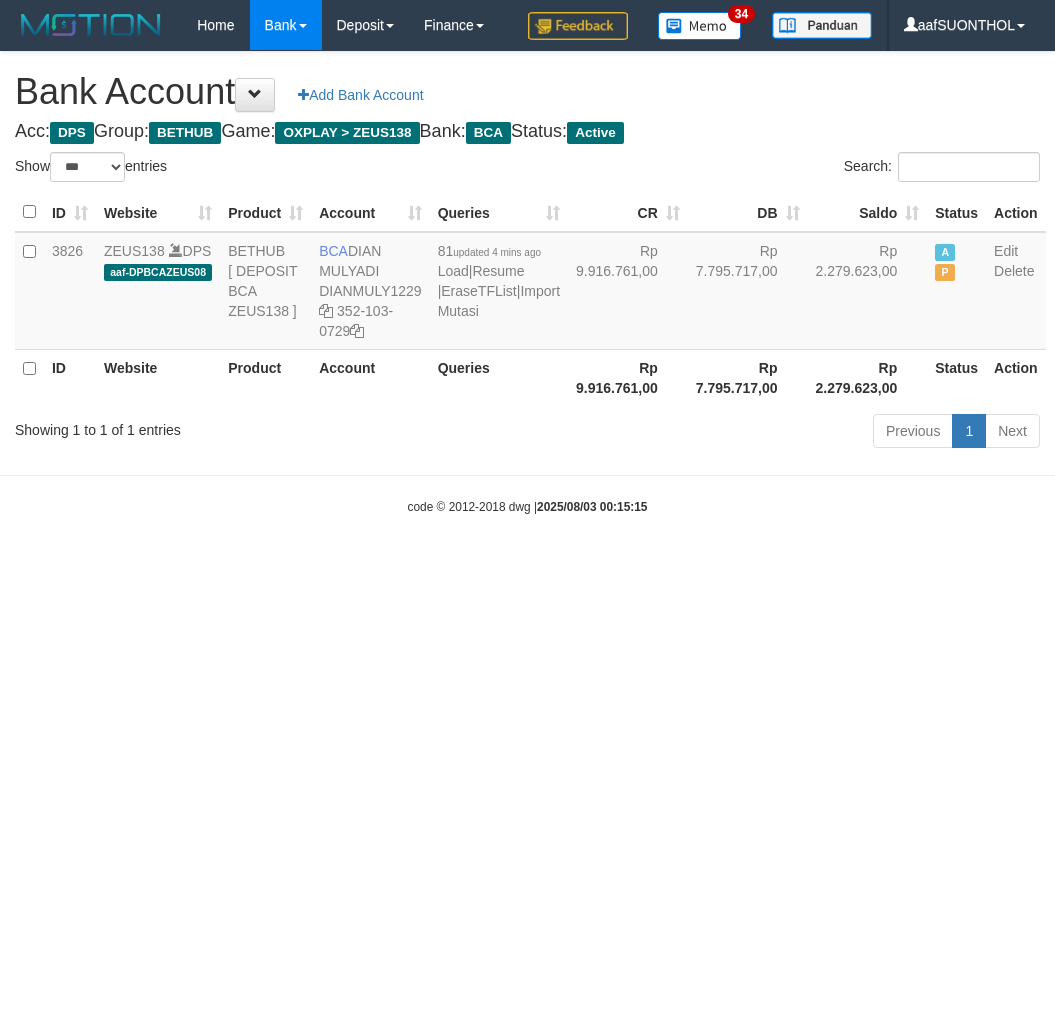scroll, scrollTop: 0, scrollLeft: 0, axis: both 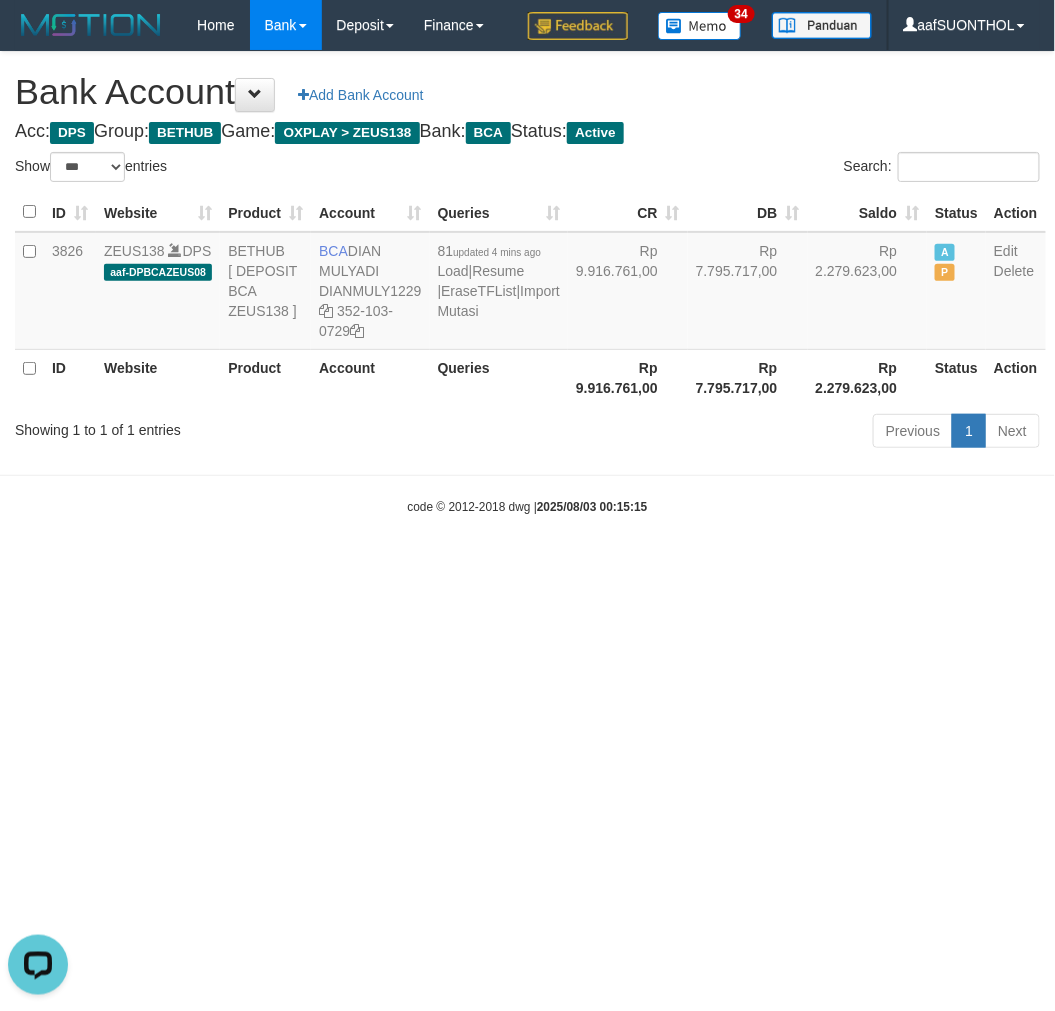 click on "Toggle navigation
Home
Bank
Account List
Load
By Website
Group
[OXPLAY]													ZEUS138
By Load Group (DPS)
Sync" at bounding box center [527, 283] 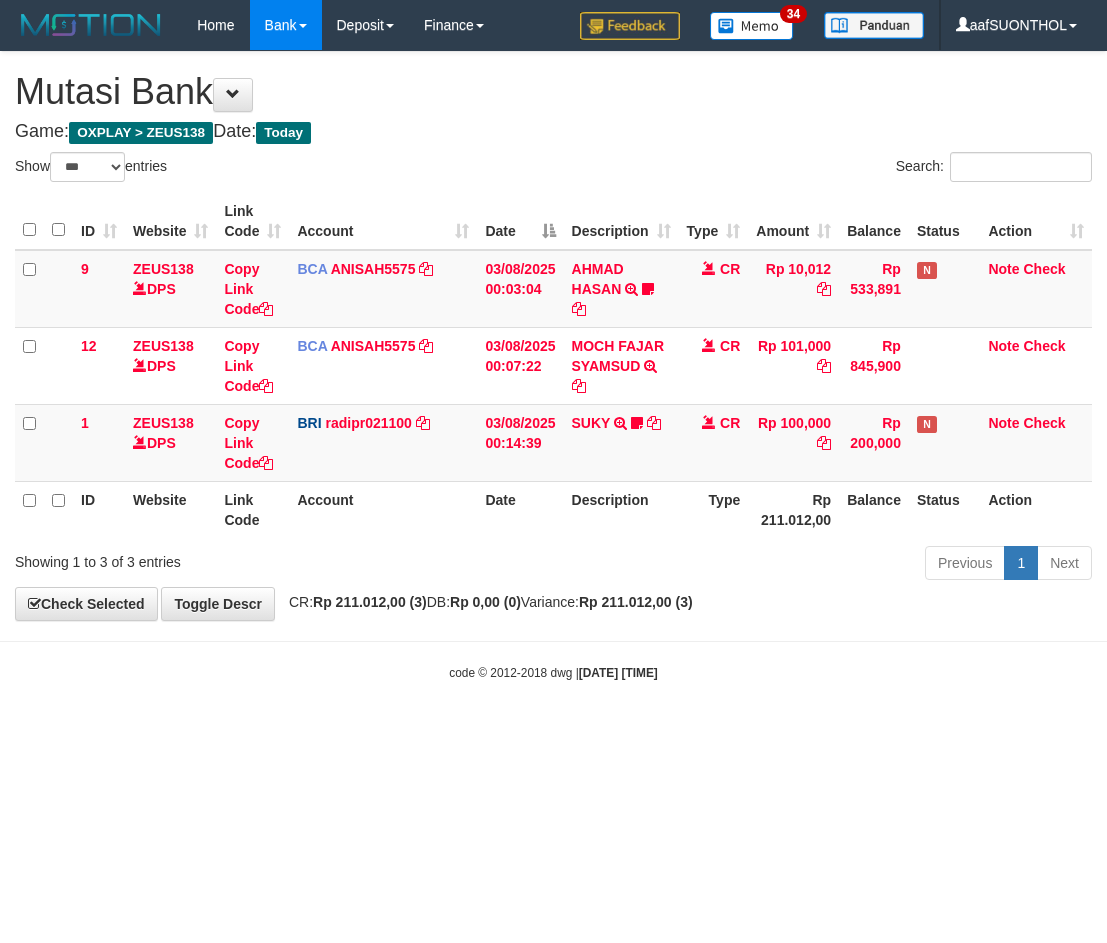 select on "***" 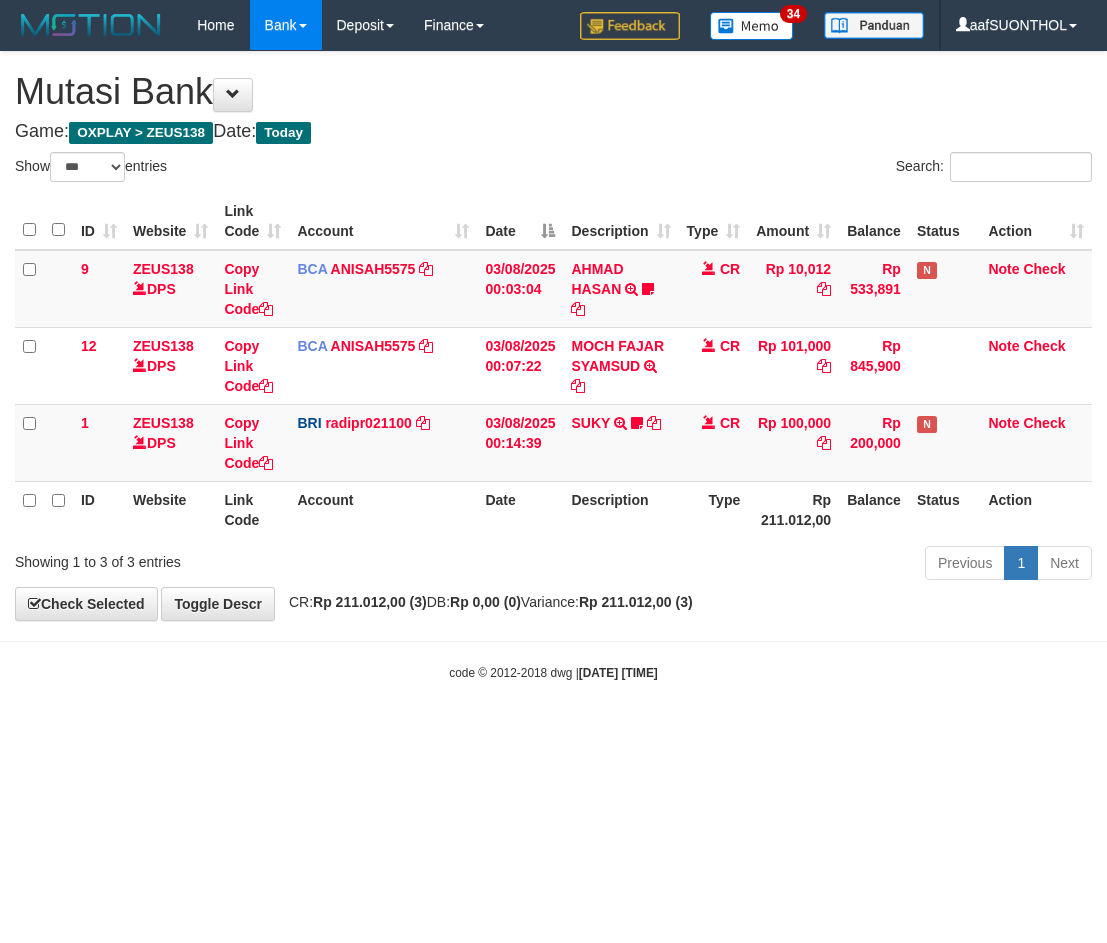 scroll, scrollTop: 0, scrollLeft: 0, axis: both 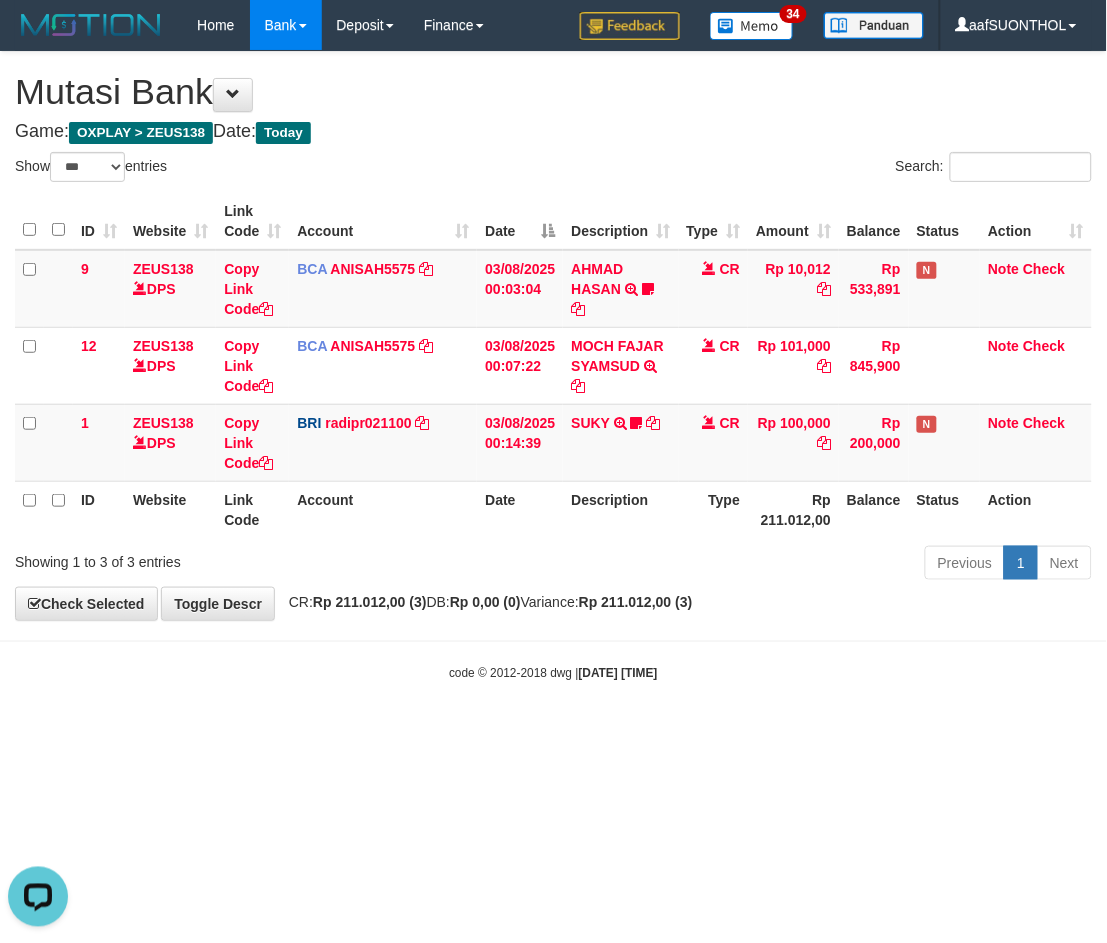 drag, startPoint x: 687, startPoint y: 752, endPoint x: 665, endPoint y: 768, distance: 27.202942 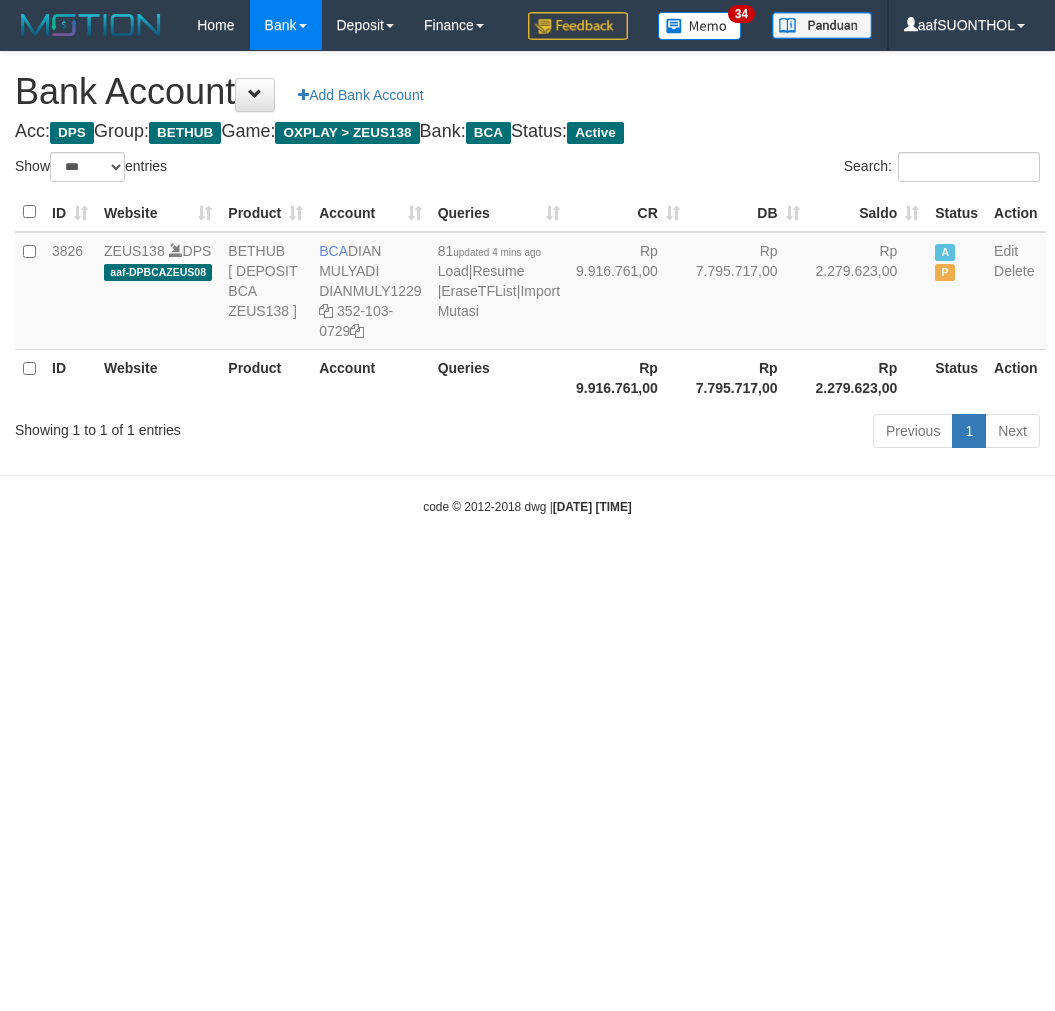 select on "***" 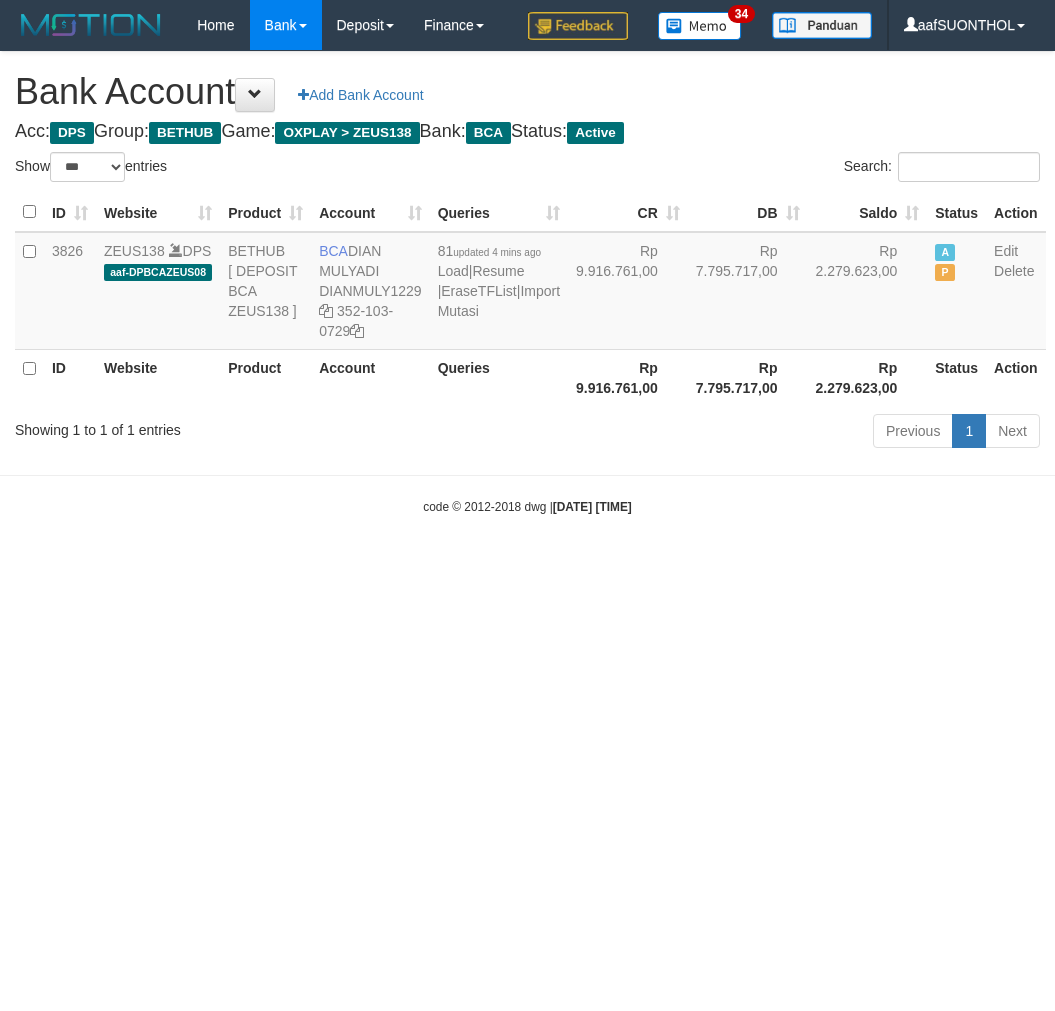 scroll, scrollTop: 0, scrollLeft: 0, axis: both 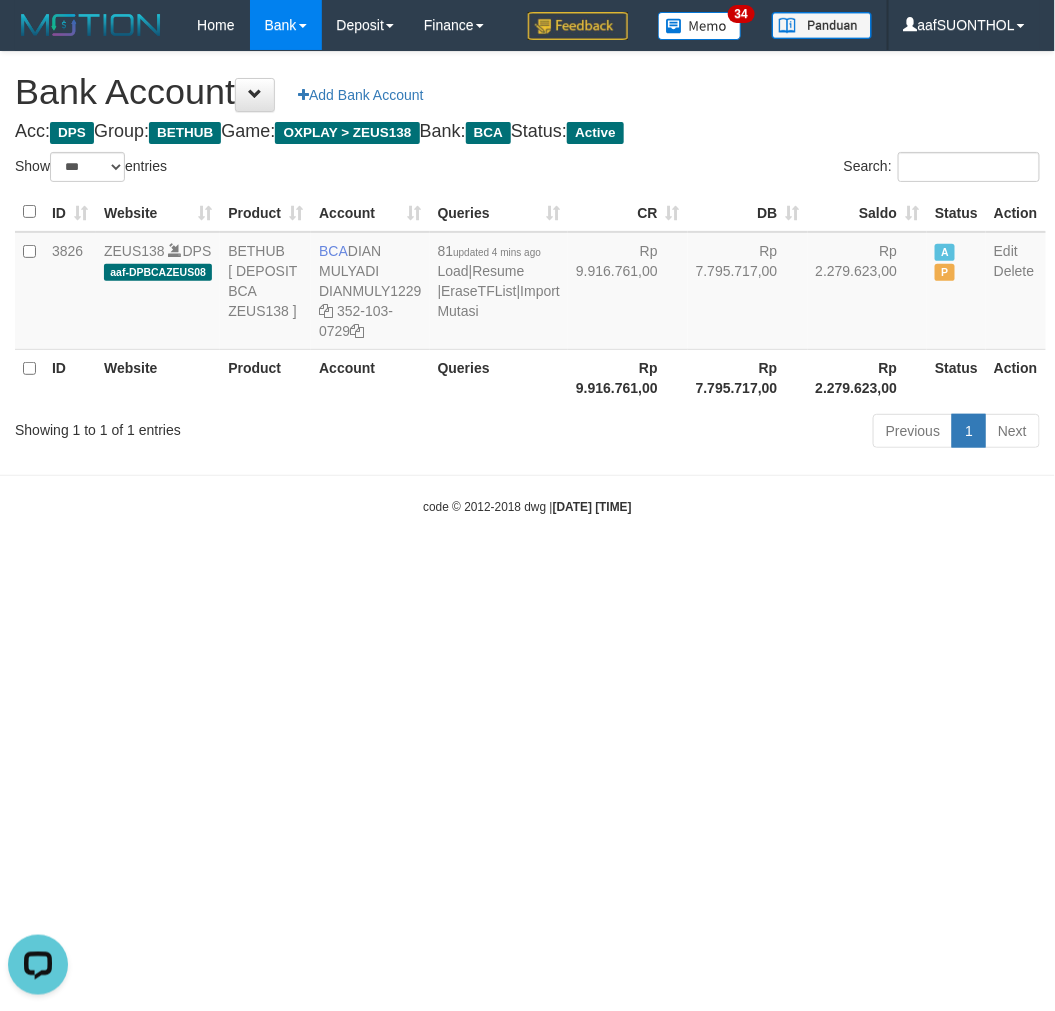 click on "Toggle navigation
Home
Bank
Account List
Load
By Website
Group
[OXPLAY]													ZEUS138
By Load Group (DPS)
Sync" at bounding box center [527, 283] 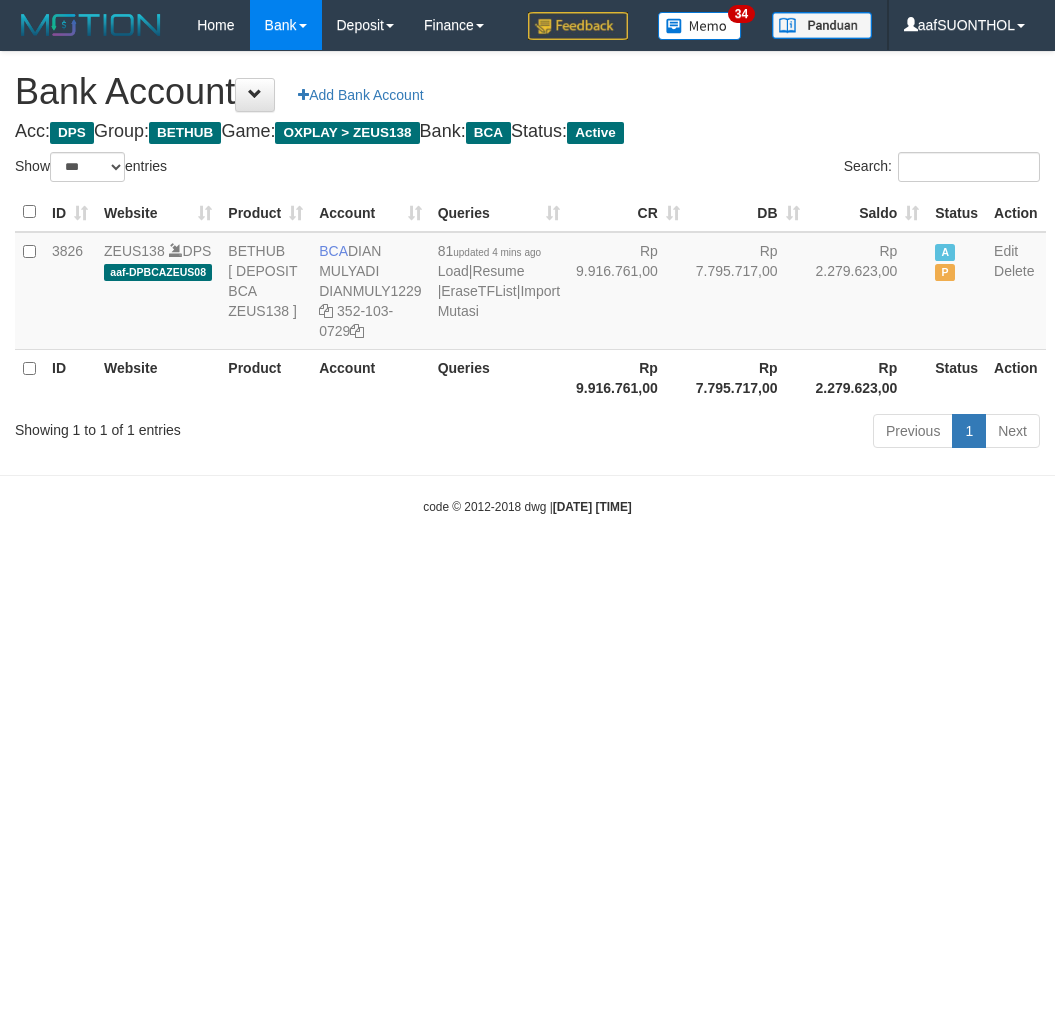 select on "***" 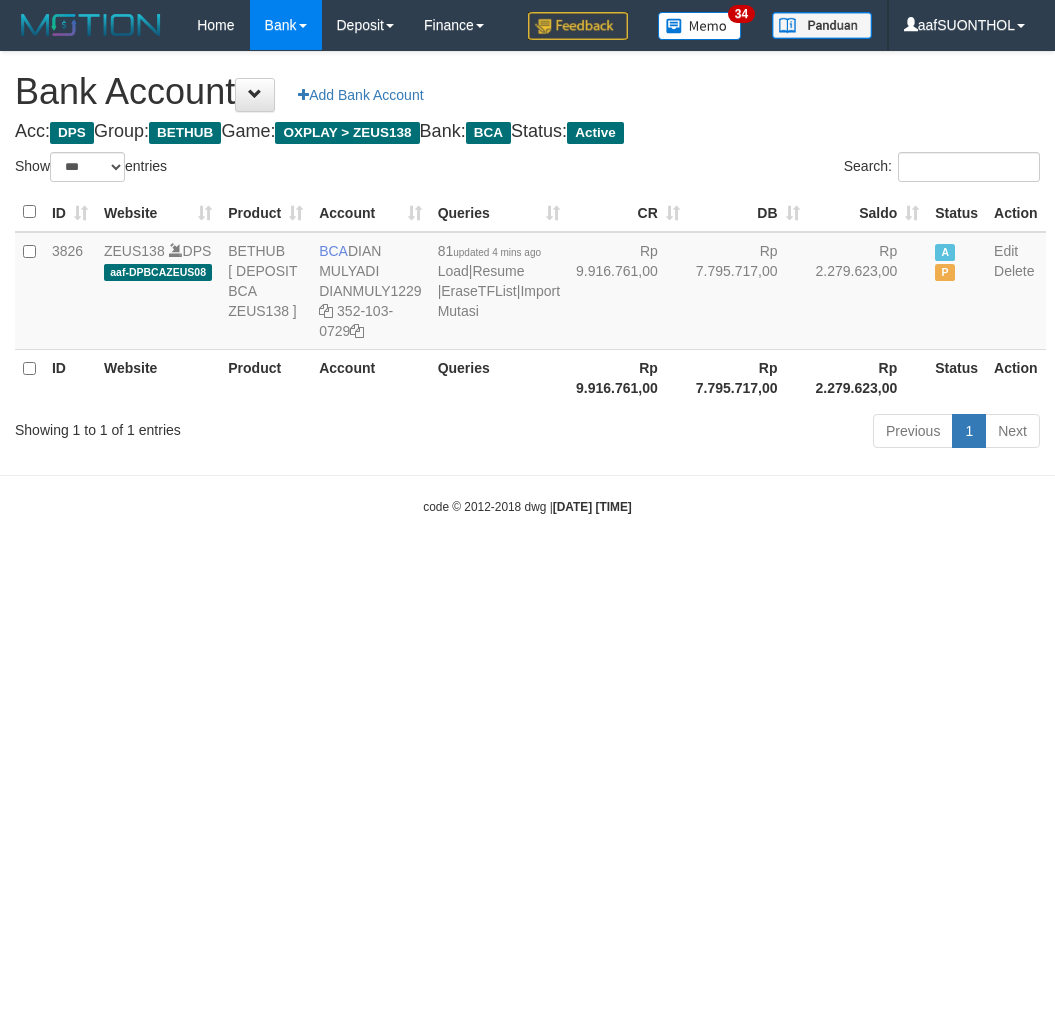 scroll, scrollTop: 0, scrollLeft: 0, axis: both 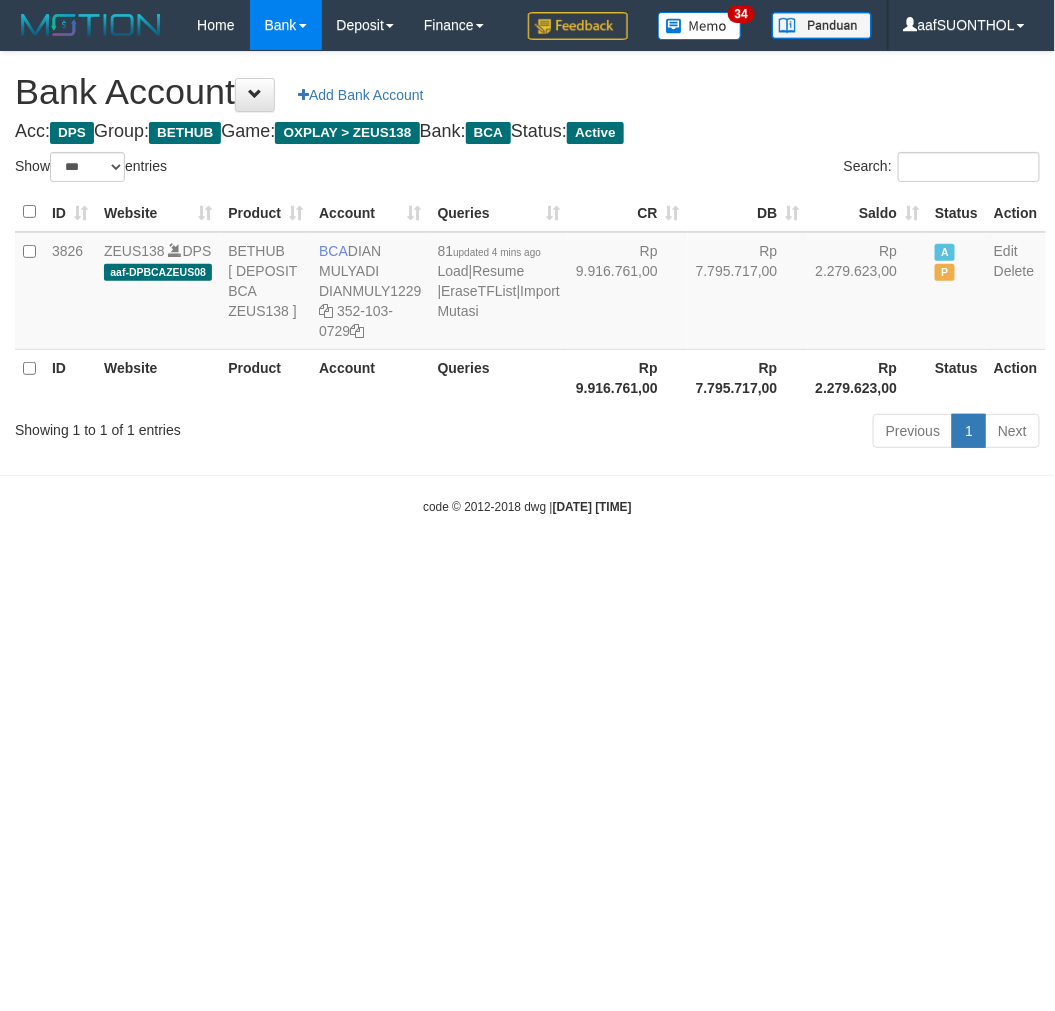 click on "Toggle navigation
Home
Bank
Account List
Load
By Website
Group
[OXPLAY]													ZEUS138
By Load Group (DPS)
Sync" at bounding box center [527, 283] 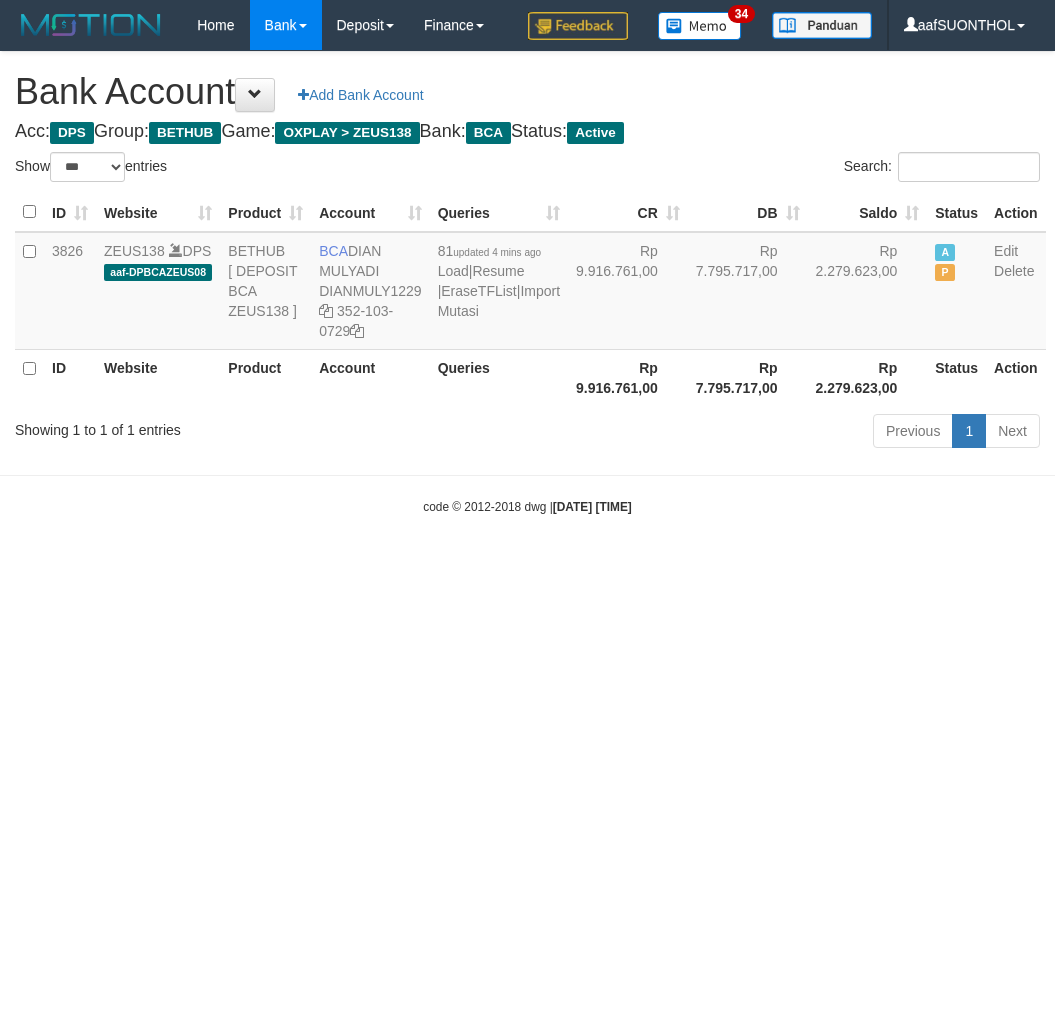 select on "***" 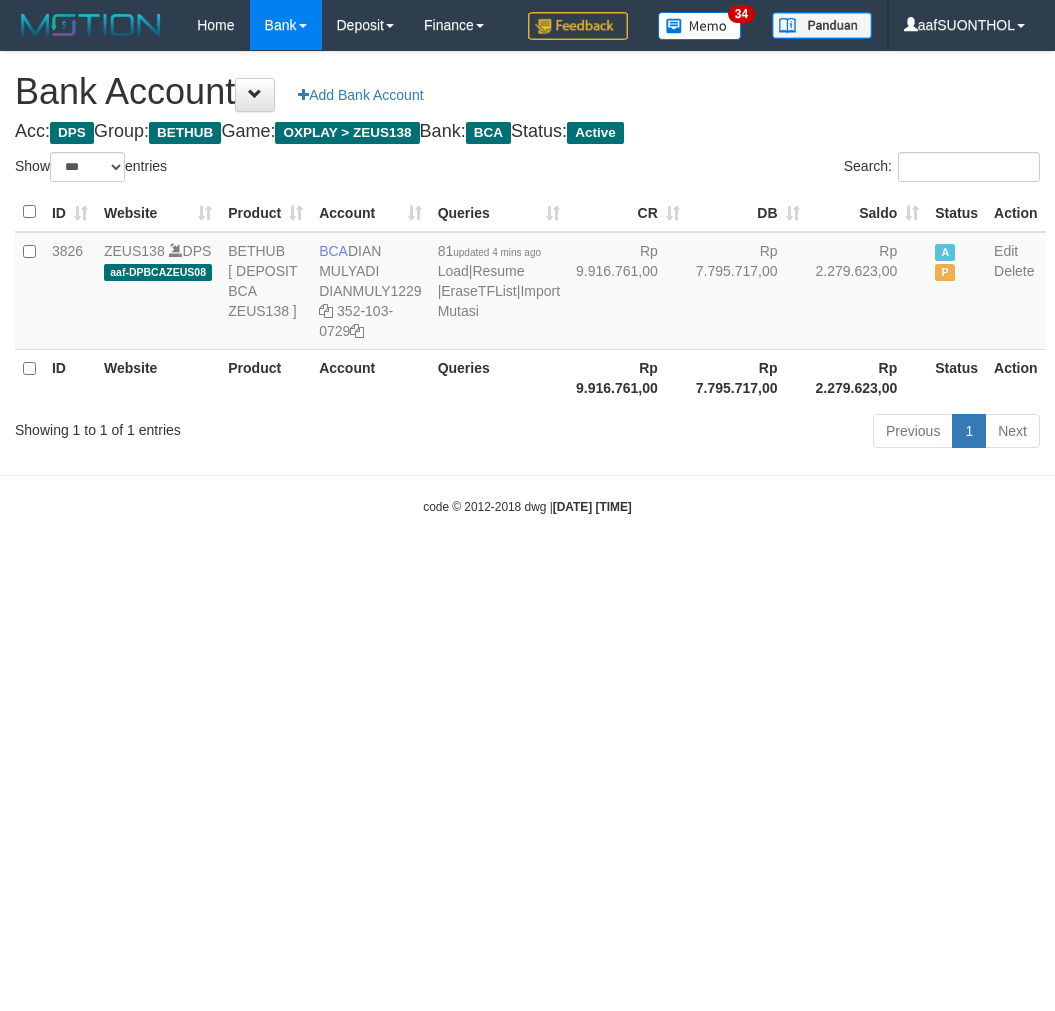 scroll, scrollTop: 0, scrollLeft: 0, axis: both 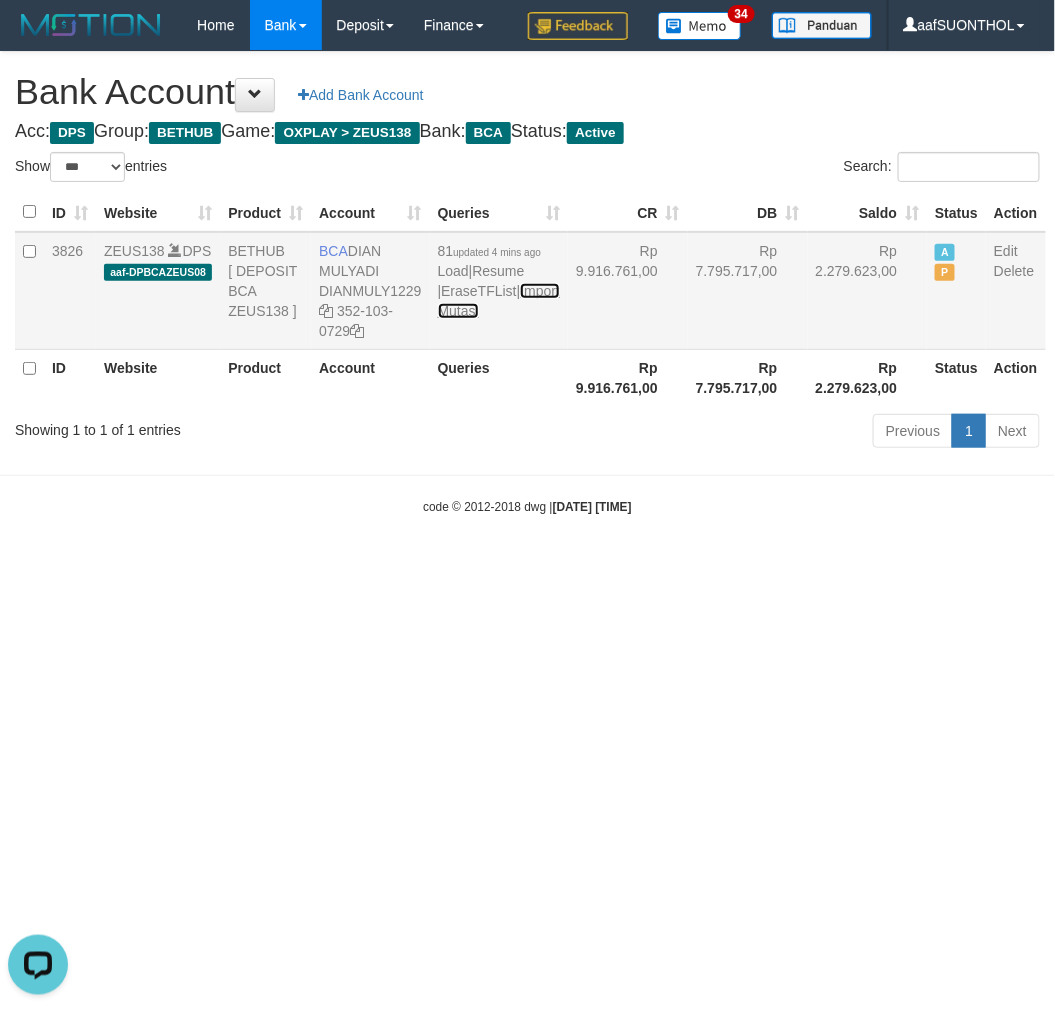 click on "Import Mutasi" at bounding box center [499, 301] 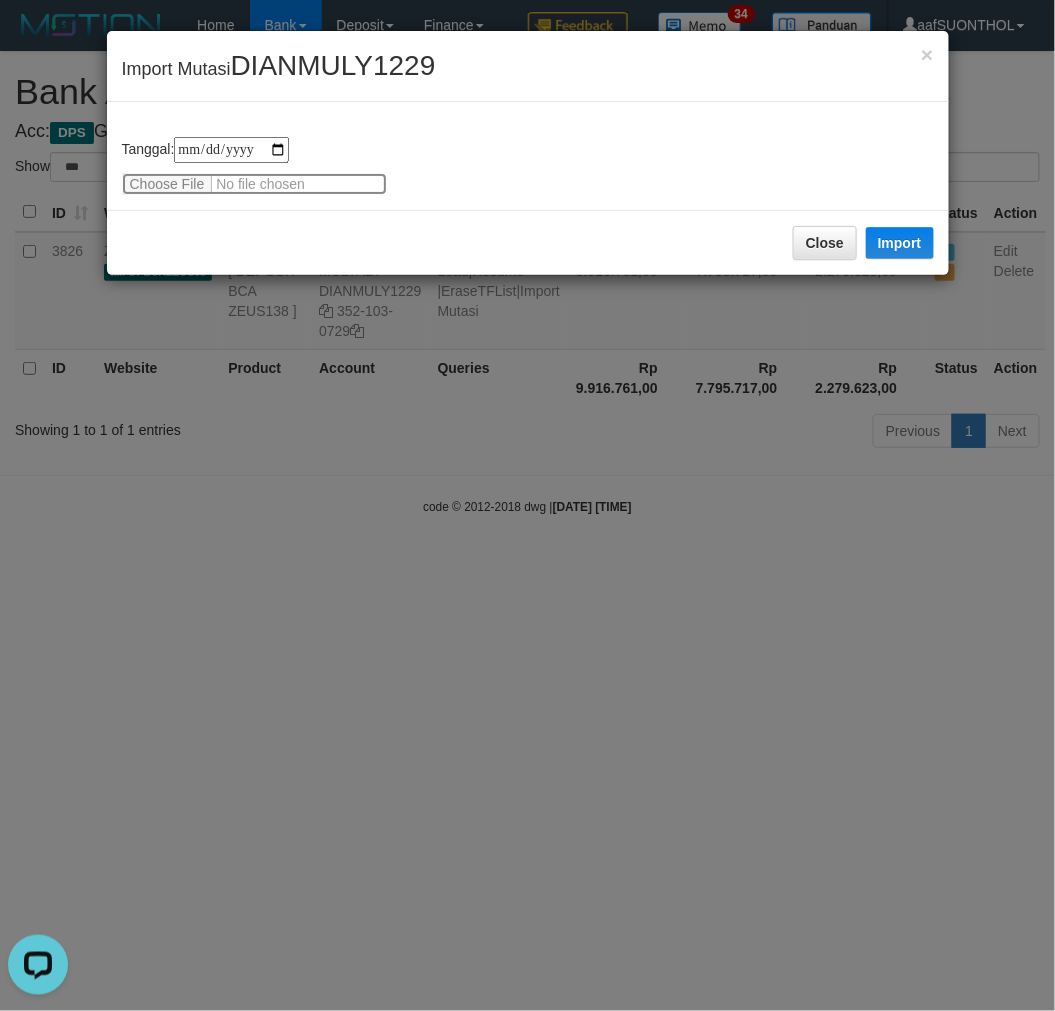 click at bounding box center (254, 184) 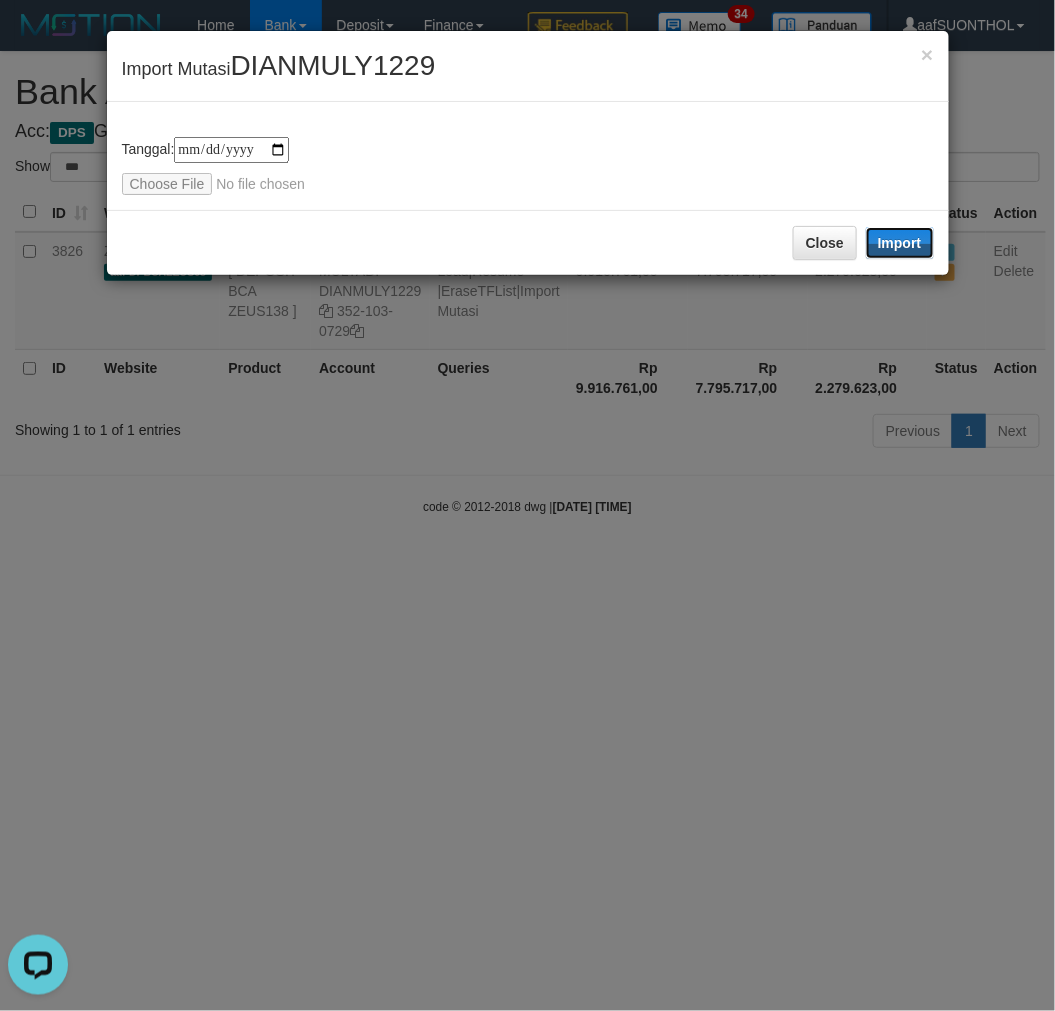 drag, startPoint x: 903, startPoint y: 237, endPoint x: 511, endPoint y: 0, distance: 458.07532 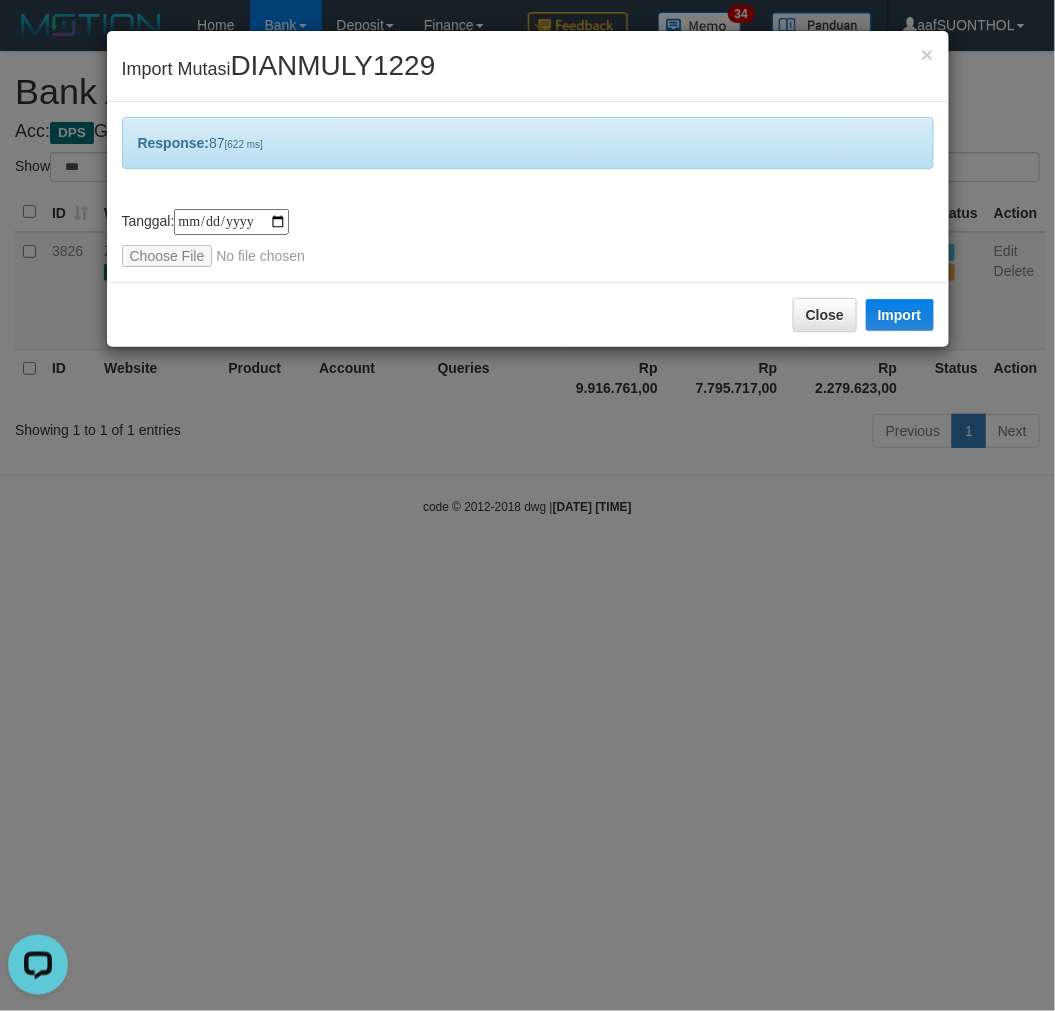 click on "**********" at bounding box center (527, 505) 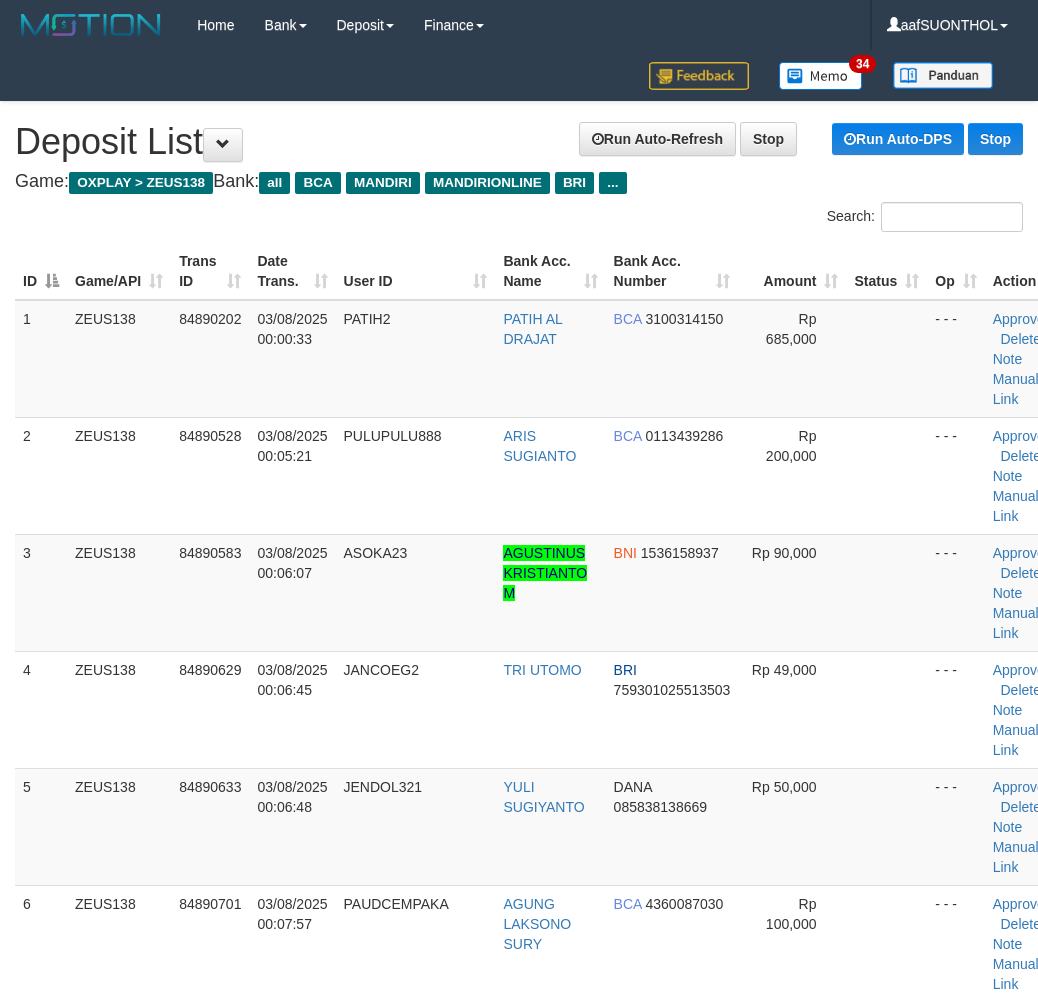 scroll, scrollTop: 1768, scrollLeft: 0, axis: vertical 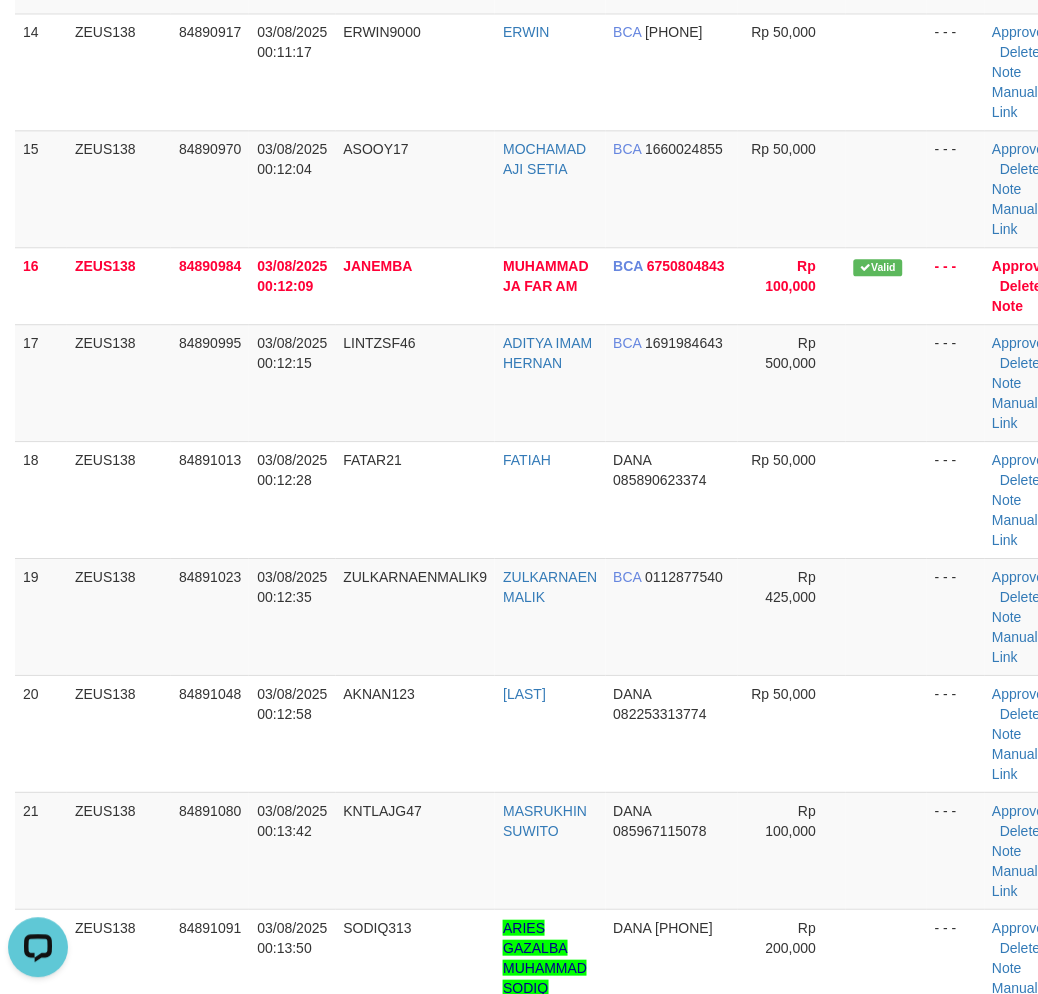 drag, startPoint x: 750, startPoint y: 781, endPoint x: 1048, endPoint y: 777, distance: 298.02686 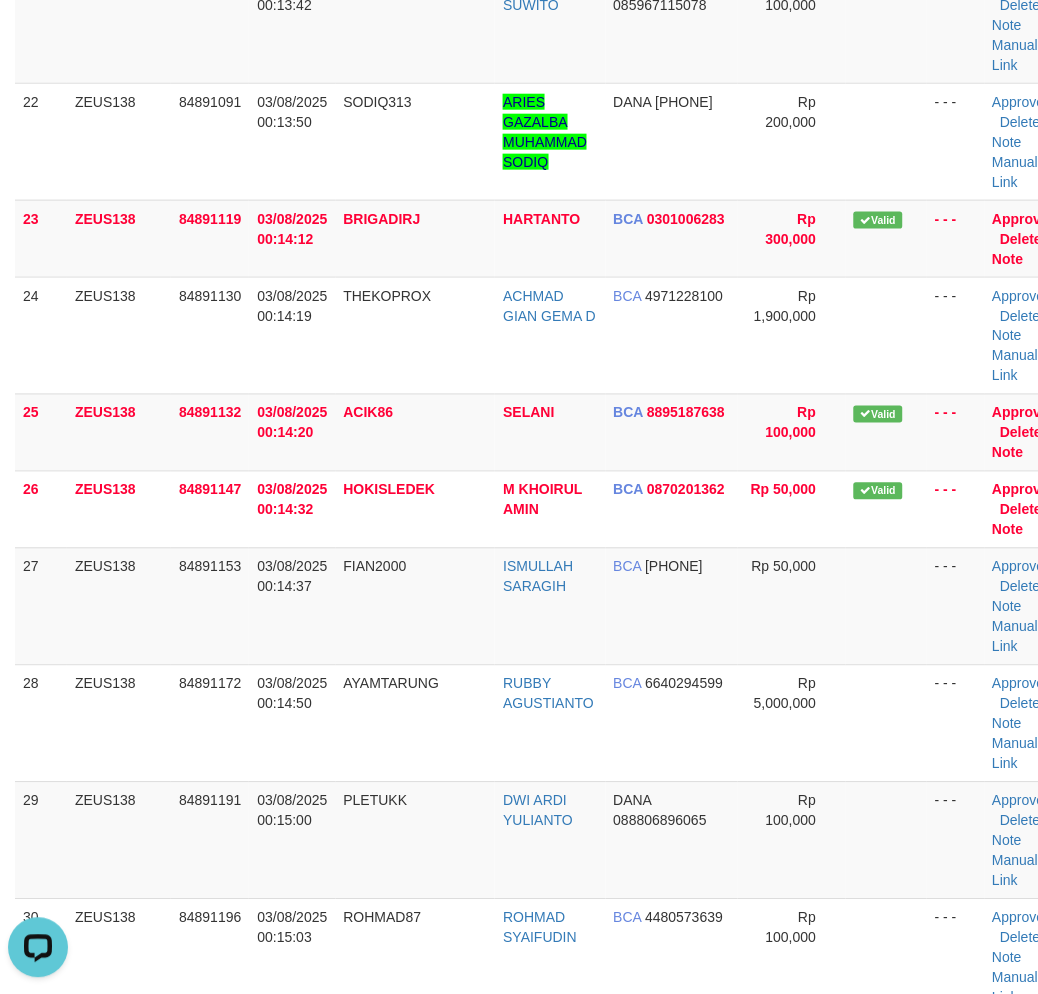 drag, startPoint x: 797, startPoint y: 787, endPoint x: 1054, endPoint y: 711, distance: 268.00186 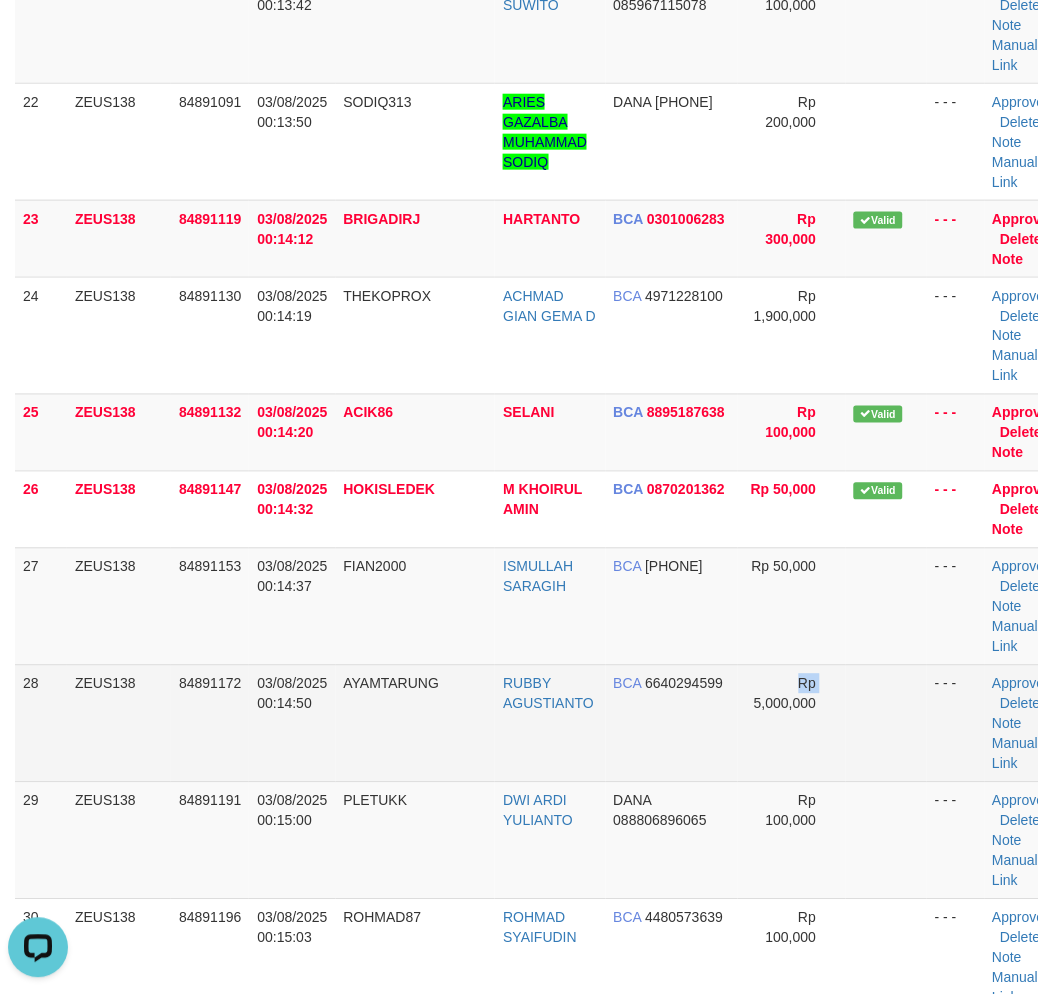 drag, startPoint x: 744, startPoint y: 700, endPoint x: 778, endPoint y: 691, distance: 35.17101 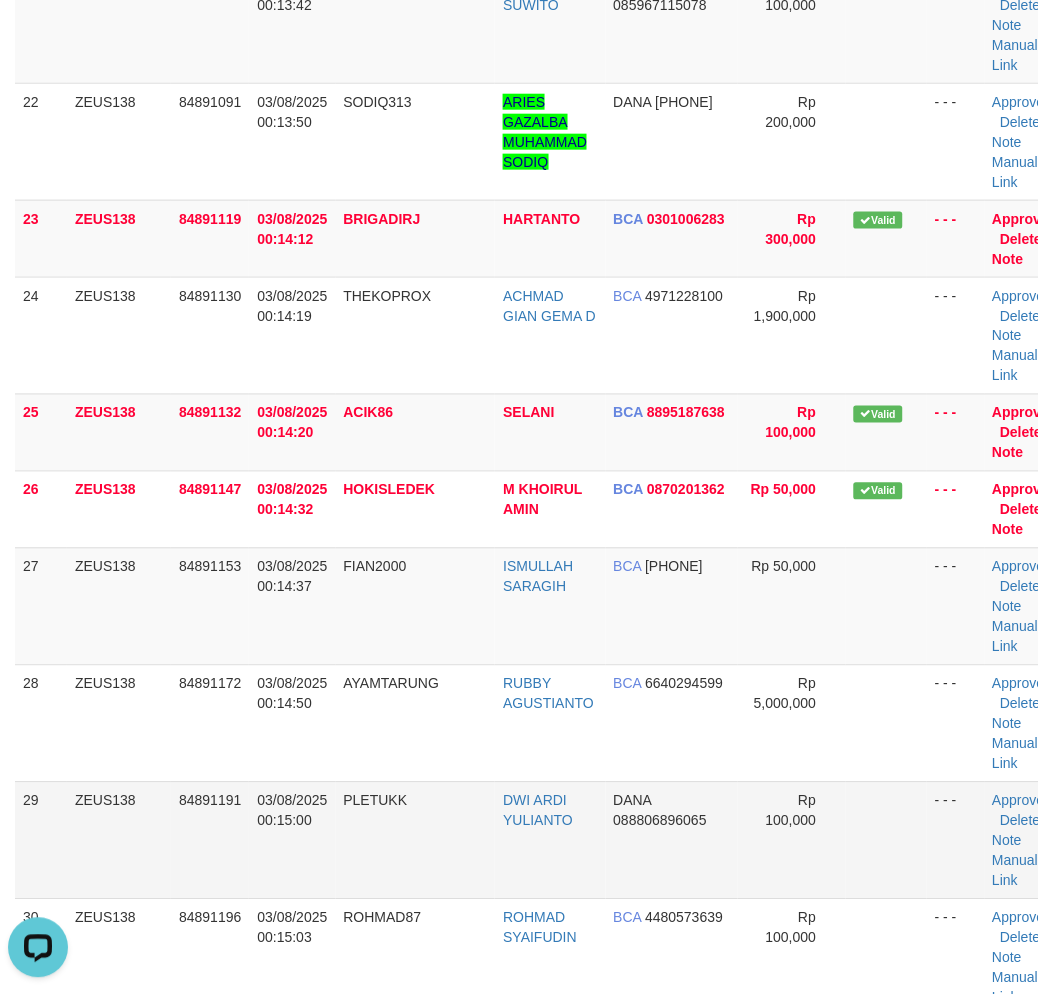drag, startPoint x: 723, startPoint y: 850, endPoint x: 1051, endPoint y: 776, distance: 336.24396 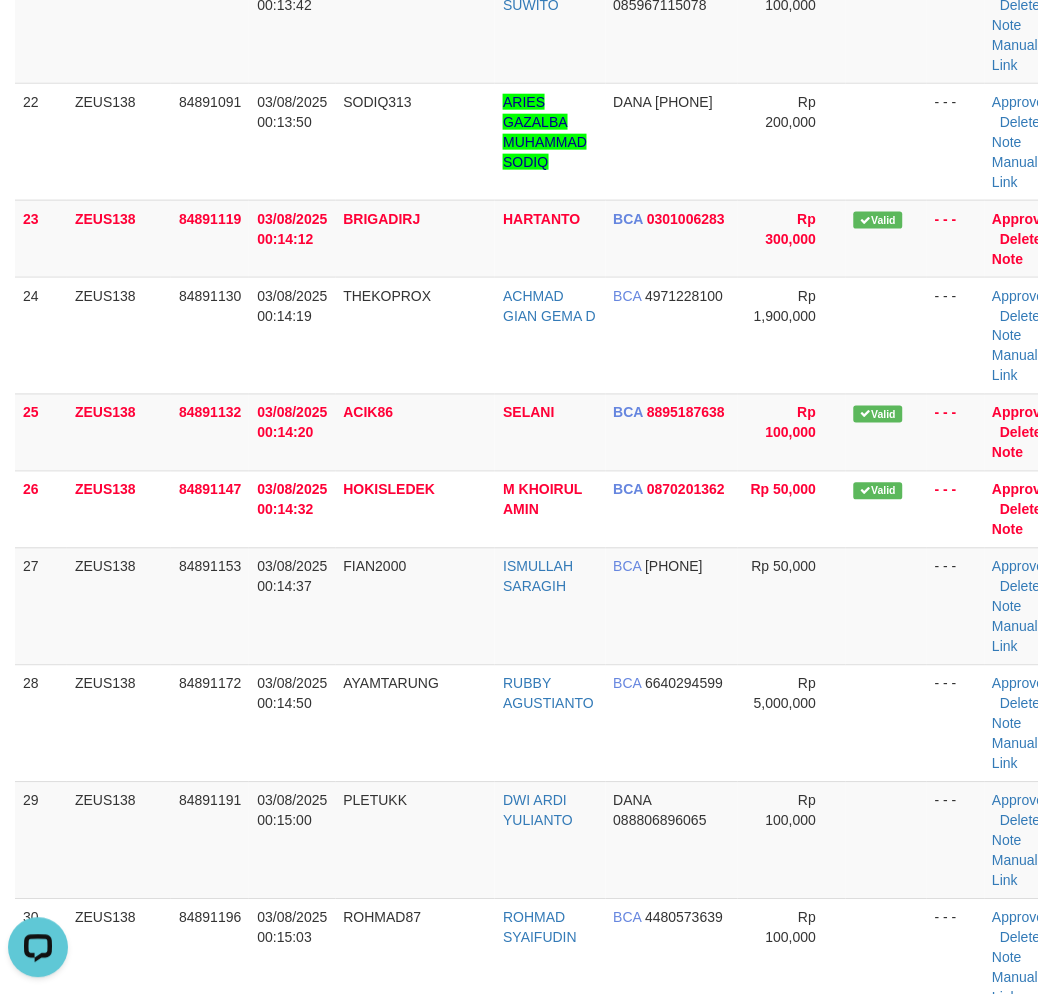 scroll, scrollTop: 1544, scrollLeft: 0, axis: vertical 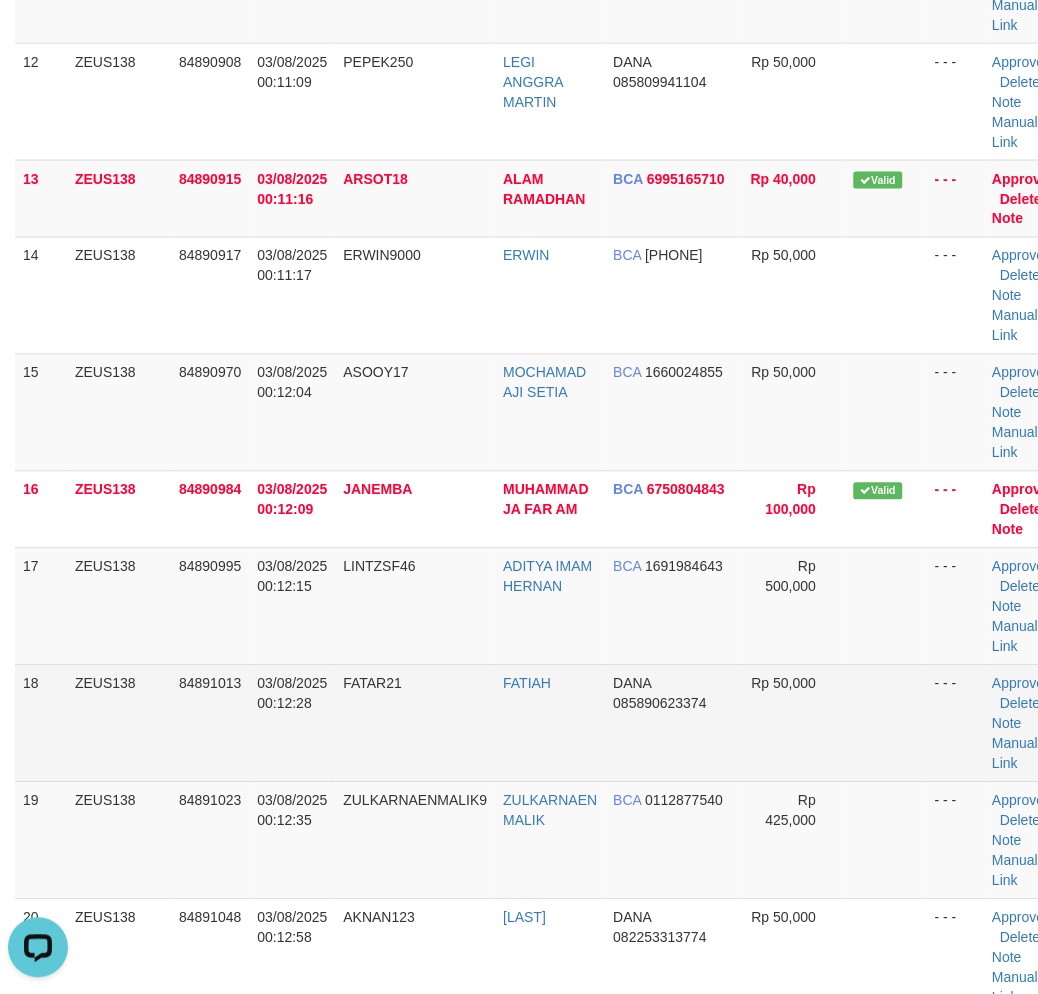 drag, startPoint x: 913, startPoint y: 748, endPoint x: 877, endPoint y: 735, distance: 38.27532 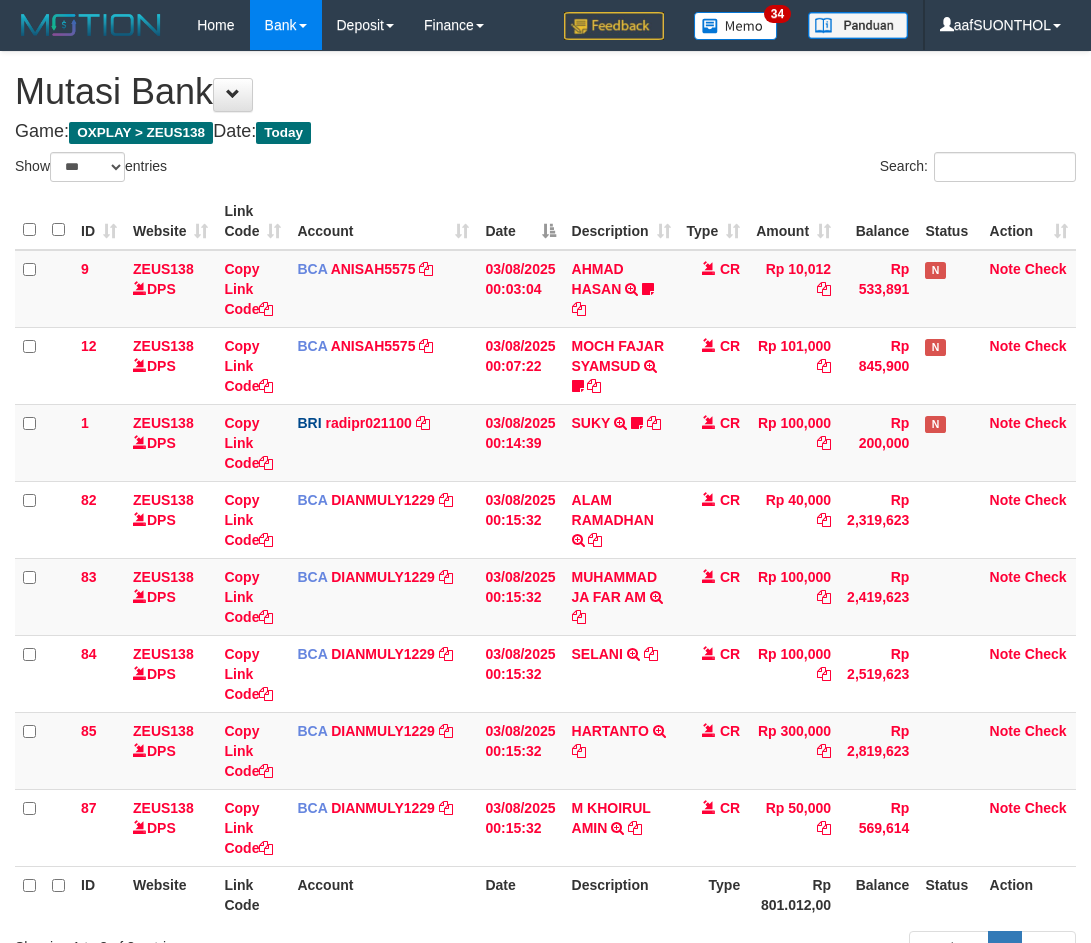 select on "***" 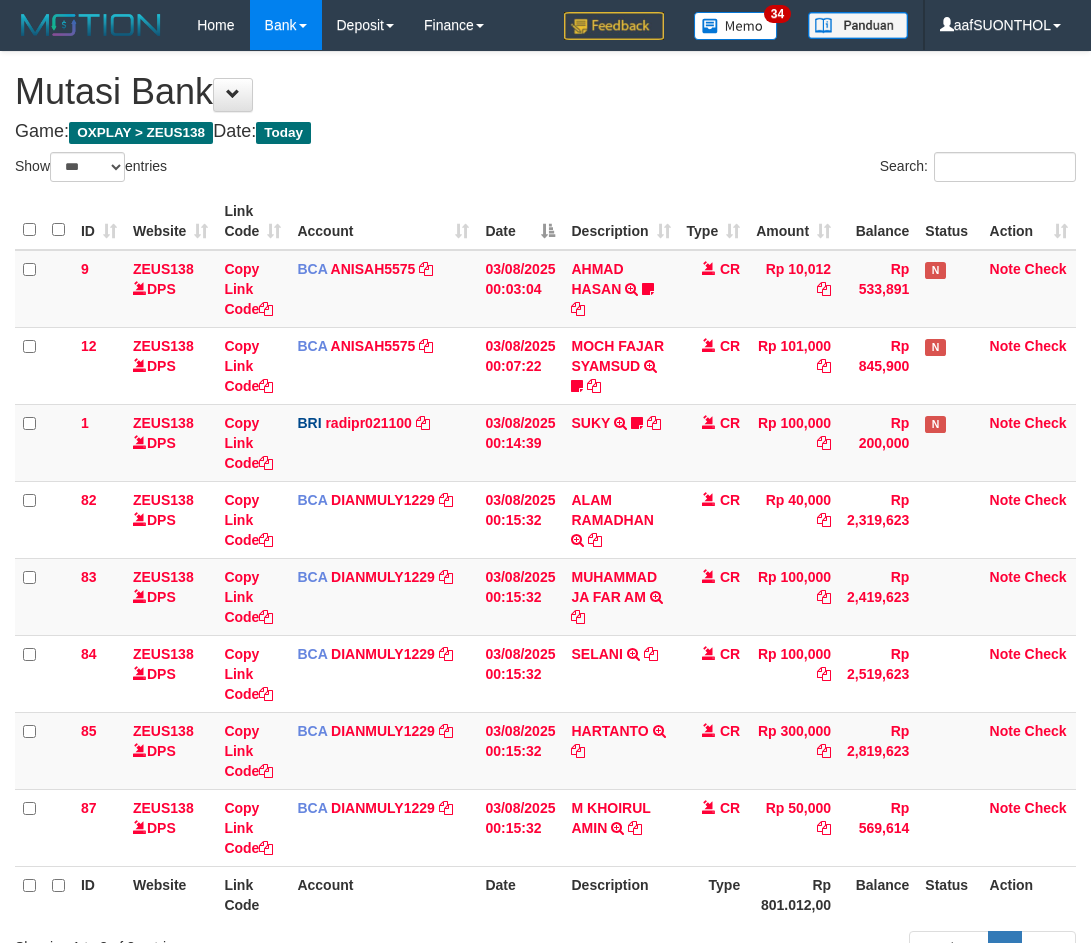 scroll, scrollTop: 0, scrollLeft: 0, axis: both 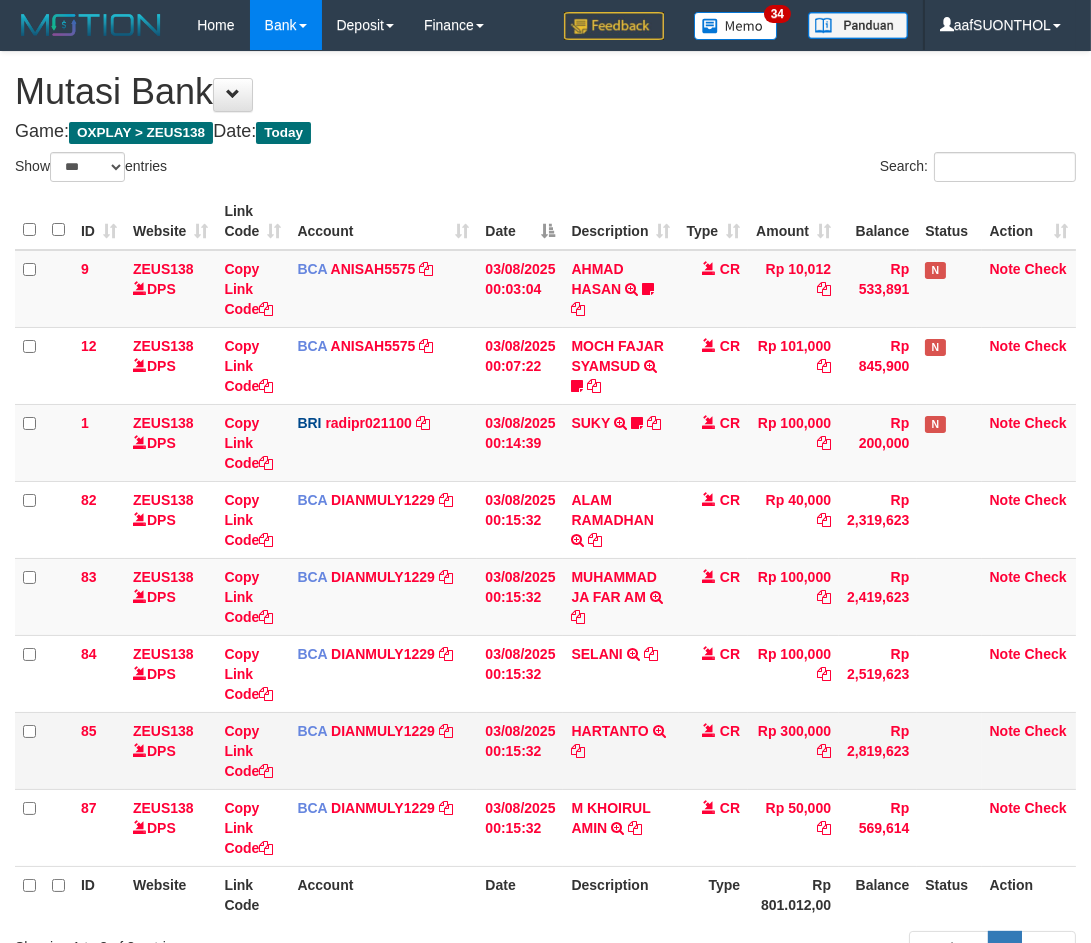 click on "HARTANTO         TRSF E-BANKING CR 0308/FTSCY/WS95031
300000.00HARTANTO" at bounding box center (620, 750) 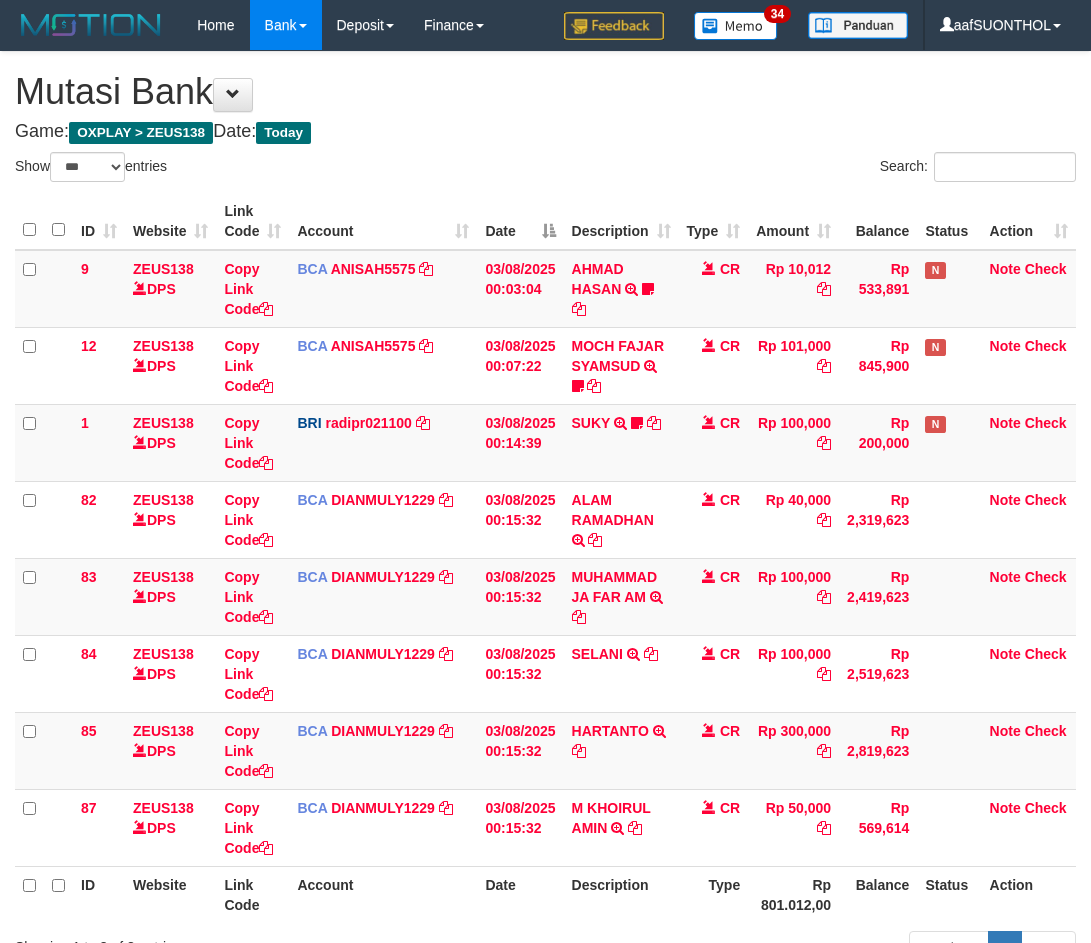 select on "***" 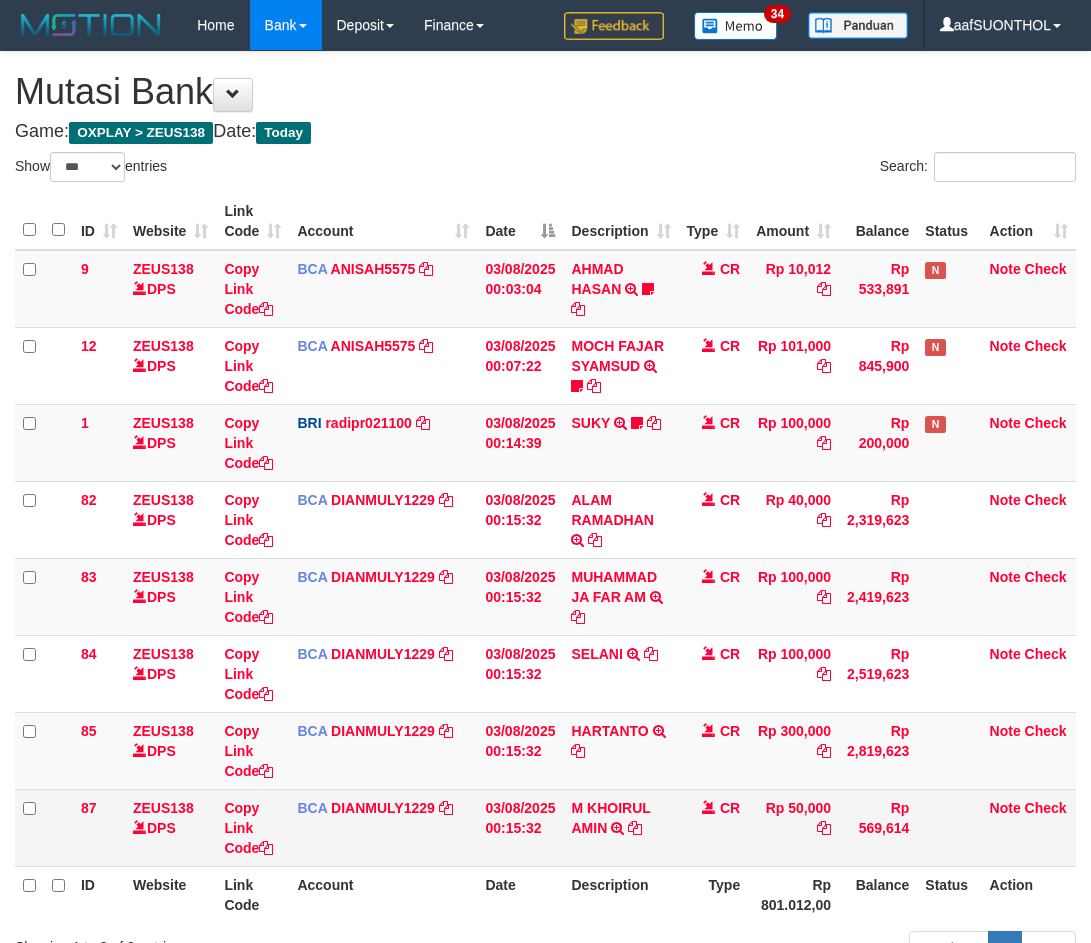 scroll, scrollTop: 174, scrollLeft: 0, axis: vertical 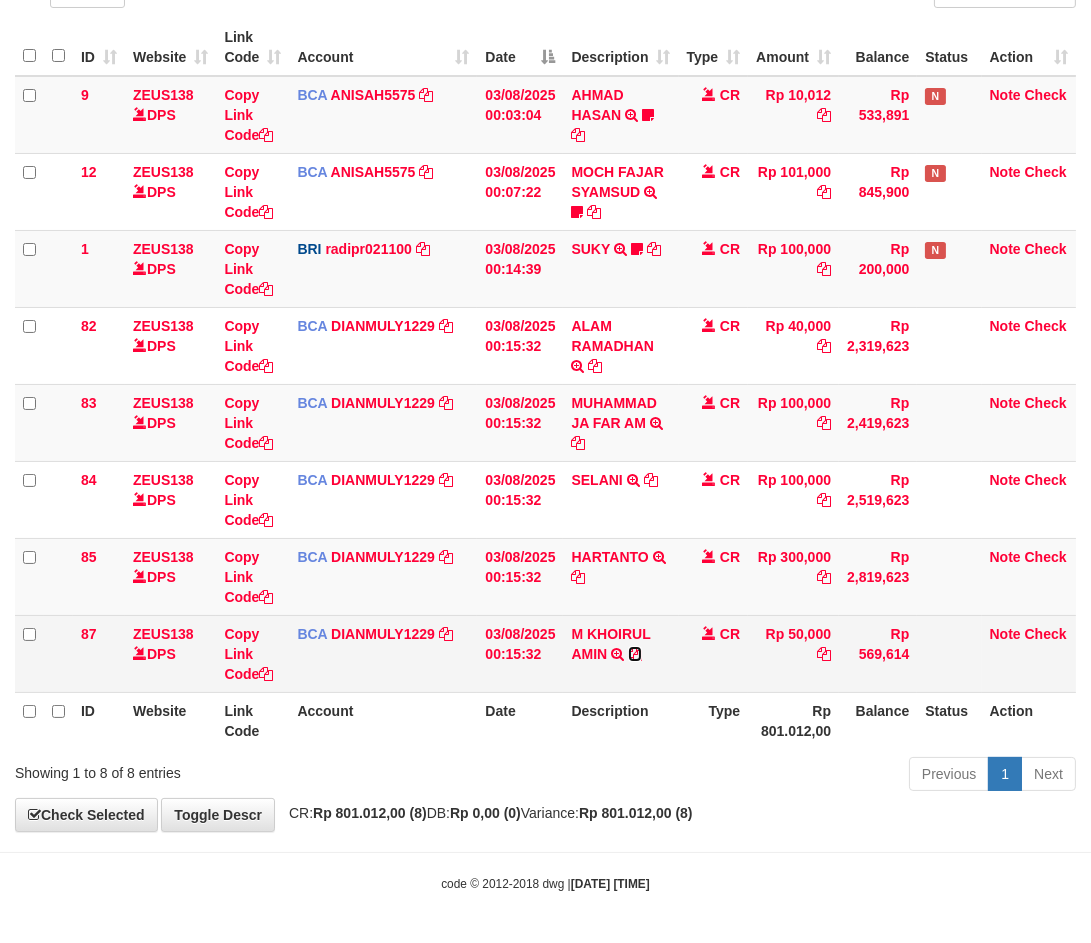click at bounding box center [635, 654] 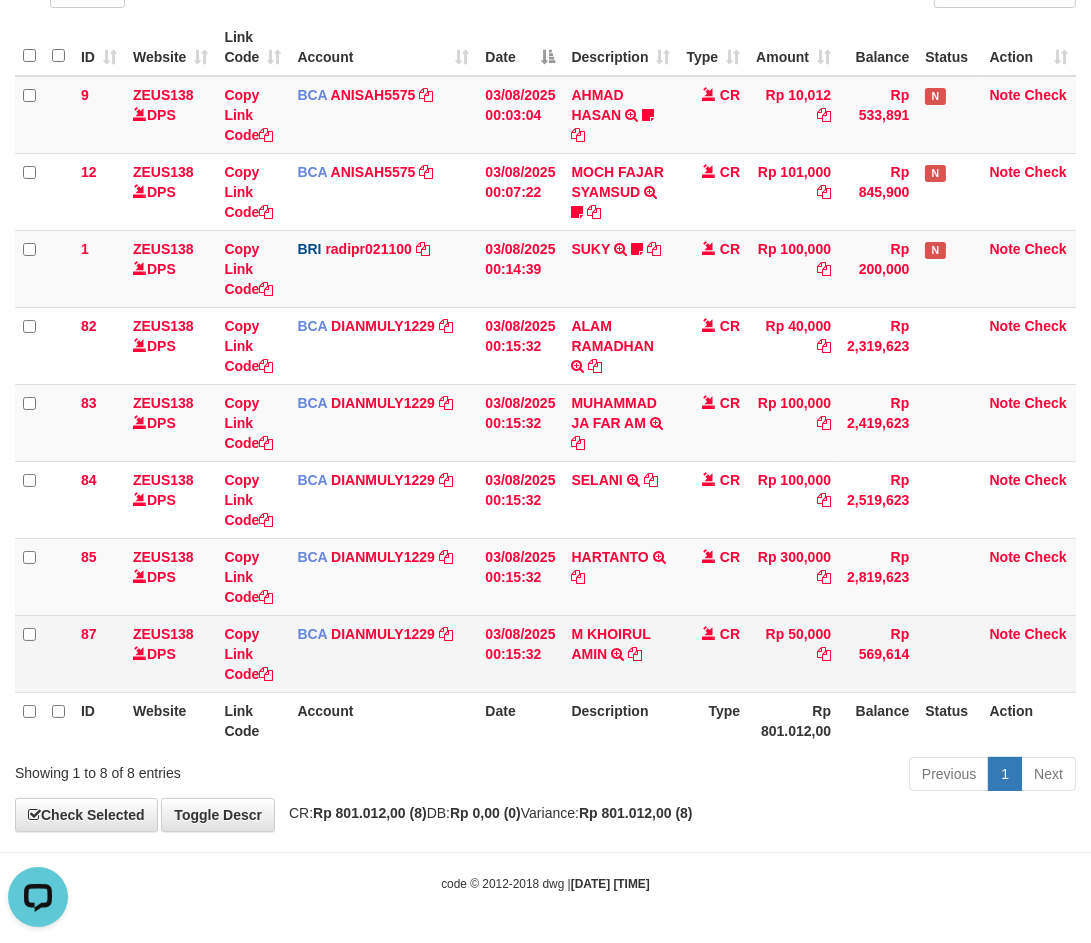 scroll, scrollTop: 0, scrollLeft: 0, axis: both 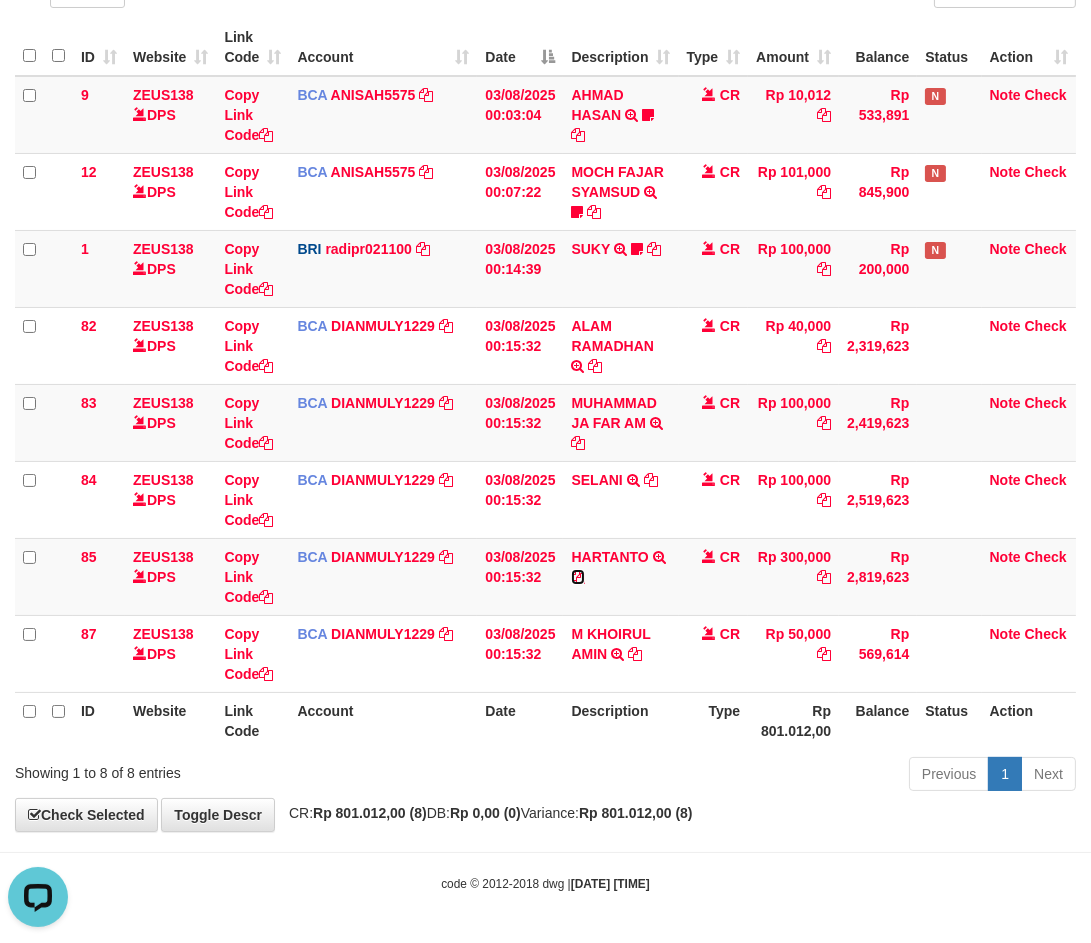 drag, startPoint x: 580, startPoint y: 575, endPoint x: 2, endPoint y: 757, distance: 605.97687 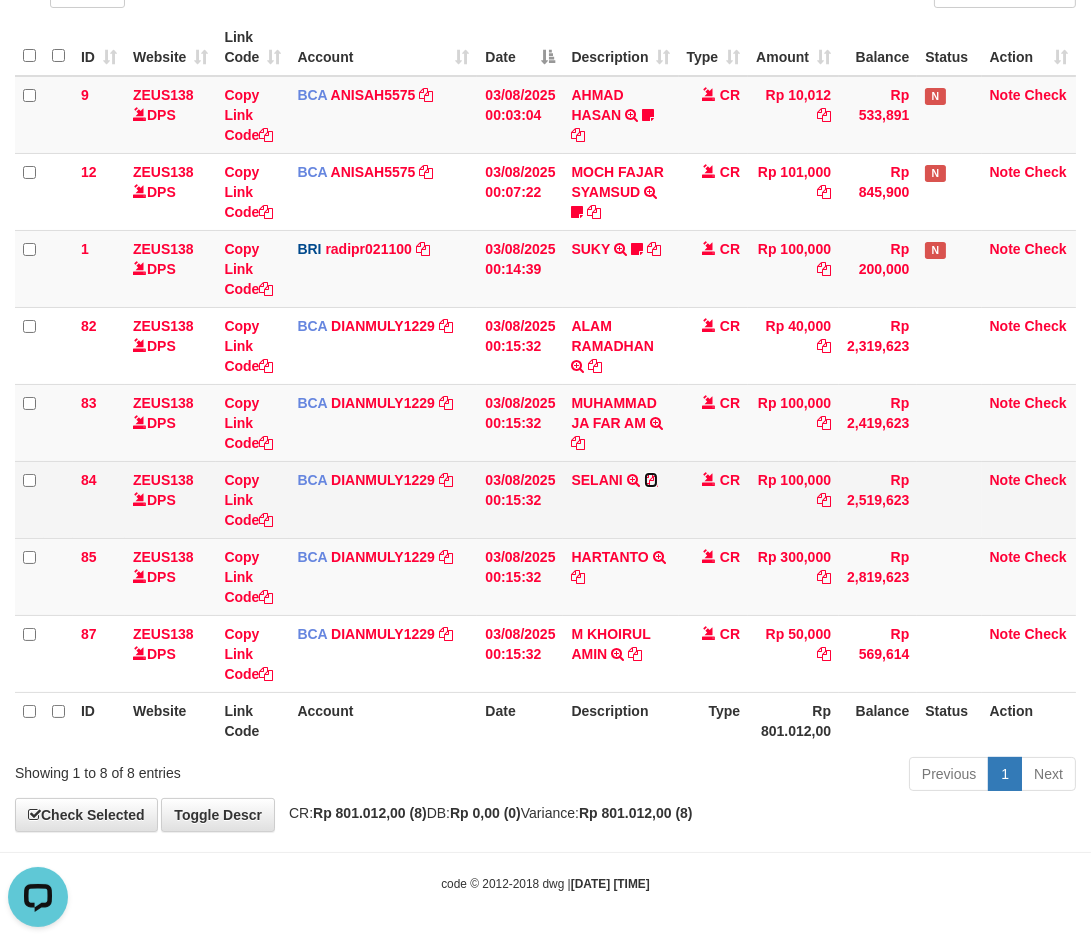 drag, startPoint x: 651, startPoint y: 471, endPoint x: 595, endPoint y: 498, distance: 62.169125 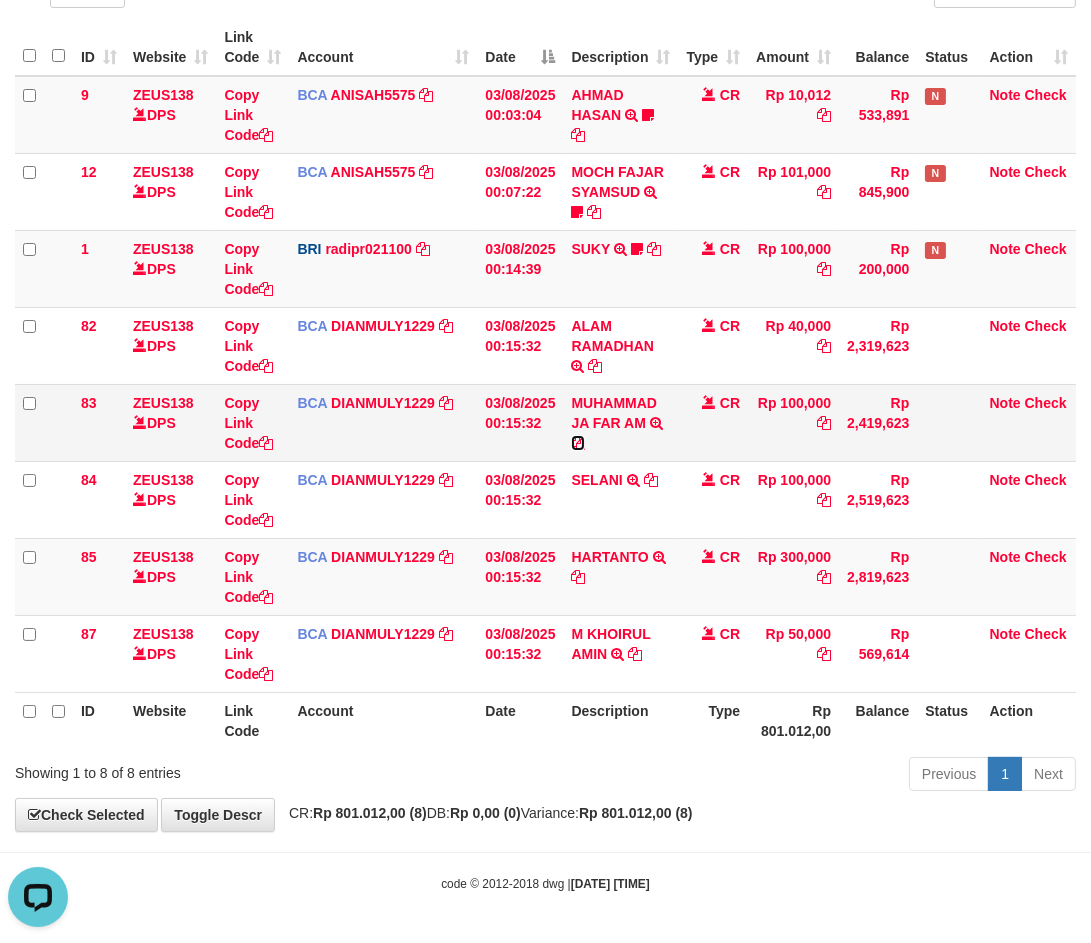 click at bounding box center [578, 443] 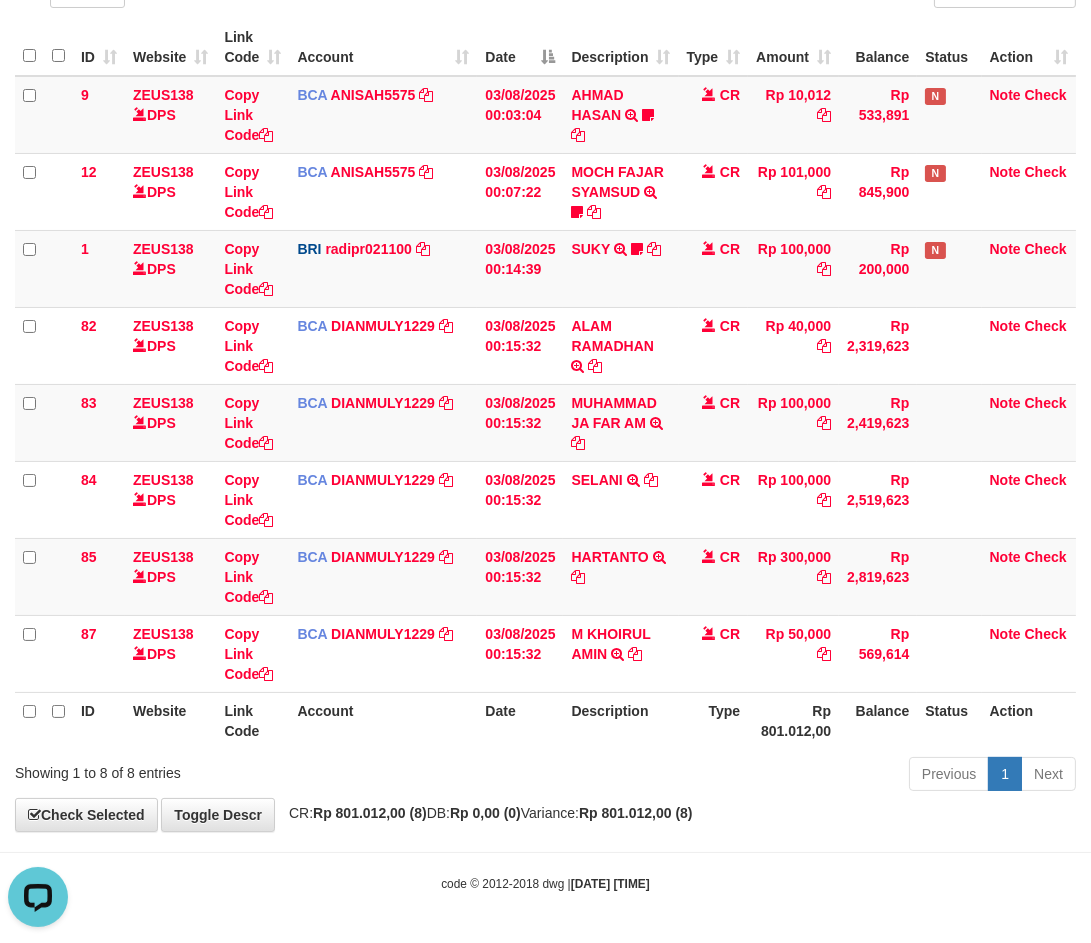 click on "Previous 1 Next" at bounding box center (773, 776) 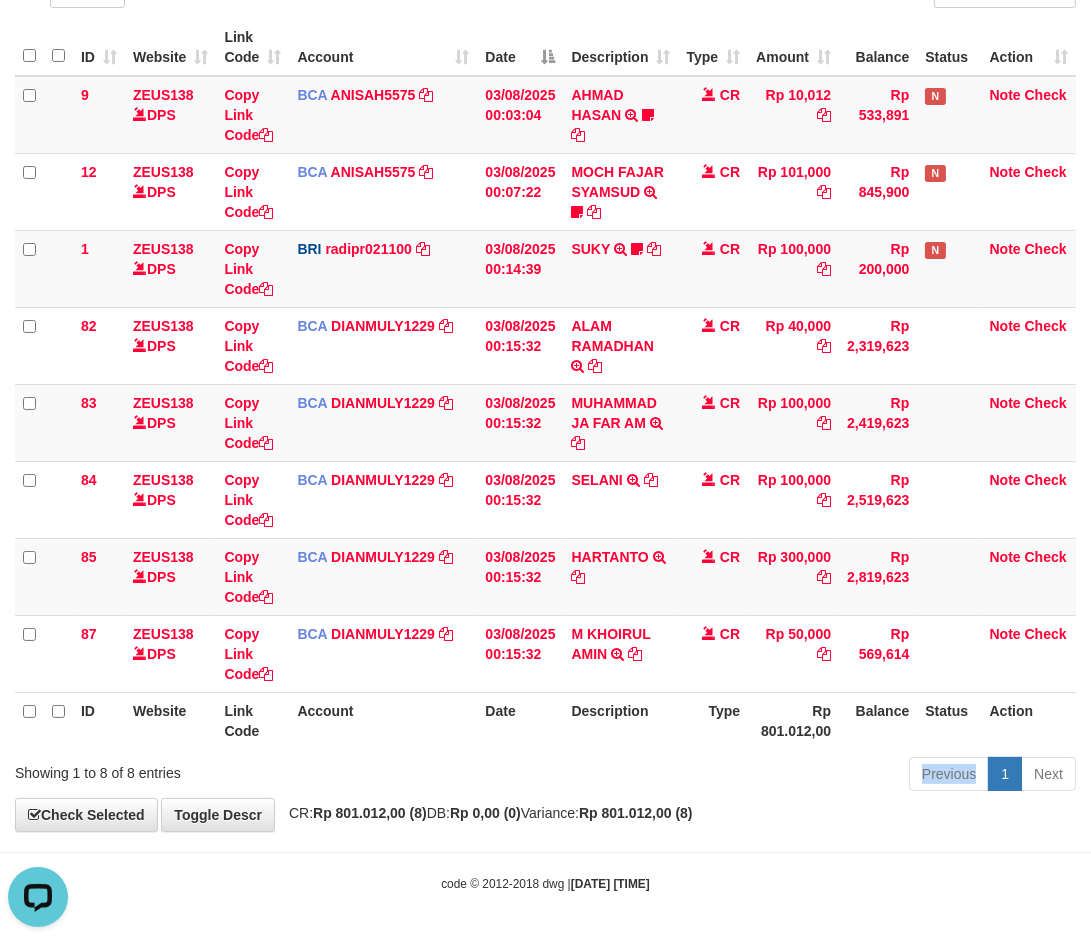 click on "Previous 1 Next" at bounding box center (773, 776) 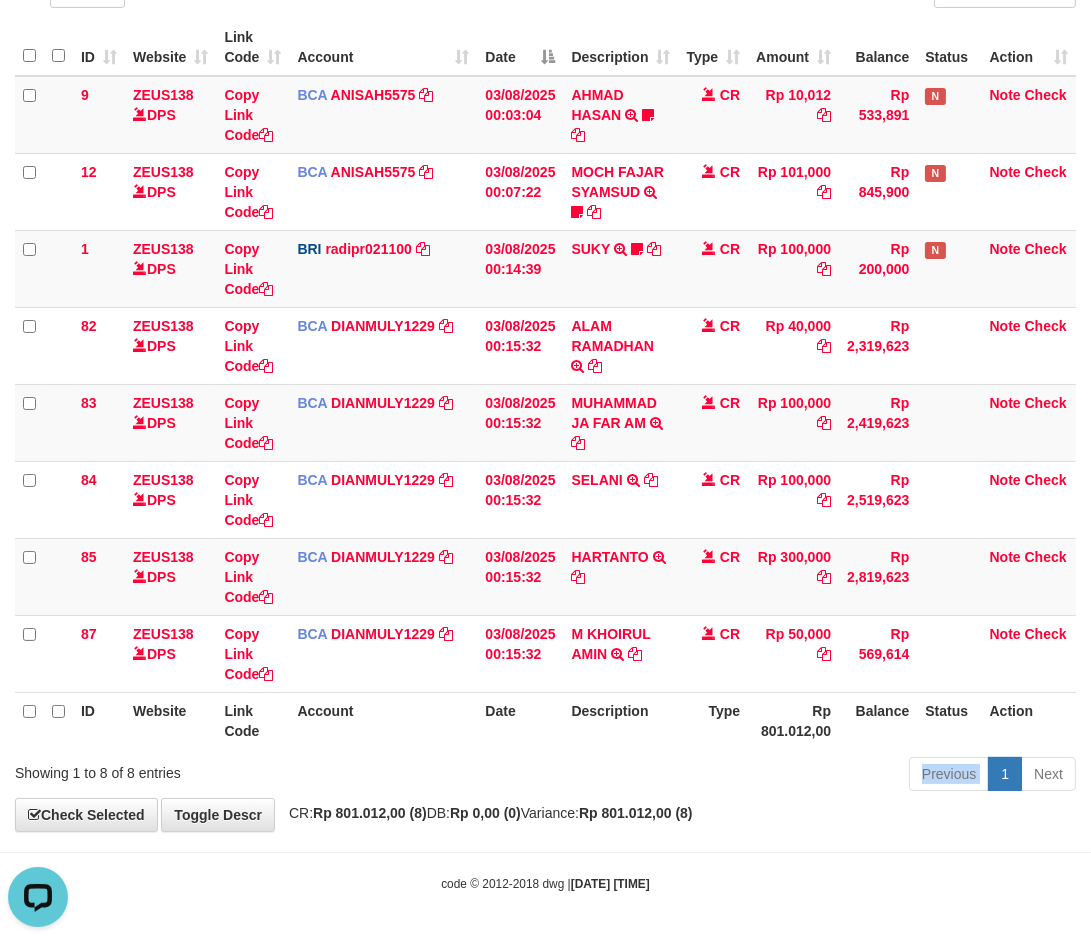 click on "Previous 1 Next" at bounding box center [773, 776] 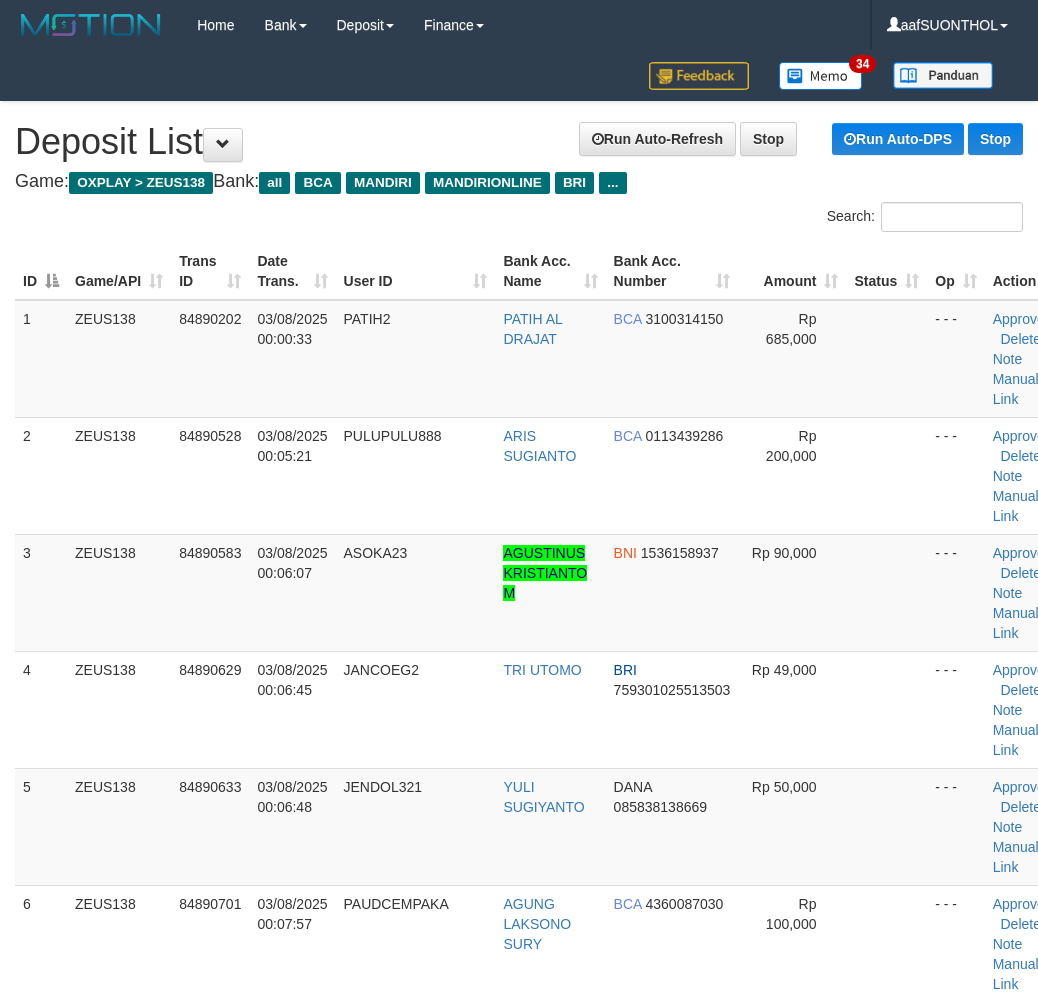 scroll, scrollTop: 1544, scrollLeft: 0, axis: vertical 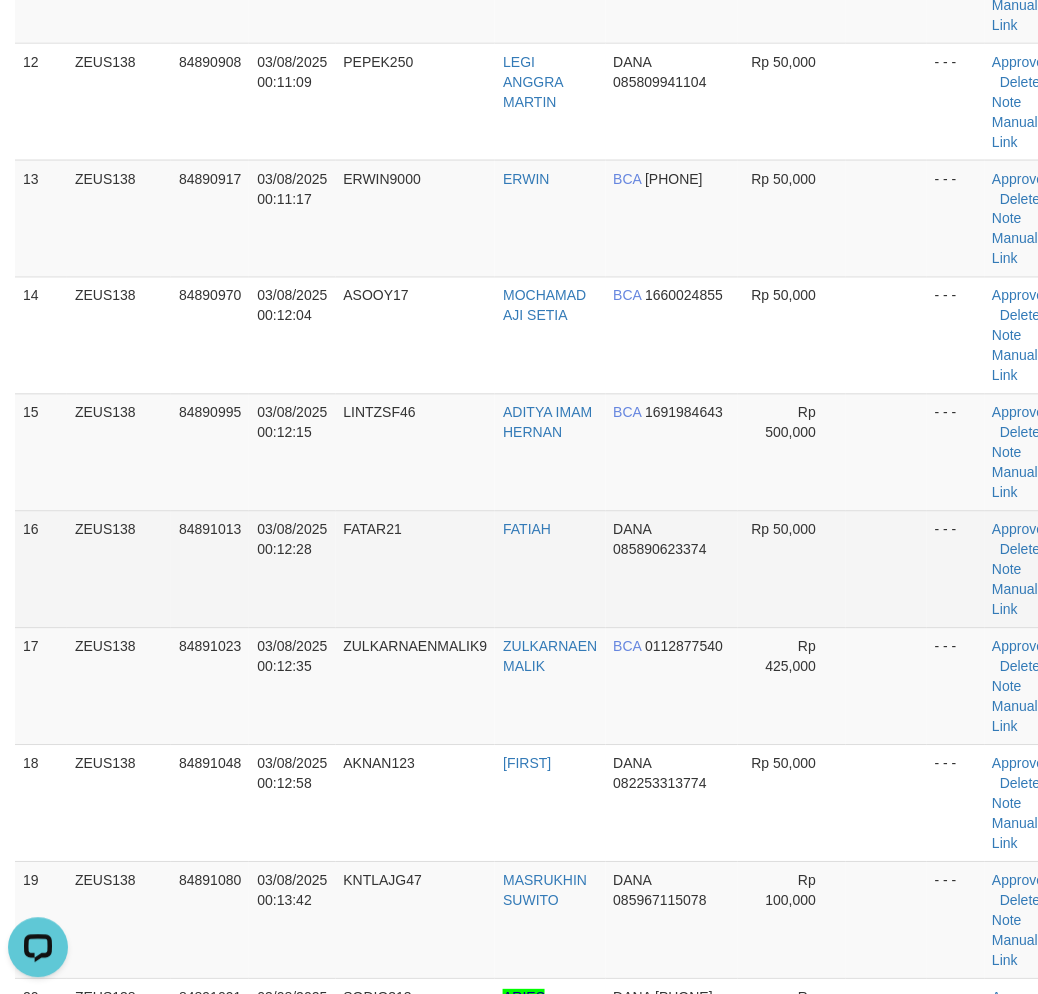 drag, startPoint x: 712, startPoint y: 571, endPoint x: 731, endPoint y: 580, distance: 21.023796 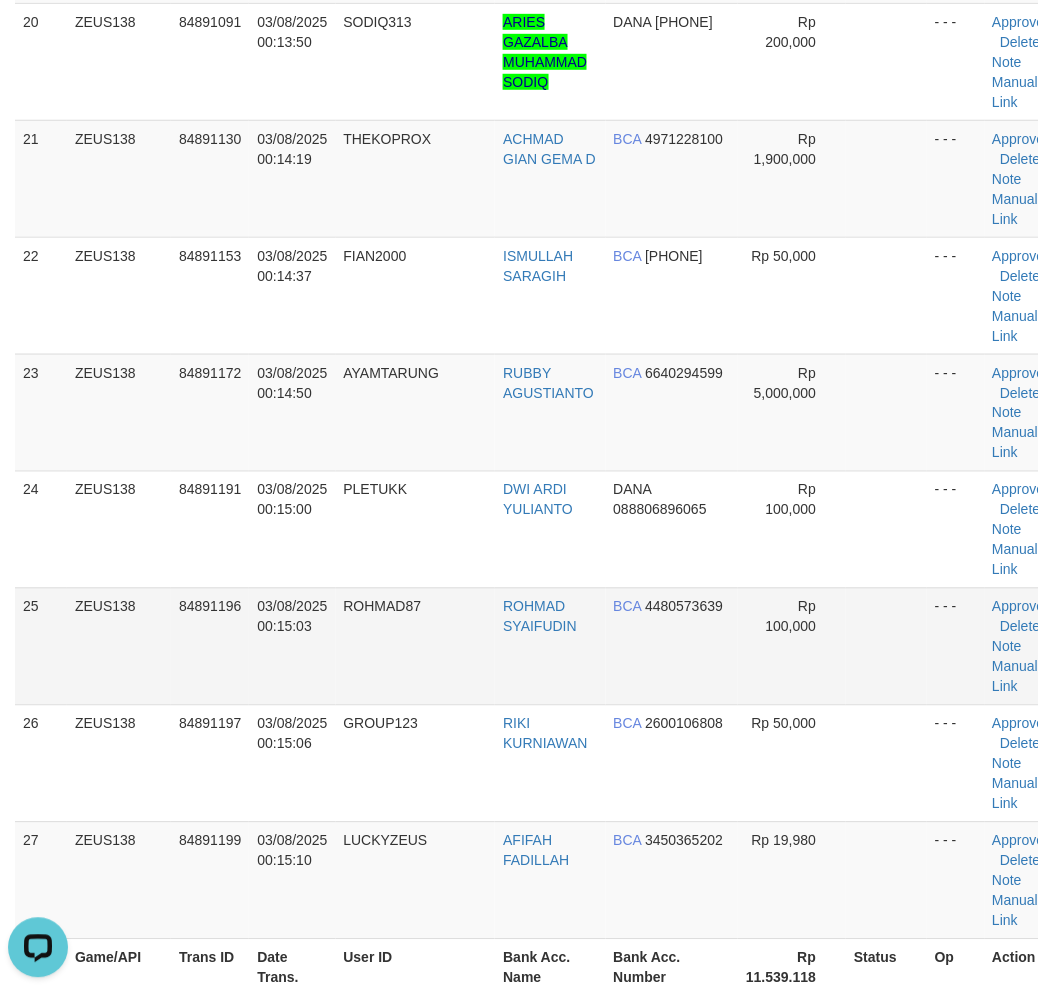 click on "Rp 100,000" at bounding box center (792, 646) 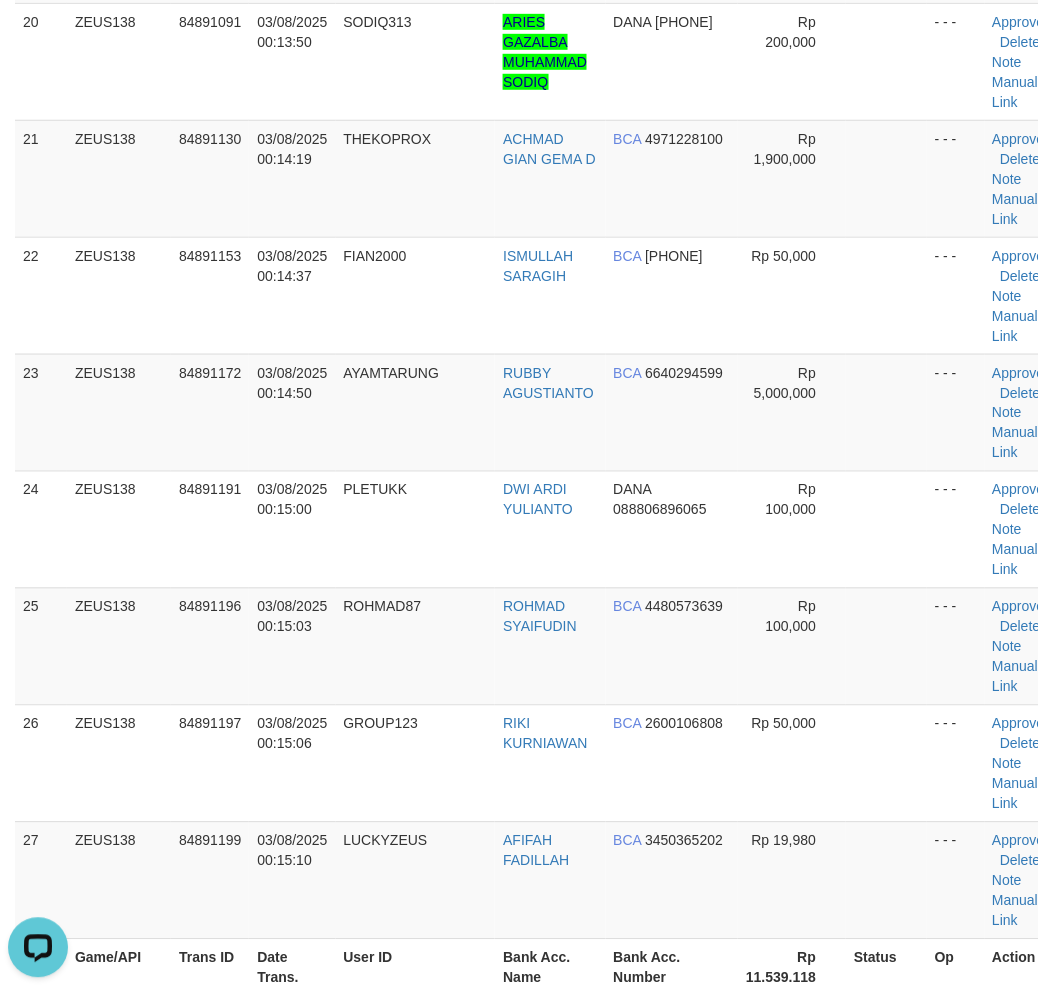scroll, scrollTop: 1574, scrollLeft: 0, axis: vertical 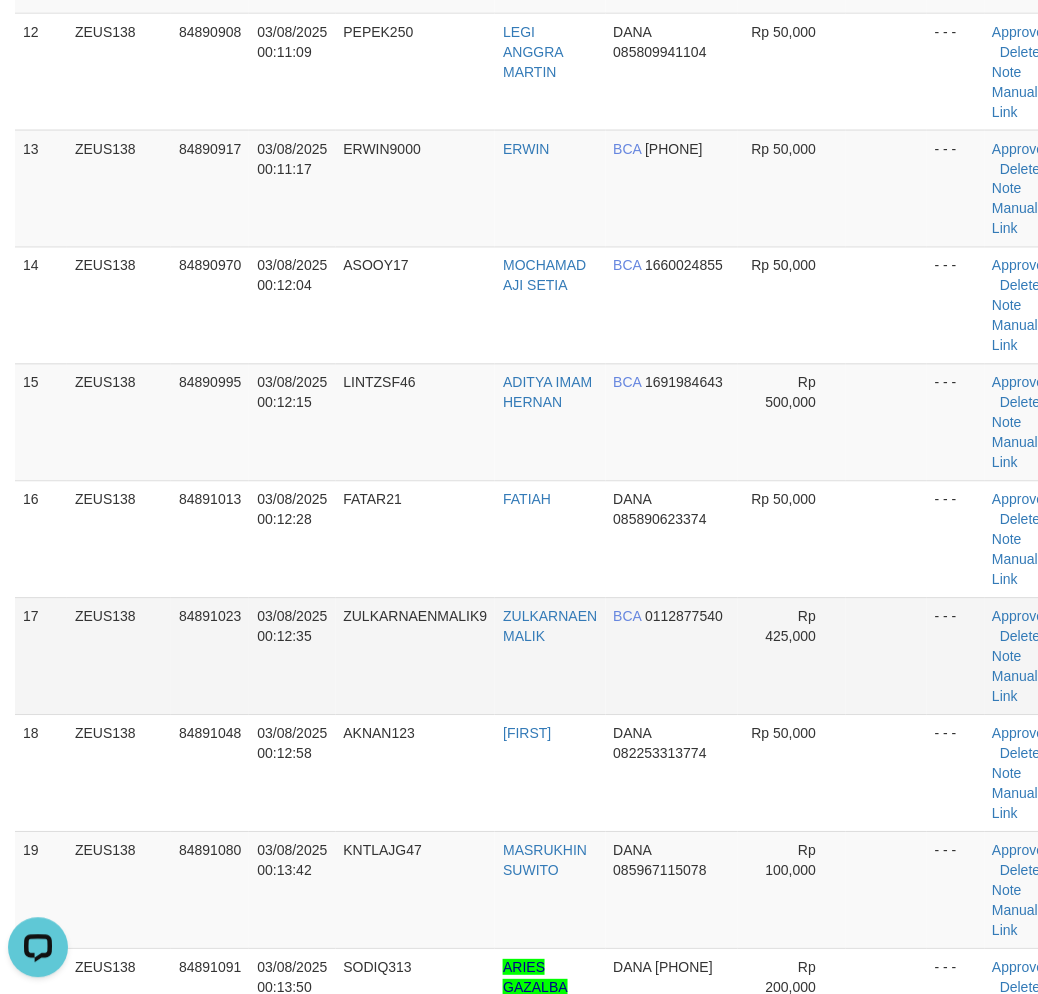 click on "Rp 425,000" at bounding box center [792, 656] 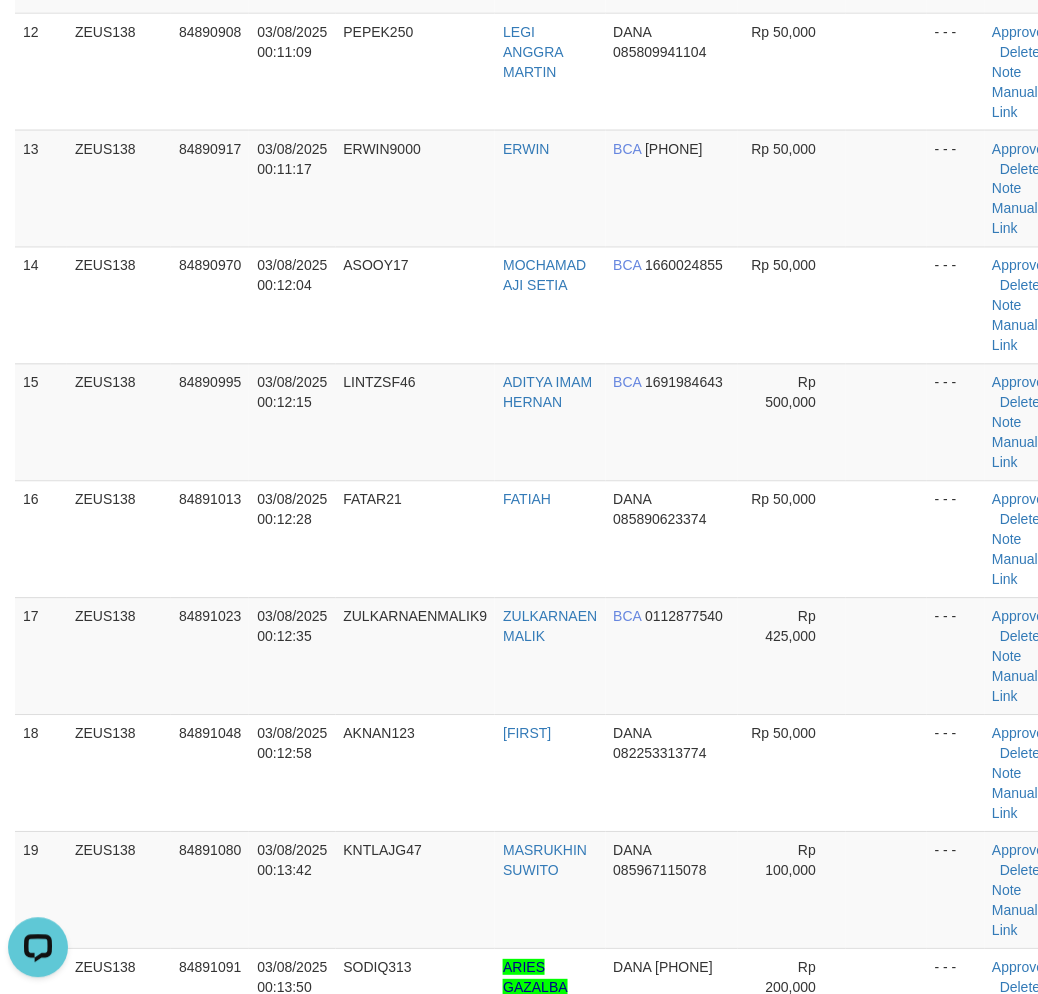 drag, startPoint x: 833, startPoint y: 684, endPoint x: 1052, endPoint y: 714, distance: 221.04524 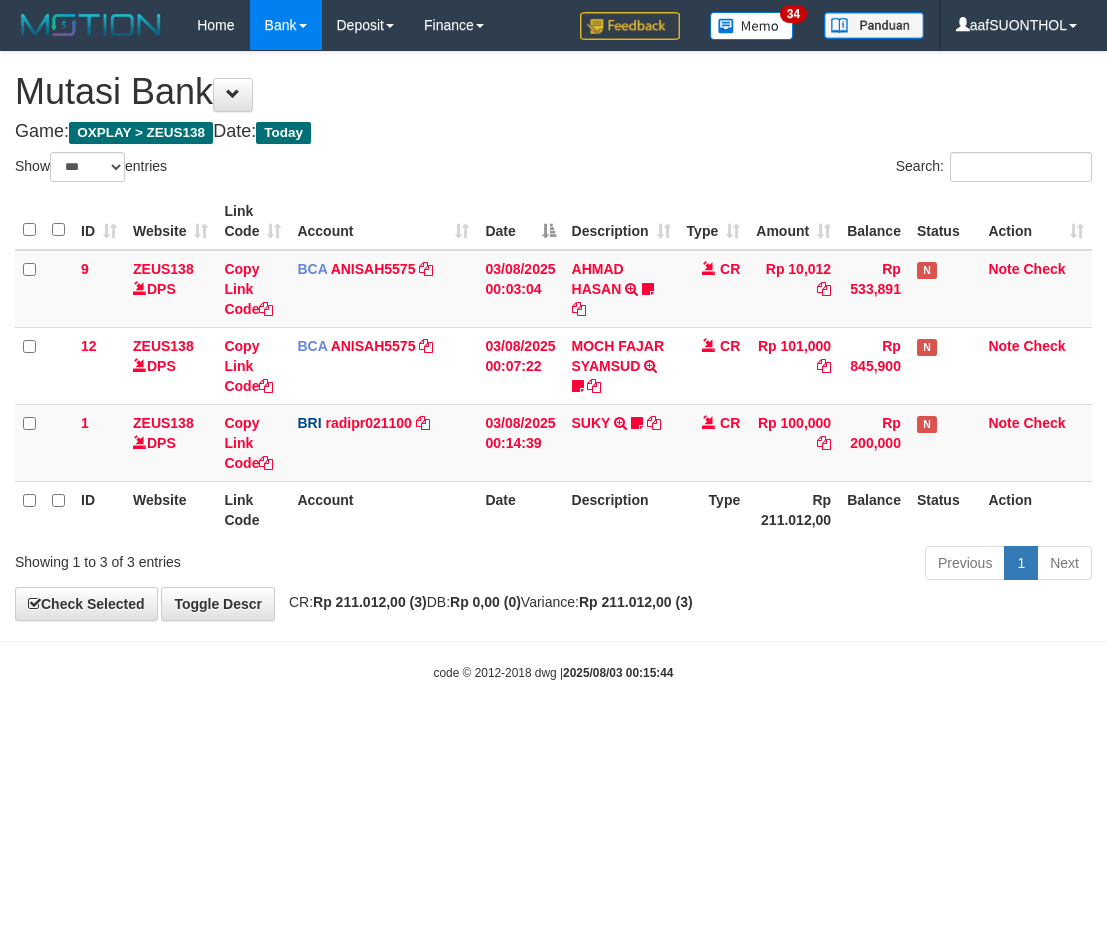 select on "***" 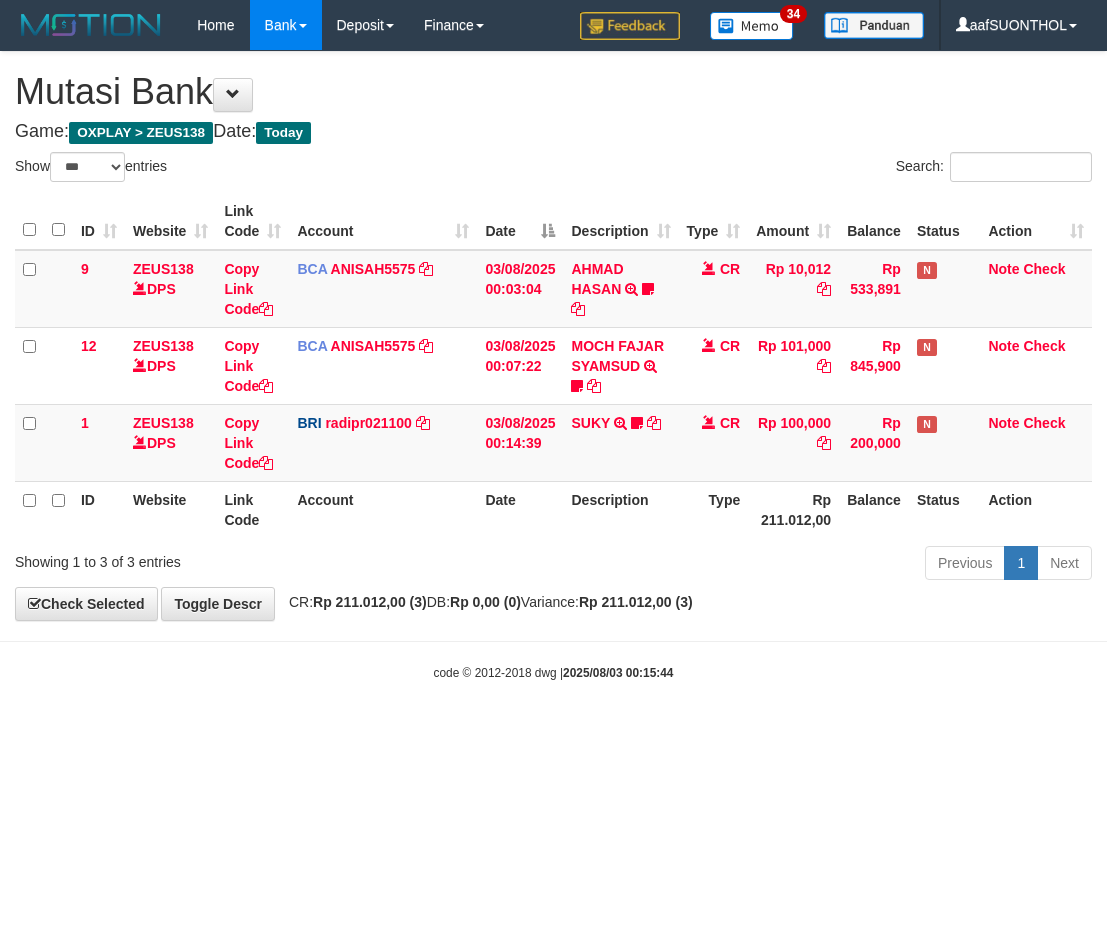 scroll, scrollTop: 0, scrollLeft: 0, axis: both 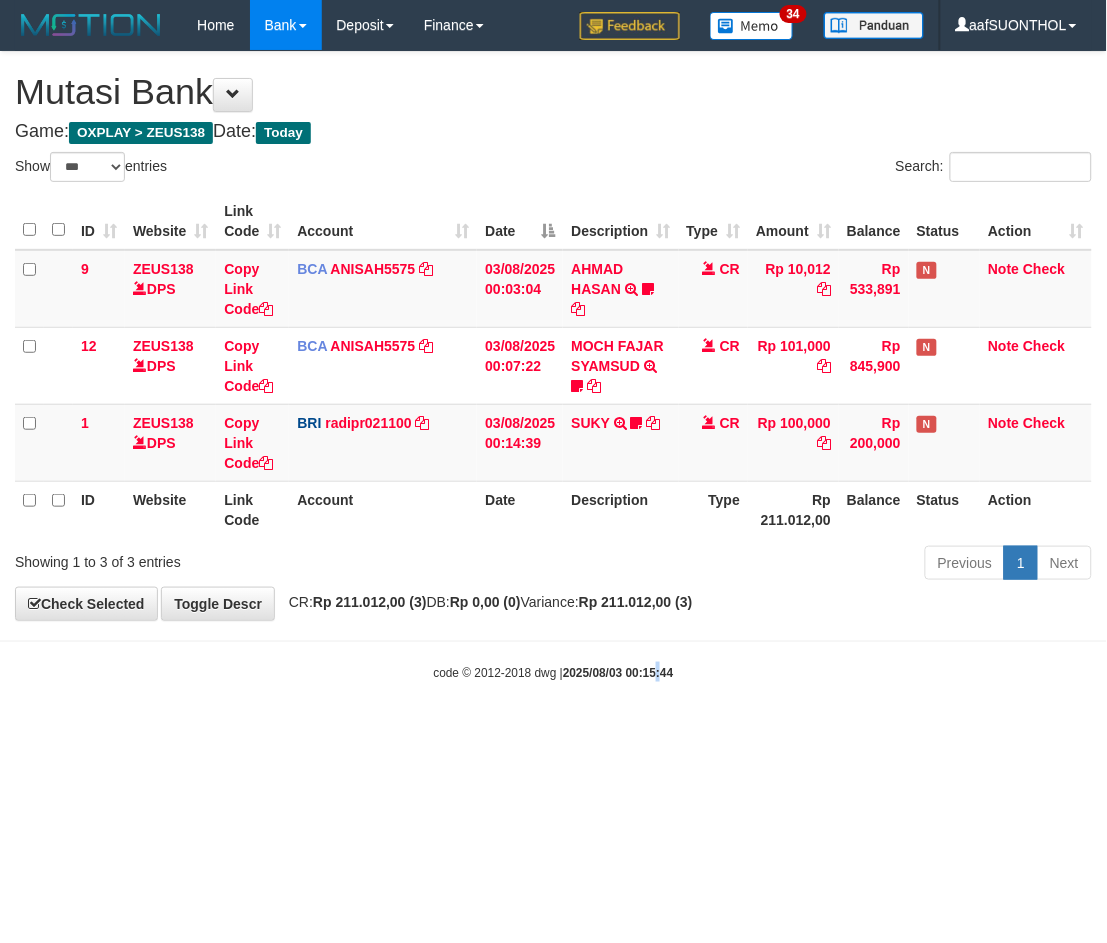 drag, startPoint x: 662, startPoint y: 772, endPoint x: 723, endPoint y: 712, distance: 85.56284 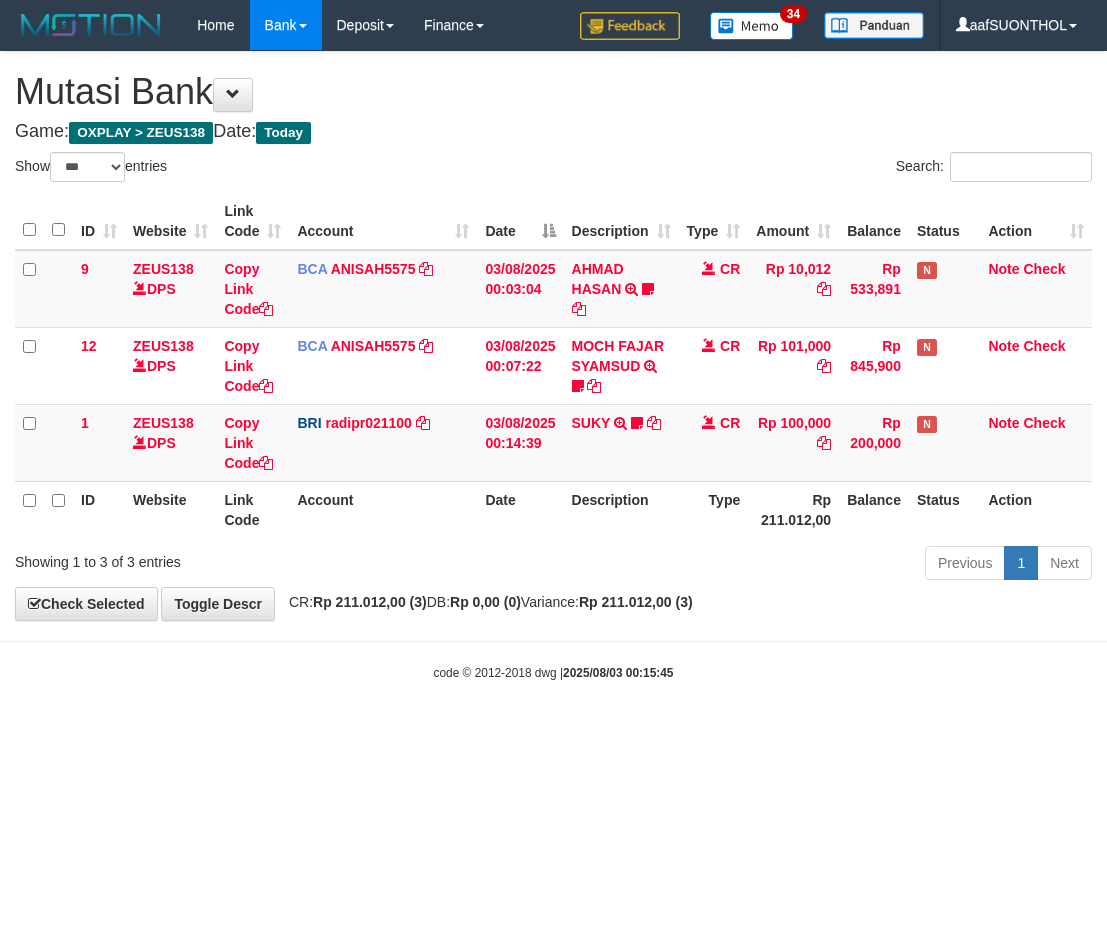 select on "***" 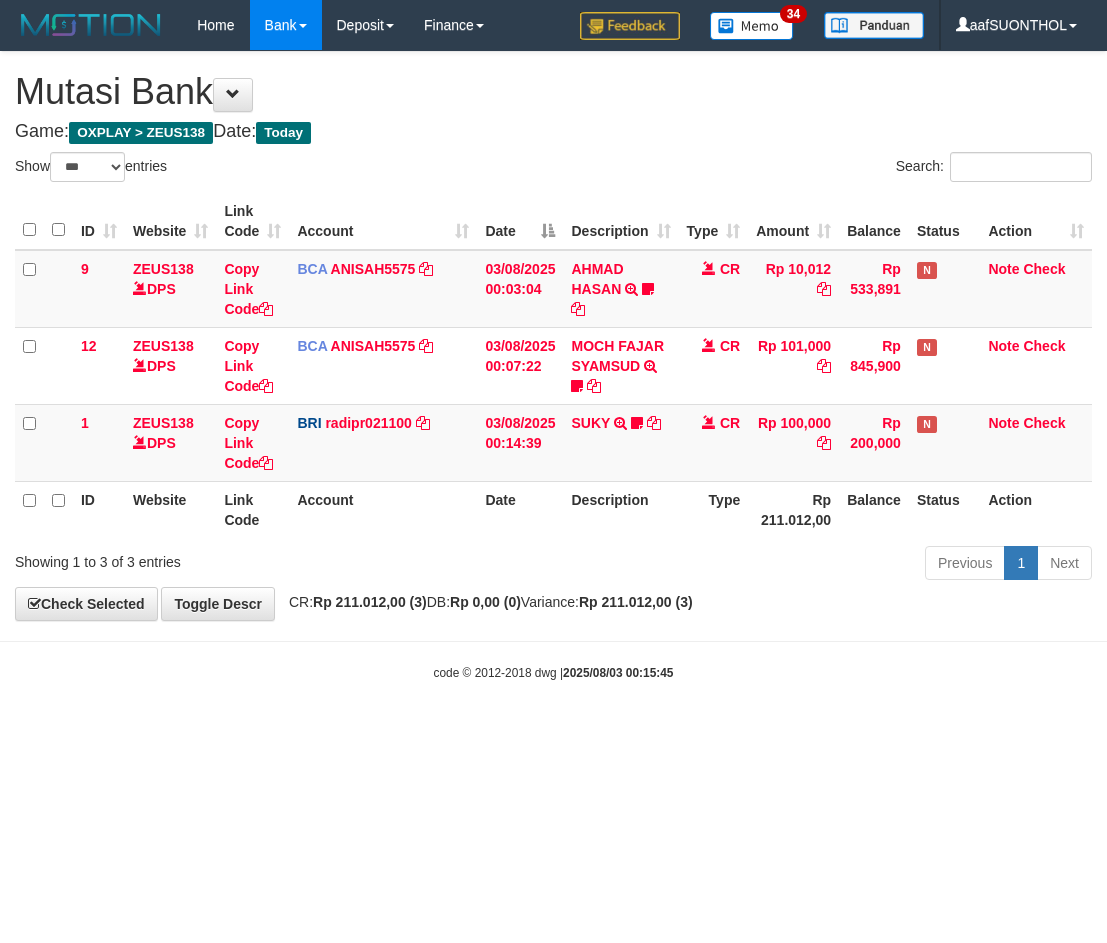 scroll, scrollTop: 0, scrollLeft: 0, axis: both 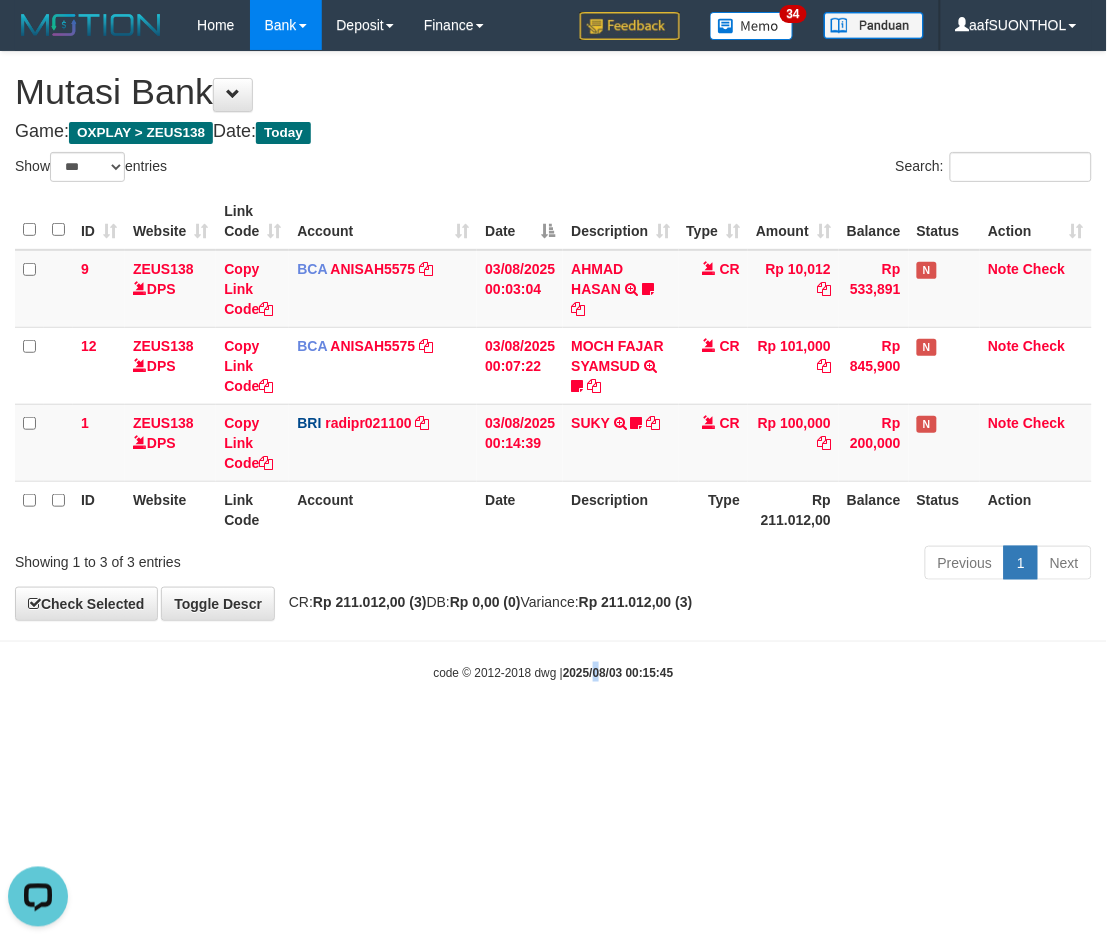 click on "Toggle navigation
Home
Bank
Account List
Load
By Website
Group
[OXPLAY]													ZEUS138
By Load Group (DPS)" at bounding box center [553, 366] 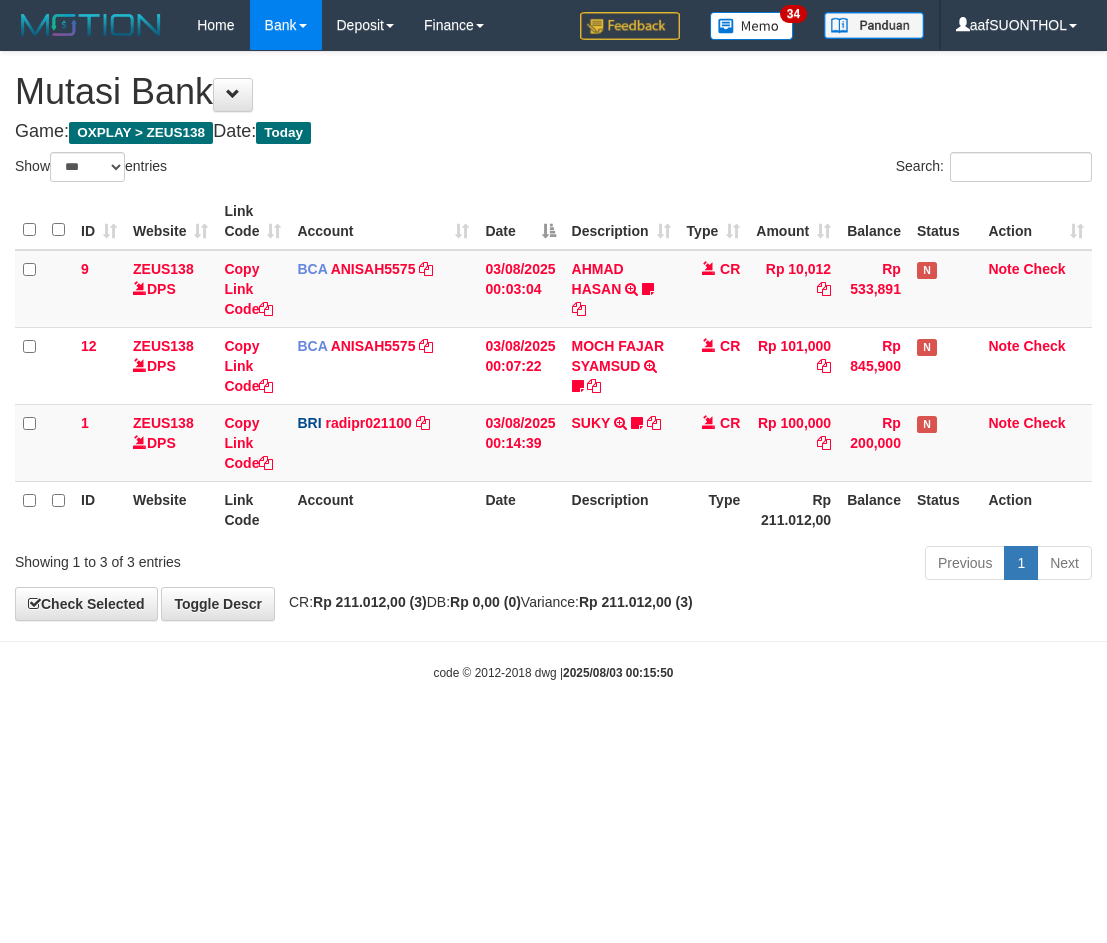 select on "***" 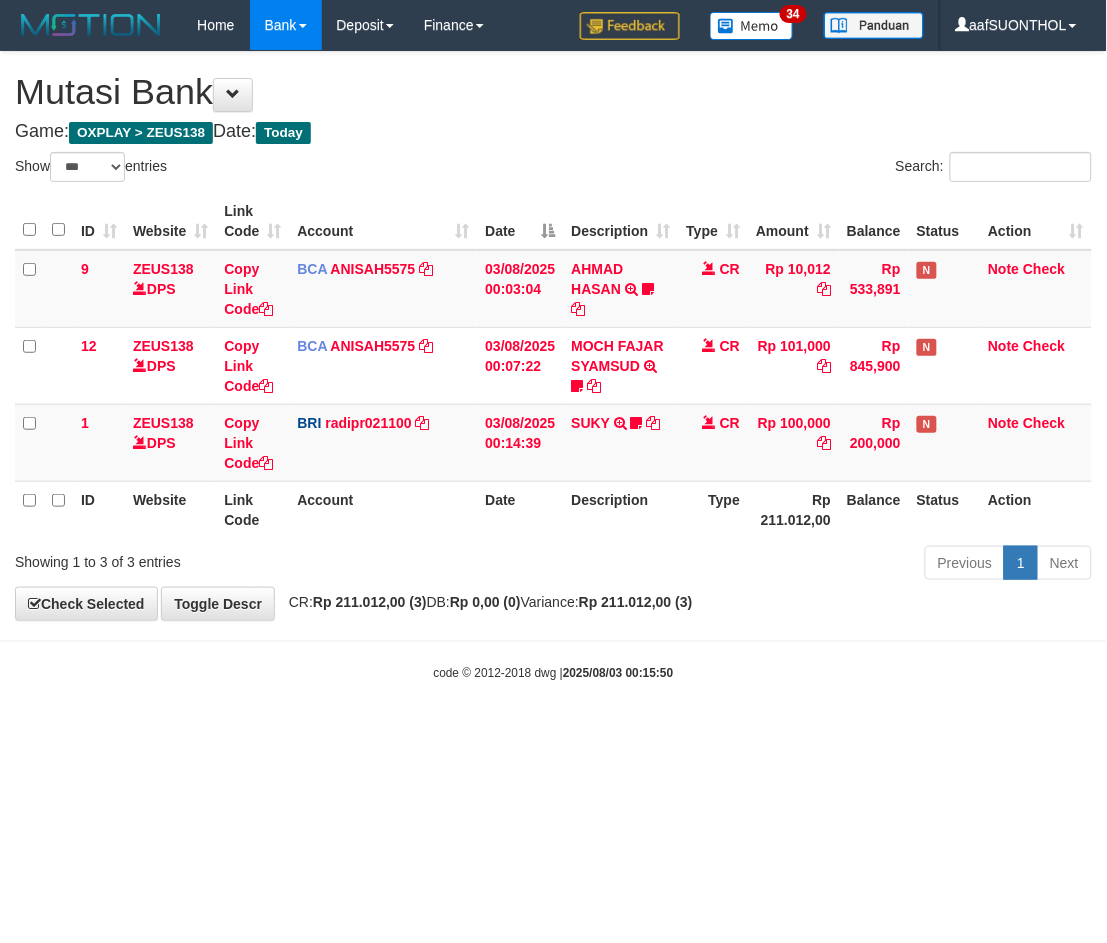 click on "Toggle navigation
Home
Bank
Account List
Load
By Website
Group
[OXPLAY]													ZEUS138
By Load Group (DPS)" at bounding box center (553, 366) 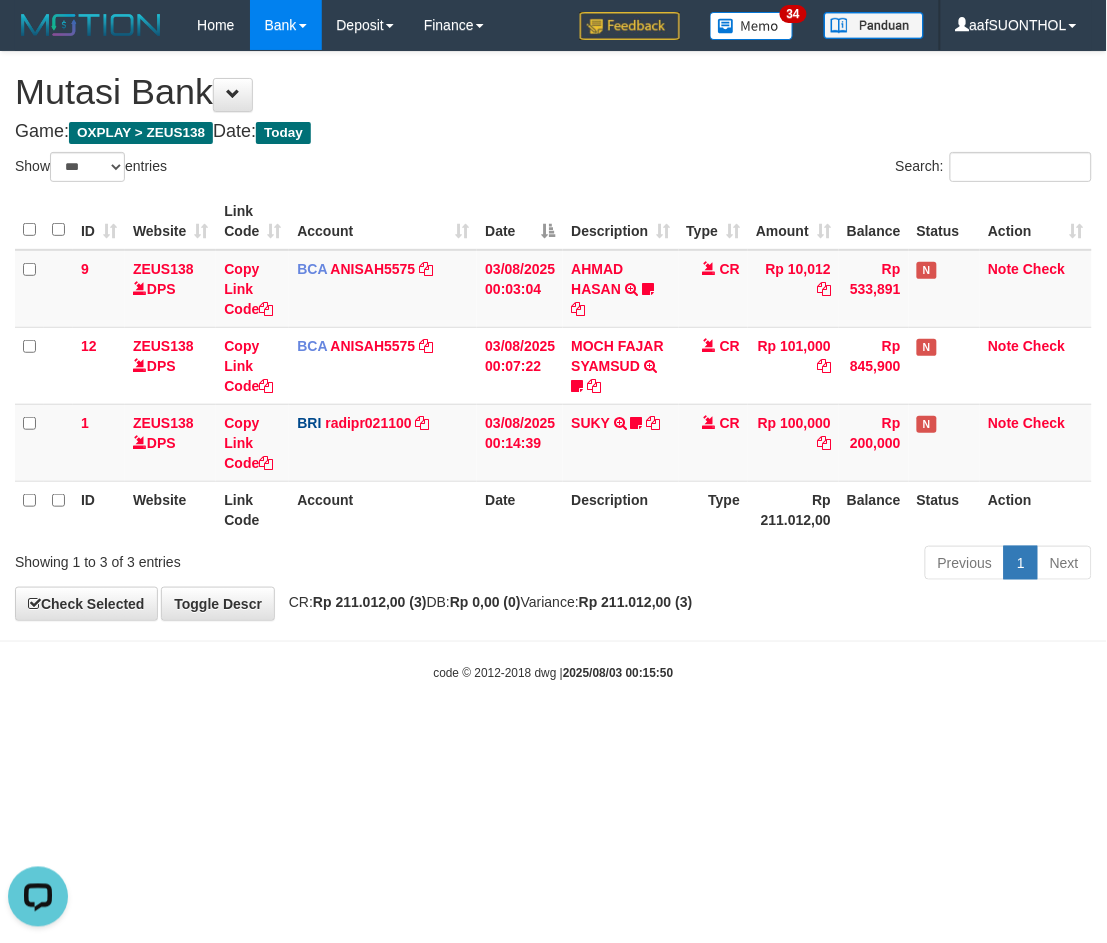 scroll, scrollTop: 0, scrollLeft: 0, axis: both 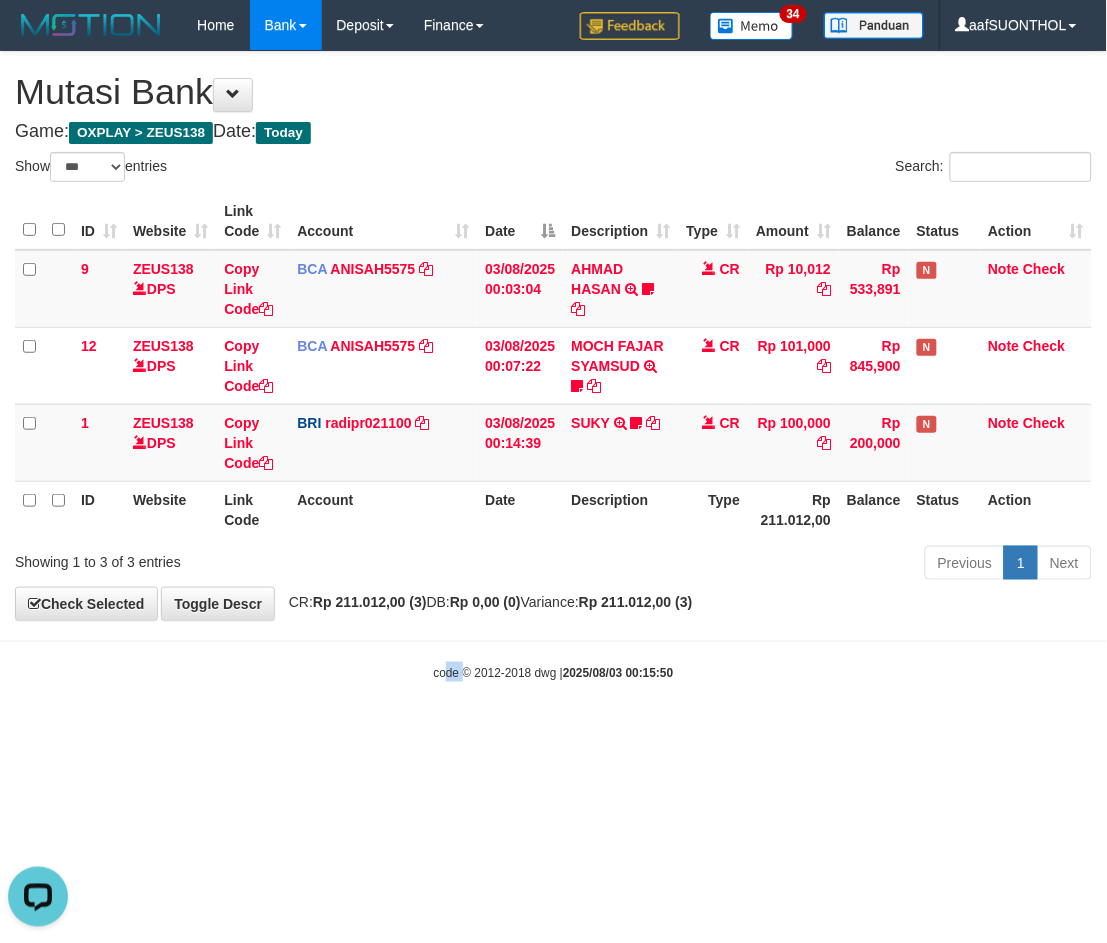 click on "Toggle navigation
Home
Bank
Account List
Load
By Website
Group
[OXPLAY]													ZEUS138
By Load Group (DPS)" at bounding box center [553, 366] 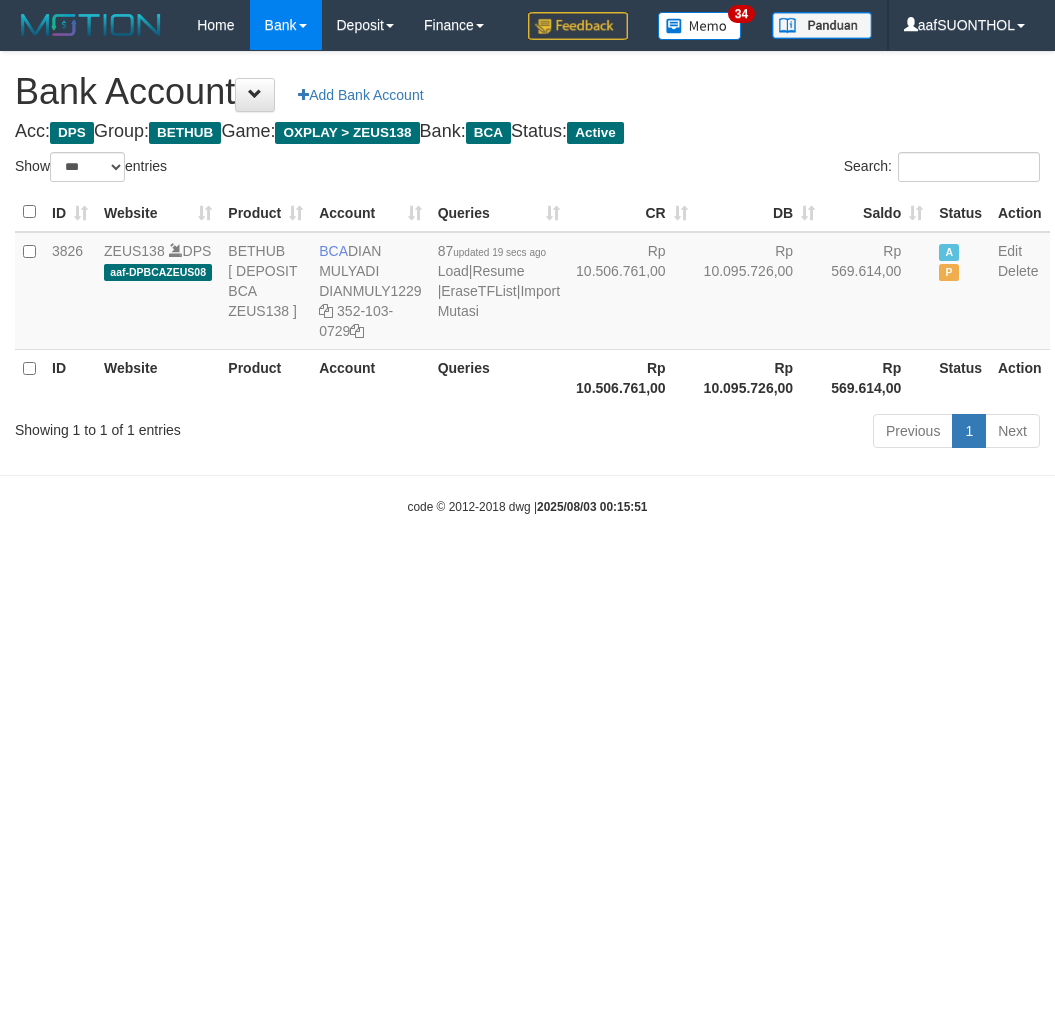 select on "***" 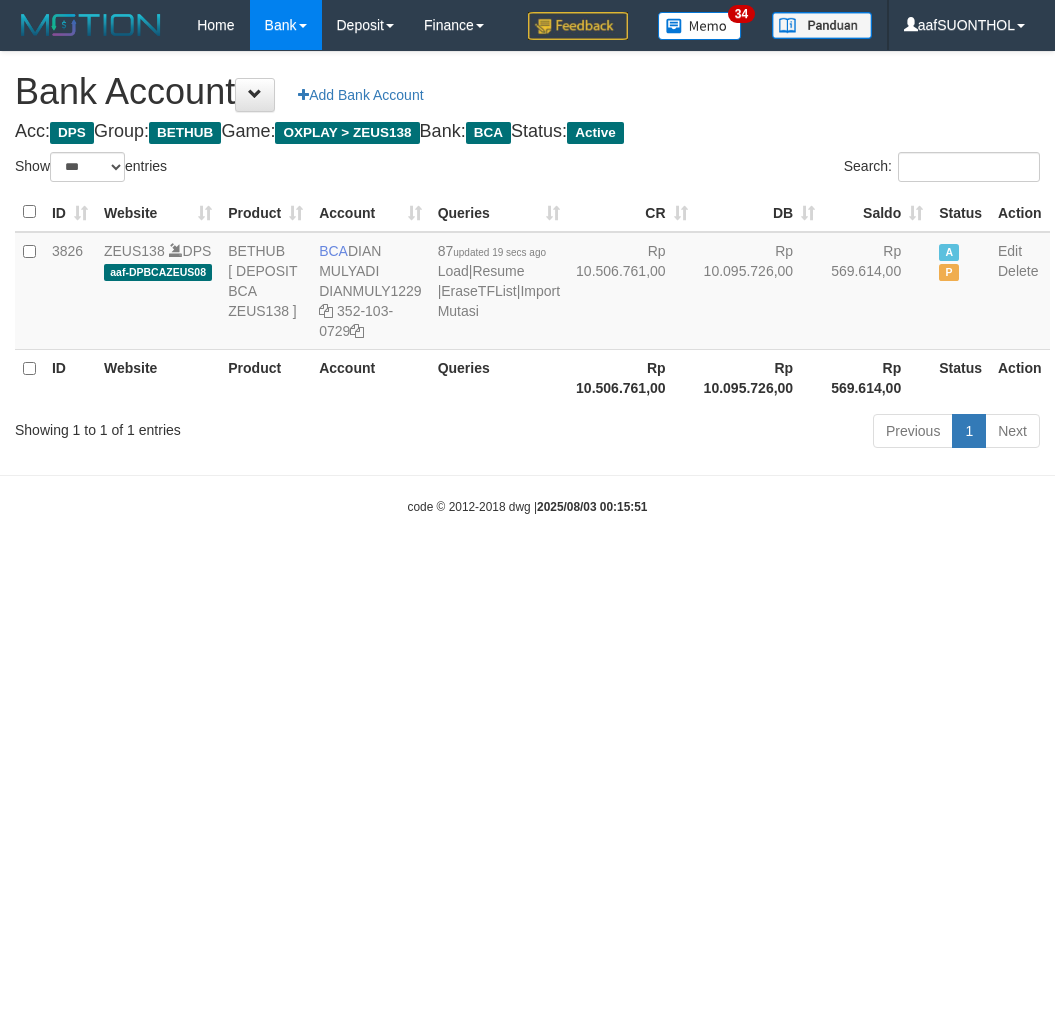scroll, scrollTop: 0, scrollLeft: 0, axis: both 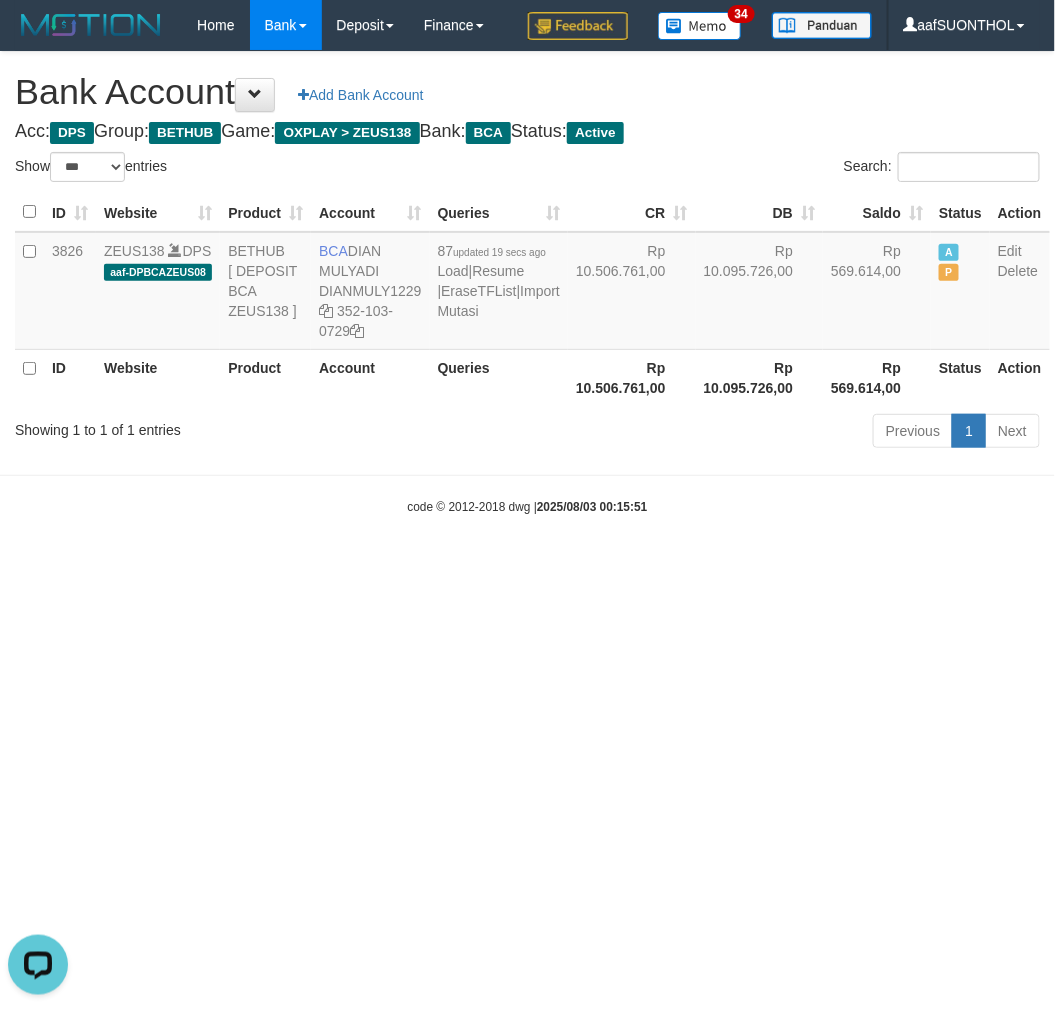 click on "Toggle navigation
Home
Bank
Account List
Load
By Website
Group
[OXPLAY]													ZEUS138
By Load Group (DPS)
Sync" at bounding box center [527, 283] 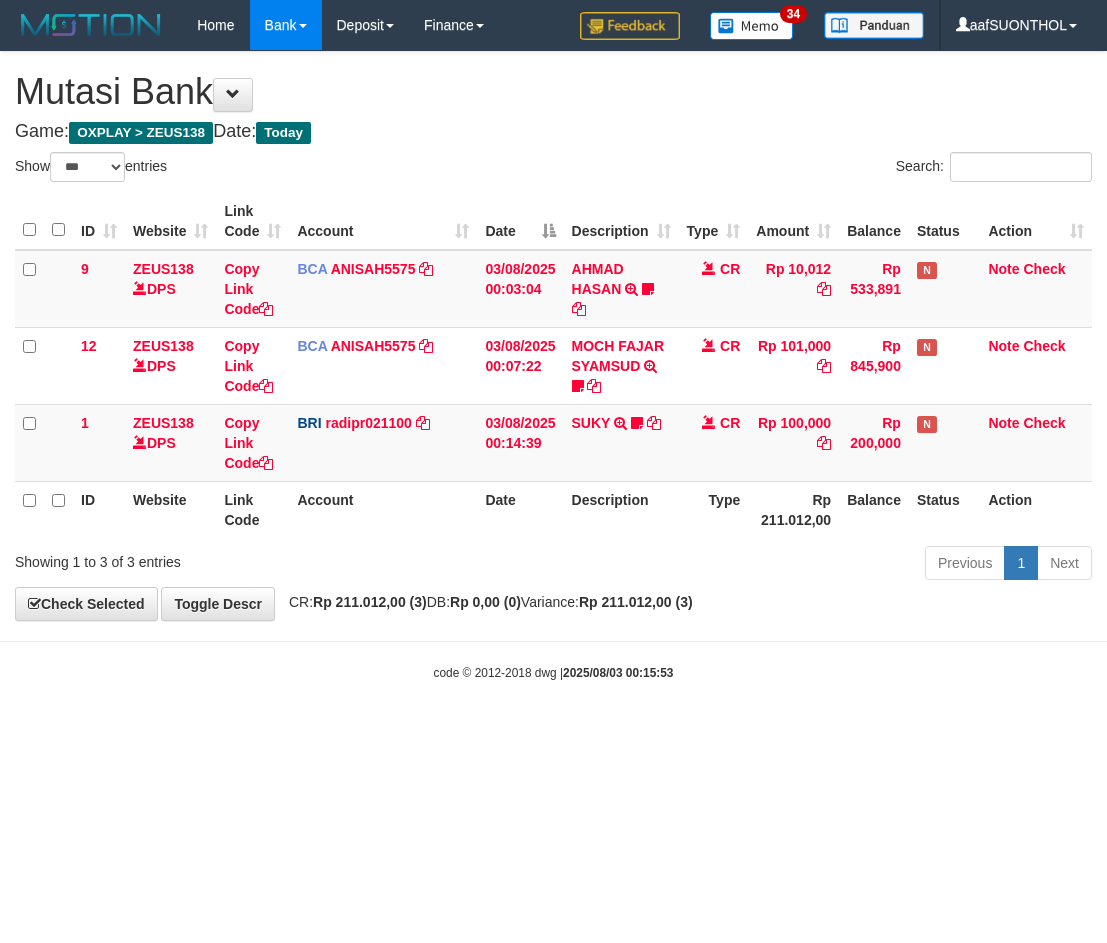select on "***" 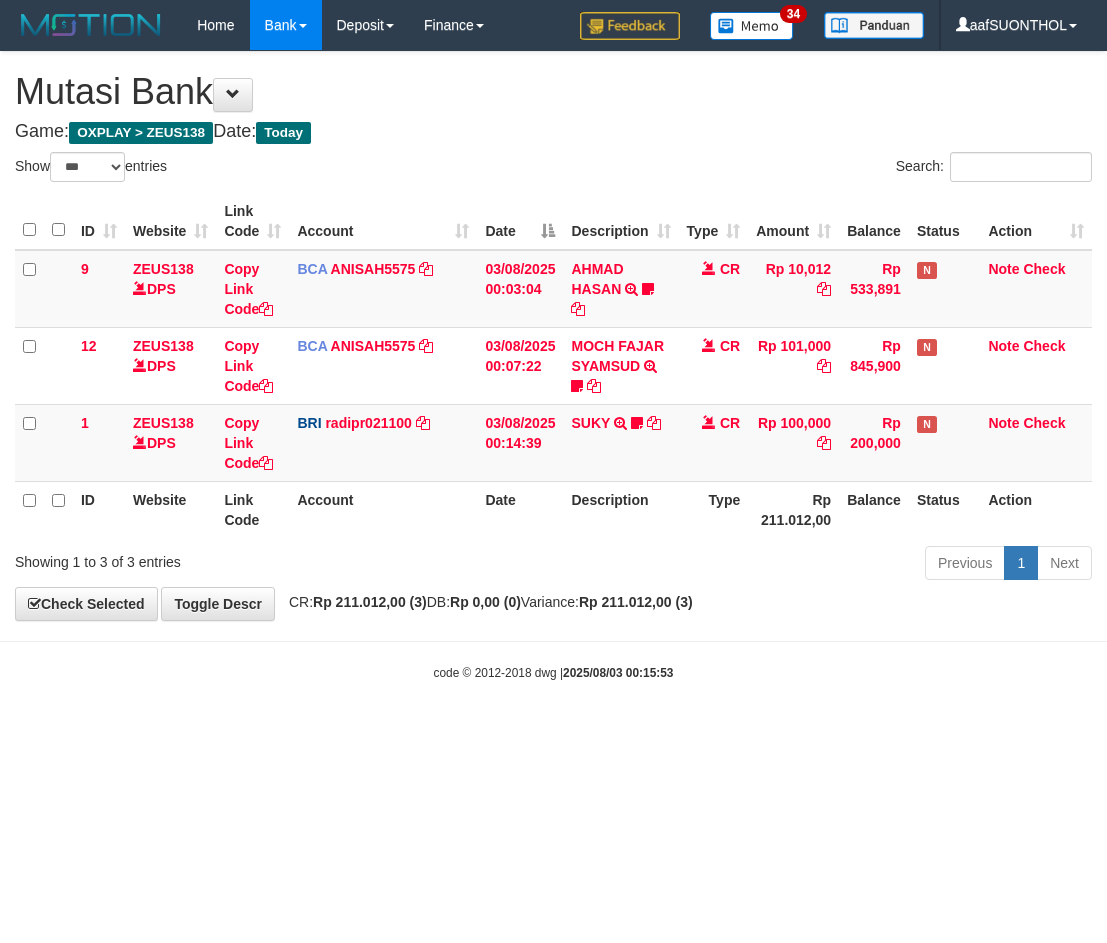 scroll, scrollTop: 0, scrollLeft: 0, axis: both 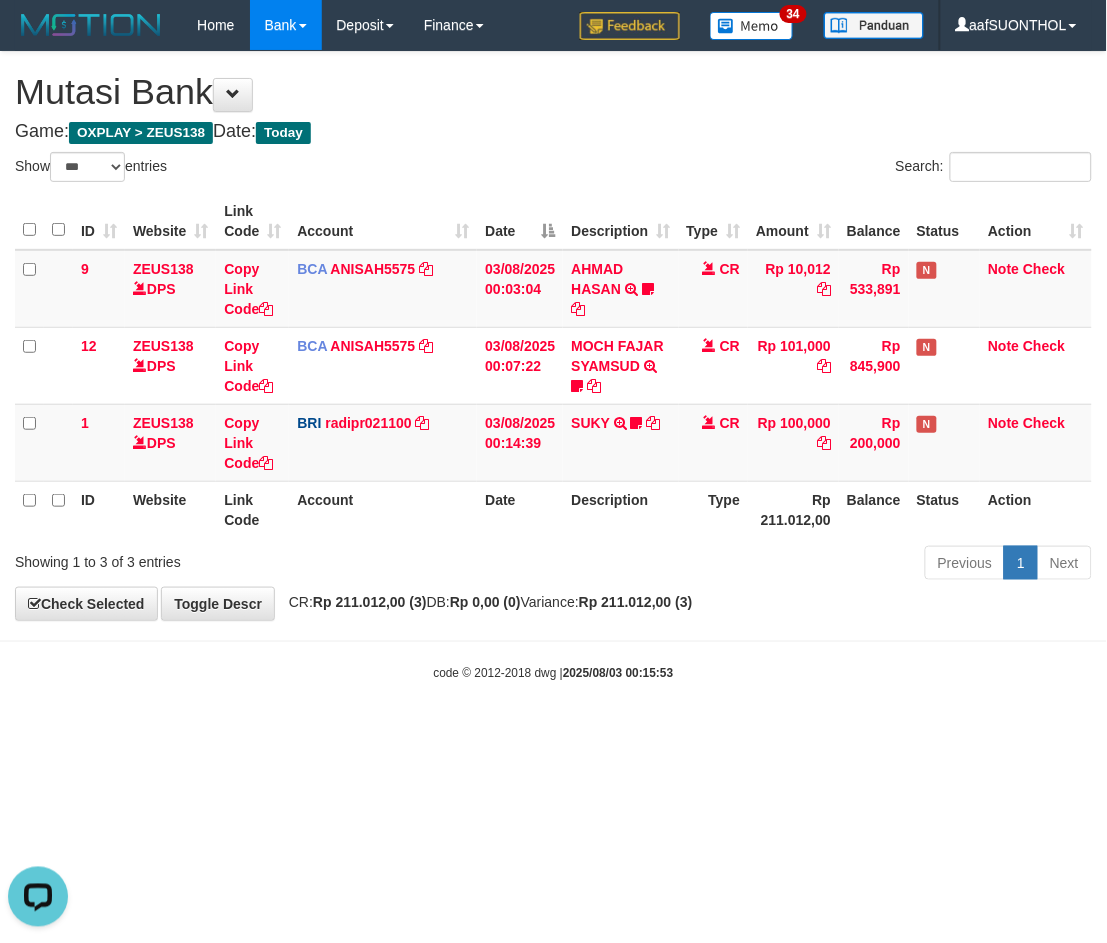 click on "Toggle navigation
Home
Bank
Account List
Load
By Website
Group
[OXPLAY]													ZEUS138
By Load Group (DPS)
Sync" at bounding box center (553, 366) 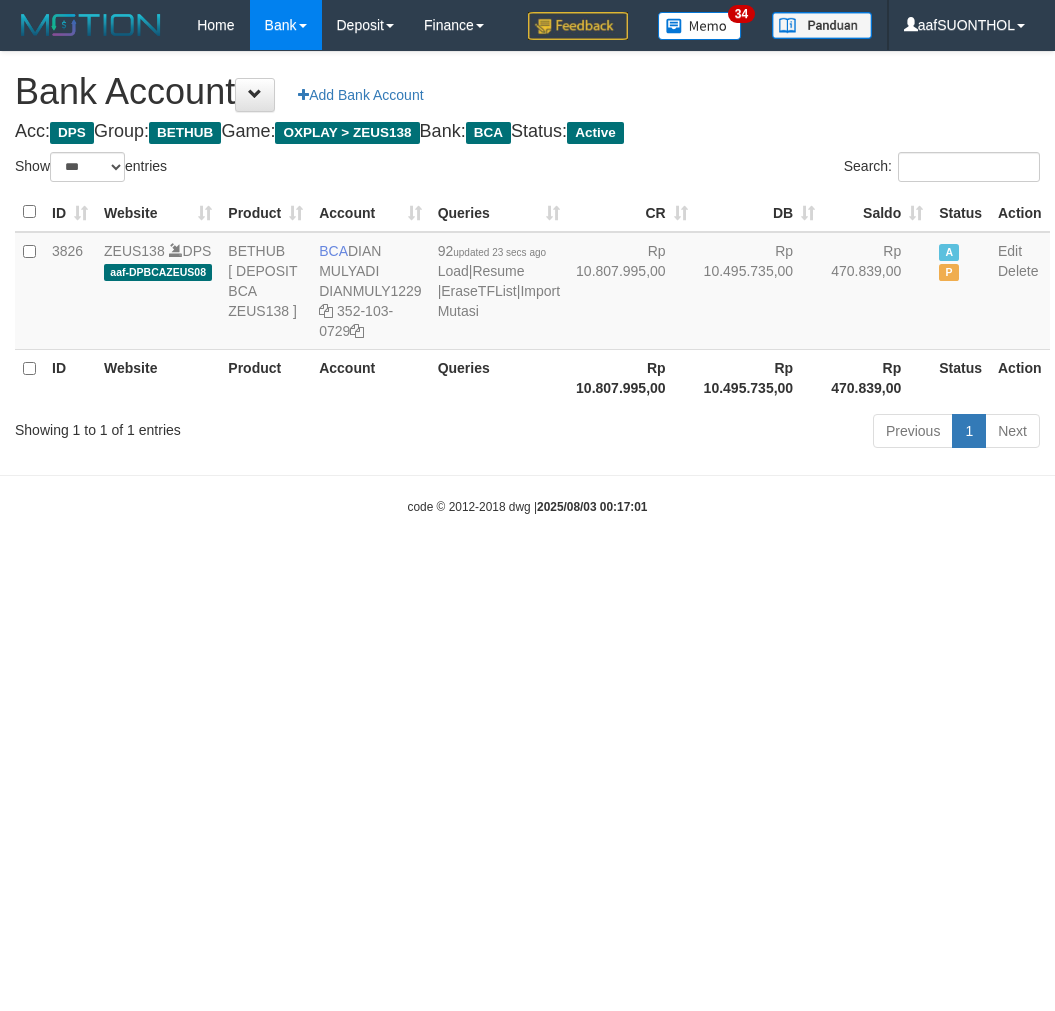 select on "***" 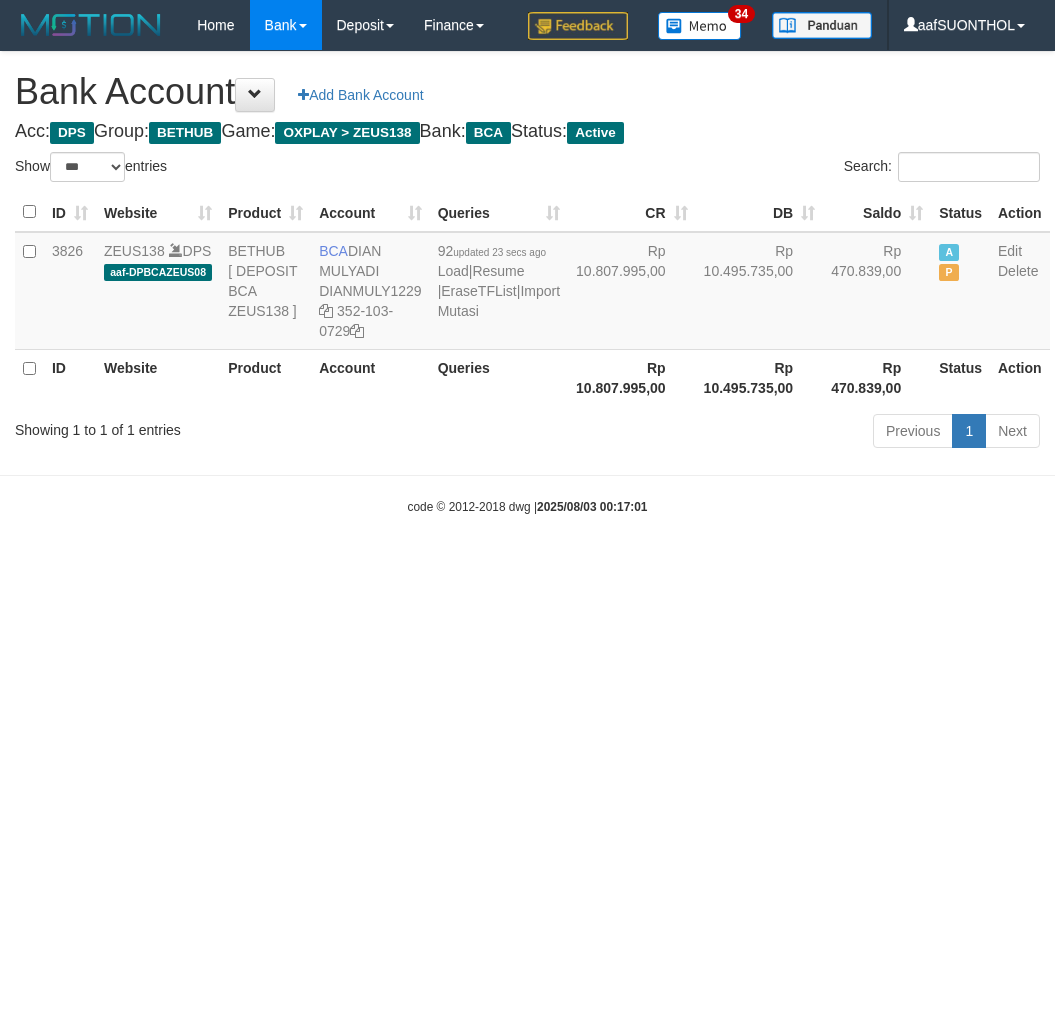scroll, scrollTop: 0, scrollLeft: 0, axis: both 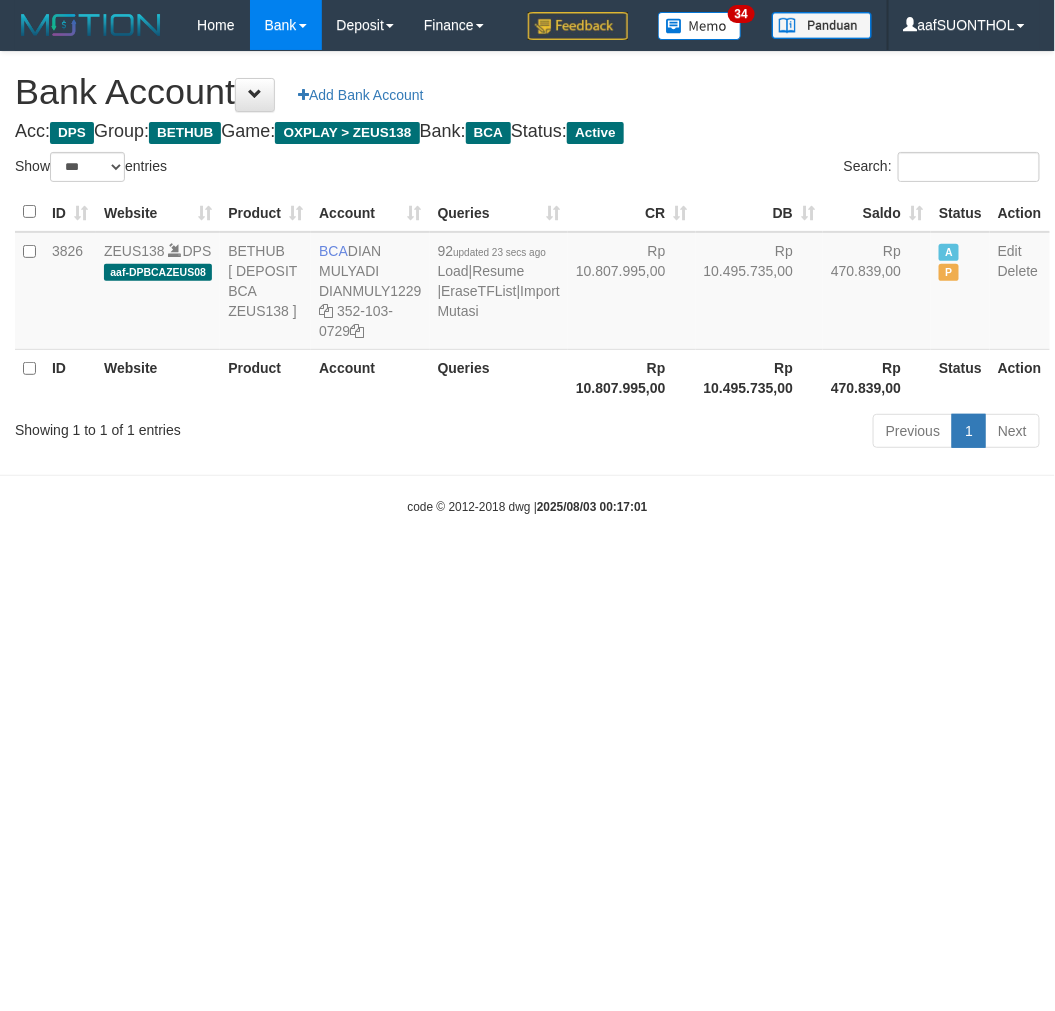 drag, startPoint x: 577, startPoint y: 695, endPoint x: 557, endPoint y: 693, distance: 20.09975 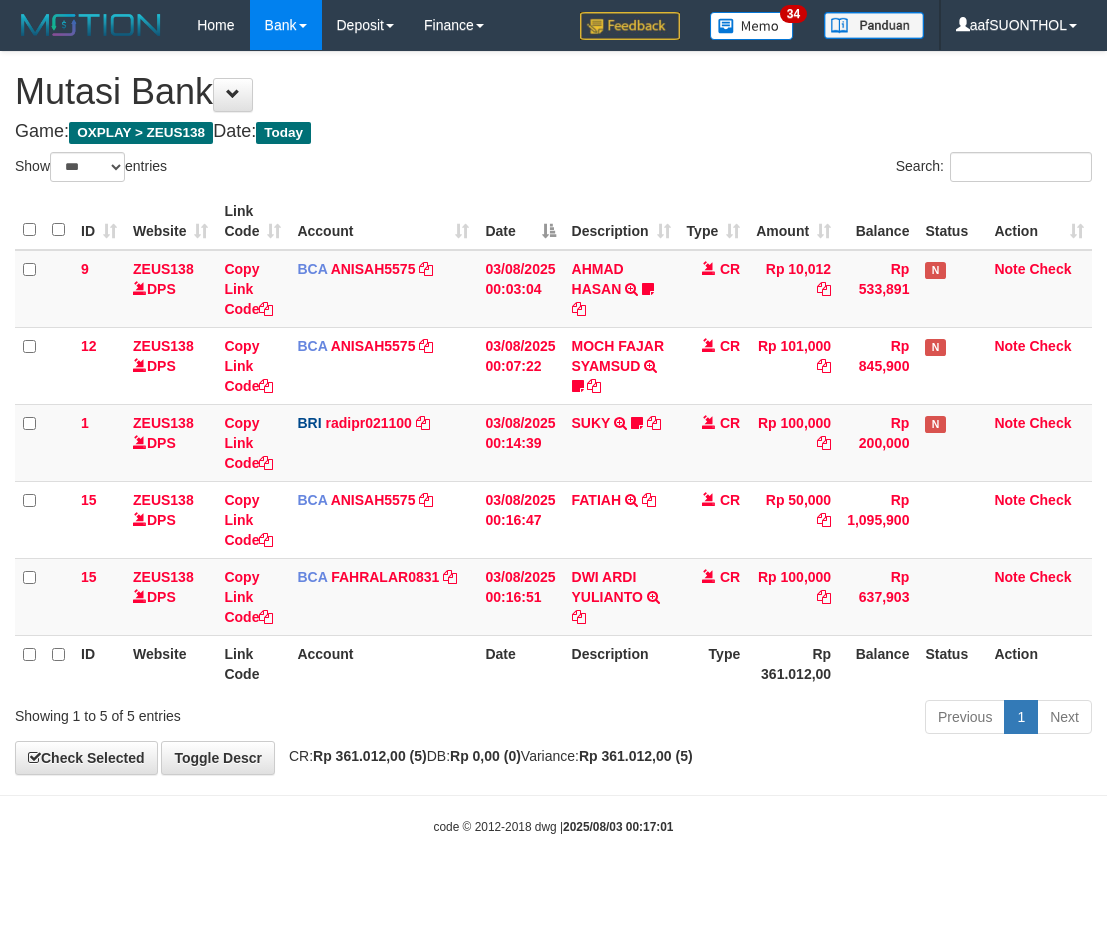select on "***" 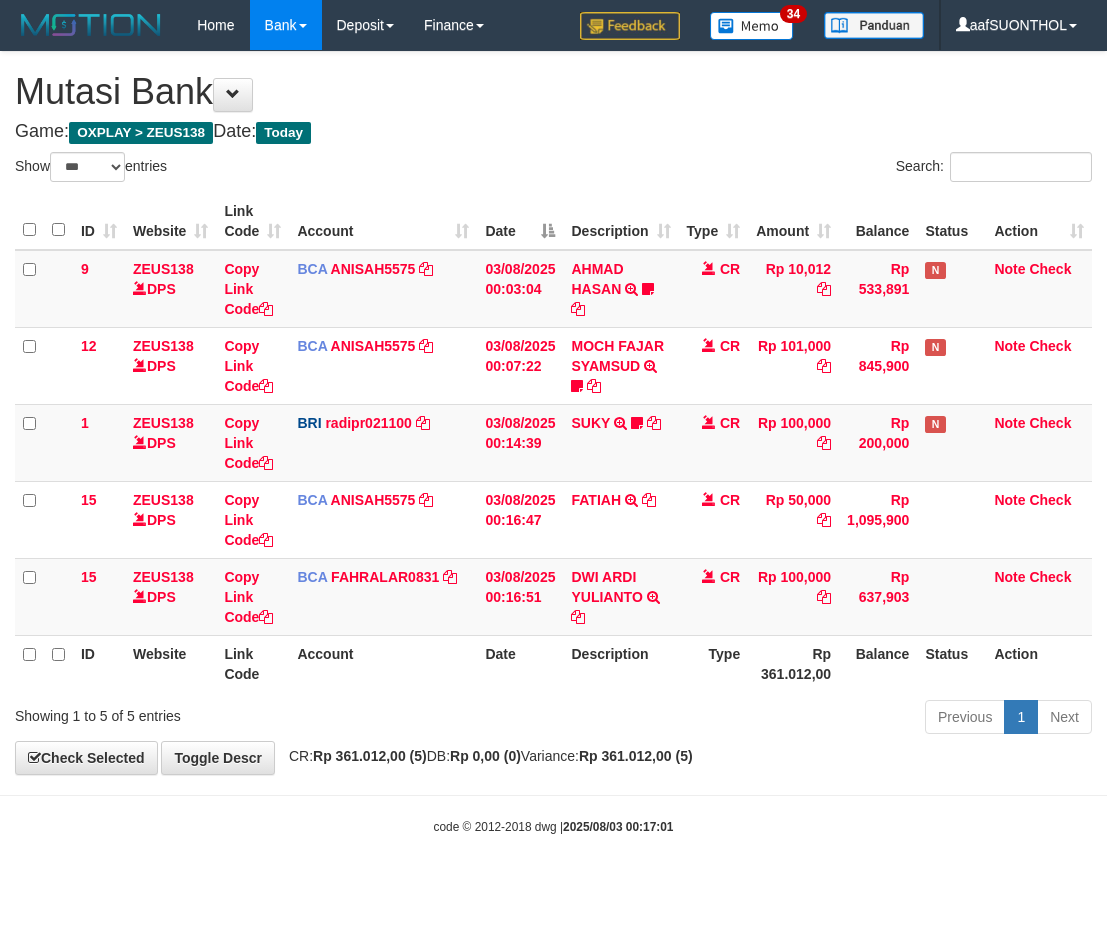 scroll, scrollTop: 0, scrollLeft: 0, axis: both 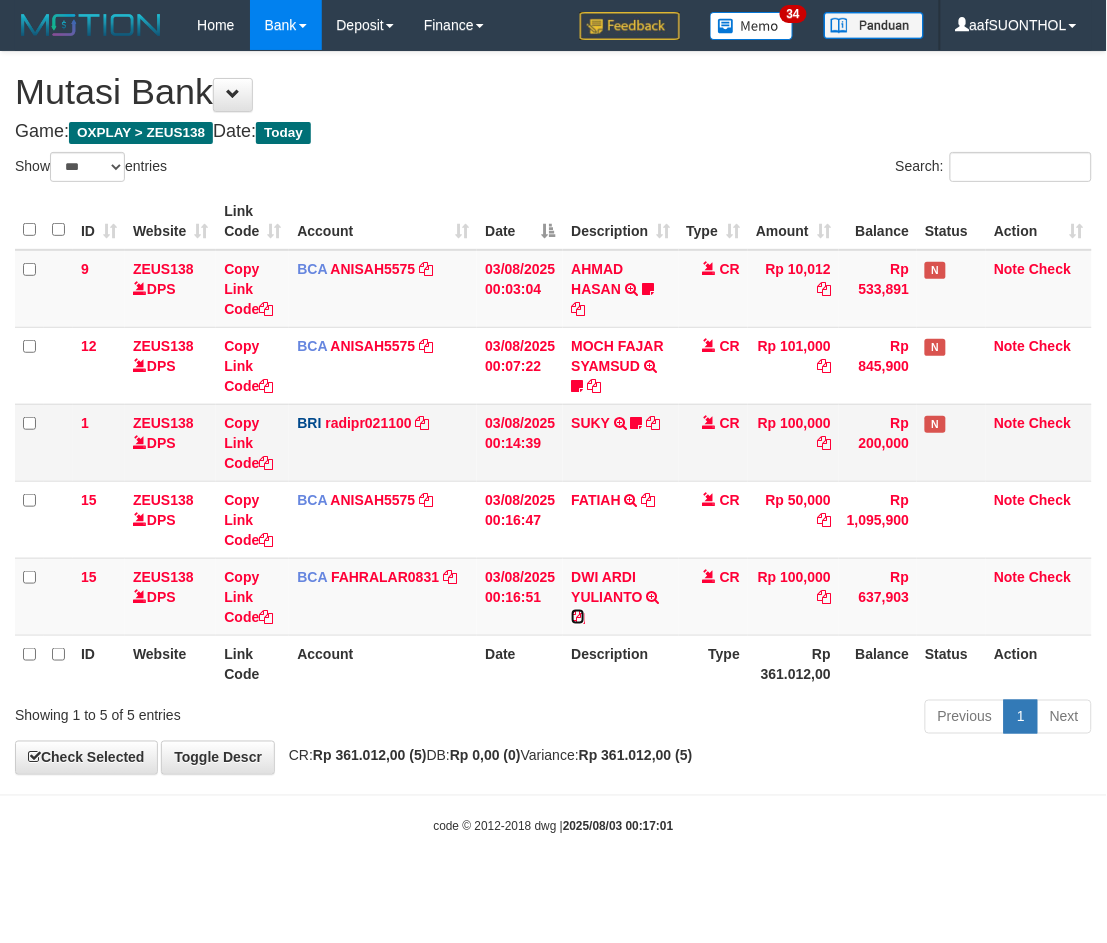 drag, startPoint x: 577, startPoint y: 614, endPoint x: 157, endPoint y: 477, distance: 441.77936 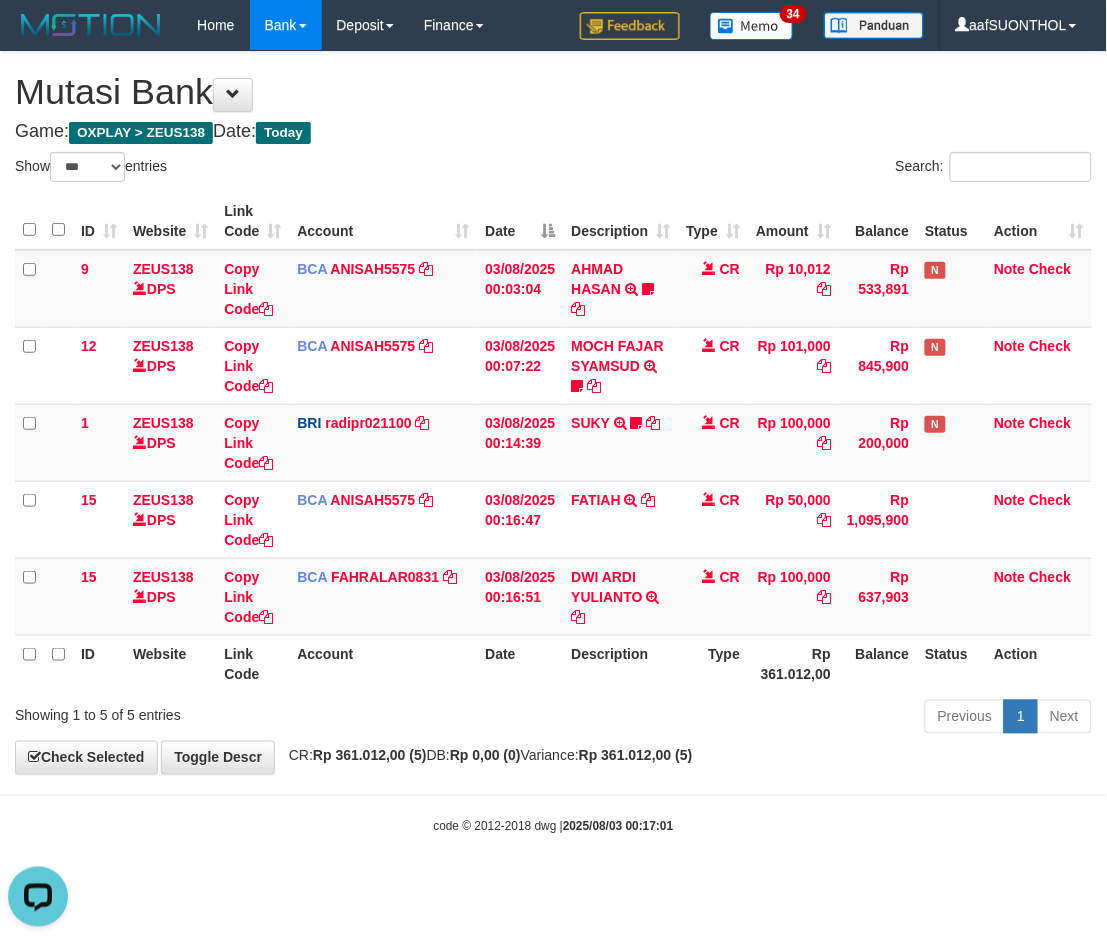 scroll, scrollTop: 0, scrollLeft: 0, axis: both 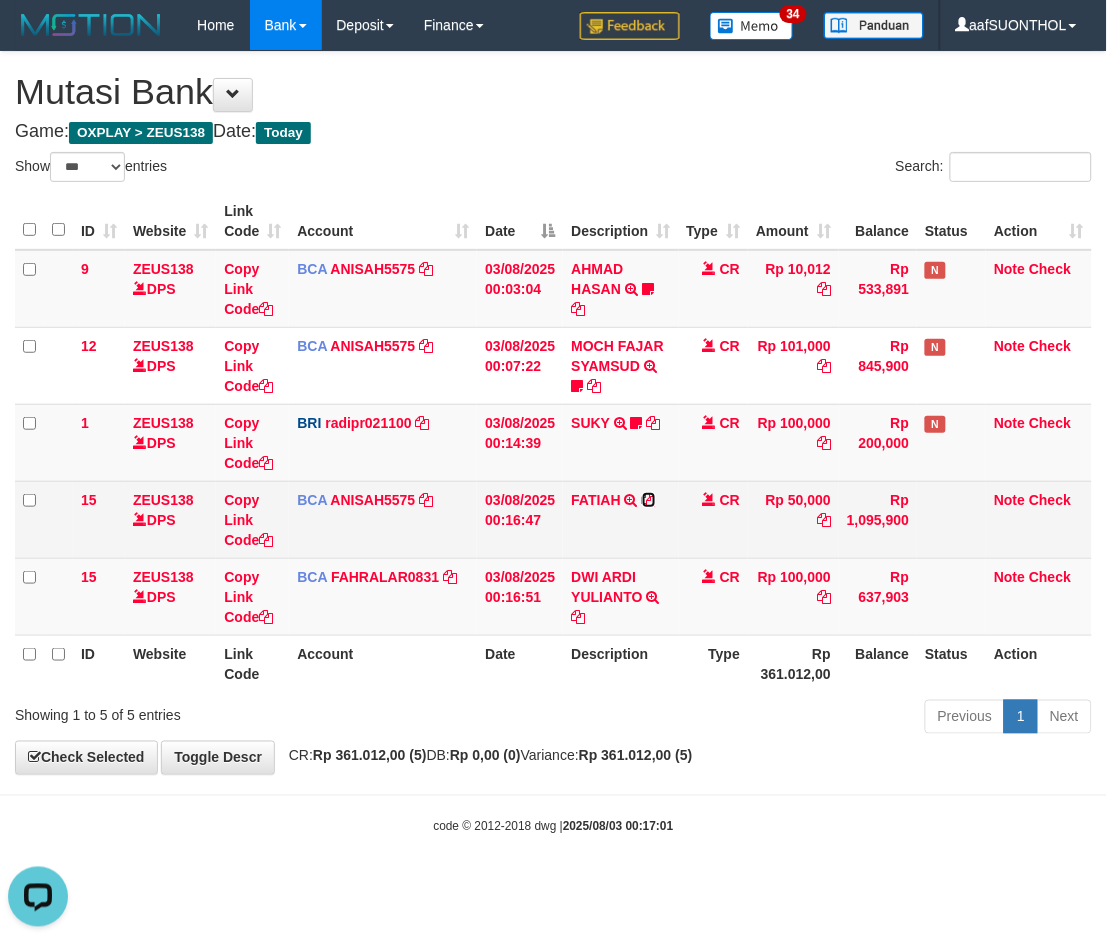 click at bounding box center [649, 500] 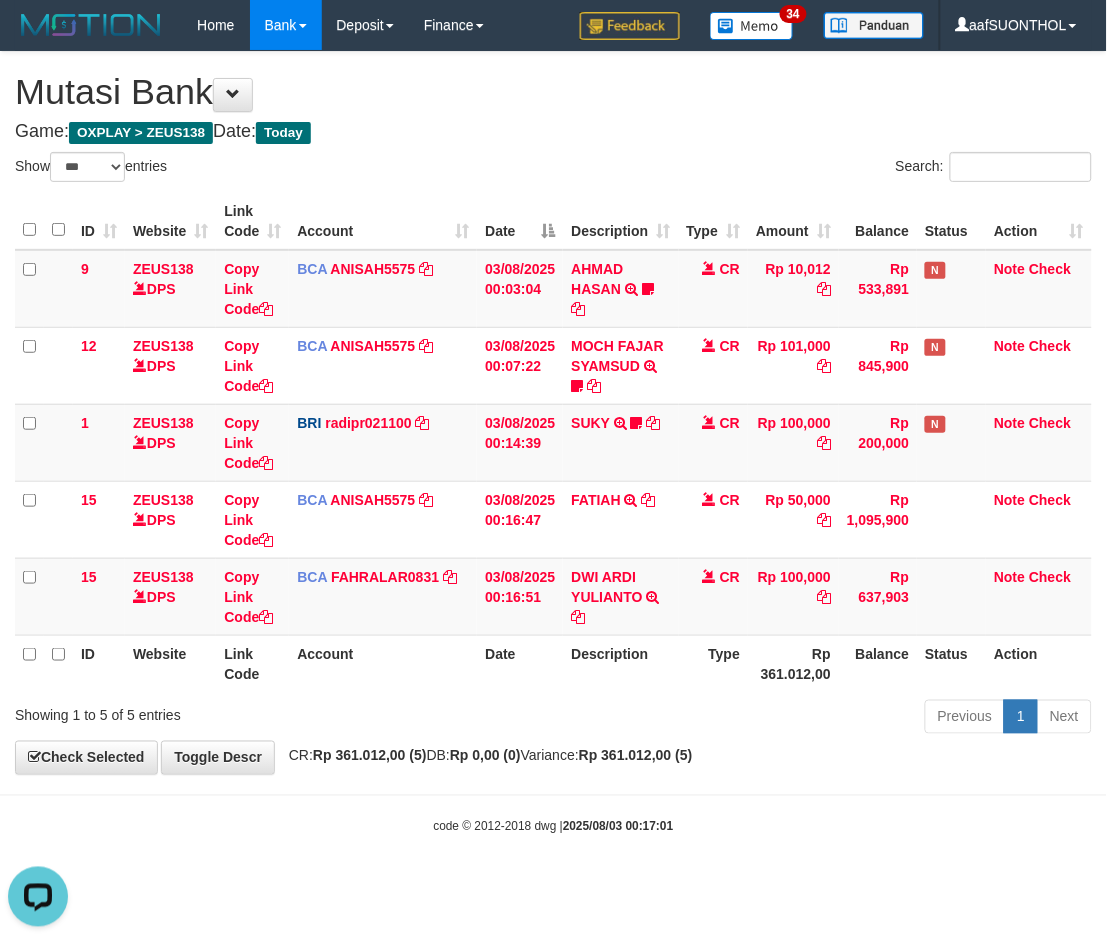 click on "code © 2012-2018 dwg |  2025/08/03 00:17:01" at bounding box center (553, 826) 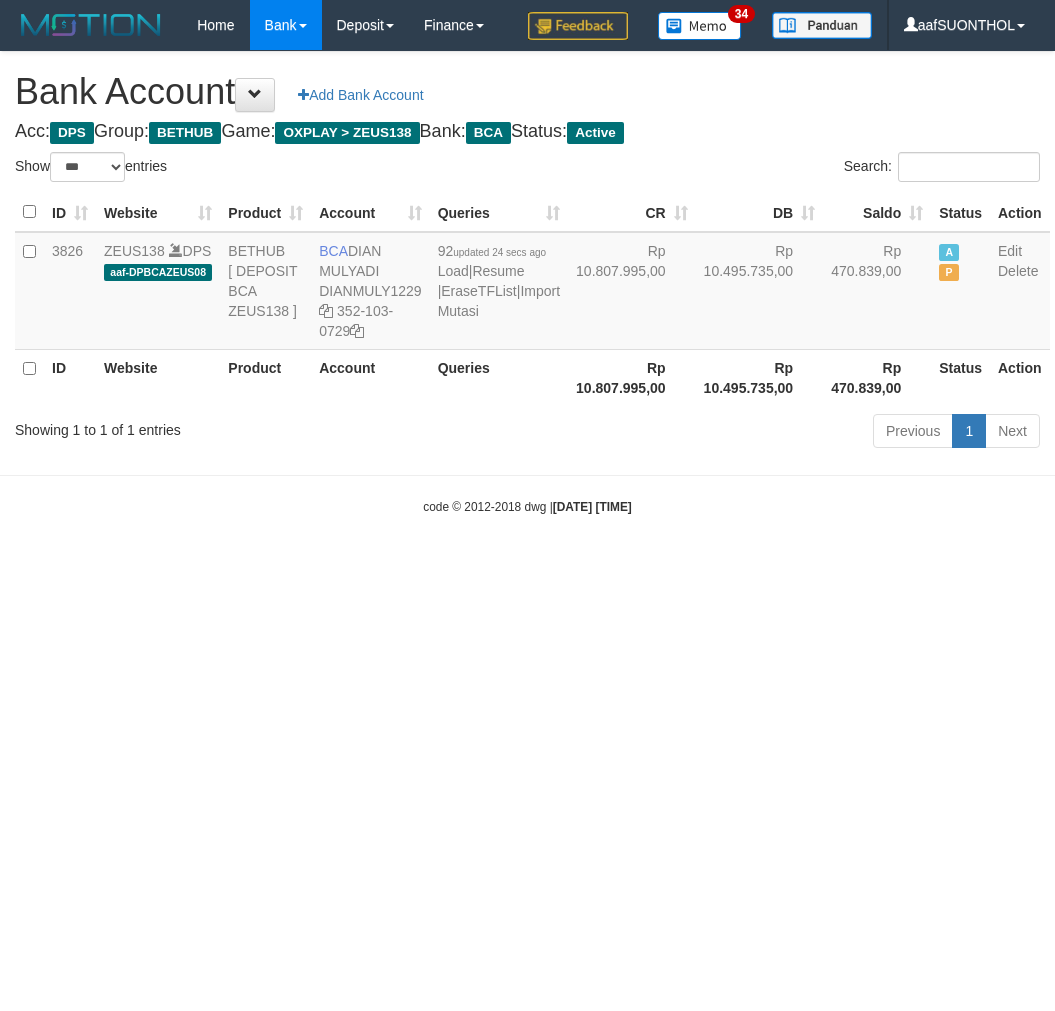 select on "***" 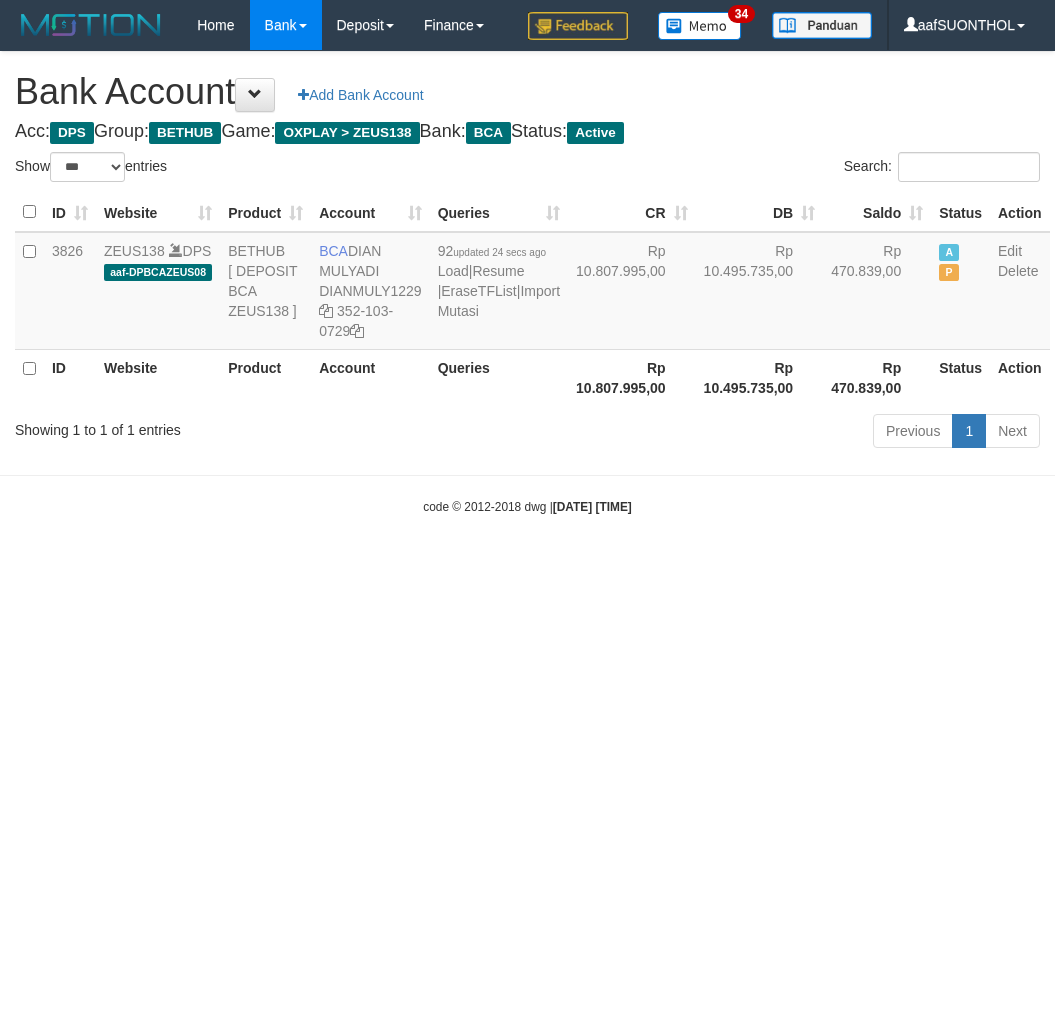 scroll, scrollTop: 0, scrollLeft: 0, axis: both 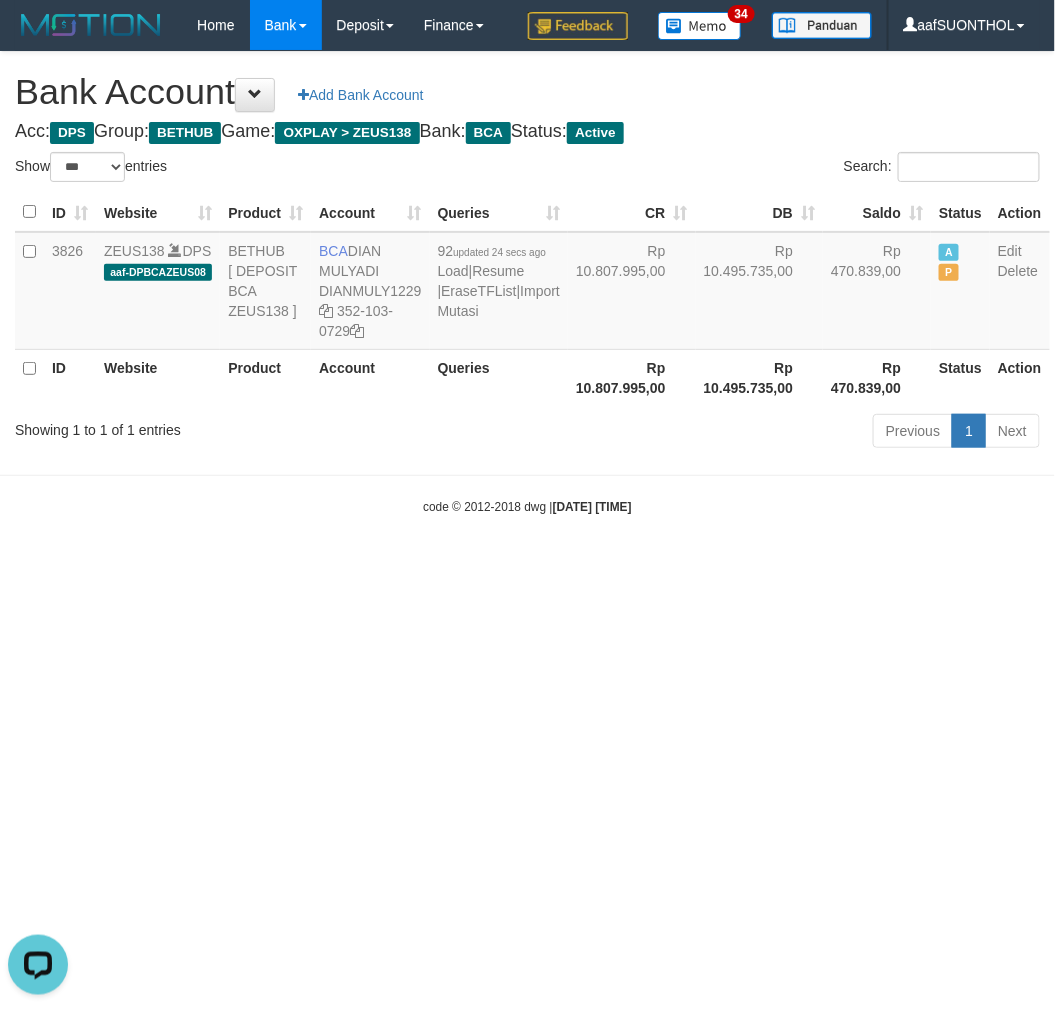 drag, startPoint x: 616, startPoint y: 696, endPoint x: 616, endPoint y: 681, distance: 15 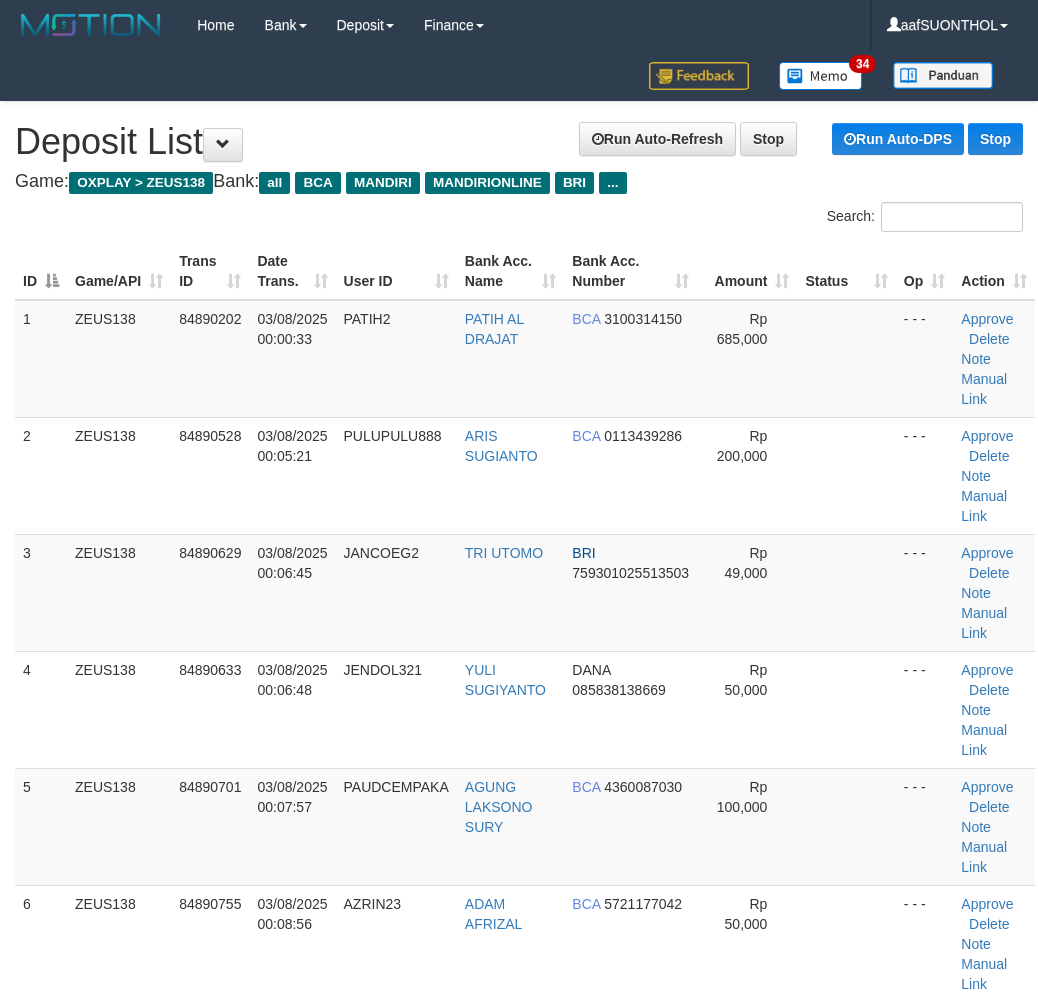 scroll, scrollTop: 1574, scrollLeft: 0, axis: vertical 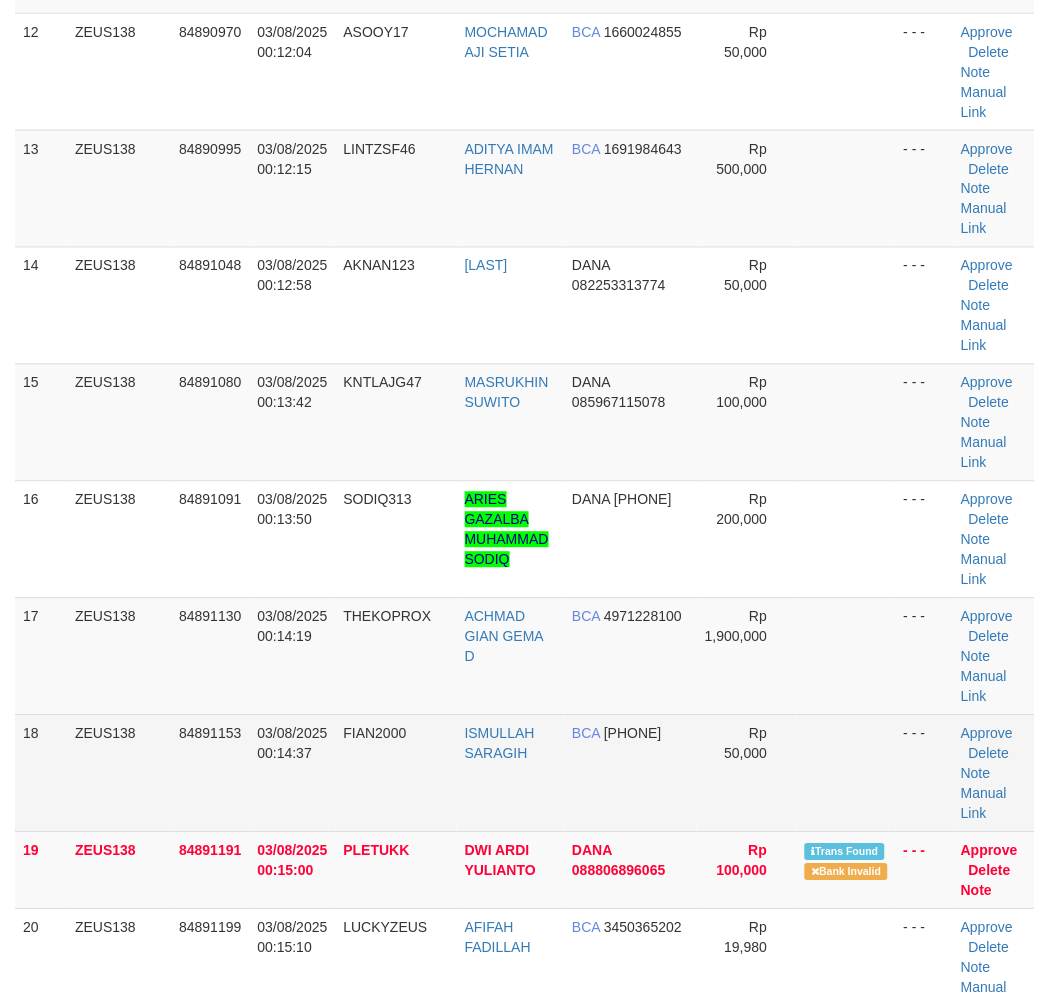 click at bounding box center (846, 773) 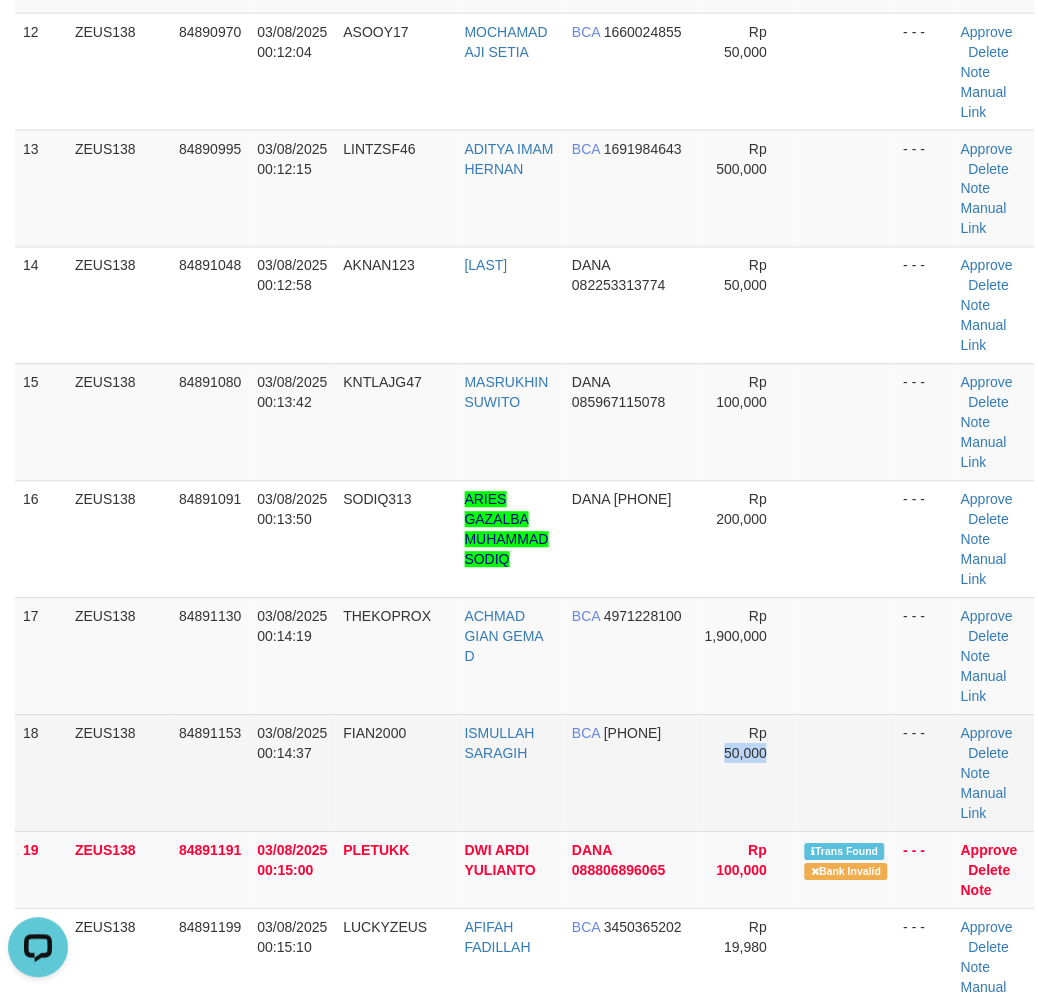 scroll, scrollTop: 0, scrollLeft: 0, axis: both 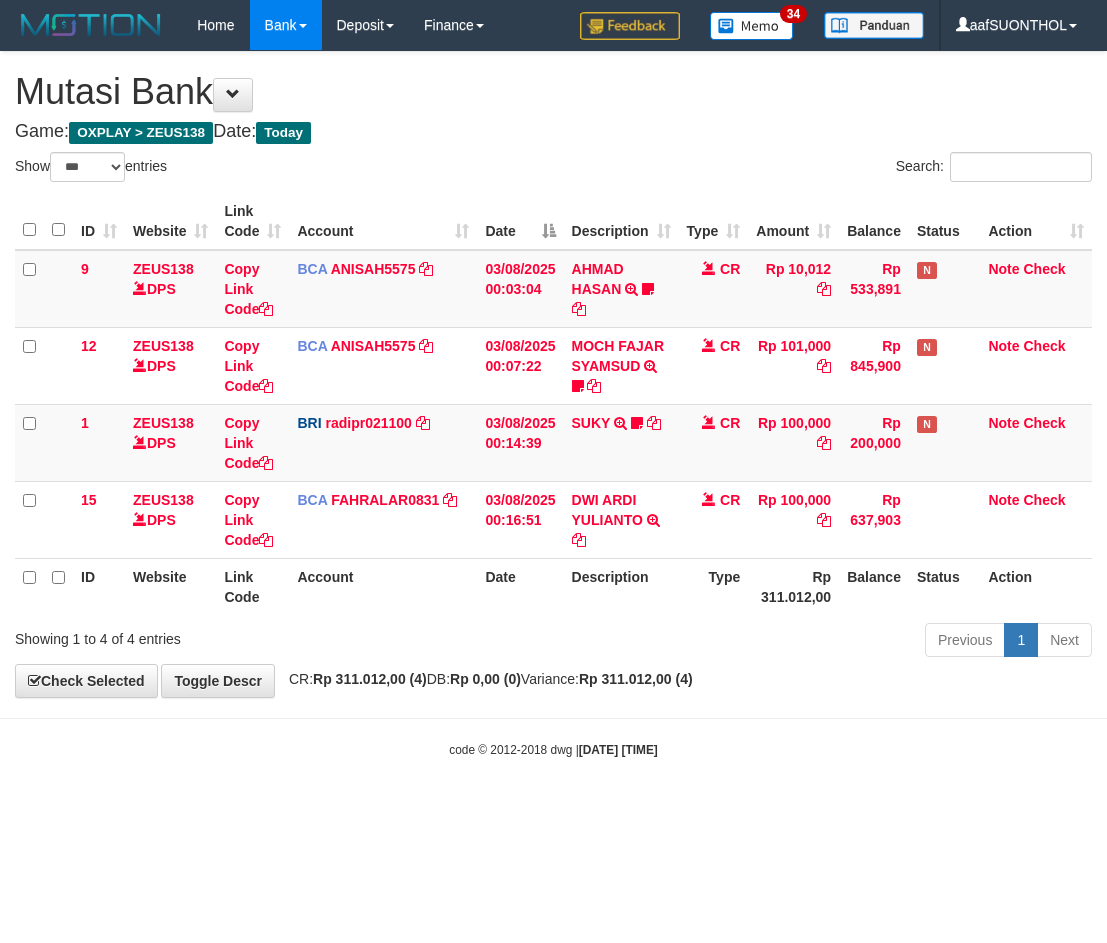 select on "***" 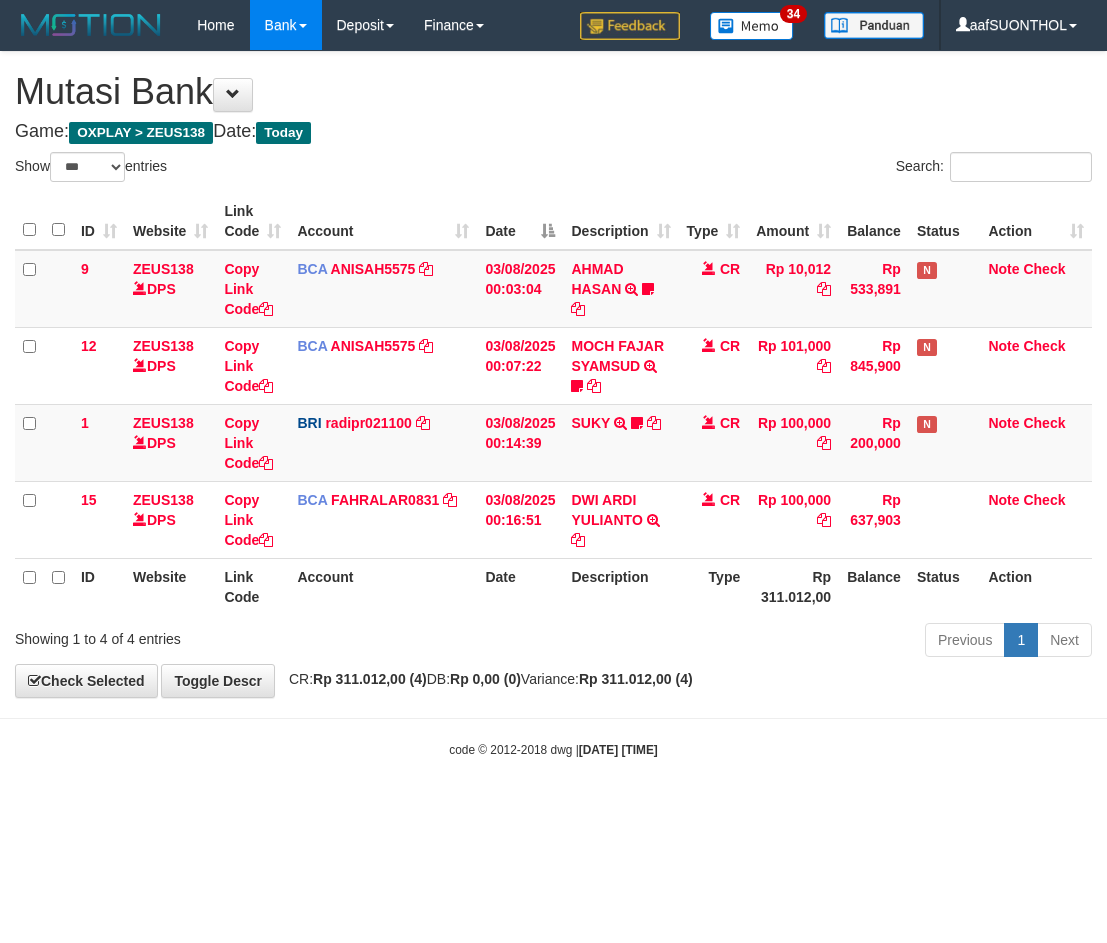 scroll, scrollTop: 0, scrollLeft: 0, axis: both 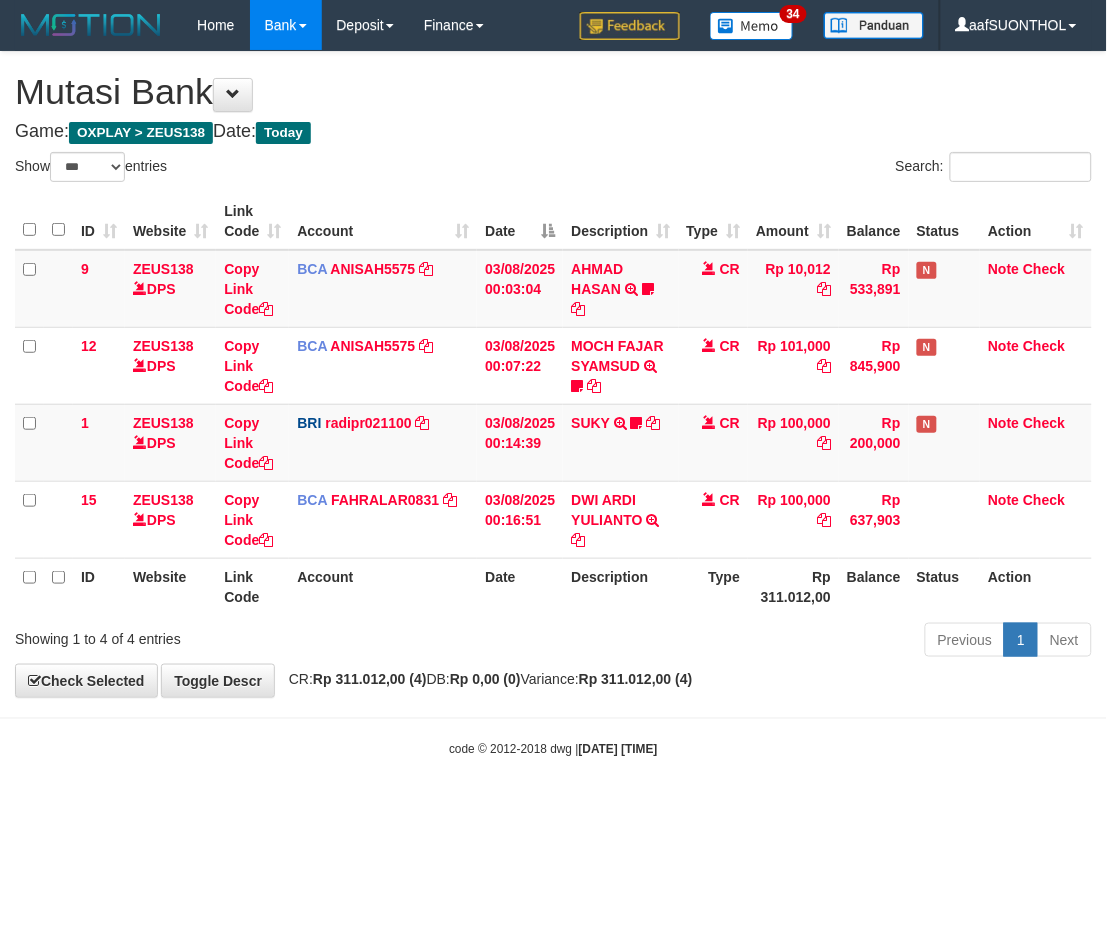 click on "Toggle navigation
Home
Bank
Account List
Load
By Website
Group
[OXPLAY]													ZEUS138
By Load Group (DPS)
Sync" at bounding box center [553, 404] 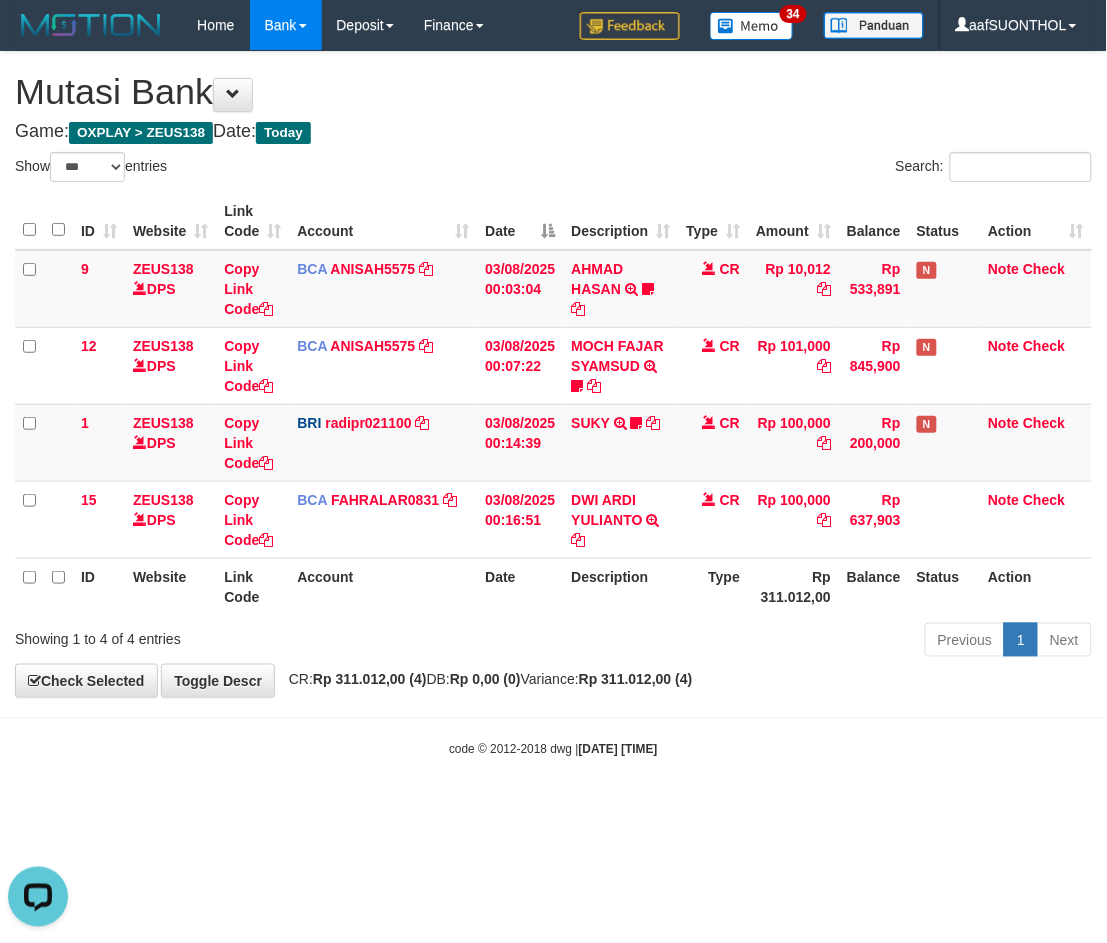 scroll, scrollTop: 0, scrollLeft: 0, axis: both 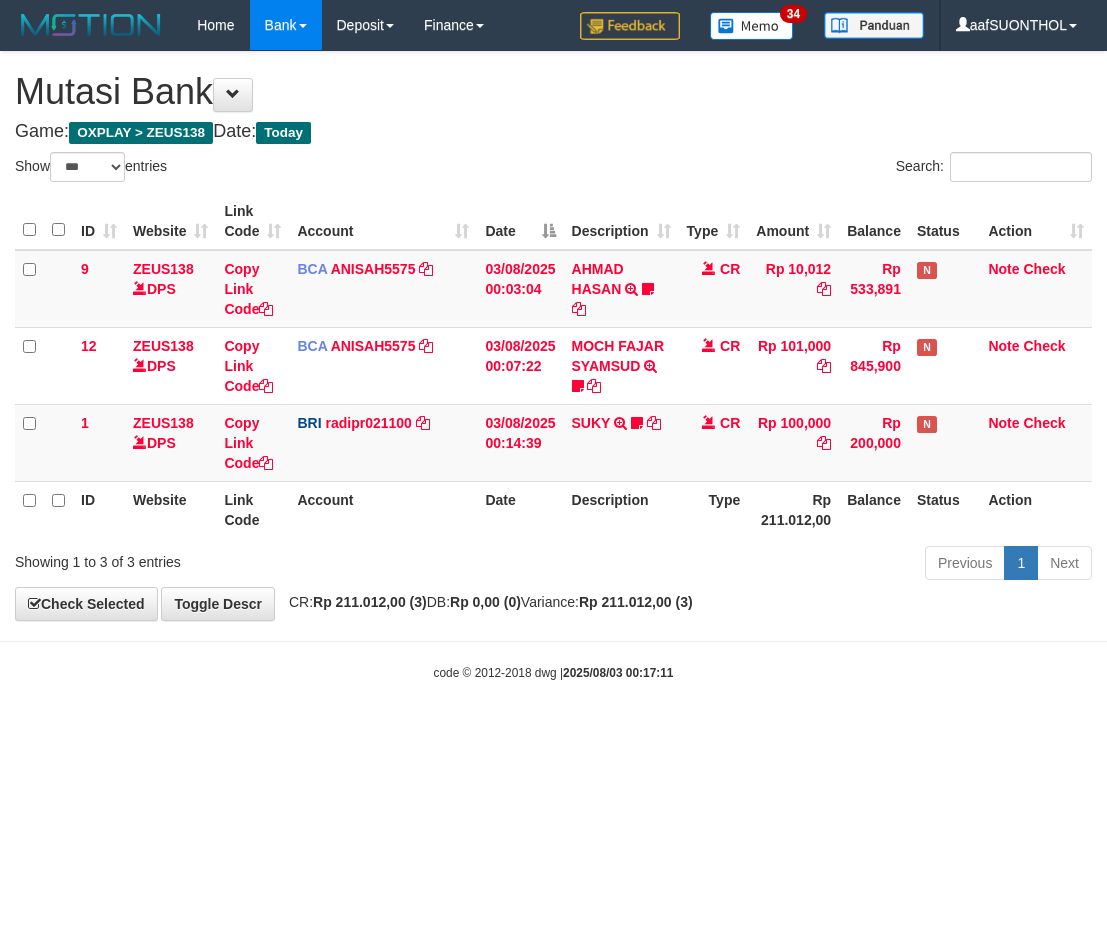 select on "***" 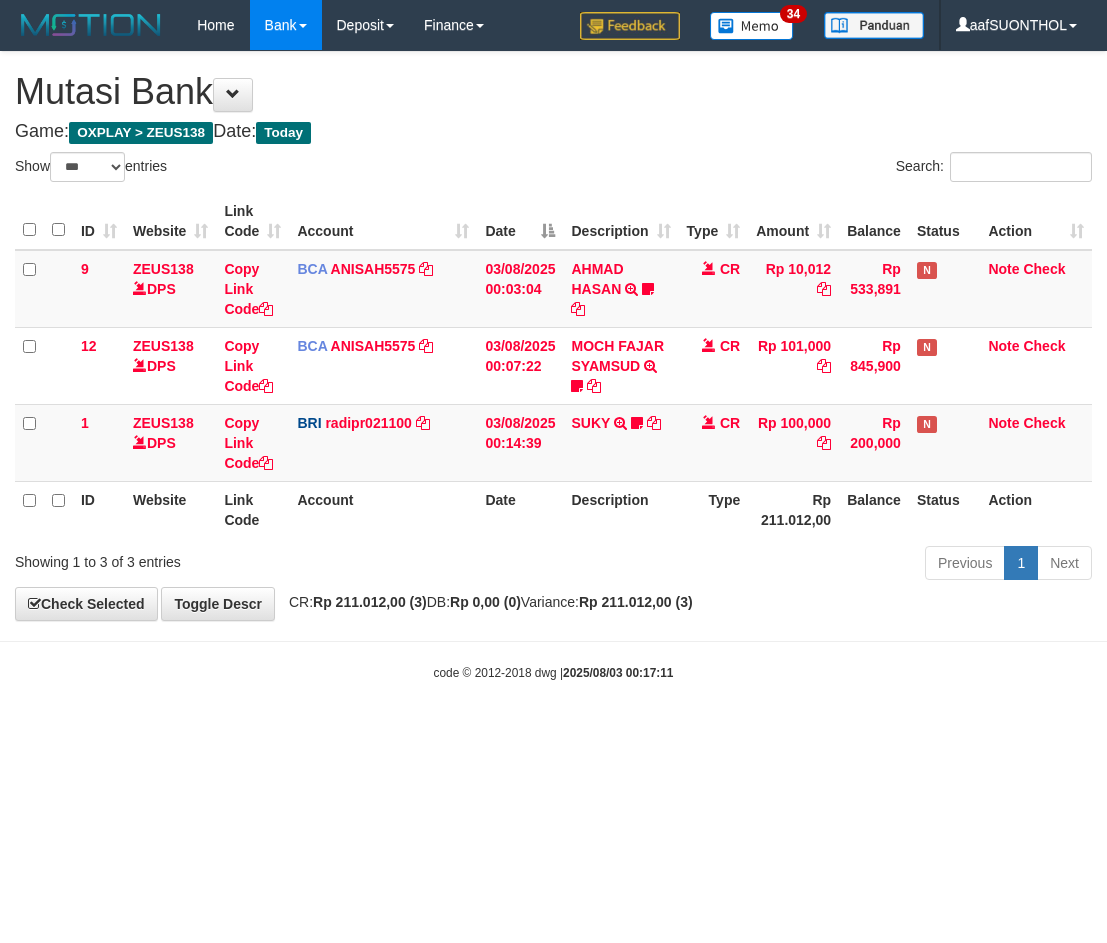 scroll, scrollTop: 0, scrollLeft: 0, axis: both 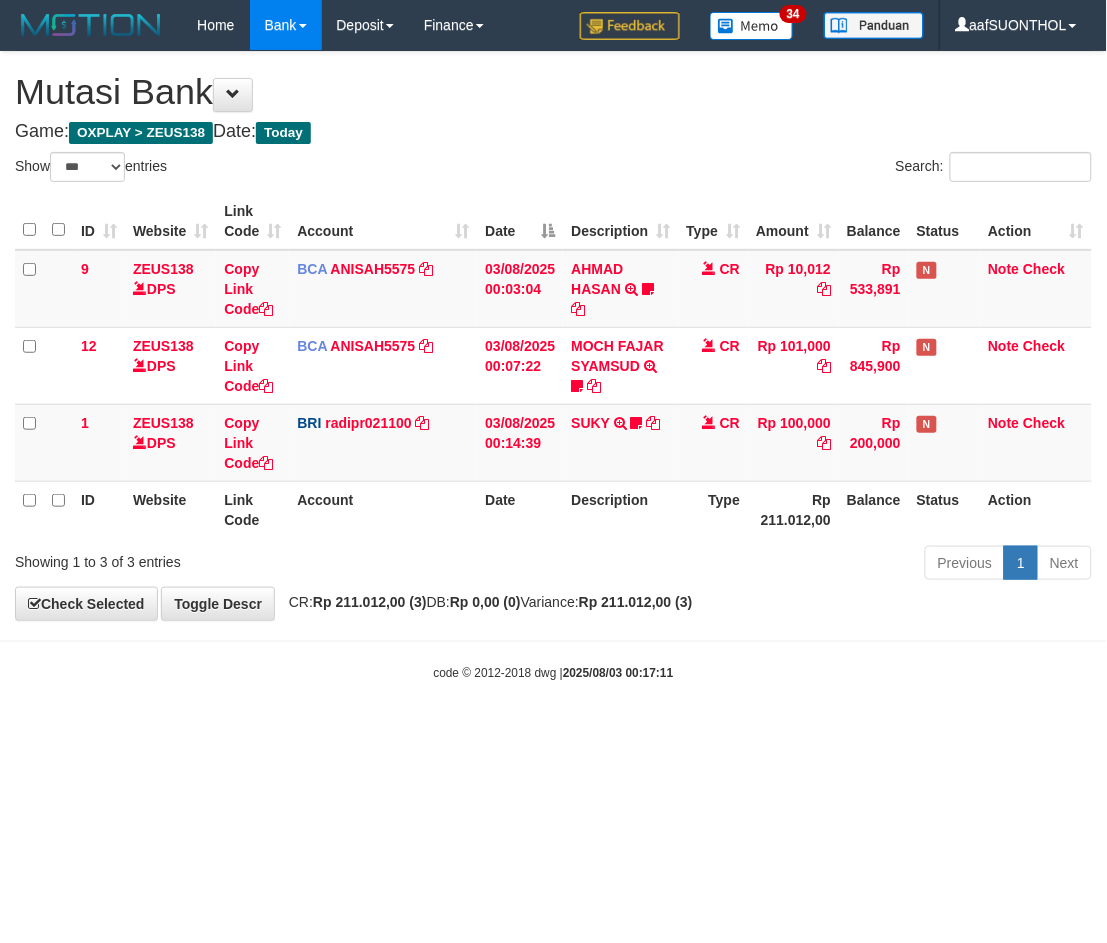 click on "Toggle navigation
Home
Bank
Account List
Load
By Website
Group
[OXPLAY]													ZEUS138
By Load Group (DPS)
Sync" at bounding box center (553, 366) 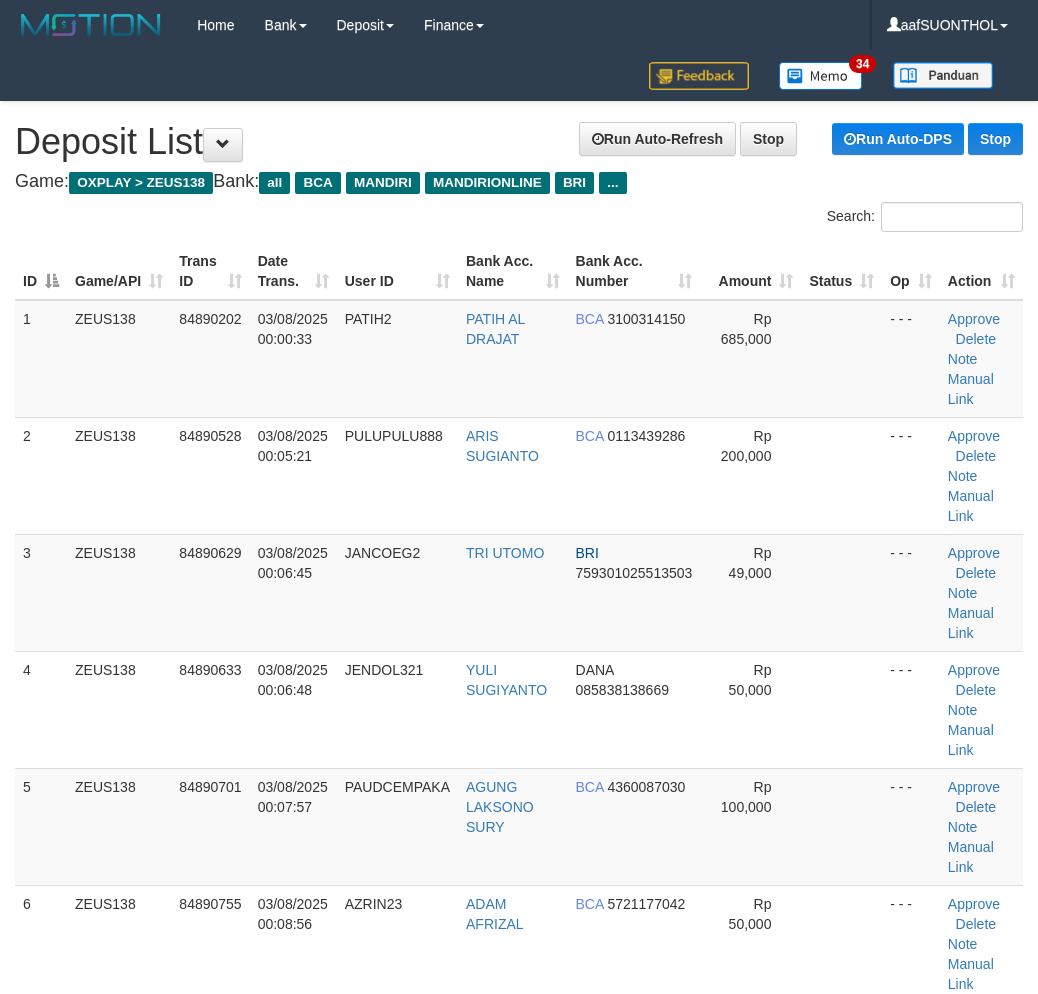scroll, scrollTop: 1574, scrollLeft: 0, axis: vertical 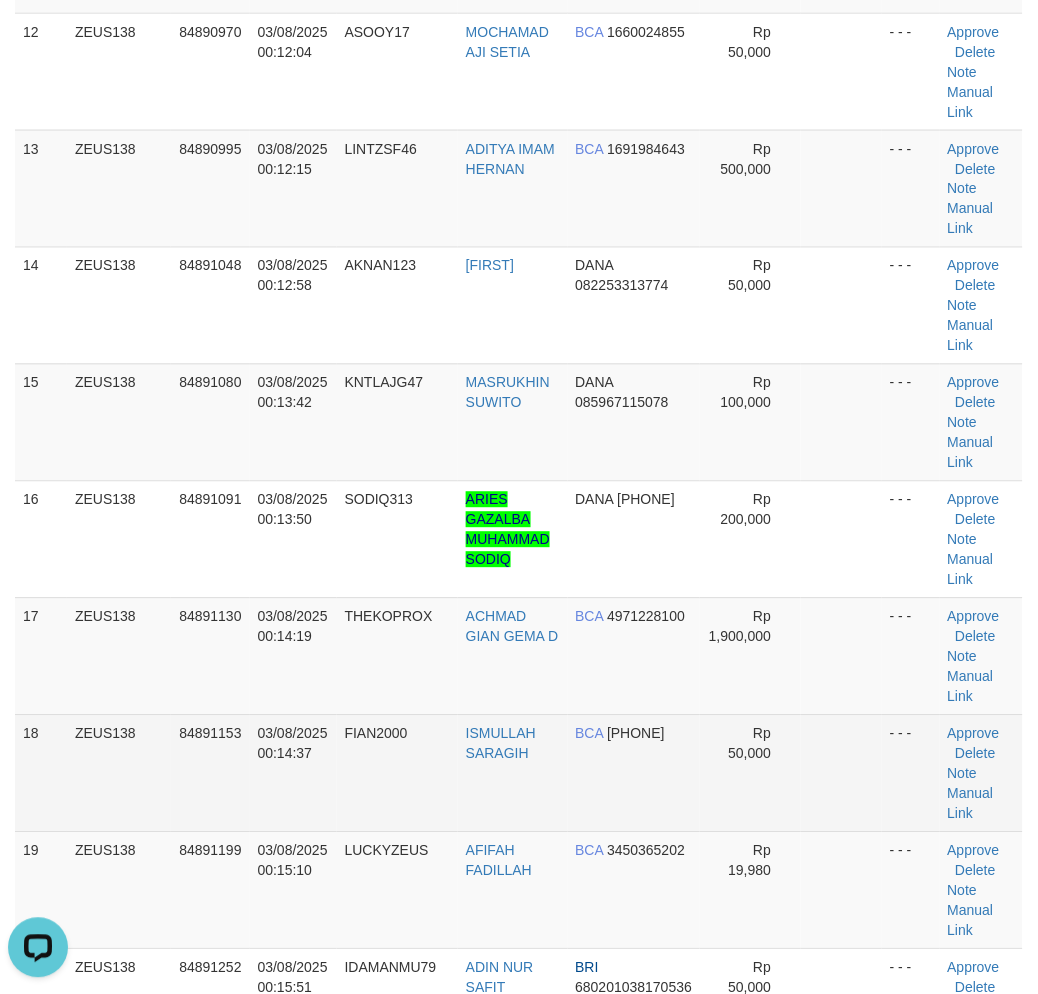 drag, startPoint x: 846, startPoint y: 793, endPoint x: 856, endPoint y: 797, distance: 10.770329 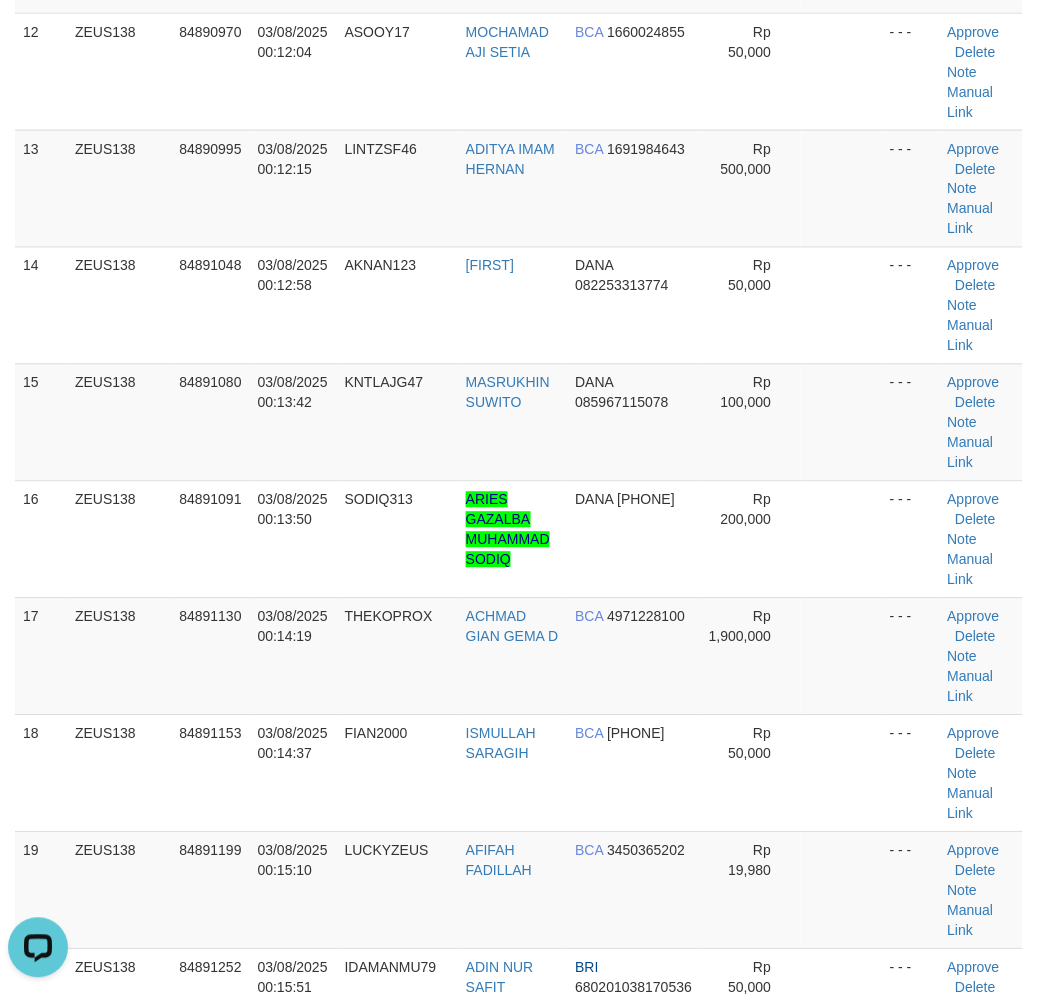 drag, startPoint x: 828, startPoint y: 791, endPoint x: 1041, endPoint y: 806, distance: 213.52751 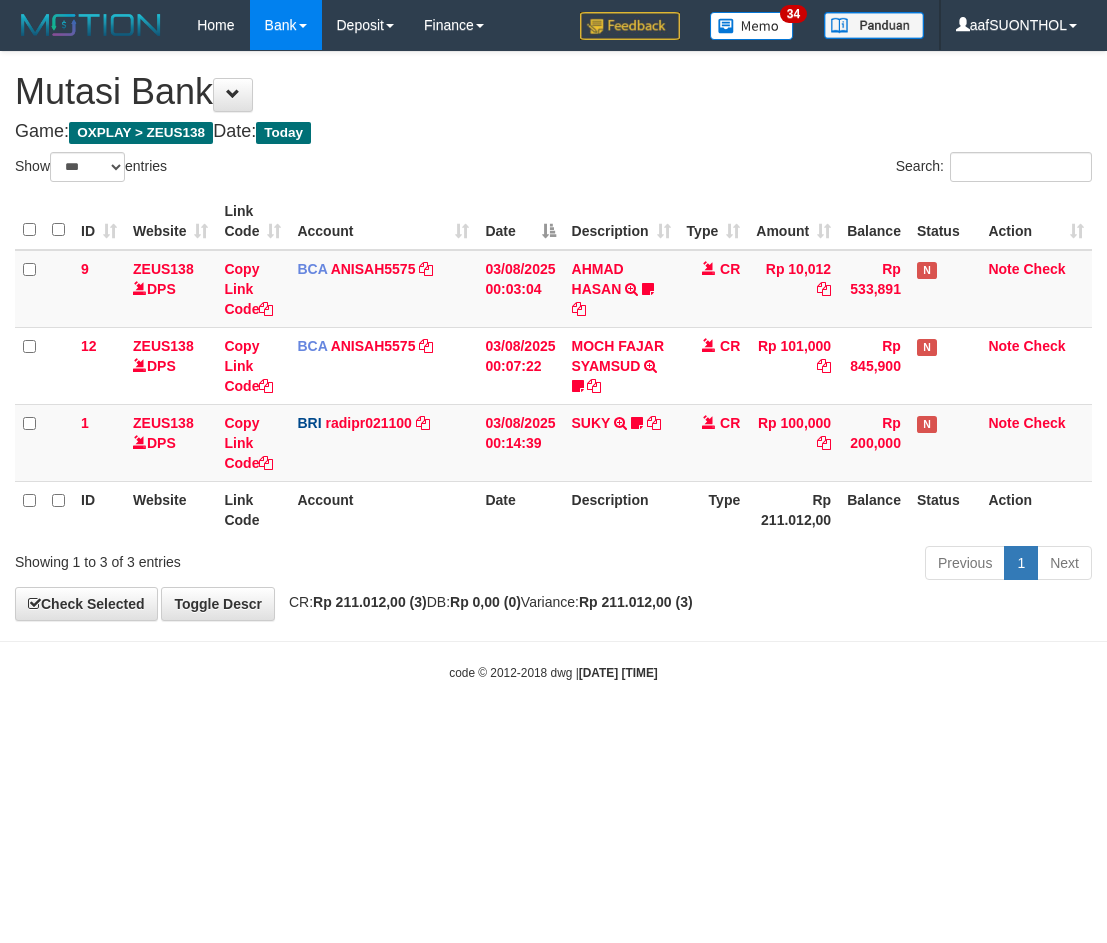 select on "***" 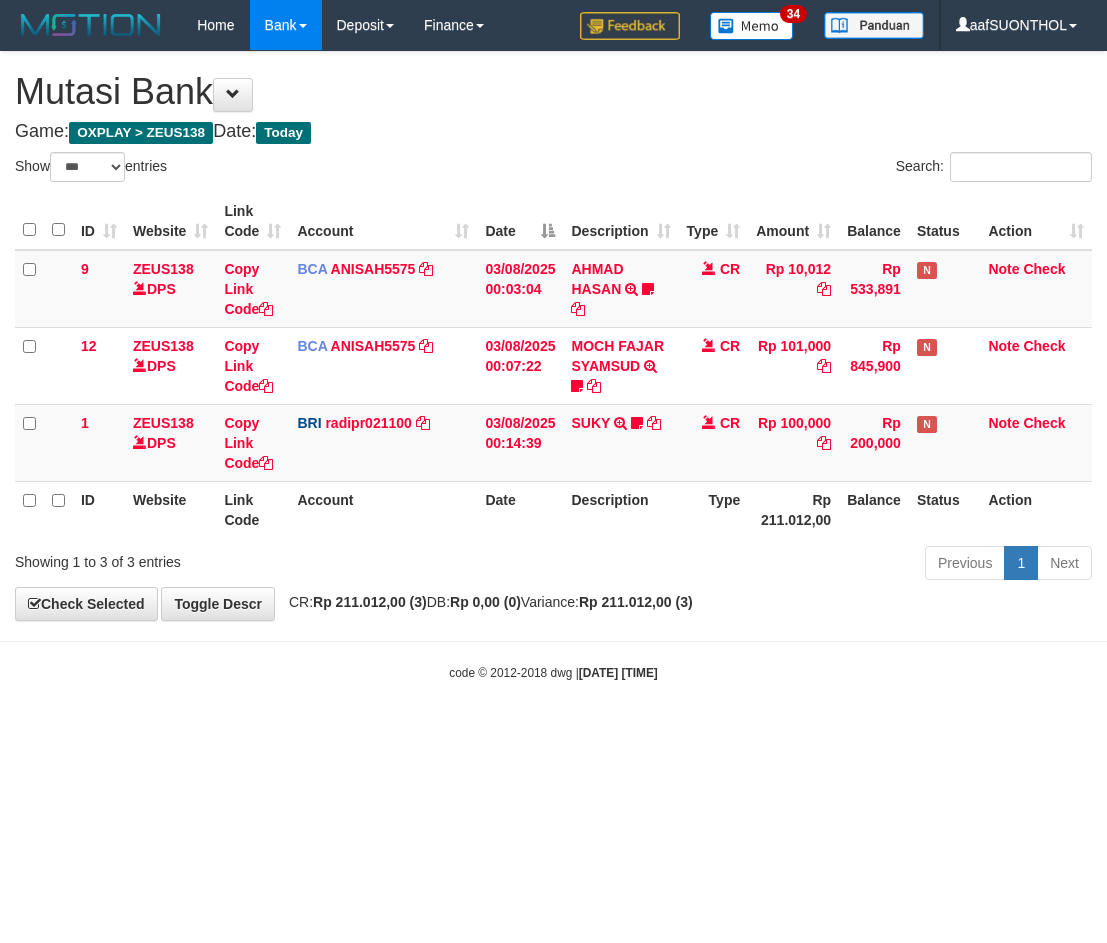 scroll, scrollTop: 0, scrollLeft: 0, axis: both 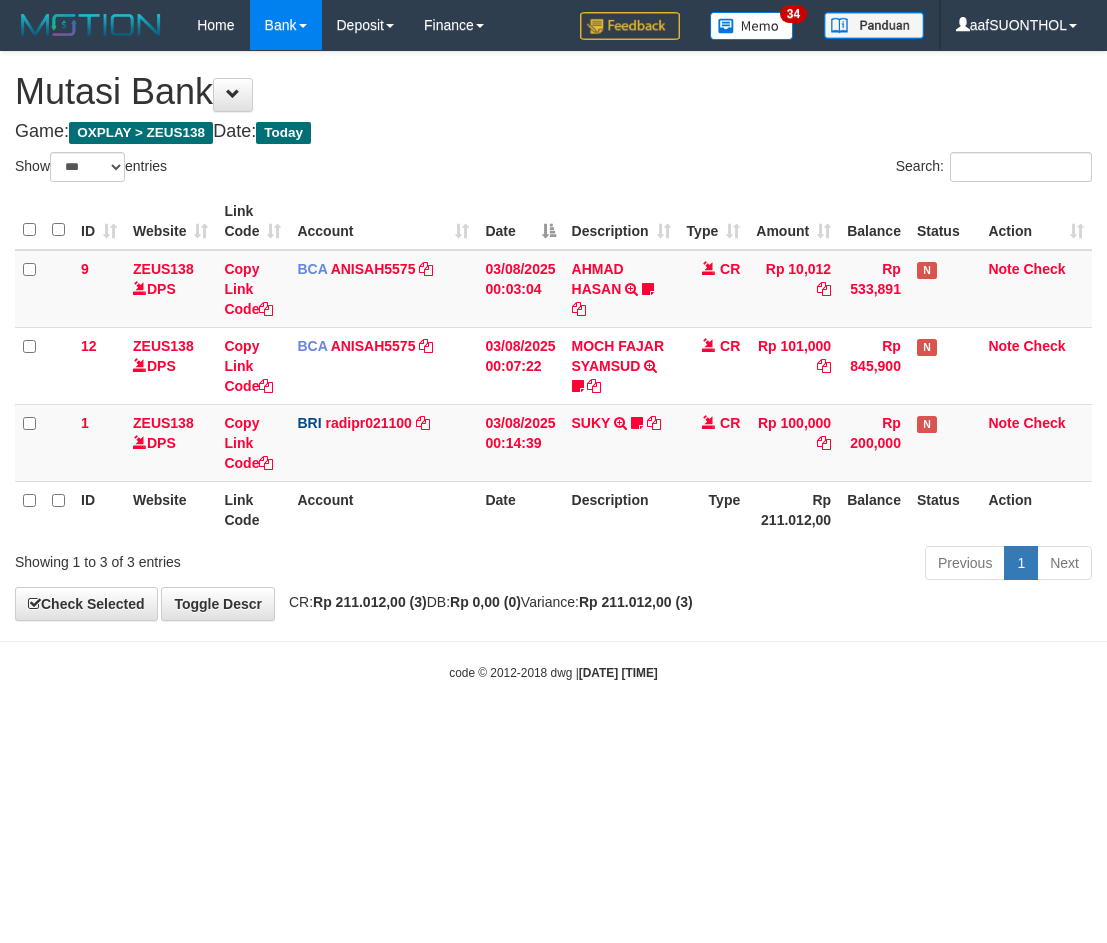 select on "***" 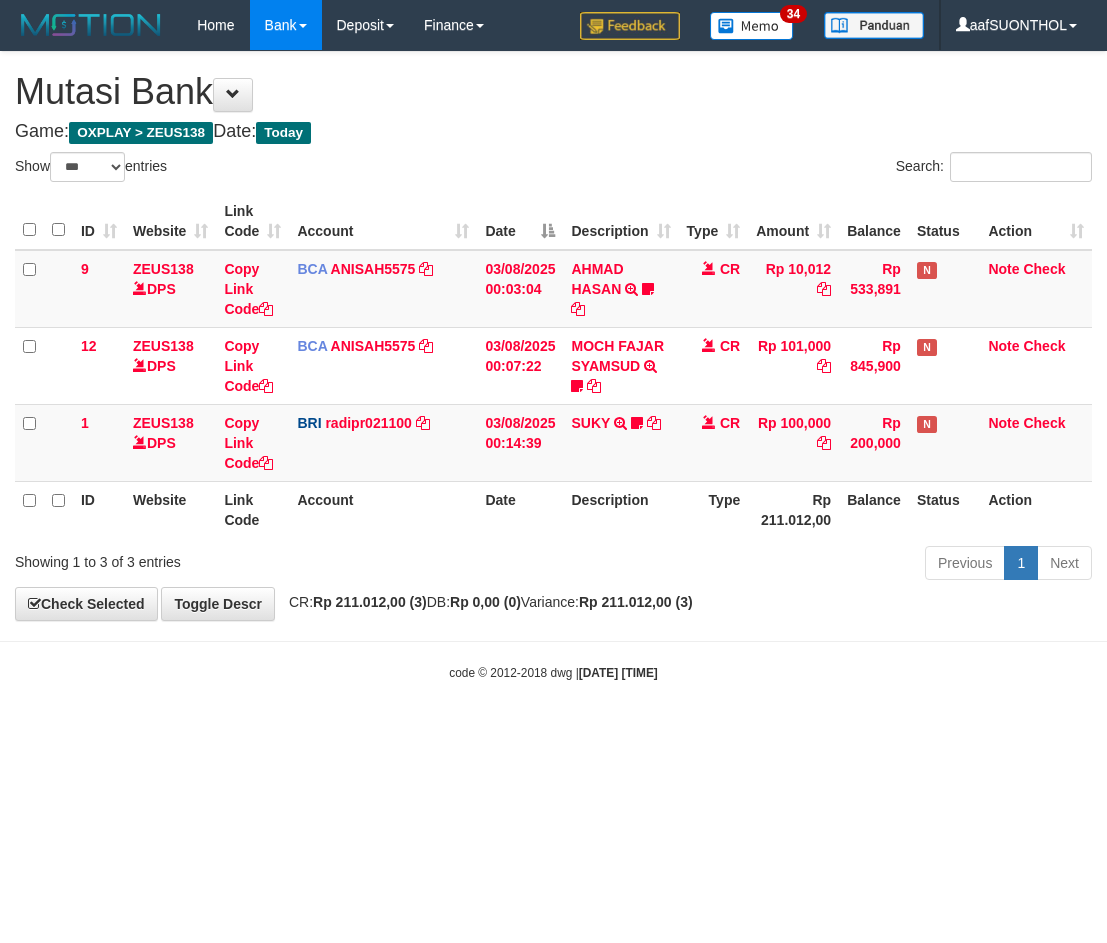 scroll, scrollTop: 0, scrollLeft: 0, axis: both 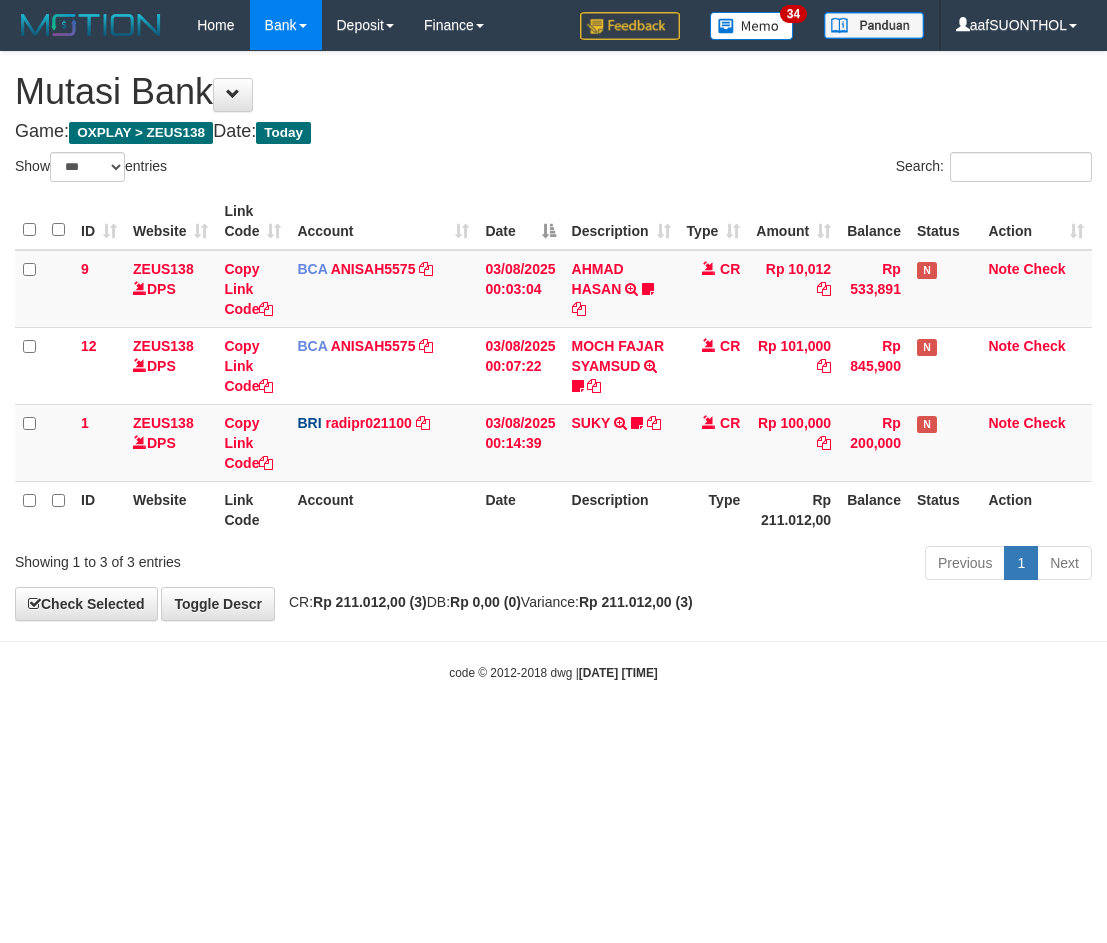 select on "***" 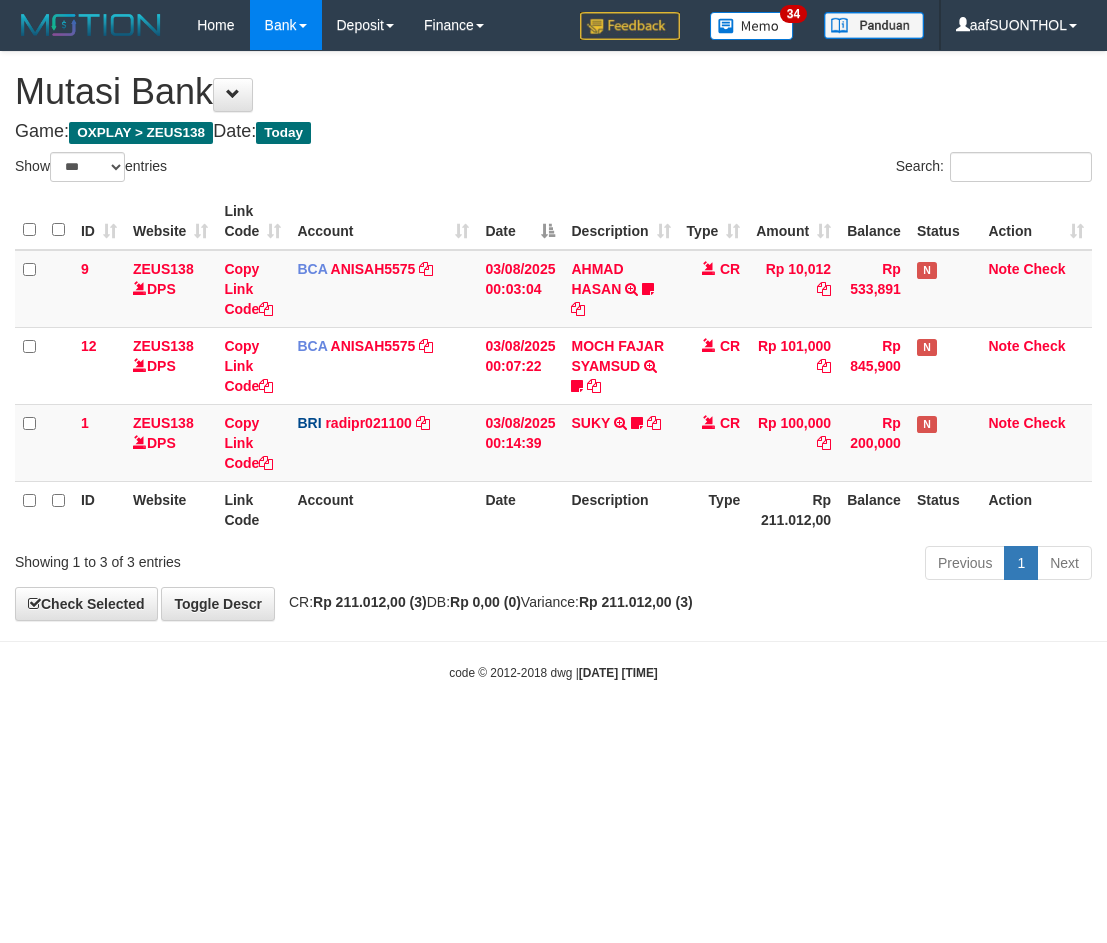 scroll, scrollTop: 0, scrollLeft: 0, axis: both 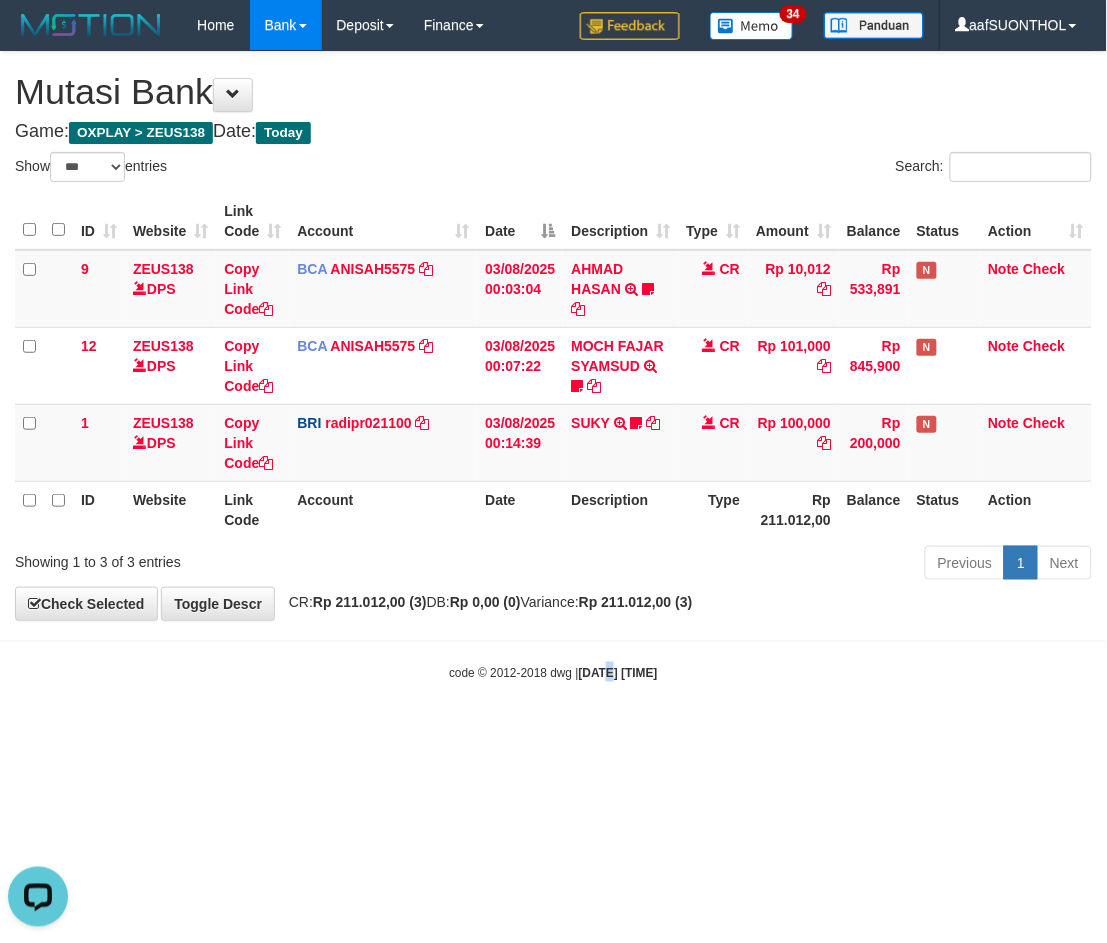click on "Toggle navigation
Home
Bank
Account List
Load
By Website
Group
[OXPLAY]													ZEUS138
By Load Group (DPS)
Sync" at bounding box center (553, 366) 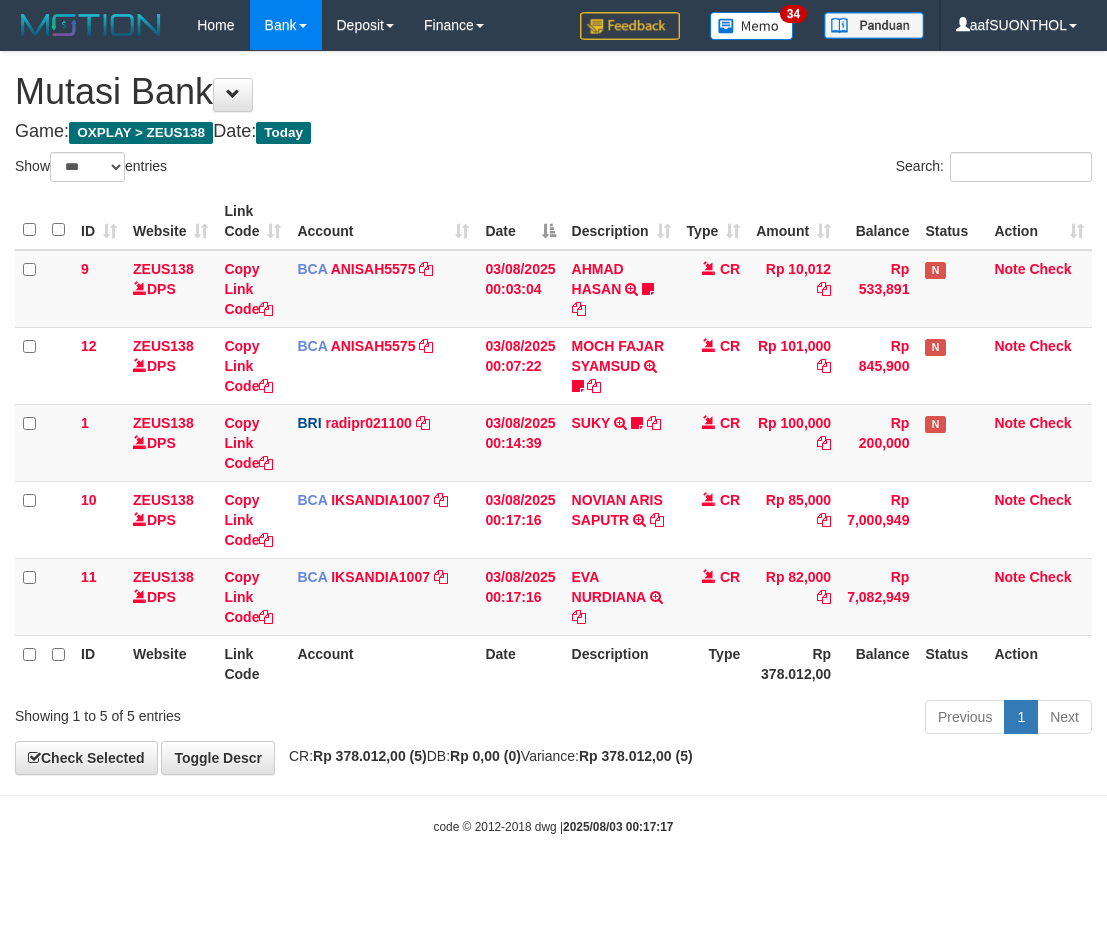 select on "***" 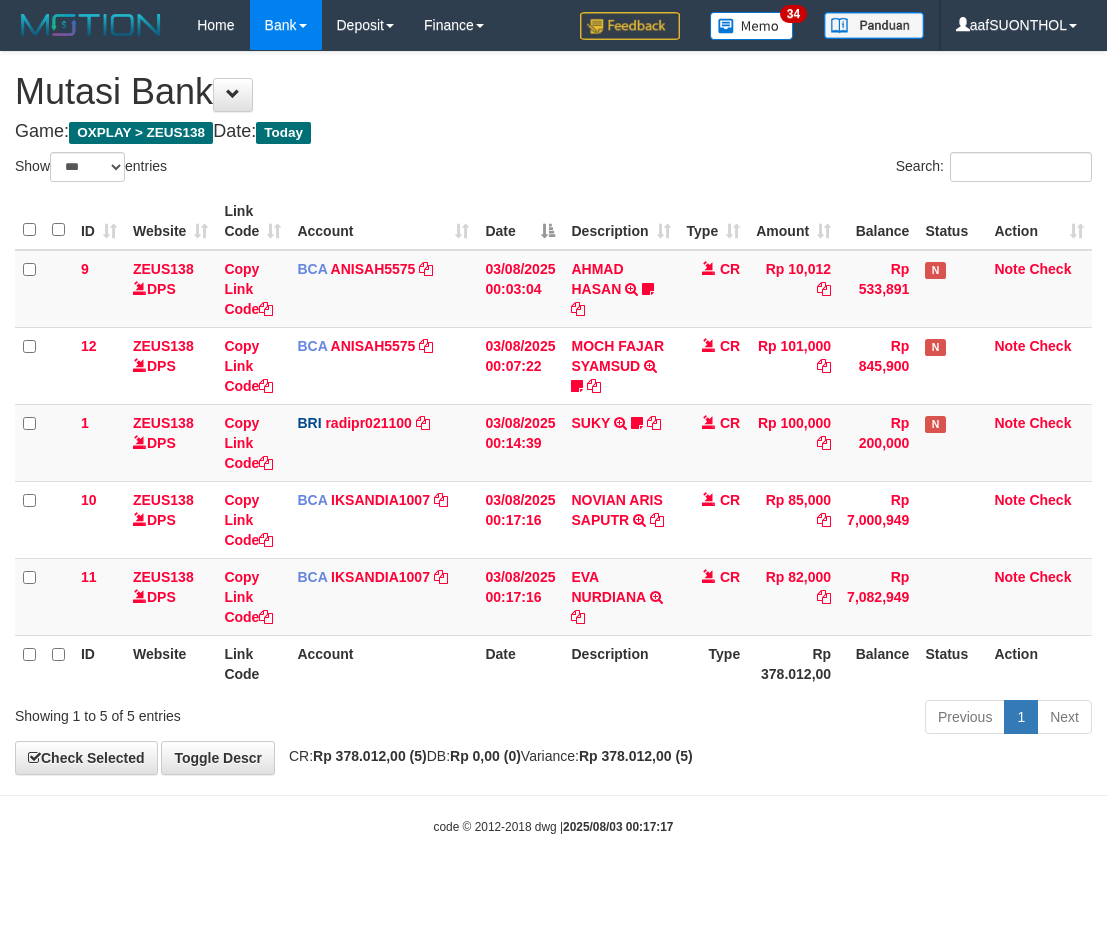 scroll, scrollTop: 0, scrollLeft: 0, axis: both 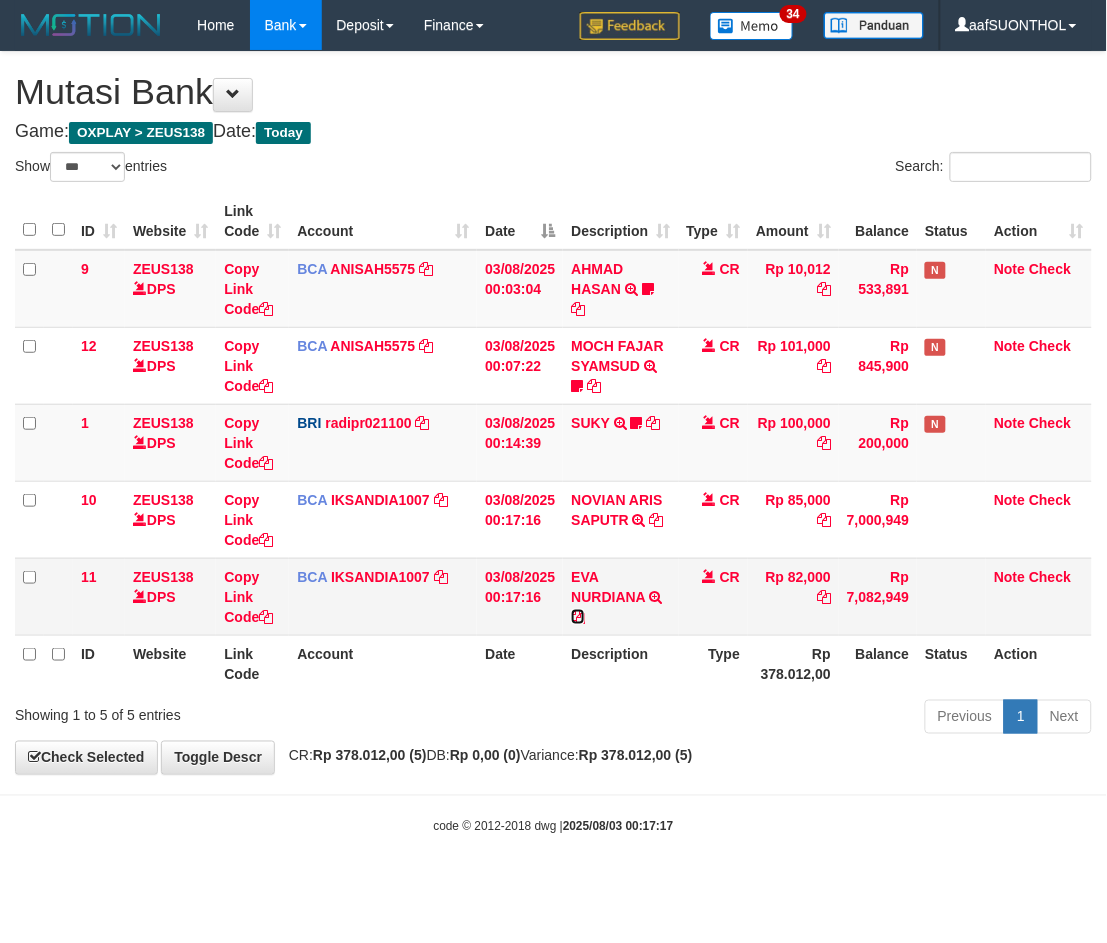 click at bounding box center [578, 617] 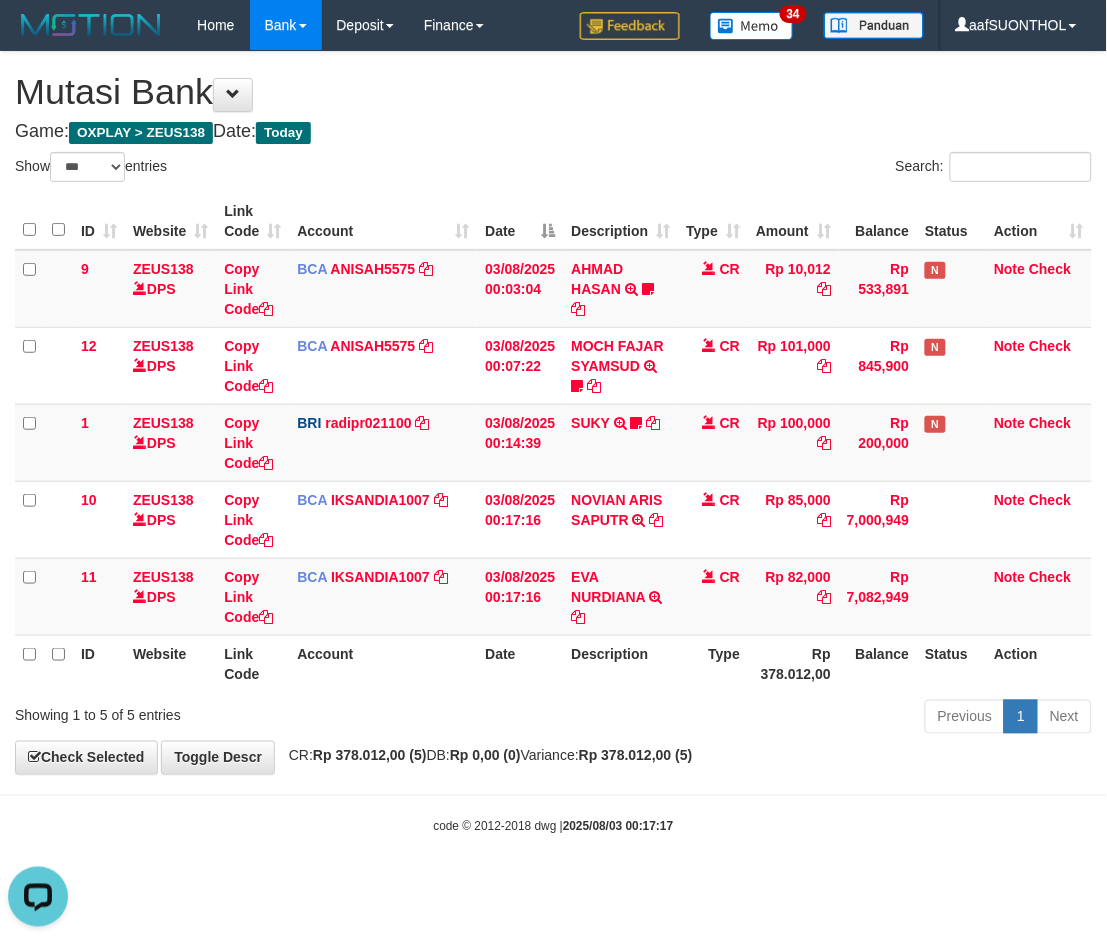 scroll, scrollTop: 0, scrollLeft: 0, axis: both 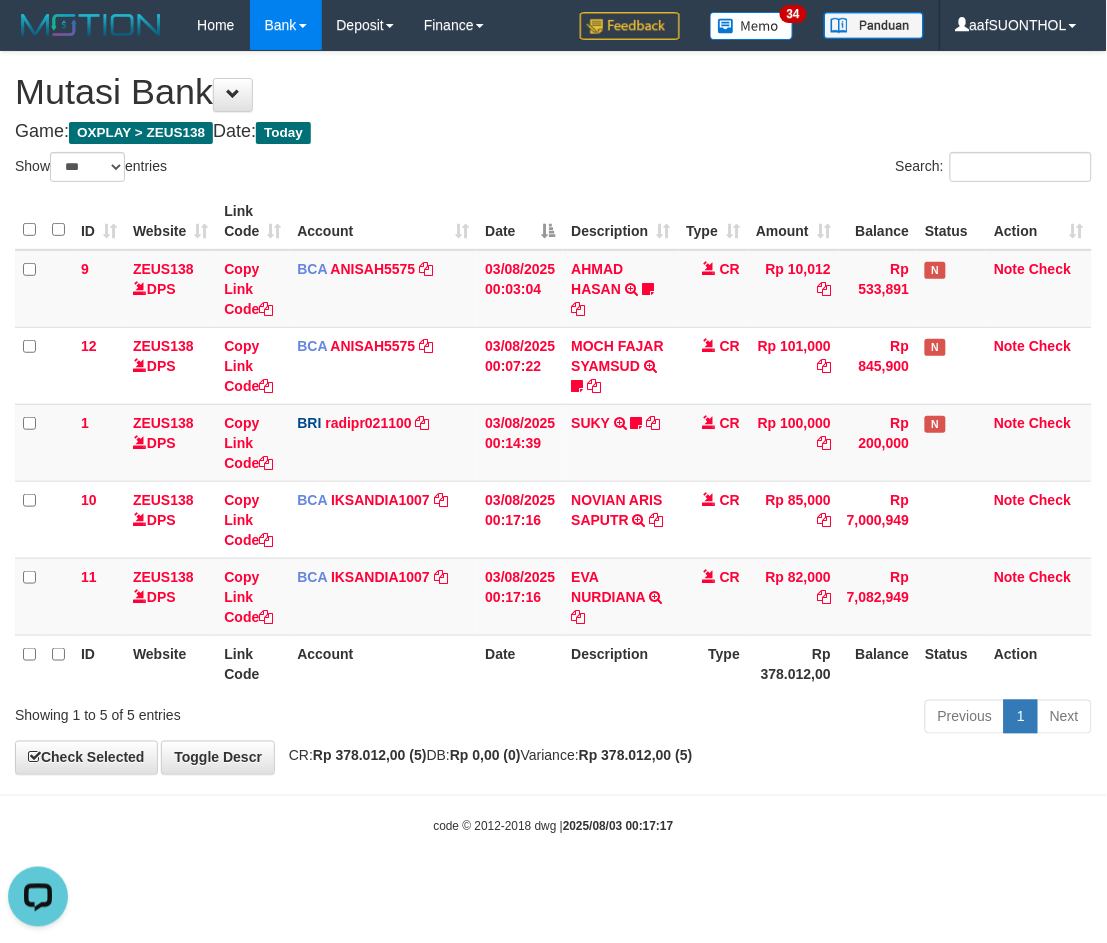 click on "Previous 1 Next" at bounding box center [784, 719] 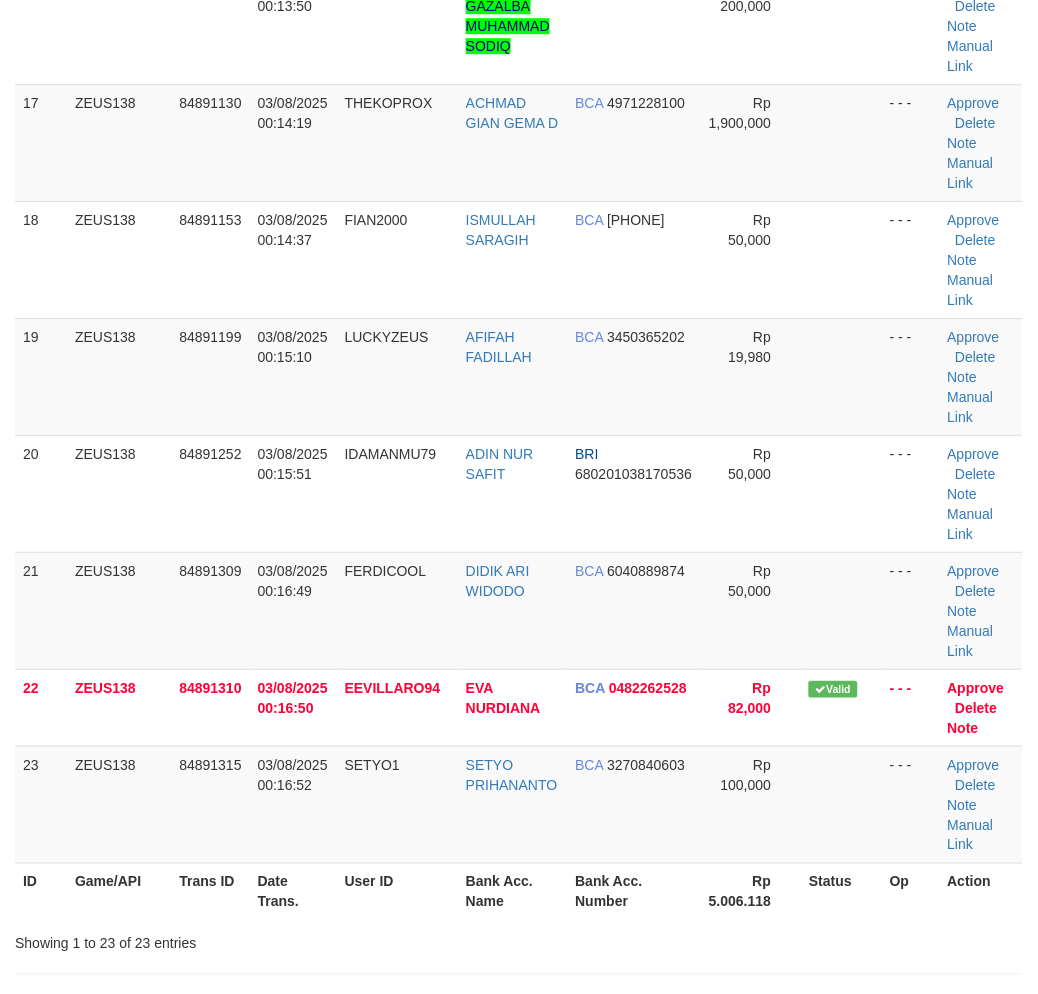 scroll, scrollTop: 1574, scrollLeft: 0, axis: vertical 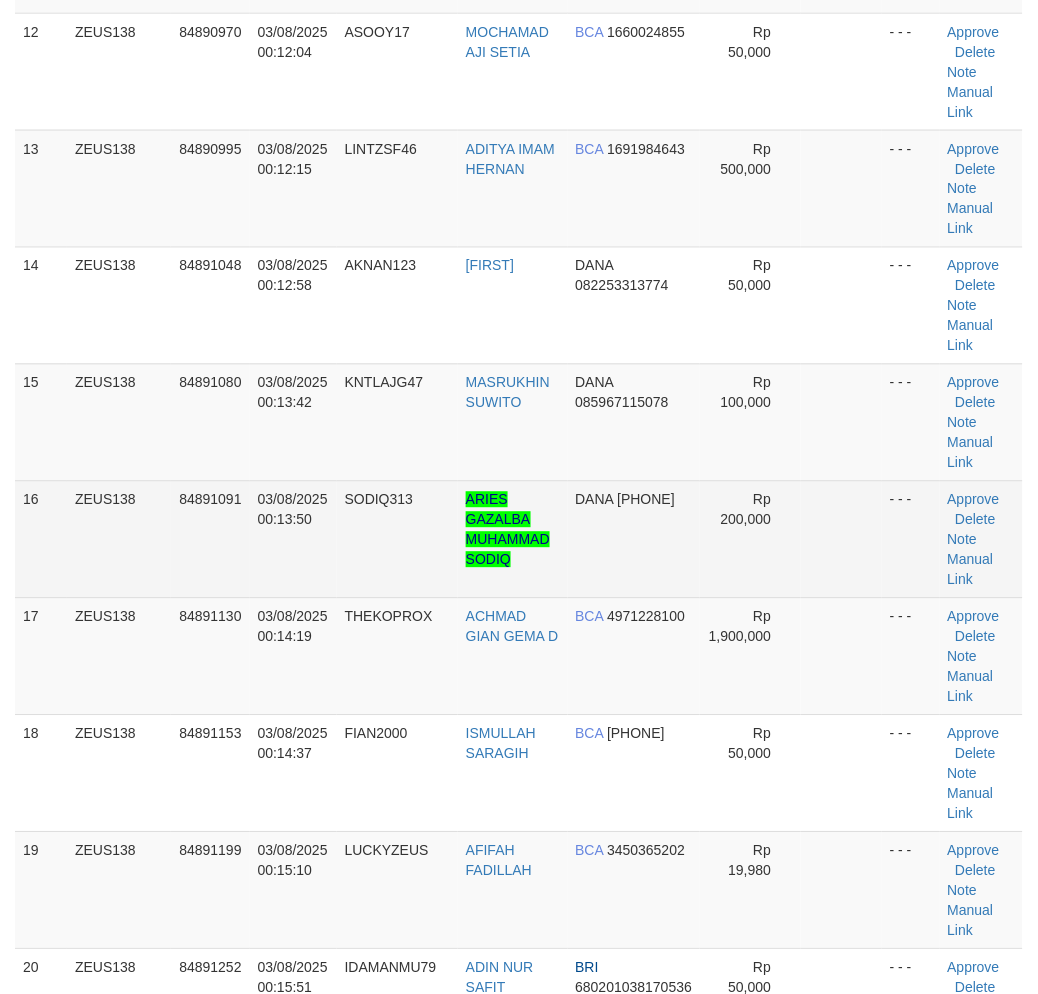 drag, startPoint x: 747, startPoint y: 552, endPoint x: 781, endPoint y: 555, distance: 34.132095 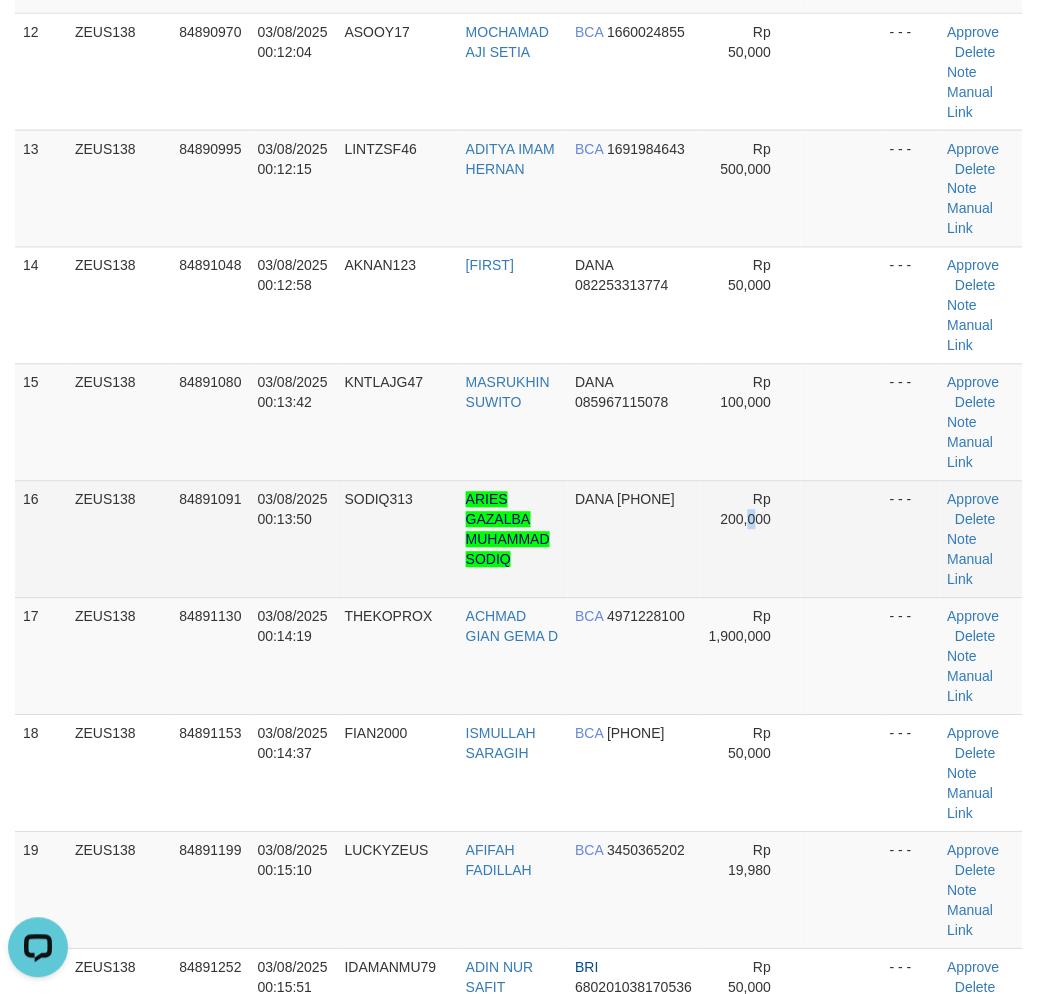 scroll, scrollTop: 0, scrollLeft: 0, axis: both 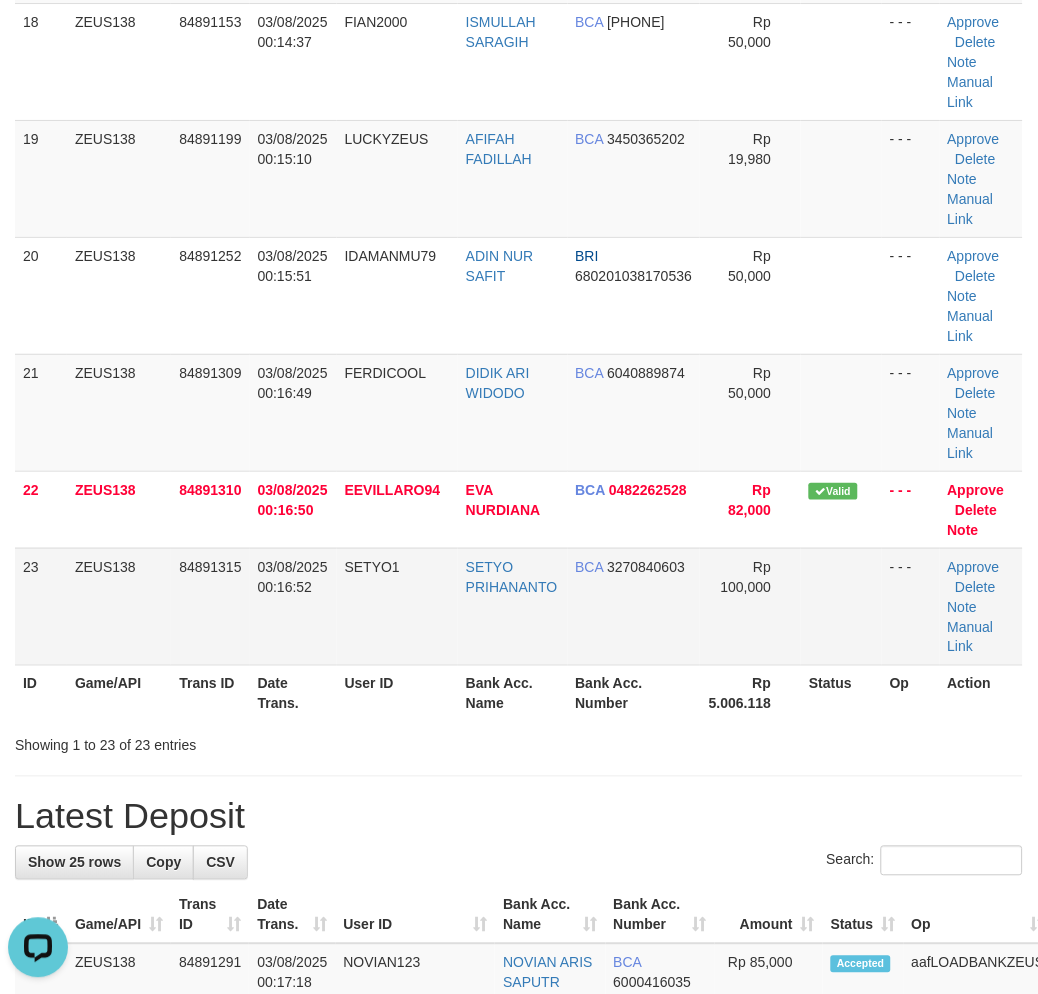 click at bounding box center (841, 606) 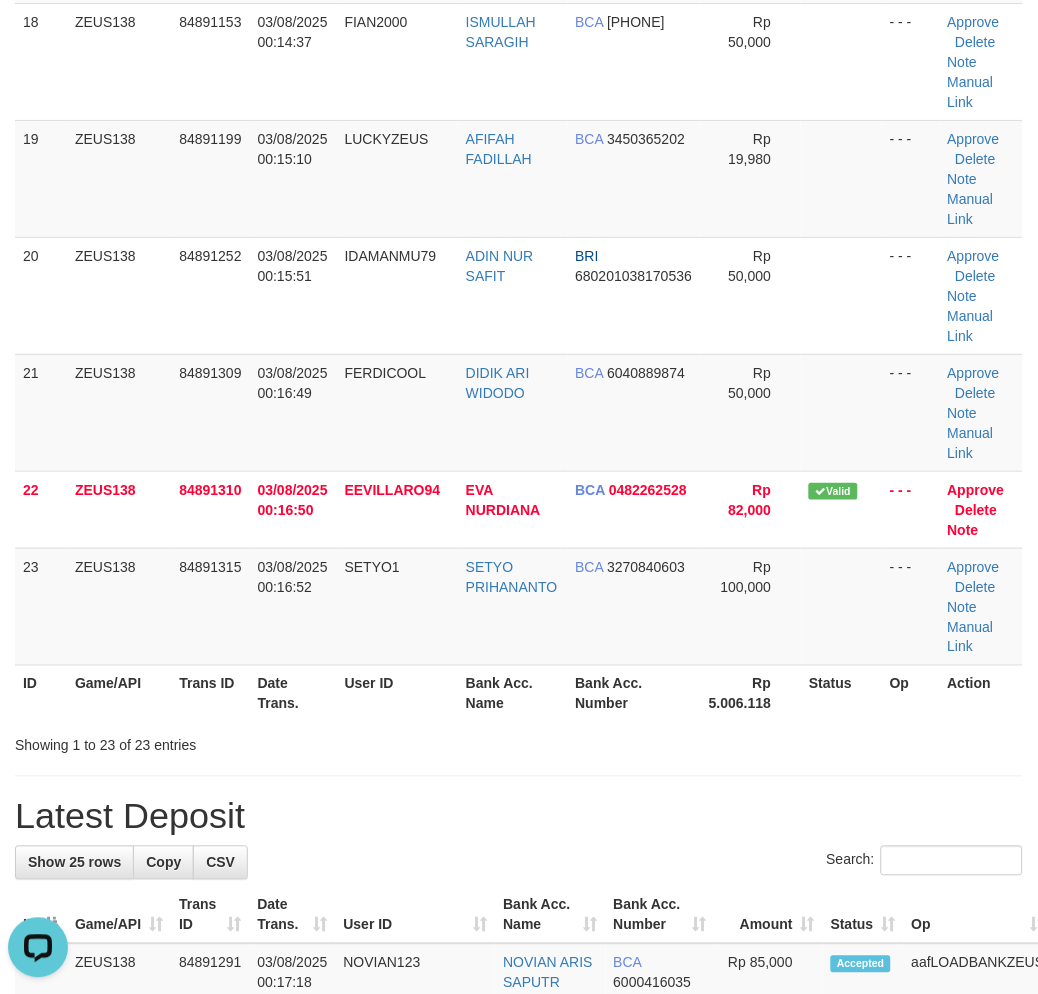 drag, startPoint x: 758, startPoint y: 586, endPoint x: 1052, endPoint y: 584, distance: 294.0068 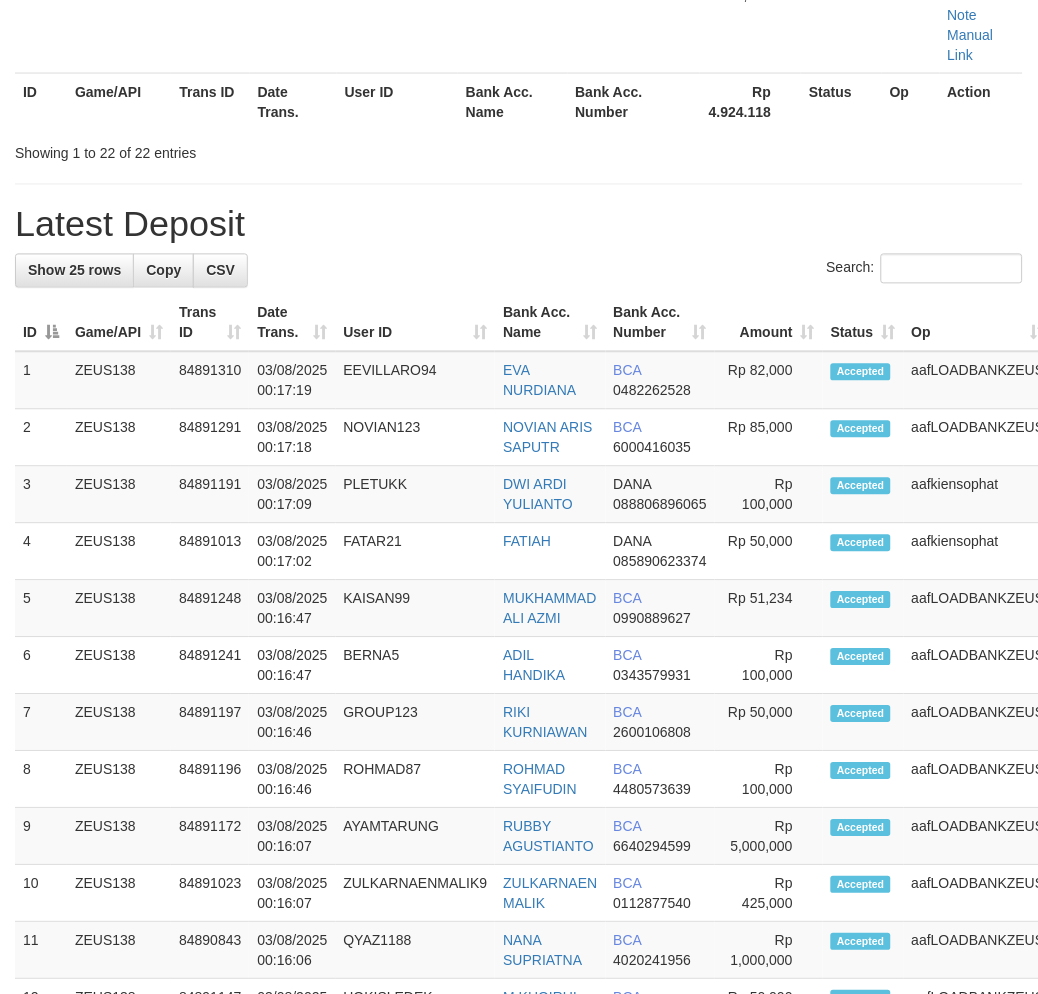 scroll, scrollTop: 2286, scrollLeft: 0, axis: vertical 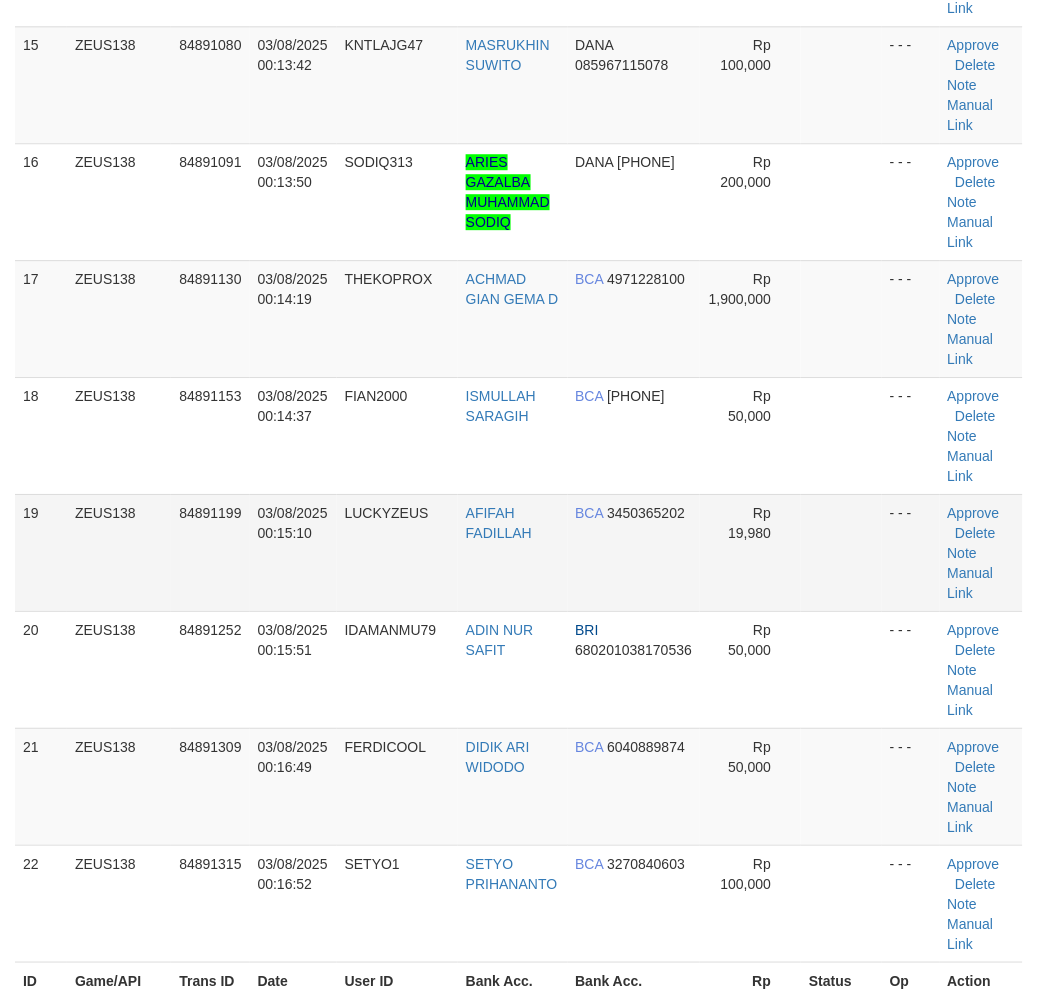 click at bounding box center [841, 552] 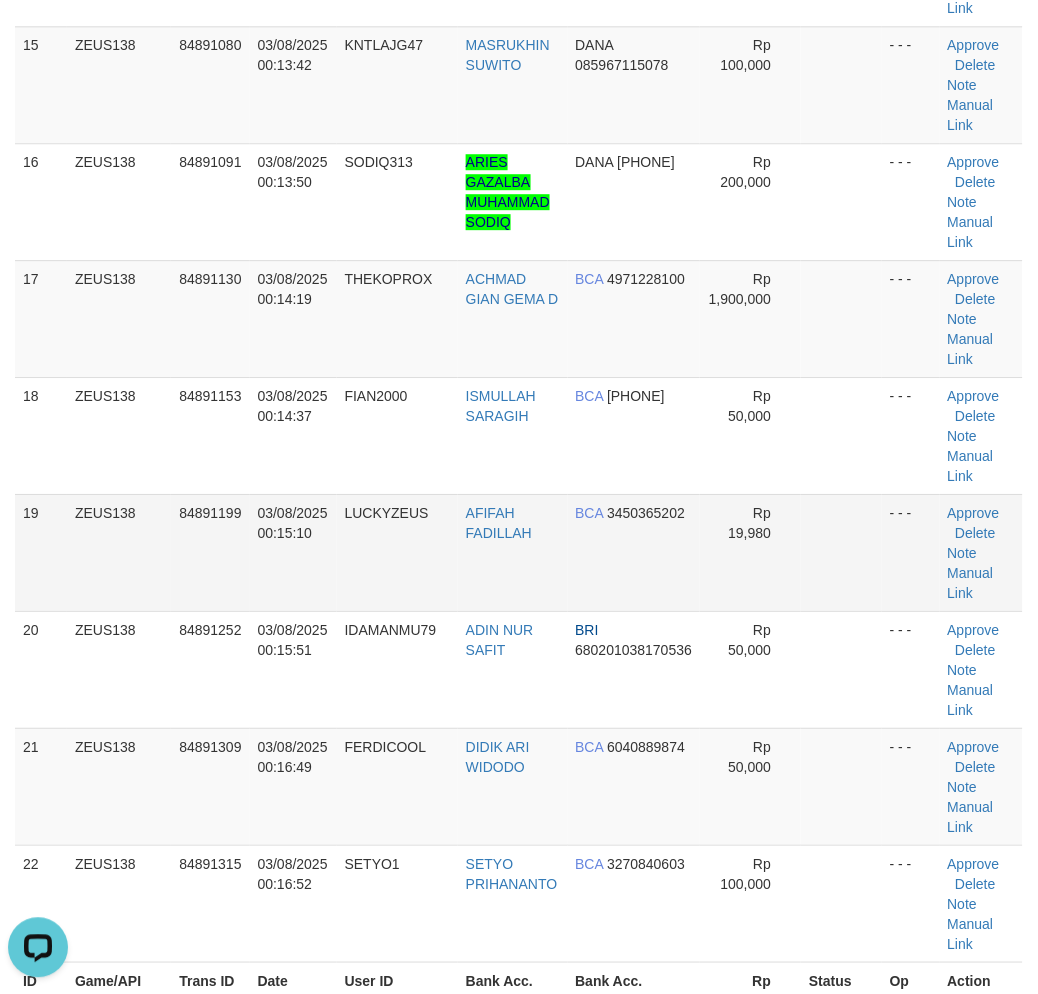 scroll, scrollTop: 0, scrollLeft: 0, axis: both 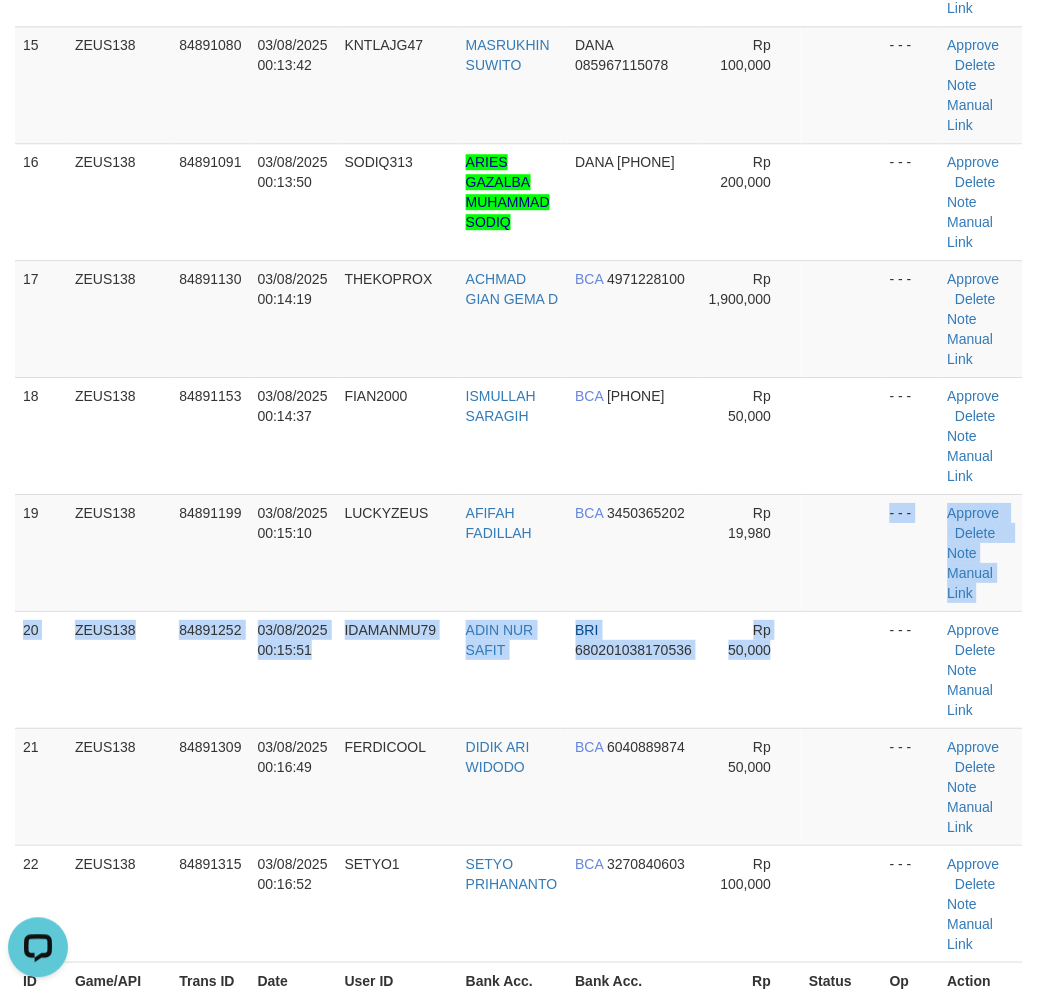 drag, startPoint x: 847, startPoint y: 596, endPoint x: 1054, endPoint y: 675, distance: 221.56264 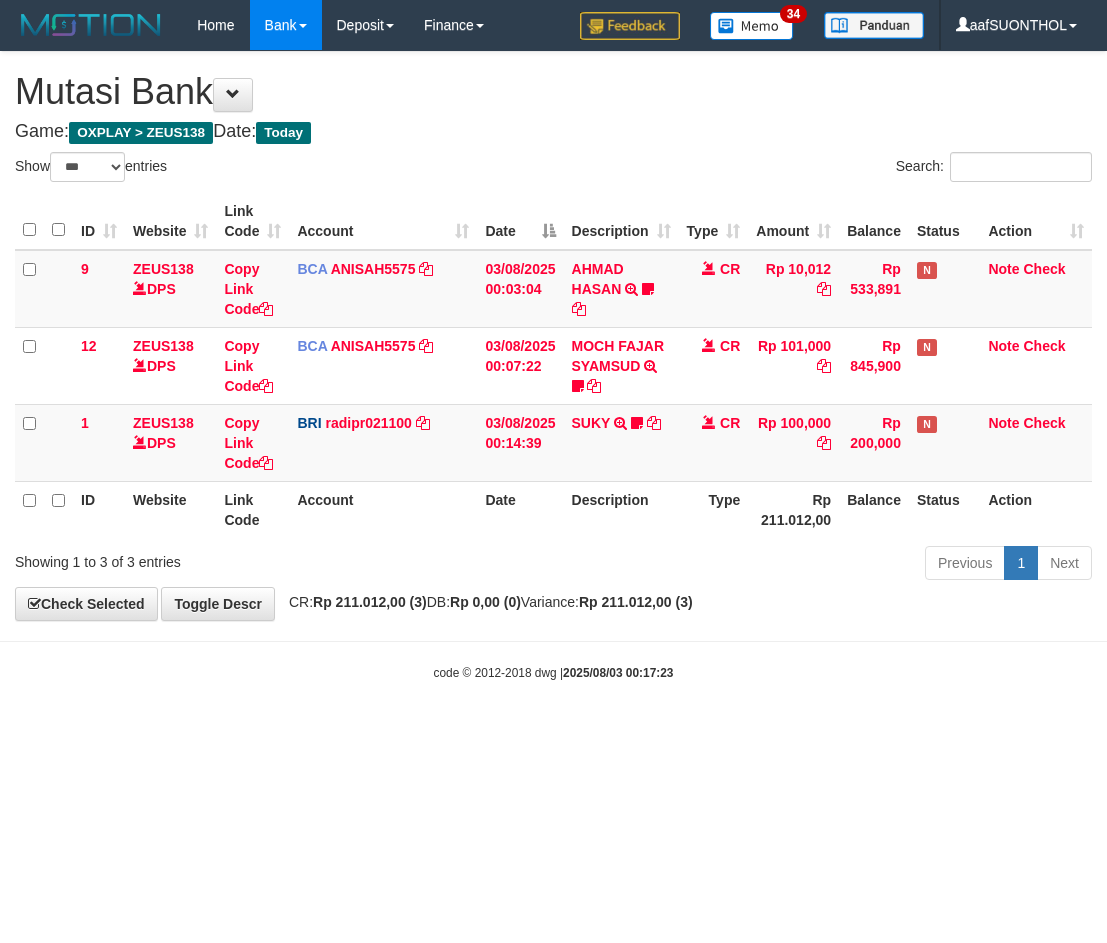 select on "***" 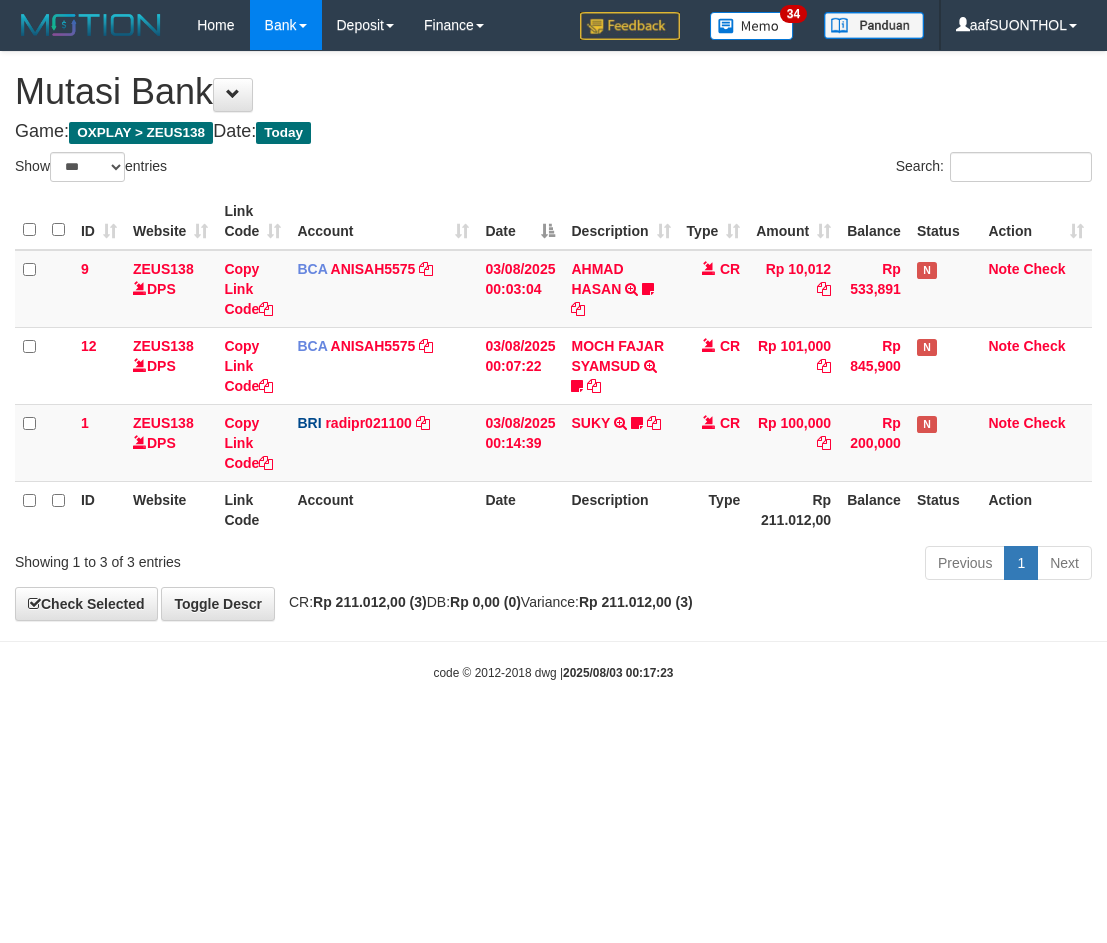 scroll, scrollTop: 0, scrollLeft: 0, axis: both 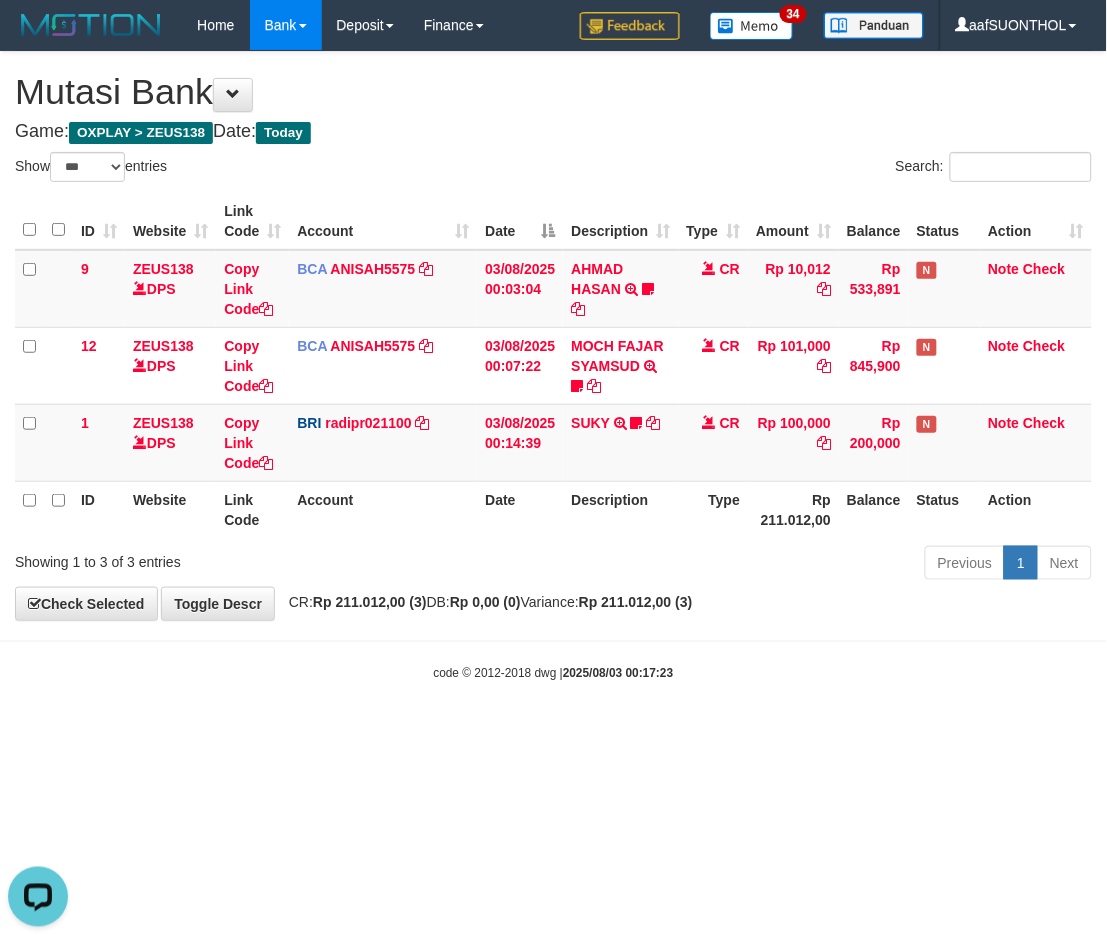 click on "Toggle navigation
Home
Bank
Account List
Load
By Website
Group
[OXPLAY]													ZEUS138
By Load Group (DPS)" at bounding box center (553, 366) 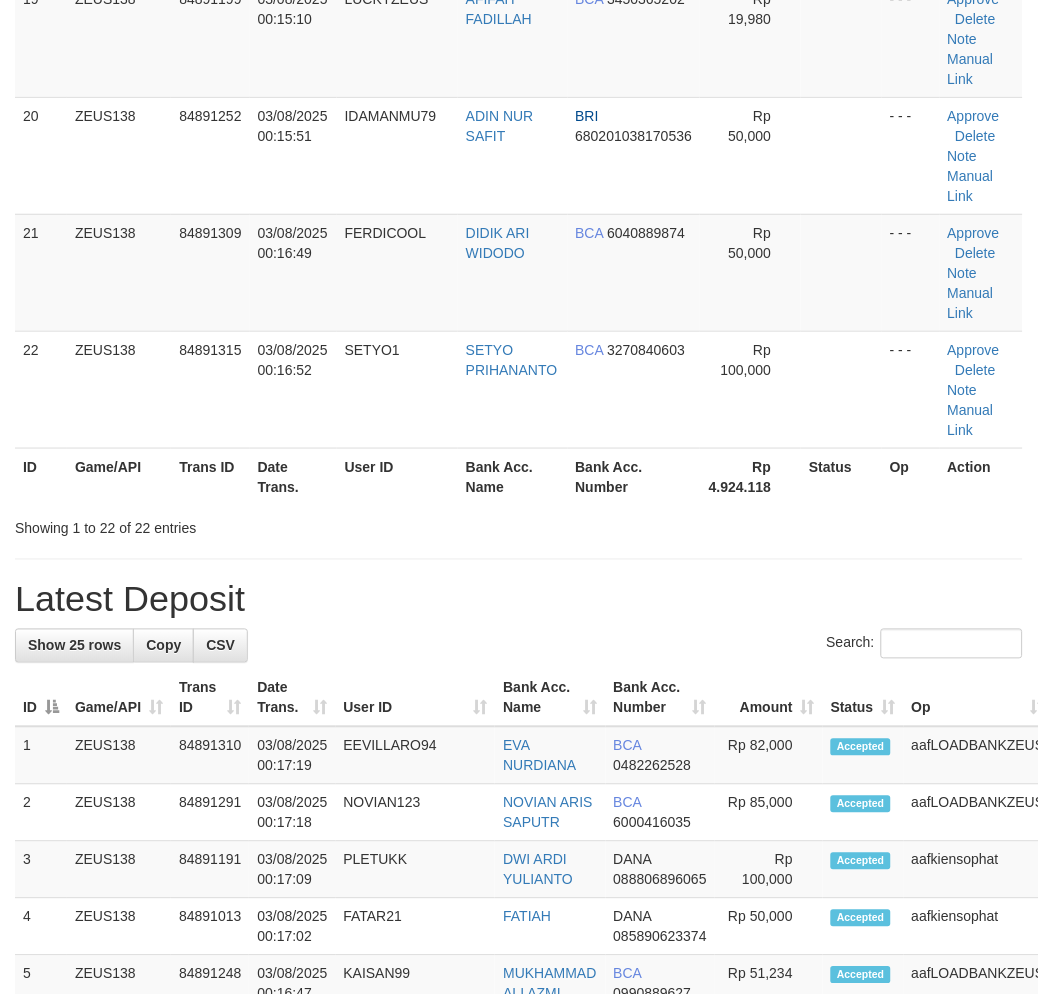 scroll, scrollTop: 1912, scrollLeft: 0, axis: vertical 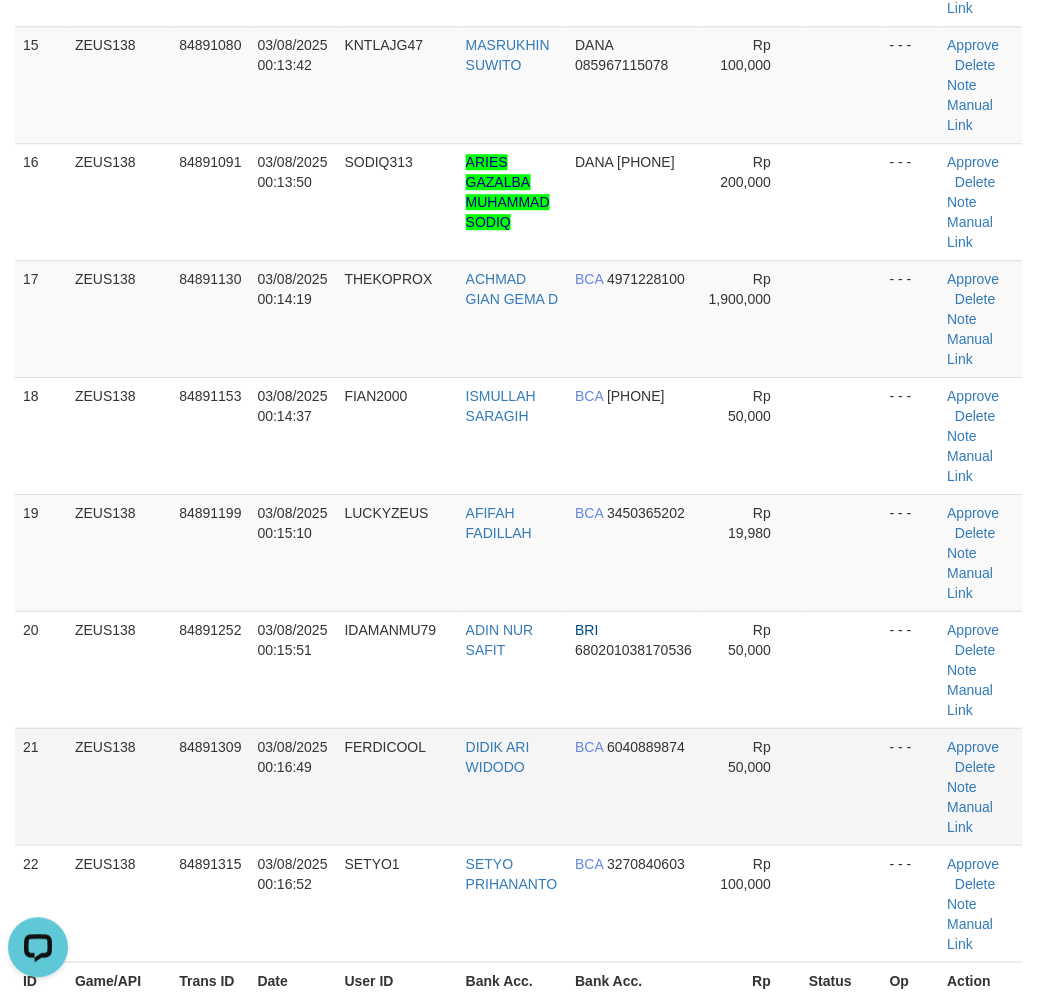 click at bounding box center [841, 786] 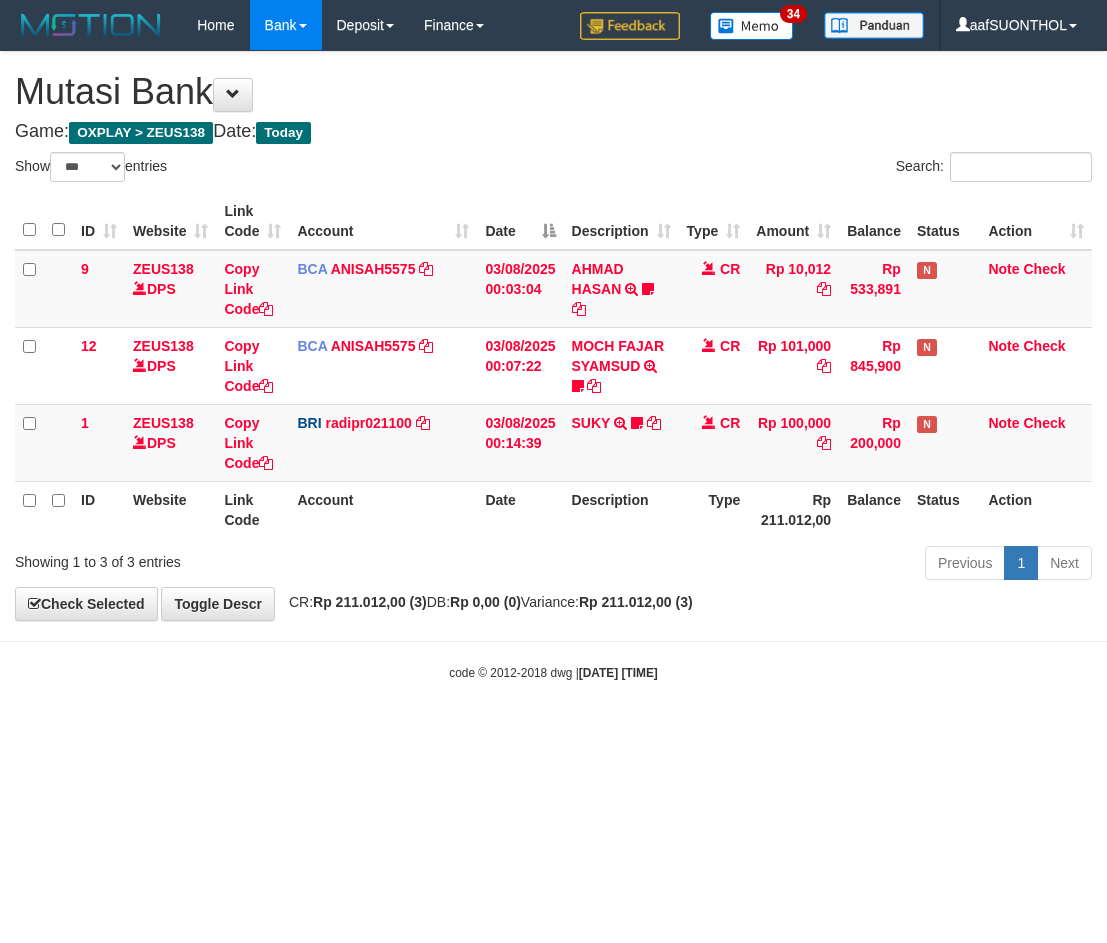 select on "***" 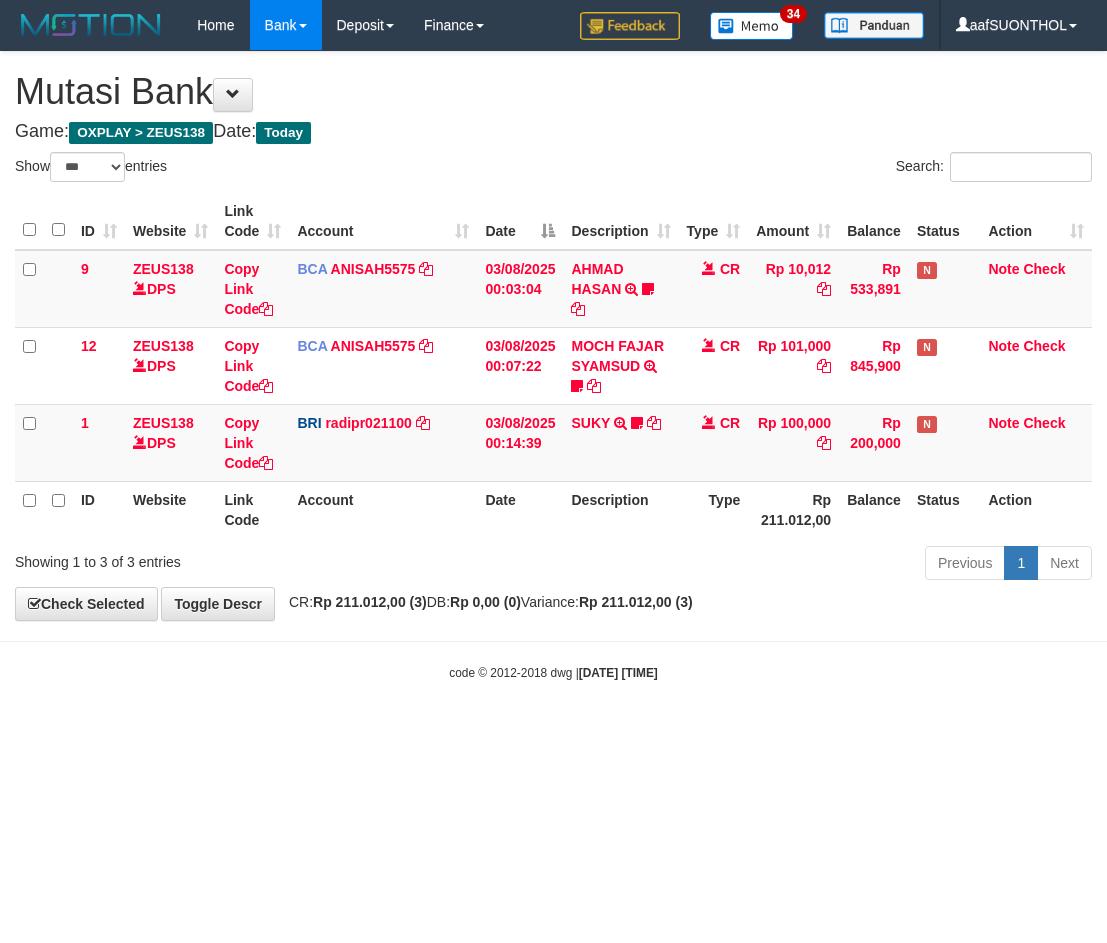 scroll, scrollTop: 0, scrollLeft: 0, axis: both 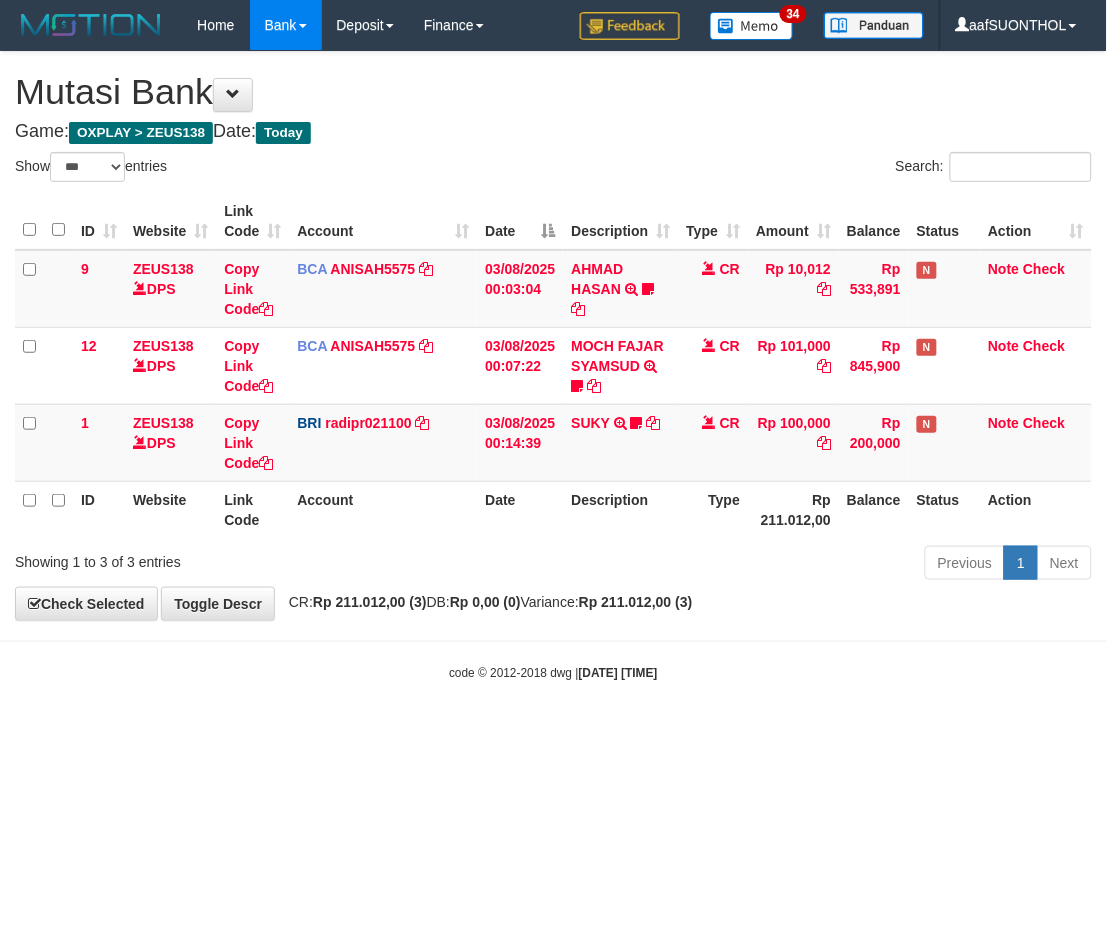 click on "Toggle navigation
Home
Bank
Account List
Load
By Website
Group
[OXPLAY]													ZEUS138
By Load Group (DPS)
Sync" at bounding box center [553, 366] 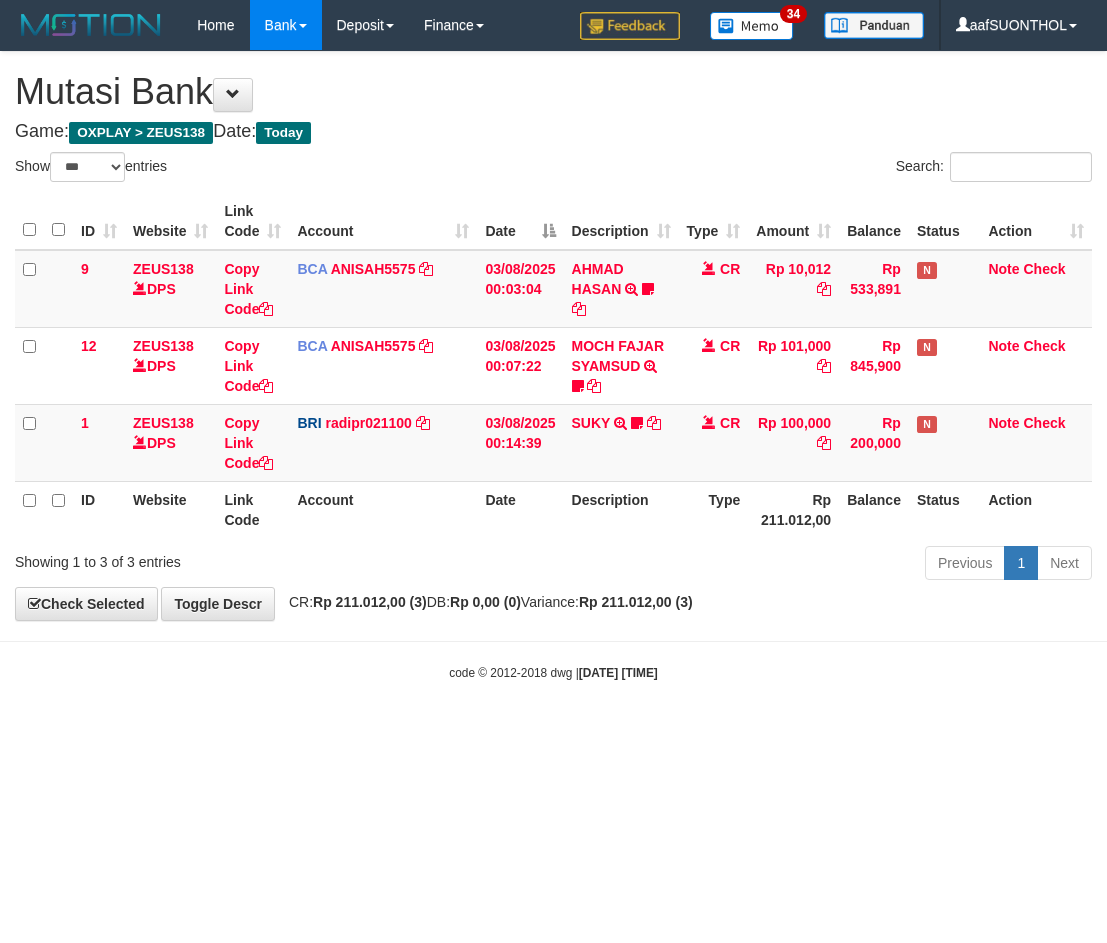 select on "***" 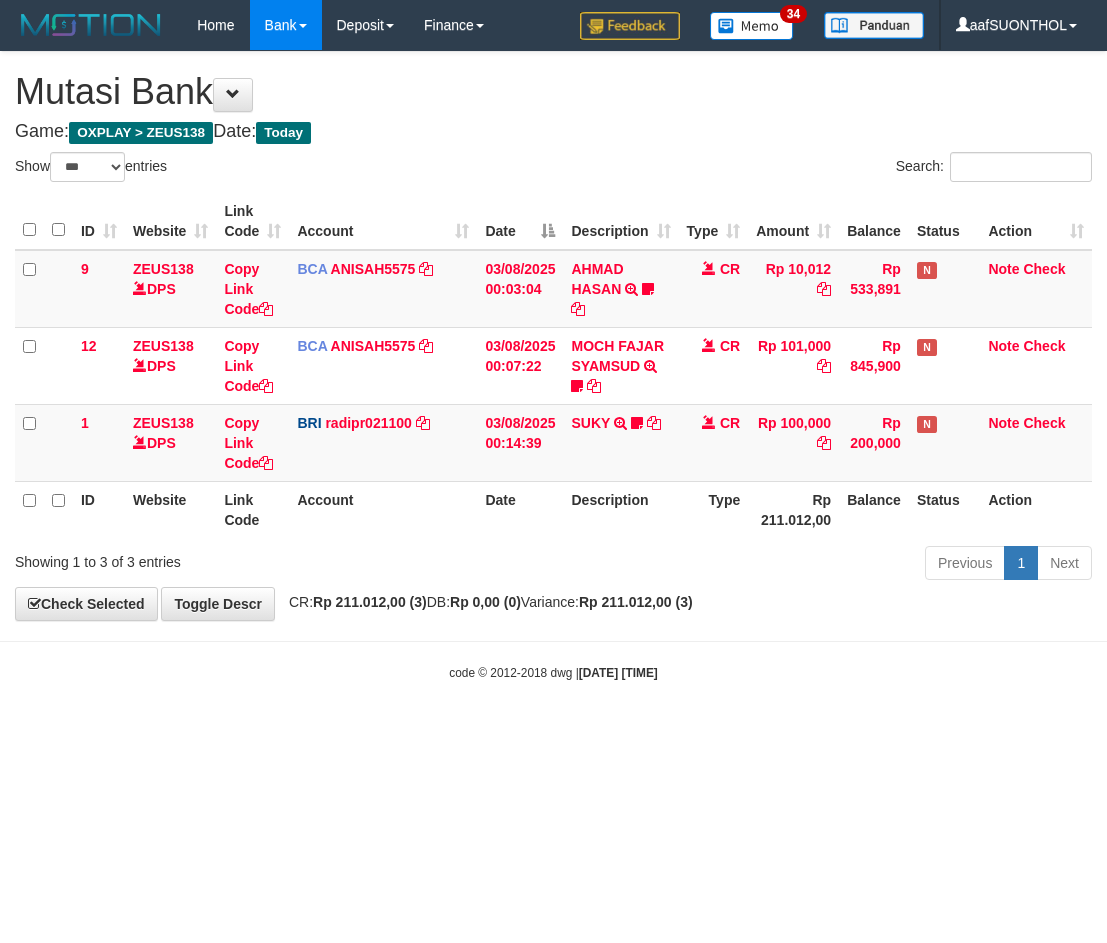 scroll, scrollTop: 0, scrollLeft: 0, axis: both 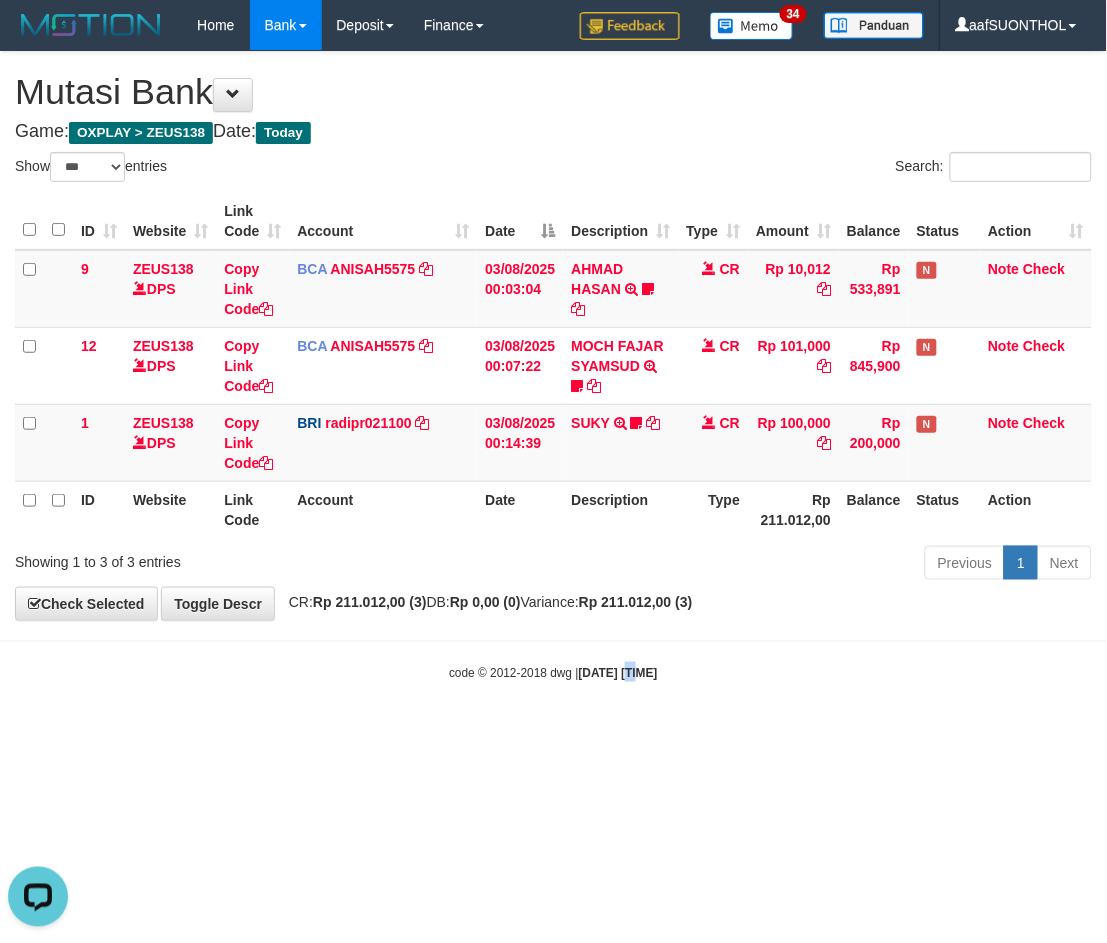 drag, startPoint x: 611, startPoint y: 774, endPoint x: 767, endPoint y: 940, distance: 227.79816 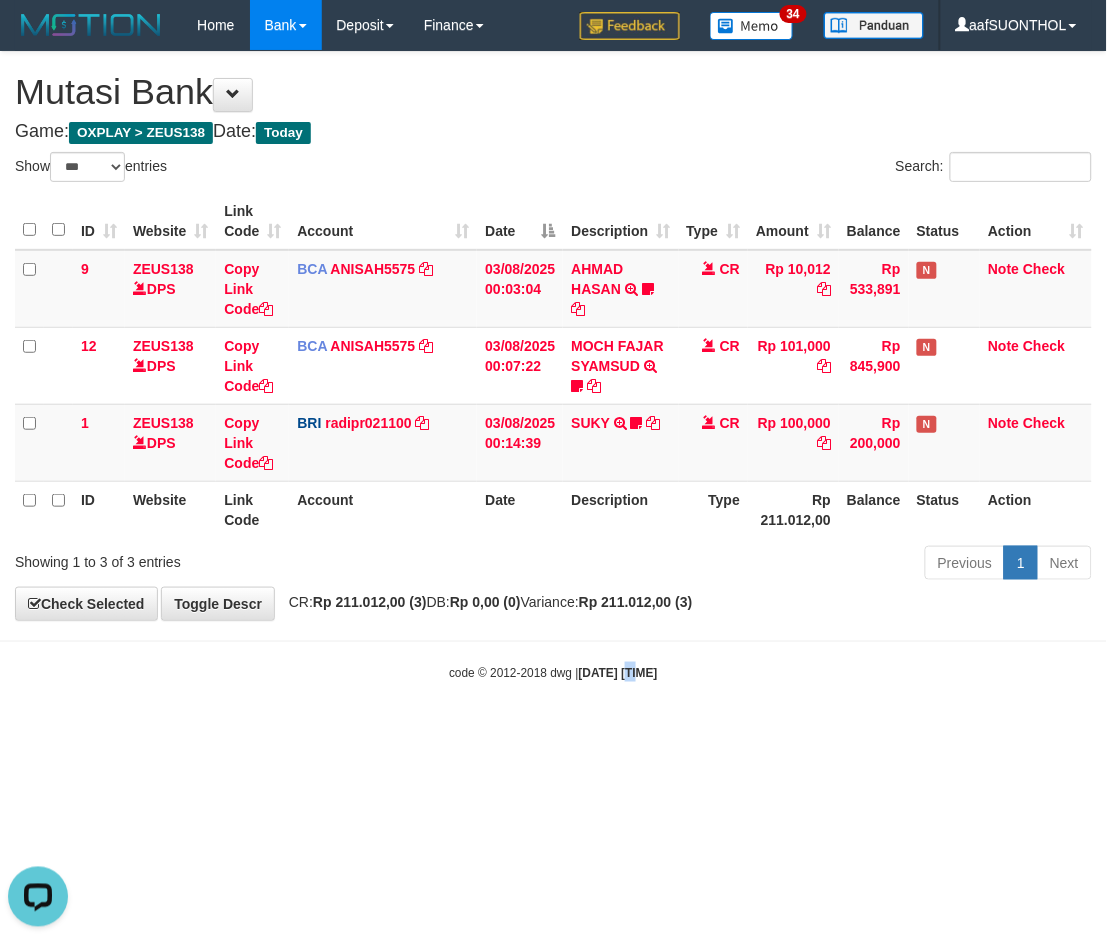 click on "Toggle navigation
Home
Bank
Account List
Load
By Website
Group
[OXPLAY]													ZEUS138
By Load Group (DPS)" at bounding box center (553, 366) 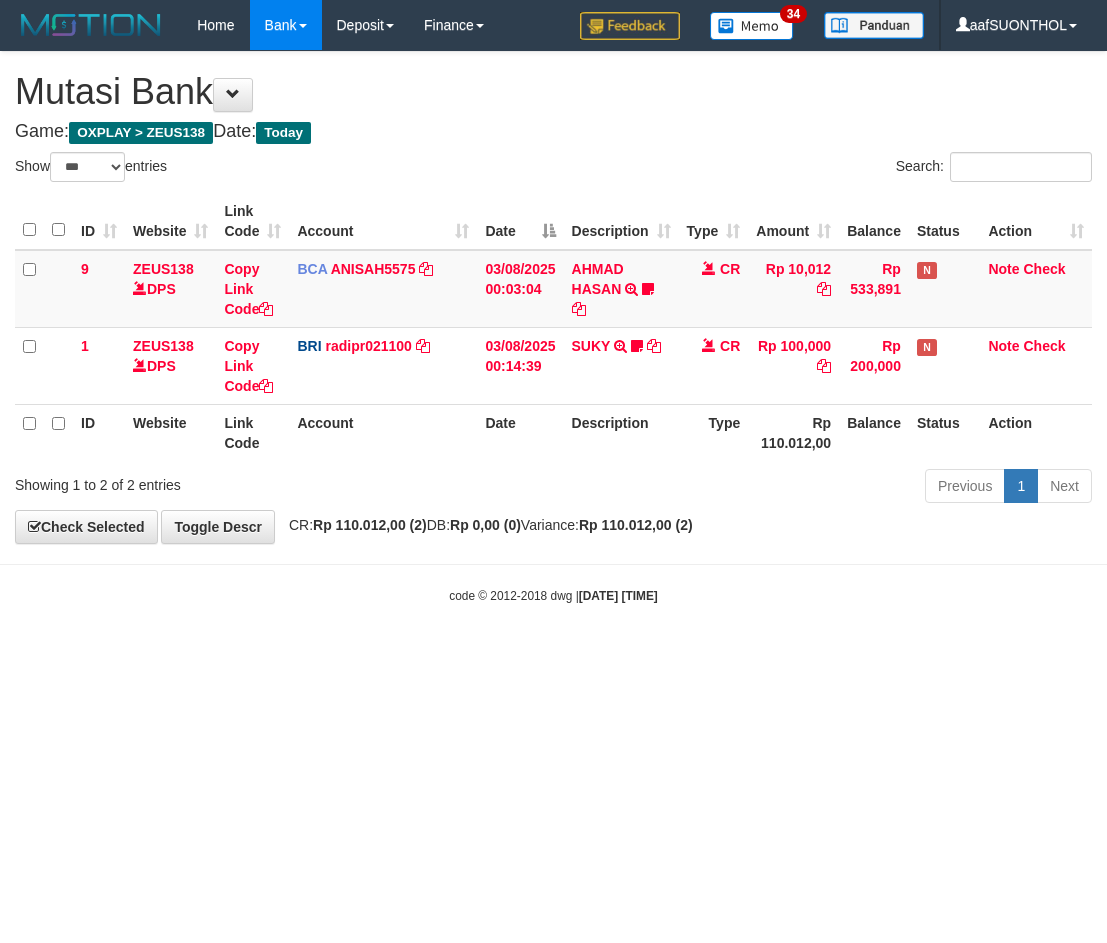select on "***" 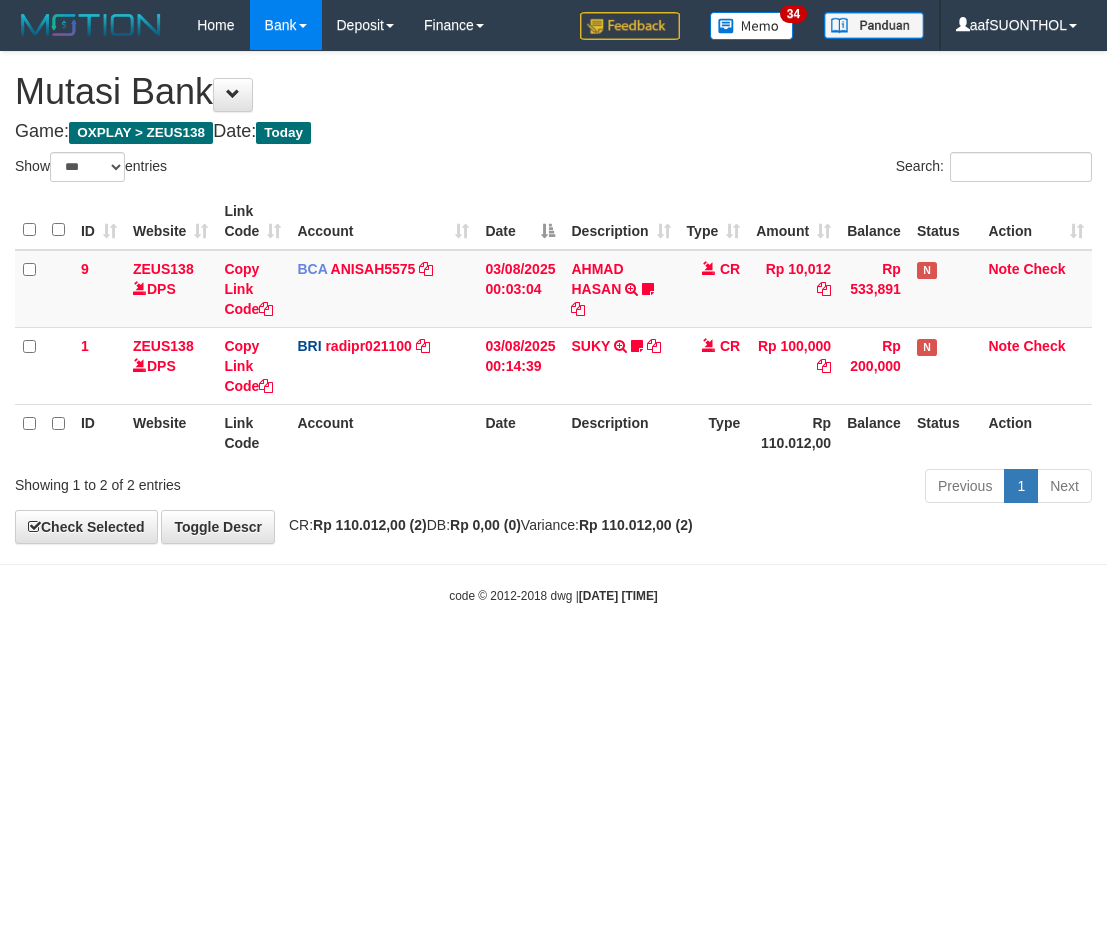scroll, scrollTop: 0, scrollLeft: 0, axis: both 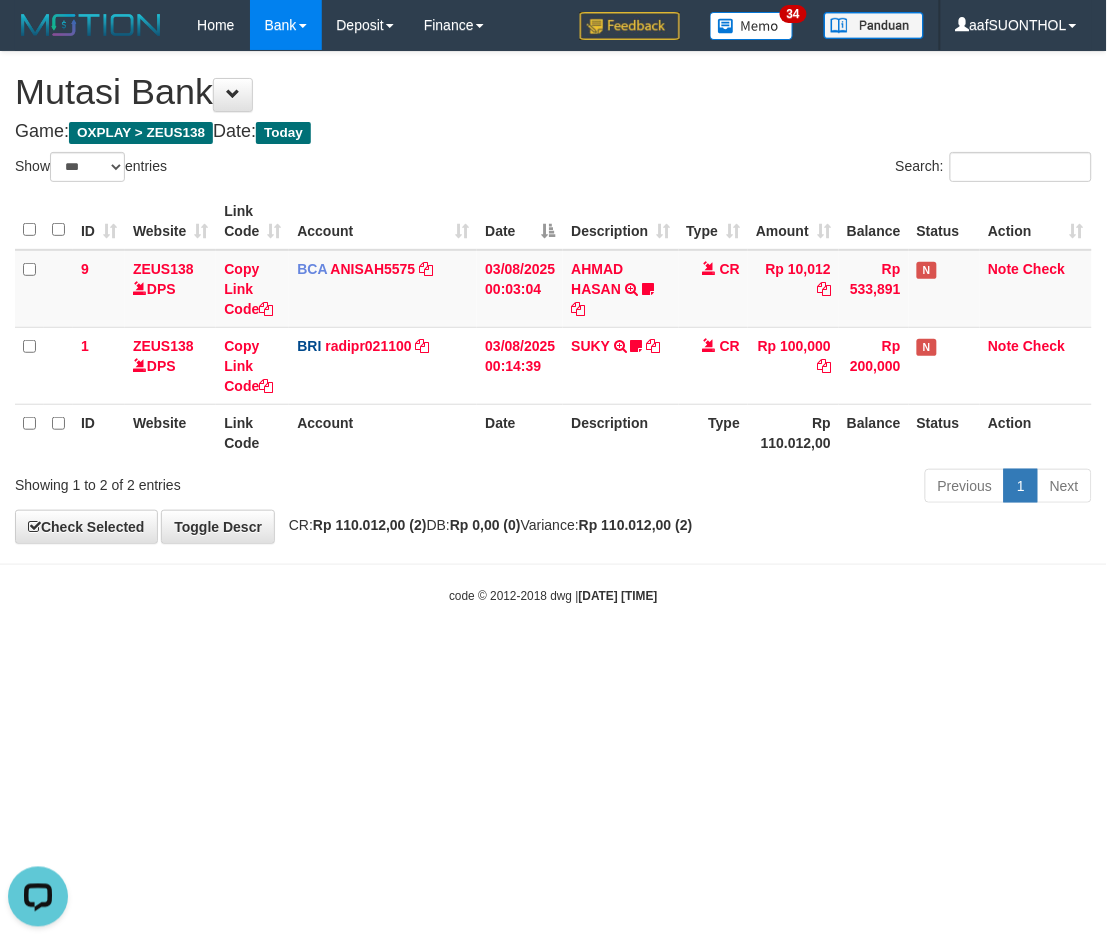click on "Toggle navigation
Home
Bank
Account List
Load
By Website
Group
[OXPLAY]													ZEUS138
By Load Group (DPS)
Sync" at bounding box center (553, 327) 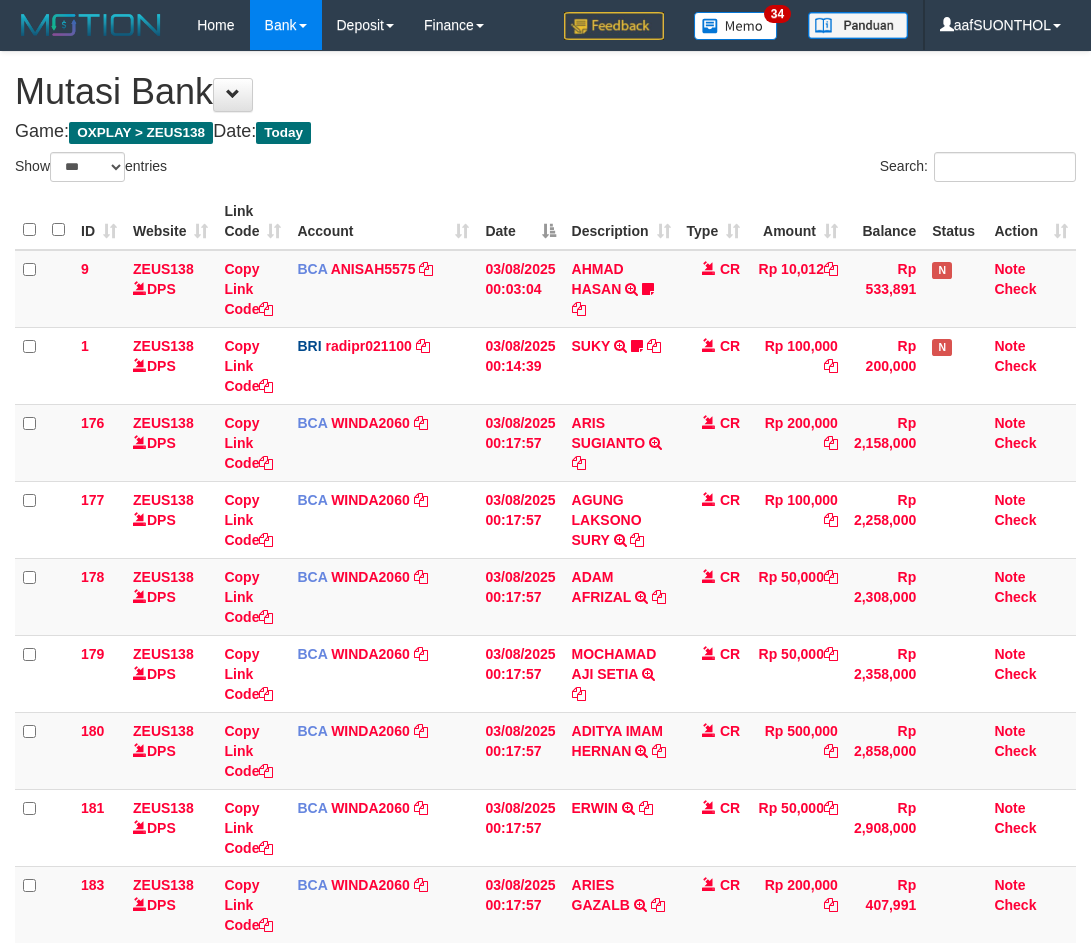 select on "***" 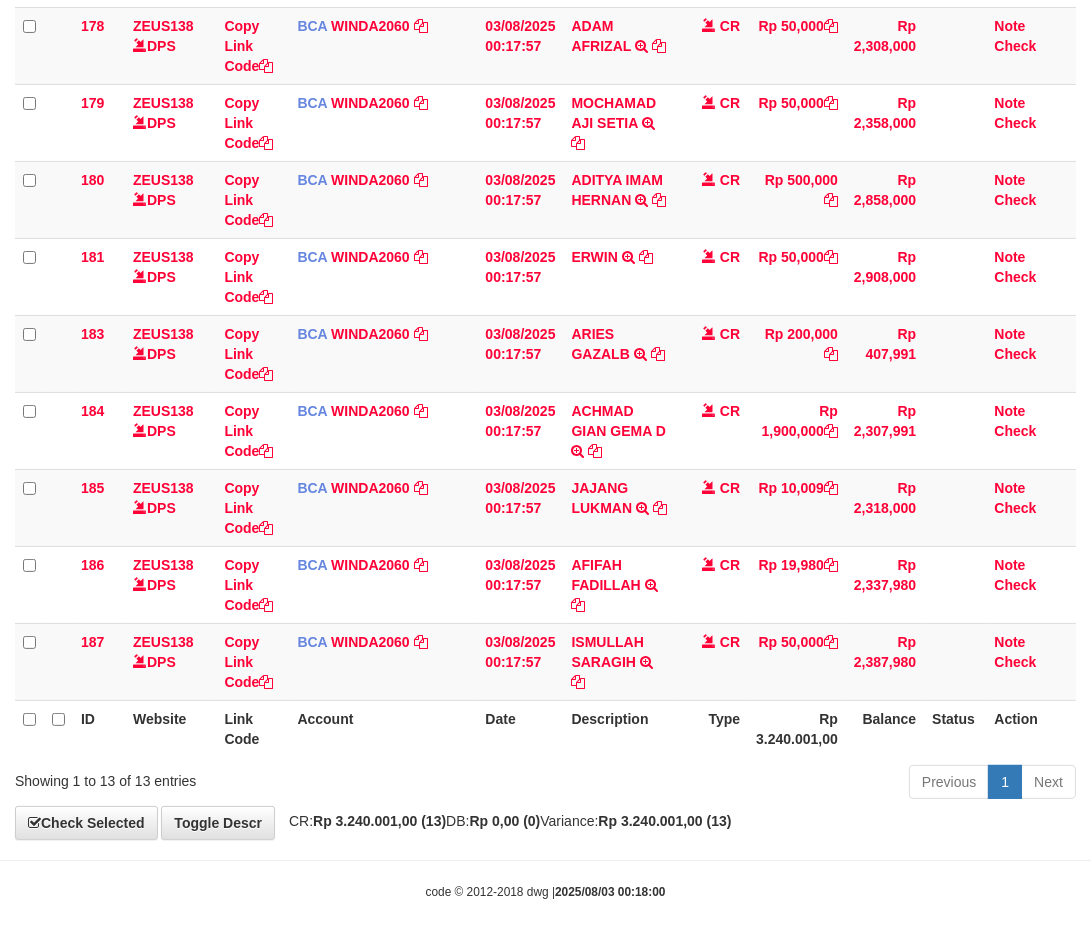 scroll, scrollTop: 560, scrollLeft: 0, axis: vertical 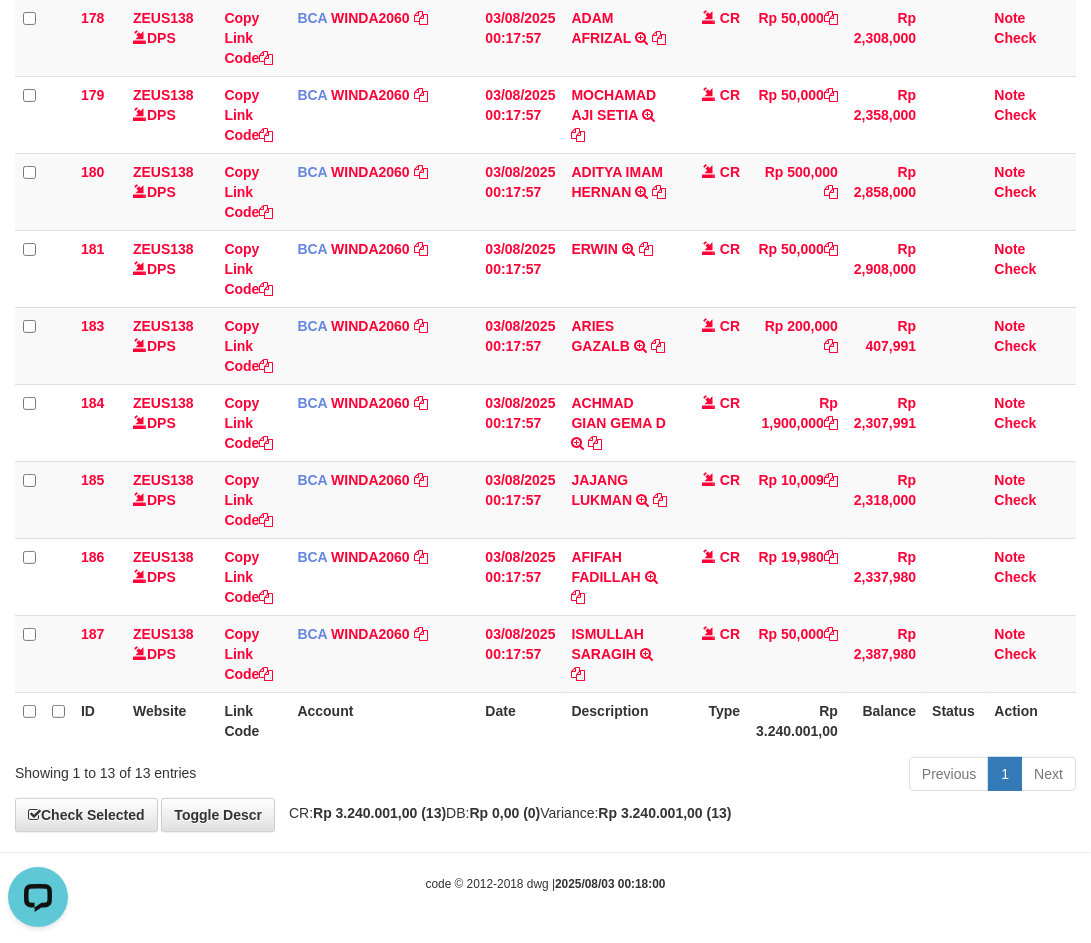 click on "Type" at bounding box center [714, 720] 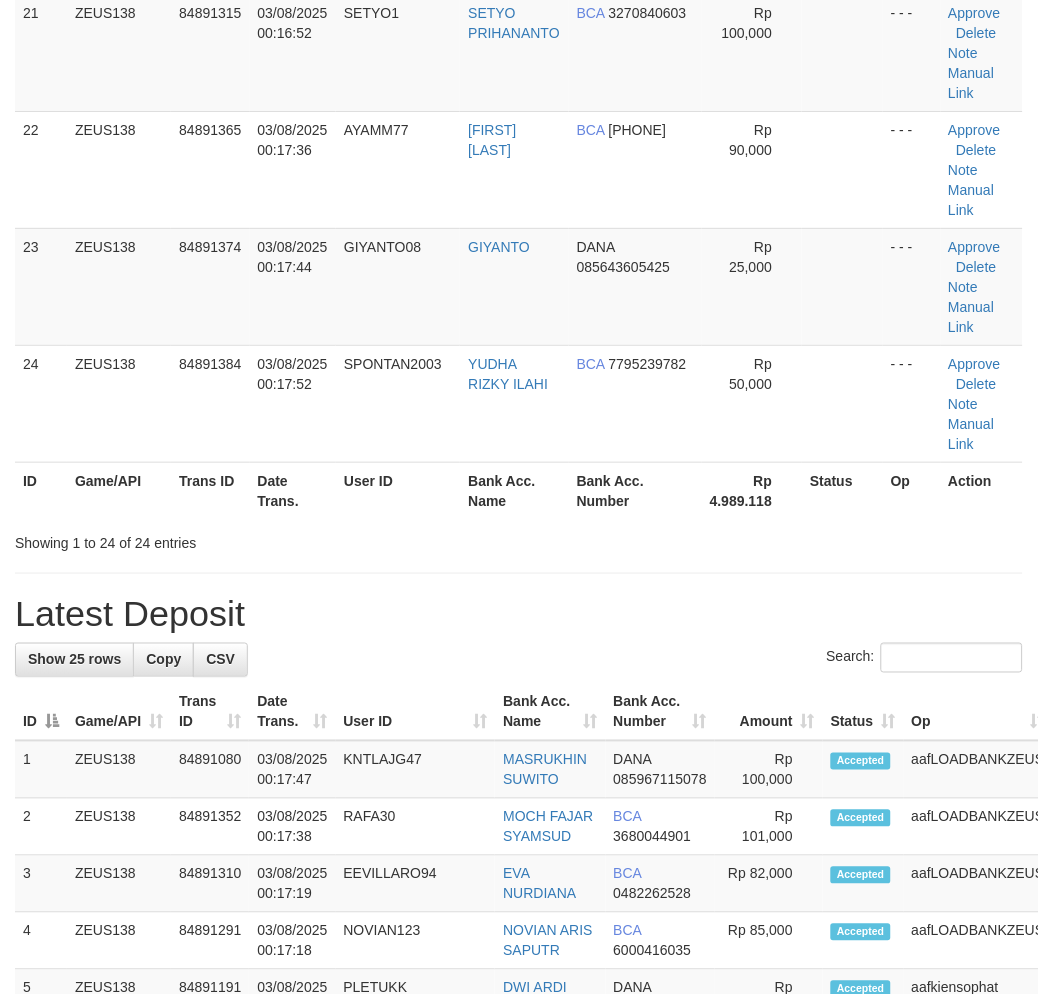 scroll, scrollTop: 1912, scrollLeft: 0, axis: vertical 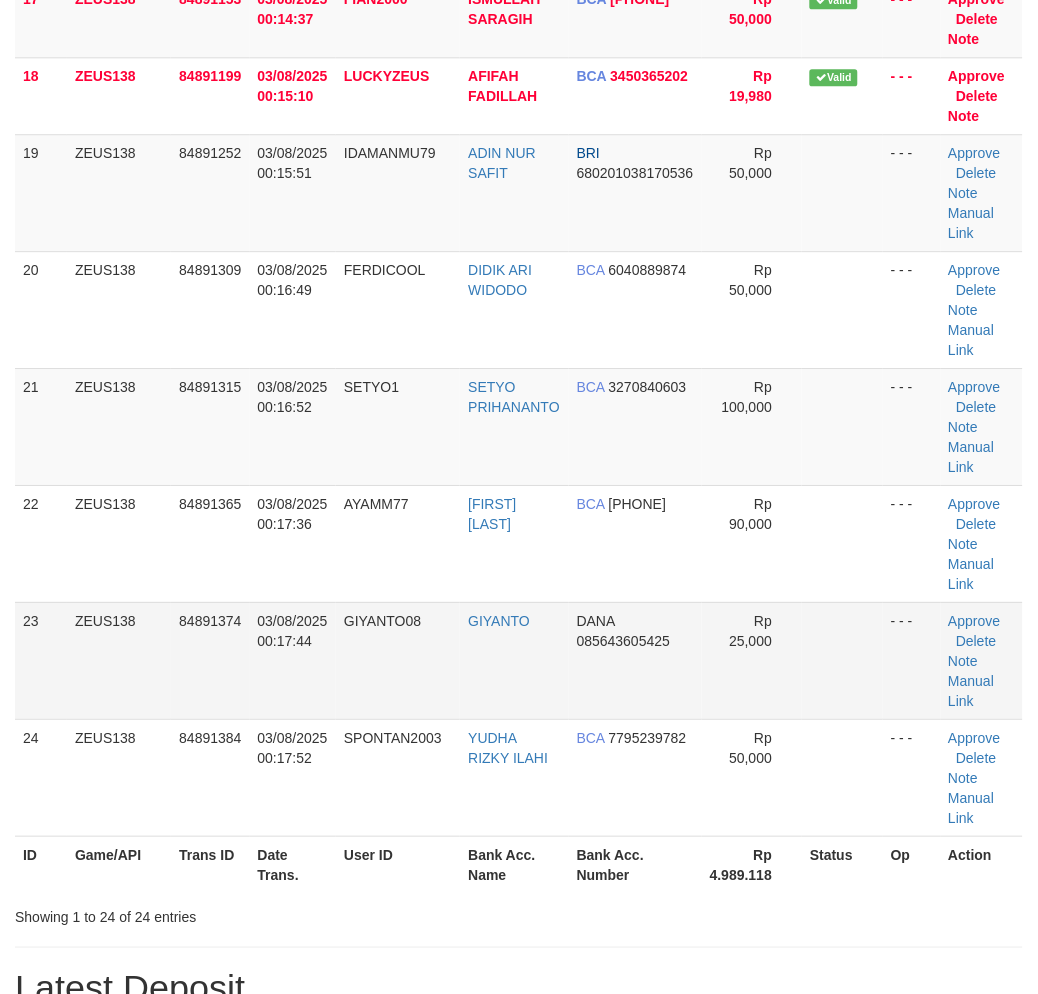 click on "085643605425" at bounding box center [623, 641] 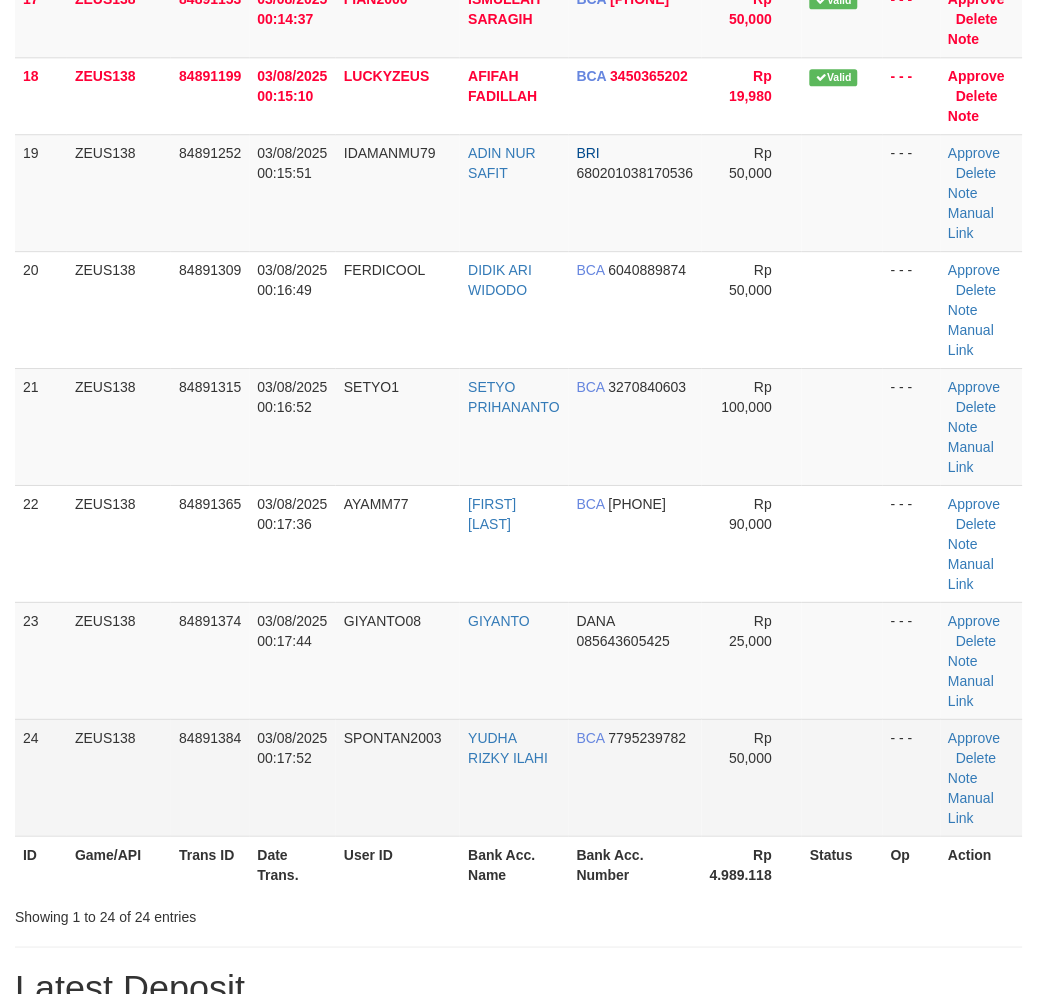 drag, startPoint x: 632, startPoint y: 680, endPoint x: 797, endPoint y: 723, distance: 170.511 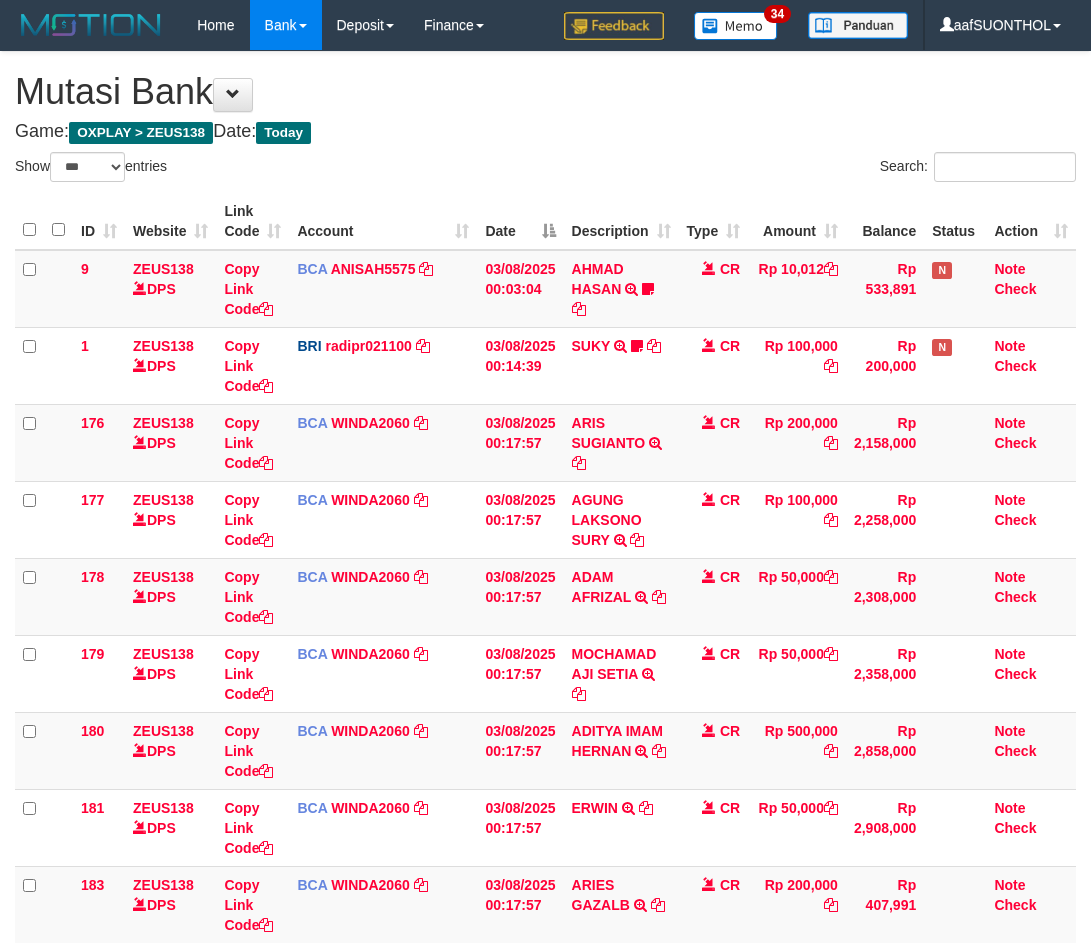 select on "***" 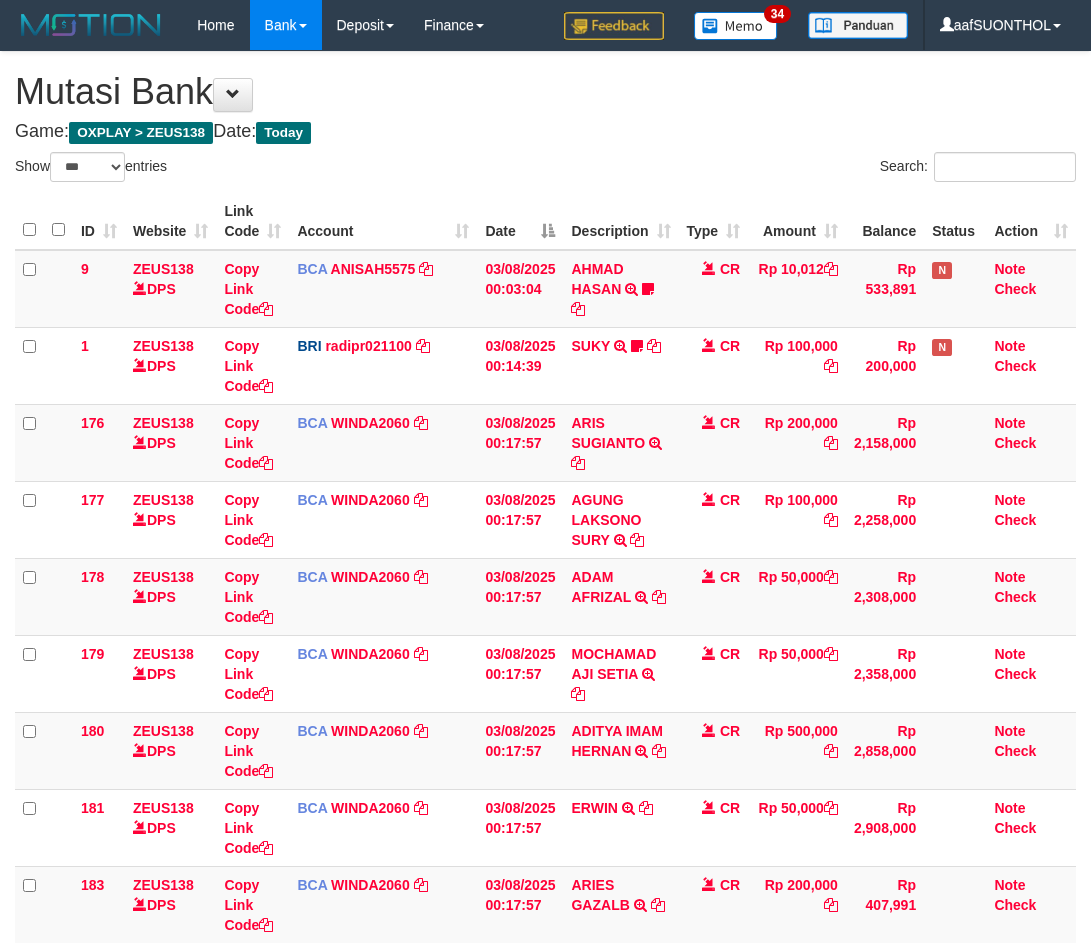 scroll, scrollTop: 560, scrollLeft: 0, axis: vertical 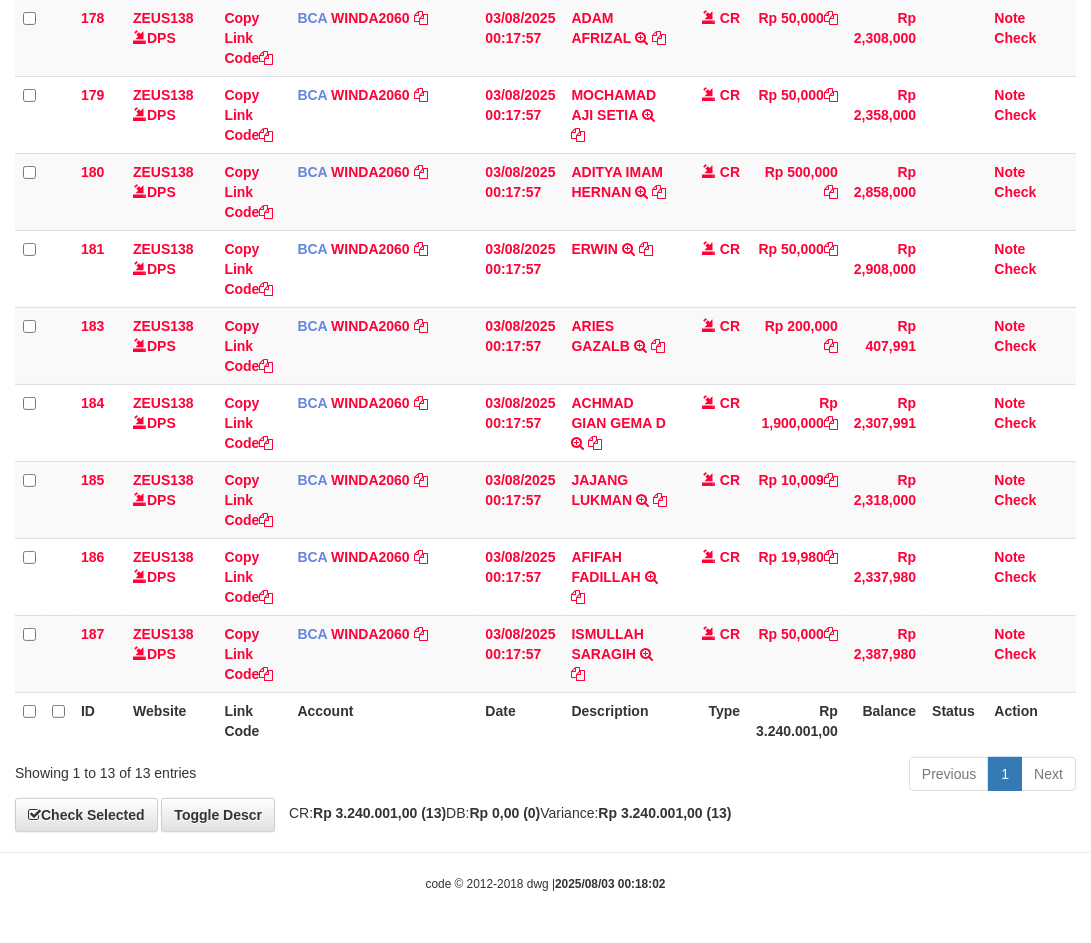 drag, startPoint x: 923, startPoint y: 810, endPoint x: 844, endPoint y: 804, distance: 79.22752 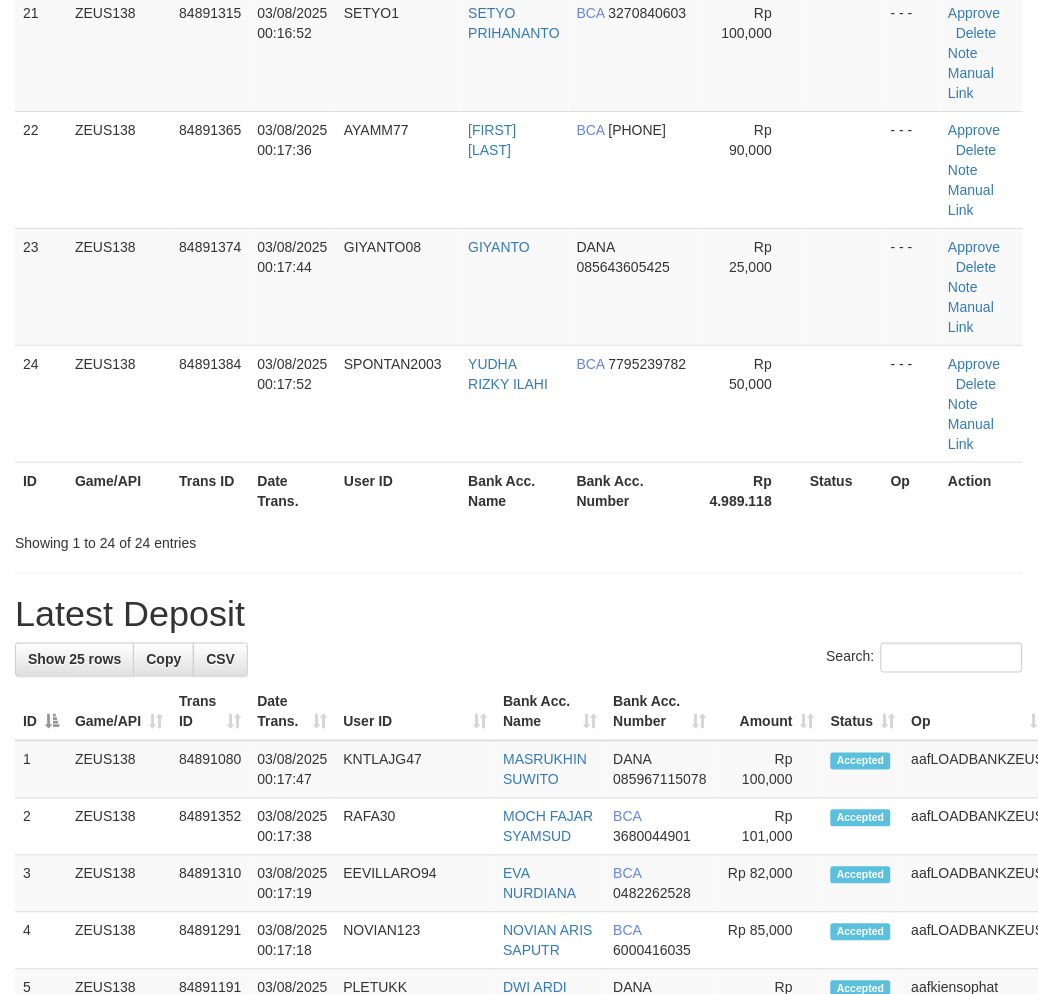scroll, scrollTop: 1912, scrollLeft: 0, axis: vertical 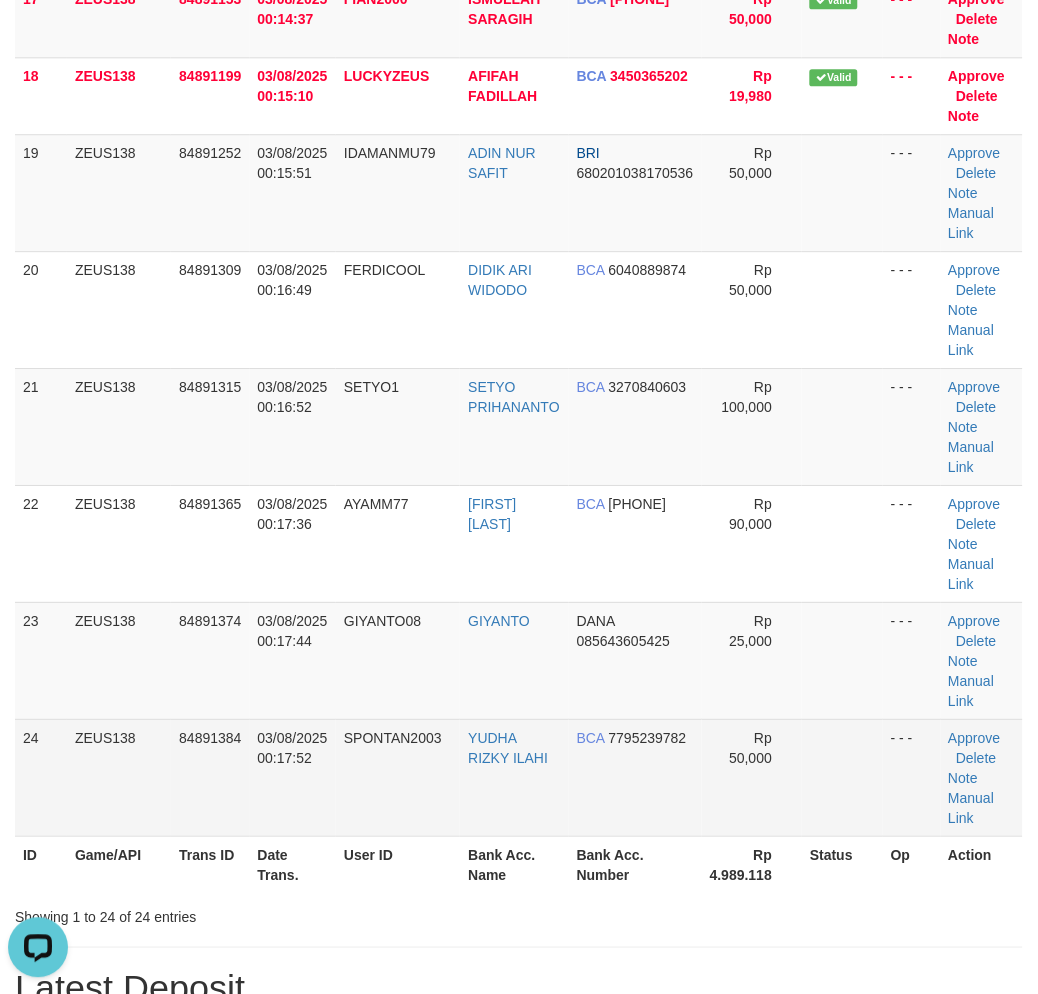 click on "- - -" at bounding box center (912, 777) 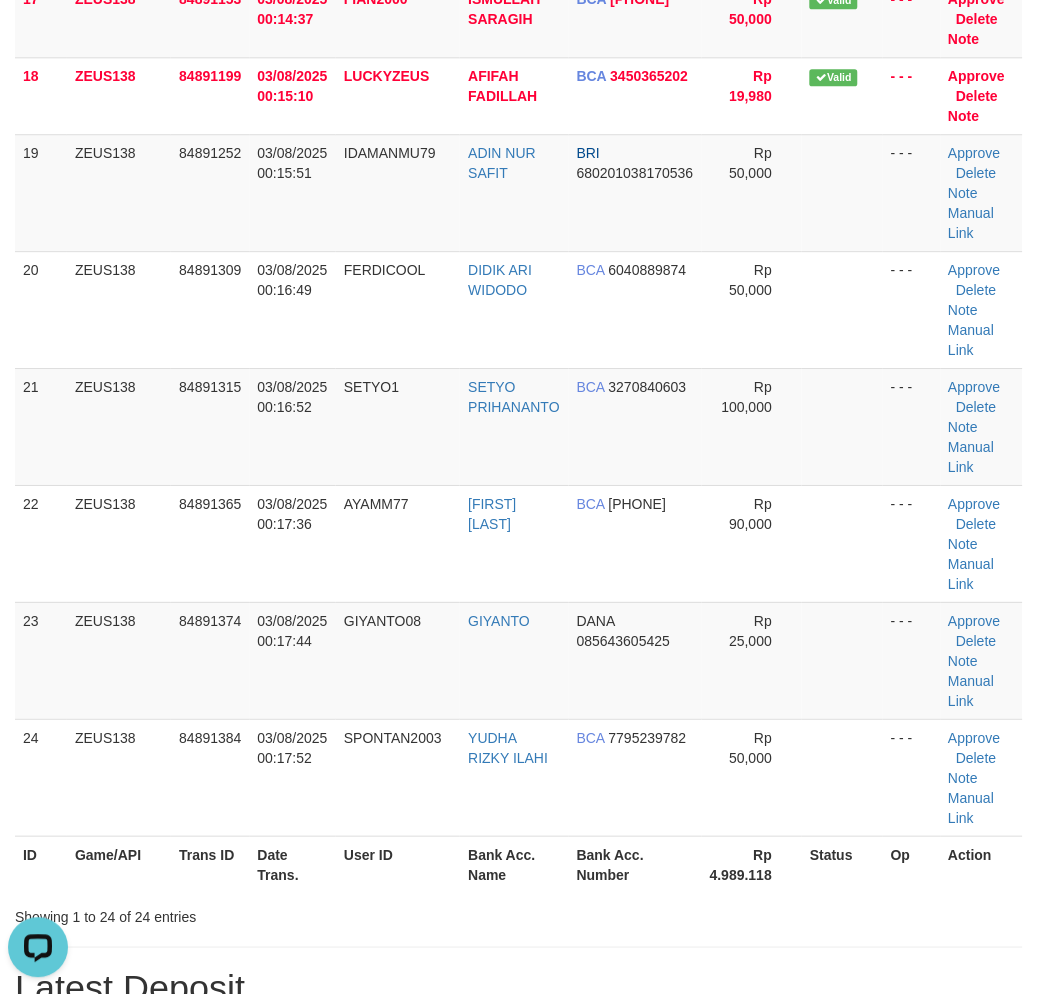 scroll, scrollTop: 1901, scrollLeft: 0, axis: vertical 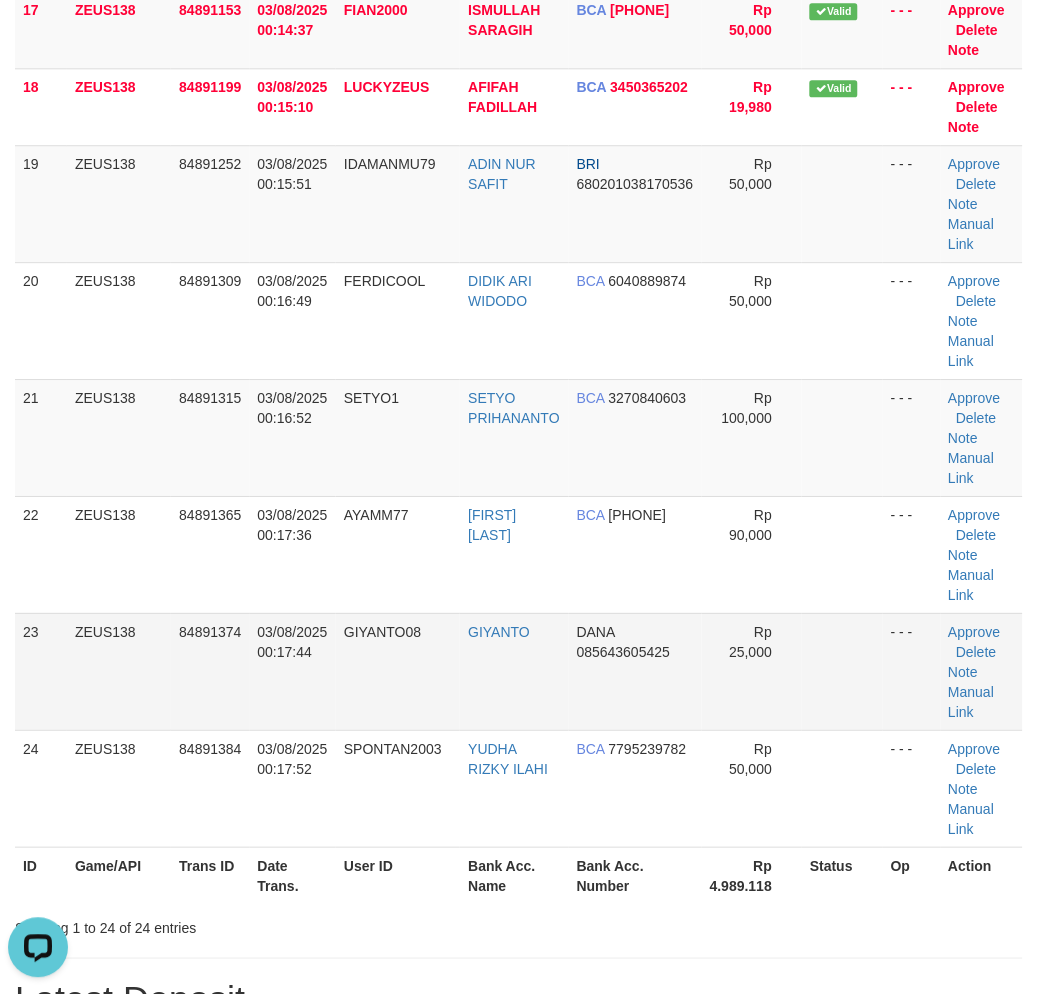 click at bounding box center (842, 671) 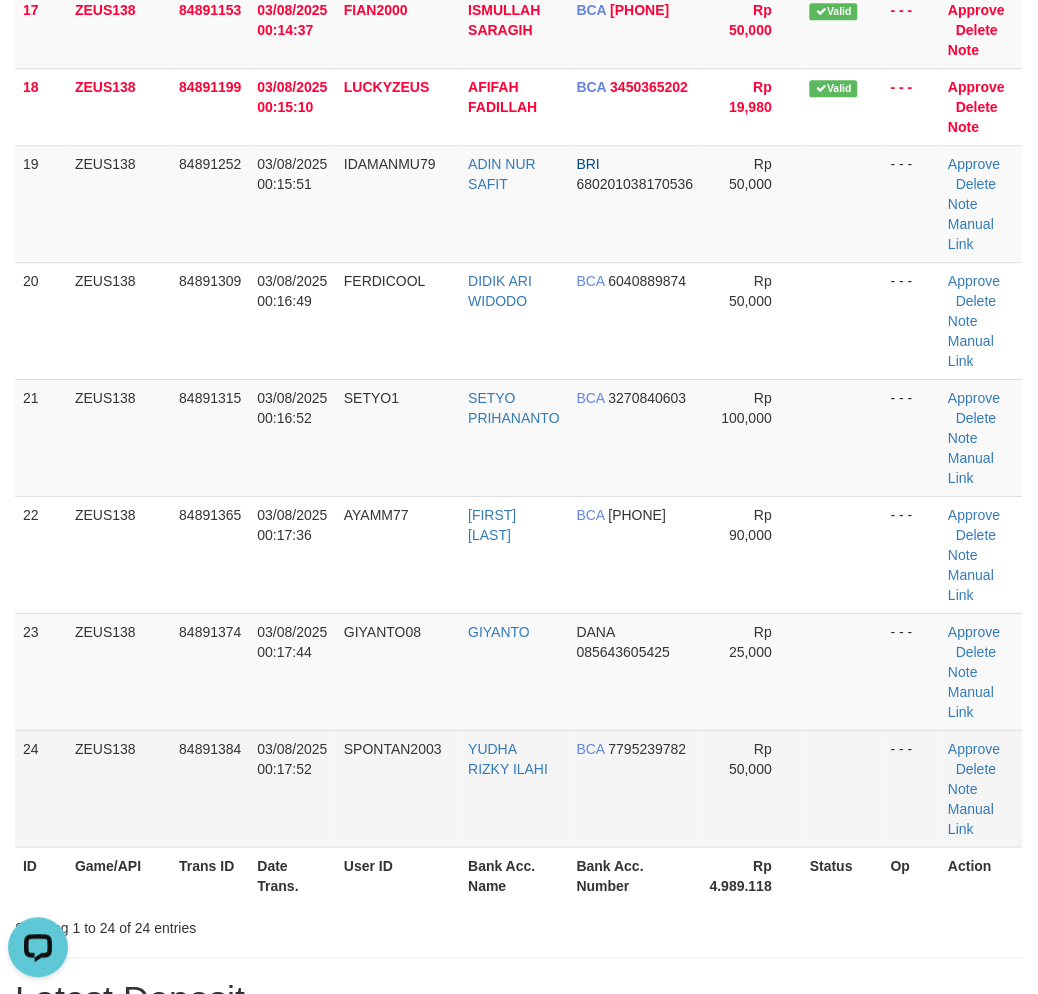 drag, startPoint x: 834, startPoint y: 762, endPoint x: 1052, endPoint y: 741, distance: 219.00912 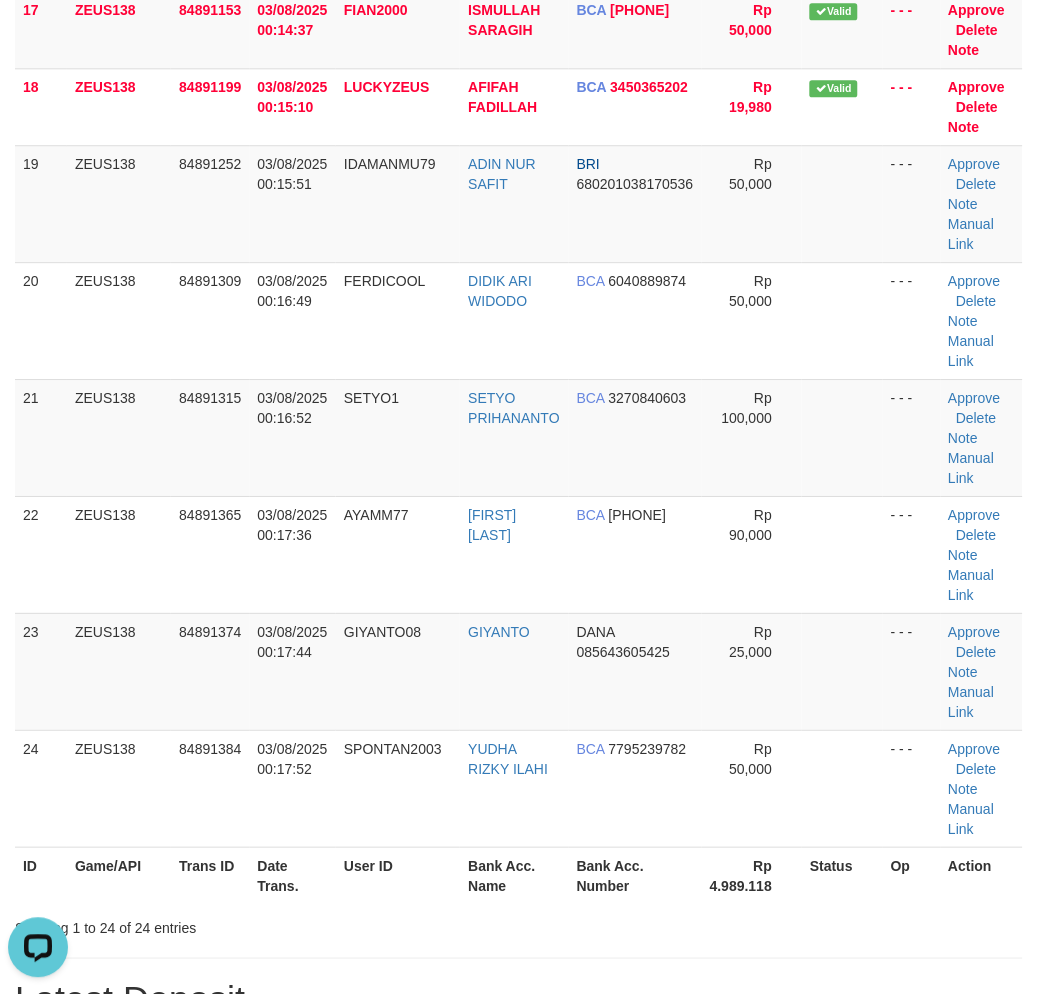 scroll, scrollTop: 1354, scrollLeft: 0, axis: vertical 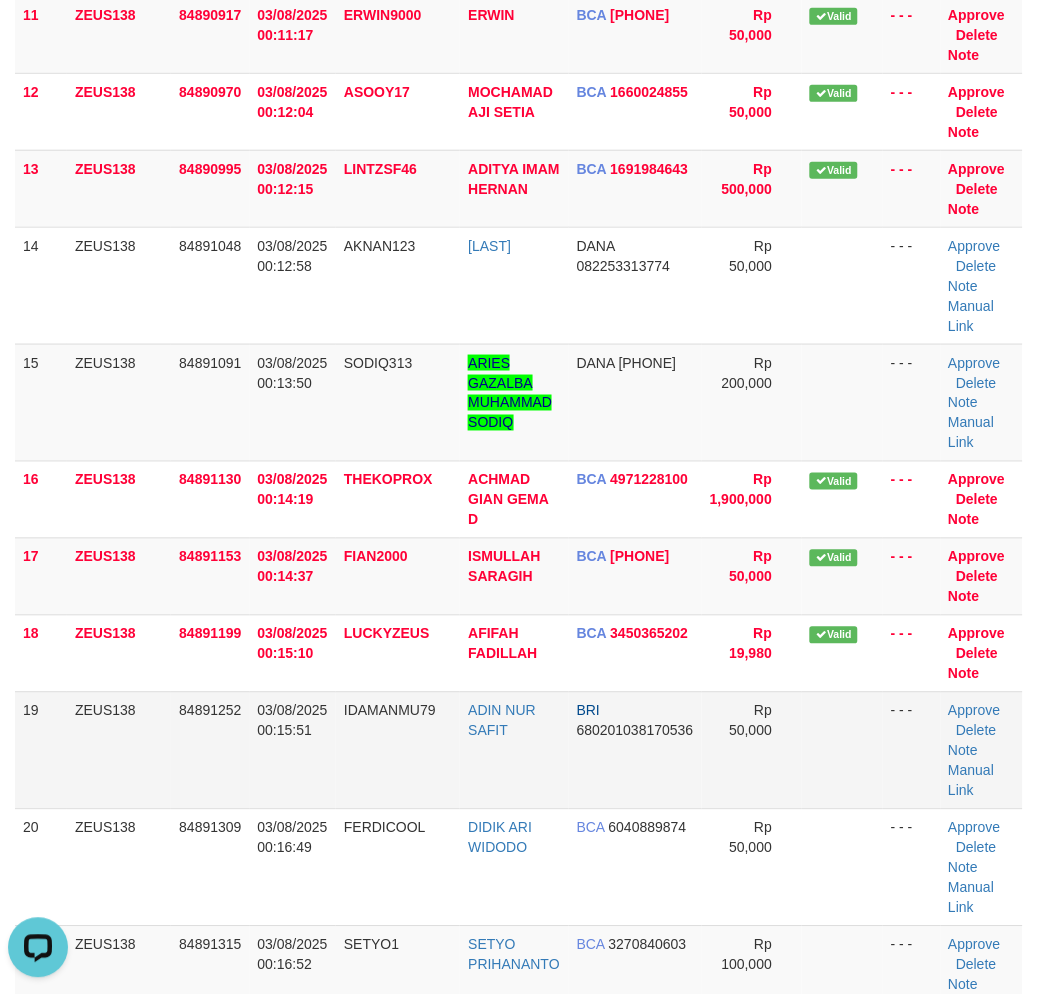 click on "- - -" at bounding box center (912, 750) 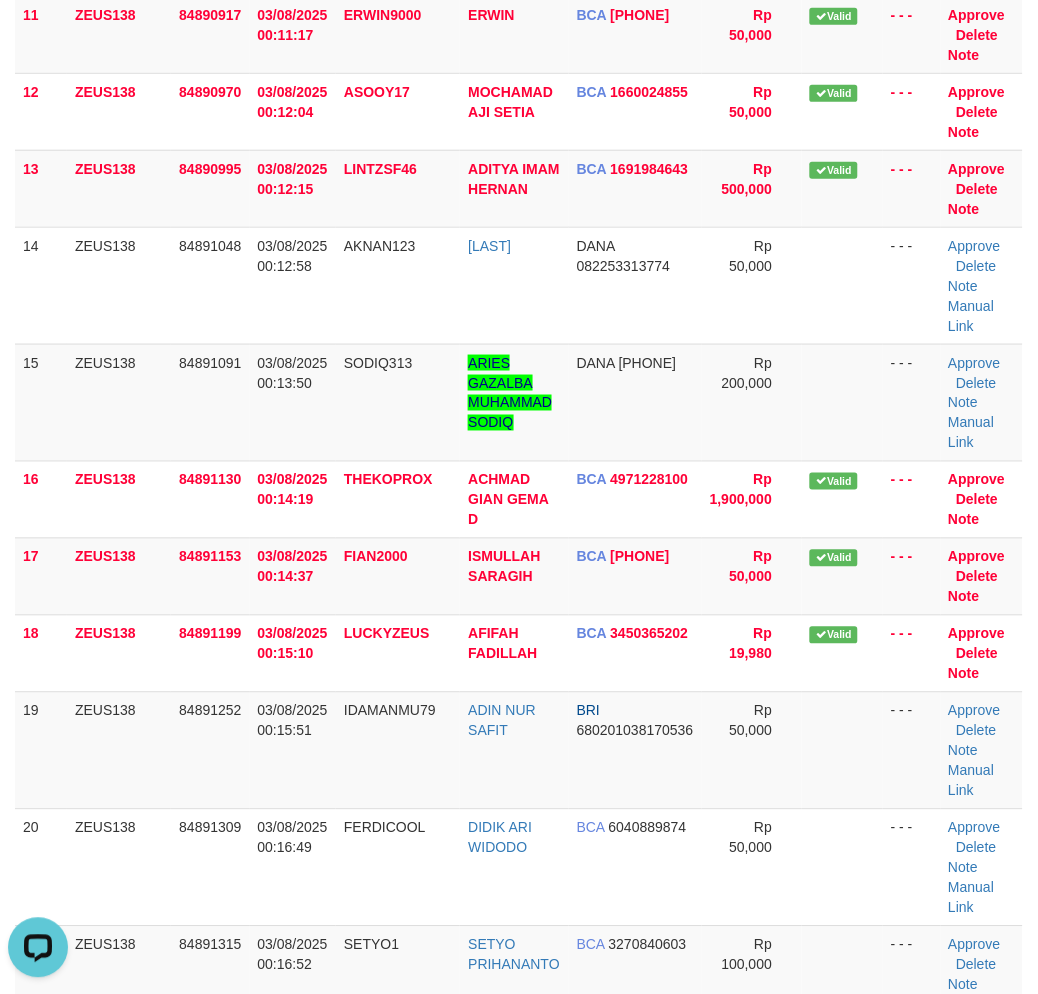 drag, startPoint x: 910, startPoint y: 804, endPoint x: 1051, endPoint y: 850, distance: 148.31386 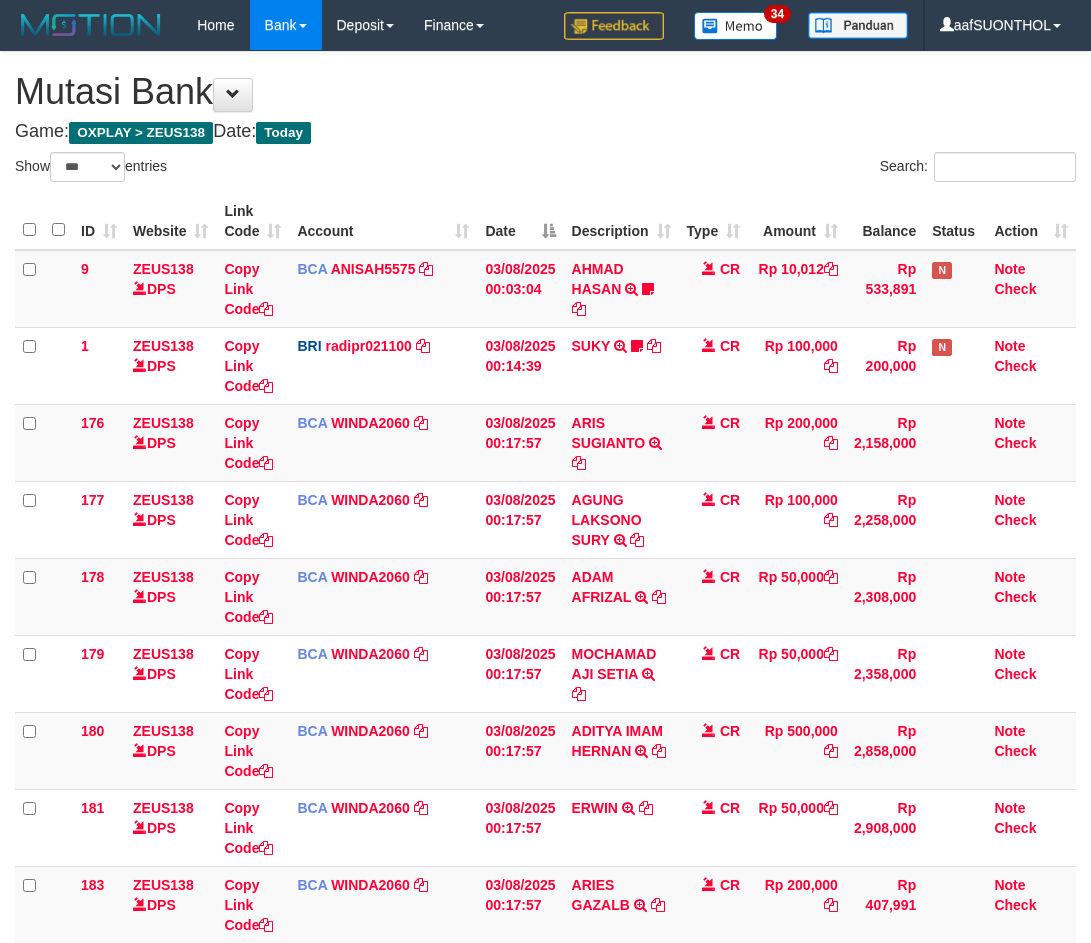select on "***" 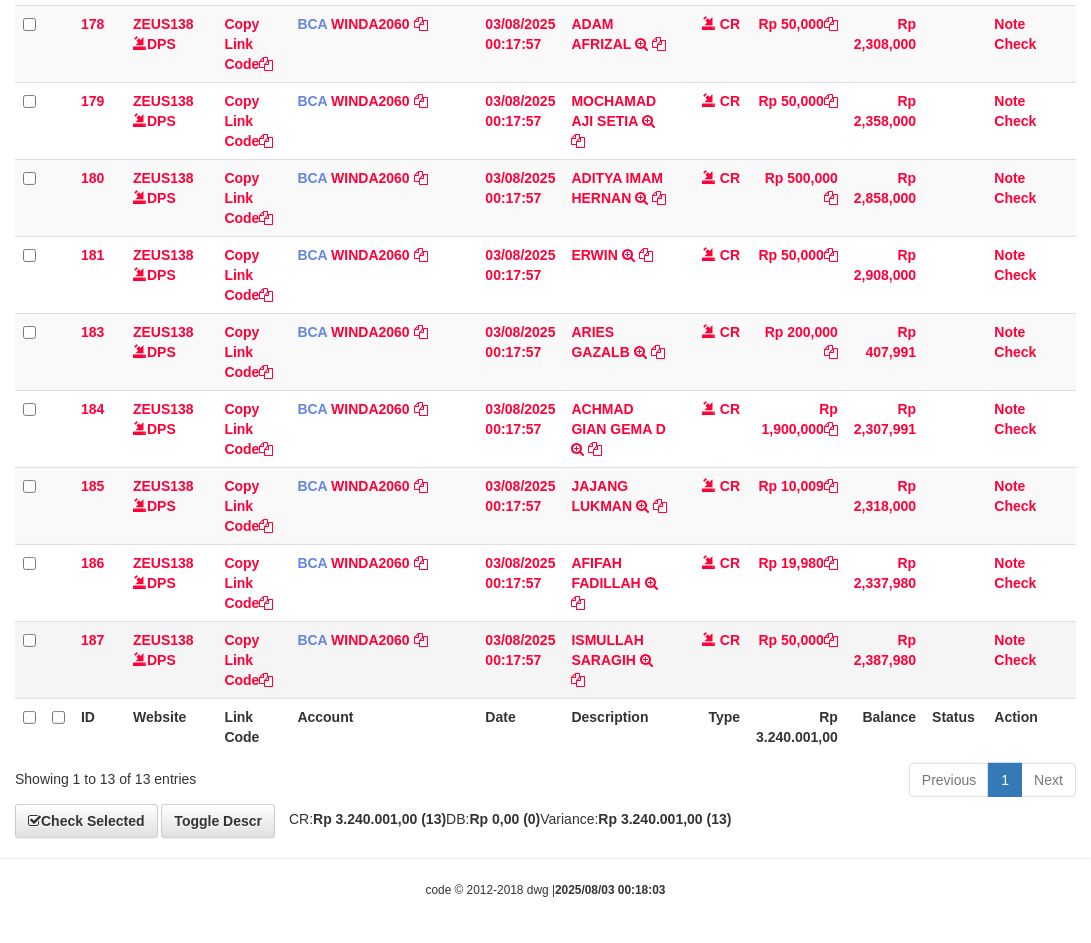 scroll, scrollTop: 560, scrollLeft: 0, axis: vertical 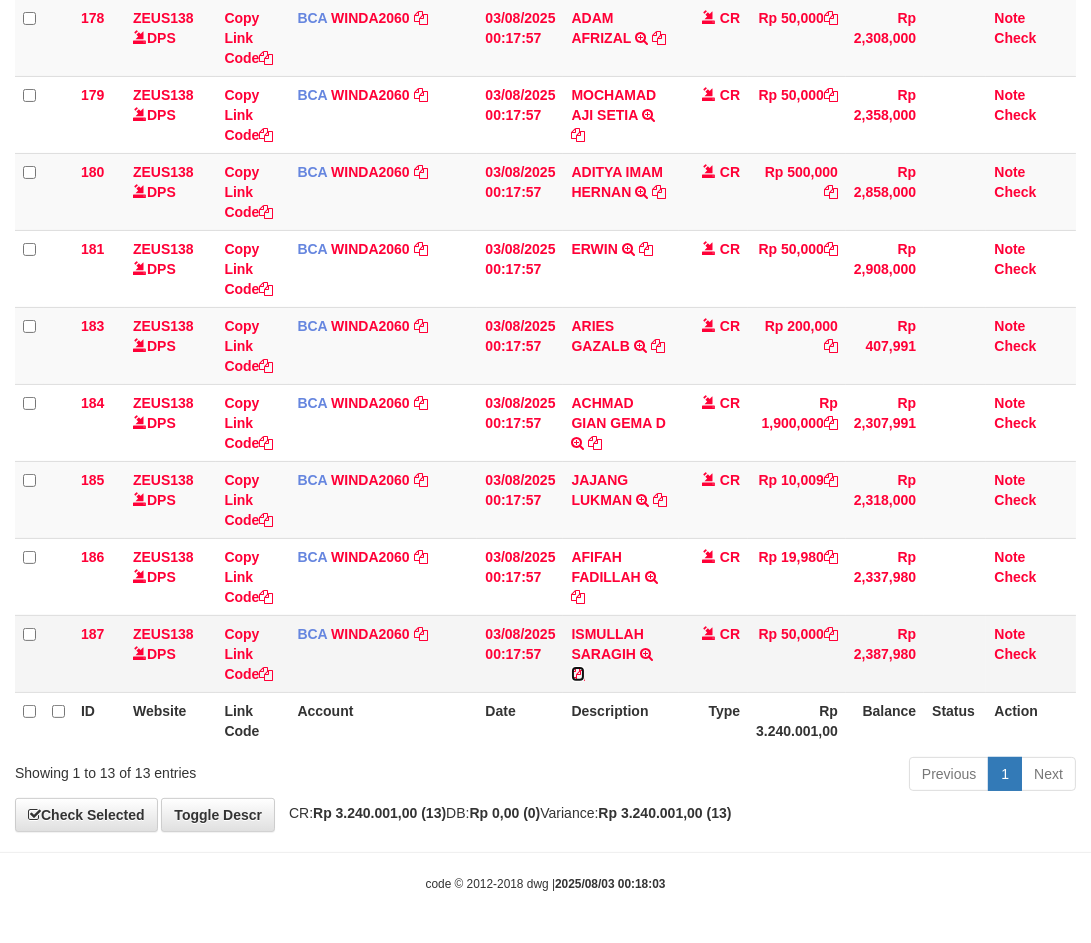 click at bounding box center (578, 674) 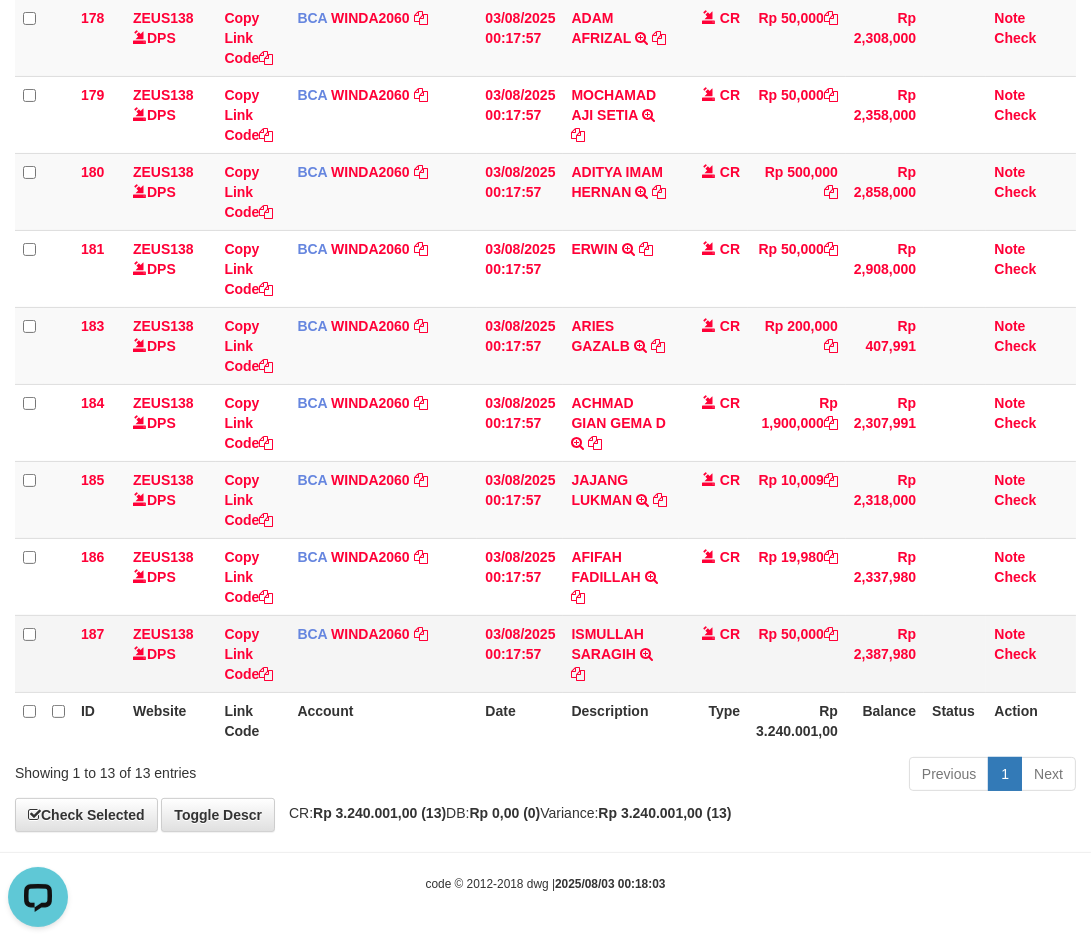 scroll, scrollTop: 0, scrollLeft: 0, axis: both 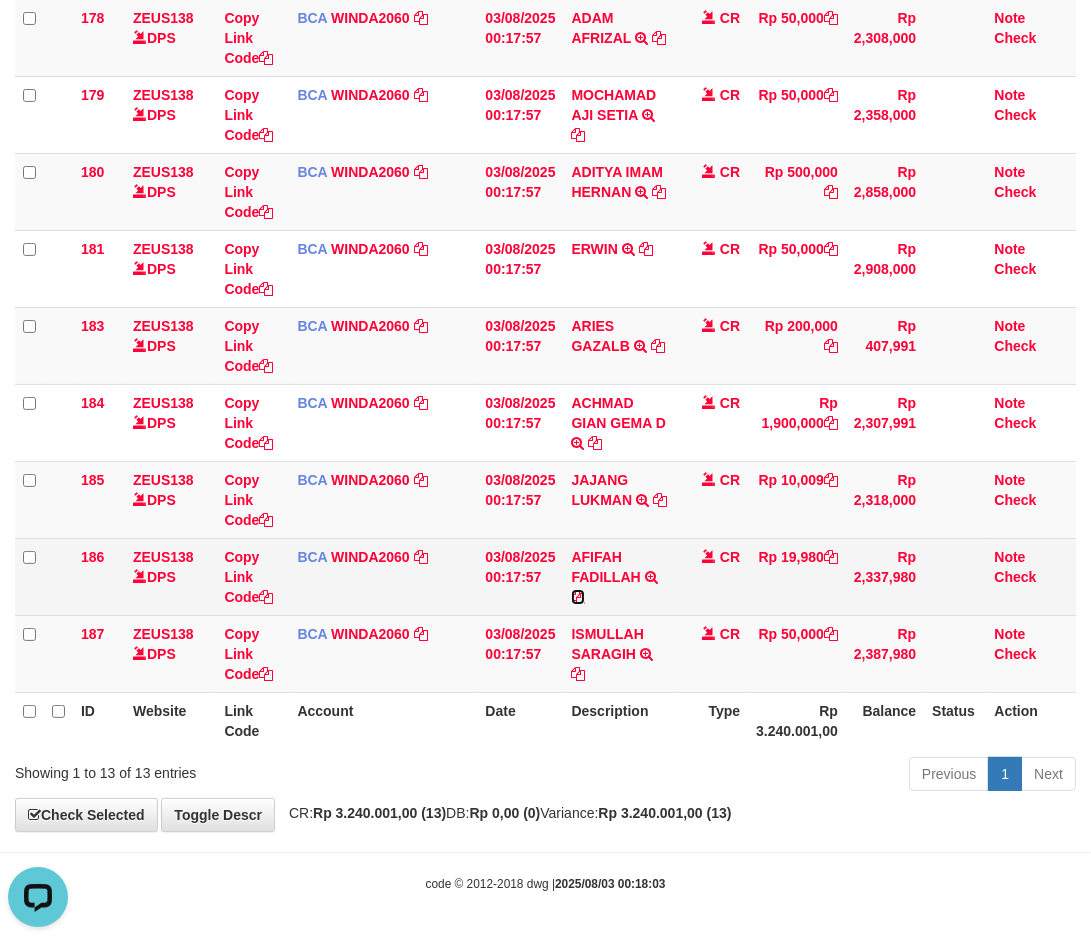 click at bounding box center [578, 597] 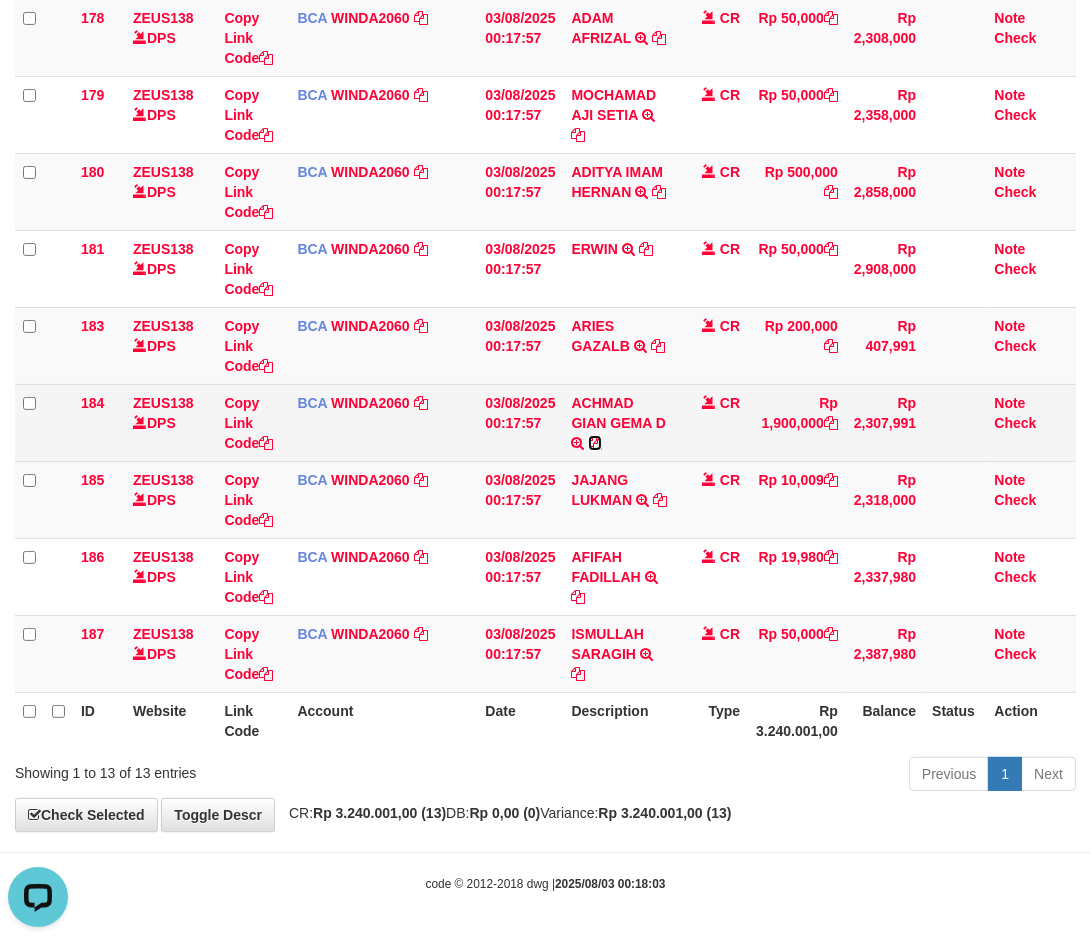 click at bounding box center [595, 443] 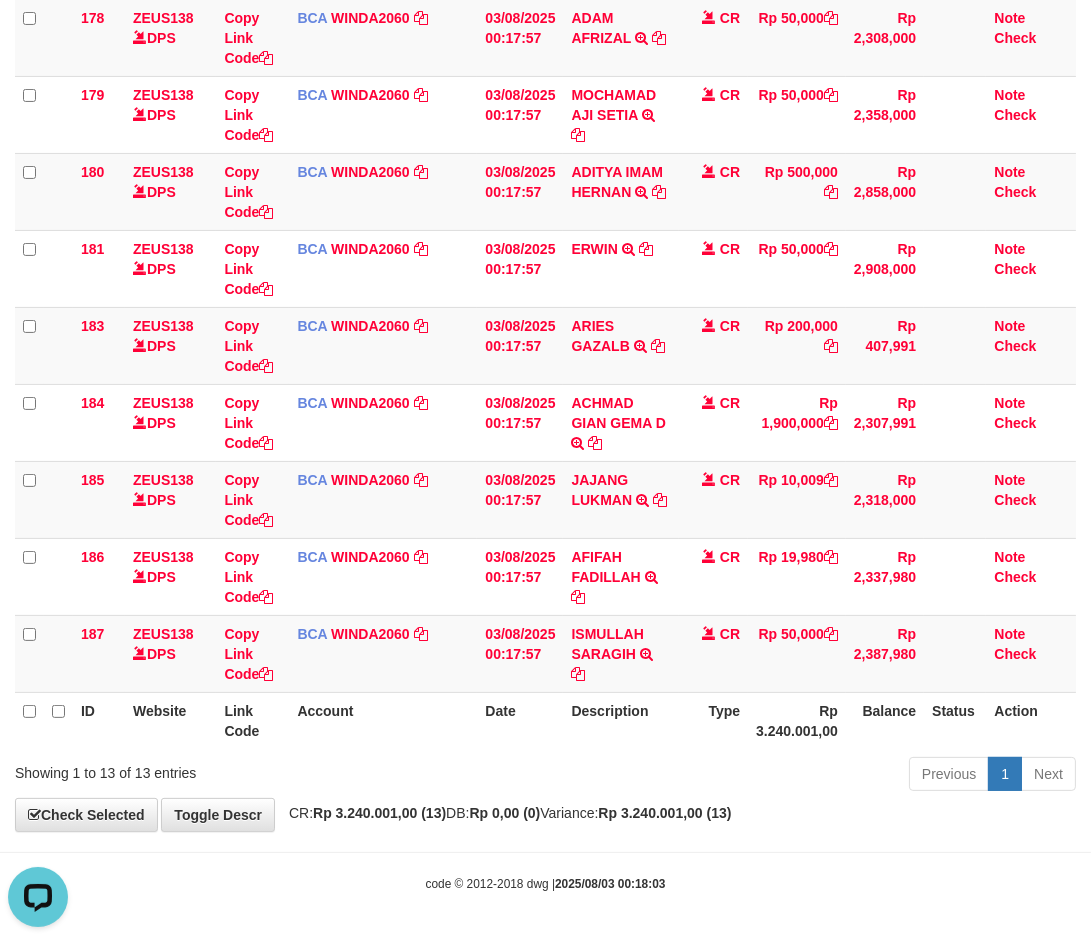 drag, startPoint x: 457, startPoint y: 813, endPoint x: 438, endPoint y: 812, distance: 19.026299 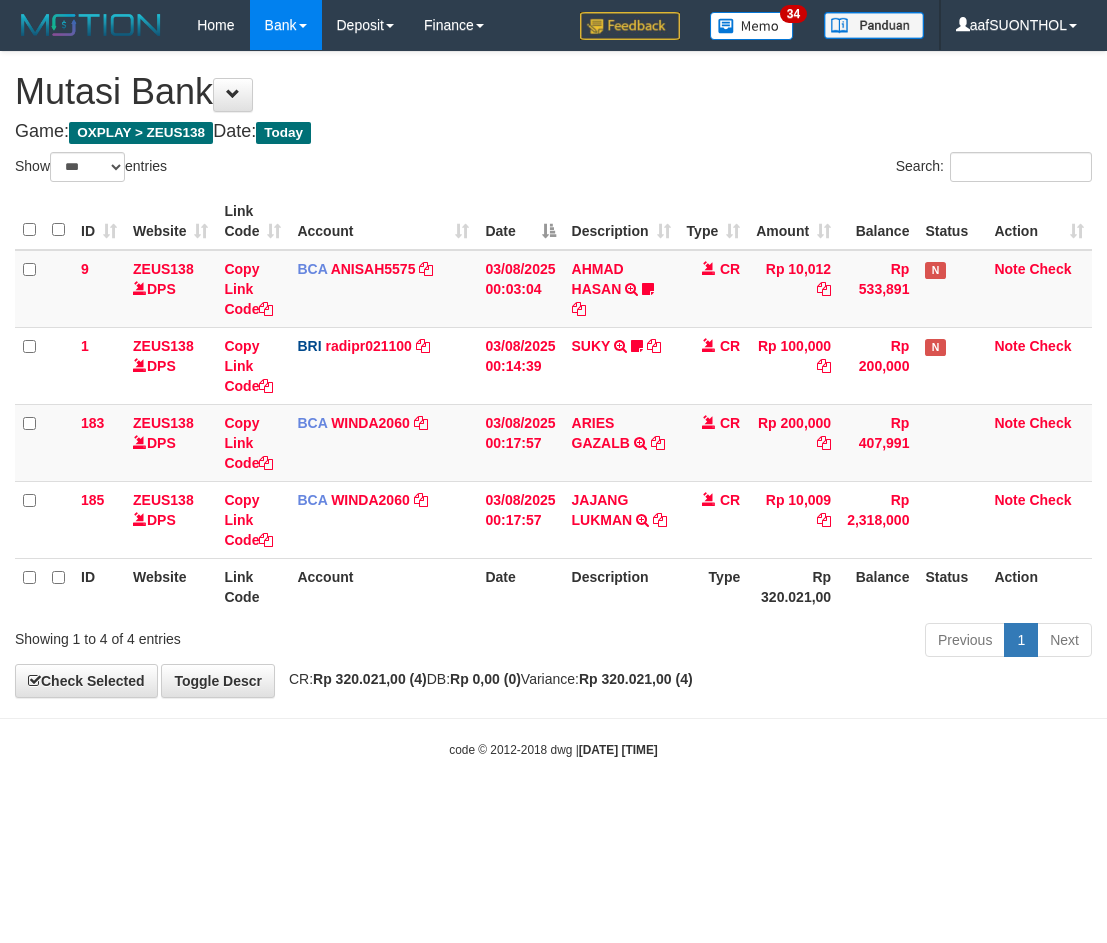 select on "***" 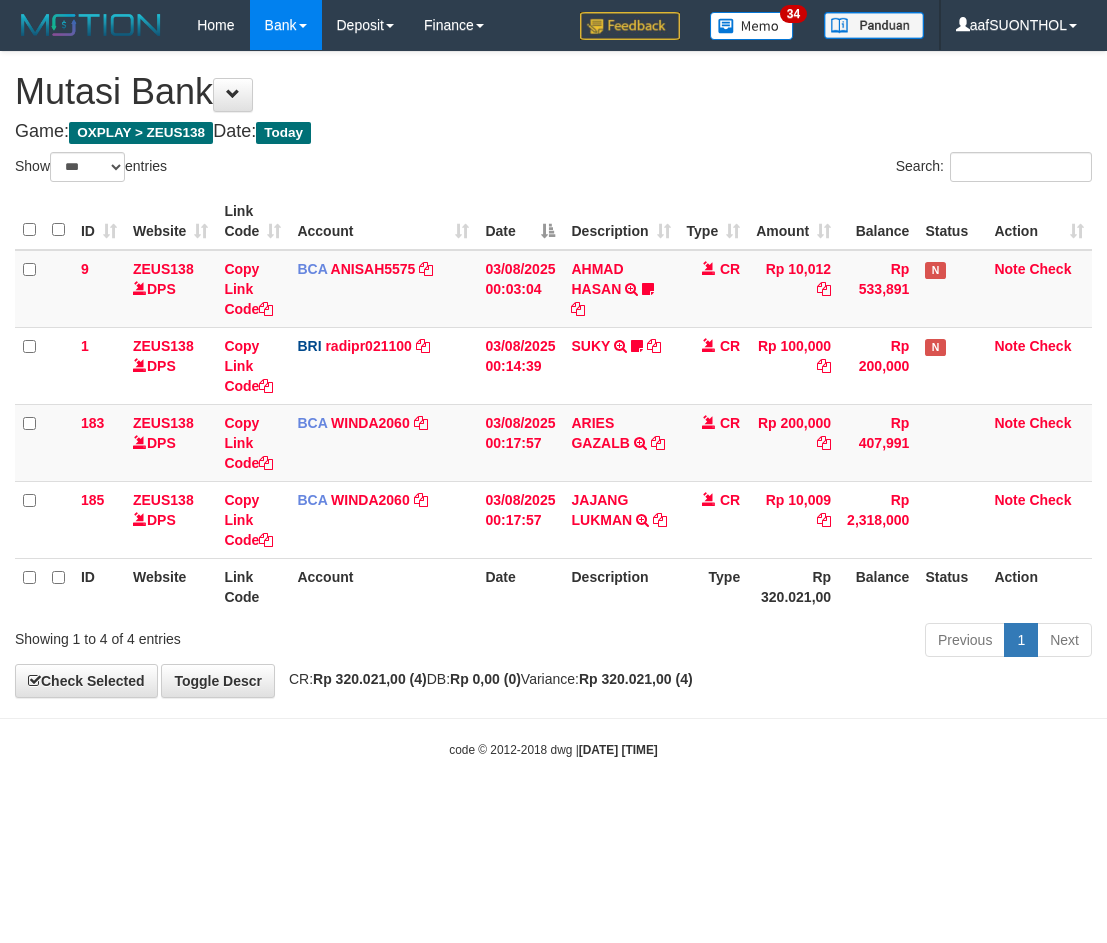 scroll, scrollTop: 0, scrollLeft: 0, axis: both 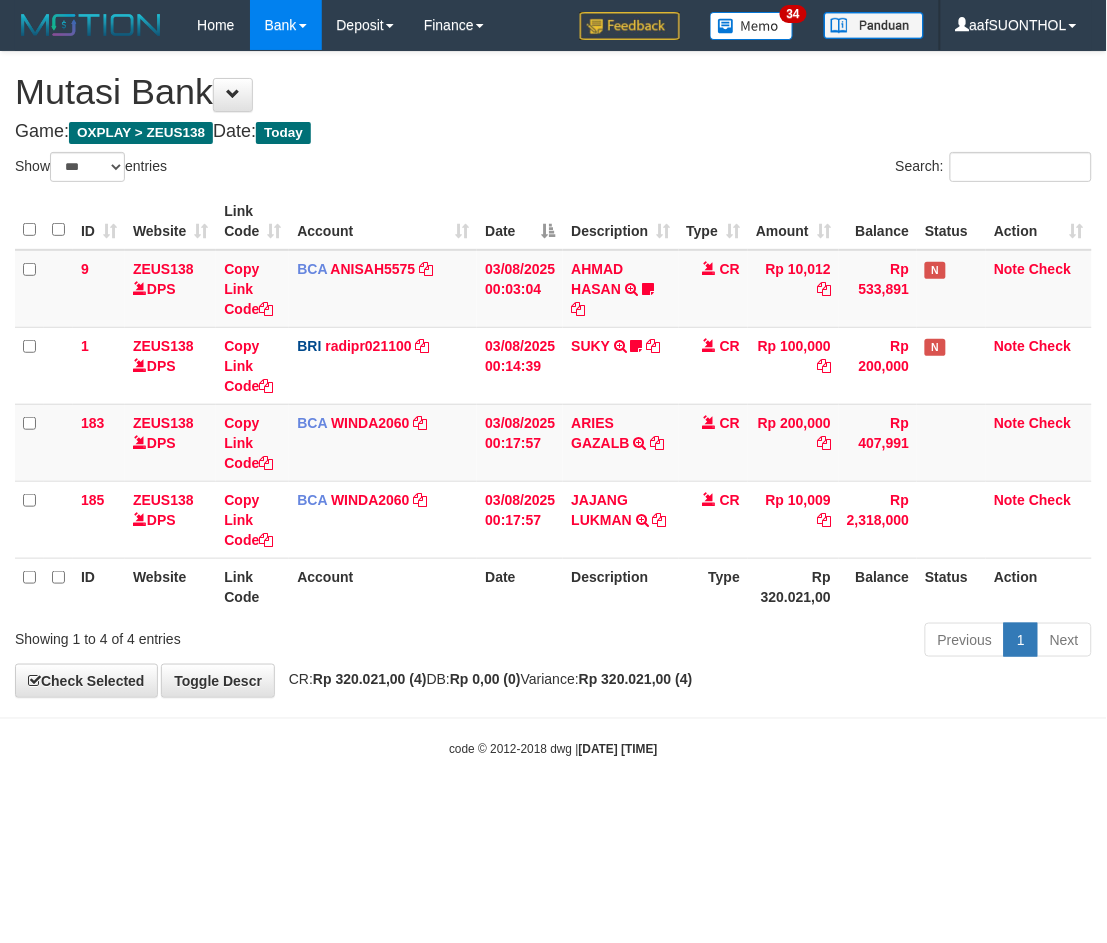 click on "Toggle navigation
Home
Bank
Account List
Load
By Website
Group
[OXPLAY]													ZEUS138
By Load Group (DPS)
Sync" at bounding box center (553, 404) 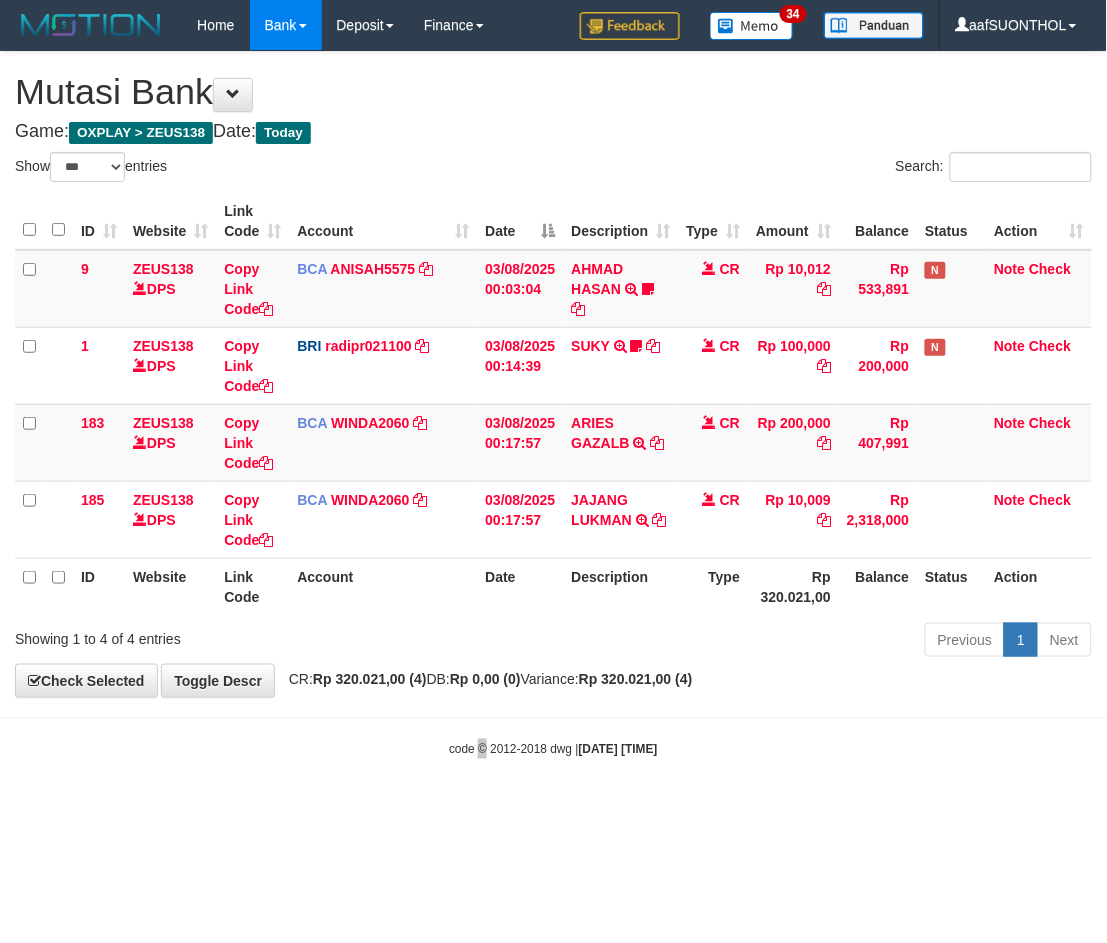 drag, startPoint x: 466, startPoint y: 867, endPoint x: 486, endPoint y: 855, distance: 23.323807 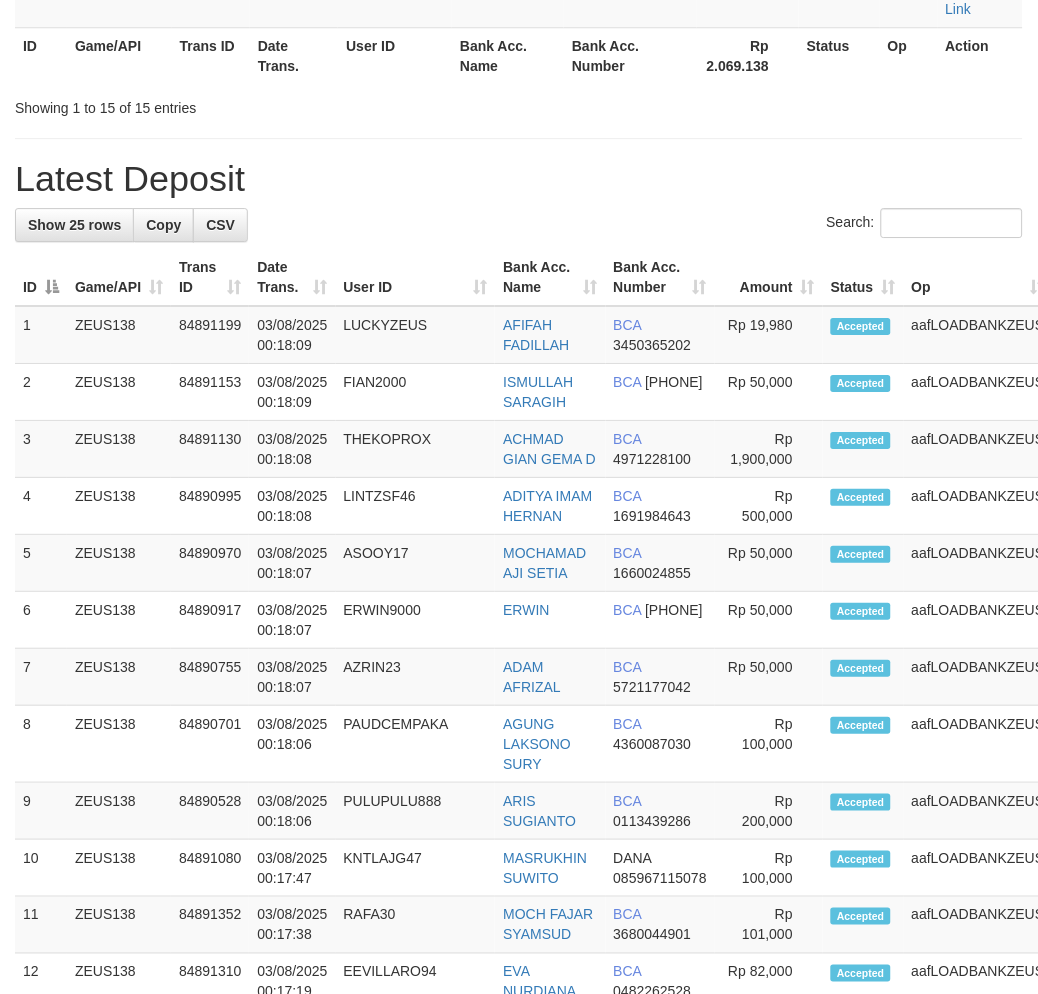 scroll, scrollTop: 1354, scrollLeft: 0, axis: vertical 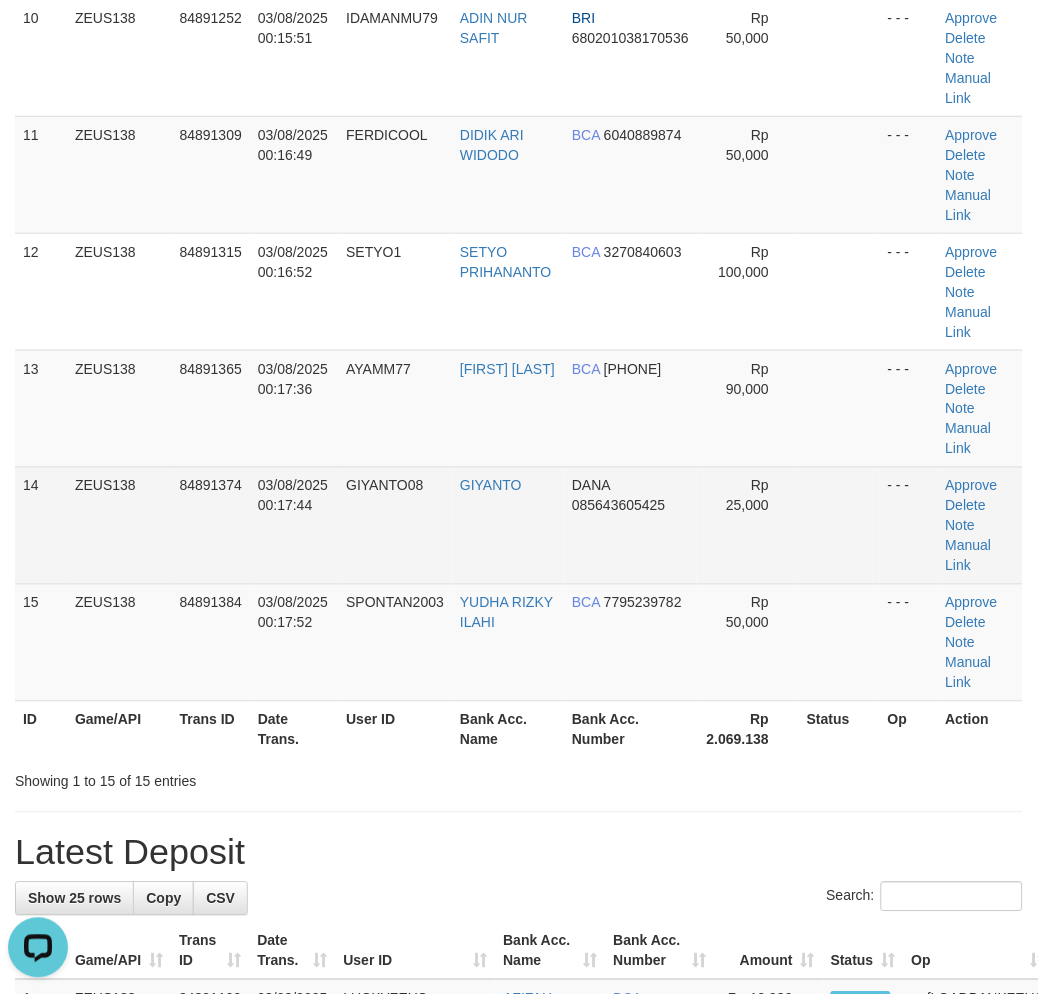 click at bounding box center (839, 525) 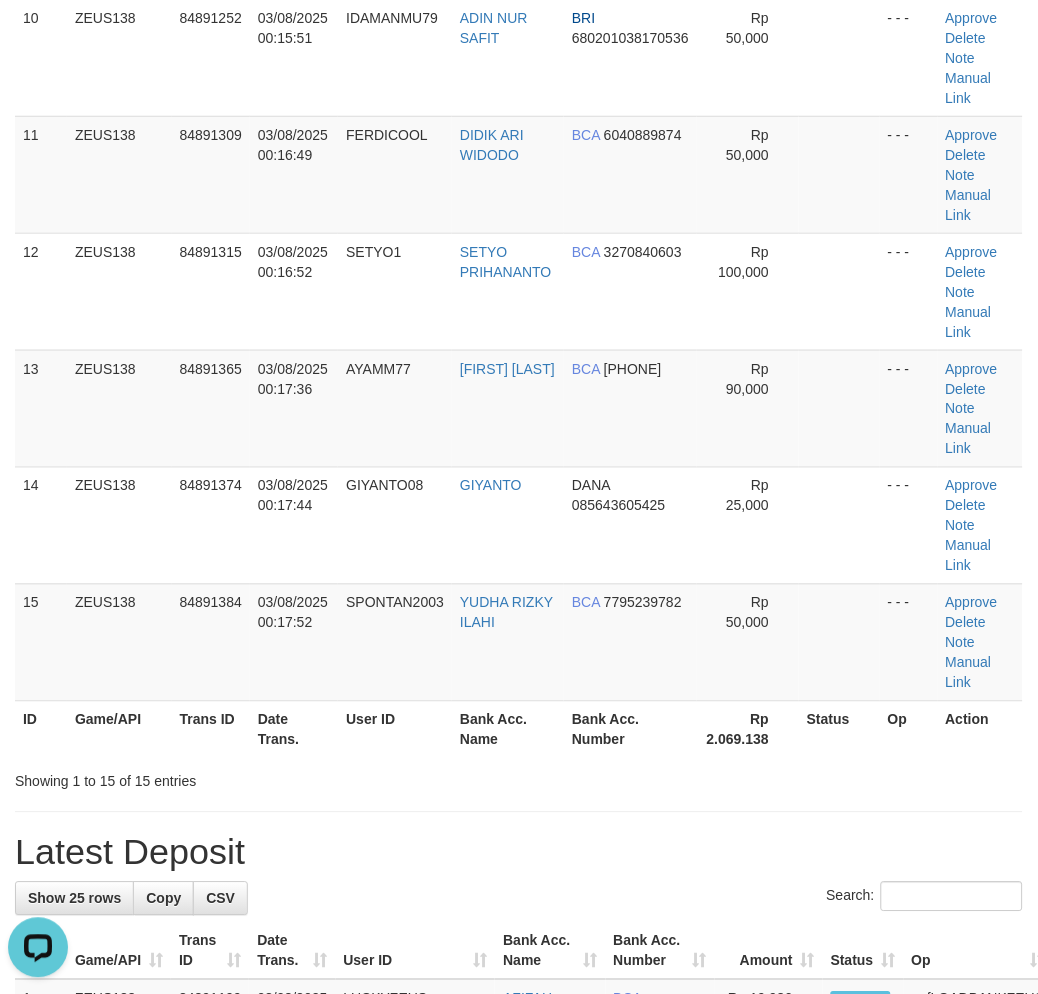 drag, startPoint x: 844, startPoint y: 552, endPoint x: 1043, endPoint y: 582, distance: 201.2486 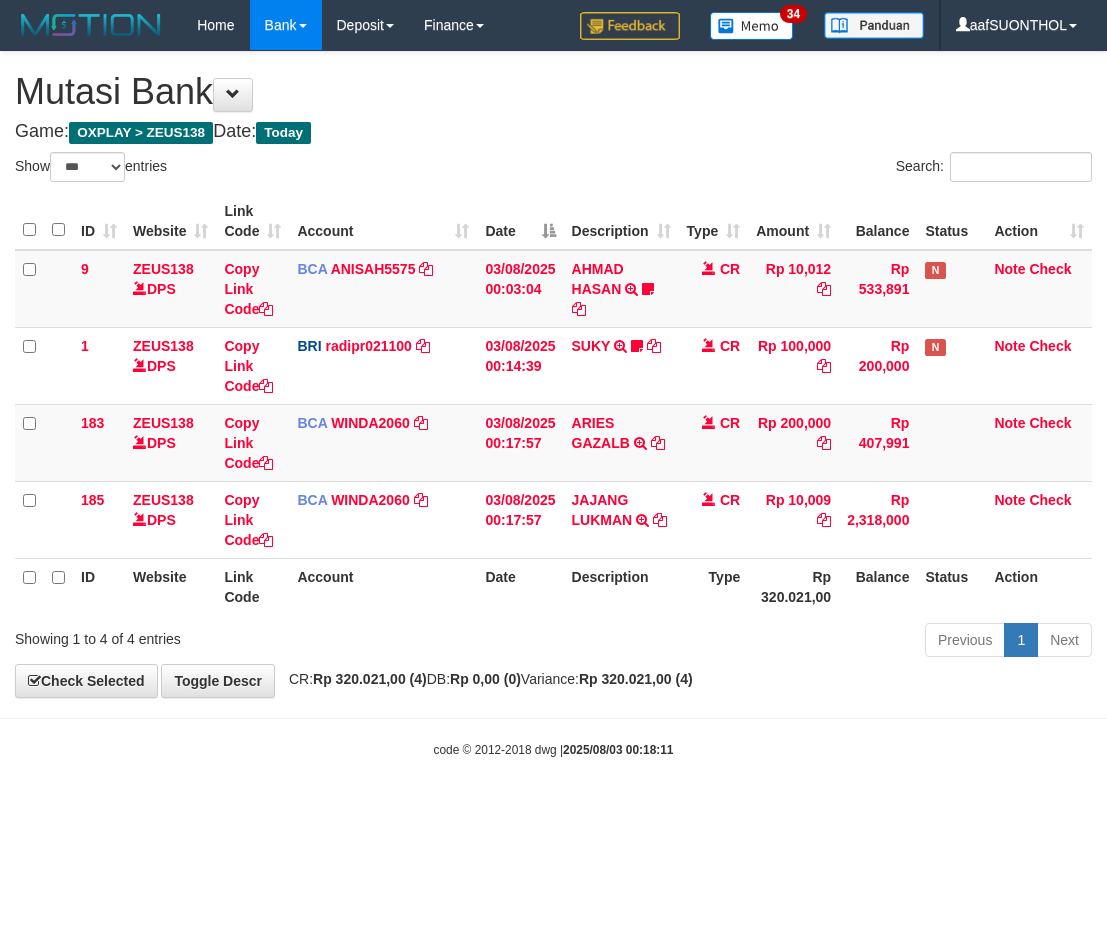 select on "***" 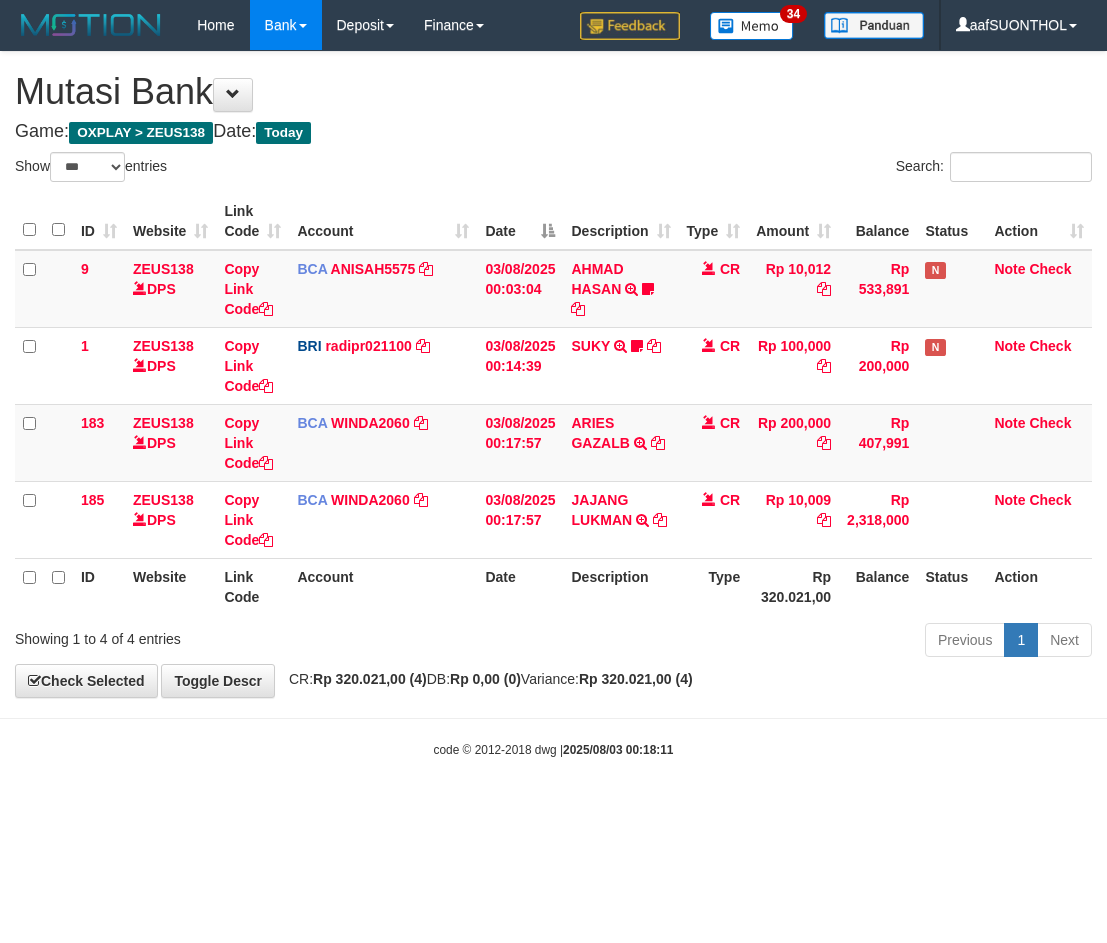 scroll, scrollTop: 0, scrollLeft: 0, axis: both 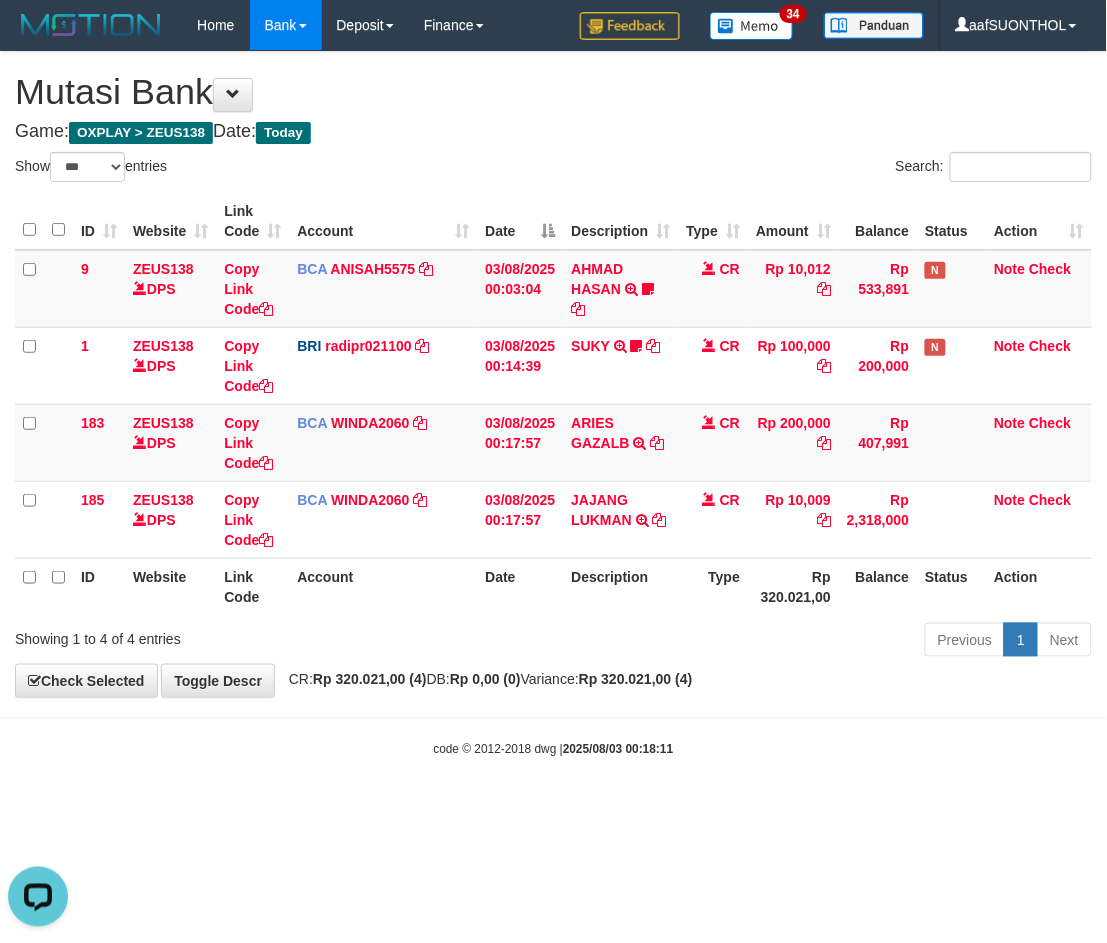 drag, startPoint x: 771, startPoint y: 723, endPoint x: 733, endPoint y: 714, distance: 39.051247 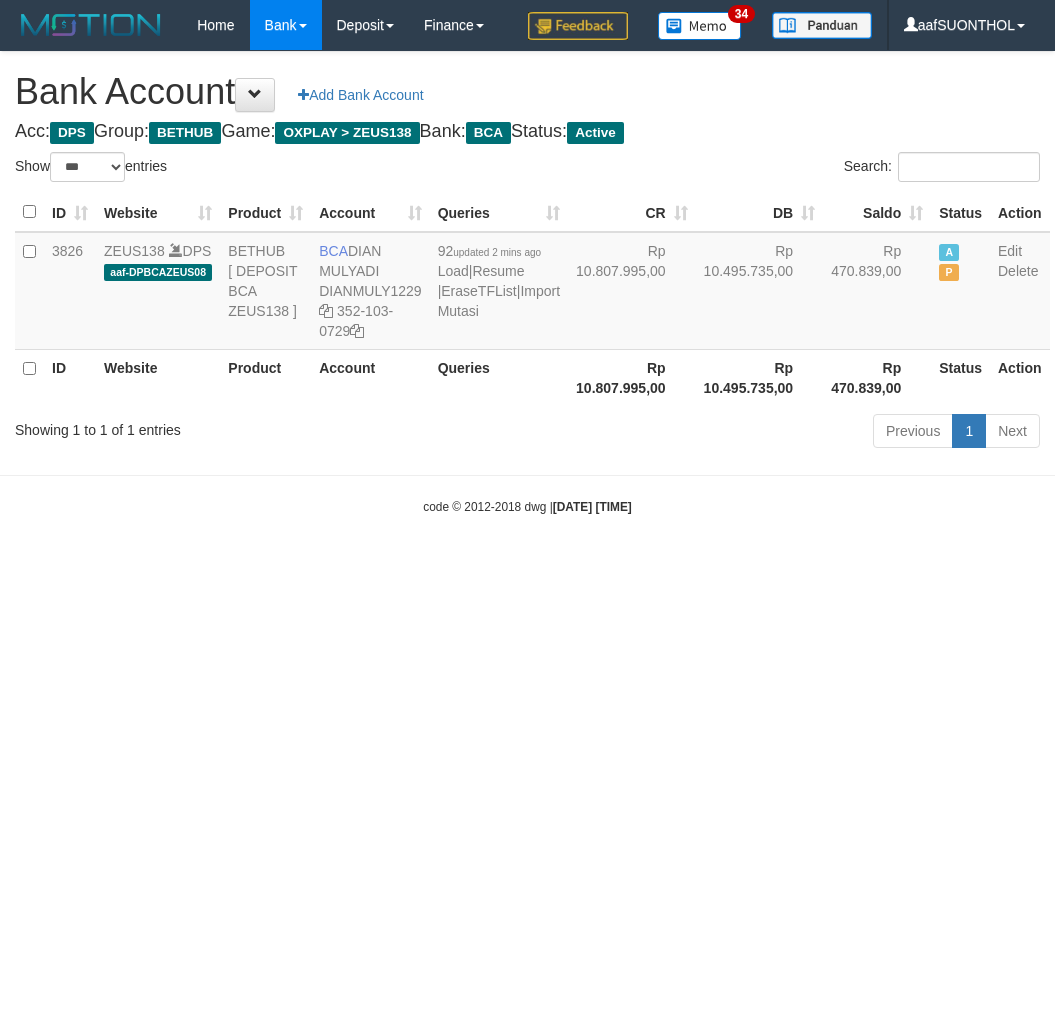 select on "***" 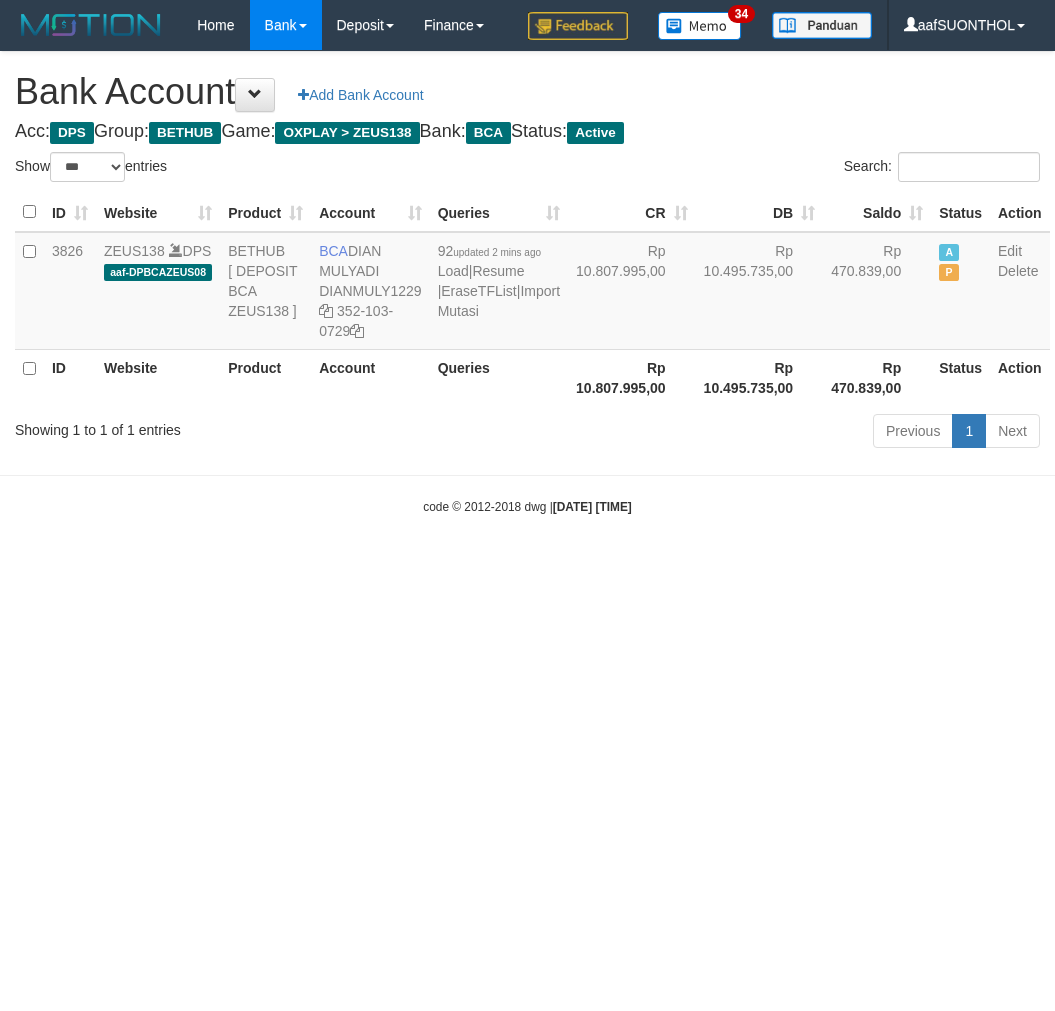 scroll, scrollTop: 0, scrollLeft: 0, axis: both 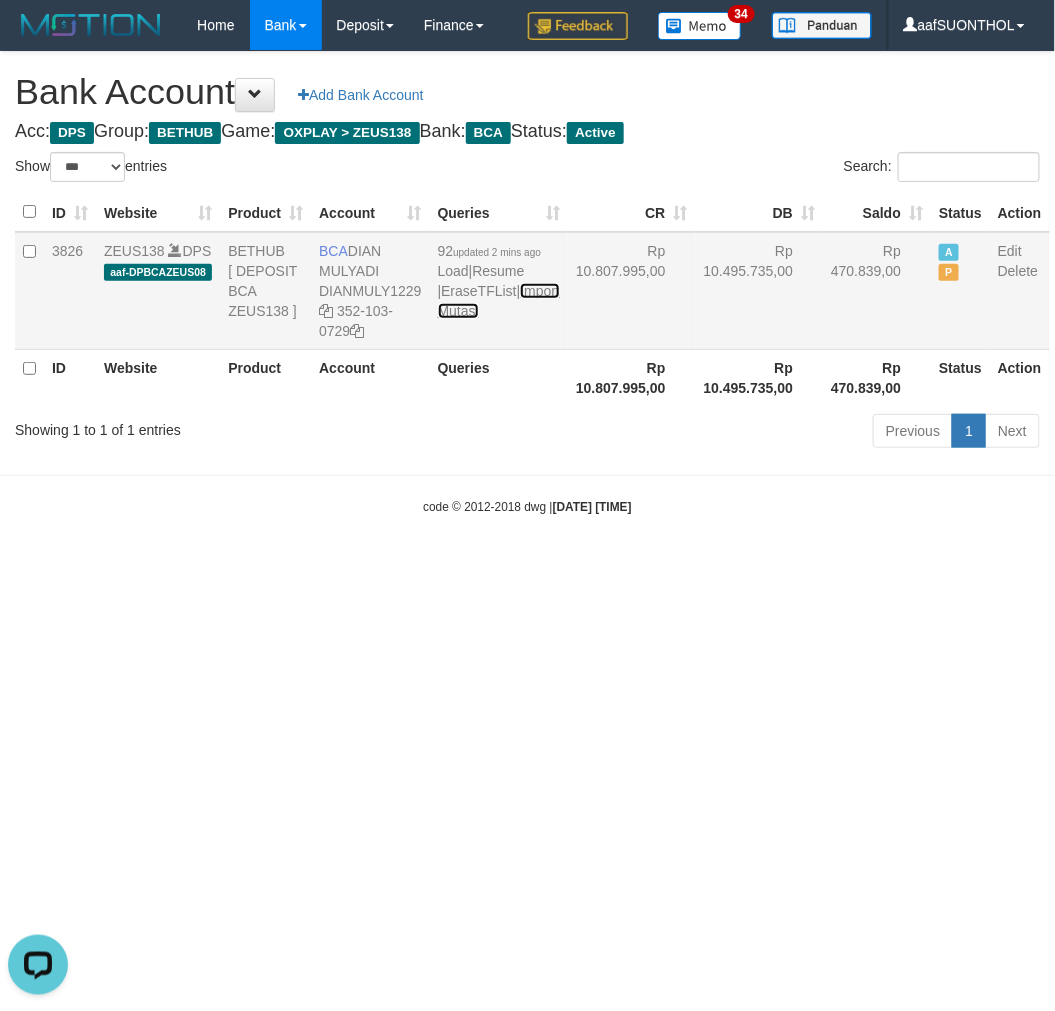 click on "Import Mutasi" at bounding box center (499, 301) 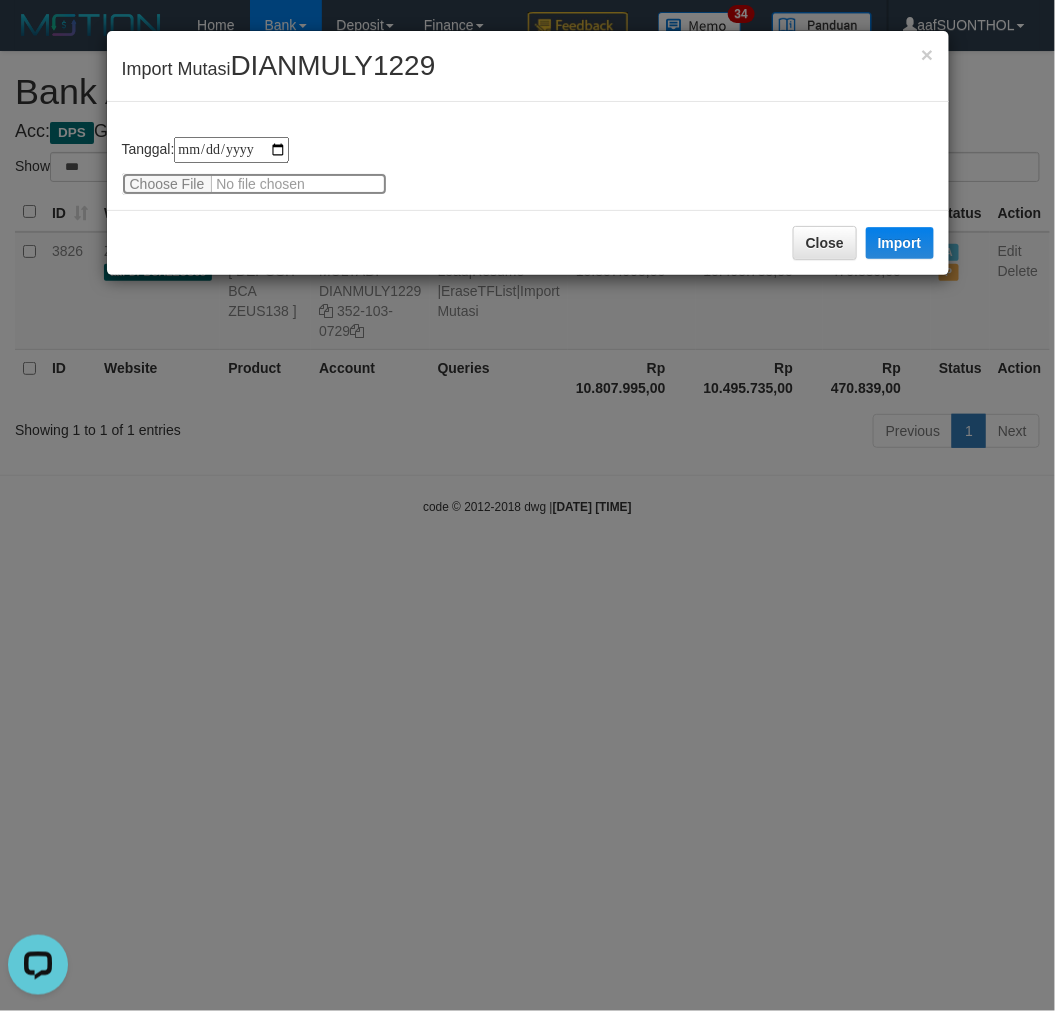 click at bounding box center (254, 184) 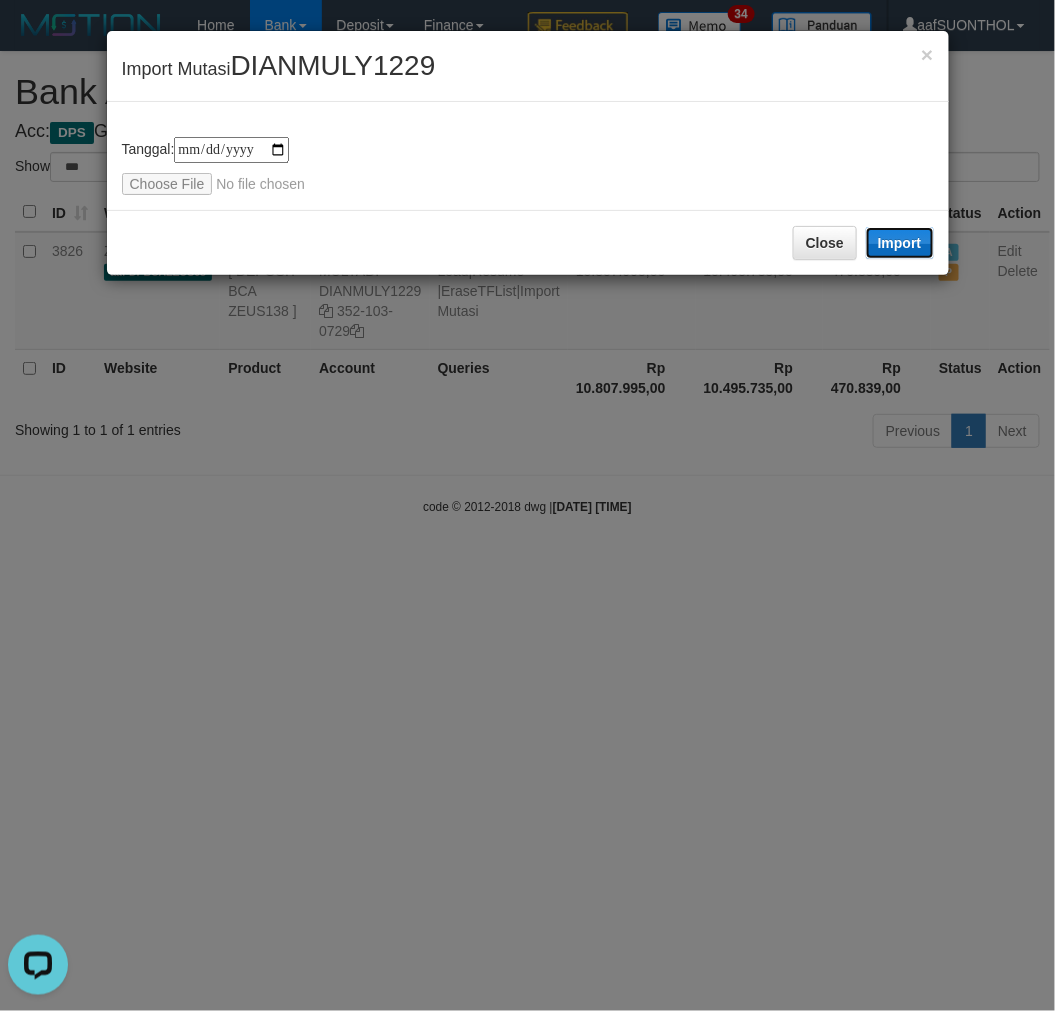 click on "Import" at bounding box center [900, 243] 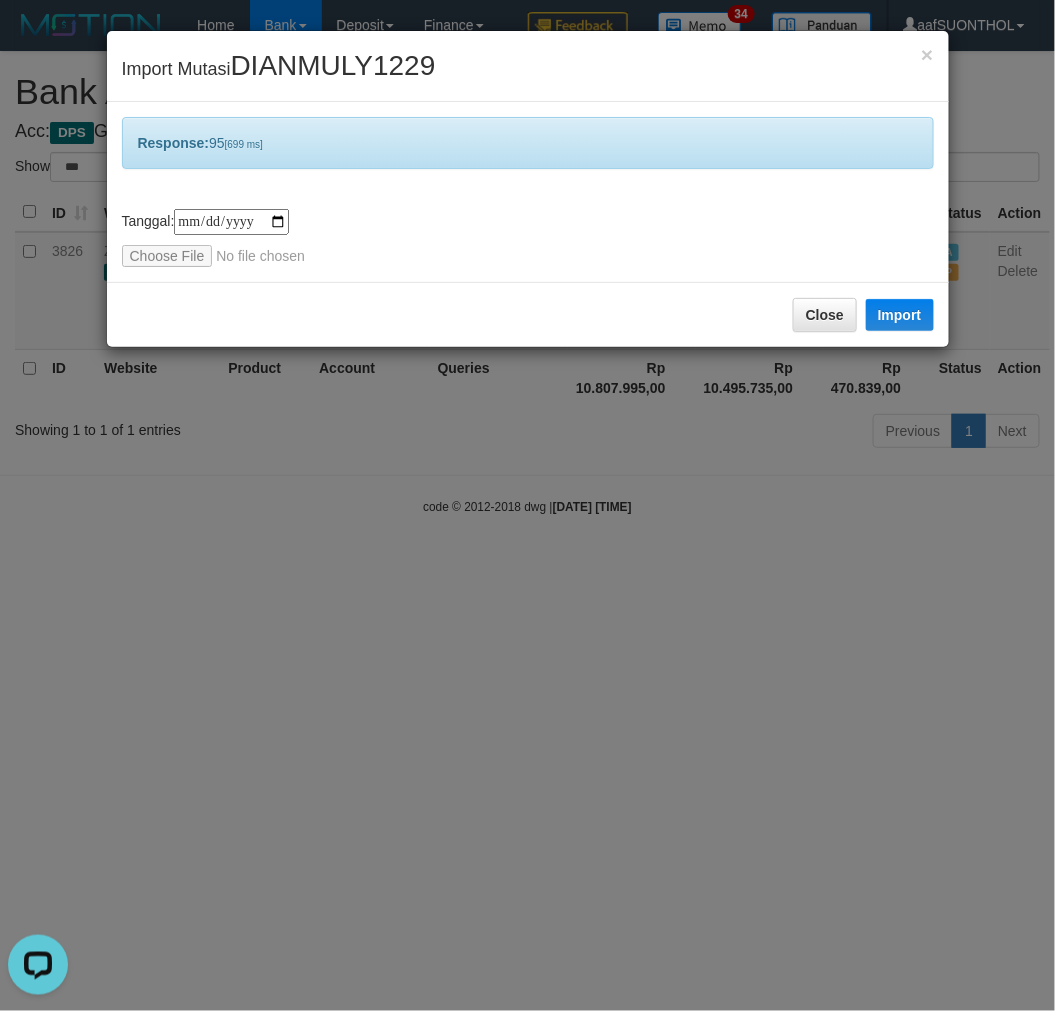 click on "**********" at bounding box center (527, 505) 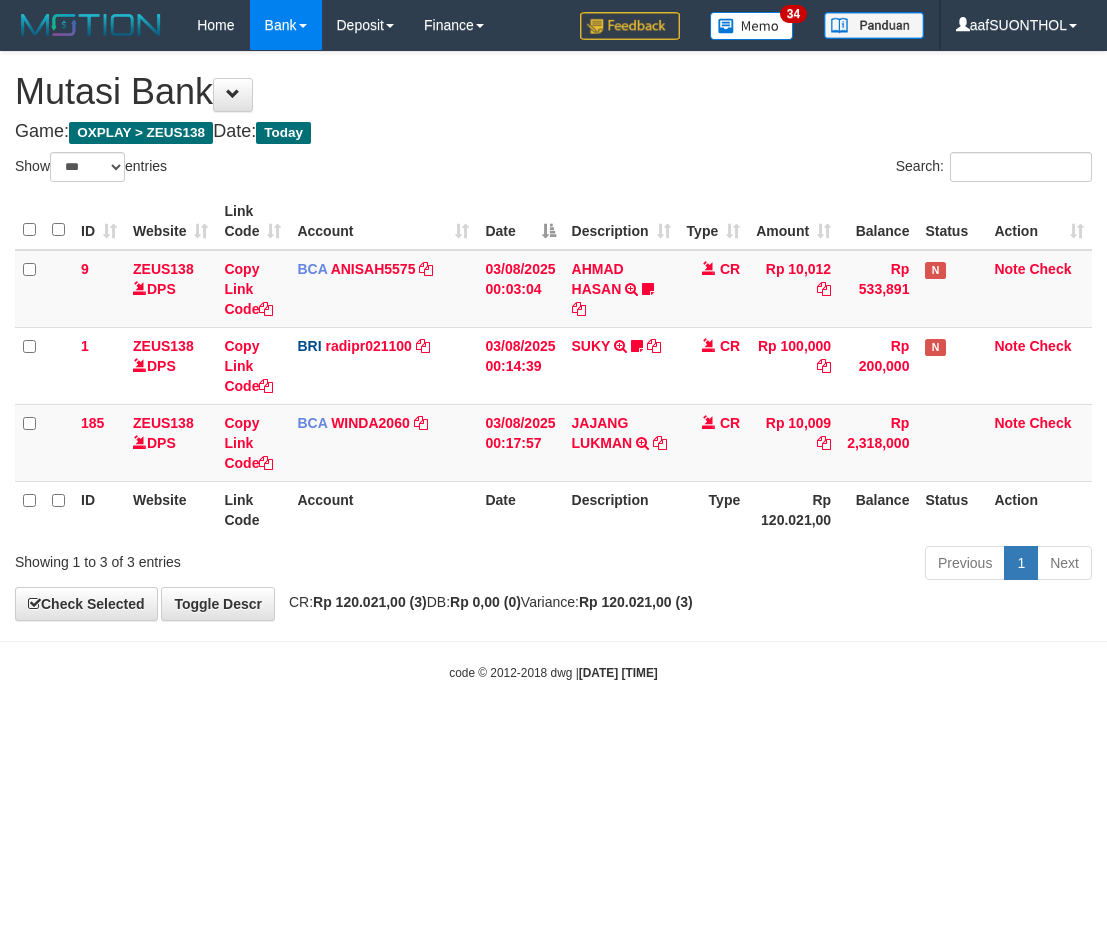 select on "***" 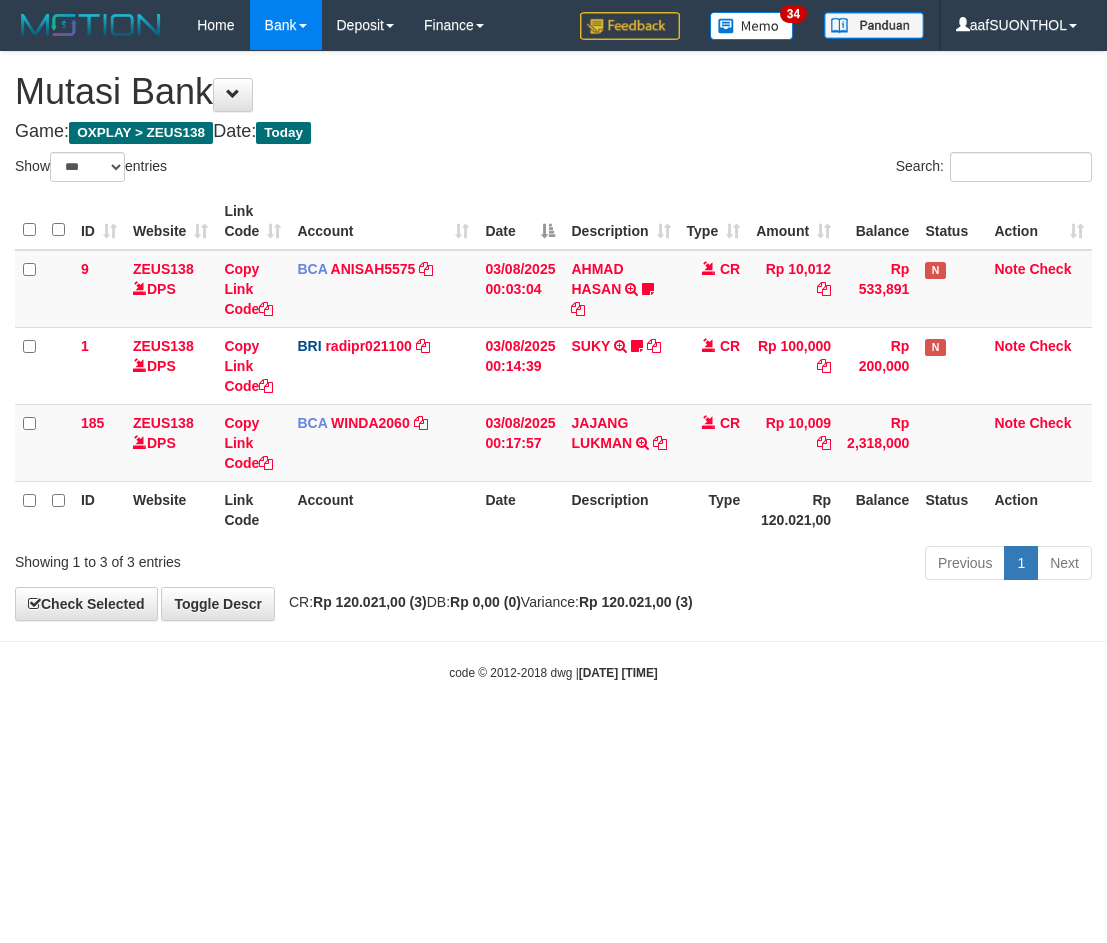 scroll, scrollTop: 0, scrollLeft: 0, axis: both 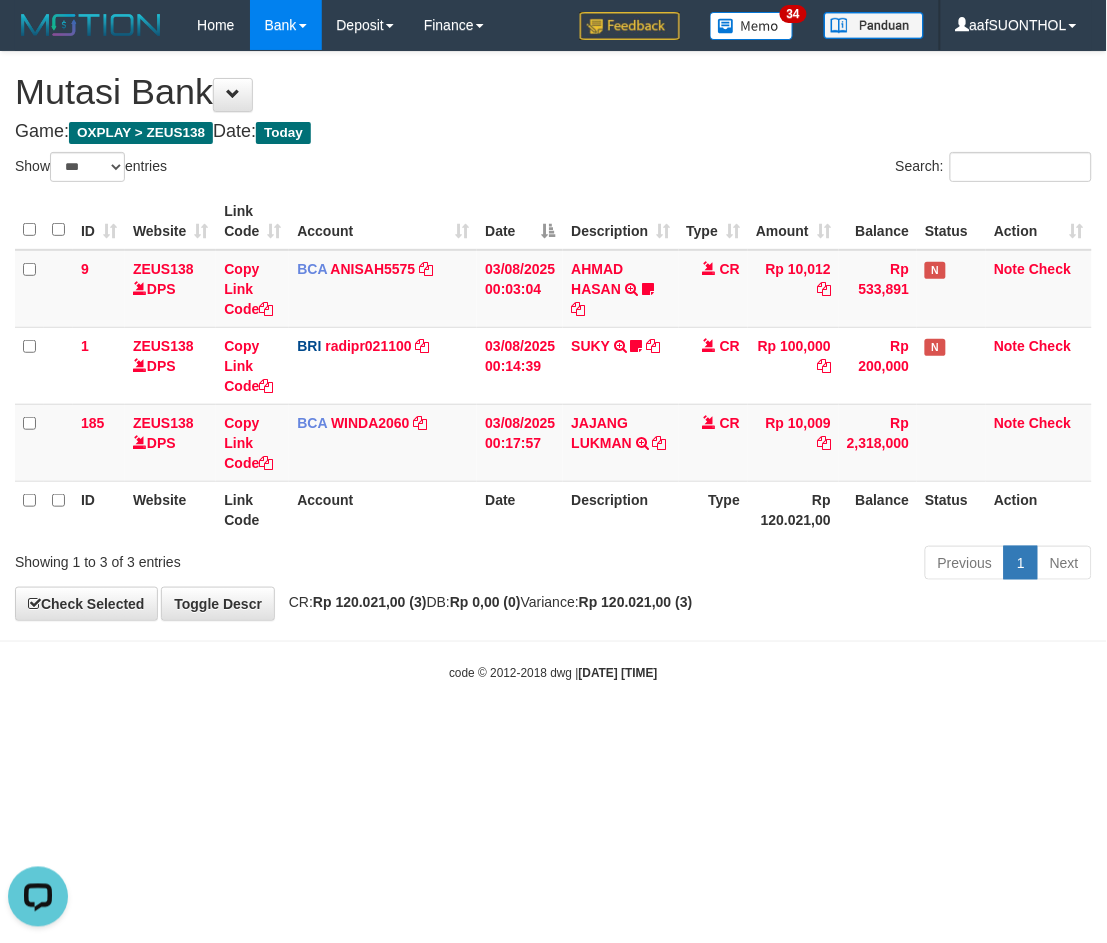 click on "Toggle navigation
Home
Bank
Account List
Load
By Website
Group
[OXPLAY]													ZEUS138
By Load Group (DPS)
Sync" at bounding box center [553, 366] 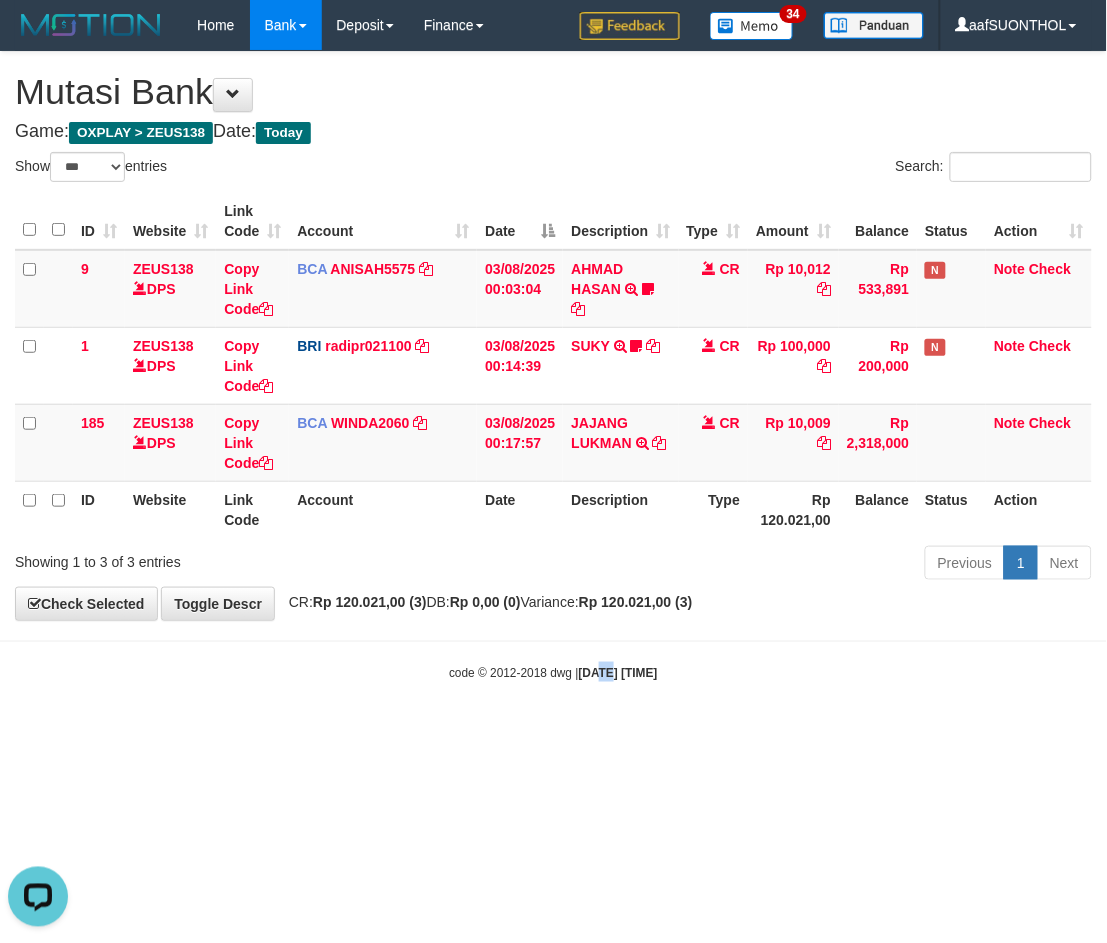 click on "Toggle navigation
Home
Bank
Account List
Load
By Website
Group
[OXPLAY]													ZEUS138
By Load Group (DPS)
Sync" at bounding box center [553, 366] 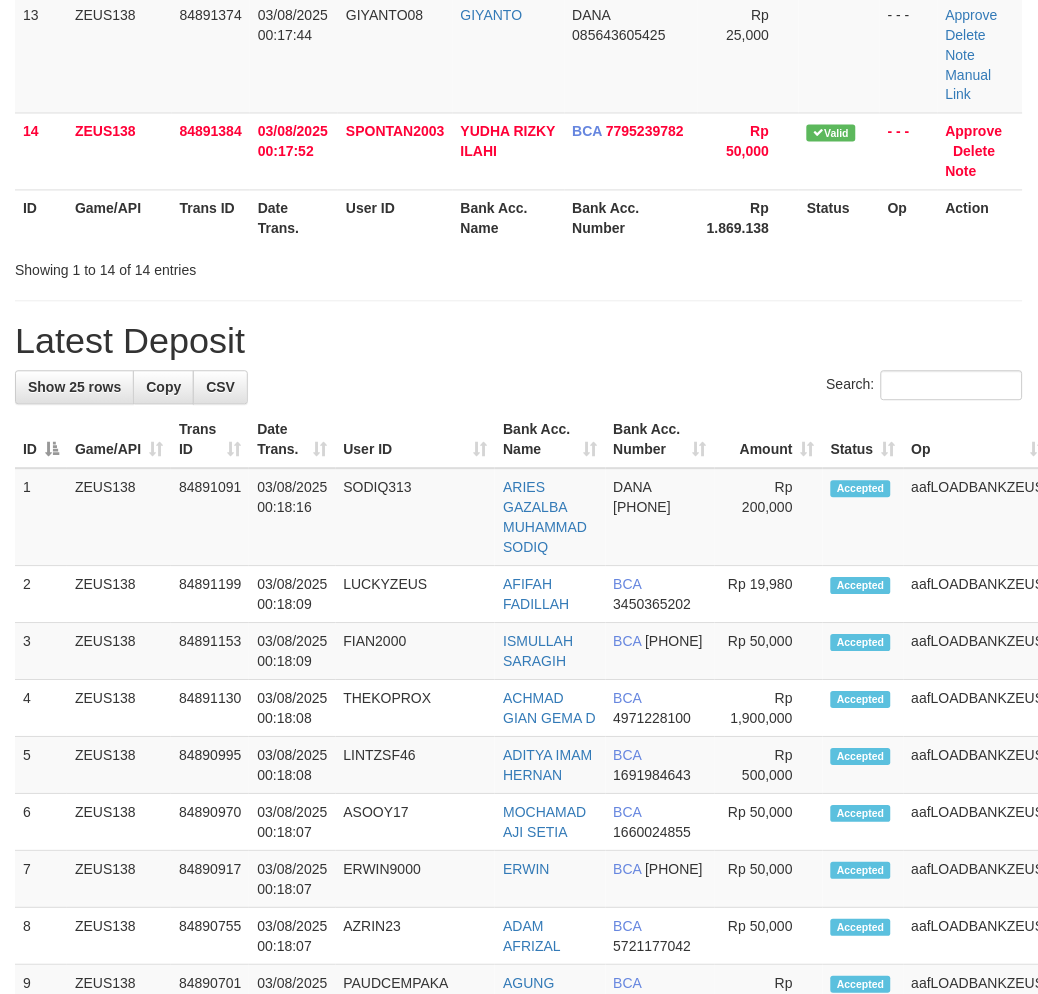 scroll, scrollTop: 1354, scrollLeft: 0, axis: vertical 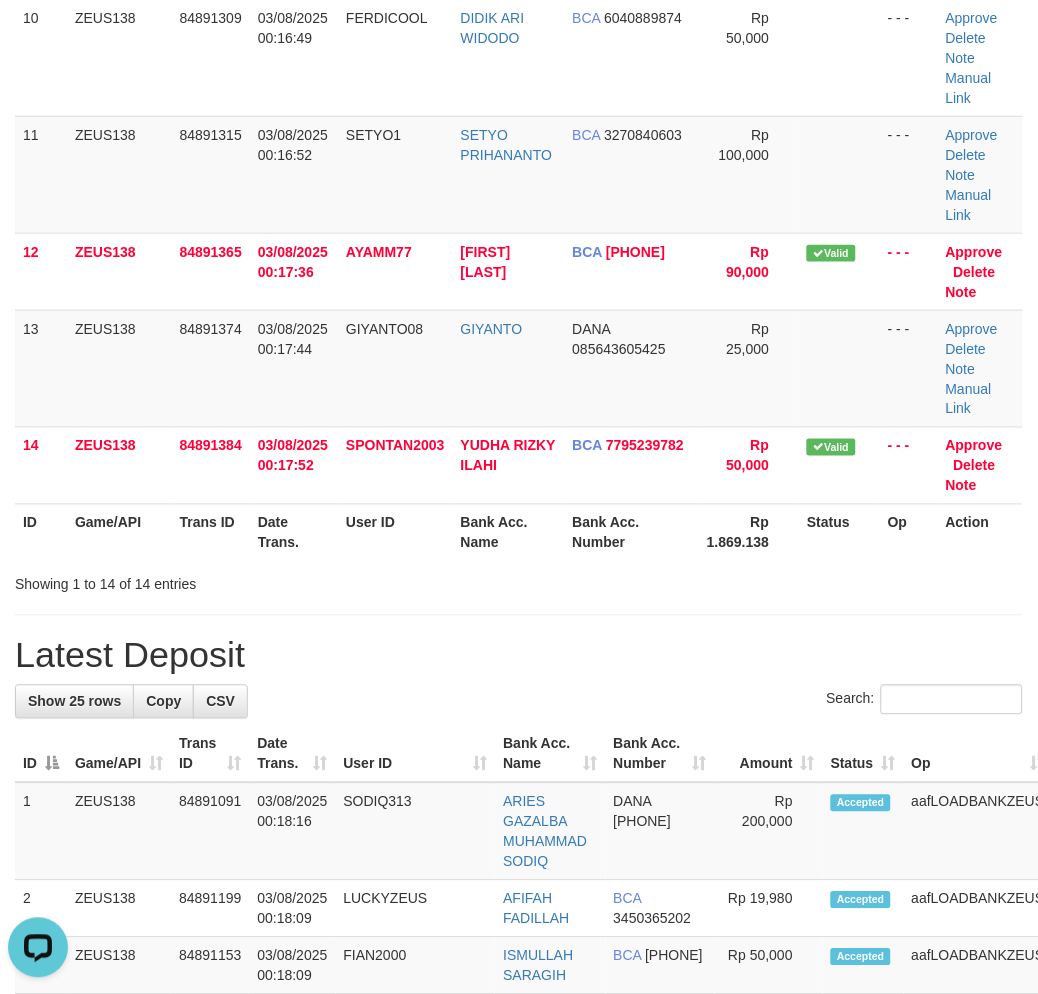 click on "Latest Deposit" at bounding box center [519, 656] 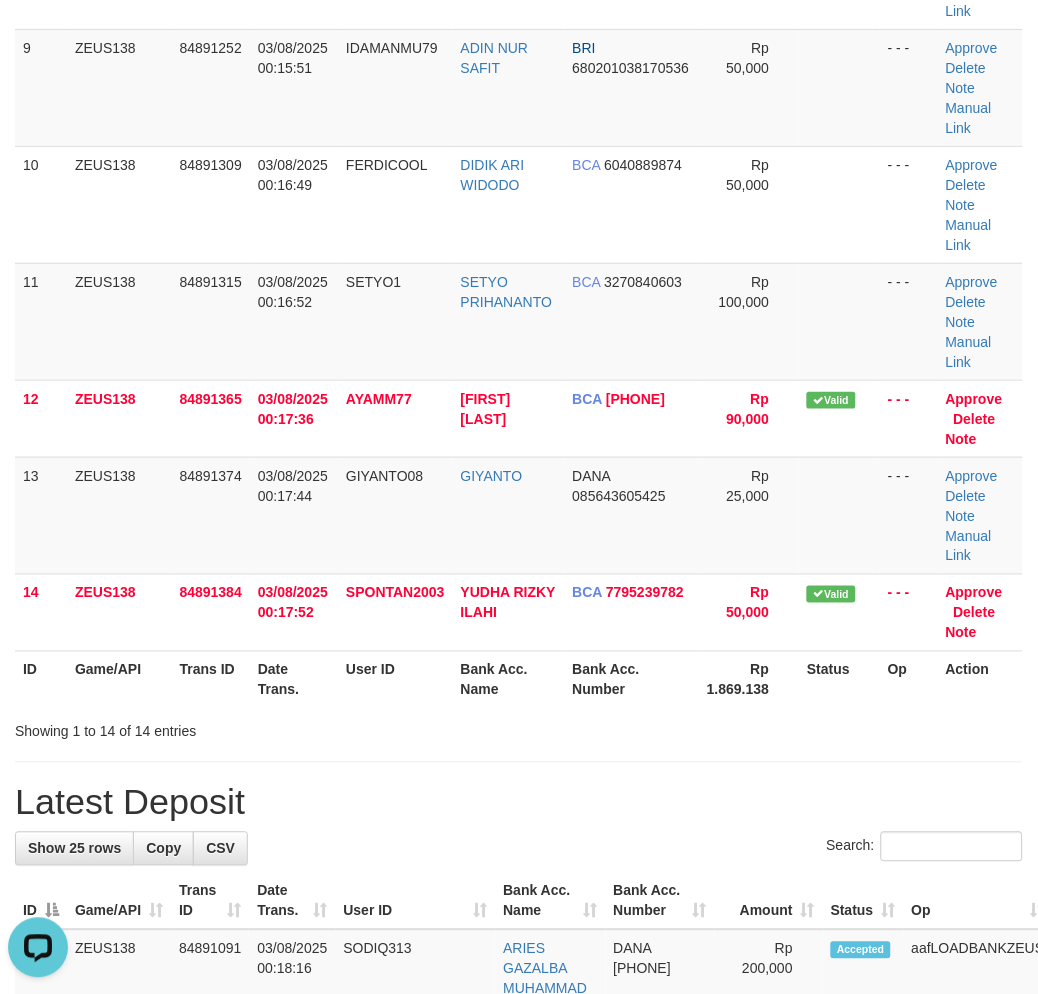 scroll, scrollTop: 910, scrollLeft: 0, axis: vertical 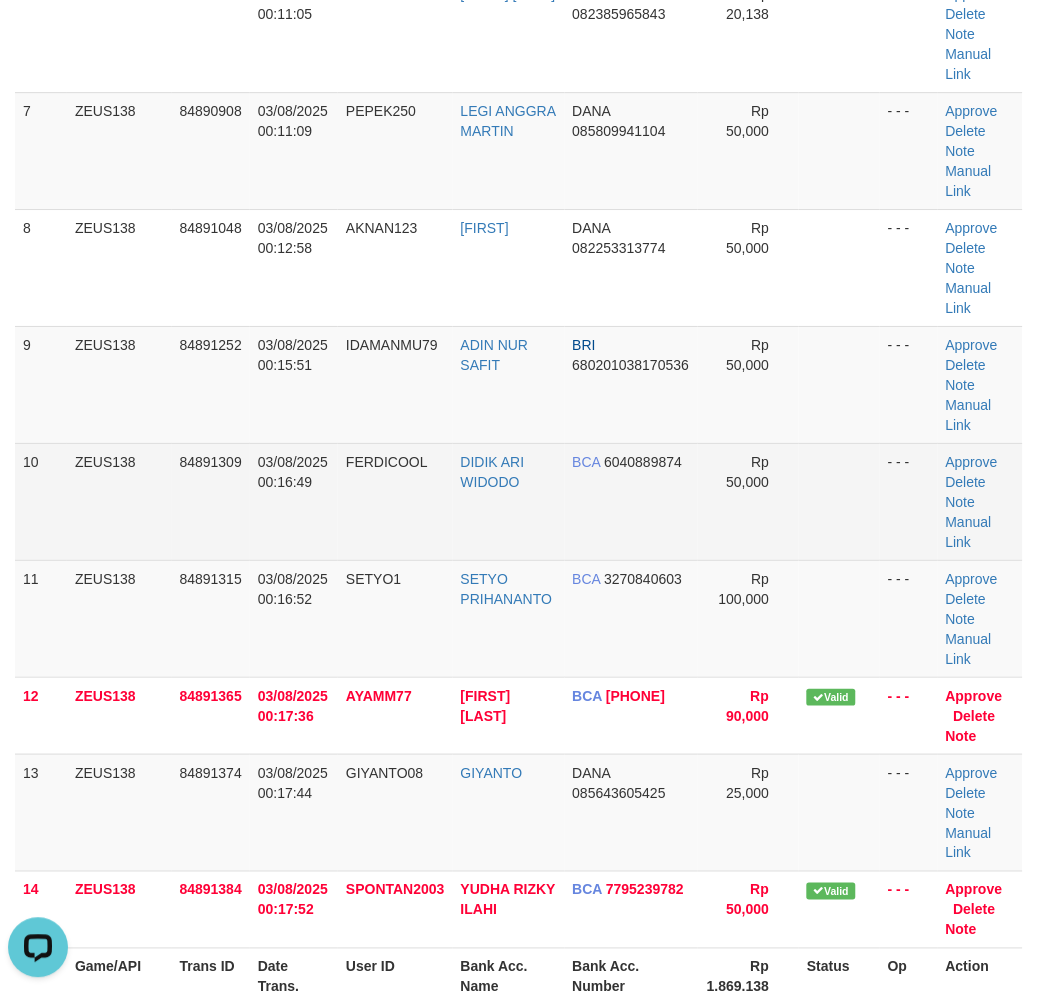click on "Rp 50,000" at bounding box center (749, 501) 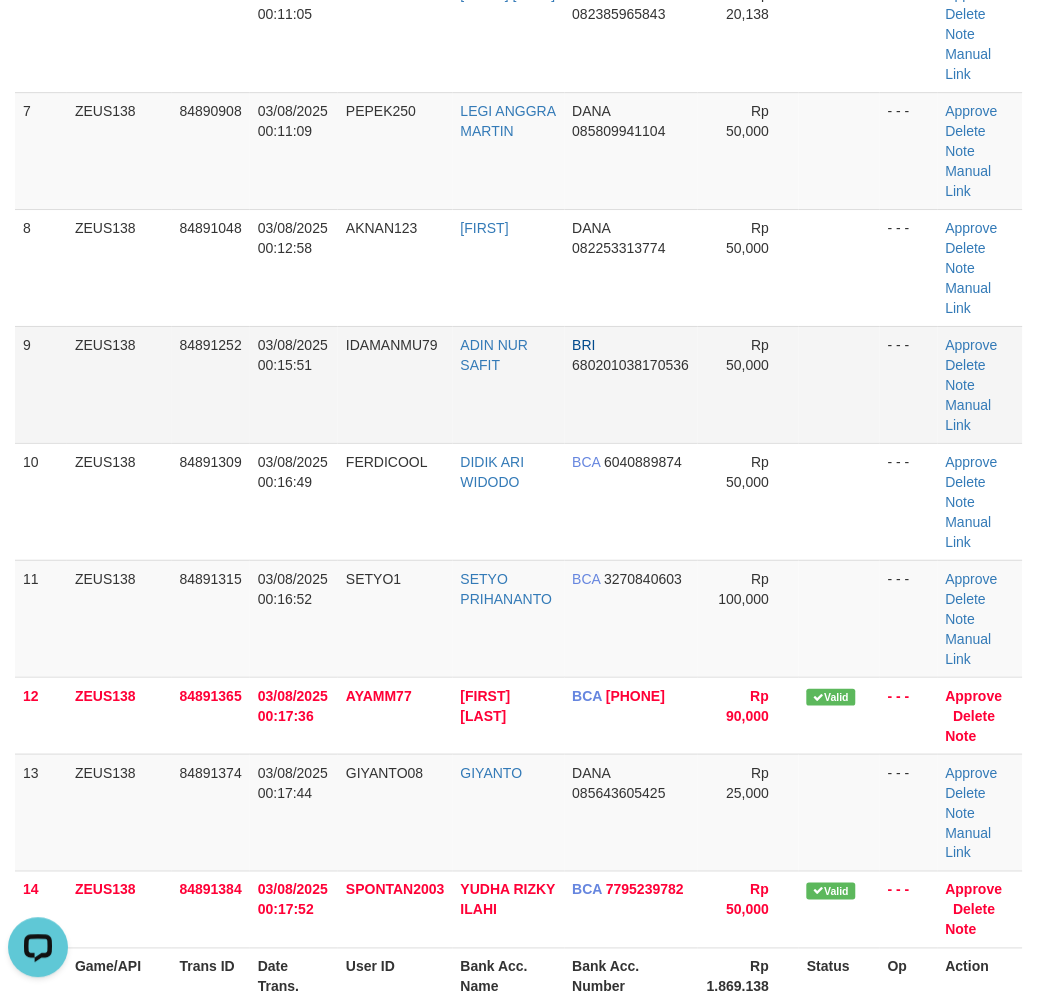 drag, startPoint x: 856, startPoint y: 400, endPoint x: 833, endPoint y: 414, distance: 26.925823 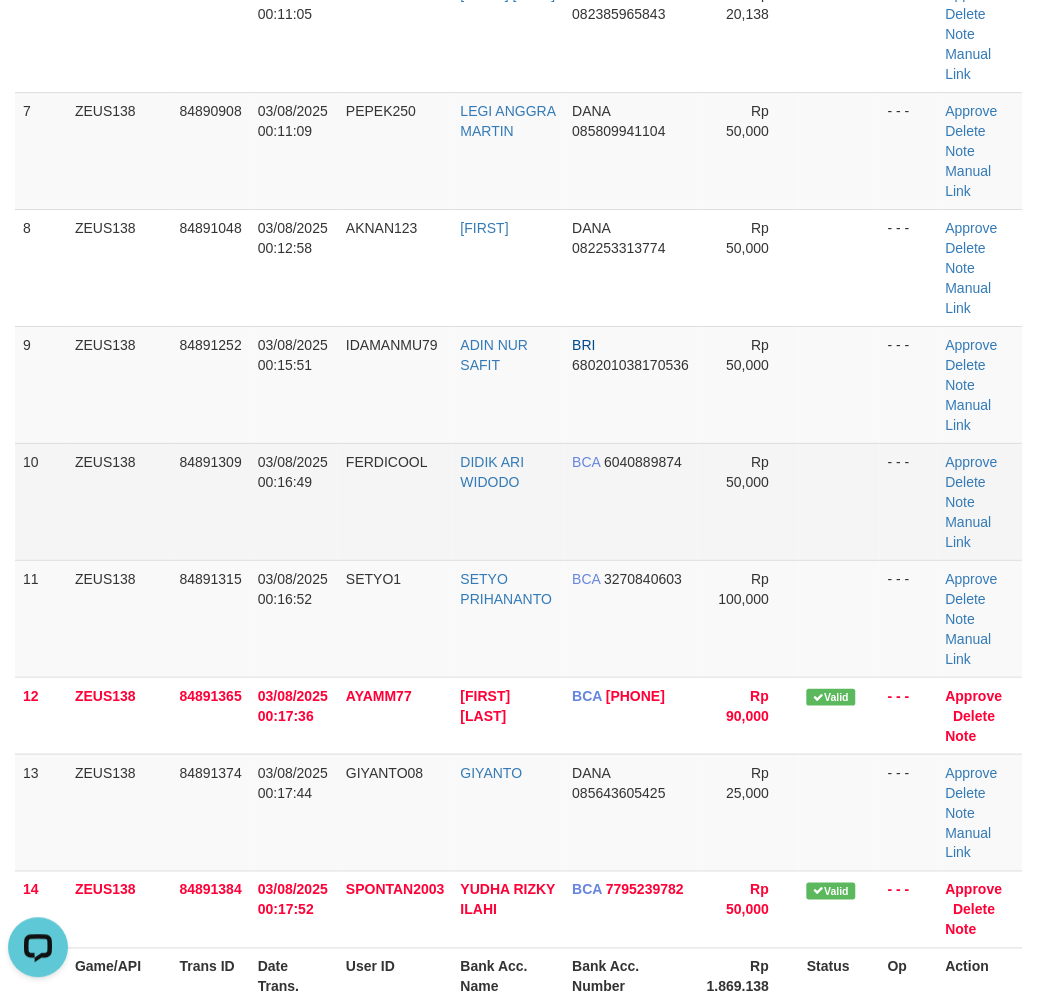 drag, startPoint x: 837, startPoint y: 423, endPoint x: 865, endPoint y: 493, distance: 75.39231 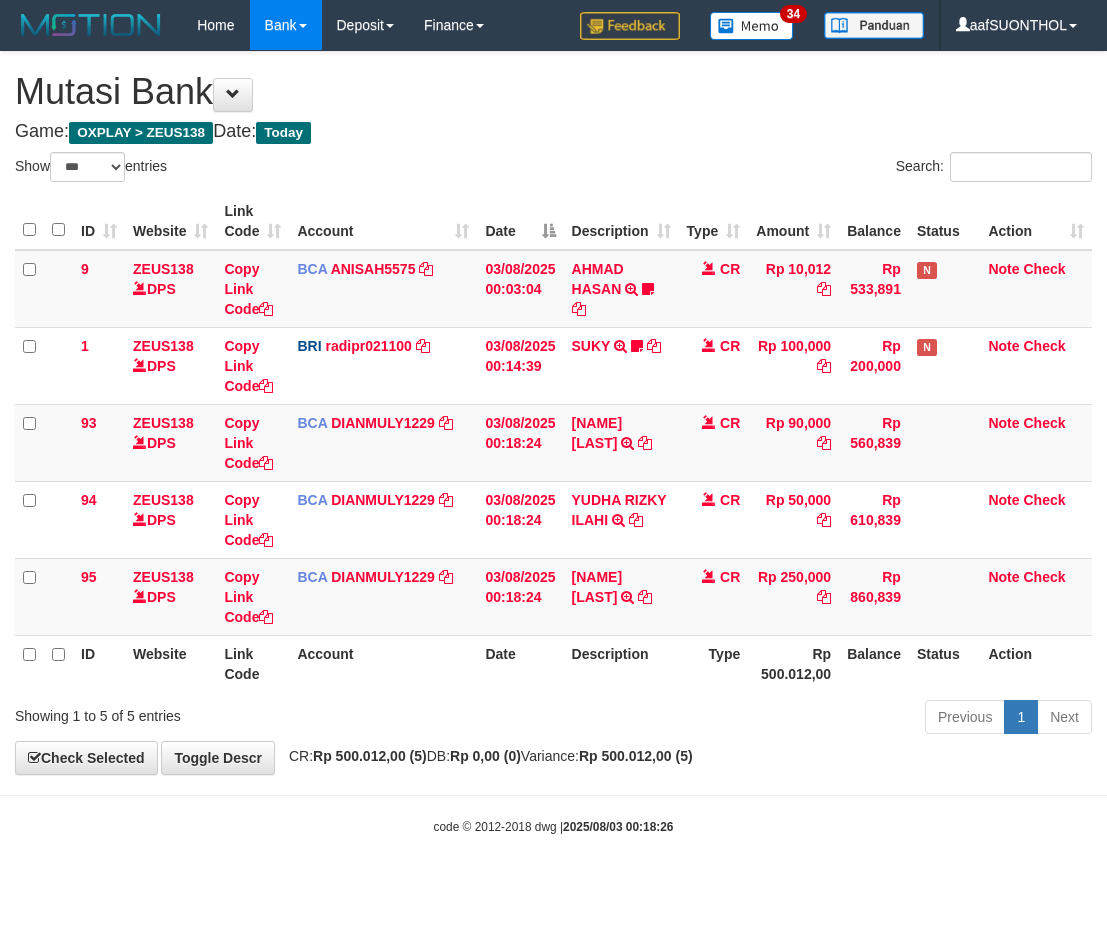 select on "***" 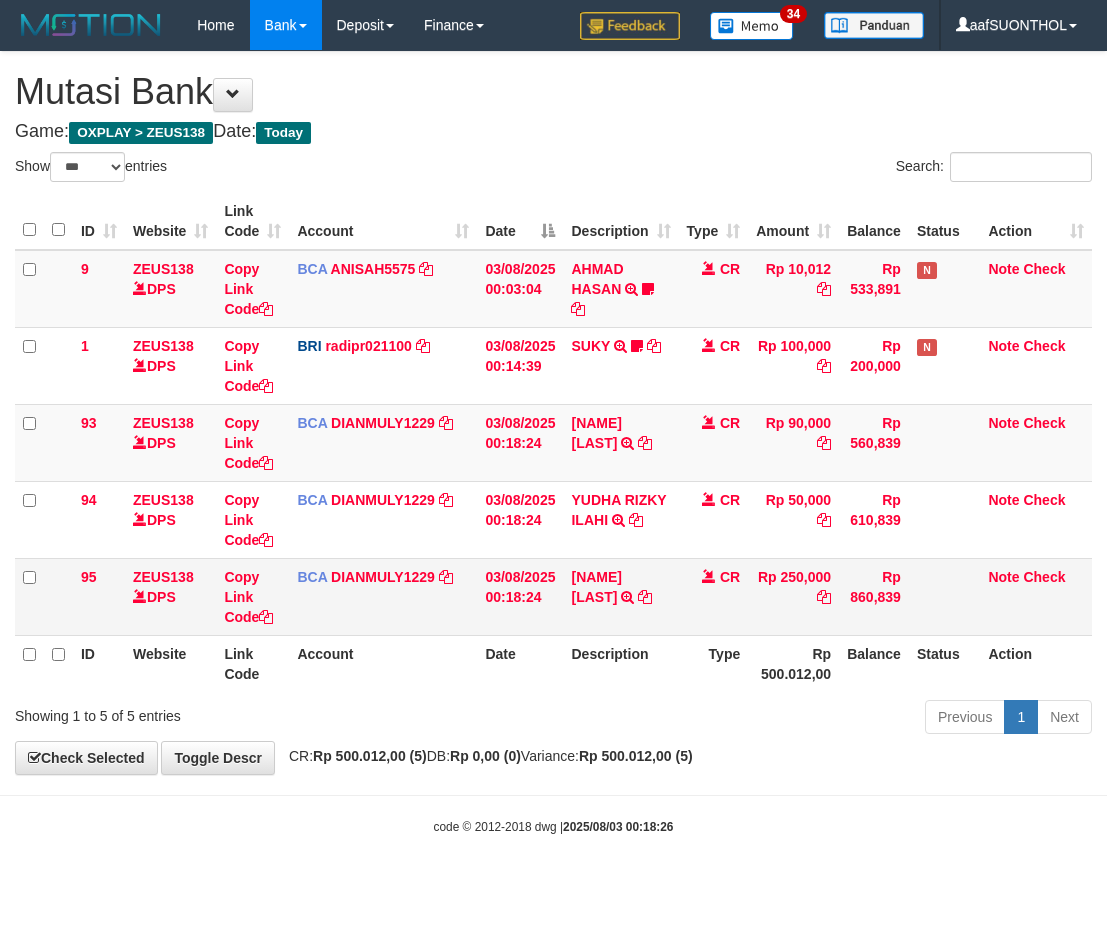 scroll, scrollTop: 0, scrollLeft: 0, axis: both 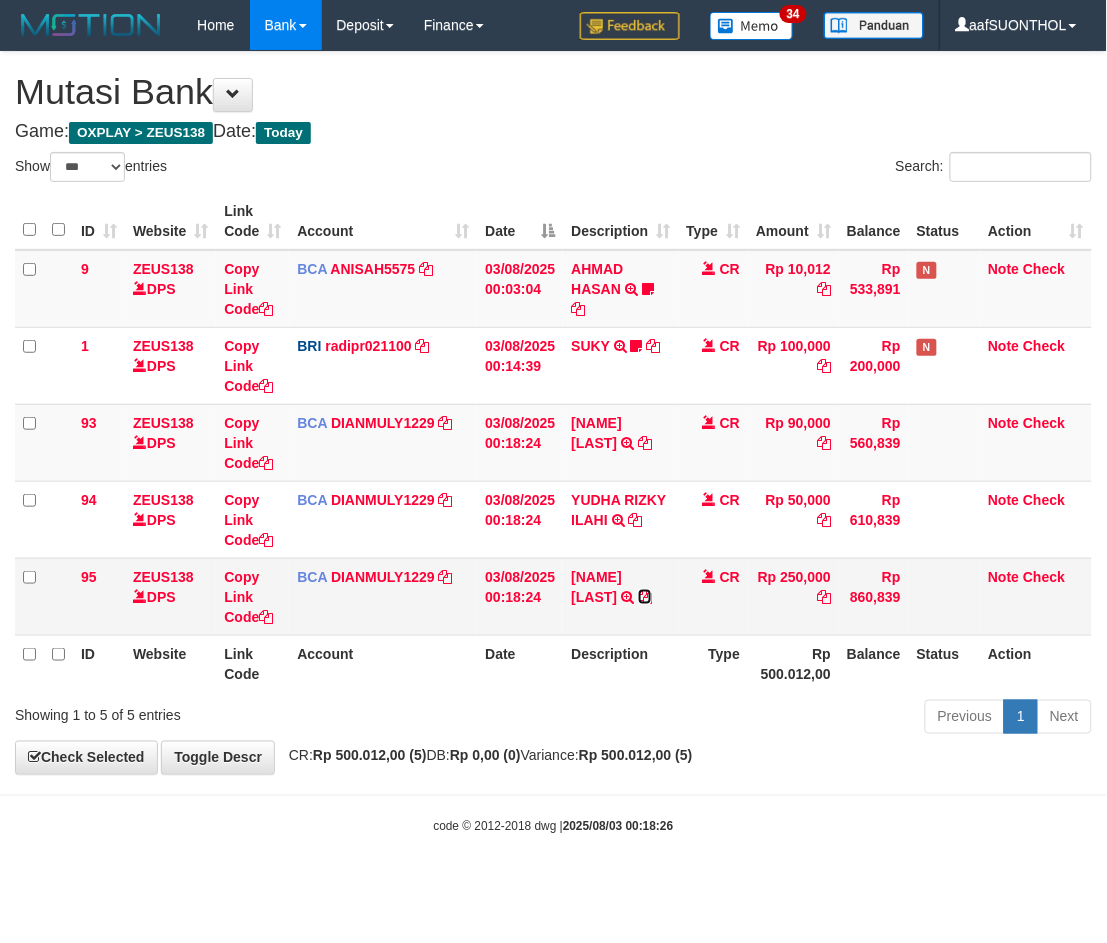 click at bounding box center [645, 597] 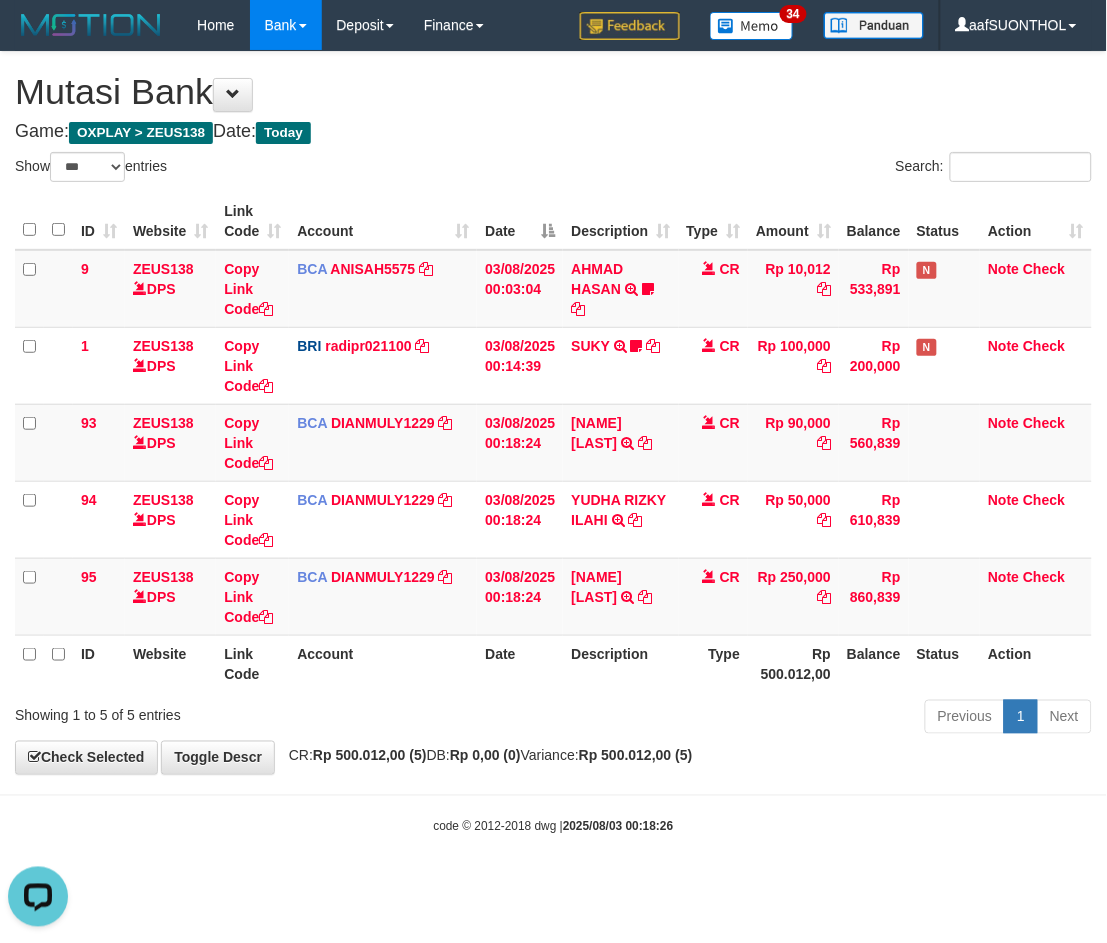 scroll, scrollTop: 0, scrollLeft: 0, axis: both 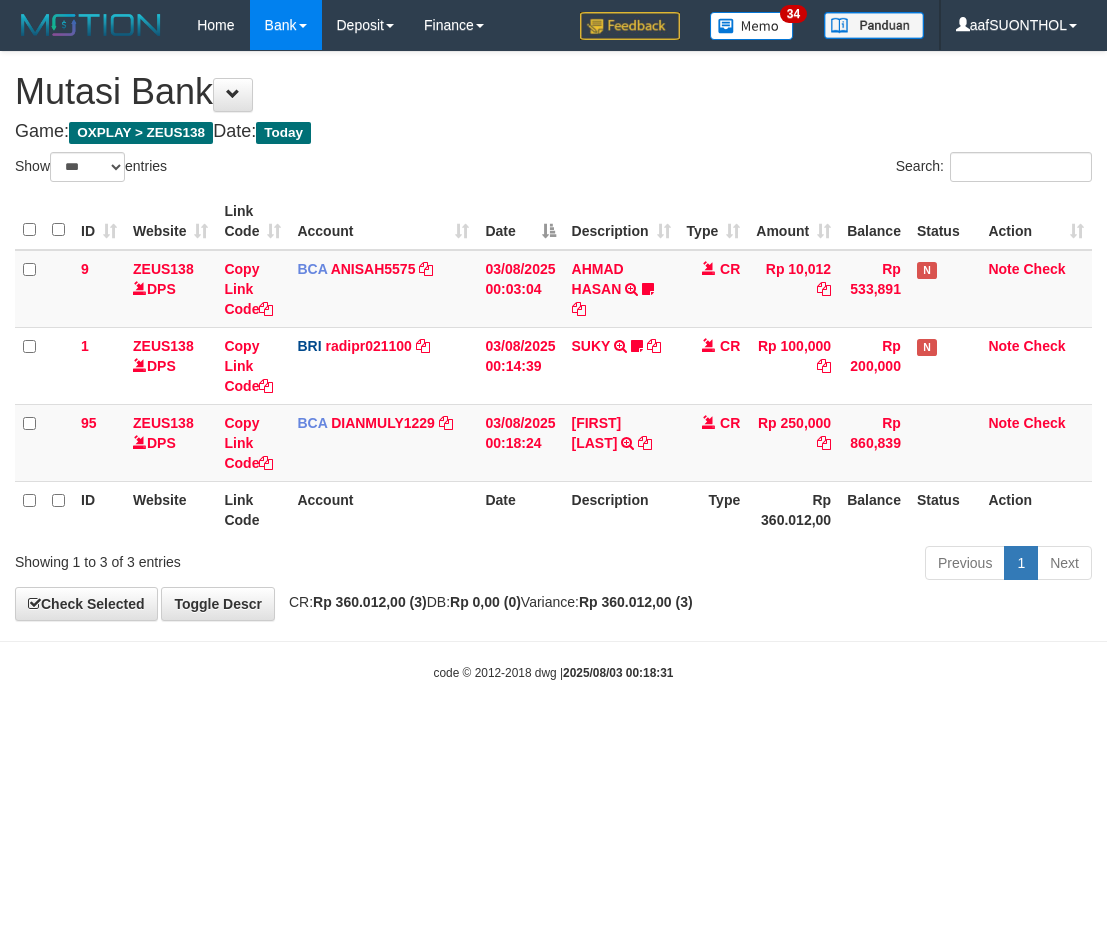 select on "***" 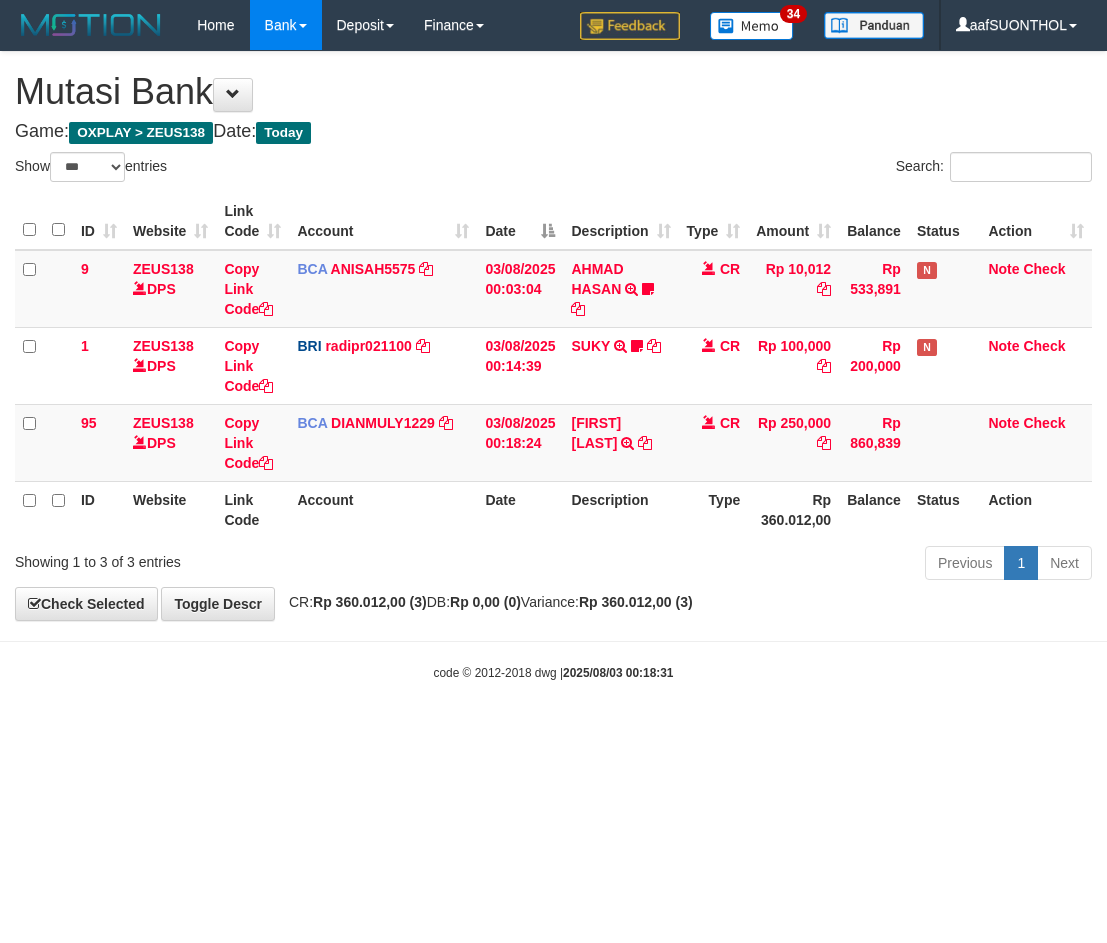 scroll, scrollTop: 0, scrollLeft: 0, axis: both 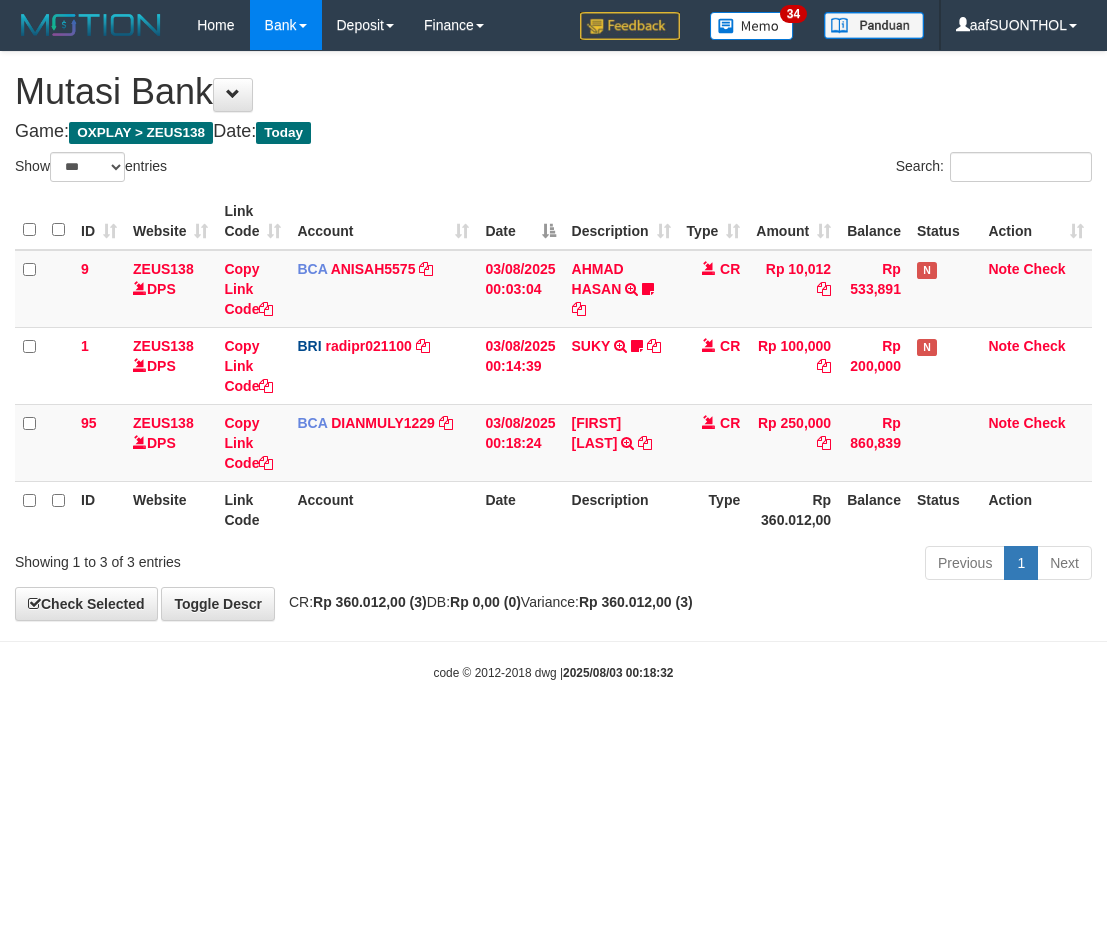 select on "***" 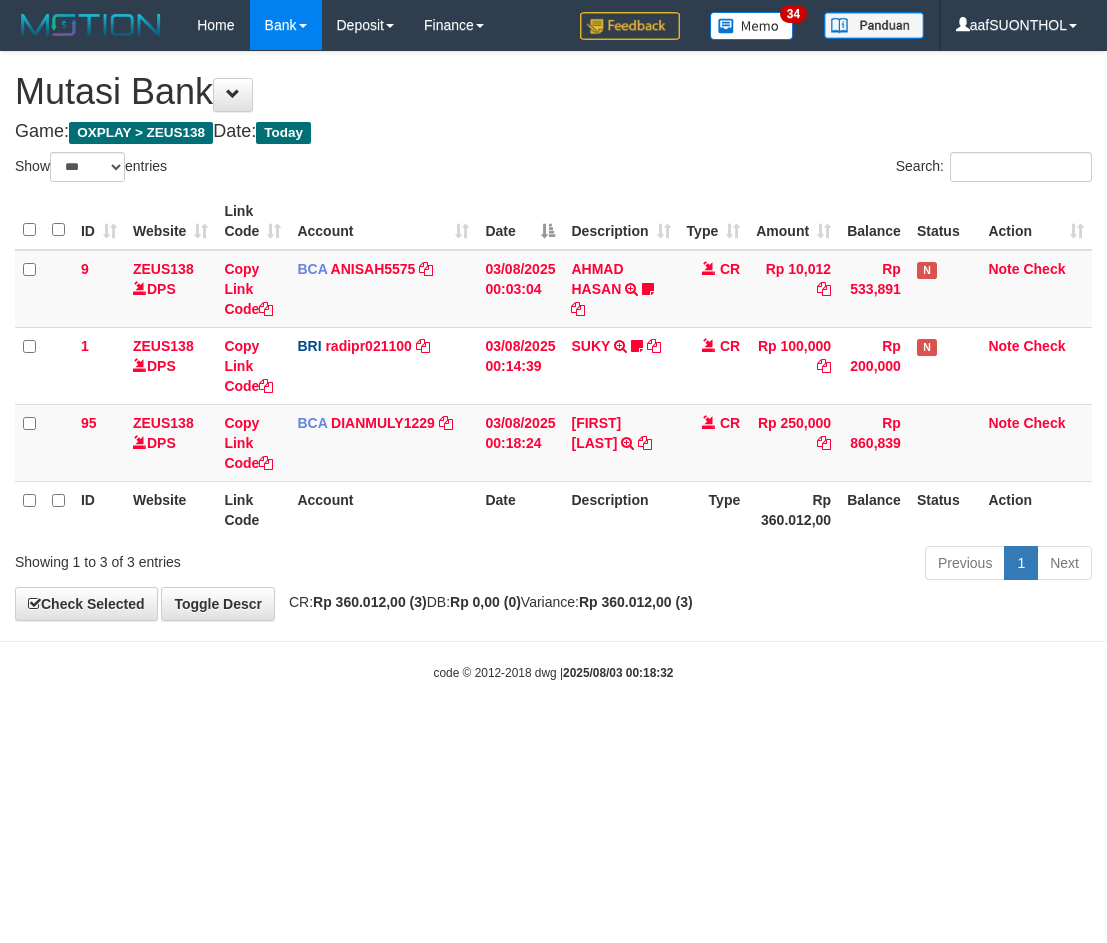 scroll, scrollTop: 0, scrollLeft: 0, axis: both 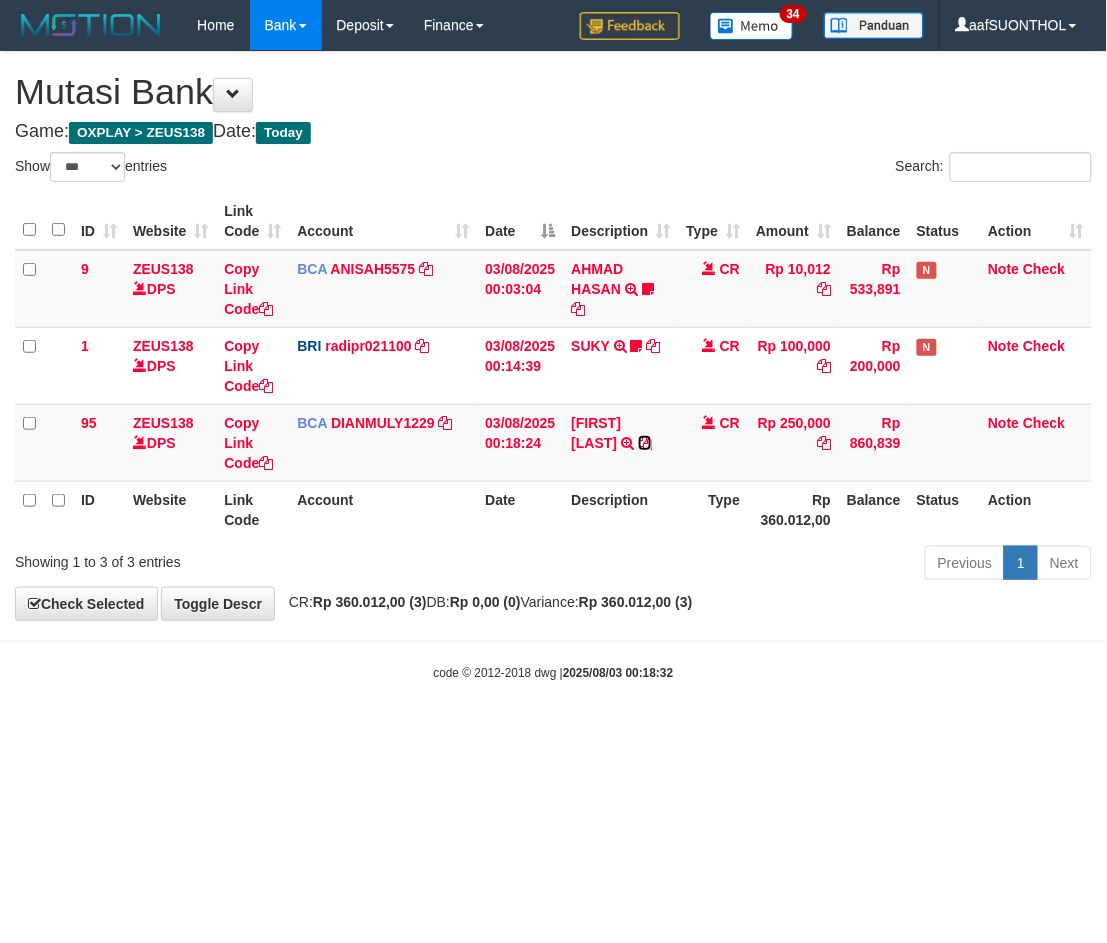 drag, startPoint x: 640, startPoint y: 437, endPoint x: 10, endPoint y: 552, distance: 640.41003 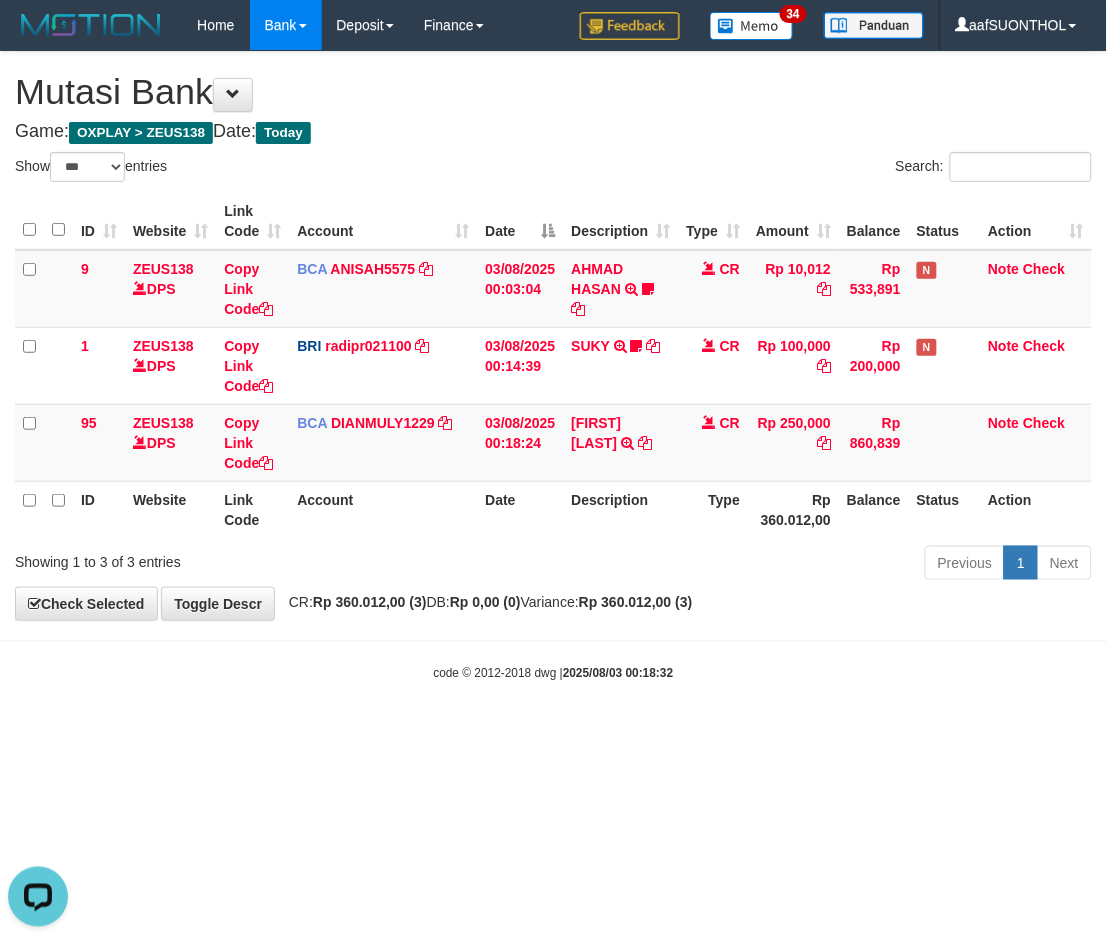 scroll, scrollTop: 0, scrollLeft: 0, axis: both 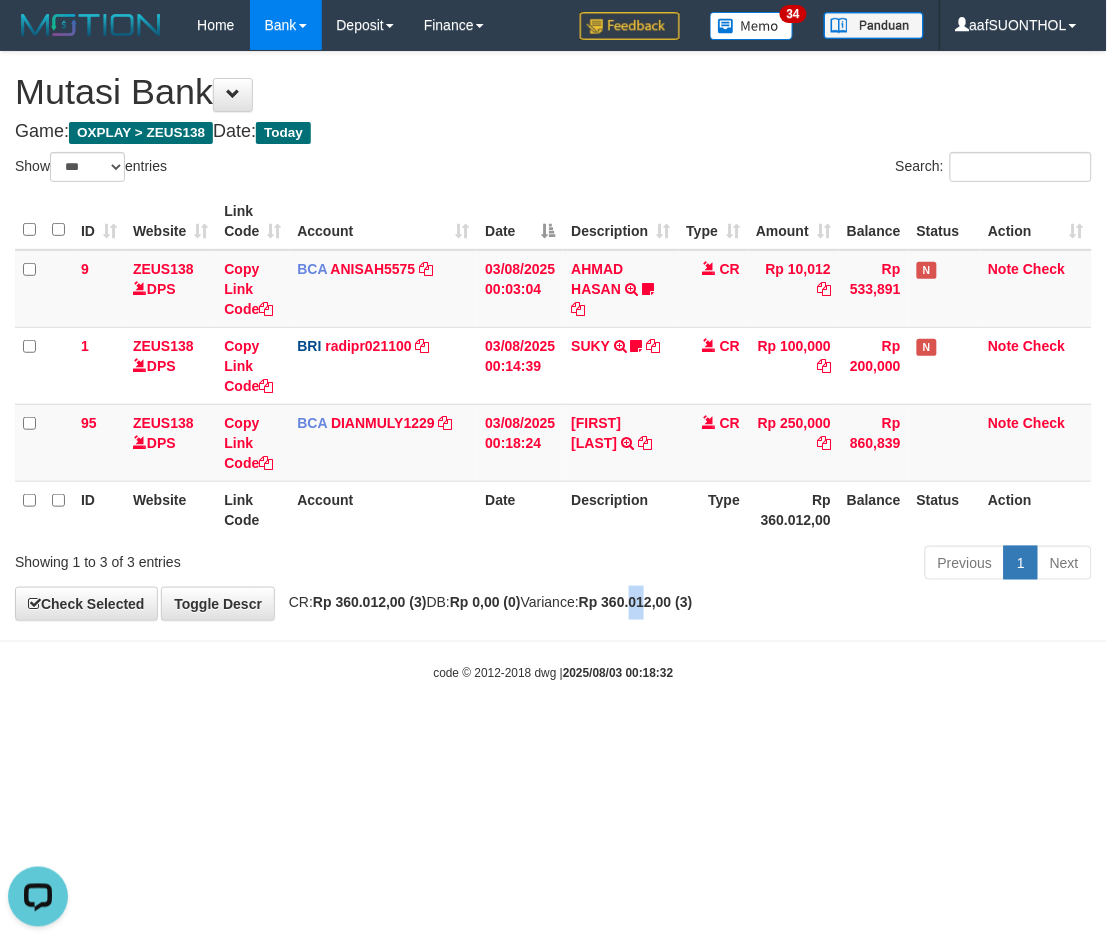 drag, startPoint x: 696, startPoint y: 608, endPoint x: 682, endPoint y: 604, distance: 14.56022 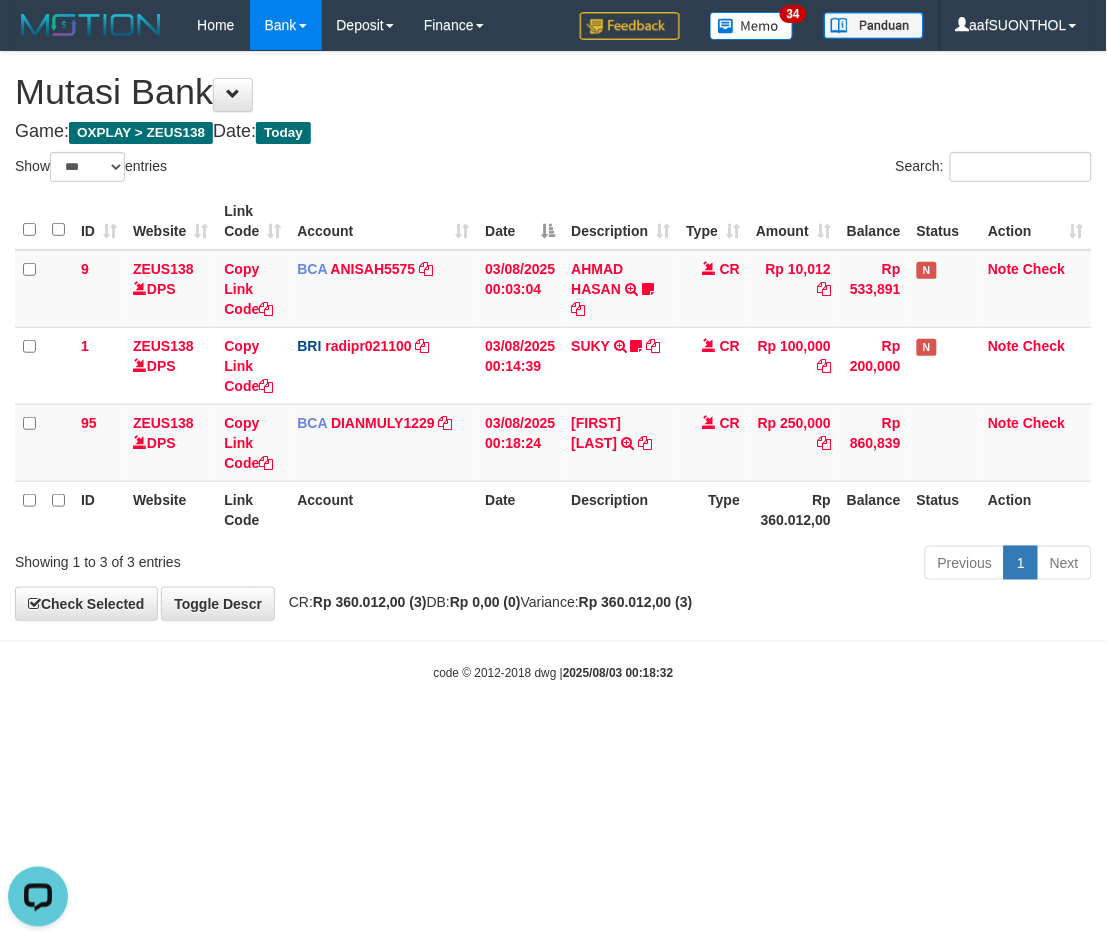 click on "Toggle navigation
Home
Bank
Account List
Load
By Website
Group
[OXPLAY]													ZEUS138
By Load Group (DPS)" at bounding box center (553, 366) 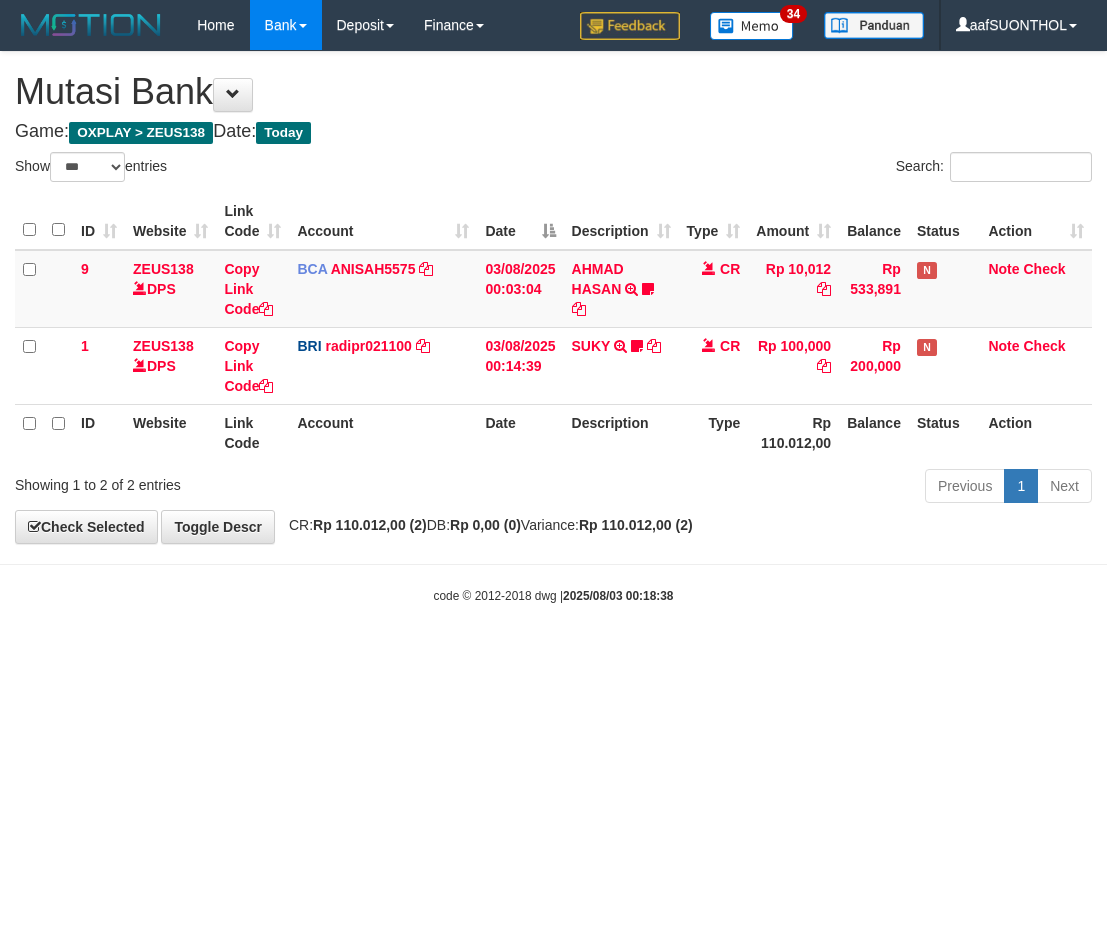 select on "***" 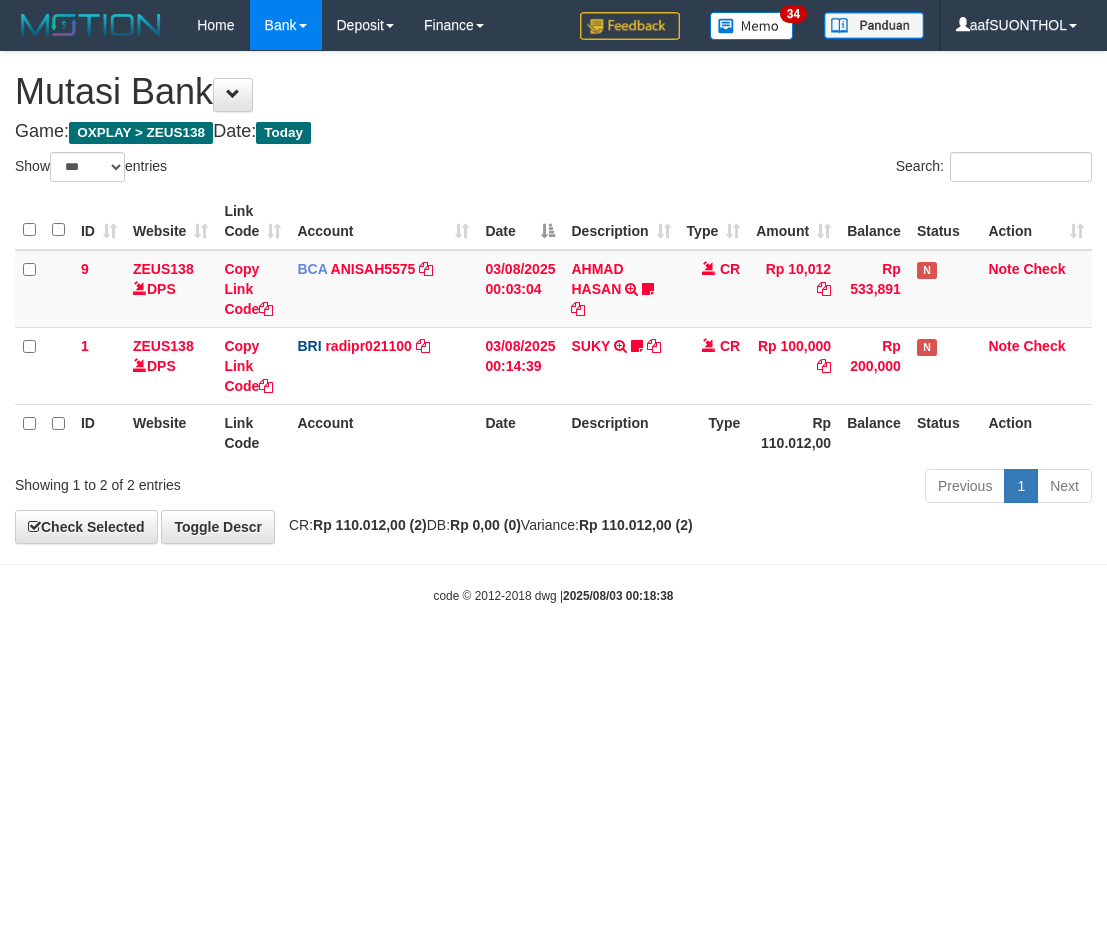 scroll, scrollTop: 0, scrollLeft: 0, axis: both 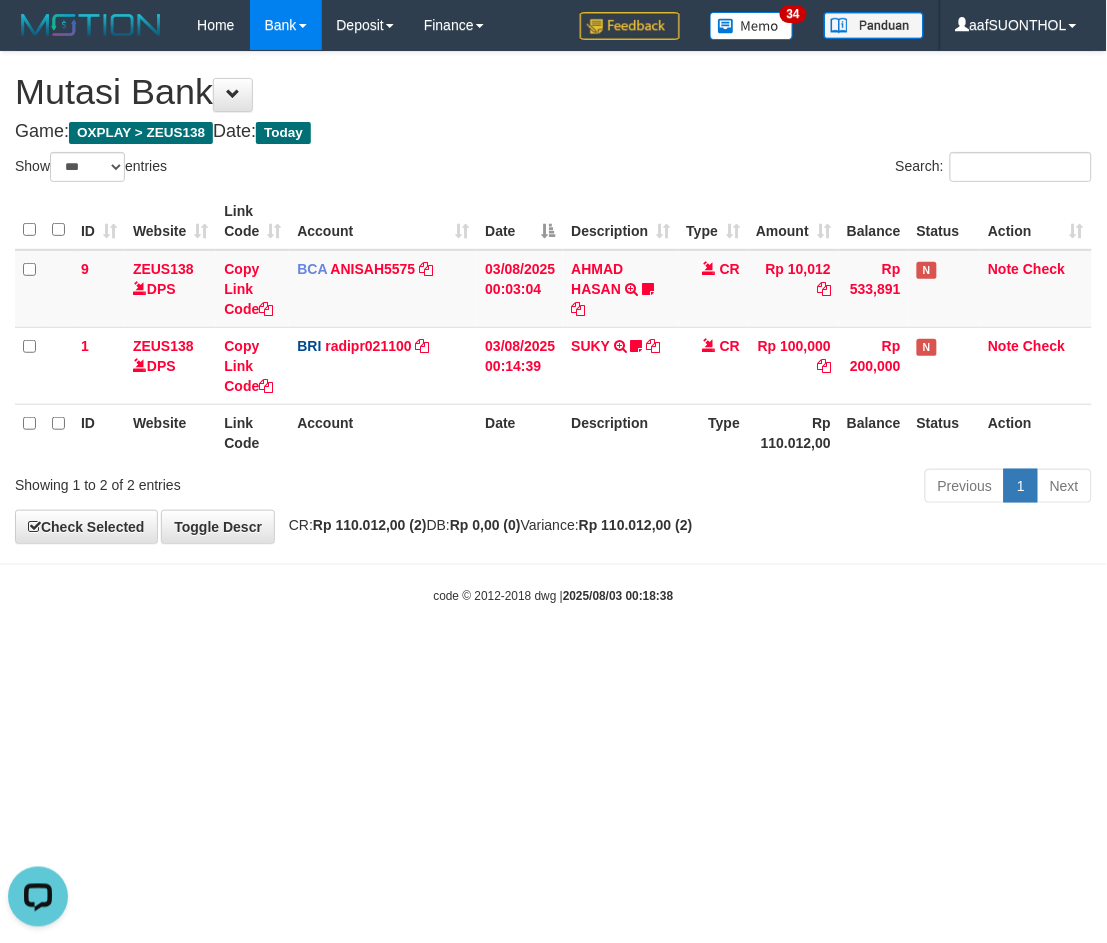 click on "Toggle navigation
Home
Bank
Account List
Load
By Website
Group
[OXPLAY]													ZEUS138
By Load Group (DPS)
Sync" at bounding box center (553, 327) 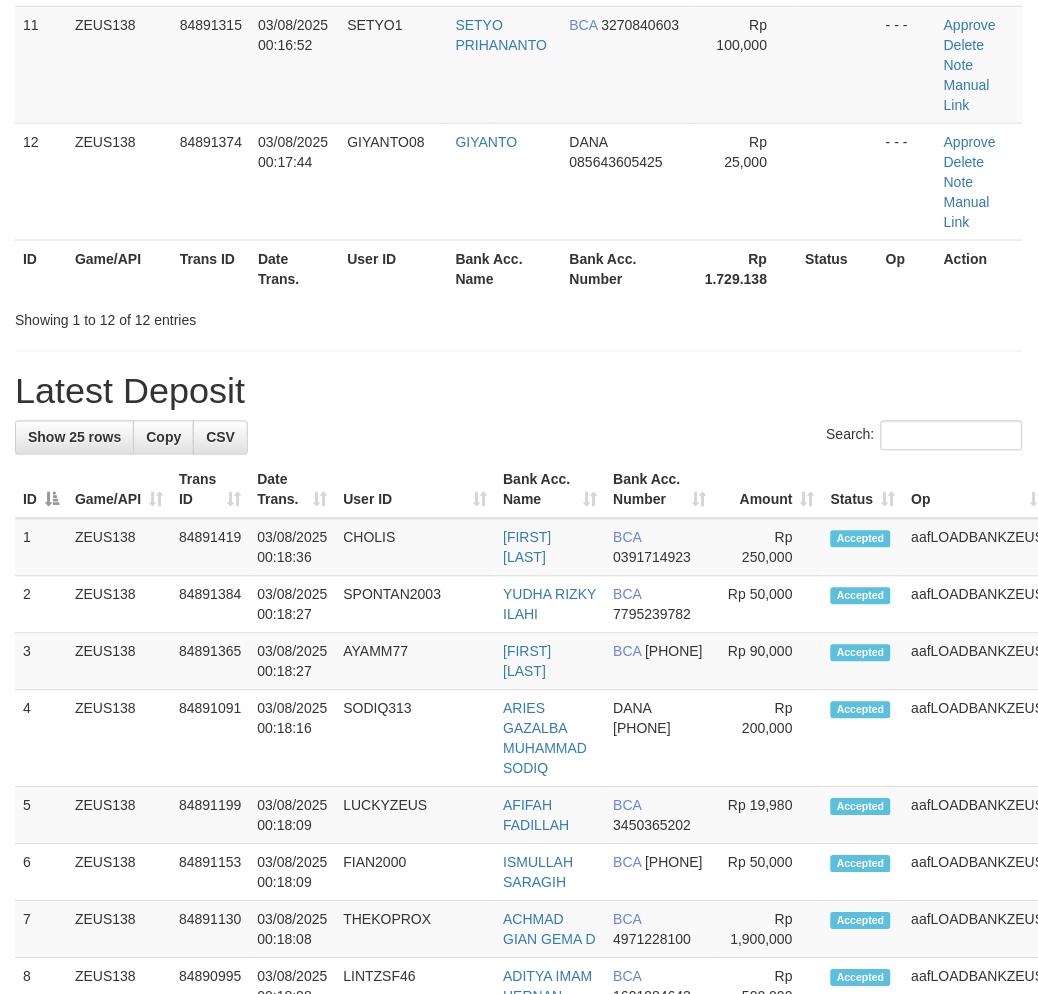 scroll, scrollTop: 910, scrollLeft: 0, axis: vertical 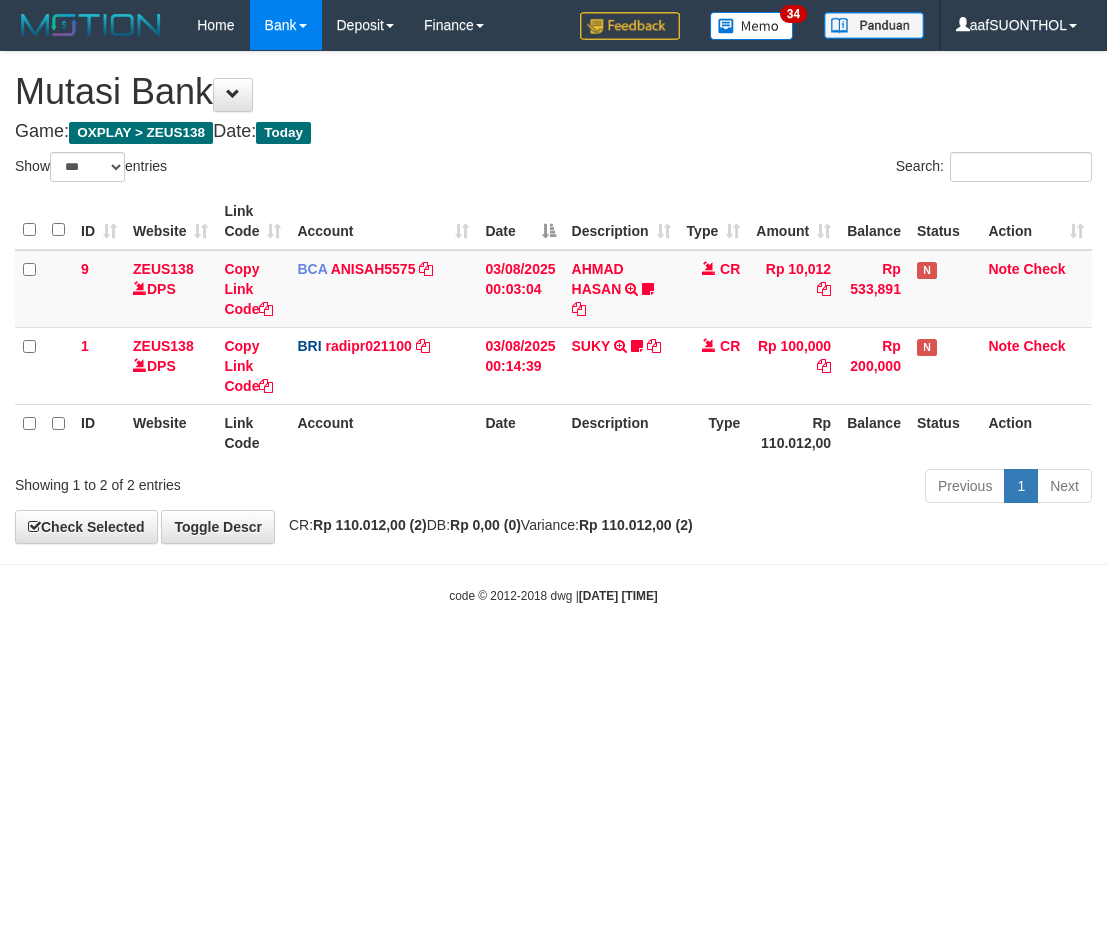 select on "***" 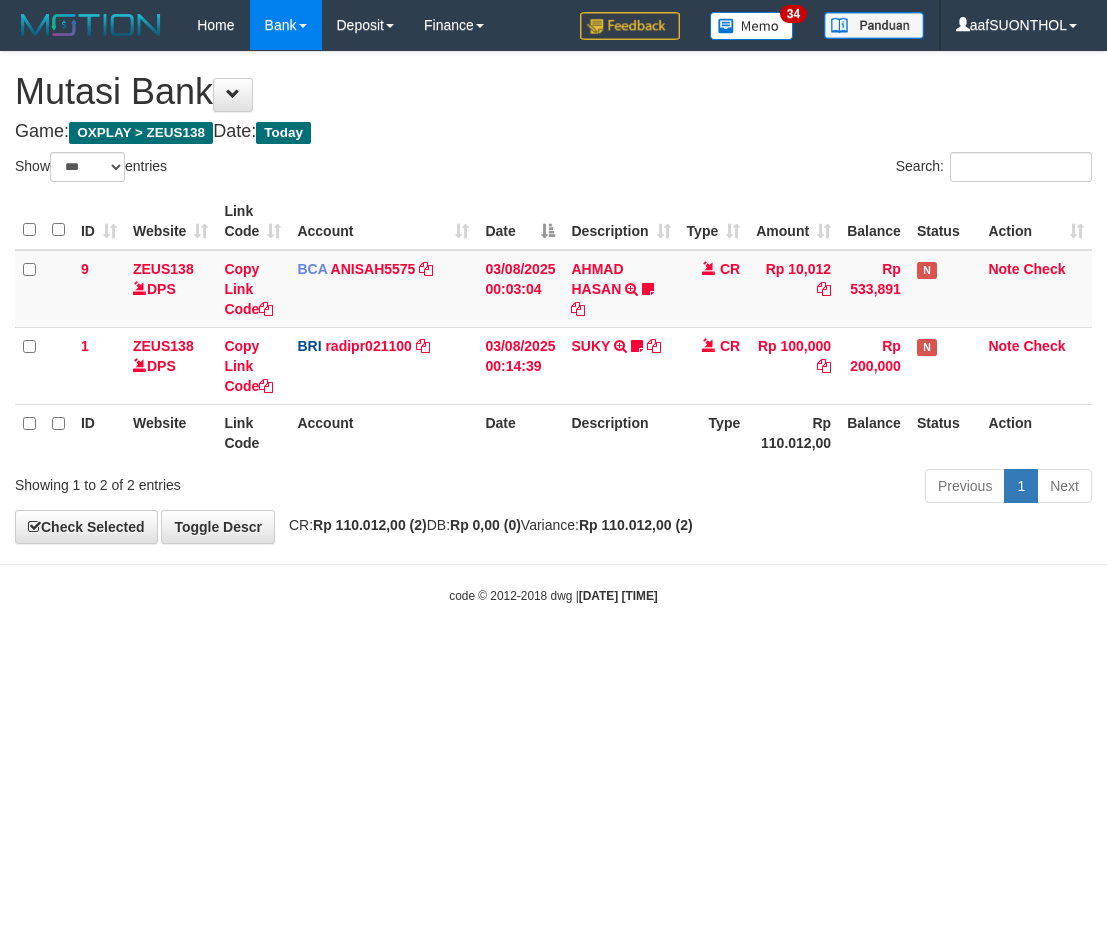 scroll, scrollTop: 0, scrollLeft: 0, axis: both 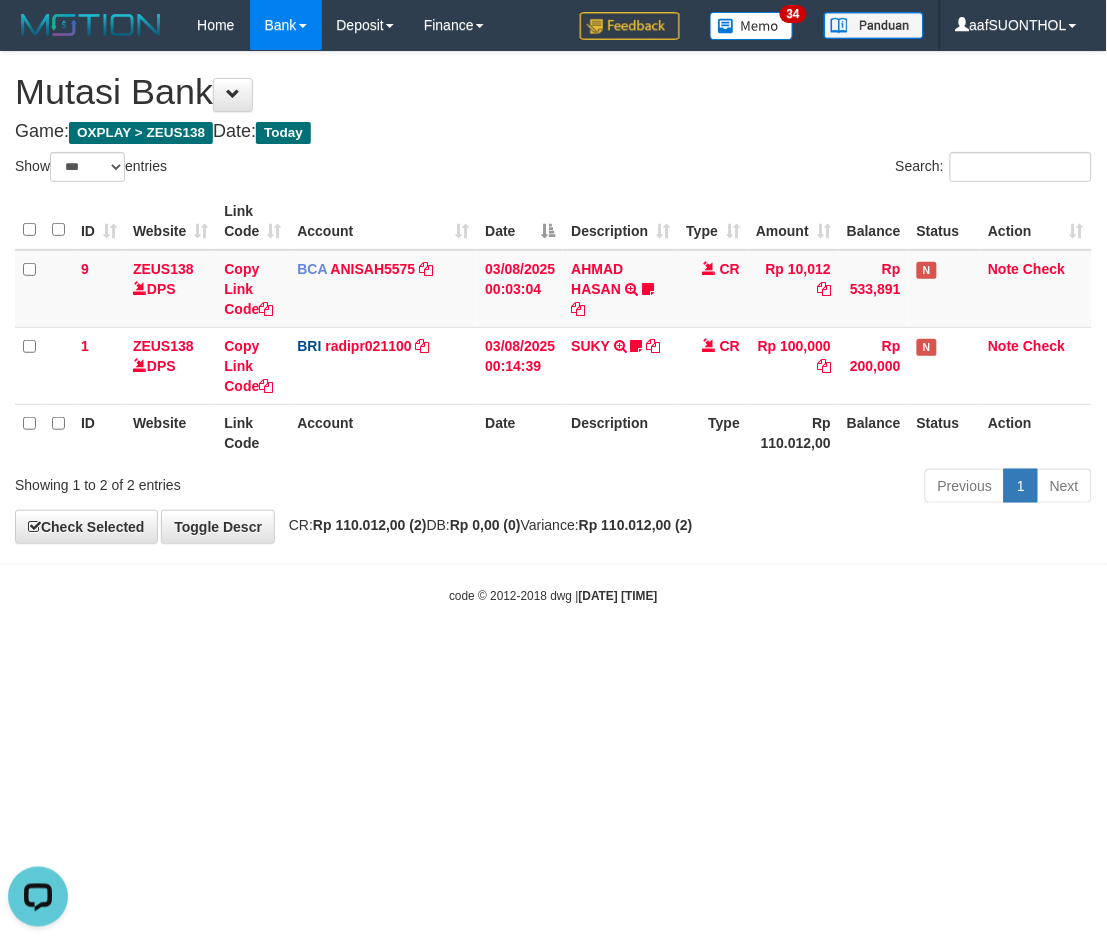 click on "Toggle navigation
Home
Bank
Account List
Load
By Website
Group
[OXPLAY]													ZEUS138
By Load Group (DPS)
Sync" at bounding box center [553, 327] 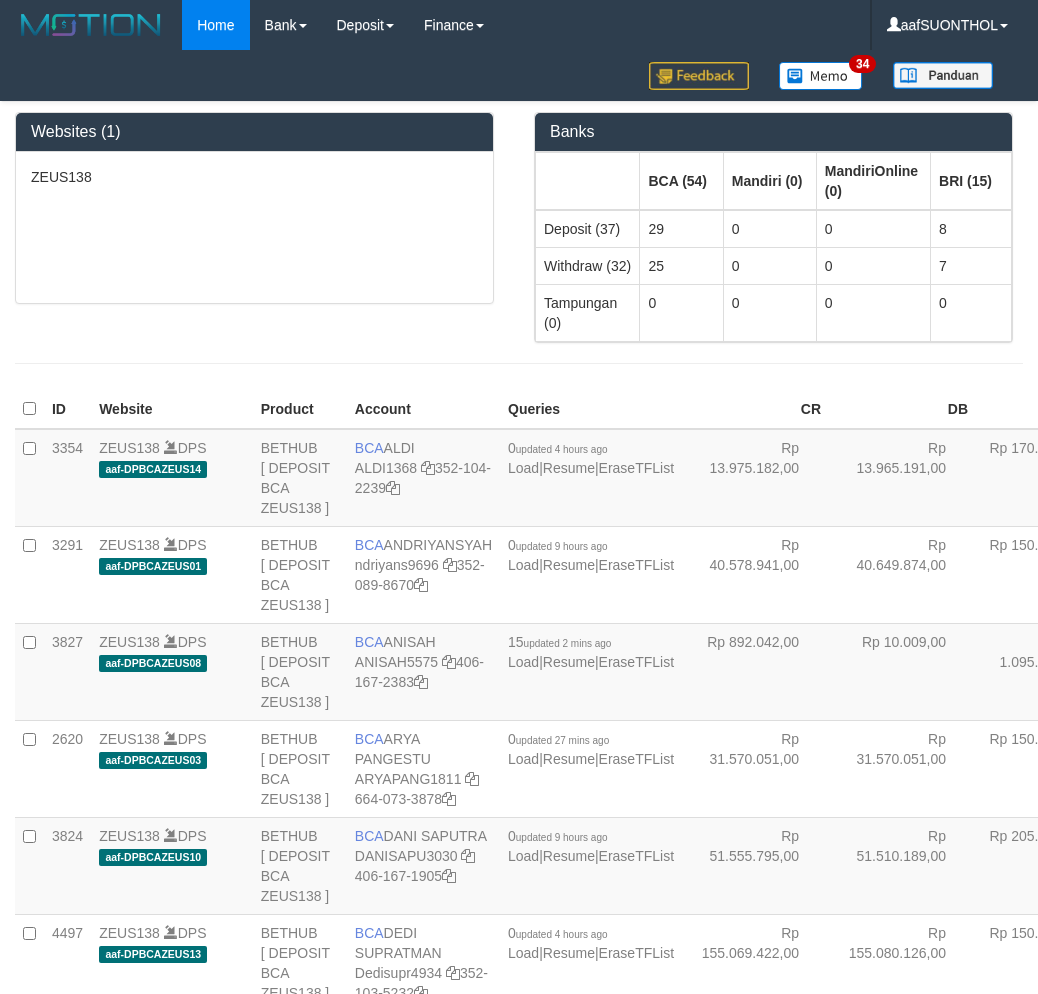 scroll, scrollTop: 0, scrollLeft: 0, axis: both 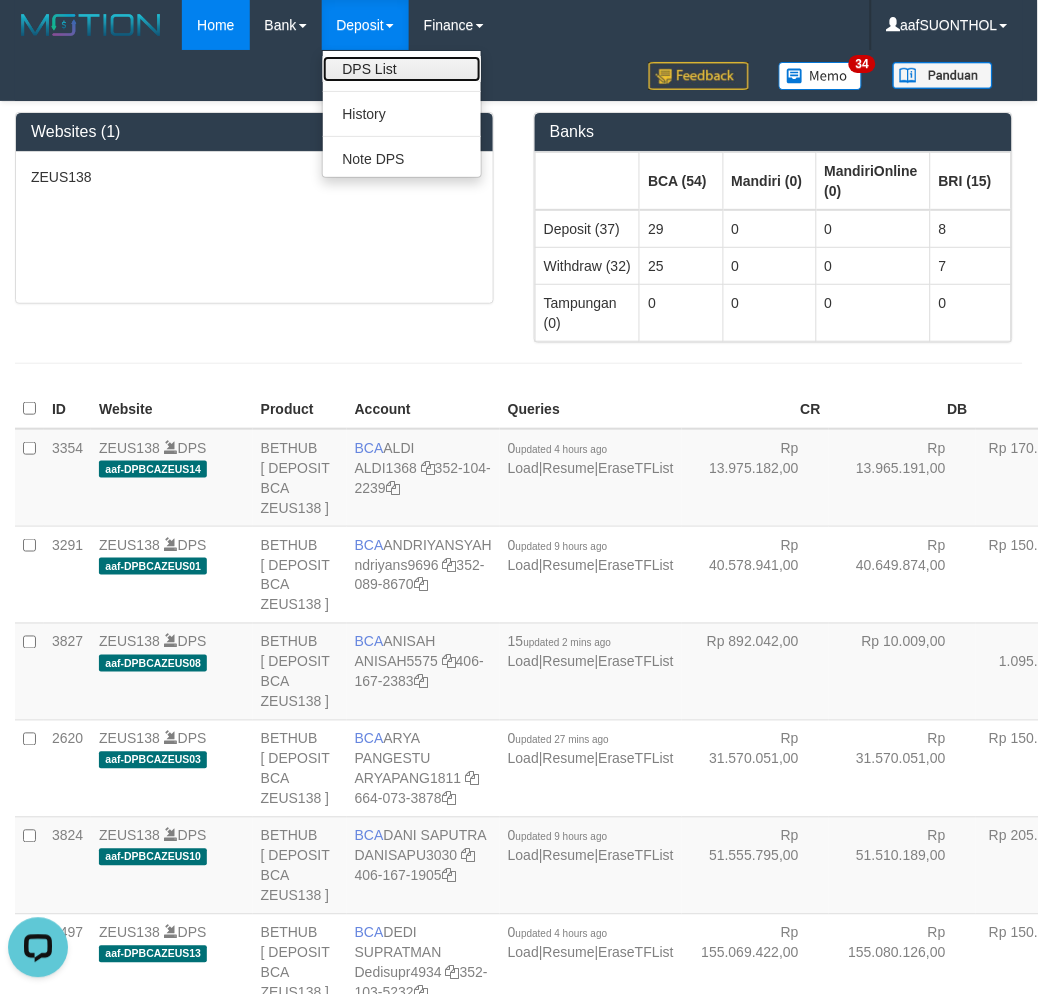 drag, startPoint x: 415, startPoint y: 71, endPoint x: 434, endPoint y: 90, distance: 26.870058 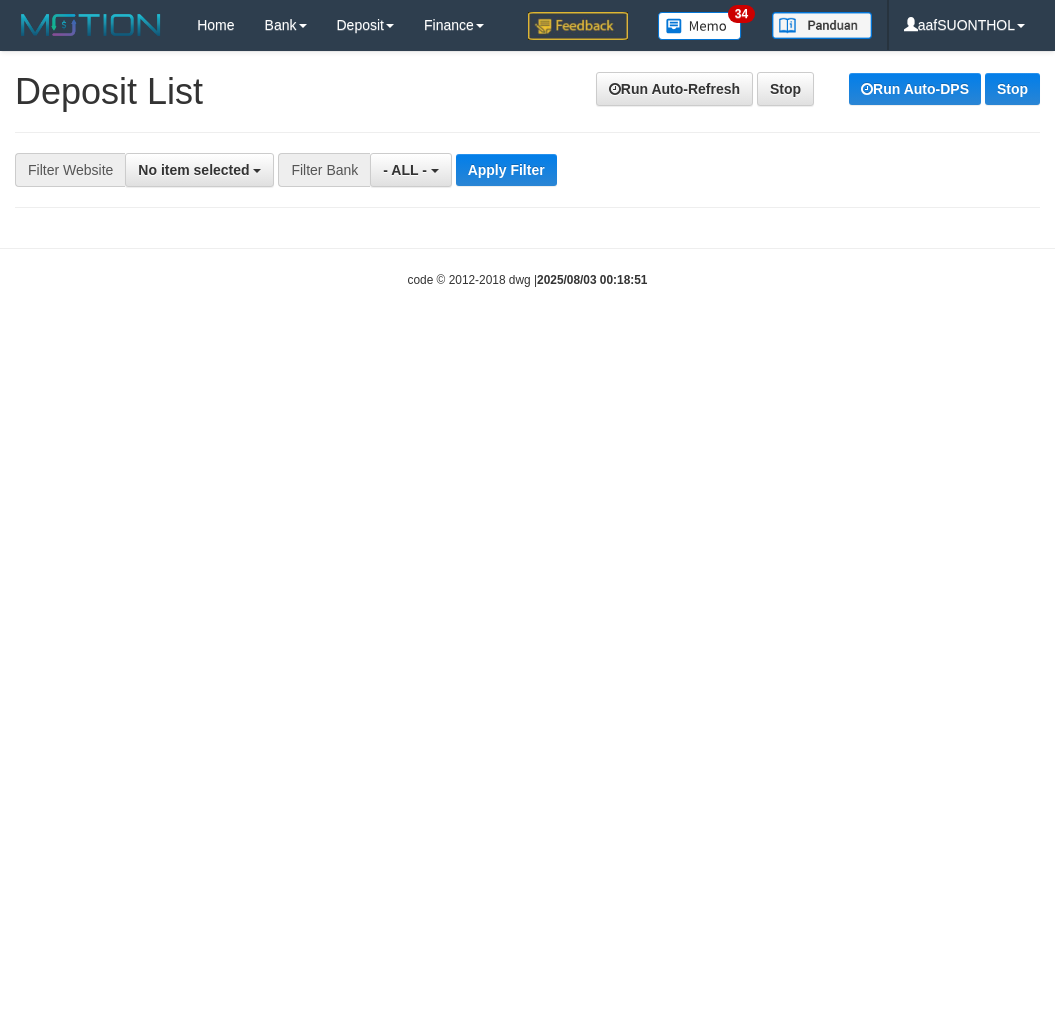 select 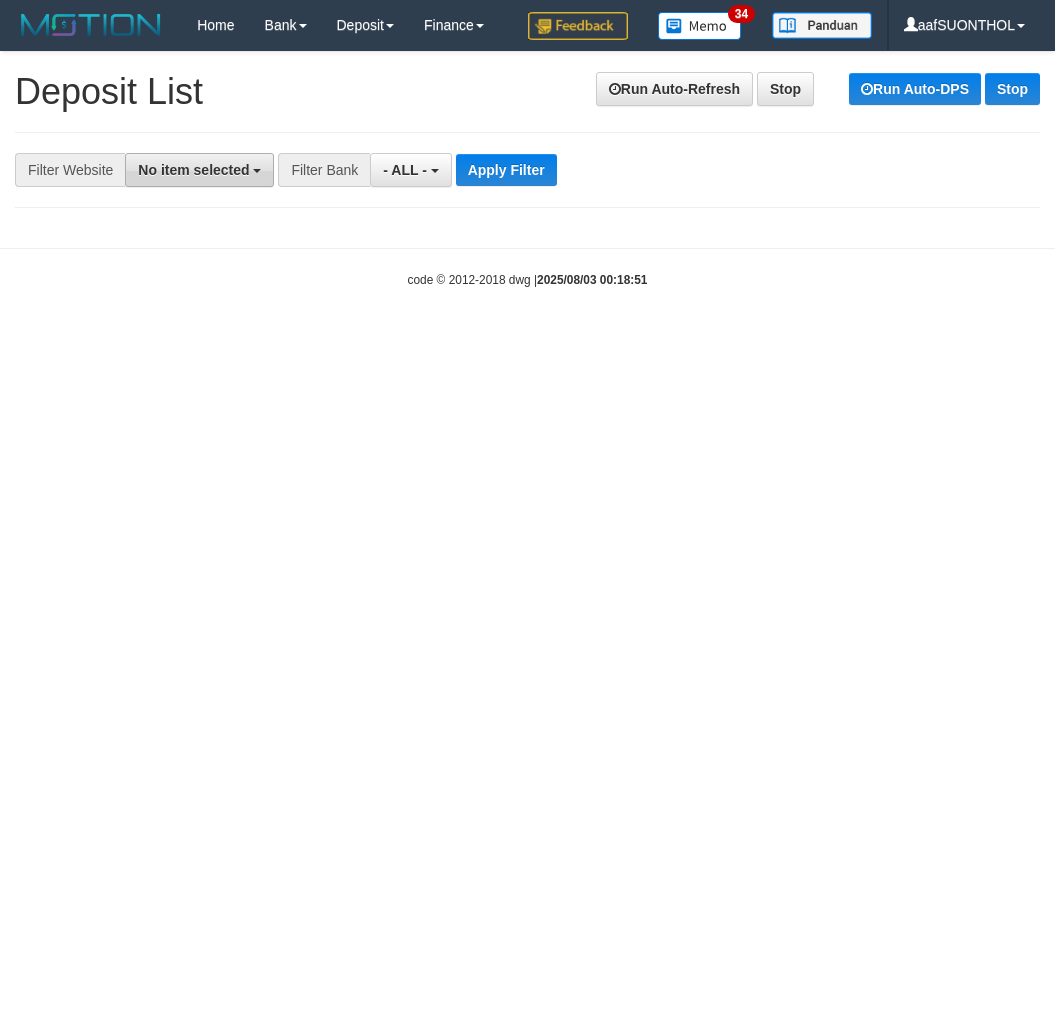 scroll, scrollTop: 0, scrollLeft: 0, axis: both 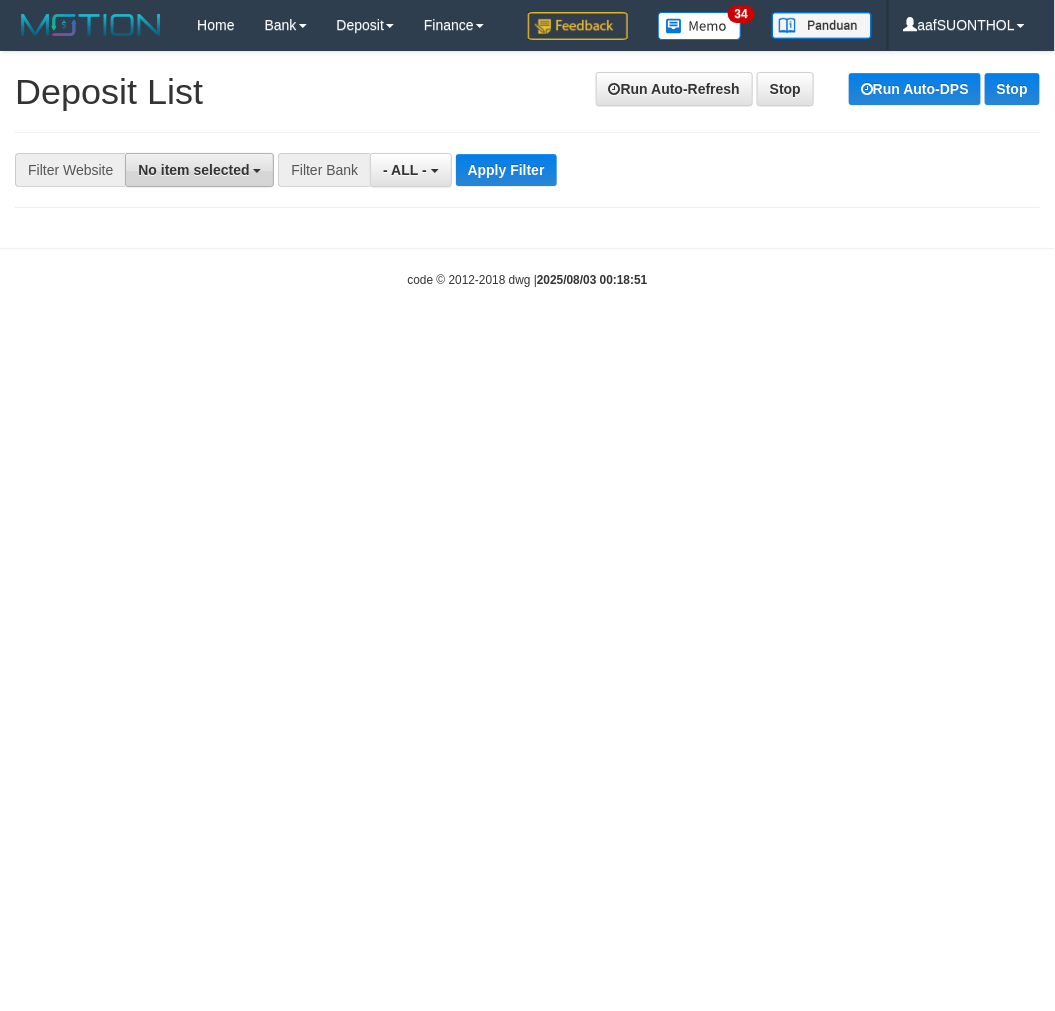 click on "No item selected" at bounding box center (193, 170) 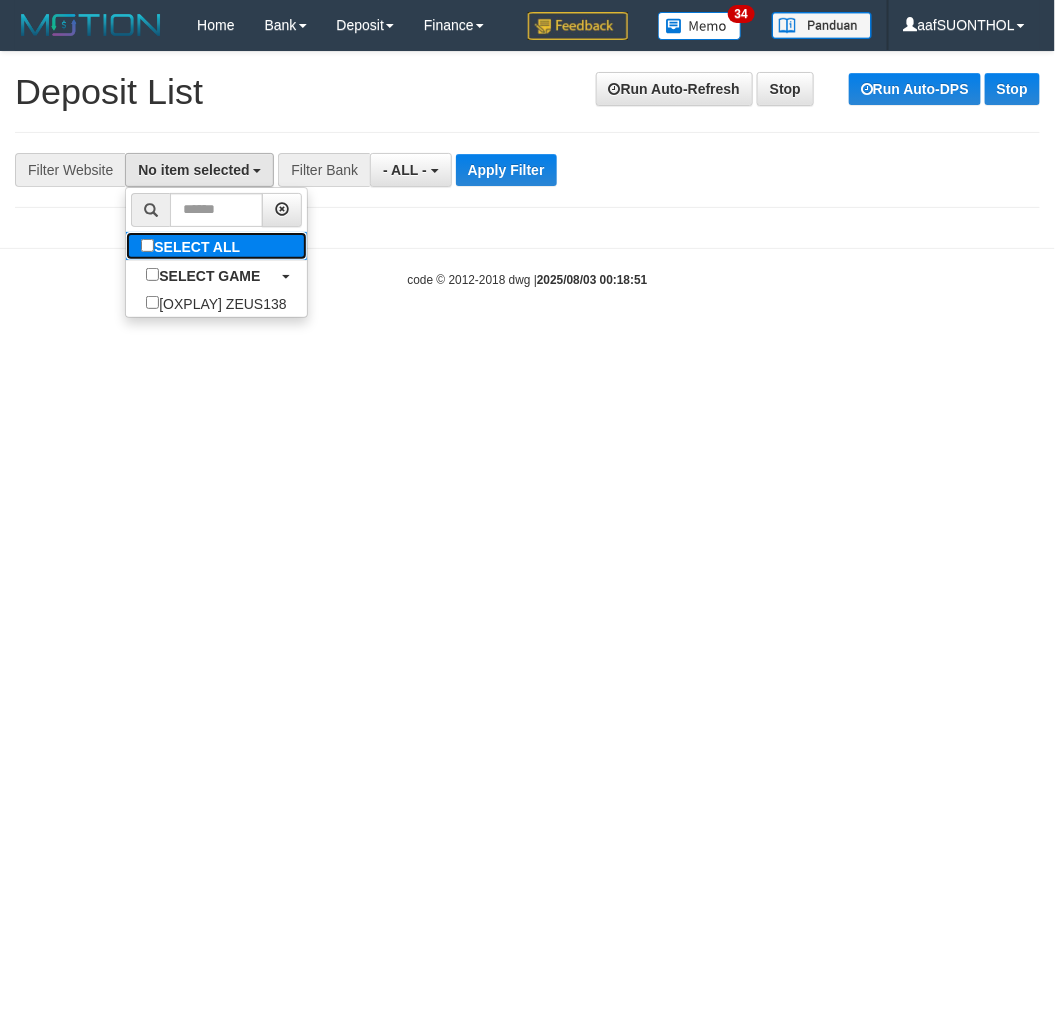 drag, startPoint x: 230, startPoint y: 246, endPoint x: 258, endPoint y: 253, distance: 28.86174 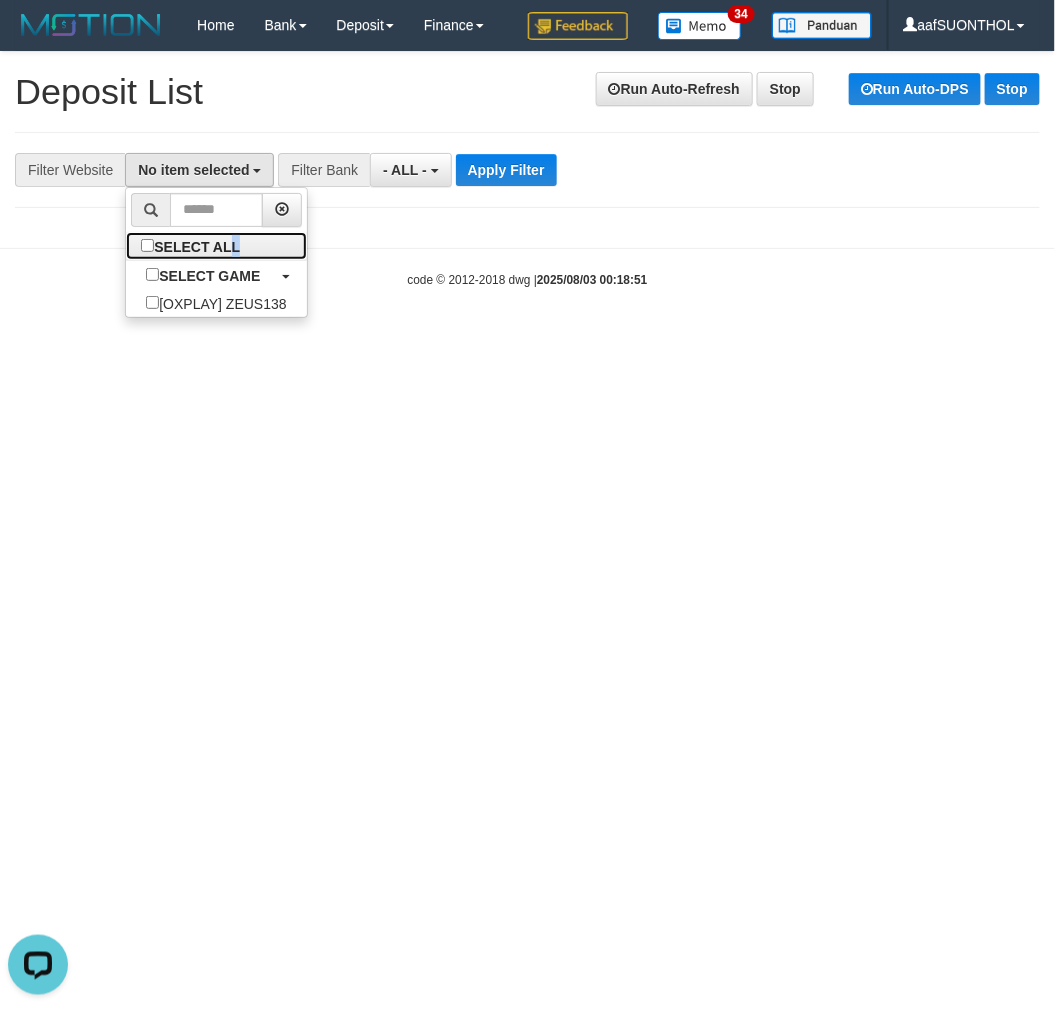 scroll, scrollTop: 0, scrollLeft: 0, axis: both 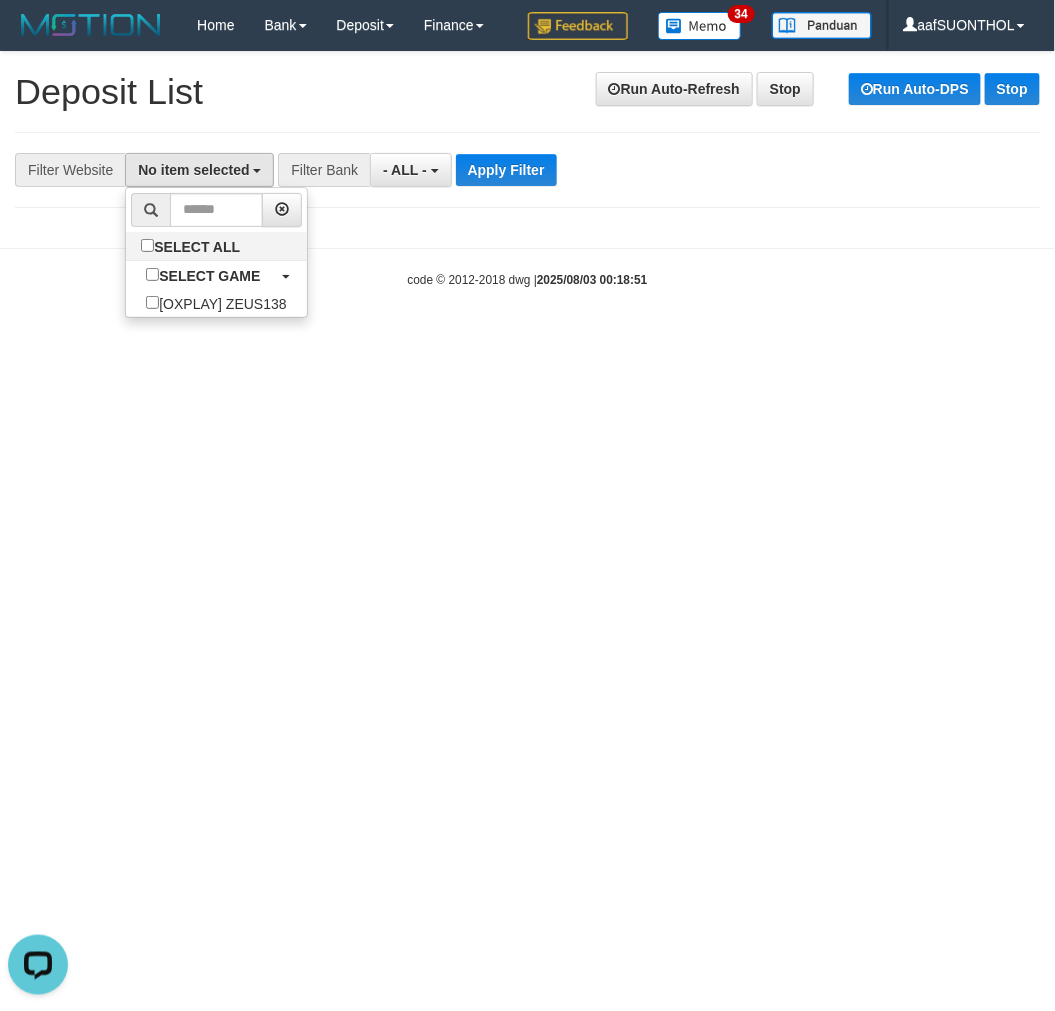 drag, startPoint x: 422, startPoint y: 247, endPoint x: 421, endPoint y: 206, distance: 41.01219 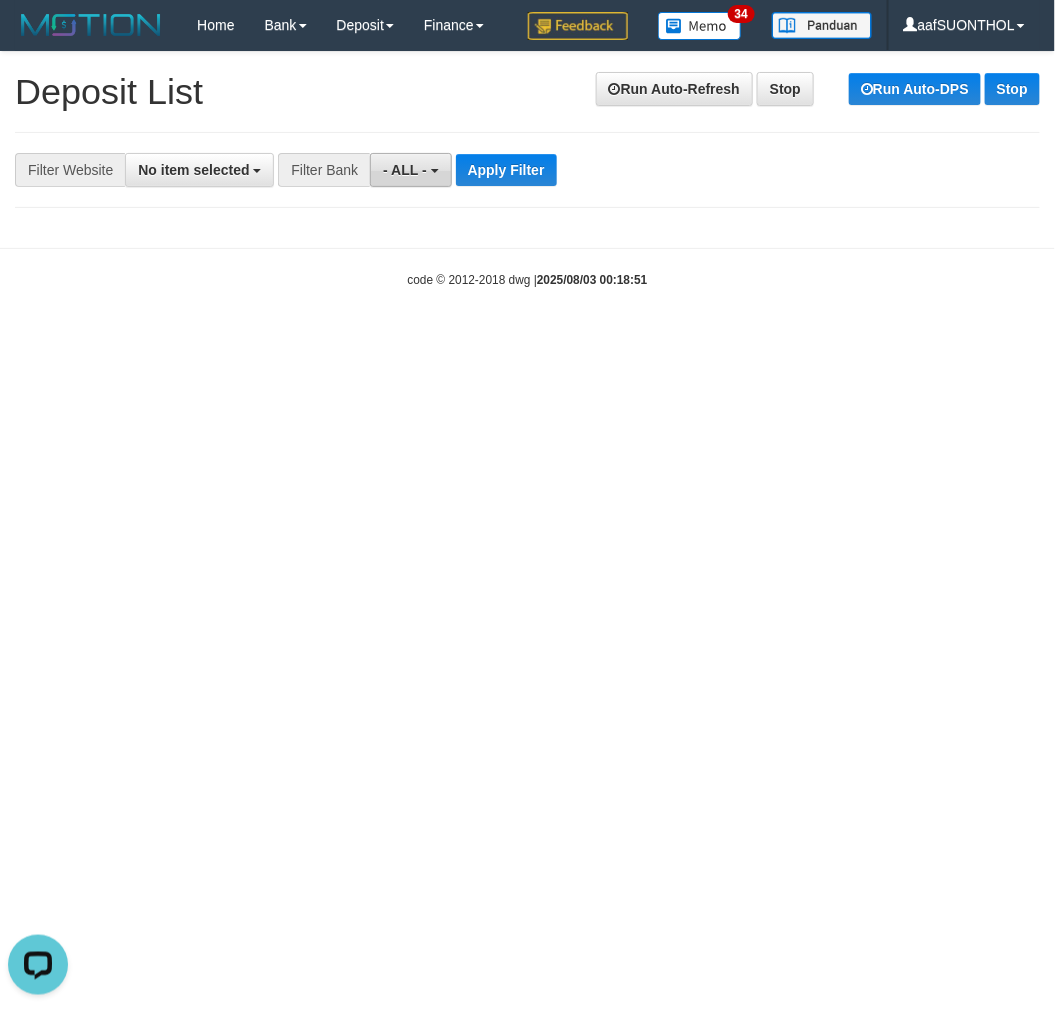 click on "- ALL -" at bounding box center [410, 170] 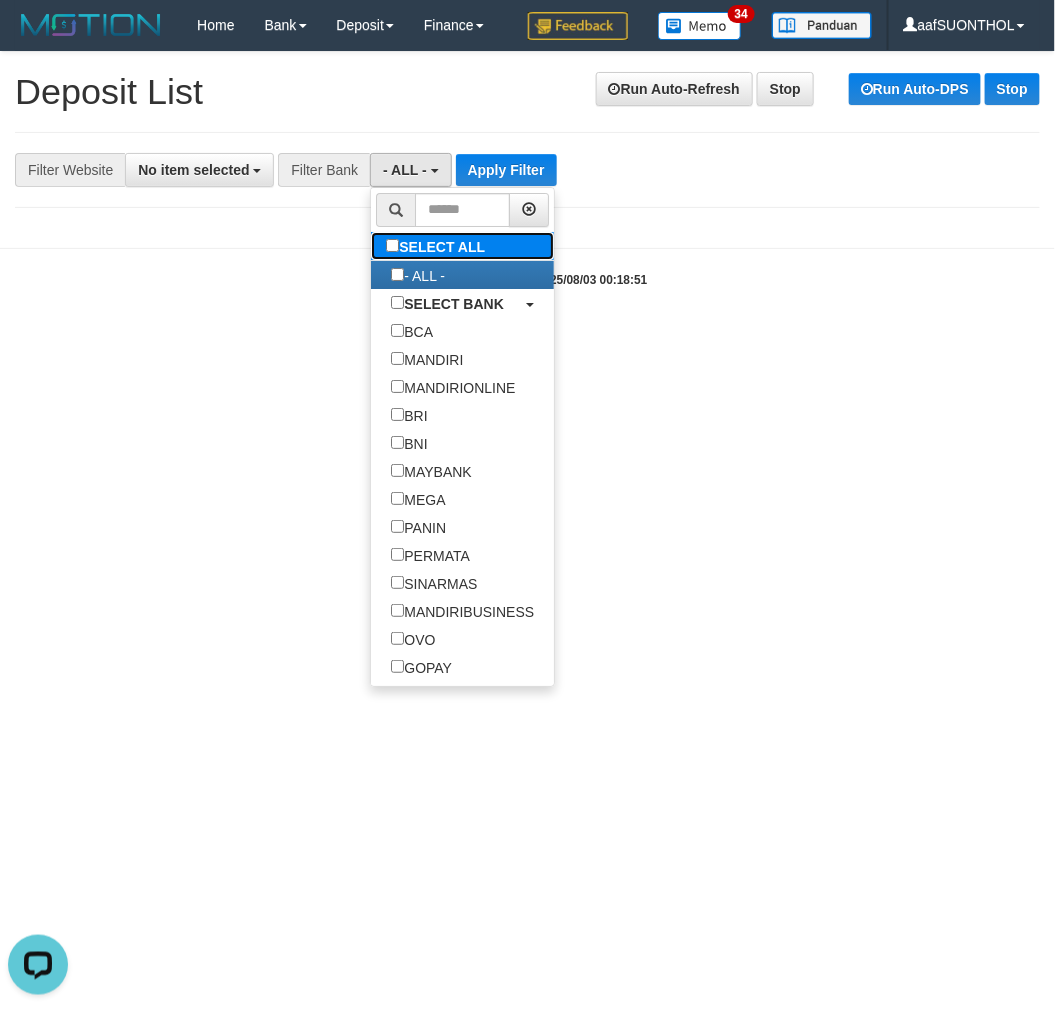 click on "SELECT ALL" at bounding box center (438, 246) 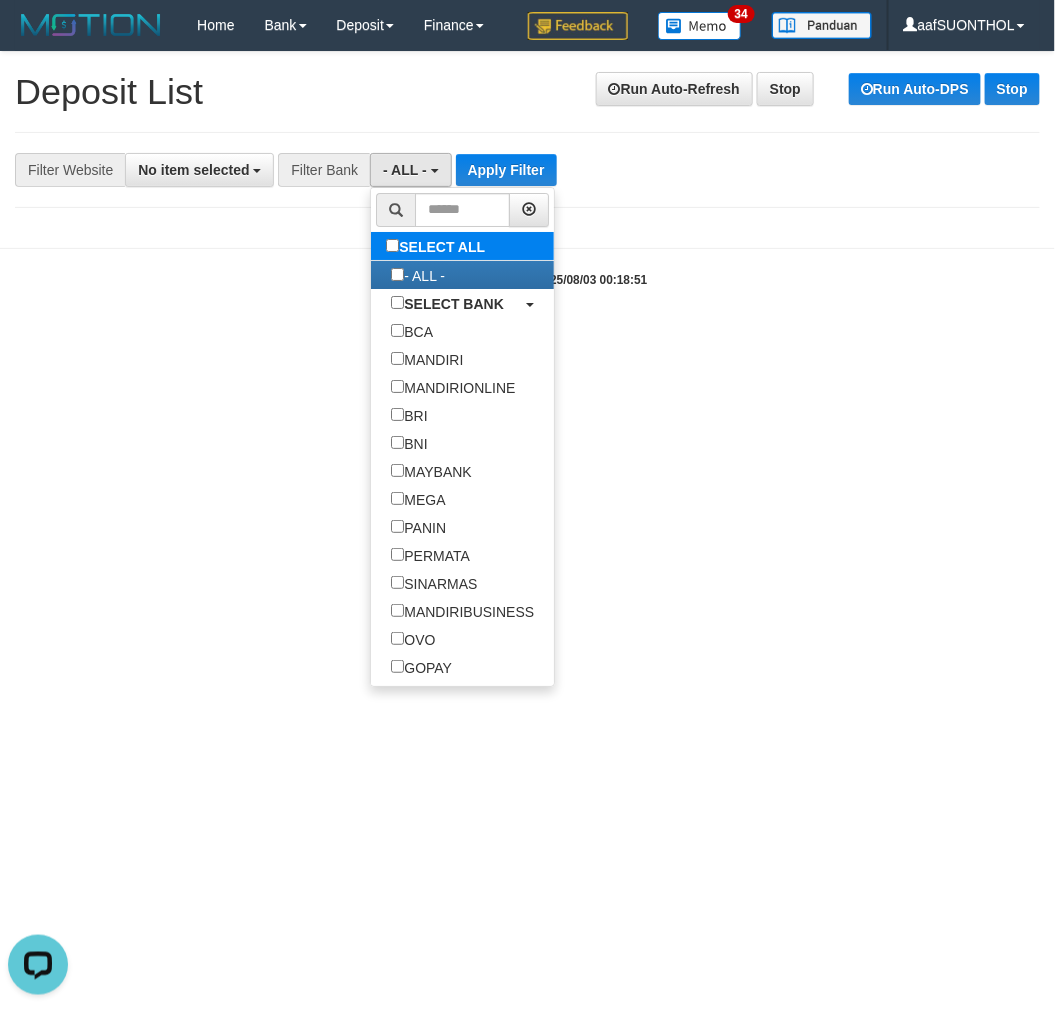 type 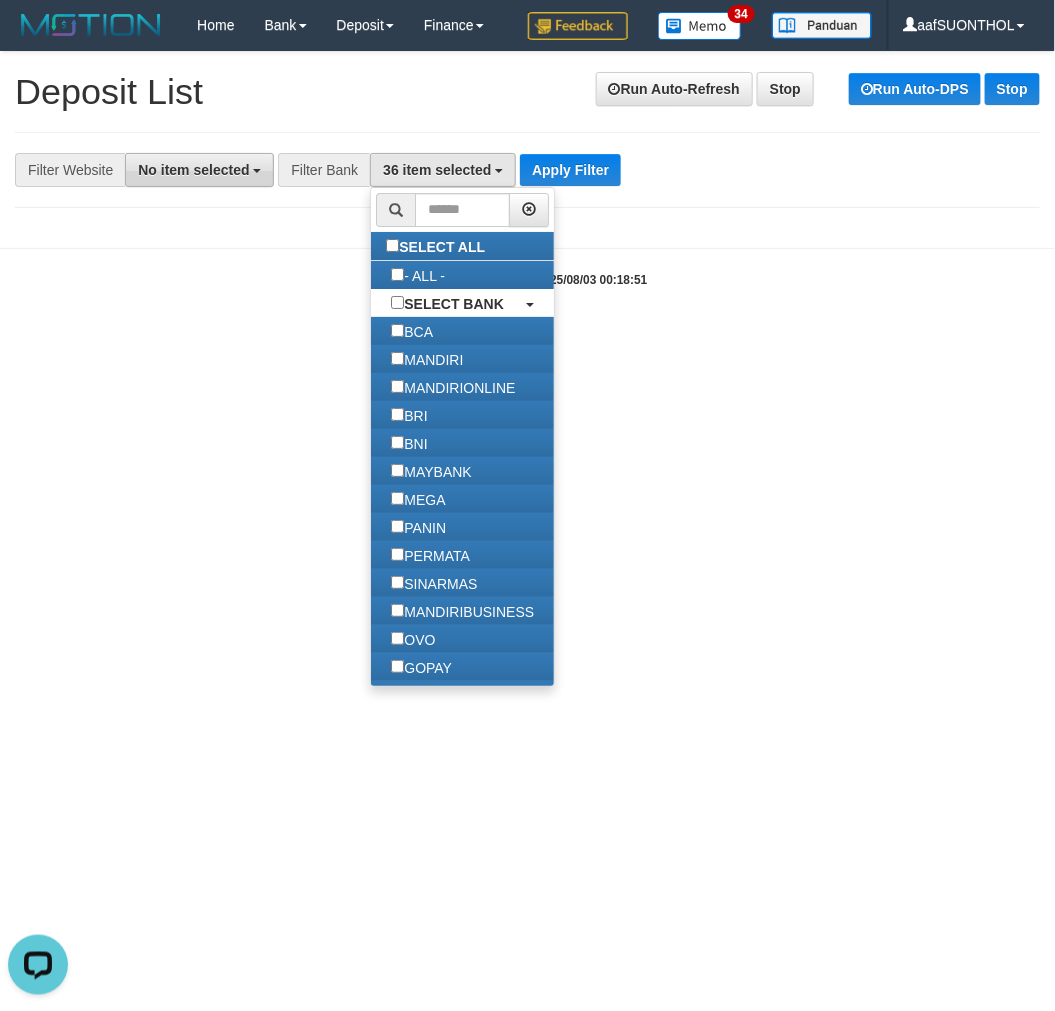 click on "No item selected" at bounding box center [199, 170] 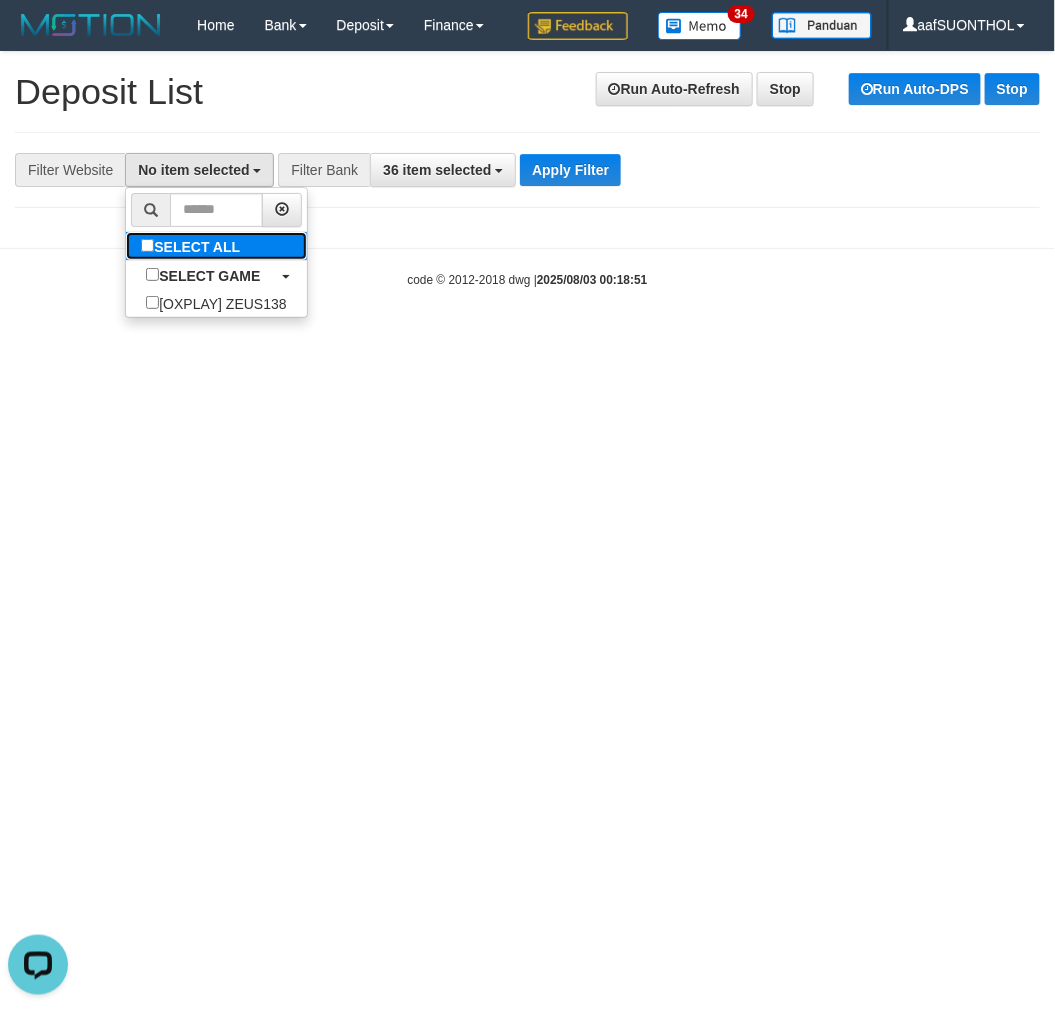 click on "SELECT ALL" at bounding box center [193, 246] 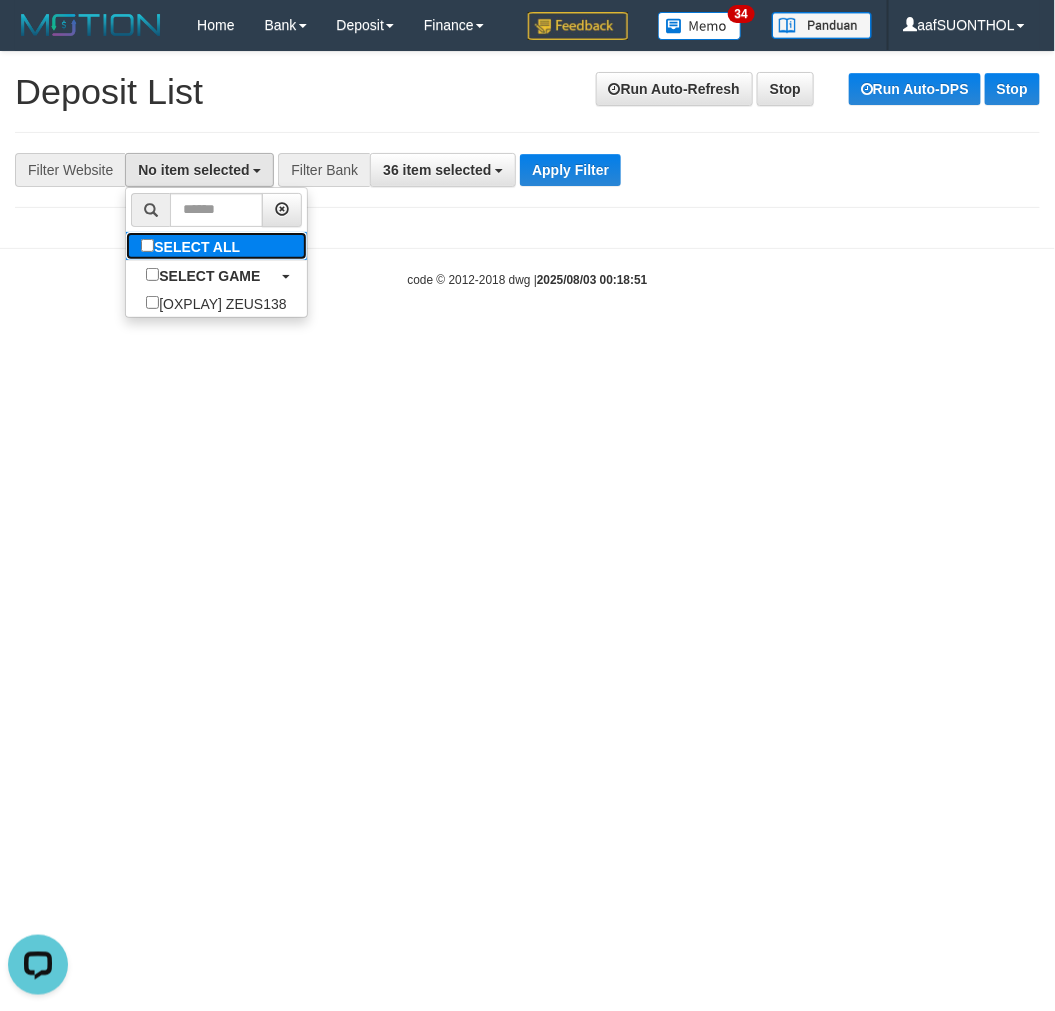 click on "SELECT ALL" at bounding box center [193, 246] 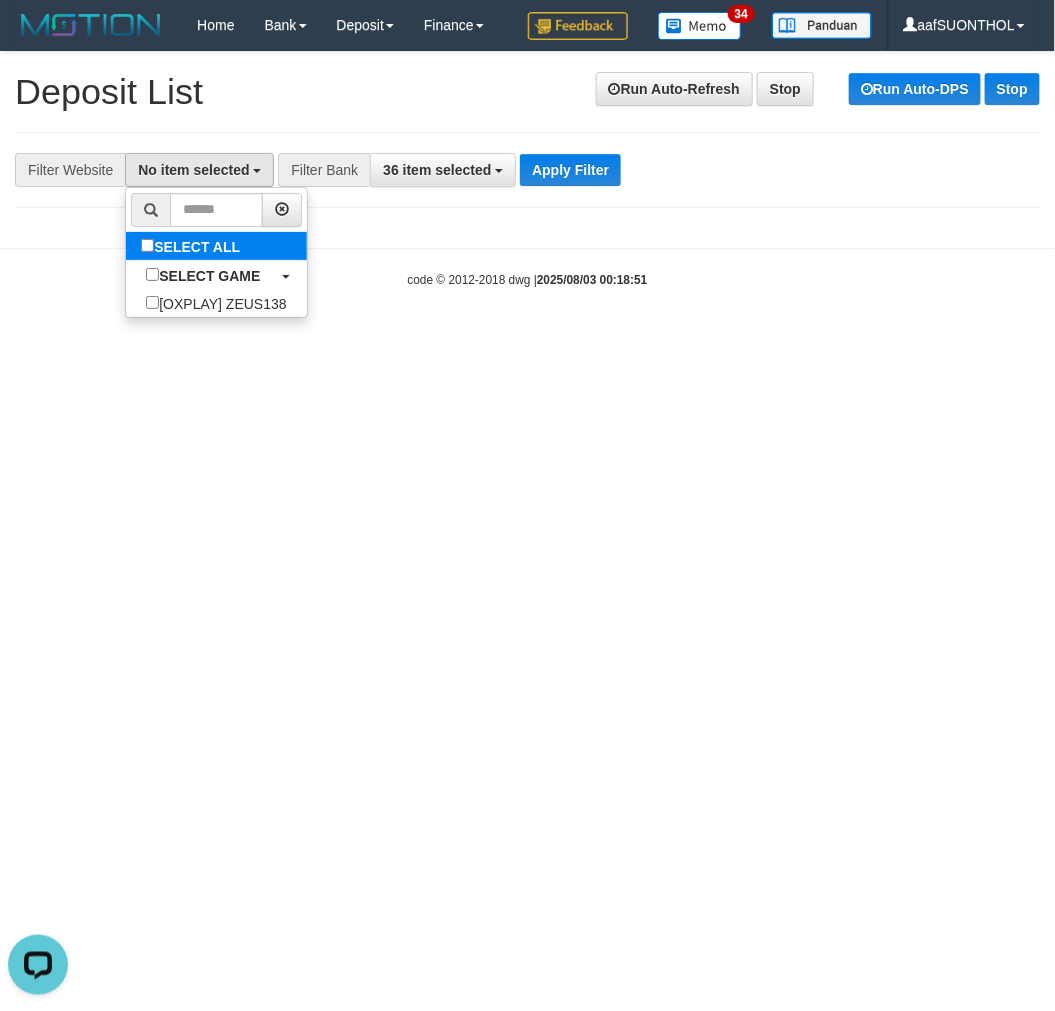 select on "***" 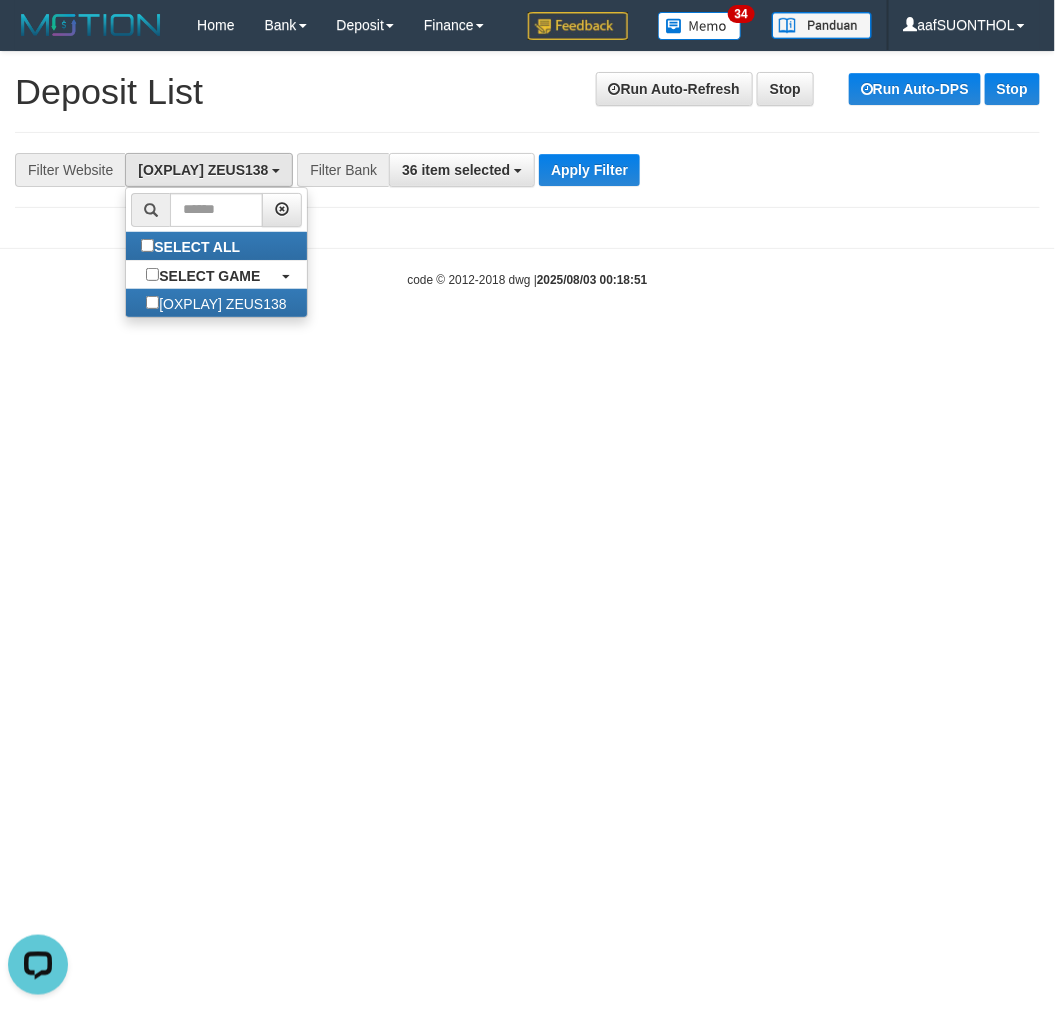 click on "Toggle navigation
Home
Bank
Account List
Load
By Website
Group
[OXPLAY]													ZEUS138
By Load Group (DPS)" at bounding box center (527, 169) 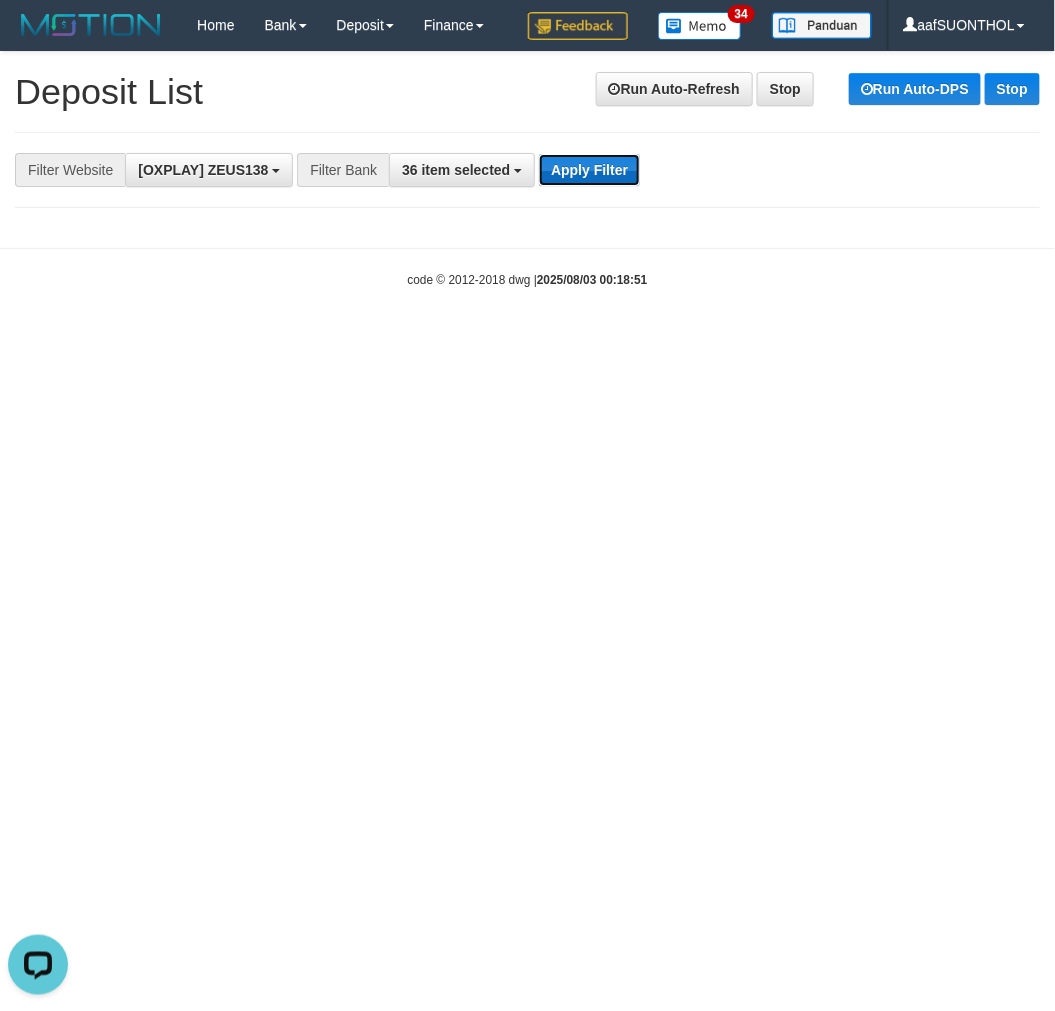 click on "Apply Filter" at bounding box center [589, 170] 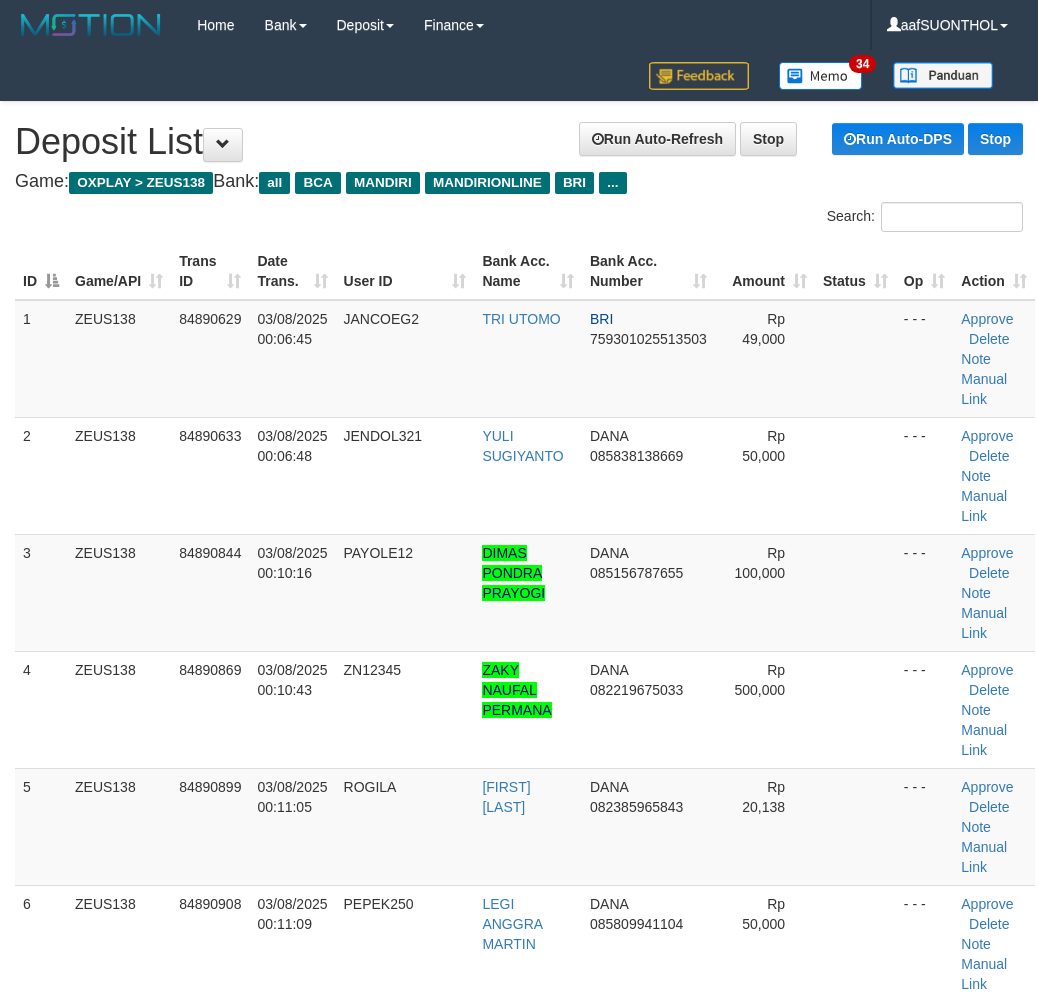 scroll, scrollTop: 0, scrollLeft: 0, axis: both 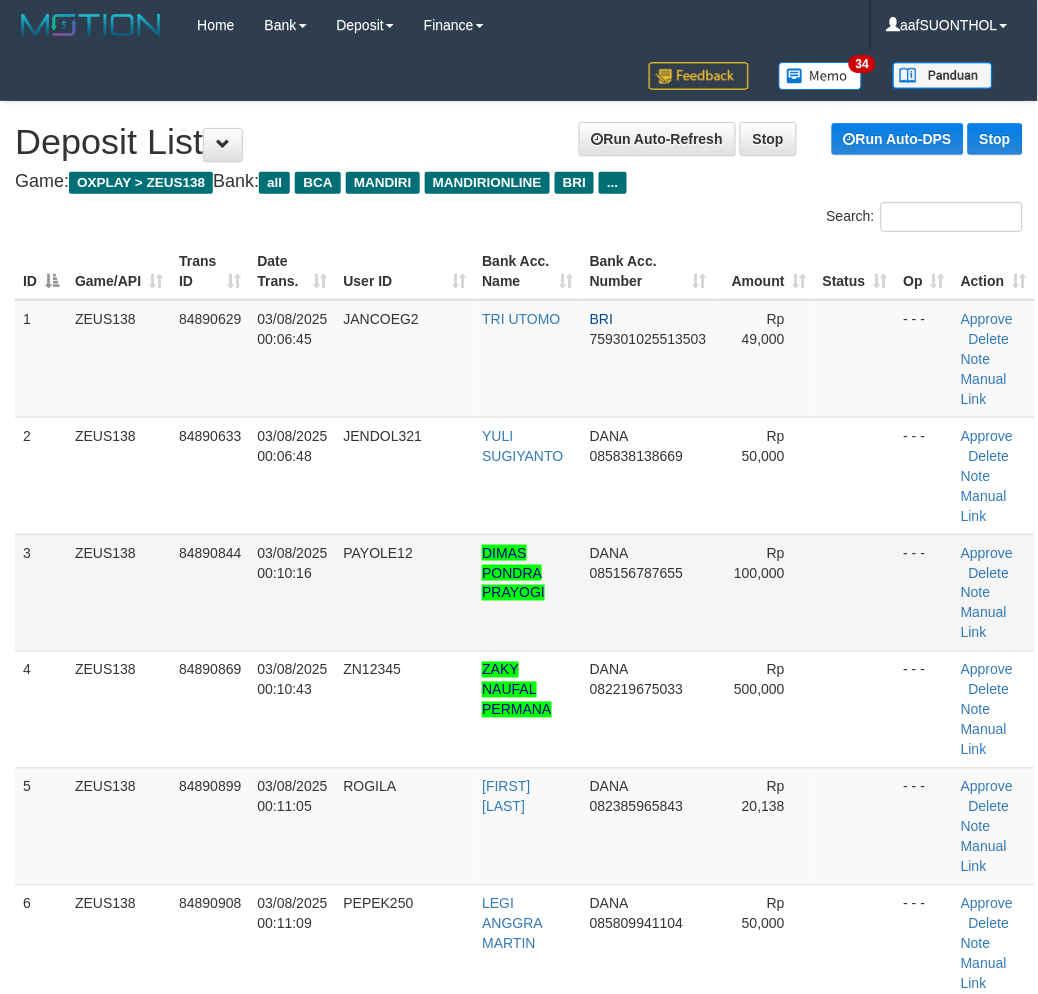 click at bounding box center (855, 592) 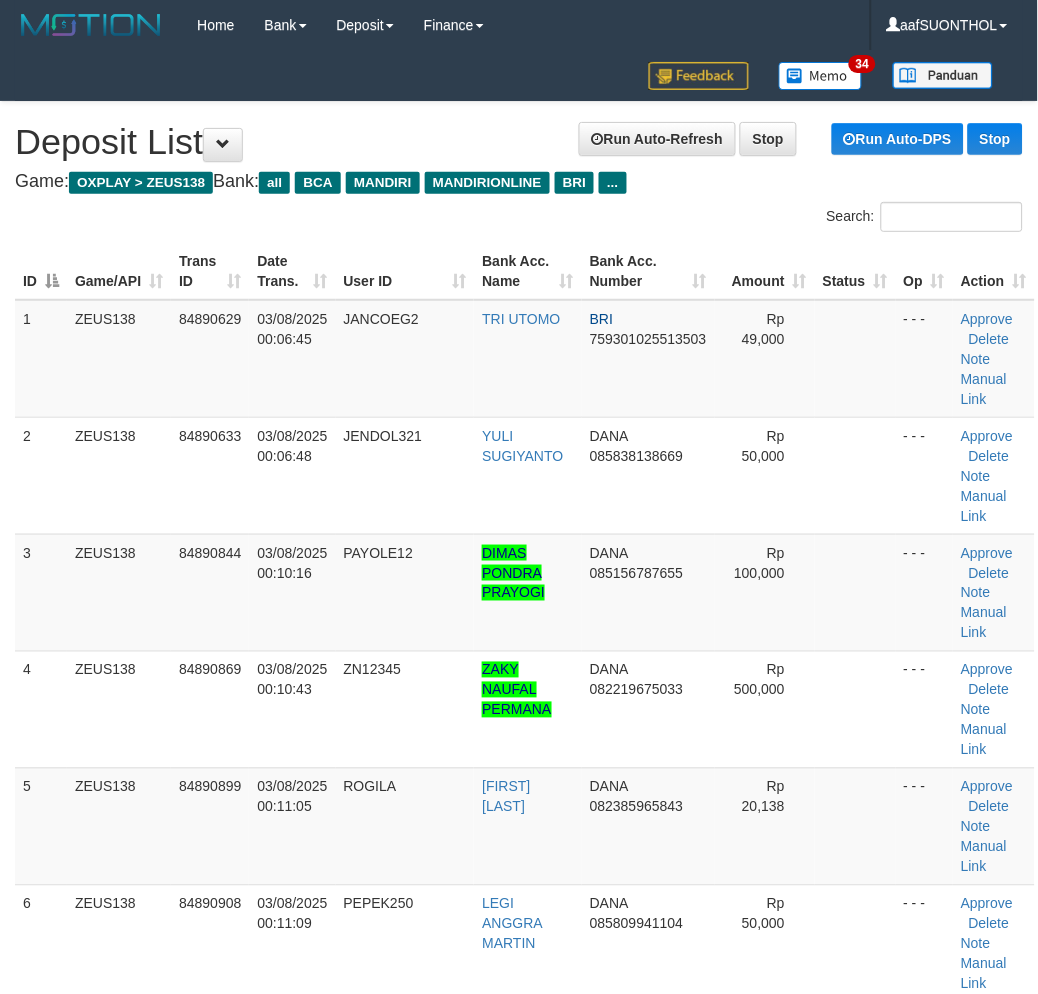 drag, startPoint x: 834, startPoint y: 534, endPoint x: 1045, endPoint y: 593, distance: 219.09358 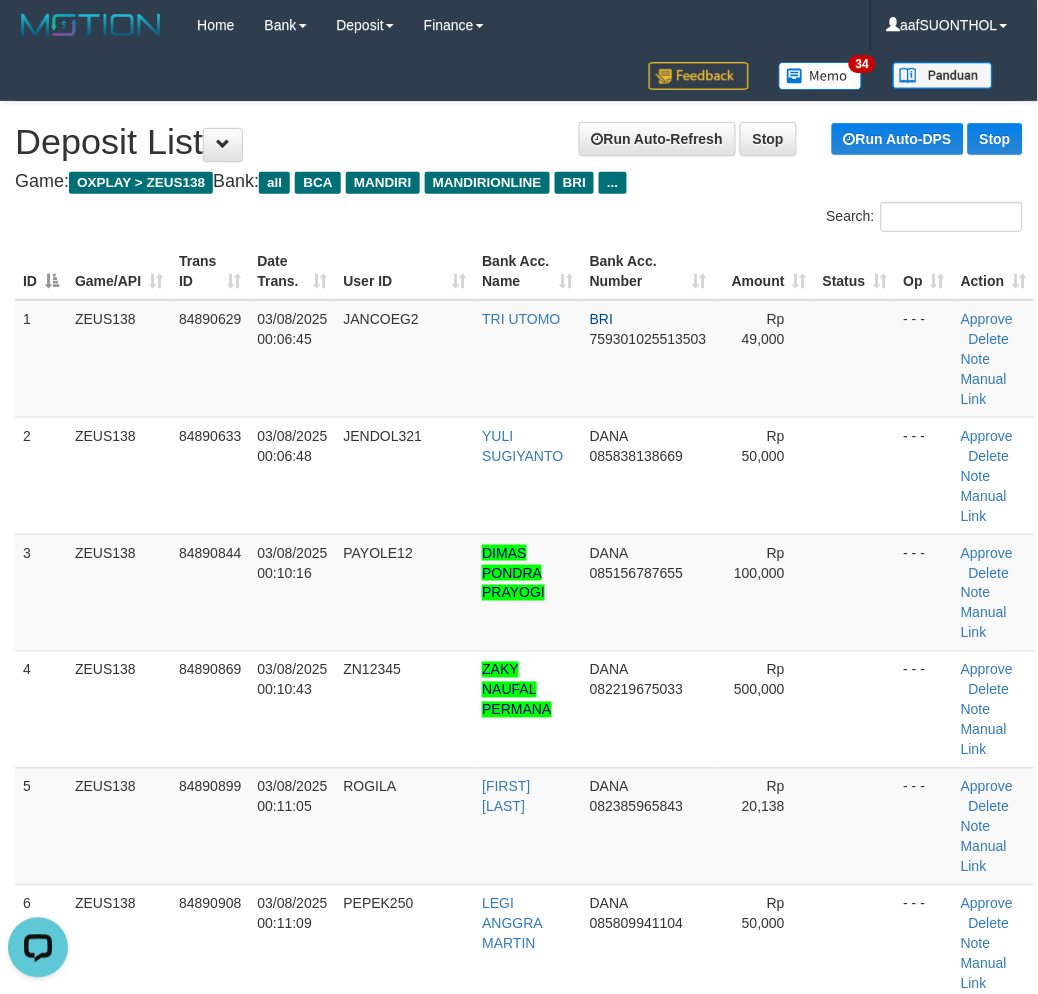 scroll, scrollTop: 0, scrollLeft: 0, axis: both 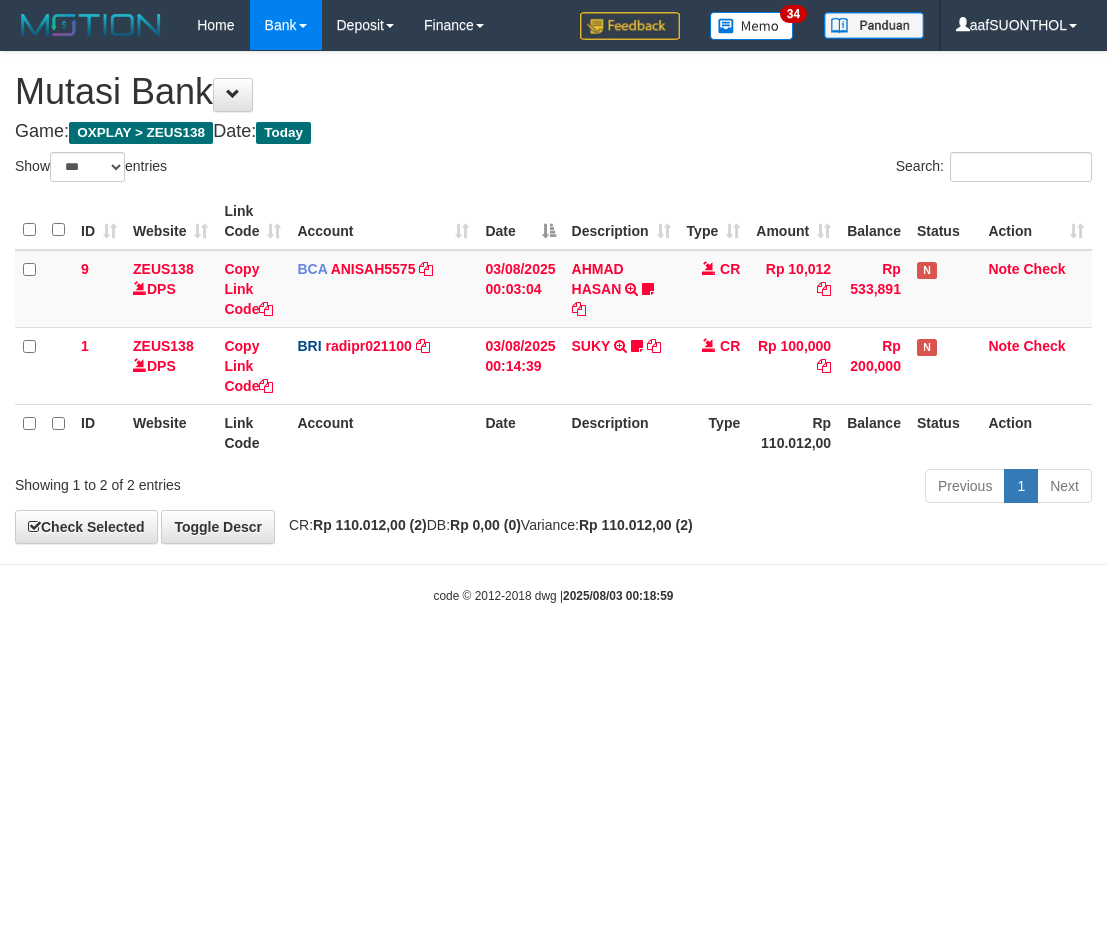 select on "***" 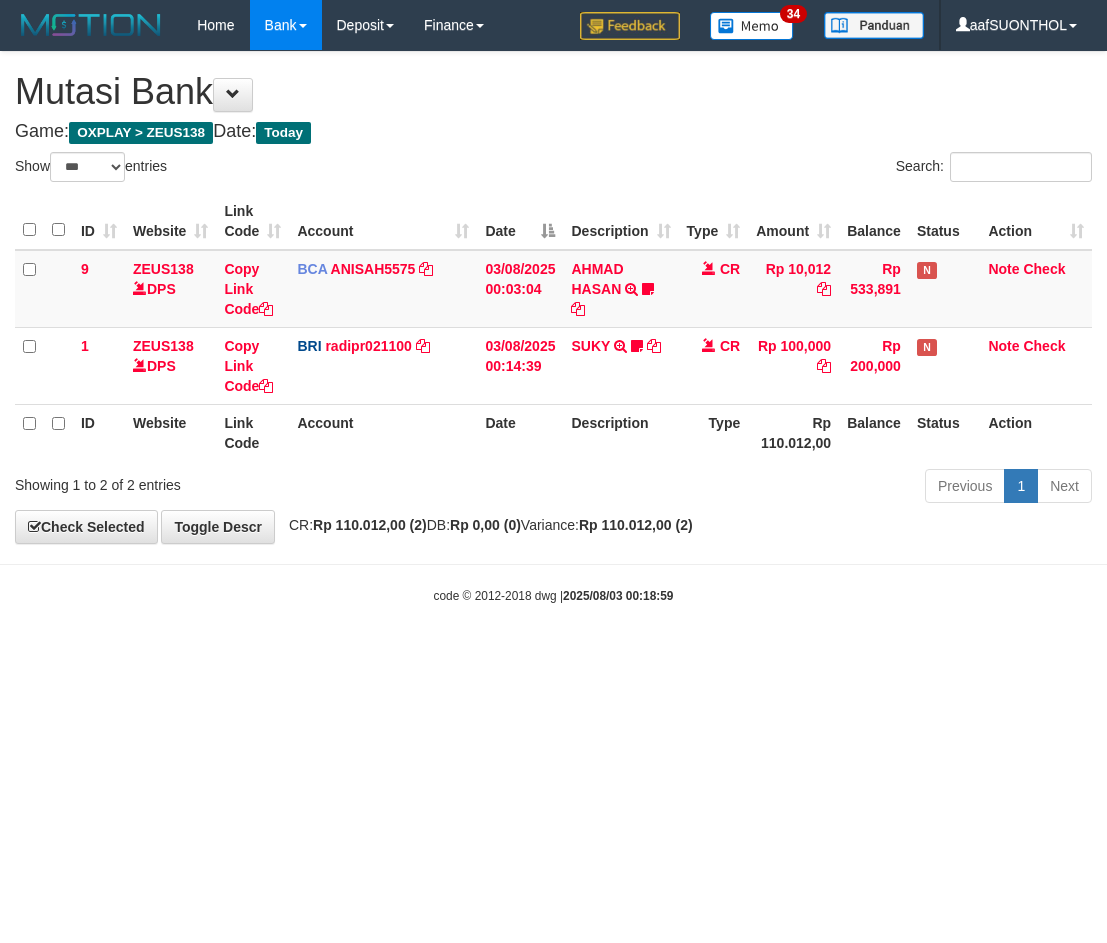 scroll, scrollTop: 0, scrollLeft: 0, axis: both 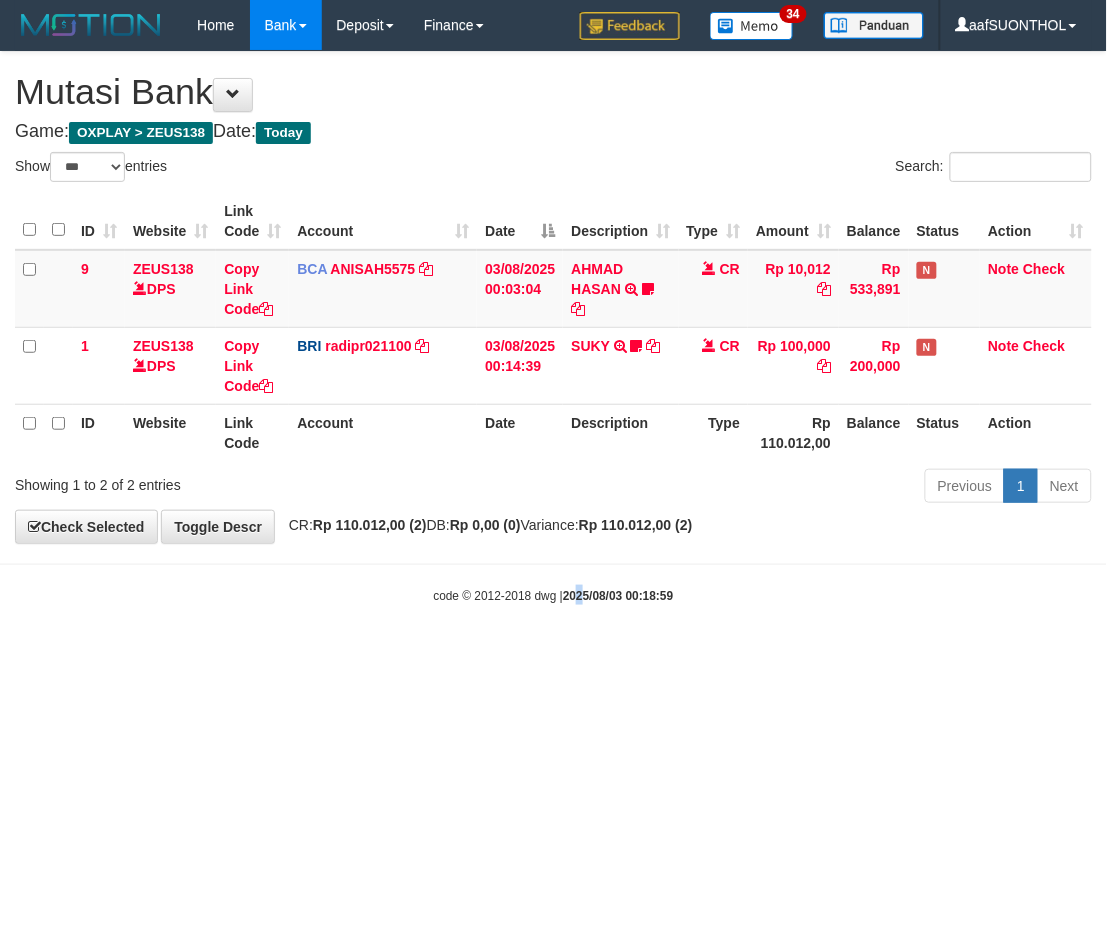 drag, startPoint x: 586, startPoint y: 717, endPoint x: 555, endPoint y: 712, distance: 31.400637 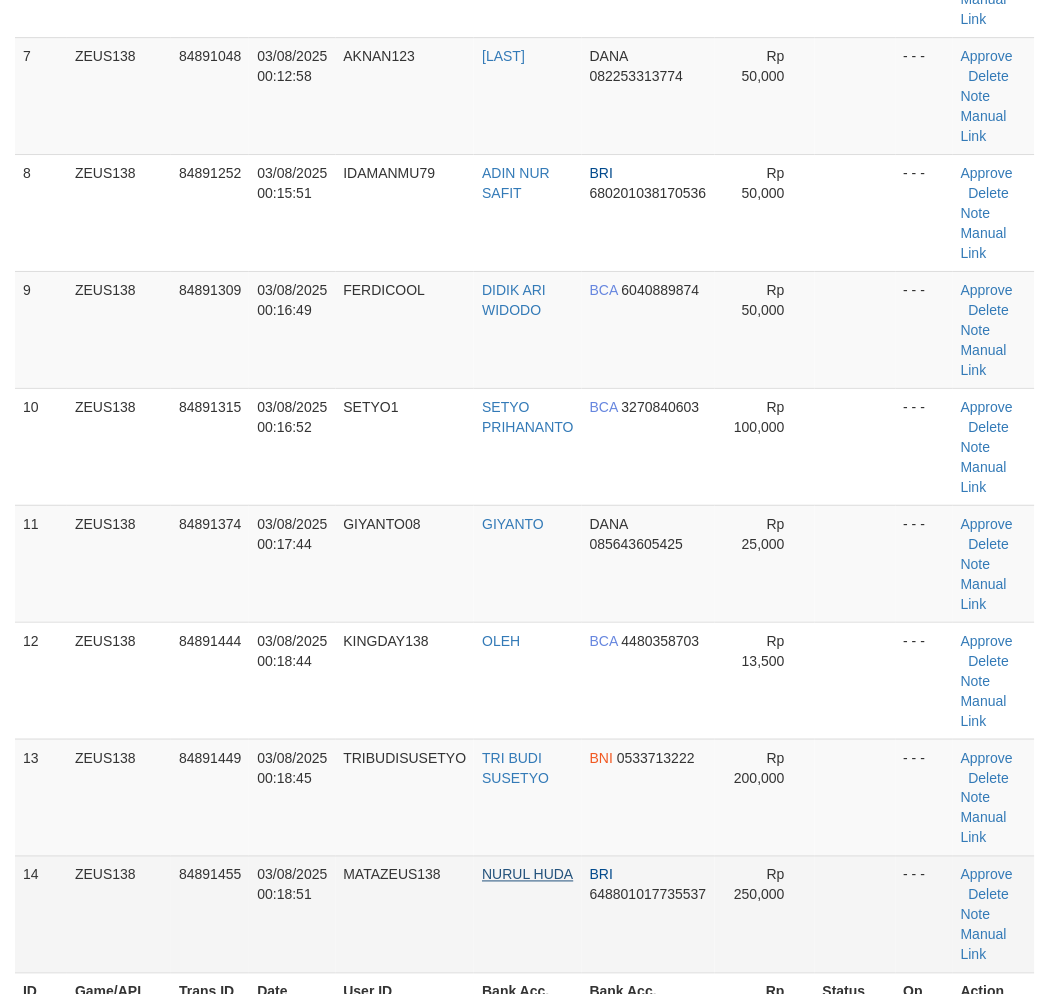 scroll, scrollTop: 1222, scrollLeft: 0, axis: vertical 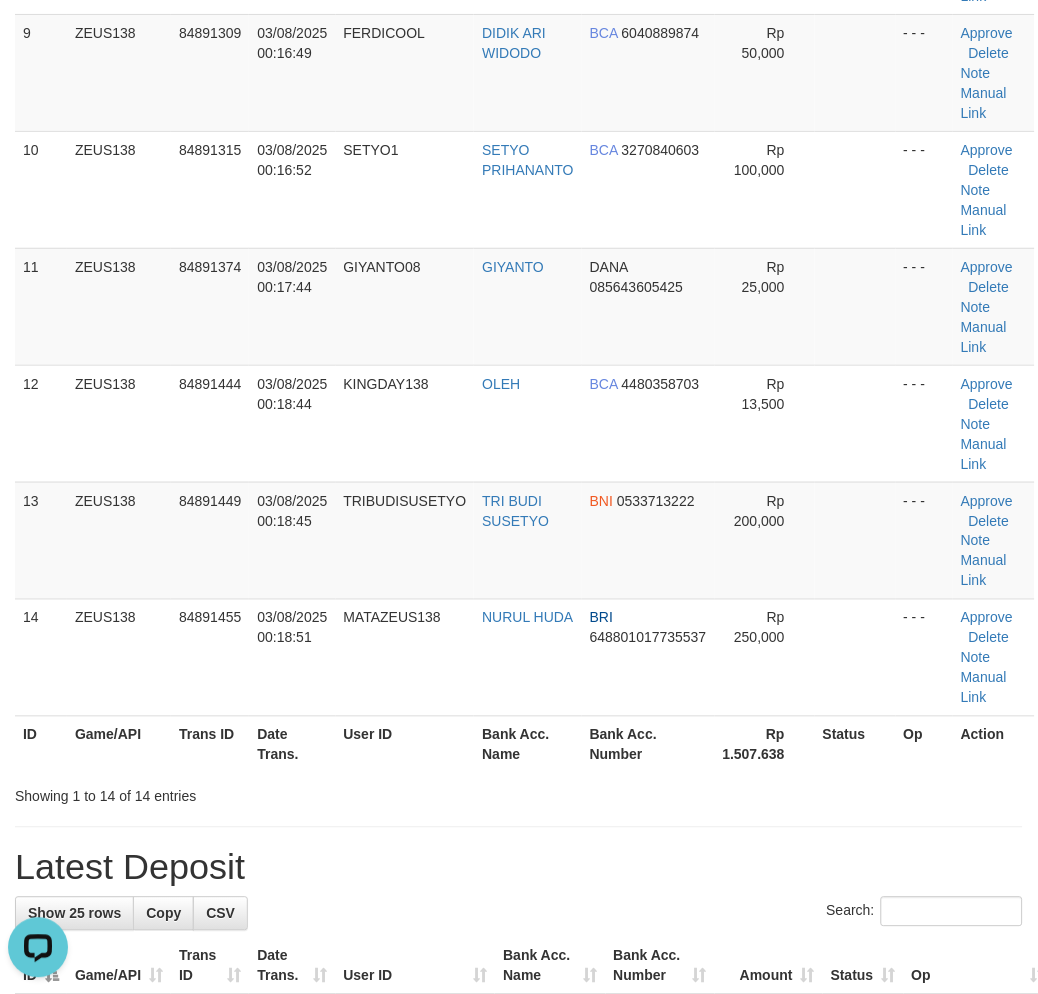 drag, startPoint x: 435, startPoint y: 886, endPoint x: 421, endPoint y: 876, distance: 17.20465 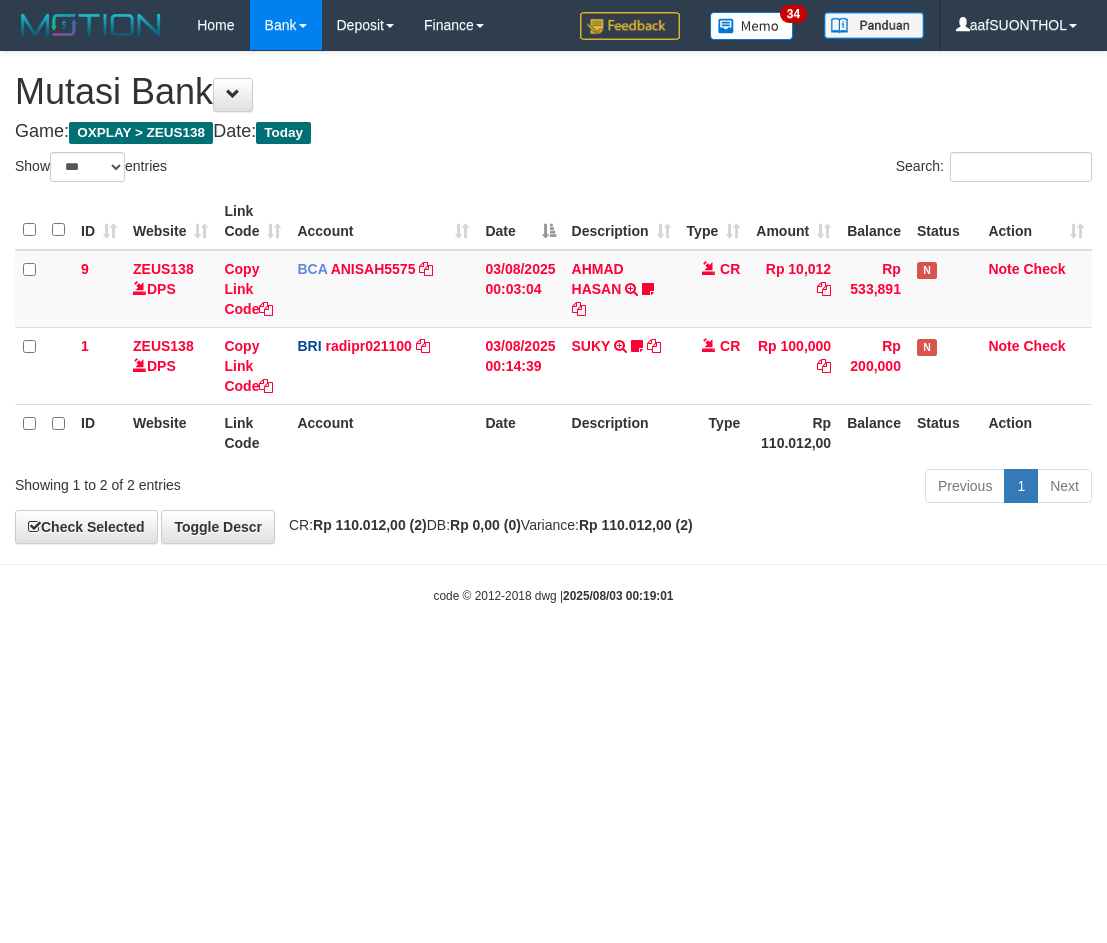 select on "***" 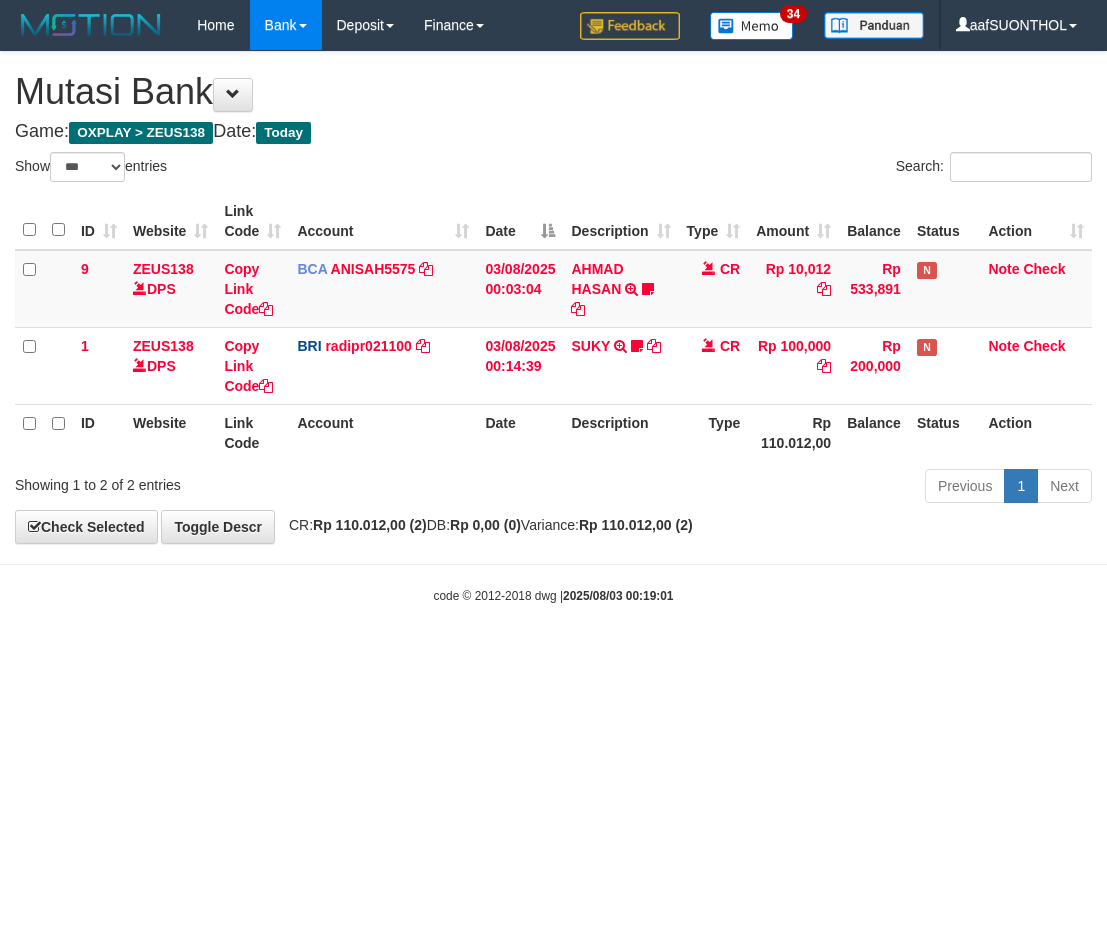 scroll, scrollTop: 0, scrollLeft: 0, axis: both 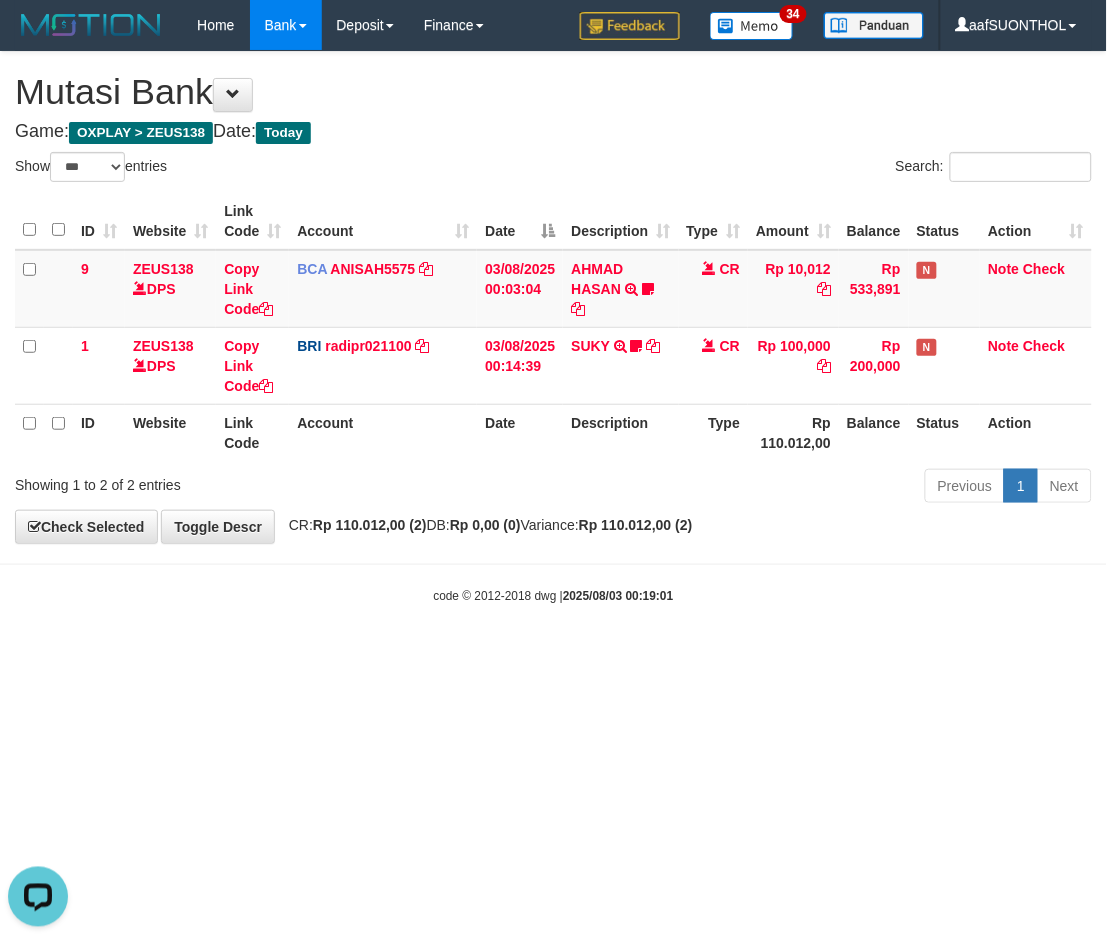click on "Toggle navigation
Home
Bank
Account List
Load
By Website
Group
[OXPLAY]													ZEUS138
By Load Group (DPS)
Sync" at bounding box center [553, 327] 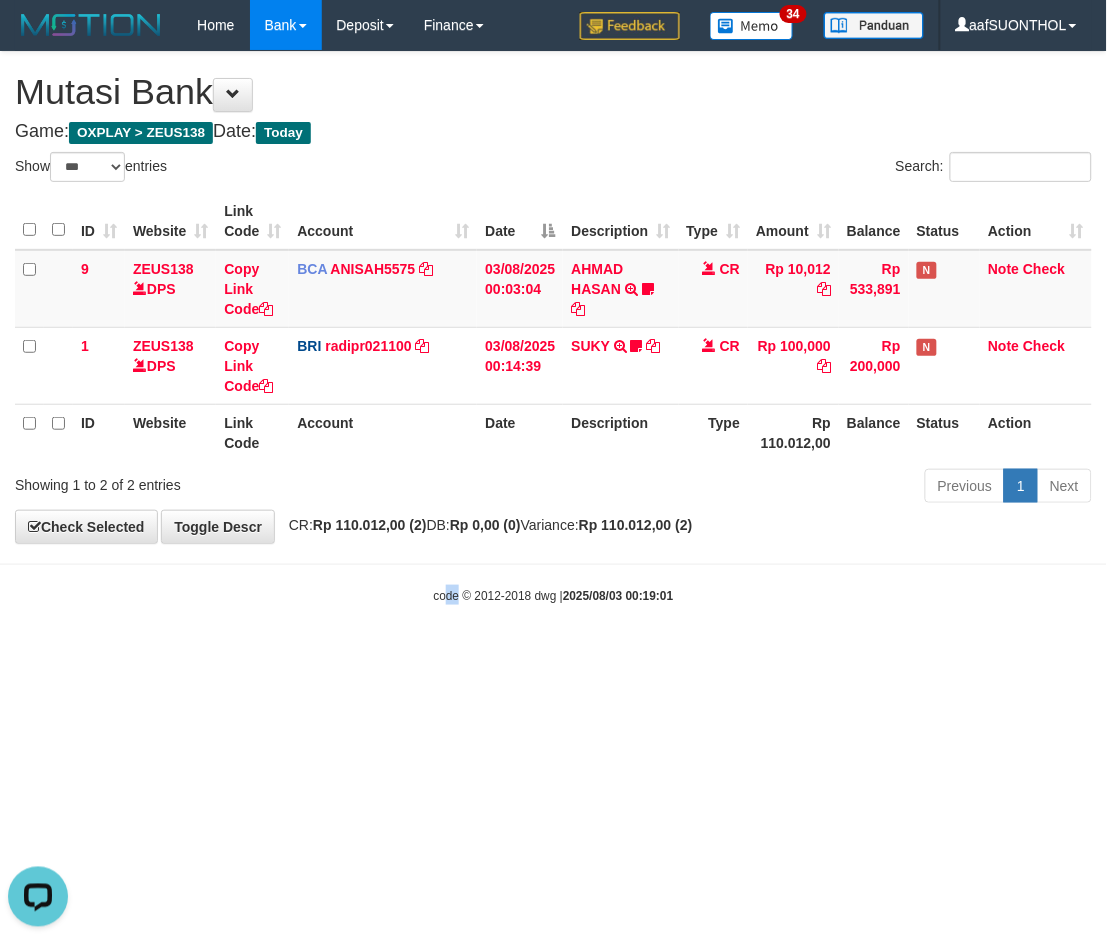drag, startPoint x: 453, startPoint y: 881, endPoint x: 443, endPoint y: 878, distance: 10.440307 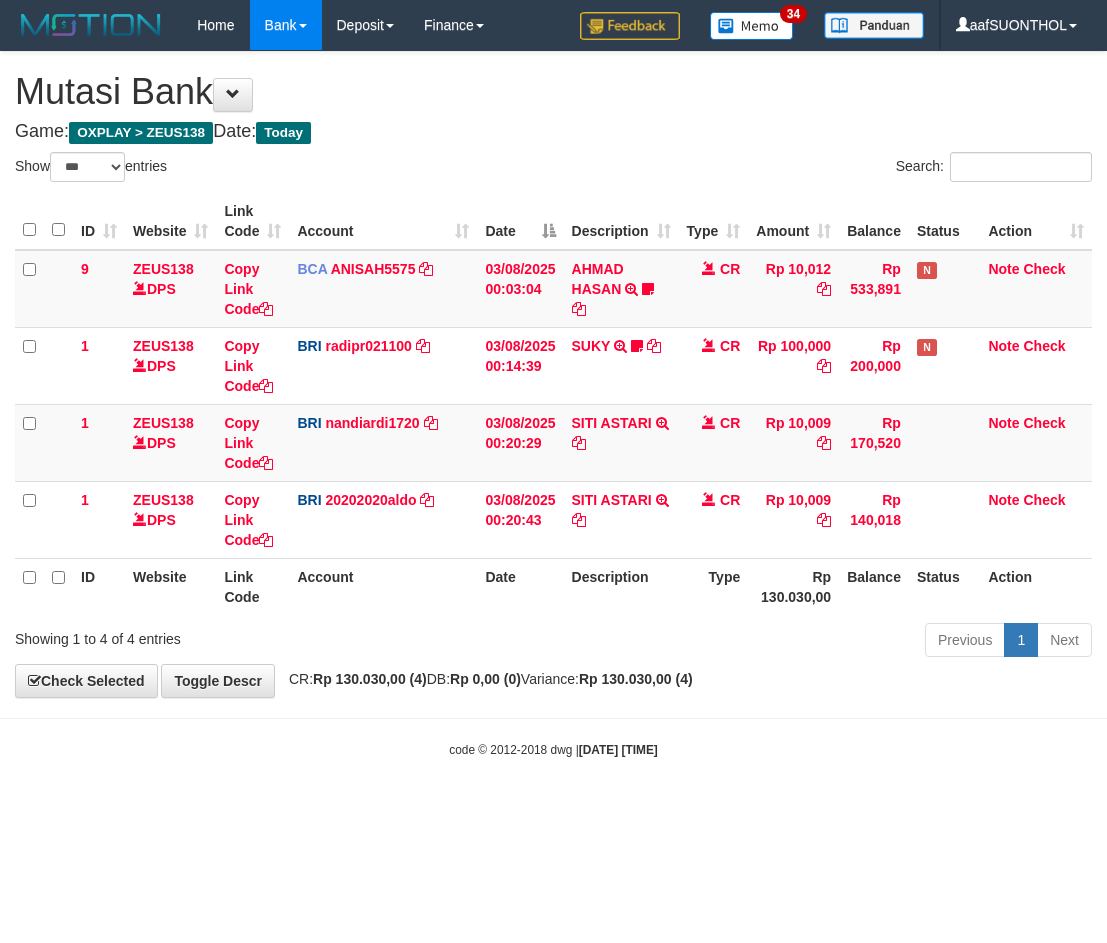 select on "***" 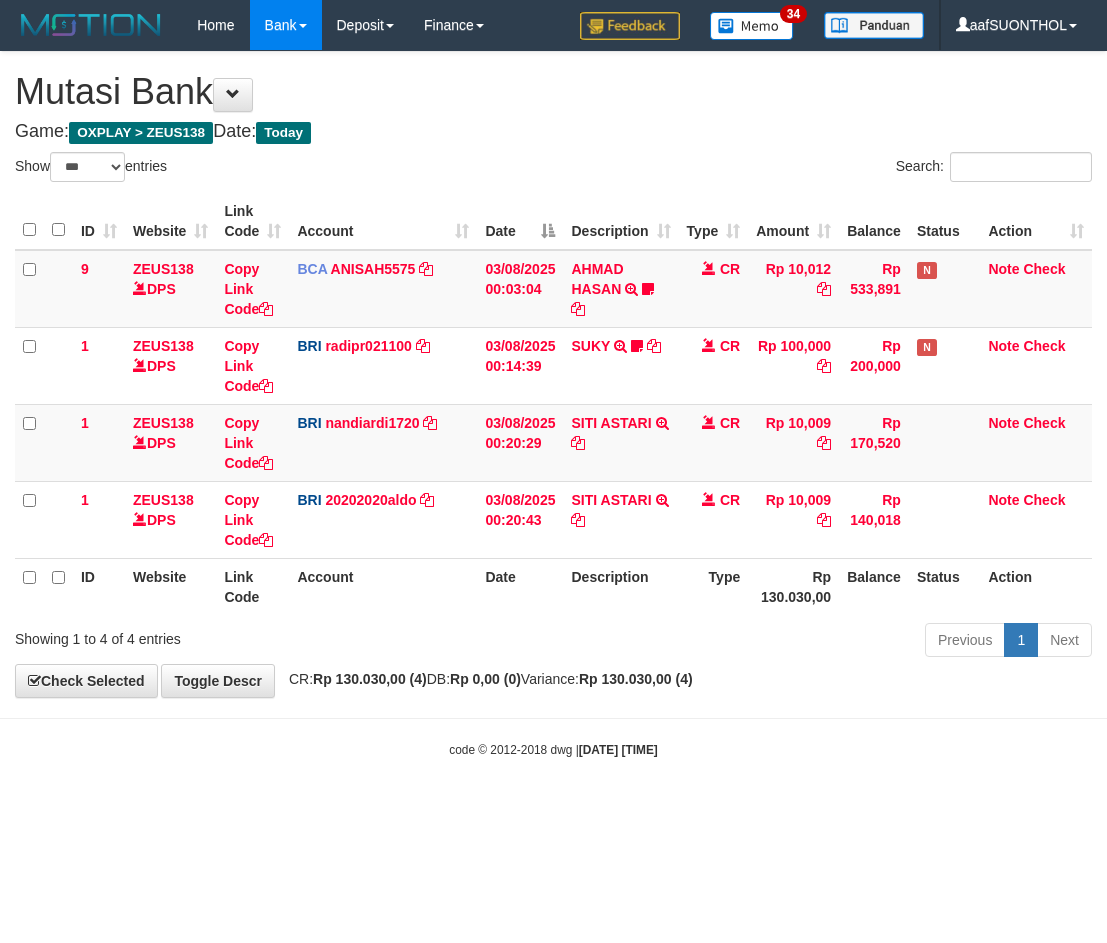 scroll, scrollTop: 0, scrollLeft: 0, axis: both 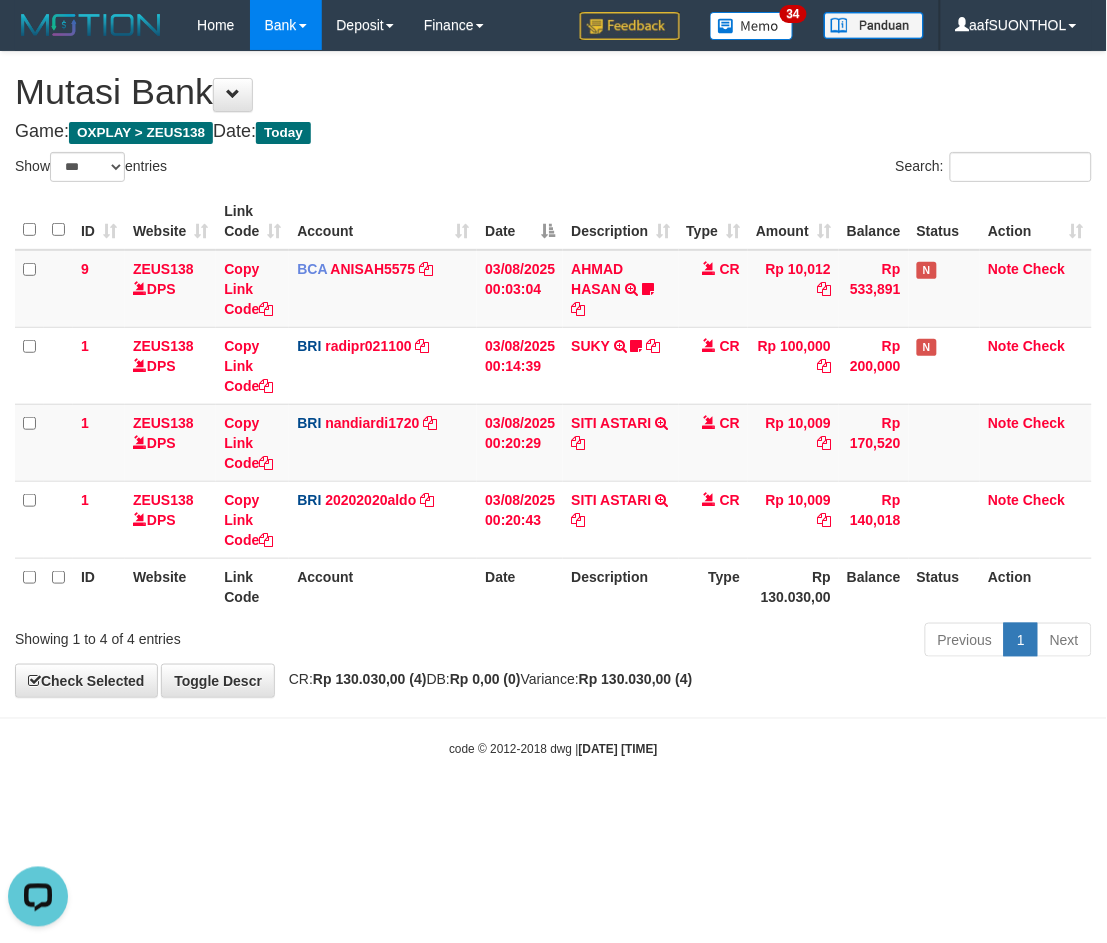 drag, startPoint x: 665, startPoint y: 787, endPoint x: 660, endPoint y: 774, distance: 13.928389 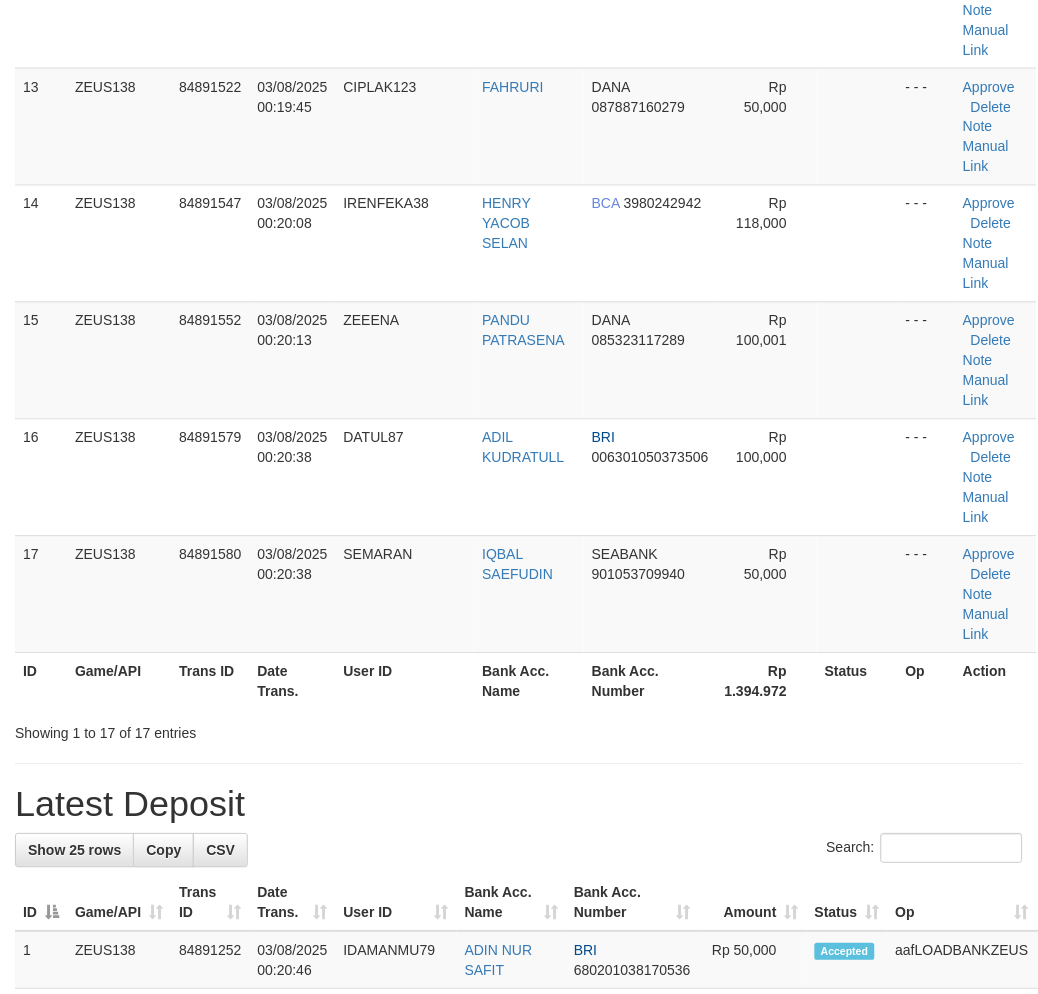 scroll, scrollTop: 1222, scrollLeft: 0, axis: vertical 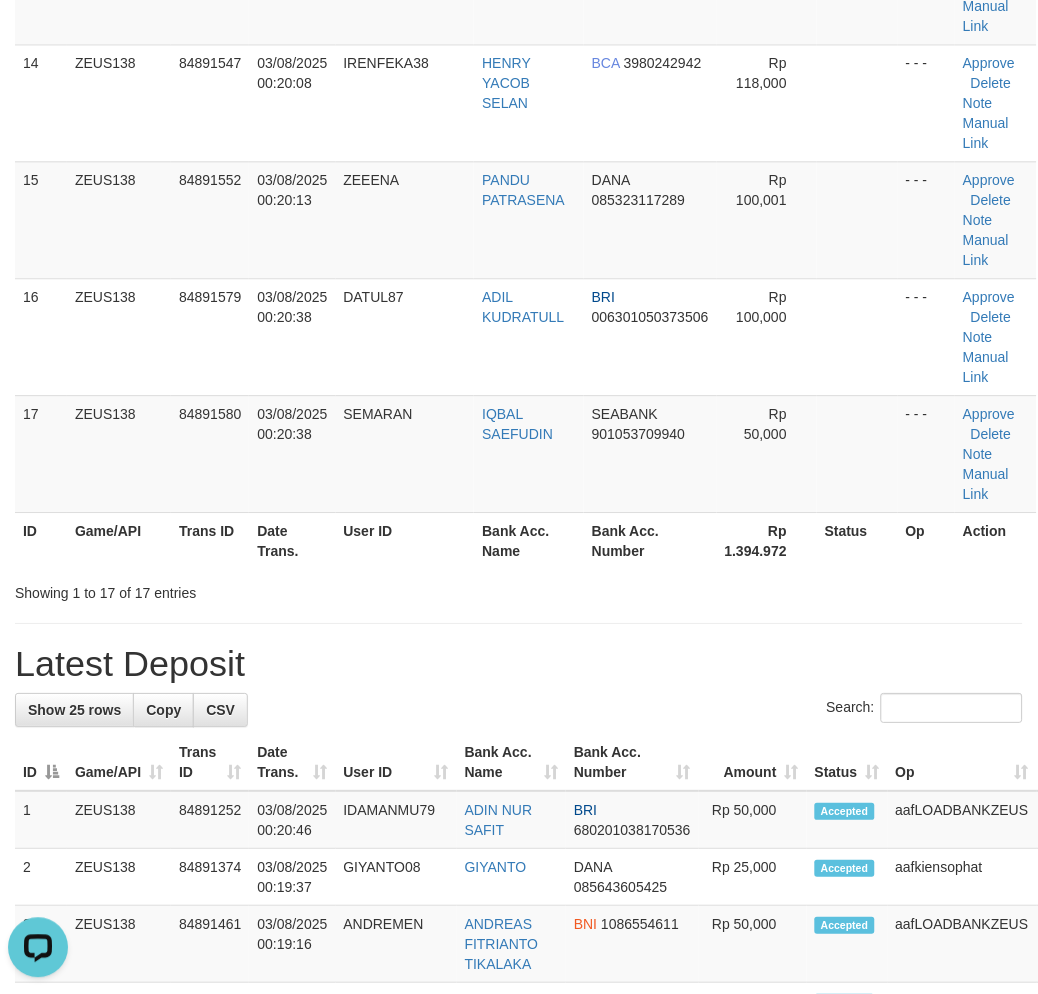 click on "**********" at bounding box center (519, 377) 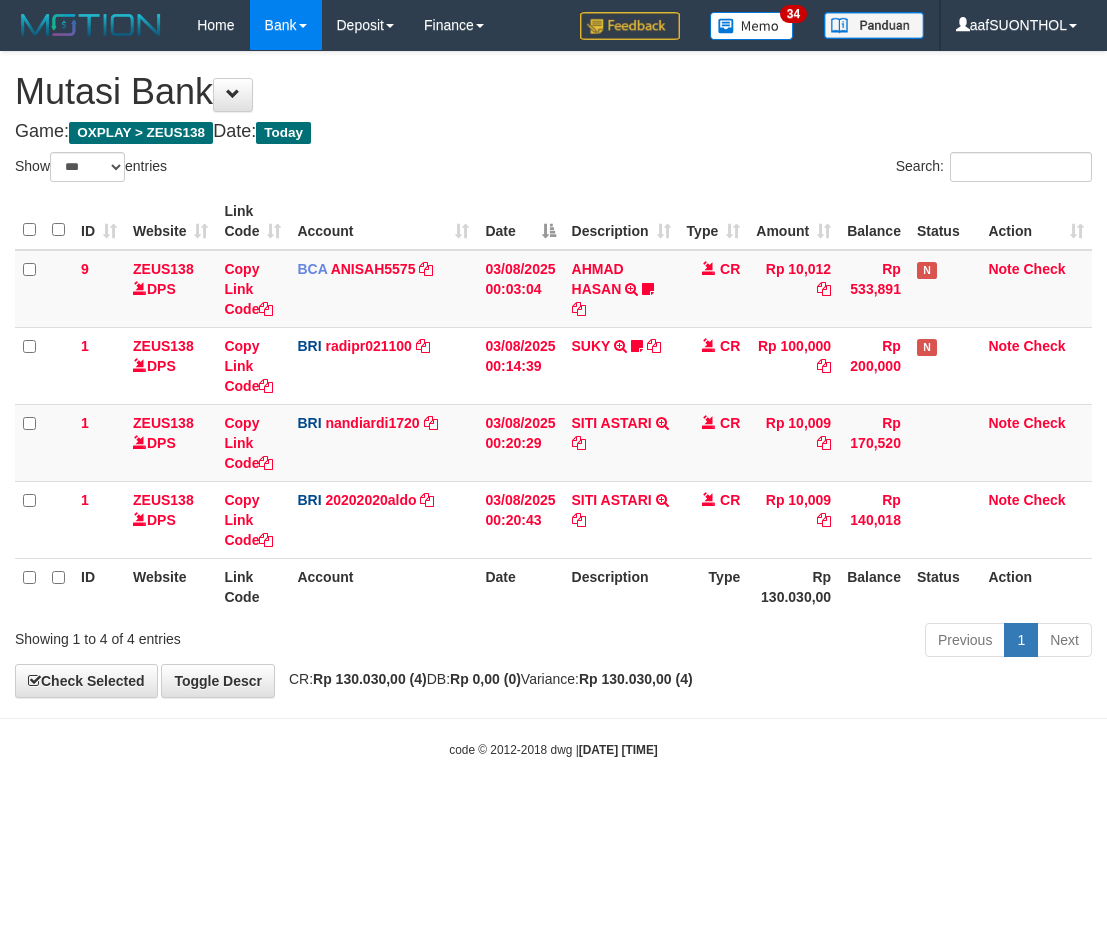 select on "***" 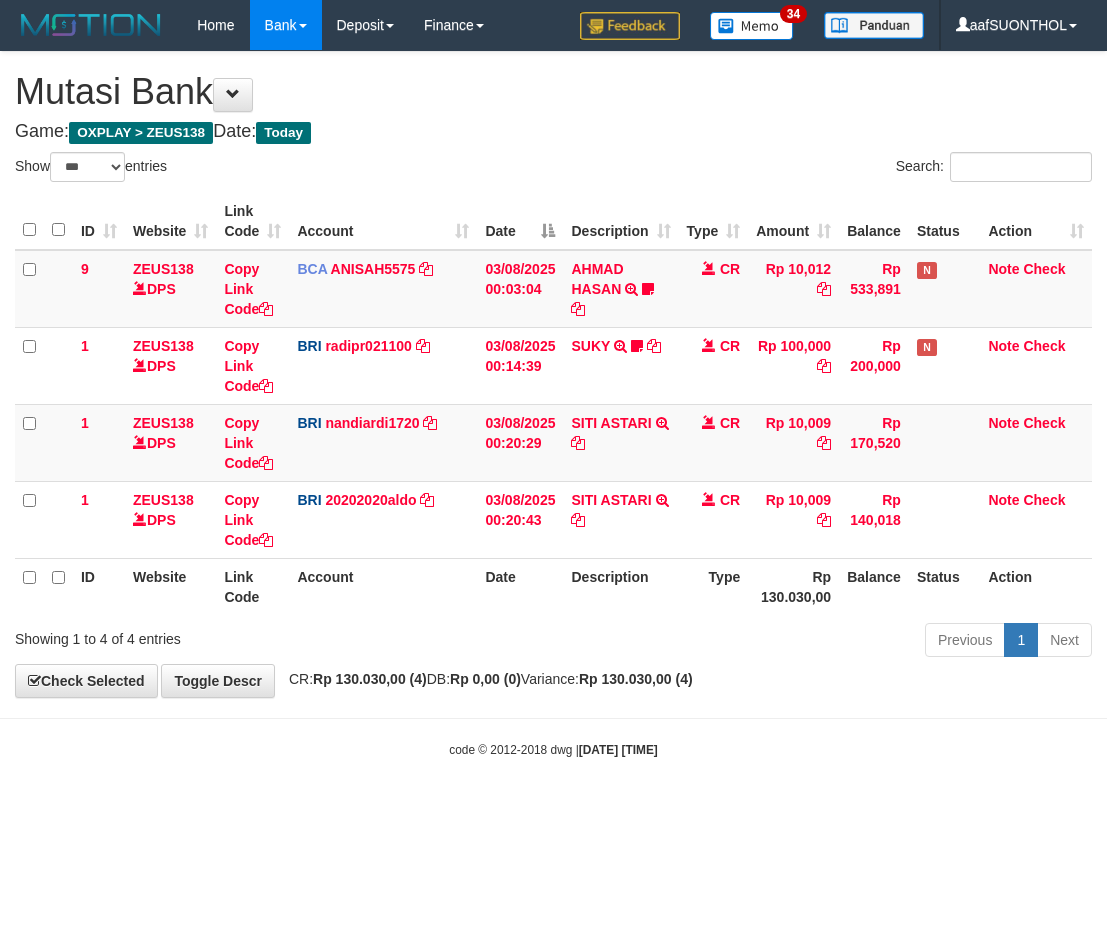 scroll, scrollTop: 0, scrollLeft: 0, axis: both 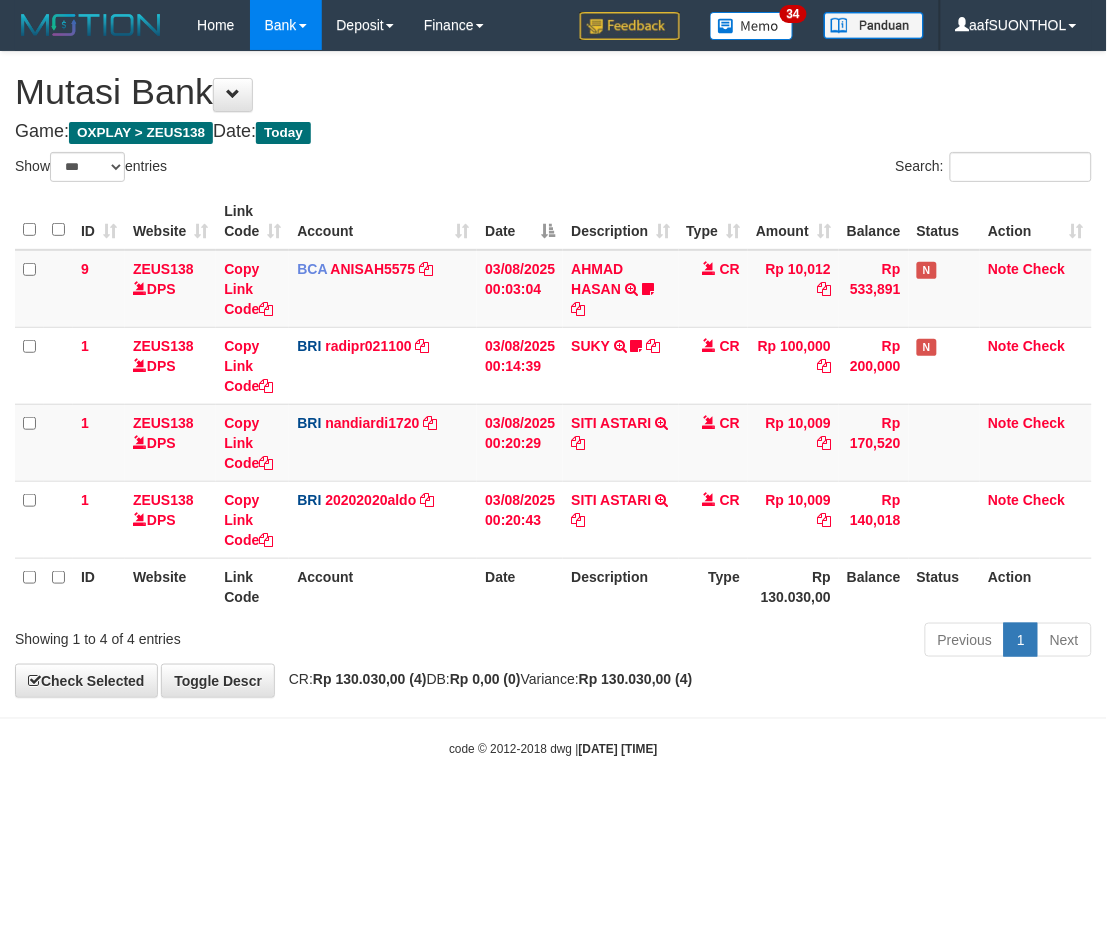drag, startPoint x: 204, startPoint y: 826, endPoint x: 185, endPoint y: 825, distance: 19.026299 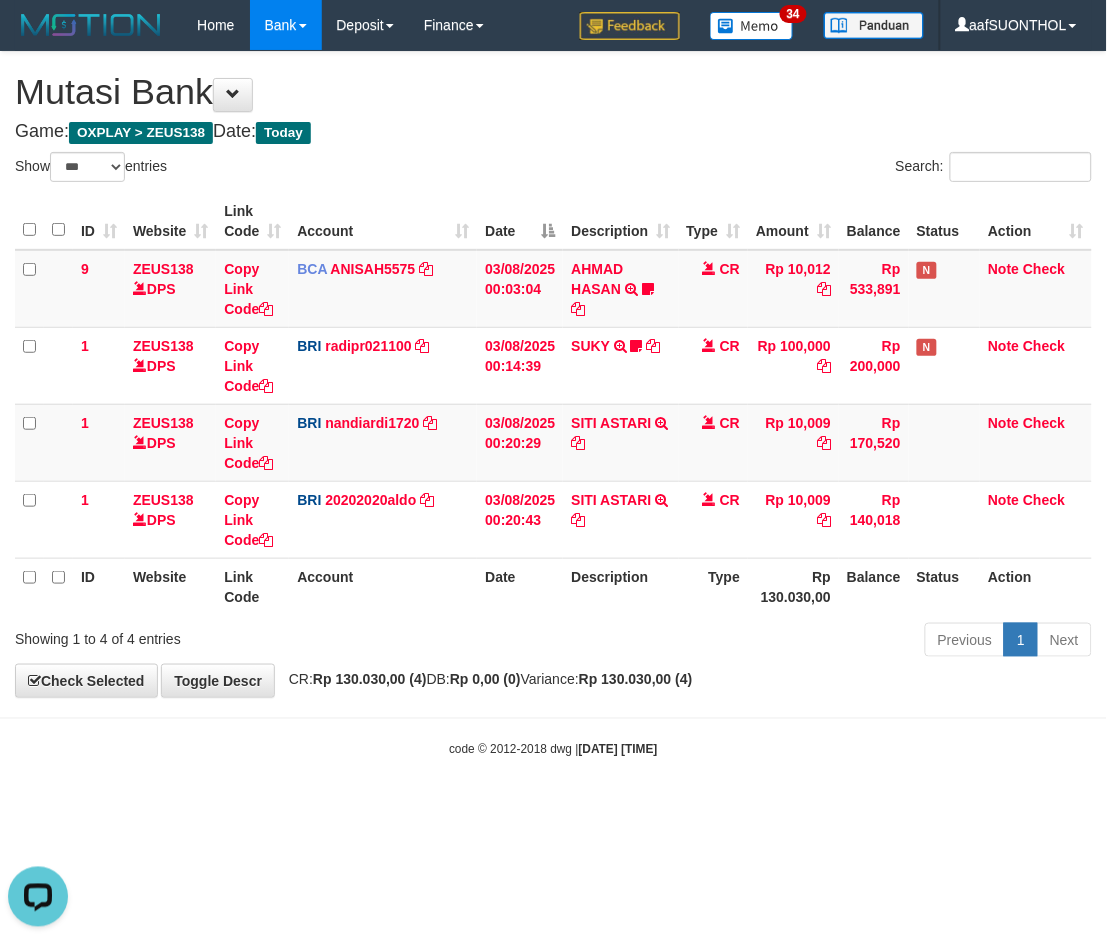 scroll, scrollTop: 0, scrollLeft: 0, axis: both 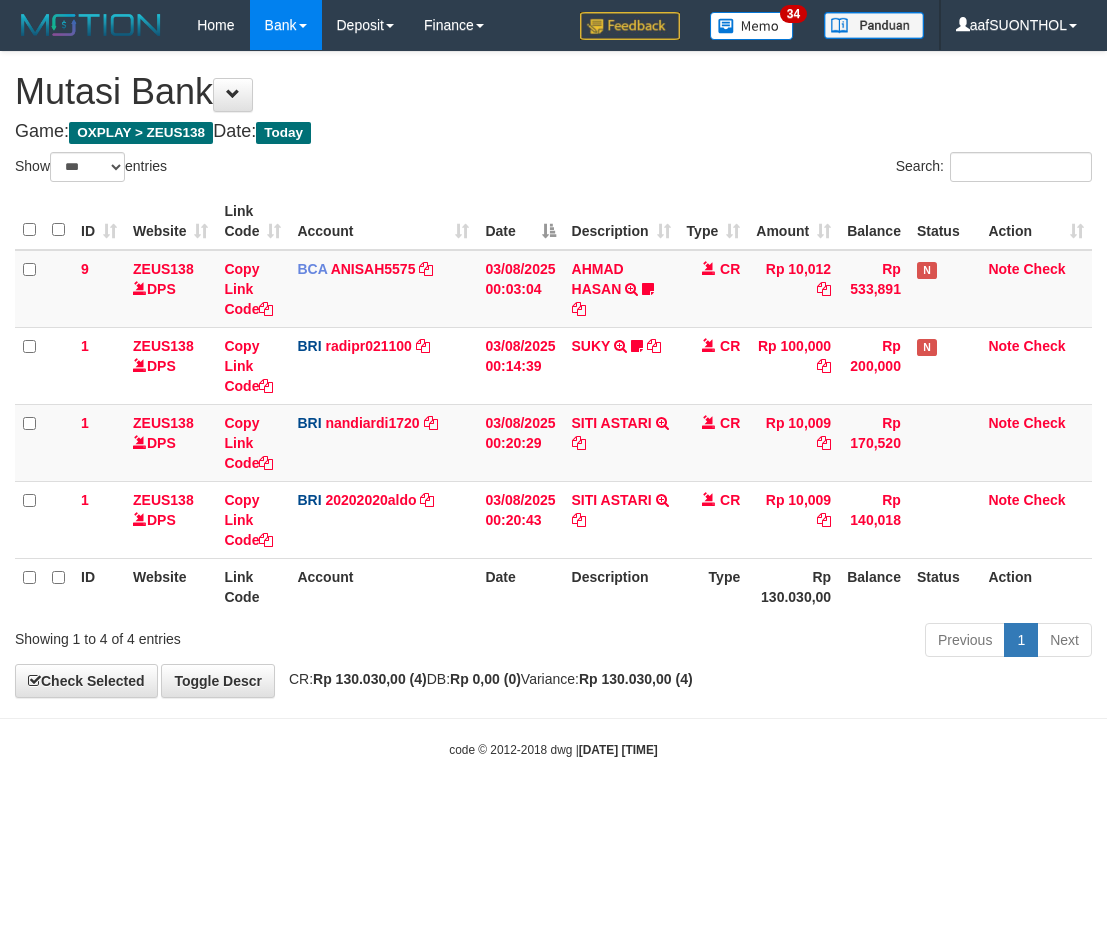 select on "***" 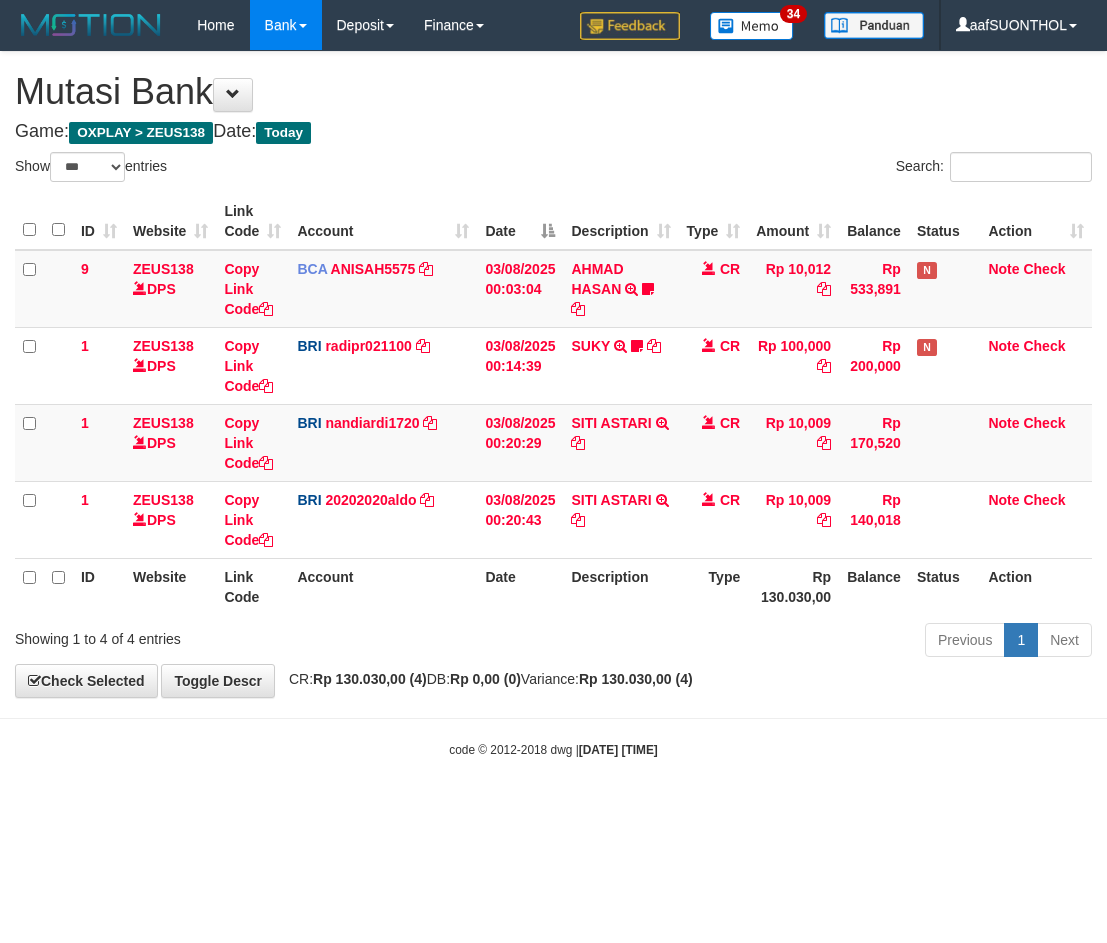 scroll, scrollTop: 0, scrollLeft: 0, axis: both 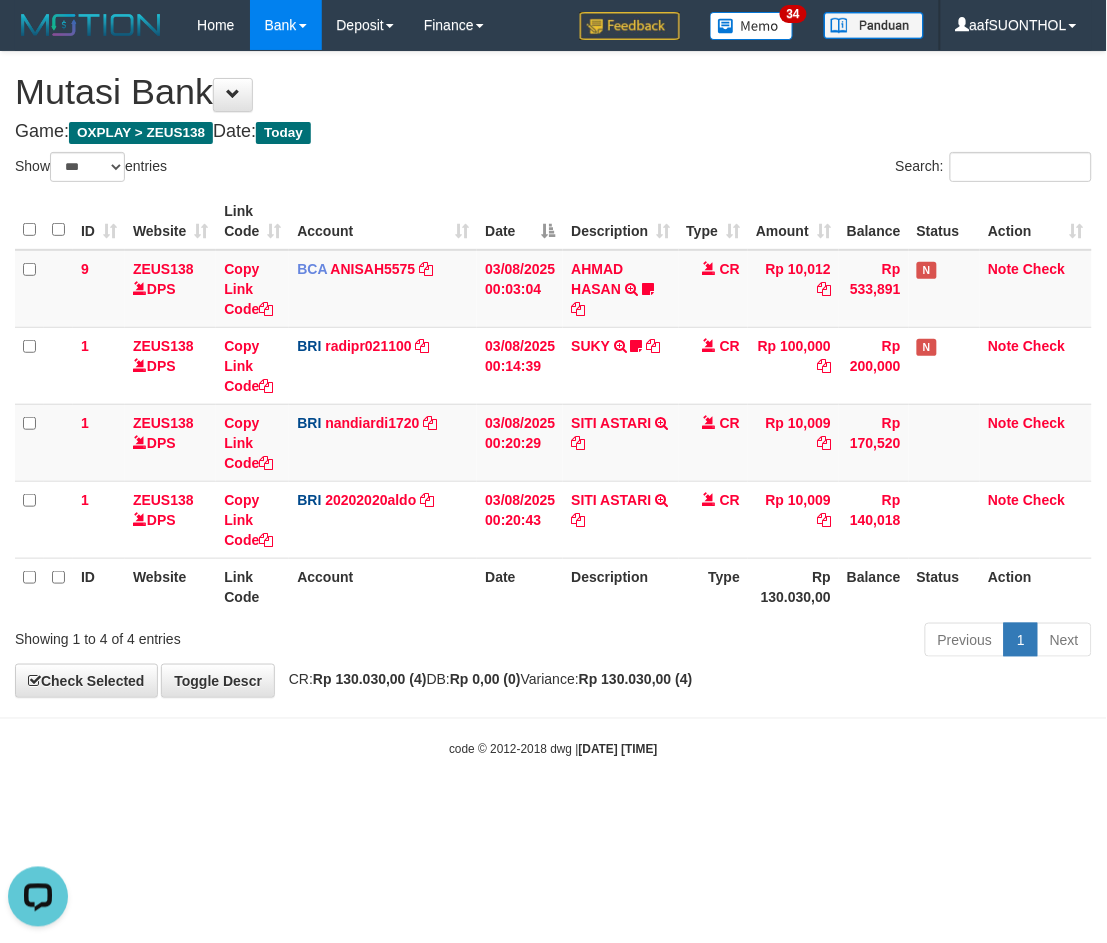 click on "Toggle navigation
Home
Bank
Account List
Load
By Website
Group
[OXPLAY]													ZEUS138
By Load Group (DPS)
Sync" at bounding box center [553, 404] 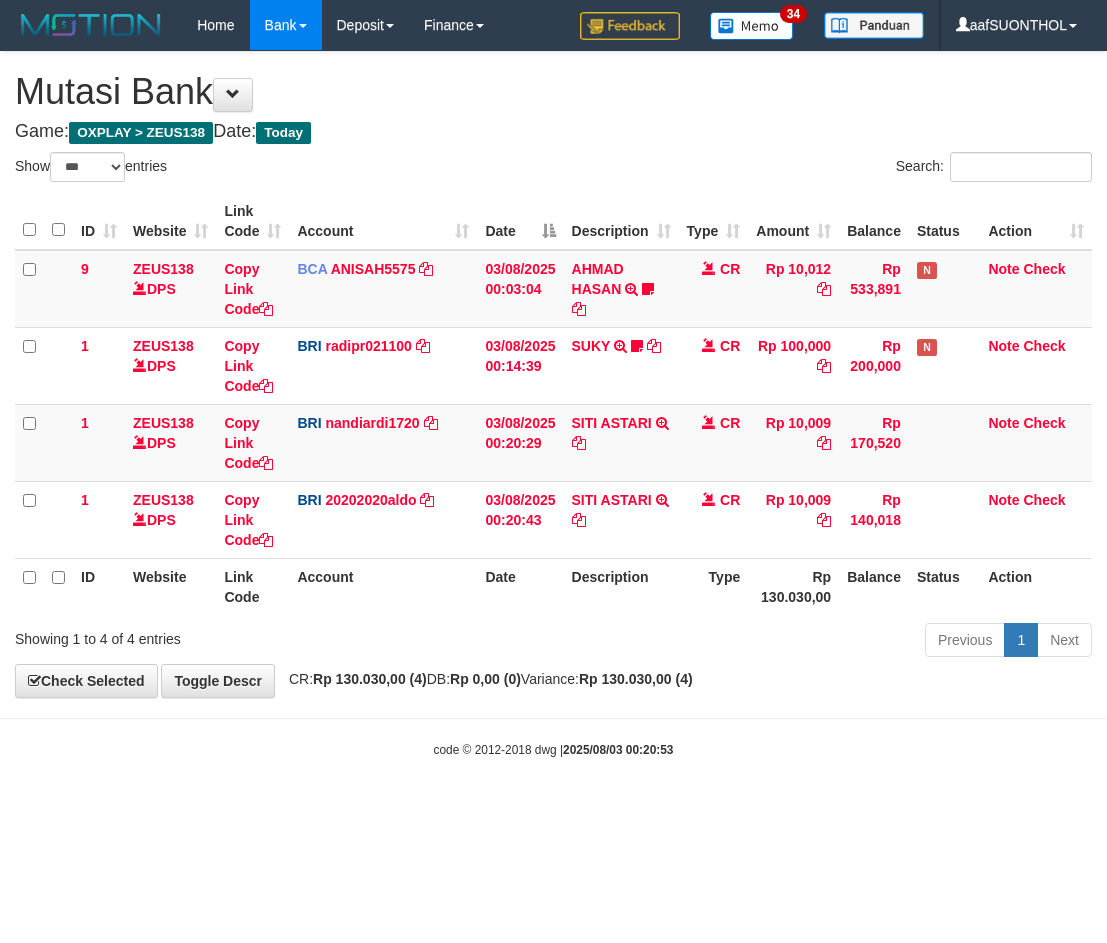 select on "***" 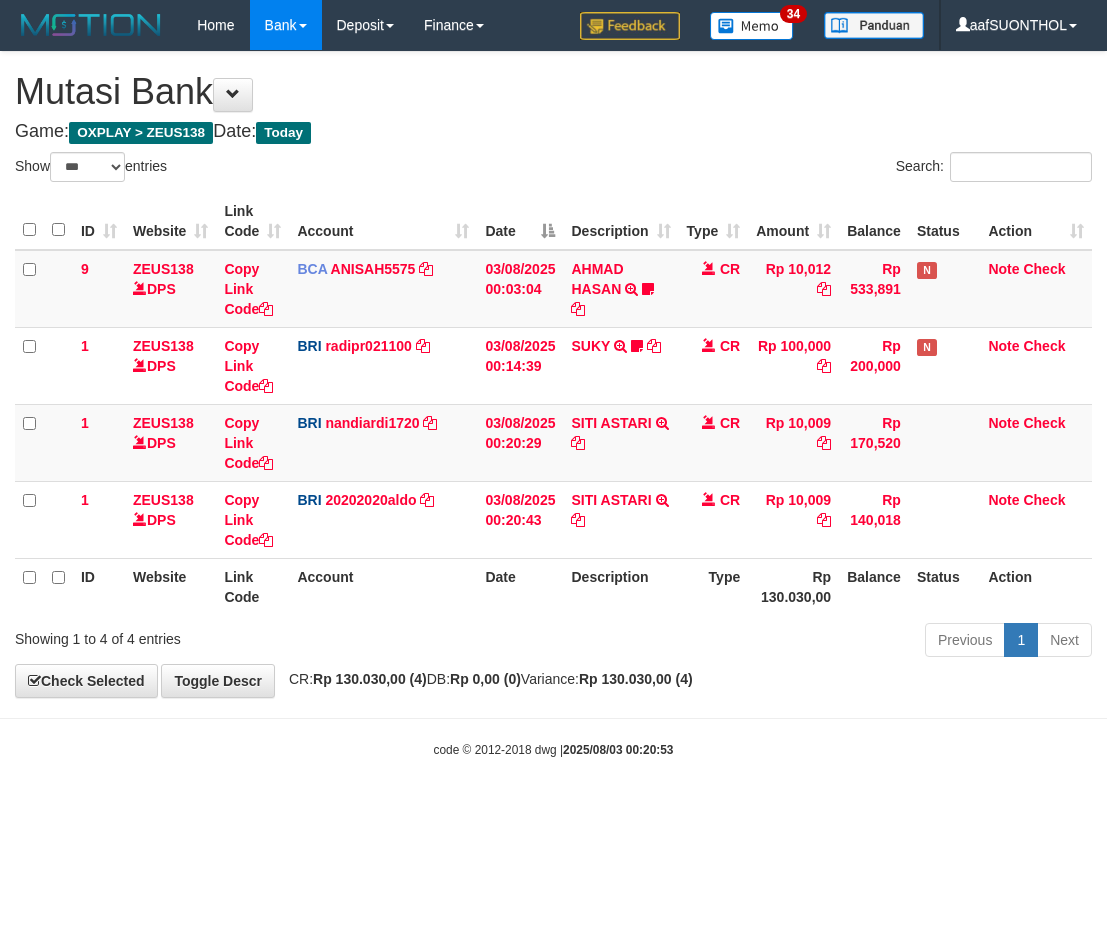 scroll, scrollTop: 0, scrollLeft: 0, axis: both 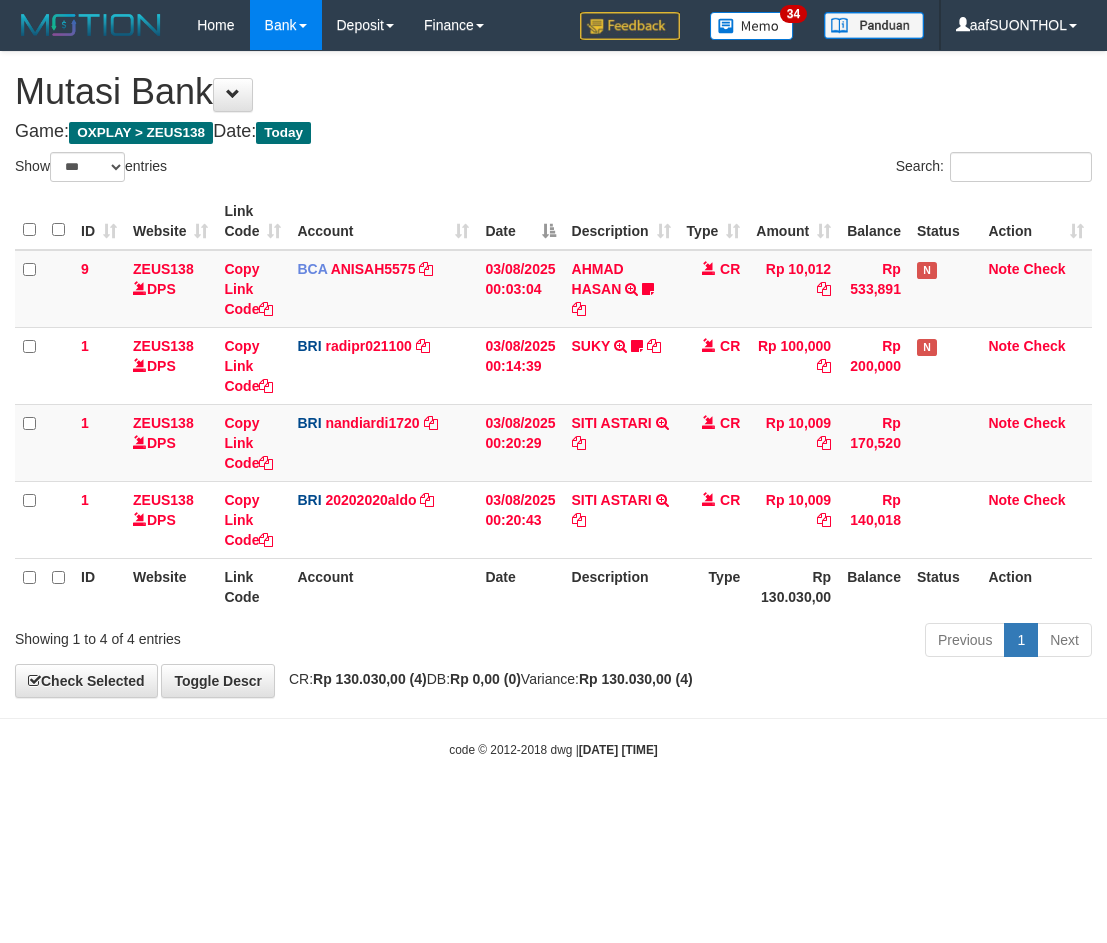 select on "***" 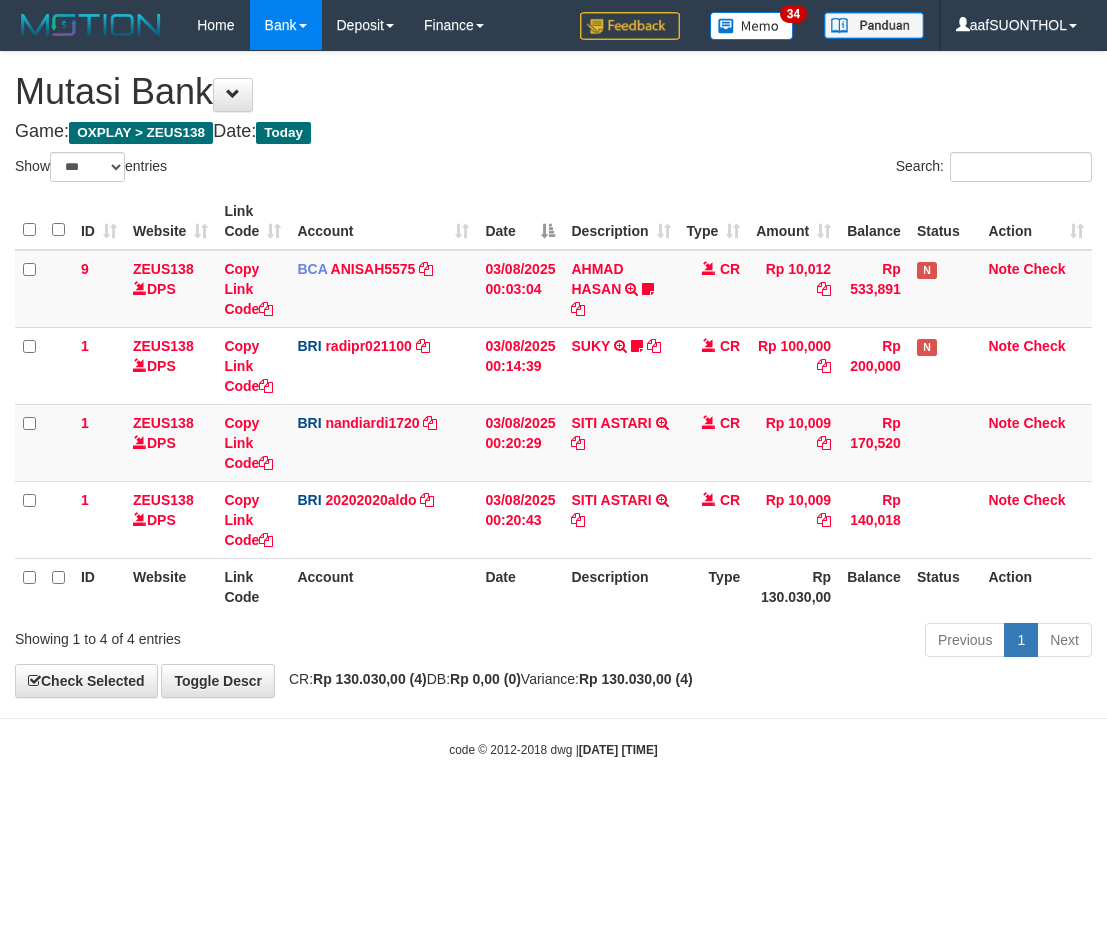 scroll, scrollTop: 0, scrollLeft: 0, axis: both 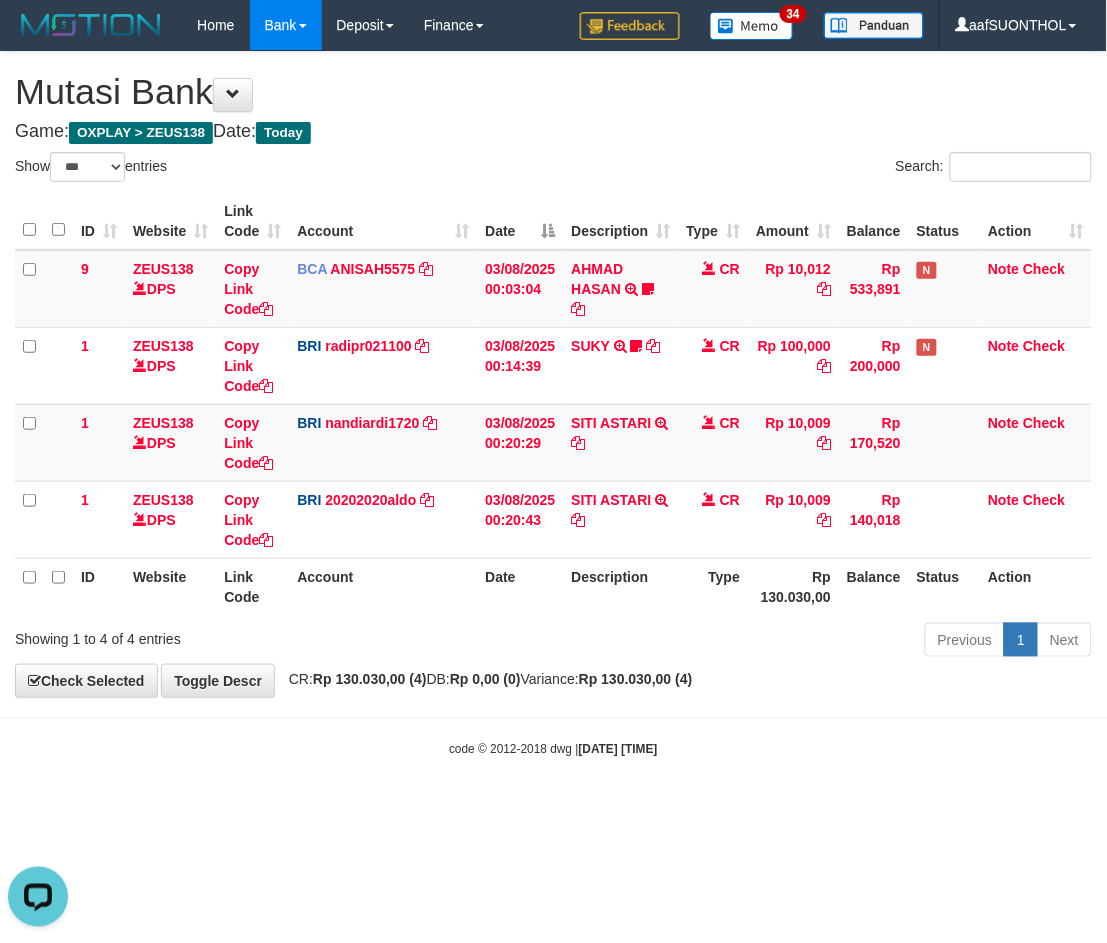 click on "Toggle navigation
Home
Bank
Account List
Load
By Website
Group
[OXPLAY]													ZEUS138
By Load Group (DPS)
Sync" at bounding box center [553, 404] 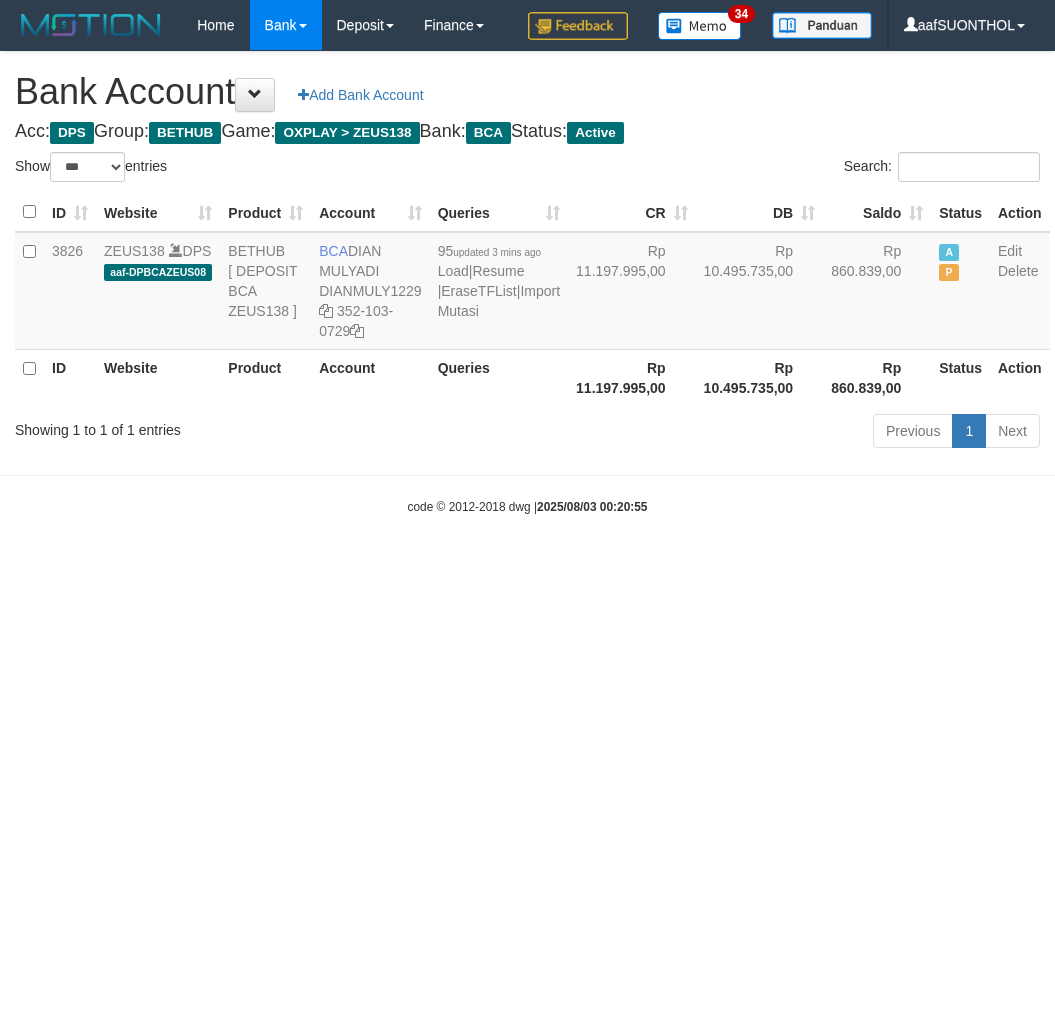 select on "***" 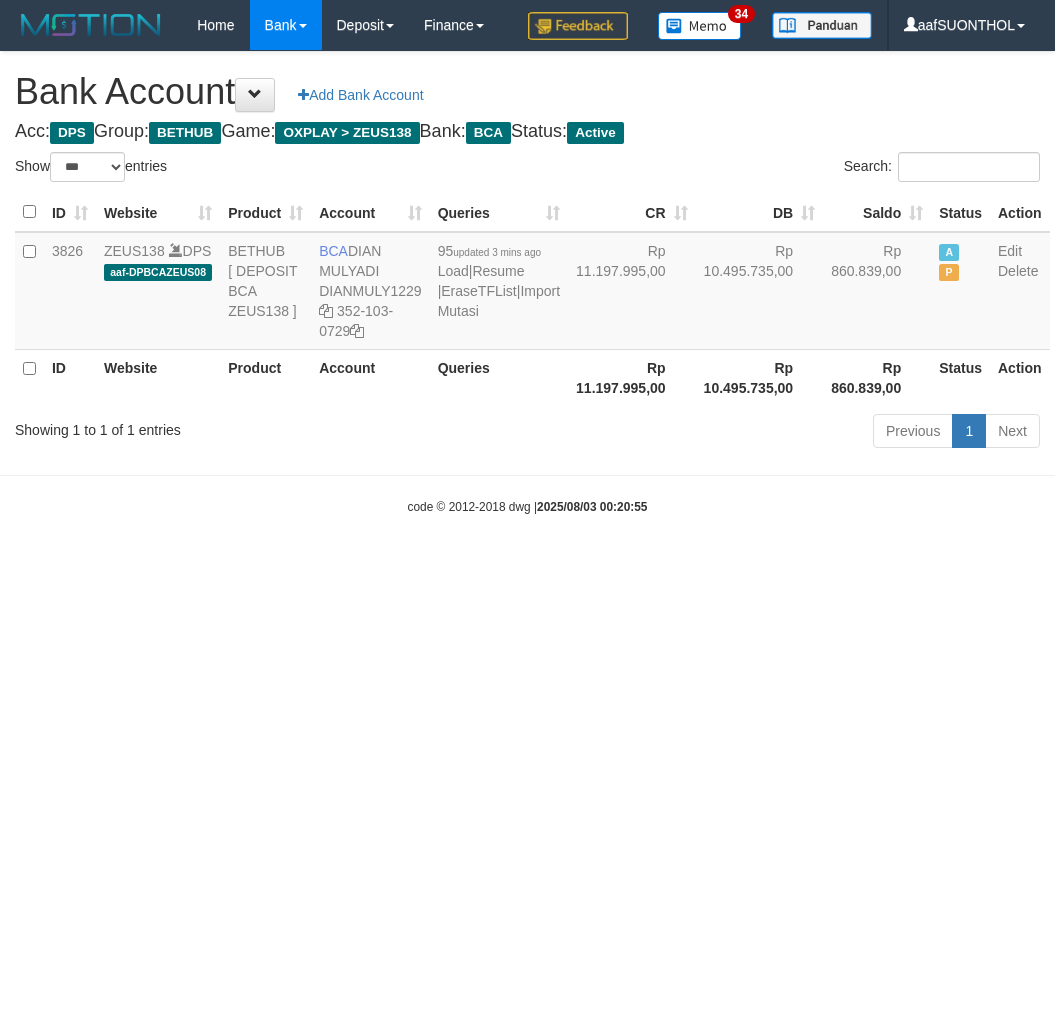 scroll, scrollTop: 0, scrollLeft: 0, axis: both 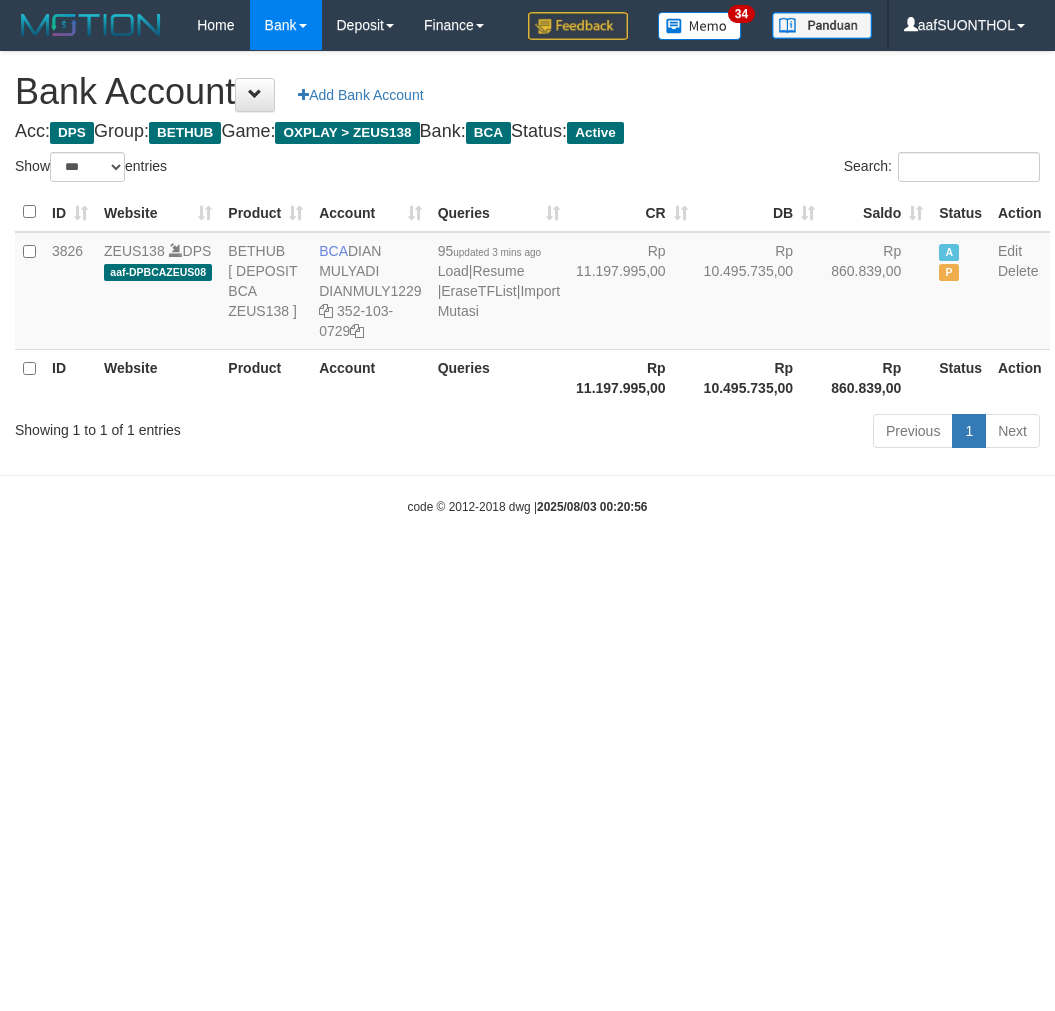 select on "***" 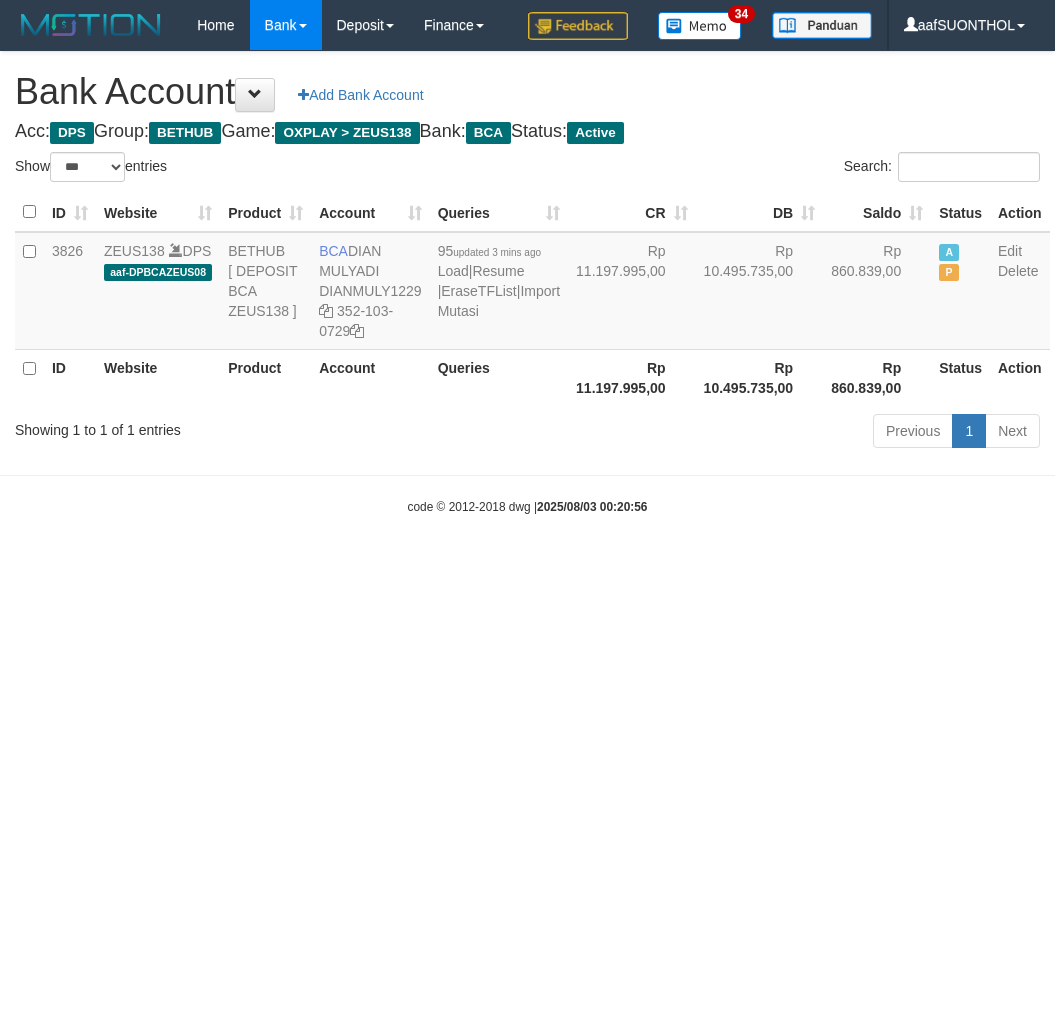 scroll, scrollTop: 0, scrollLeft: 0, axis: both 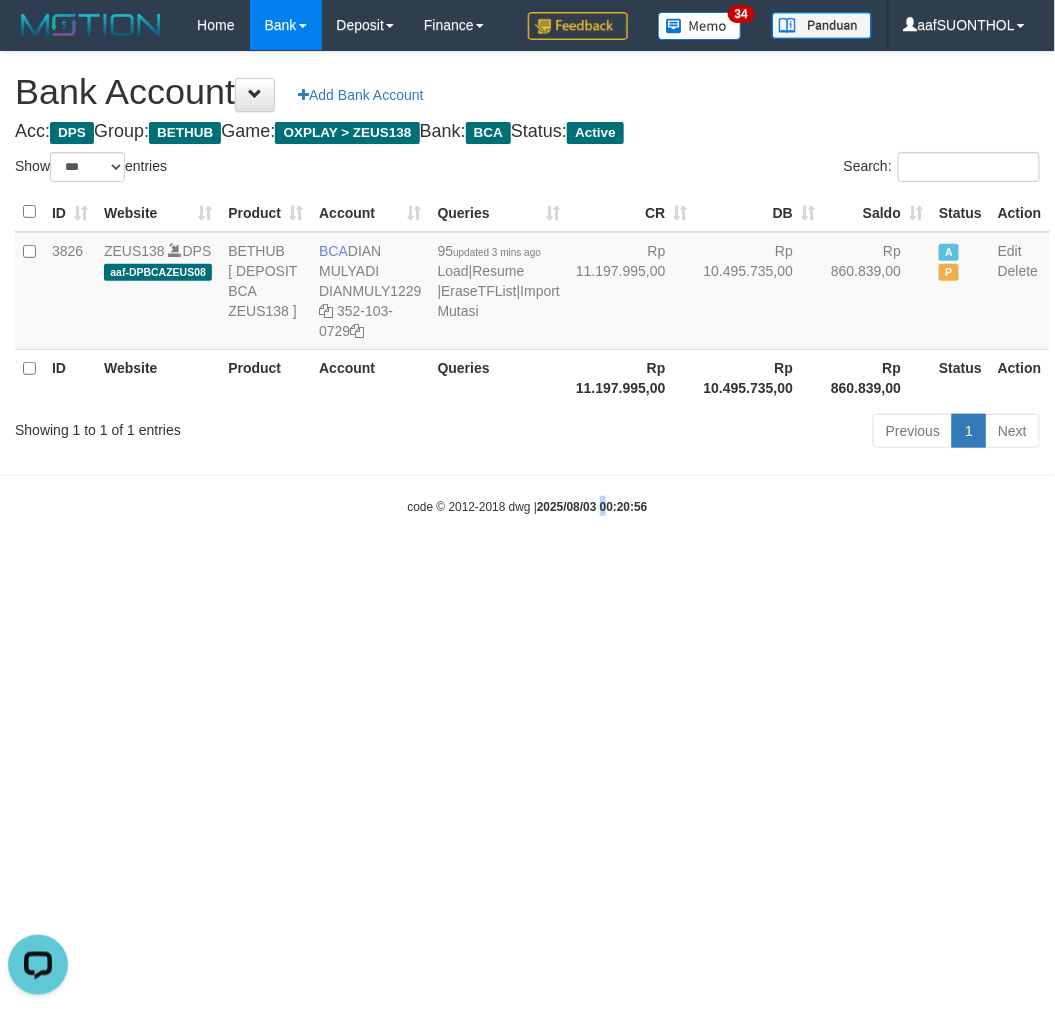 drag, startPoint x: 607, startPoint y: 751, endPoint x: 593, endPoint y: 747, distance: 14.56022 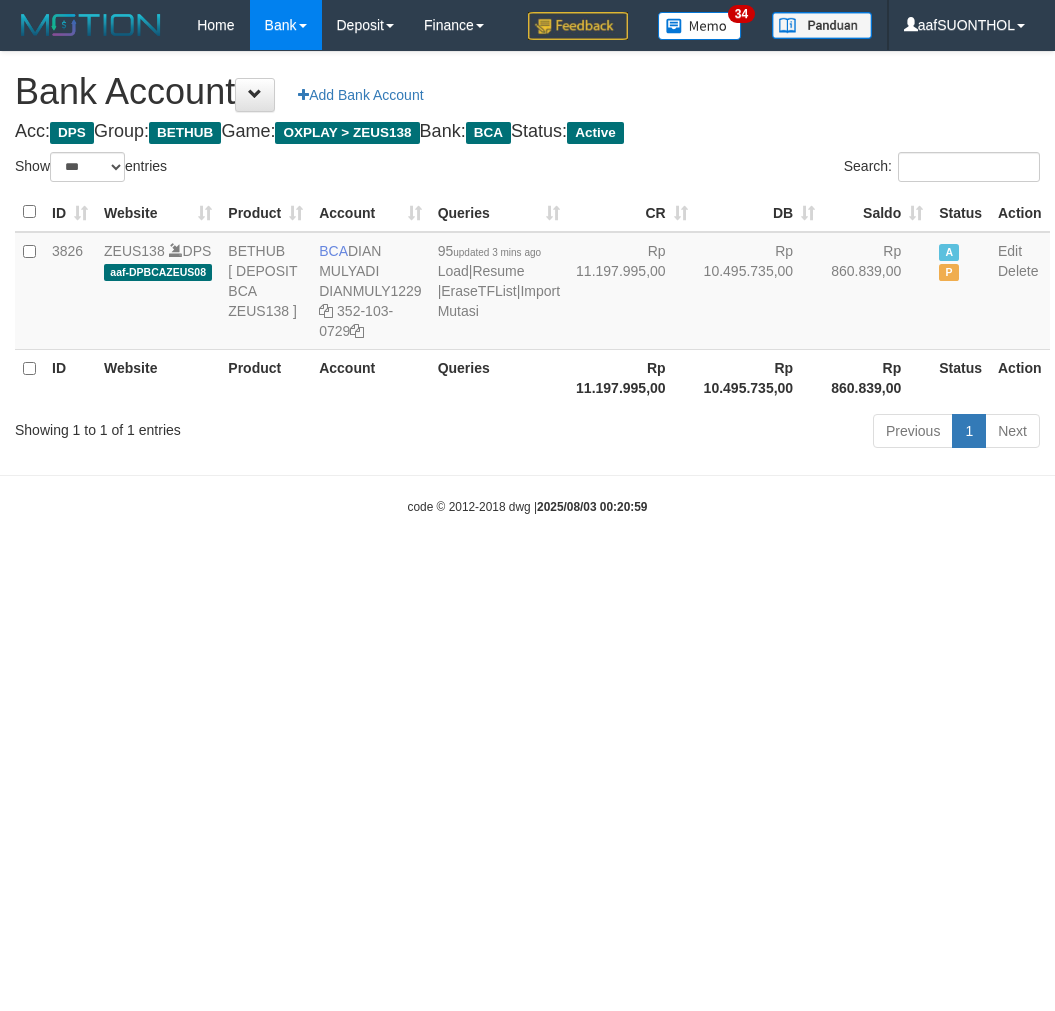 select on "***" 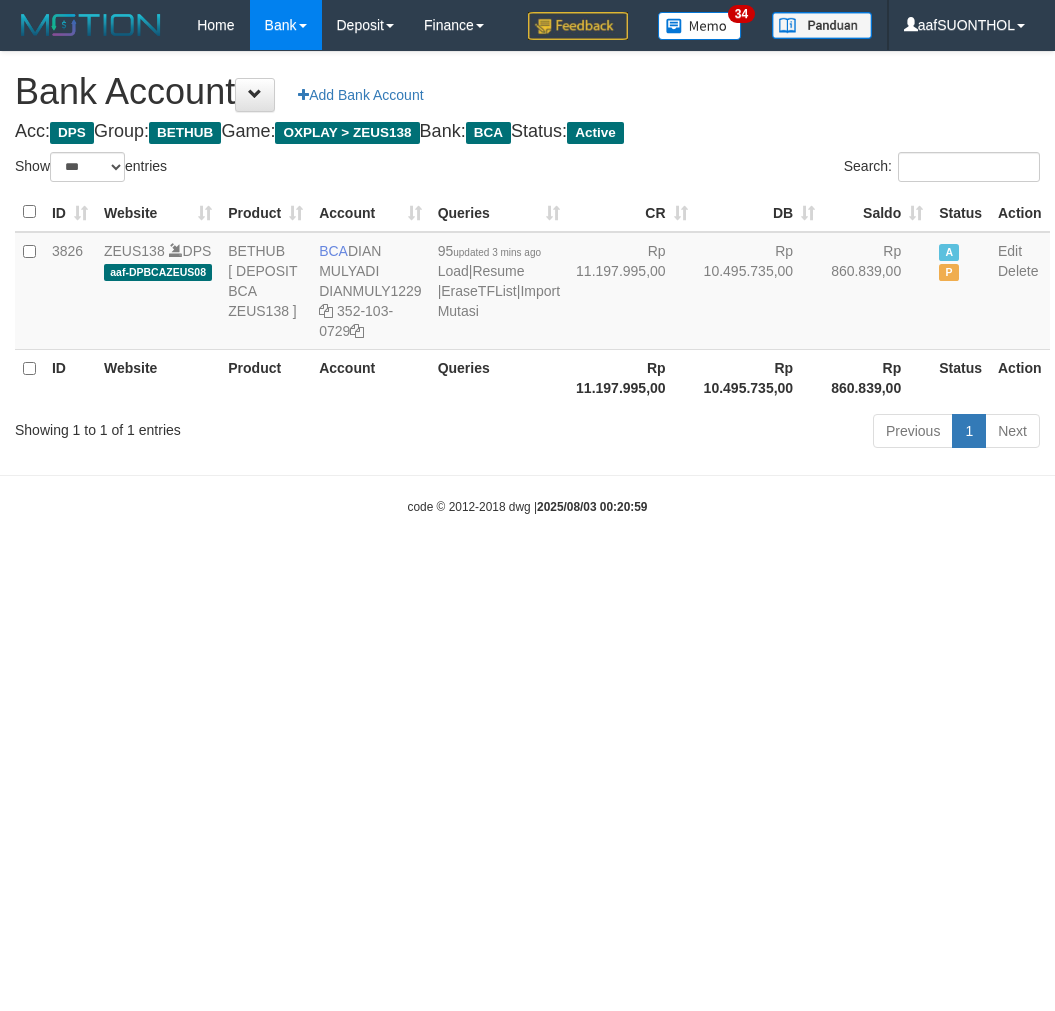 scroll, scrollTop: 0, scrollLeft: 0, axis: both 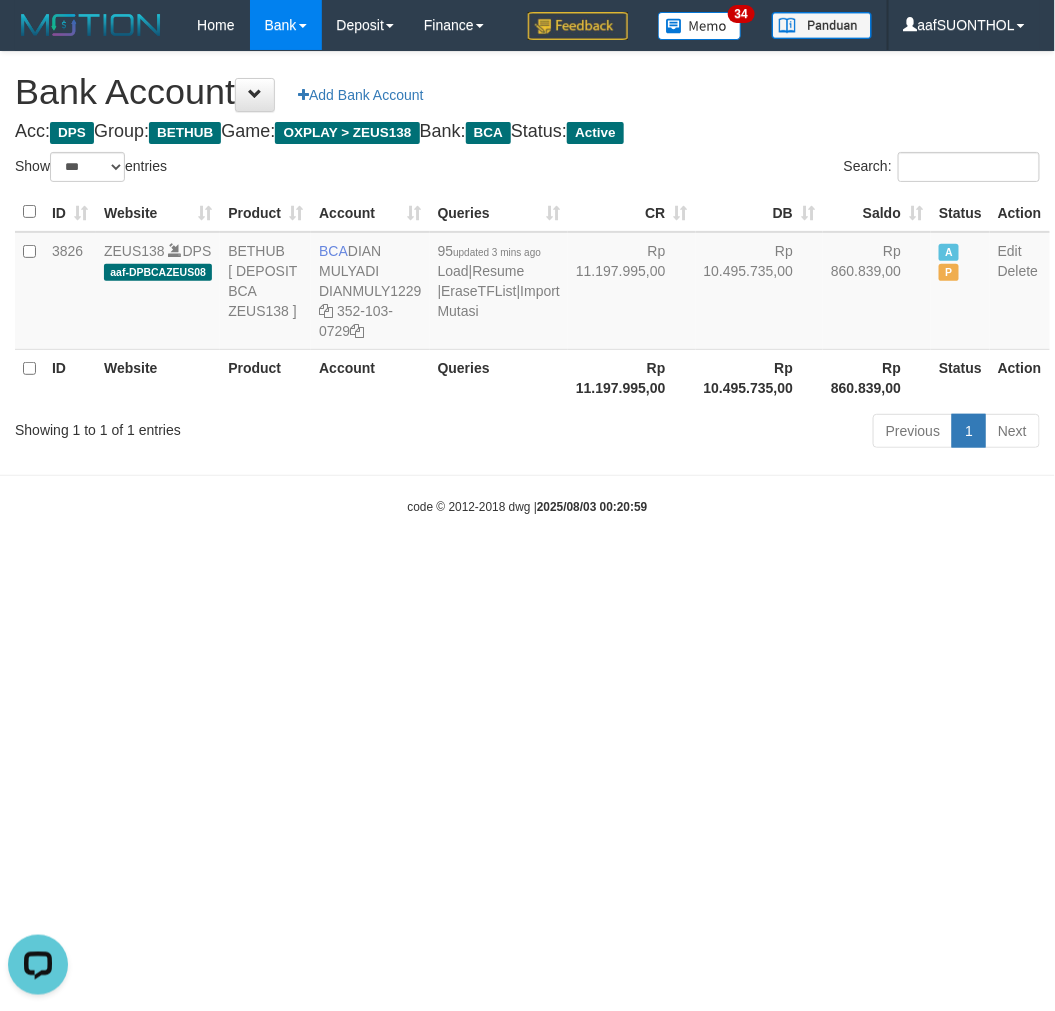 drag, startPoint x: 110, startPoint y: 888, endPoint x: 97, endPoint y: 871, distance: 21.400934 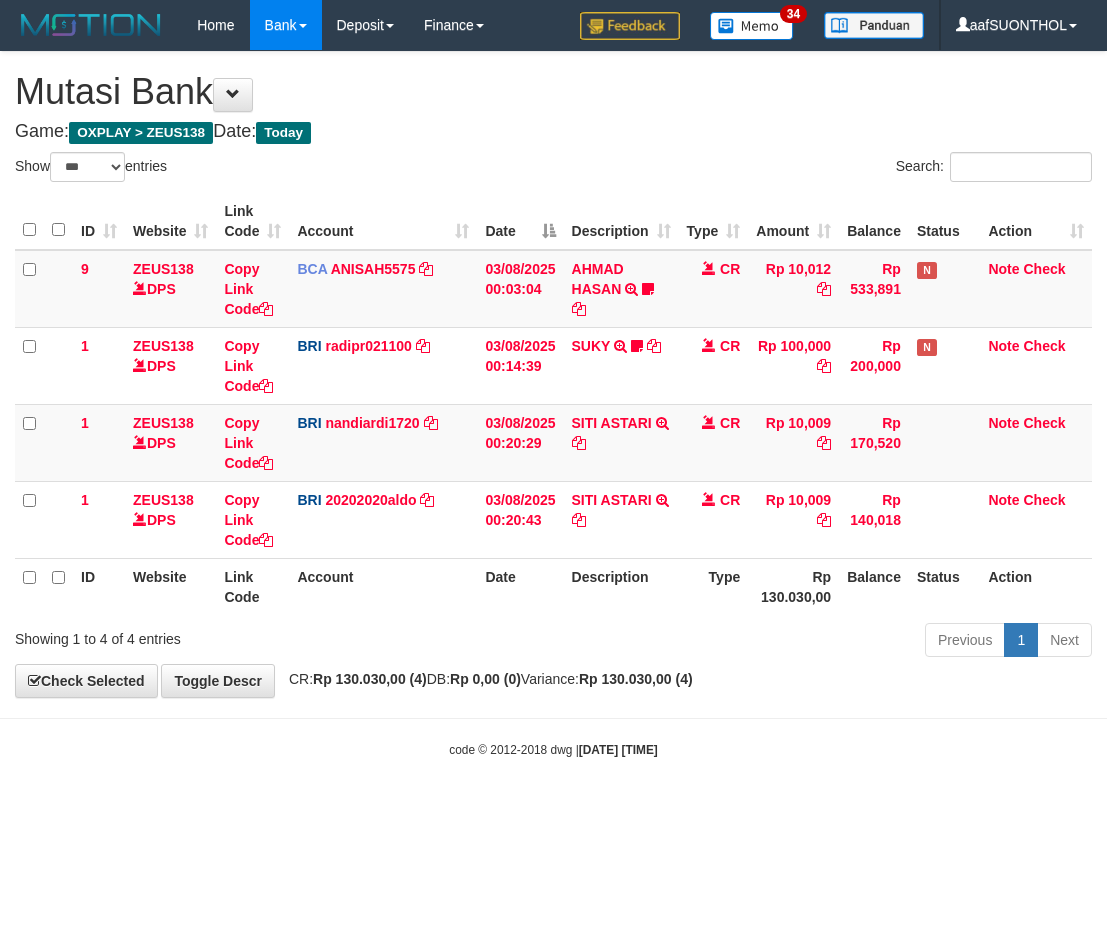 select on "***" 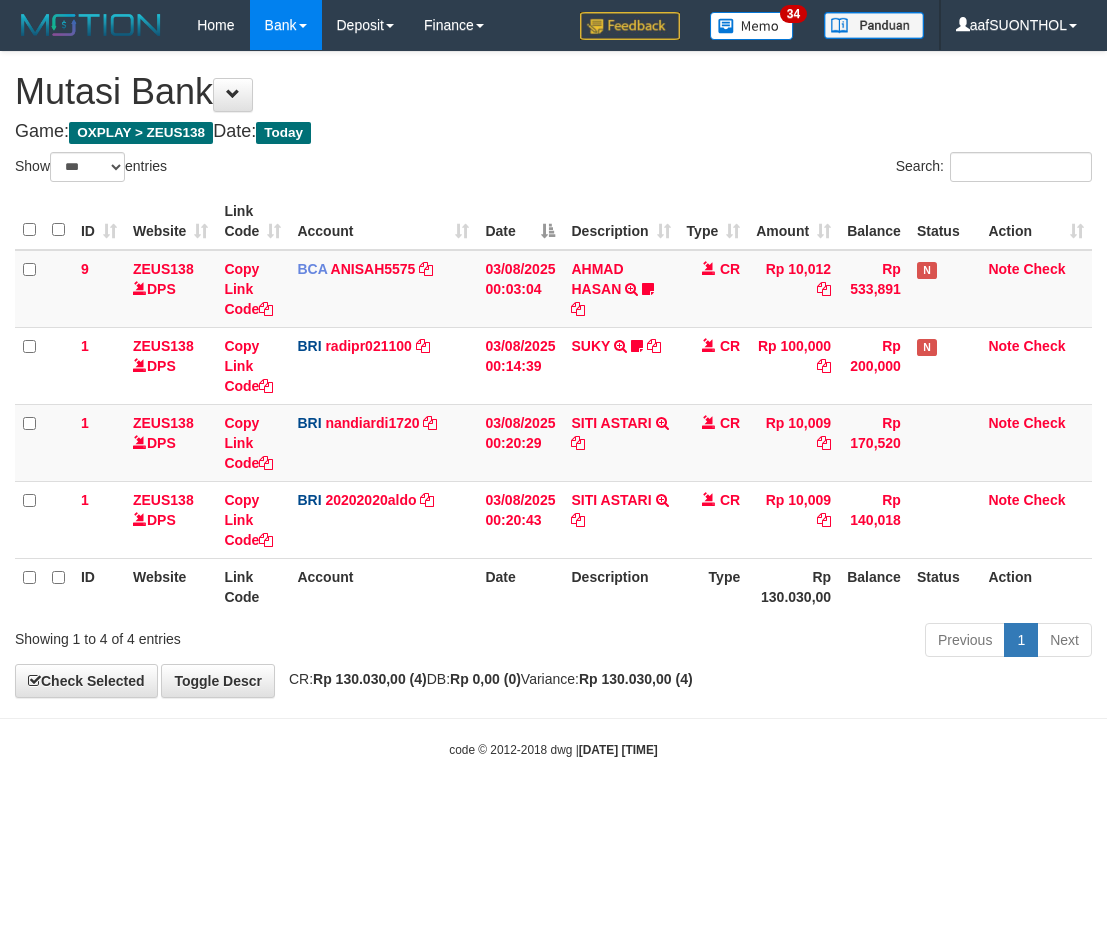scroll, scrollTop: 0, scrollLeft: 0, axis: both 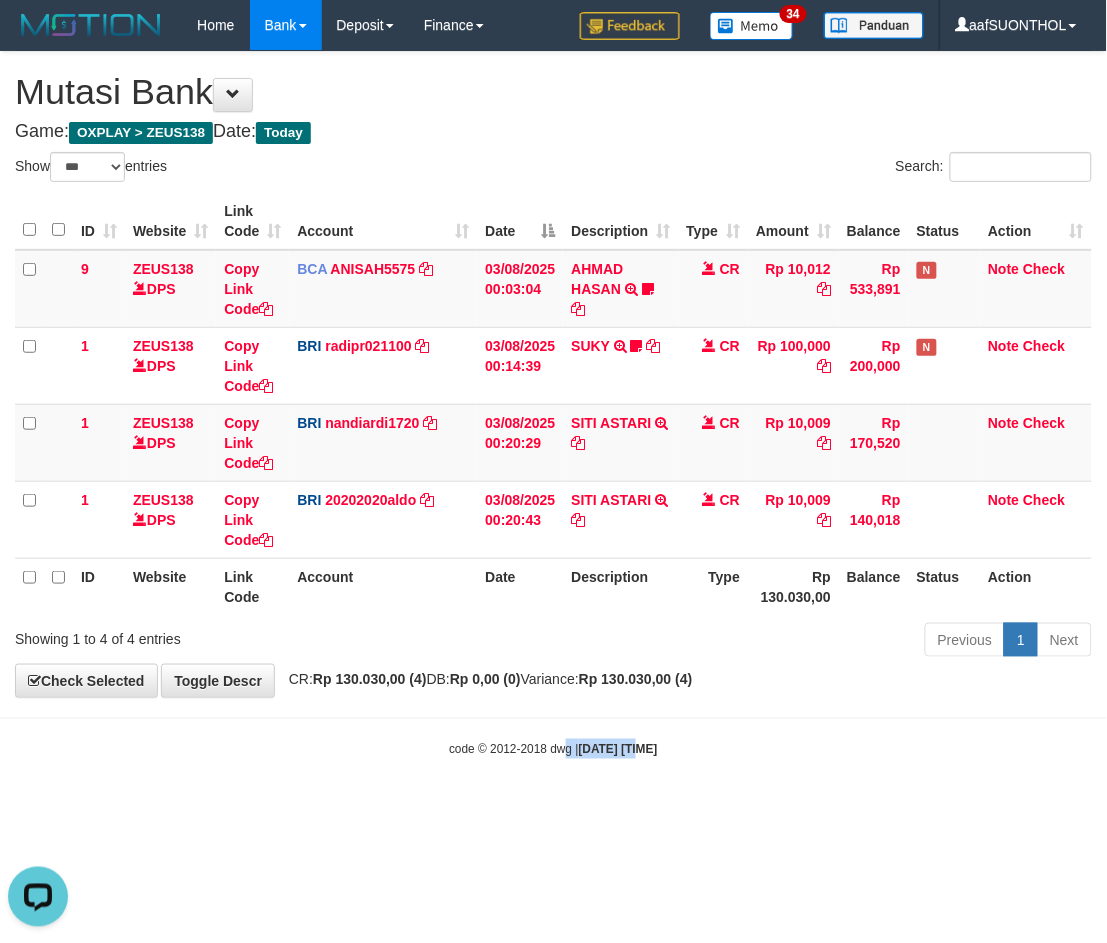 drag, startPoint x: 624, startPoint y: 790, endPoint x: 512, endPoint y: 742, distance: 121.85237 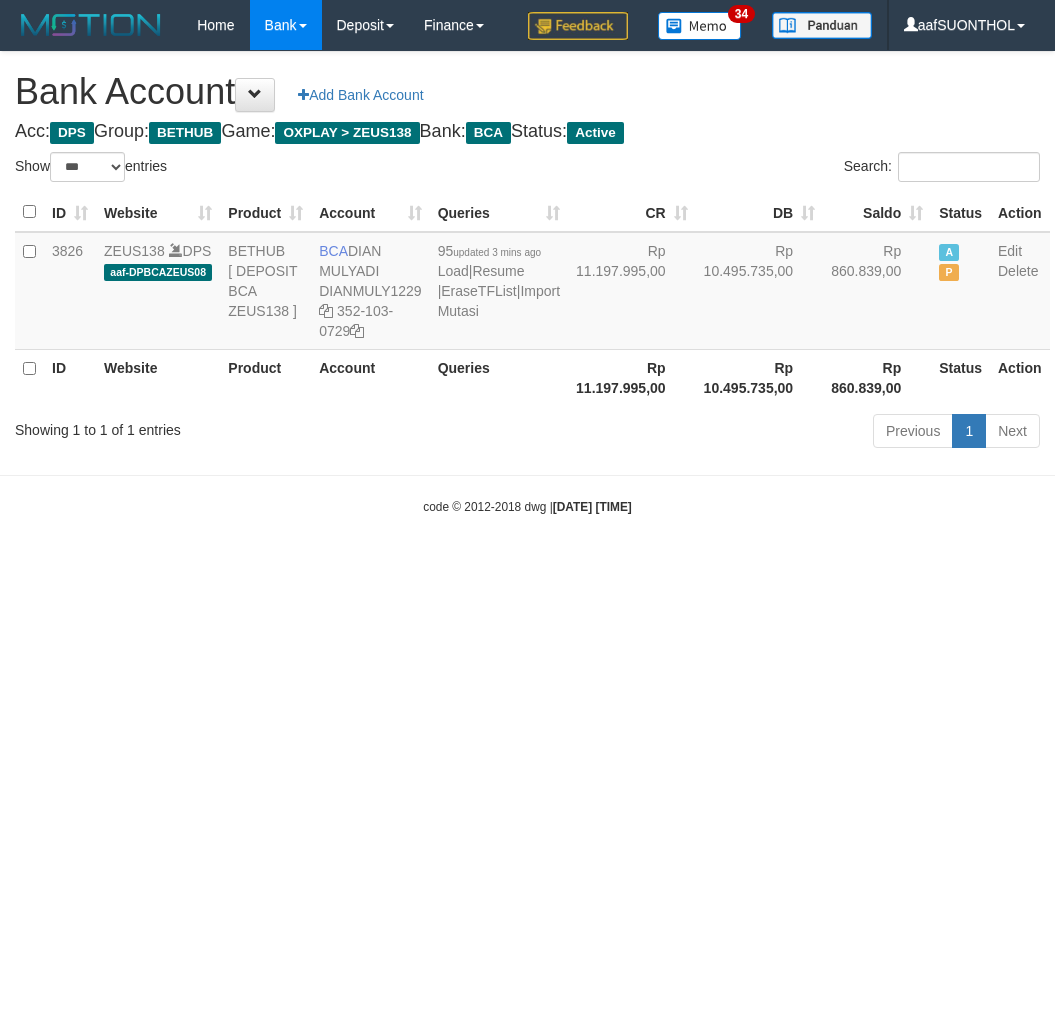 select on "***" 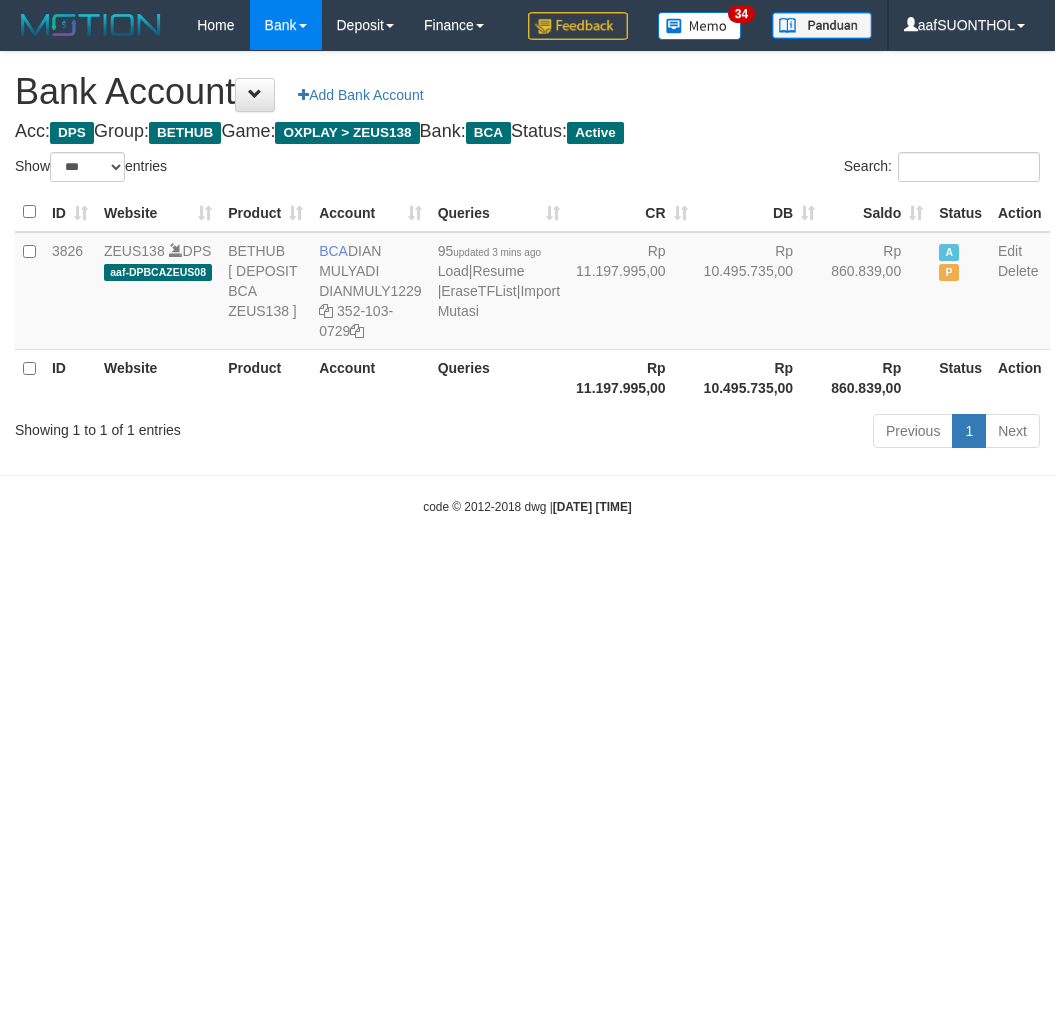 scroll, scrollTop: 0, scrollLeft: 0, axis: both 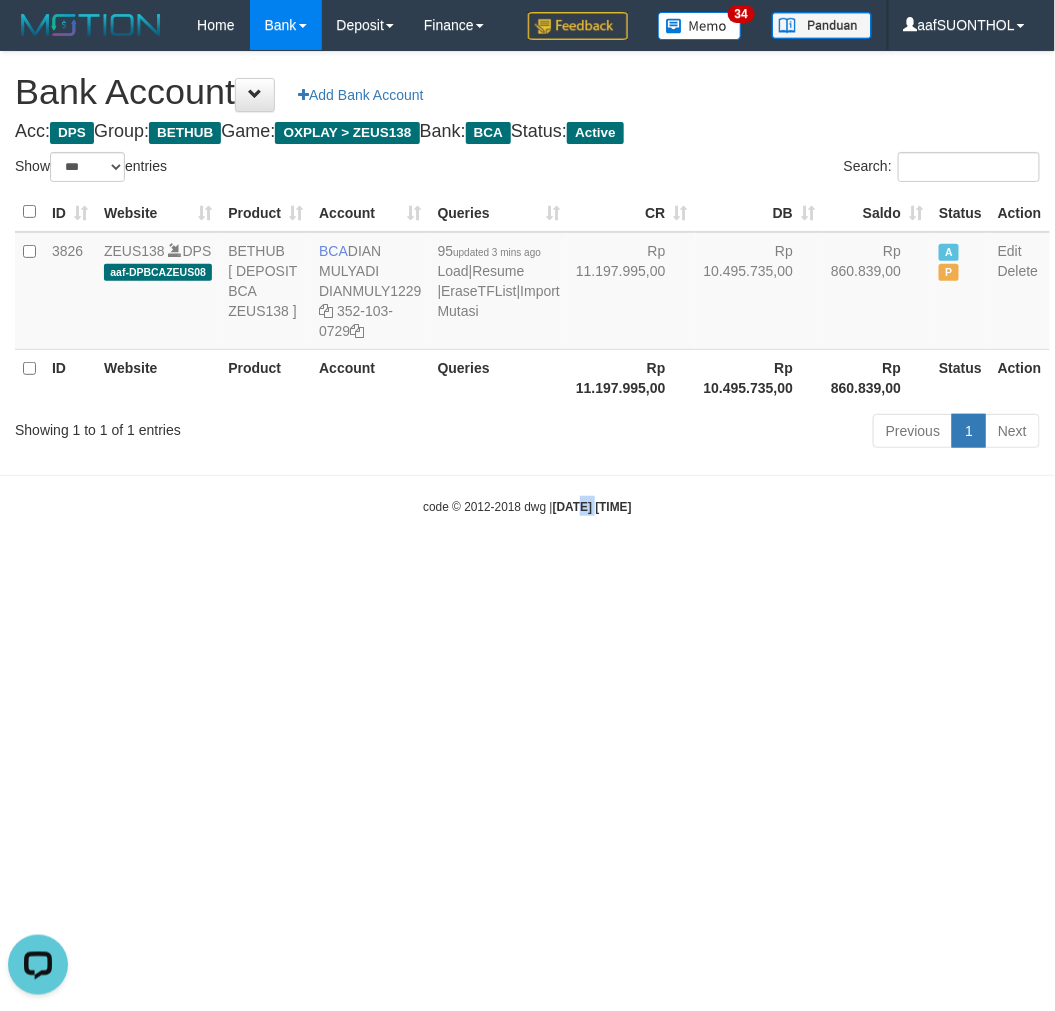 click on "Toggle navigation
Home
Bank
Account List
Load
By Website
Group
[OXPLAY]													ZEUS138
By Load Group (DPS)
Sync" at bounding box center [527, 283] 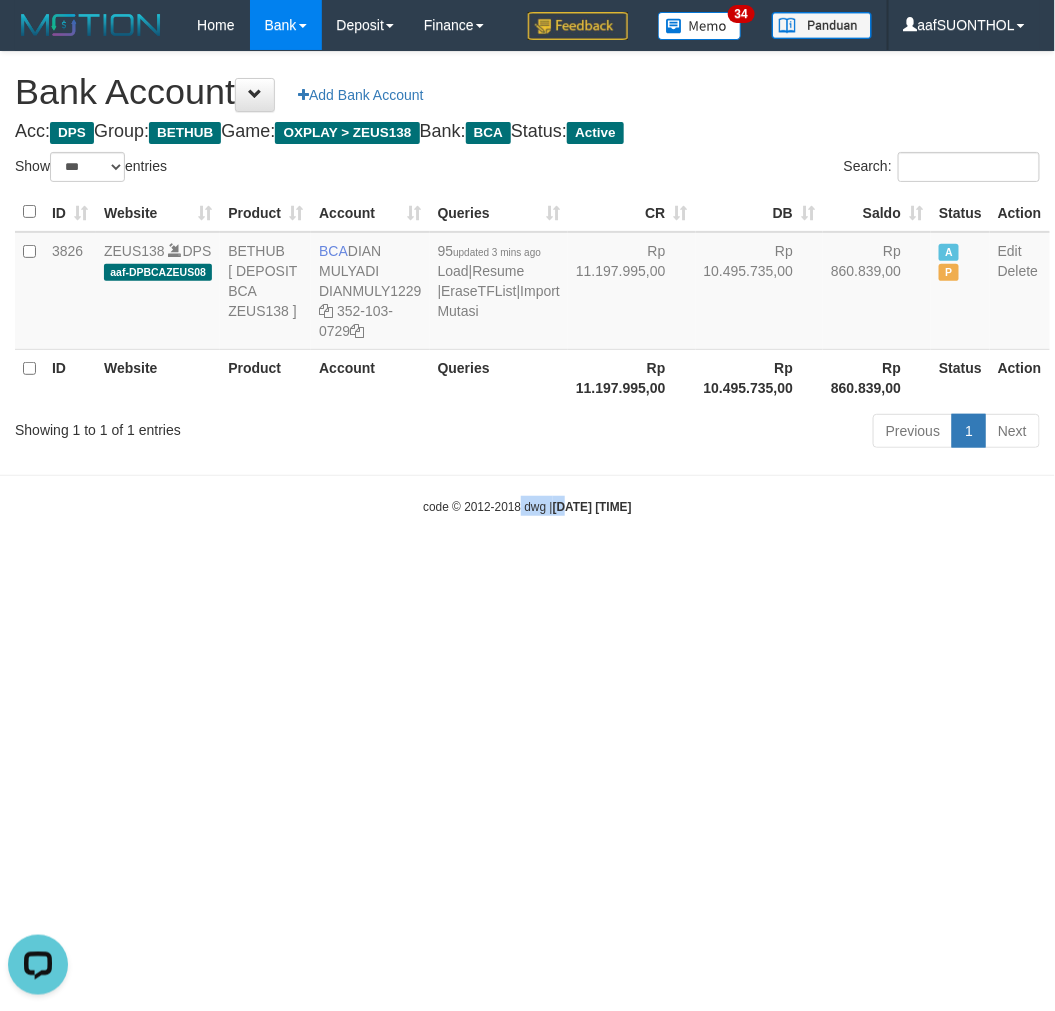 drag, startPoint x: 526, startPoint y: 723, endPoint x: 504, endPoint y: 711, distance: 25.059929 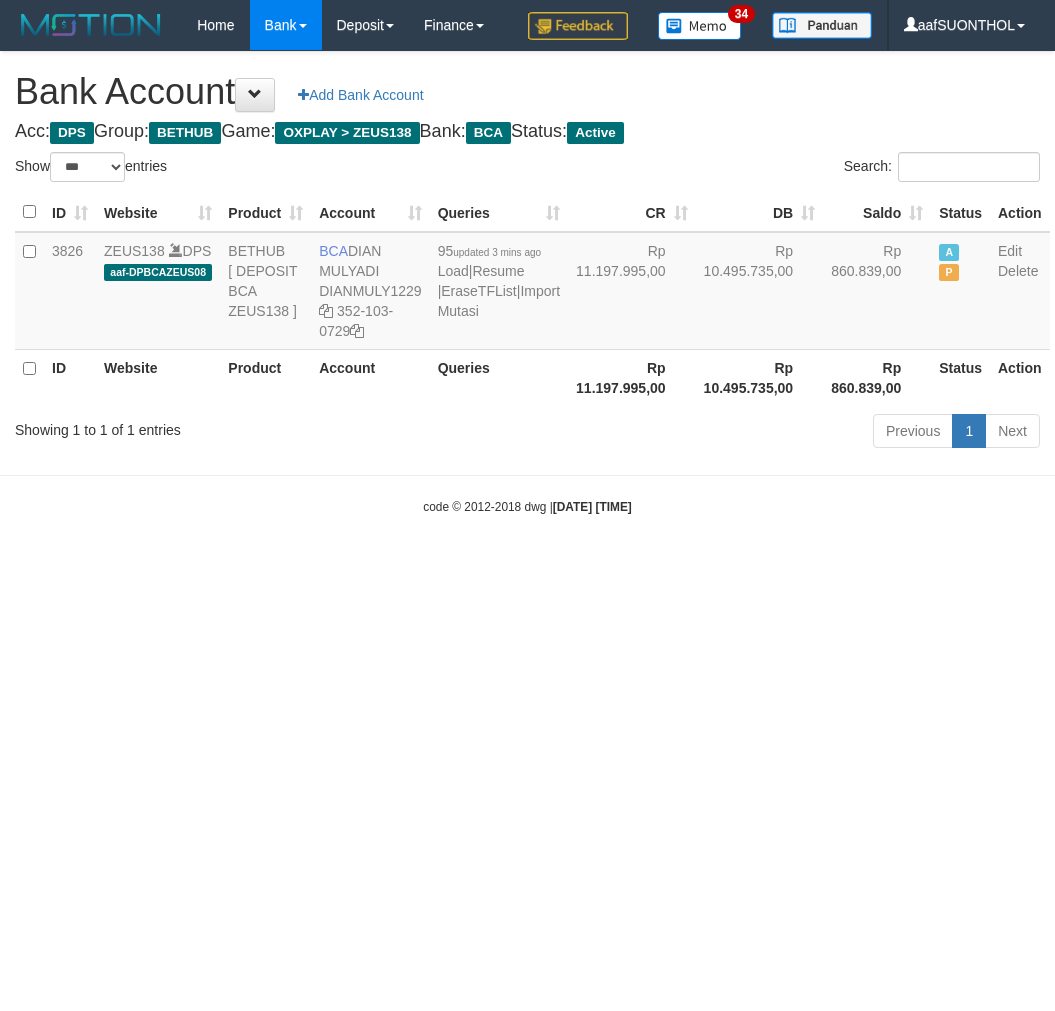select on "***" 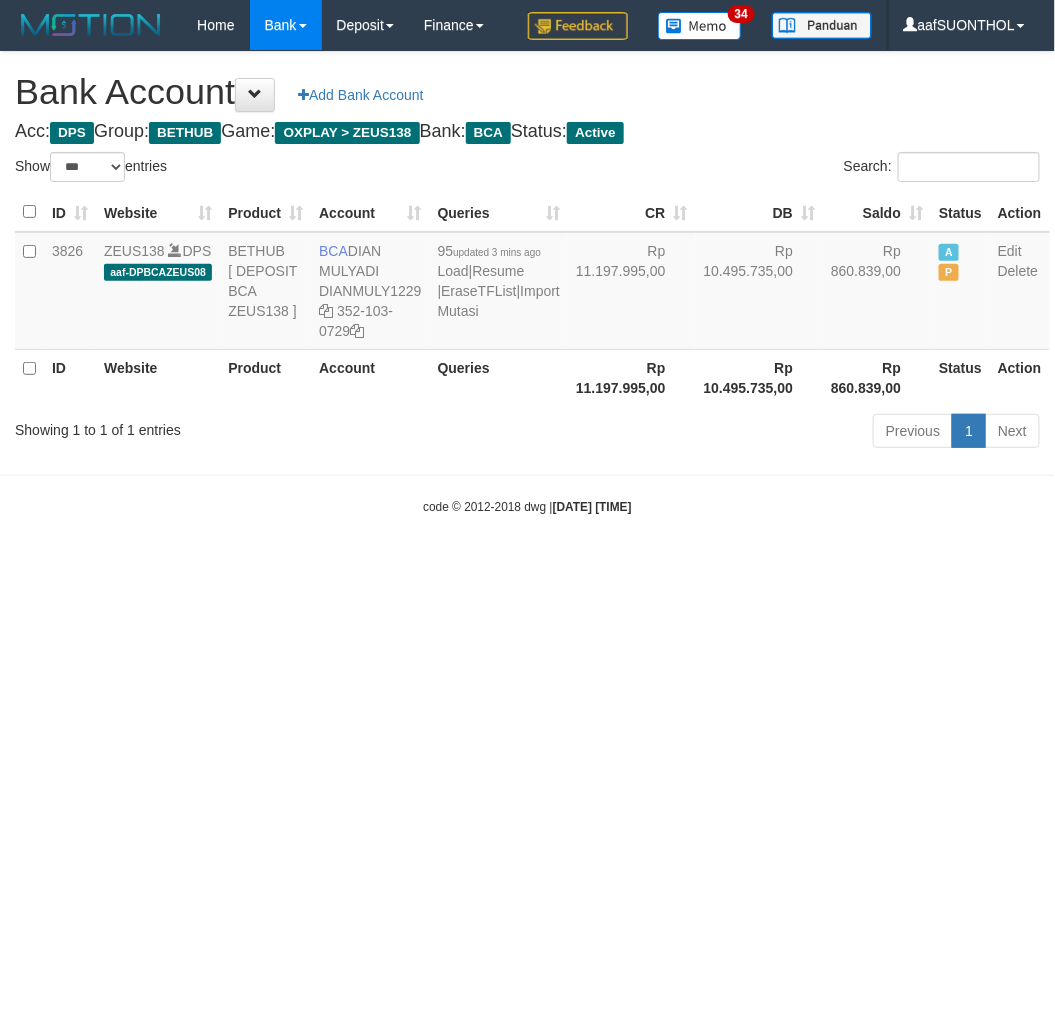 drag, startPoint x: 655, startPoint y: 701, endPoint x: 673, endPoint y: 716, distance: 23.43075 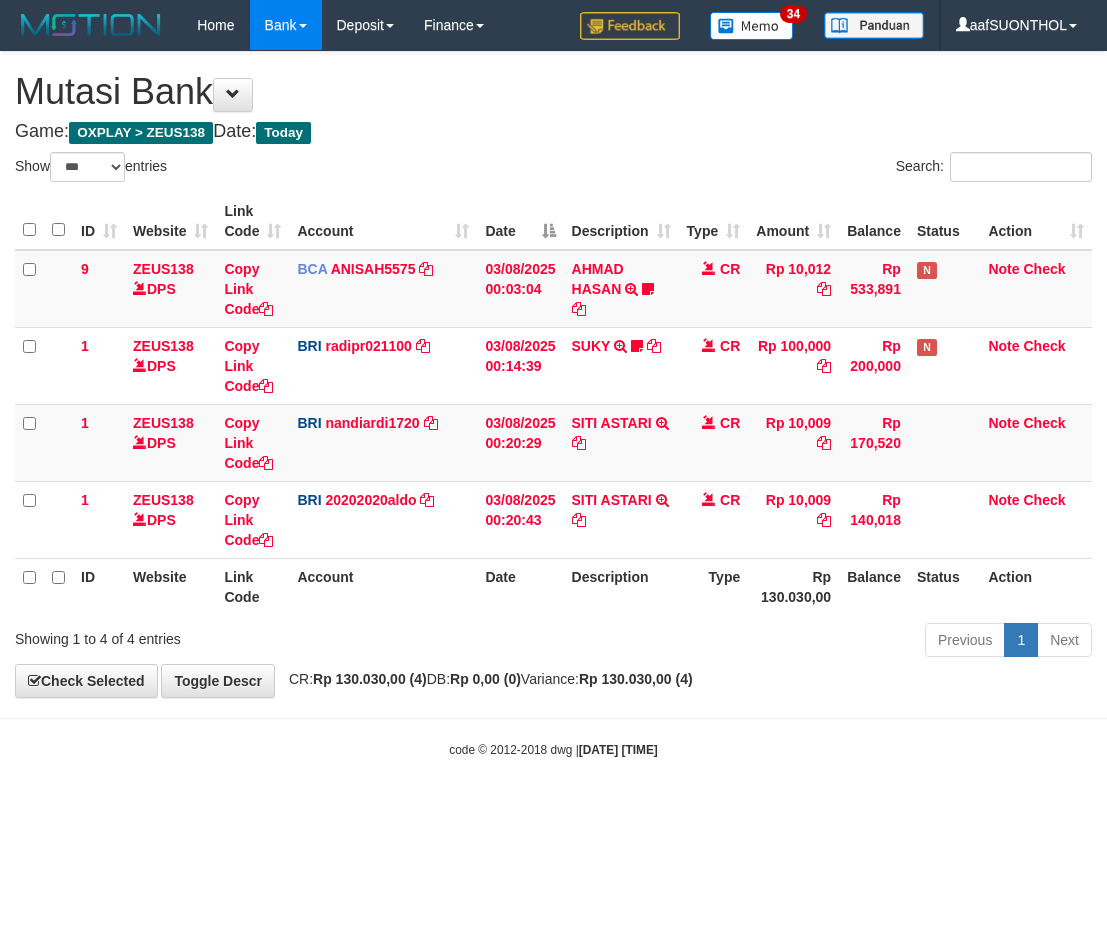 select on "***" 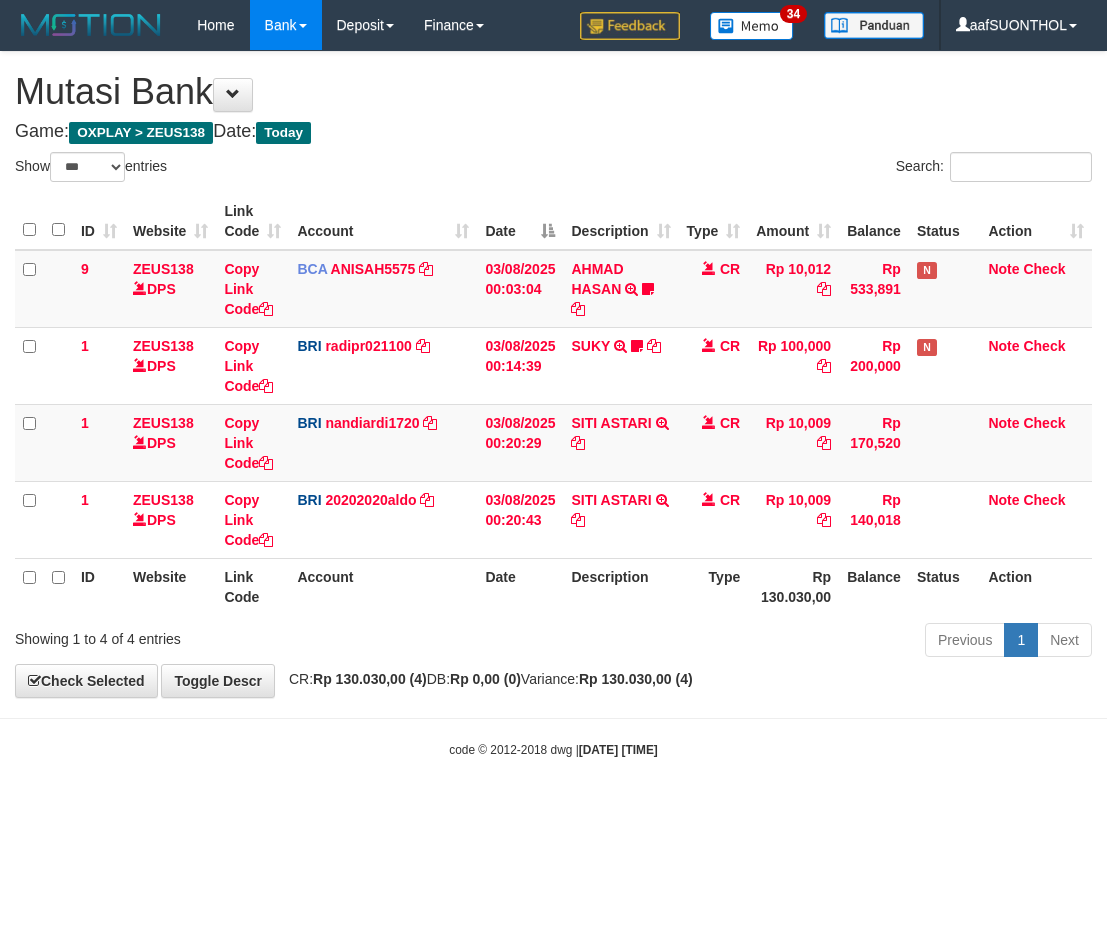 scroll, scrollTop: 0, scrollLeft: 0, axis: both 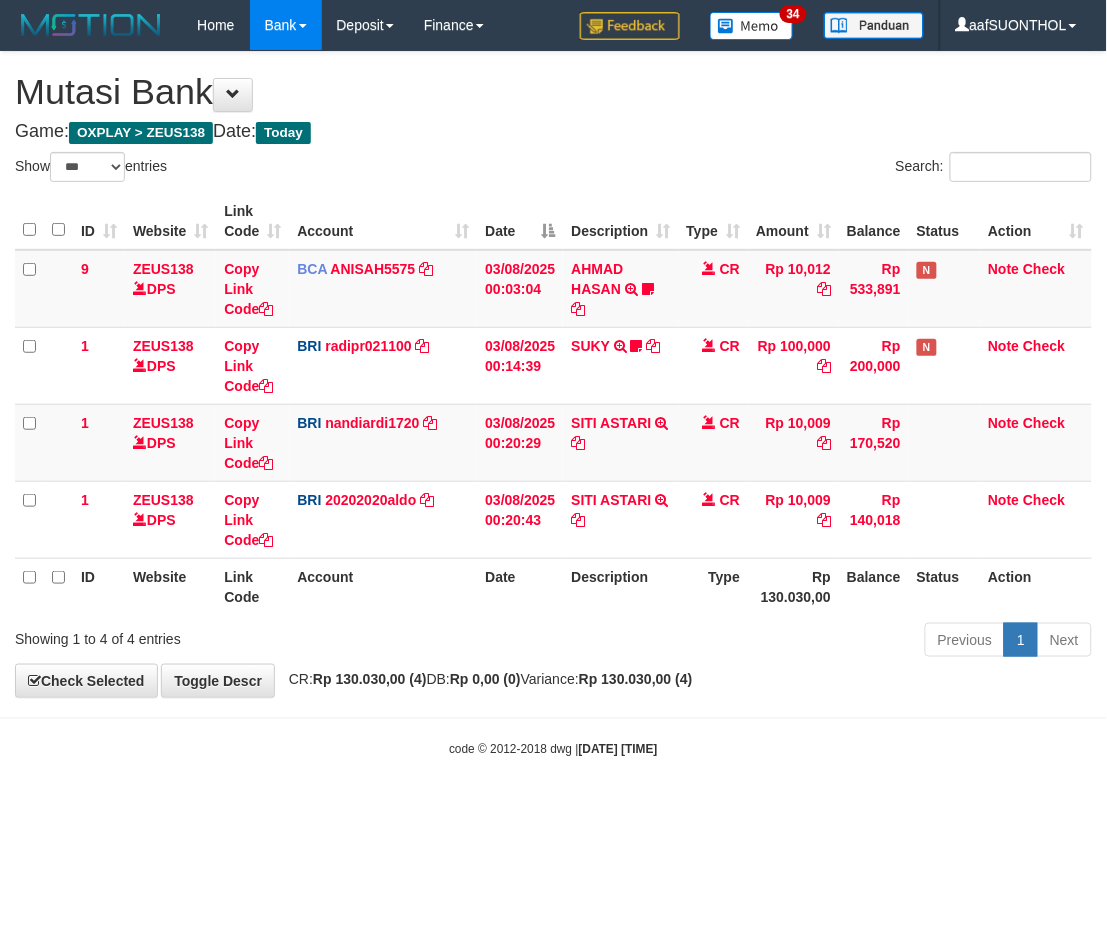 drag, startPoint x: 813, startPoint y: 811, endPoint x: 745, endPoint y: 792, distance: 70.60453 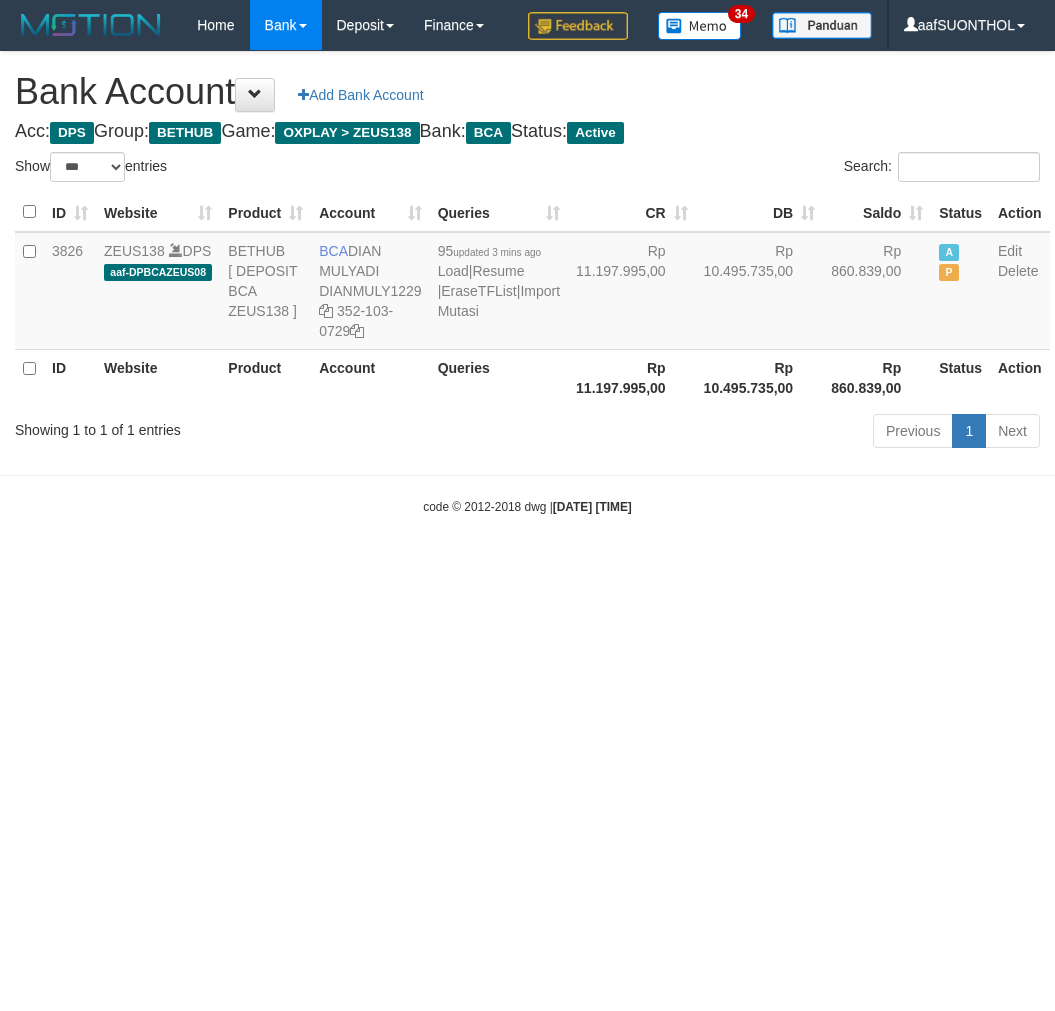 select on "***" 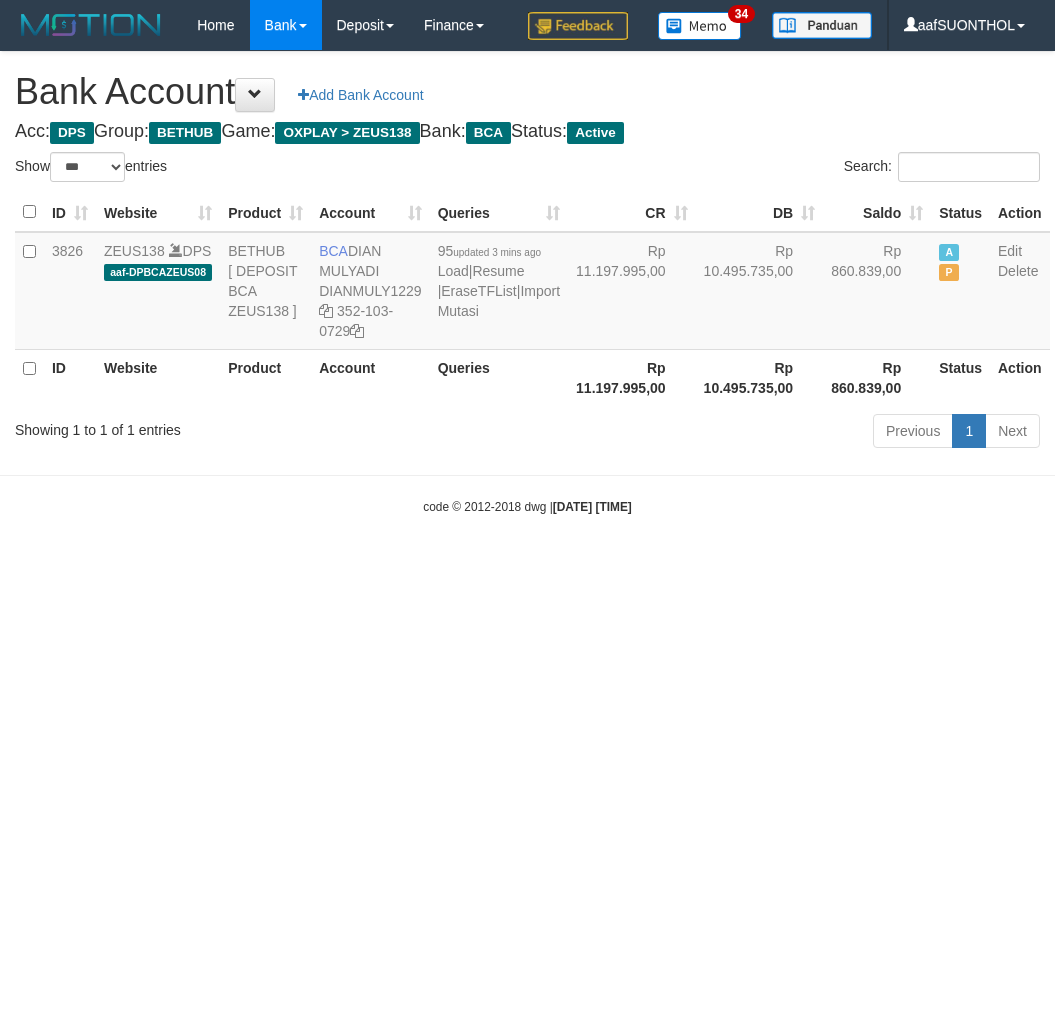 scroll, scrollTop: 0, scrollLeft: 0, axis: both 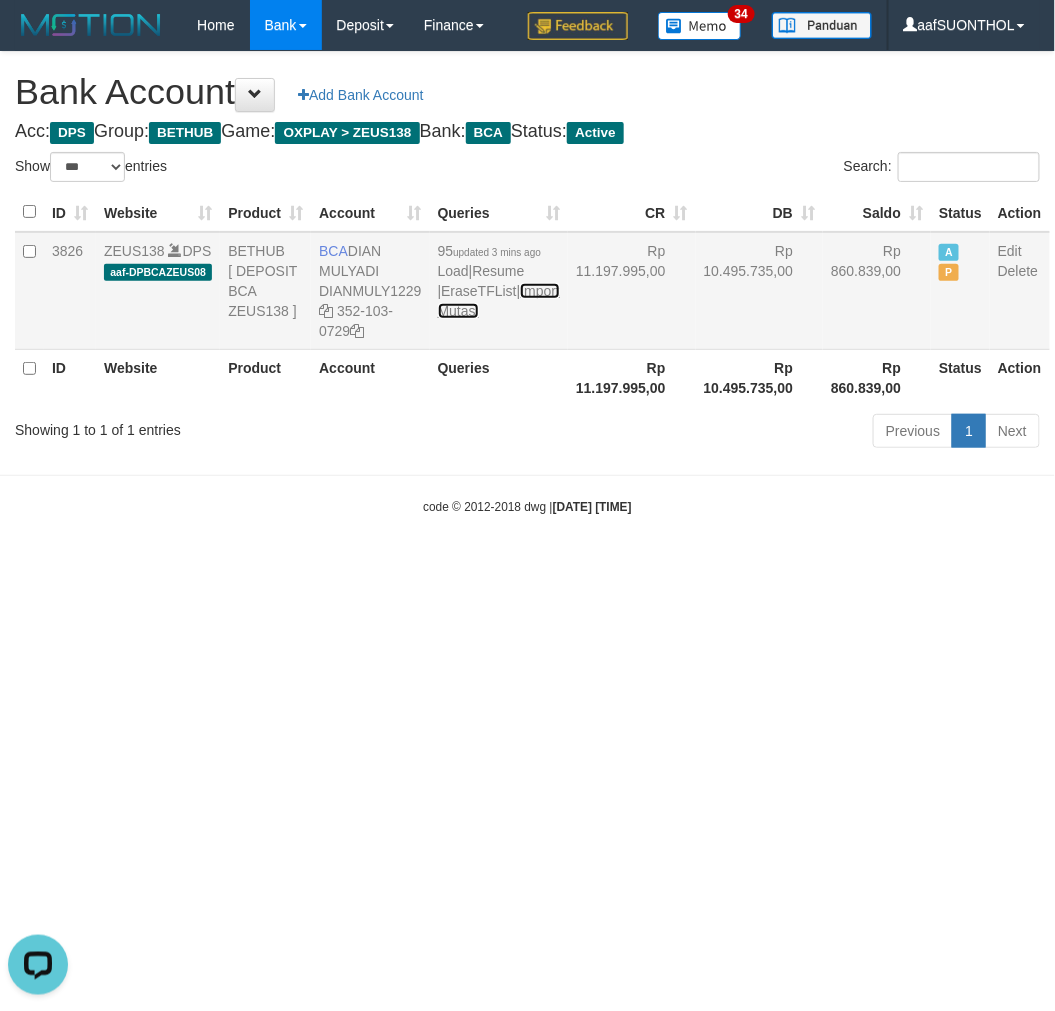 click on "Import Mutasi" at bounding box center [499, 301] 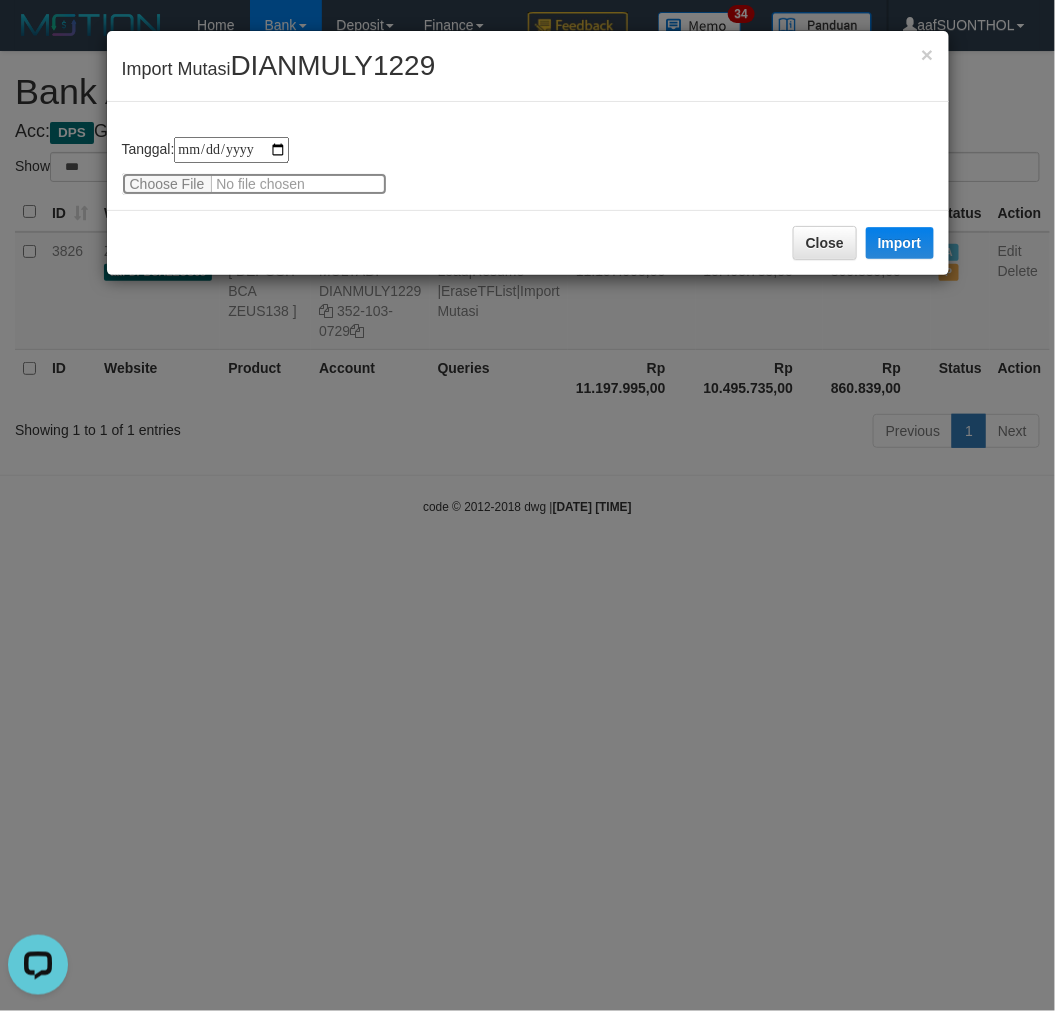 click at bounding box center (254, 184) 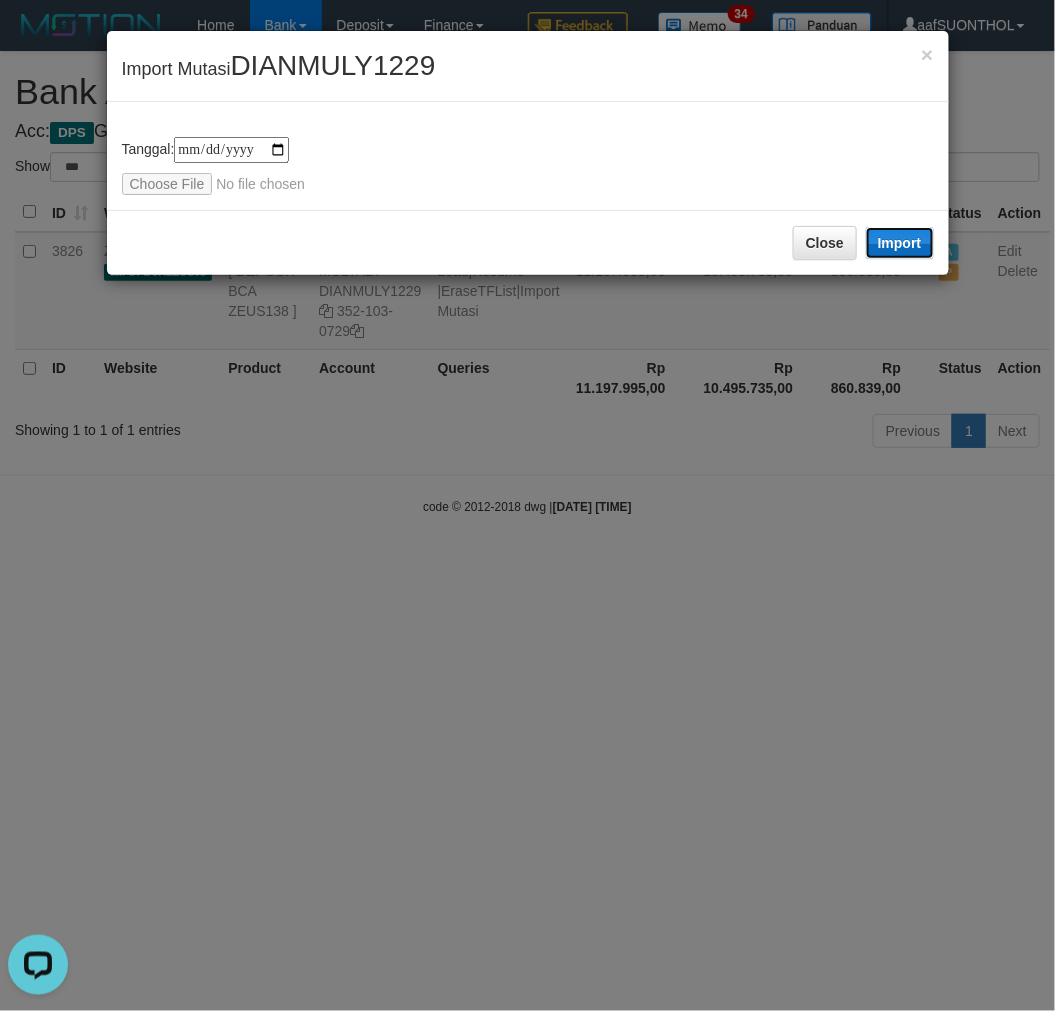 click on "Import" at bounding box center (900, 243) 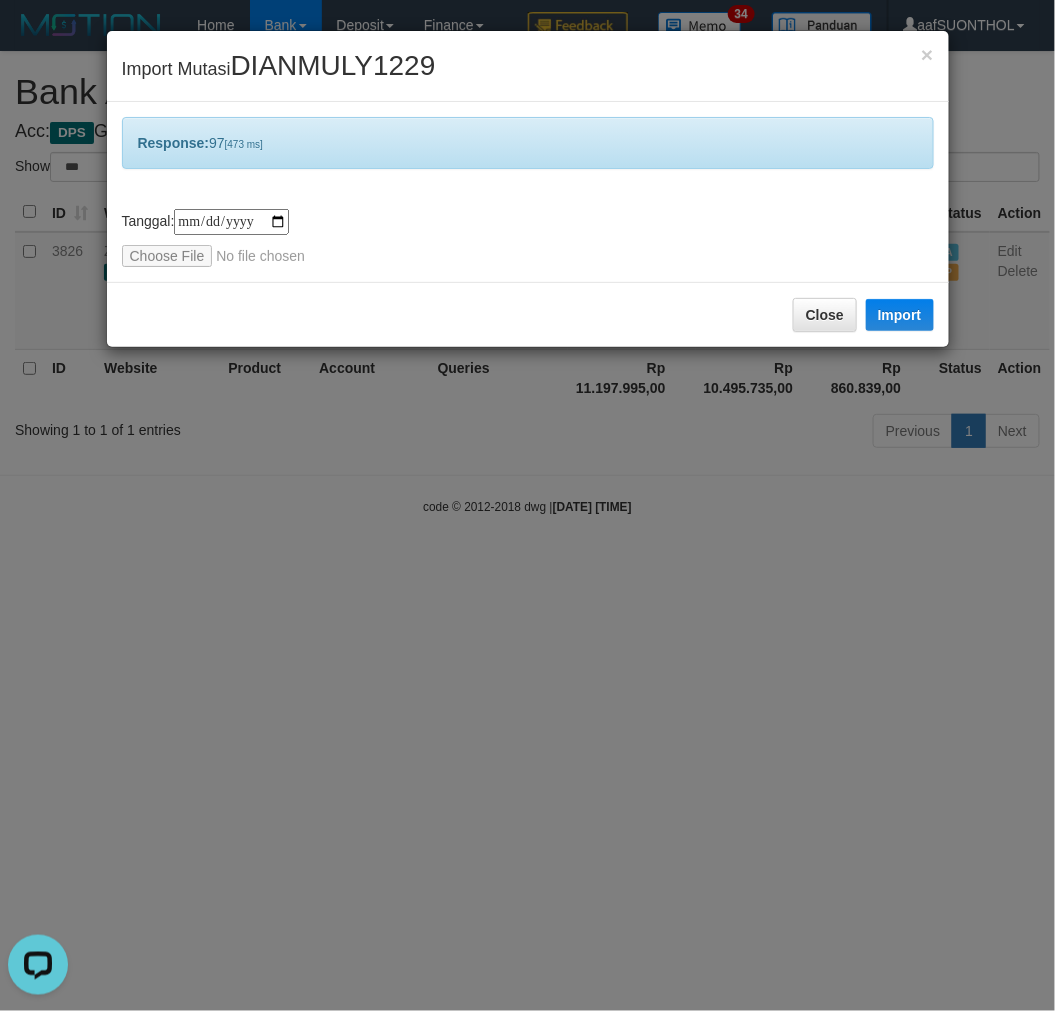 click on "**********" at bounding box center (527, 505) 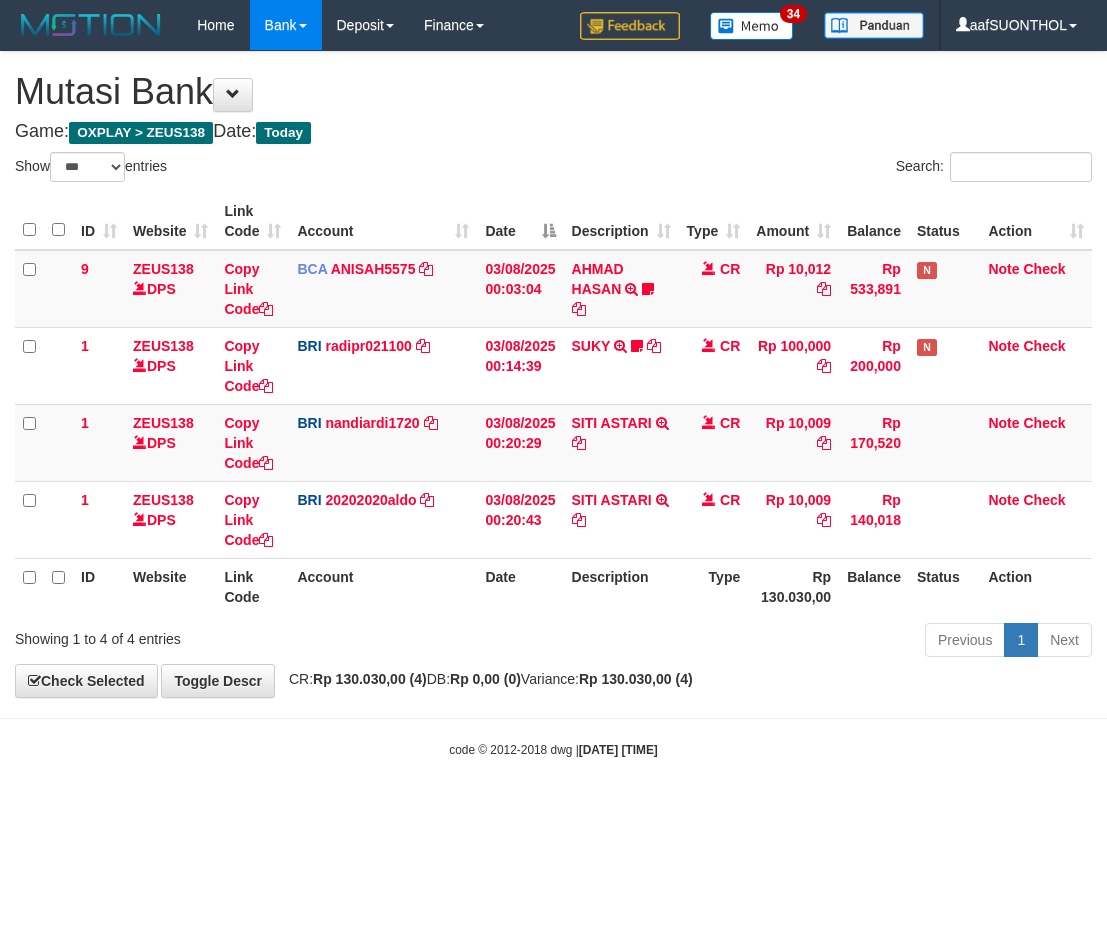 select on "***" 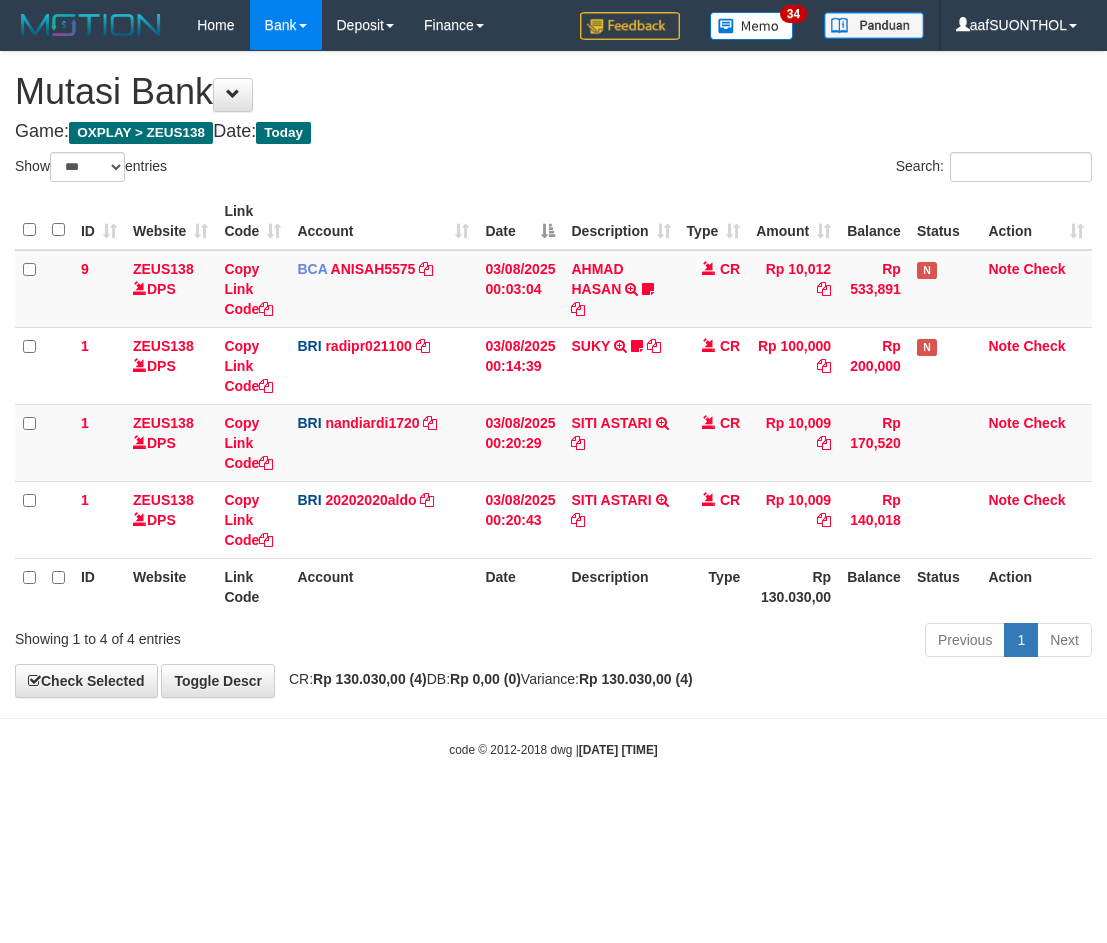 scroll, scrollTop: 0, scrollLeft: 0, axis: both 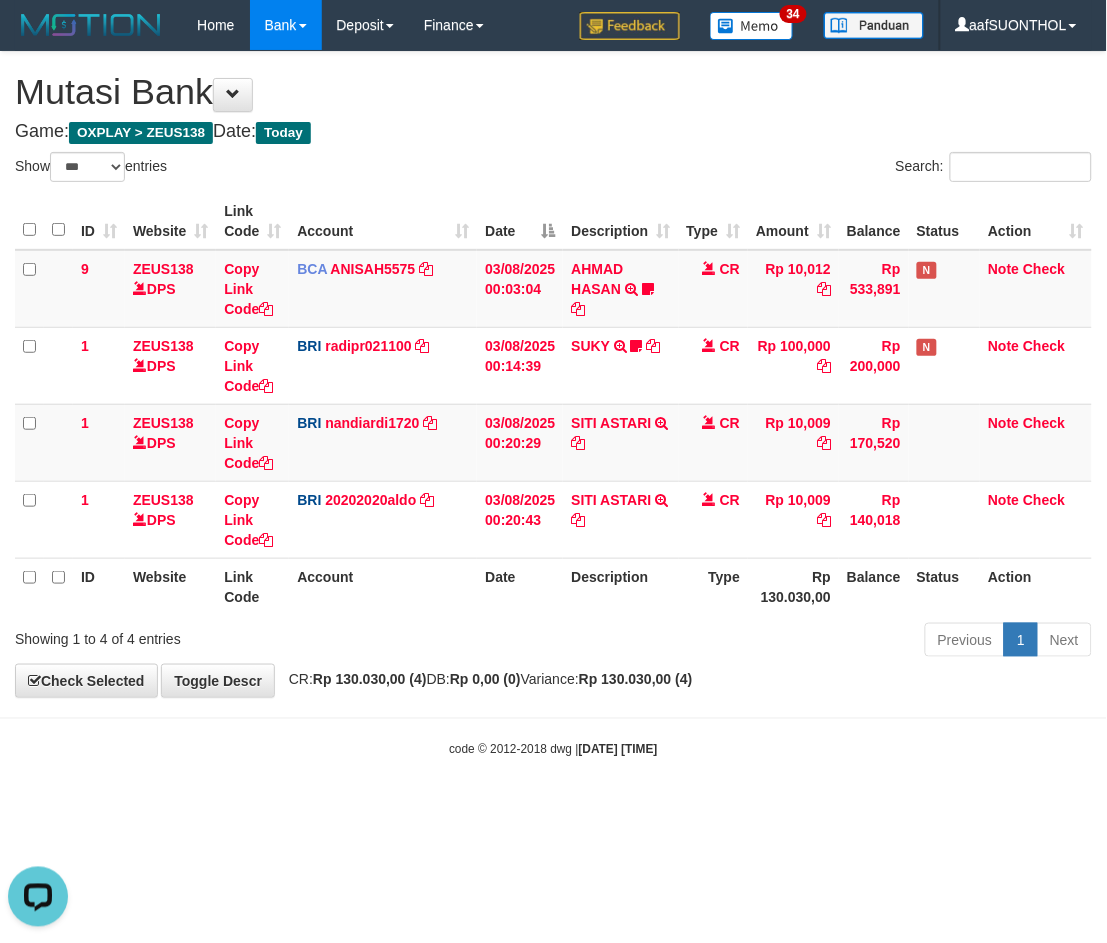 click on "Toggle navigation
Home
Bank
Account List
Load
By Website
Group
[OXPLAY]													ZEUS138
By Load Group (DPS)
Sync" at bounding box center [553, 404] 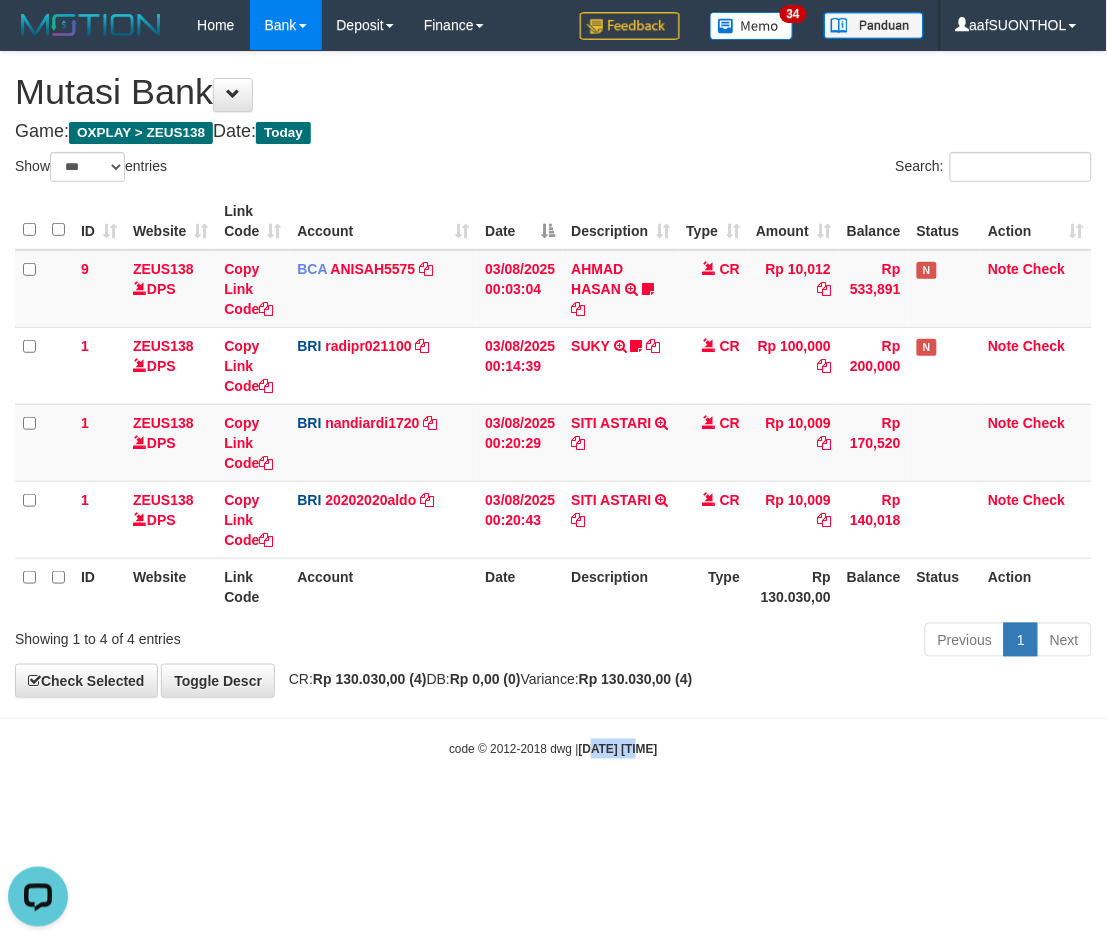 drag, startPoint x: 617, startPoint y: 861, endPoint x: 576, endPoint y: 851, distance: 42.201897 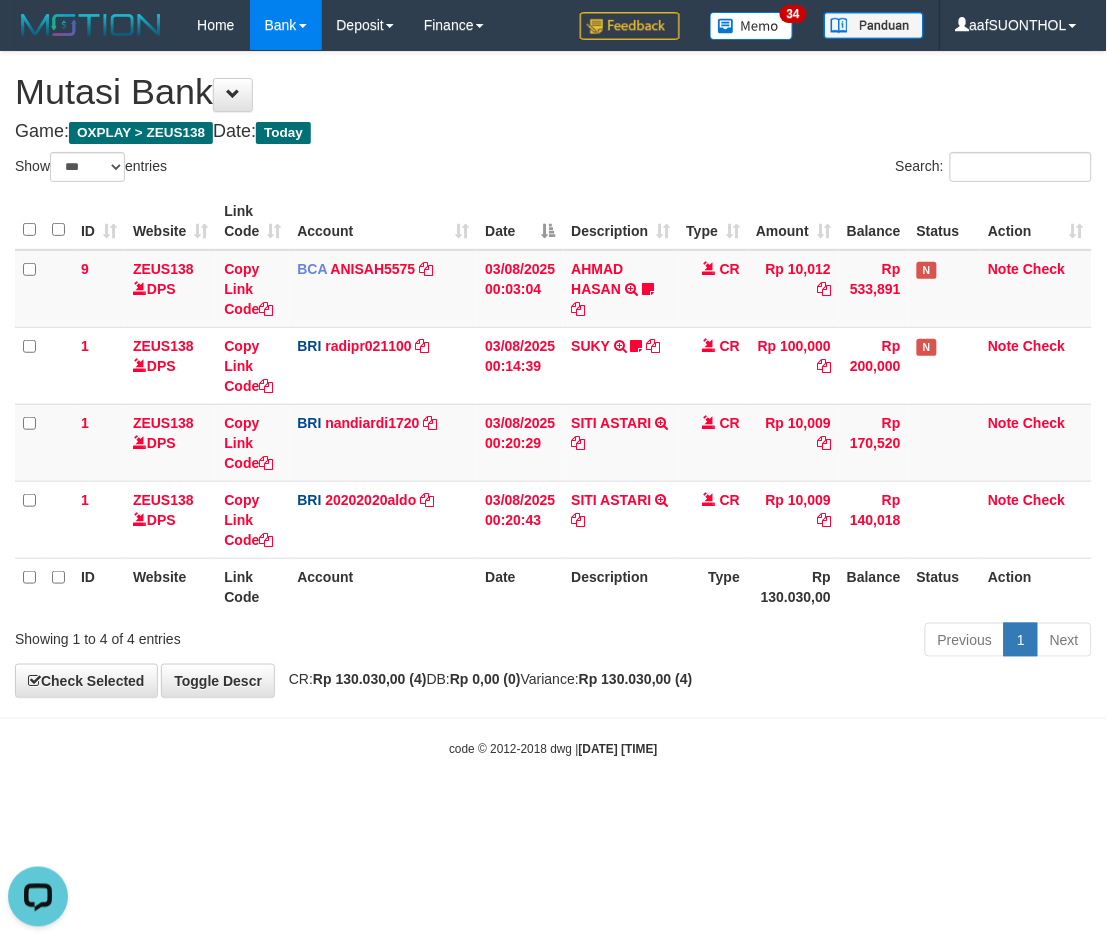 drag, startPoint x: 556, startPoint y: 834, endPoint x: 868, endPoint y: 762, distance: 320.19995 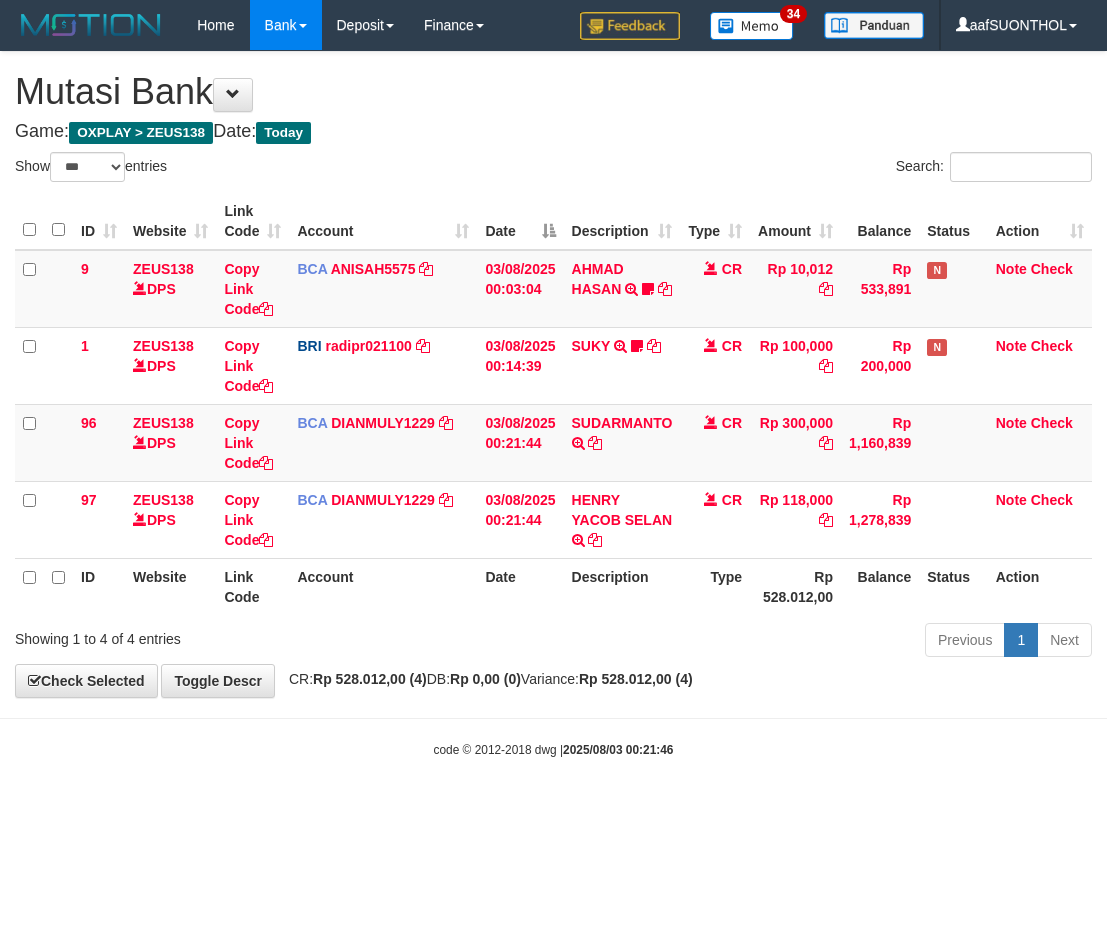 select on "***" 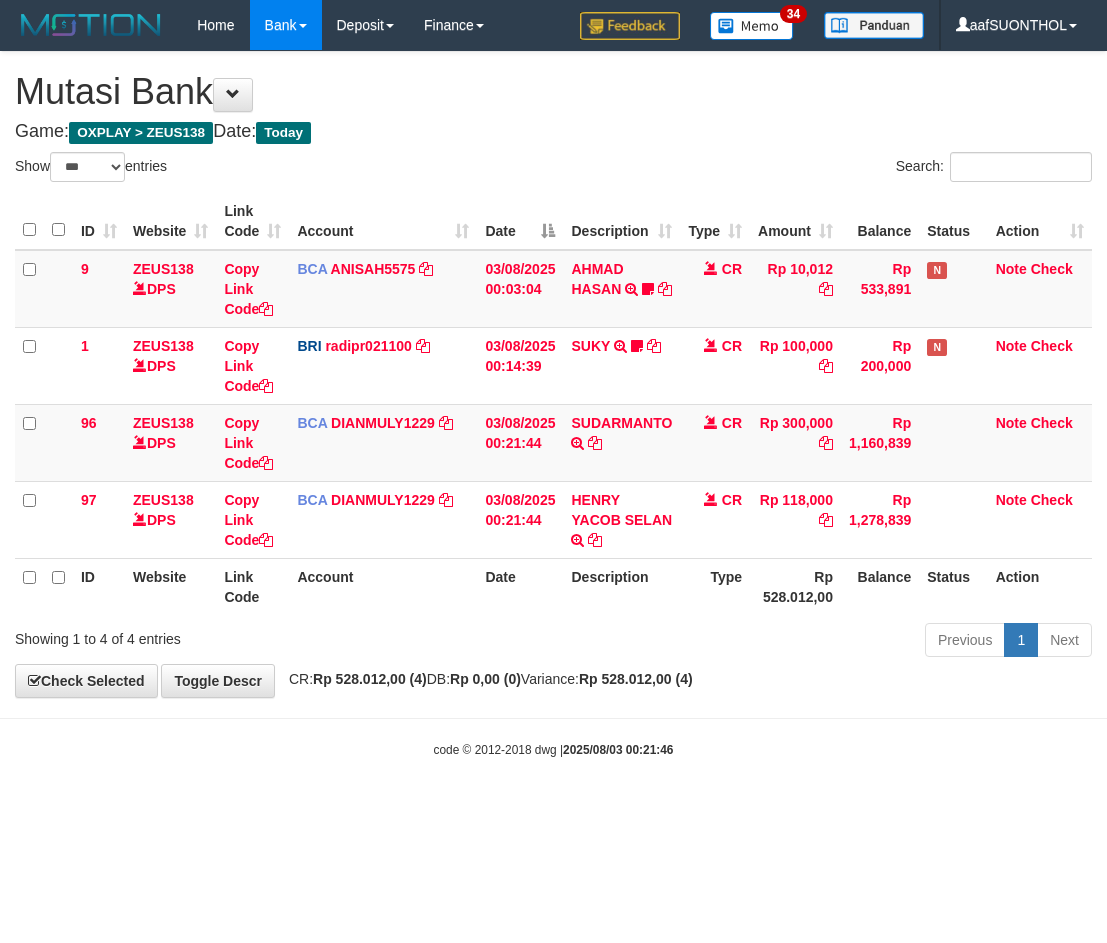 scroll, scrollTop: 0, scrollLeft: 0, axis: both 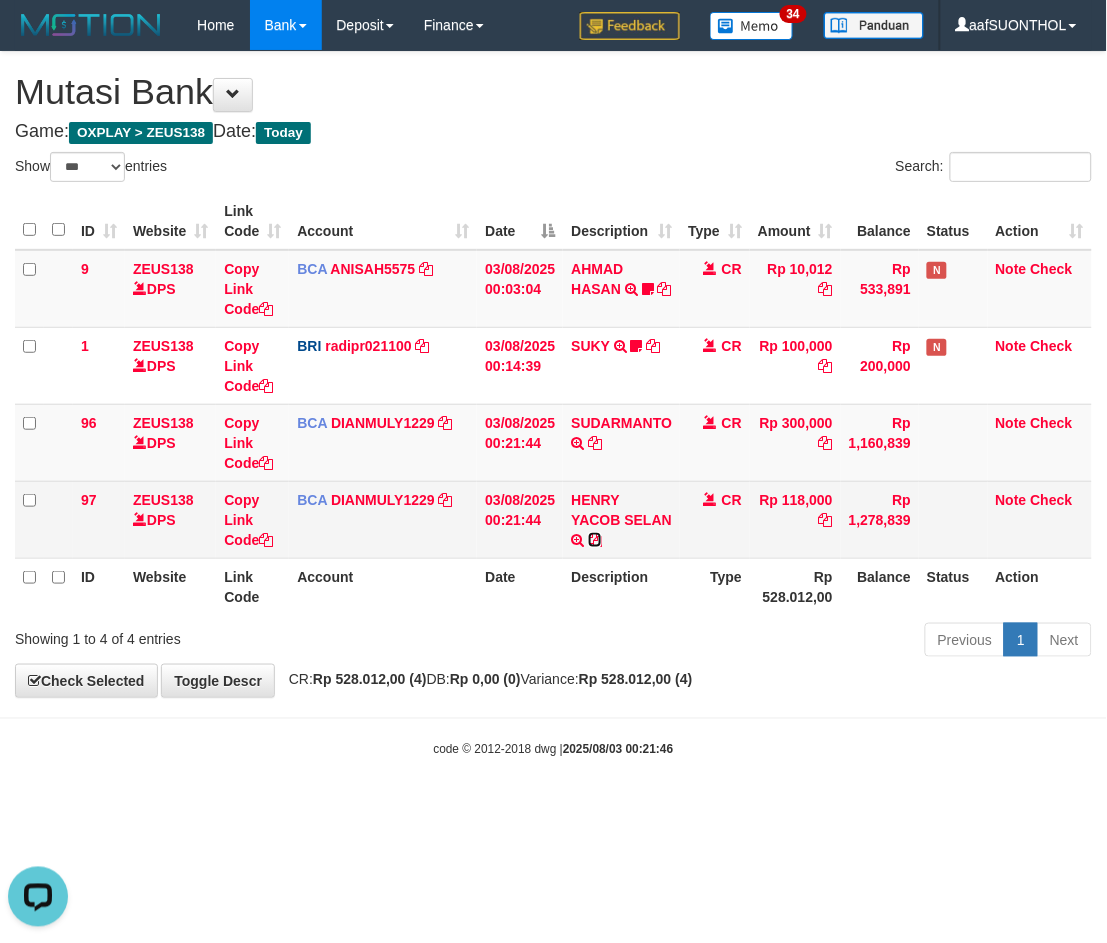 click at bounding box center [595, 540] 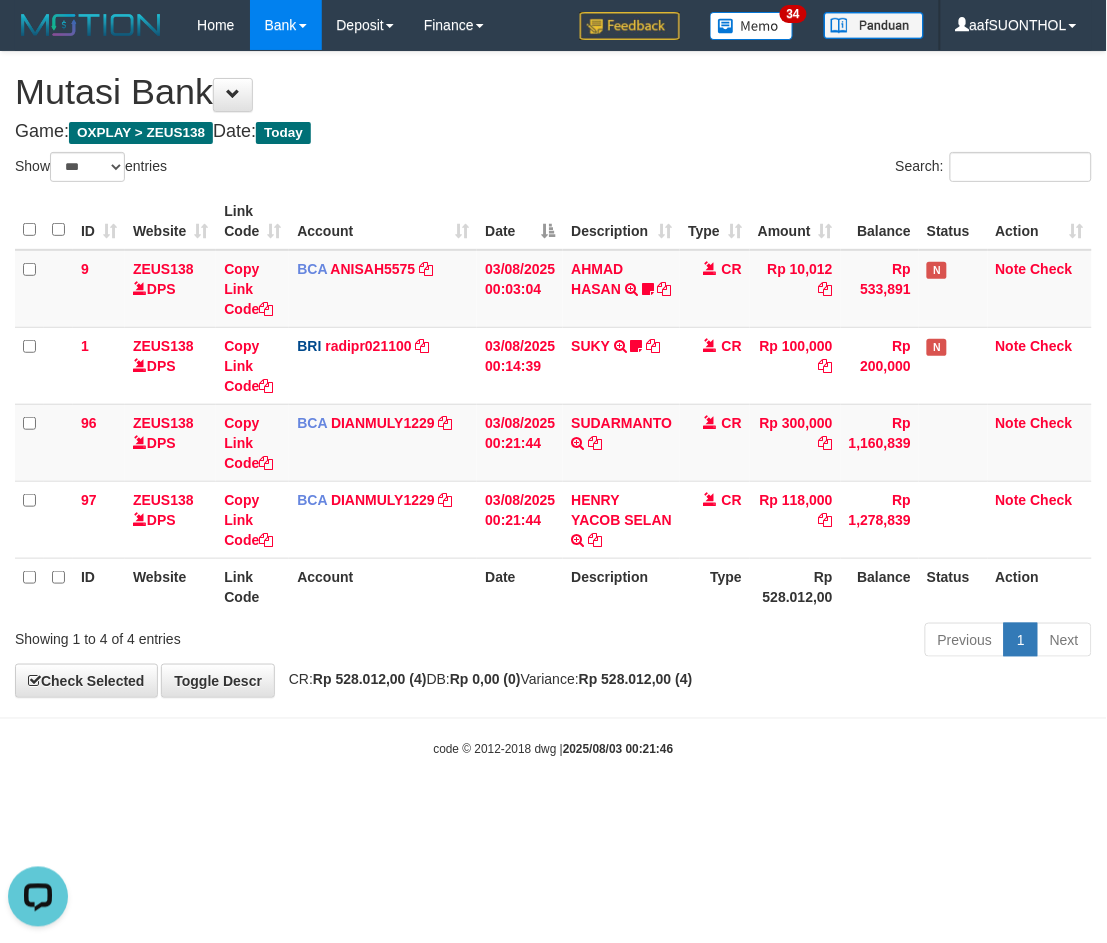 drag, startPoint x: 887, startPoint y: 838, endPoint x: 842, endPoint y: 803, distance: 57.00877 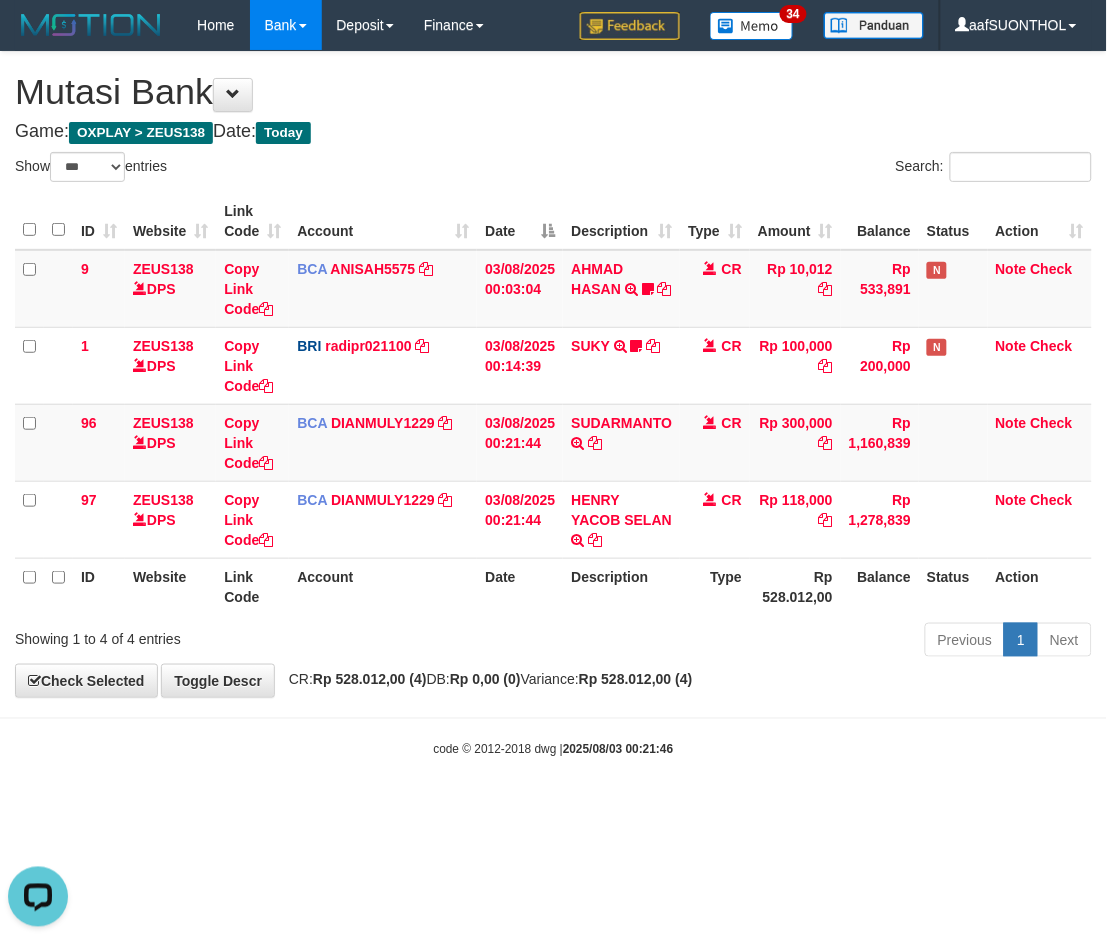 drag, startPoint x: 740, startPoint y: 783, endPoint x: 750, endPoint y: 781, distance: 10.198039 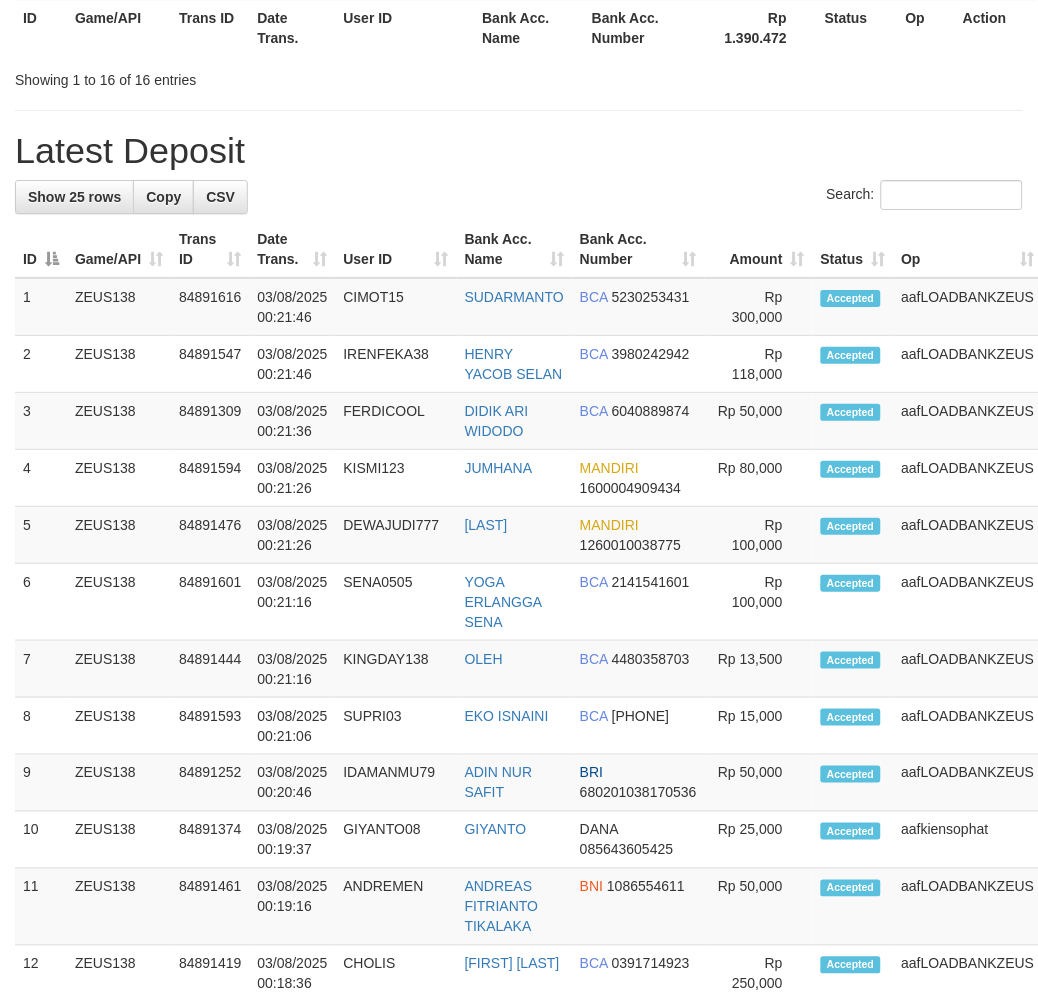 scroll, scrollTop: 1777, scrollLeft: 0, axis: vertical 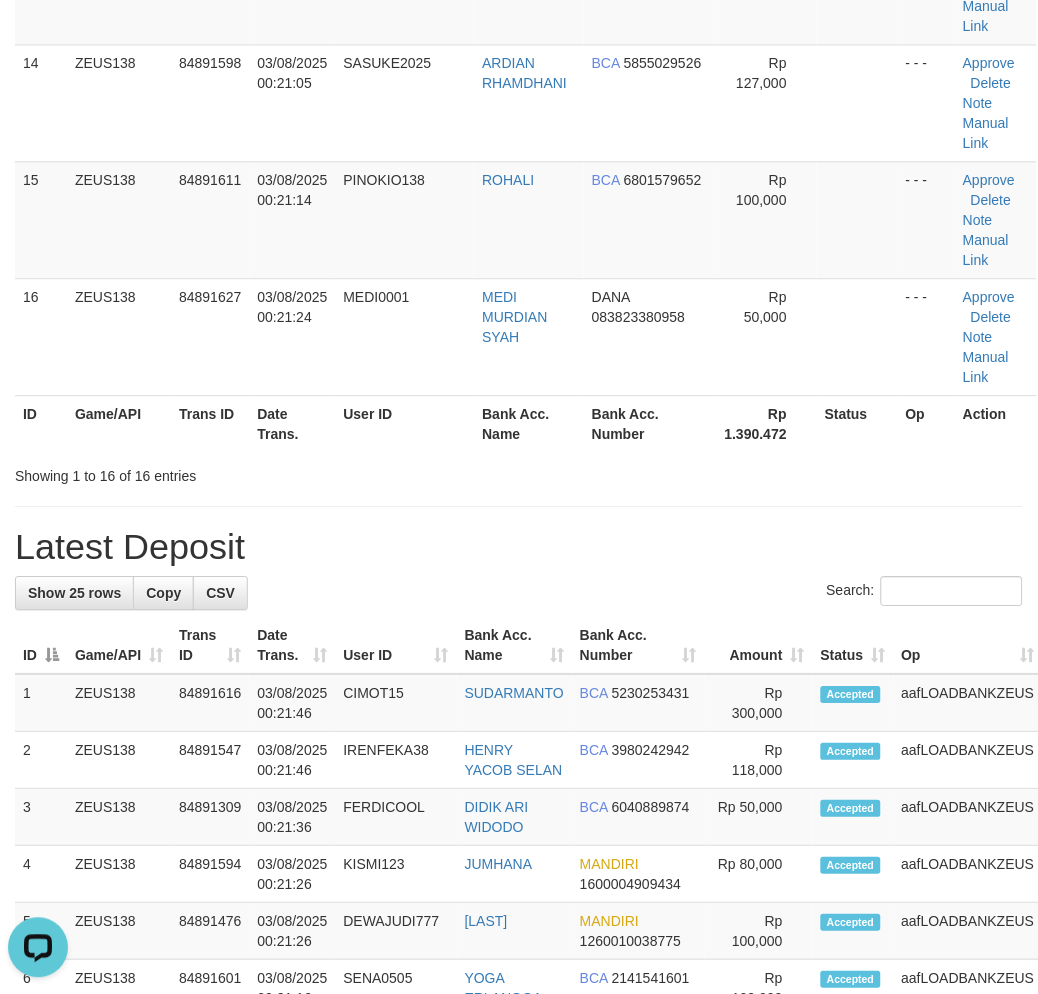 drag, startPoint x: 801, startPoint y: 537, endPoint x: 788, endPoint y: 538, distance: 13.038404 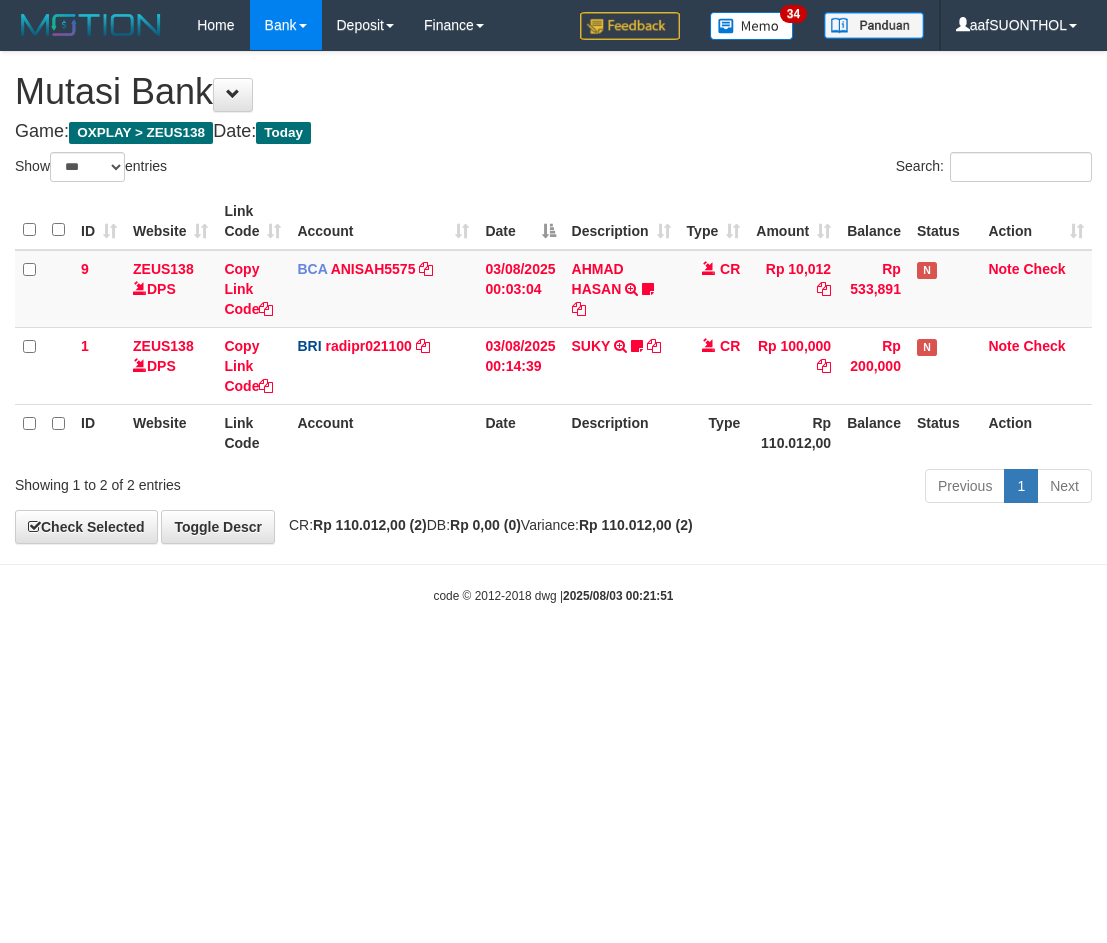 select on "***" 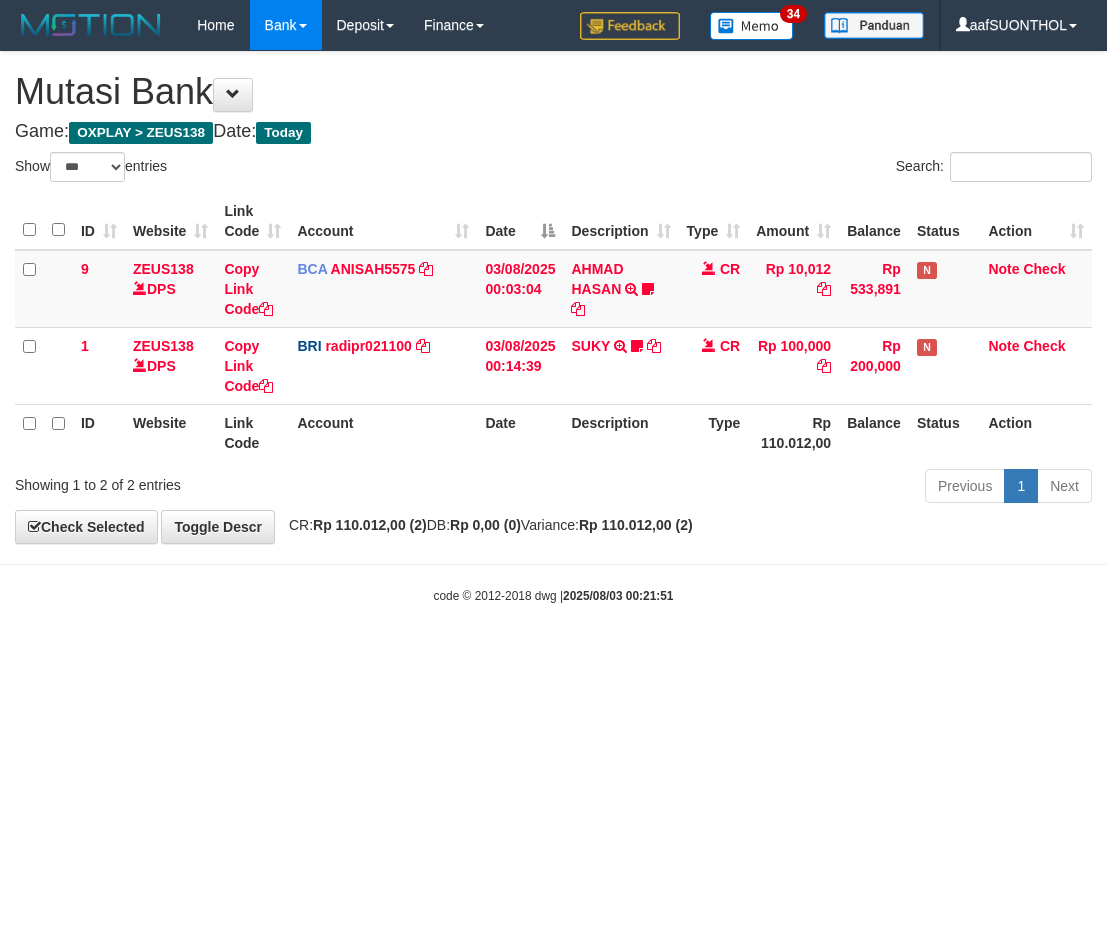 scroll, scrollTop: 0, scrollLeft: 0, axis: both 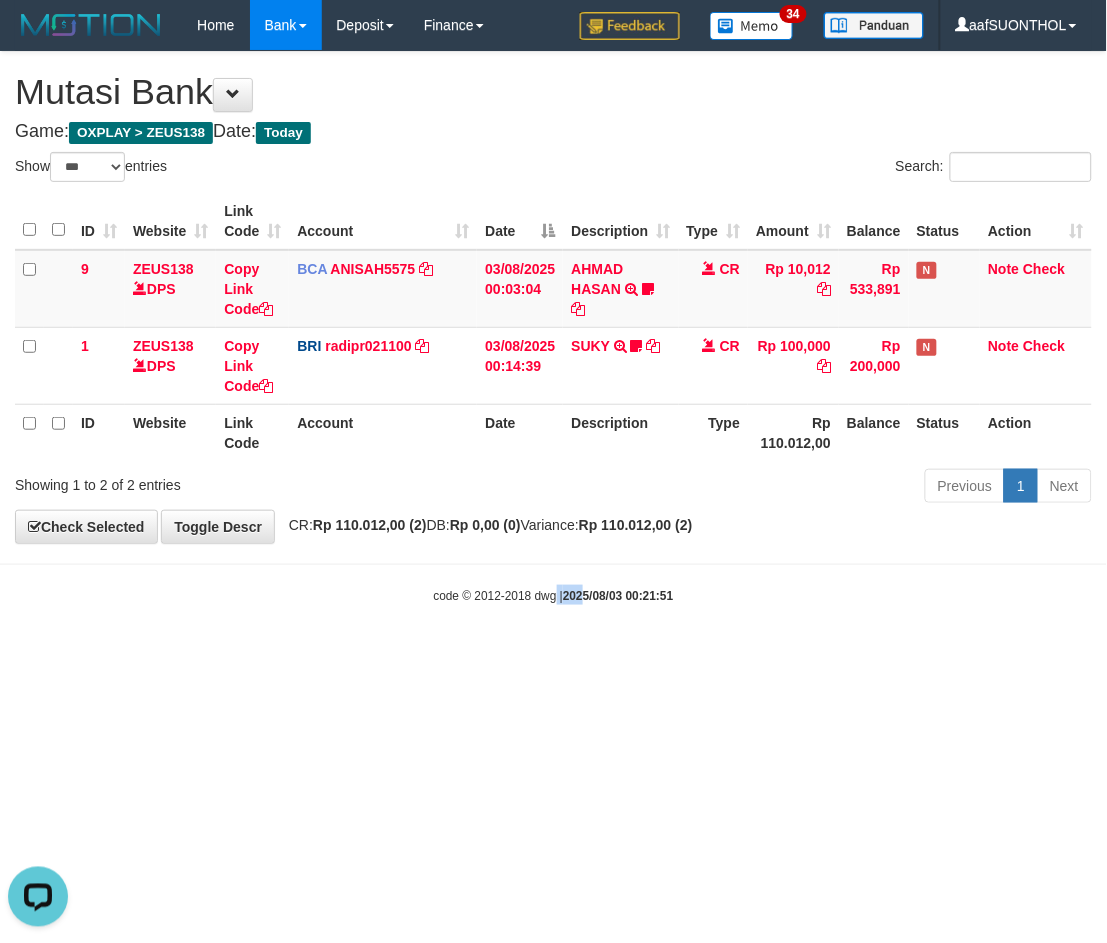 drag, startPoint x: 587, startPoint y: 730, endPoint x: 527, endPoint y: 731, distance: 60.00833 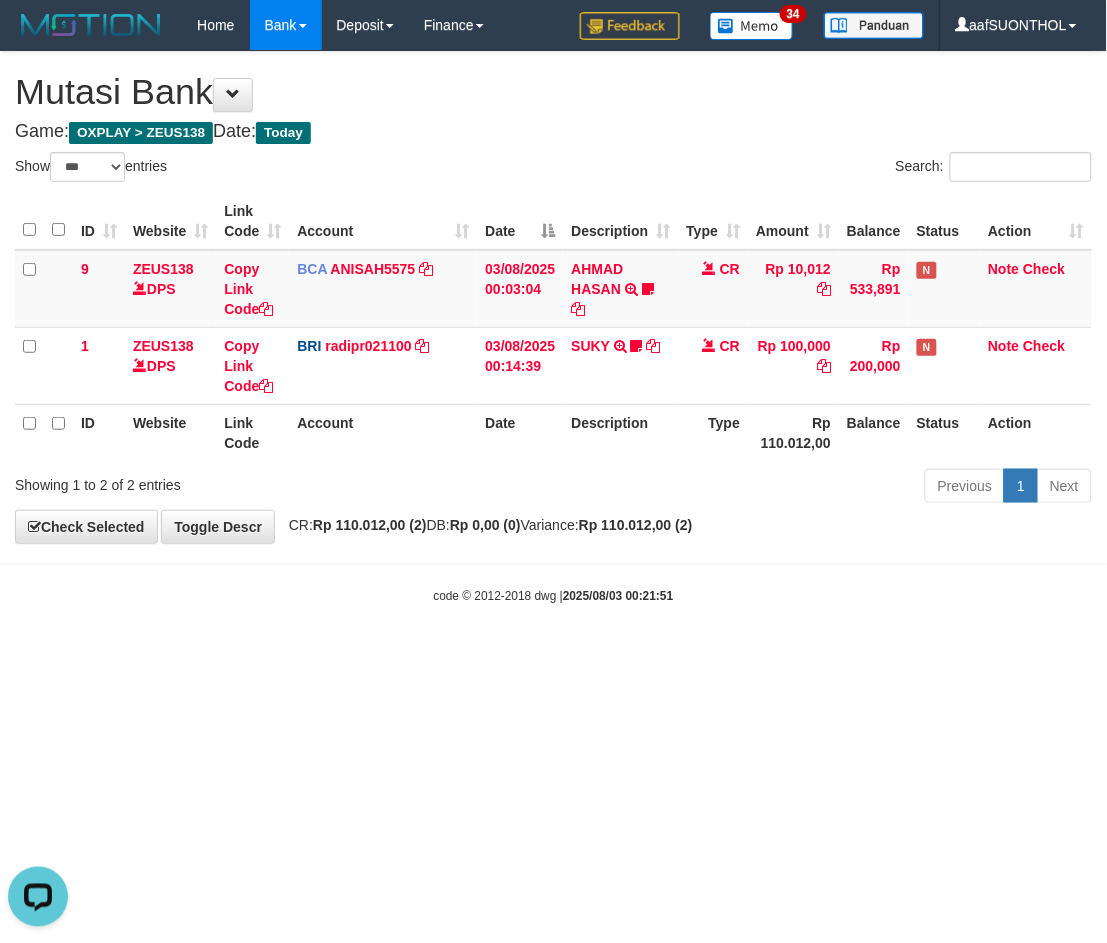 click on "Toggle navigation
Home
Bank
Account List
Load
By Website
Group
[OXPLAY]													ZEUS138
By Load Group (DPS)
Sync" at bounding box center (553, 327) 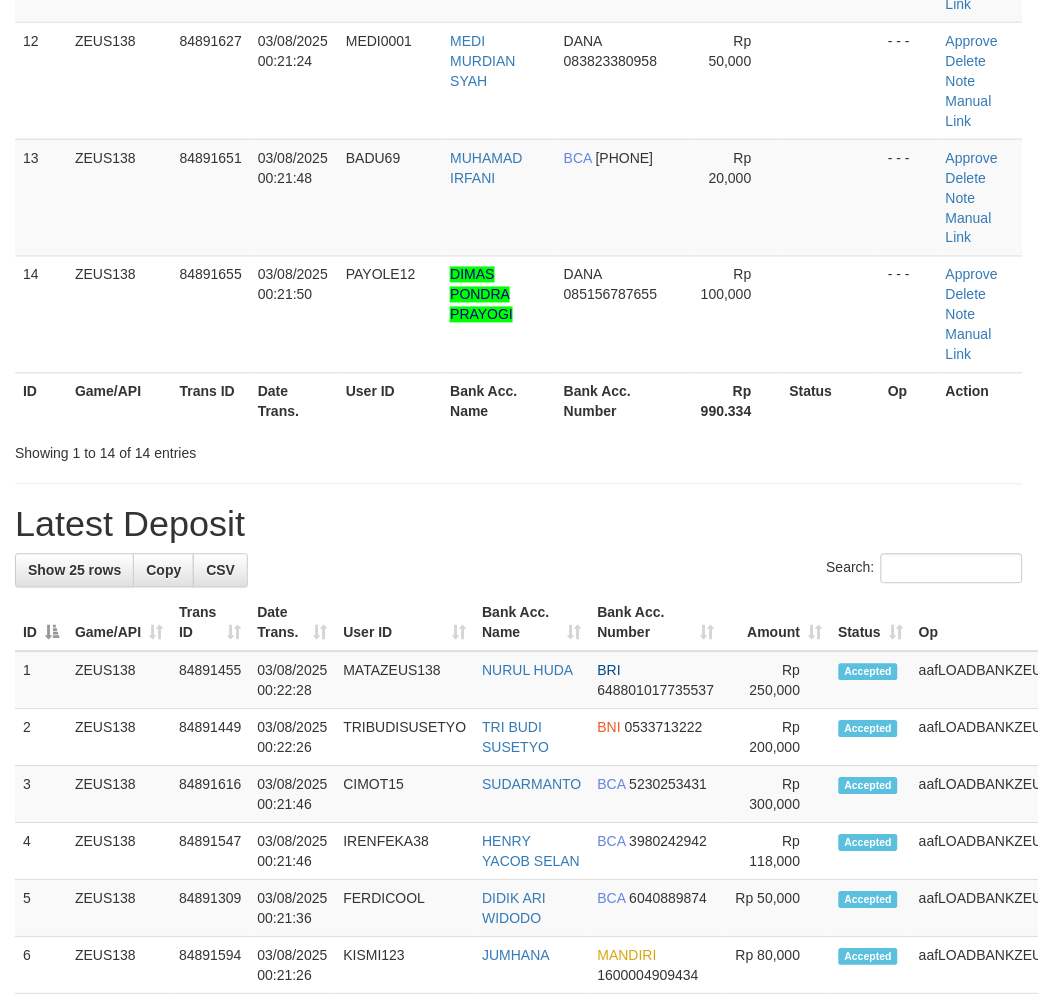 scroll, scrollTop: 1333, scrollLeft: 0, axis: vertical 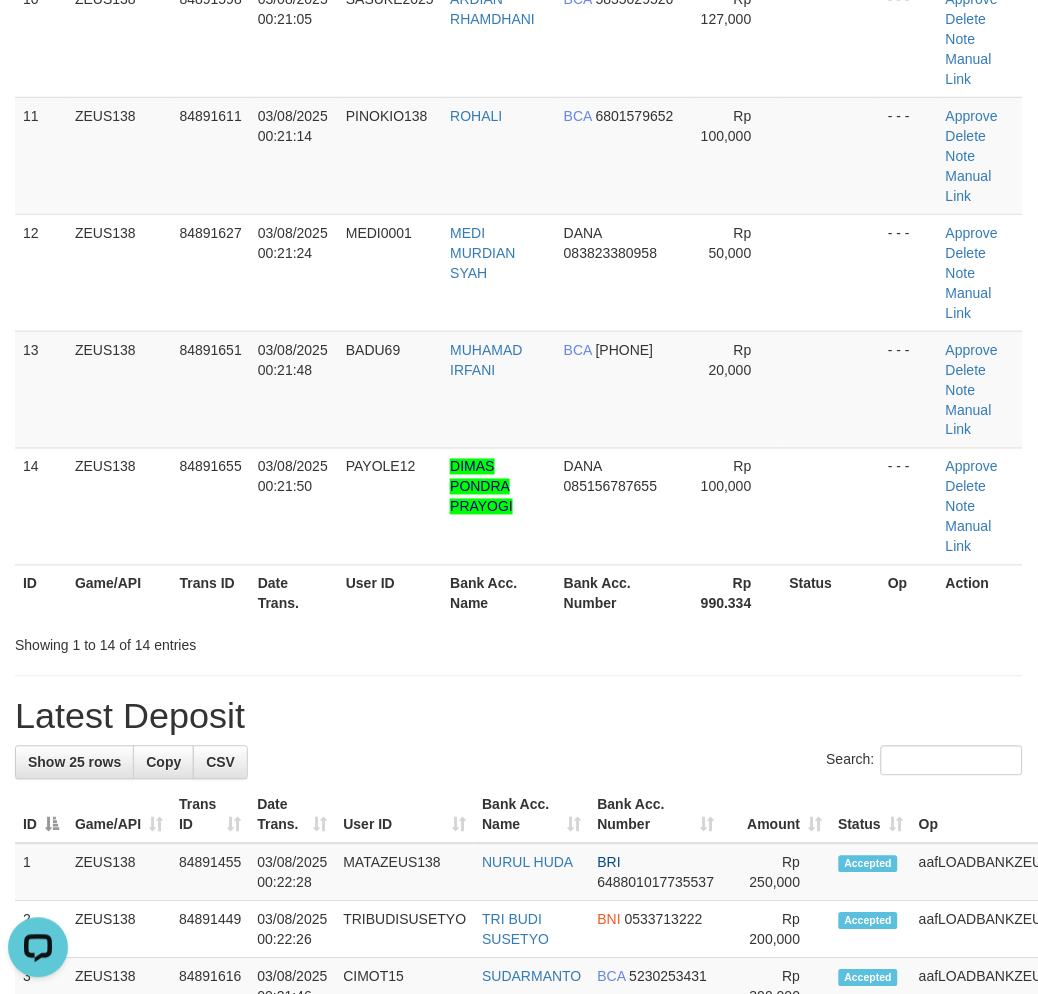 click on "Showing 1 to 14 of 14 entries" at bounding box center (519, 642) 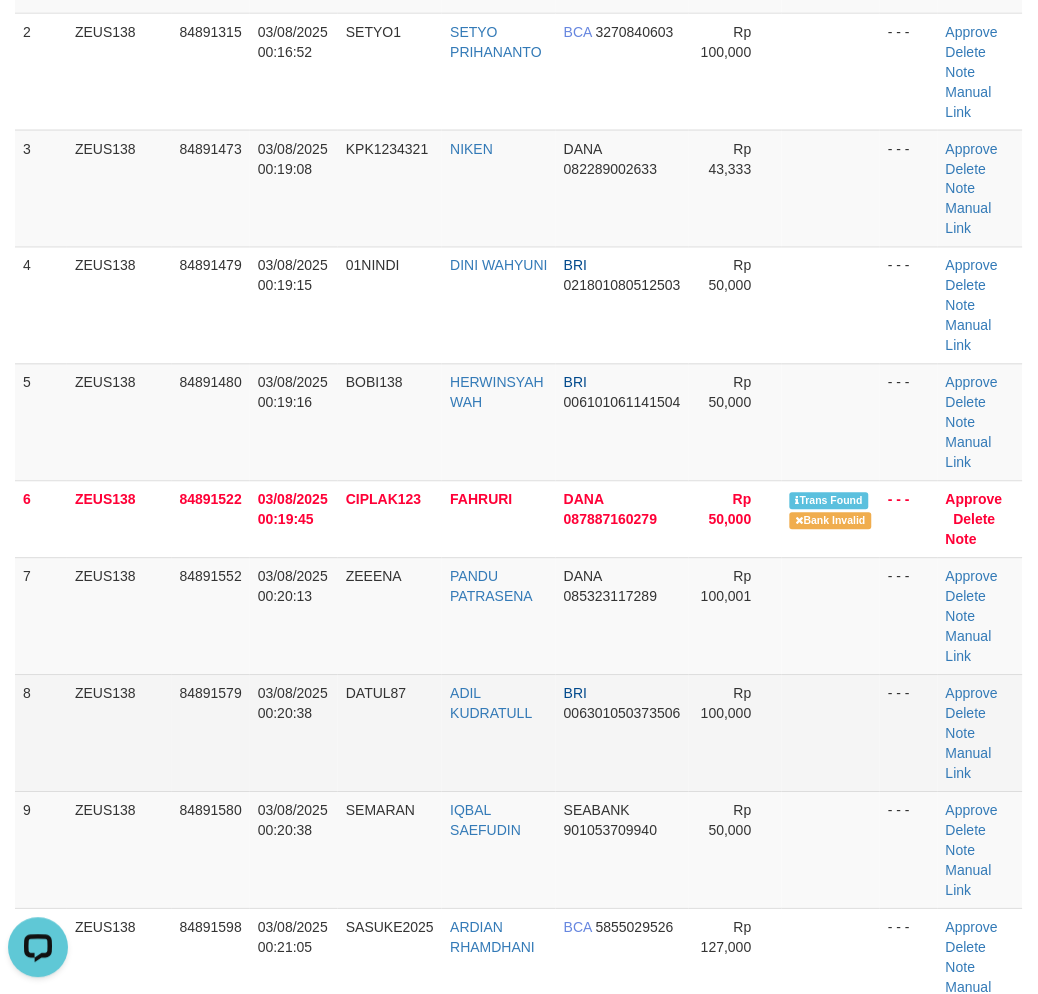 drag, startPoint x: 794, startPoint y: 657, endPoint x: 828, endPoint y: 675, distance: 38.470768 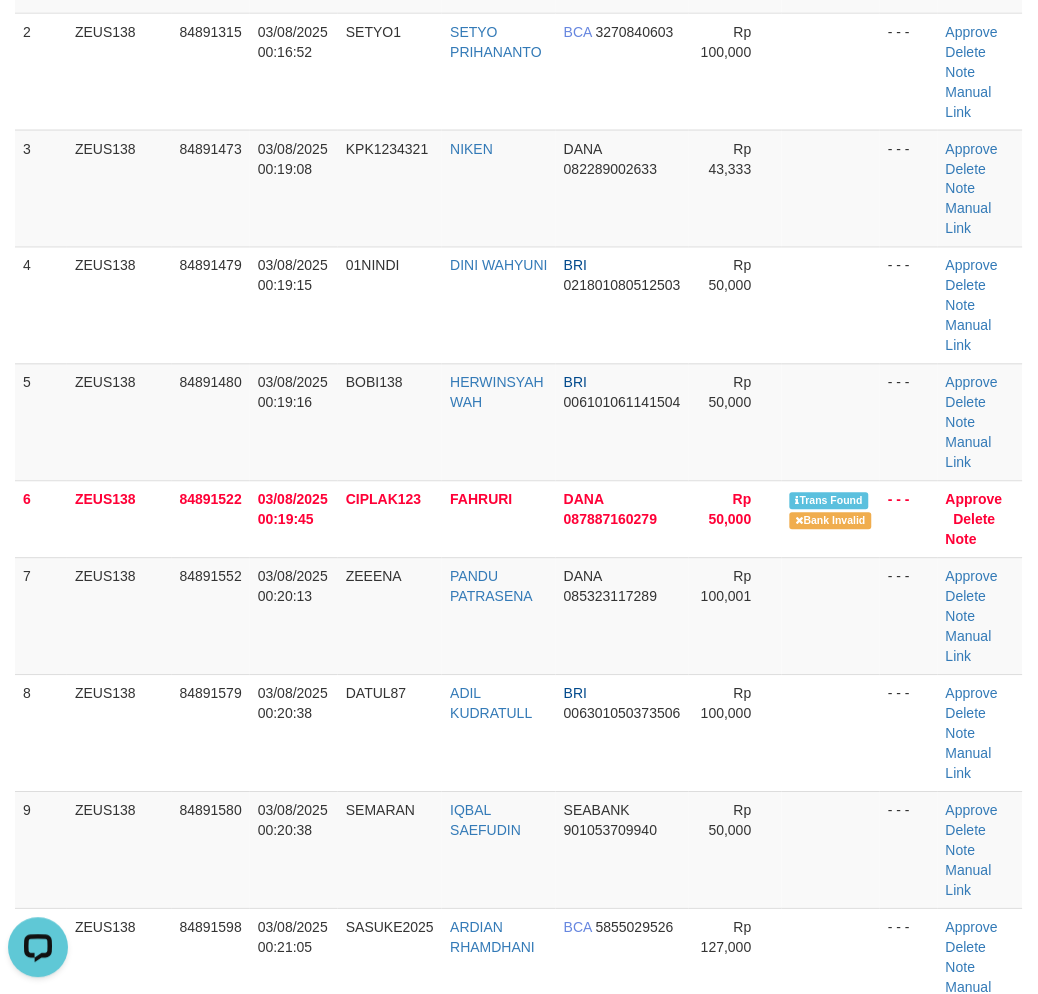 drag, startPoint x: 820, startPoint y: 681, endPoint x: 1048, endPoint y: 696, distance: 228.49289 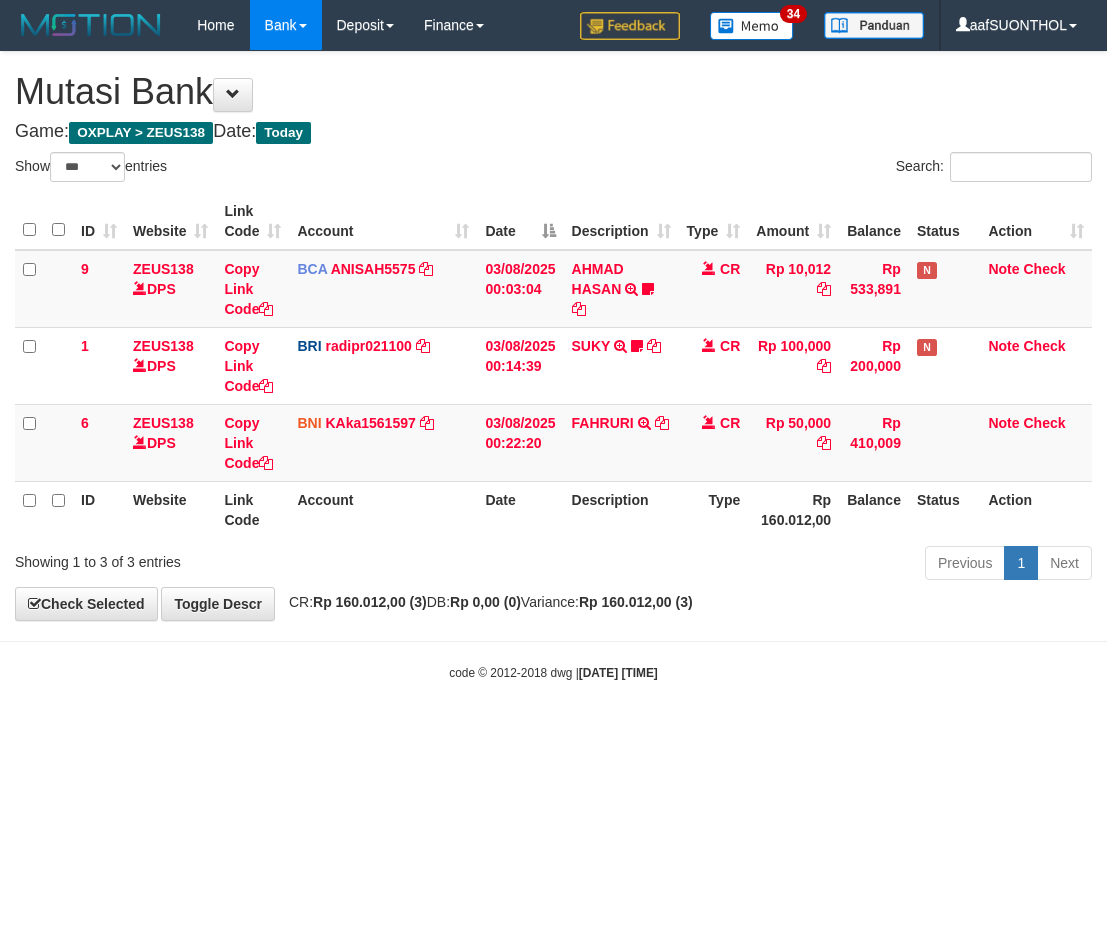 select on "***" 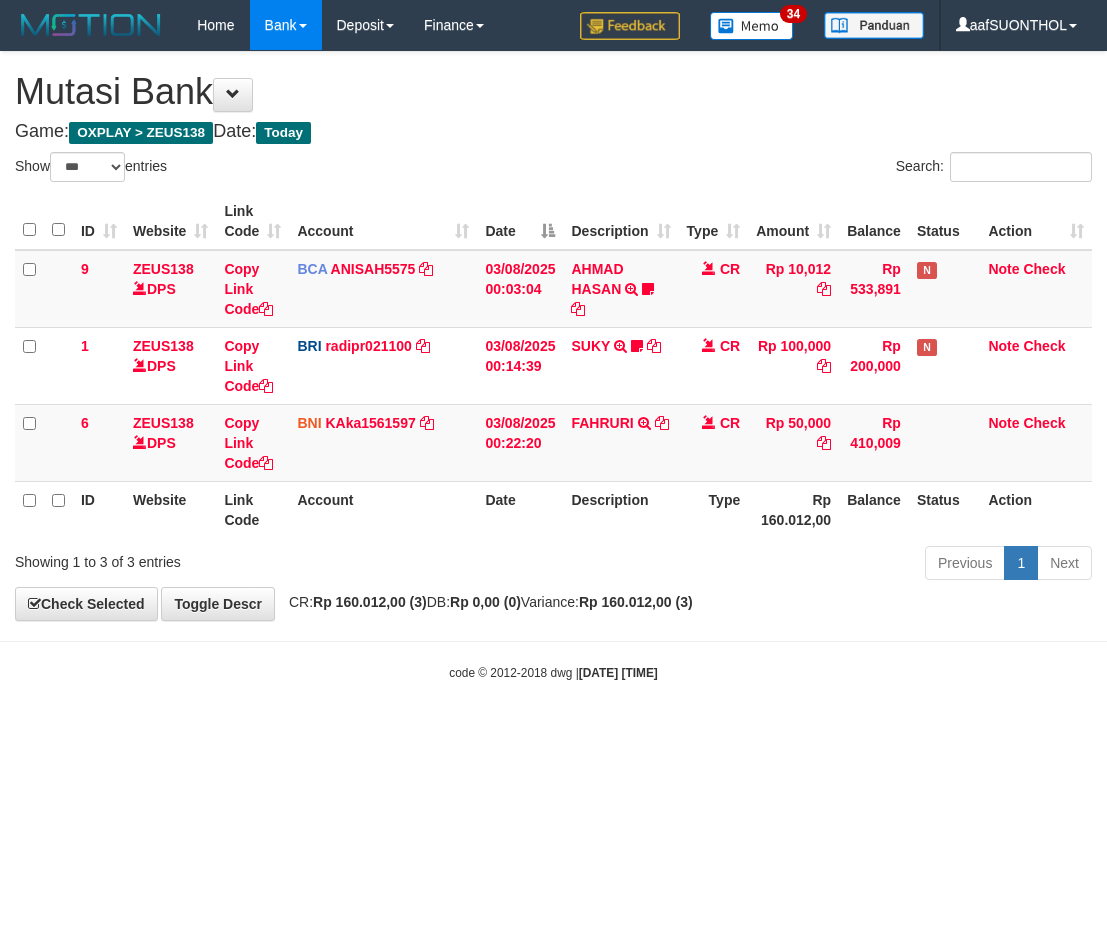 scroll, scrollTop: 0, scrollLeft: 0, axis: both 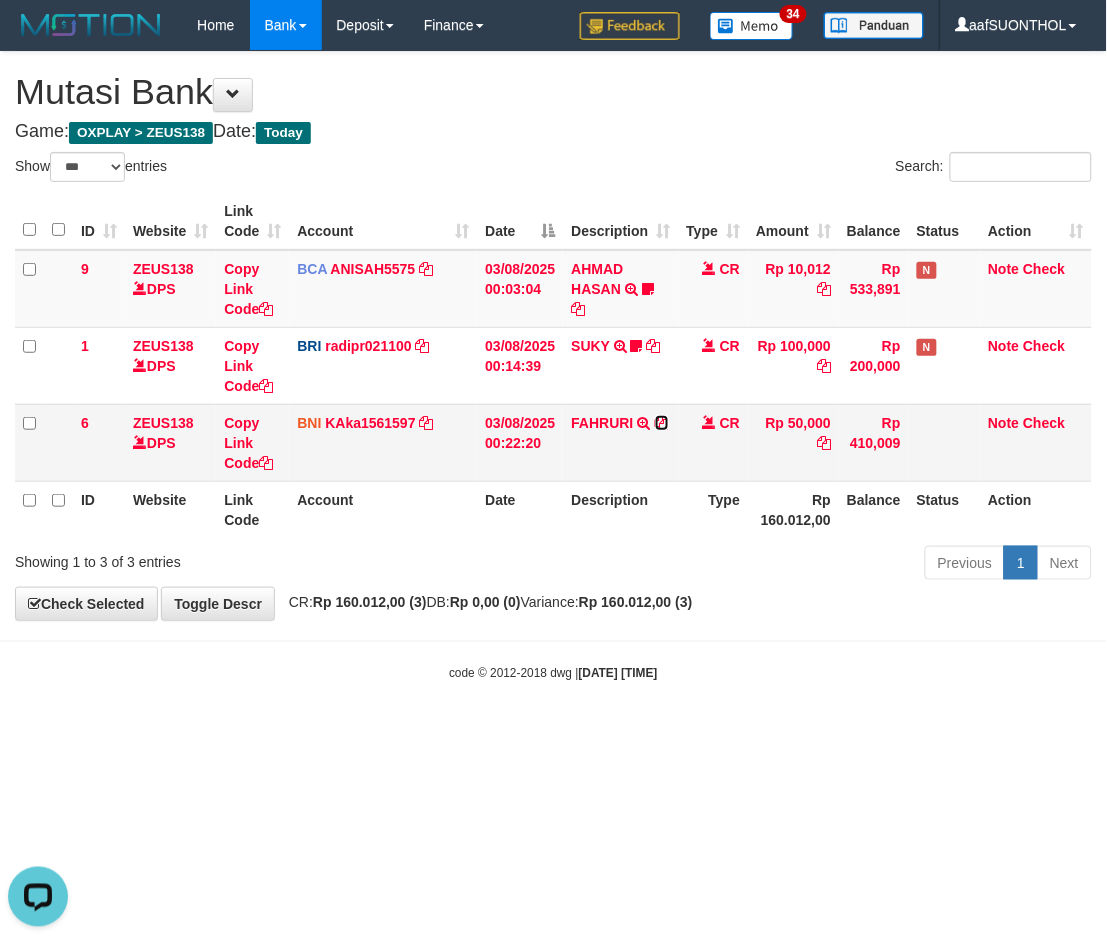 click at bounding box center [662, 423] 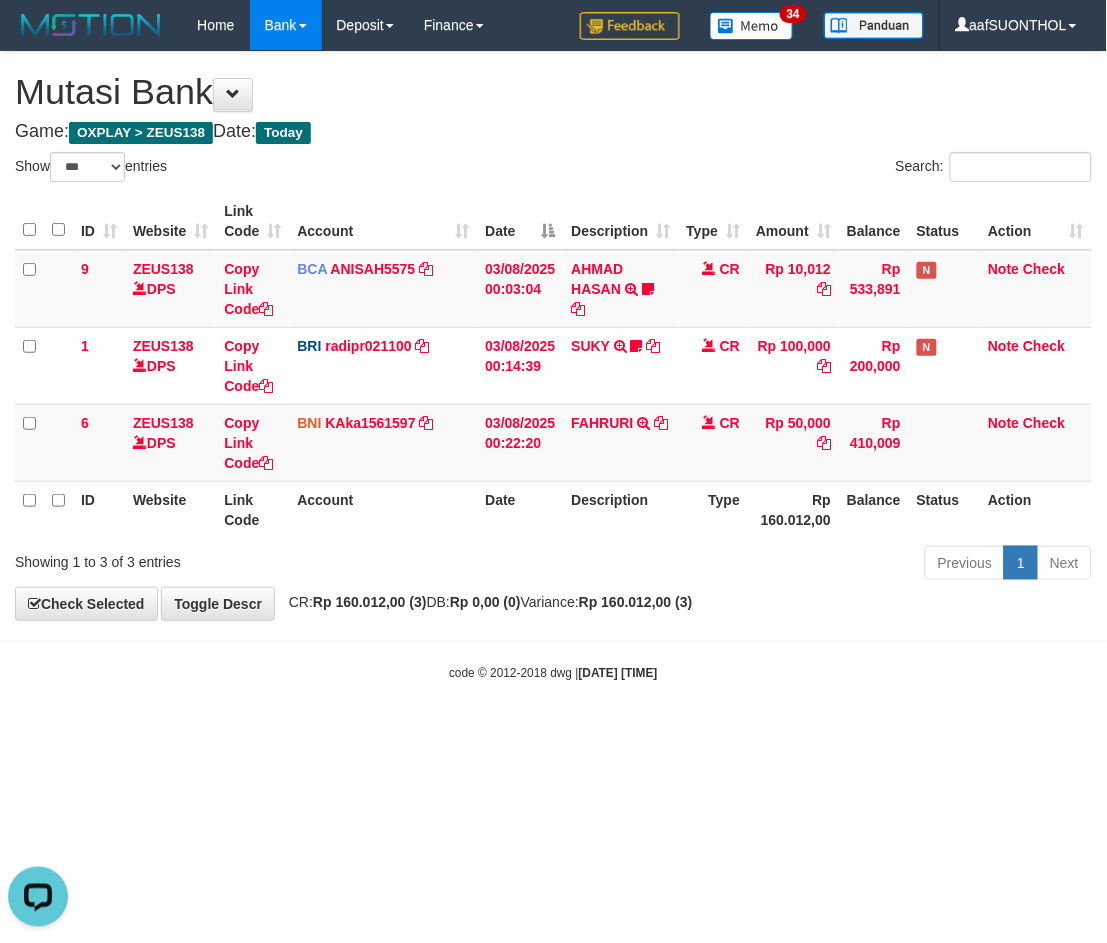 drag, startPoint x: 733, startPoint y: 743, endPoint x: 682, endPoint y: 738, distance: 51.24451 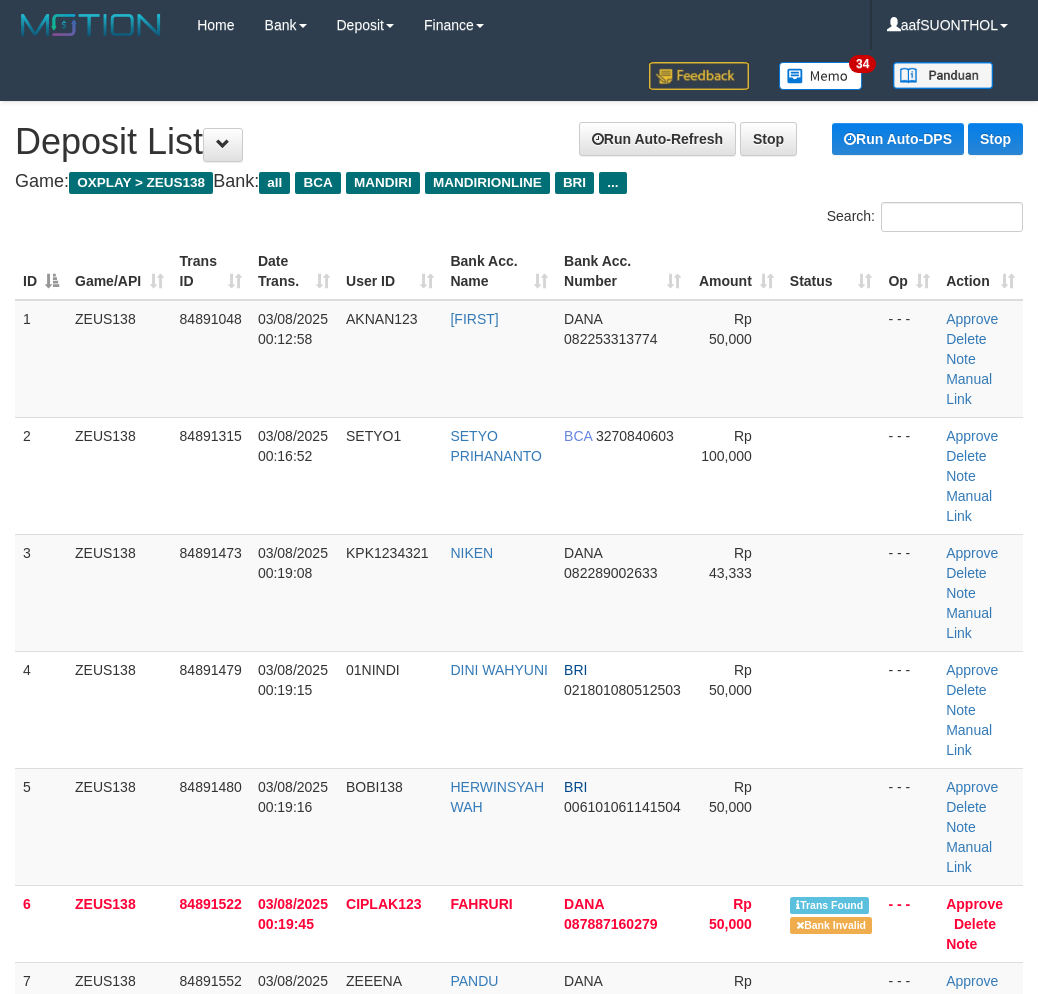 scroll, scrollTop: 404, scrollLeft: 0, axis: vertical 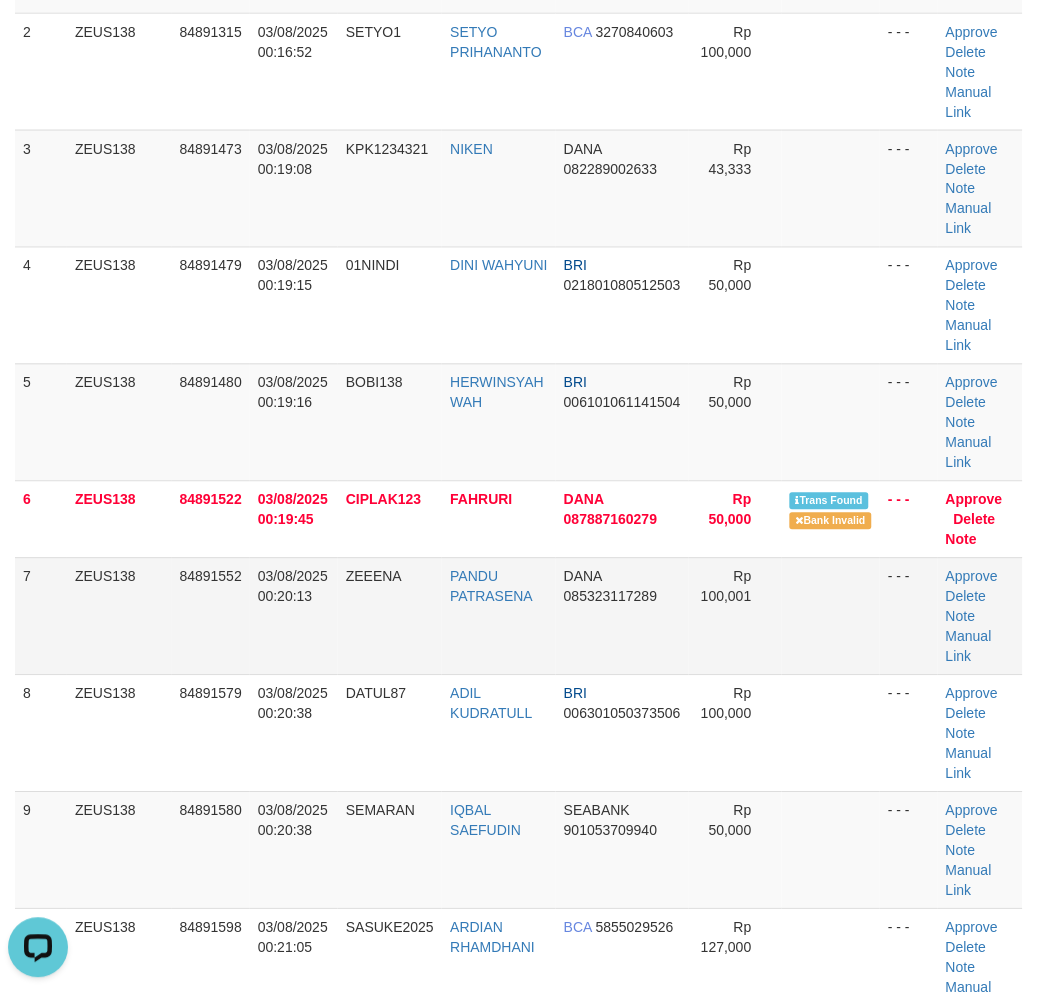 click on "- - -" at bounding box center [909, 616] 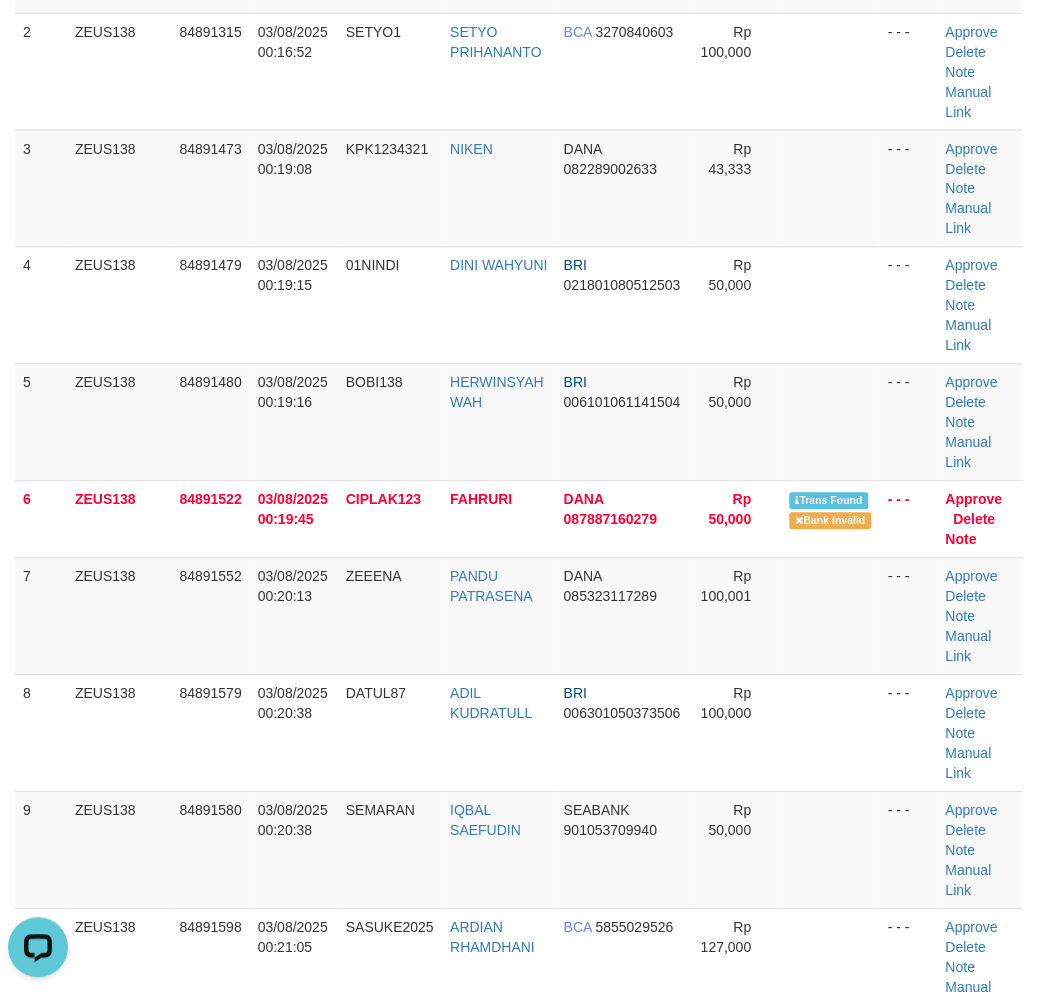 drag, startPoint x: 850, startPoint y: 600, endPoint x: 1046, endPoint y: 661, distance: 205.273 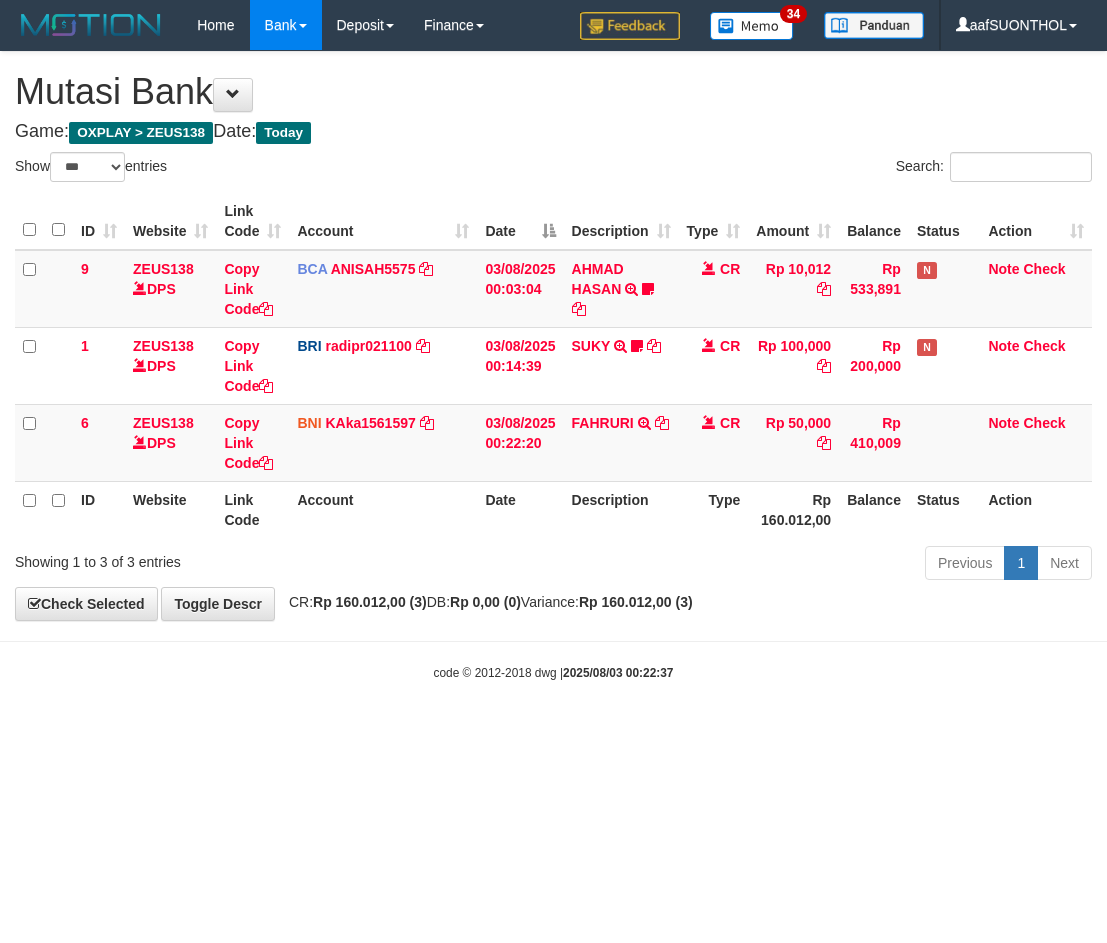 select on "***" 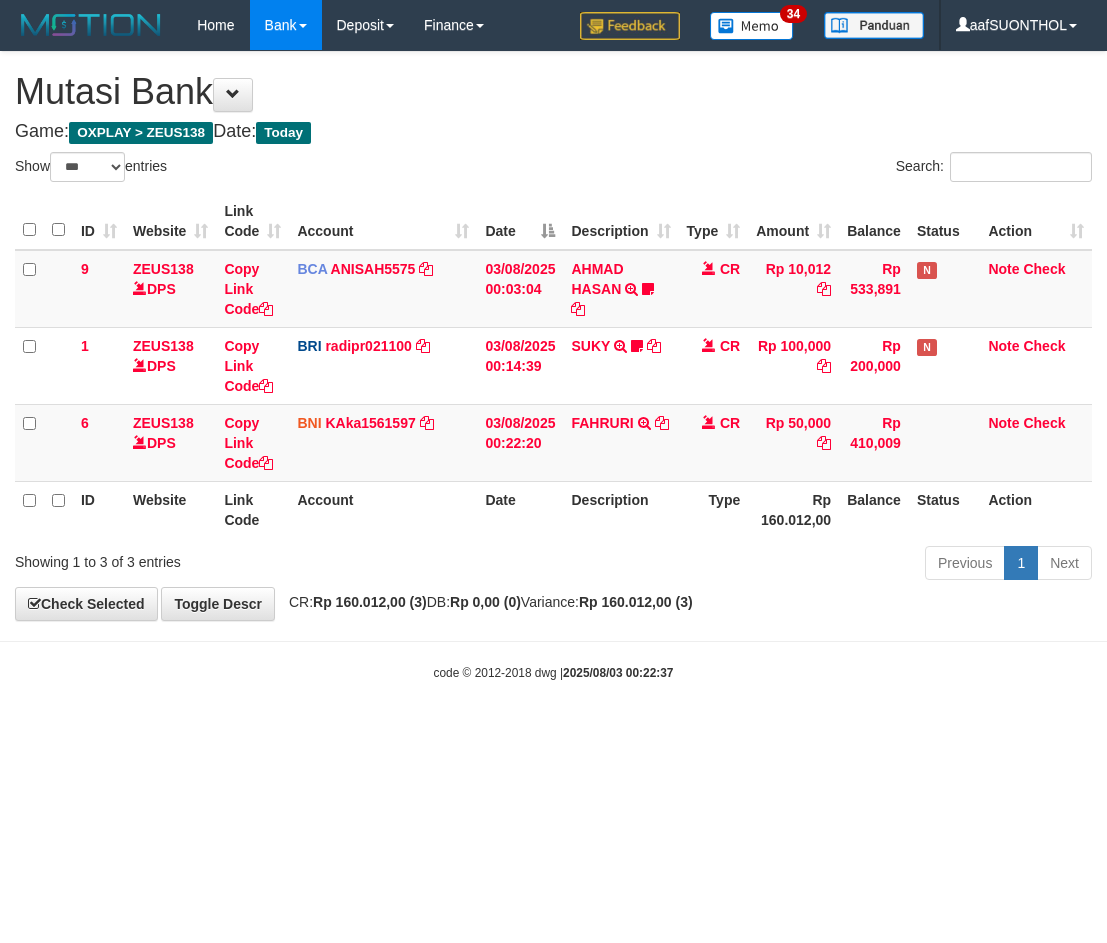 scroll, scrollTop: 0, scrollLeft: 0, axis: both 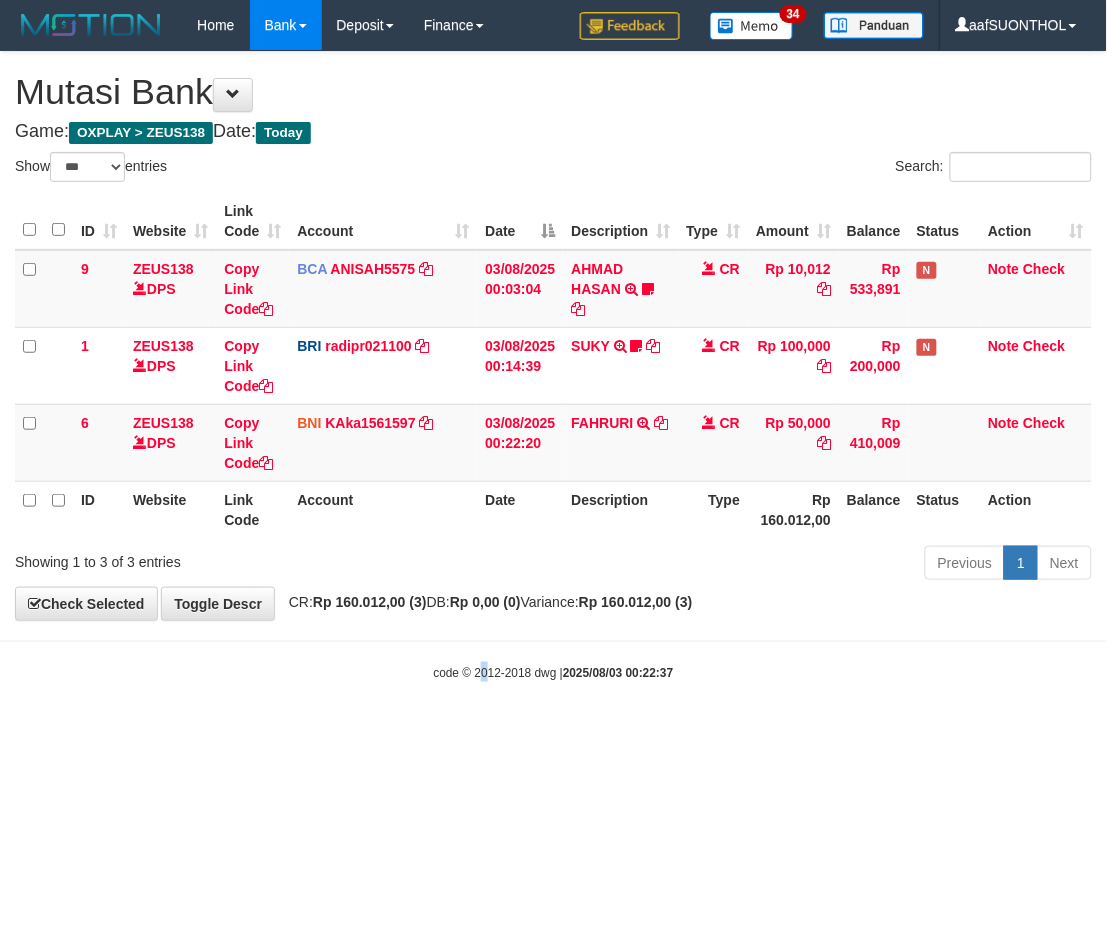 click on "Toggle navigation
Home
Bank
Account List
Load
By Website
Group
[OXPLAY]													ZEUS138
By Load Group (DPS)" at bounding box center (553, 366) 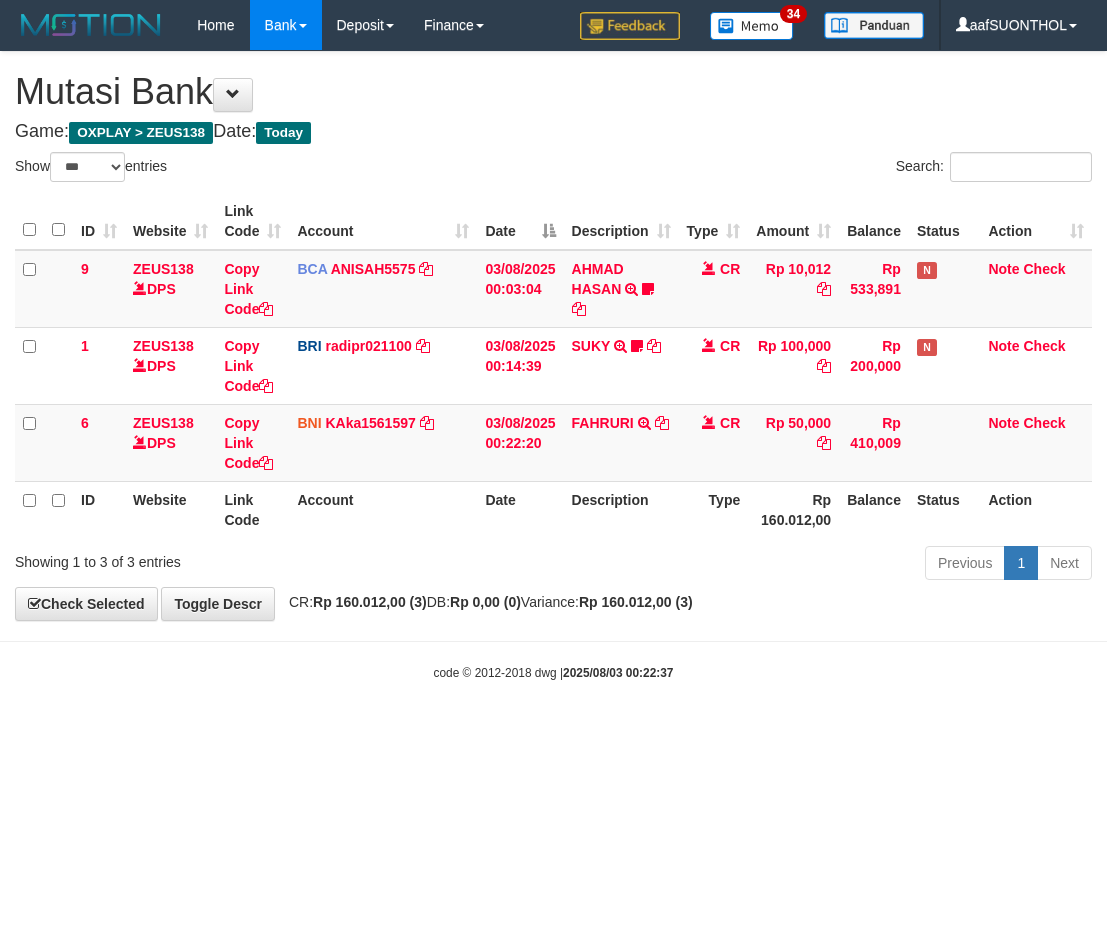 select on "***" 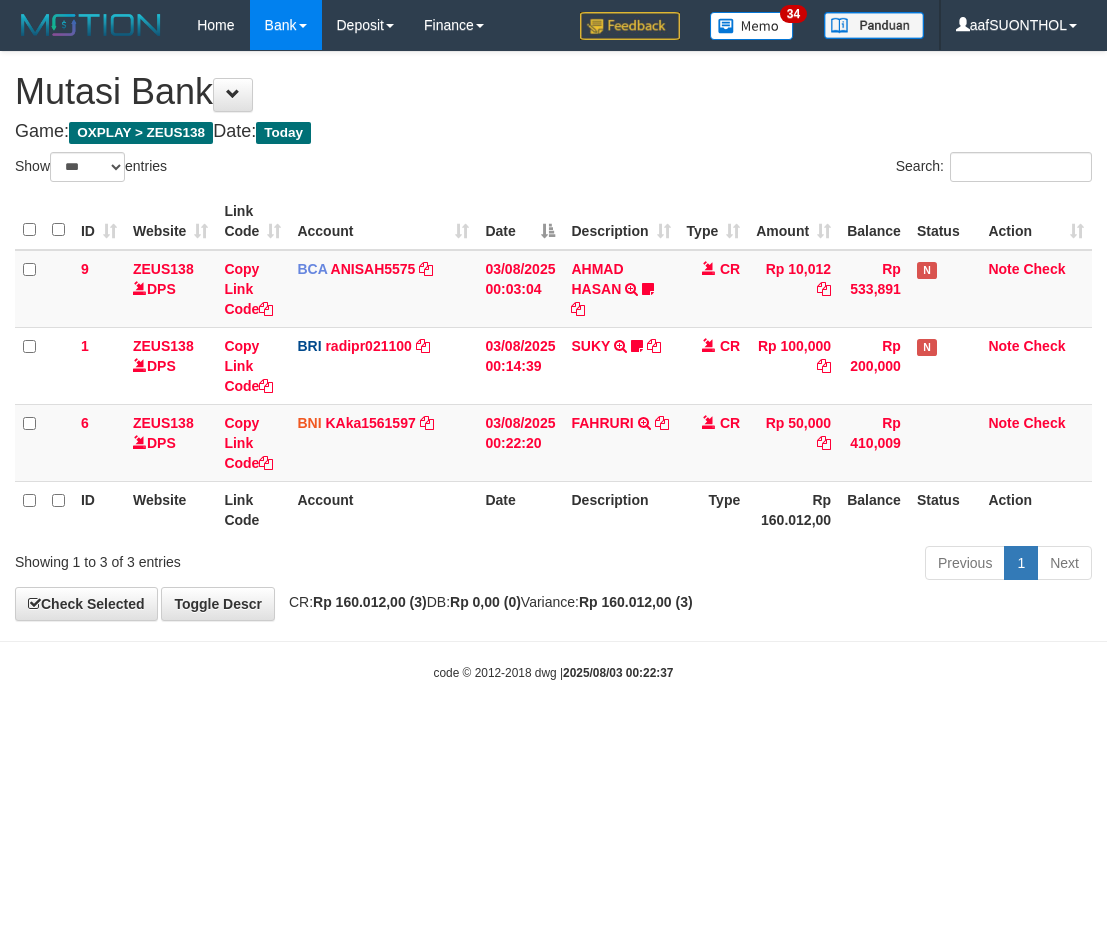 scroll, scrollTop: 0, scrollLeft: 0, axis: both 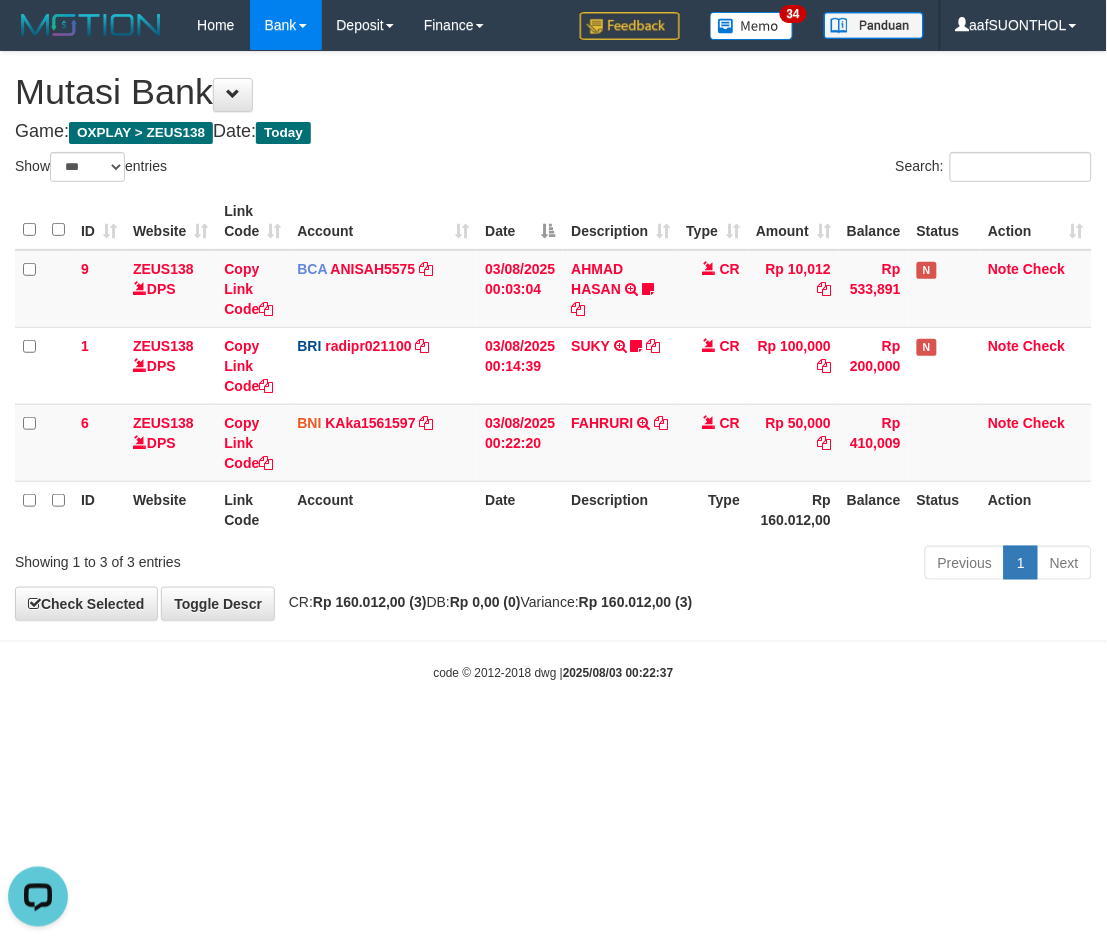 click on "Toggle navigation
Home
Bank
Account List
Load
By Website
Group
[OXPLAY]													ZEUS138
By Load Group (DPS)
Sync" at bounding box center [553, 366] 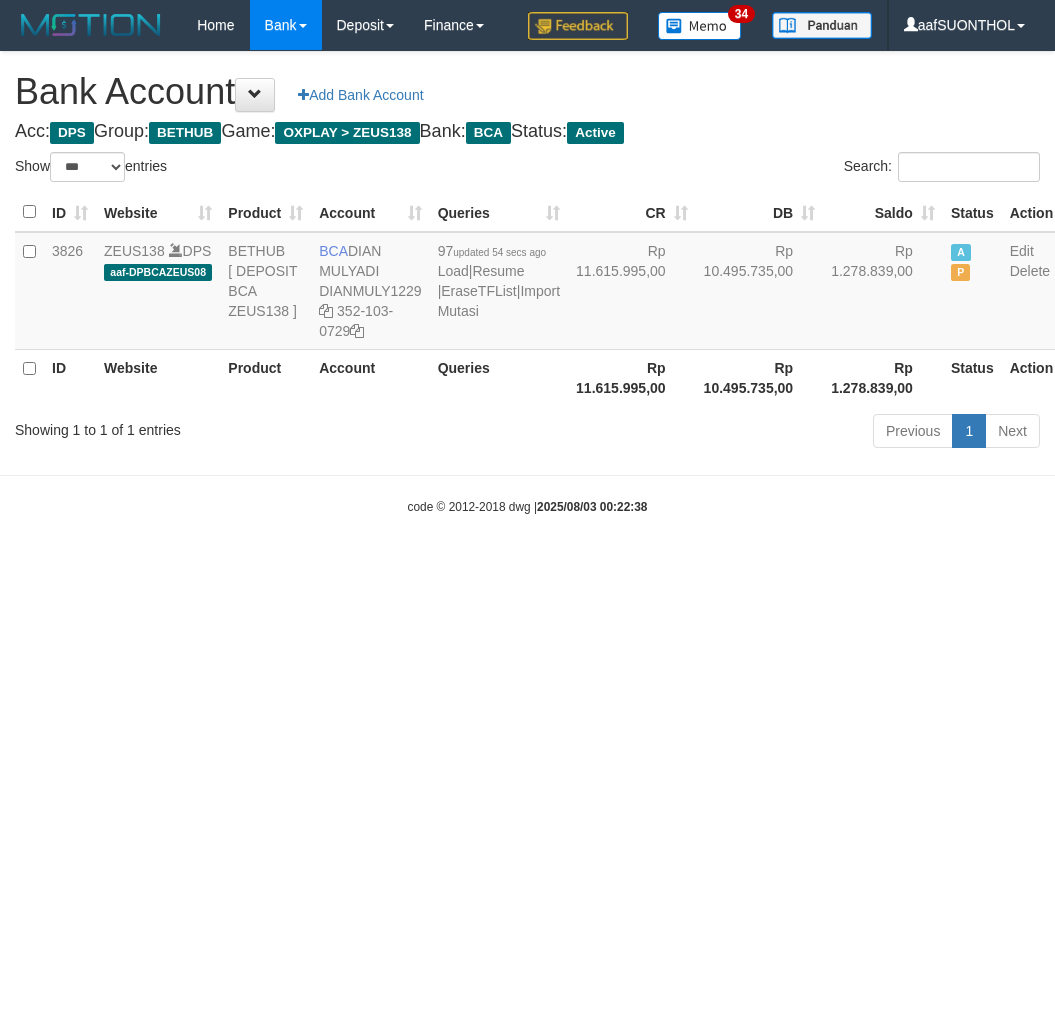 select on "***" 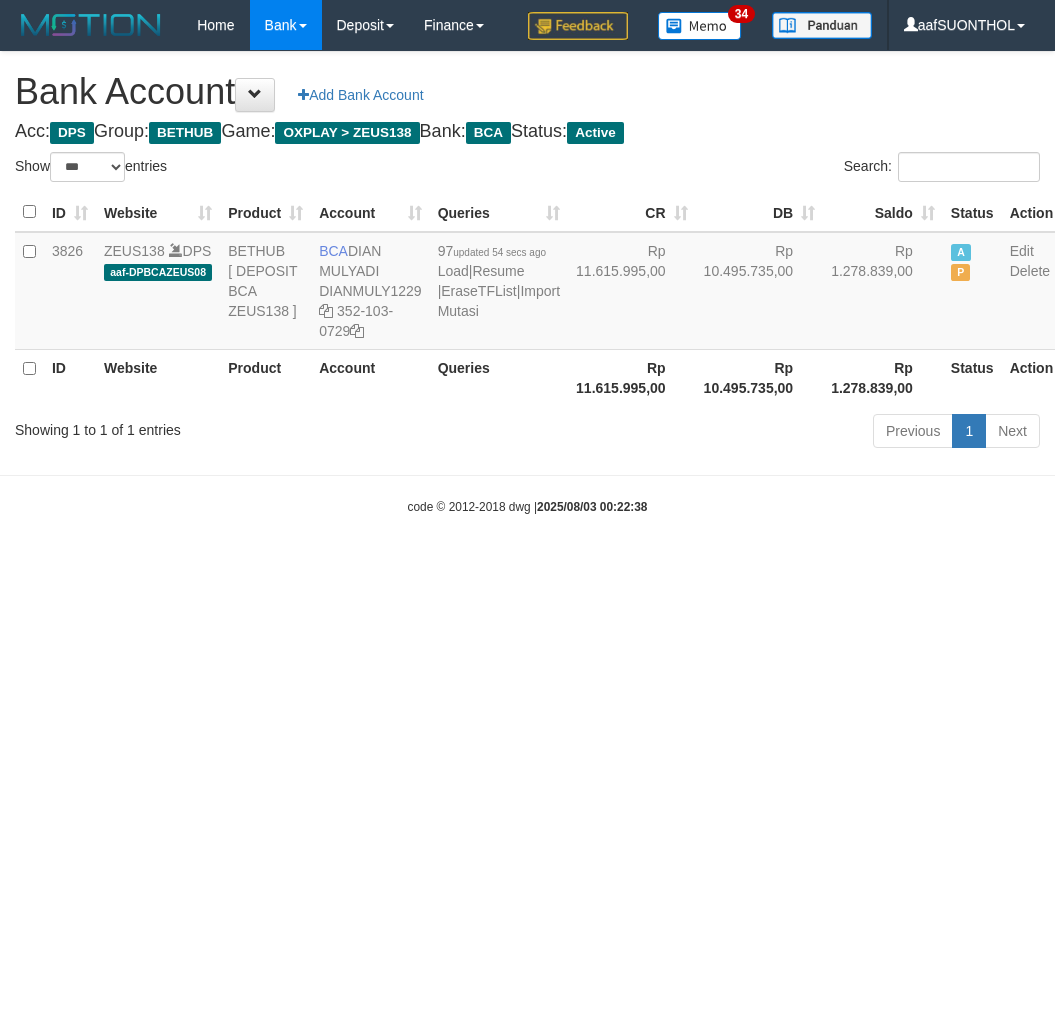 scroll, scrollTop: 0, scrollLeft: 0, axis: both 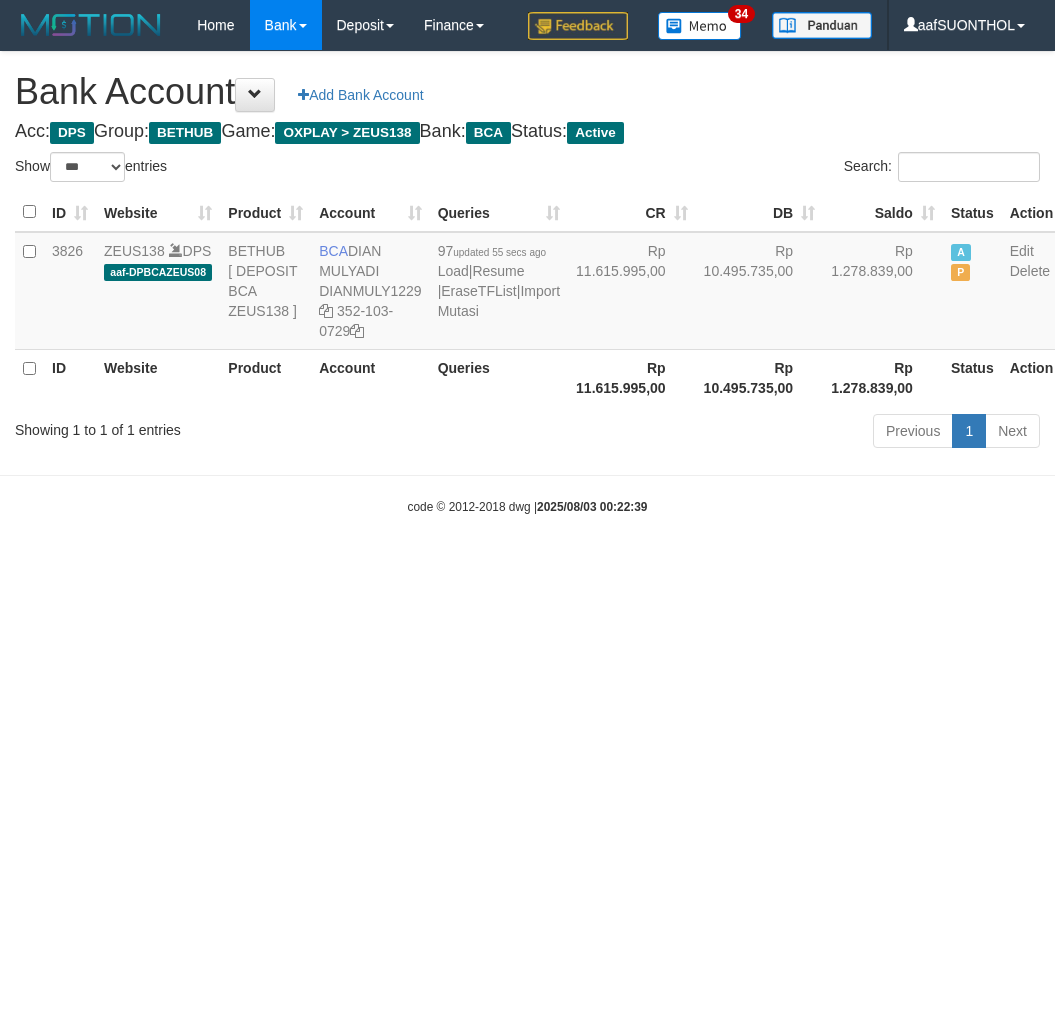 select on "***" 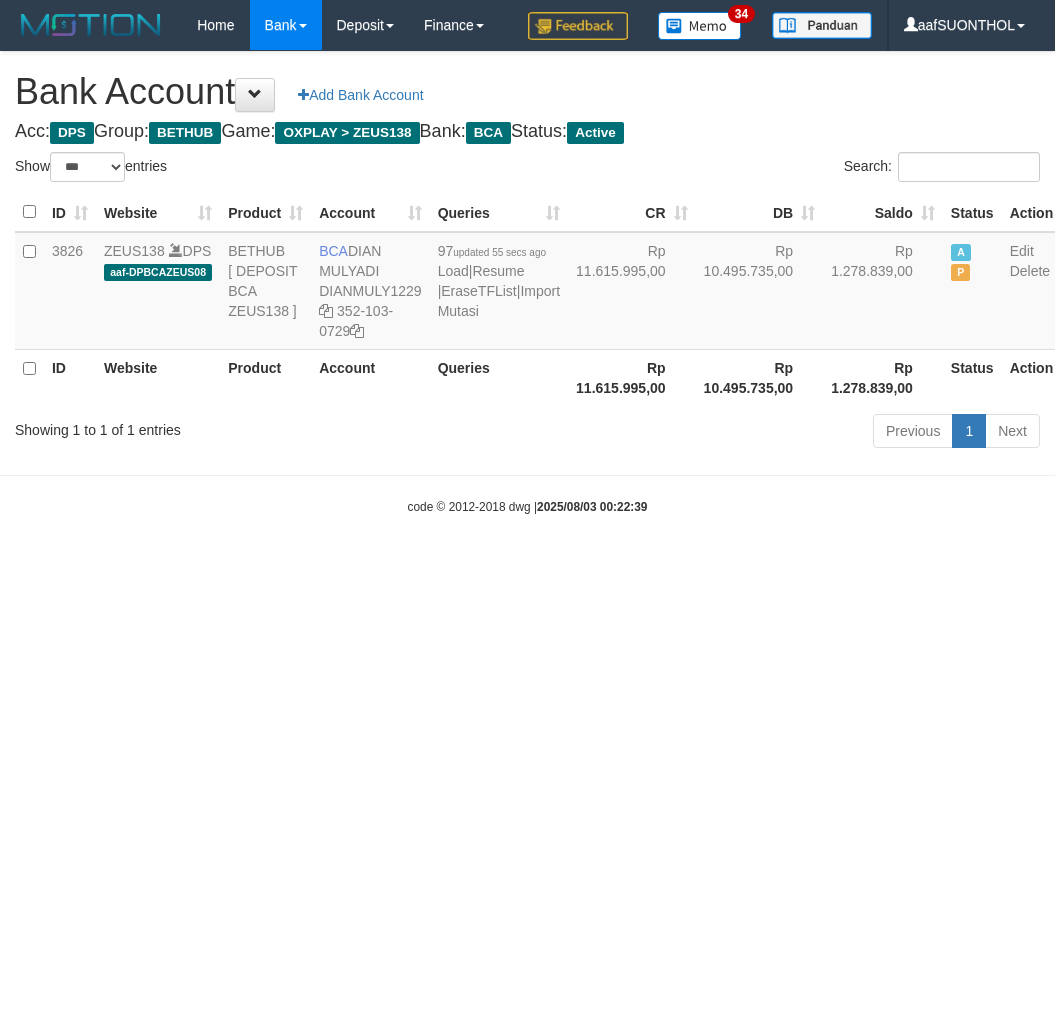 scroll, scrollTop: 0, scrollLeft: 0, axis: both 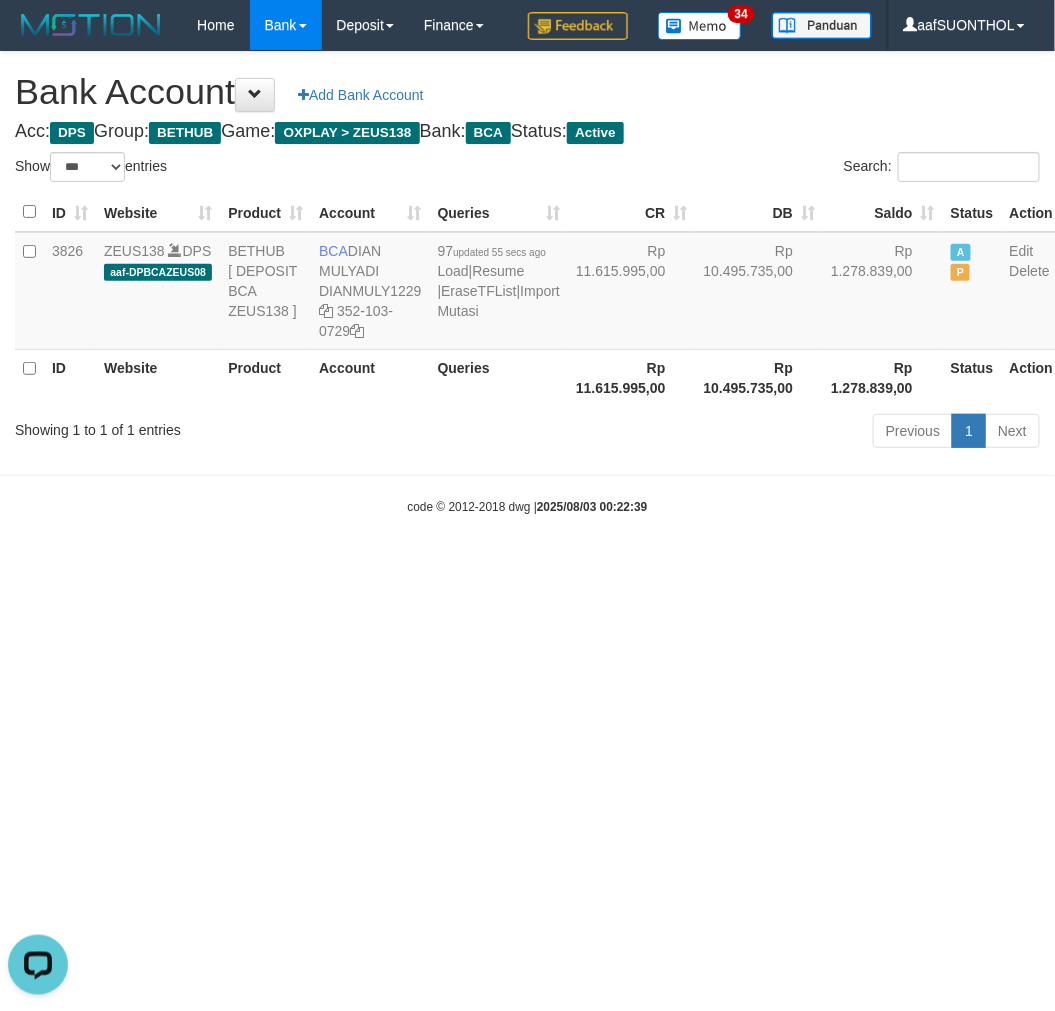 click on "Toggle navigation
Home
Bank
Account List
Load
By Website
Group
[OXPLAY]													ZEUS138
By Load Group (DPS)
Sync" at bounding box center (527, 283) 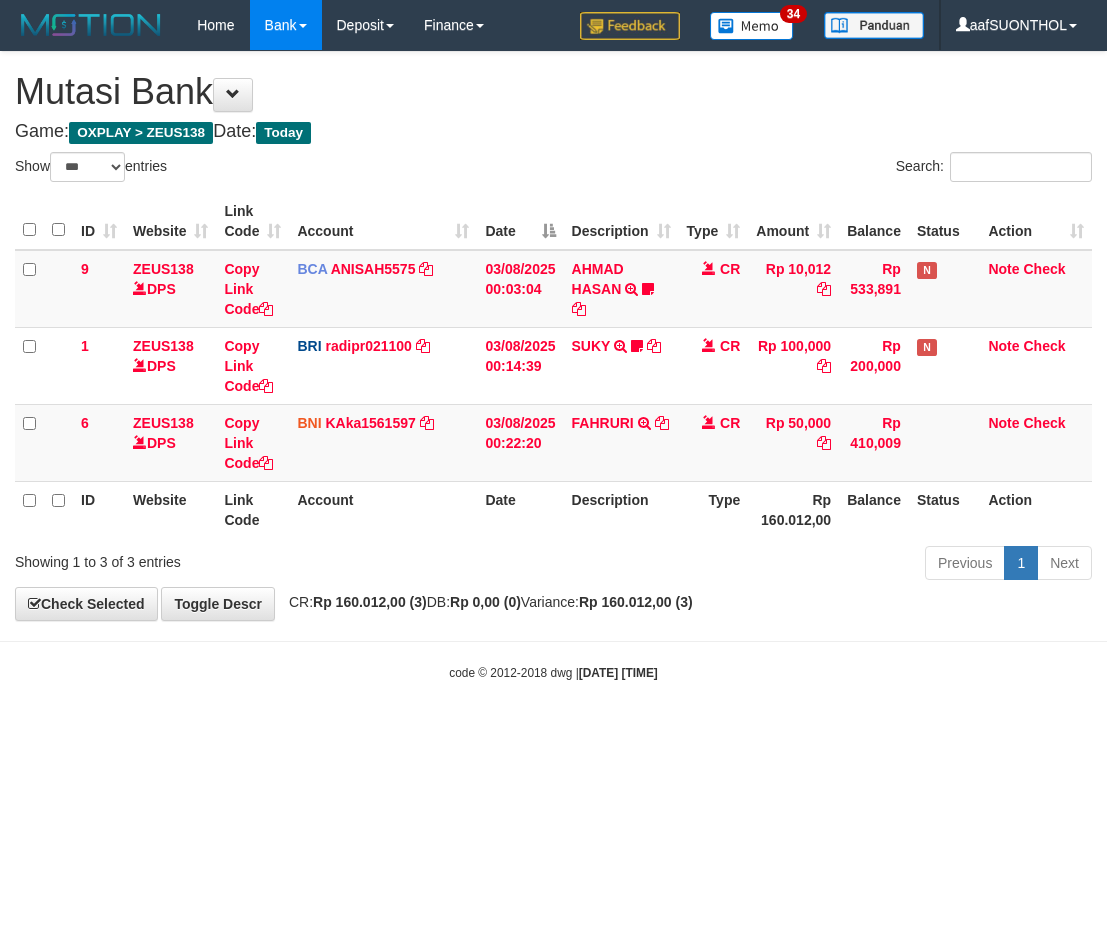 select on "***" 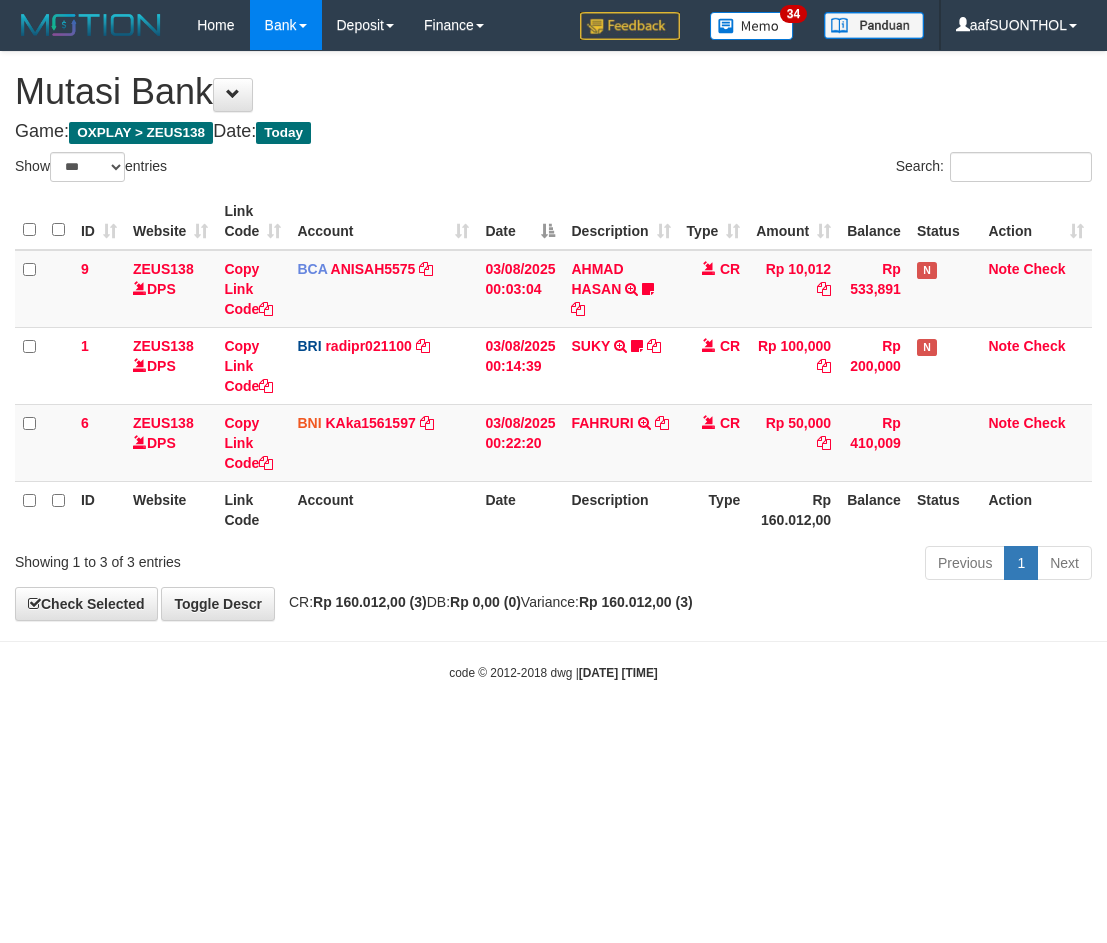 scroll, scrollTop: 0, scrollLeft: 0, axis: both 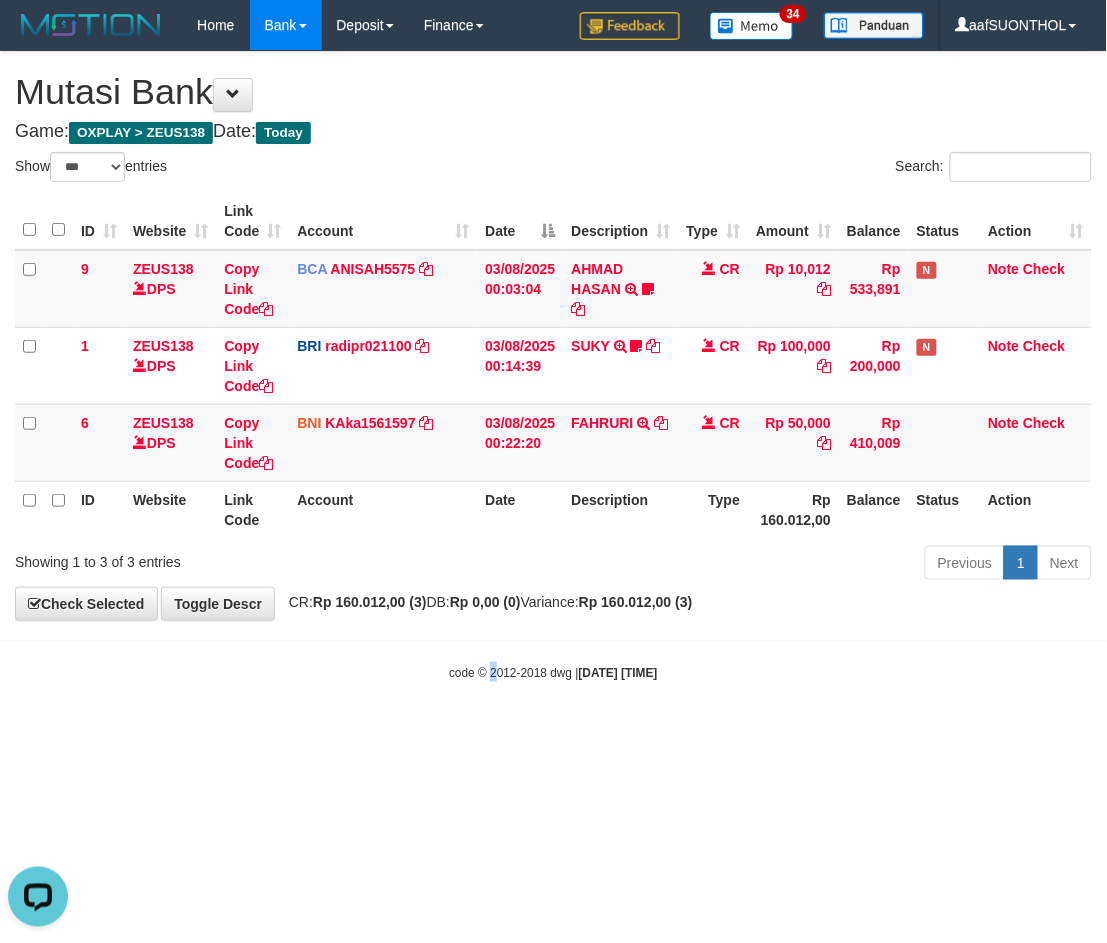 drag, startPoint x: 477, startPoint y: 821, endPoint x: 440, endPoint y: 815, distance: 37.48333 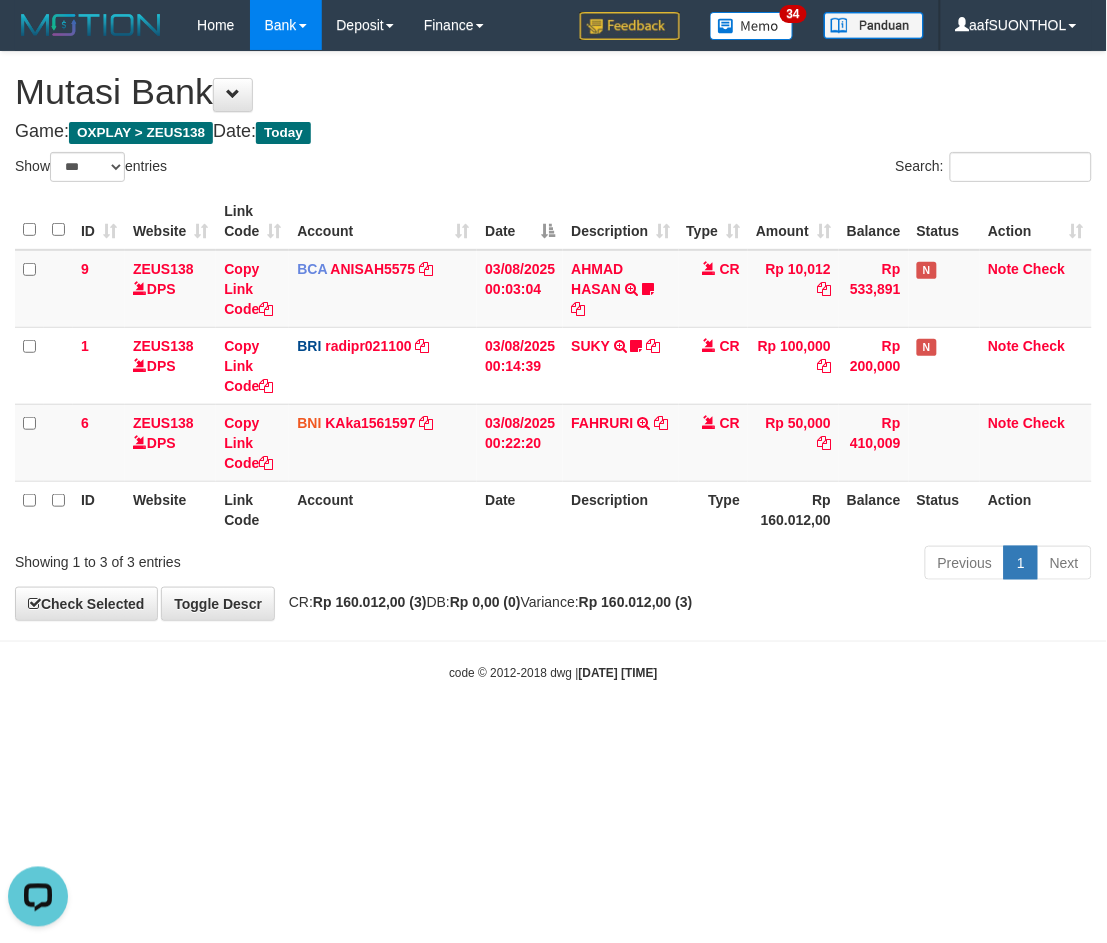 click on "Toggle navigation
Home
Bank
Account List
Load
By Website
Group
[OXPLAY]													ZEUS138
By Load Group (DPS)
Sync" at bounding box center (553, 366) 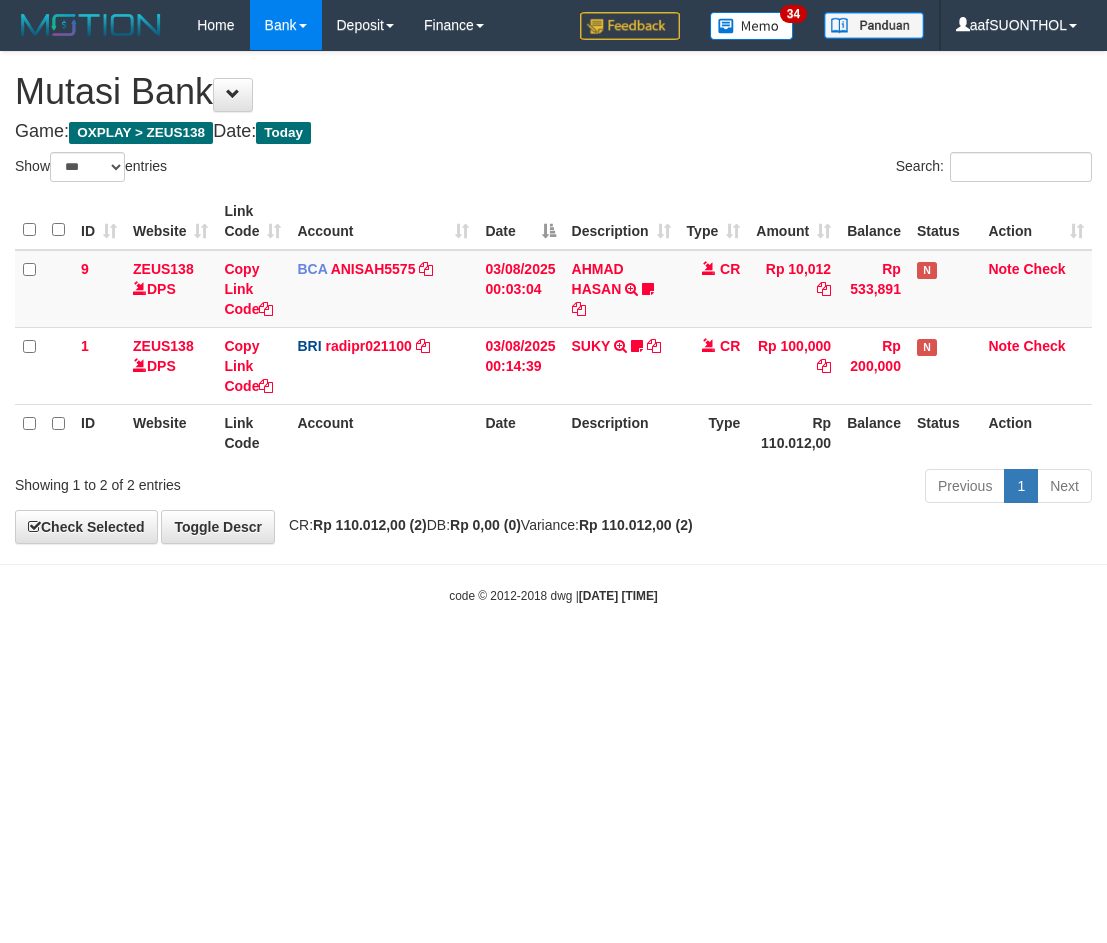 select on "***" 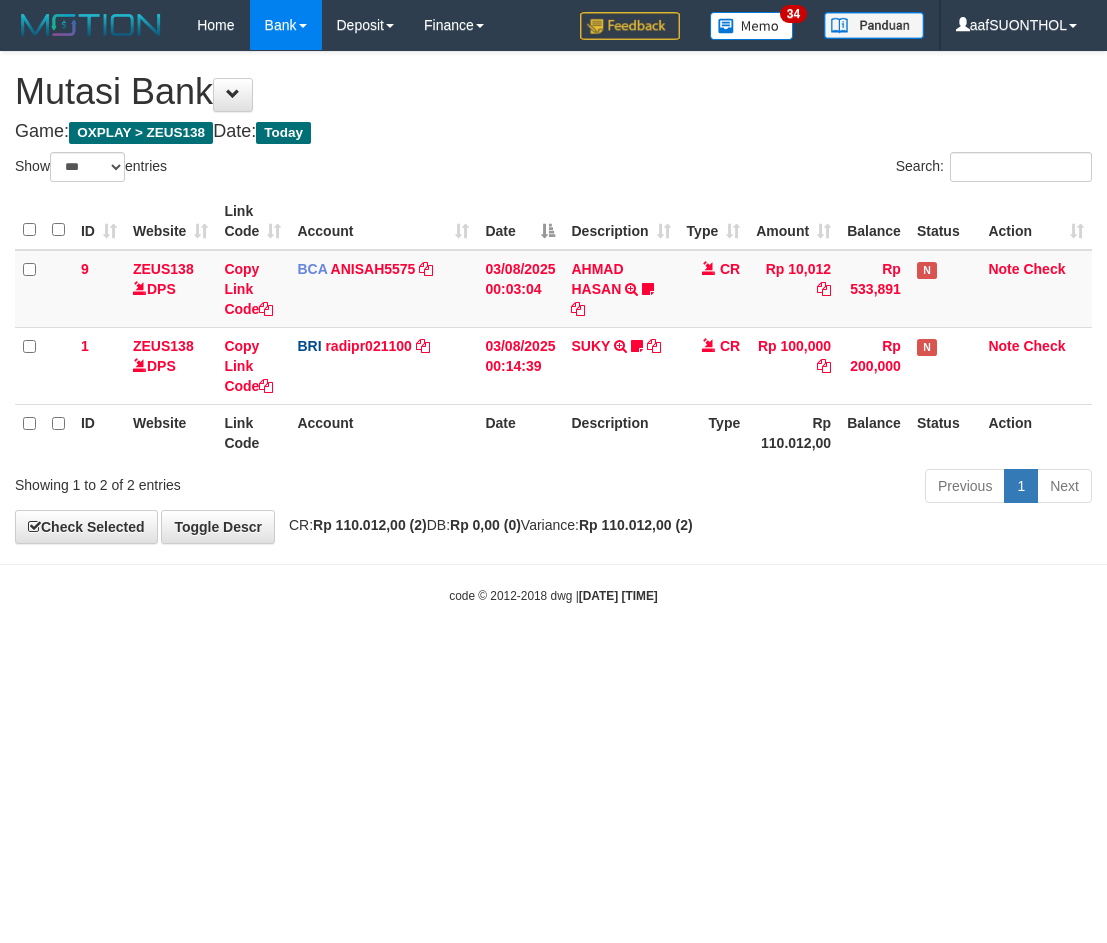 scroll, scrollTop: 0, scrollLeft: 0, axis: both 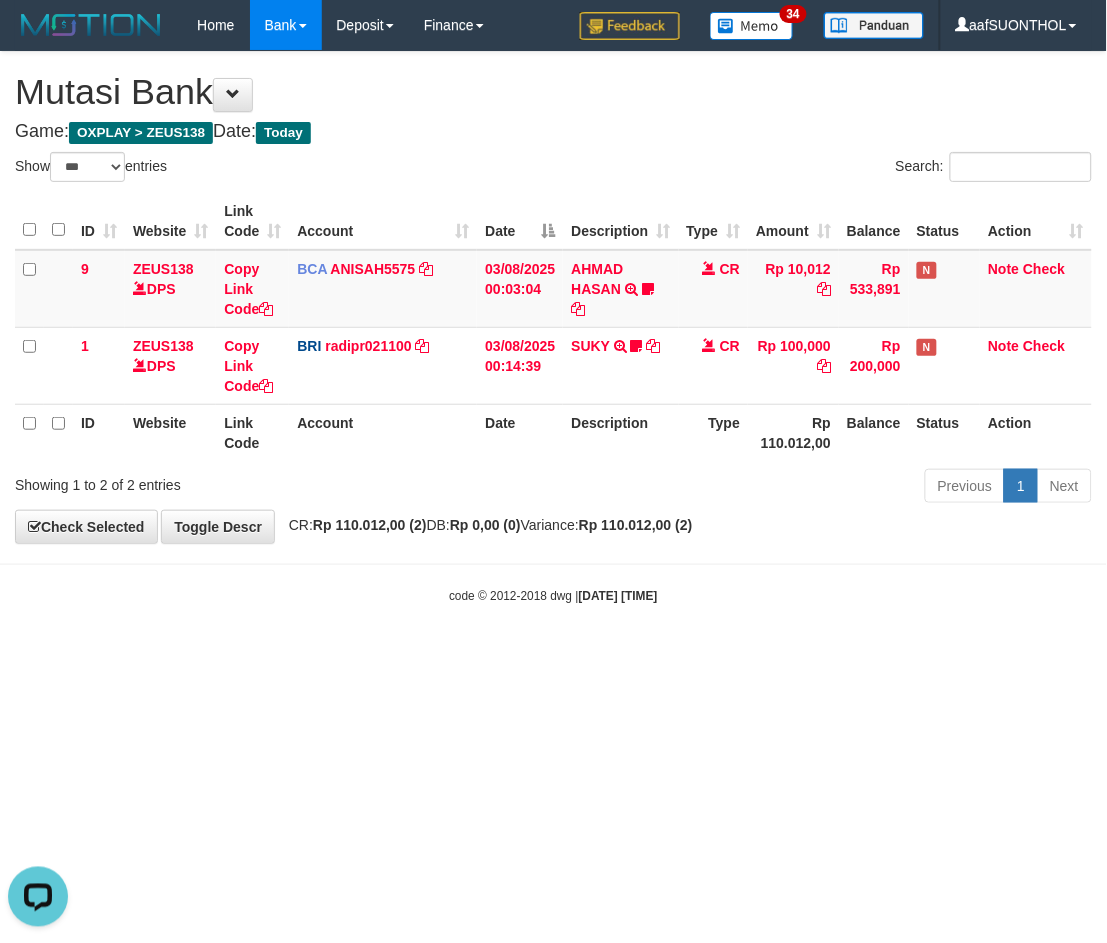 click on "Toggle navigation
Home
Bank
Account List
Load
By Website
Group
[OXPLAY]													ZEUS138
By Load Group (DPS)
Sync" at bounding box center (553, 327) 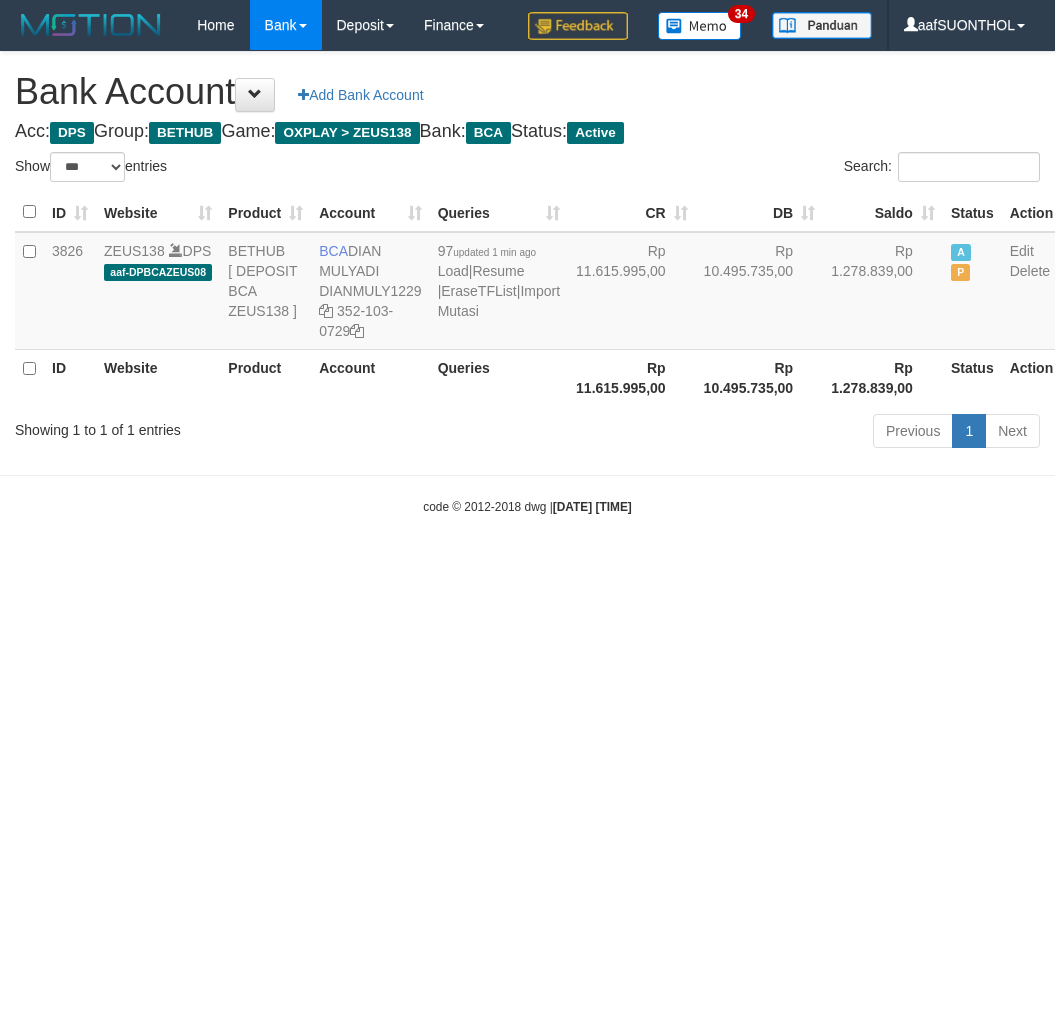 select on "***" 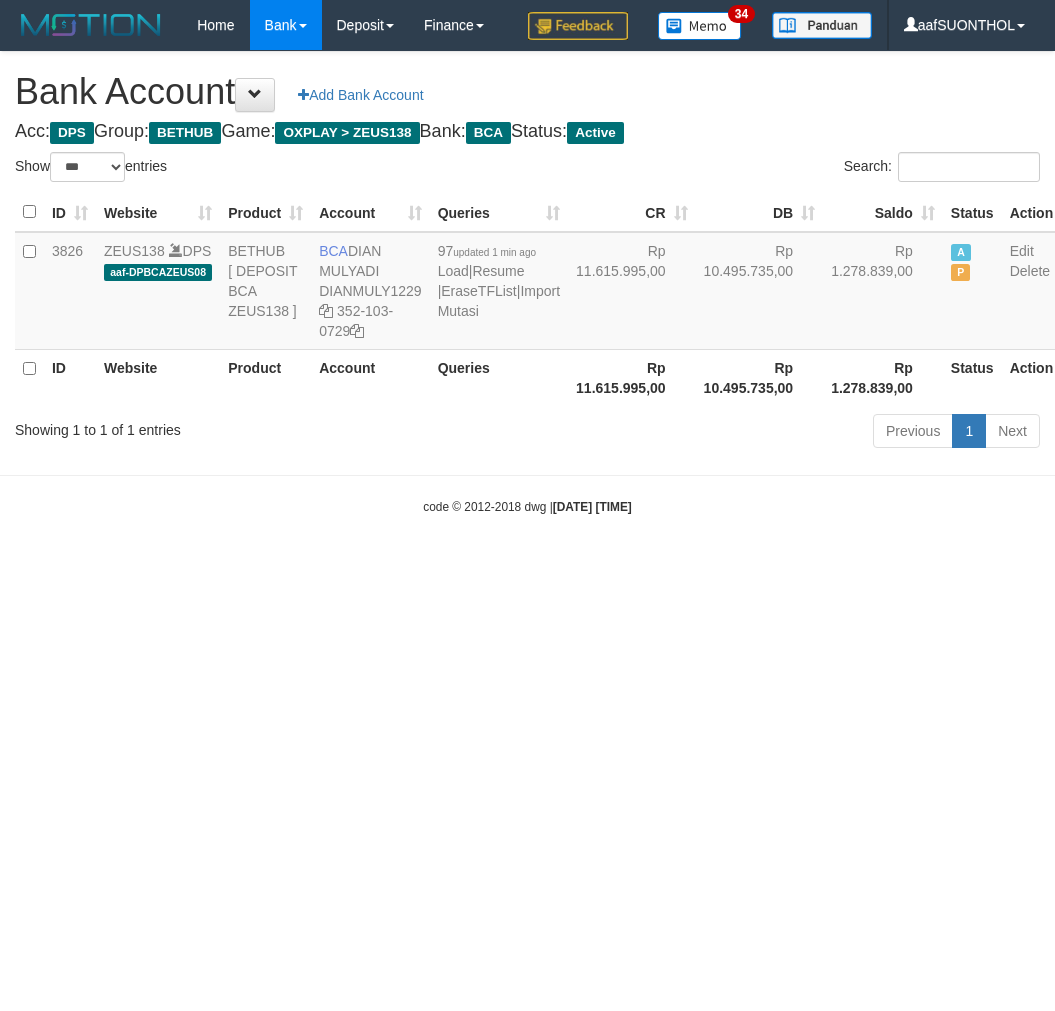scroll, scrollTop: 0, scrollLeft: 0, axis: both 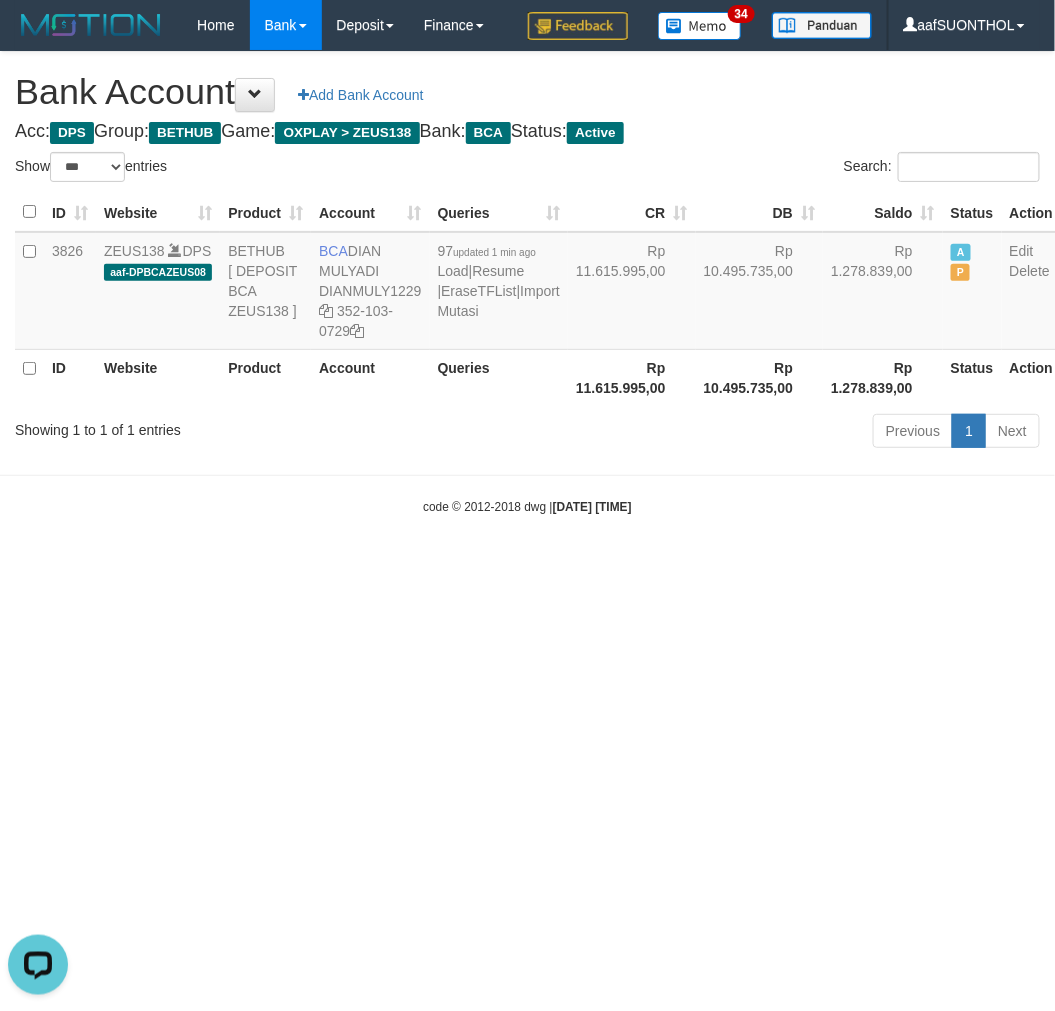 click on "Toggle navigation
Home
Bank
Account List
Load
By Website
Group
[OXPLAY]													ZEUS138
By Load Group (DPS)
Sync" at bounding box center (527, 283) 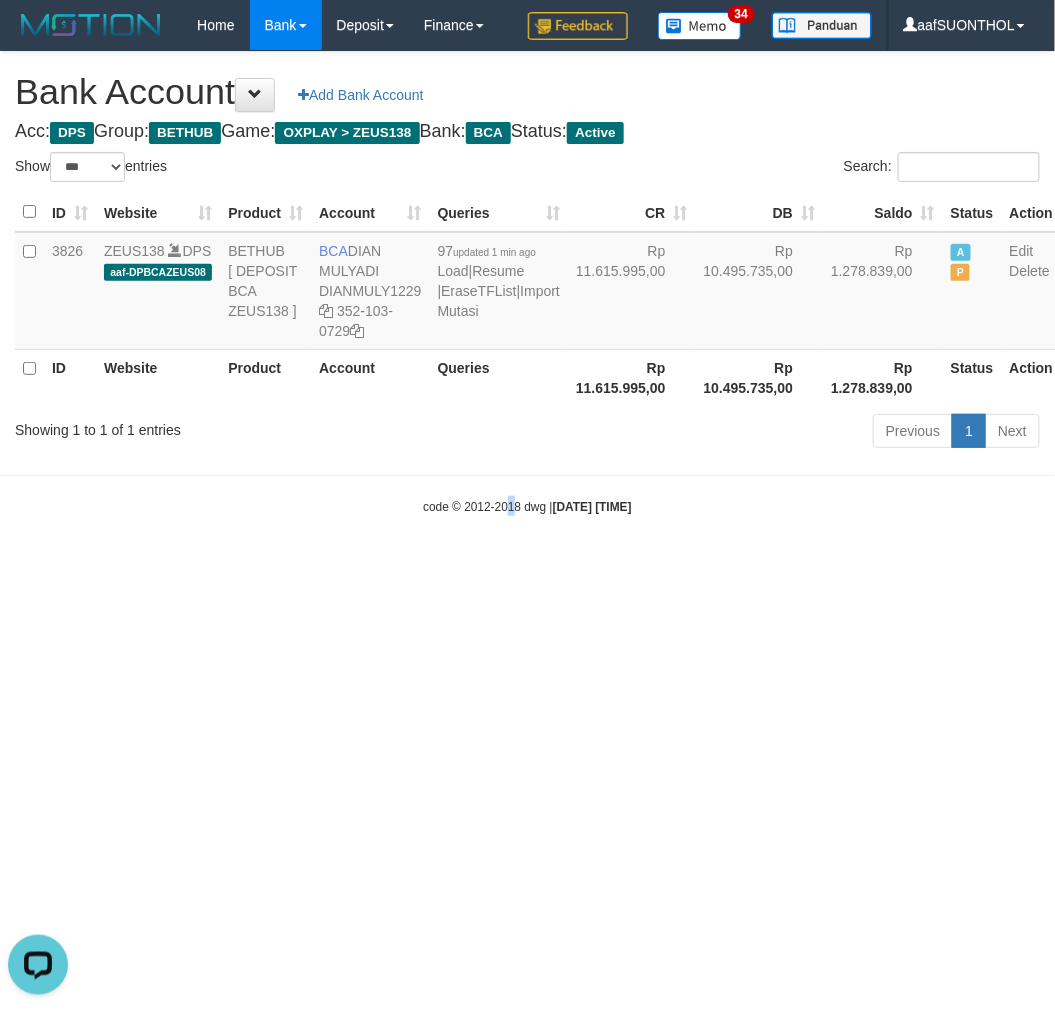 click on "Toggle navigation
Home
Bank
Account List
Load
By Website
Group
[OXPLAY]													ZEUS138
By Load Group (DPS)
Sync" at bounding box center (527, 283) 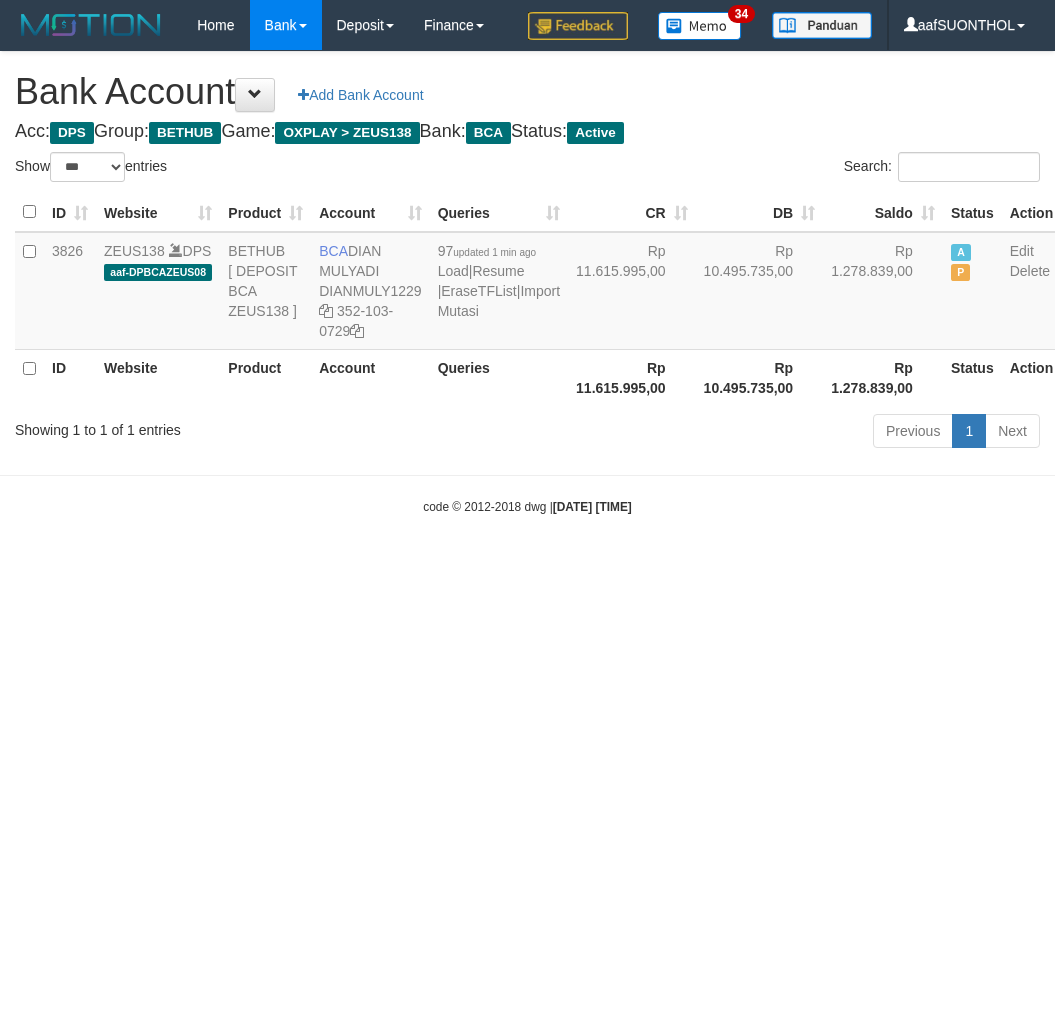 select on "***" 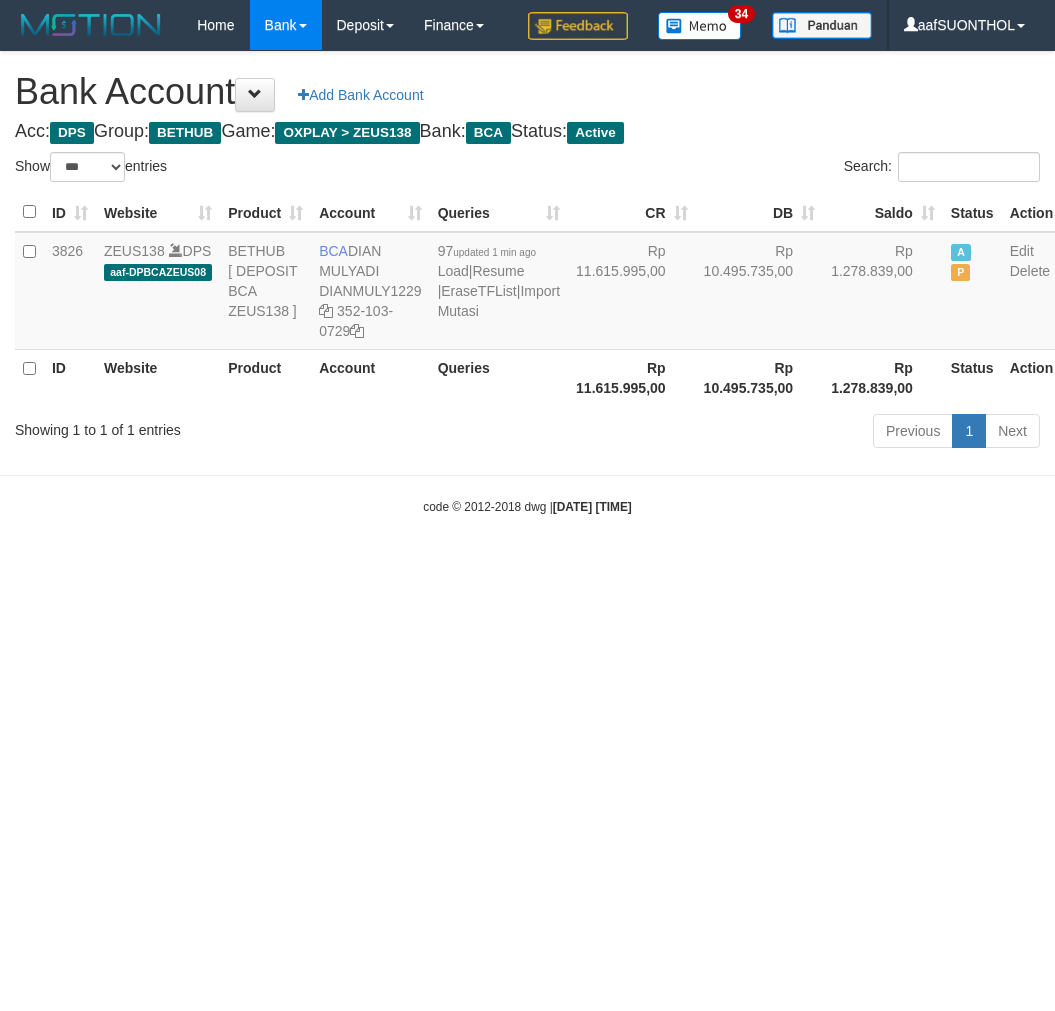 scroll, scrollTop: 0, scrollLeft: 0, axis: both 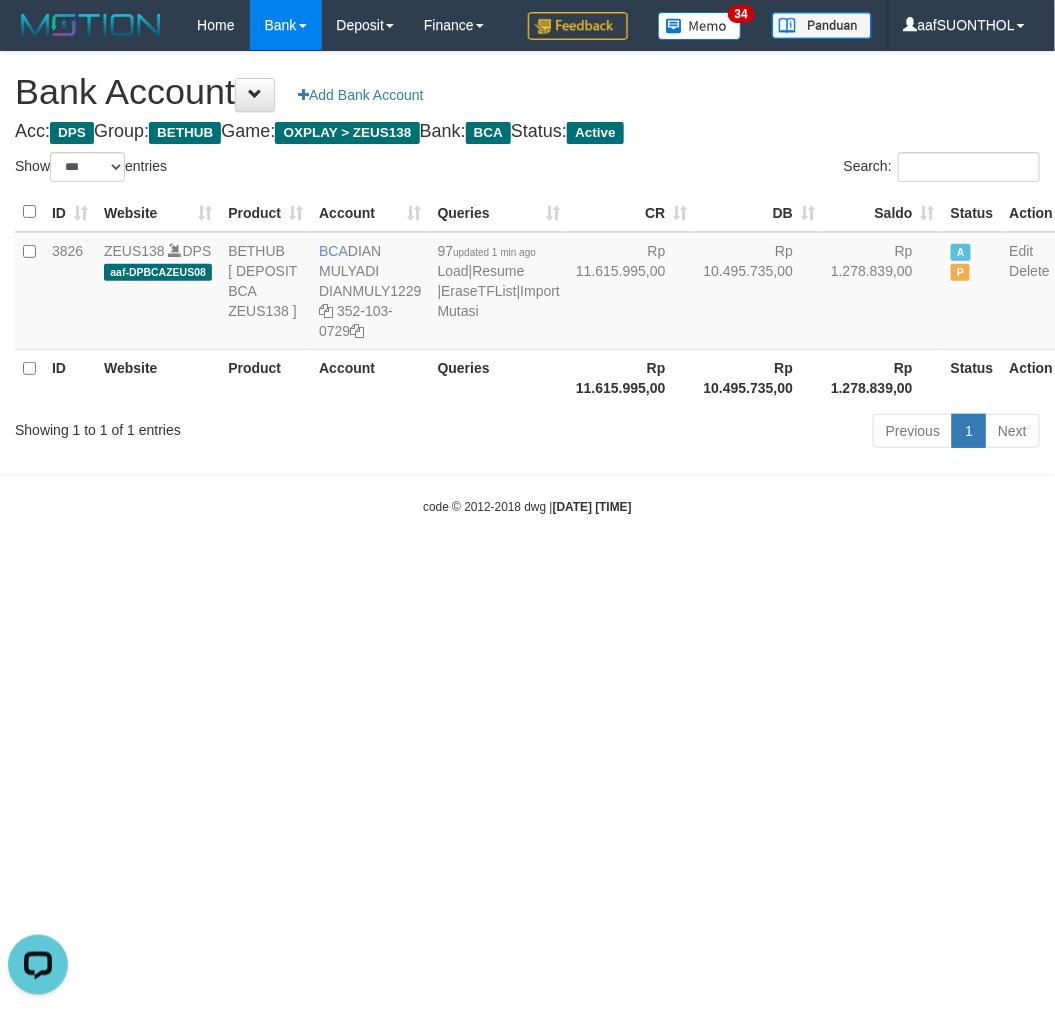 click on "Toggle navigation
Home
Bank
Account List
Load
By Website
Group
[OXPLAY]													ZEUS138
By Load Group (DPS)
Sync" at bounding box center (527, 283) 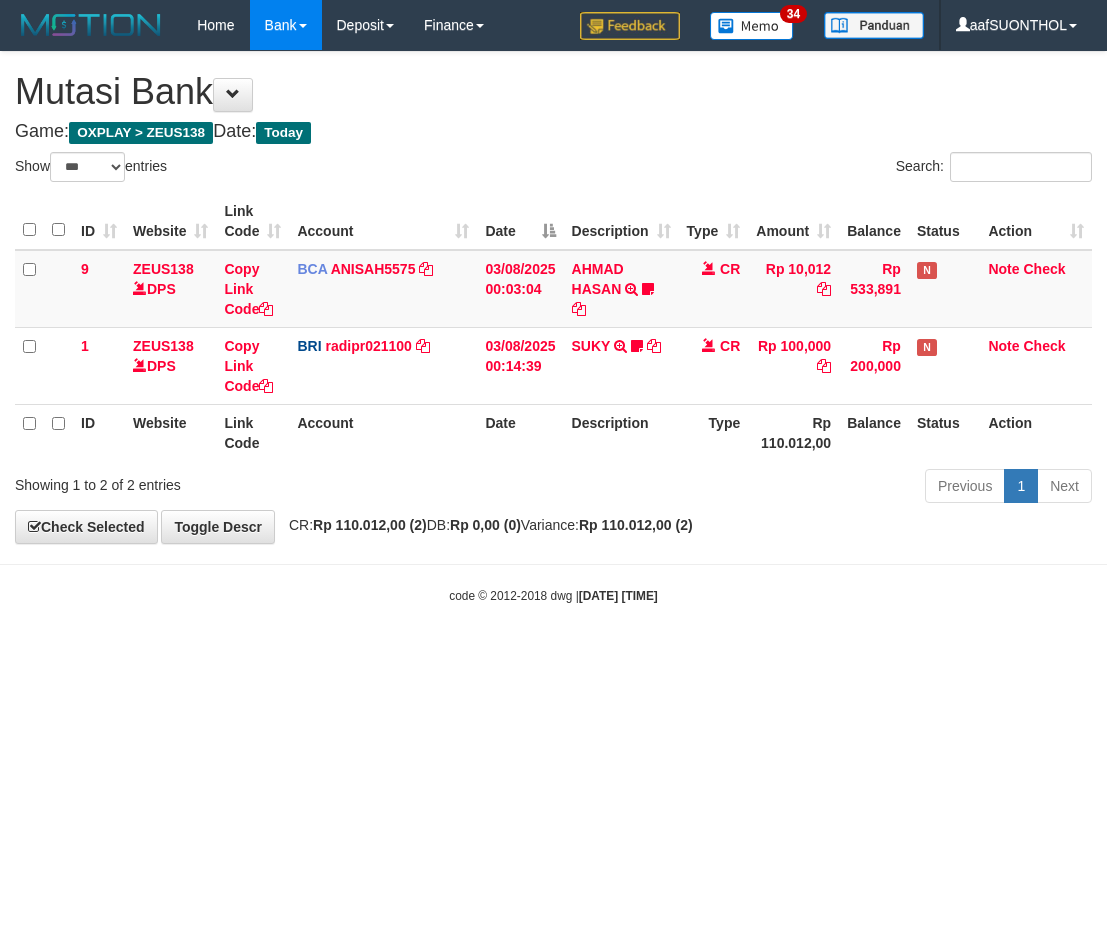 select on "***" 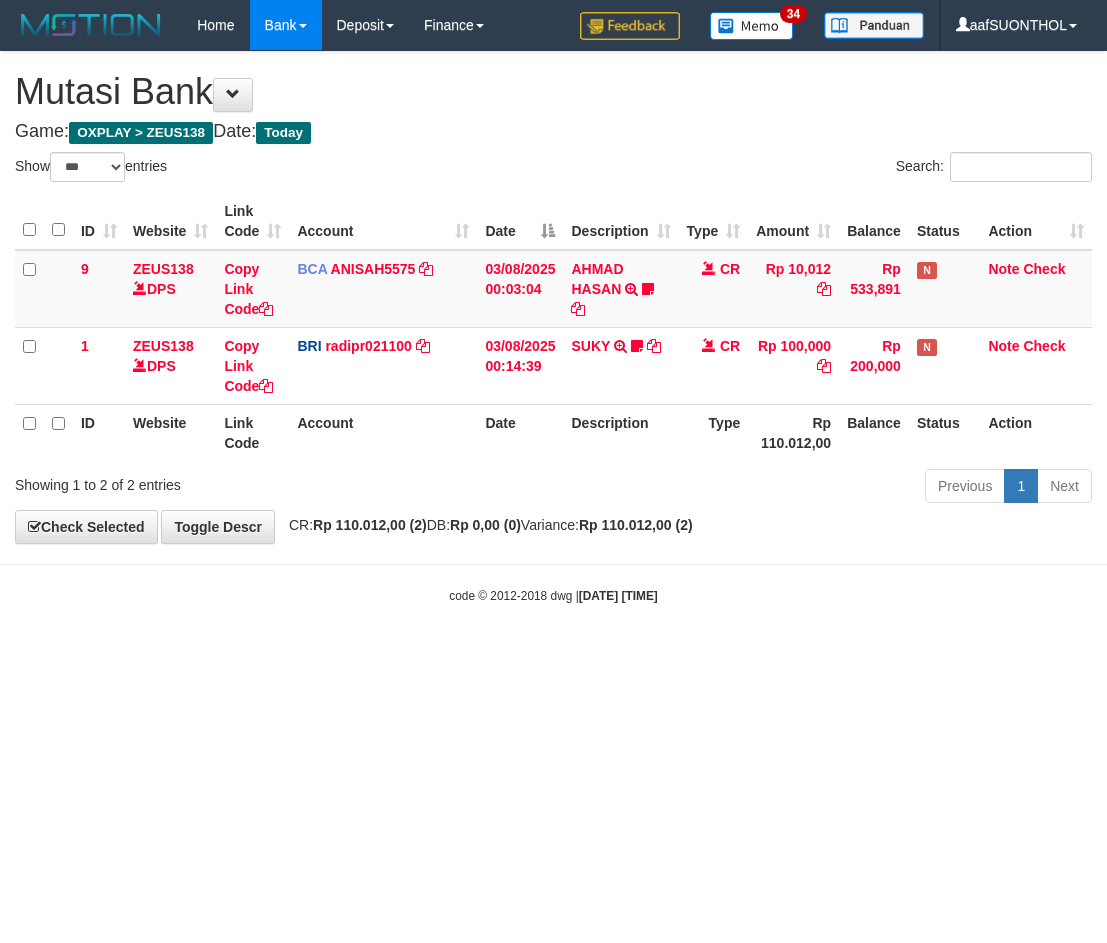 scroll, scrollTop: 0, scrollLeft: 0, axis: both 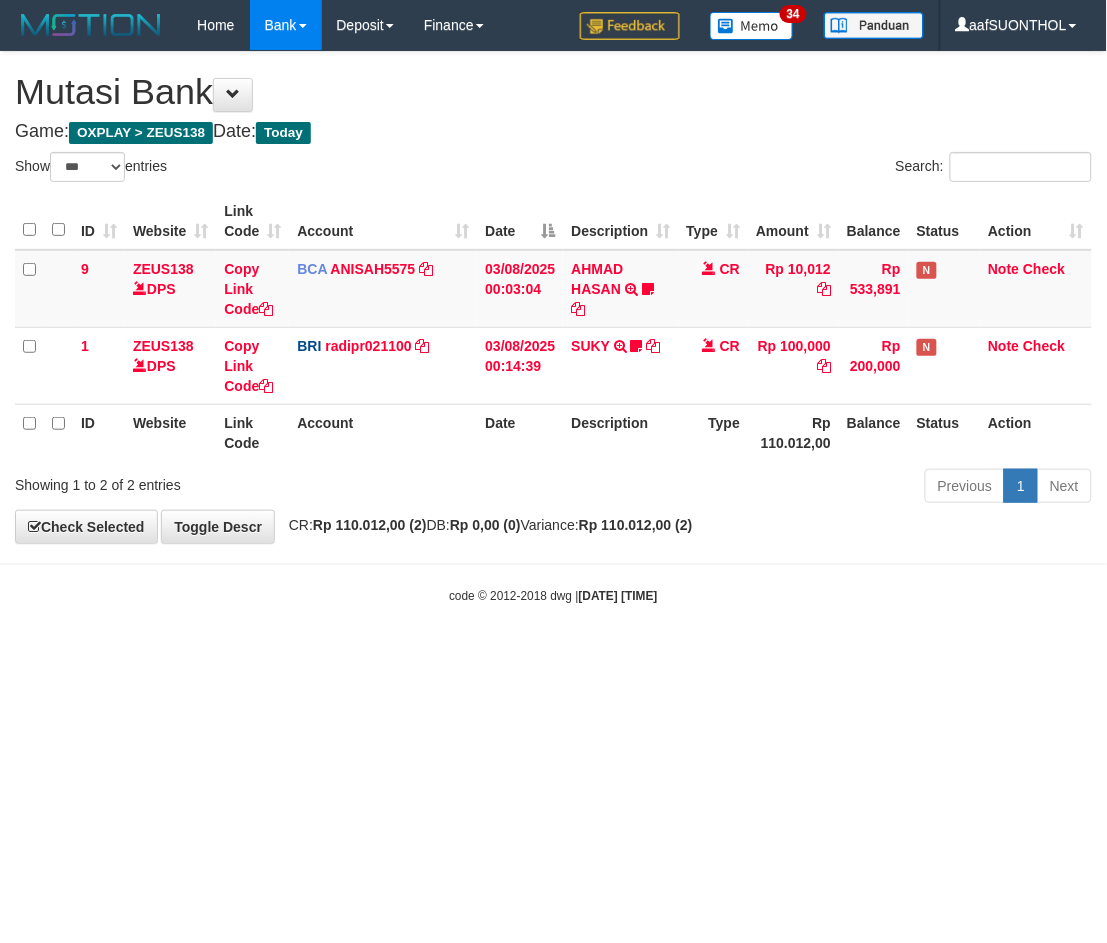 click on "Toggle navigation
Home
Bank
Account List
Load
By Website
Group
[OXPLAY]													ZEUS138
By Load Group (DPS)
Sync" at bounding box center (553, 327) 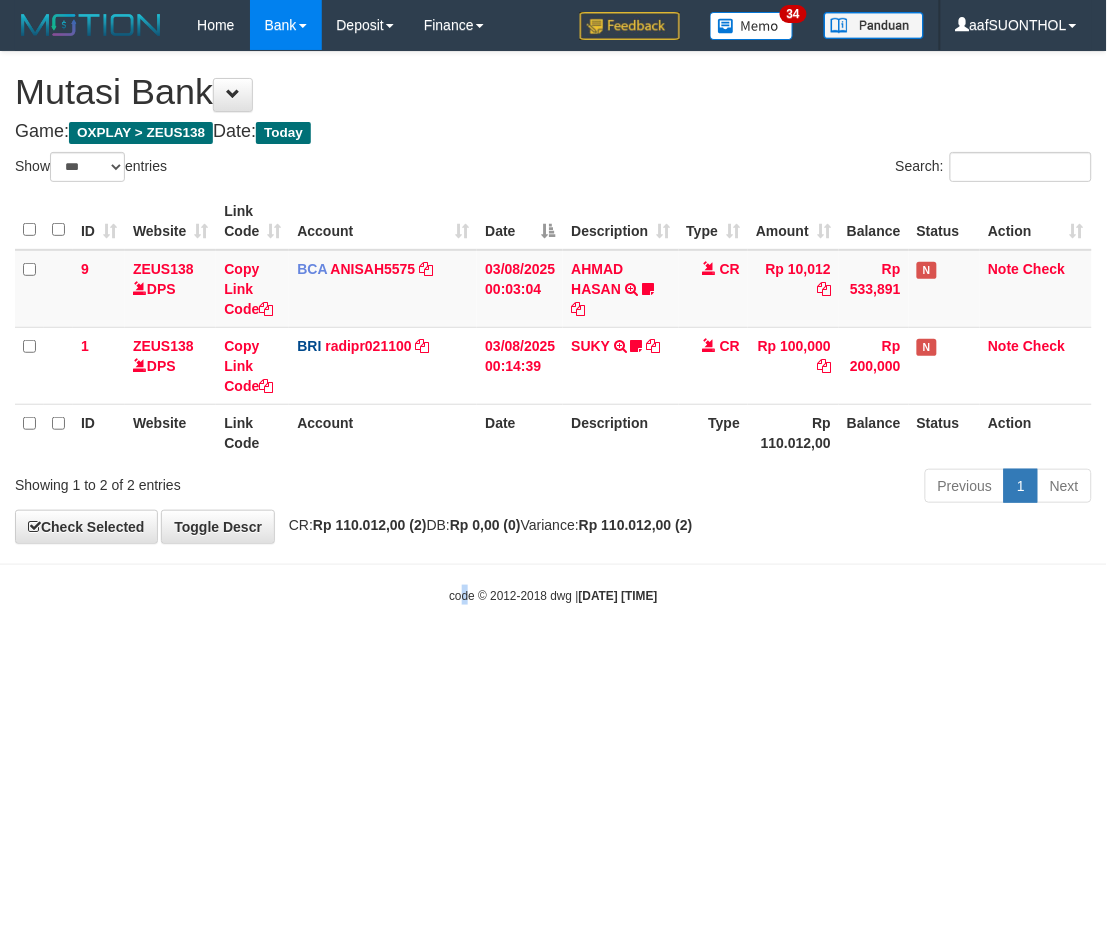 drag, startPoint x: 452, startPoint y: 724, endPoint x: 436, endPoint y: 707, distance: 23.345236 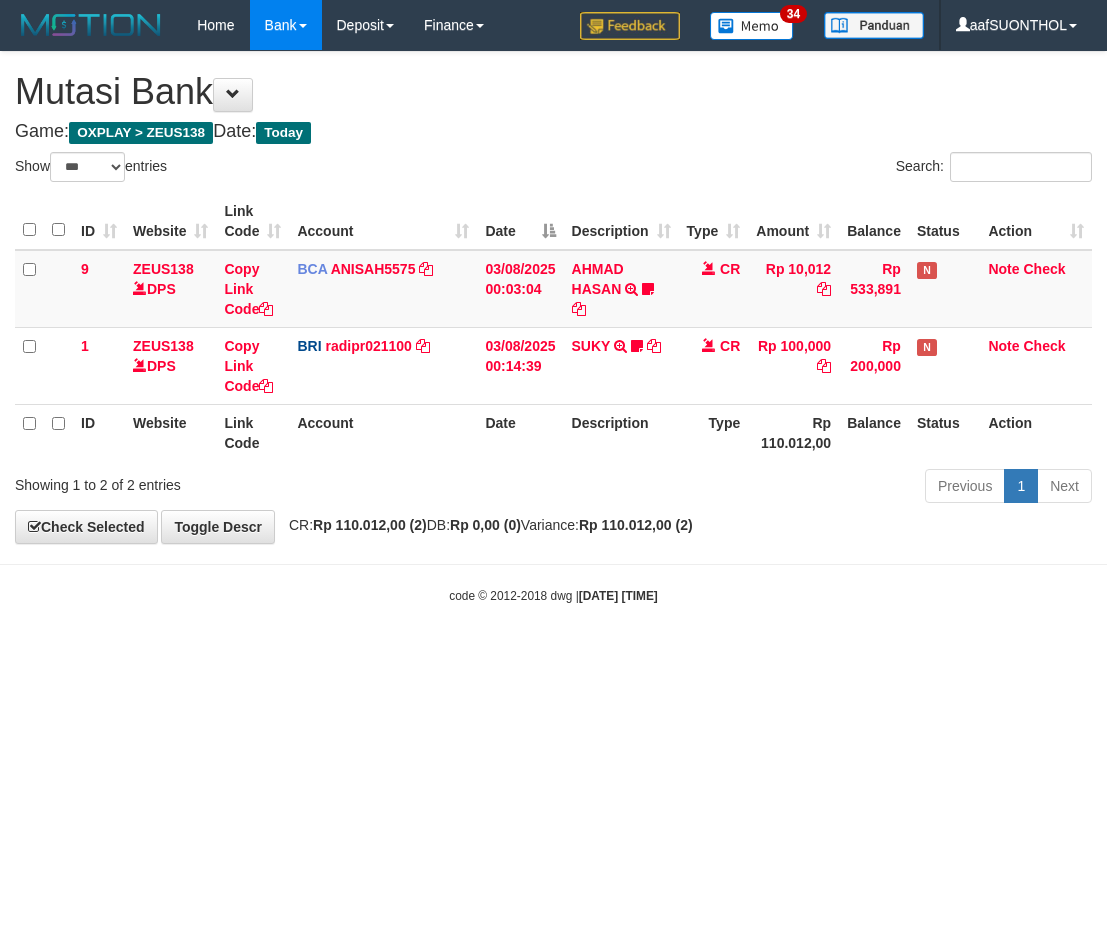 select on "***" 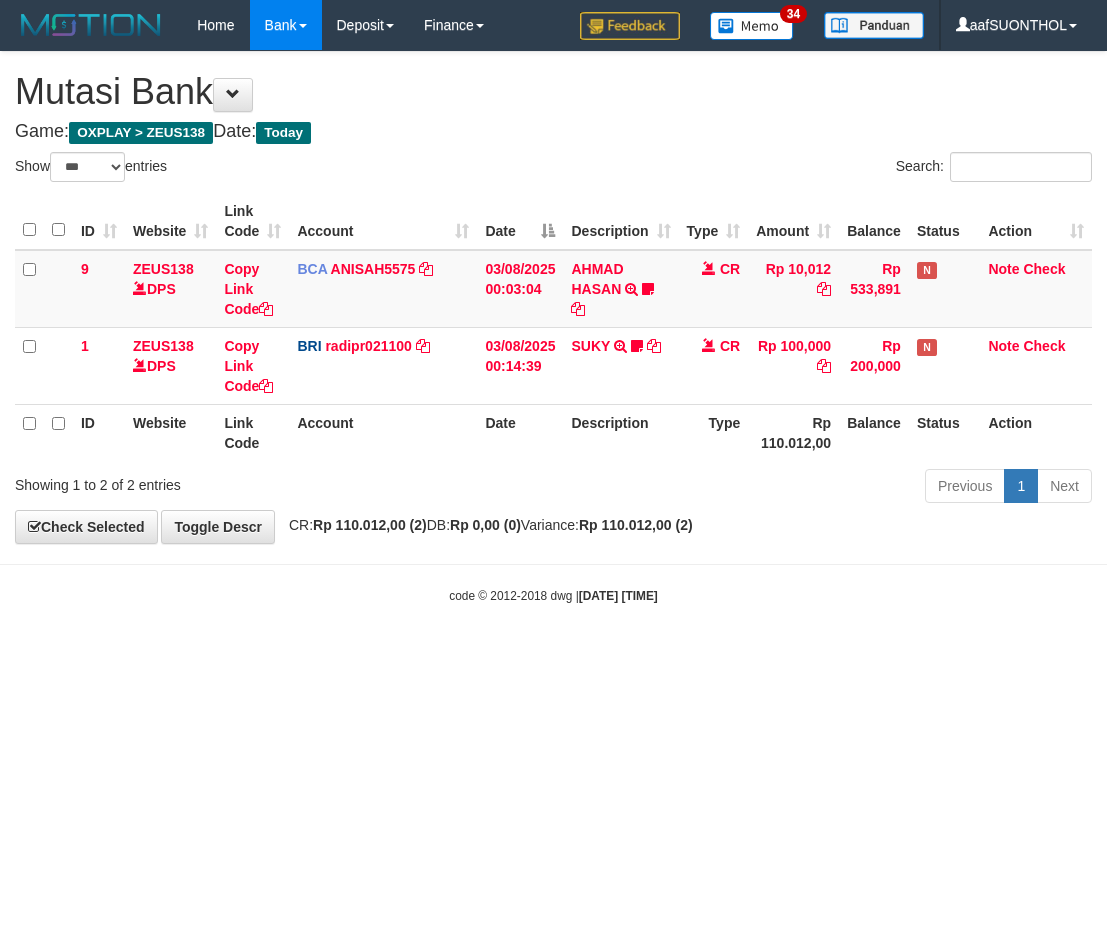 scroll, scrollTop: 0, scrollLeft: 0, axis: both 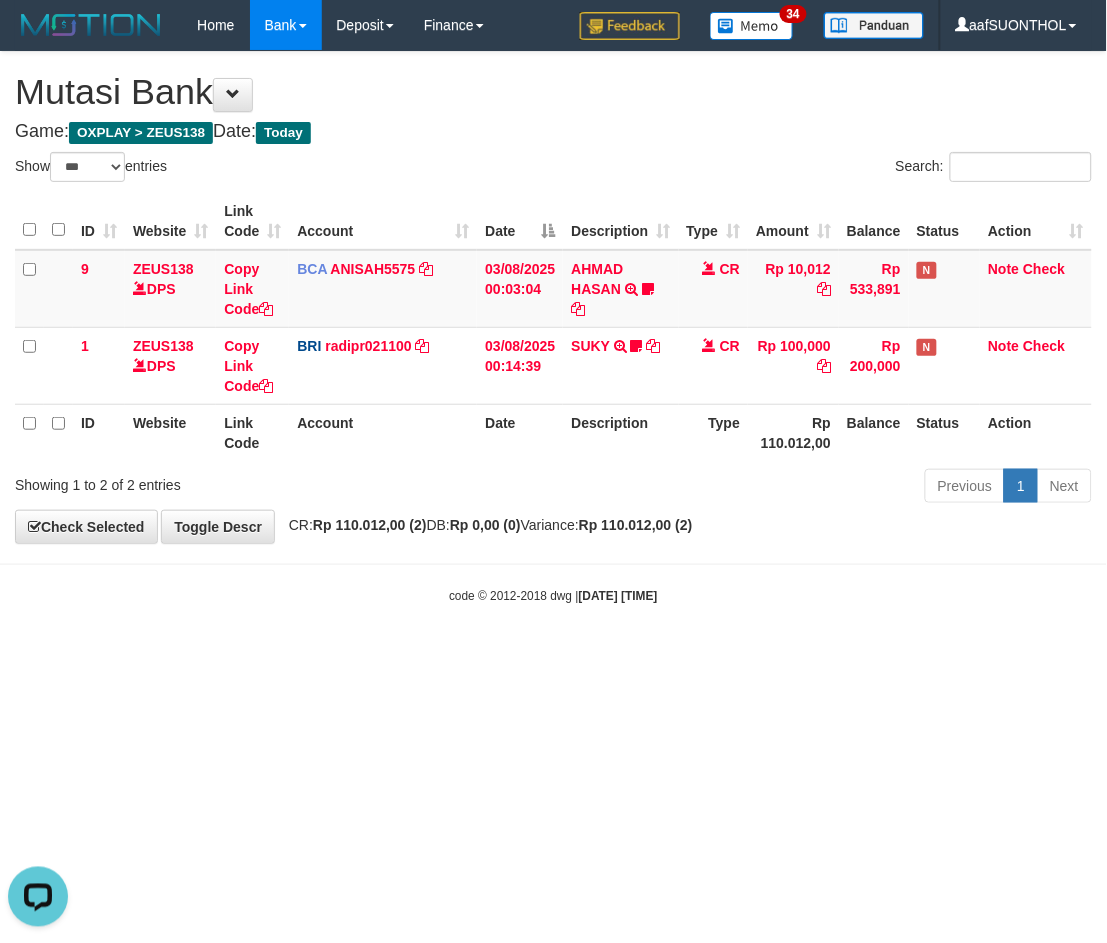 drag, startPoint x: 716, startPoint y: 723, endPoint x: 684, endPoint y: 706, distance: 36.23534 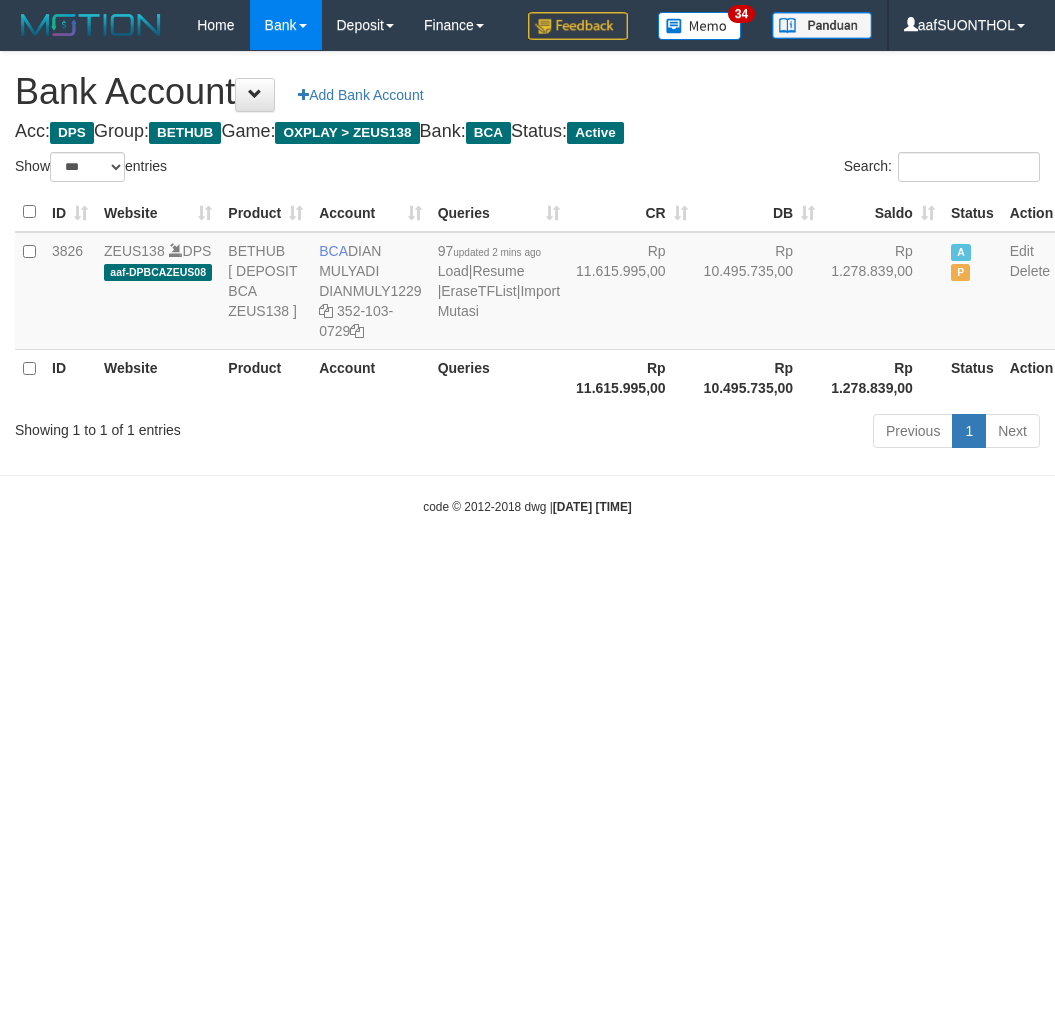 select on "***" 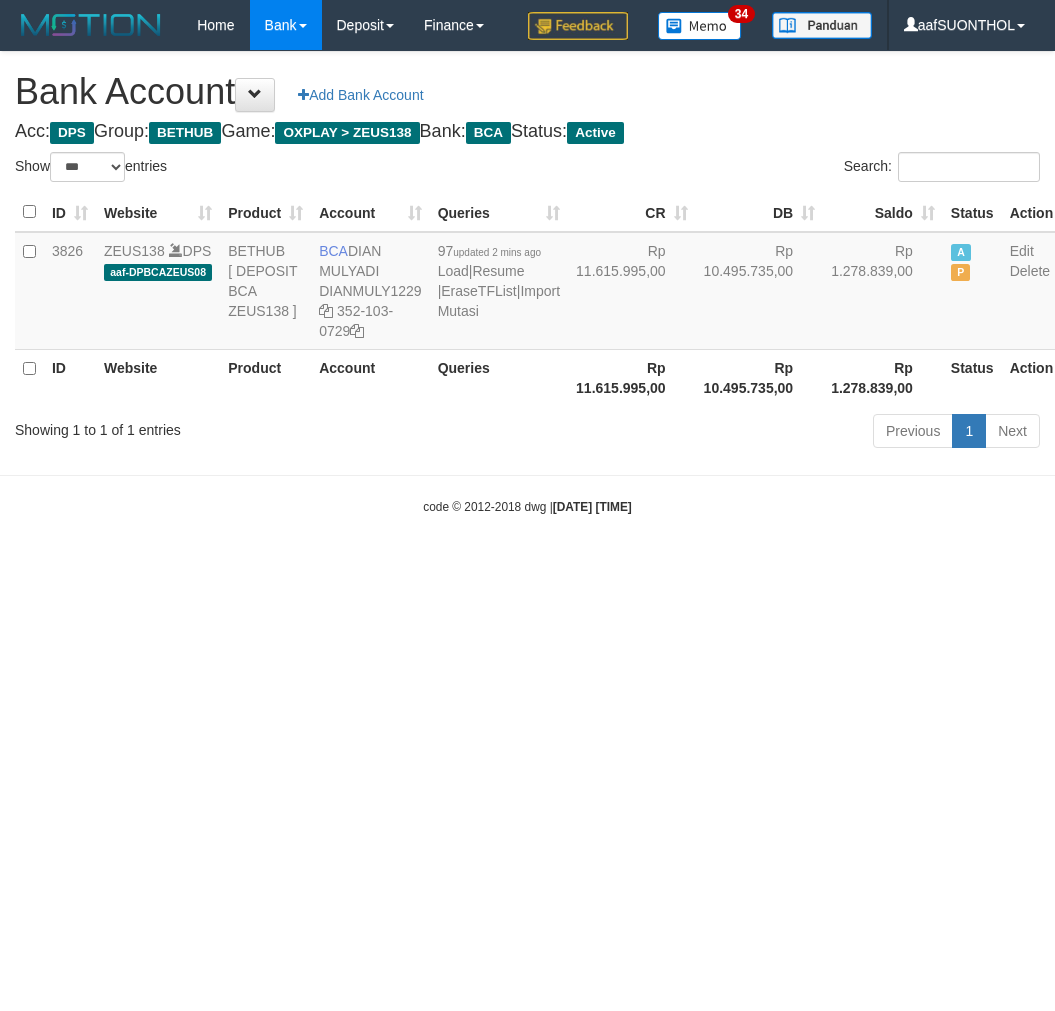 scroll, scrollTop: 0, scrollLeft: 0, axis: both 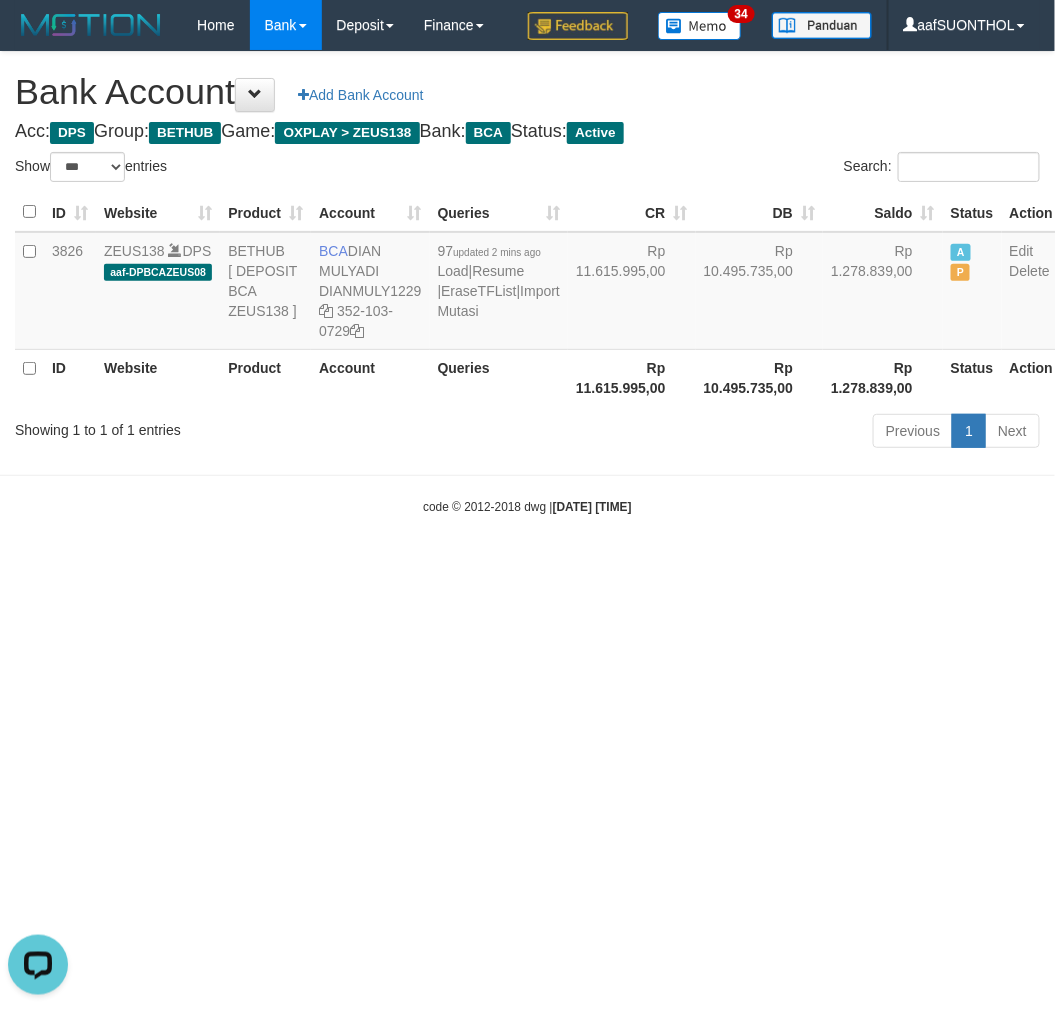 drag, startPoint x: 150, startPoint y: 976, endPoint x: 138, endPoint y: 972, distance: 12.649111 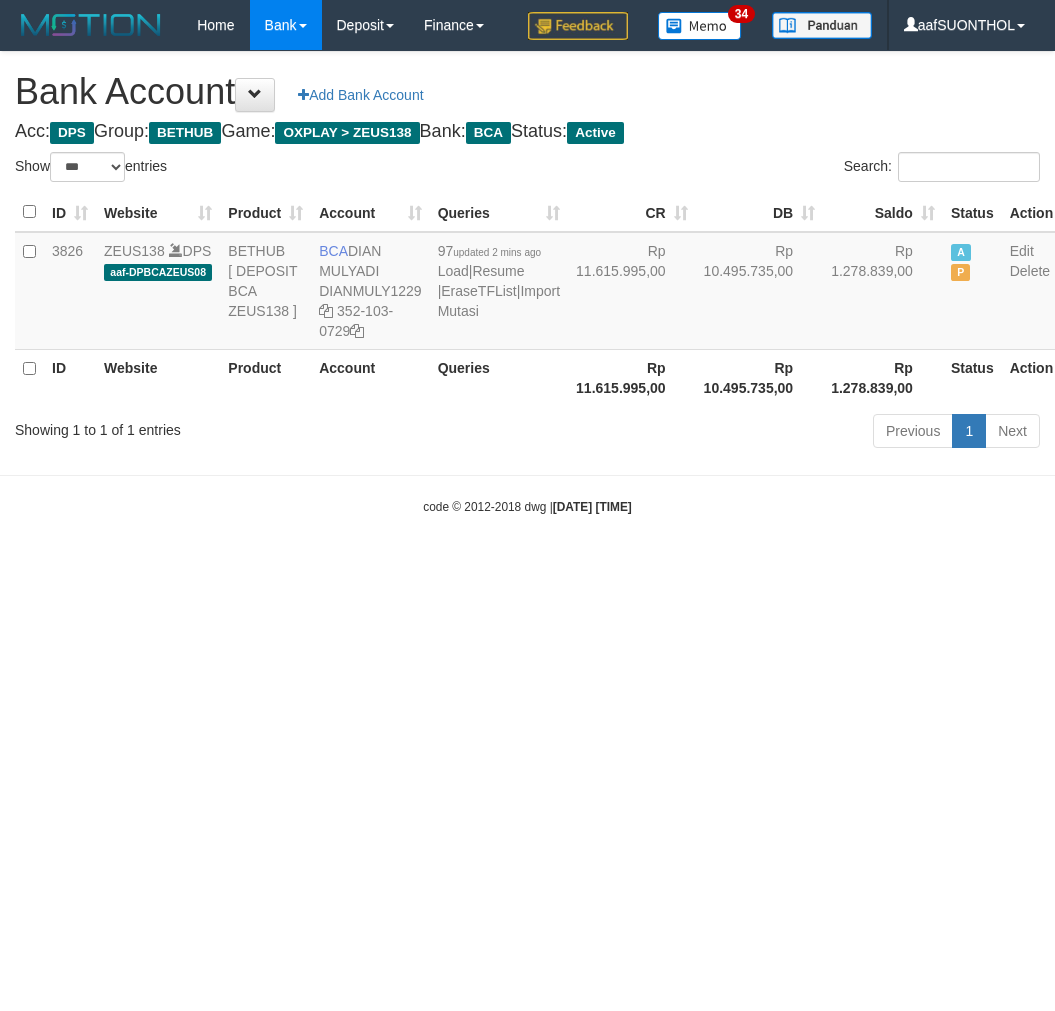 select on "***" 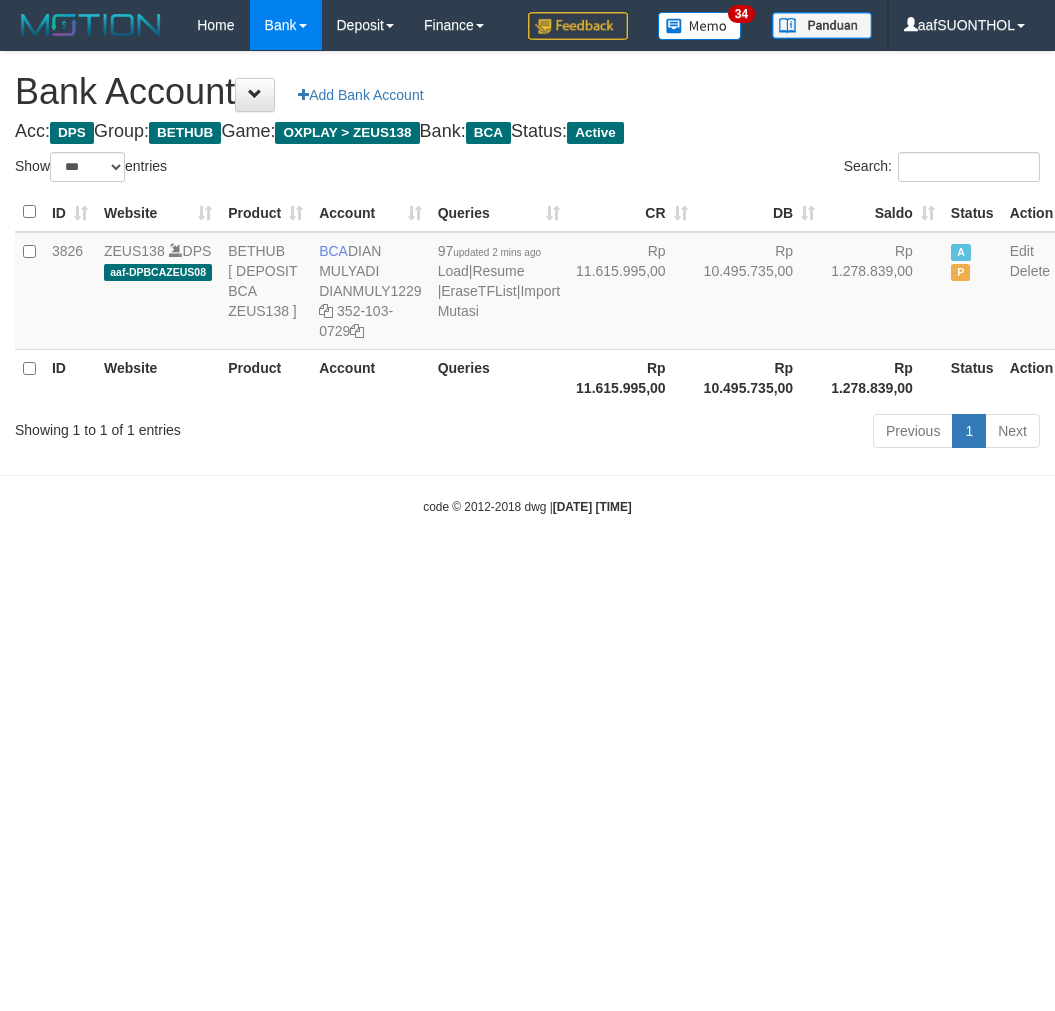 click on "Toggle navigation
Home
Bank
Account List
Load
By Website
Group
[OXPLAY]													ZEUS138
By Load Group (DPS)
Sync" at bounding box center [527, 283] 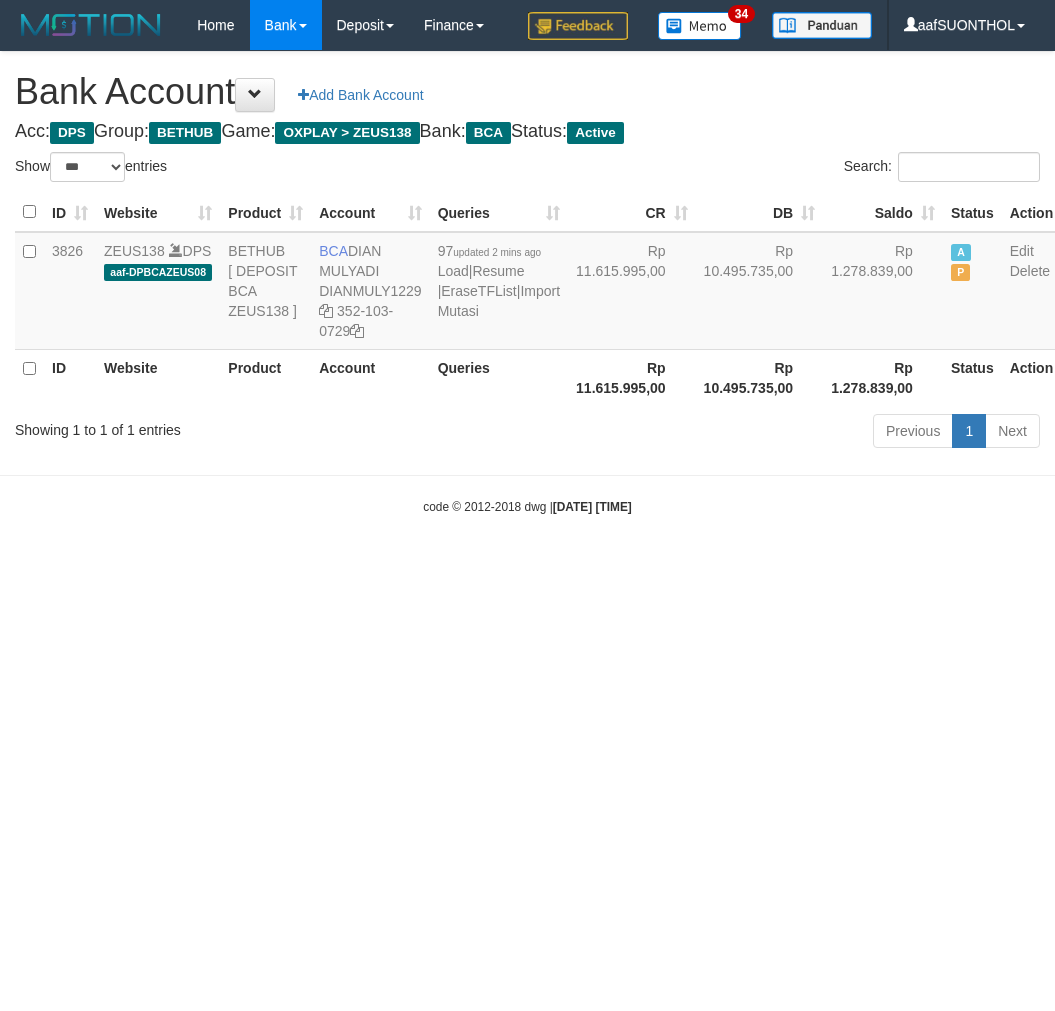 select on "***" 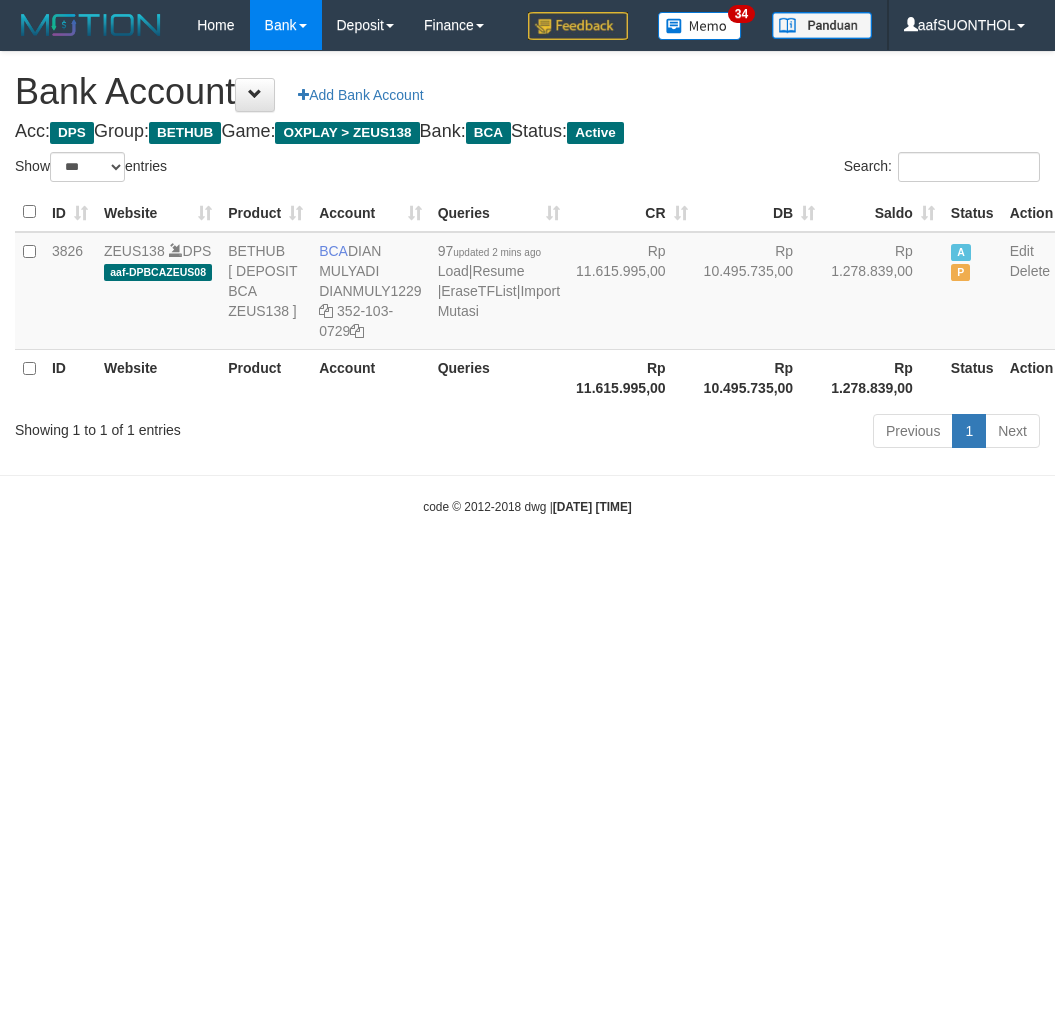 scroll, scrollTop: 0, scrollLeft: 0, axis: both 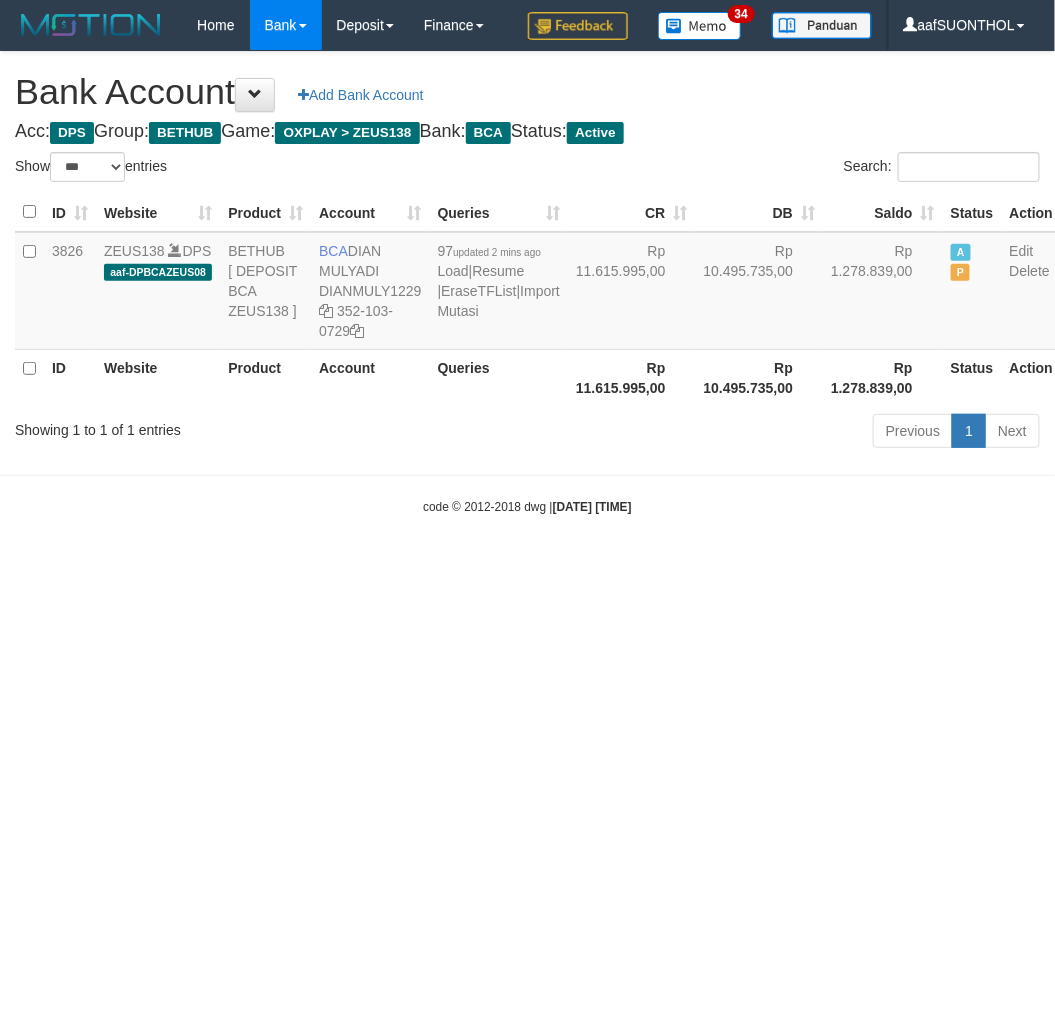 click on "Toggle navigation
Home
Bank
Account List
Load
By Website
Group
[OXPLAY]													ZEUS138
By Load Group (DPS)
Sync" at bounding box center (527, 283) 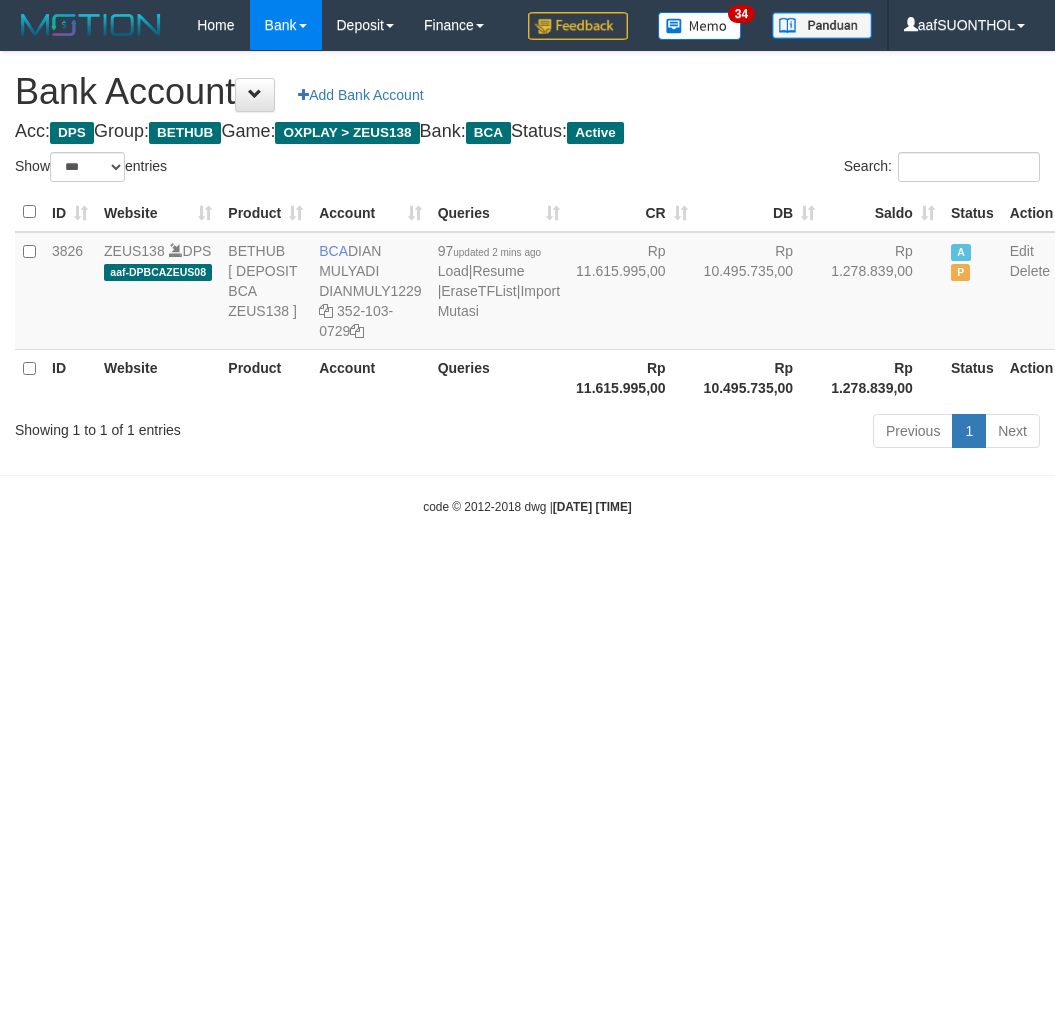 select on "***" 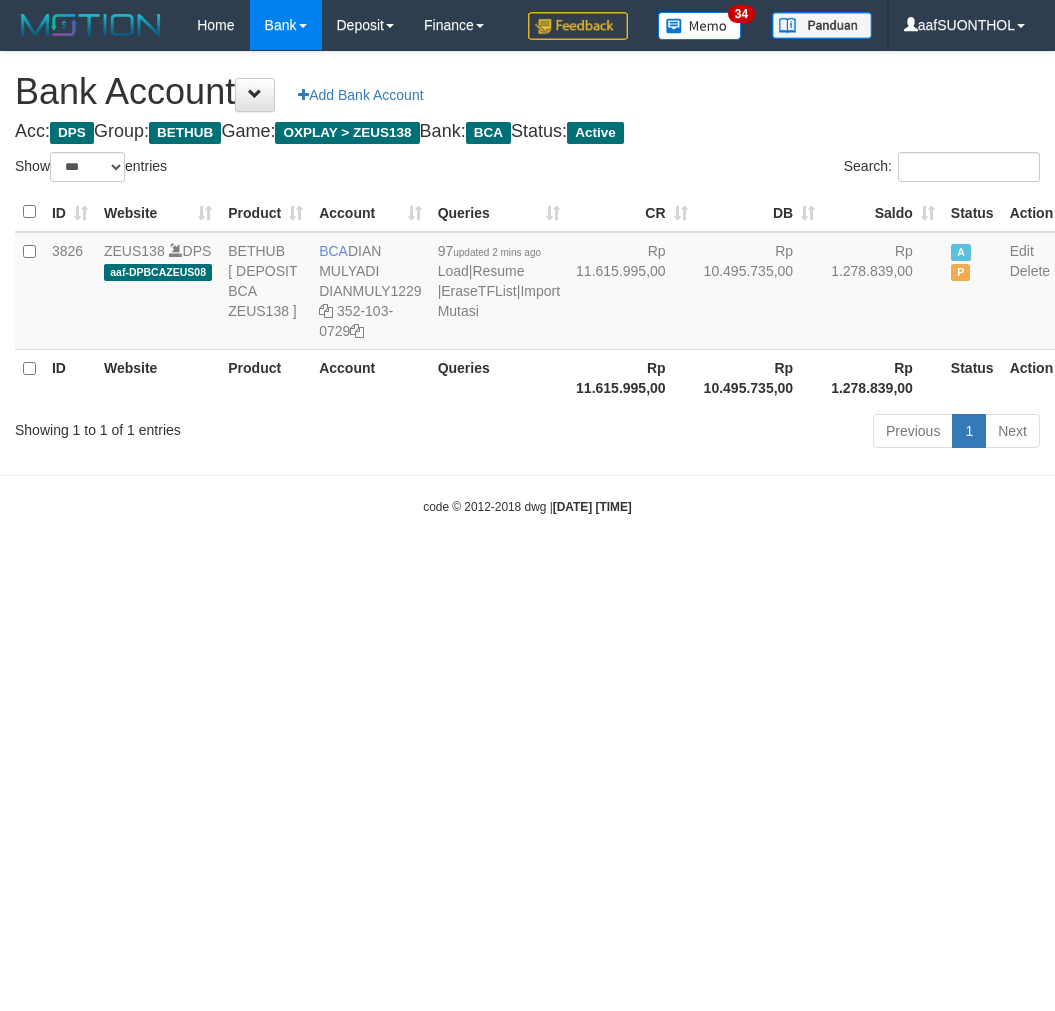 scroll, scrollTop: 0, scrollLeft: 0, axis: both 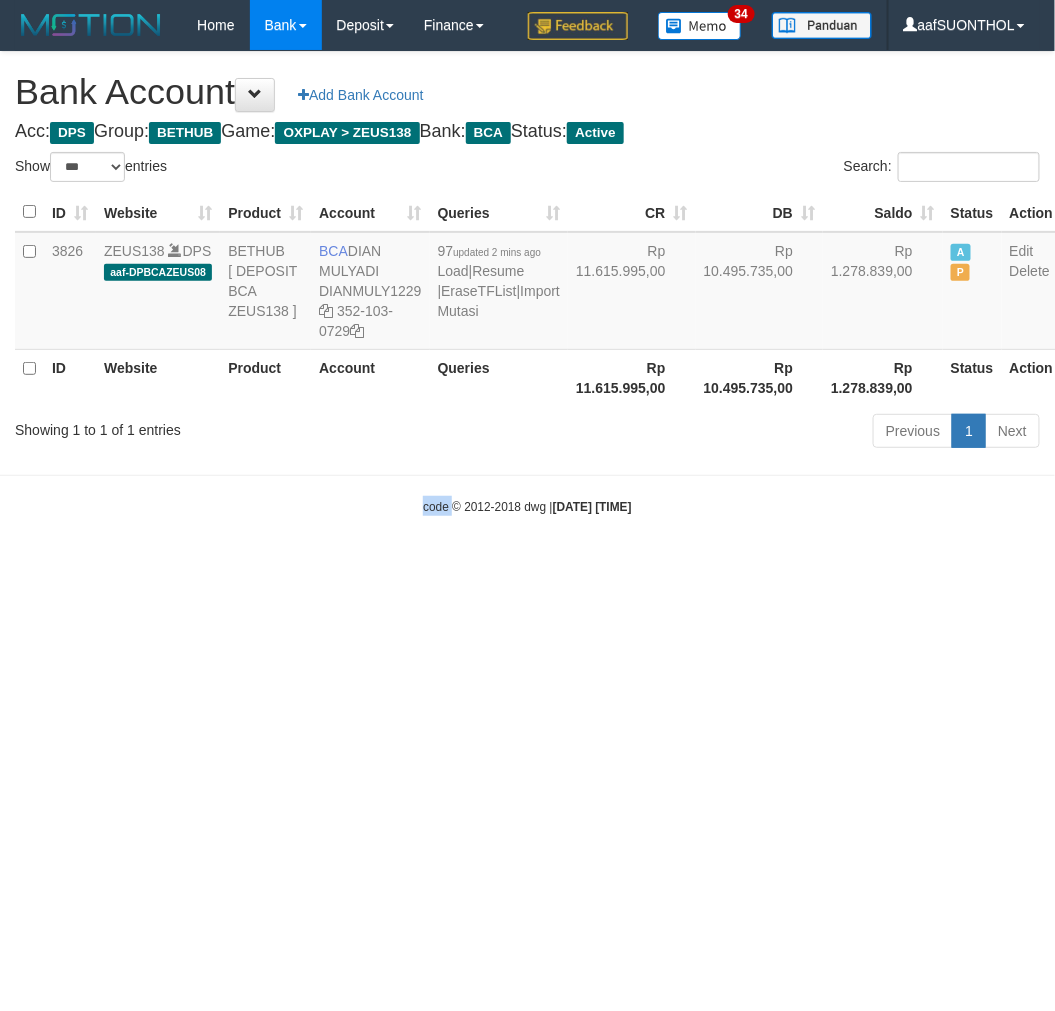 click on "Toggle navigation
Home
Bank
Account List
Load
By Website
Group
[OXPLAY]													ZEUS138
By Load Group (DPS)
Sync" at bounding box center (527, 283) 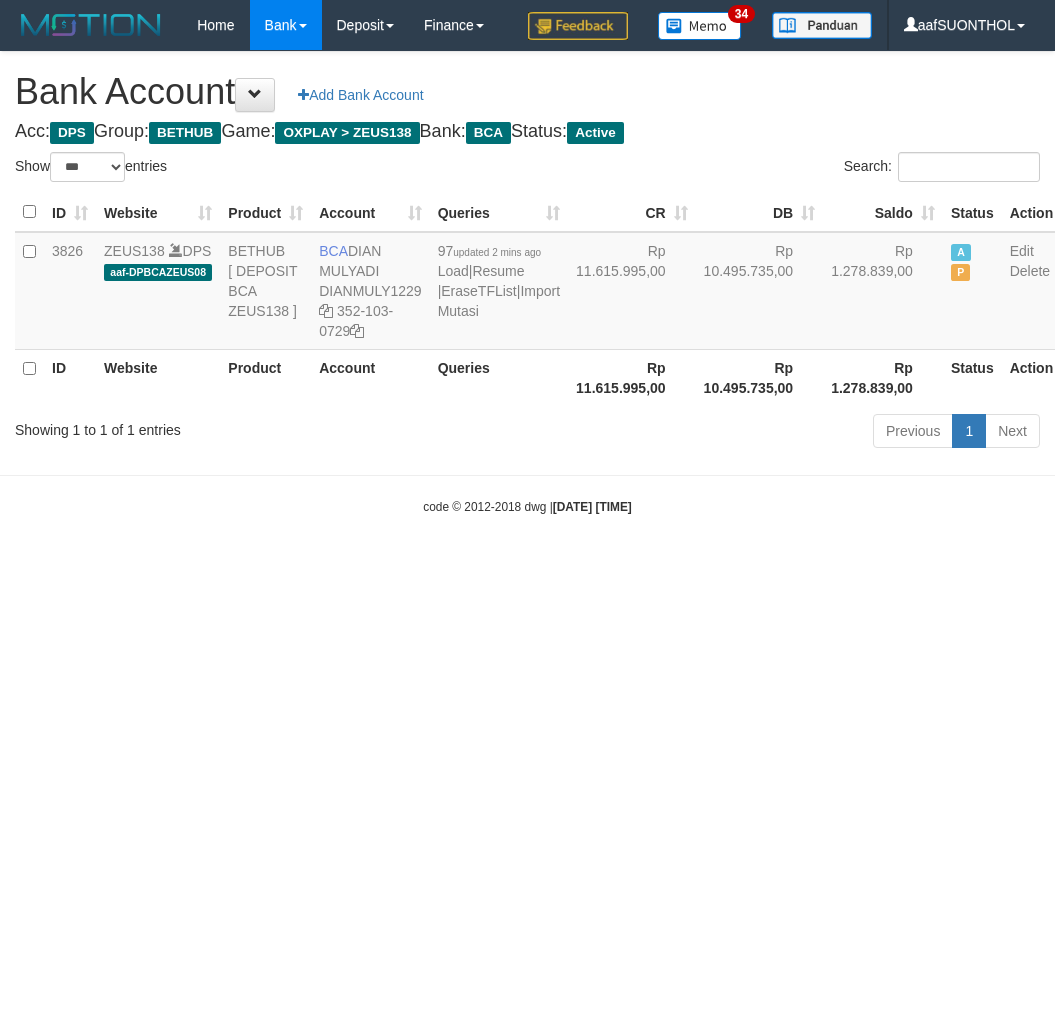 select on "***" 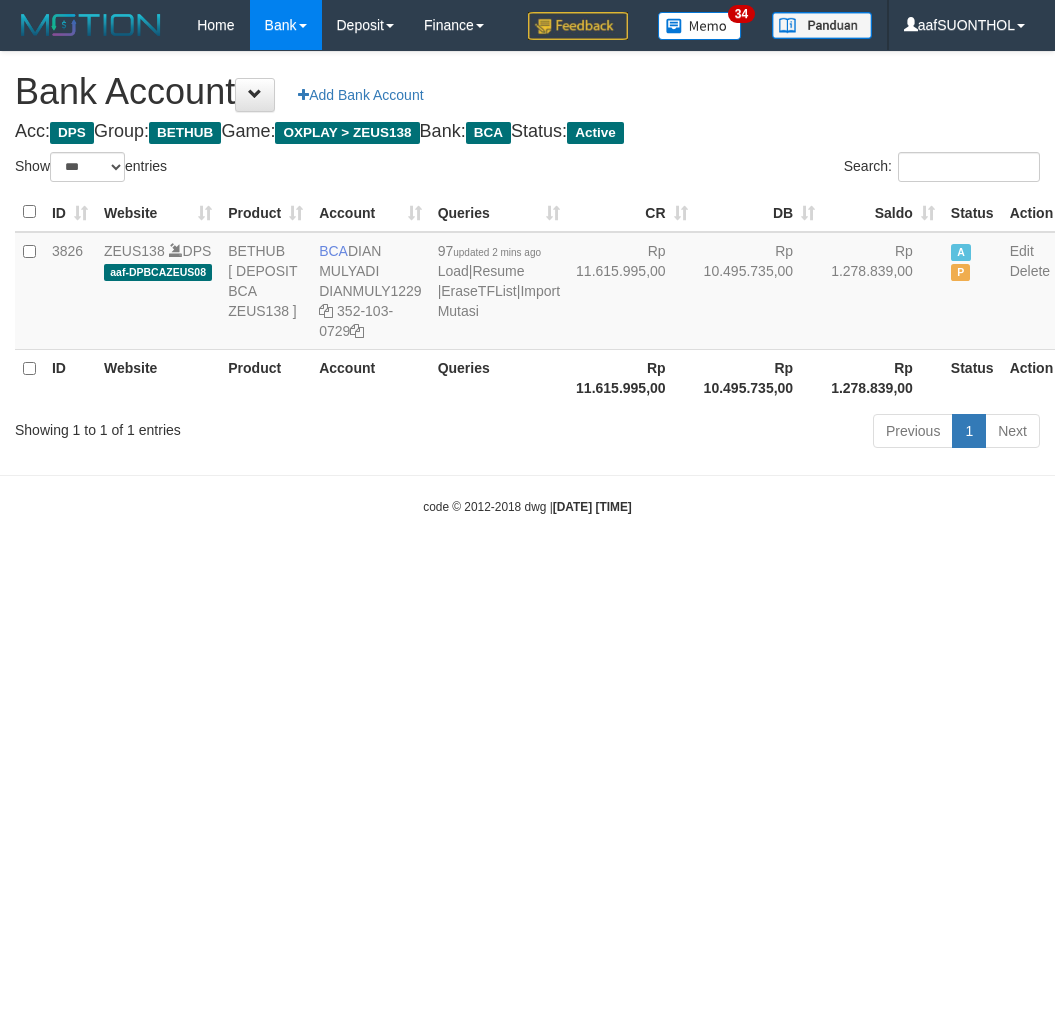scroll, scrollTop: 0, scrollLeft: 0, axis: both 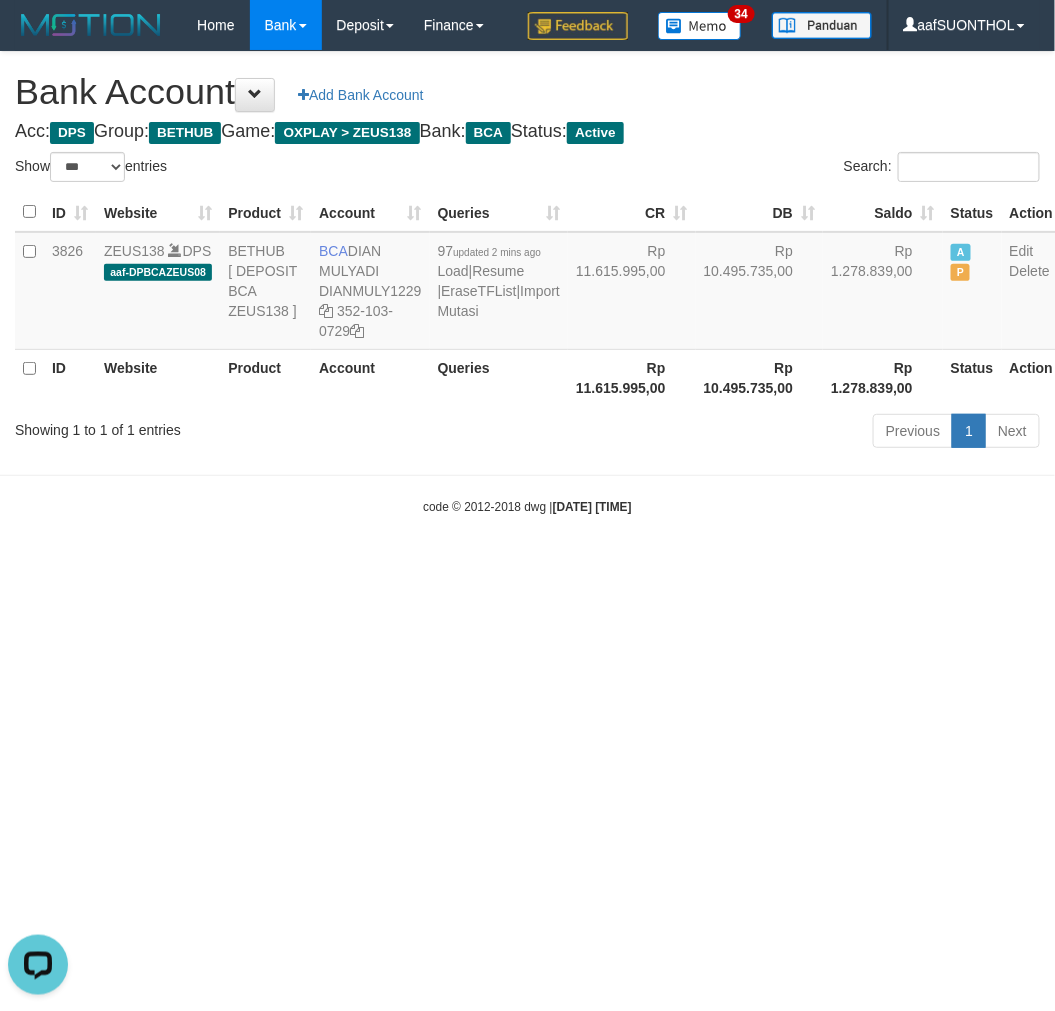 click on "Toggle navigation
Home
Bank
Account List
Load
By Website
Group
[OXPLAY]													ZEUS138
By Load Group (DPS)
Sync" at bounding box center (527, 283) 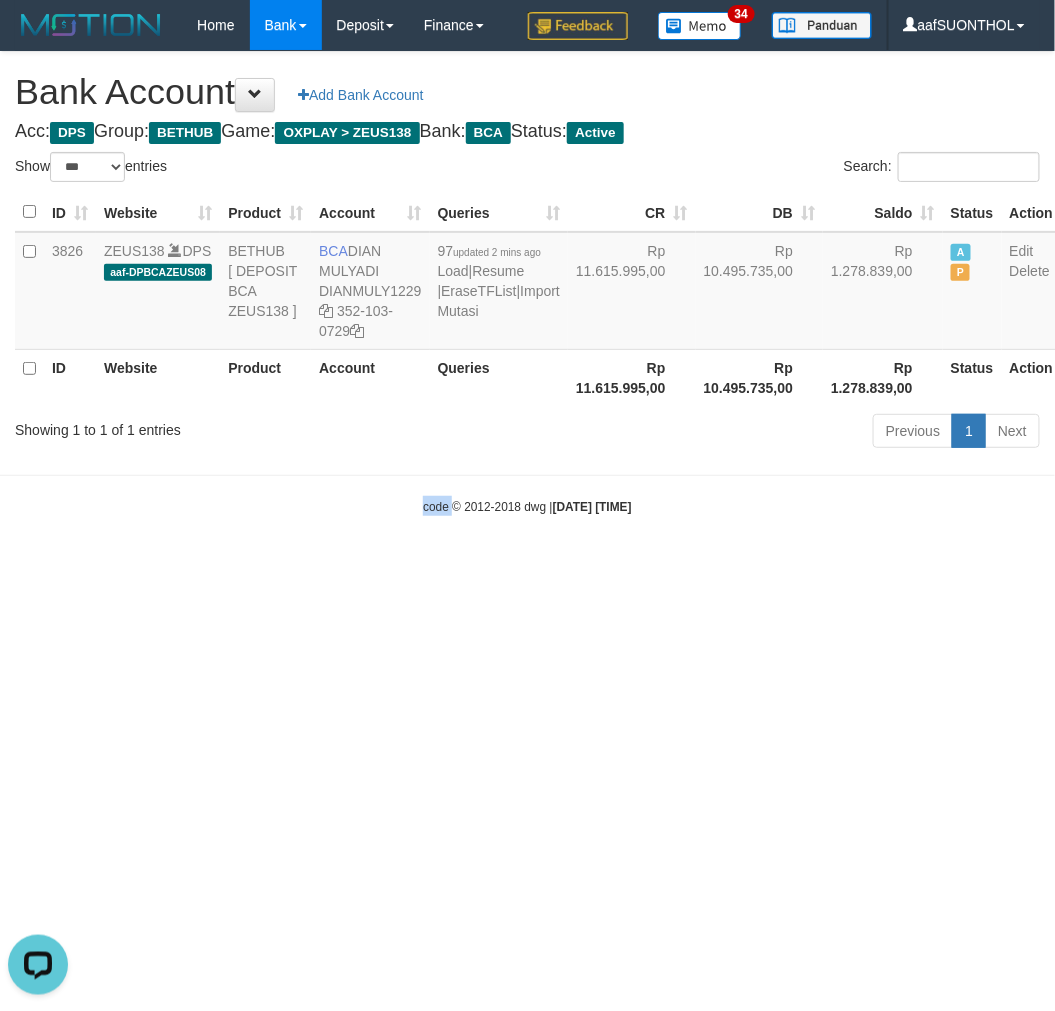 drag, startPoint x: 277, startPoint y: 883, endPoint x: 442, endPoint y: 797, distance: 186.0672 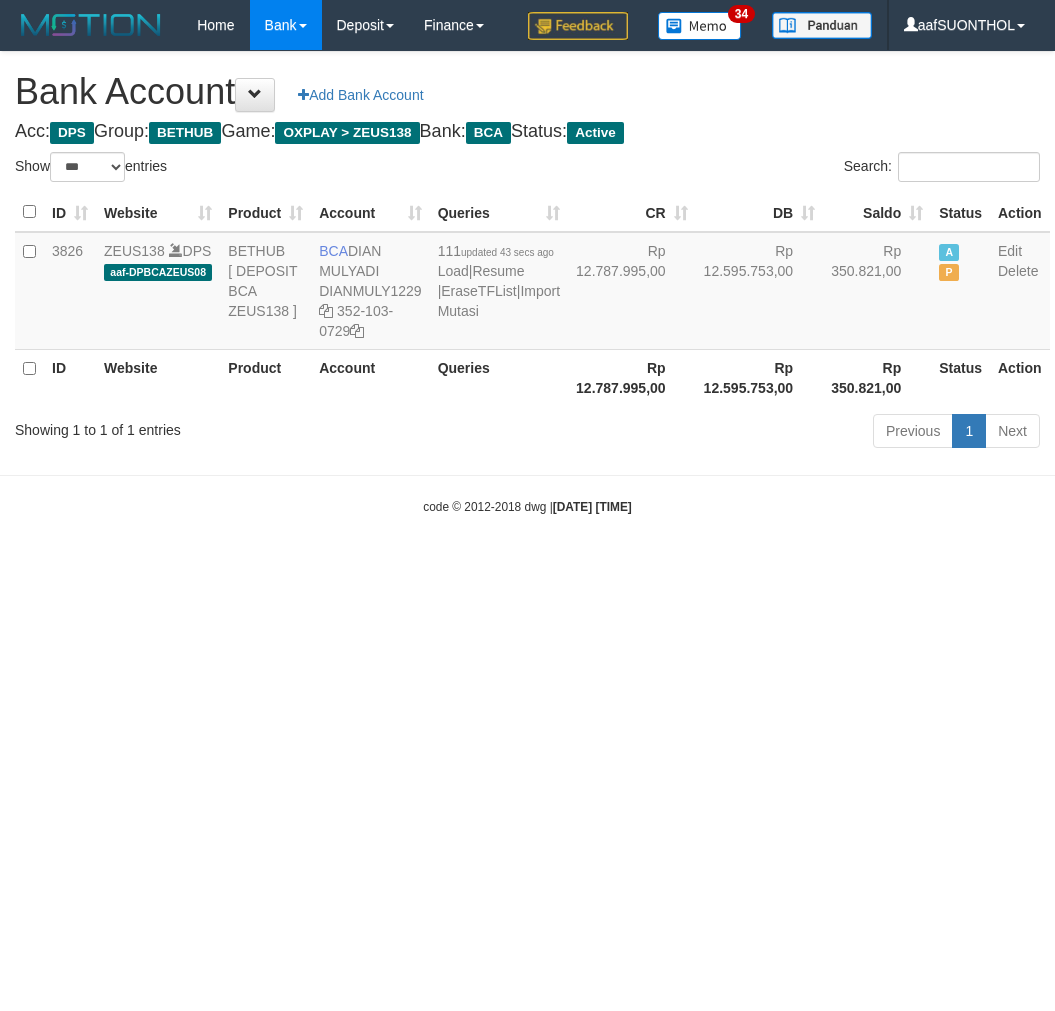 select on "***" 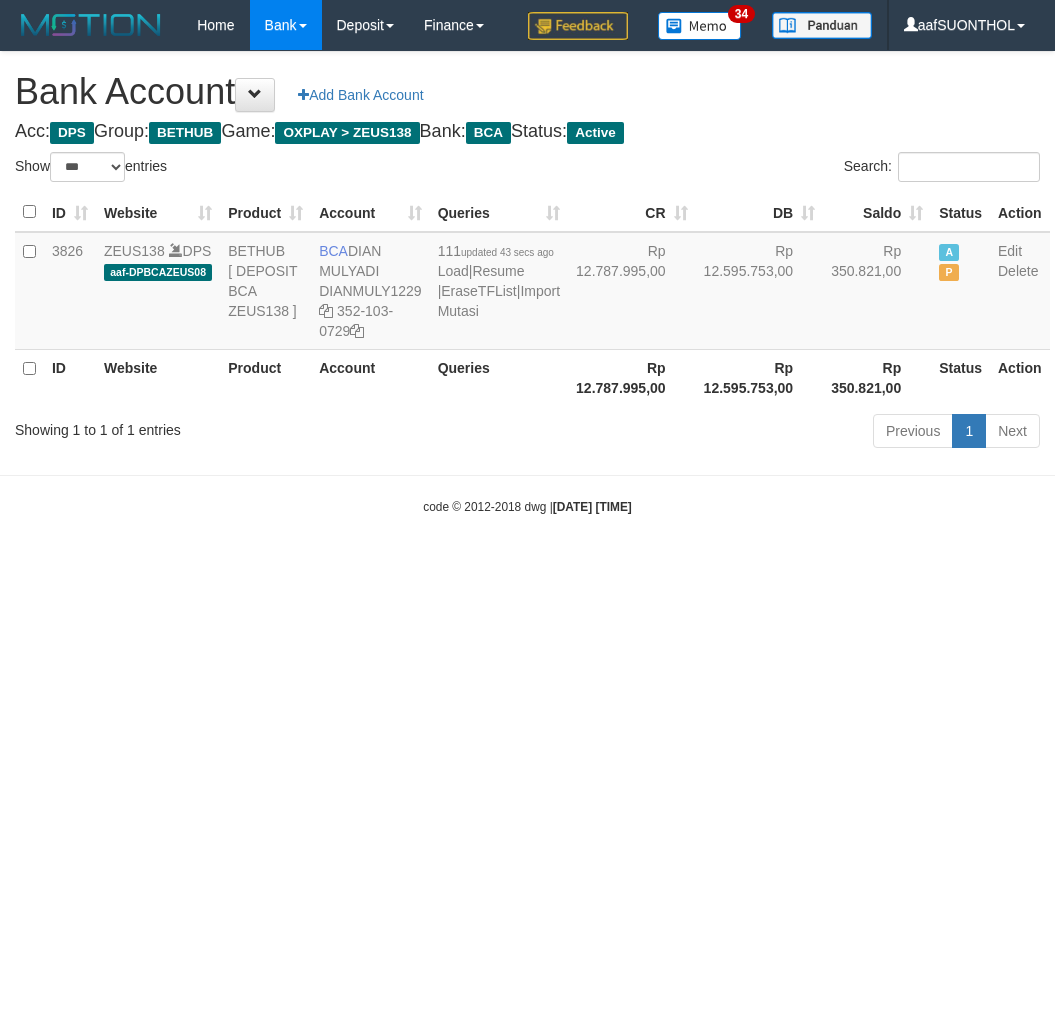 scroll, scrollTop: 0, scrollLeft: 0, axis: both 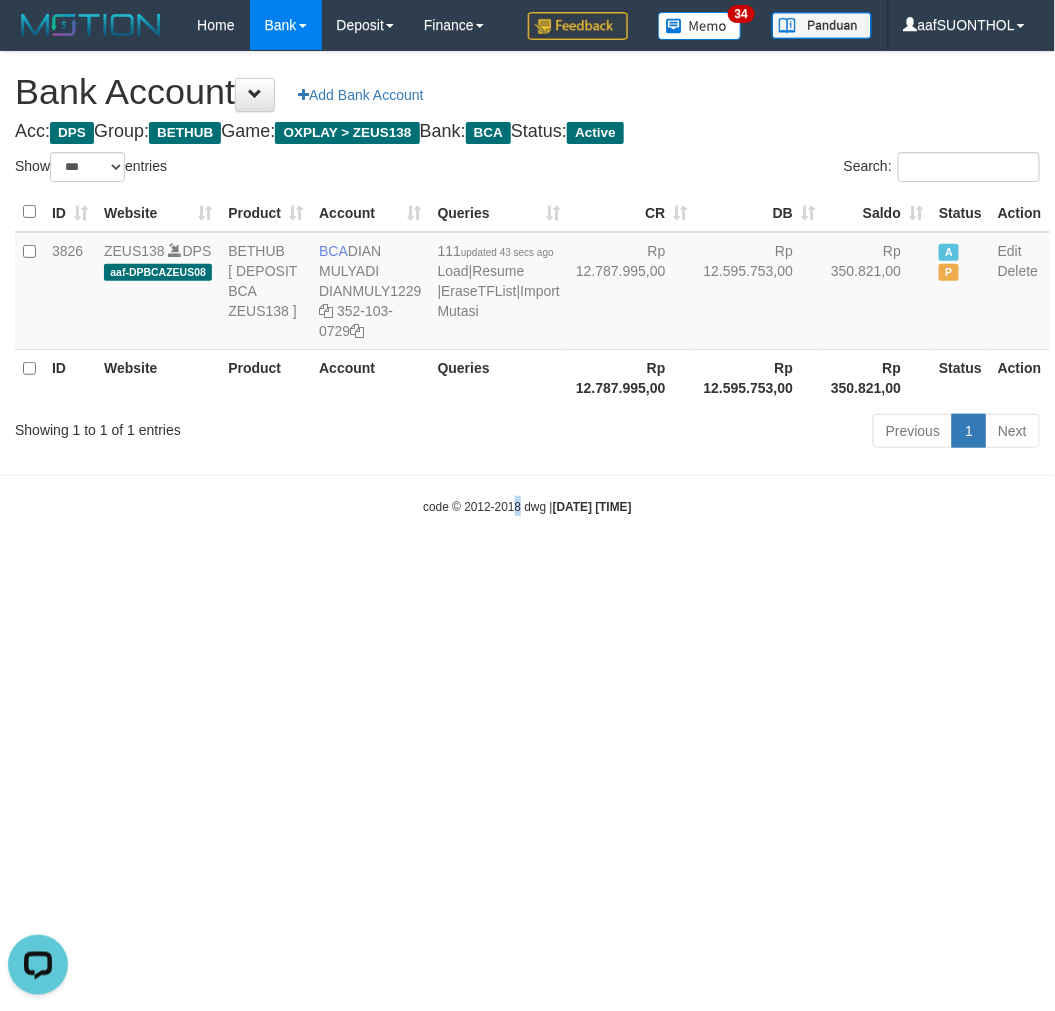 drag, startPoint x: 501, startPoint y: 564, endPoint x: 504, endPoint y: 574, distance: 10.440307 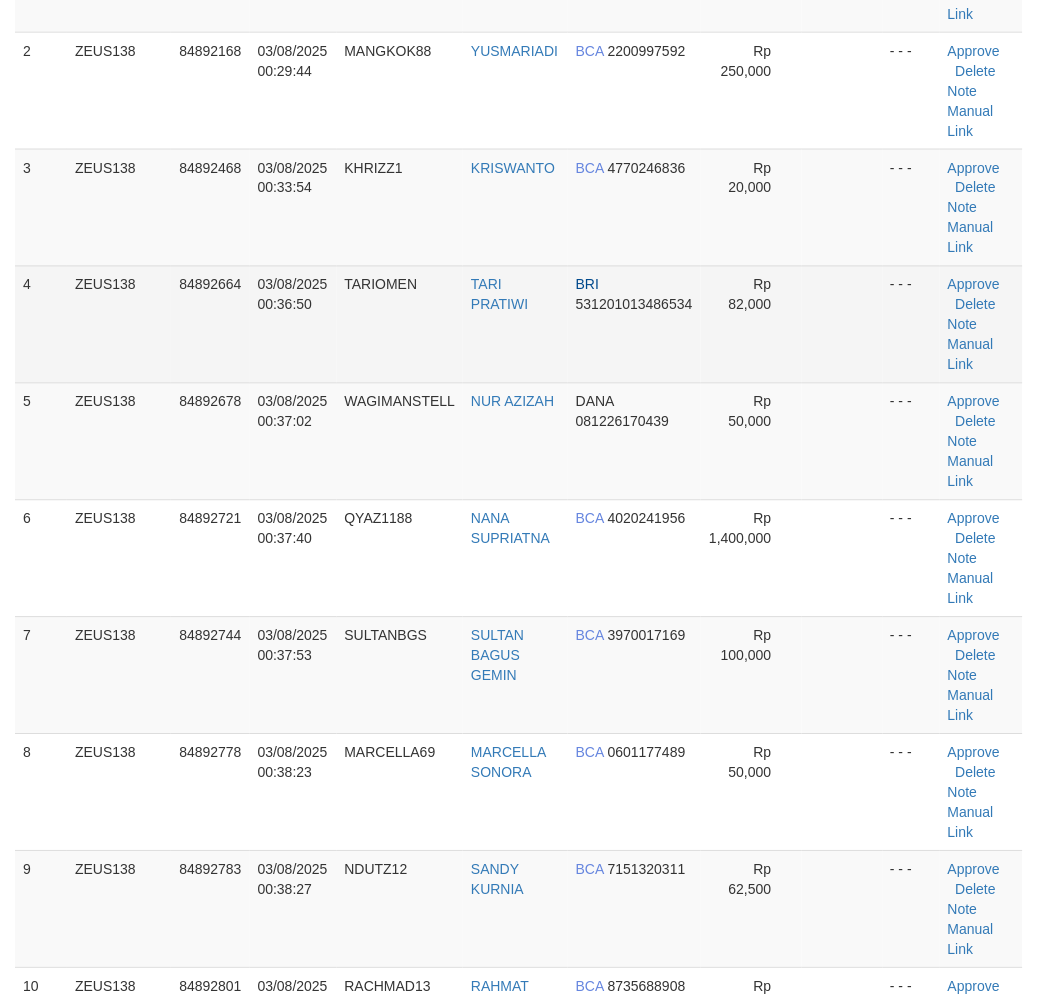 scroll, scrollTop: 404, scrollLeft: 0, axis: vertical 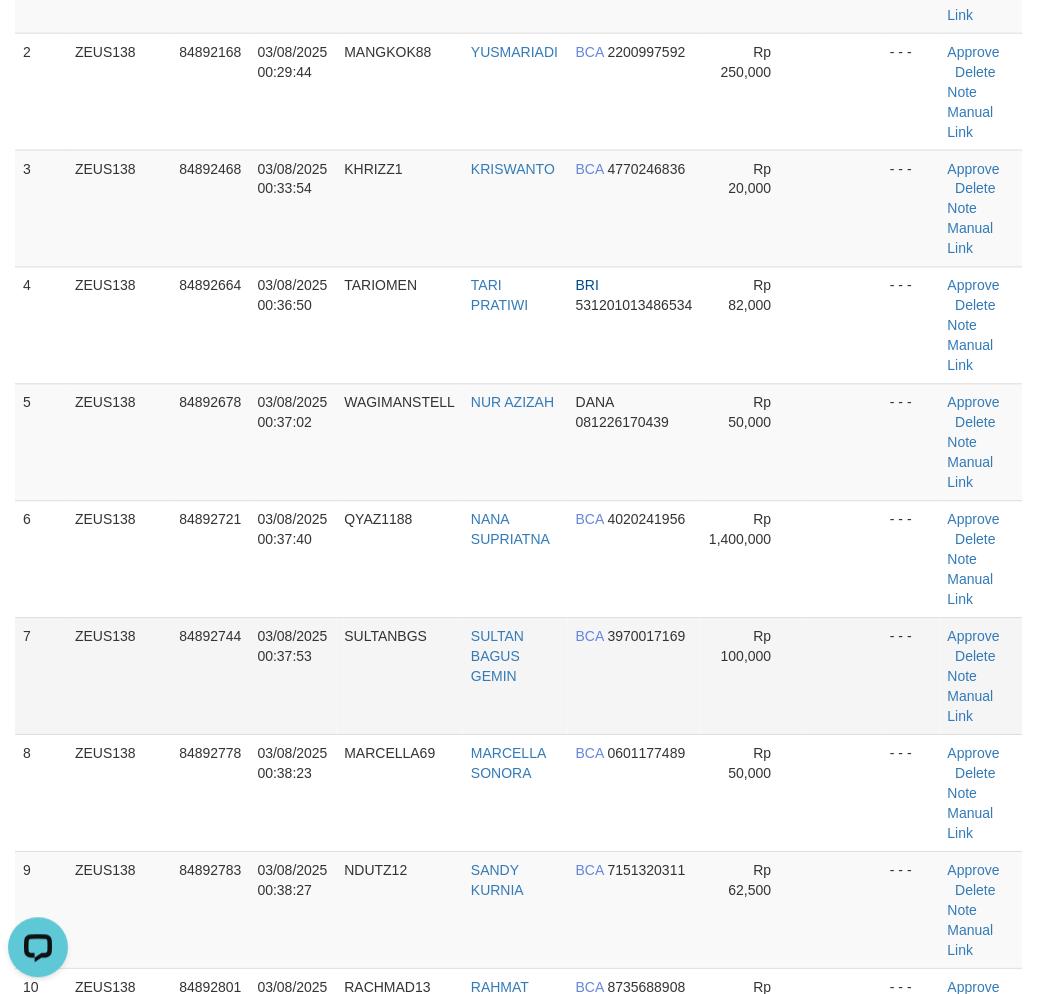 click on "Rp 100,000" at bounding box center (751, 676) 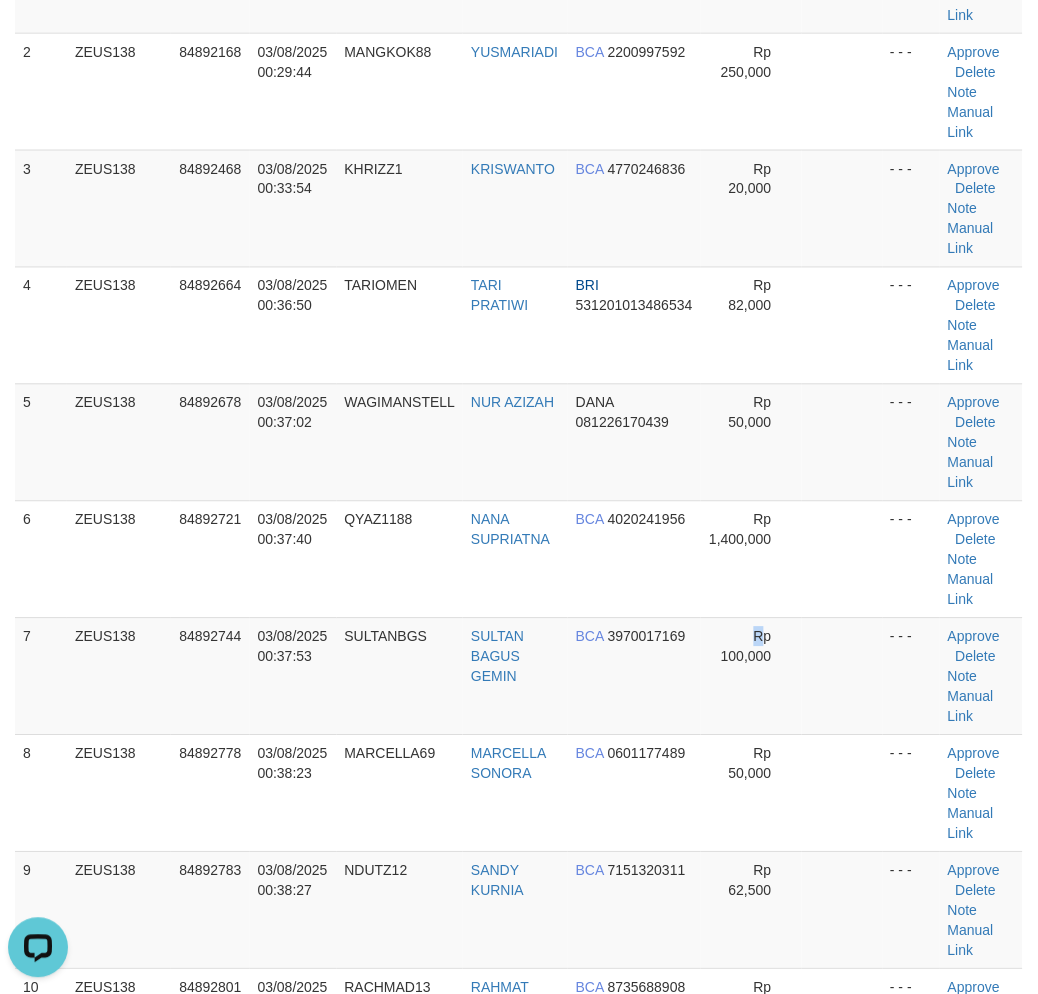 drag, startPoint x: 757, startPoint y: 596, endPoint x: 1046, endPoint y: 625, distance: 290.4514 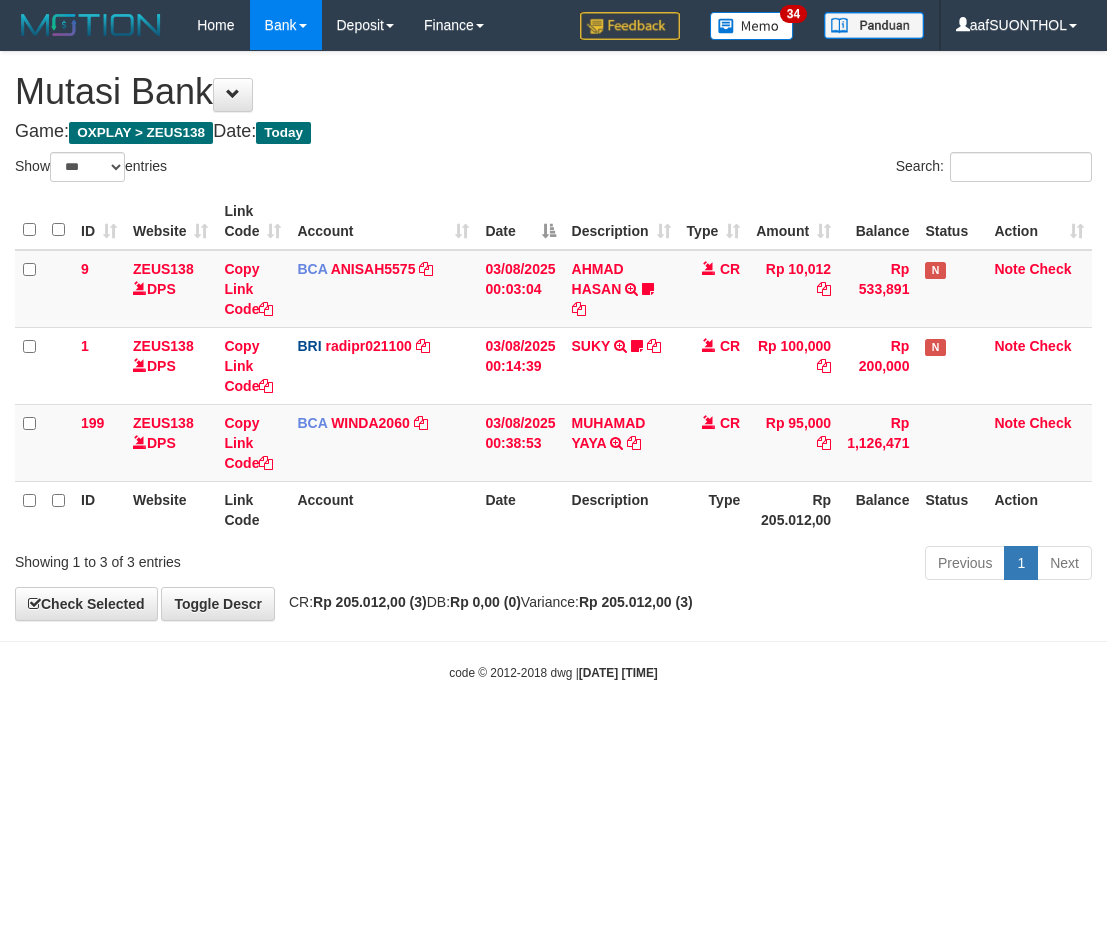 select on "***" 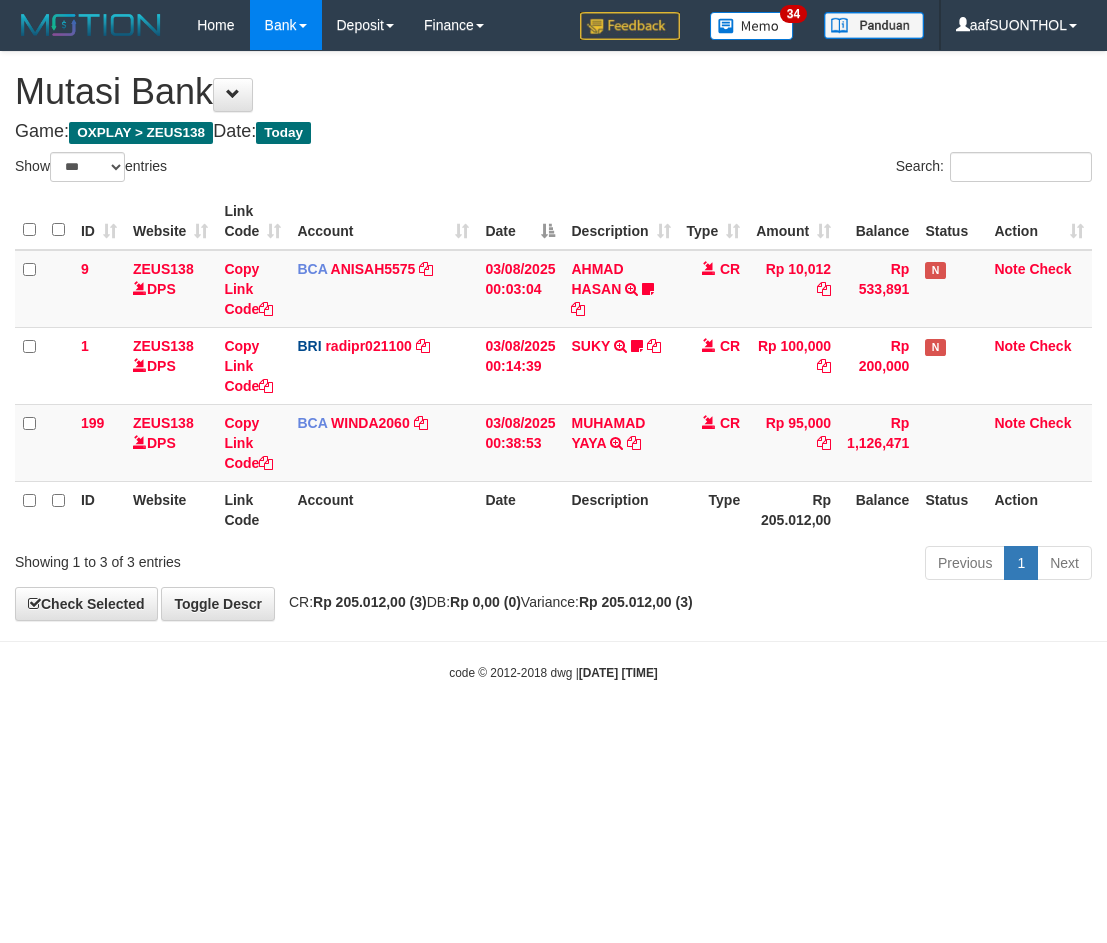scroll, scrollTop: 0, scrollLeft: 0, axis: both 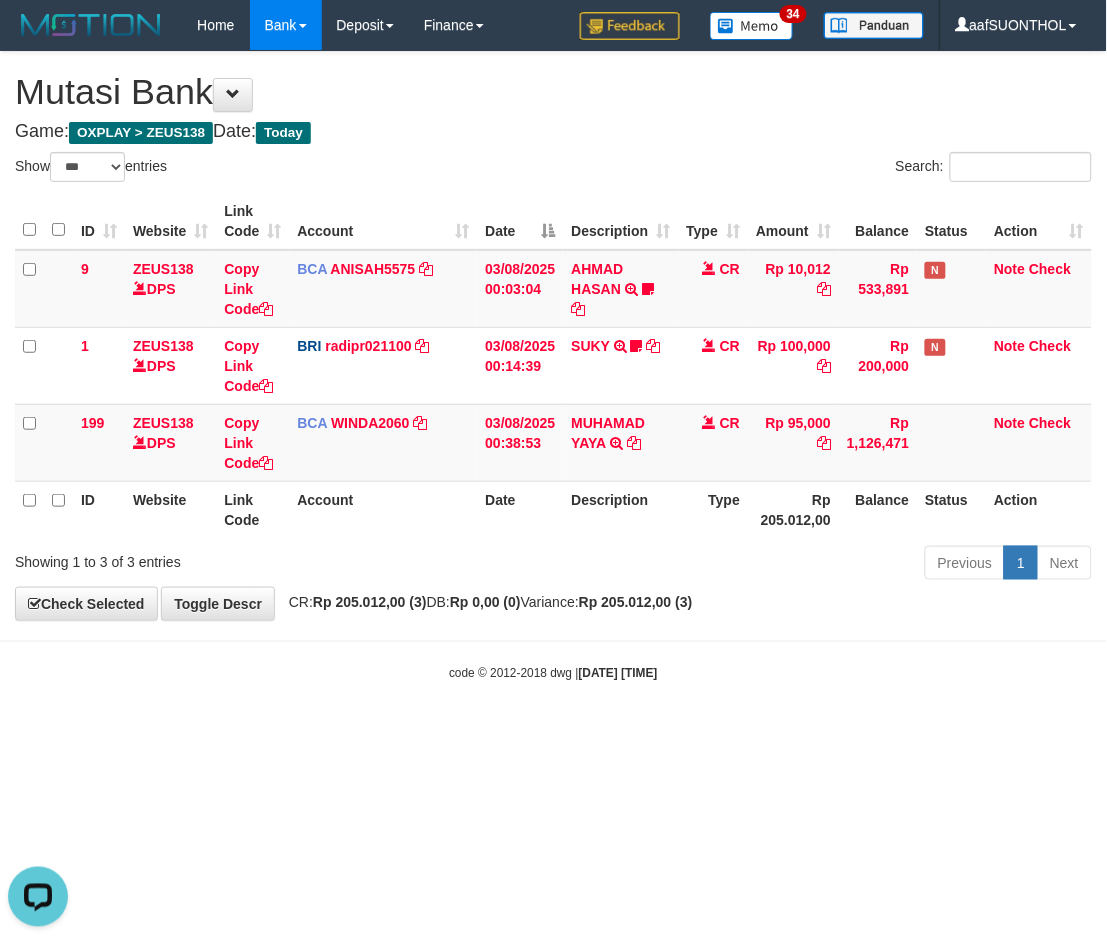 click on "code © 2012-2018 dwg |  2025/08/03 00:39:07" at bounding box center [553, 672] 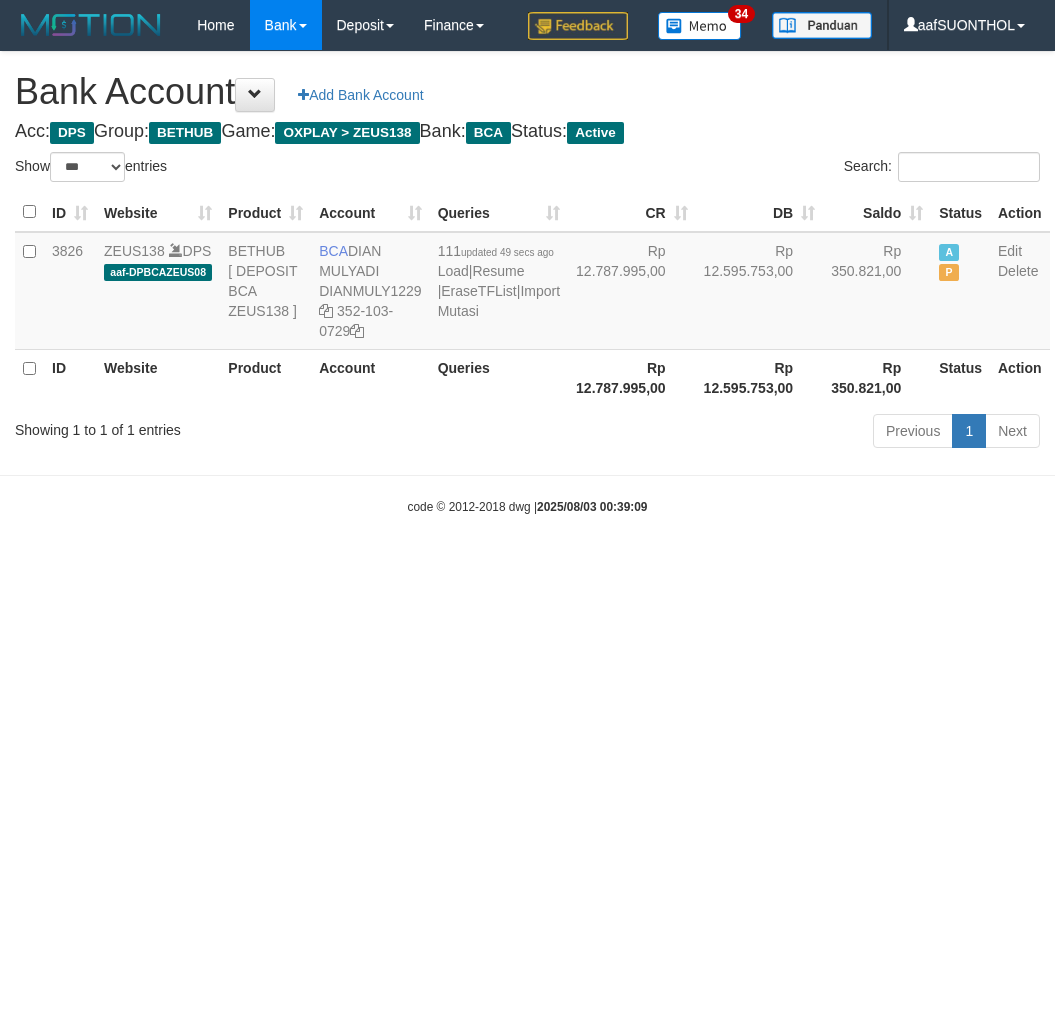 select on "***" 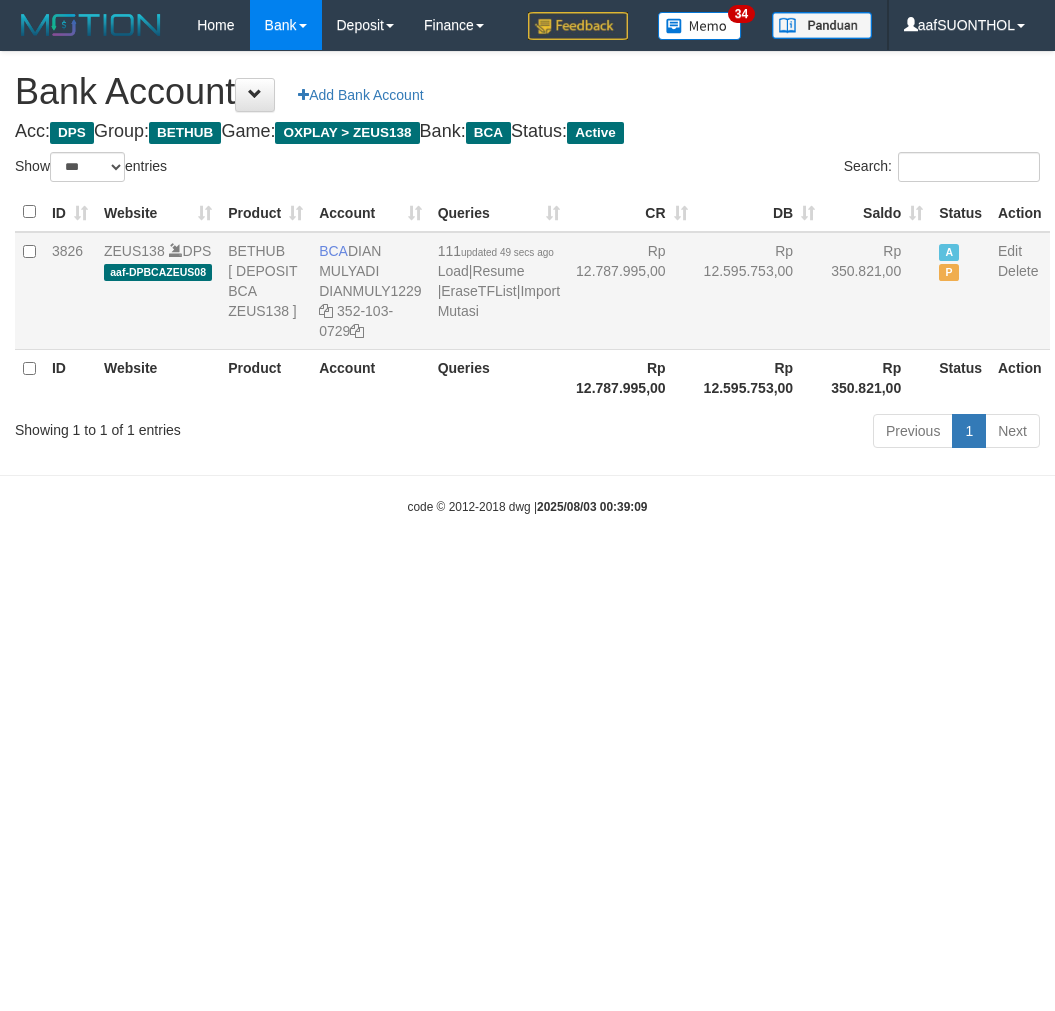scroll, scrollTop: 0, scrollLeft: 0, axis: both 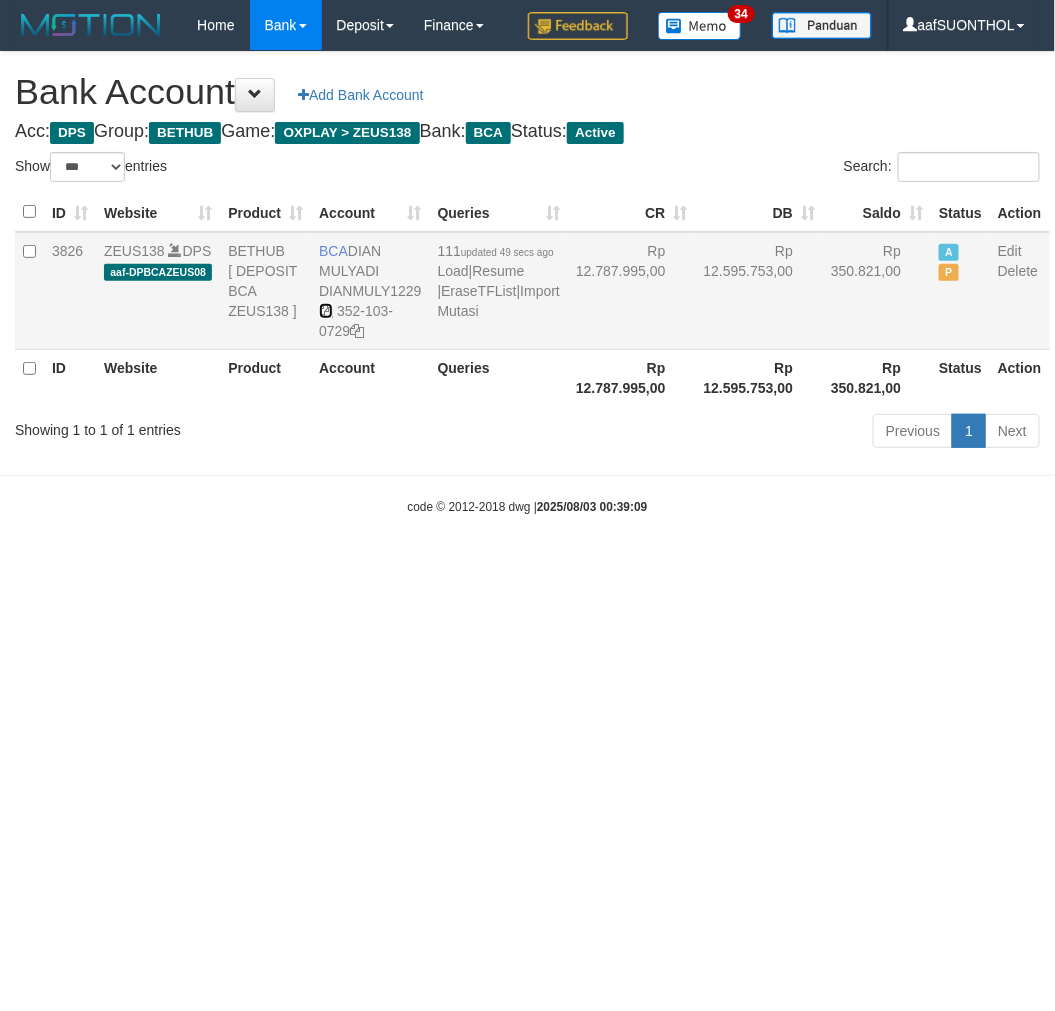 click at bounding box center (326, 311) 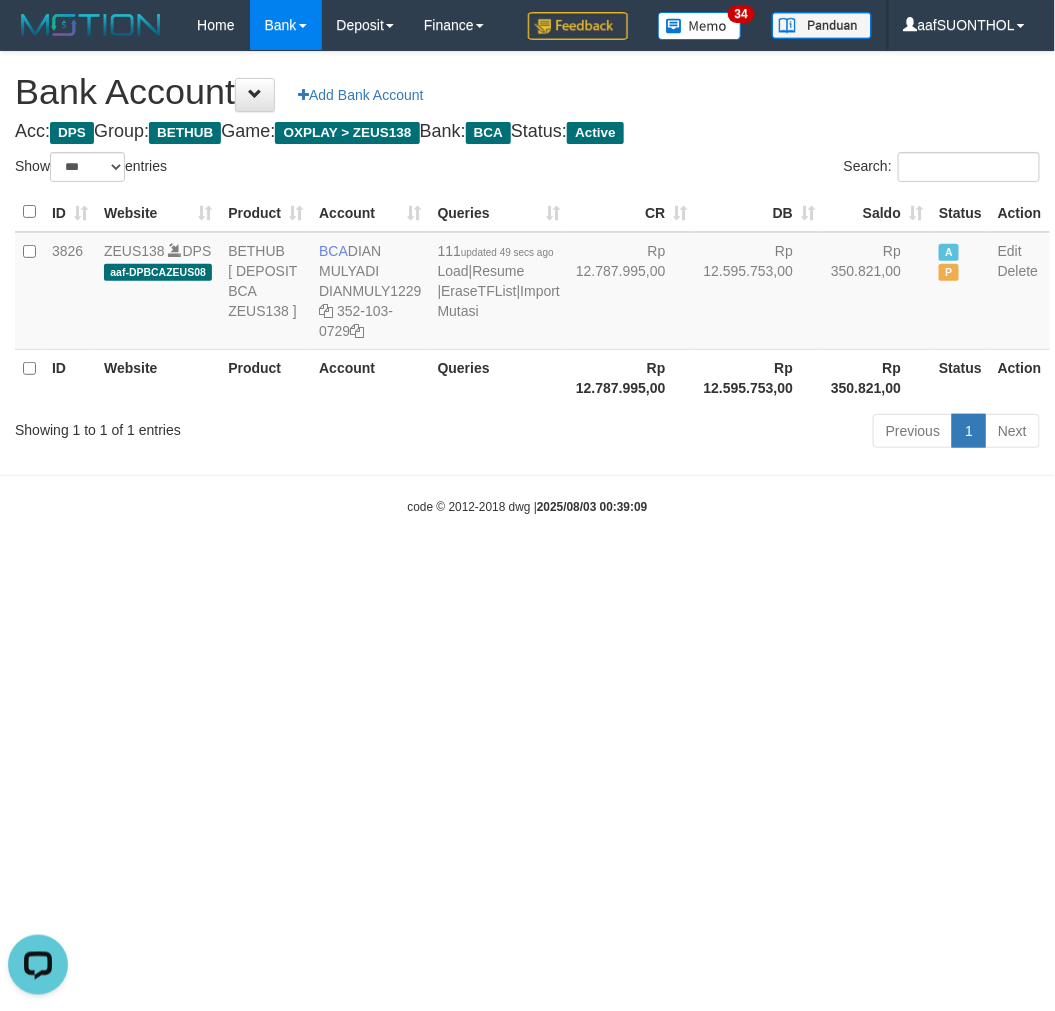 scroll, scrollTop: 0, scrollLeft: 0, axis: both 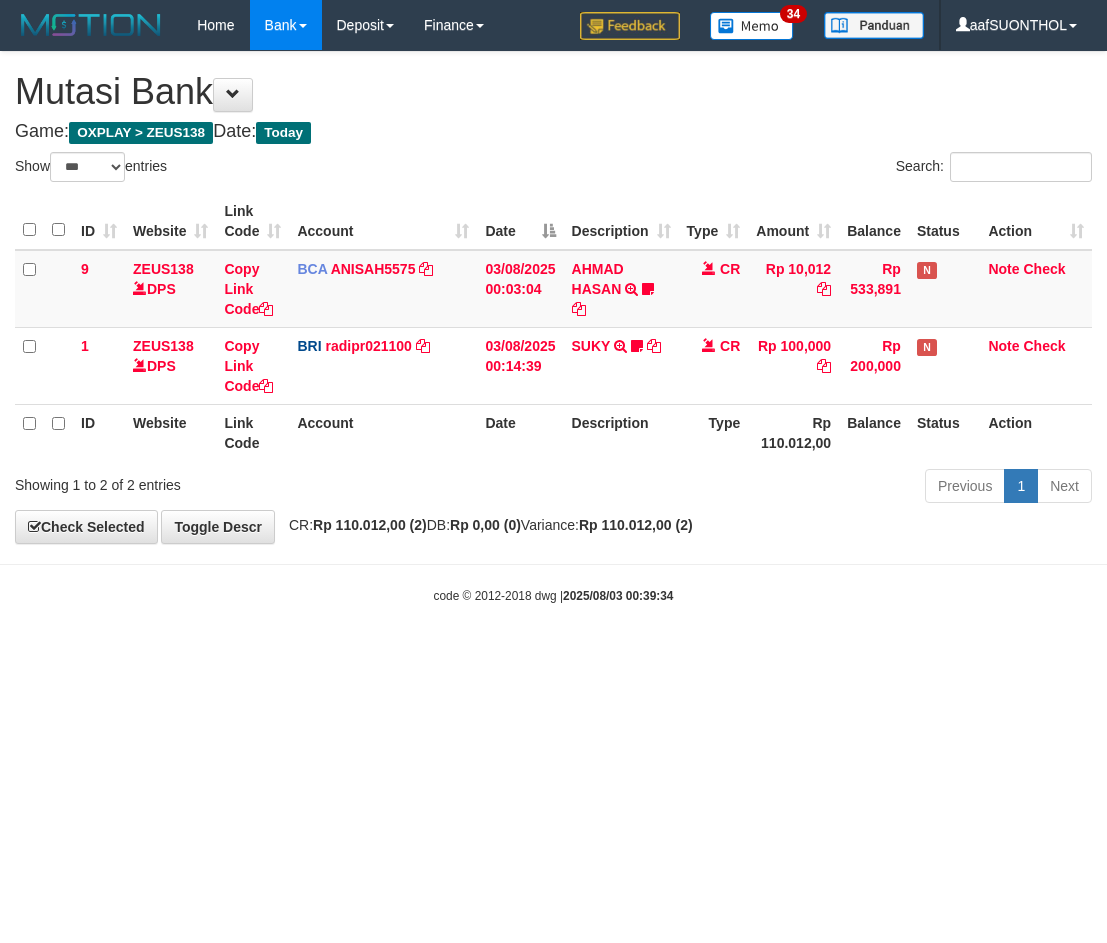 select on "***" 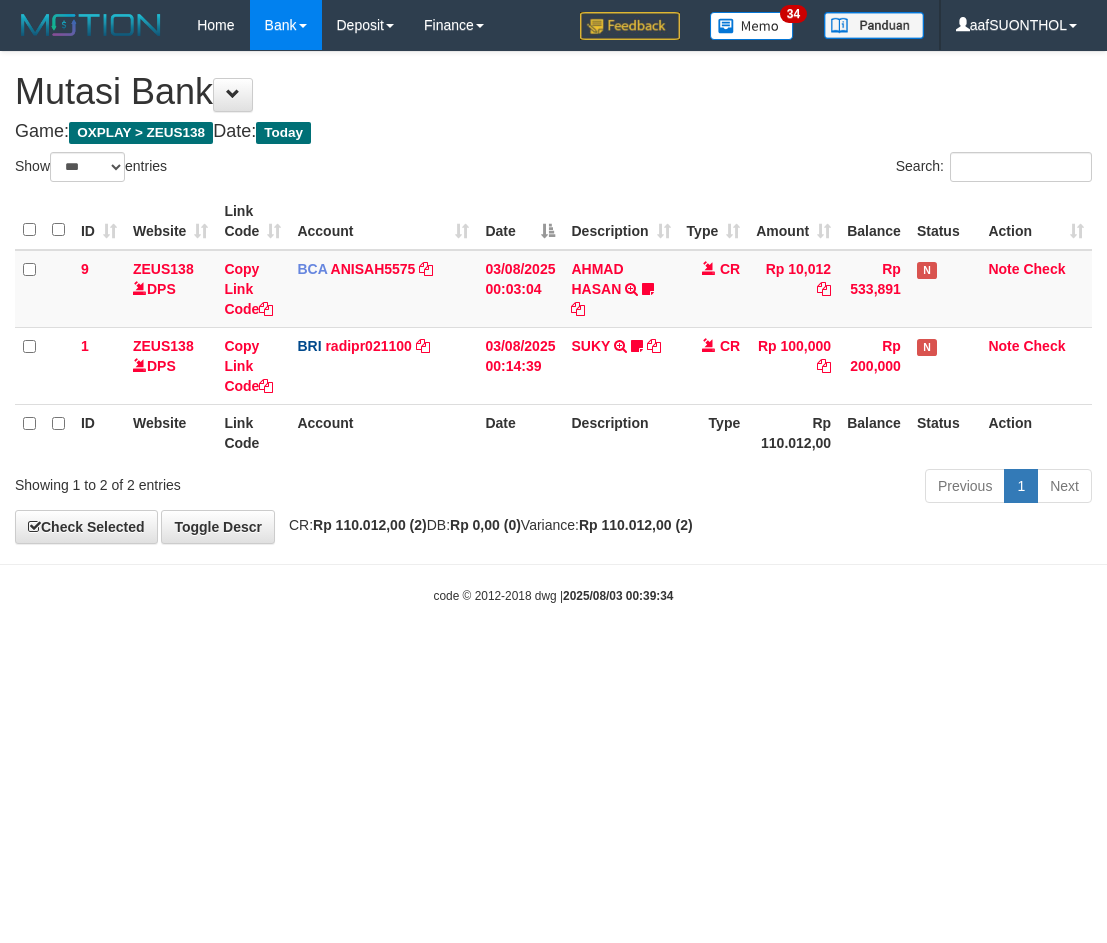 scroll, scrollTop: 0, scrollLeft: 0, axis: both 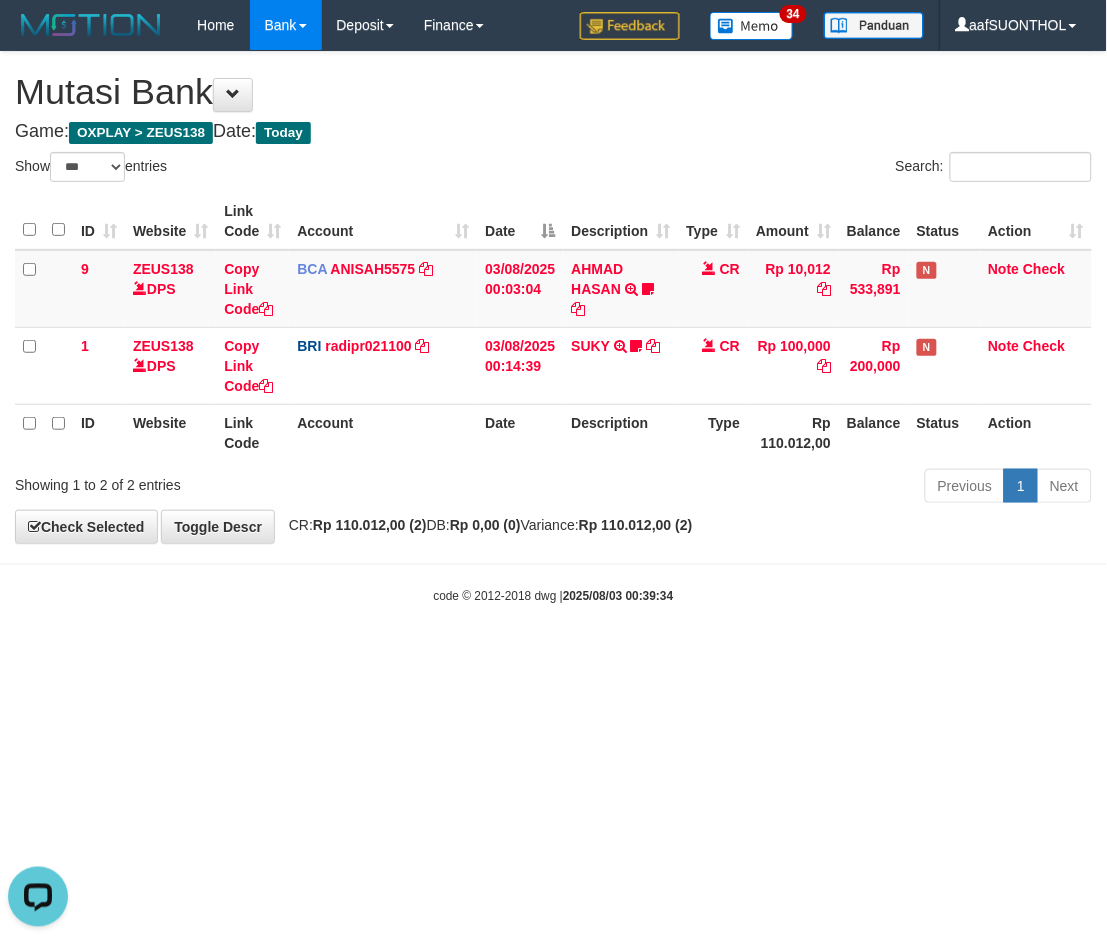 click on "Toggle navigation
Home
Bank
Account List
Load
By Website
Group
[OXPLAY]													ZEUS138
By Load Group (DPS)" at bounding box center (553, 327) 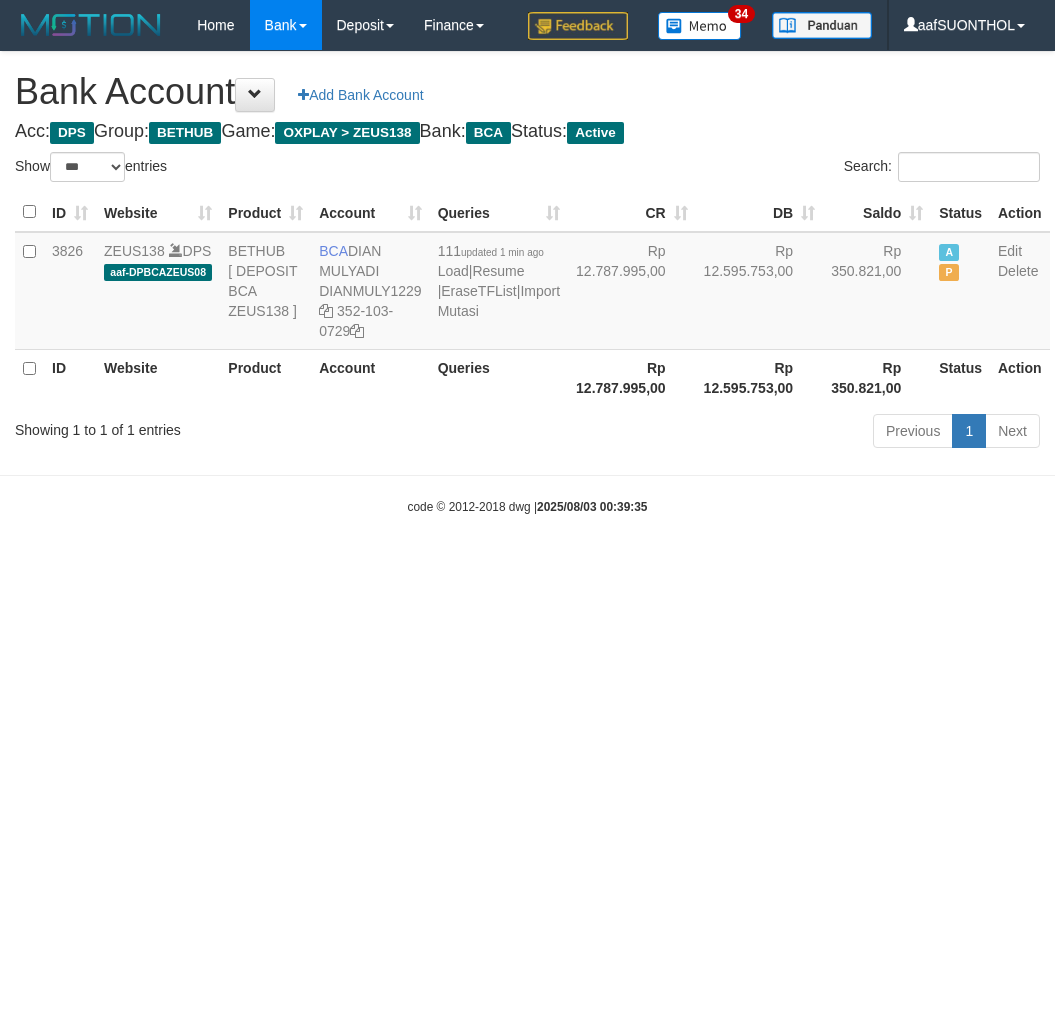 select on "***" 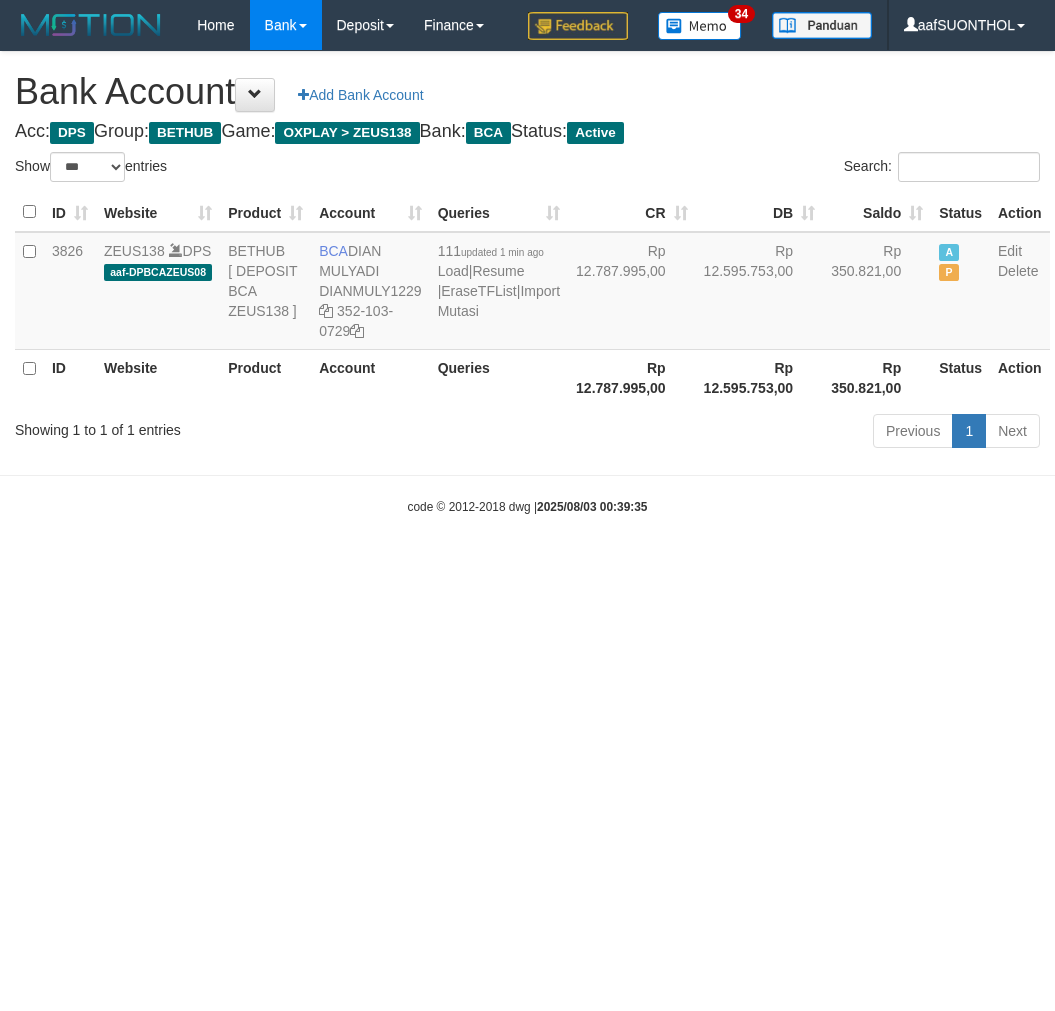 scroll, scrollTop: 0, scrollLeft: 0, axis: both 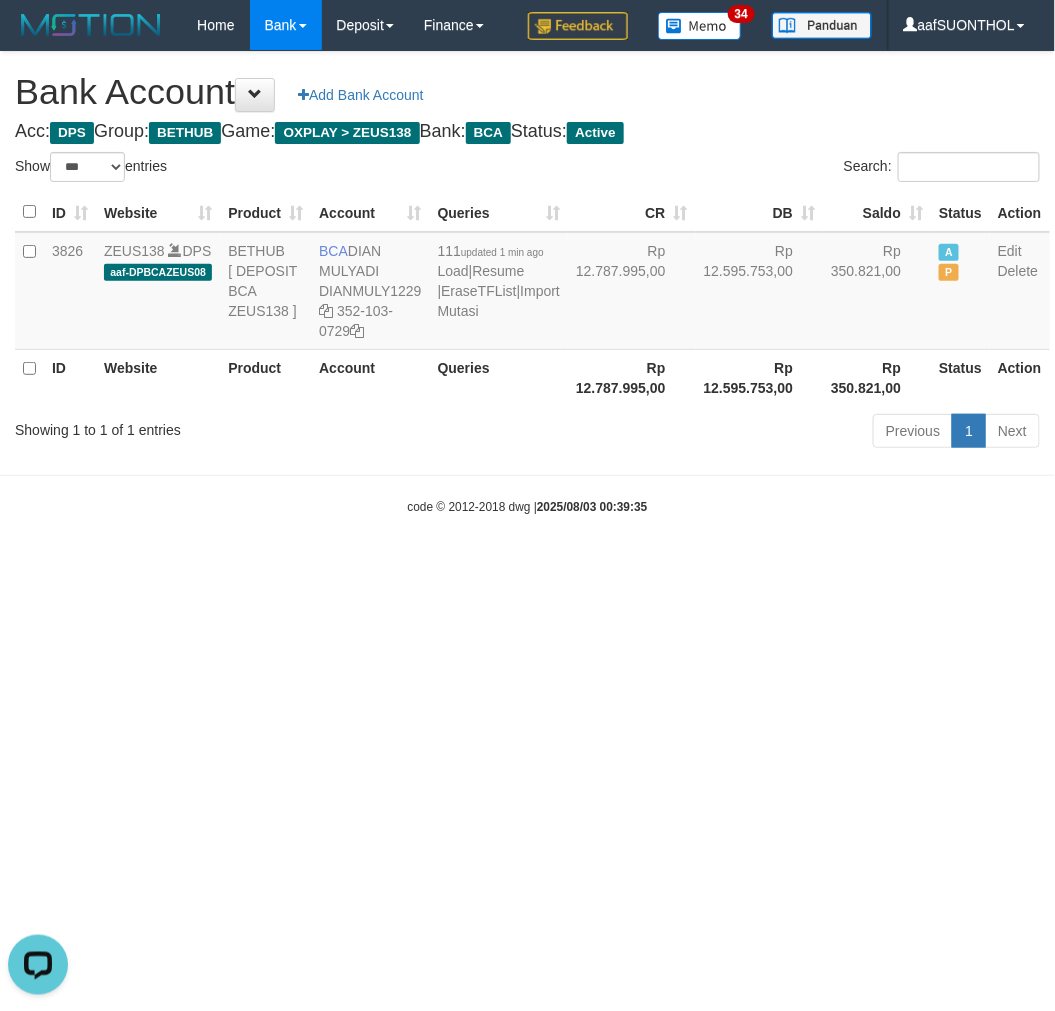 click on "Toggle navigation
Home
Bank
Account List
Load
By Website
Group
[OXPLAY]													ZEUS138
By Load Group (DPS)
Sync" at bounding box center (527, 283) 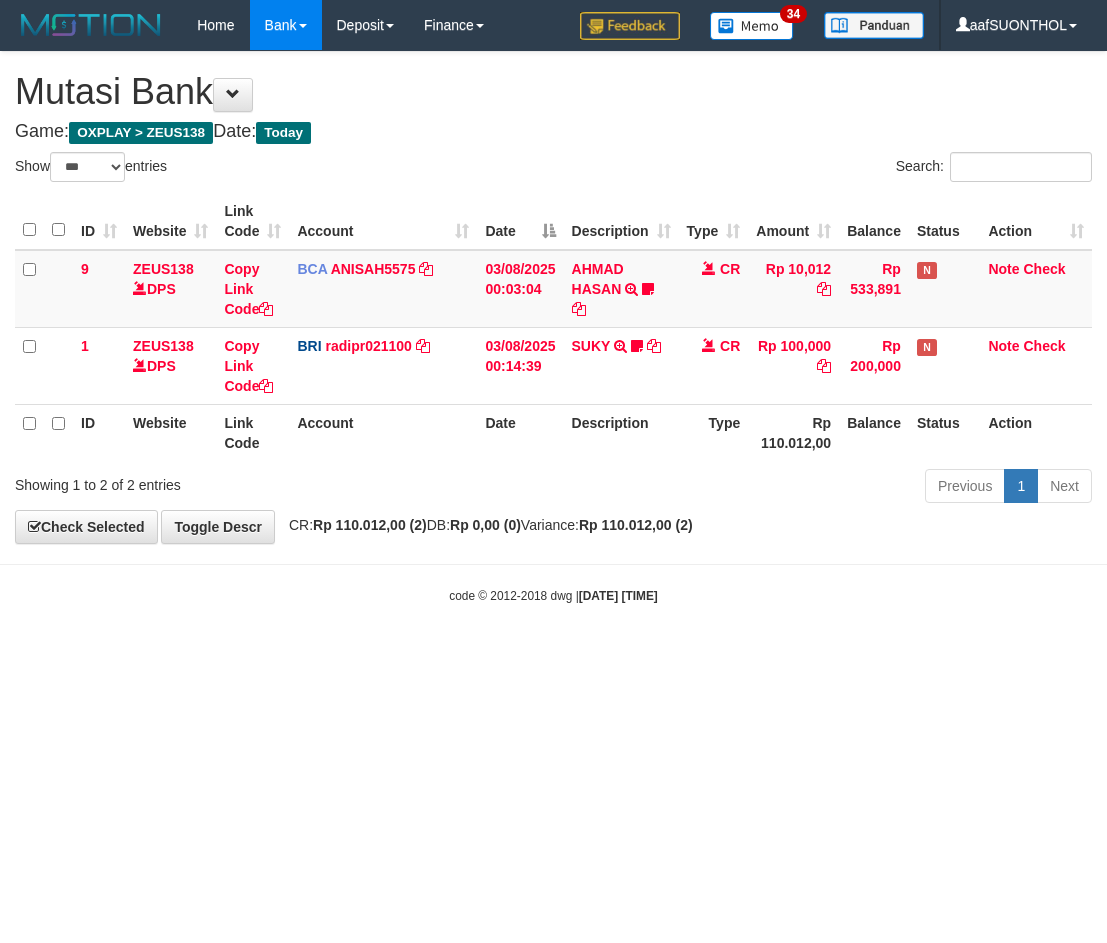 select on "***" 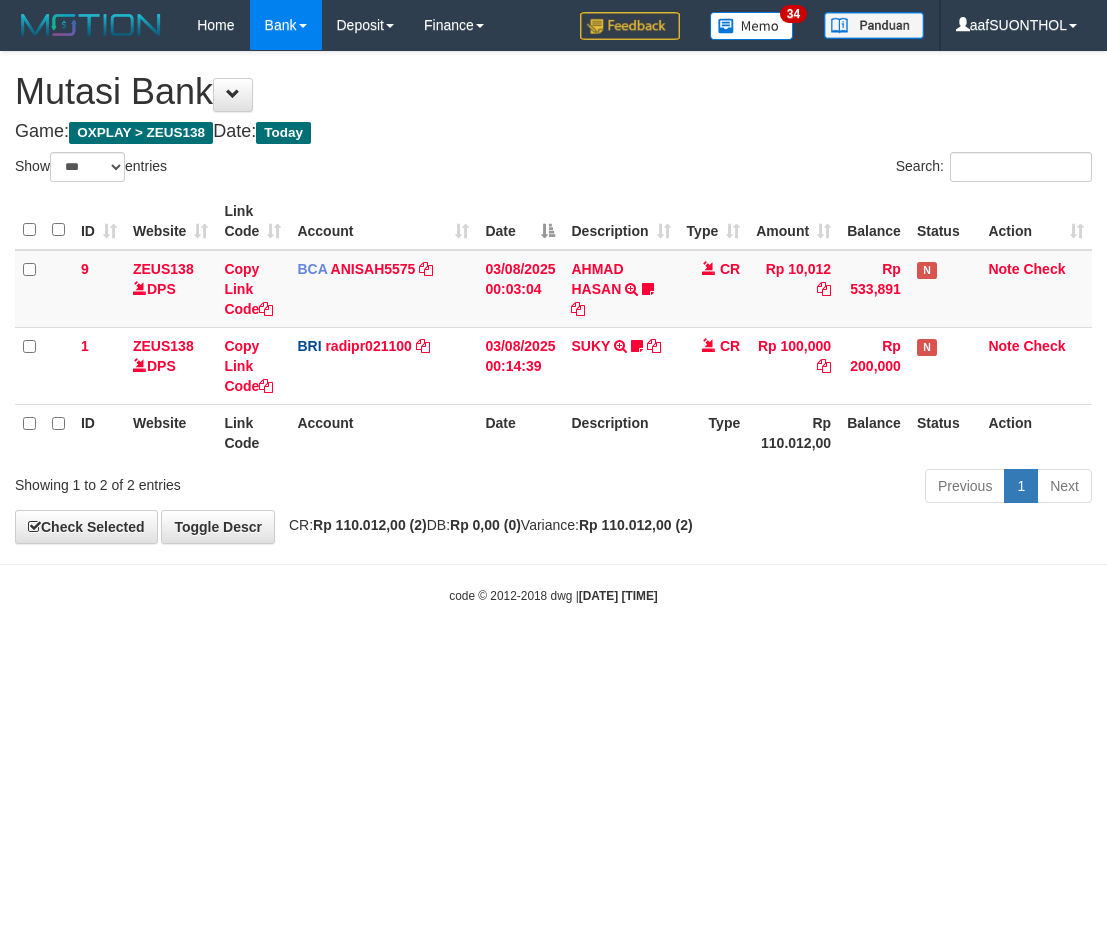 scroll, scrollTop: 0, scrollLeft: 0, axis: both 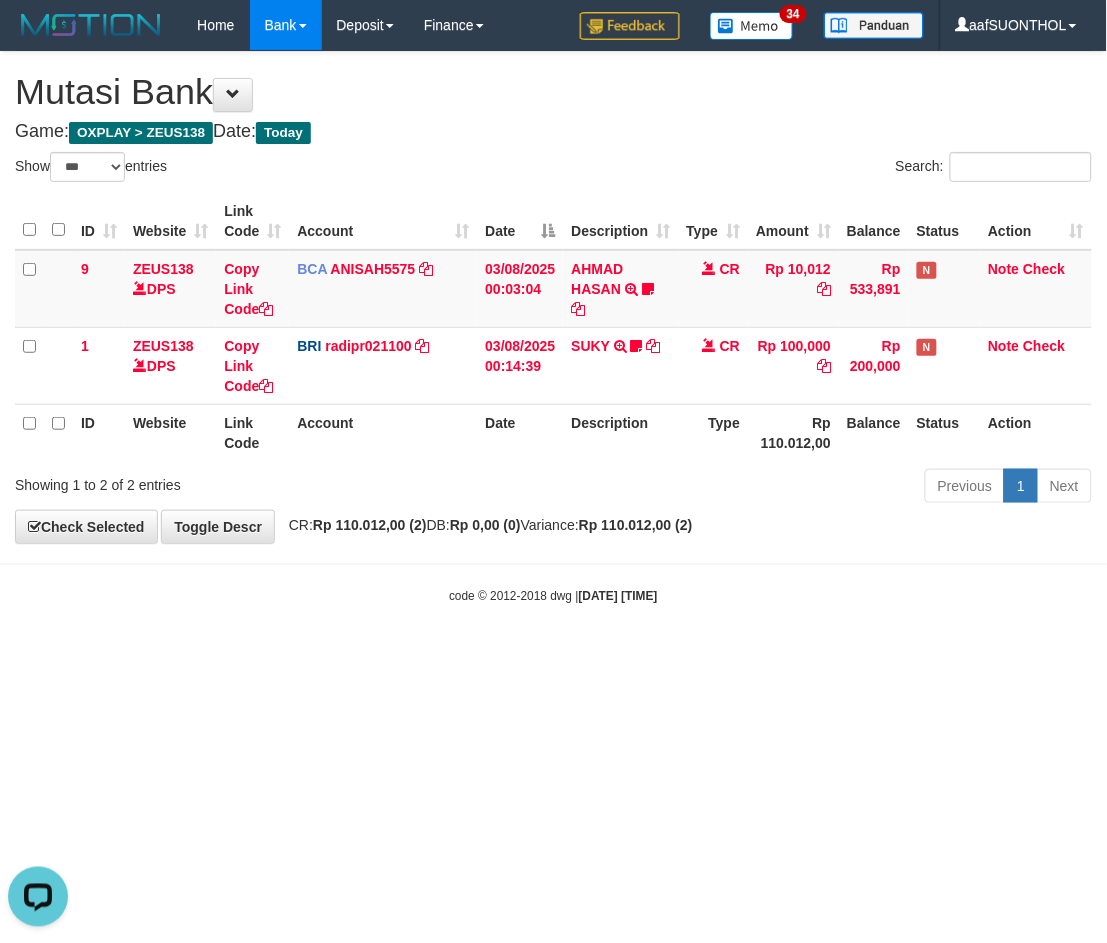 click on "Toggle navigation
Home
Bank
Account List
Load
By Website
Group
[OXPLAY]													ZEUS138
By Load Group (DPS)
Sync" at bounding box center (553, 327) 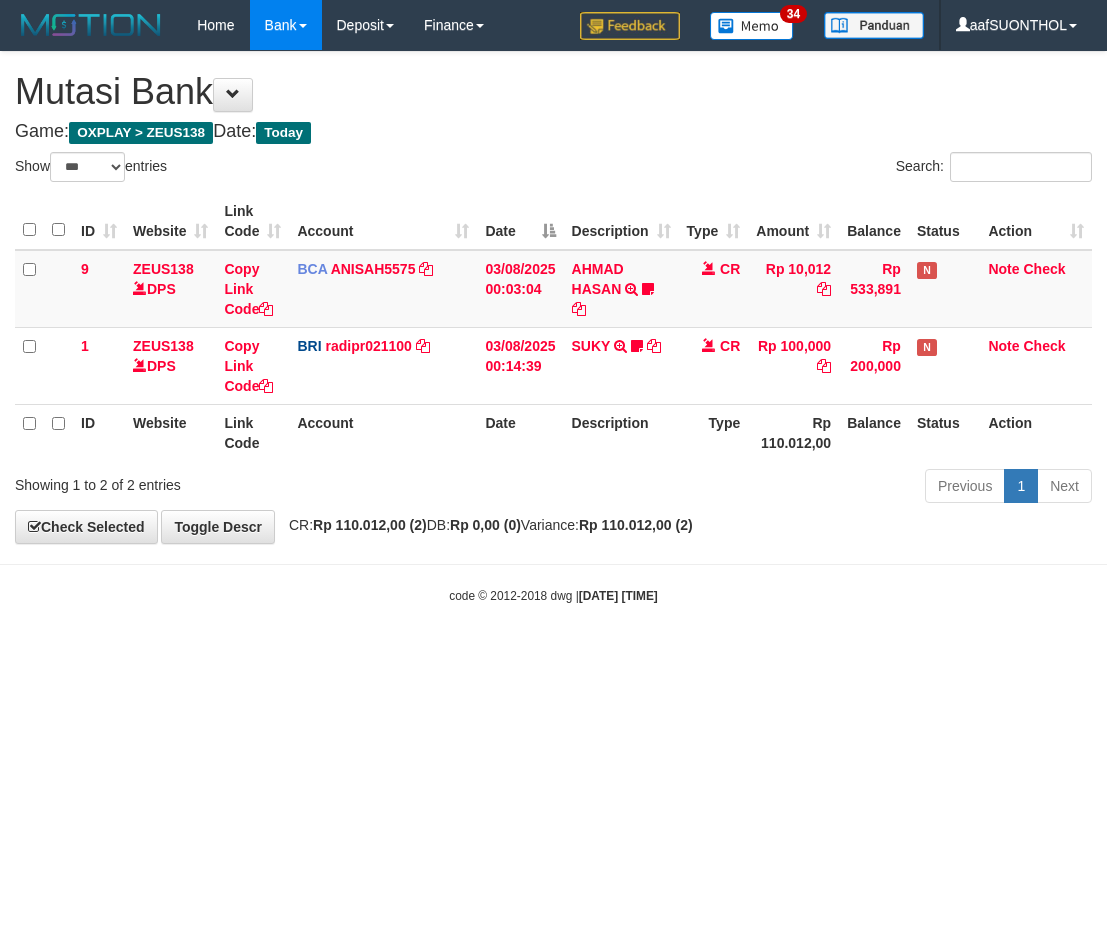 select on "***" 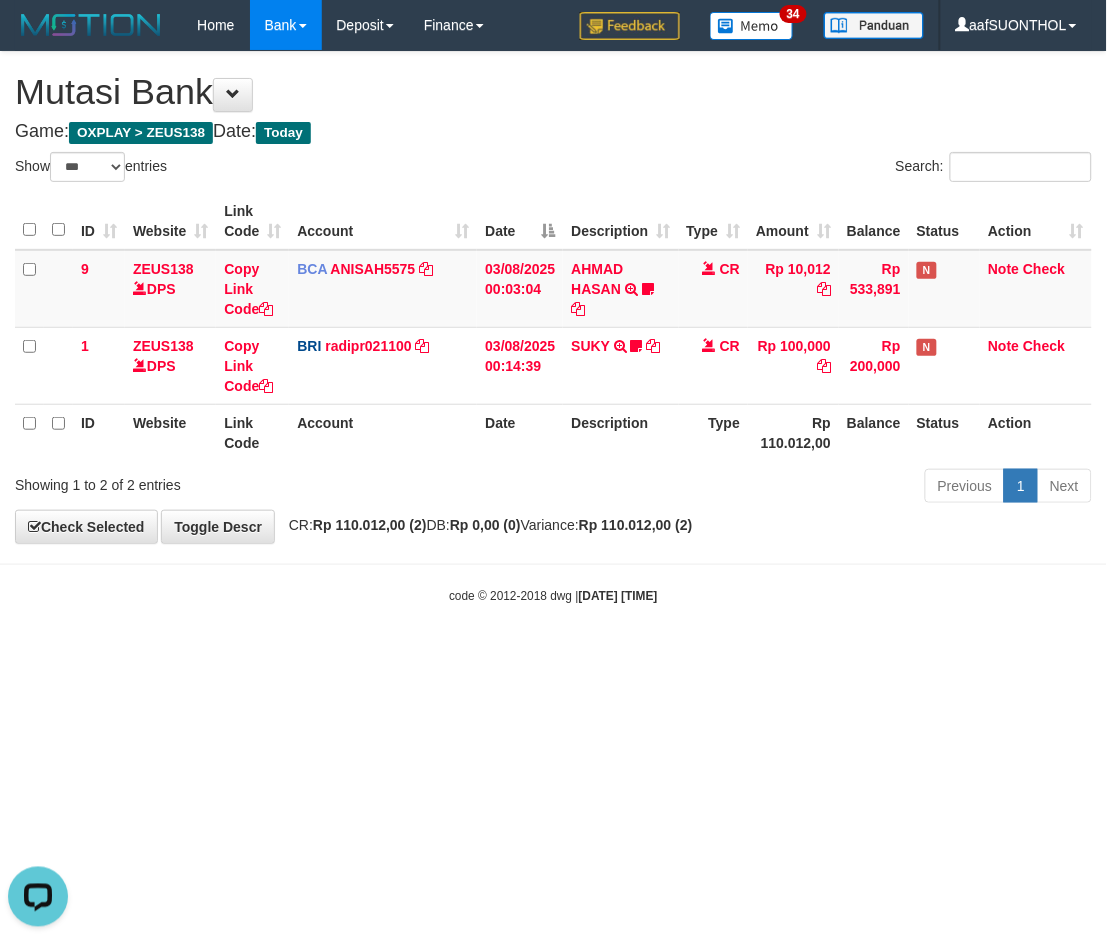 scroll, scrollTop: 0, scrollLeft: 0, axis: both 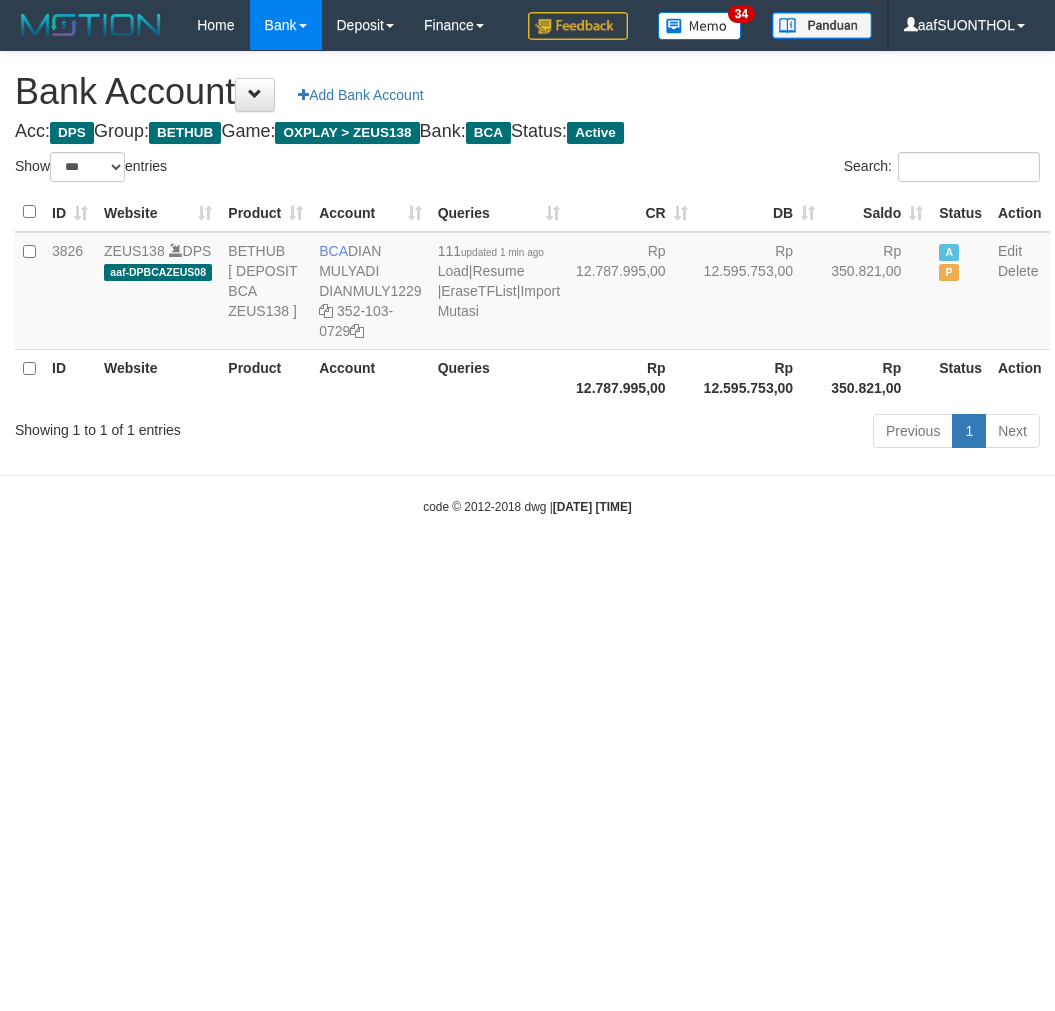 select on "***" 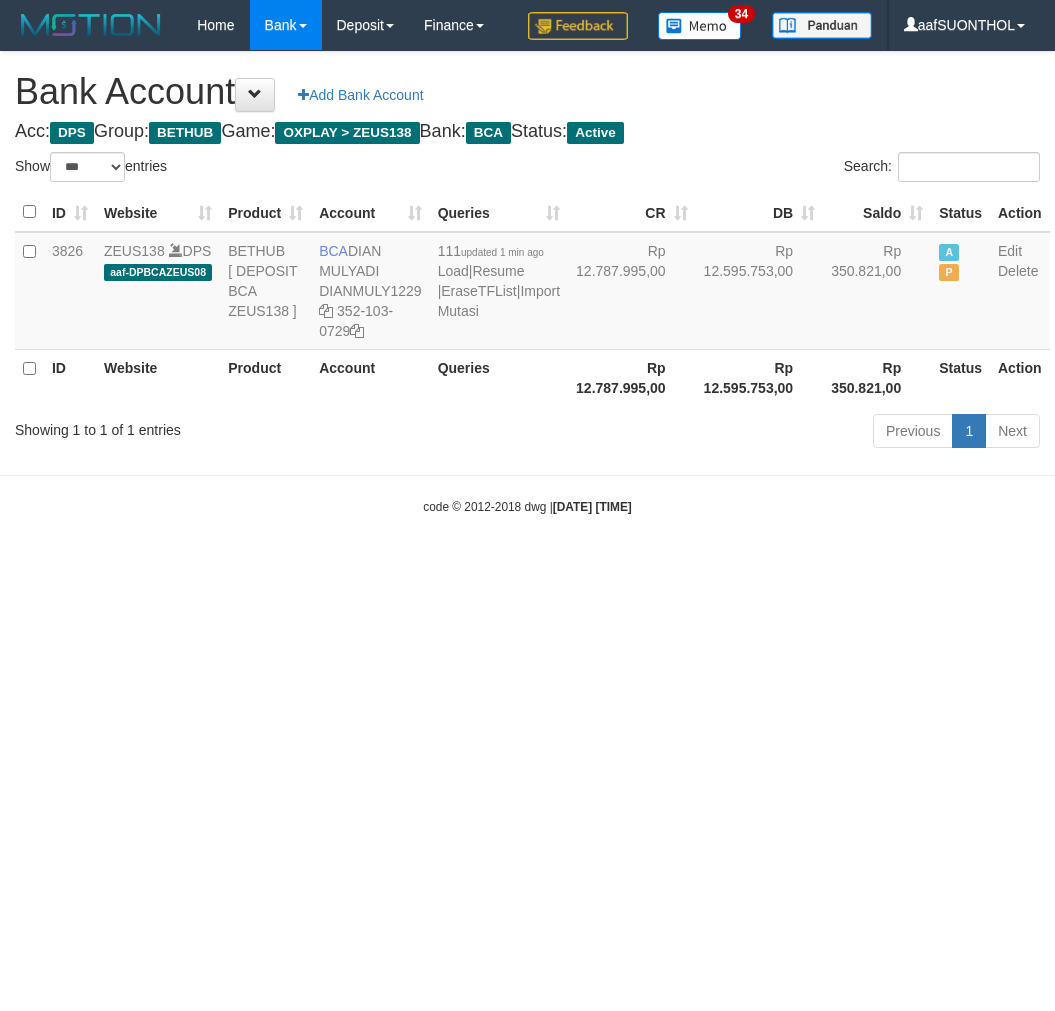 scroll, scrollTop: 0, scrollLeft: 0, axis: both 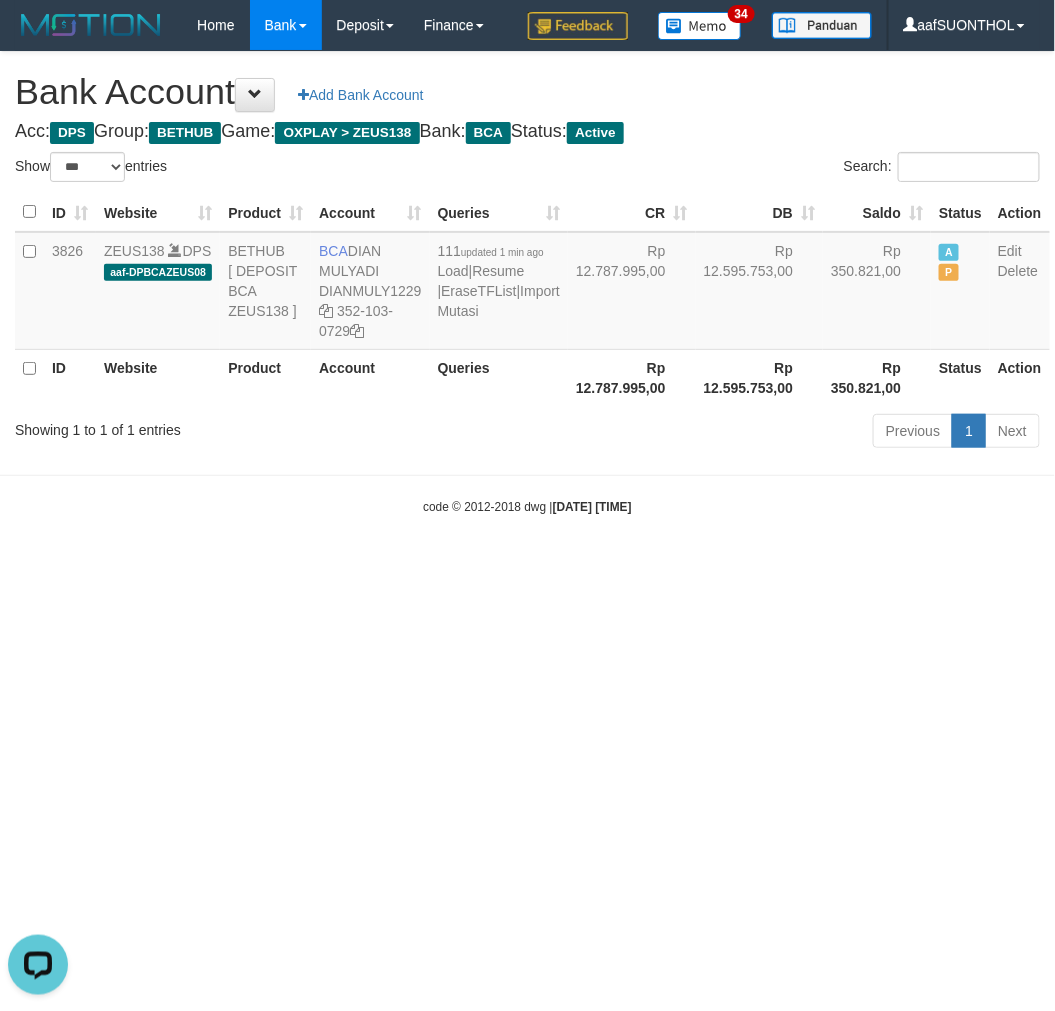 click on "Toggle navigation
Home
Bank
Account List
Load
By Website
Group
[OXPLAY]													ZEUS138
By Load Group (DPS)
Sync" at bounding box center (527, 283) 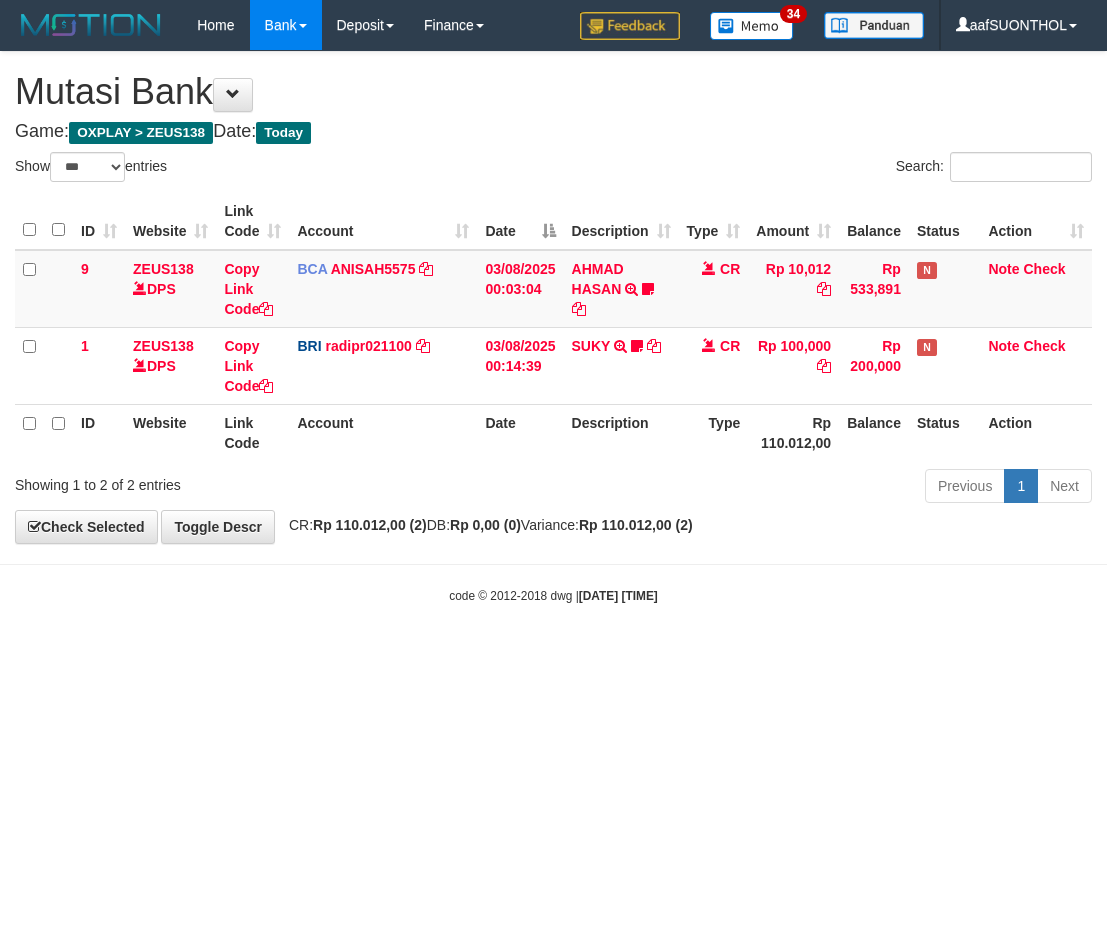 select on "***" 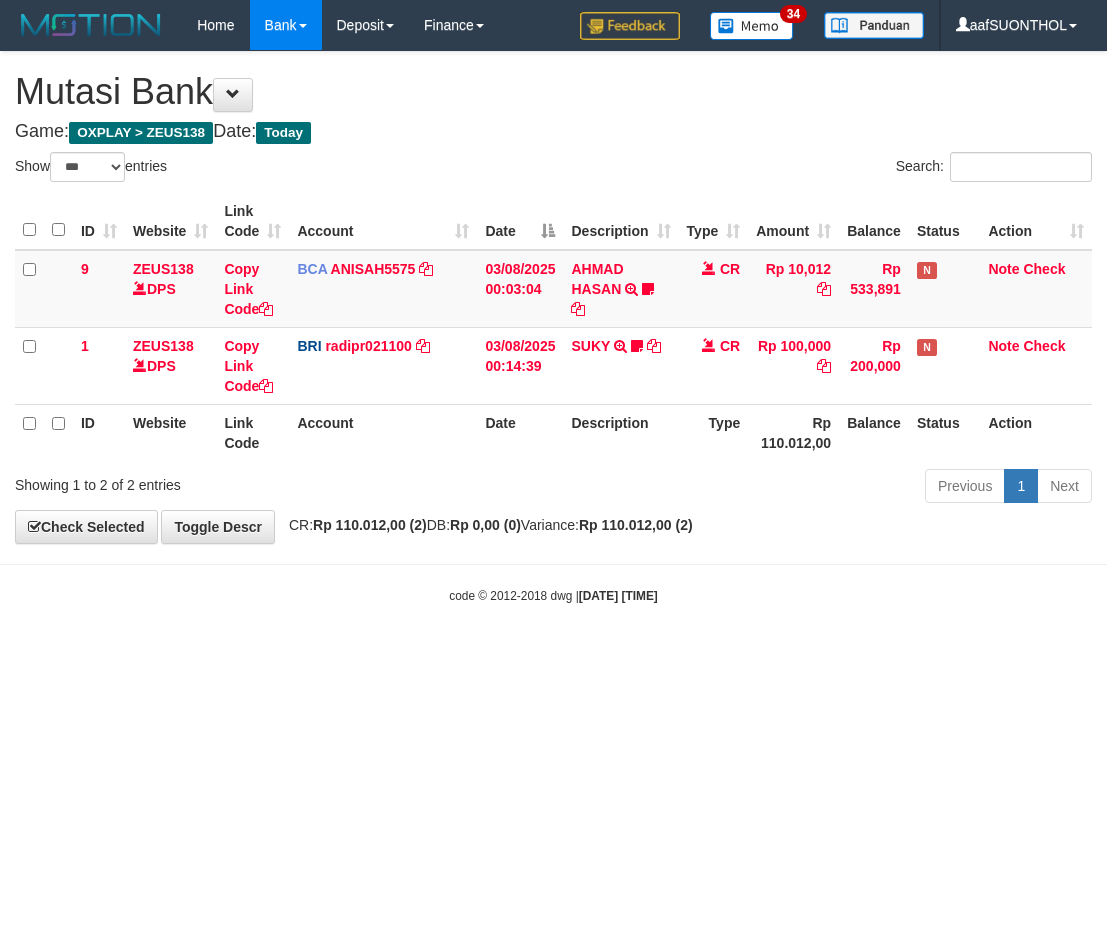 scroll, scrollTop: 0, scrollLeft: 0, axis: both 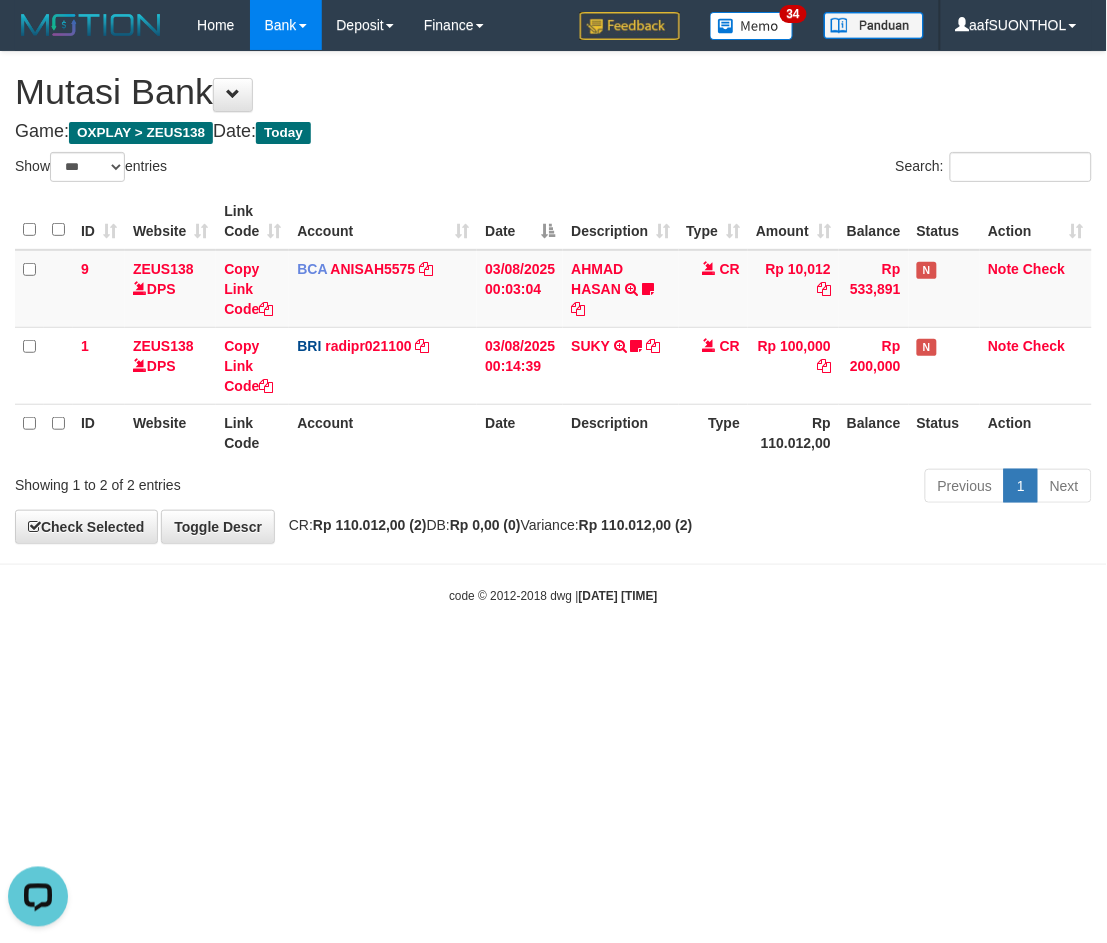 drag, startPoint x: 806, startPoint y: 654, endPoint x: 760, endPoint y: 637, distance: 49.0408 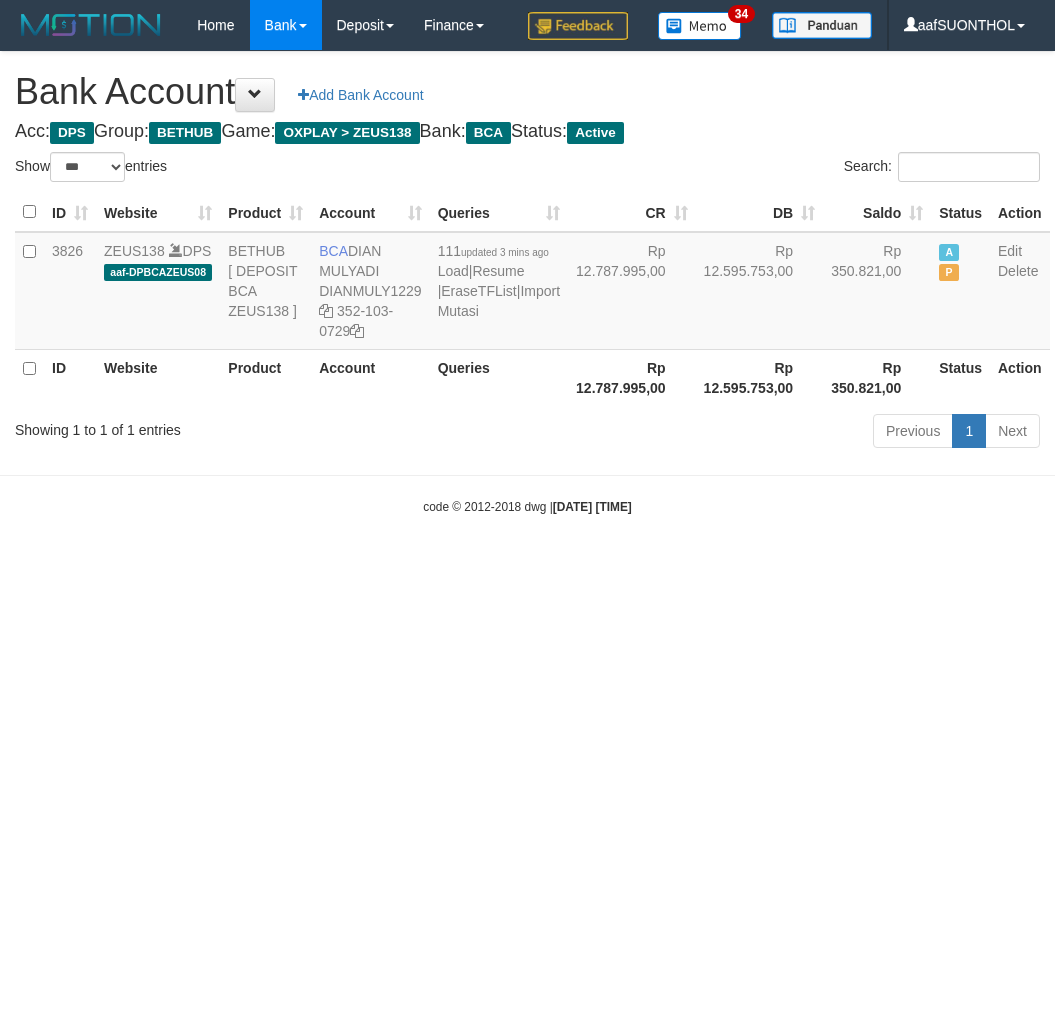 select on "***" 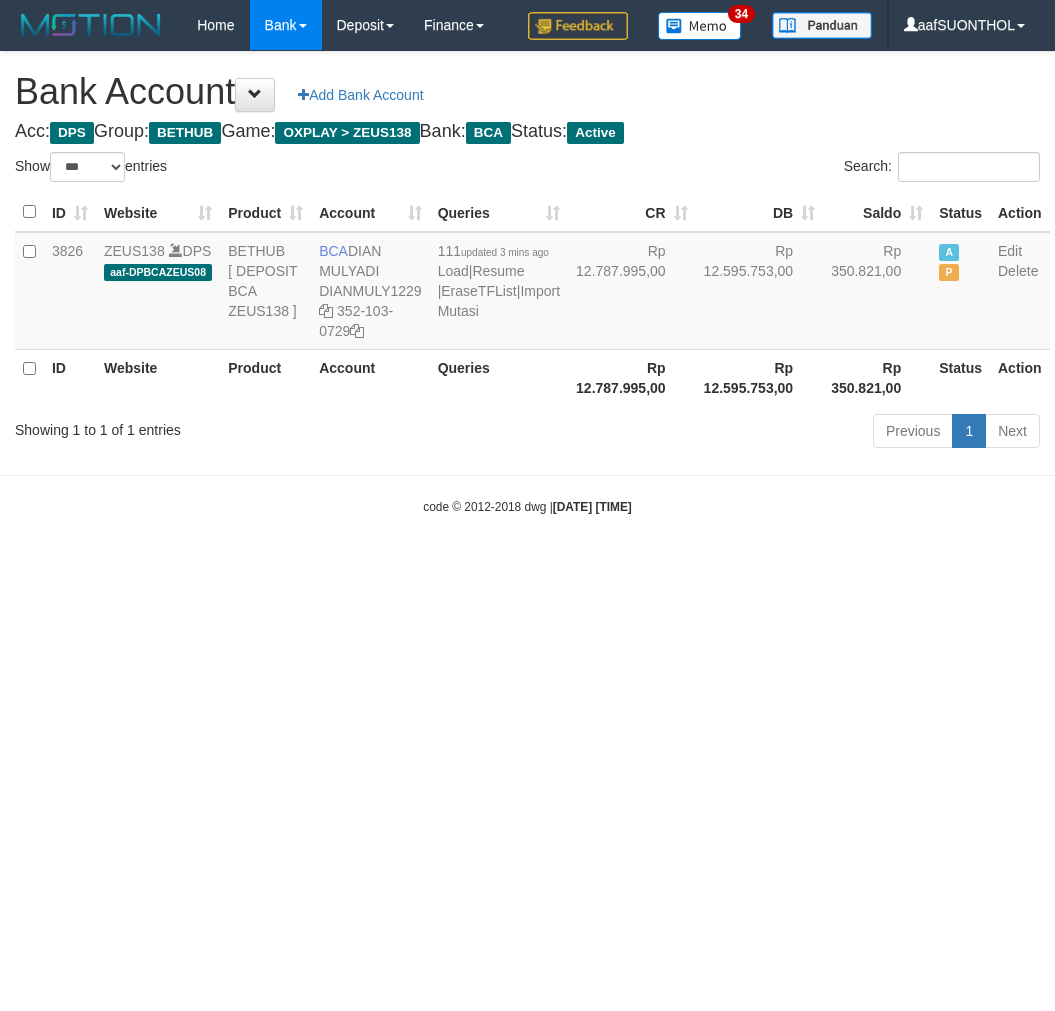 scroll, scrollTop: 0, scrollLeft: 0, axis: both 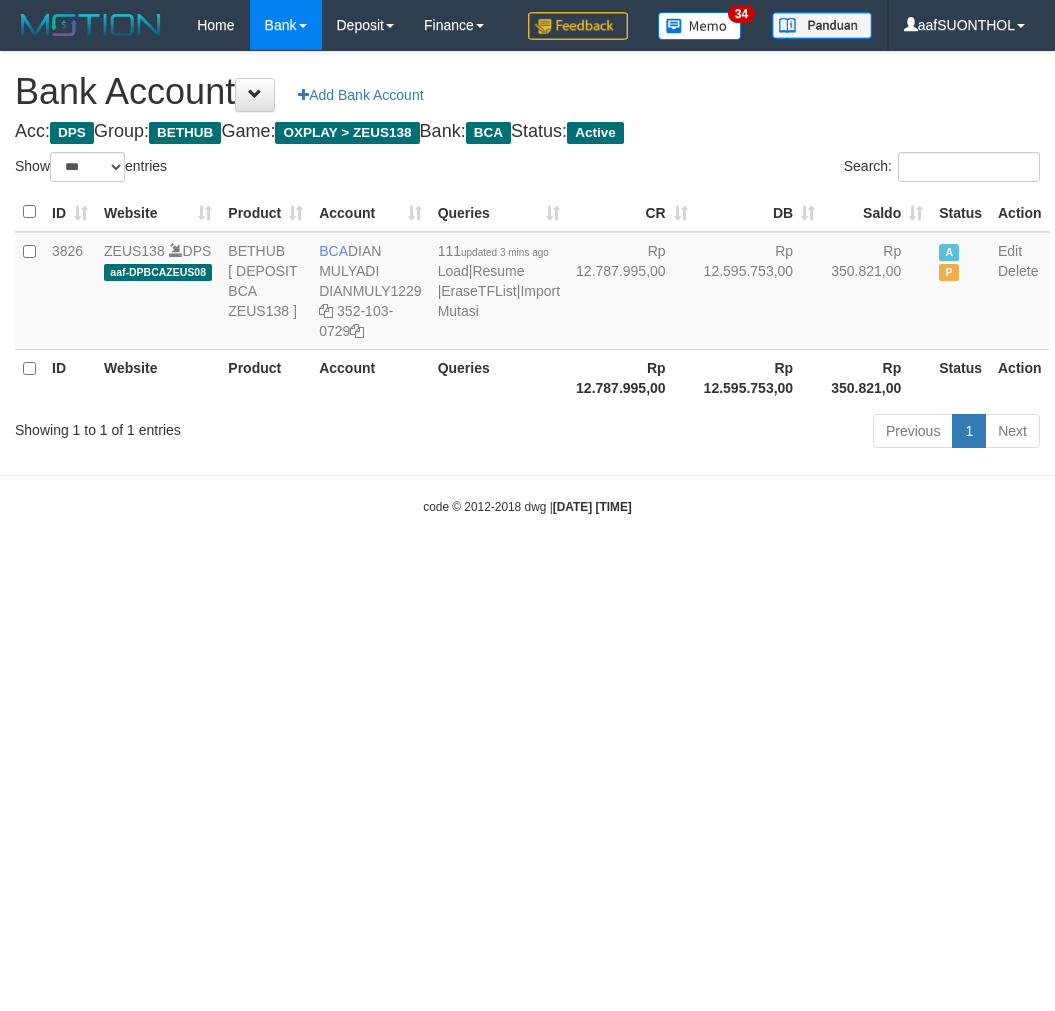 select on "***" 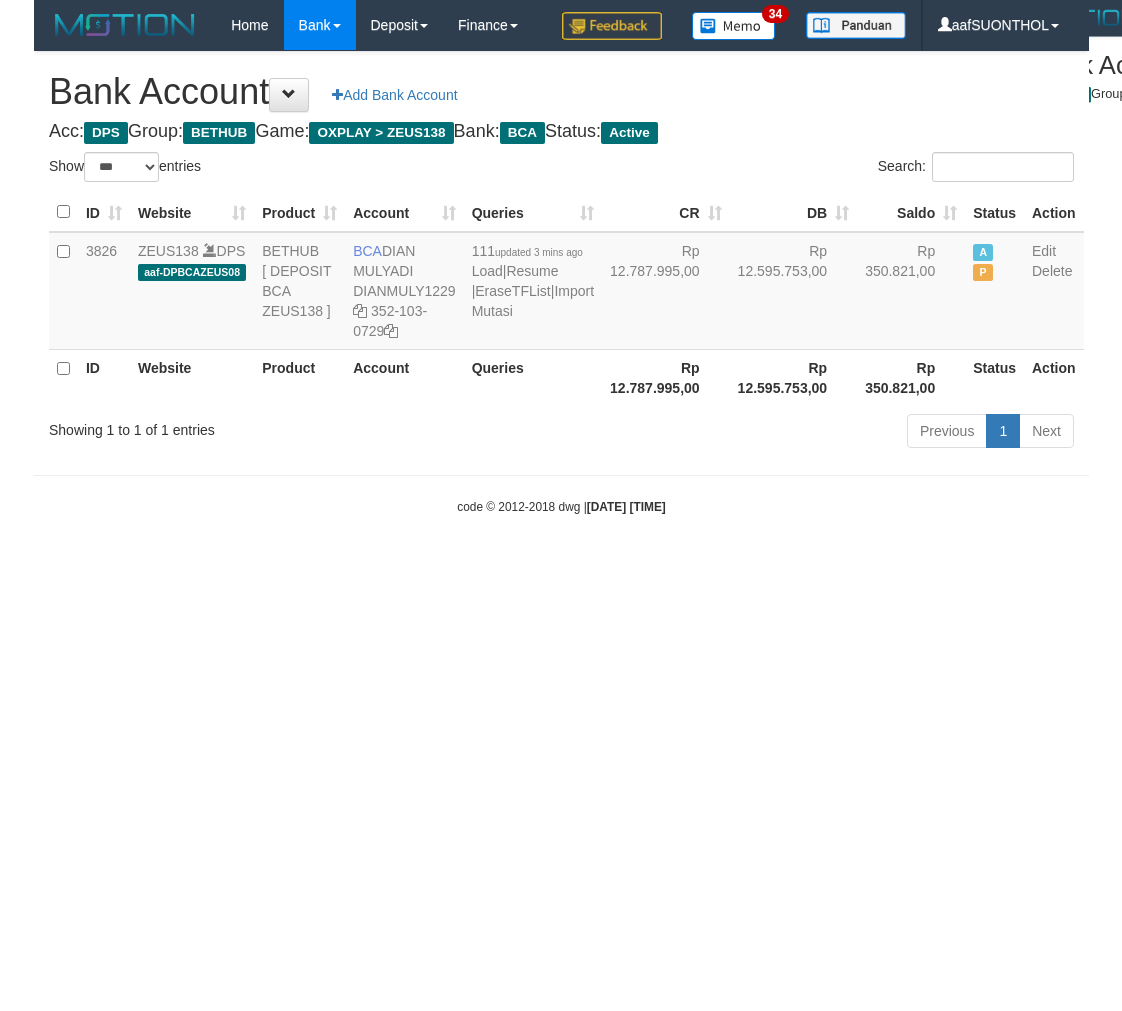 scroll, scrollTop: 0, scrollLeft: 0, axis: both 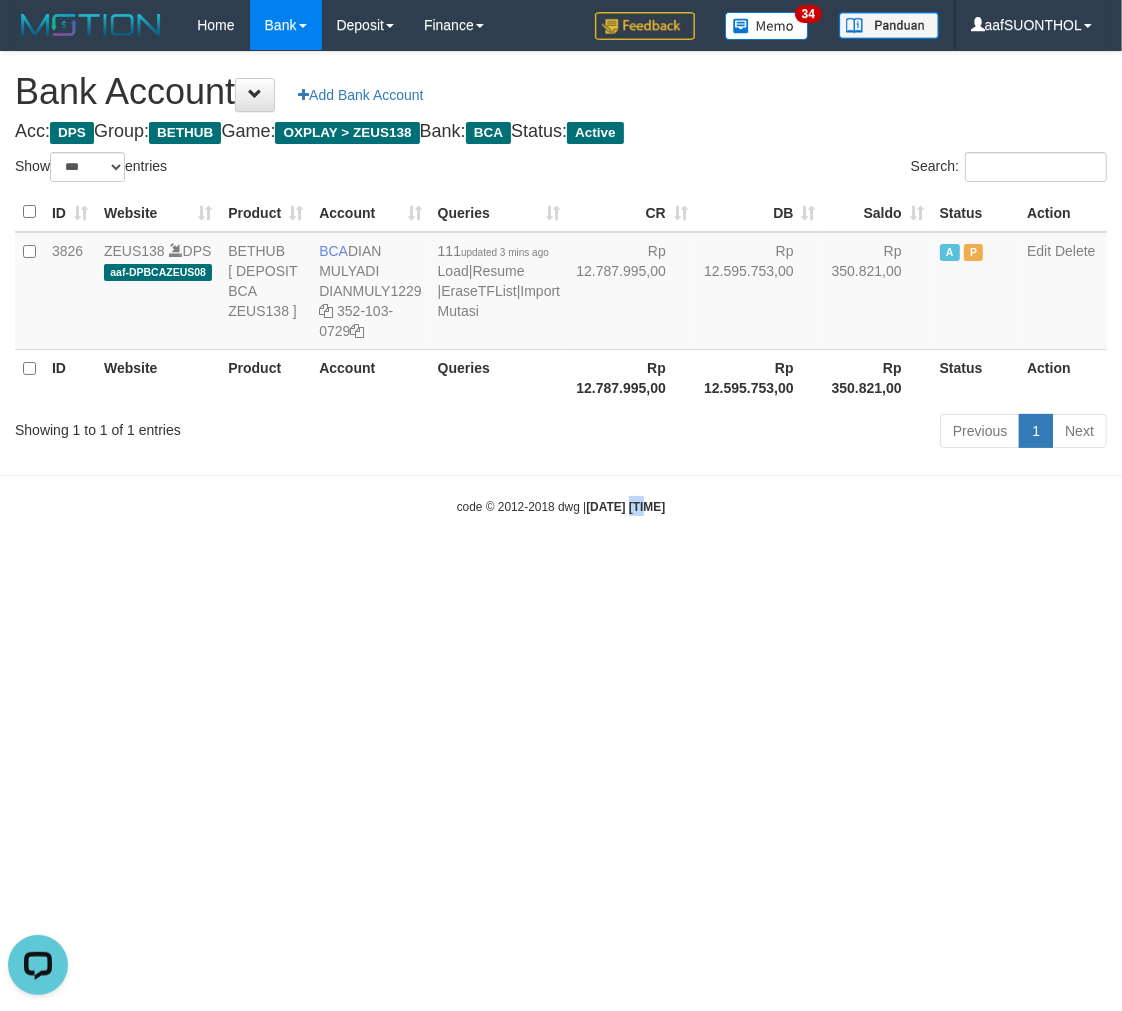 drag, startPoint x: 633, startPoint y: 591, endPoint x: 611, endPoint y: 594, distance: 22.203604 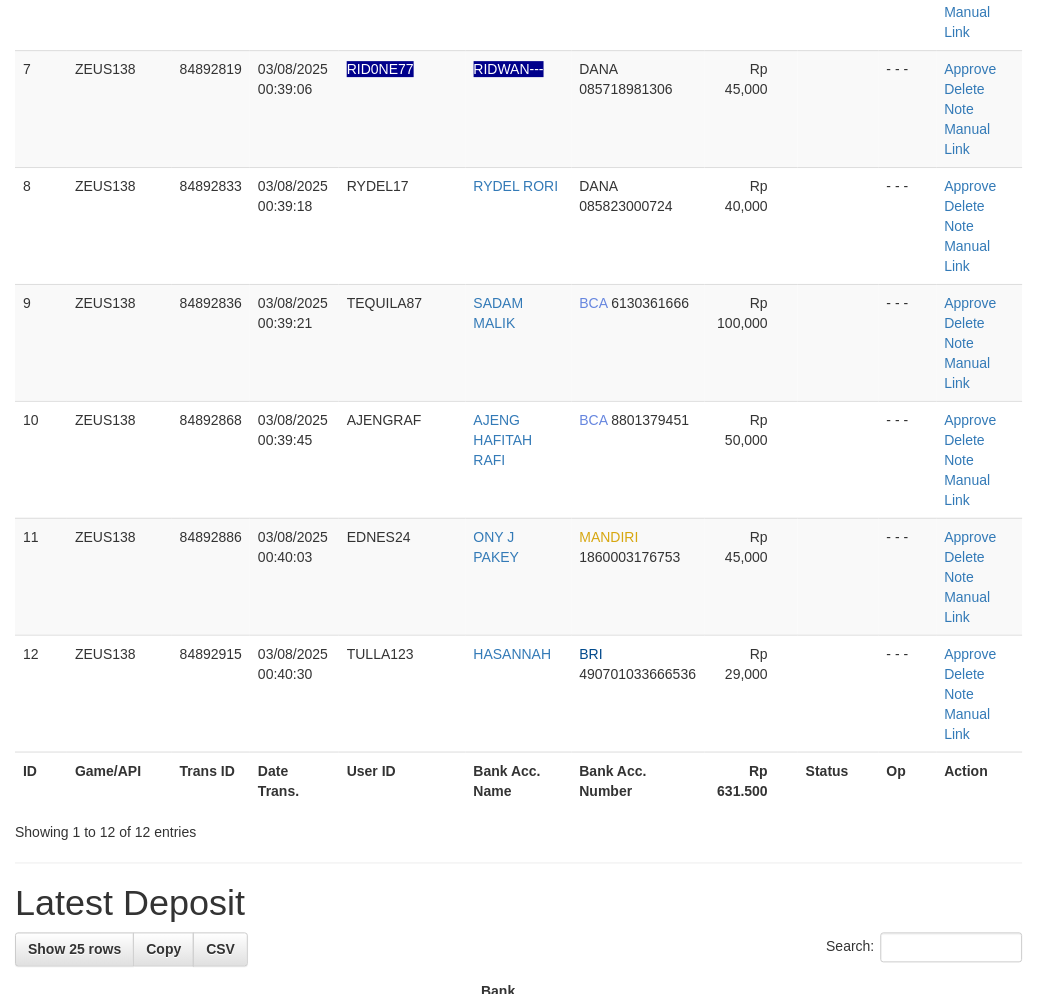 scroll, scrollTop: 1071, scrollLeft: 0, axis: vertical 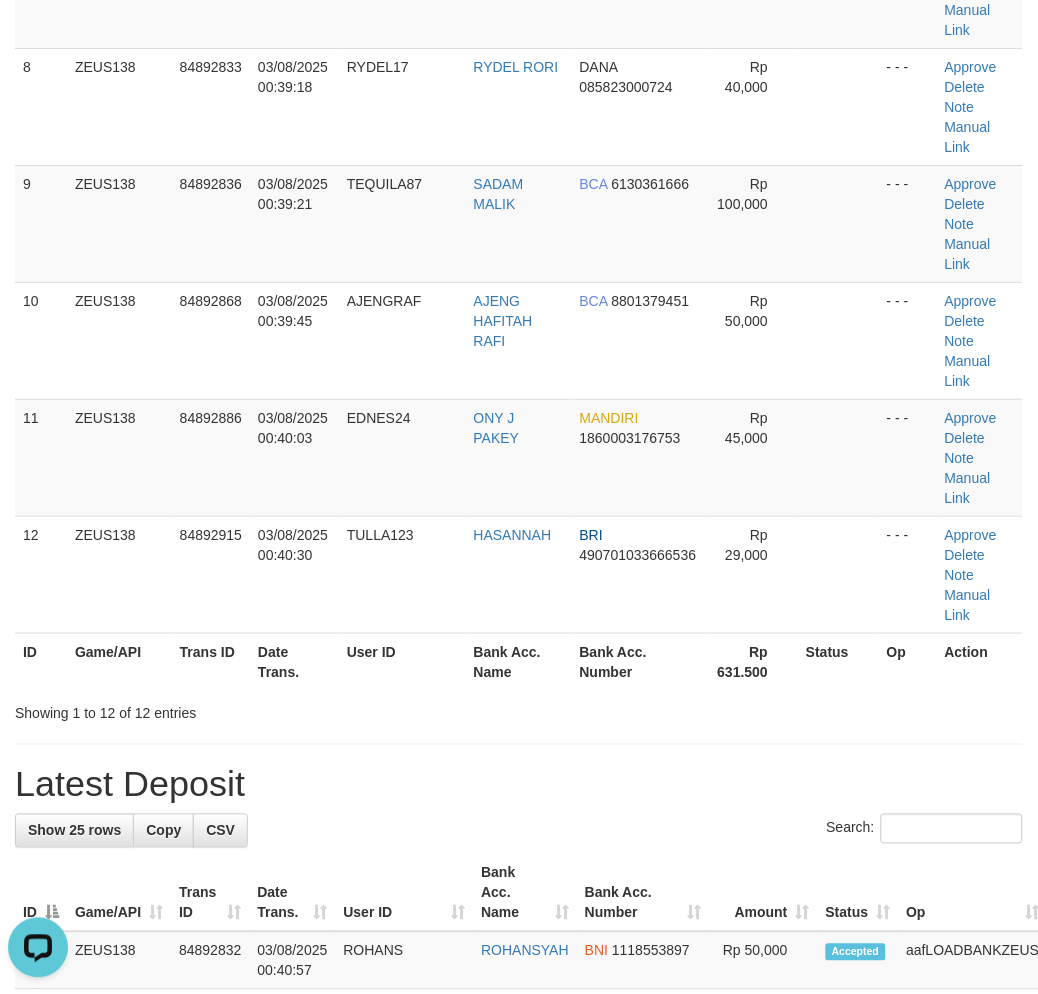 drag, startPoint x: 782, startPoint y: 715, endPoint x: 1054, endPoint y: 612, distance: 290.84875 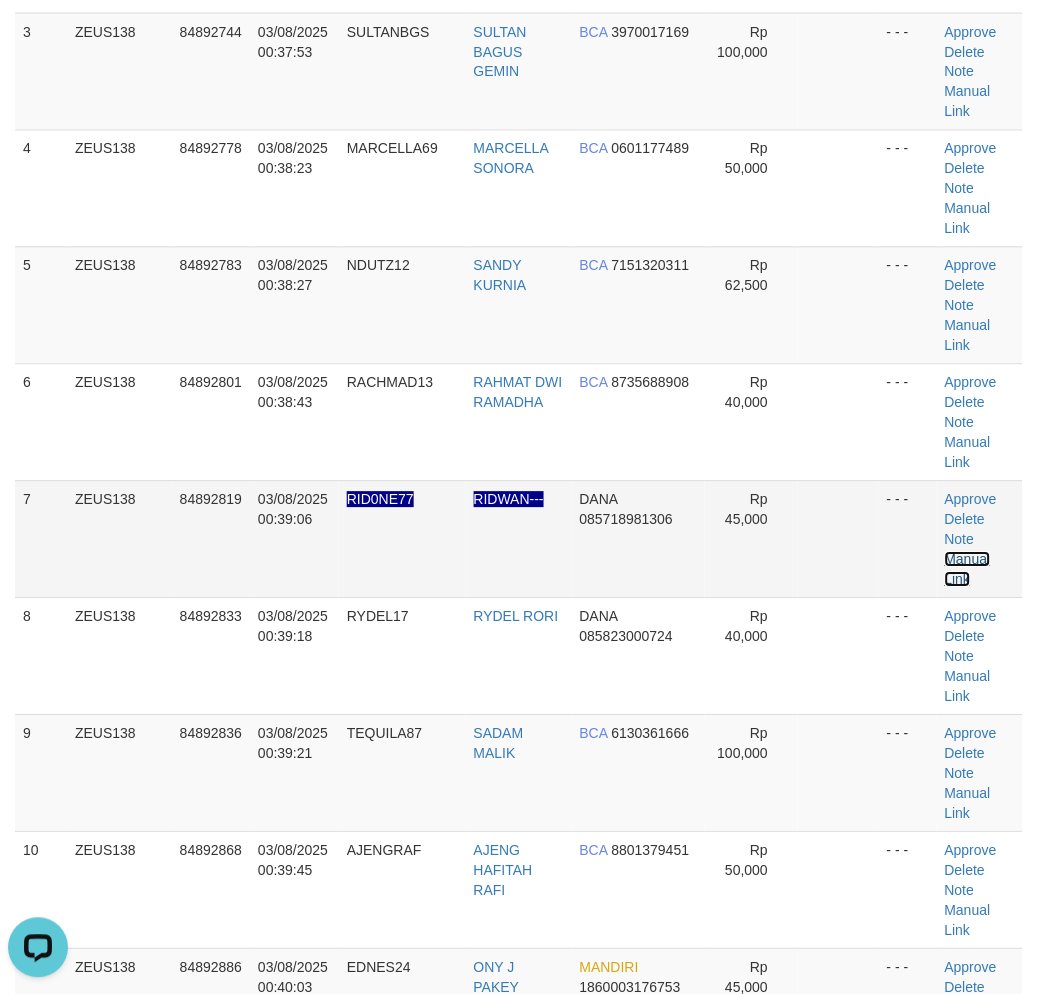 click on "Manual Link" at bounding box center (968, 570) 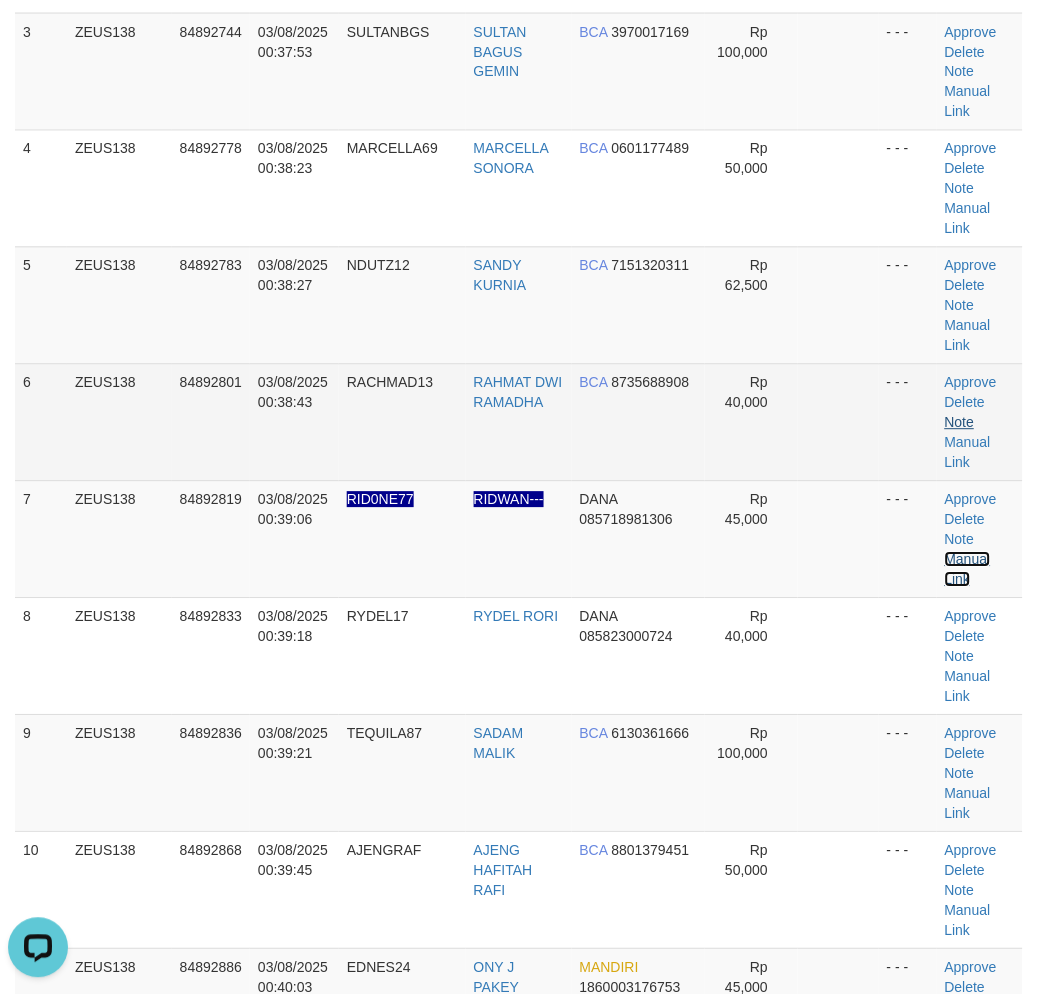 click on "Manual Link" at bounding box center (968, 570) 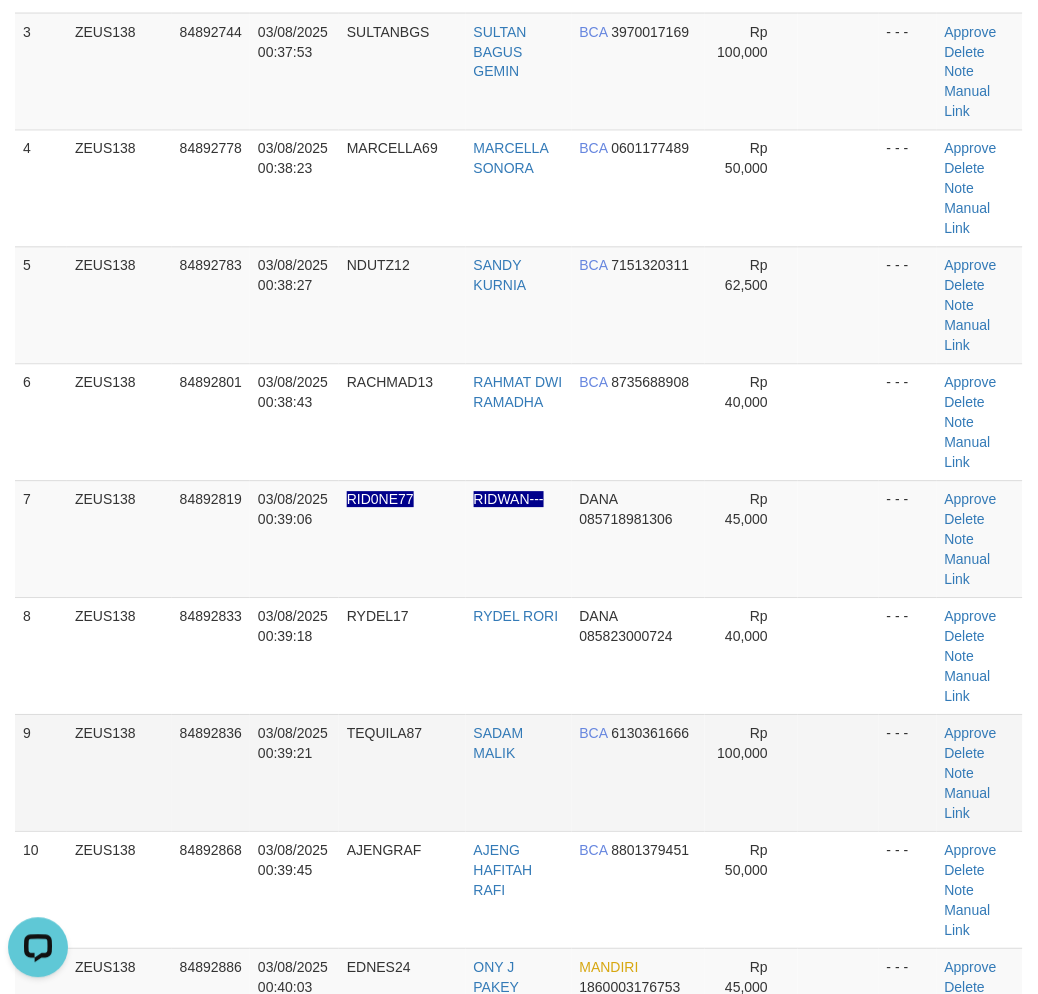 click on "- - -" at bounding box center [908, 773] 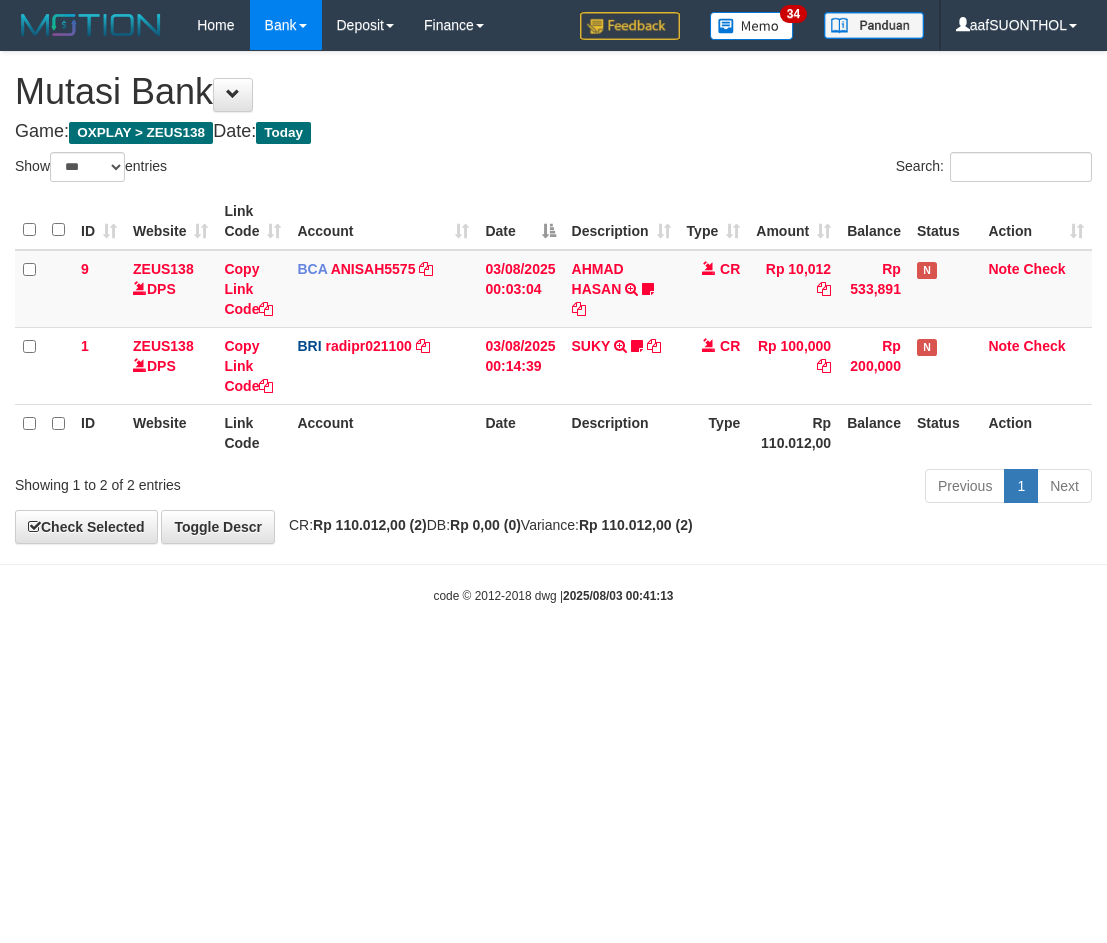 select on "***" 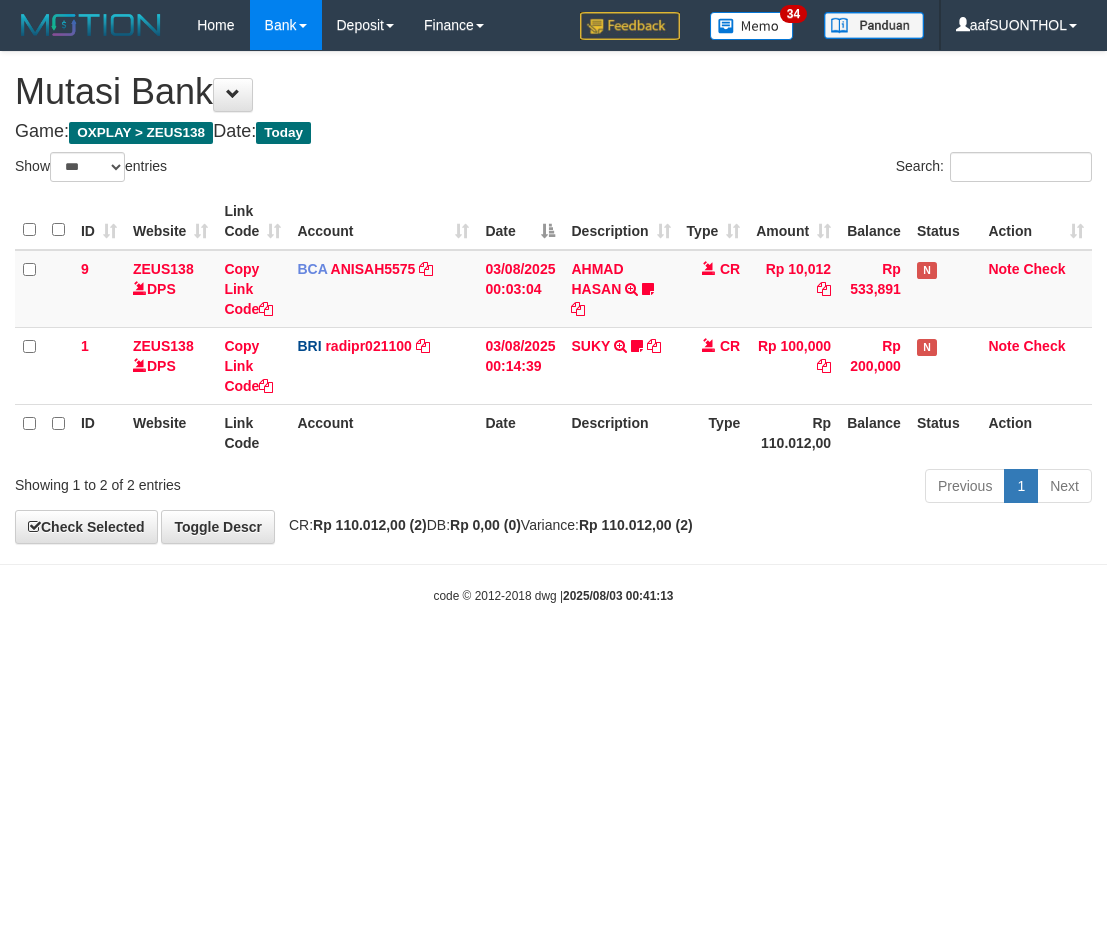 scroll, scrollTop: 0, scrollLeft: 0, axis: both 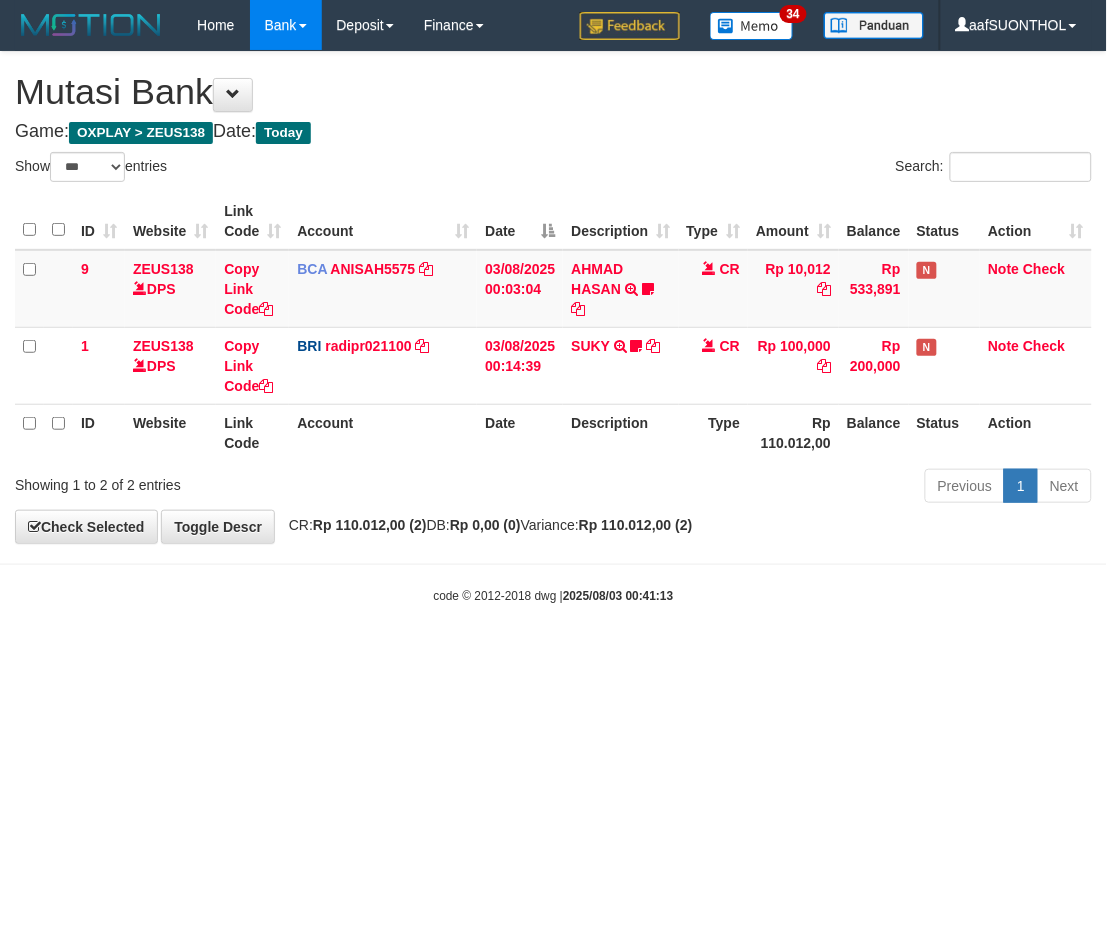 drag, startPoint x: 455, startPoint y: 675, endPoint x: 421, endPoint y: 653, distance: 40.496914 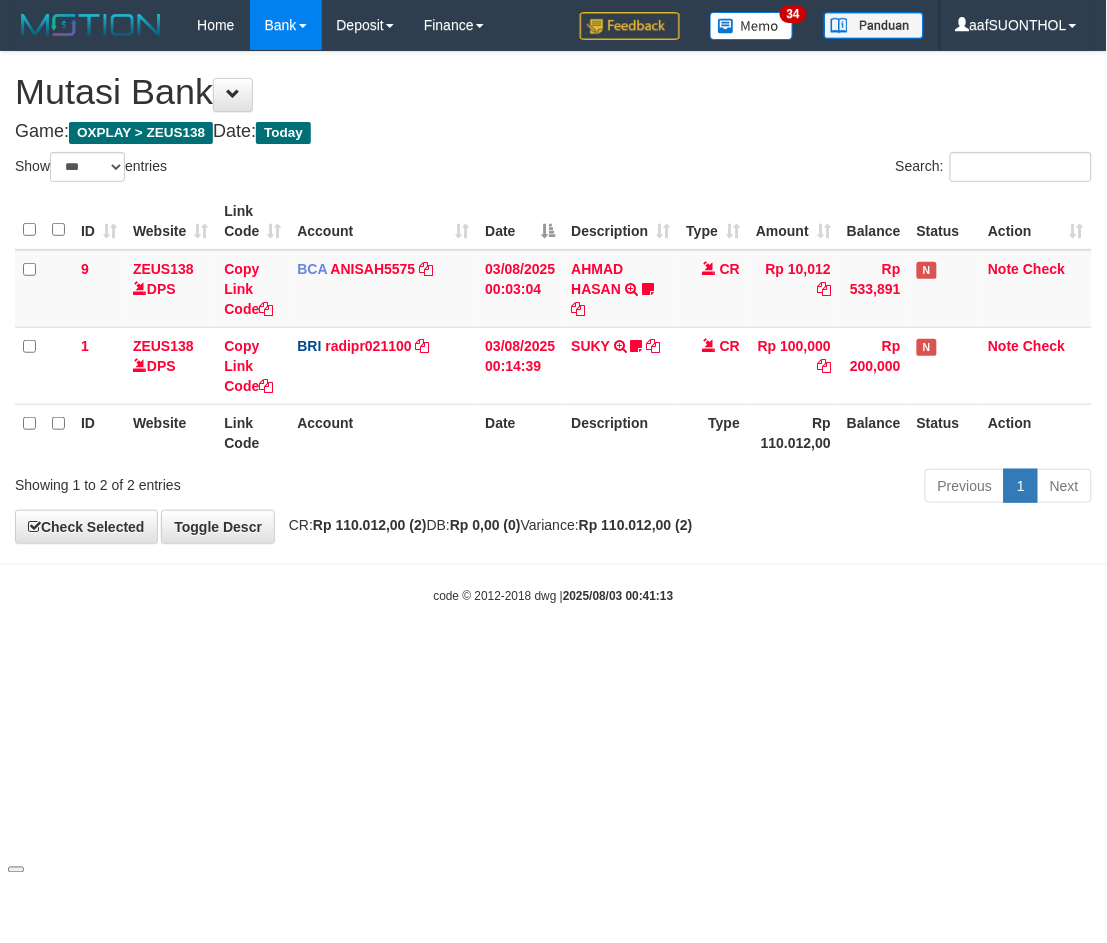 click on "Toggle navigation
Home
Bank
Account List
Load
By Website
Group
[OXPLAY]													ZEUS138
By Load Group (DPS)" at bounding box center (553, 327) 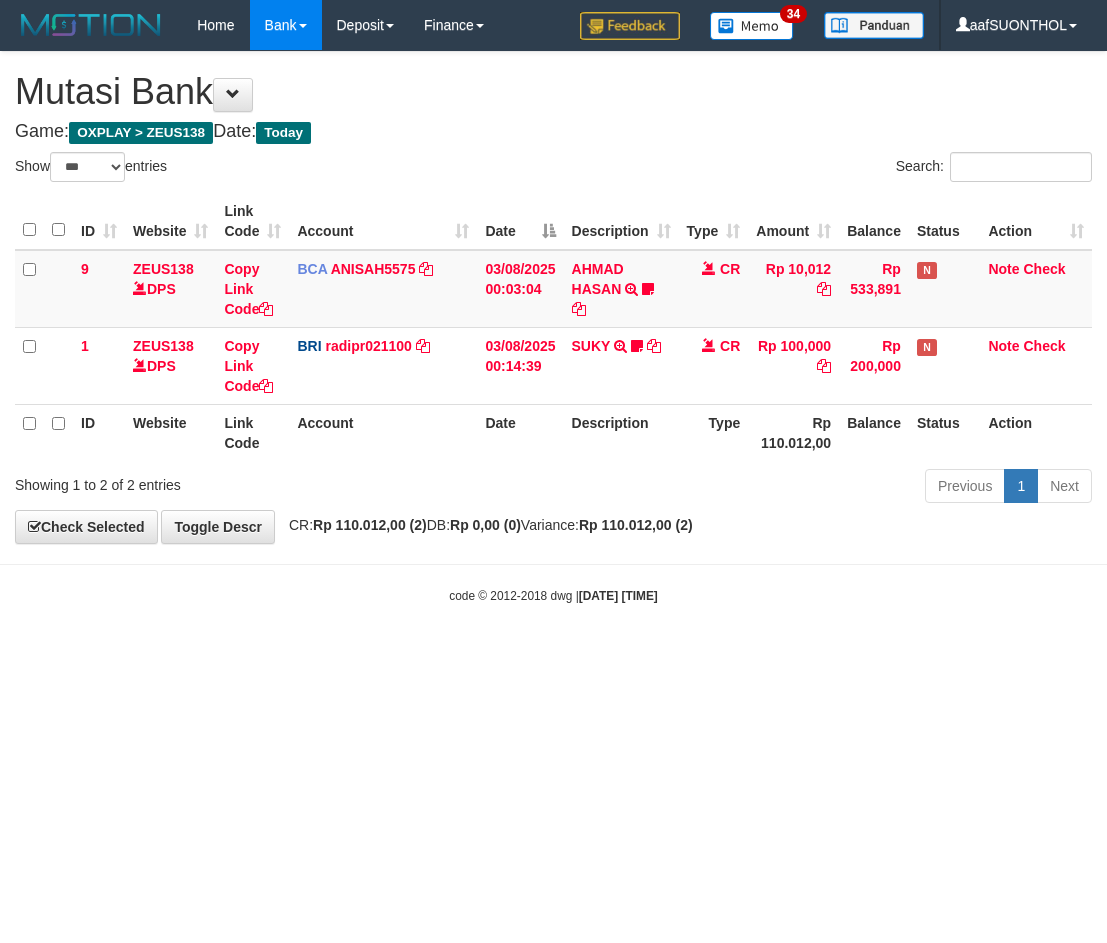 select on "***" 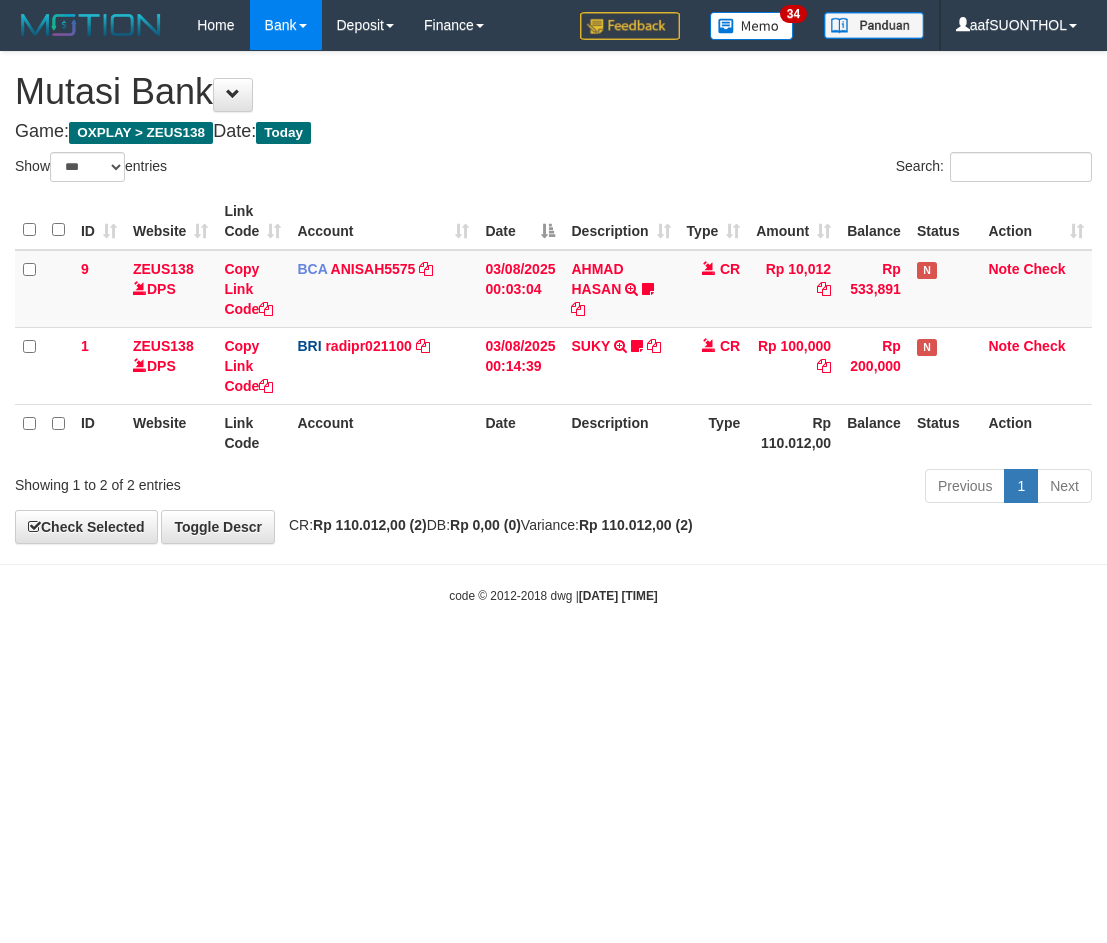 scroll, scrollTop: 0, scrollLeft: 0, axis: both 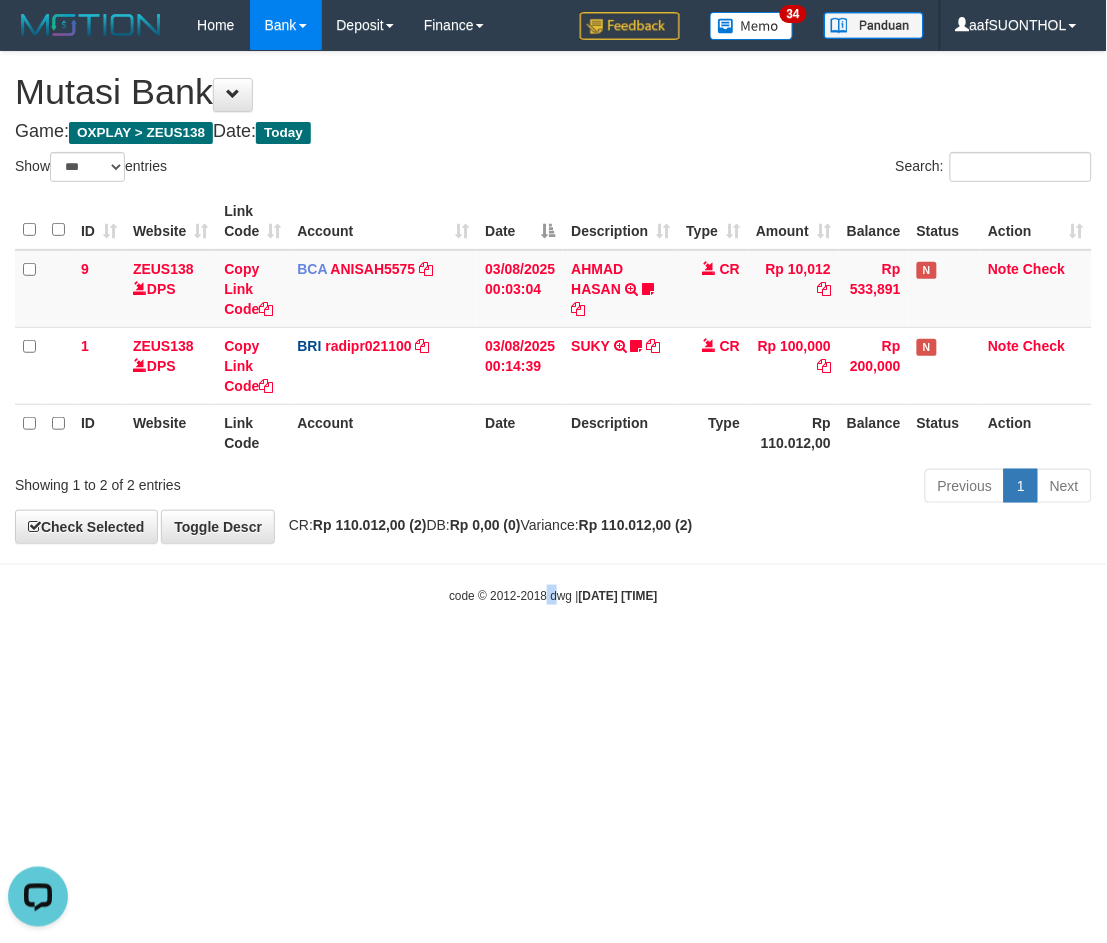 click on "Toggle navigation
Home
Bank
Account List
Load
By Website
Group
[OXPLAY]													ZEUS138
By Load Group (DPS)
Sync" at bounding box center [553, 327] 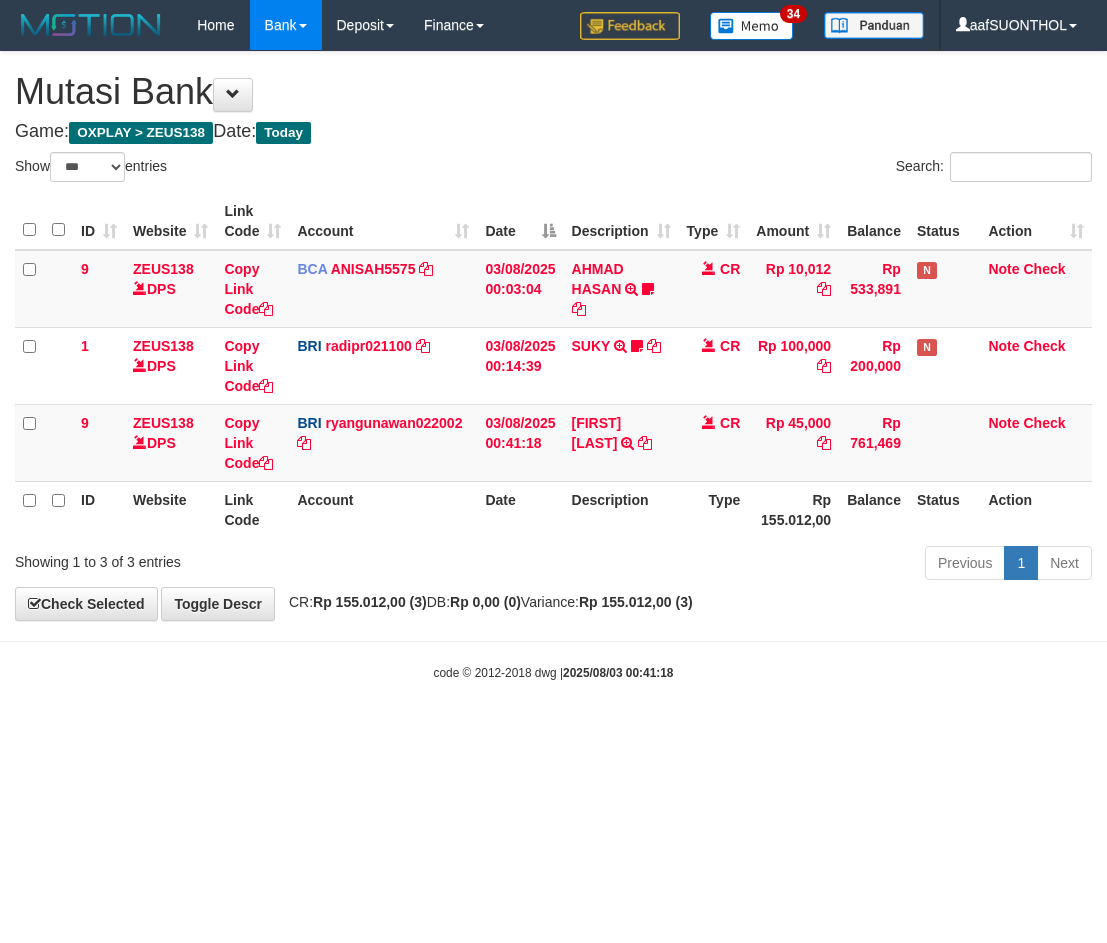 select on "***" 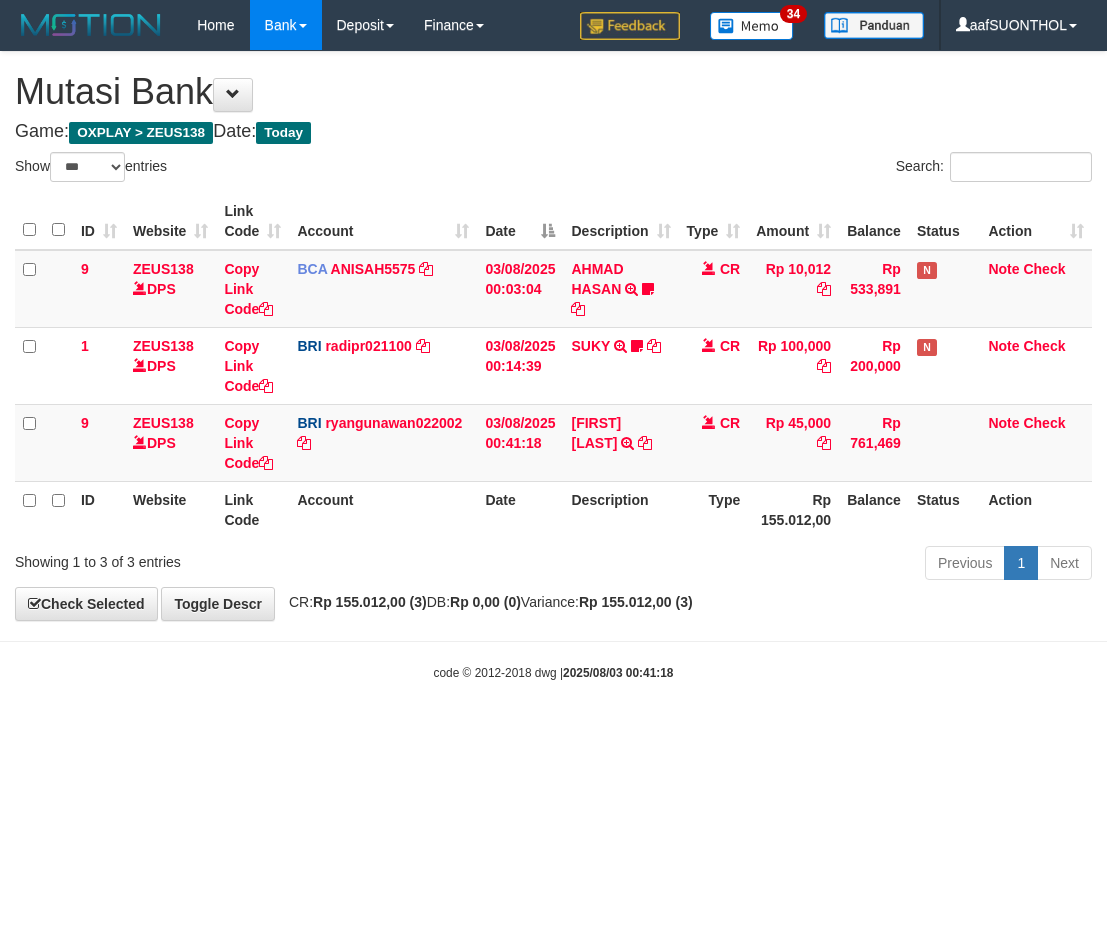 scroll, scrollTop: 0, scrollLeft: 0, axis: both 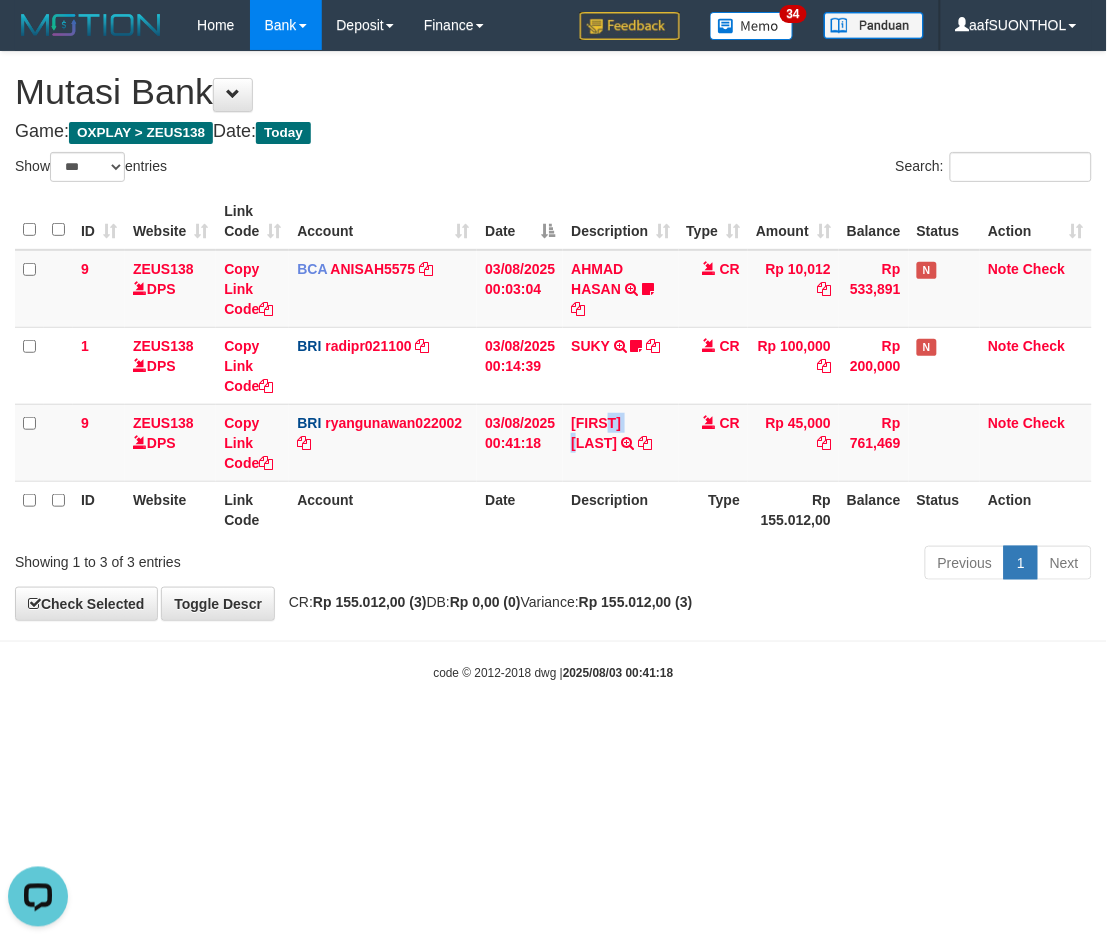 drag, startPoint x: 564, startPoint y: 438, endPoint x: 3, endPoint y: 648, distance: 599.0167 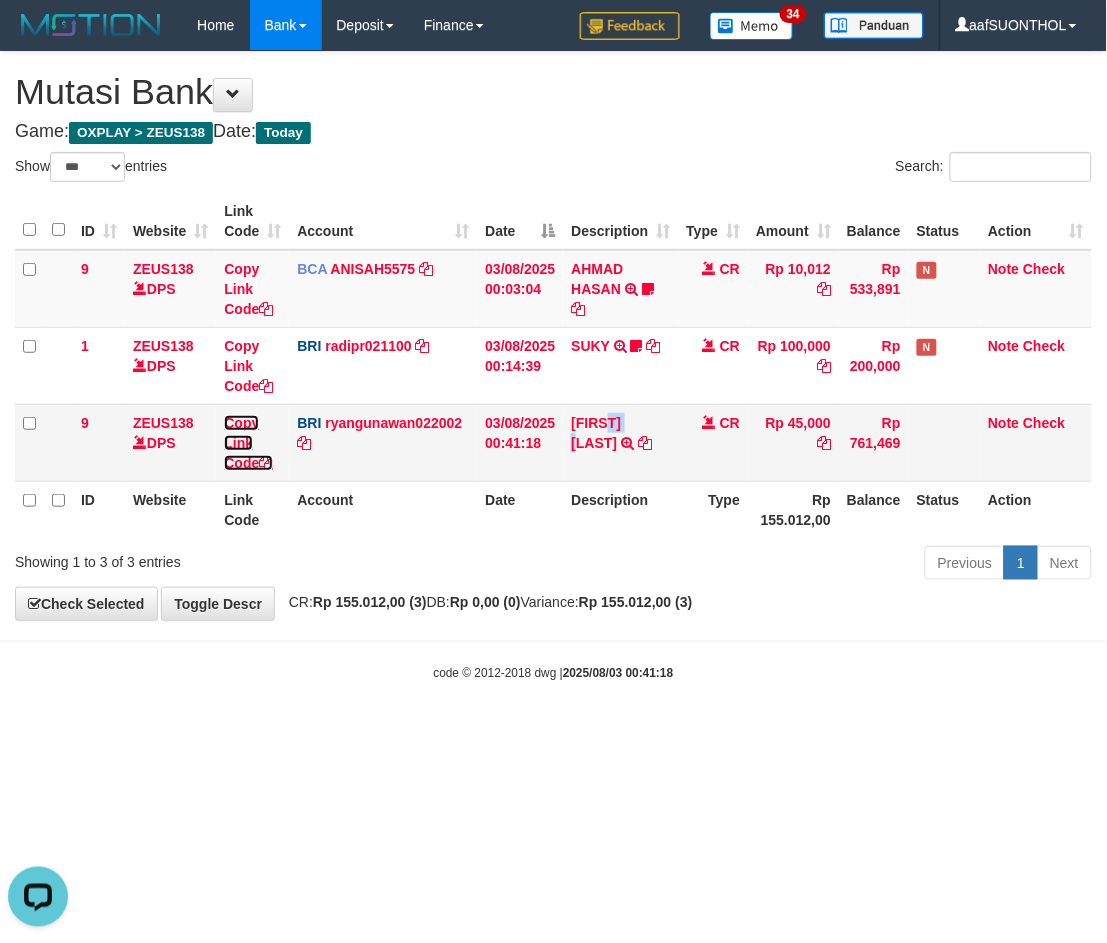click on "Copy Link Code" at bounding box center (248, 443) 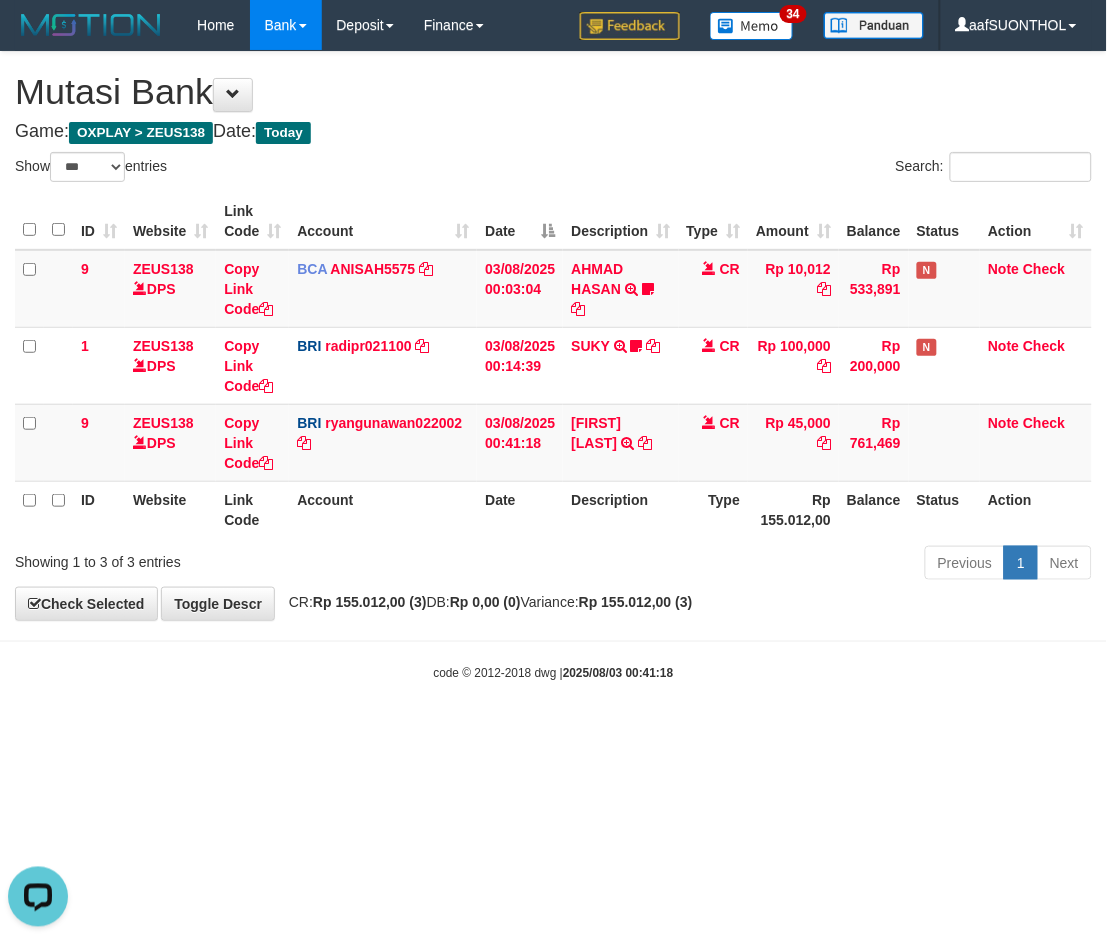 scroll, scrollTop: 252, scrollLeft: 0, axis: vertical 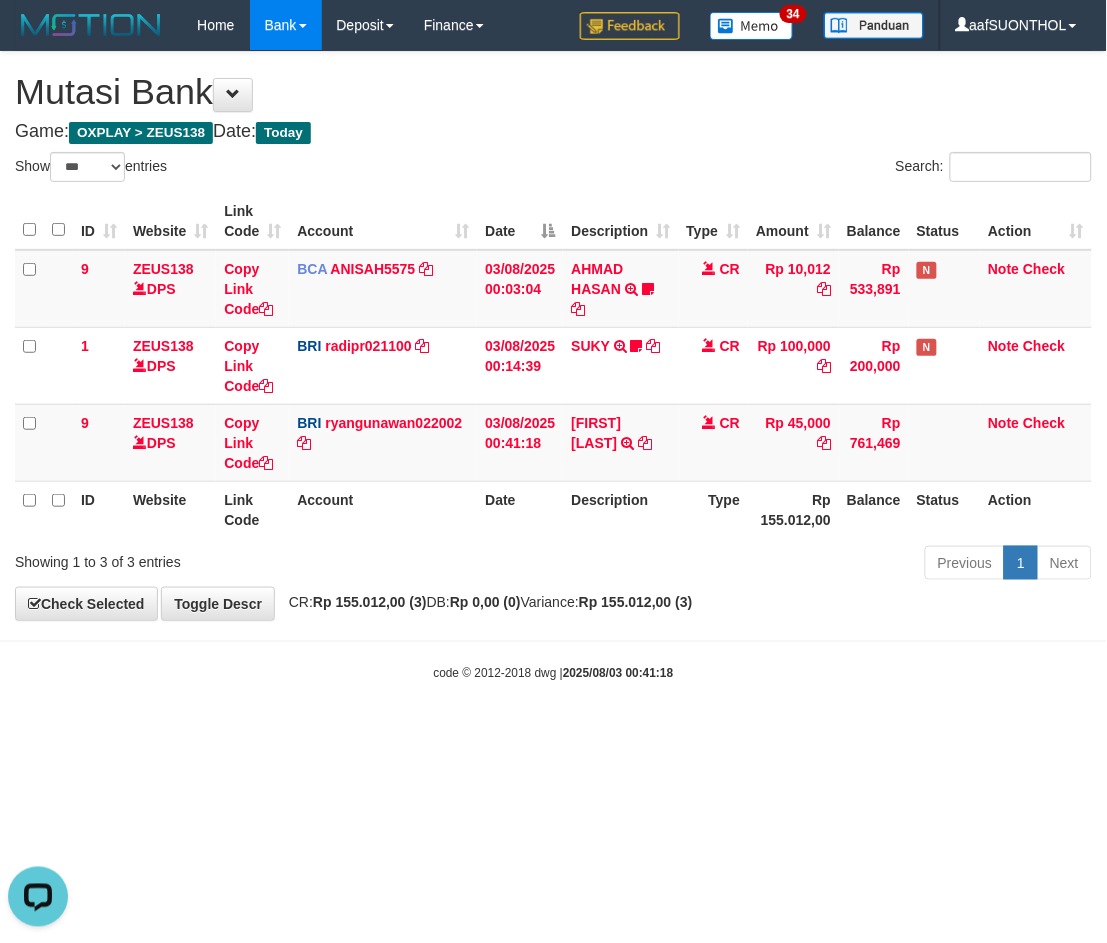 drag, startPoint x: 803, startPoint y: 628, endPoint x: 783, endPoint y: 630, distance: 20.09975 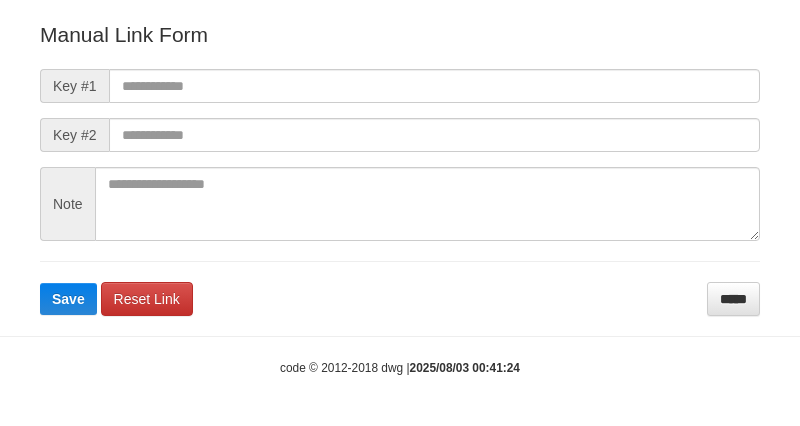 scroll, scrollTop: 222, scrollLeft: 0, axis: vertical 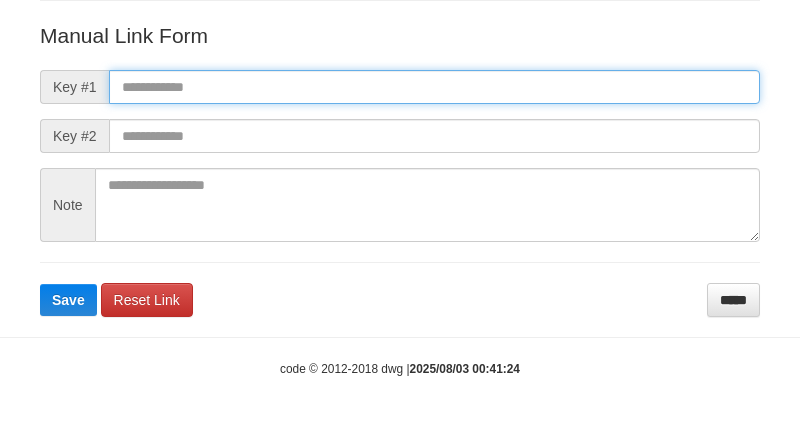 click at bounding box center [434, 87] 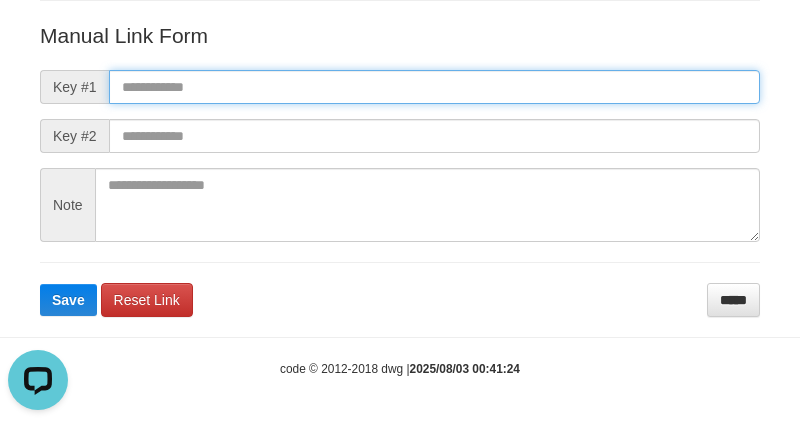 scroll, scrollTop: 0, scrollLeft: 0, axis: both 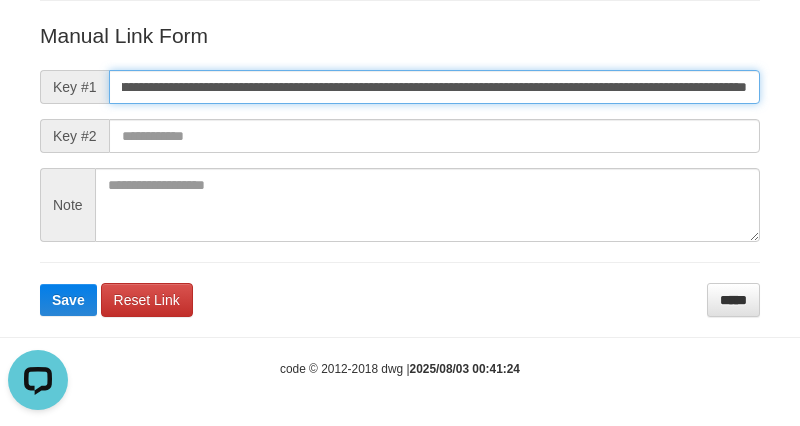 type on "**********" 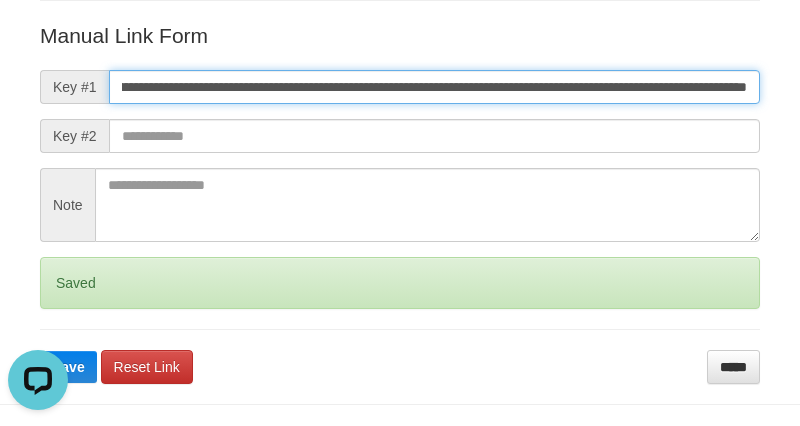 click on "Save" at bounding box center (68, 367) 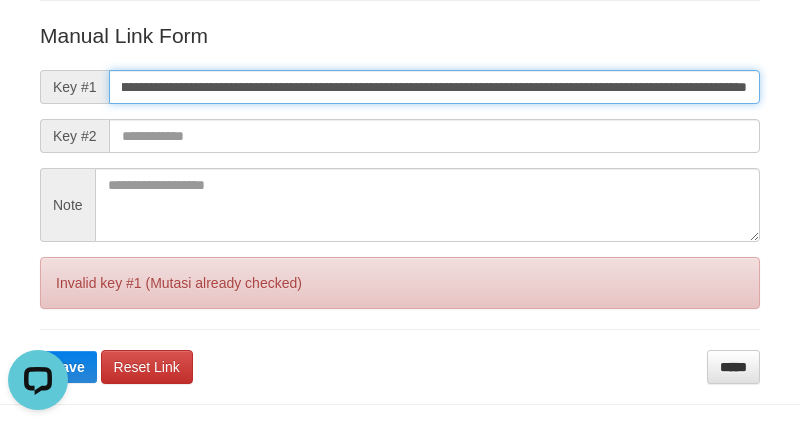 click on "Save" at bounding box center (68, 367) 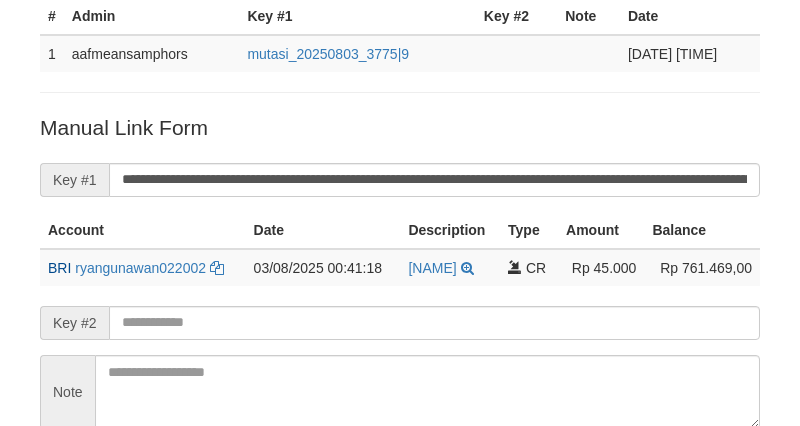 scroll, scrollTop: 293, scrollLeft: 0, axis: vertical 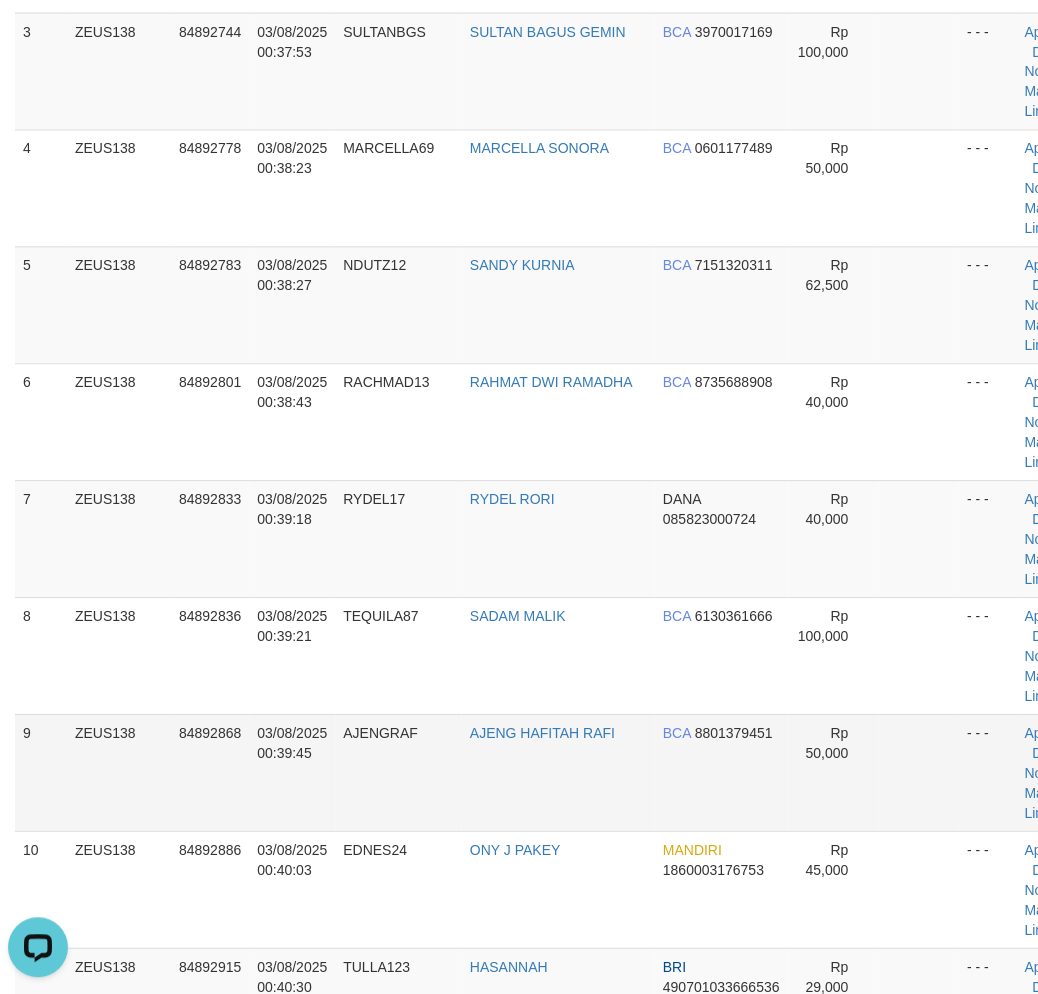 drag, startPoint x: 976, startPoint y: 770, endPoint x: 987, endPoint y: 773, distance: 11.401754 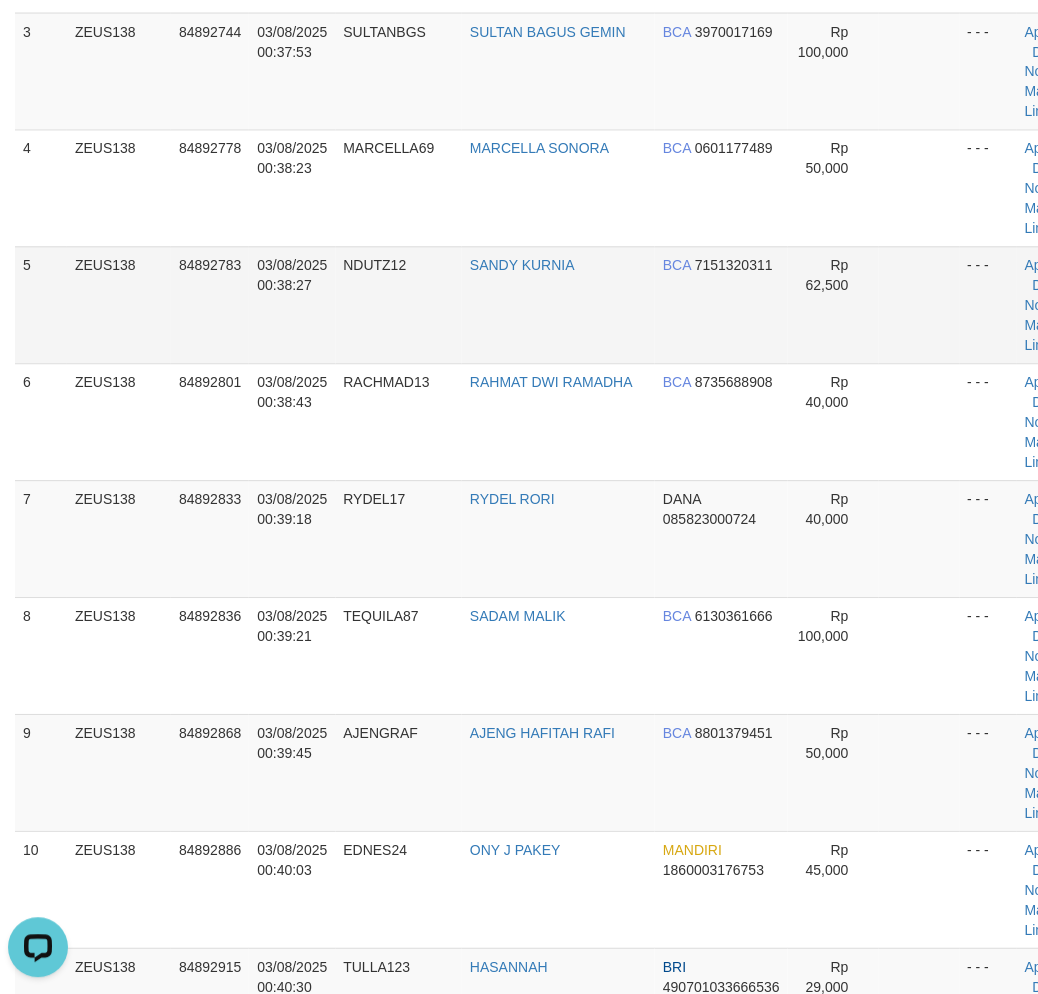 scroll, scrollTop: 0, scrollLeft: 0, axis: both 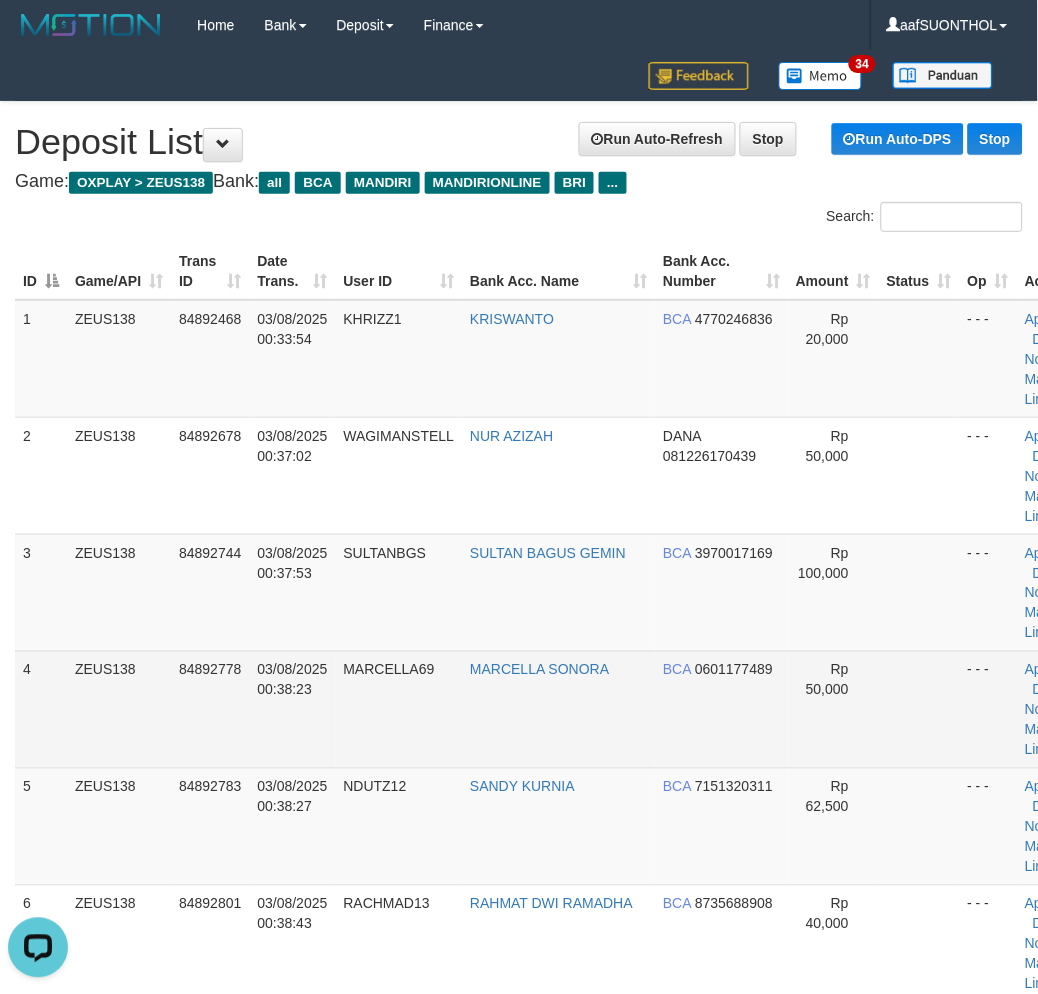 click on "- - -" at bounding box center (988, 709) 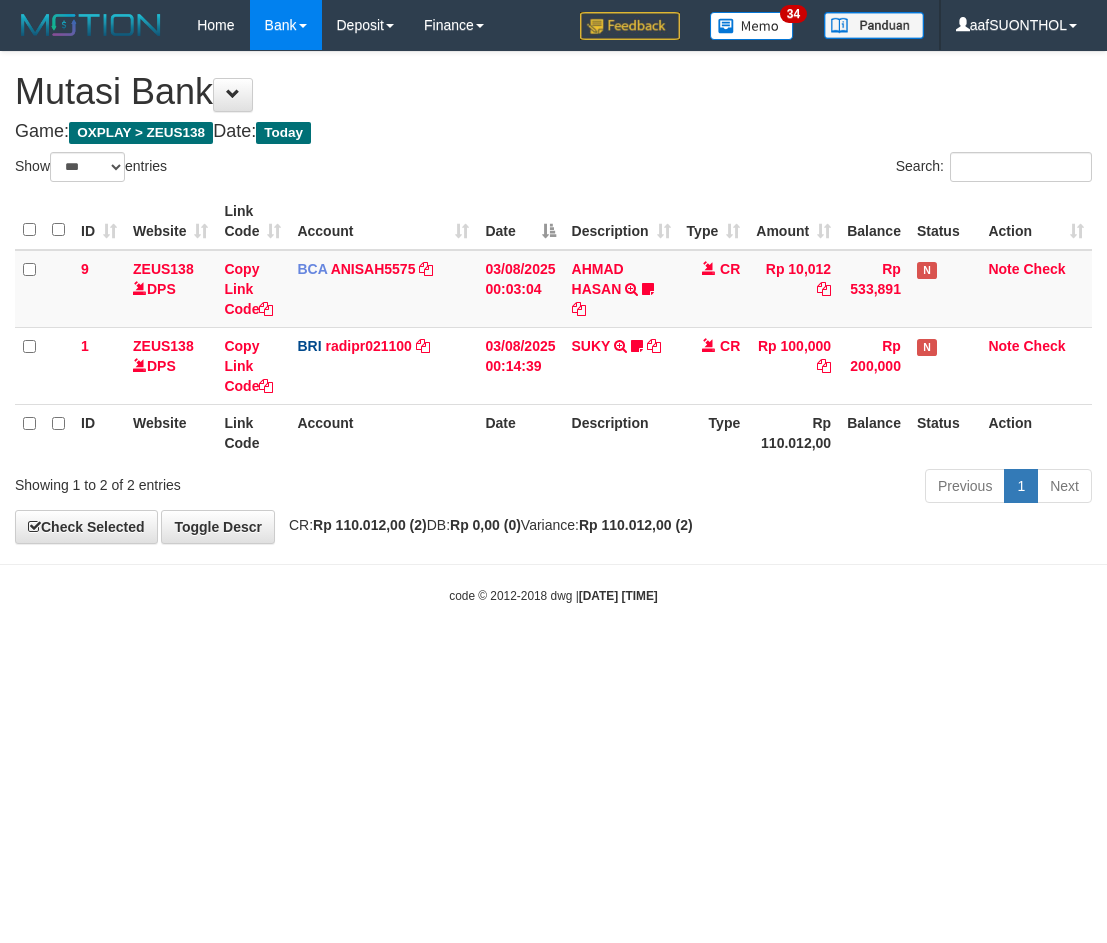 select on "***" 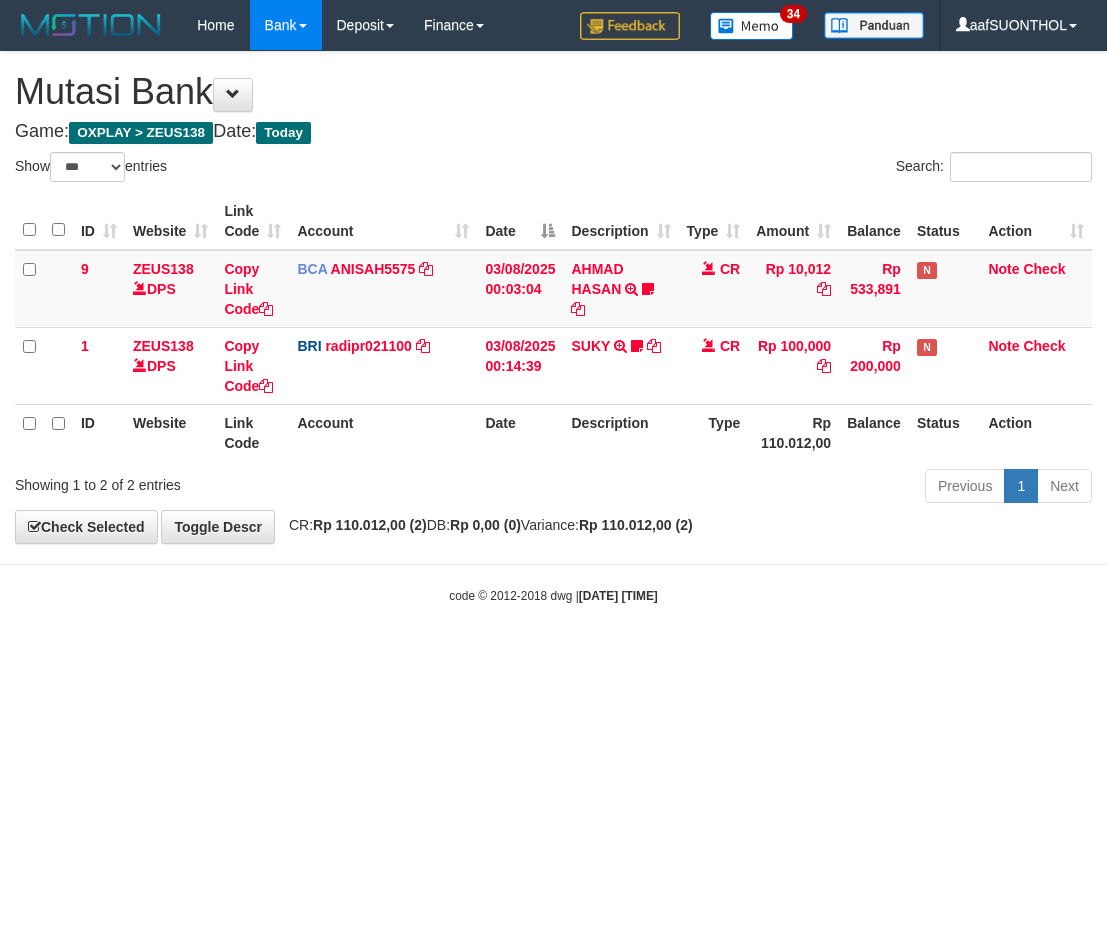scroll, scrollTop: 0, scrollLeft: 0, axis: both 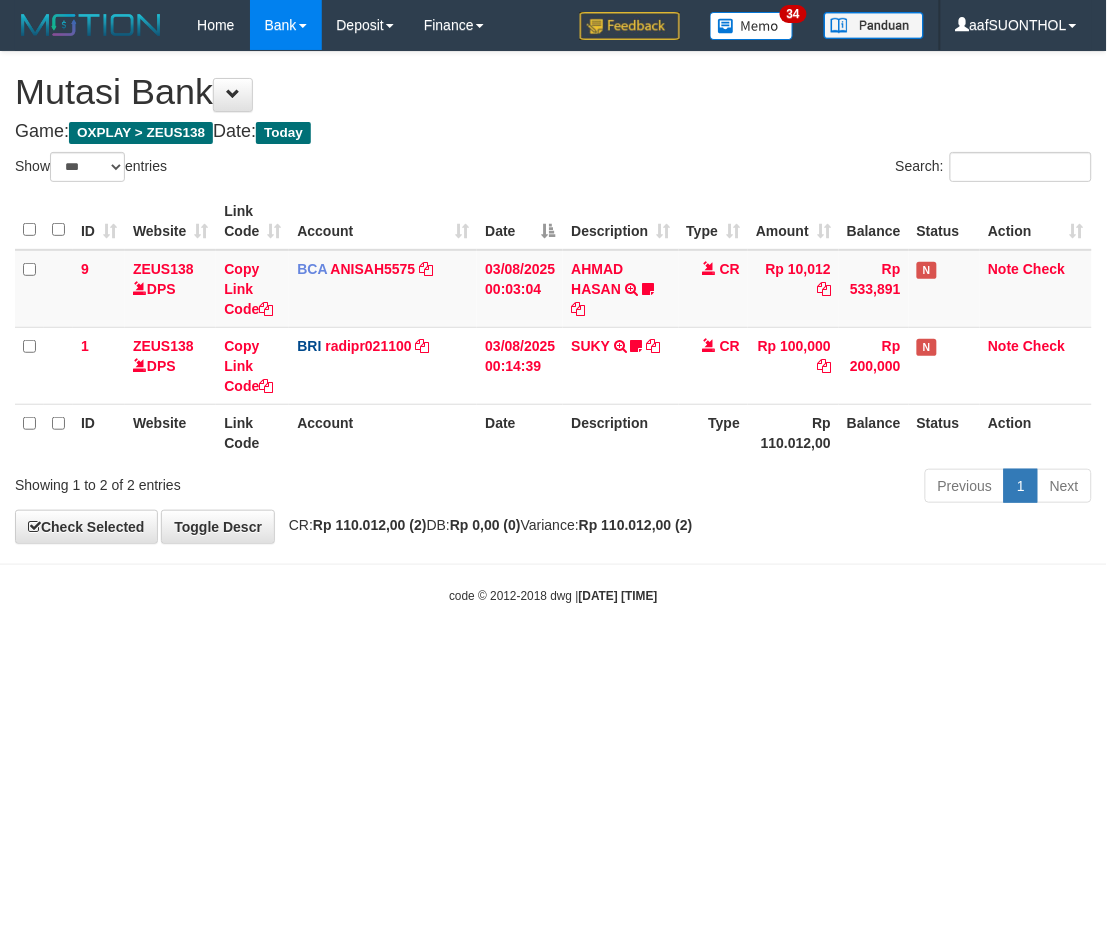 click on "Toggle navigation
Home
Bank
Account List
Load
By Website
Group
[OXPLAY]													ZEUS138
By Load Group (DPS)
Sync" at bounding box center (553, 327) 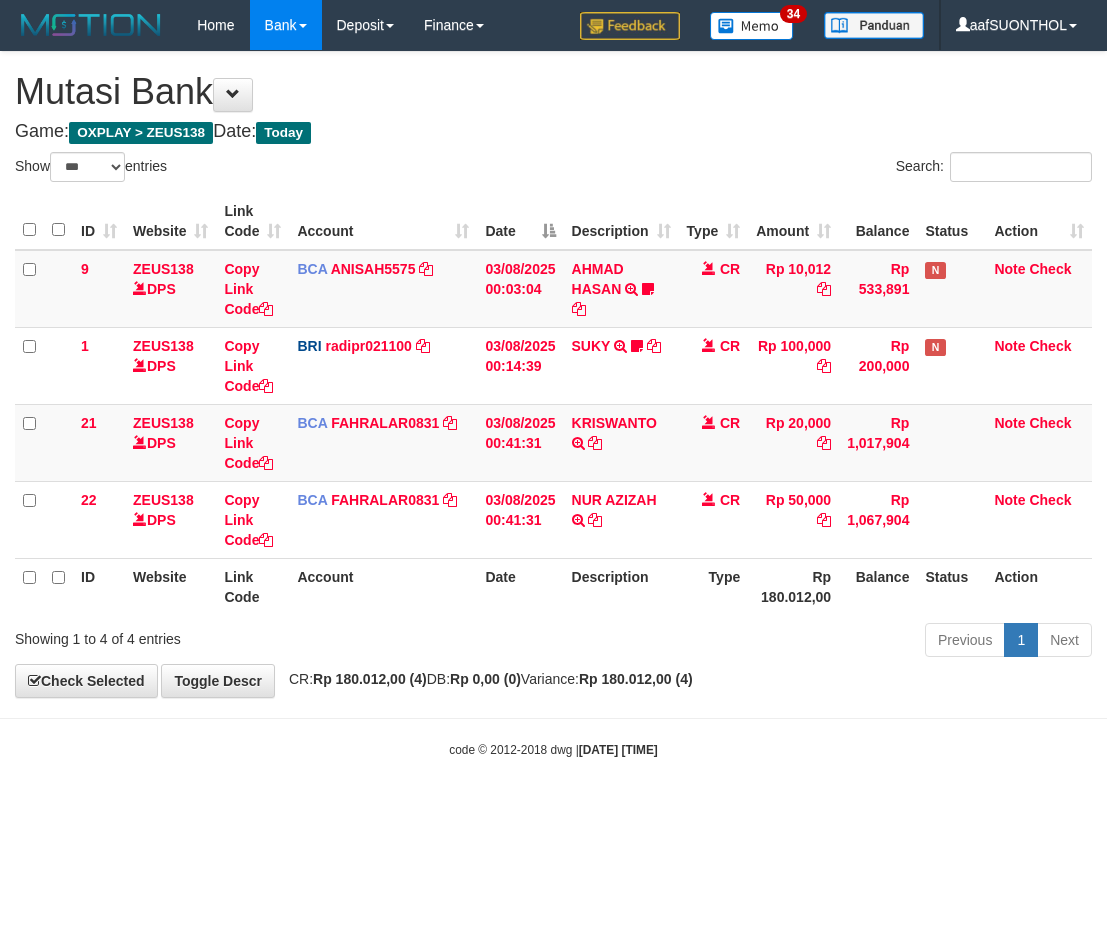 select on "***" 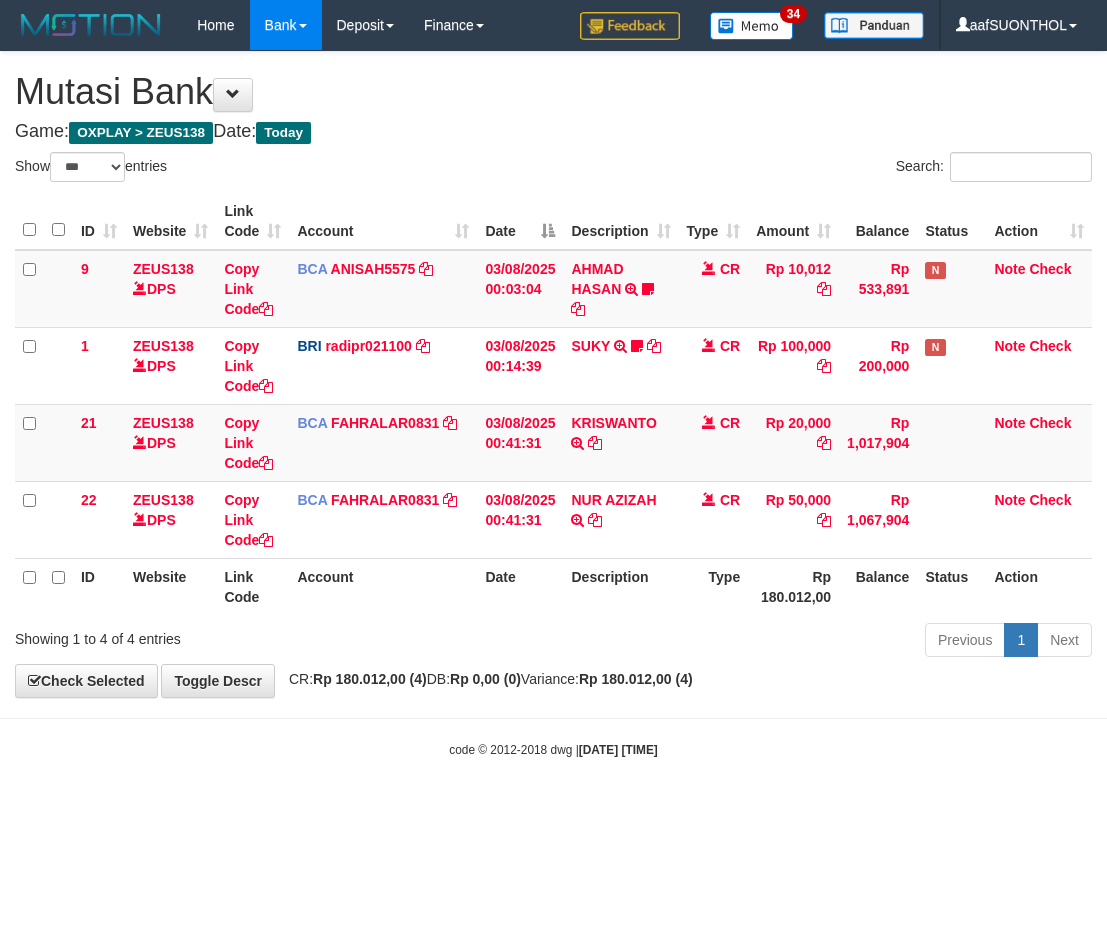scroll, scrollTop: 0, scrollLeft: 0, axis: both 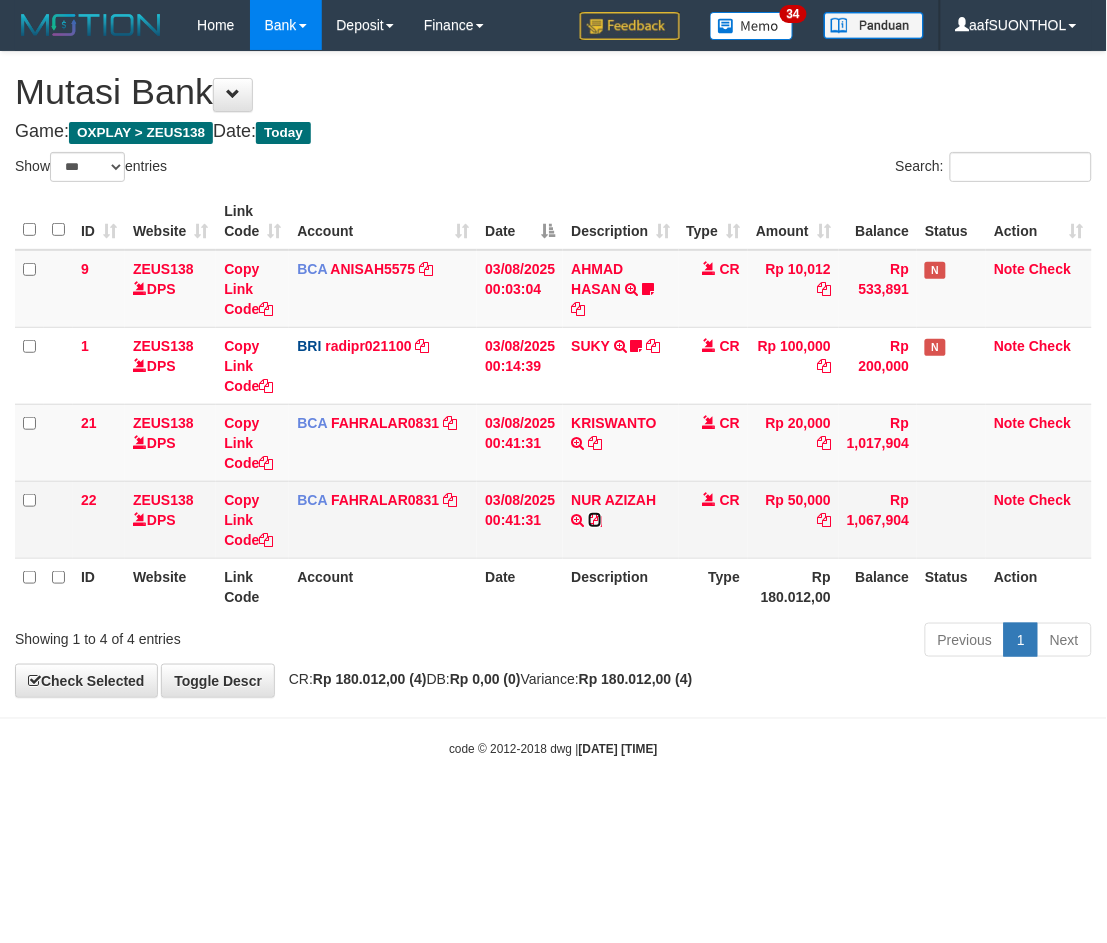 click at bounding box center (595, 520) 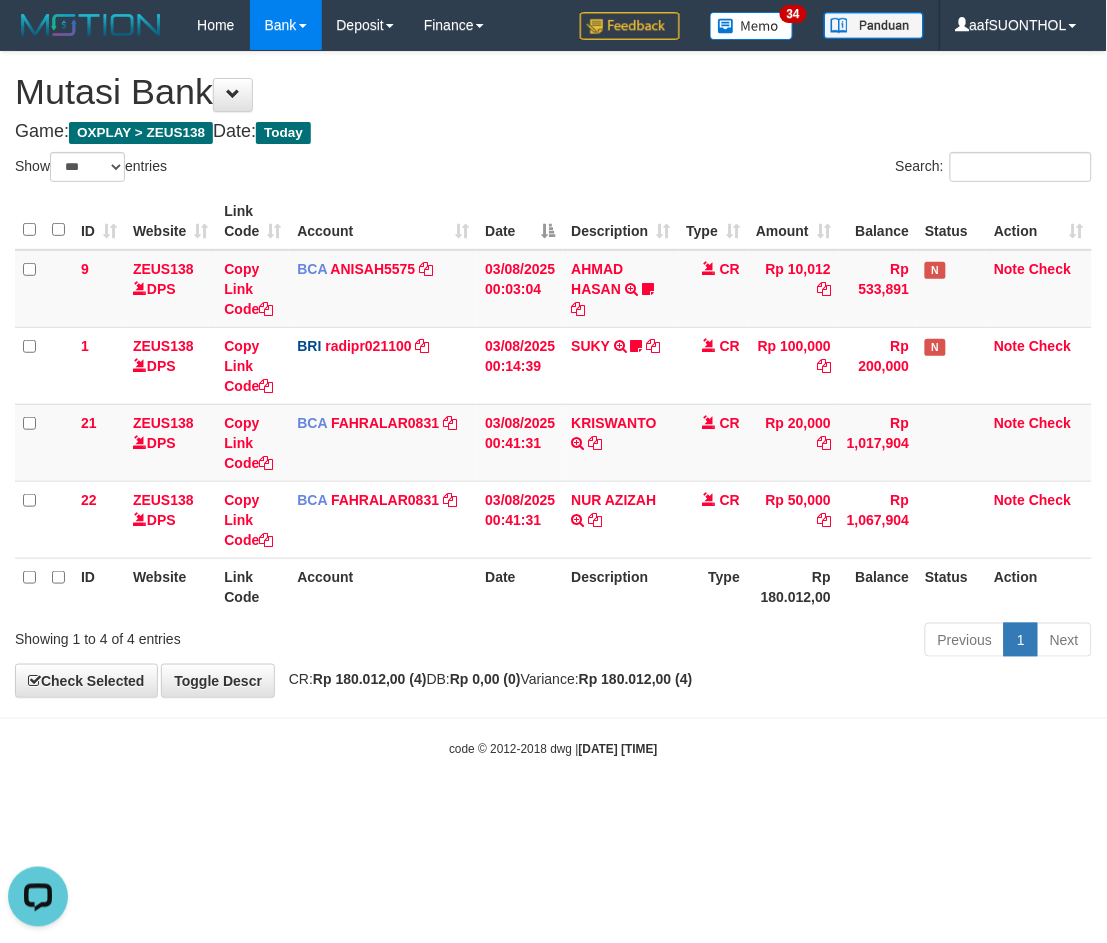 scroll, scrollTop: 0, scrollLeft: 0, axis: both 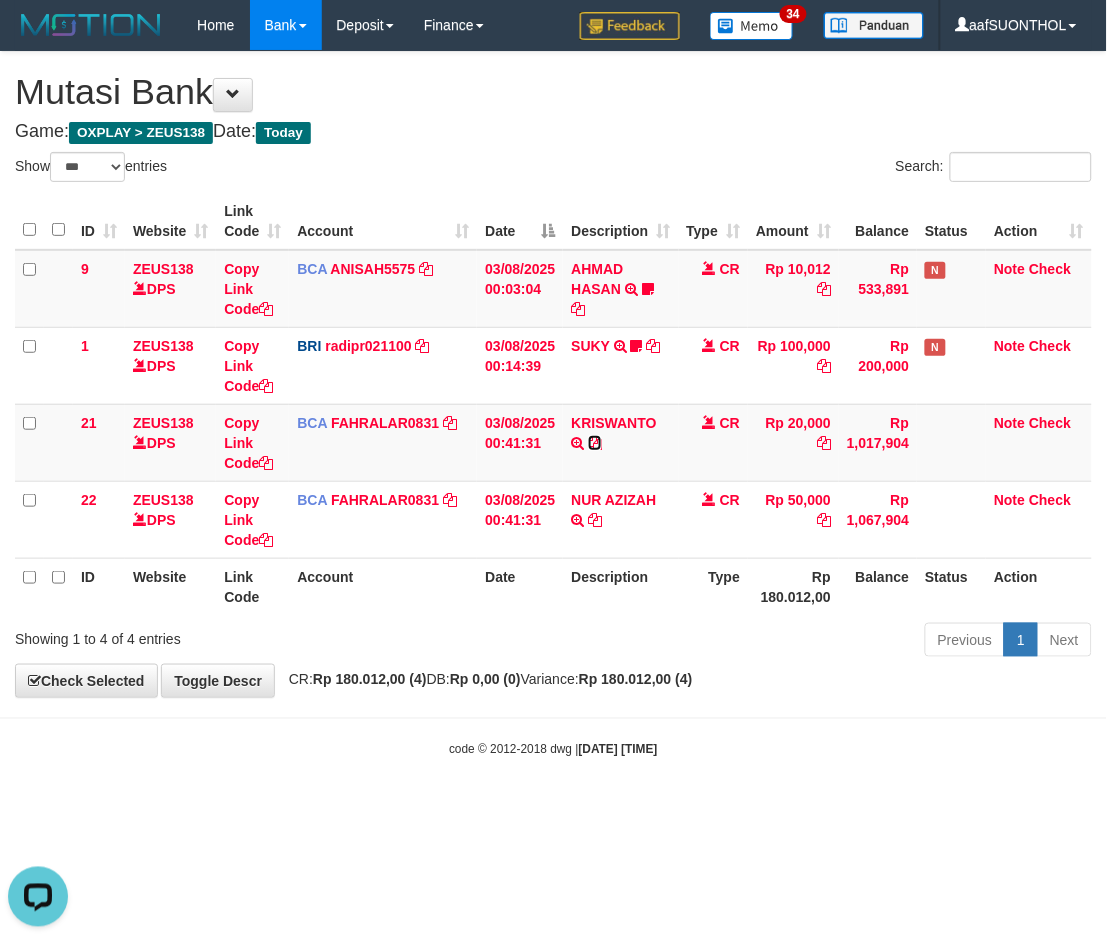 drag, startPoint x: 594, startPoint y: 446, endPoint x: 322, endPoint y: 577, distance: 301.9023 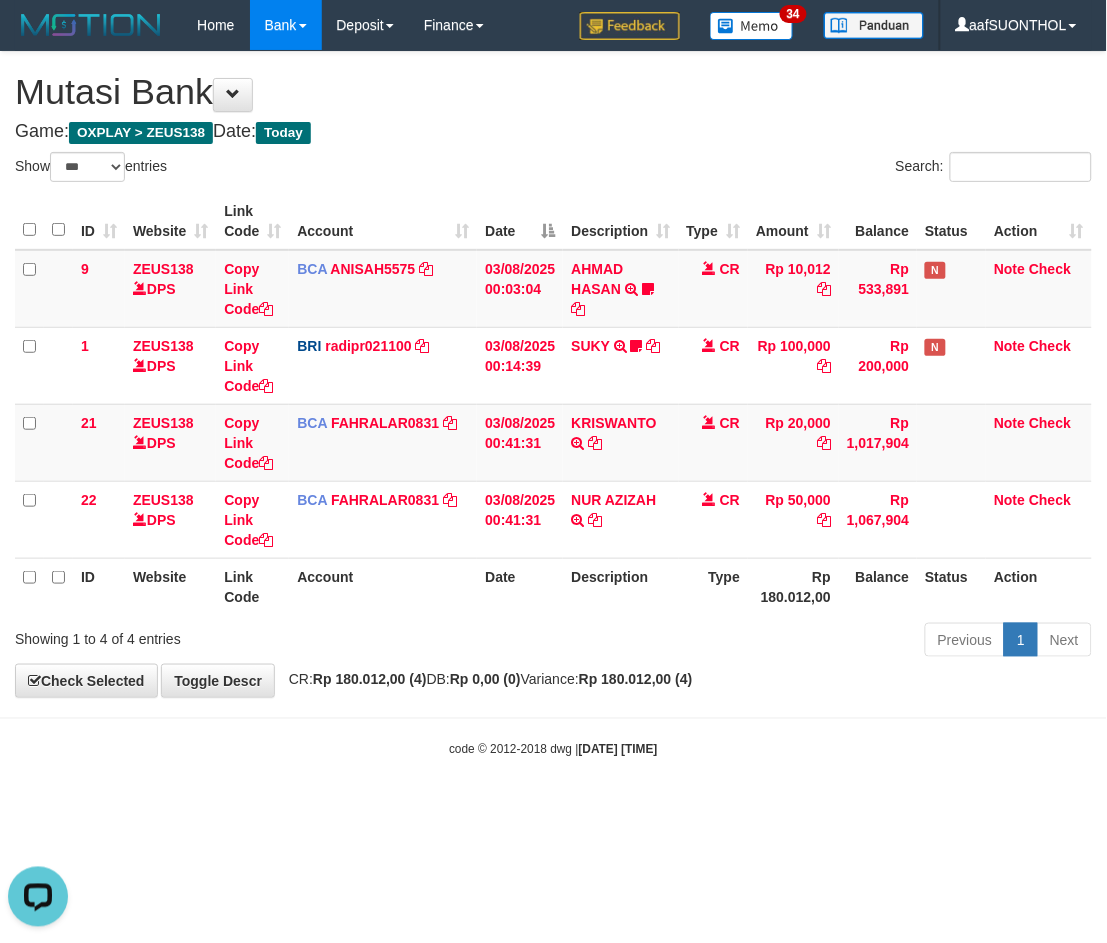 click on "Toggle navigation
Home
Bank
Account List
Load
By Website
Group
[OXPLAY]													ZEUS138
By Load Group (DPS)" at bounding box center [553, 404] 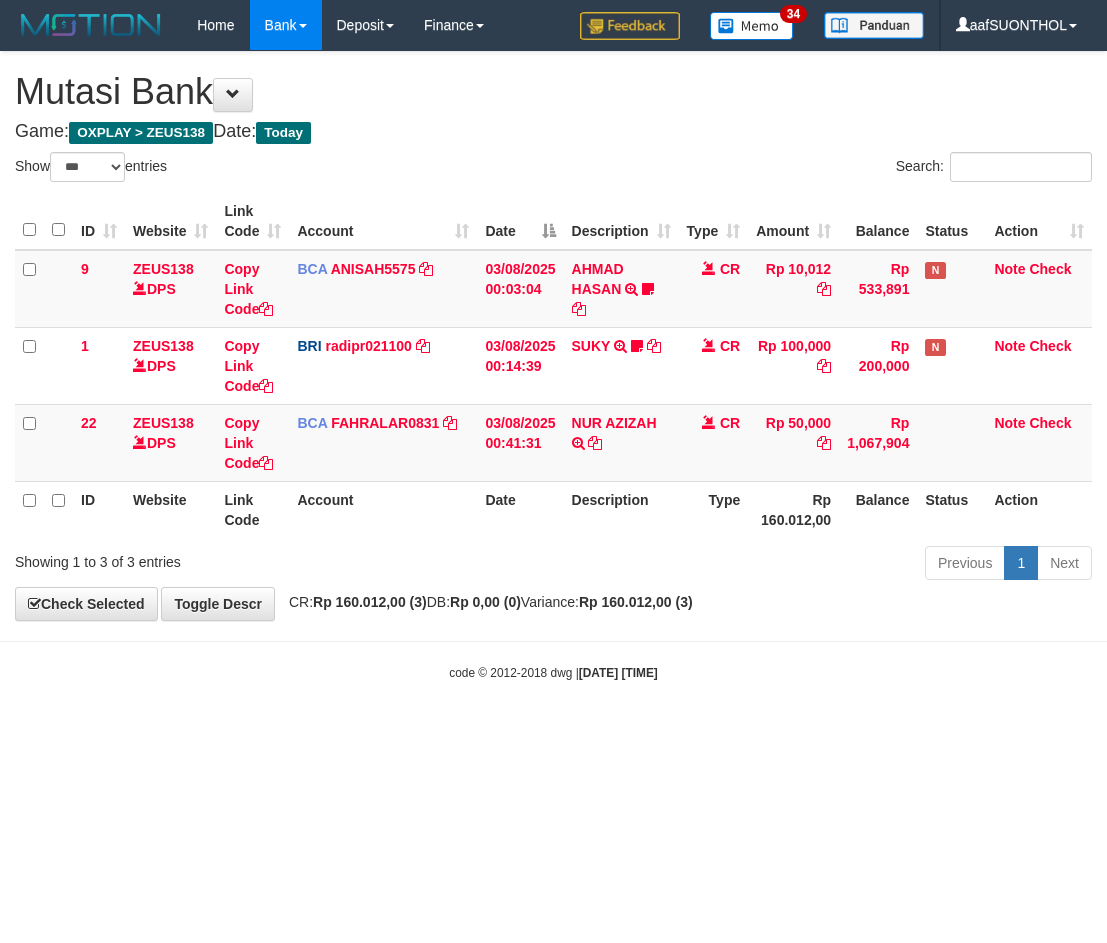 select on "***" 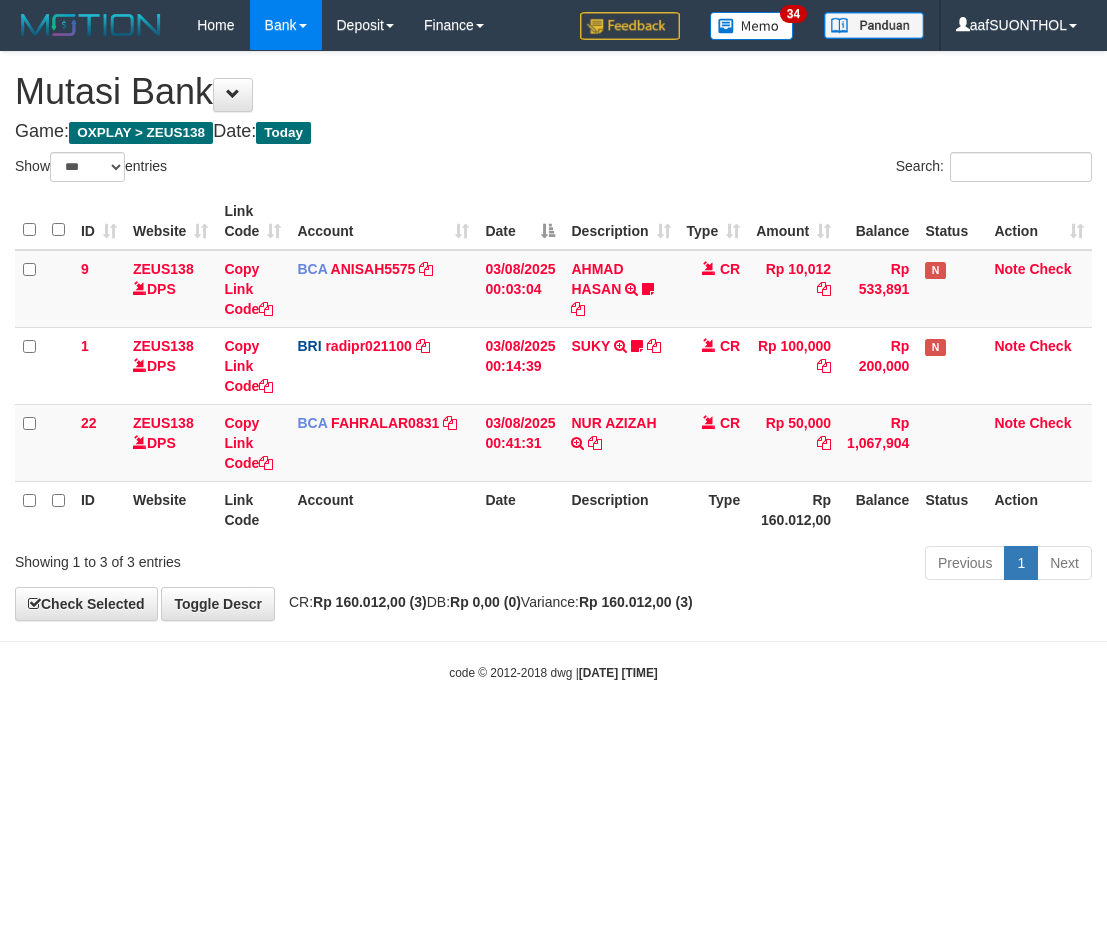 scroll, scrollTop: 0, scrollLeft: 0, axis: both 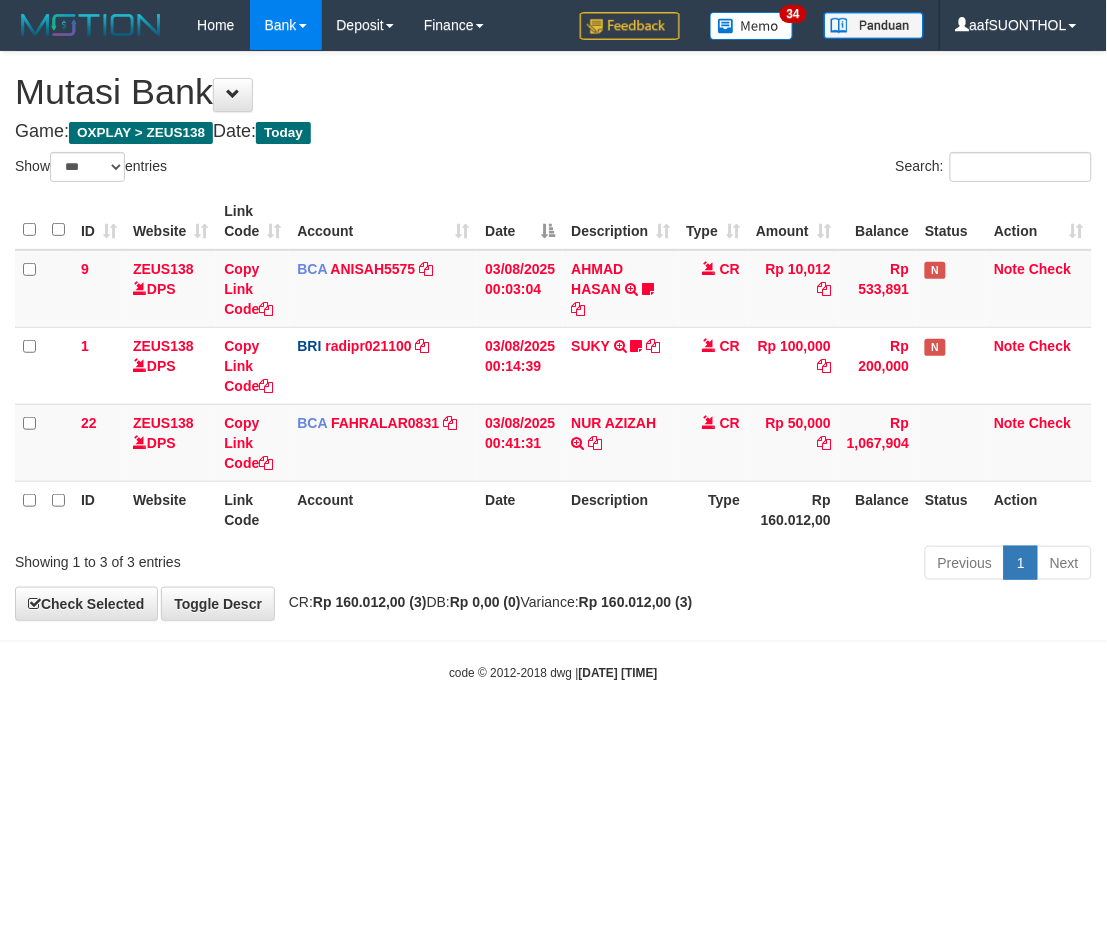 click on "Toggle navigation
Home
Bank
Account List
Load
By Website
Group
[OXPLAY]													ZEUS138
By Load Group (DPS)
Sync" at bounding box center [553, 366] 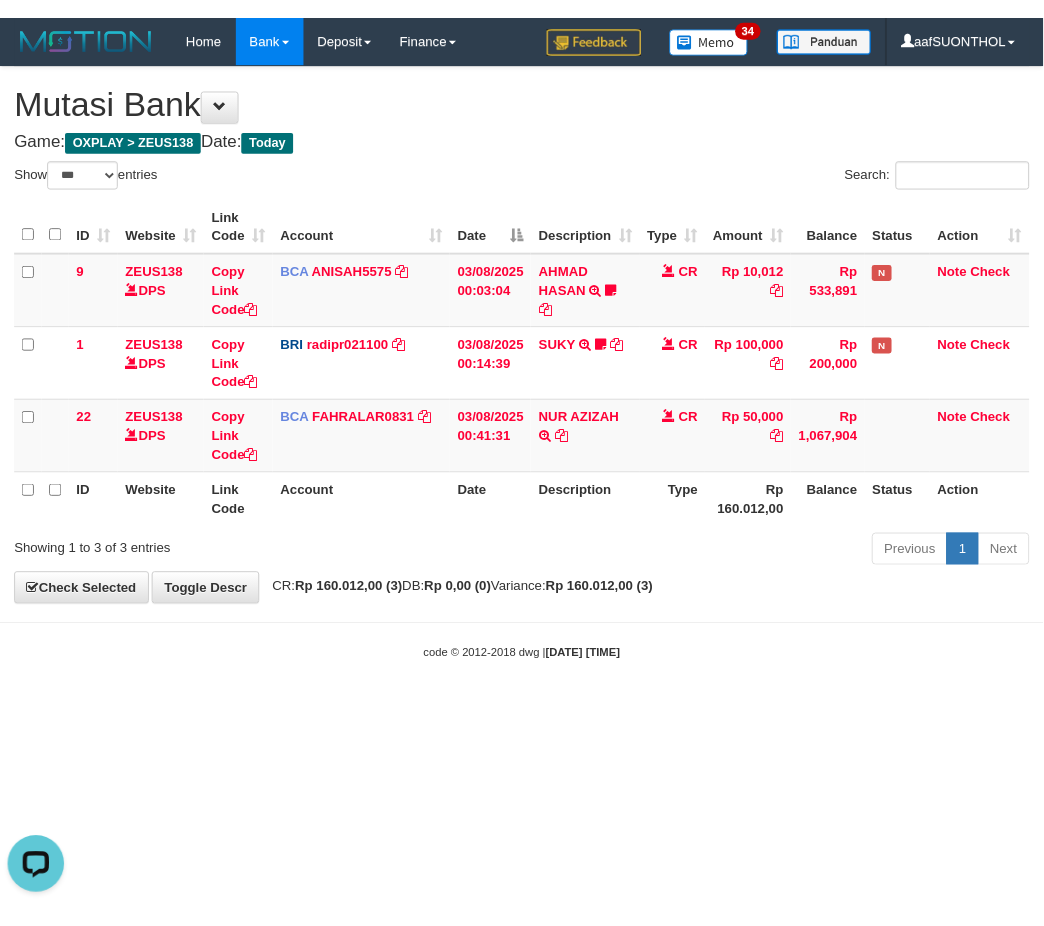 scroll, scrollTop: 0, scrollLeft: 0, axis: both 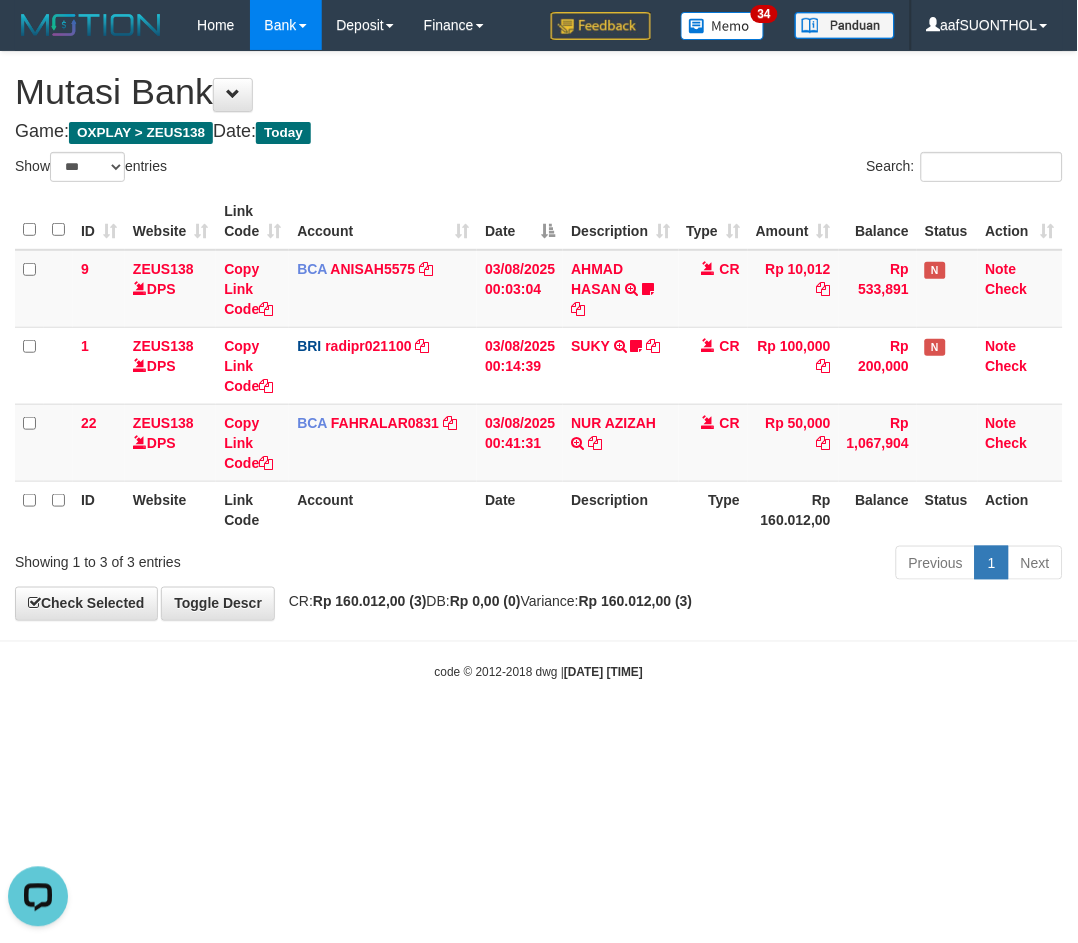click on "Toggle navigation
Home
Bank
Account List
Load
By Website
Group
[OXPLAY]													ZEUS138
By Load Group (DPS)
Sync" at bounding box center (539, 366) 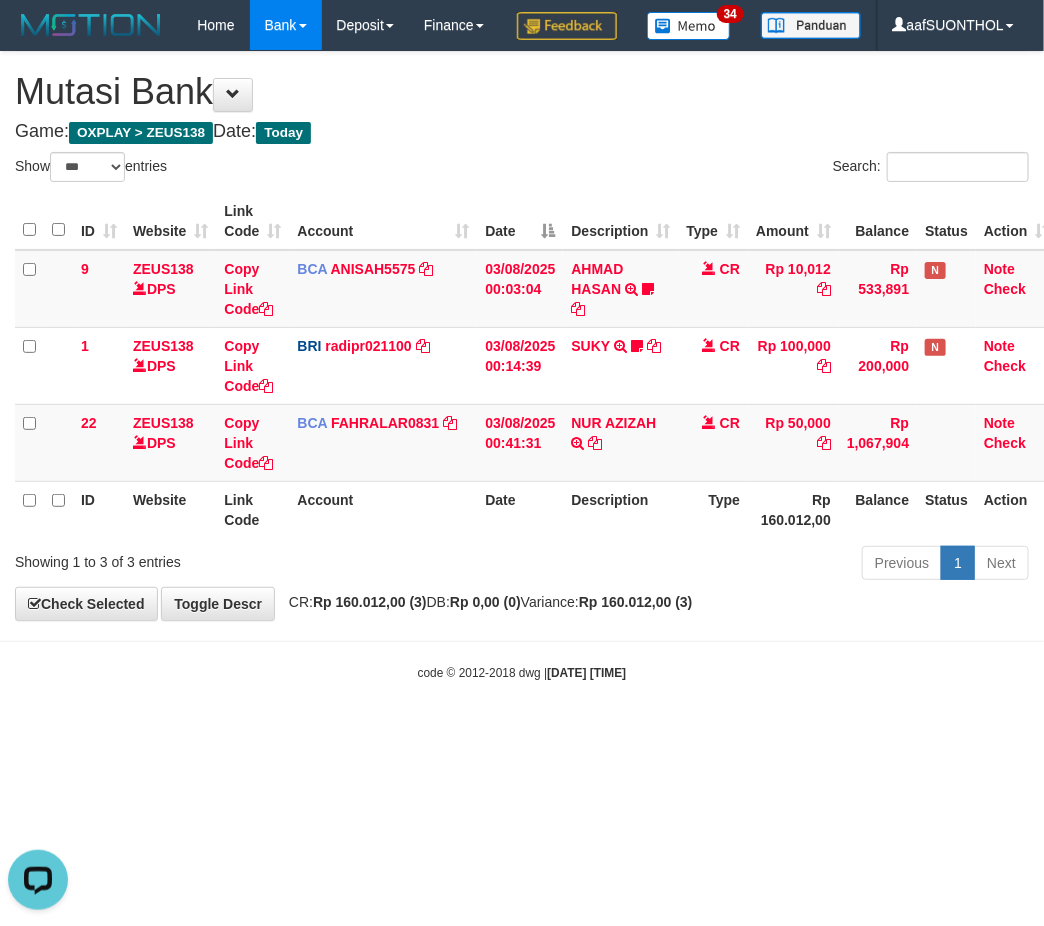click on "Toggle navigation
Home
Bank
Account List
Load
By Website
Group
[OXPLAY]													ZEUS138
By Load Group (DPS)" at bounding box center (522, 366) 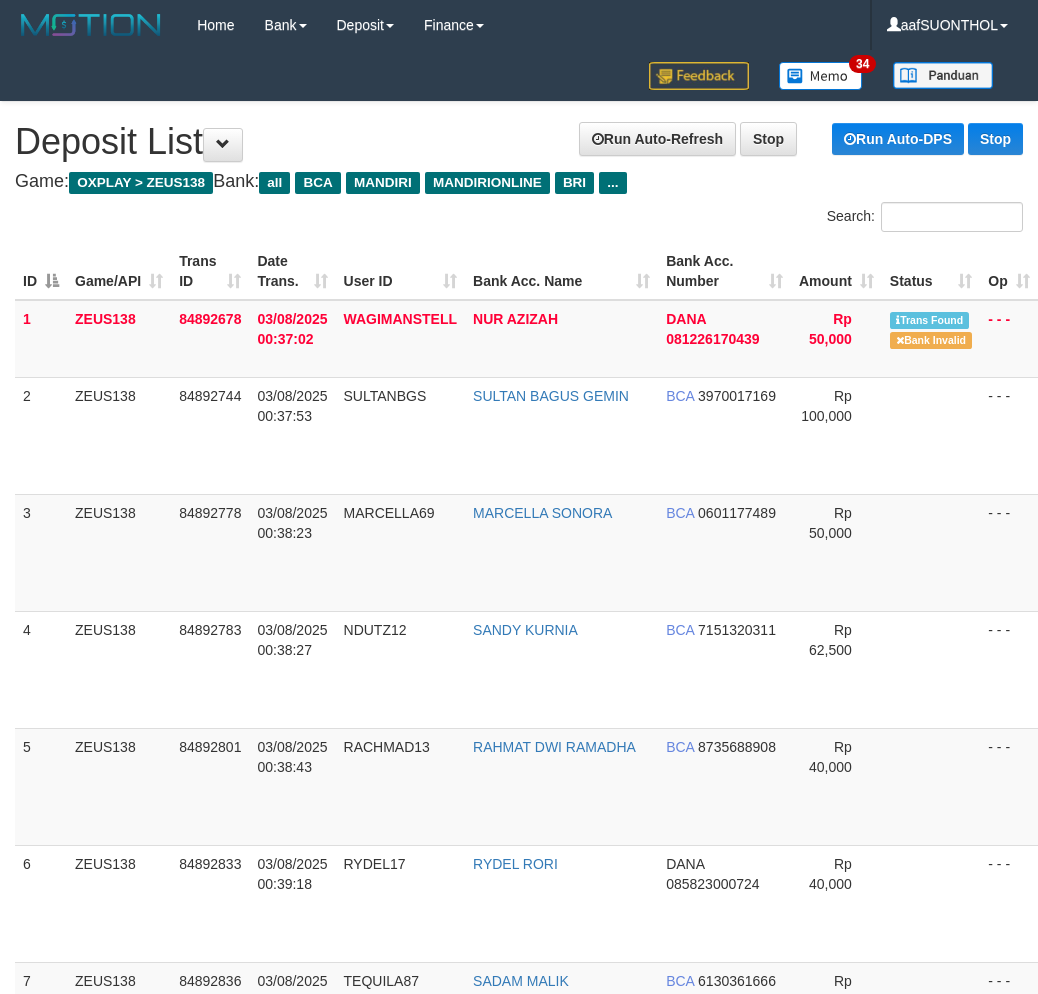 scroll, scrollTop: 0, scrollLeft: 0, axis: both 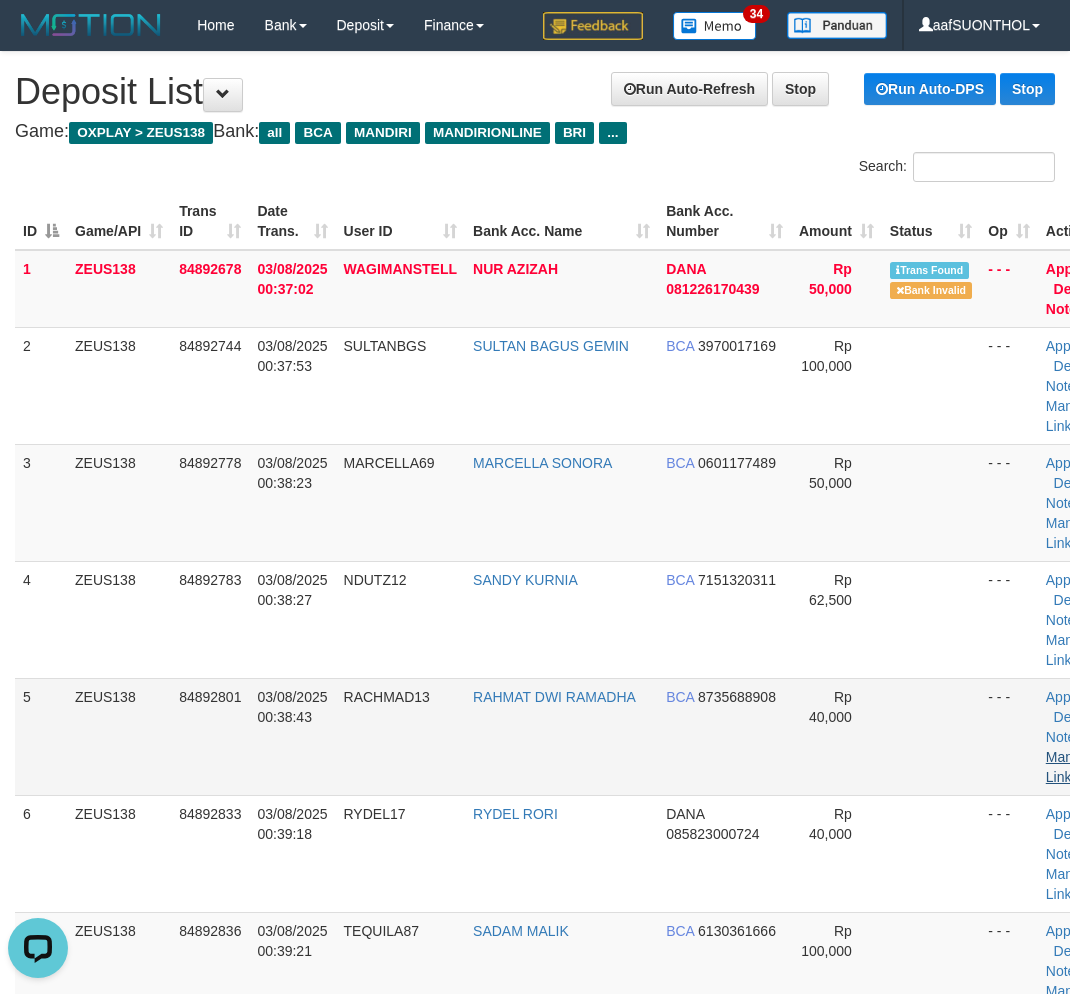 drag, startPoint x: 981, startPoint y: 761, endPoint x: 1063, endPoint y: 768, distance: 82.29824 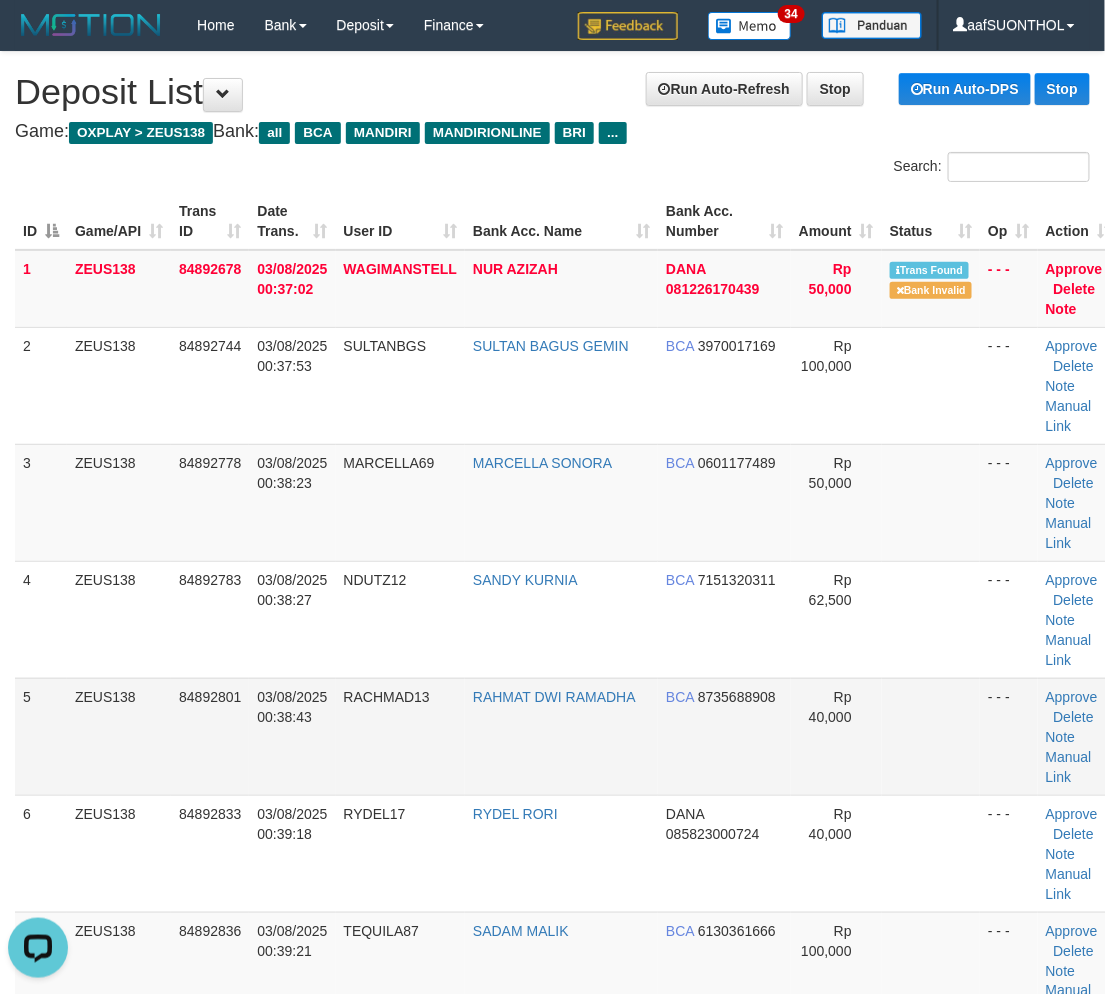 click on "Rp 40,000" at bounding box center [836, 736] 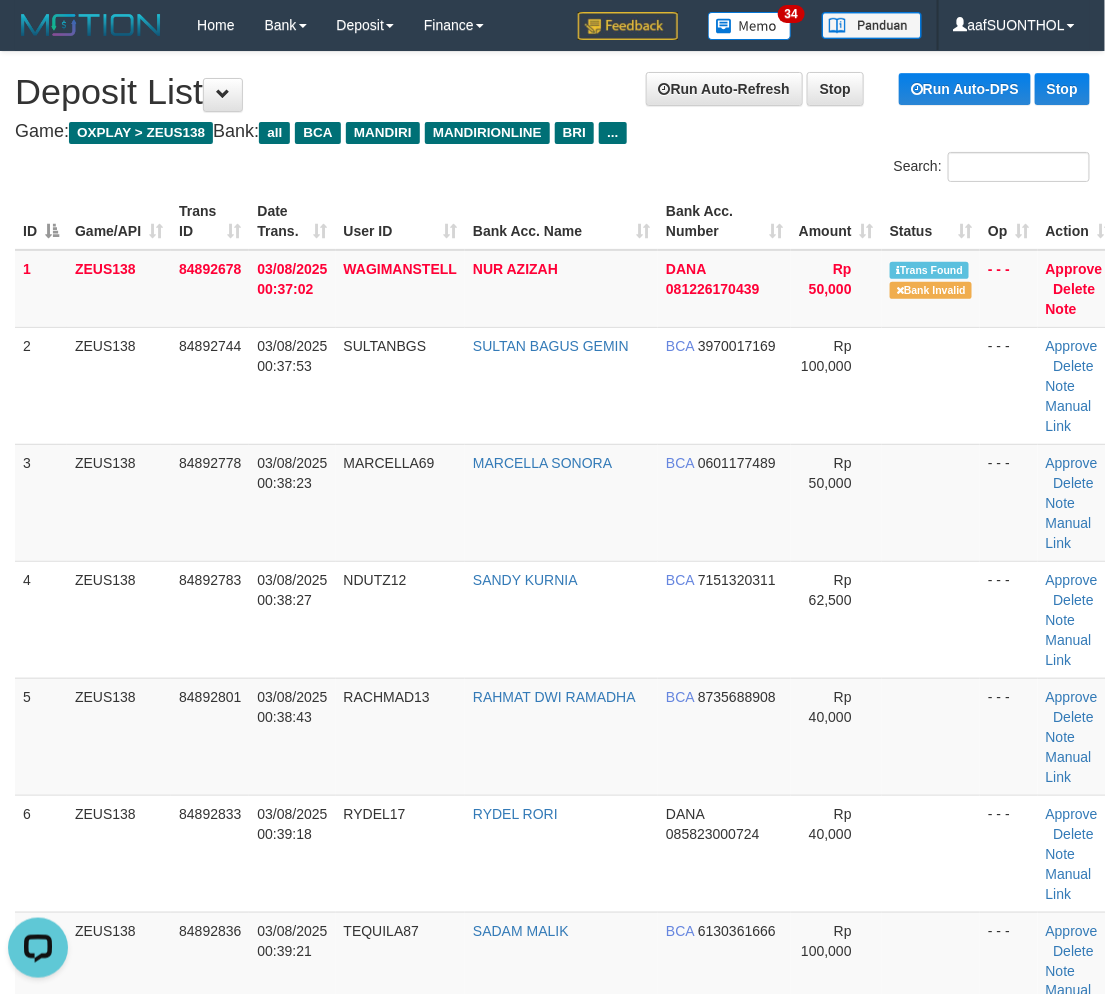 drag, startPoint x: 870, startPoint y: 686, endPoint x: 1112, endPoint y: 667, distance: 242.74472 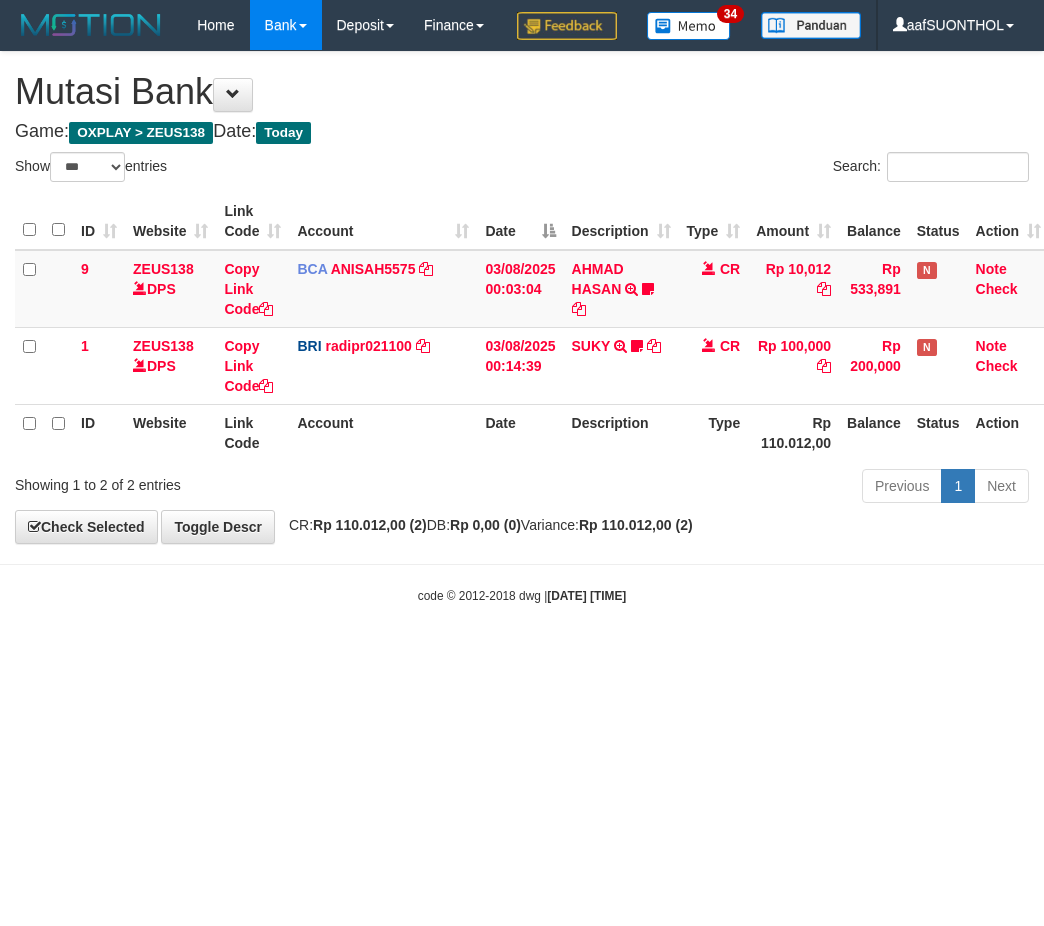 select on "***" 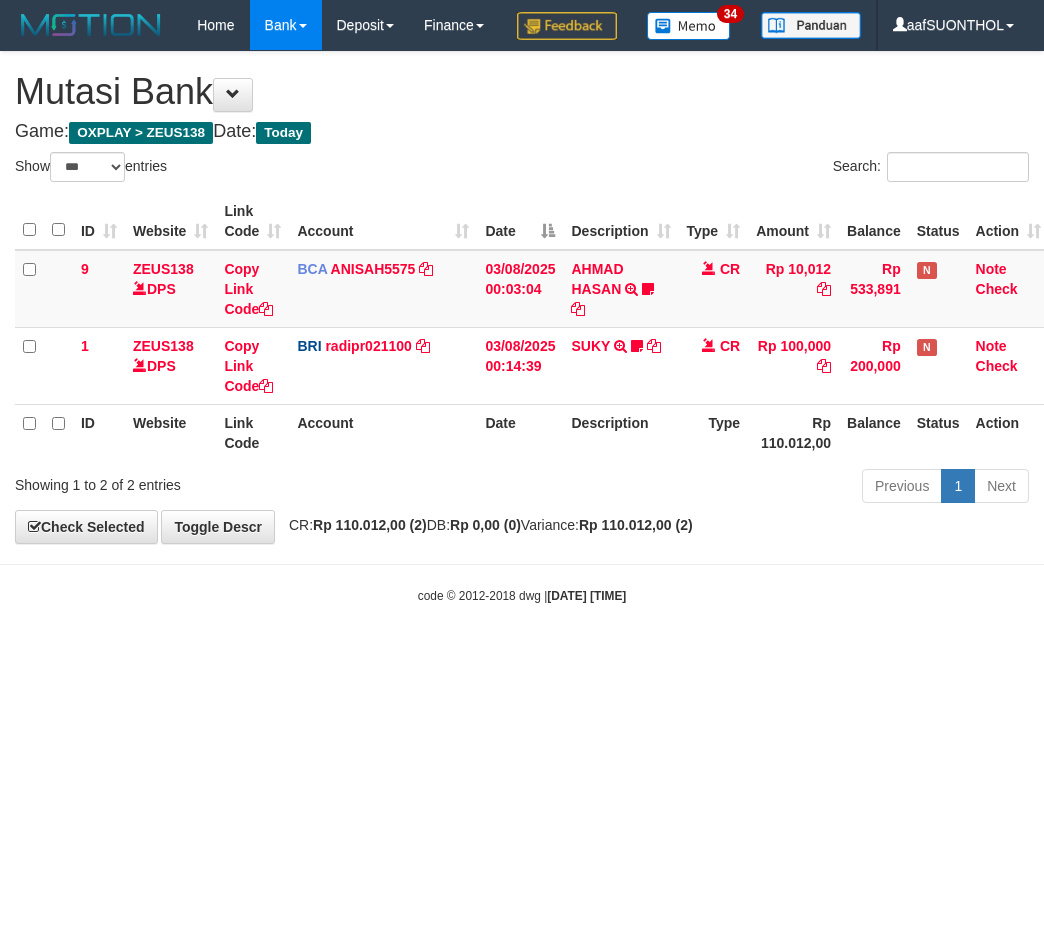 scroll, scrollTop: 0, scrollLeft: 0, axis: both 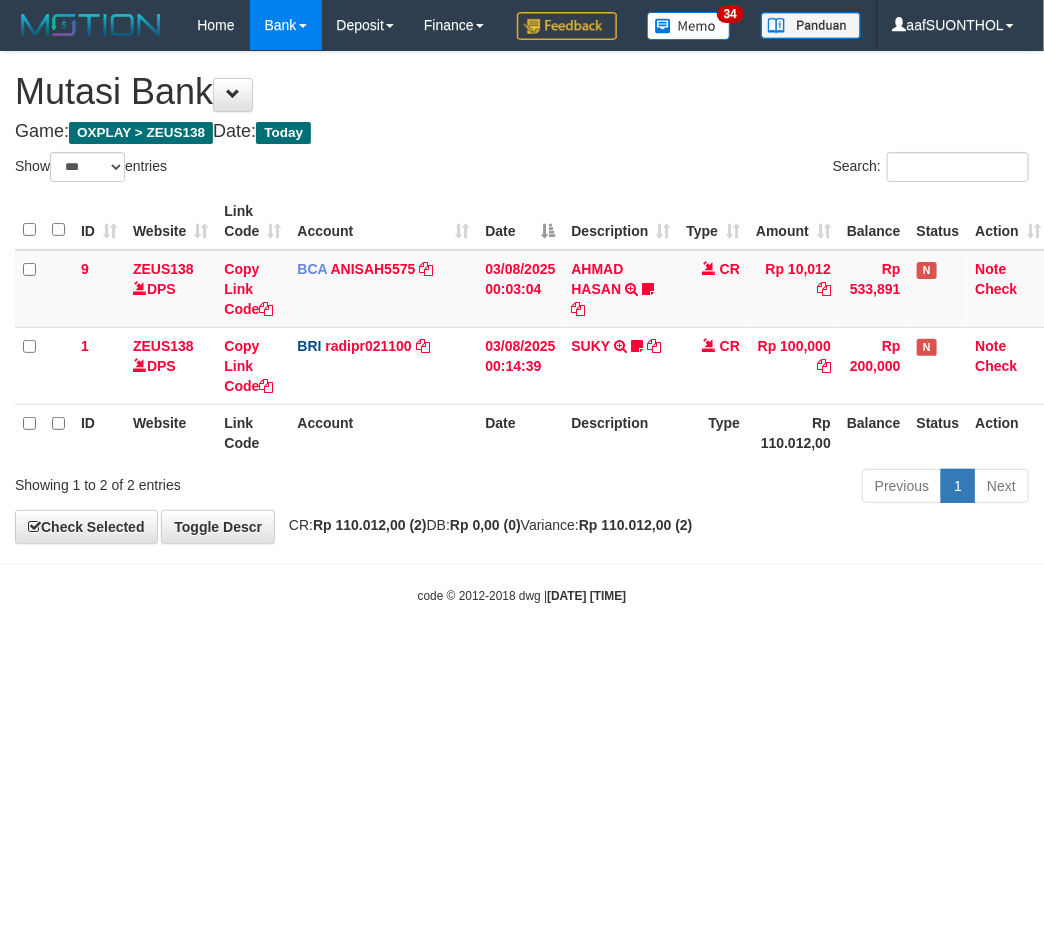drag, startPoint x: 688, startPoint y: 688, endPoint x: 678, endPoint y: 684, distance: 10.770329 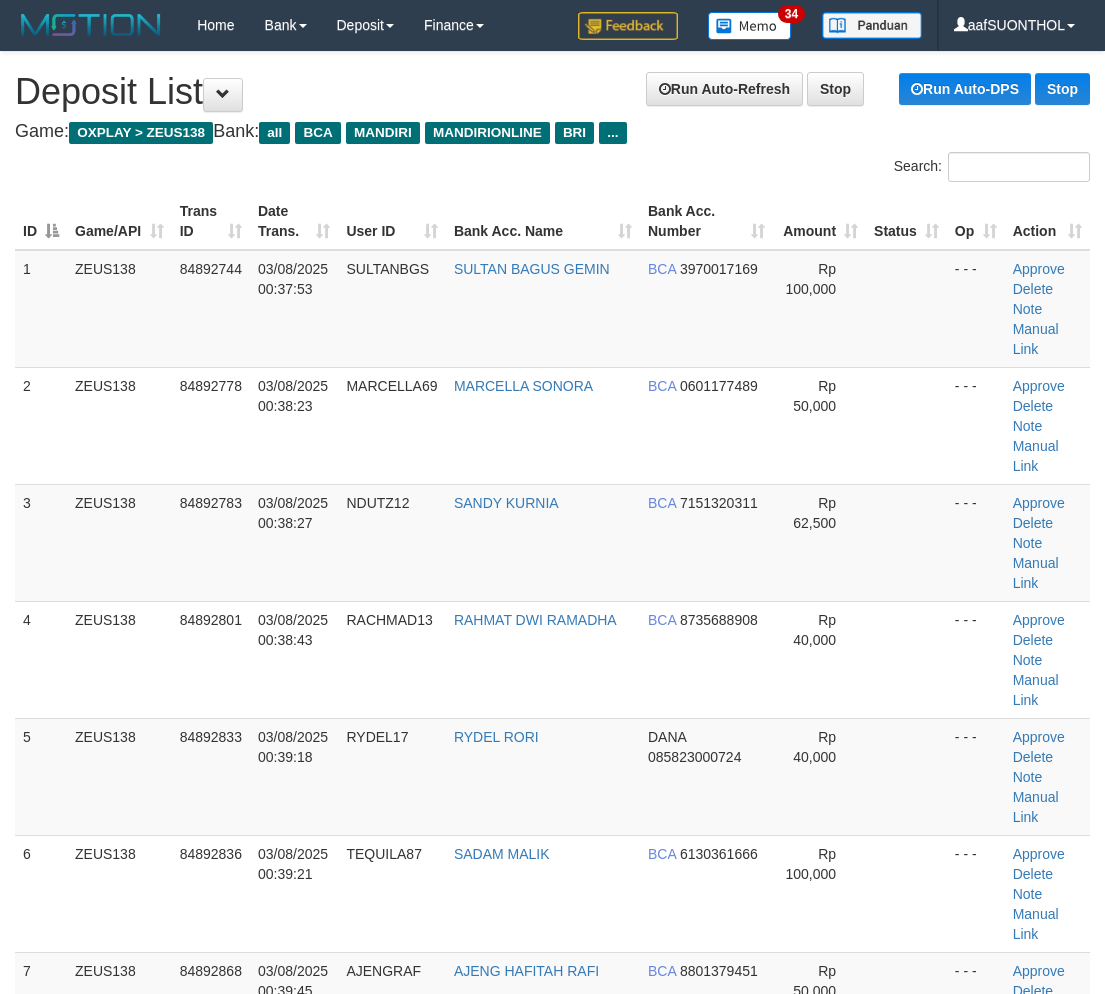 scroll, scrollTop: 0, scrollLeft: 0, axis: both 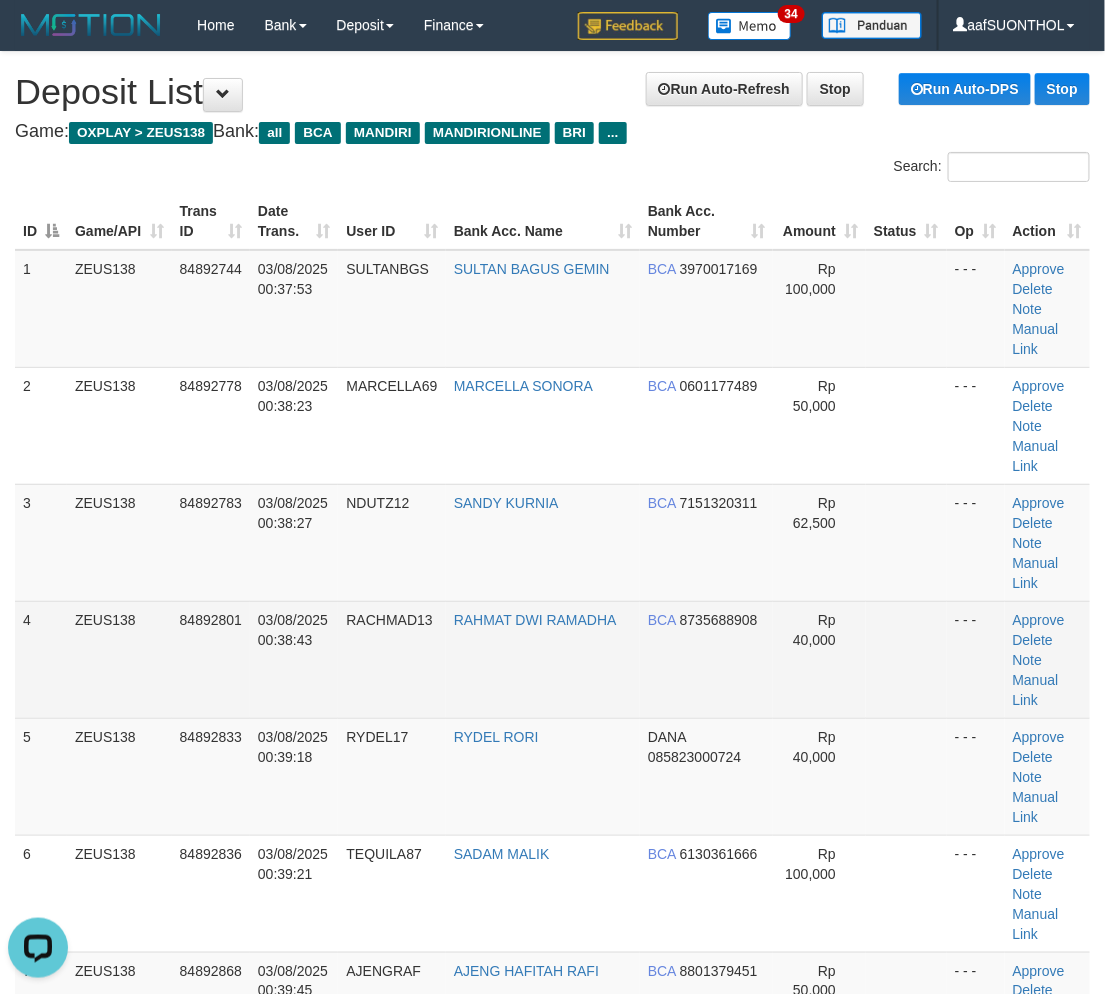 click at bounding box center [906, 659] 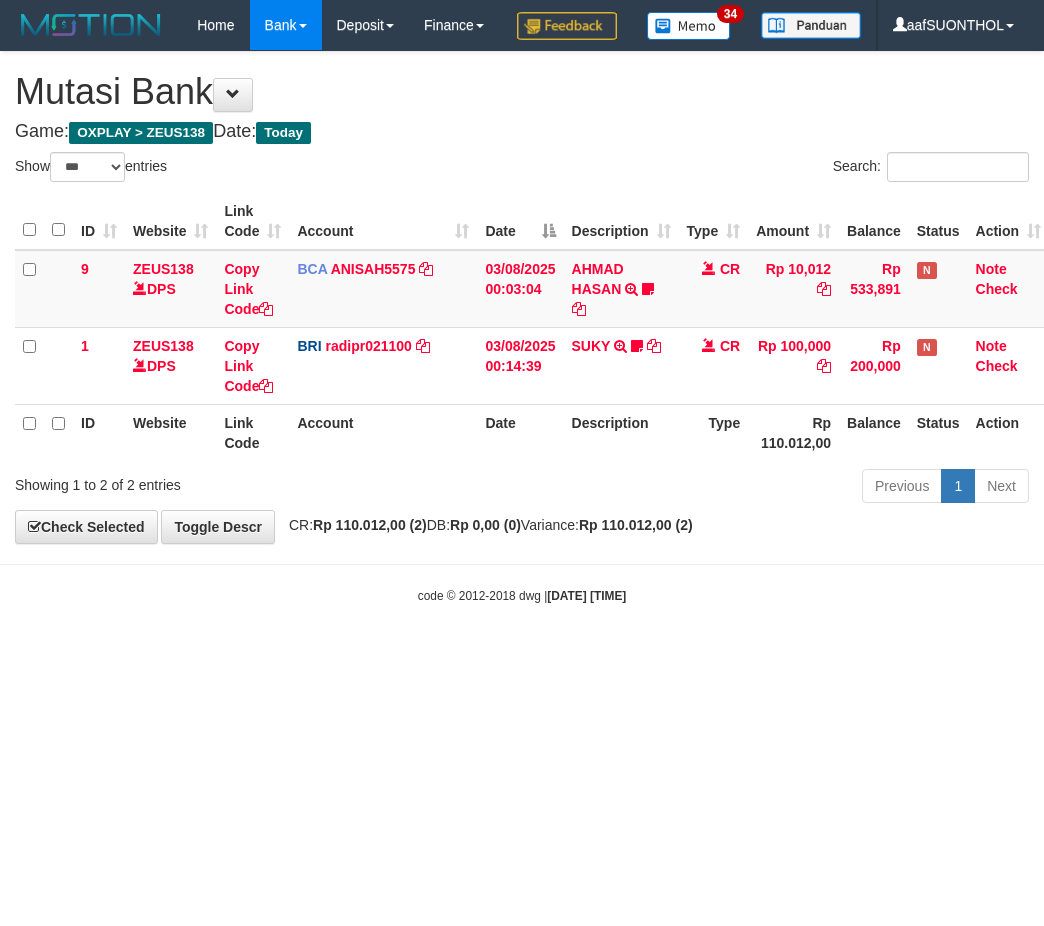 select on "***" 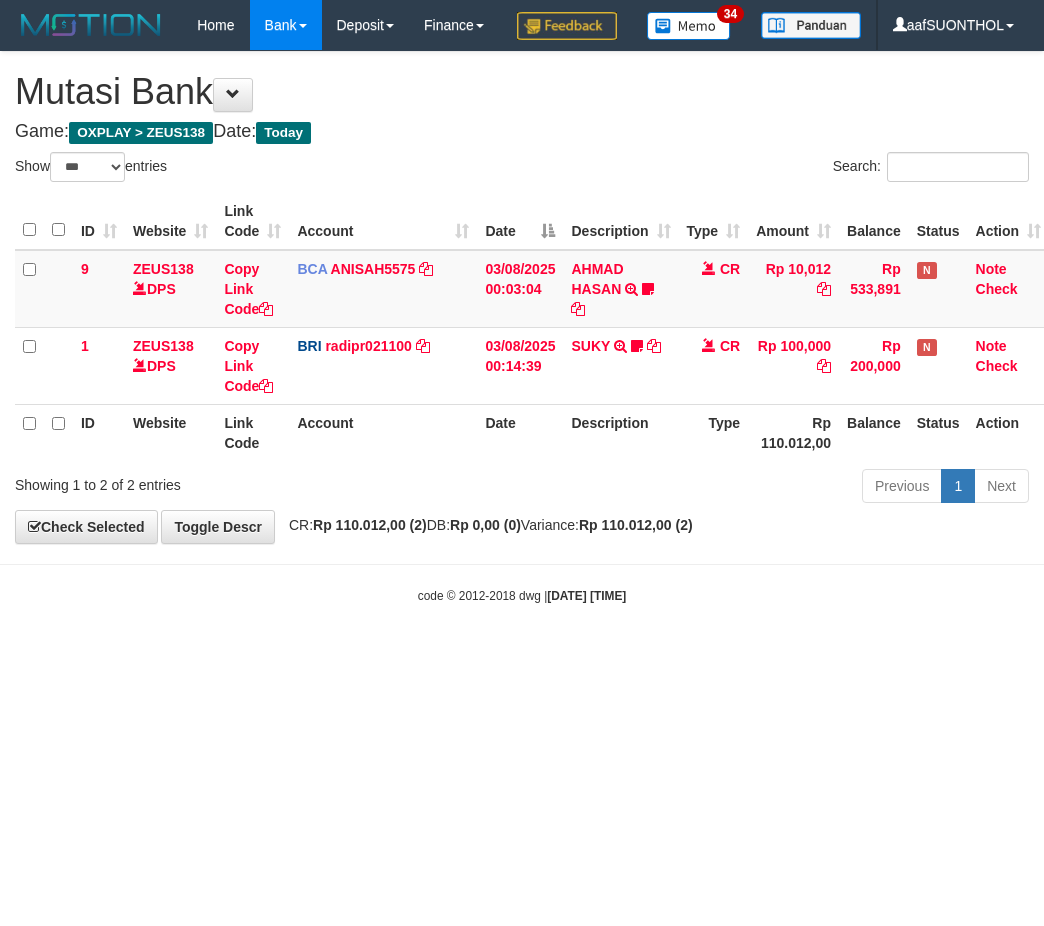 scroll, scrollTop: 0, scrollLeft: 0, axis: both 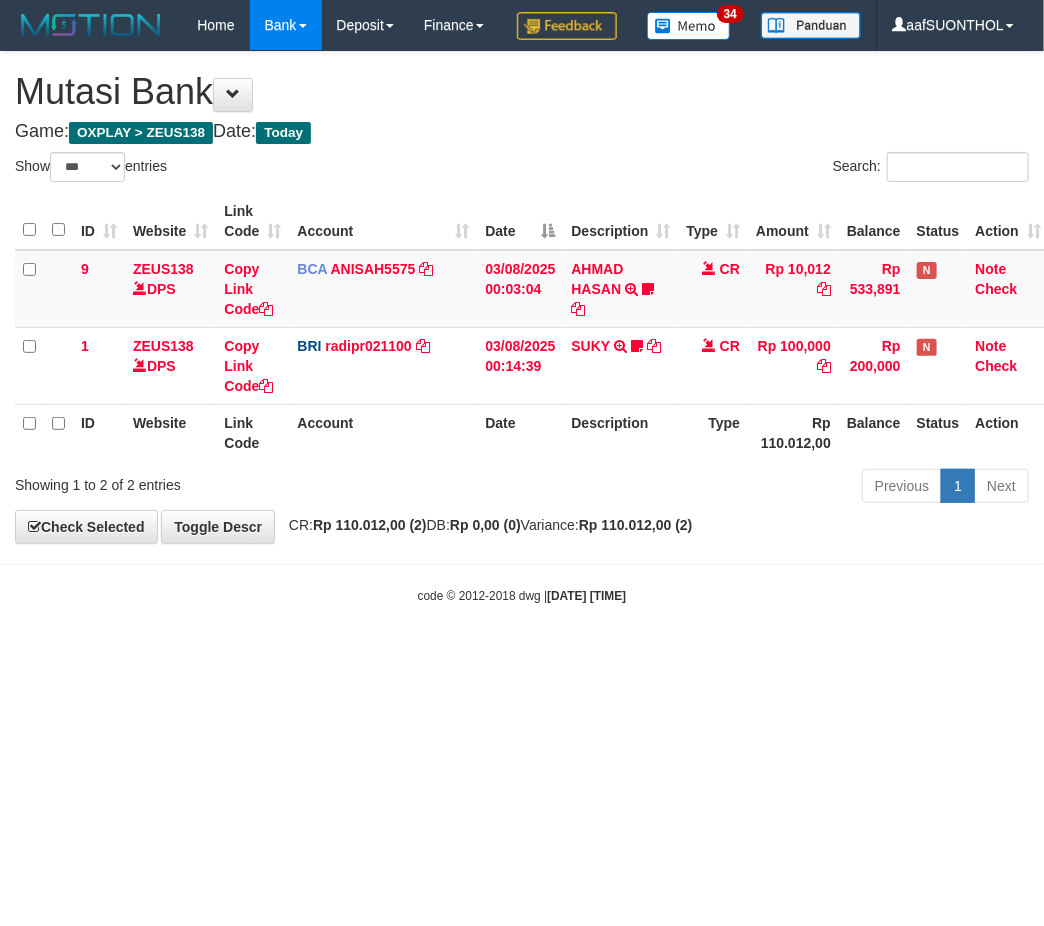 click on "Toggle navigation
Home
Bank
Account List
Load
By Website
Group
[OXPLAY]													ZEUS138
By Load Group (DPS)
Sync" at bounding box center [522, 327] 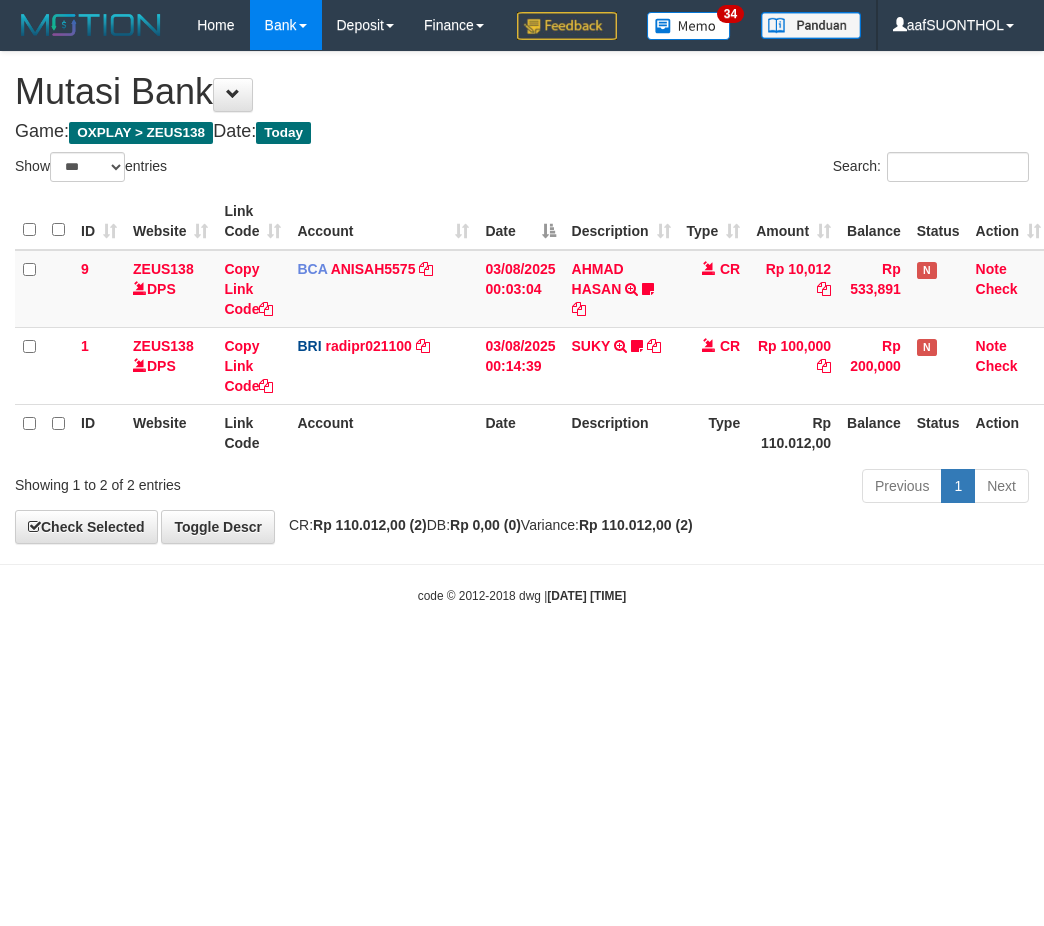 select on "***" 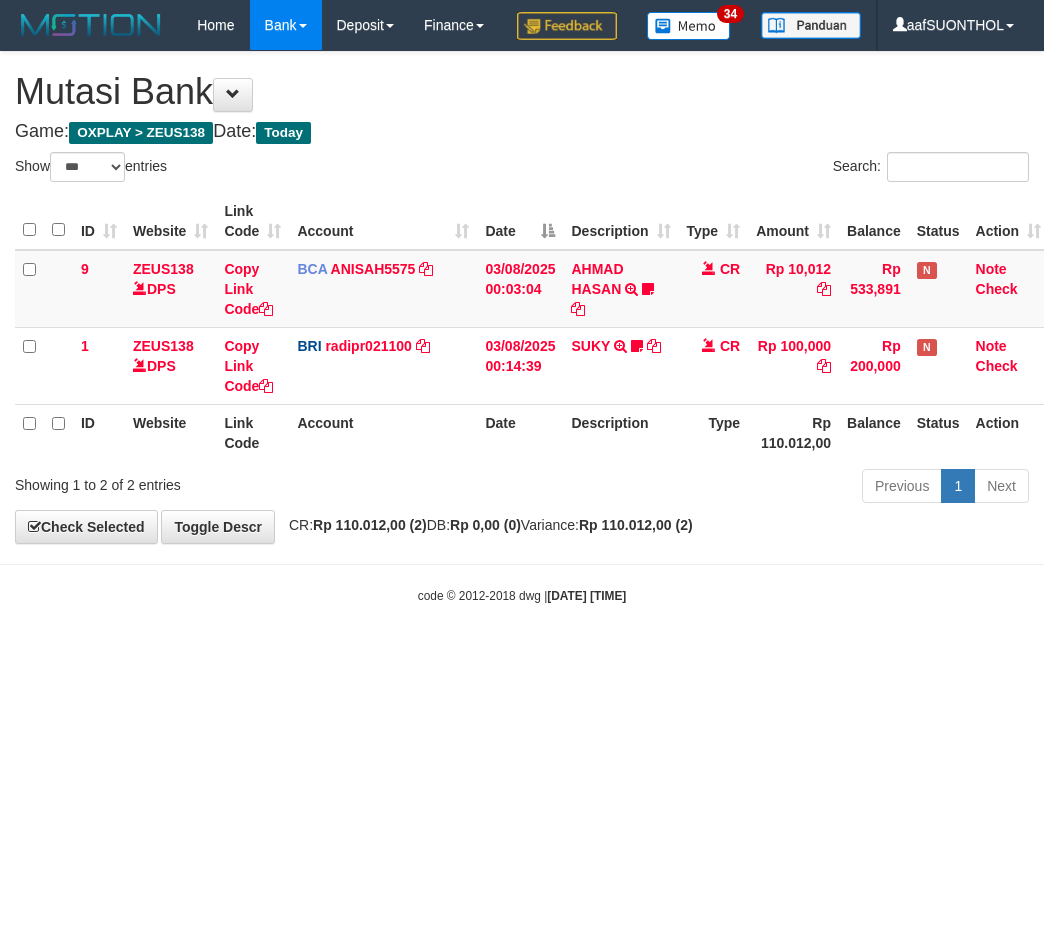 scroll, scrollTop: 0, scrollLeft: 0, axis: both 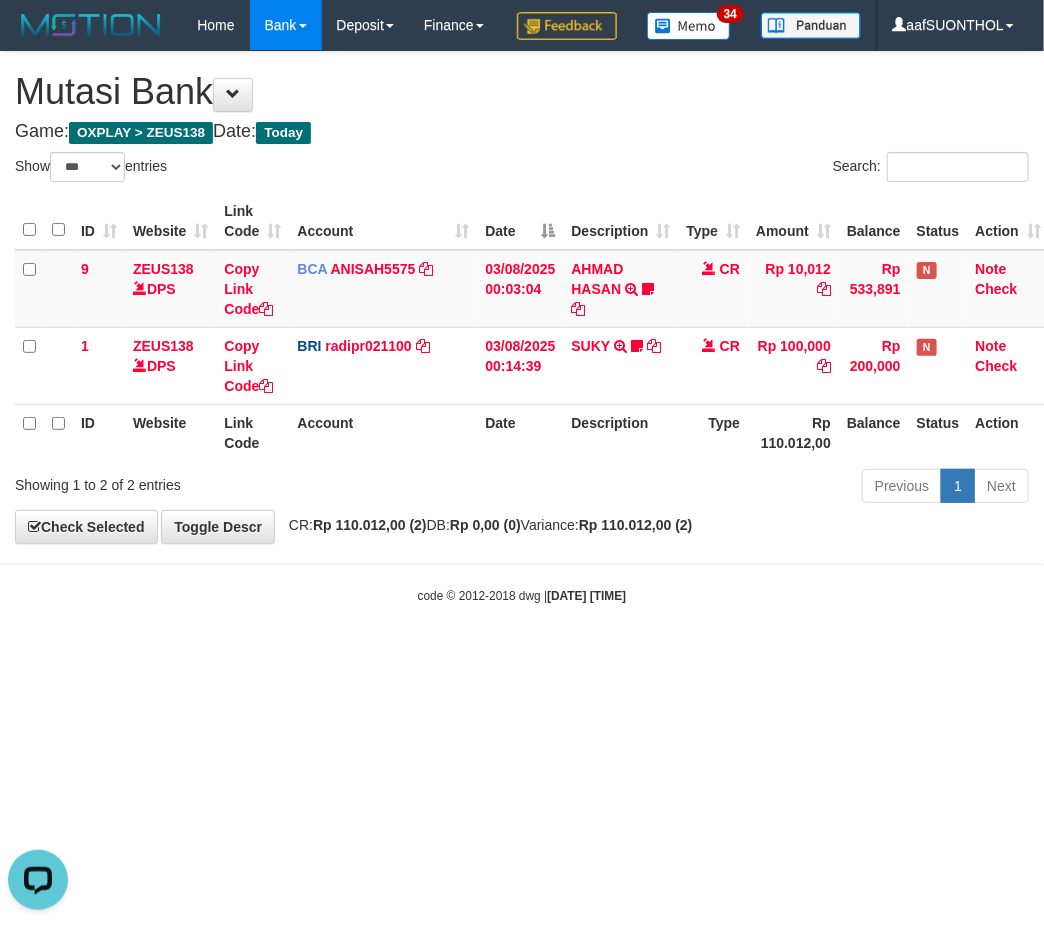 click on "Toggle navigation
Home
Bank
Account List
Load
By Website
Group
[OXPLAY]													ZEUS138
By Load Group (DPS)
Sync" at bounding box center (522, 327) 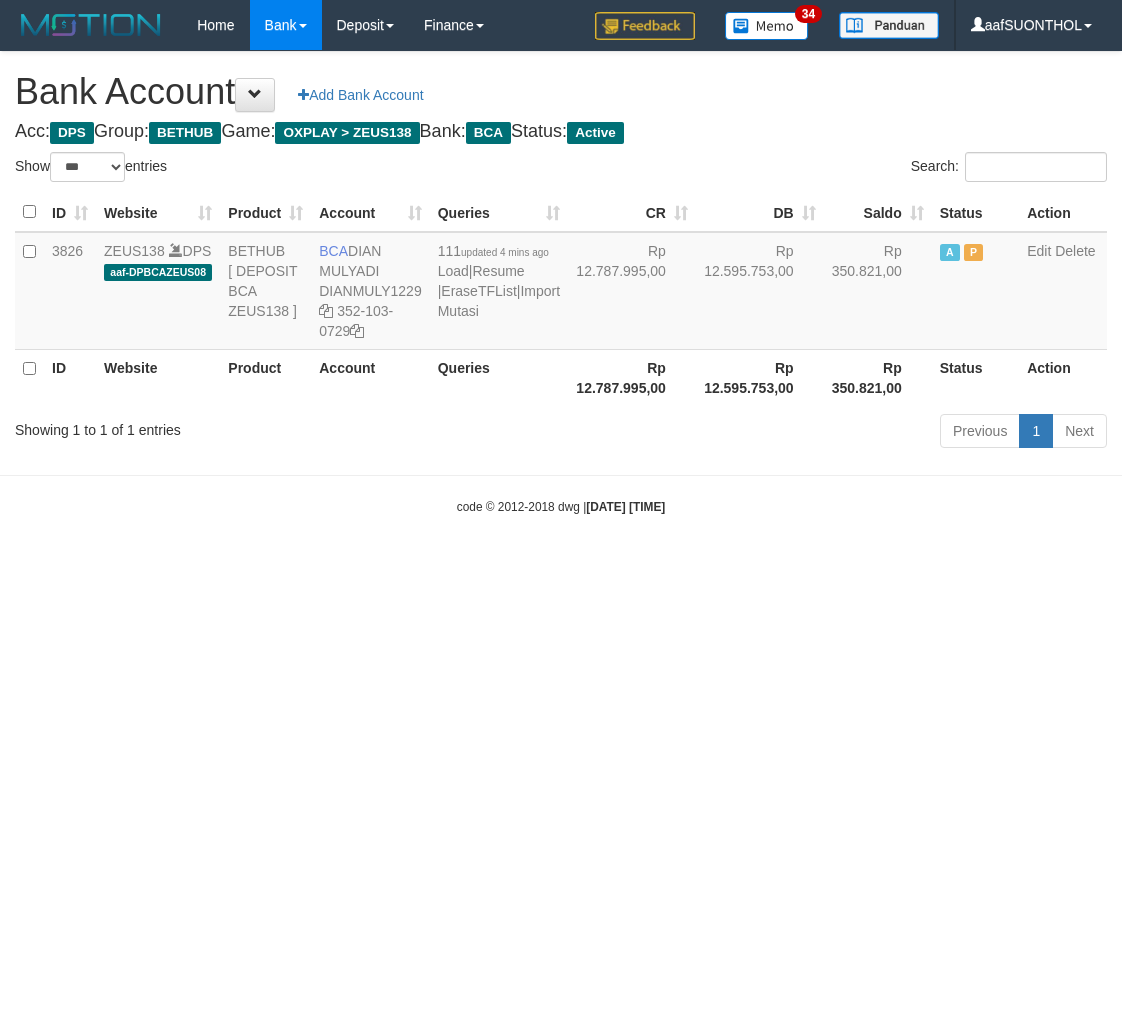 select on "***" 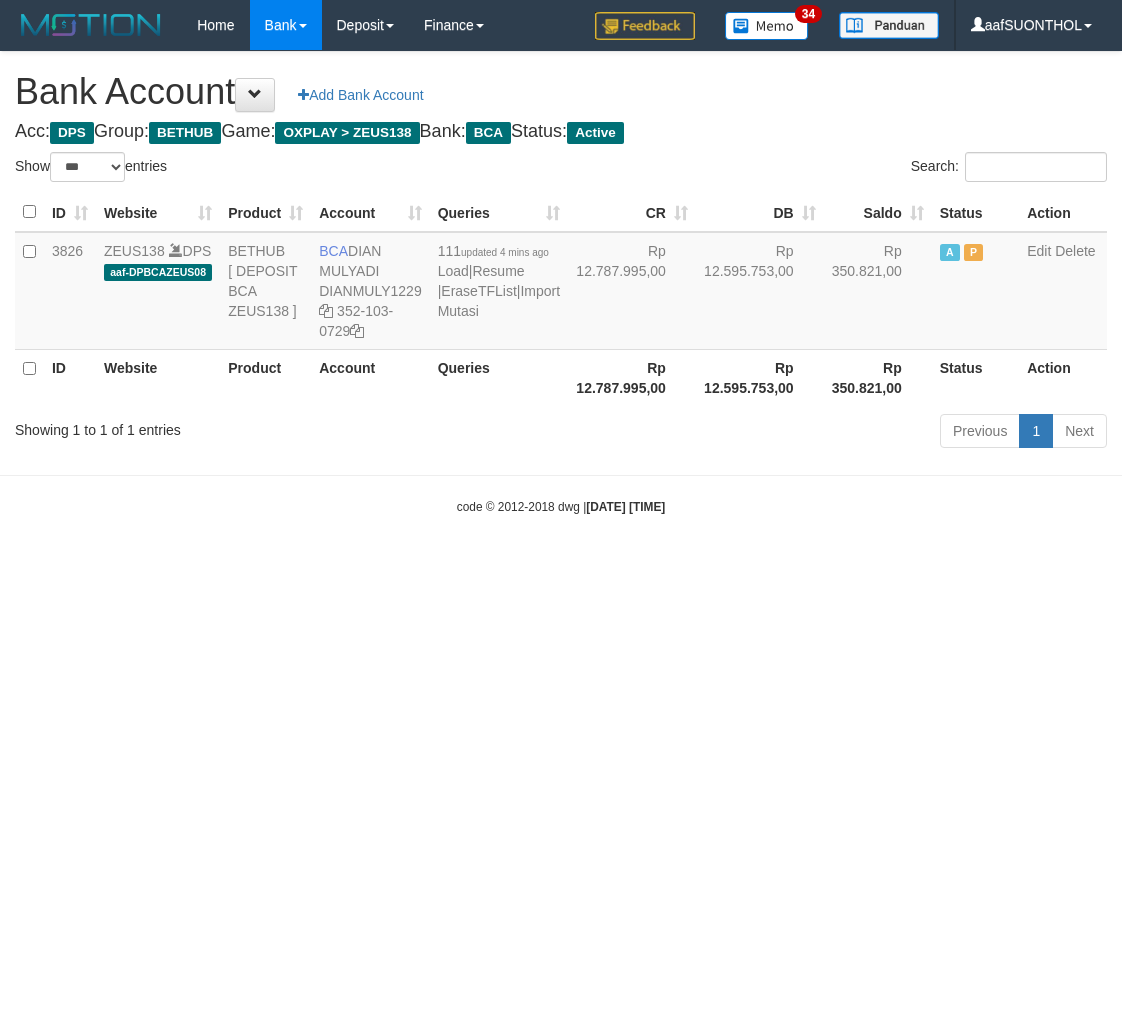 scroll, scrollTop: 0, scrollLeft: 0, axis: both 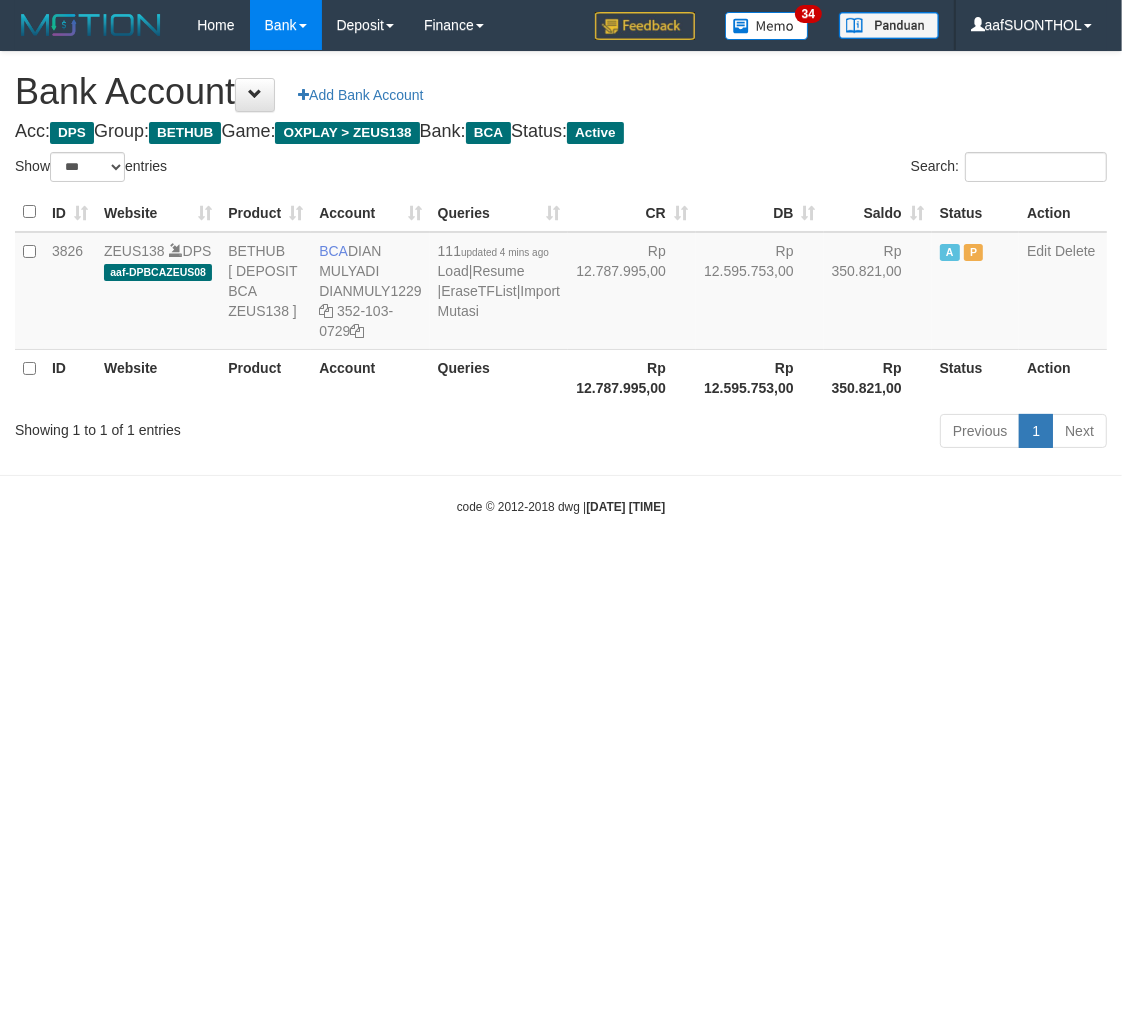 drag, startPoint x: 856, startPoint y: 735, endPoint x: 864, endPoint y: 742, distance: 10.630146 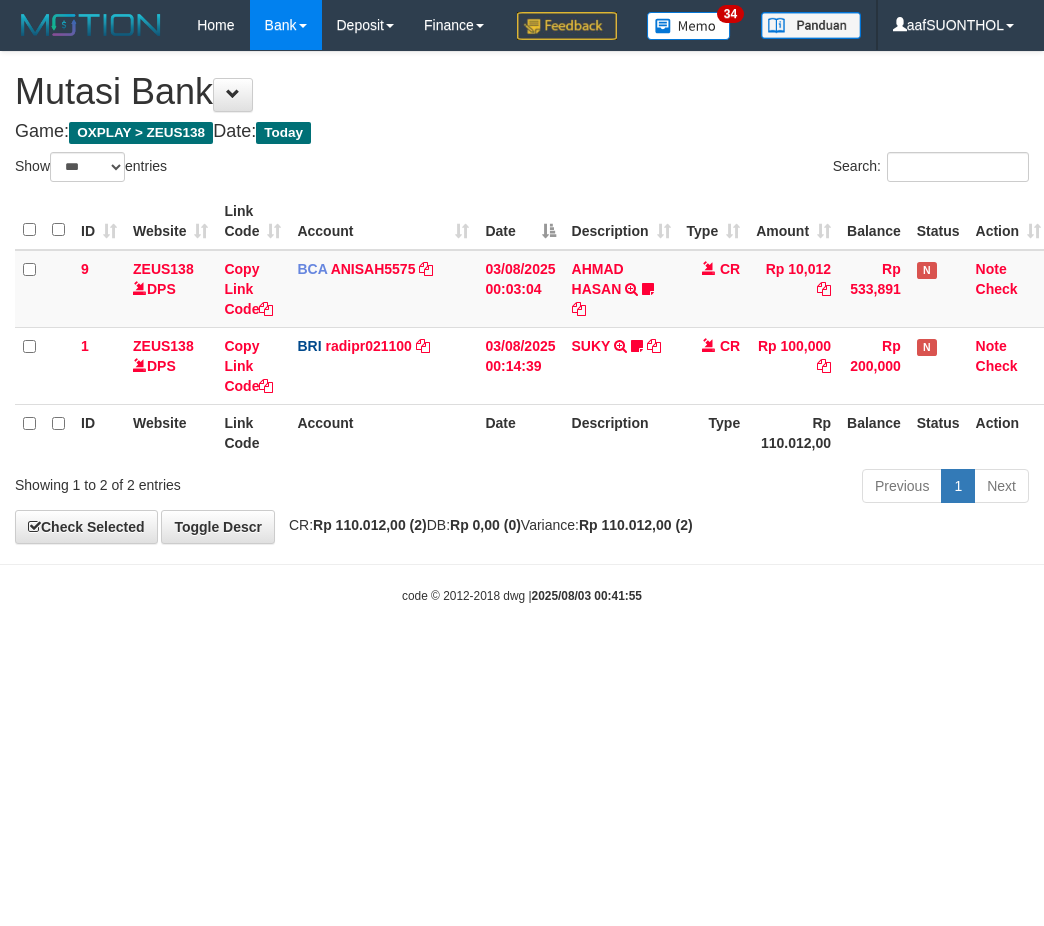 select on "***" 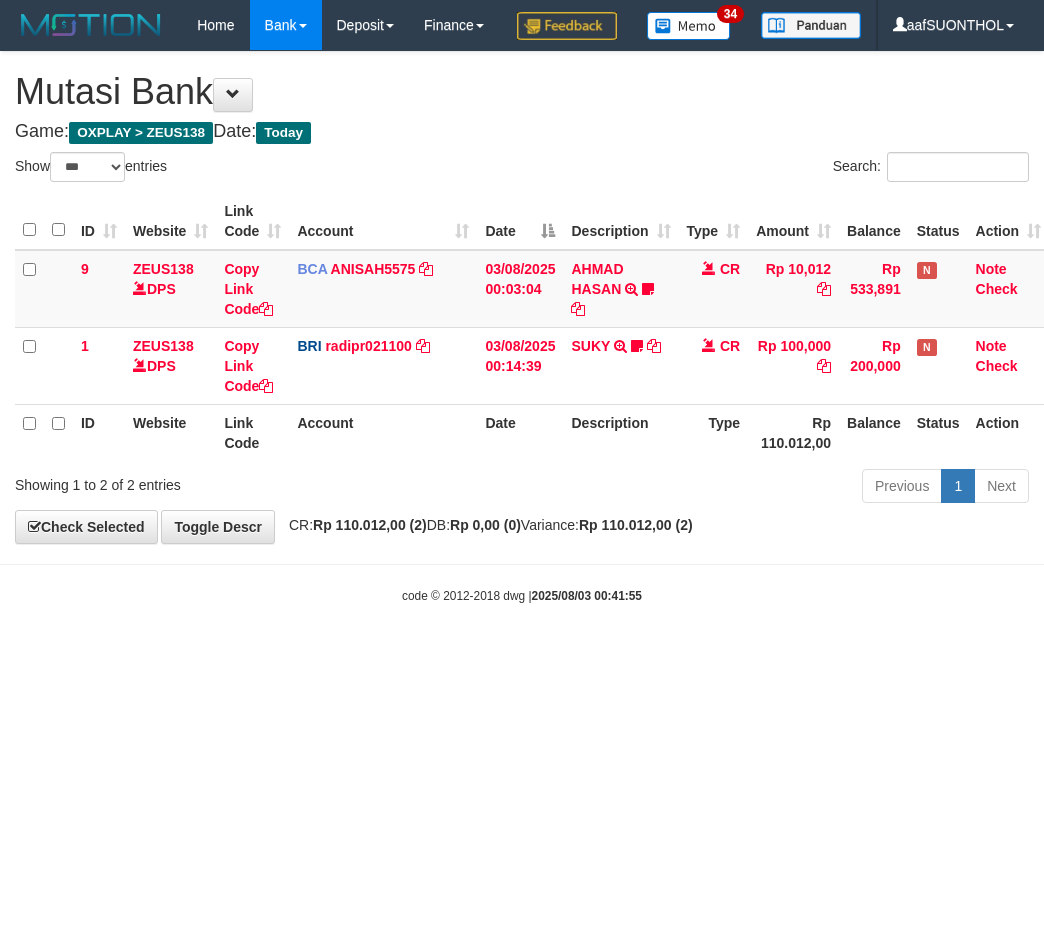 scroll, scrollTop: 0, scrollLeft: 0, axis: both 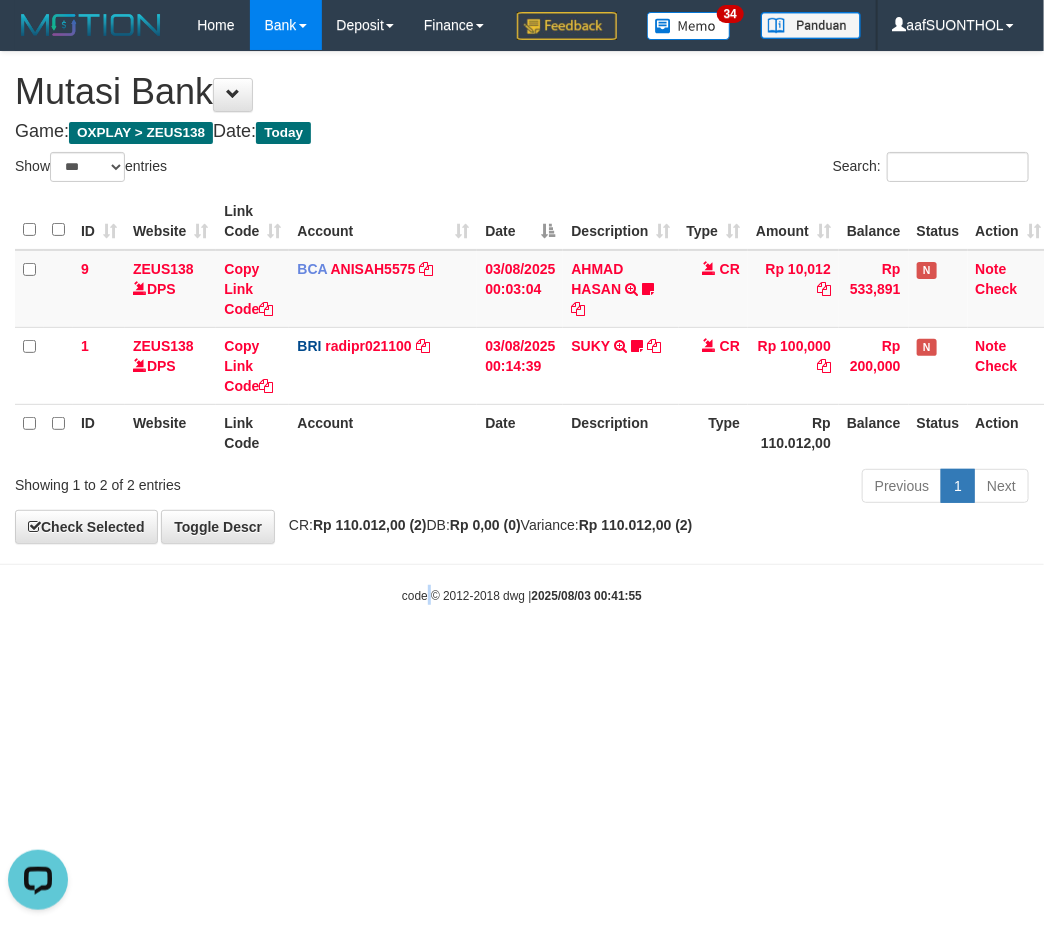 click on "Toggle navigation
Home
Bank
Account List
Load
By Website
Group
[OXPLAY]													ZEUS138
By Load Group (DPS)
Sync" at bounding box center [522, 327] 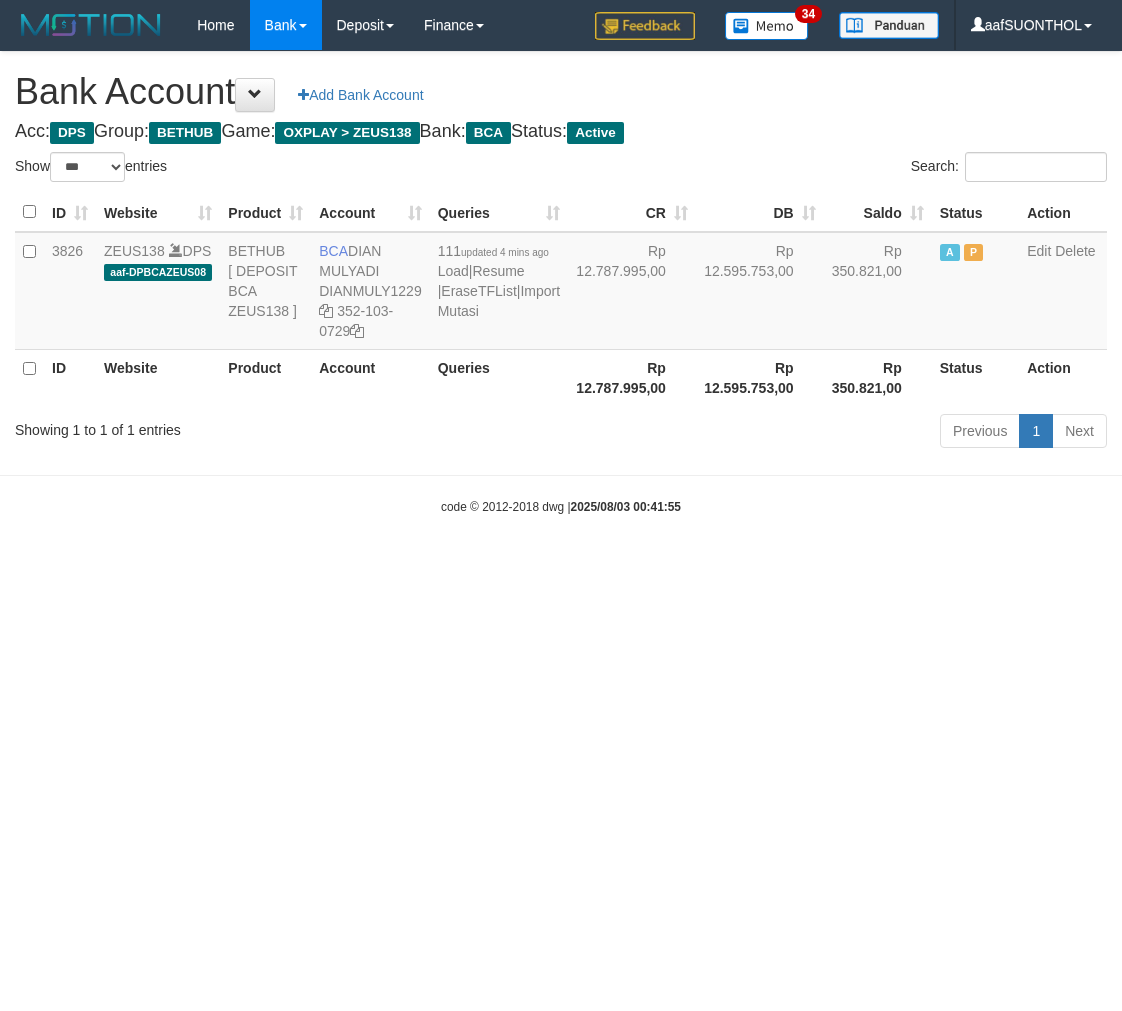 select on "***" 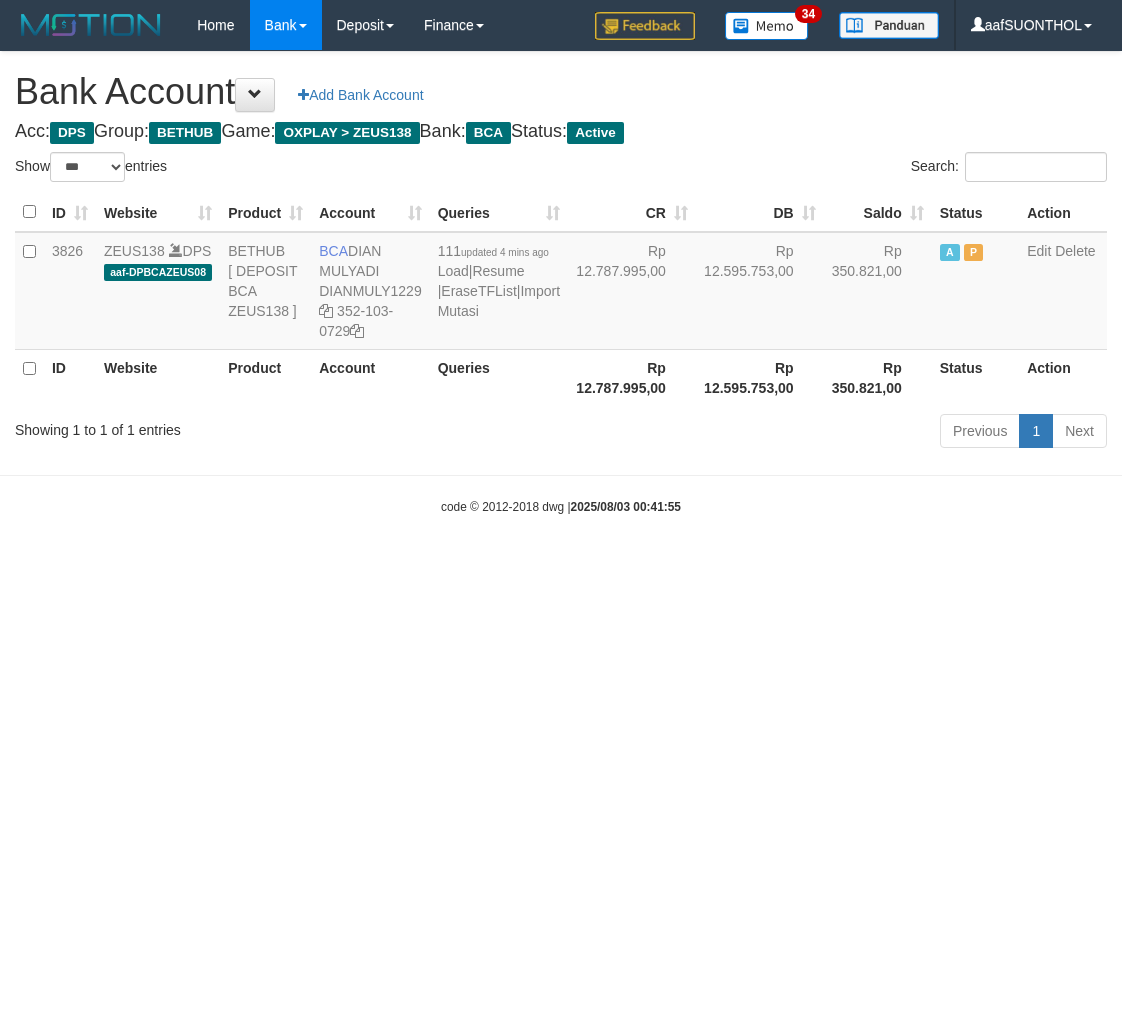scroll, scrollTop: 0, scrollLeft: 0, axis: both 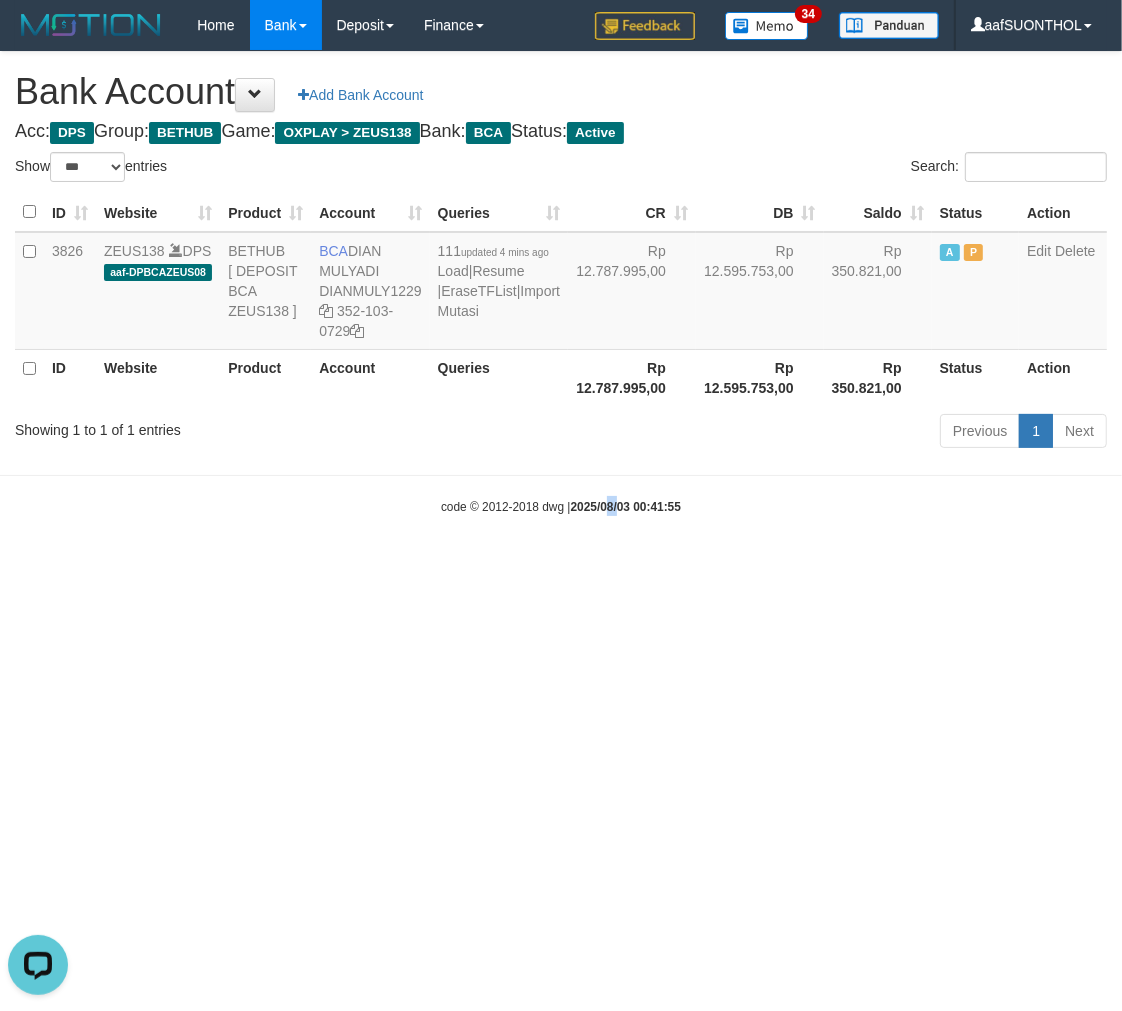 drag, startPoint x: 620, startPoint y: 750, endPoint x: 568, endPoint y: 752, distance: 52.03845 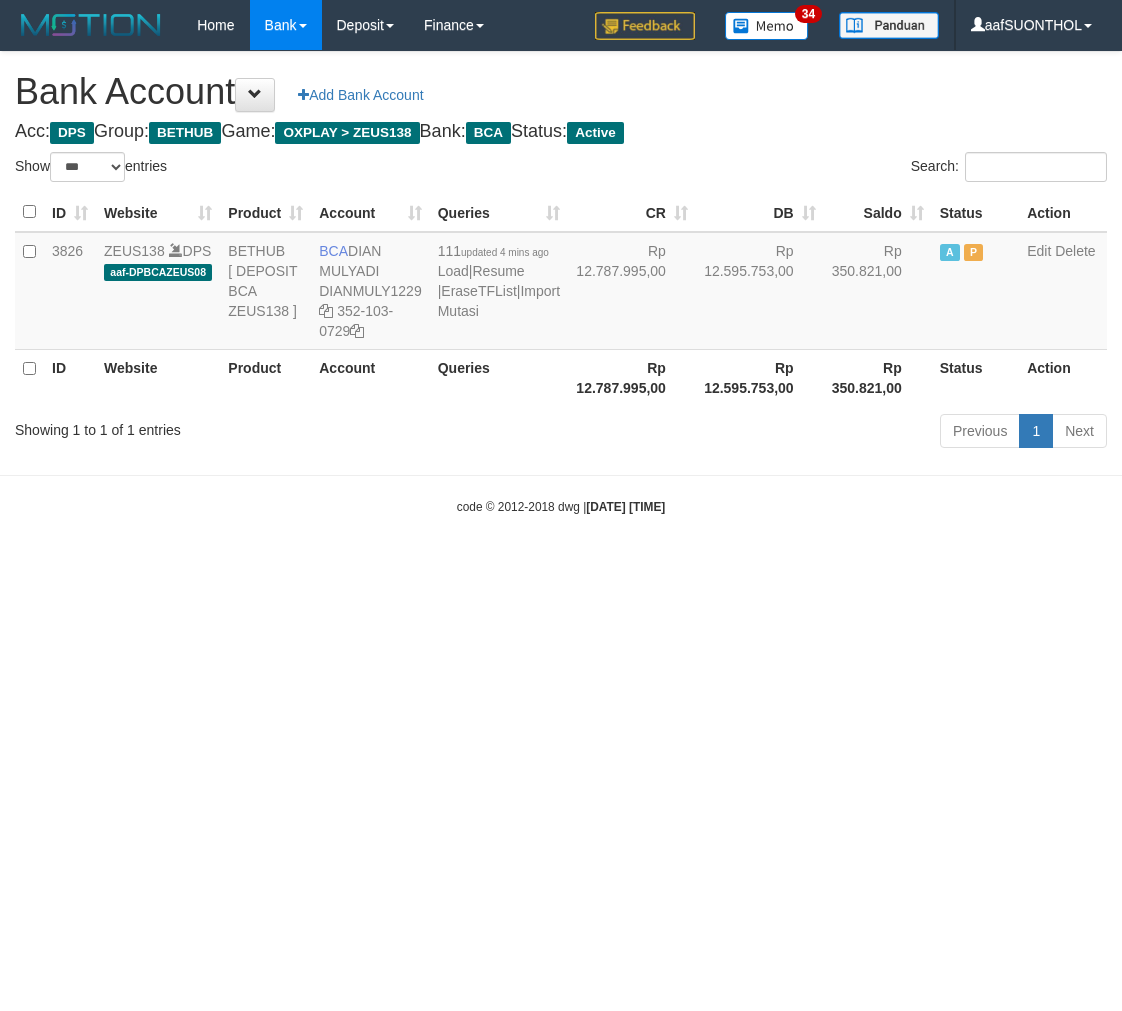 select on "***" 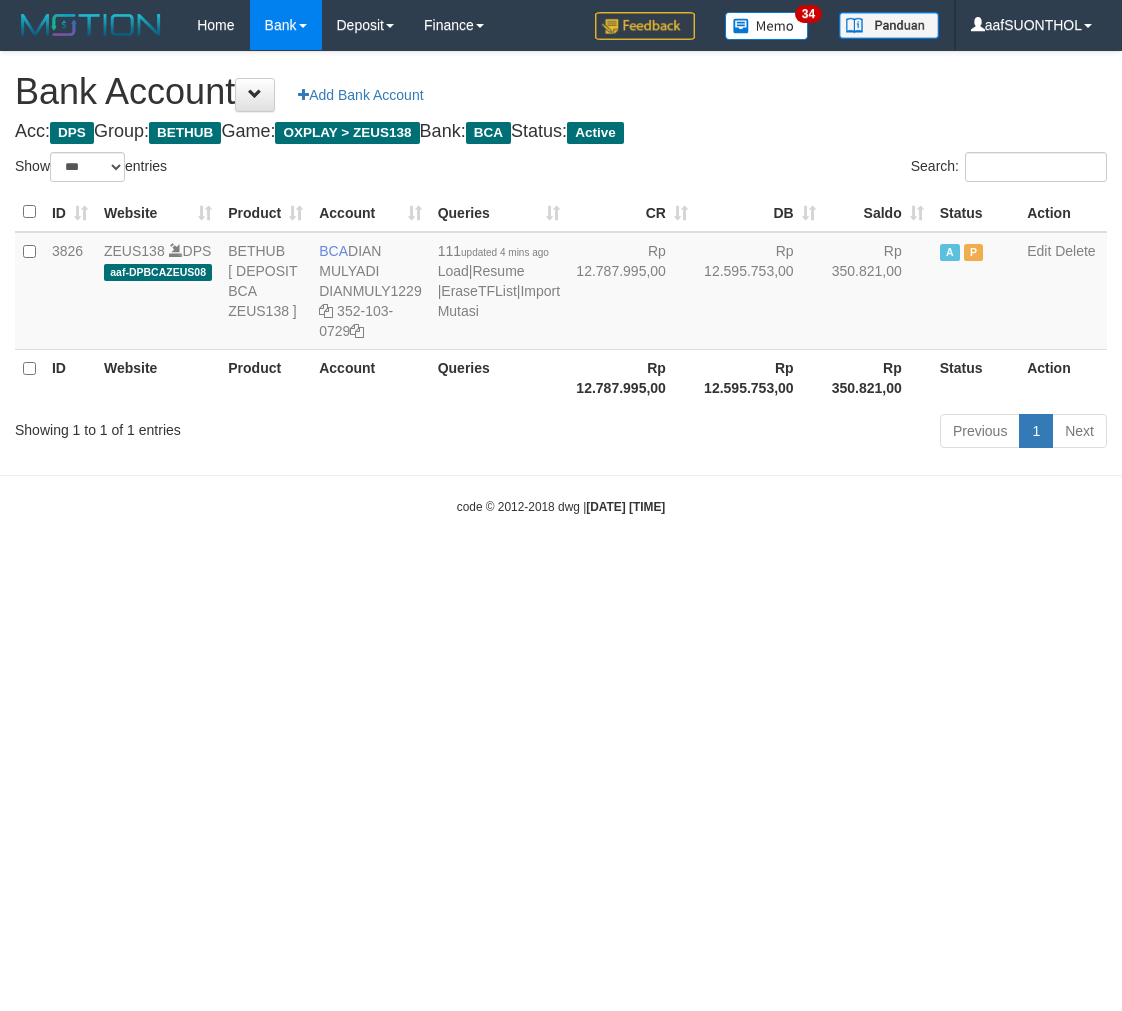 scroll, scrollTop: 0, scrollLeft: 0, axis: both 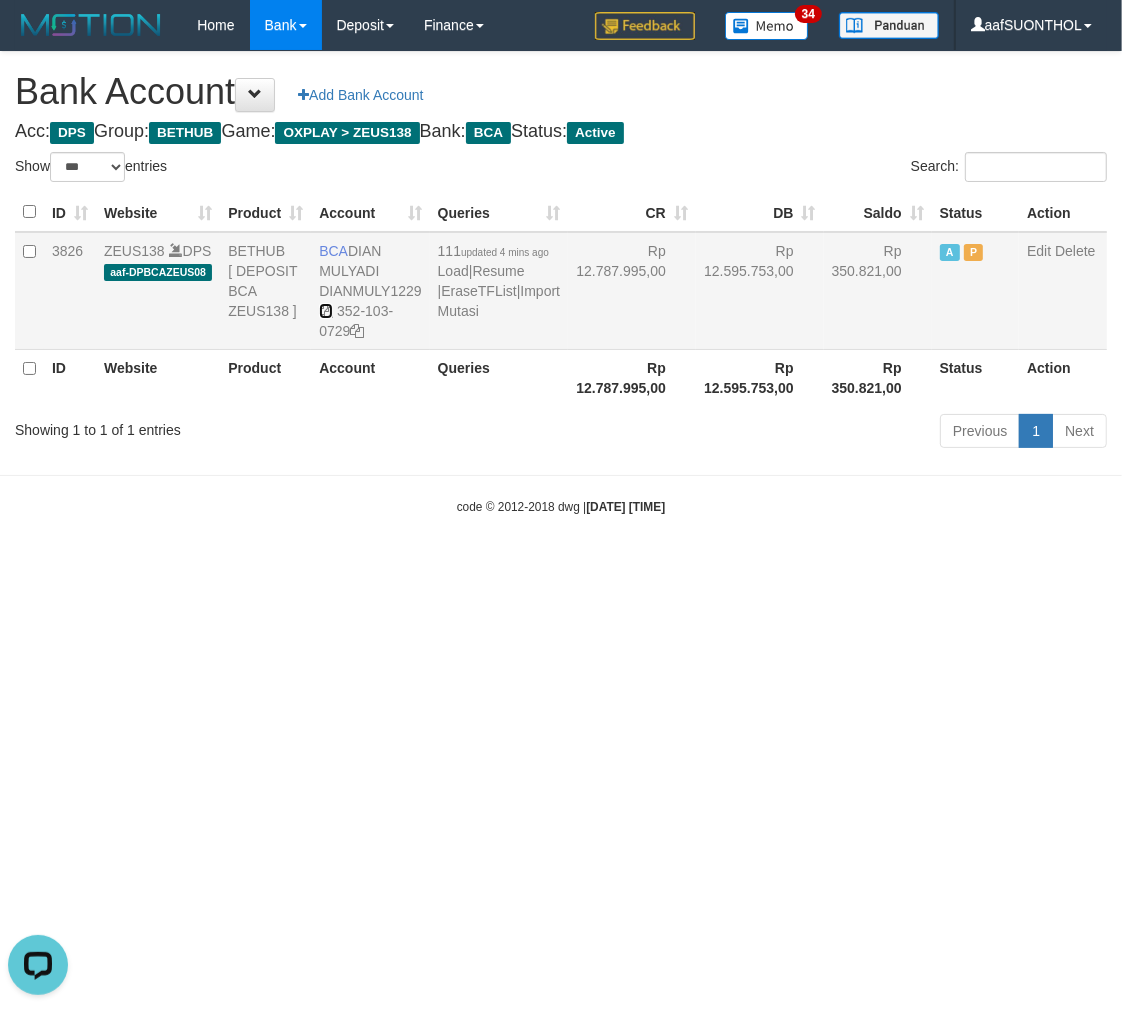 click at bounding box center [326, 311] 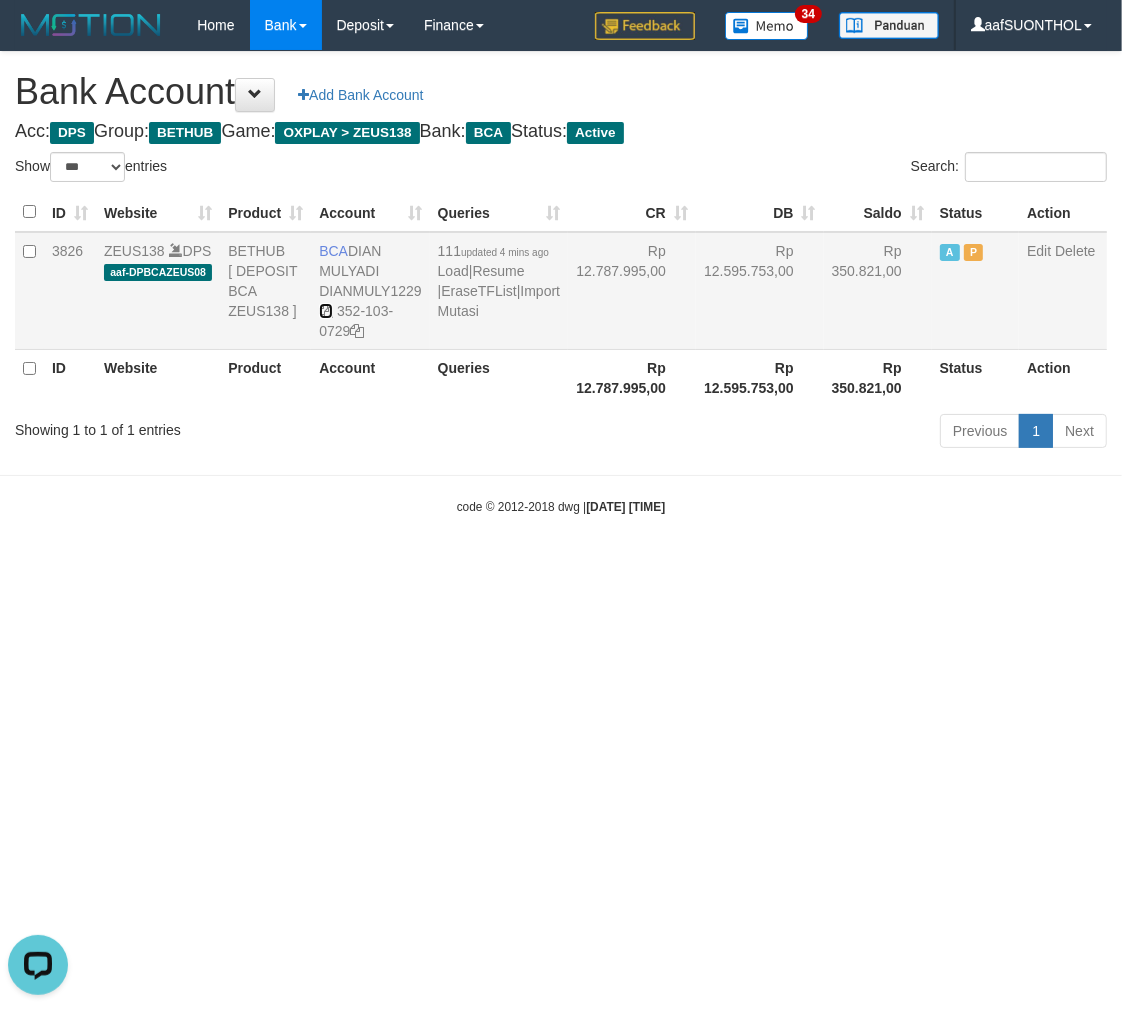 click at bounding box center (326, 311) 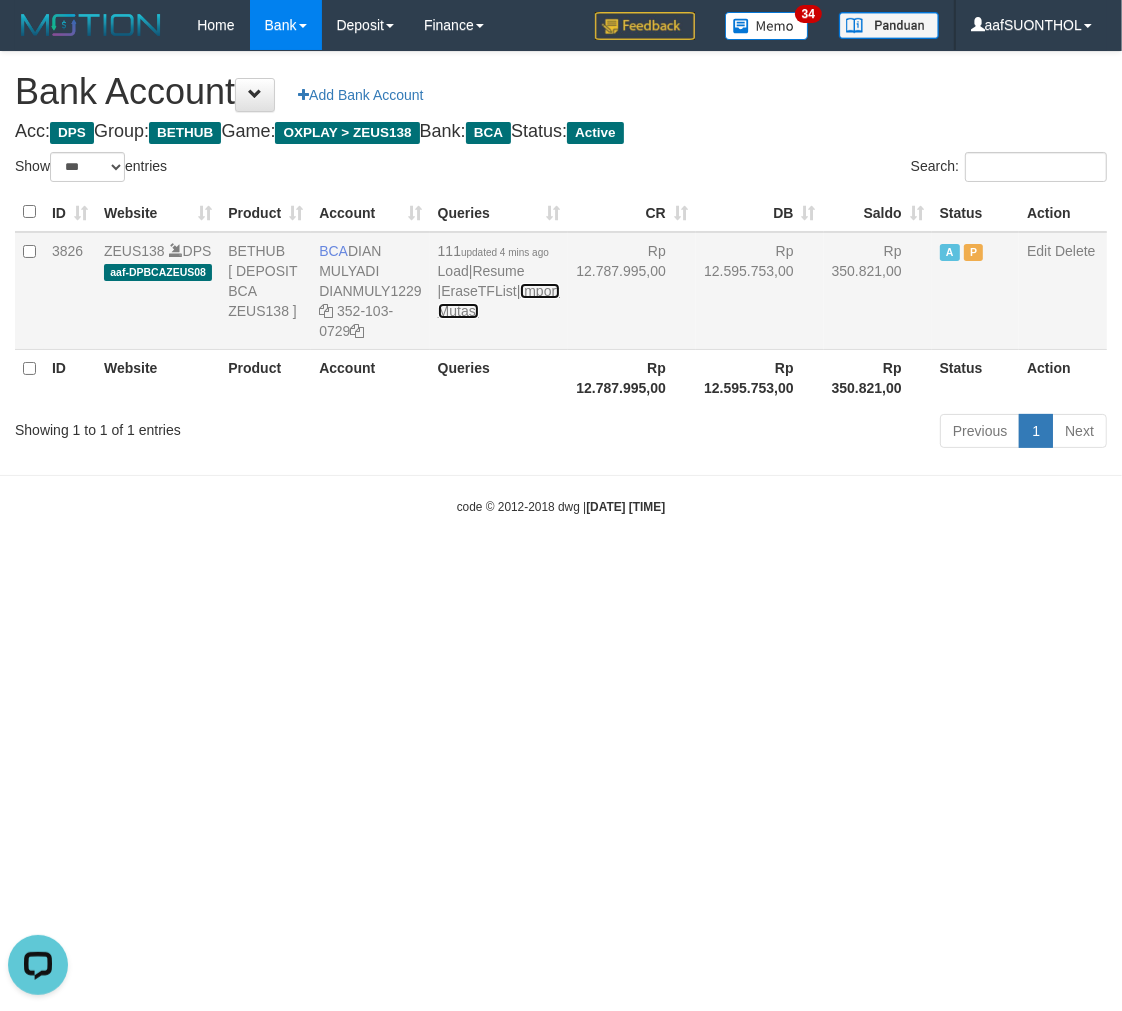 click on "Import Mutasi" at bounding box center [499, 301] 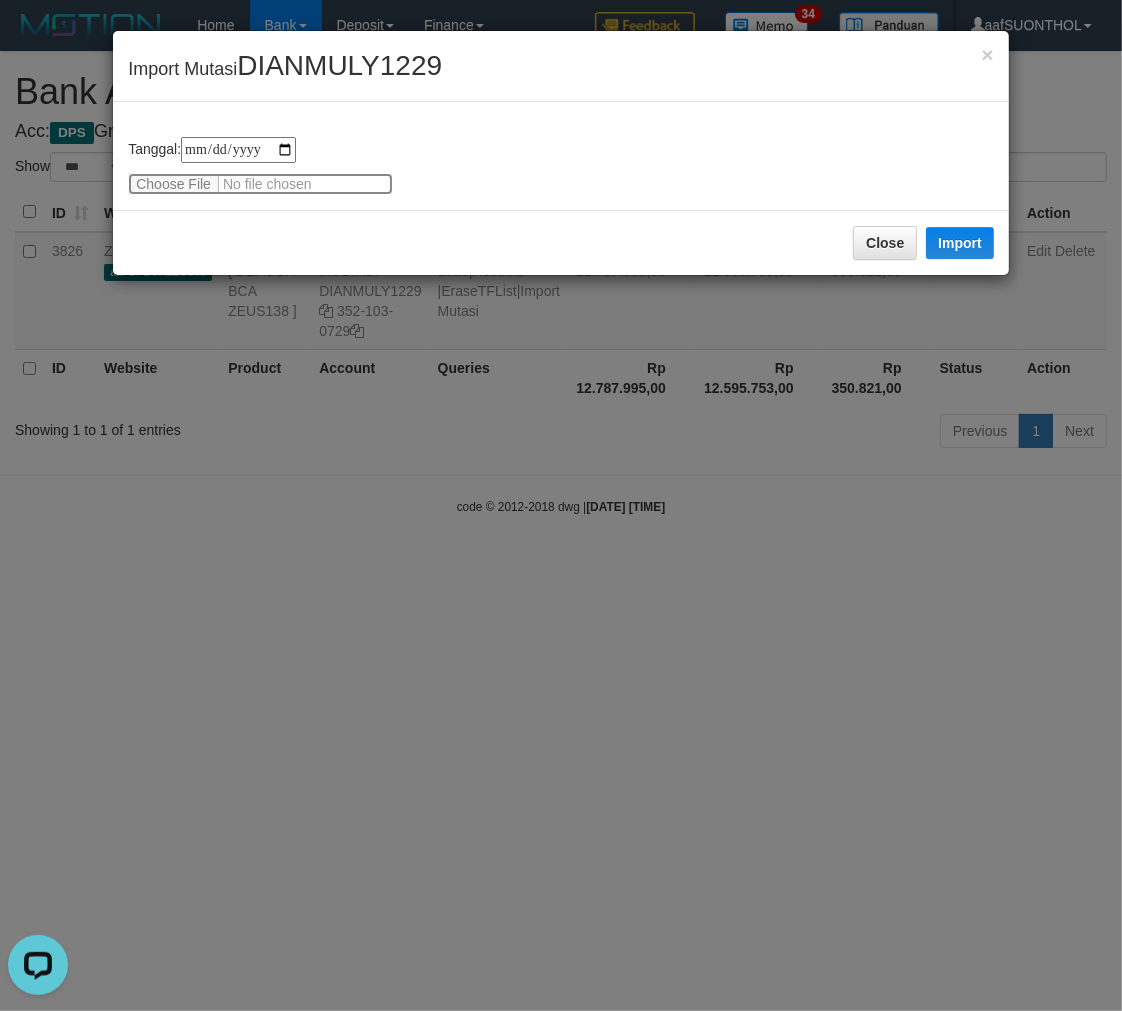 click at bounding box center (260, 184) 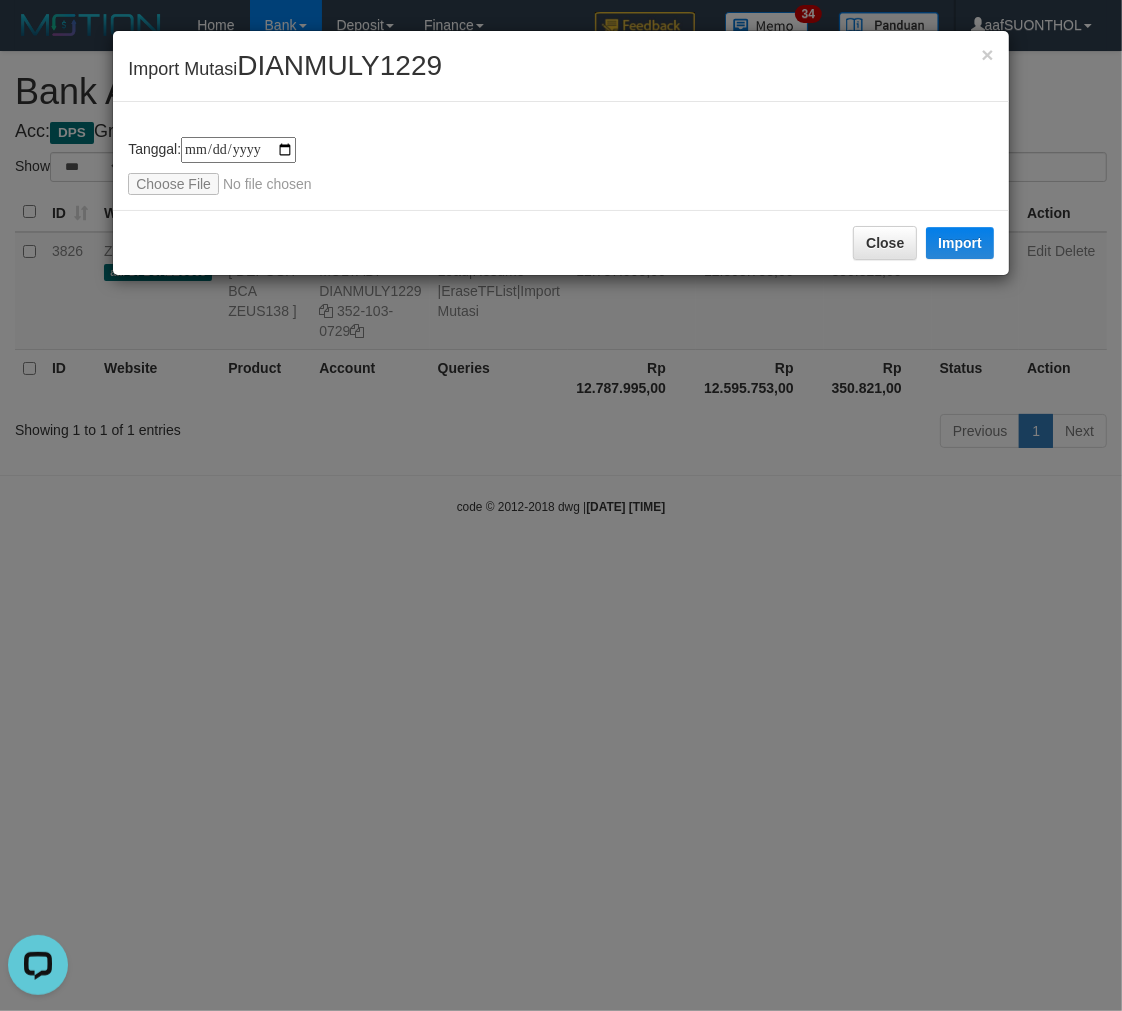 click on "**********" at bounding box center [561, 505] 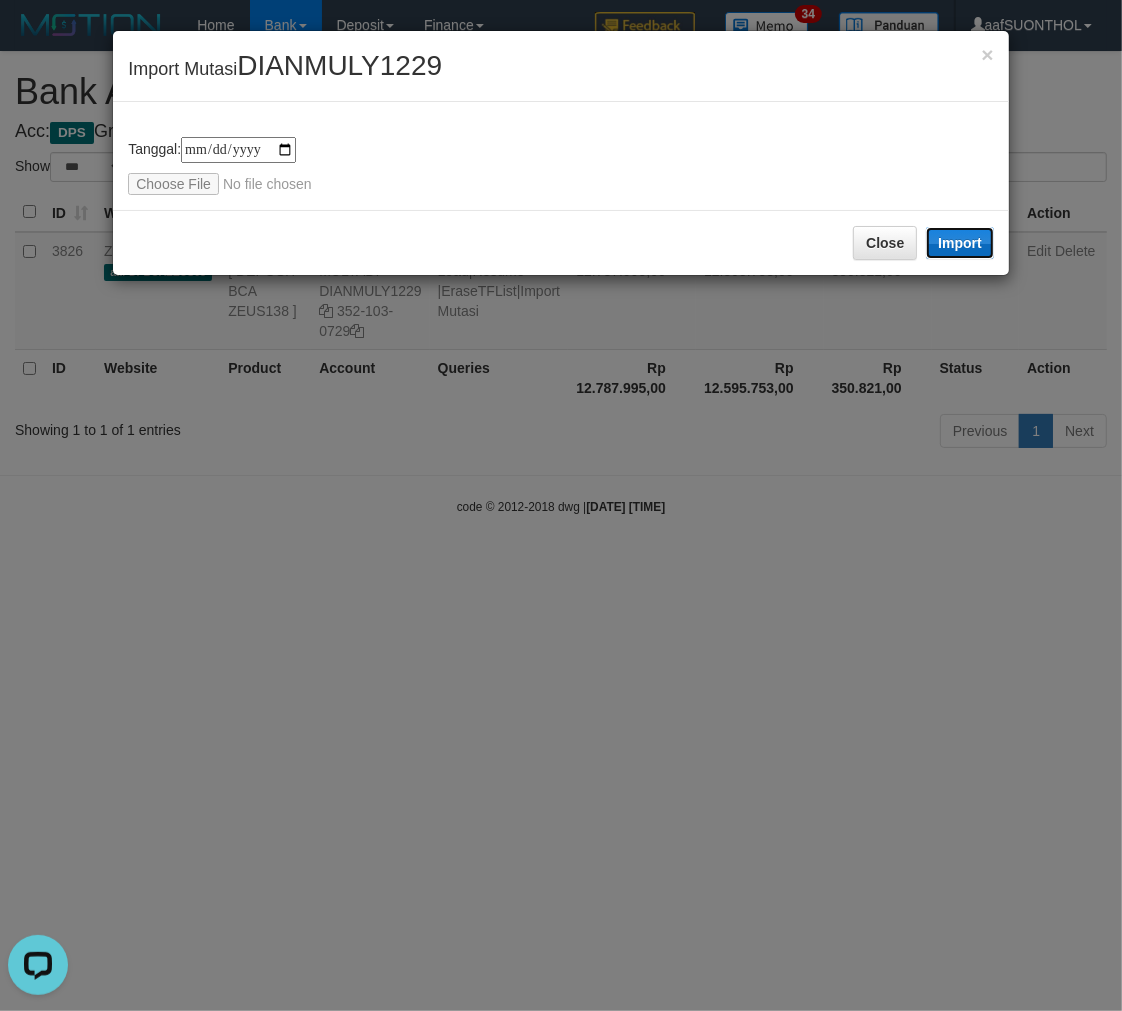 click on "Import" at bounding box center (960, 243) 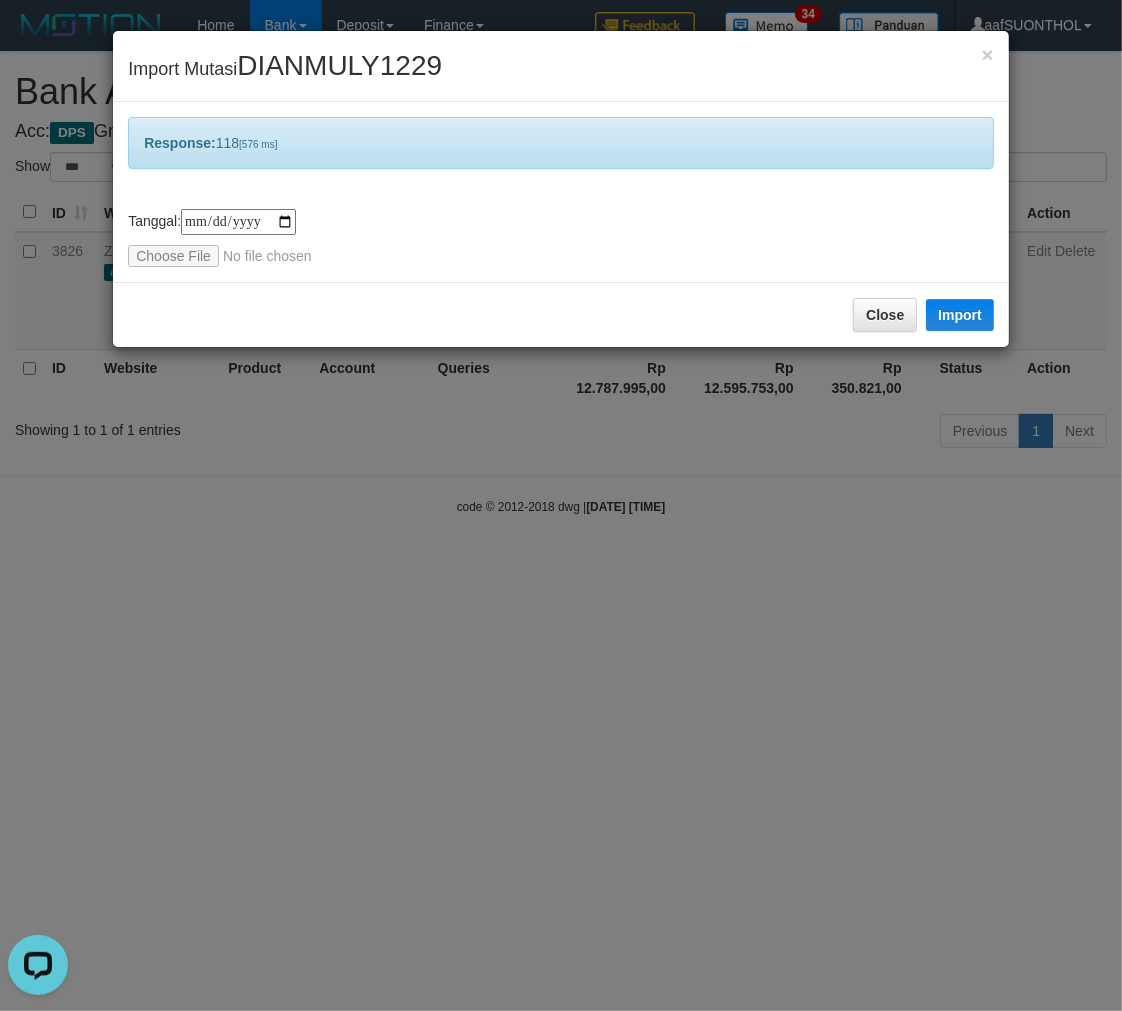 drag, startPoint x: 610, startPoint y: 727, endPoint x: 616, endPoint y: 736, distance: 10.816654 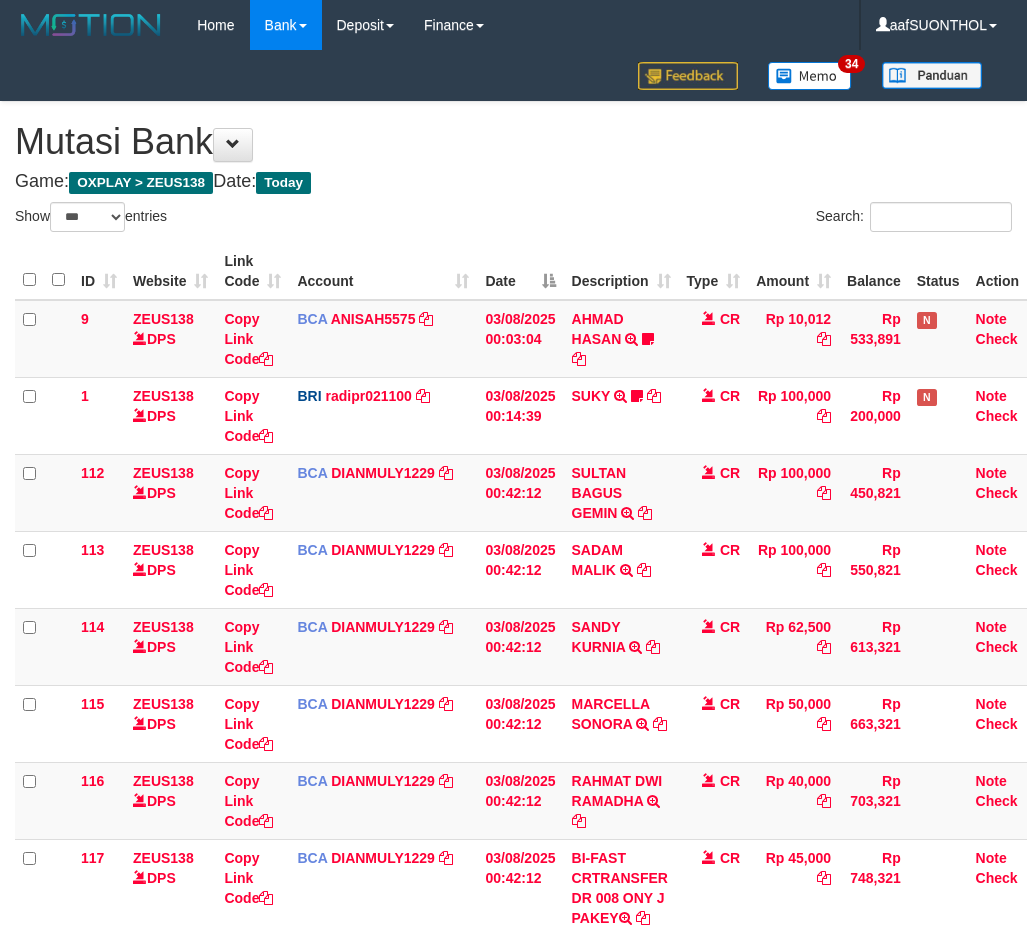 select on "***" 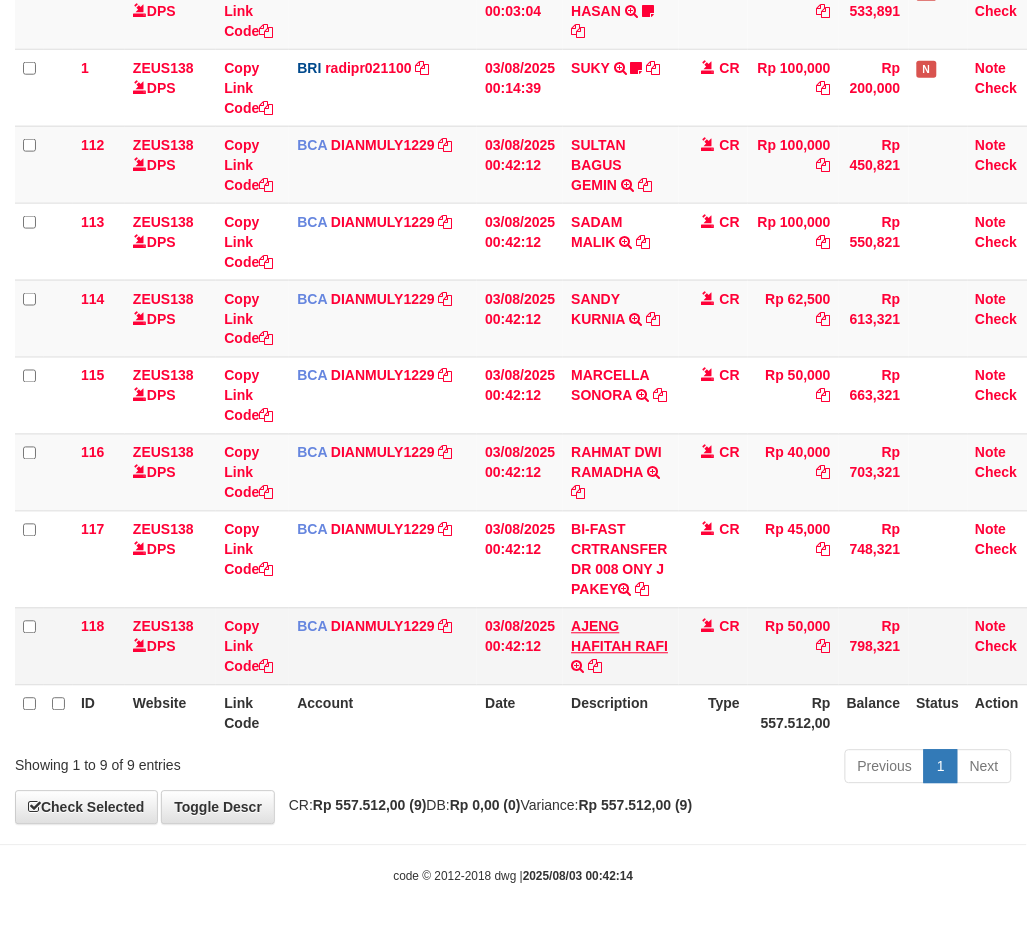 scroll, scrollTop: 338, scrollLeft: 0, axis: vertical 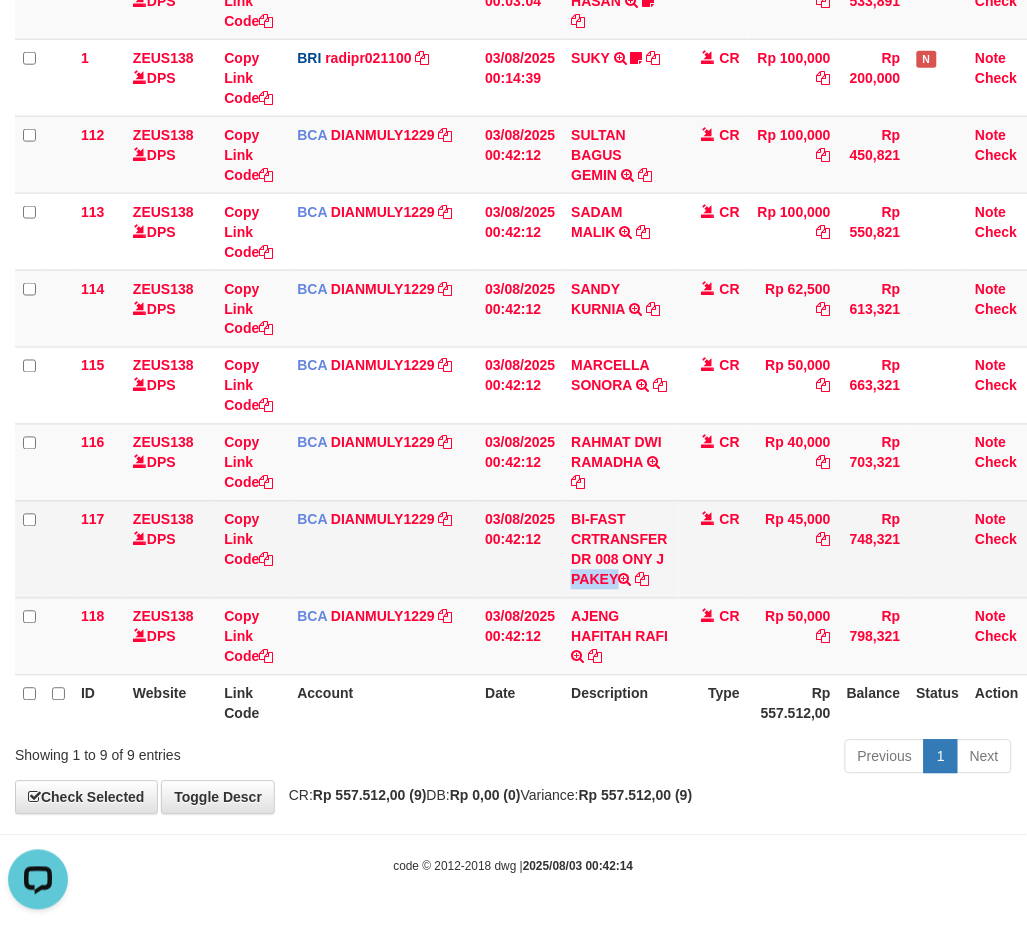 drag, startPoint x: 625, startPoint y: 554, endPoint x: 585, endPoint y: 581, distance: 48.259712 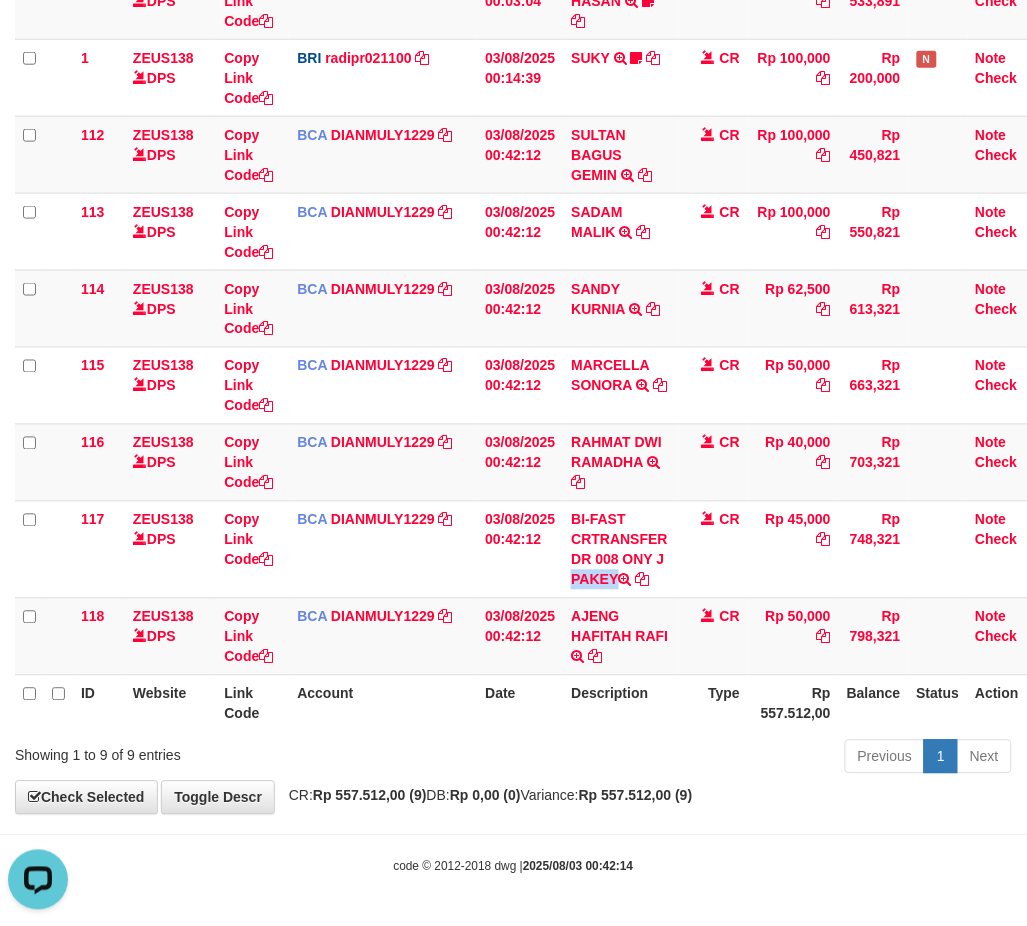 copy on "ONY J PAKEY" 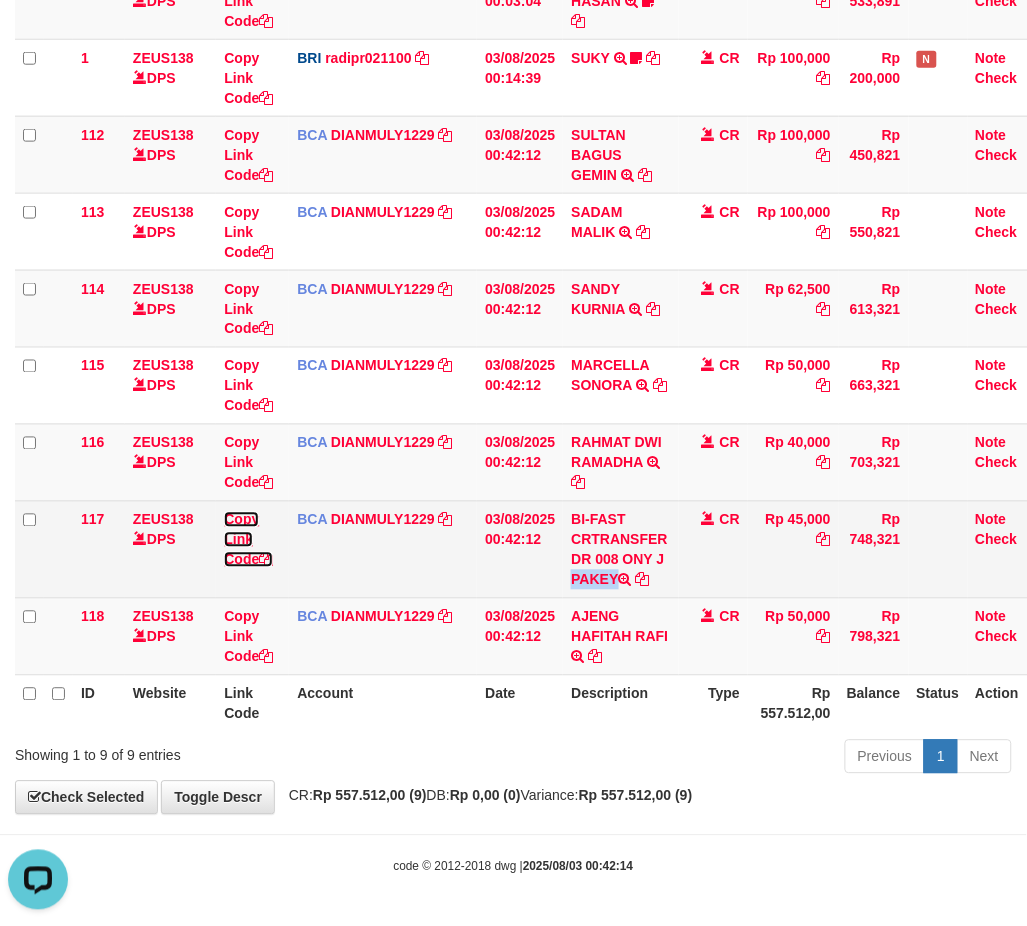 click on "Copy Link Code" at bounding box center [248, 540] 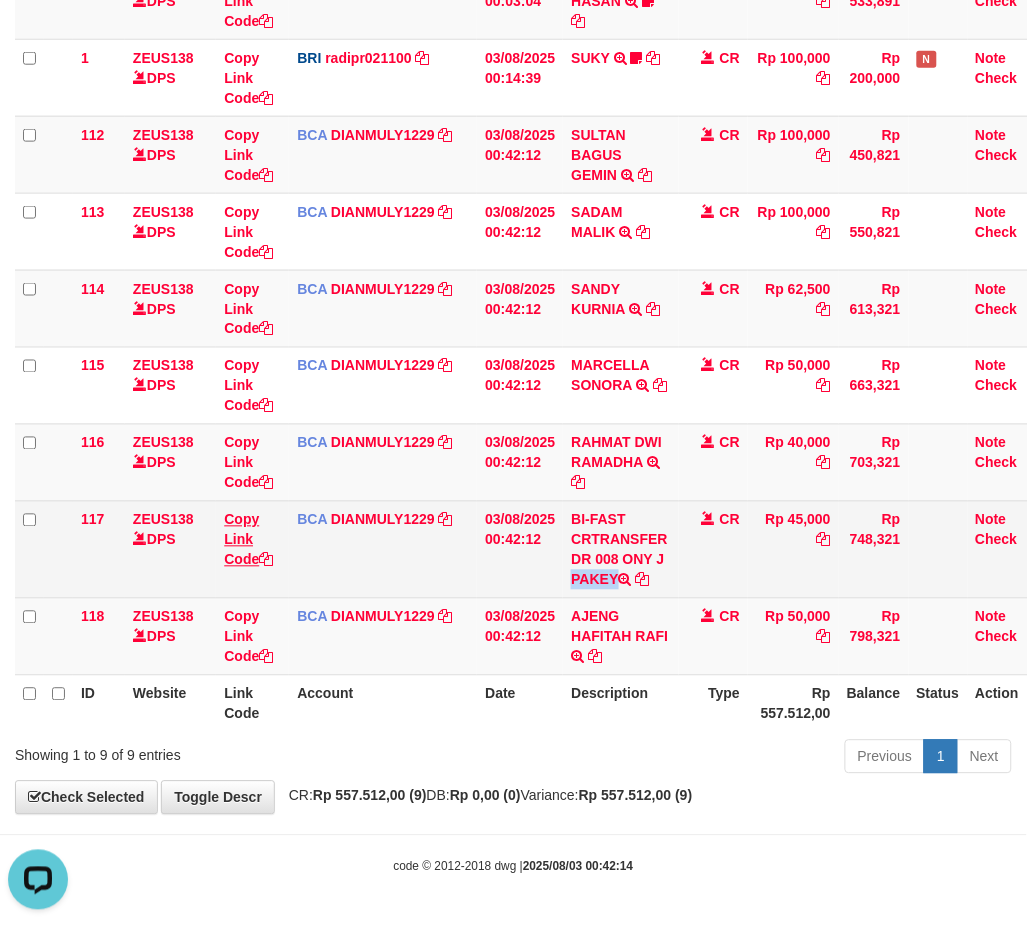 copy on "ONY J PAKEY" 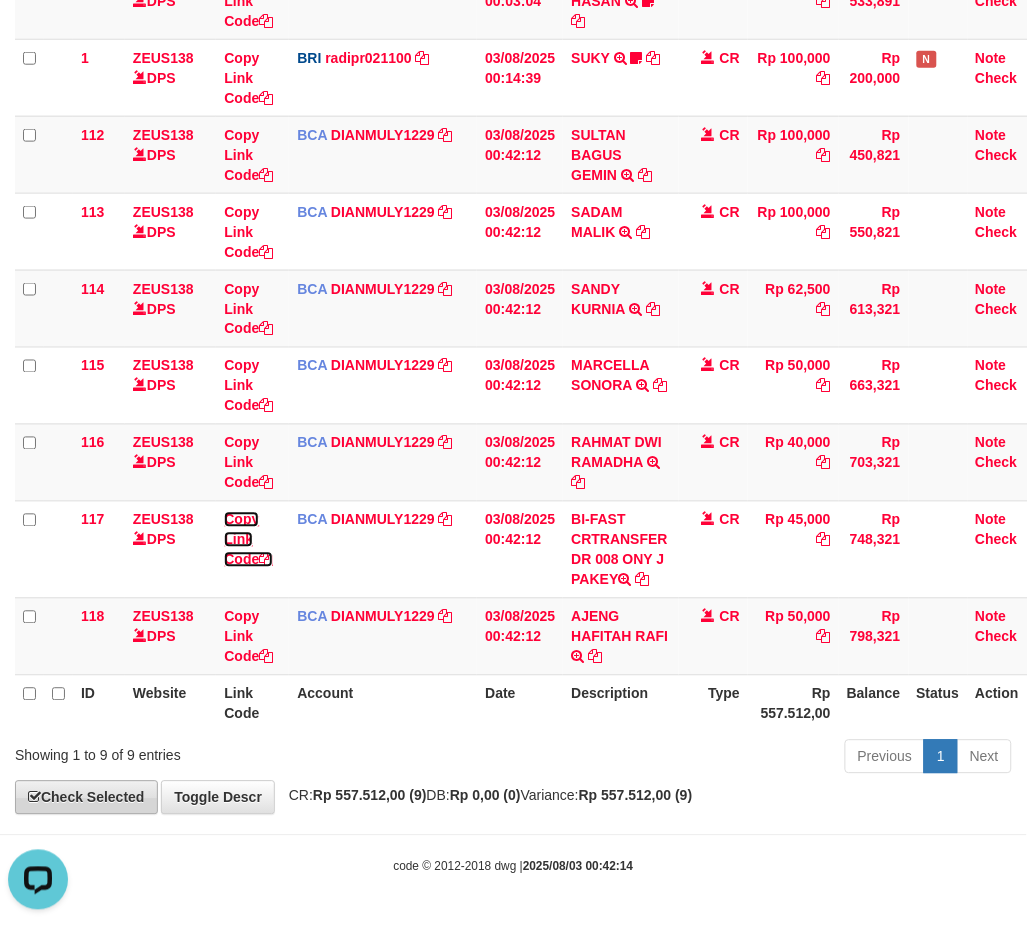 drag, startPoint x: 238, startPoint y: 556, endPoint x: 88, endPoint y: 787, distance: 275.42874 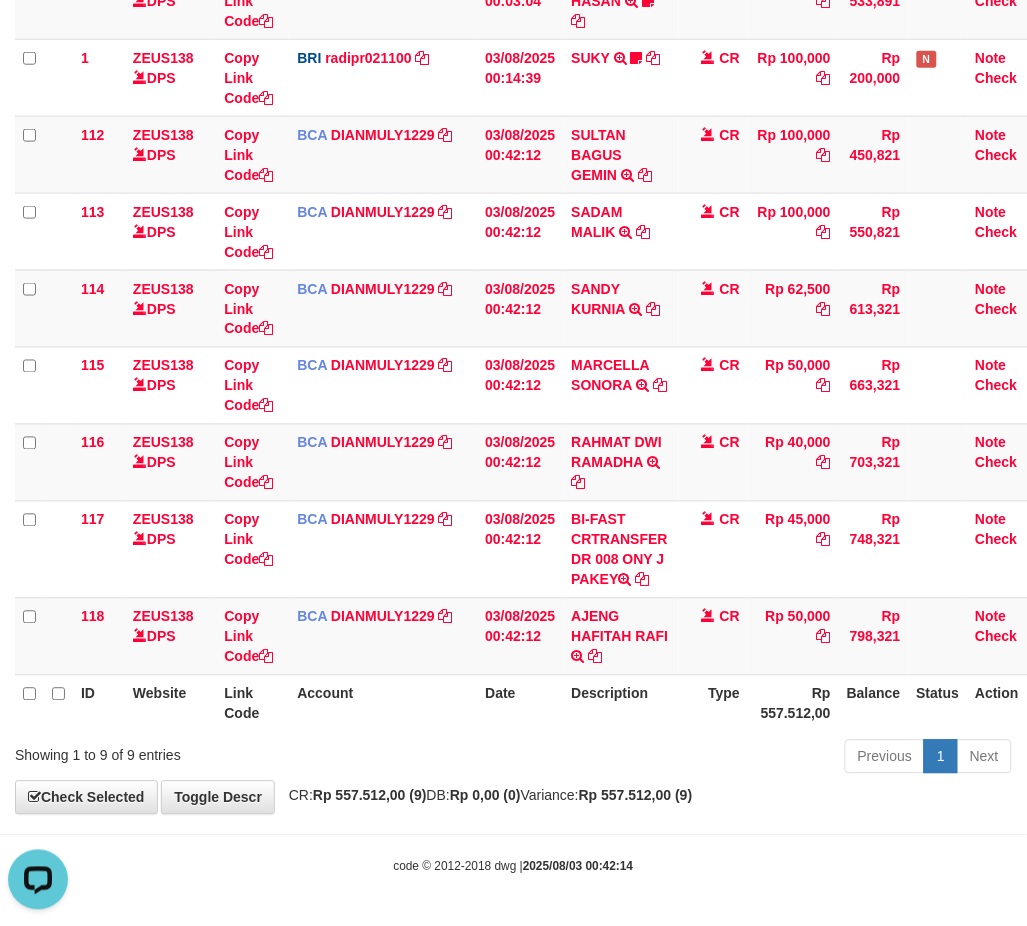 scroll, scrollTop: 297, scrollLeft: 0, axis: vertical 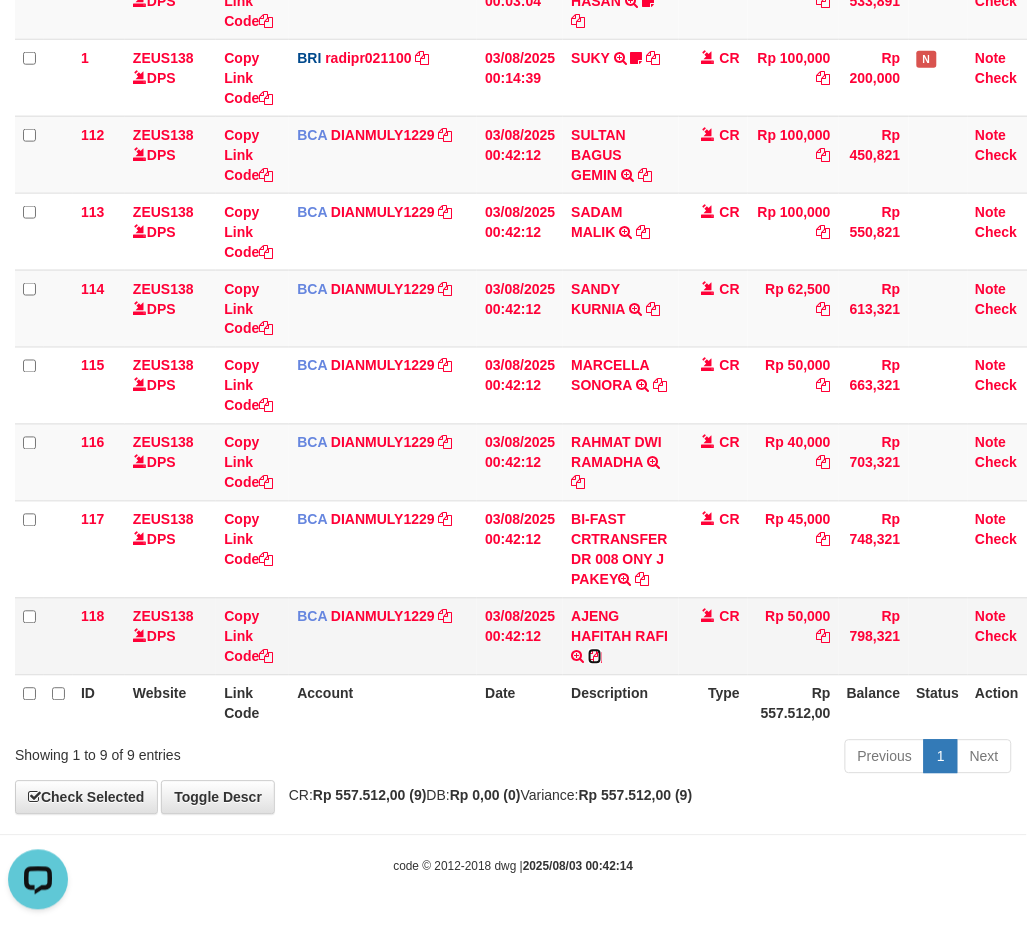click at bounding box center [595, 657] 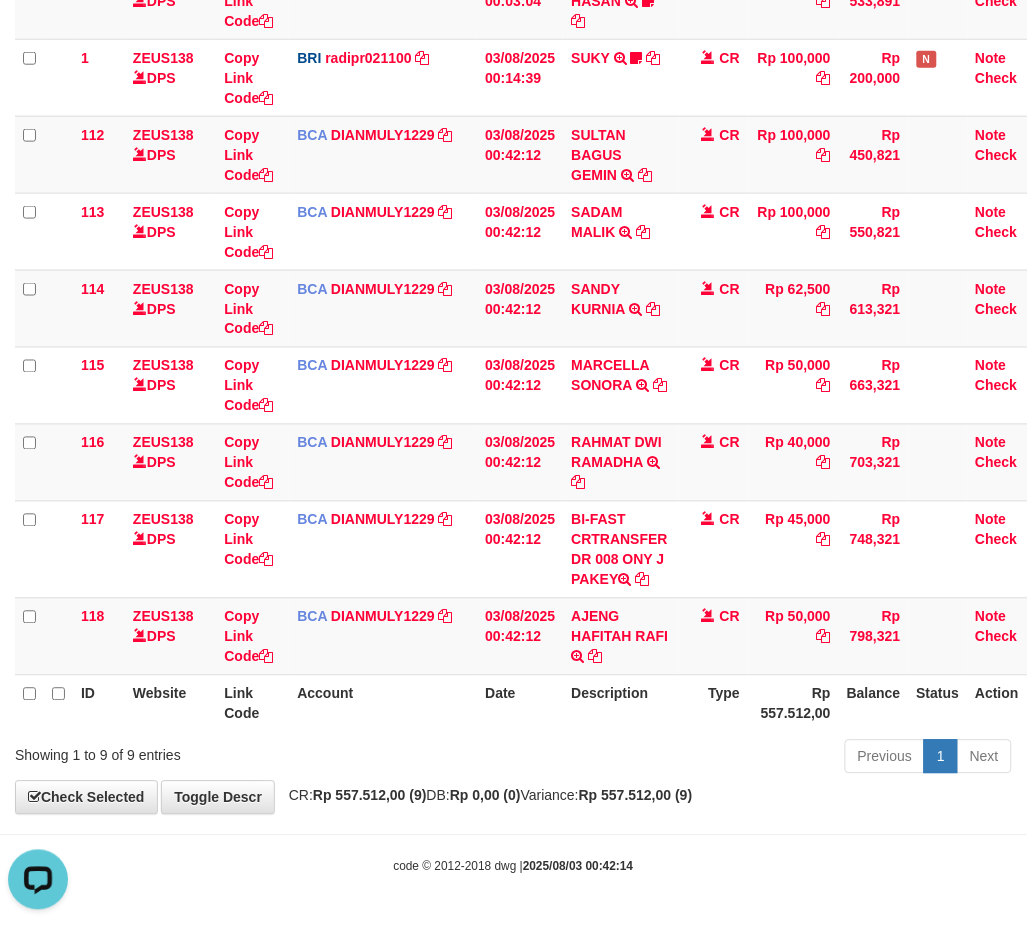 click on "Rp 557.512,00 (9)" at bounding box center [636, 796] 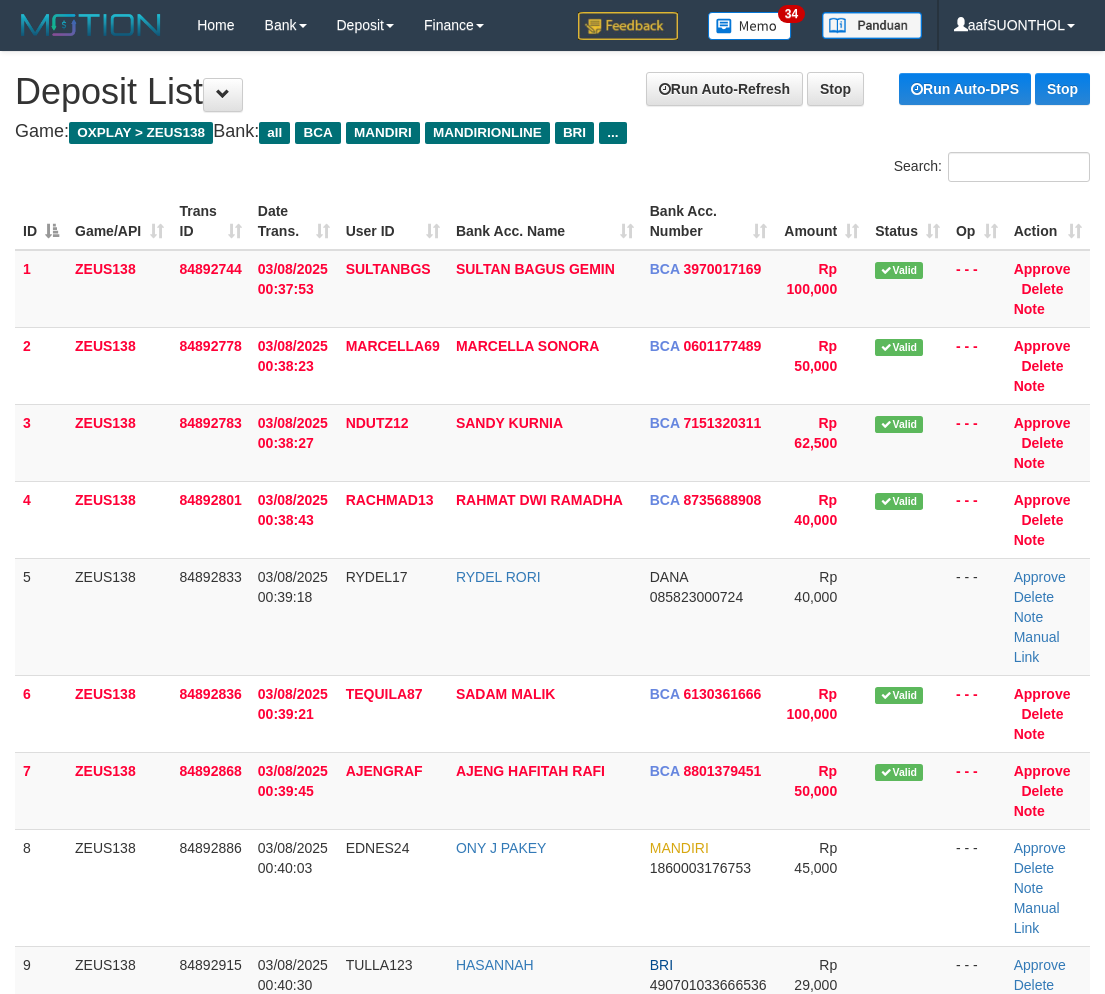 scroll, scrollTop: 0, scrollLeft: 0, axis: both 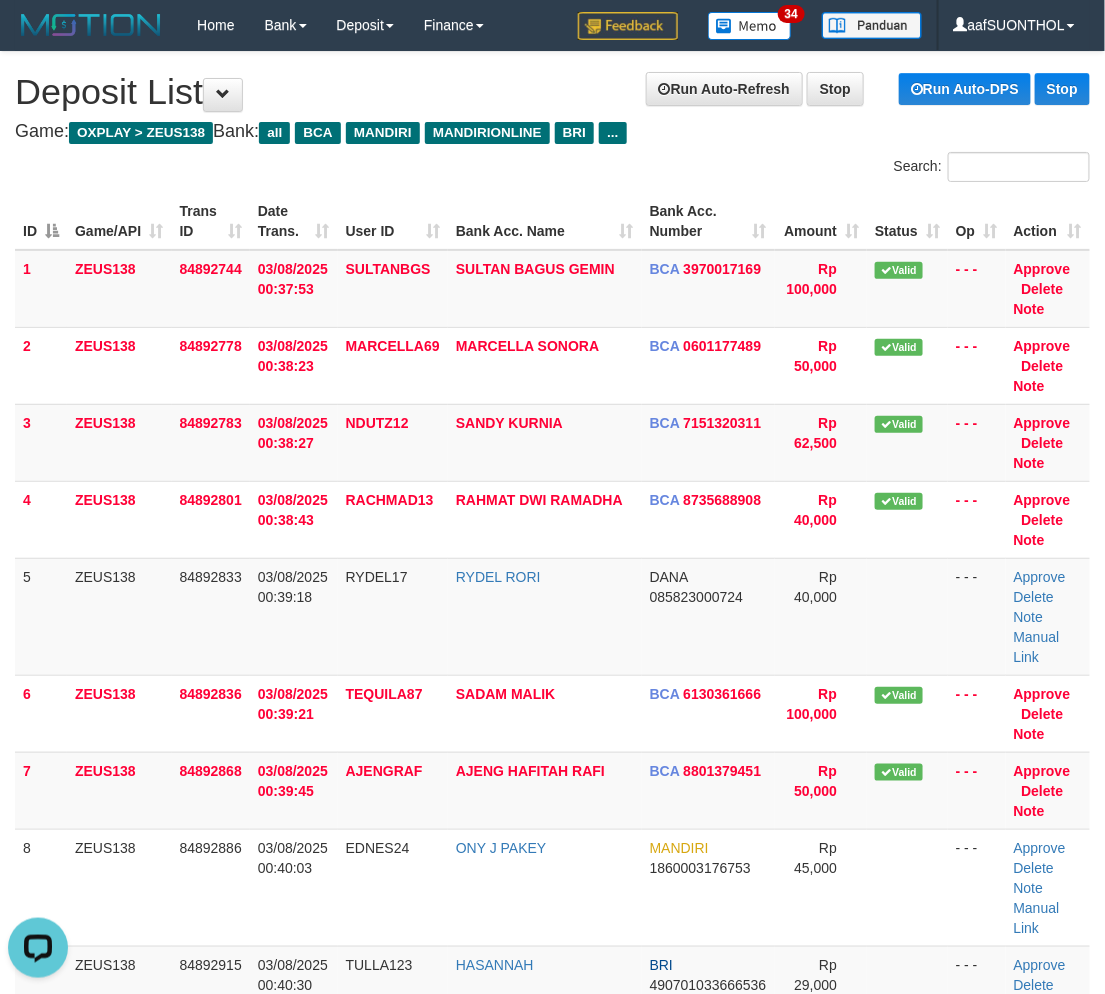 drag, startPoint x: 961, startPoint y: 610, endPoint x: 1117, endPoint y: 624, distance: 156.62694 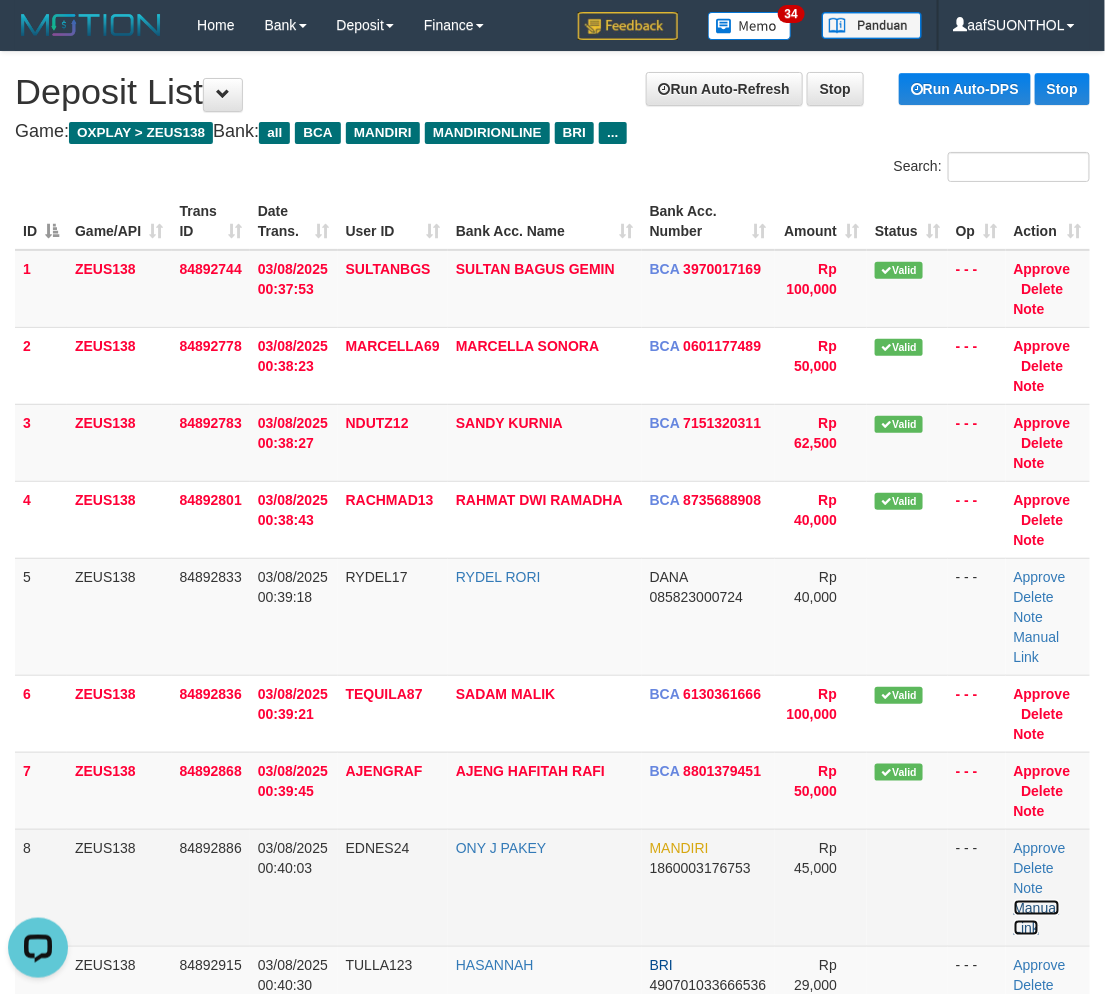 click on "Manual Link" at bounding box center [1037, 918] 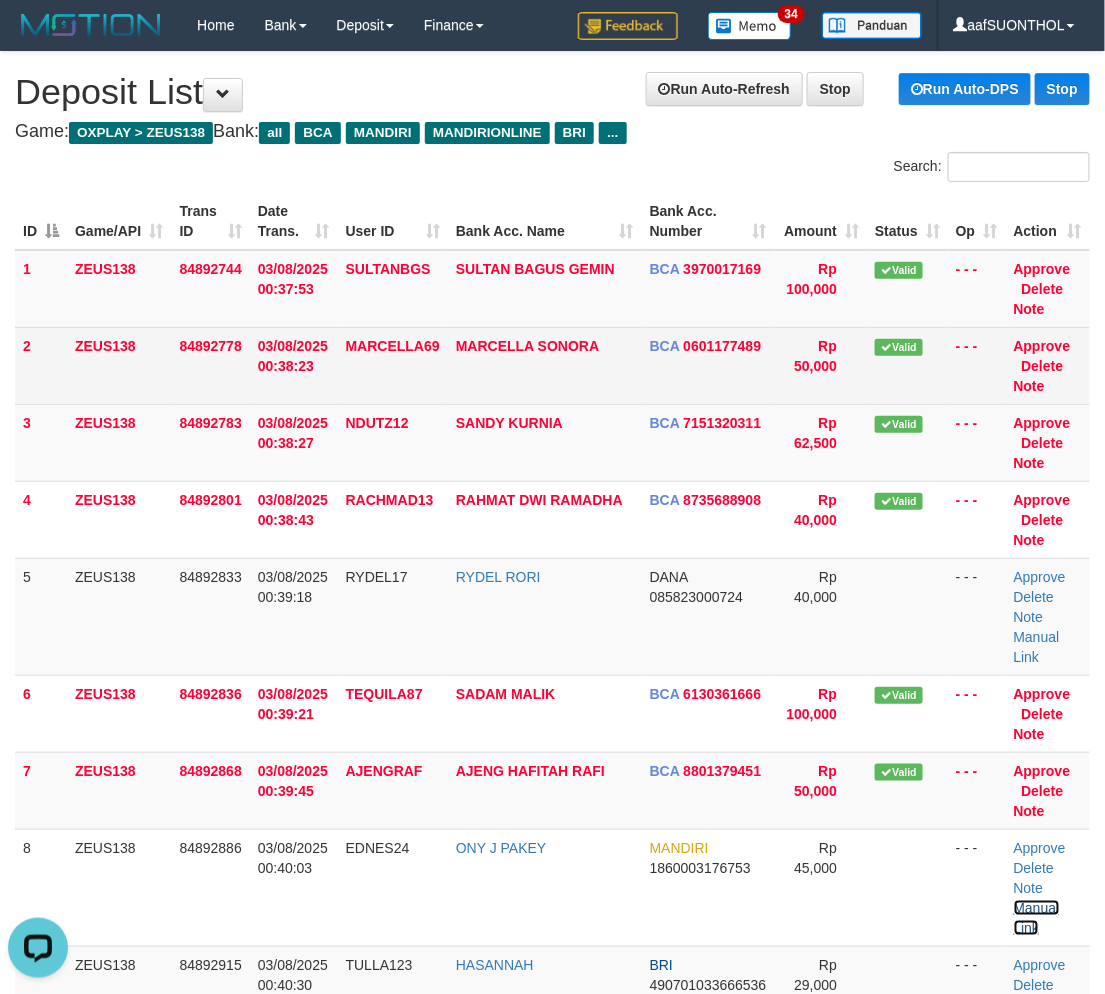 click on "Manual Link" at bounding box center [1037, 918] 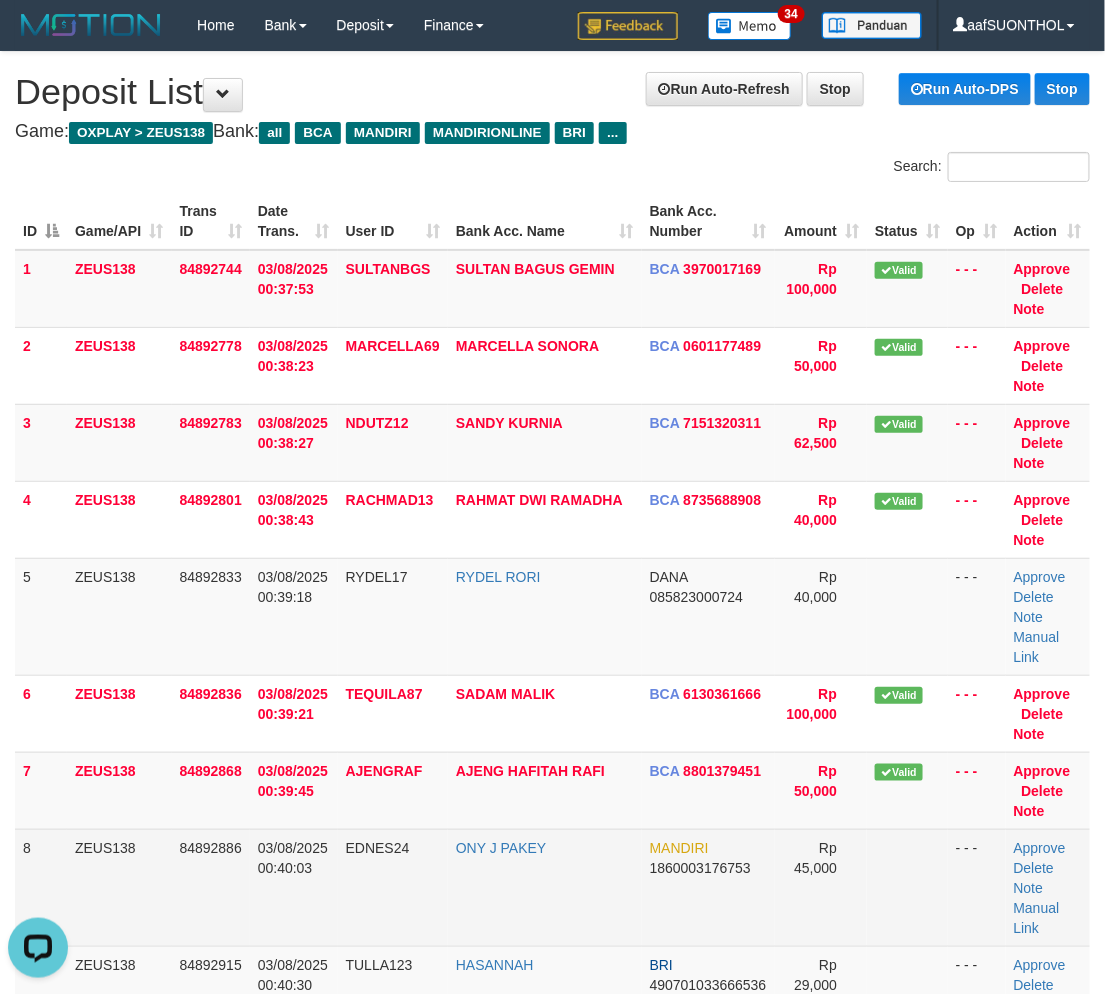 drag, startPoint x: 873, startPoint y: 908, endPoint x: 872, endPoint y: 895, distance: 13.038404 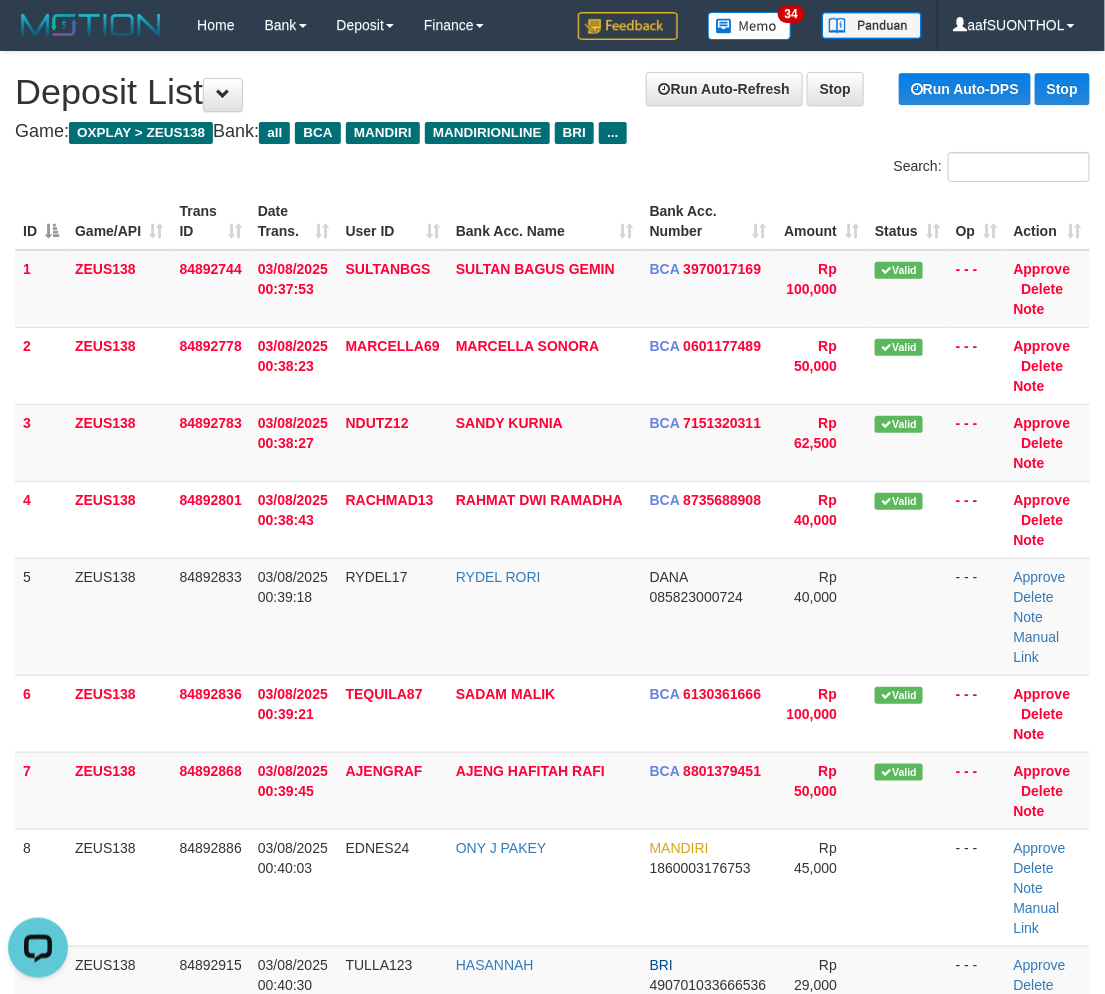 drag, startPoint x: 950, startPoint y: 878, endPoint x: 1116, endPoint y: 864, distance: 166.58931 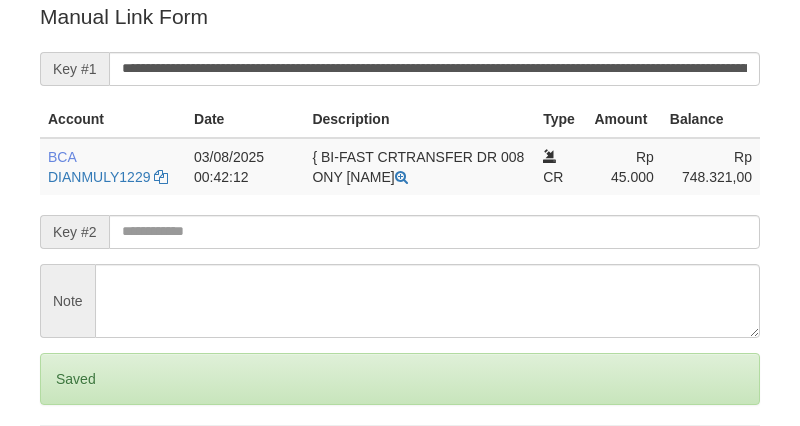 click on "Save" at bounding box center [68, 463] 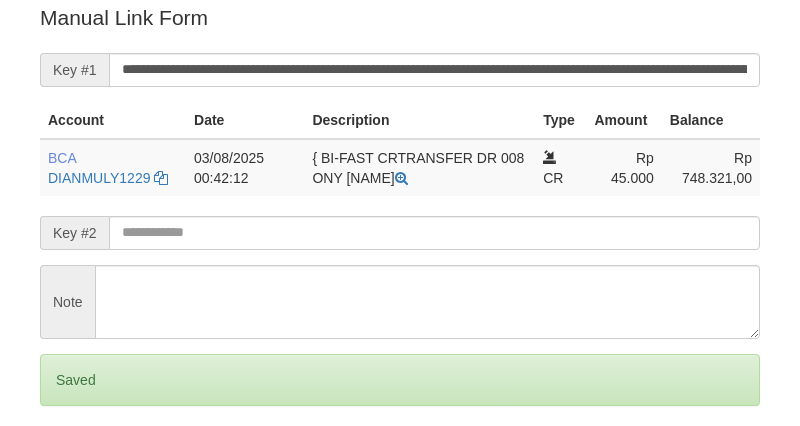 click on "Save" at bounding box center (68, 464) 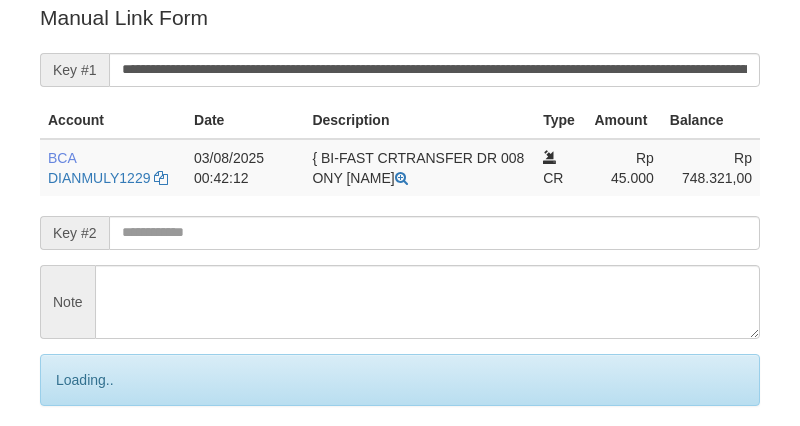 click on "Save" at bounding box center [90, 464] 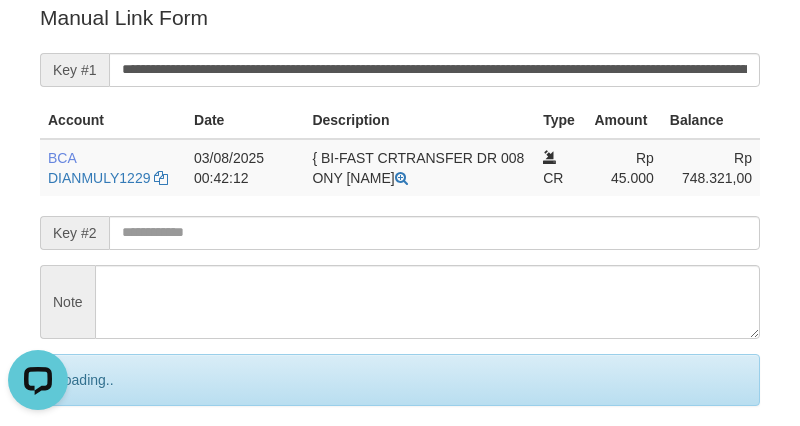 scroll, scrollTop: 0, scrollLeft: 0, axis: both 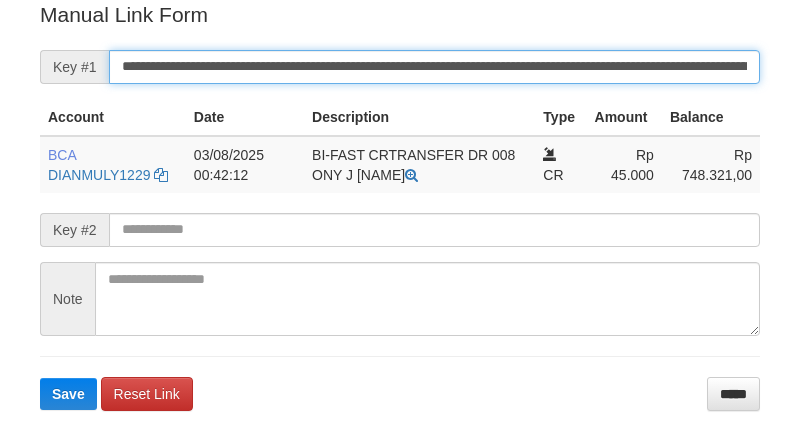 click on "Save" at bounding box center [68, 394] 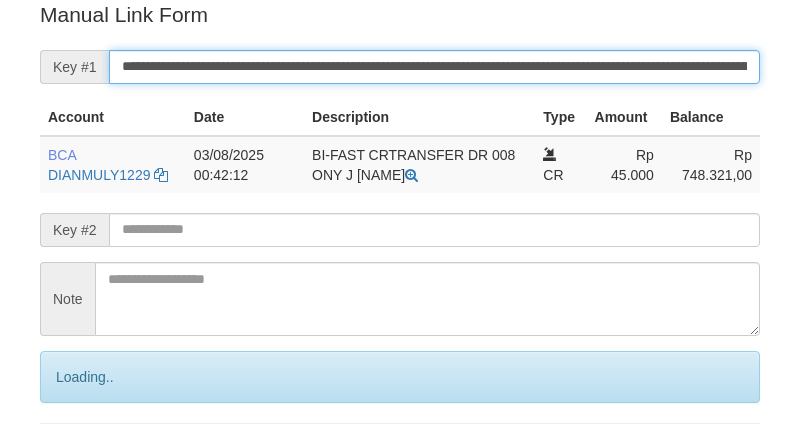 click on "Save" at bounding box center (90, 461) 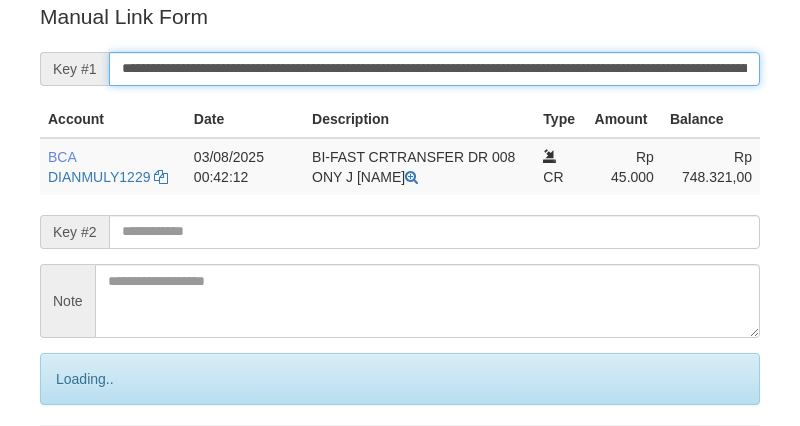 click on "Save" at bounding box center (90, 463) 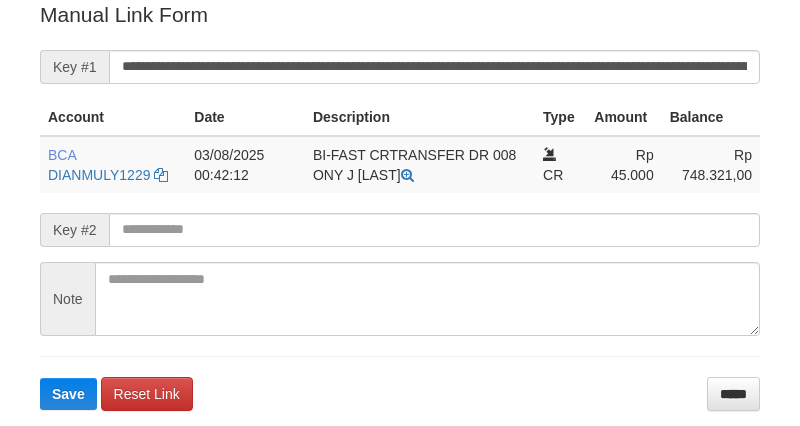 click on "Save" at bounding box center (68, 394) 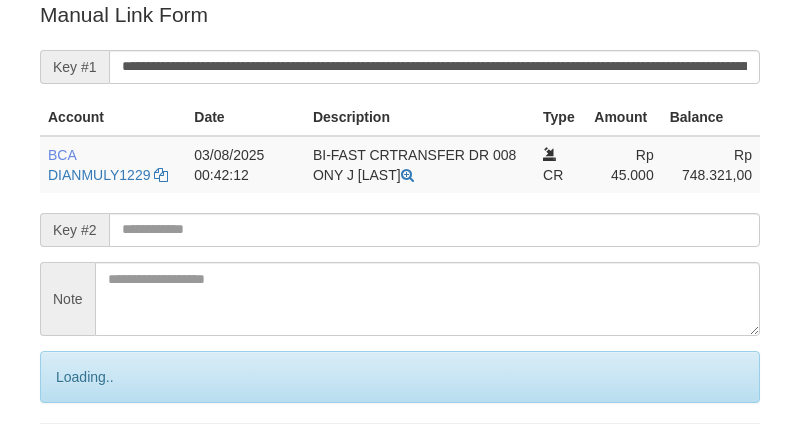 click on "Save" at bounding box center (90, 461) 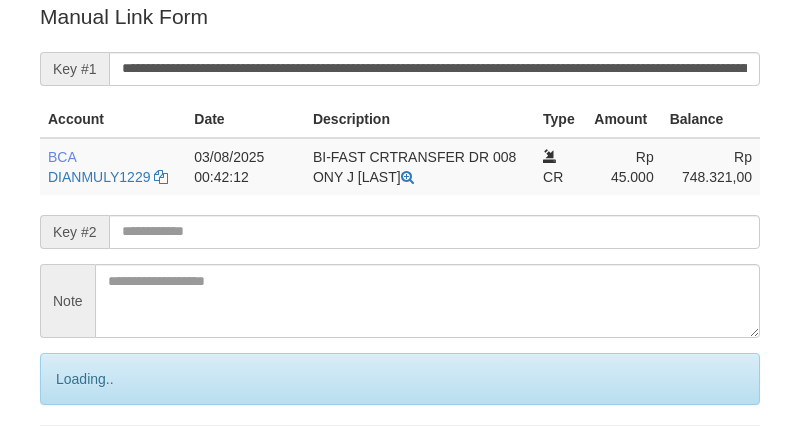 click on "**********" at bounding box center (434, 69) 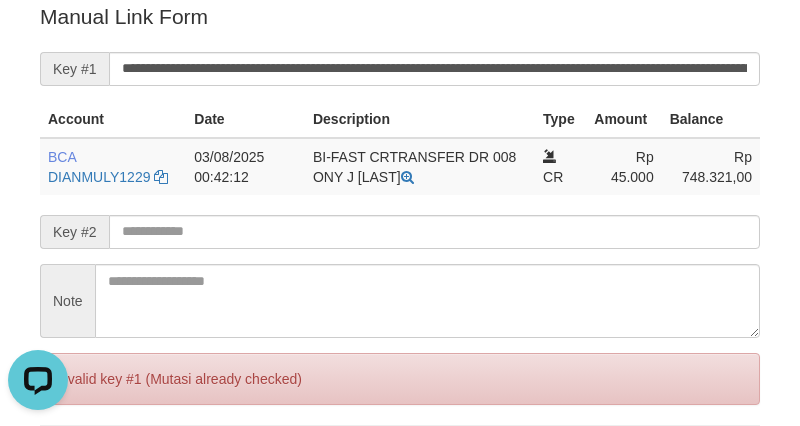 scroll, scrollTop: 0, scrollLeft: 0, axis: both 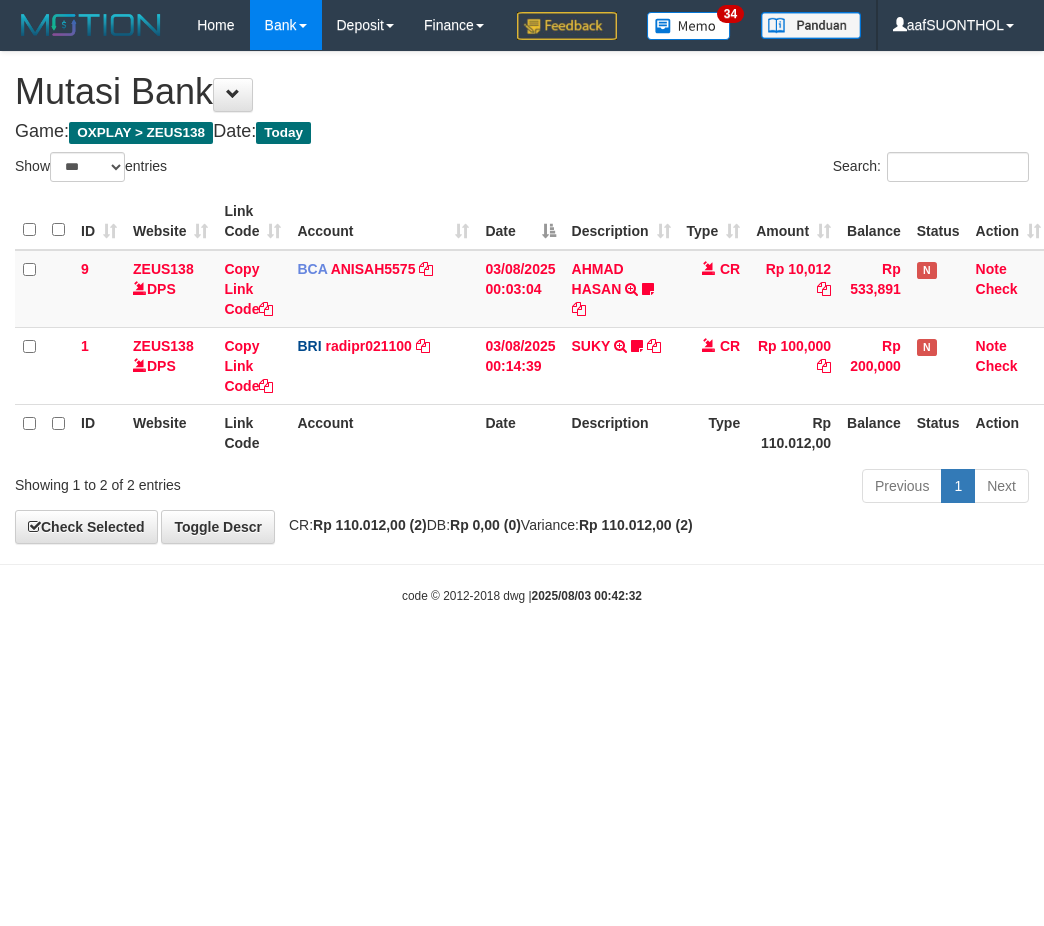 select on "***" 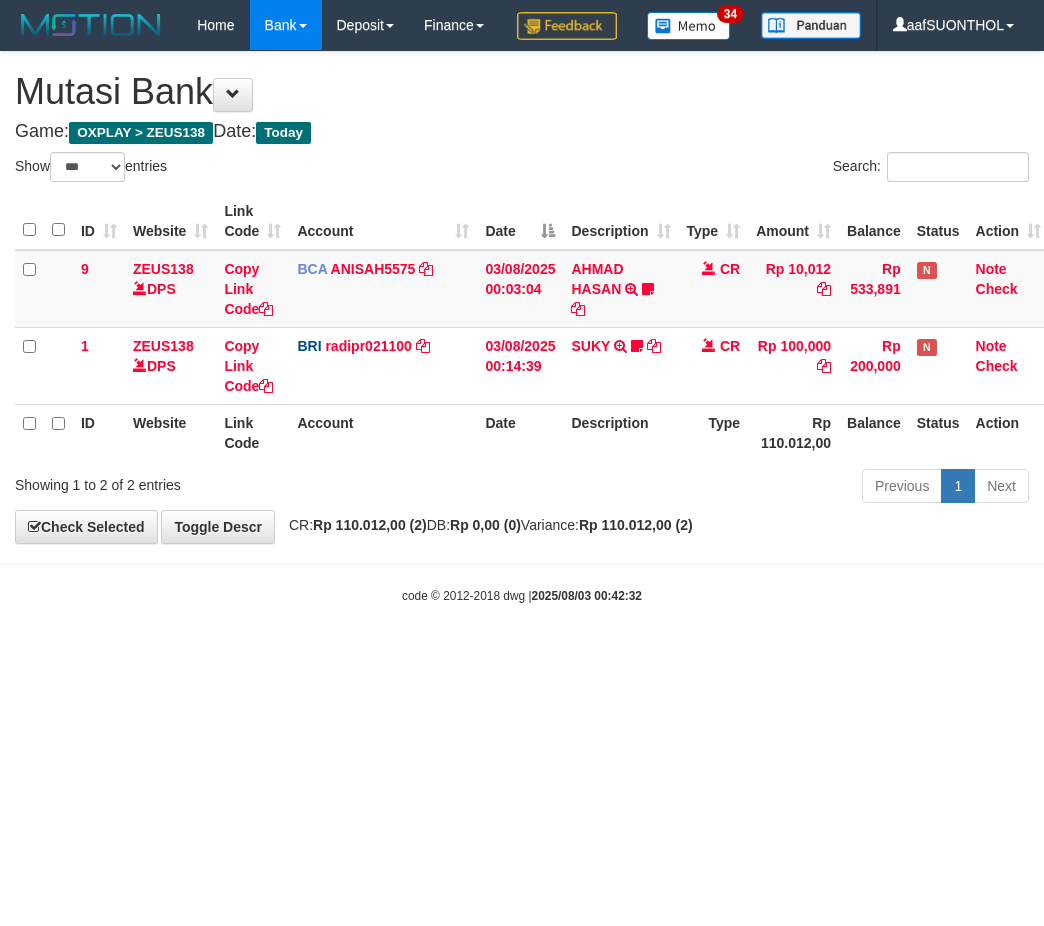 scroll, scrollTop: 0, scrollLeft: 0, axis: both 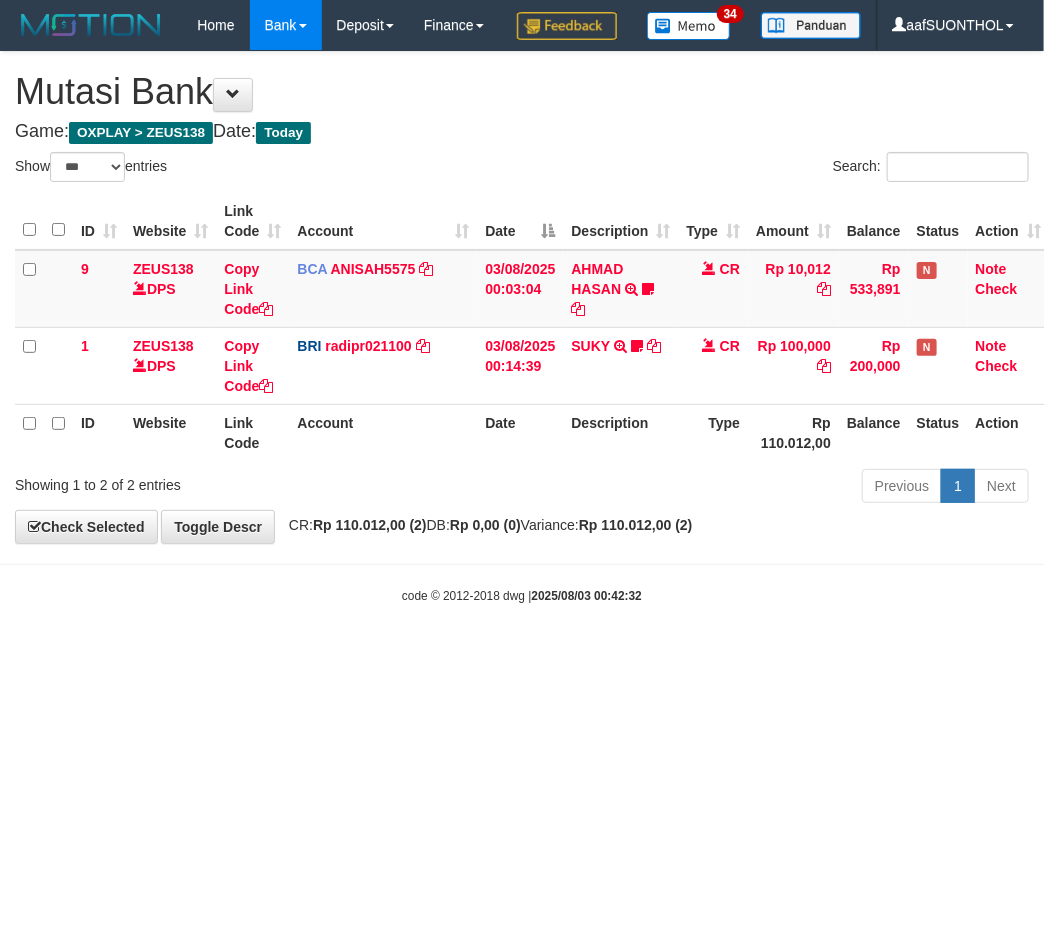drag, startPoint x: 640, startPoint y: 735, endPoint x: 616, endPoint y: 720, distance: 28.301943 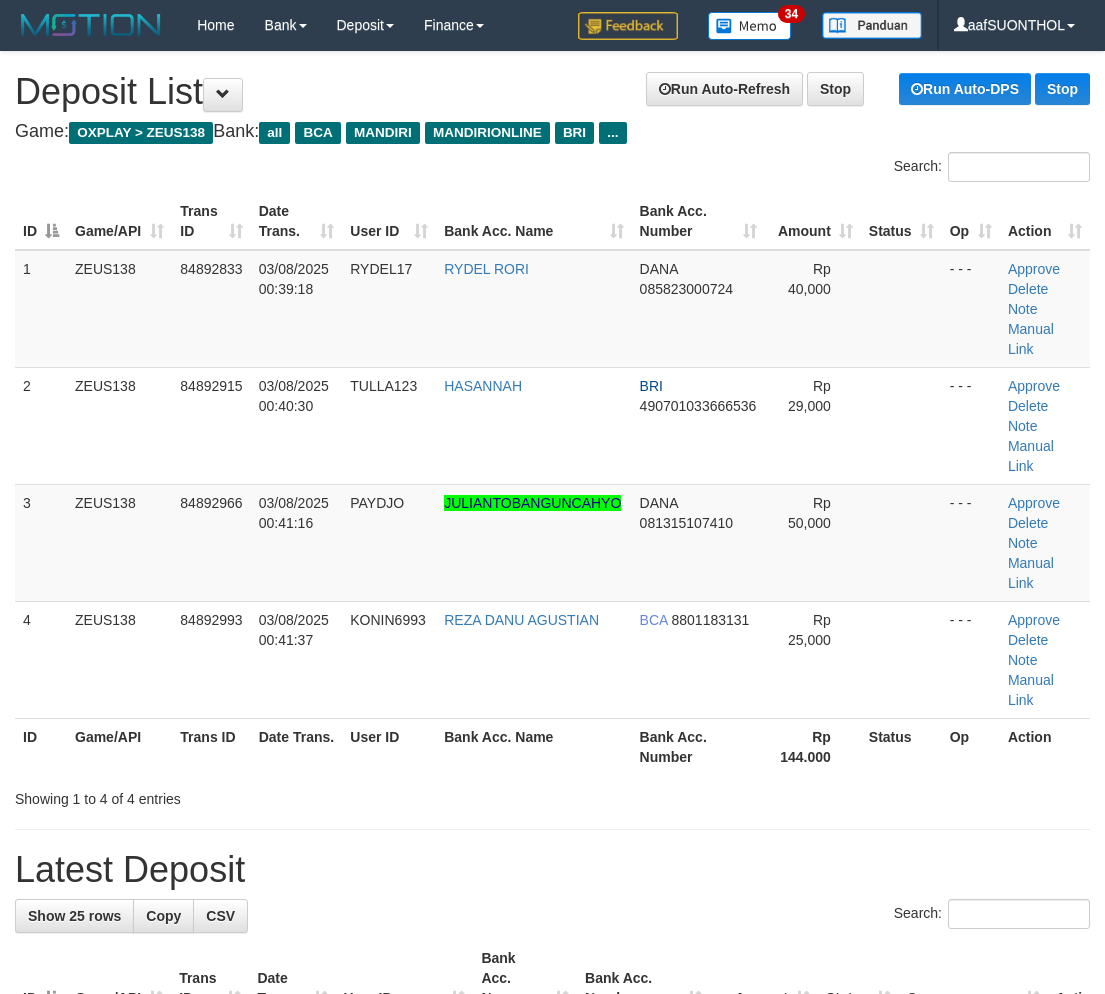 scroll, scrollTop: 0, scrollLeft: 0, axis: both 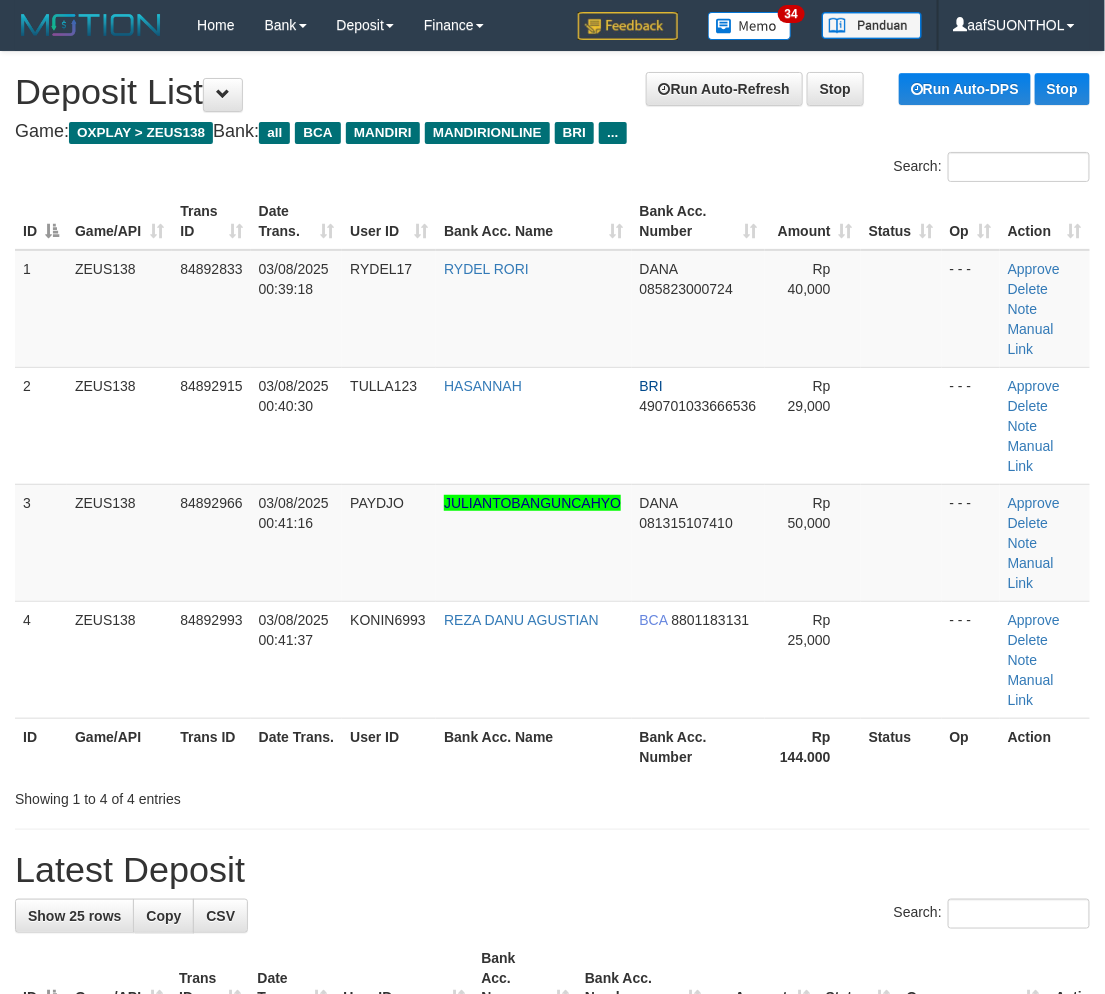 drag, startPoint x: 761, startPoint y: 843, endPoint x: 748, endPoint y: 842, distance: 13.038404 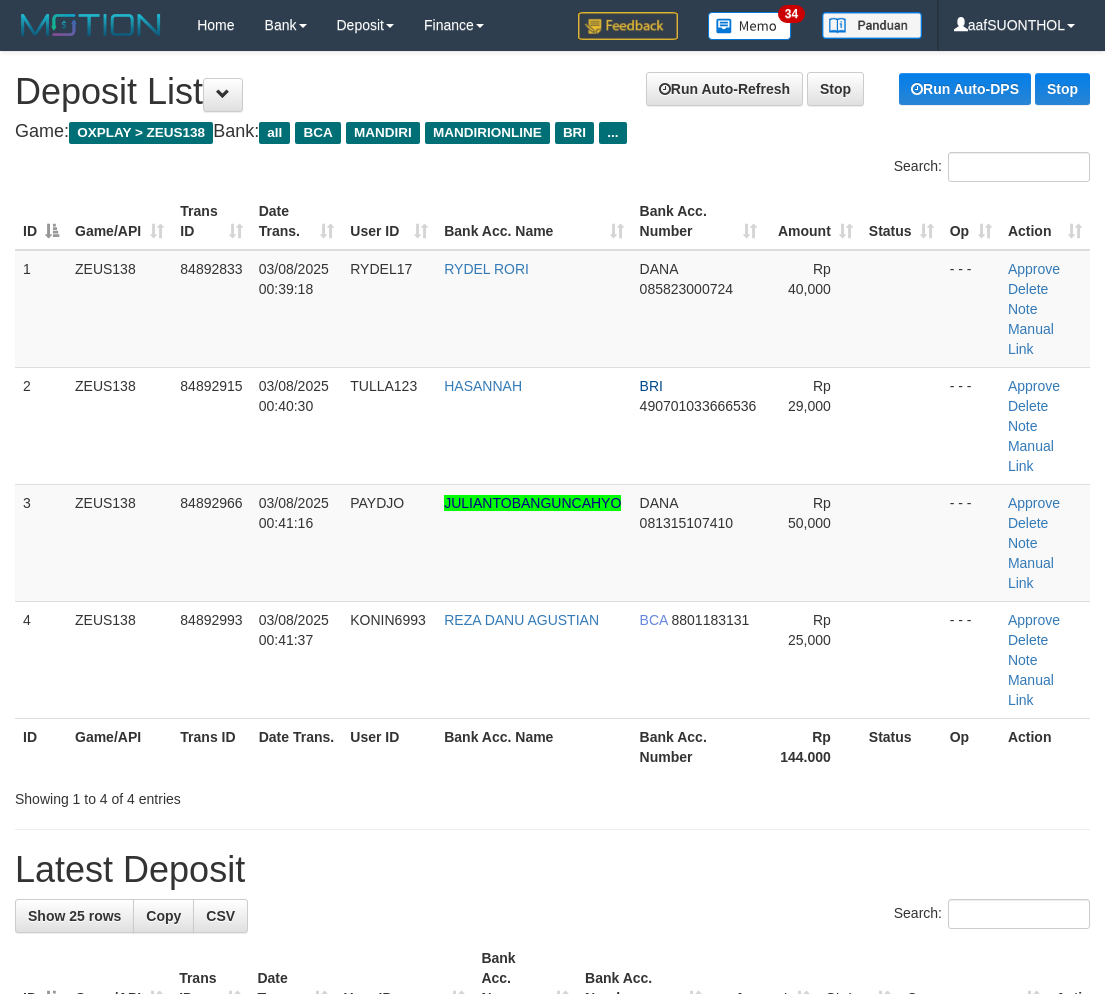 scroll, scrollTop: 0, scrollLeft: 0, axis: both 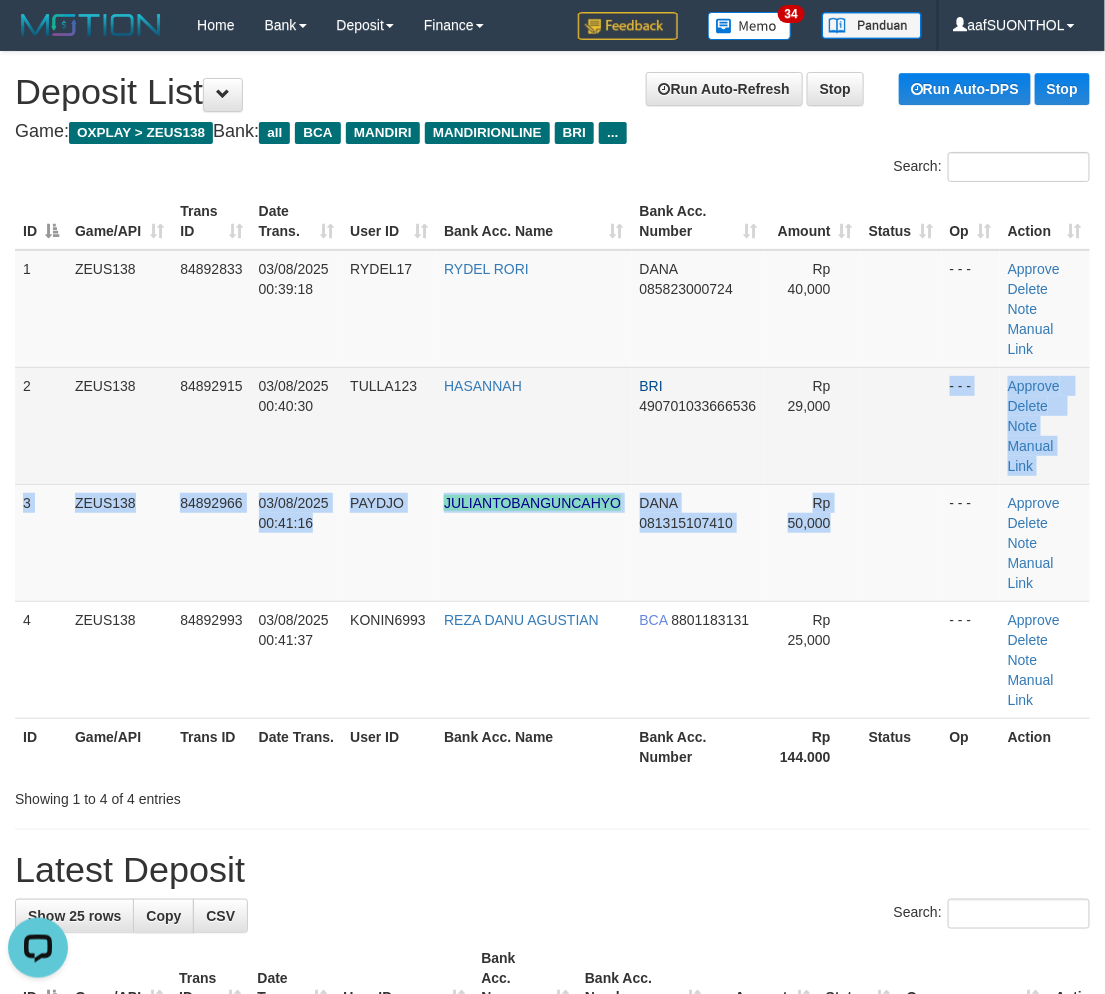 click on "1
ZEUS138
84892833
03/08/2025 00:39:18
RYDEL17
RYDEL RORI
DANA
085823000724
Rp 40,000
- - -
Approve
Delete
Note
Manual Link
2
ZEUS138
84892915
03/08/2025 00:40:30
TULLA123
HASANNAH
BRI
490701033666536
Rp 29,000
- - -
Approve
Delete" at bounding box center (552, 484) 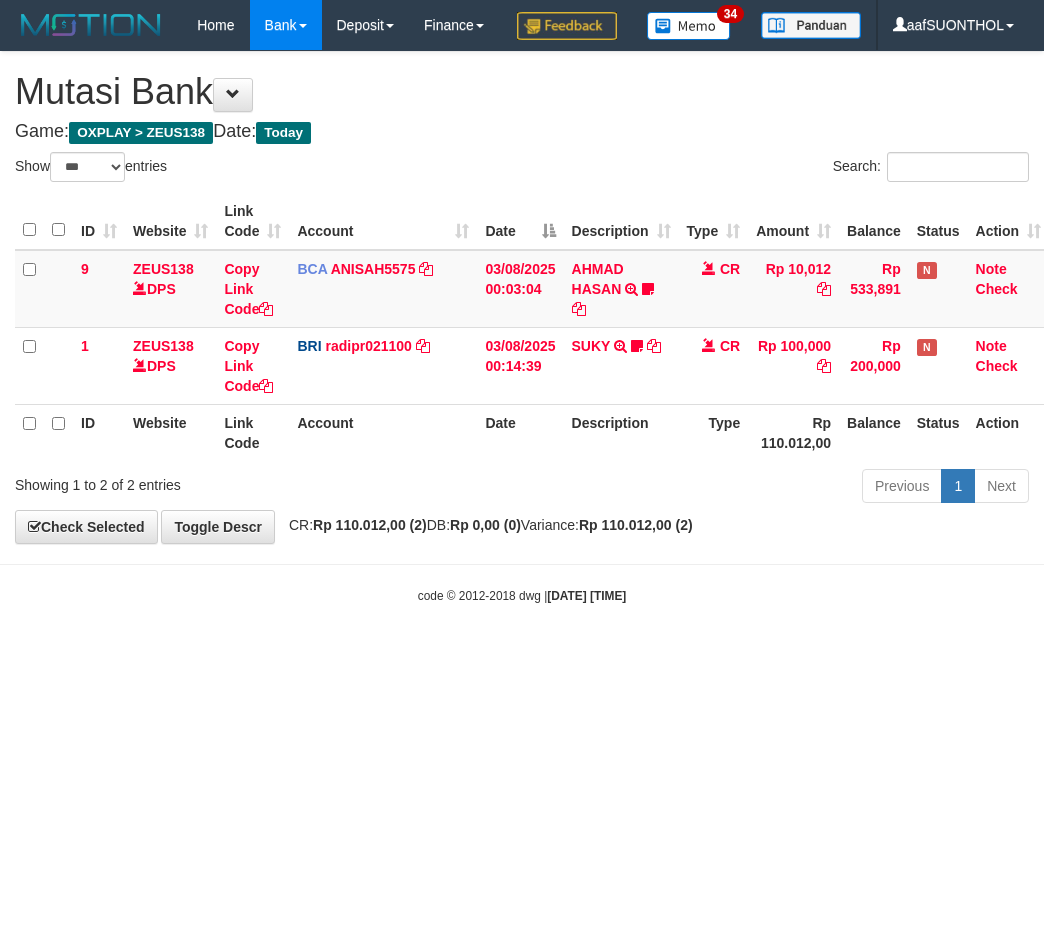 select on "***" 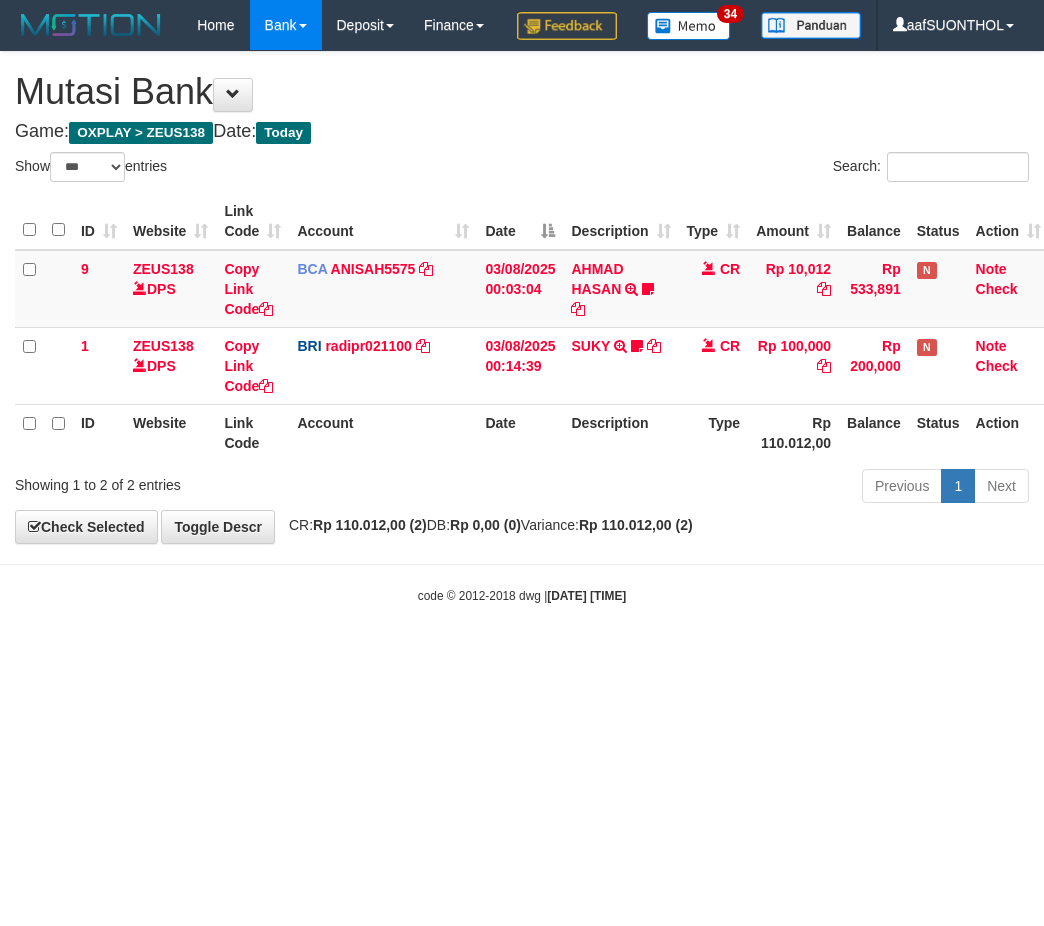 scroll, scrollTop: 0, scrollLeft: 0, axis: both 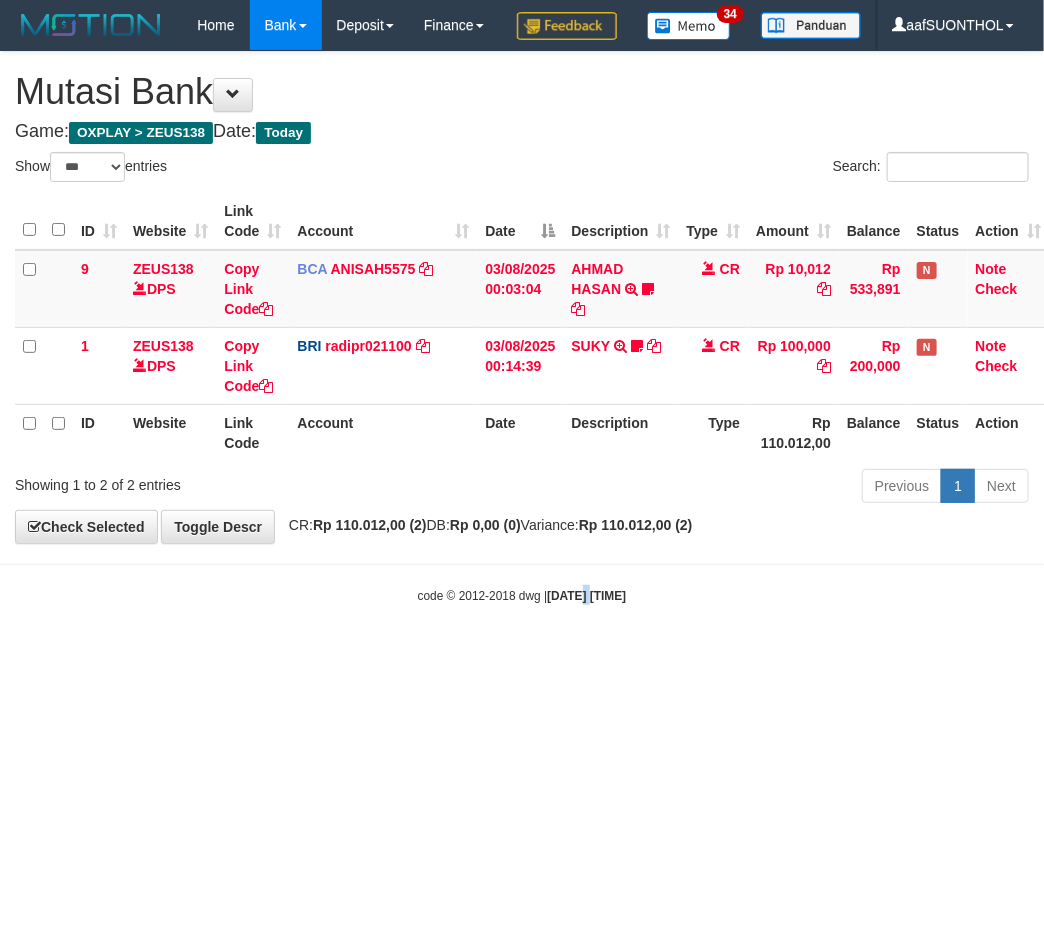 click on "Toggle navigation
Home
Bank
Account List
Load
By Website
Group
[OXPLAY]													ZEUS138
By Load Group (DPS)
Sync" at bounding box center [522, 327] 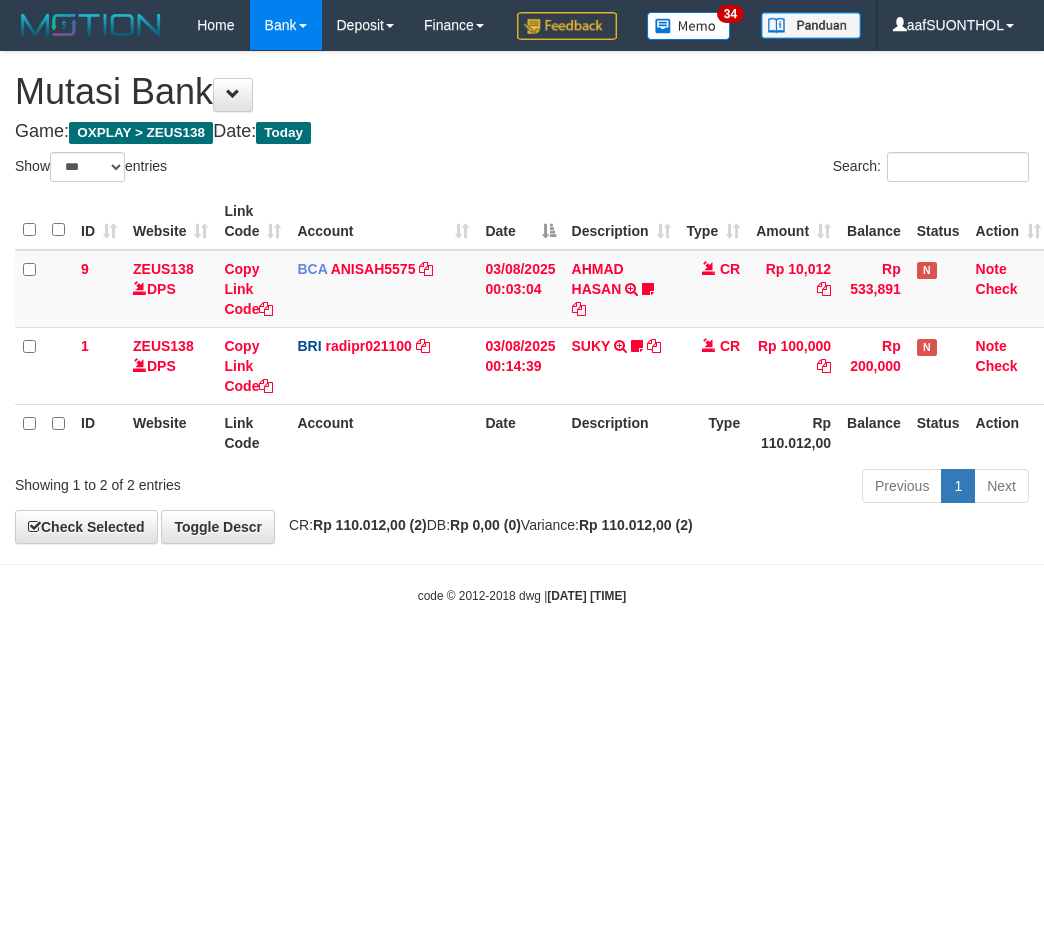select on "***" 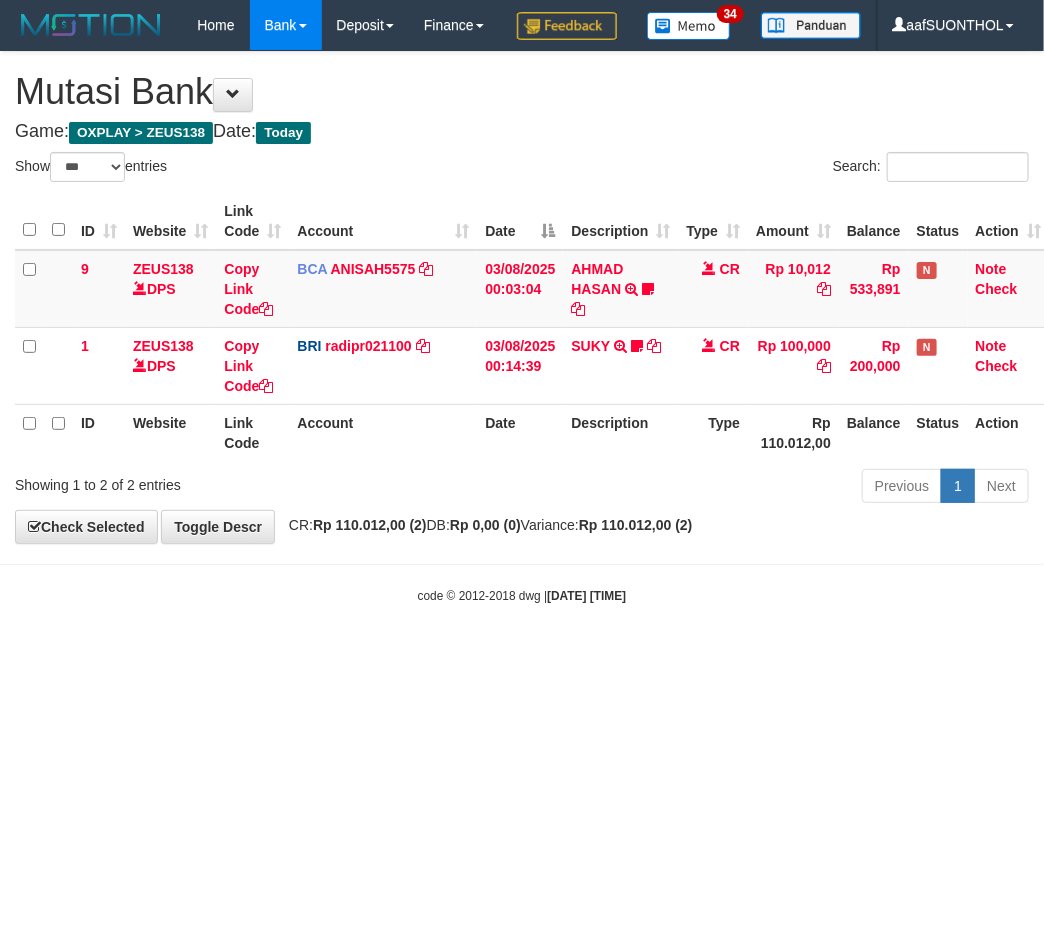 scroll, scrollTop: 0, scrollLeft: 4, axis: horizontal 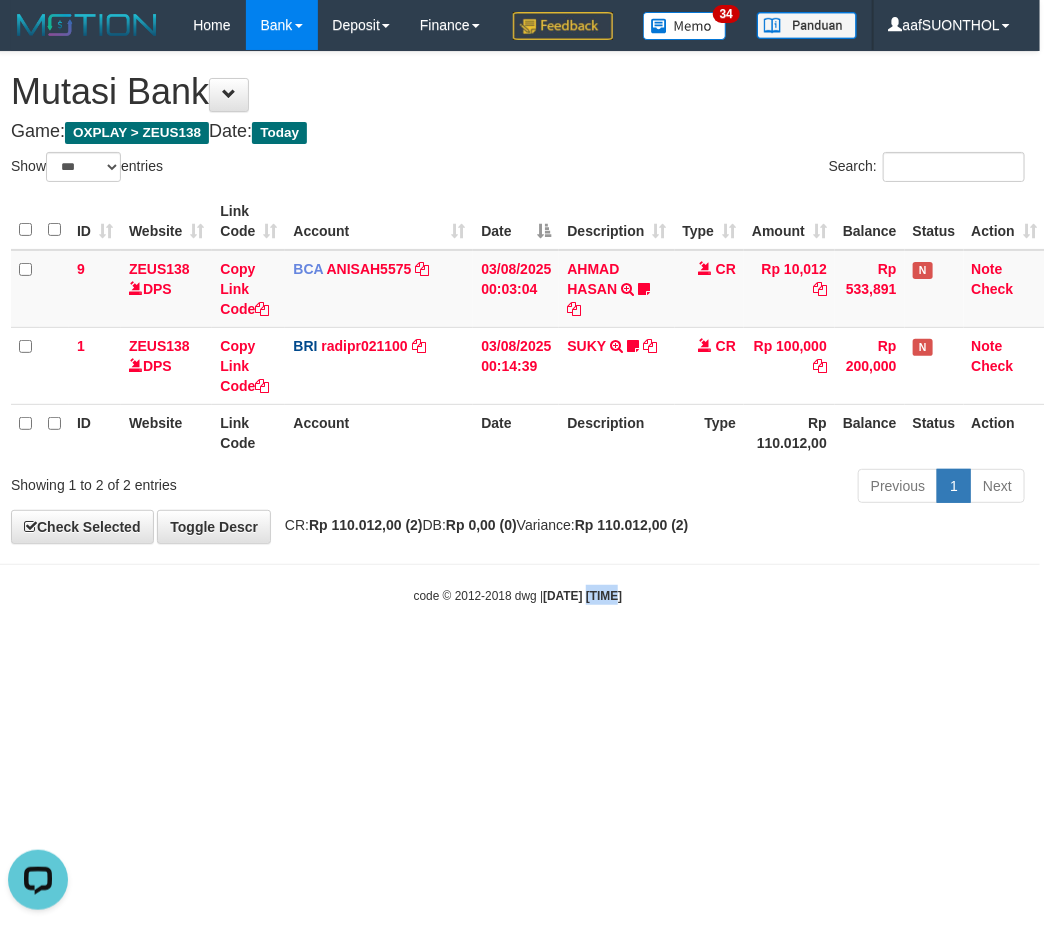drag, startPoint x: 604, startPoint y: 715, endPoint x: 568, endPoint y: 708, distance: 36.67424 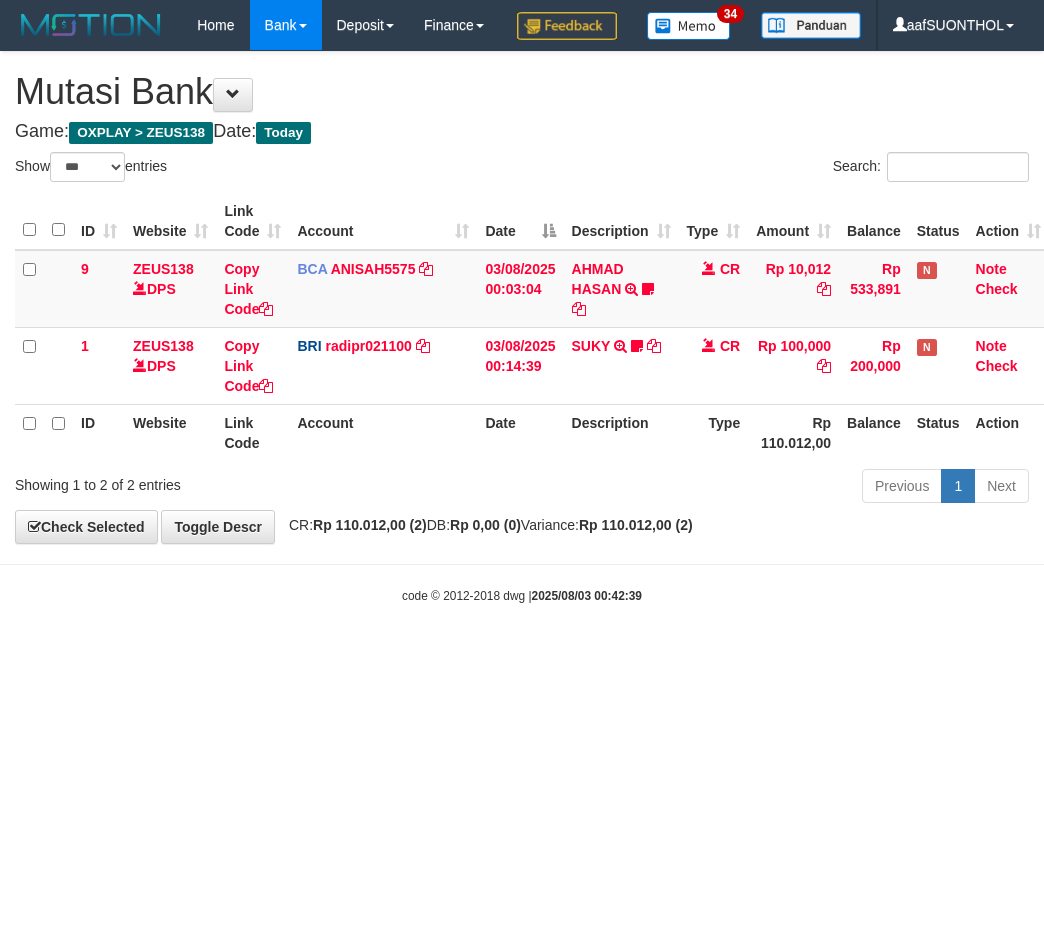 select on "***" 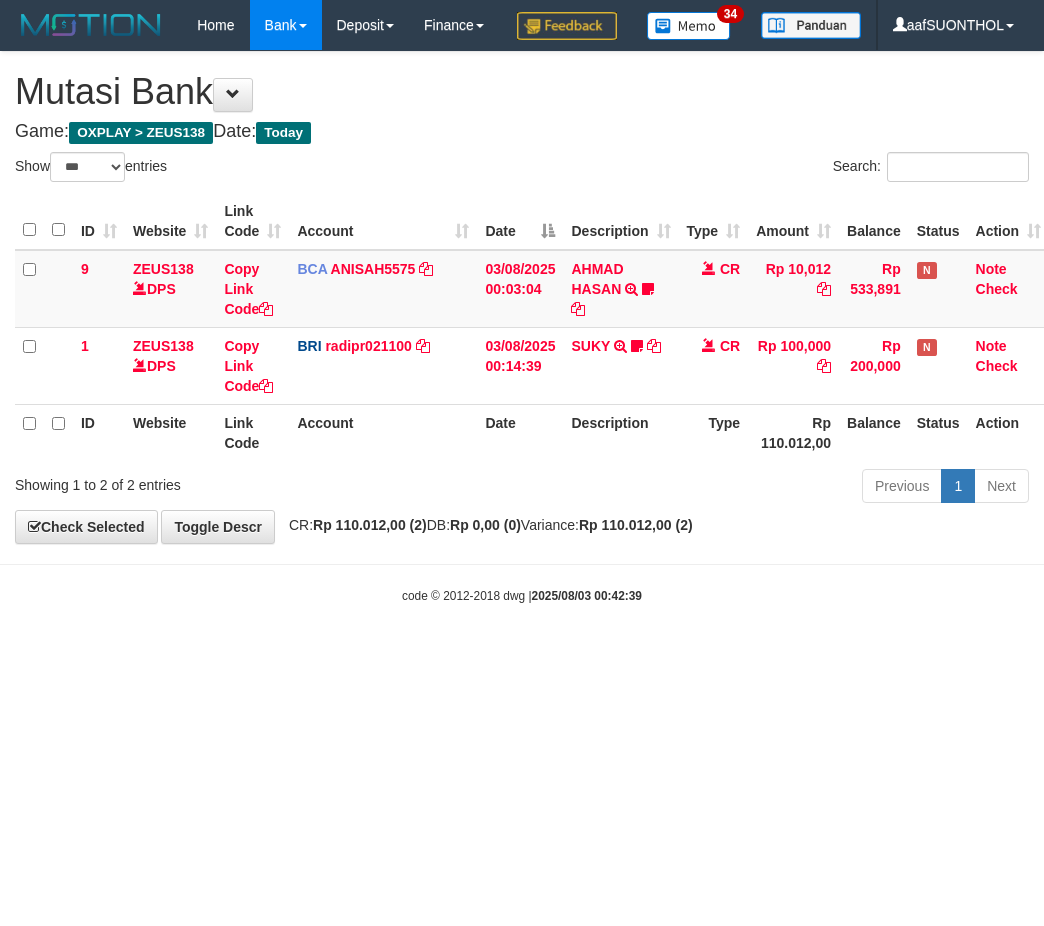 scroll, scrollTop: 0, scrollLeft: 4, axis: horizontal 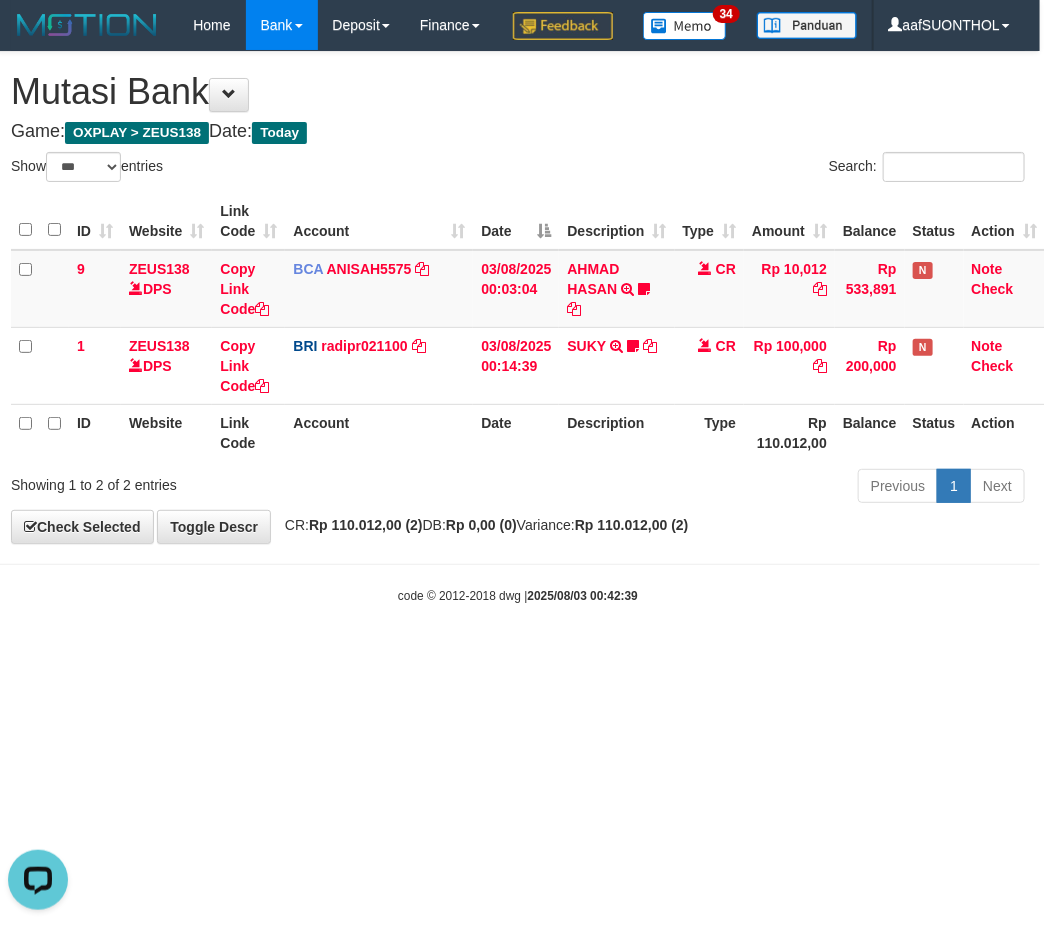 click on "Toggle navigation
Home
Bank
Account List
Load
By Website
Group
[OXPLAY]													ZEUS138
By Load Group (DPS)" at bounding box center (518, 327) 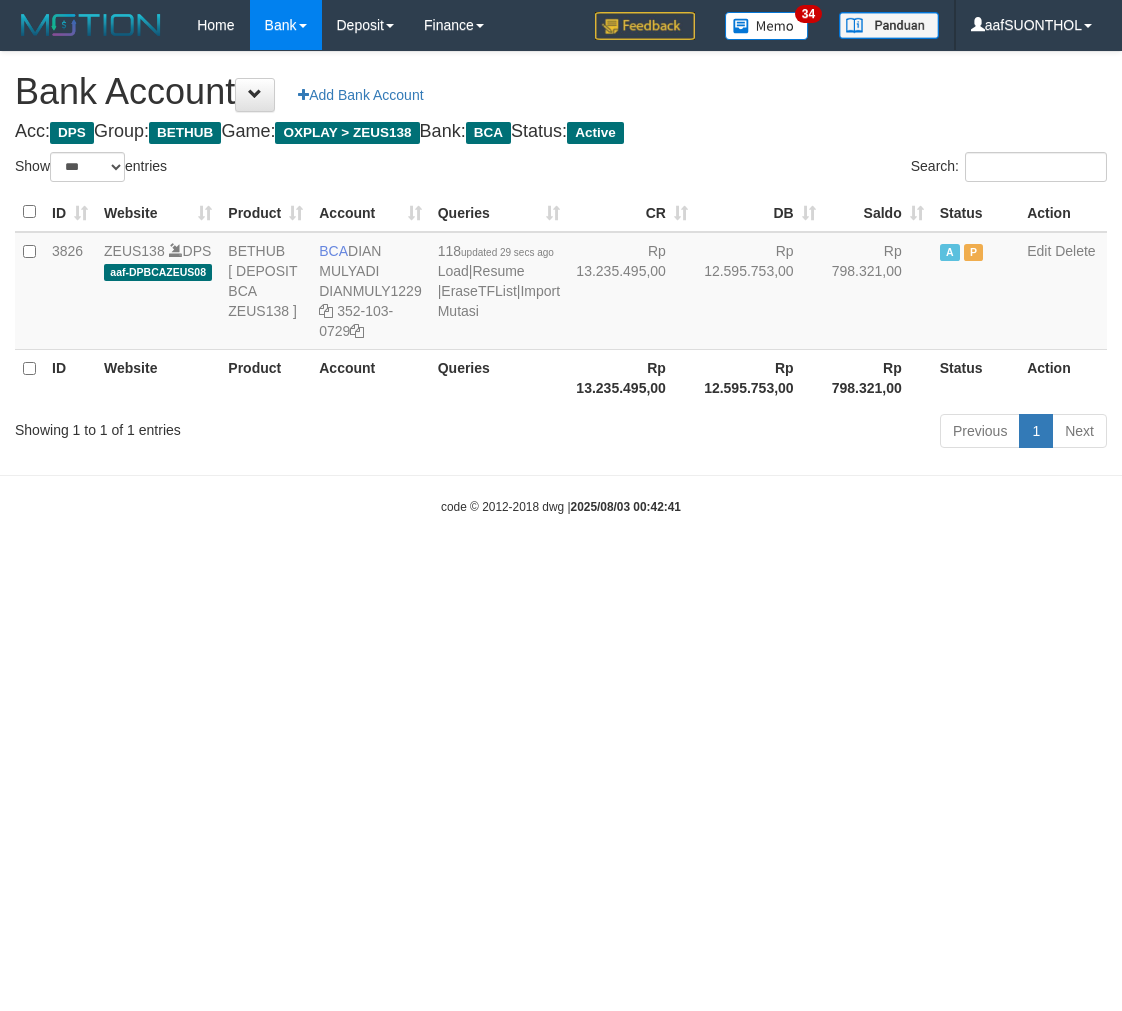 select on "***" 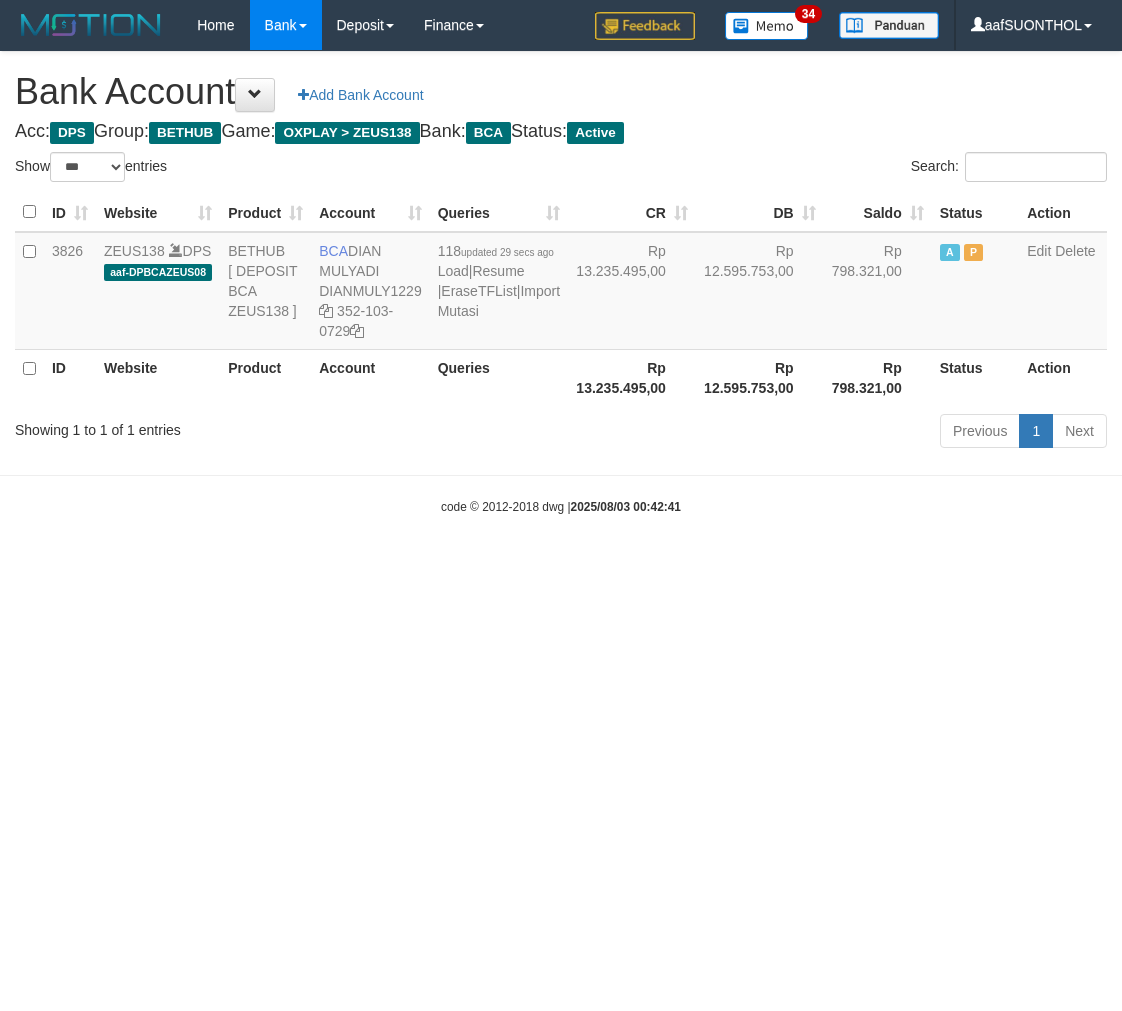 scroll, scrollTop: 0, scrollLeft: 0, axis: both 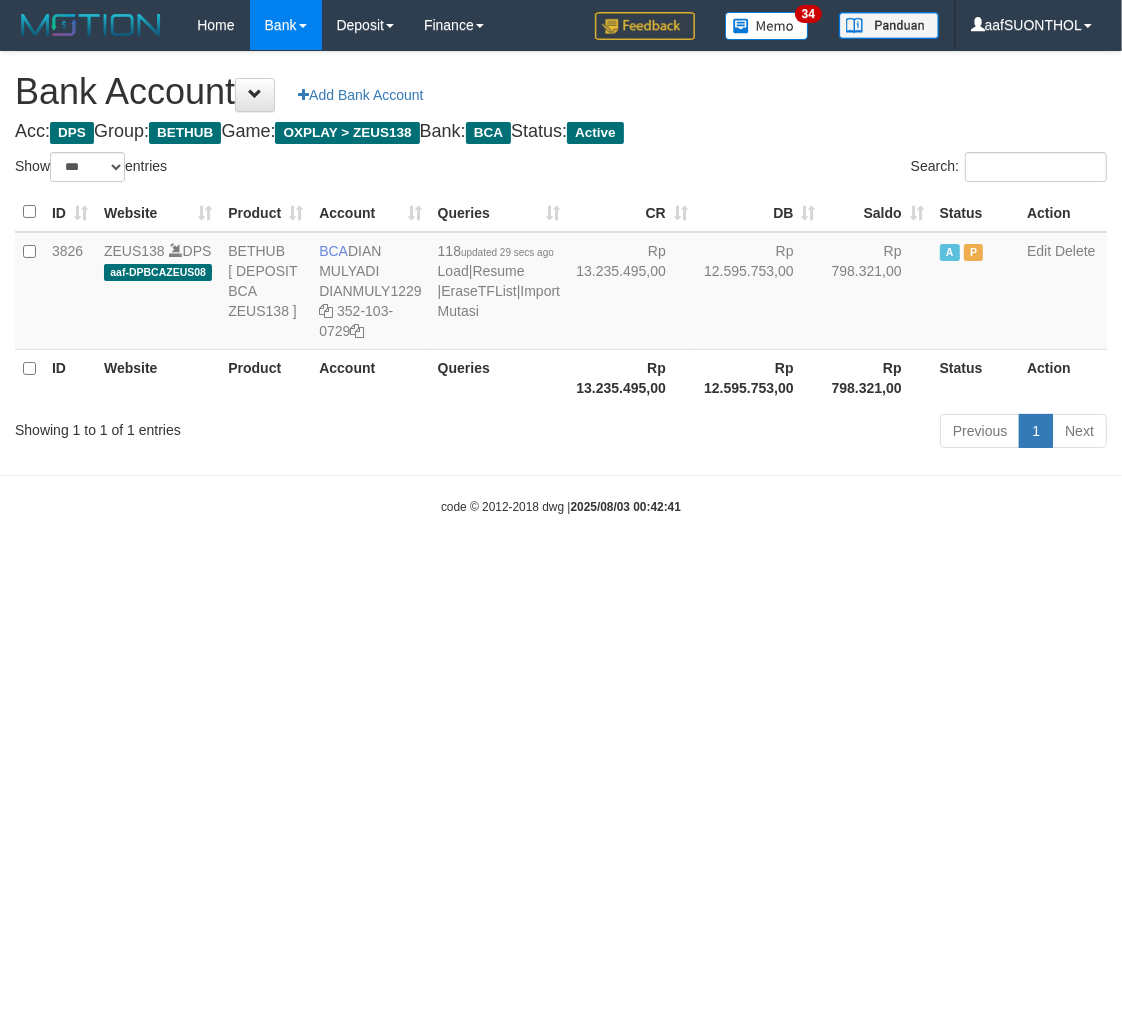 click on "Toggle navigation
Home
Bank
Account List
Load
By Website
Group
[OXPLAY]													ZEUS138
By Load Group (DPS)
Sync" at bounding box center (561, 283) 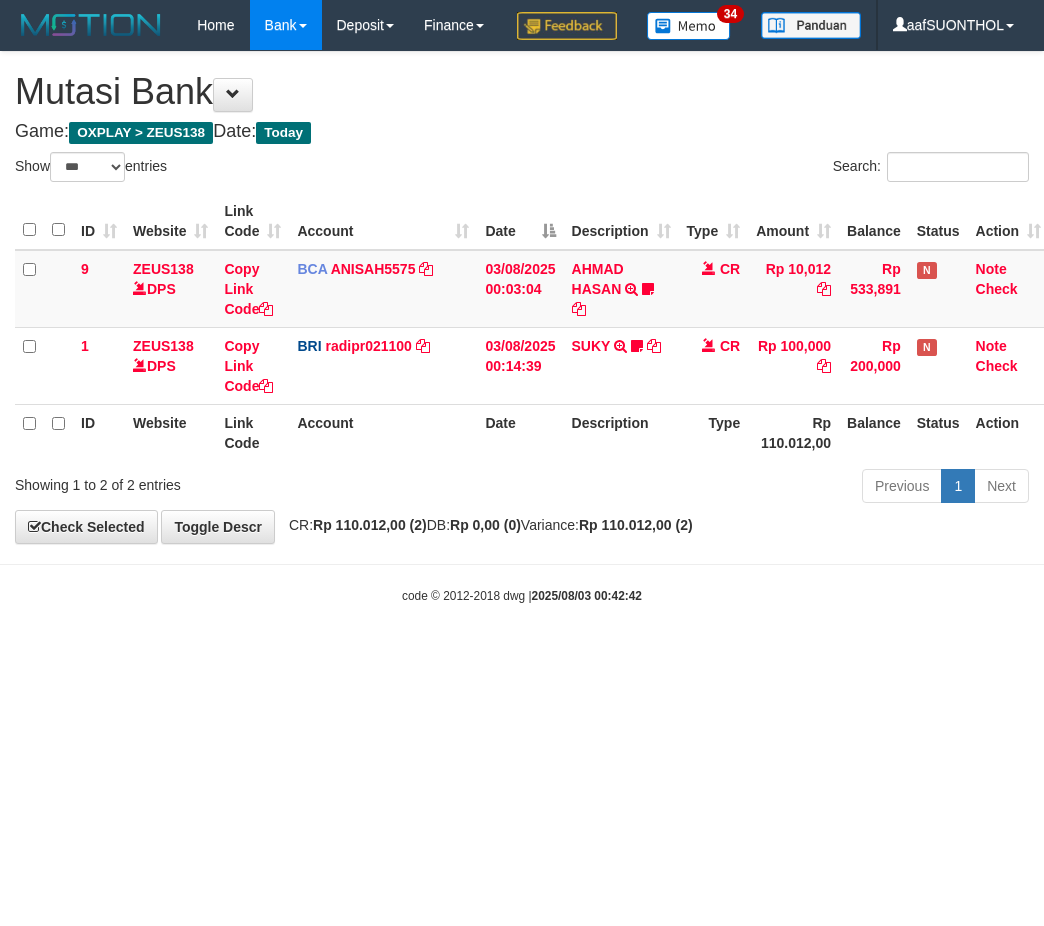 select on "***" 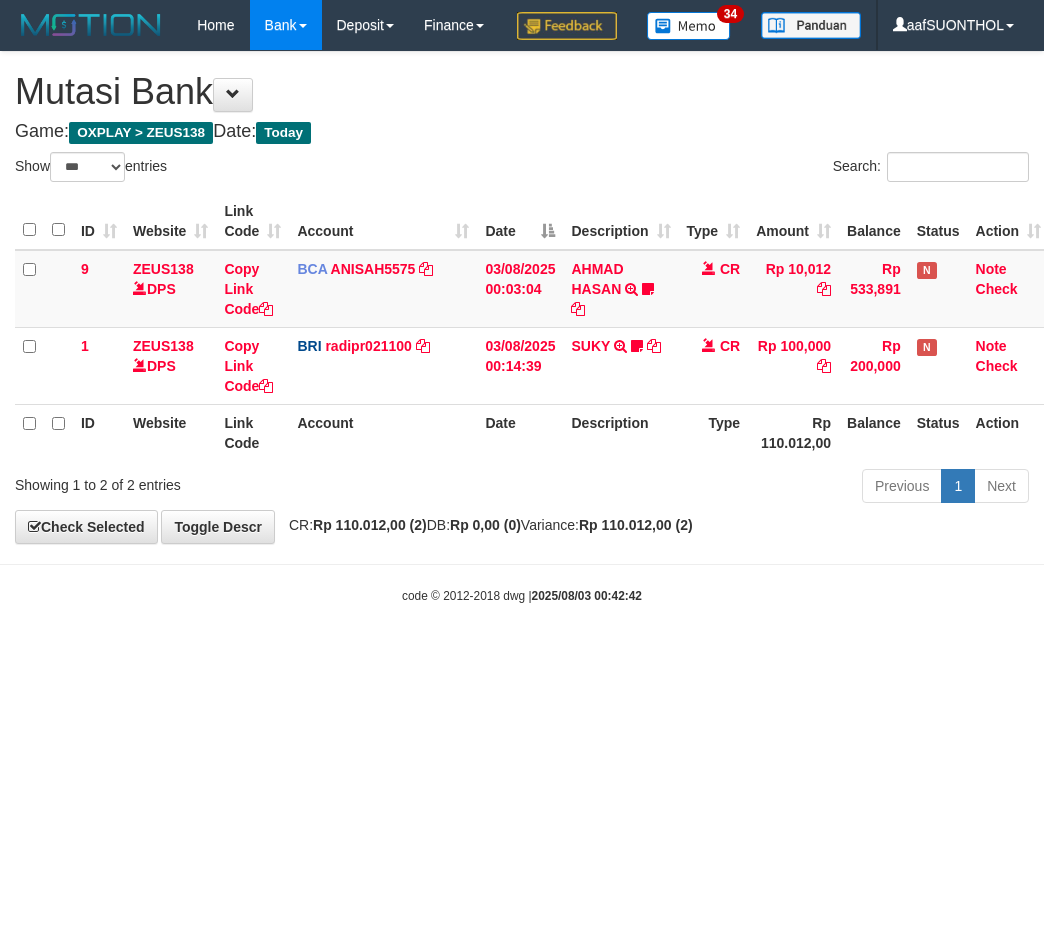 scroll, scrollTop: 0, scrollLeft: 4, axis: horizontal 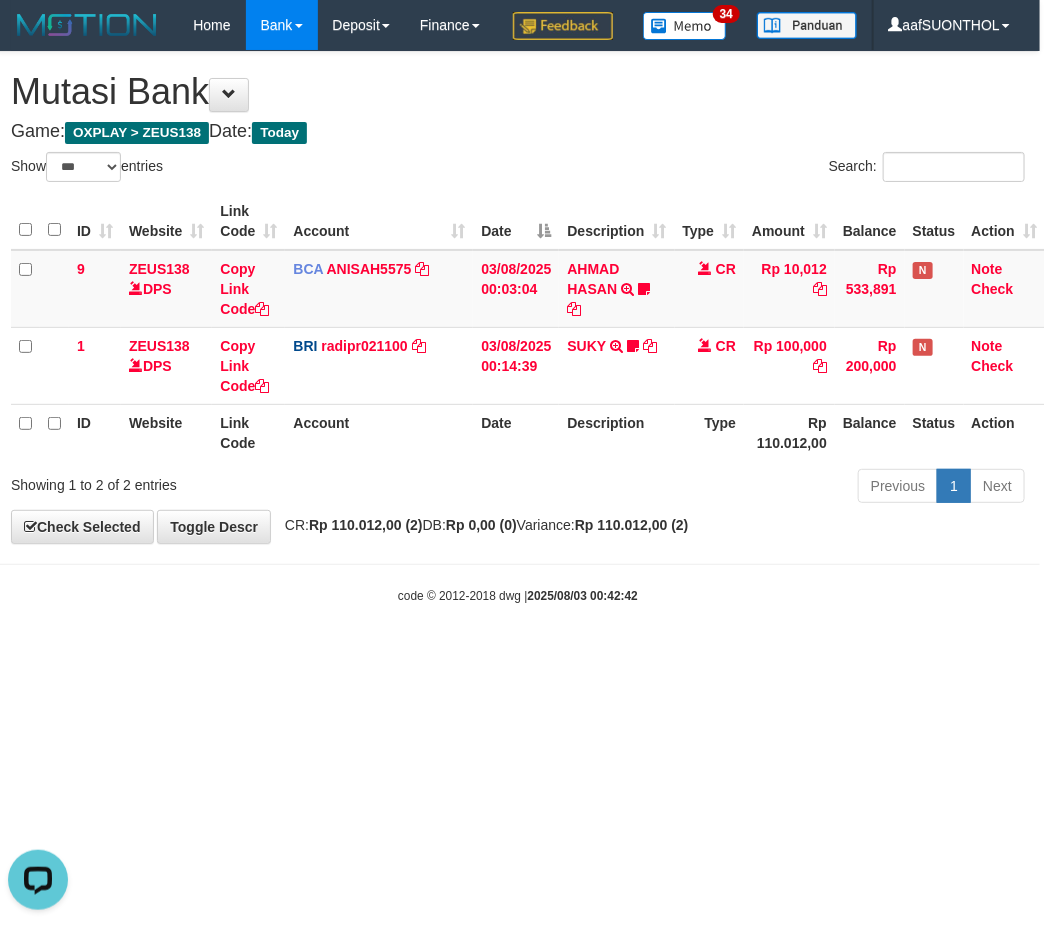 drag, startPoint x: 465, startPoint y: 752, endPoint x: 435, endPoint y: 744, distance: 31.04835 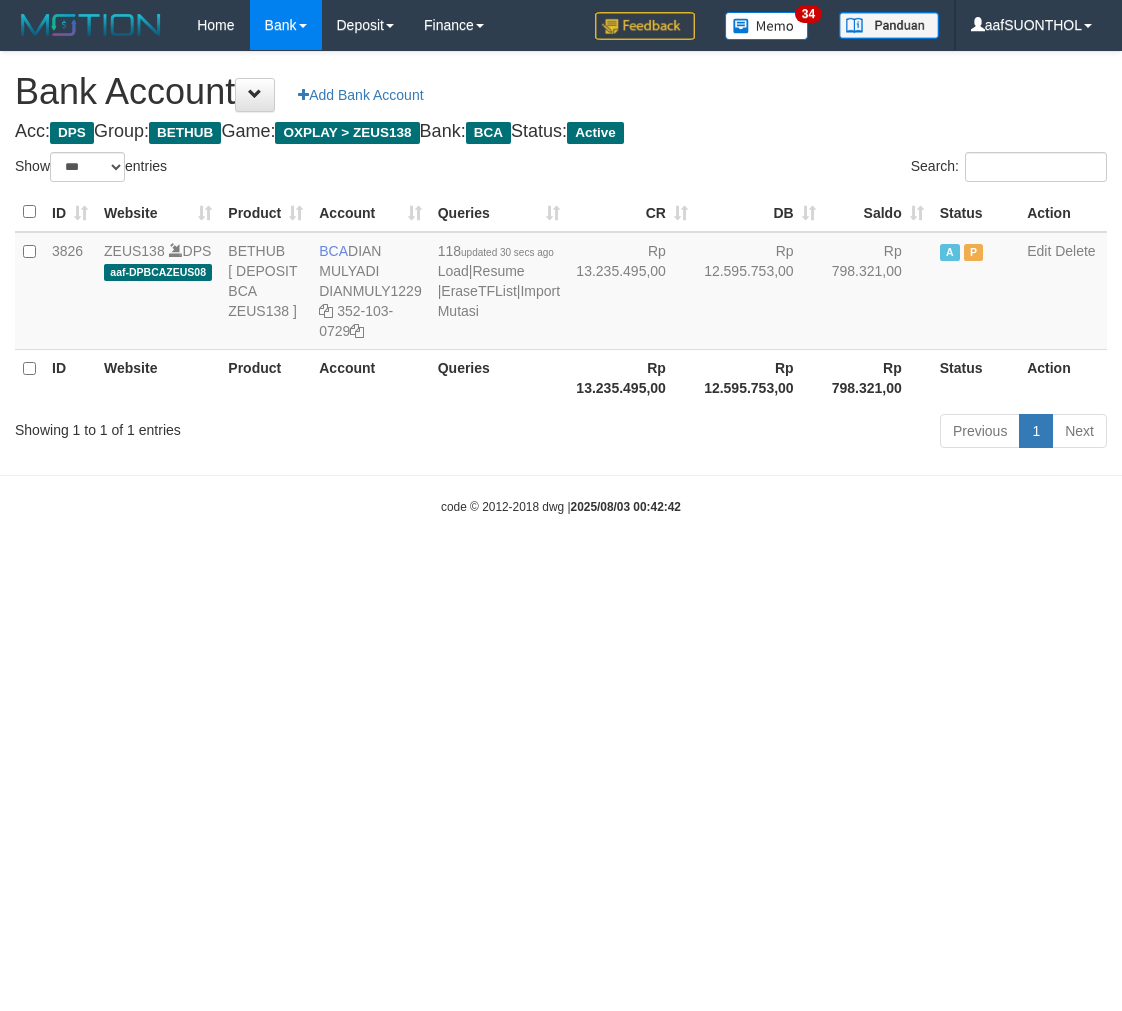 select on "***" 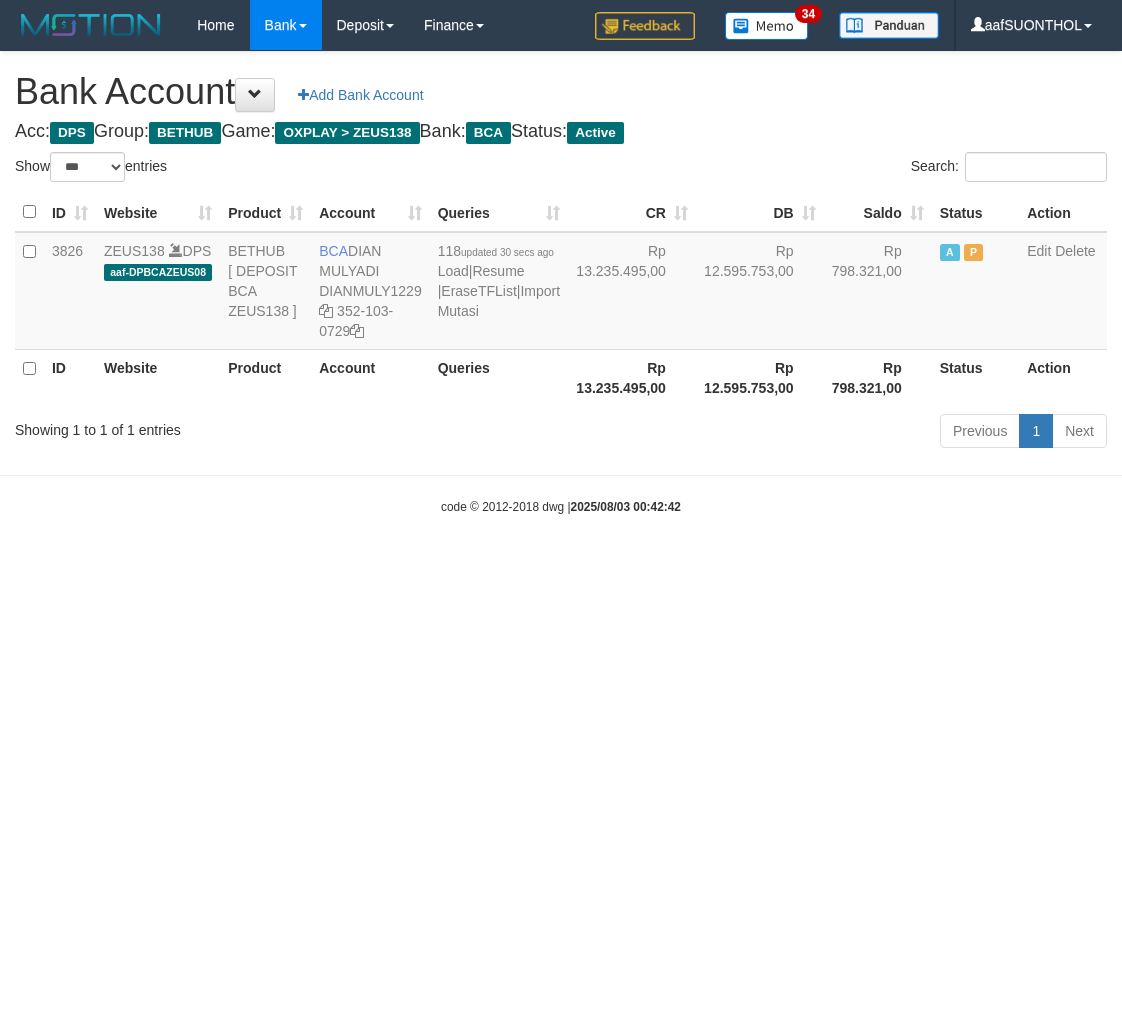 scroll, scrollTop: 0, scrollLeft: 0, axis: both 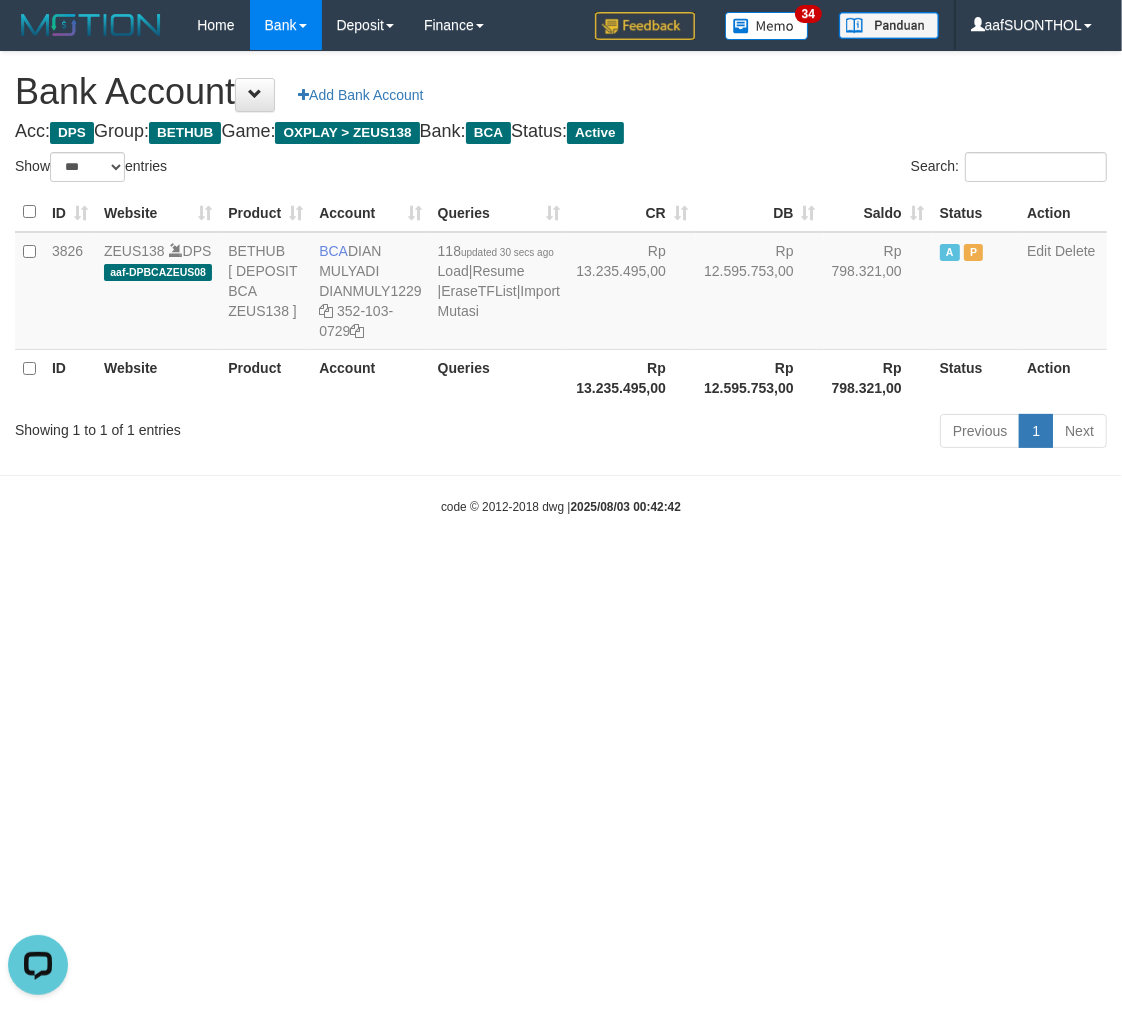 click on "Toggle navigation
Home
Bank
Account List
Load
By Website
Group
[OXPLAY]													ZEUS138
By Load Group (DPS)
Sync" at bounding box center (561, 283) 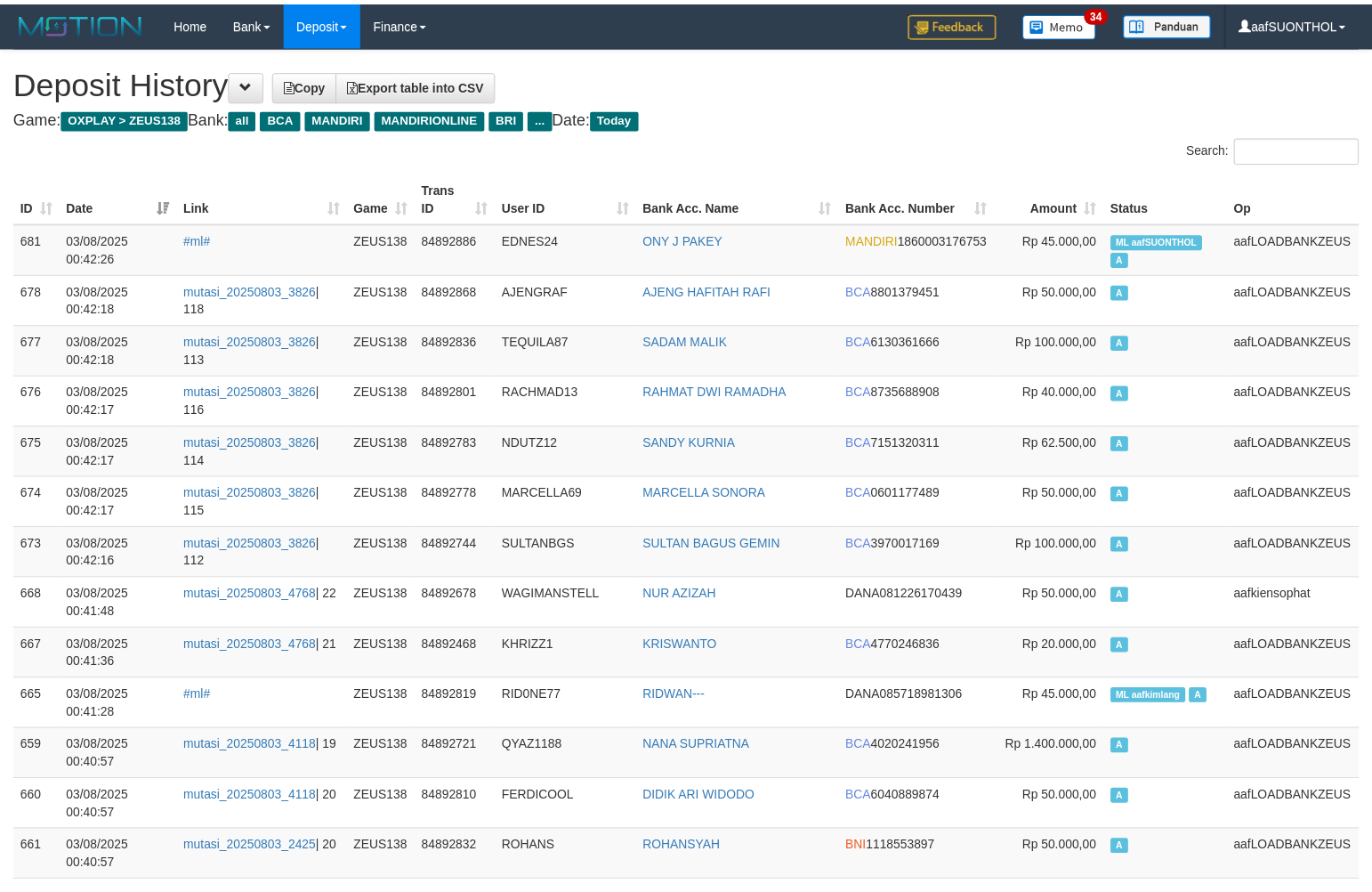 scroll, scrollTop: 0, scrollLeft: 0, axis: both 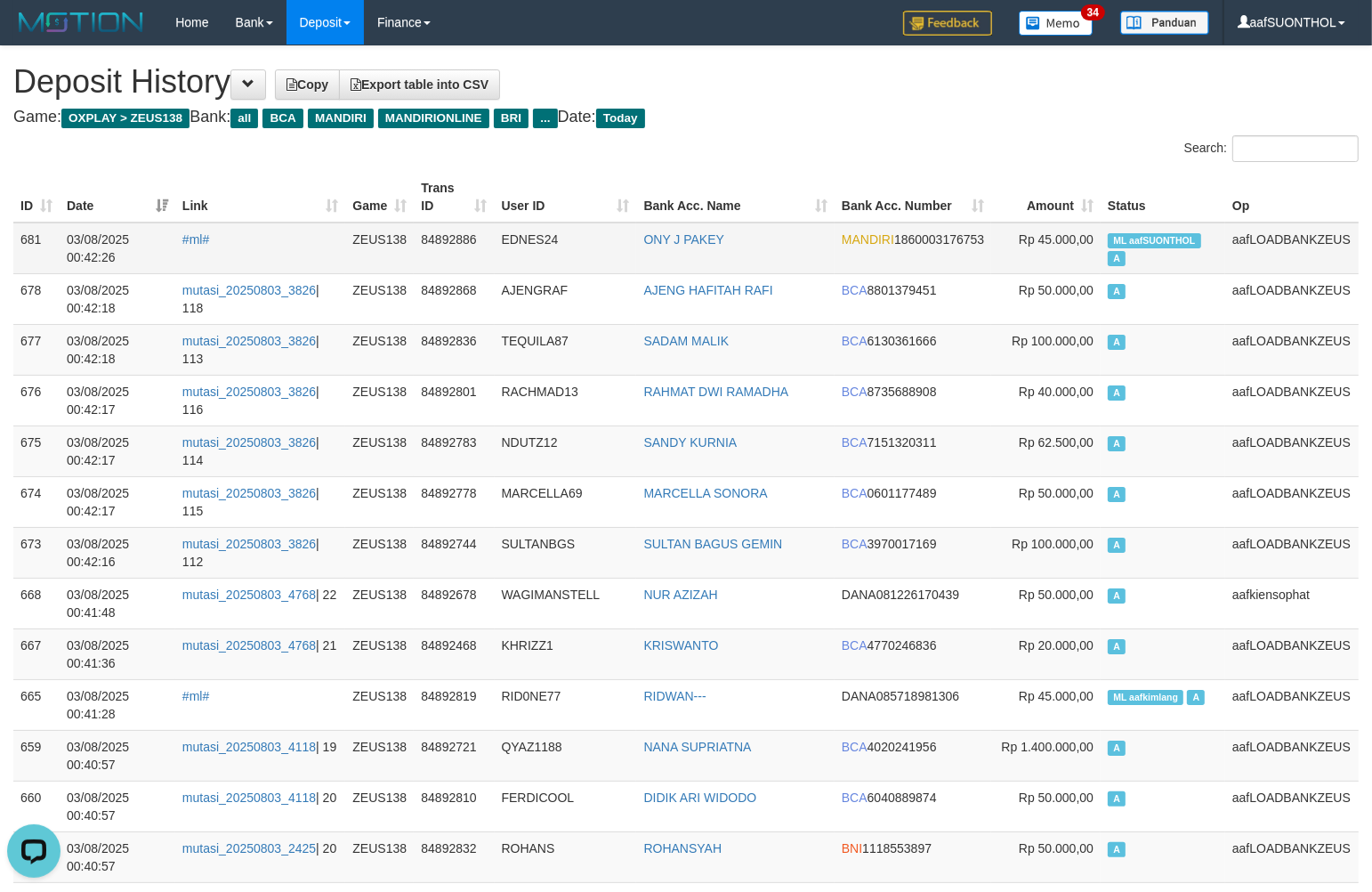 click on "ML aafSUONTHOL" at bounding box center [1154, 240] 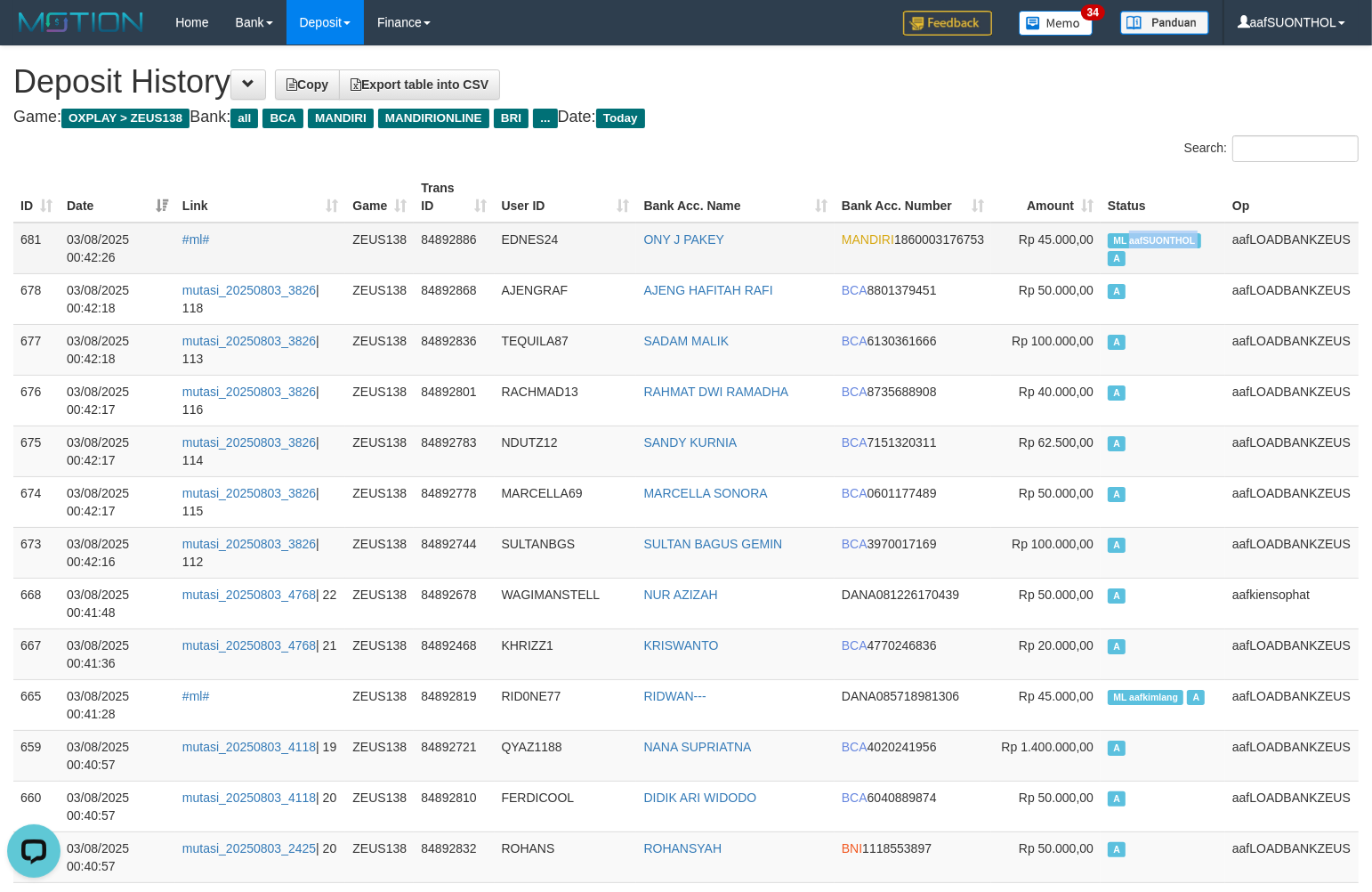 click on "ML aafSUONTHOL" at bounding box center (1154, 240) 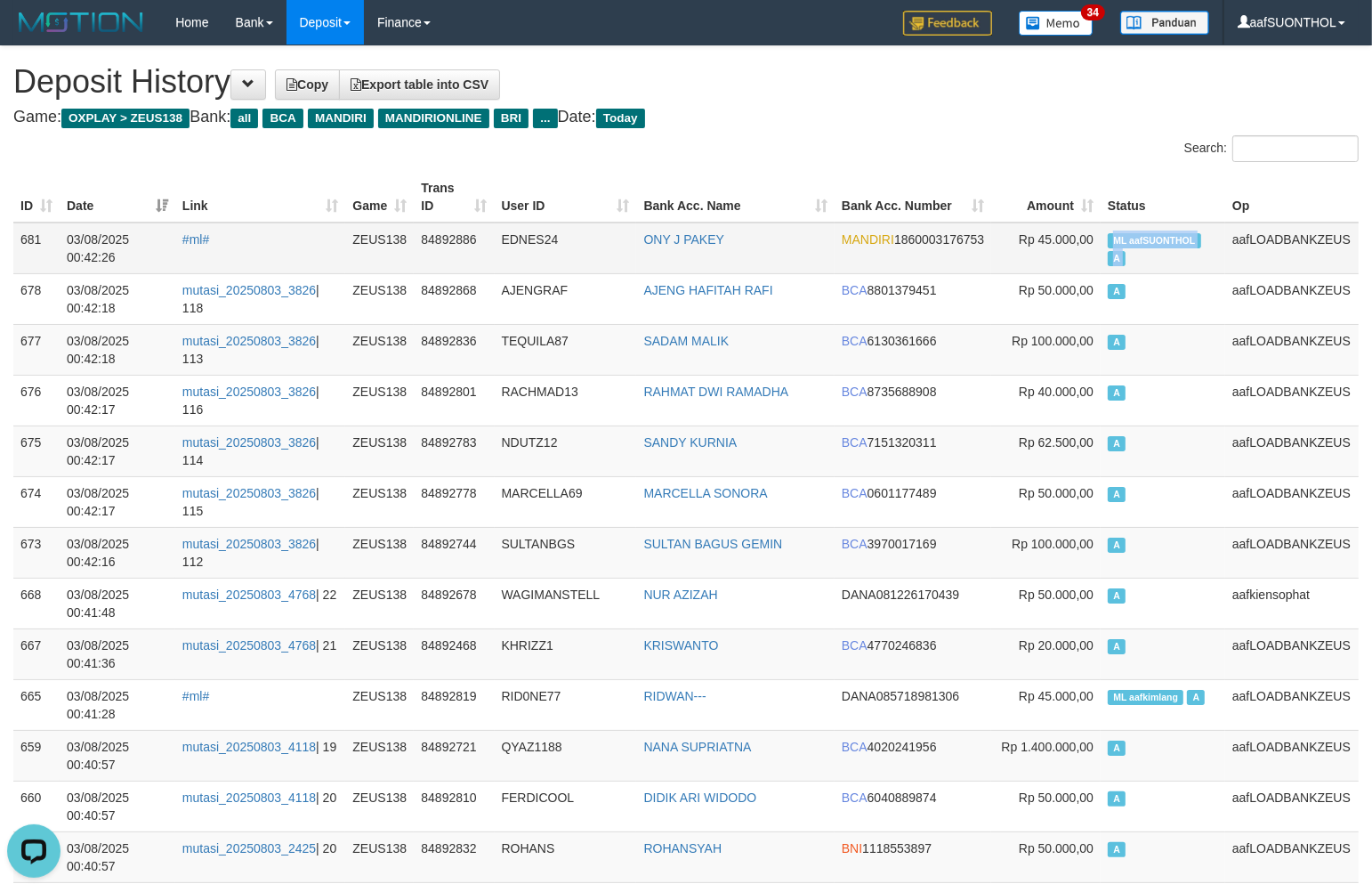 click on "ML aafSUONTHOL" at bounding box center [1154, 240] 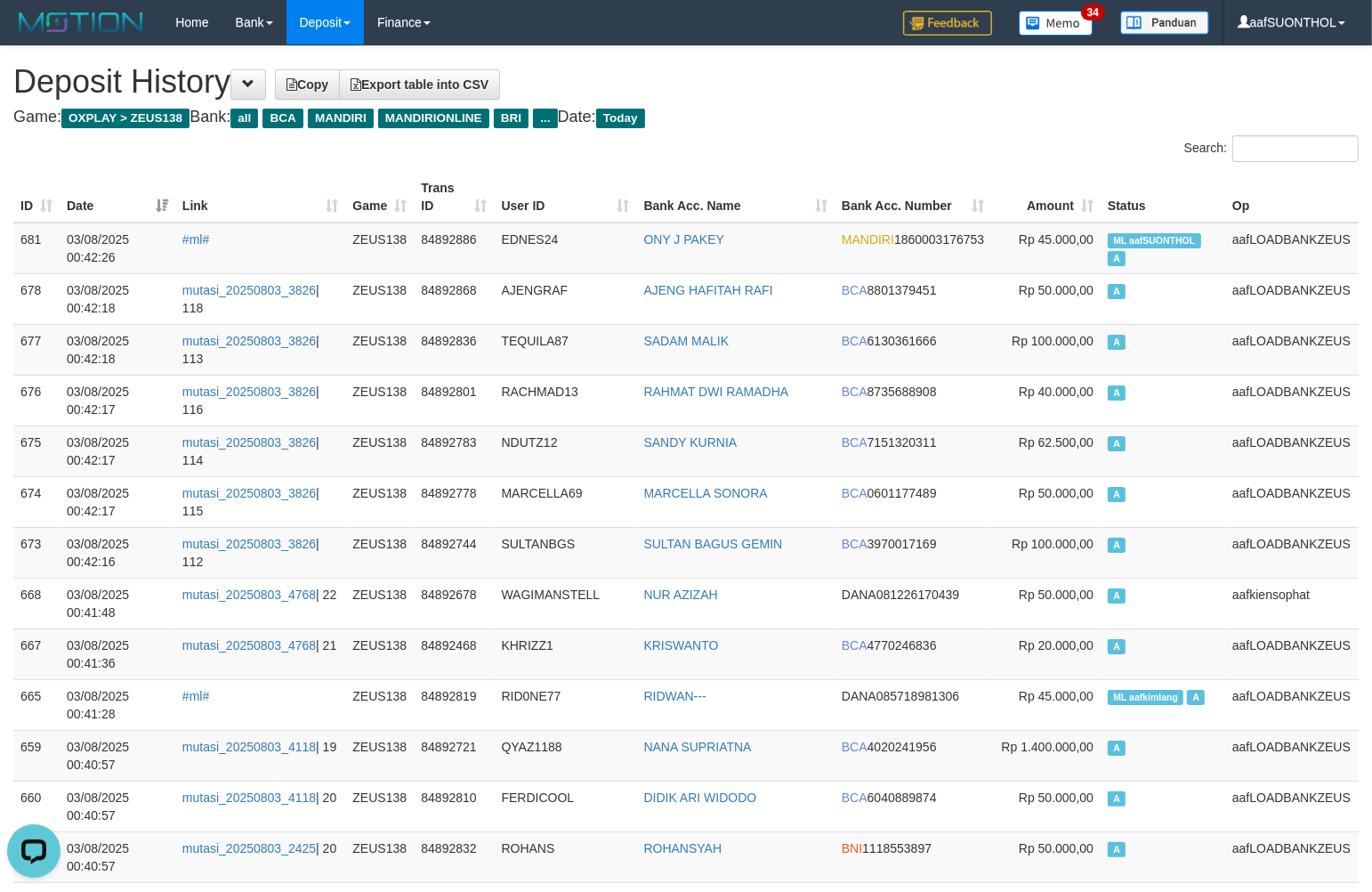click on "**********" at bounding box center (686, 4658) 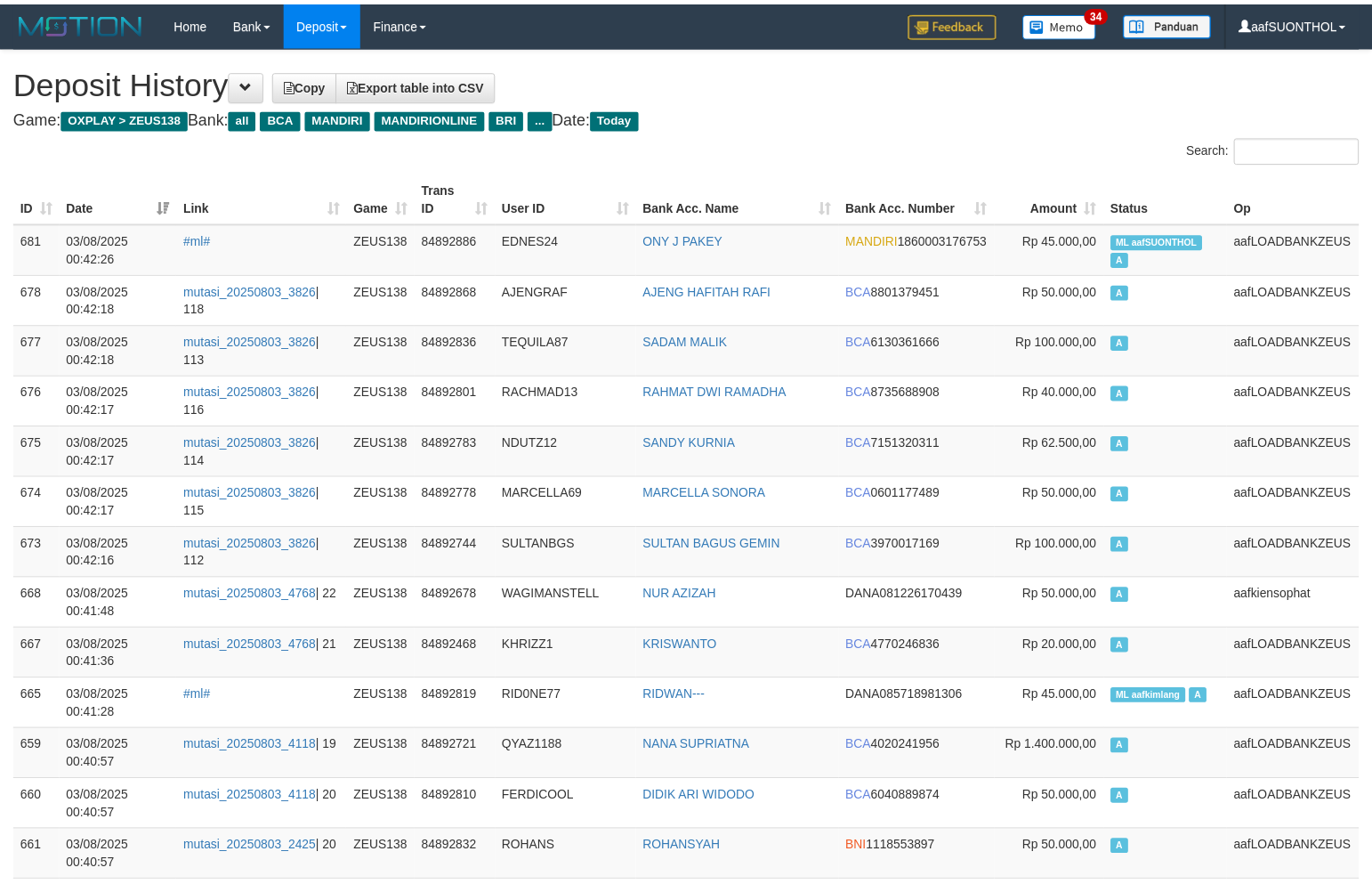 scroll, scrollTop: 0, scrollLeft: 0, axis: both 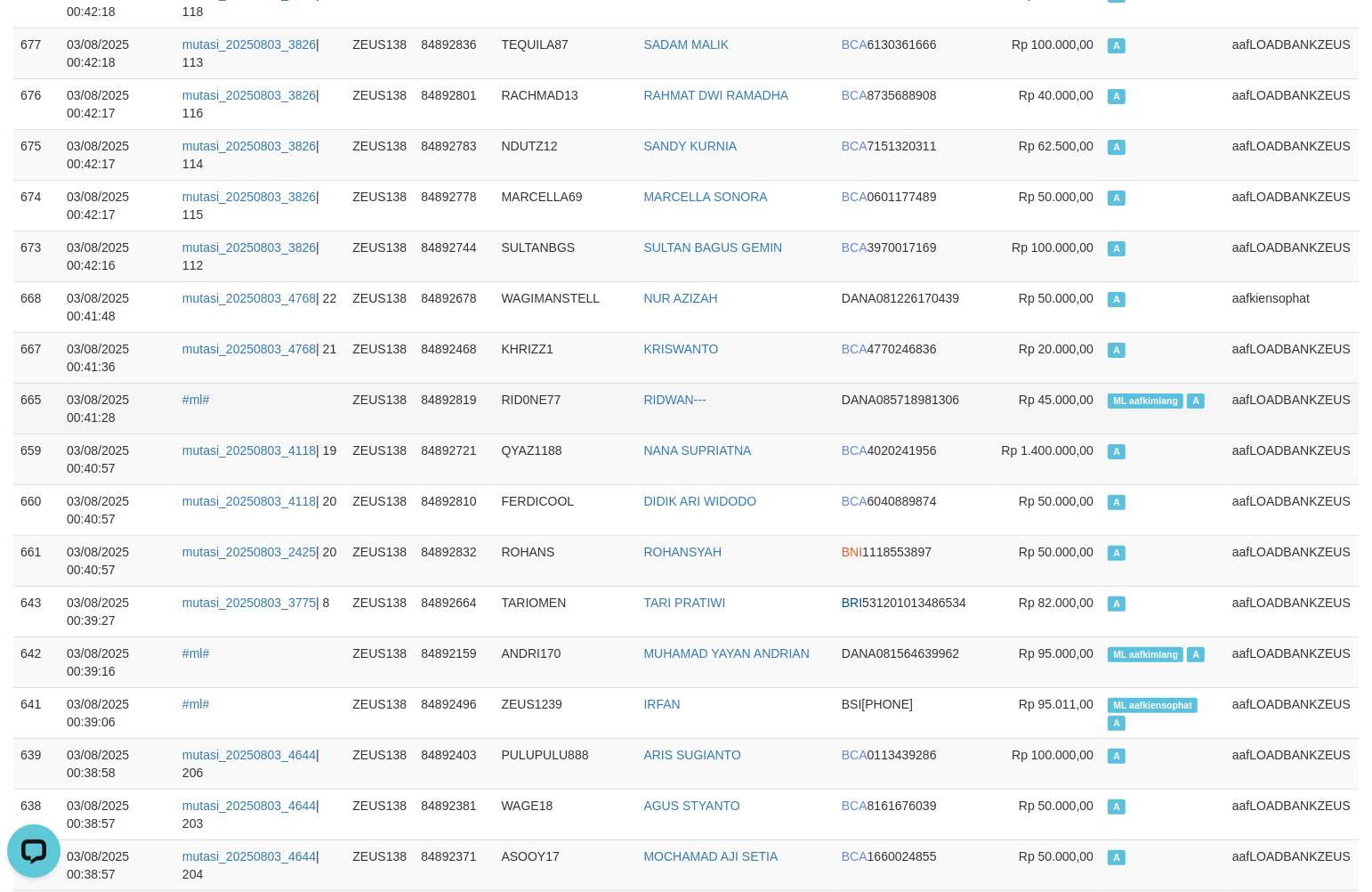 click on "ML aafkimlang   A" at bounding box center [1163, 408] 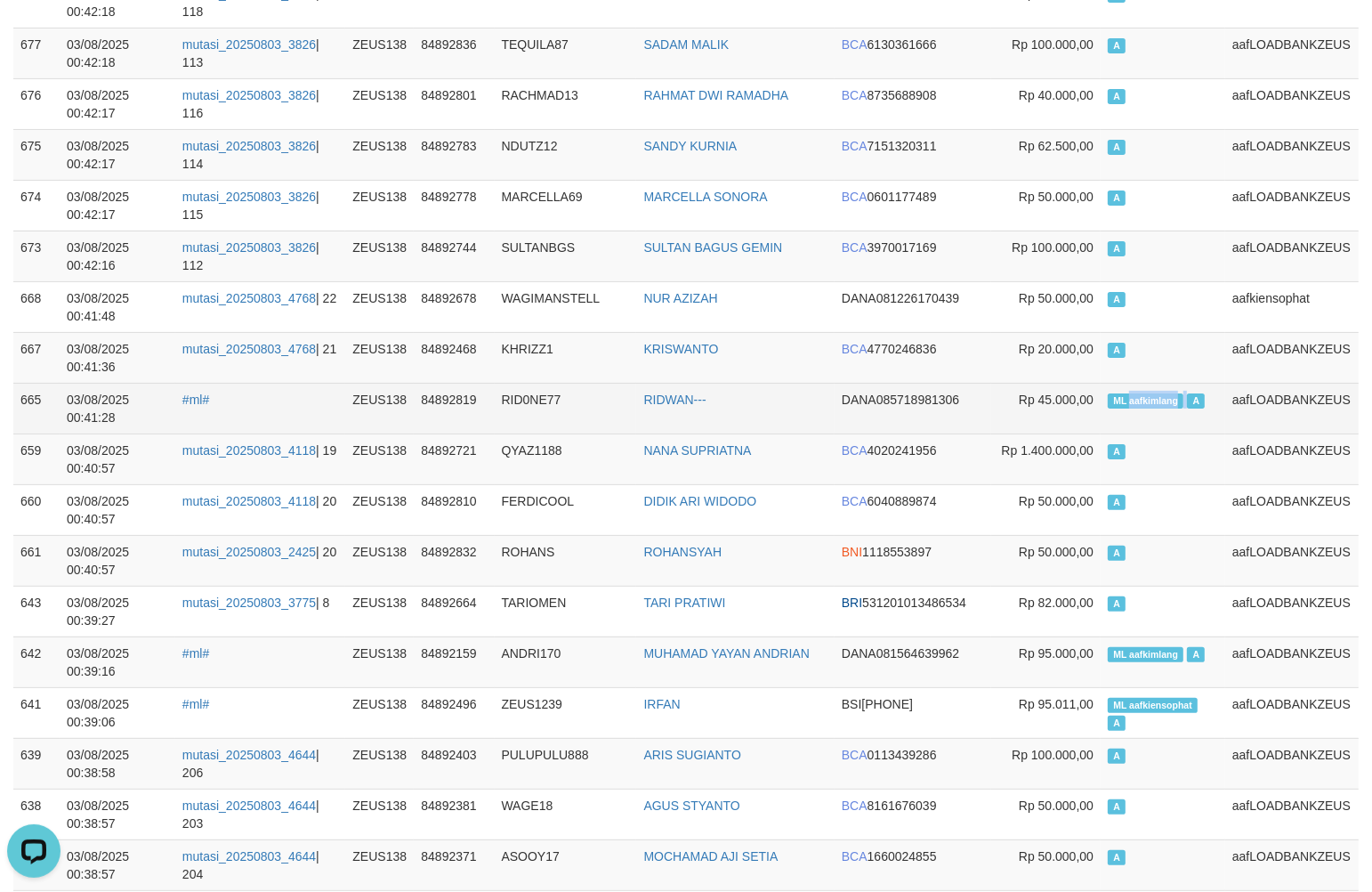 click on "ML aafkimlang   A" at bounding box center [1163, 408] 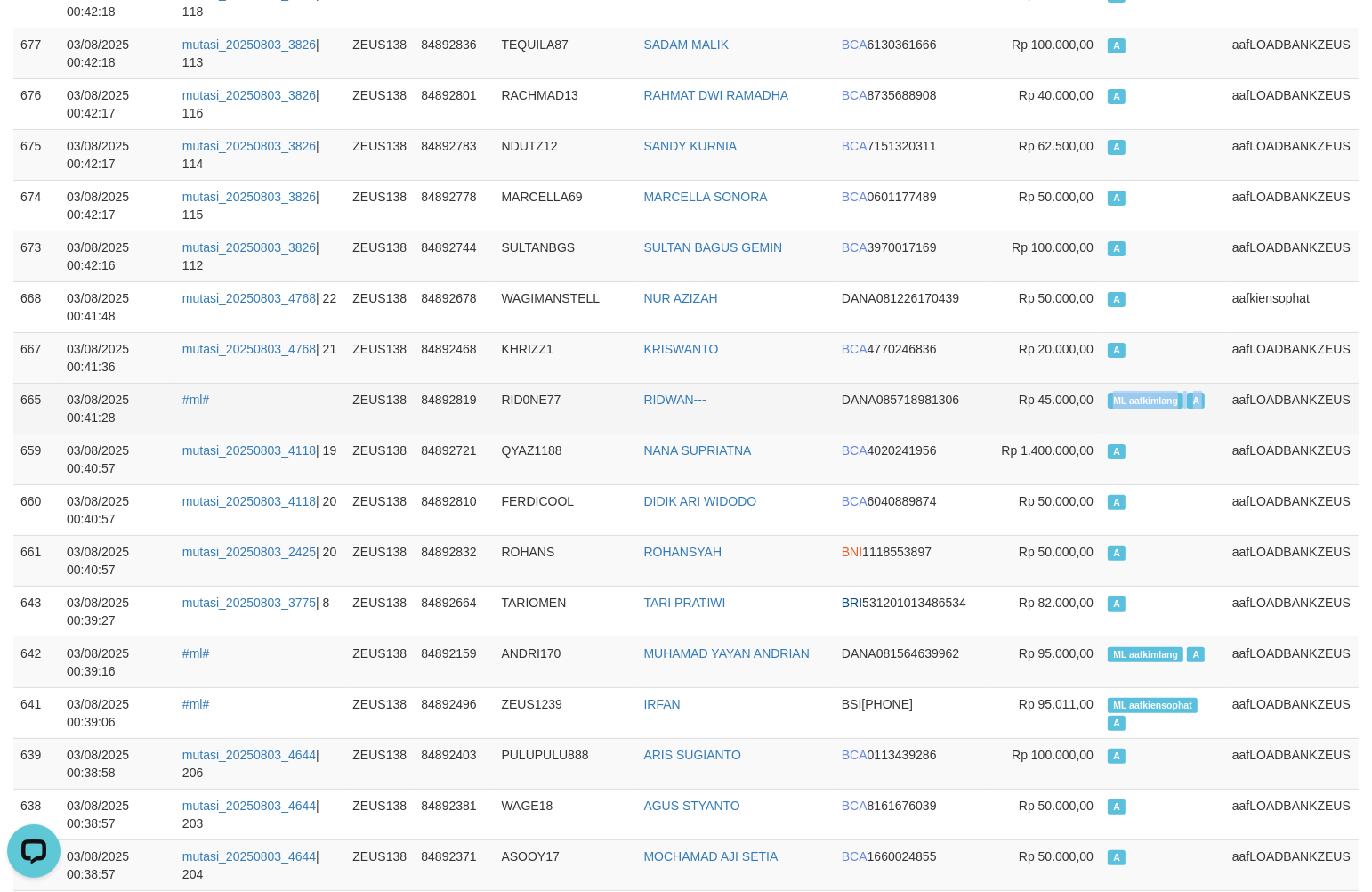 click on "ML aafkimlang   A" at bounding box center [1163, 408] 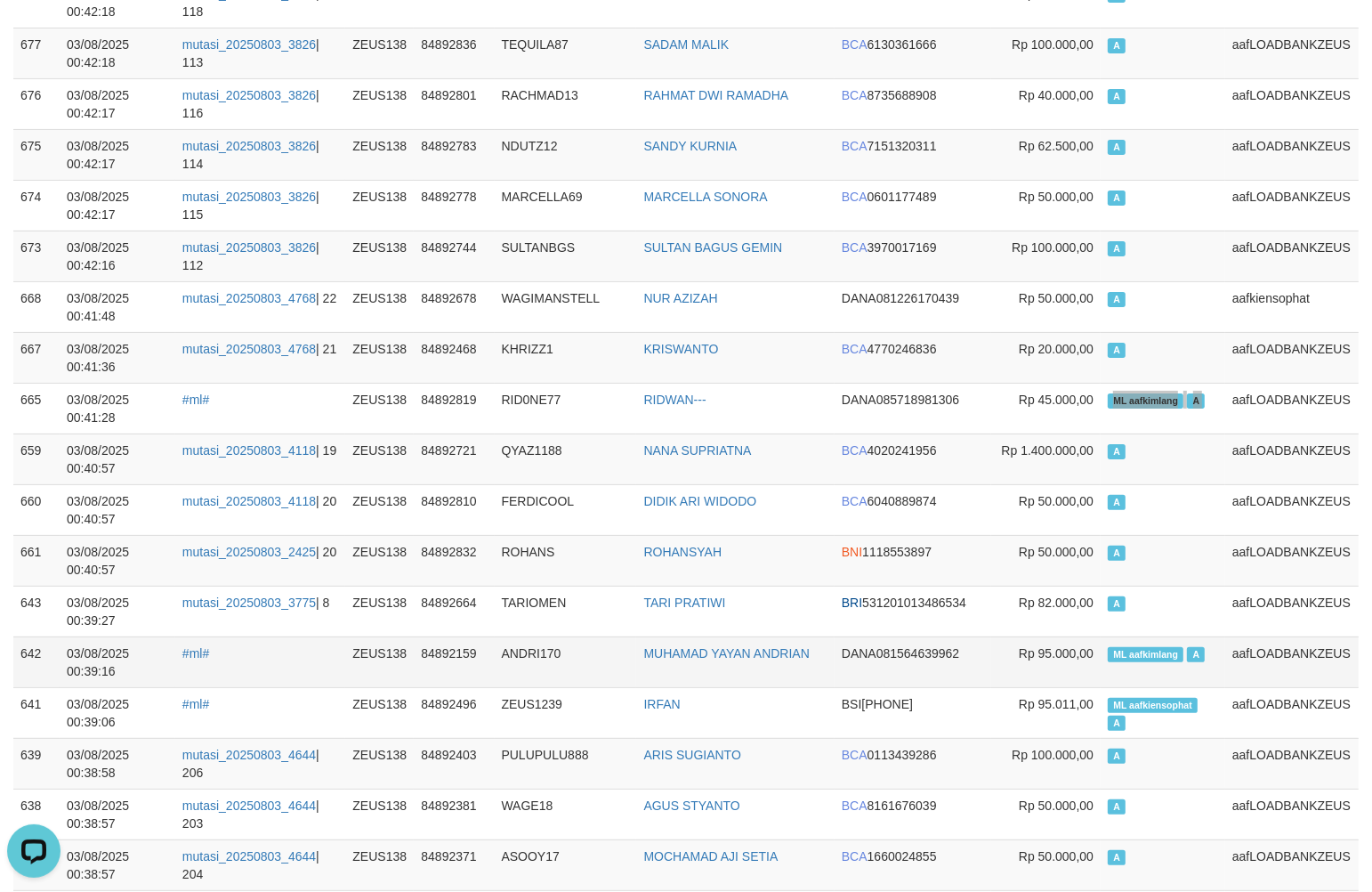 scroll, scrollTop: 395, scrollLeft: 0, axis: vertical 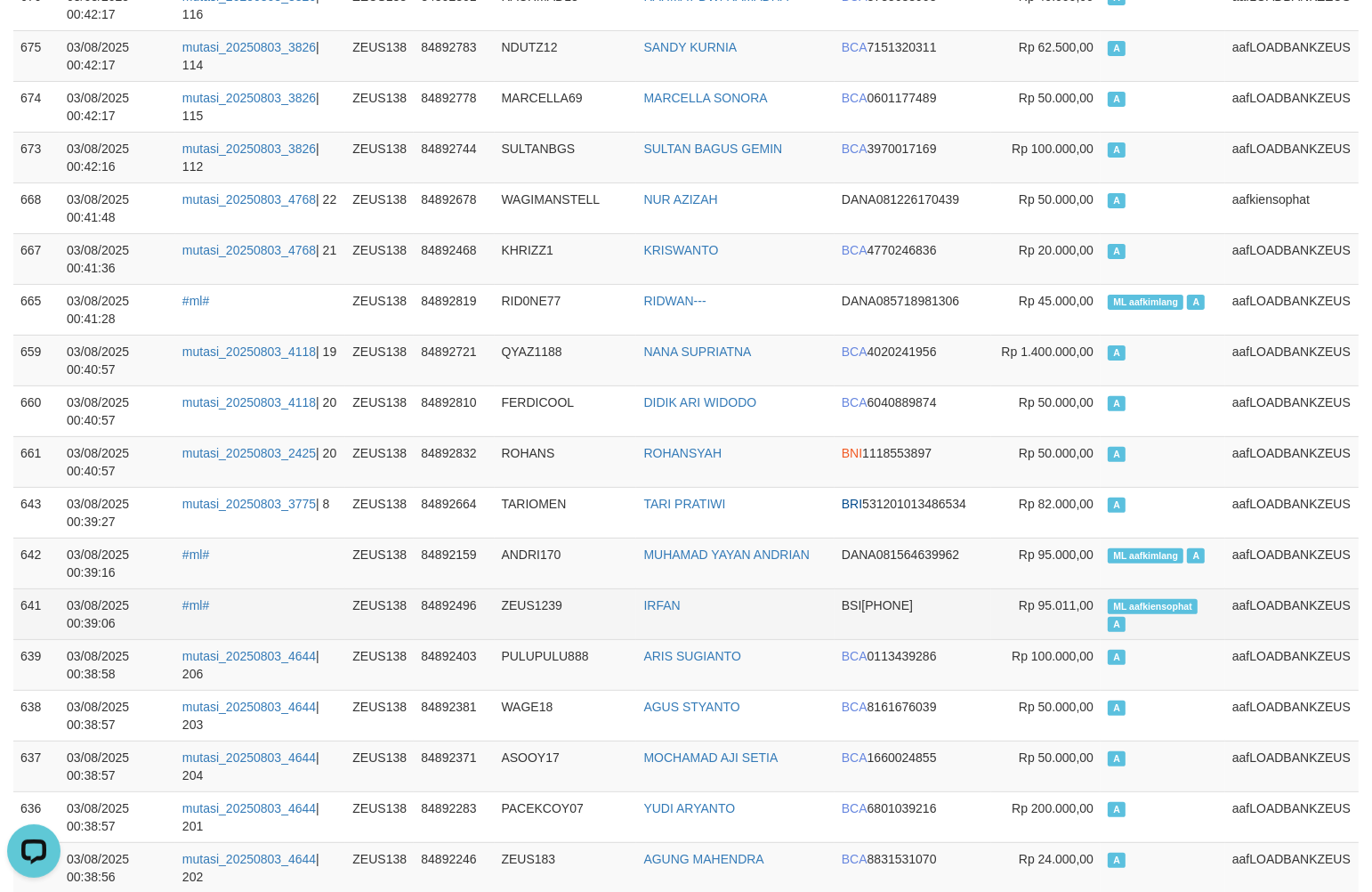 click on "ML aafkiensophat" at bounding box center [1152, 606] 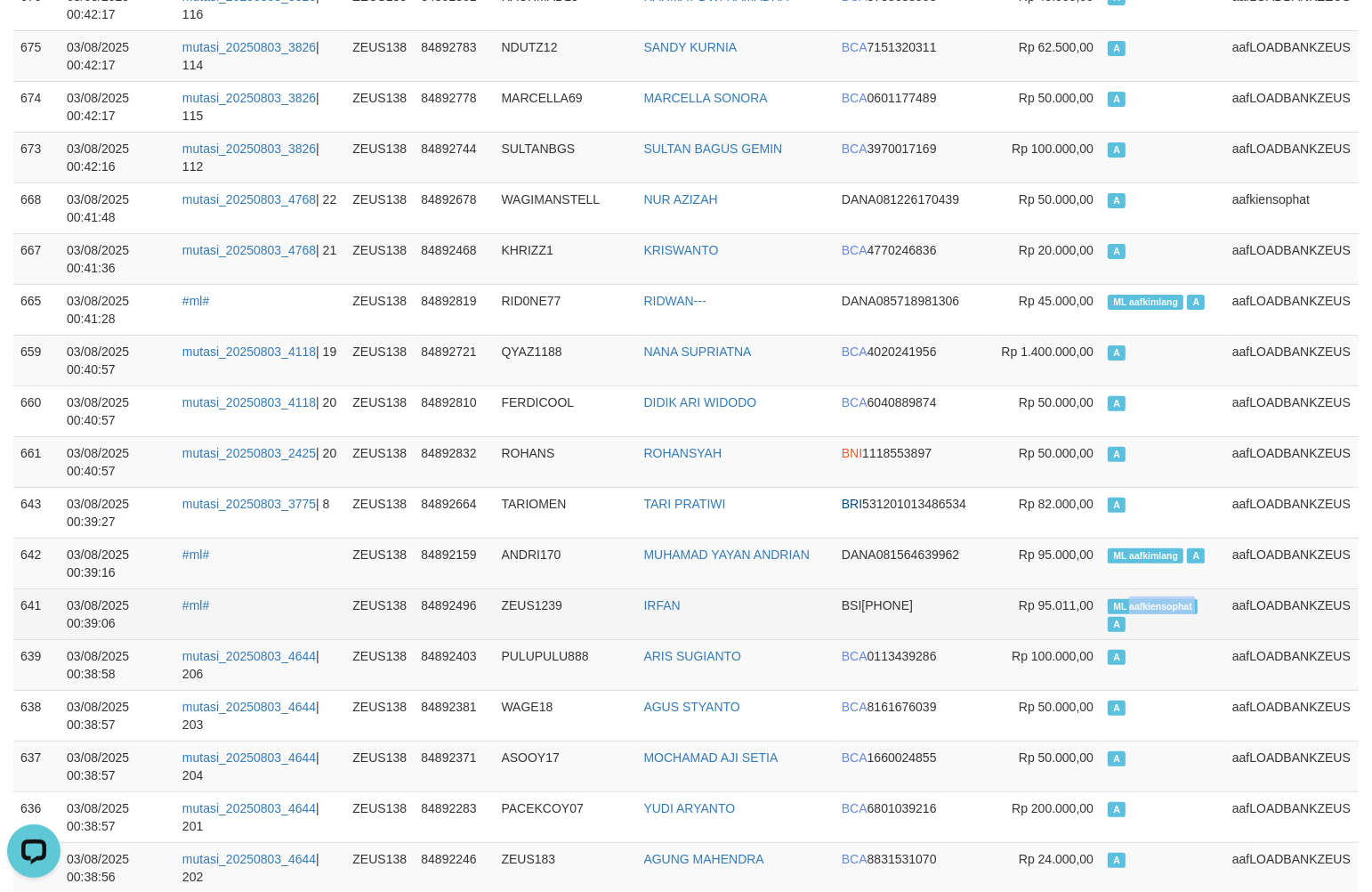 click on "ML aafkiensophat" at bounding box center [1152, 606] 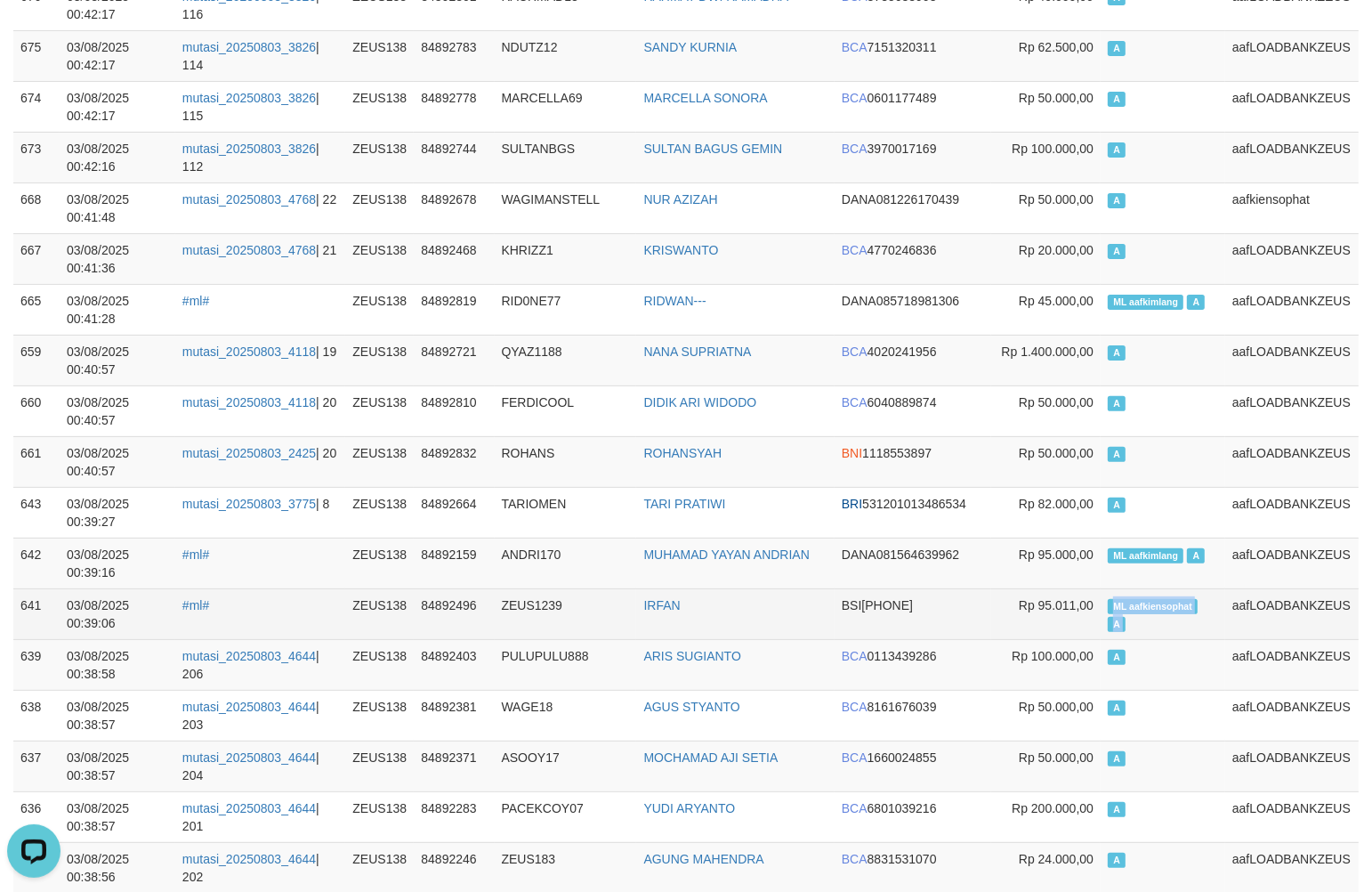 click on "ML aafkiensophat" at bounding box center (1152, 606) 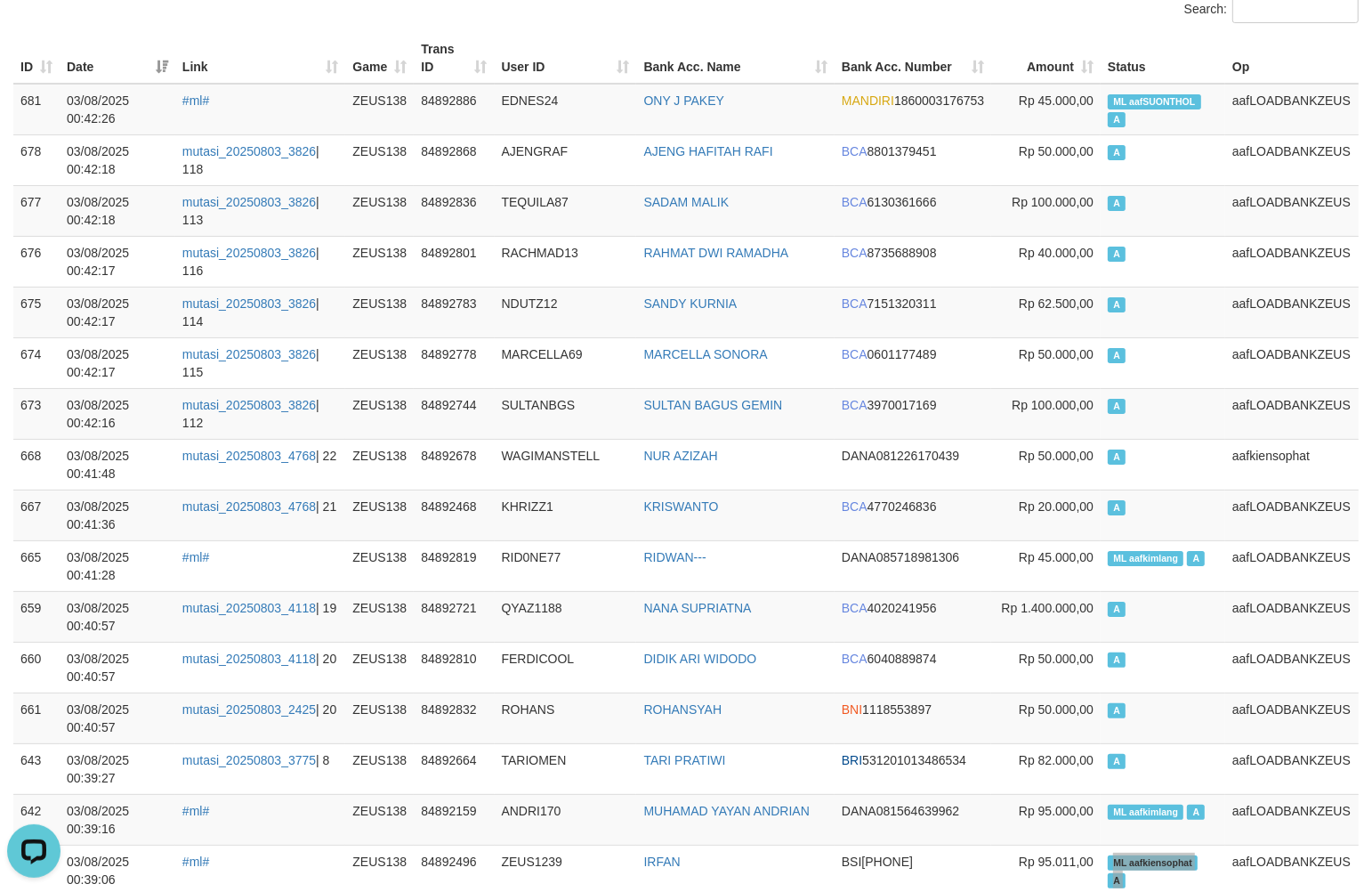 scroll, scrollTop: 0, scrollLeft: 0, axis: both 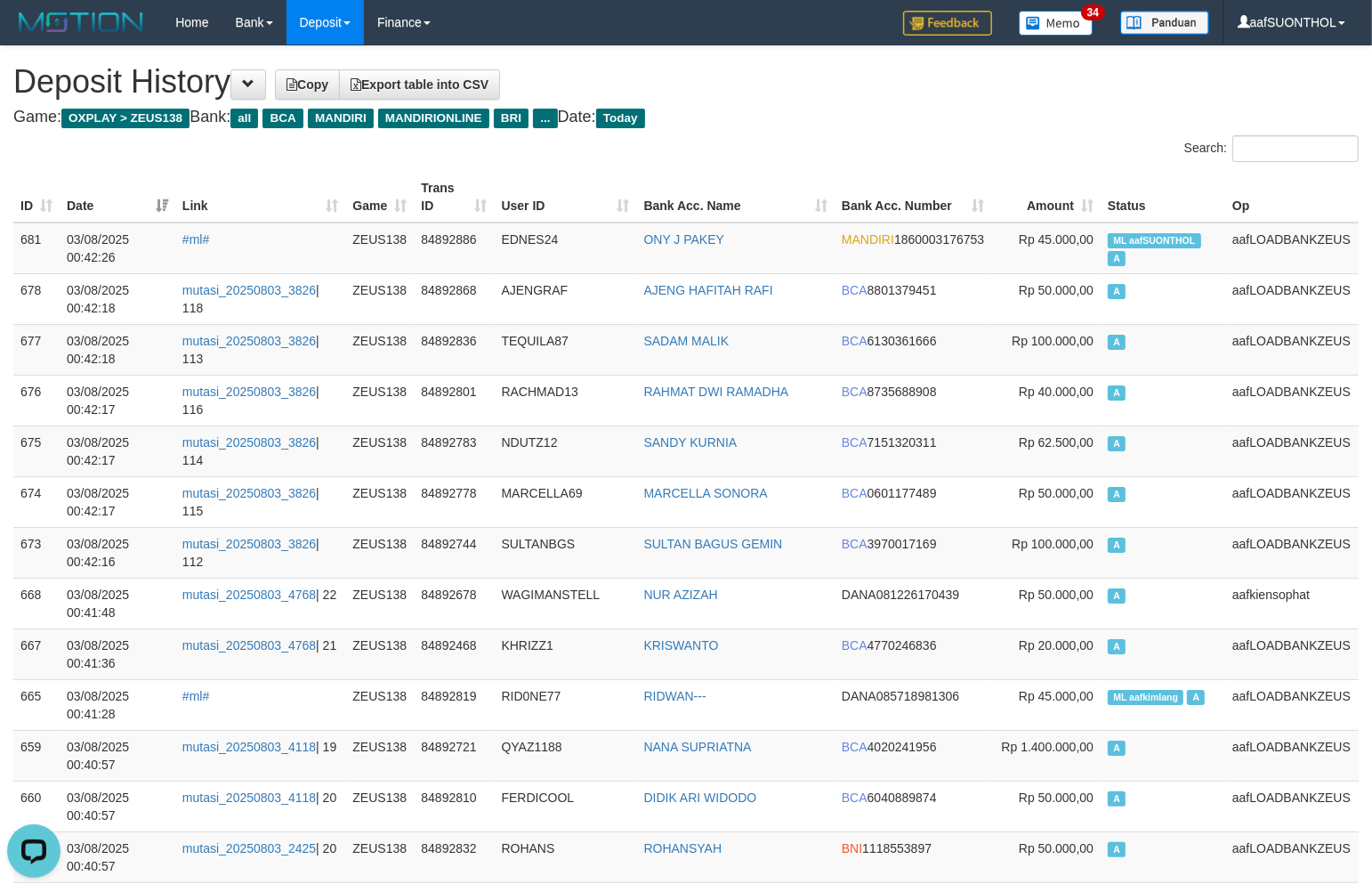drag, startPoint x: 976, startPoint y: 107, endPoint x: 698, endPoint y: 193, distance: 290.99828 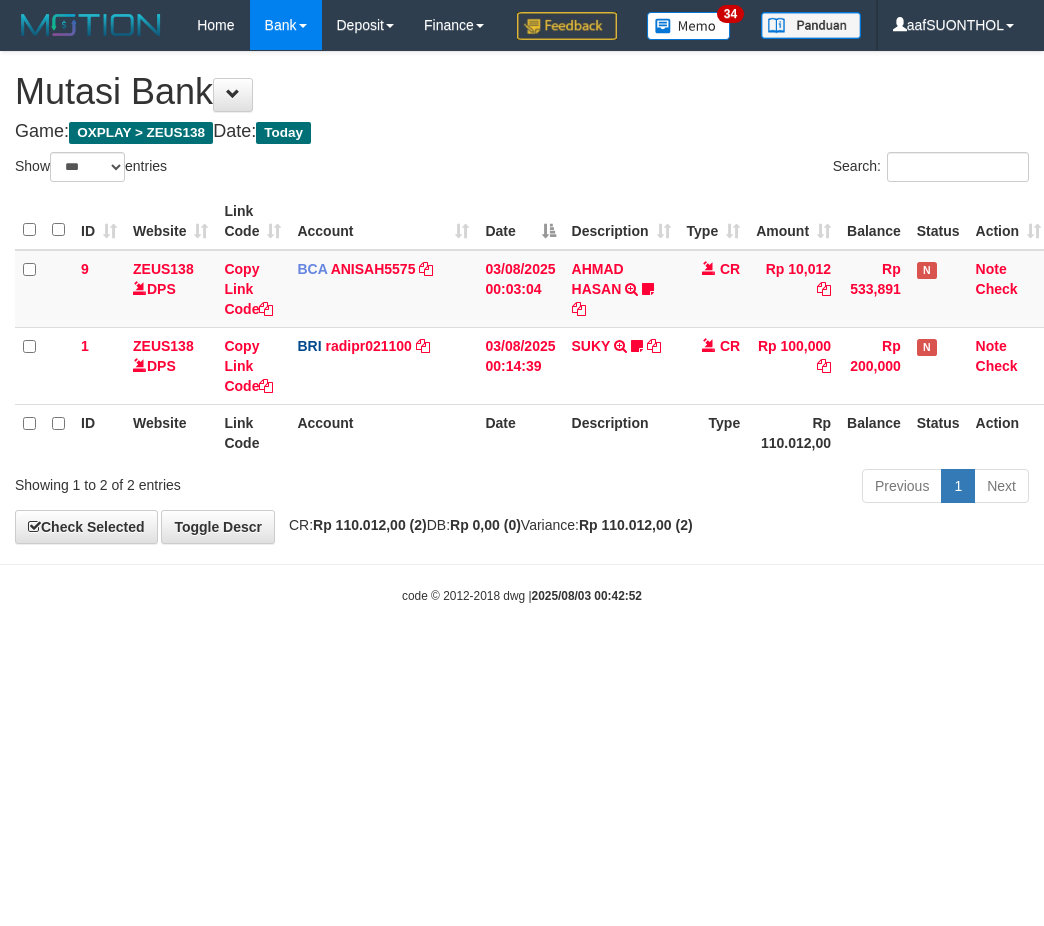 select on "***" 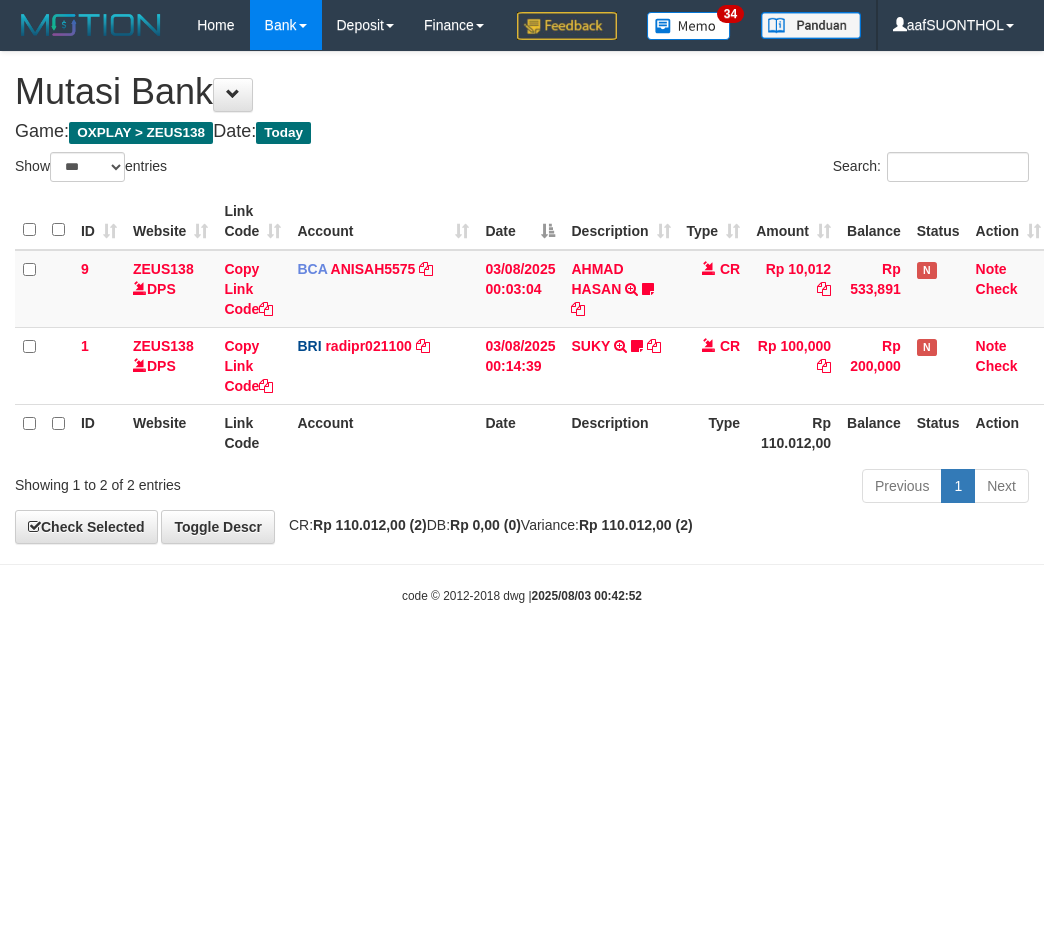 scroll, scrollTop: 0, scrollLeft: 4, axis: horizontal 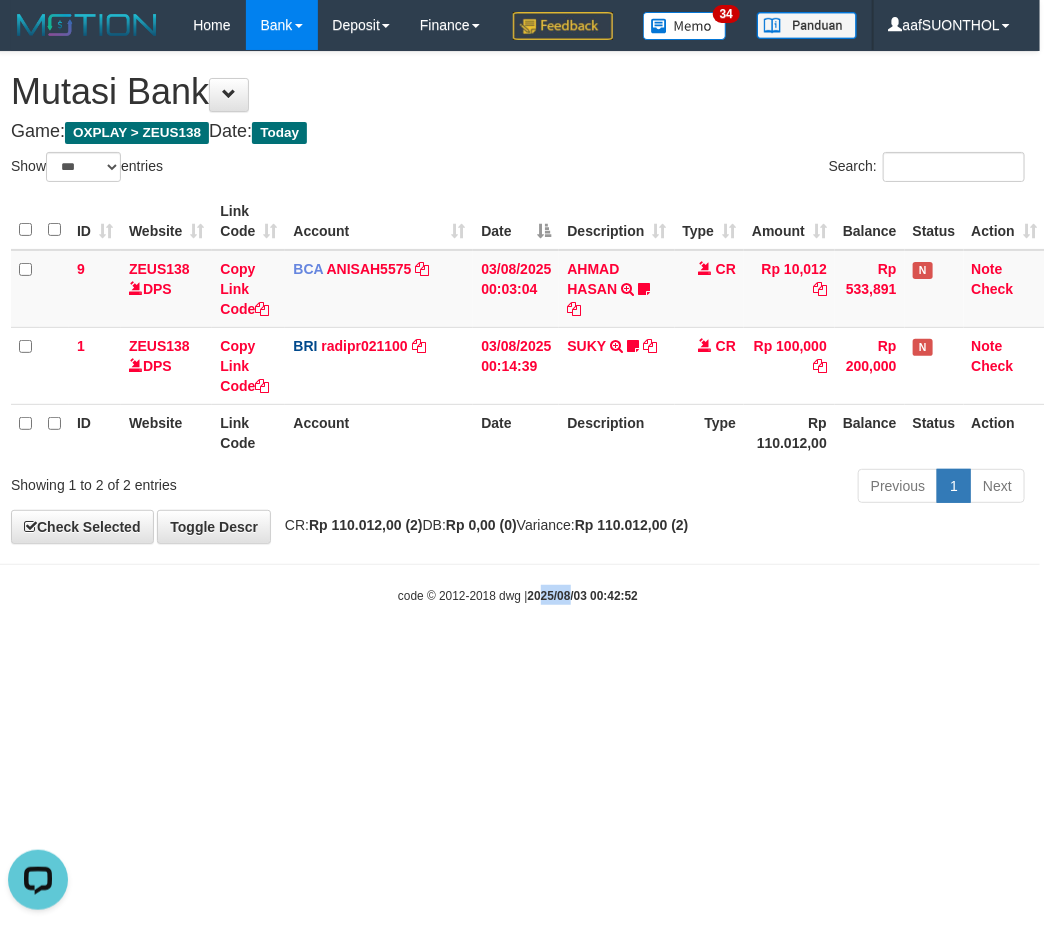 click on "Toggle navigation
Home
Bank
Account List
Load
By Website
Group
[OXPLAY]													ZEUS138
By Load Group (DPS)
Sync" at bounding box center (518, 327) 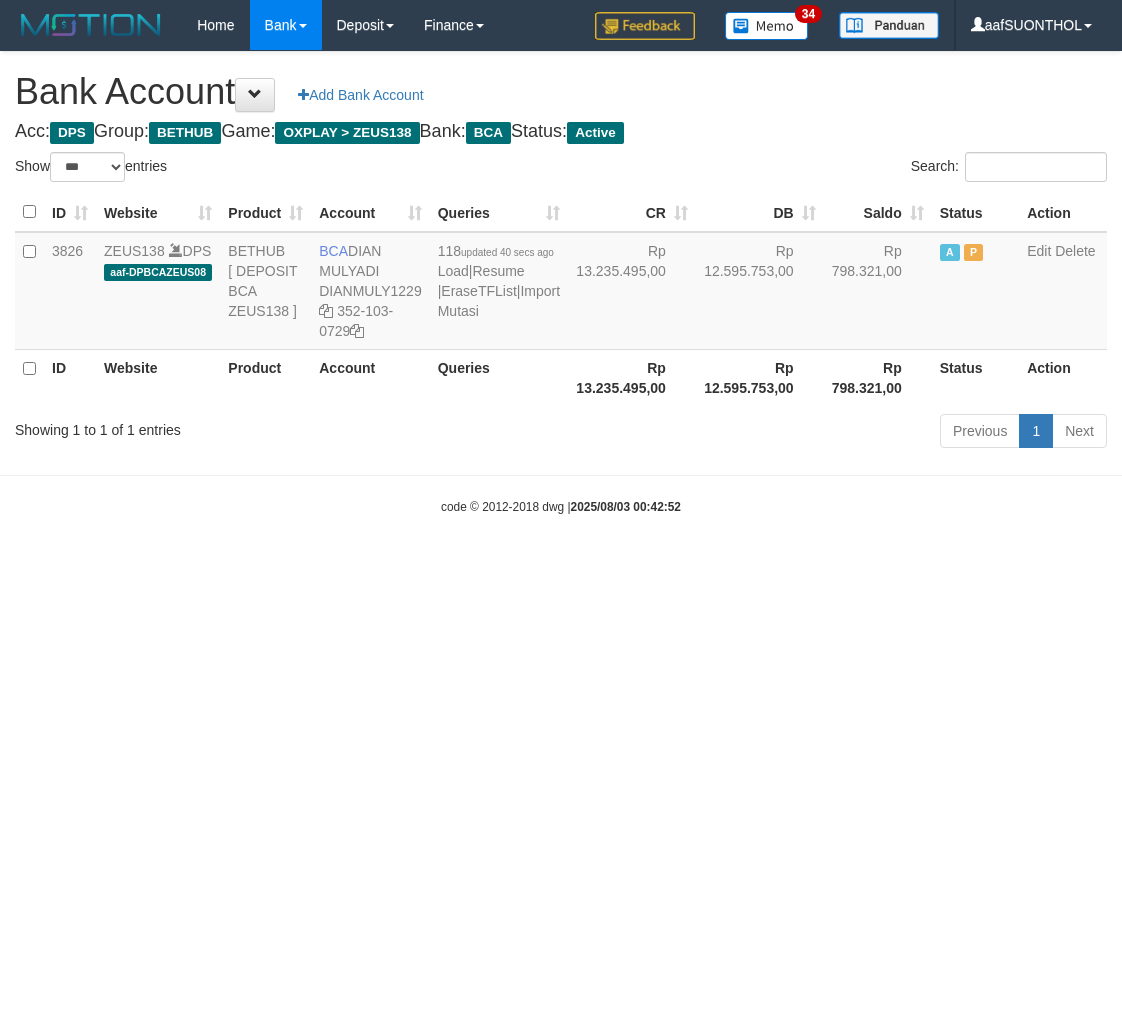 select on "***" 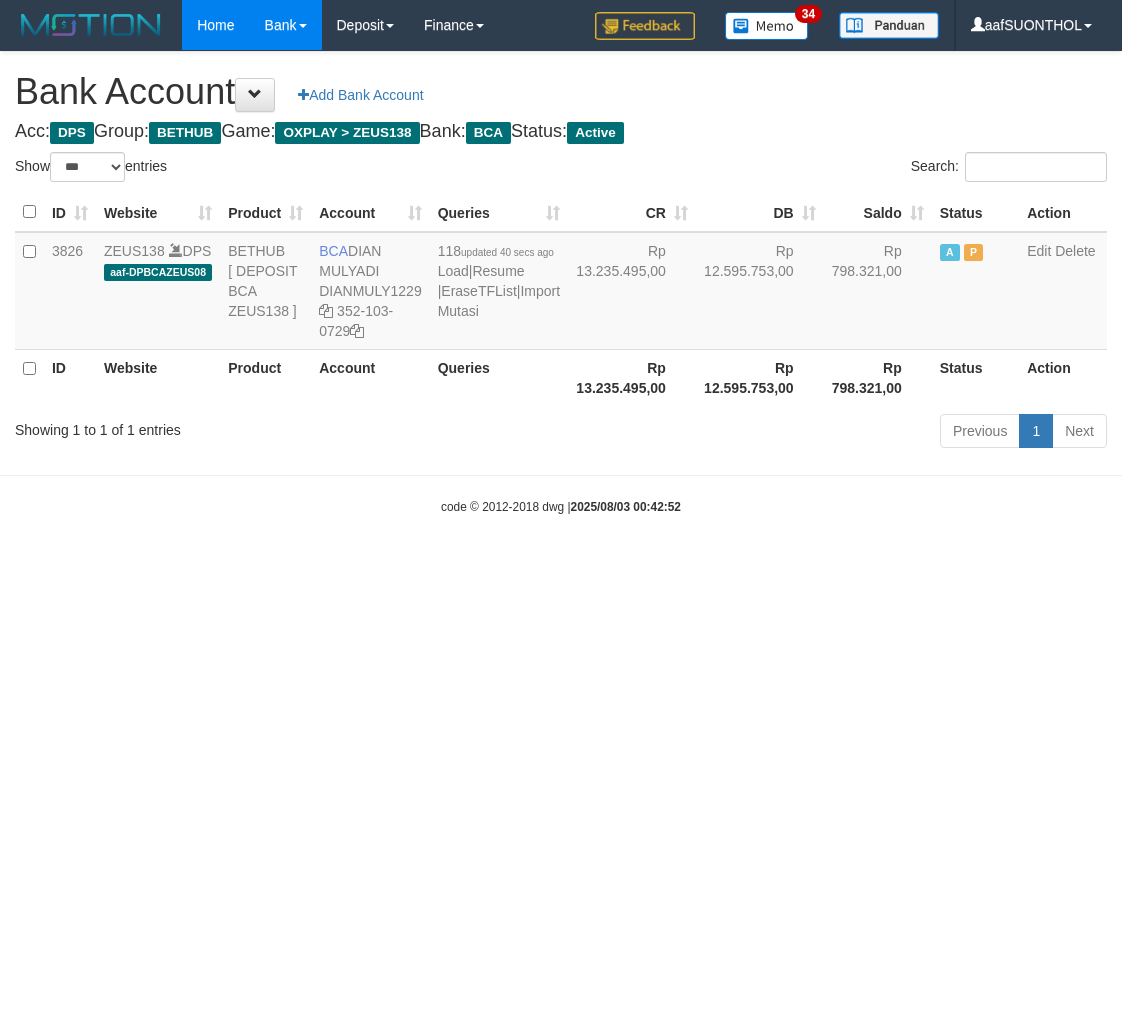 scroll, scrollTop: 0, scrollLeft: 0, axis: both 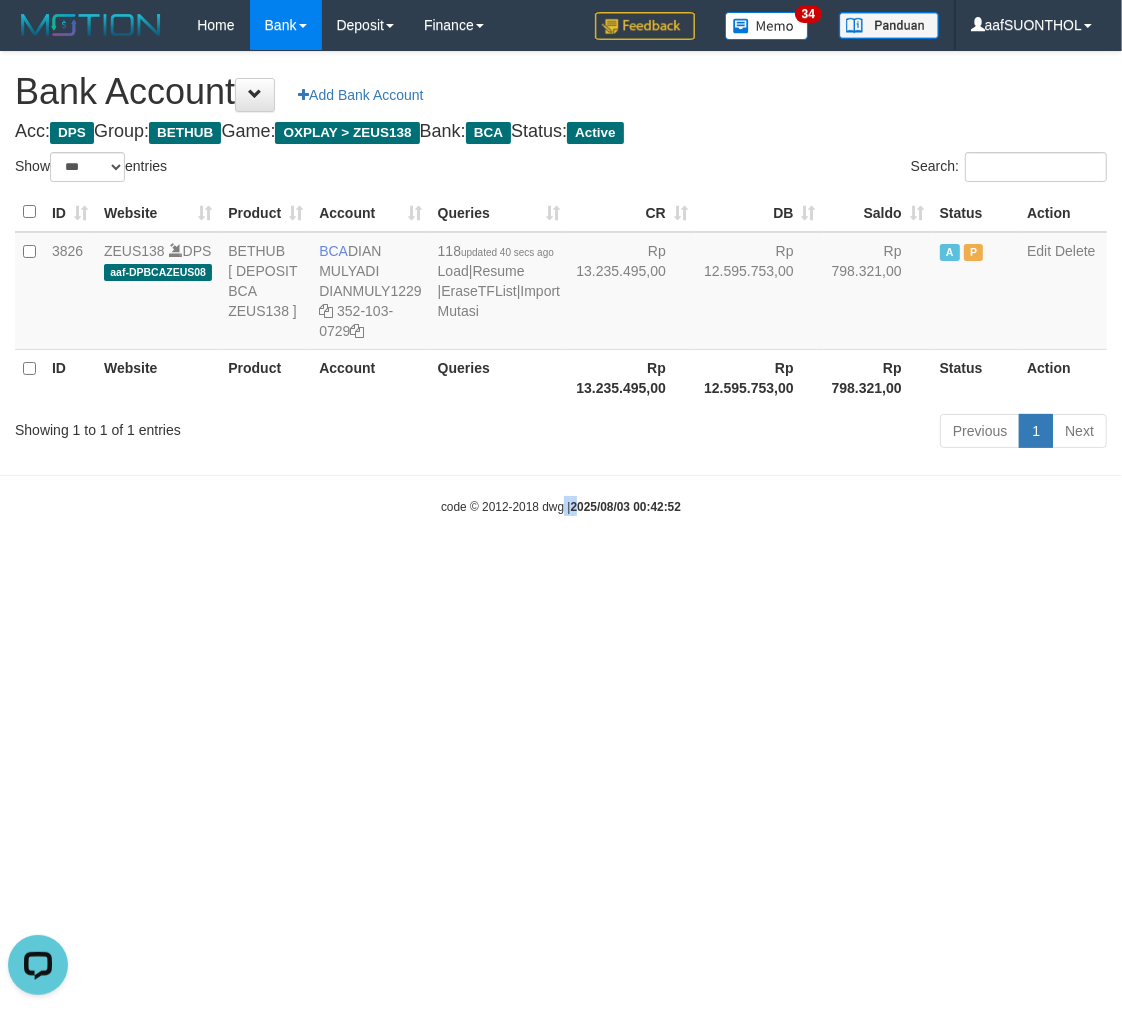 drag, startPoint x: 580, startPoint y: 540, endPoint x: 561, endPoint y: 544, distance: 19.416489 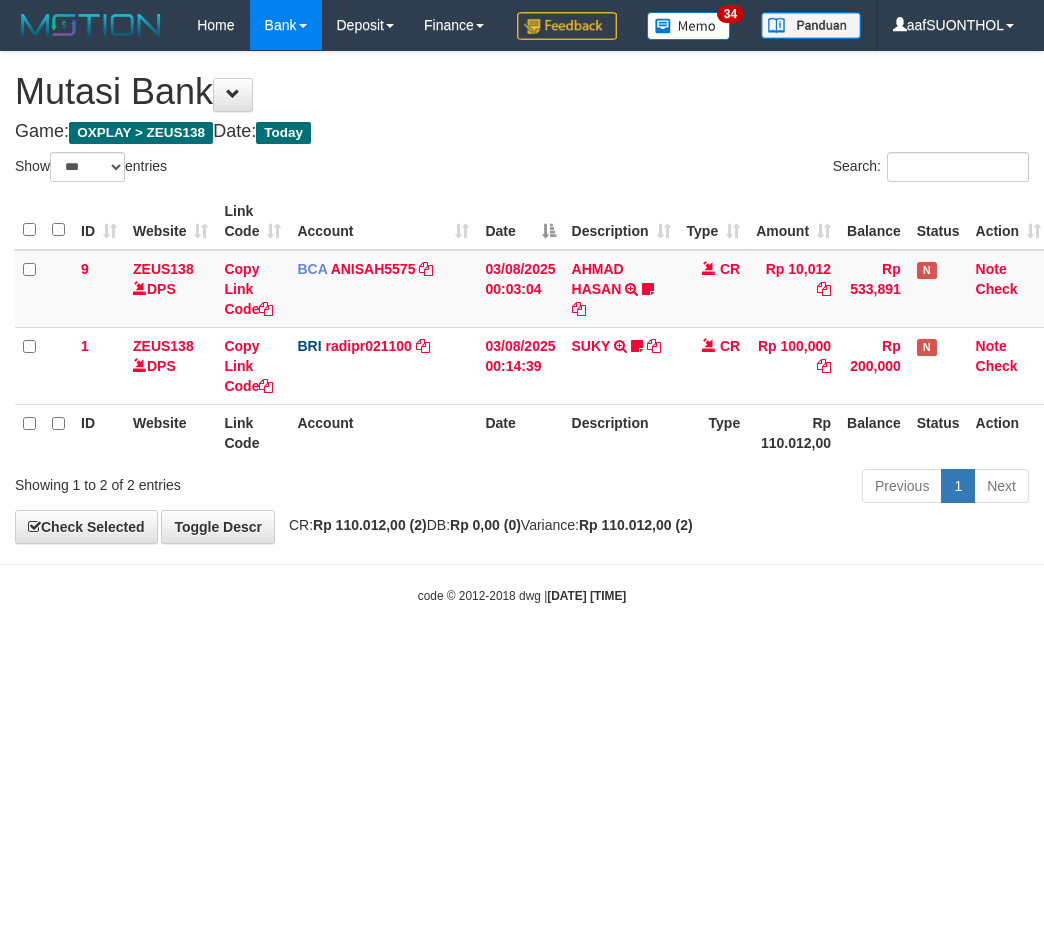 select on "***" 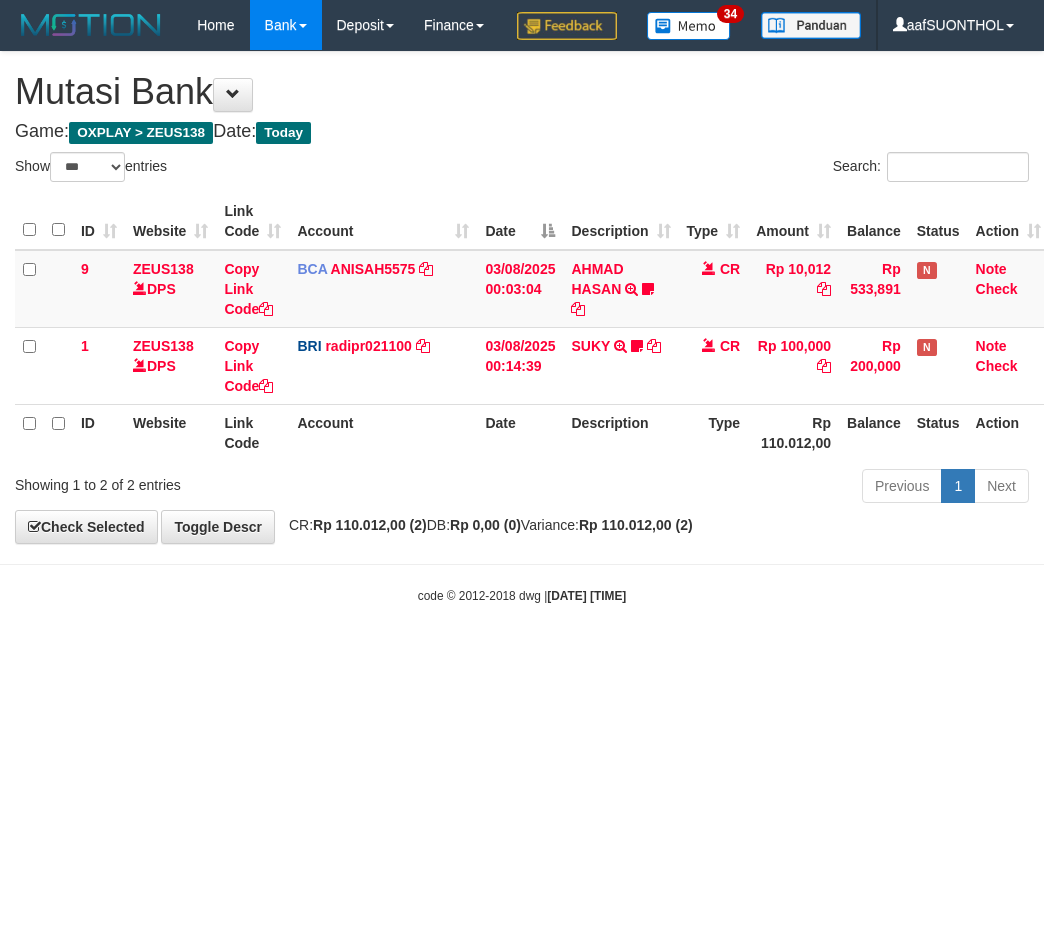 scroll, scrollTop: 0, scrollLeft: 4, axis: horizontal 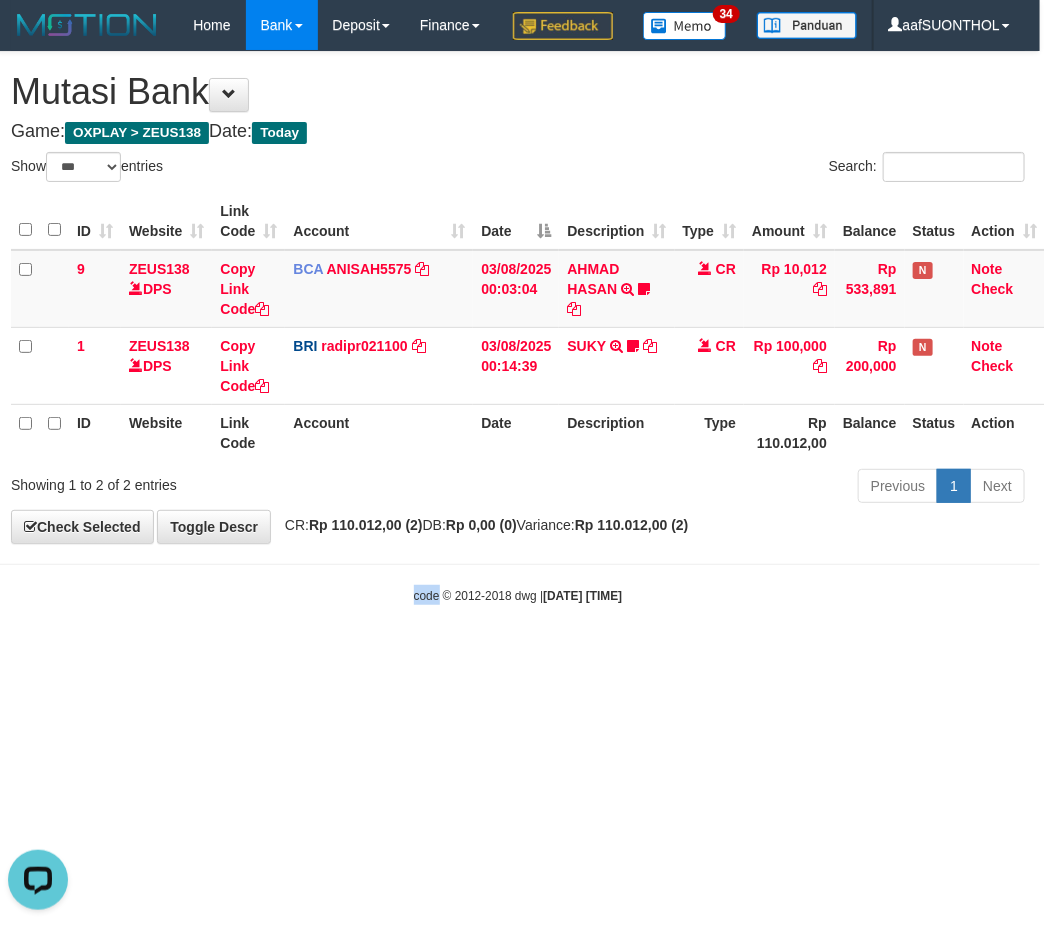 drag, startPoint x: 400, startPoint y: 845, endPoint x: 375, endPoint y: 833, distance: 27.730848 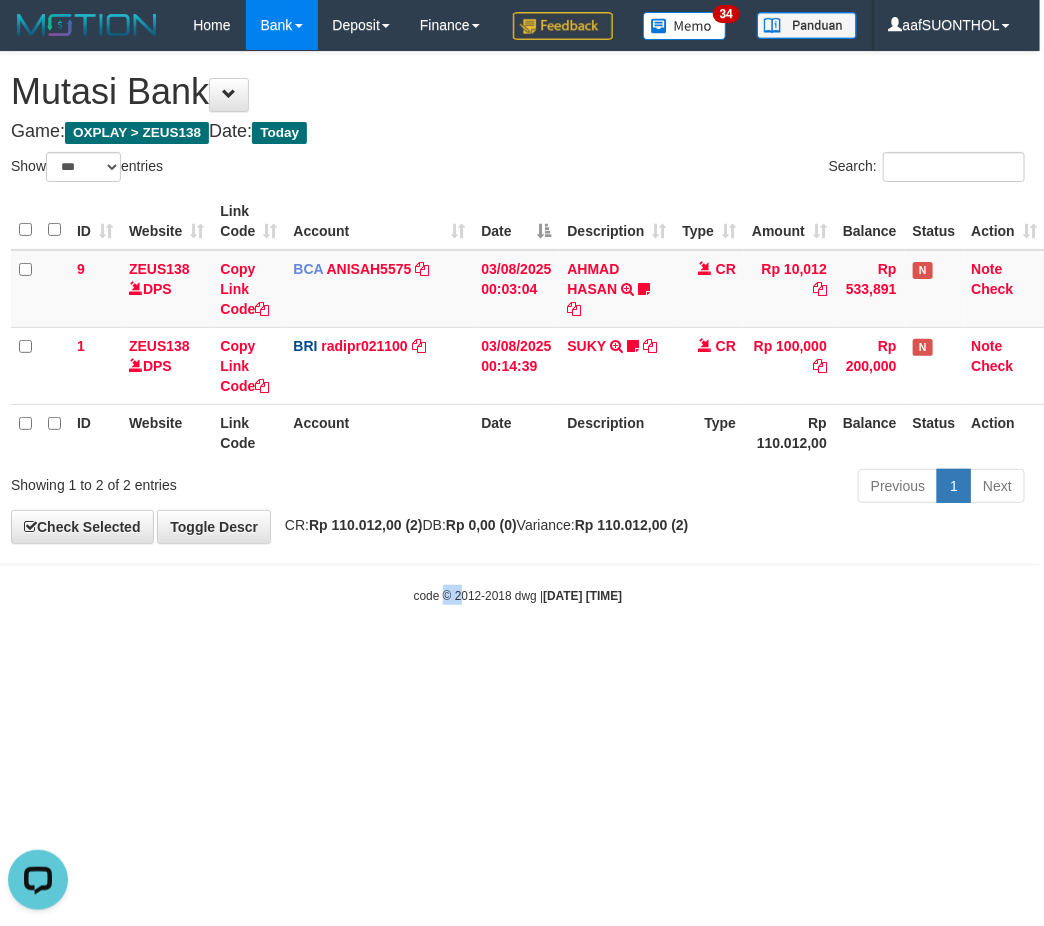 drag, startPoint x: 433, startPoint y: 694, endPoint x: 416, endPoint y: 687, distance: 18.384777 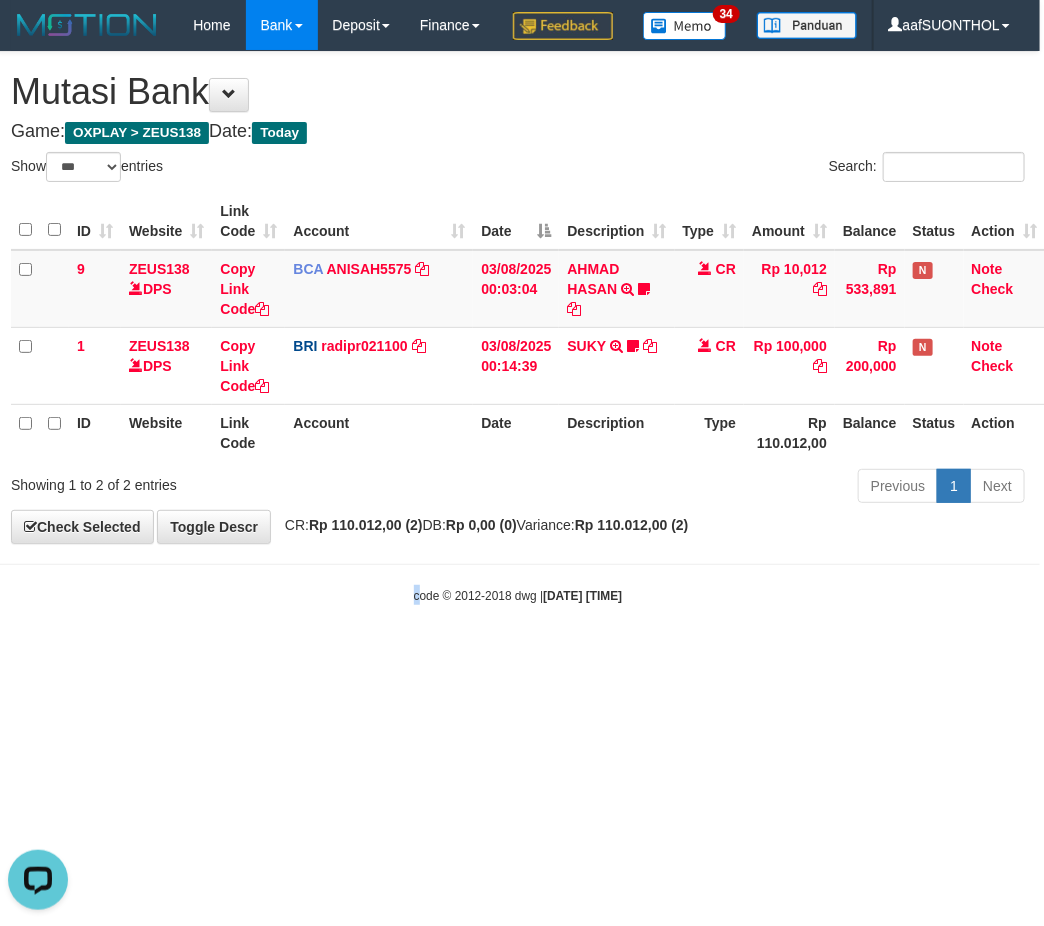 drag, startPoint x: 400, startPoint y: 685, endPoint x: 364, endPoint y: 684, distance: 36.013885 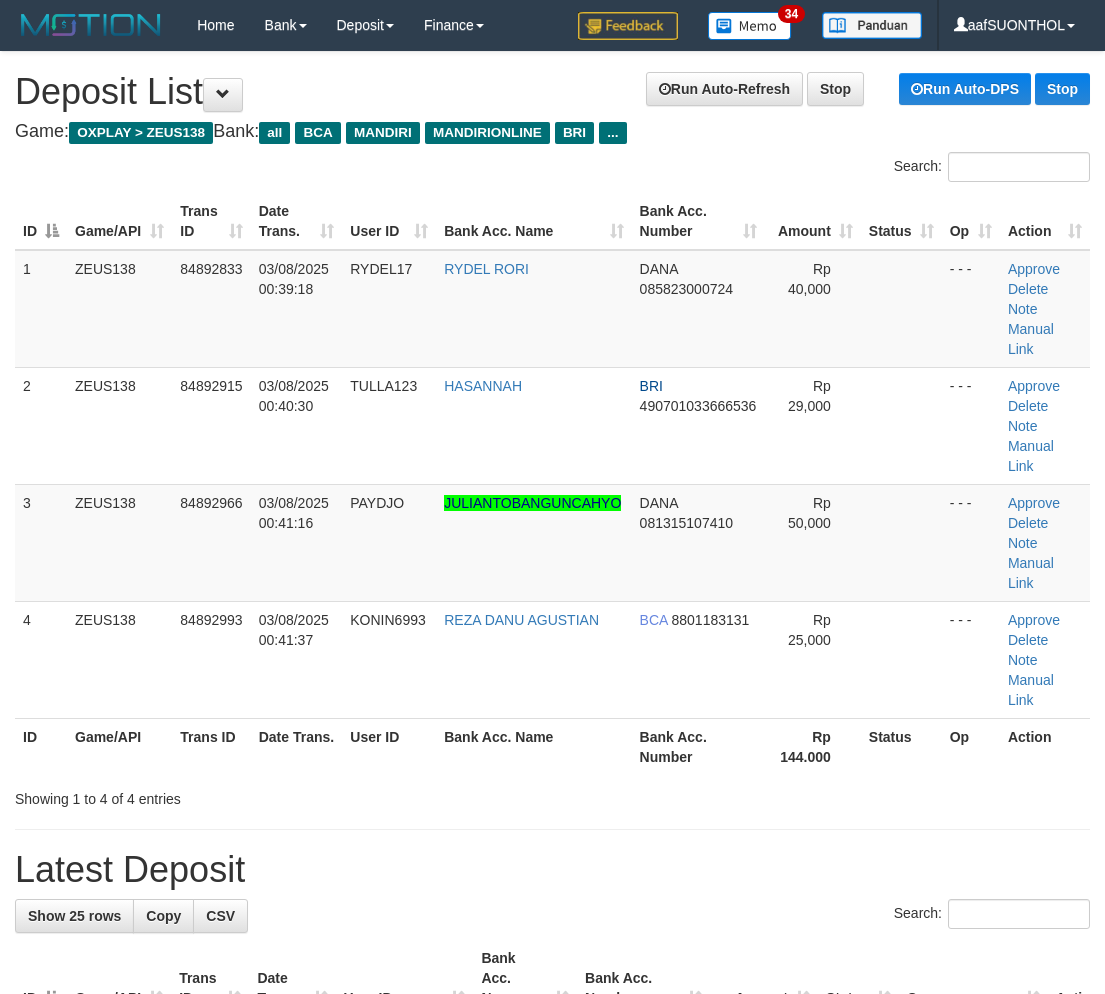 scroll, scrollTop: 0, scrollLeft: 0, axis: both 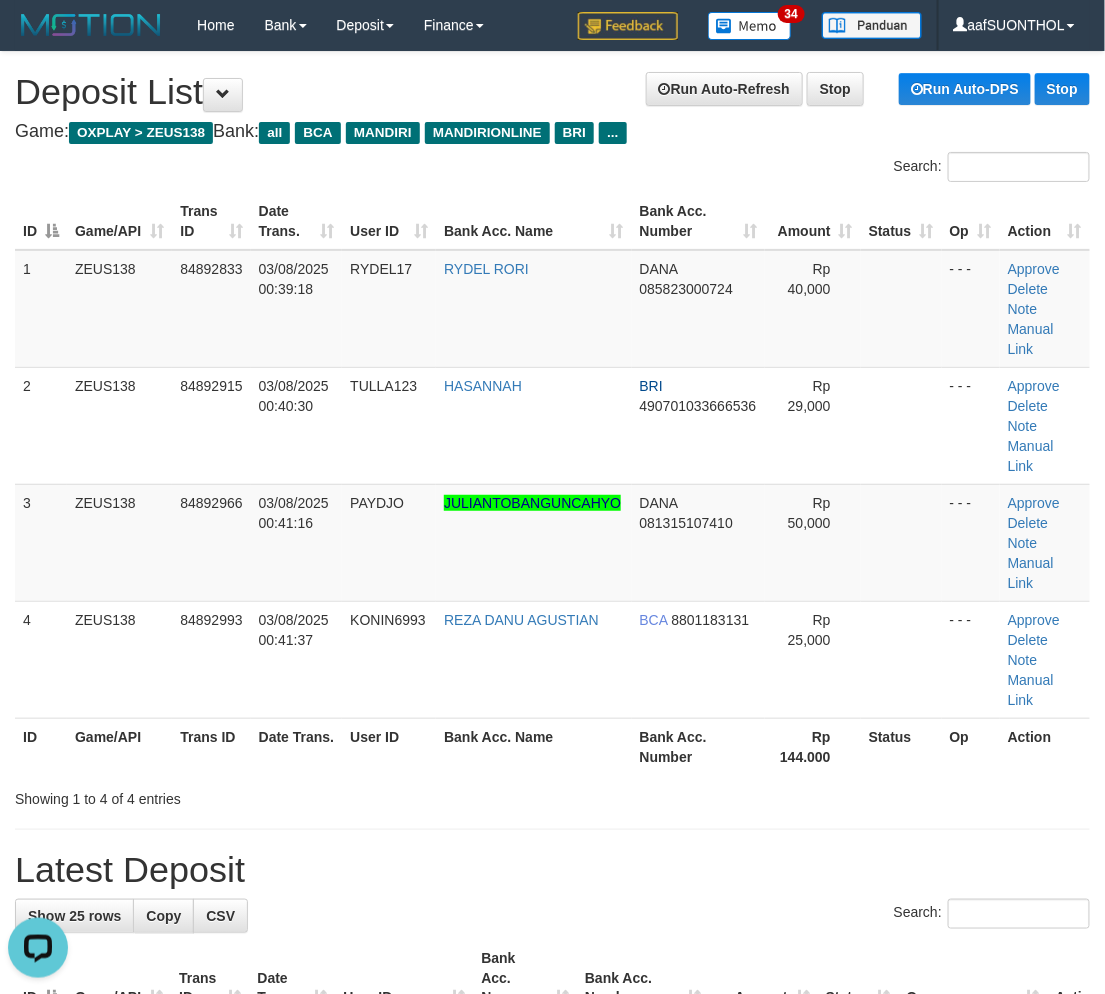 click on "Latest Deposit" at bounding box center (552, 870) 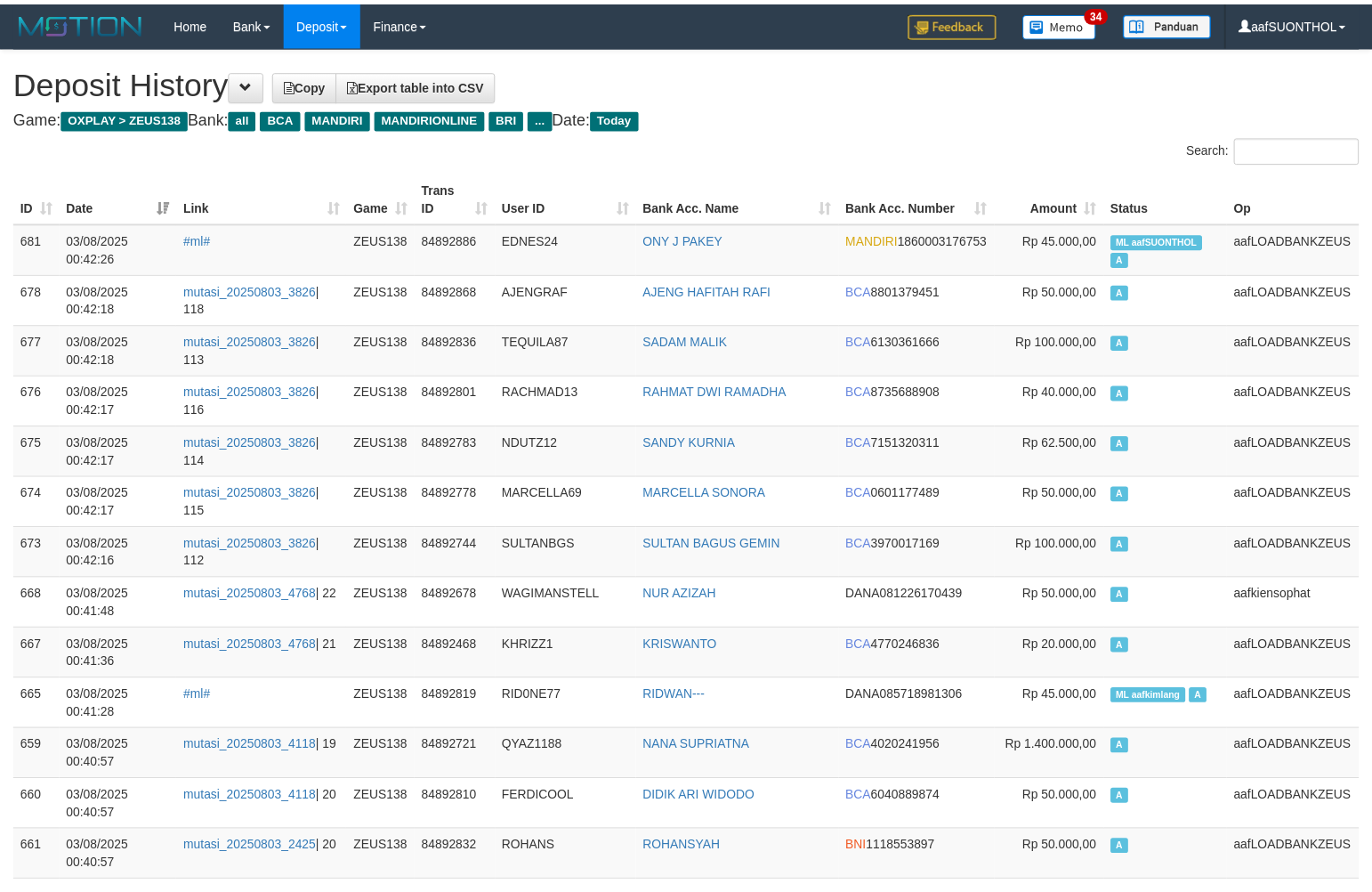 scroll, scrollTop: 0, scrollLeft: 0, axis: both 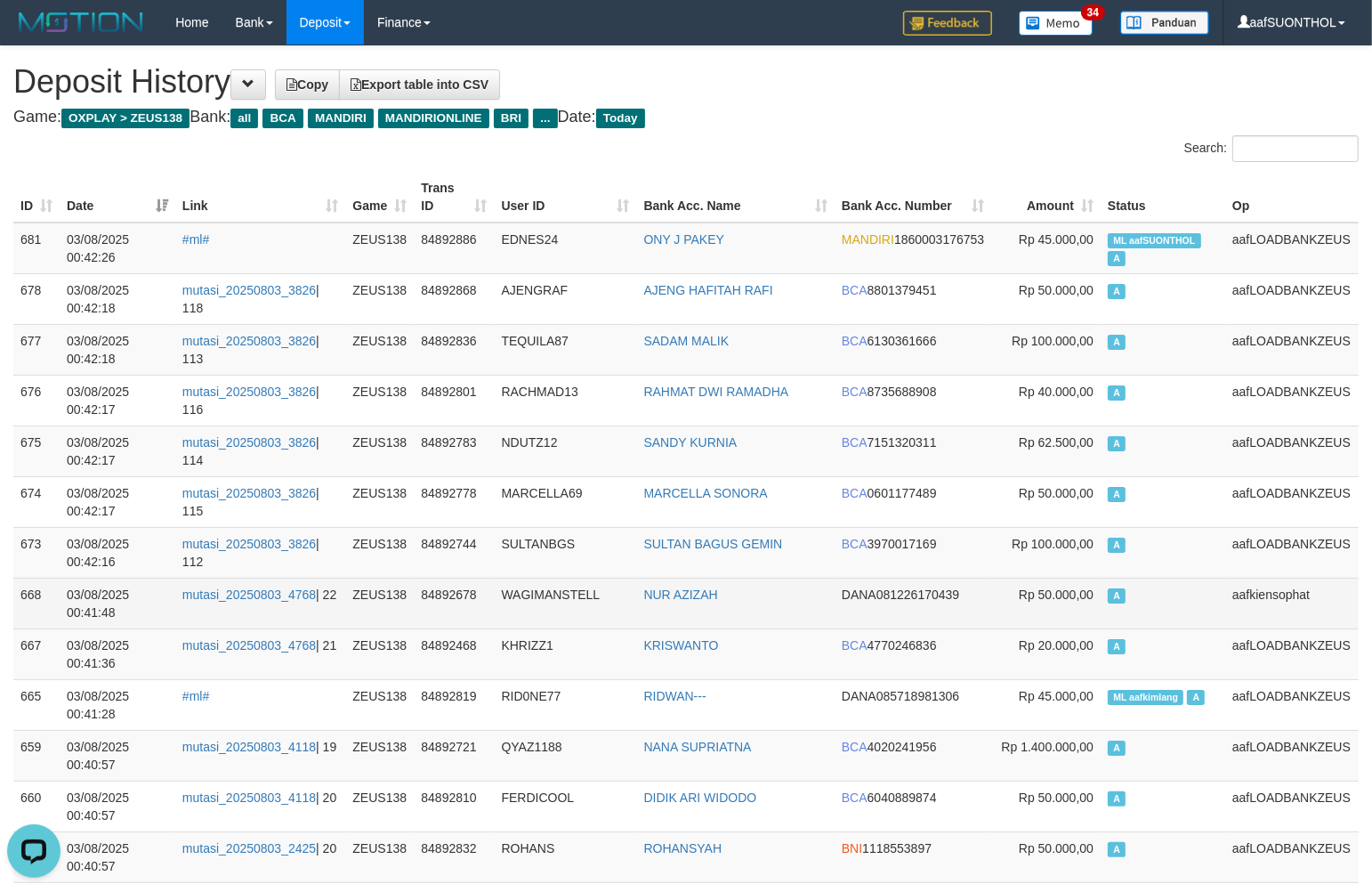 click on "NUR AZIZAH" at bounding box center (735, 603) 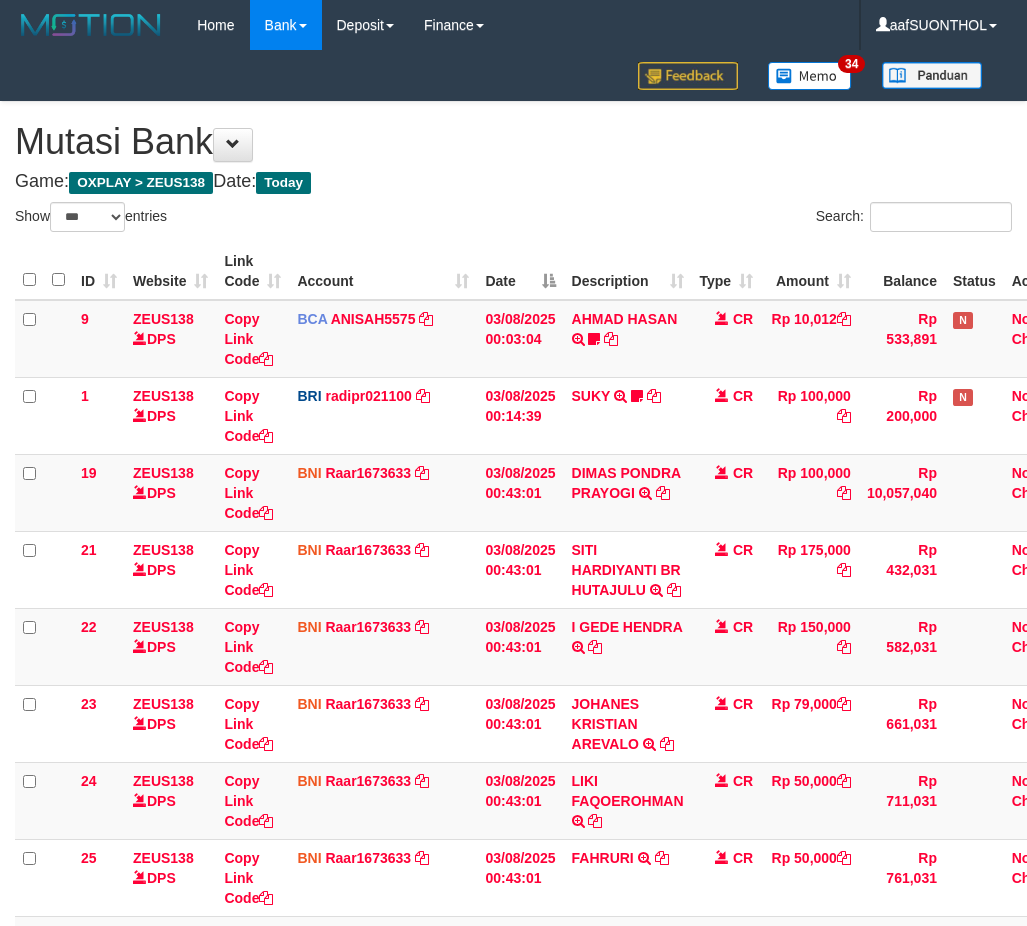 select on "***" 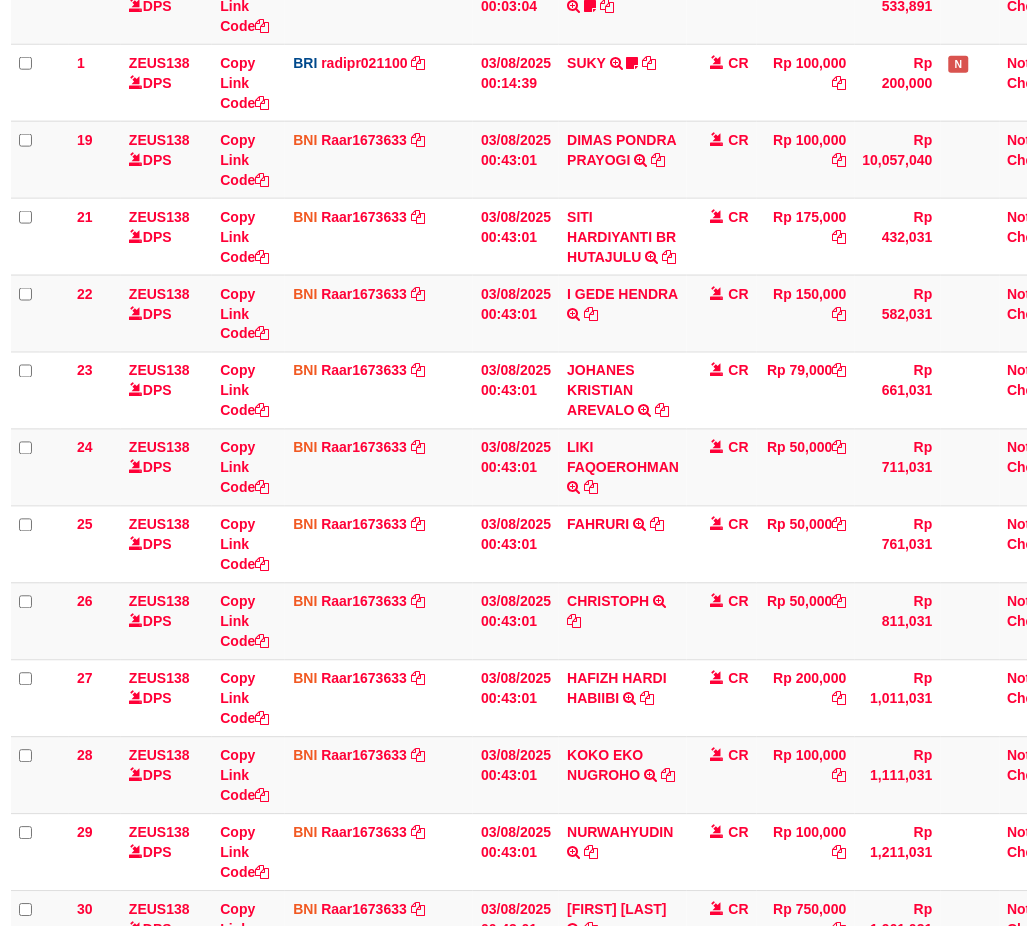 scroll, scrollTop: 596, scrollLeft: 4, axis: both 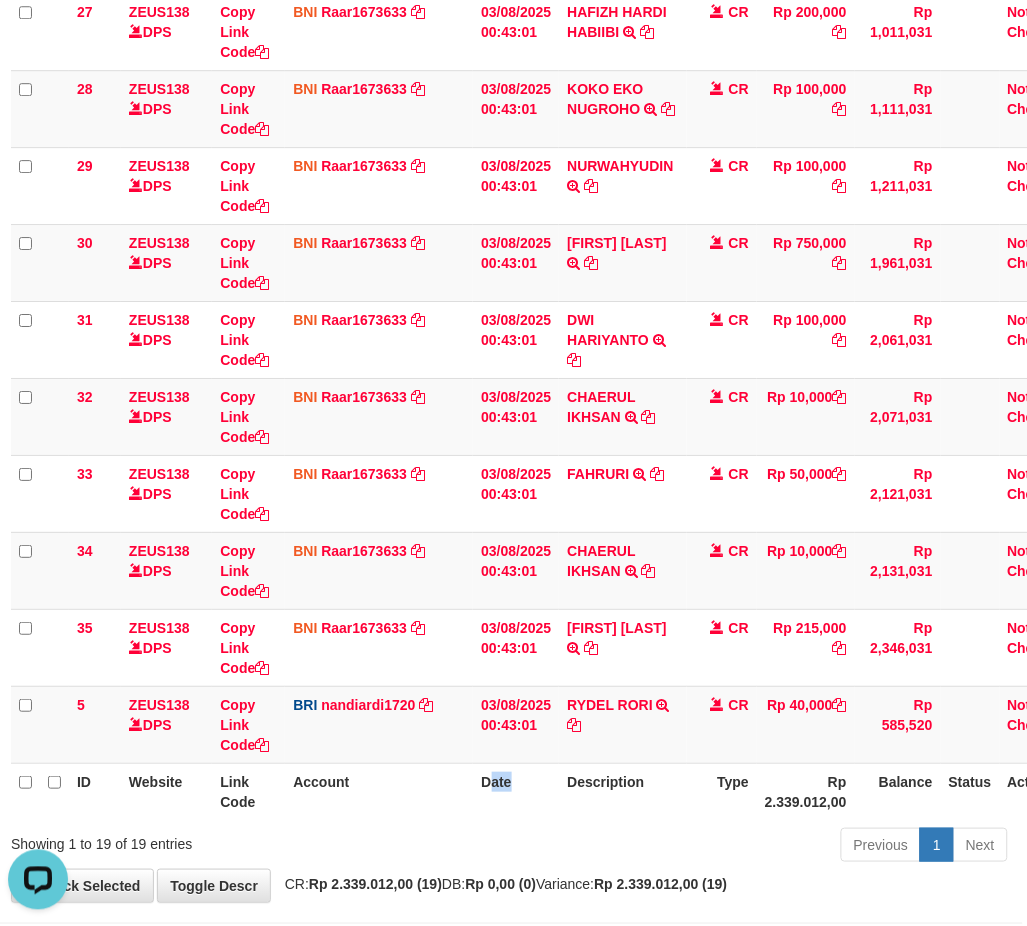 drag, startPoint x: 507, startPoint y: 787, endPoint x: 484, endPoint y: 788, distance: 23.021729 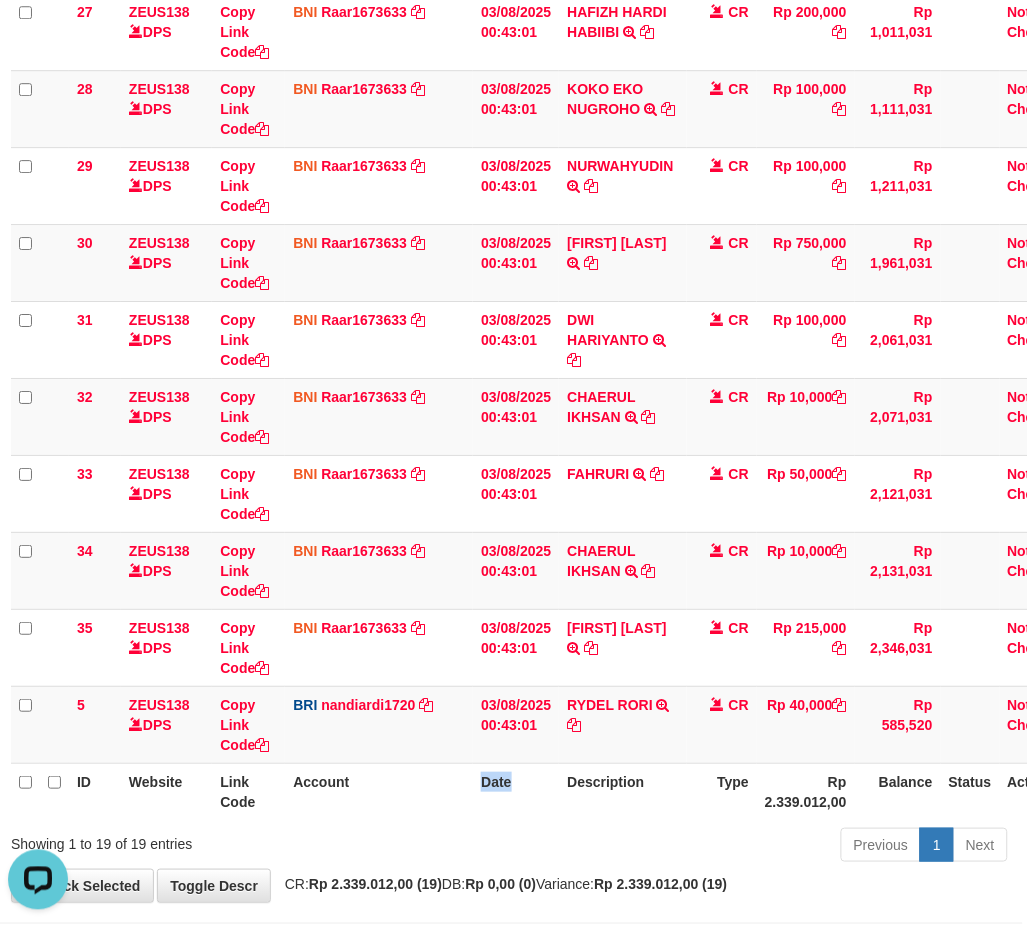 click on "Date" at bounding box center (516, 791) 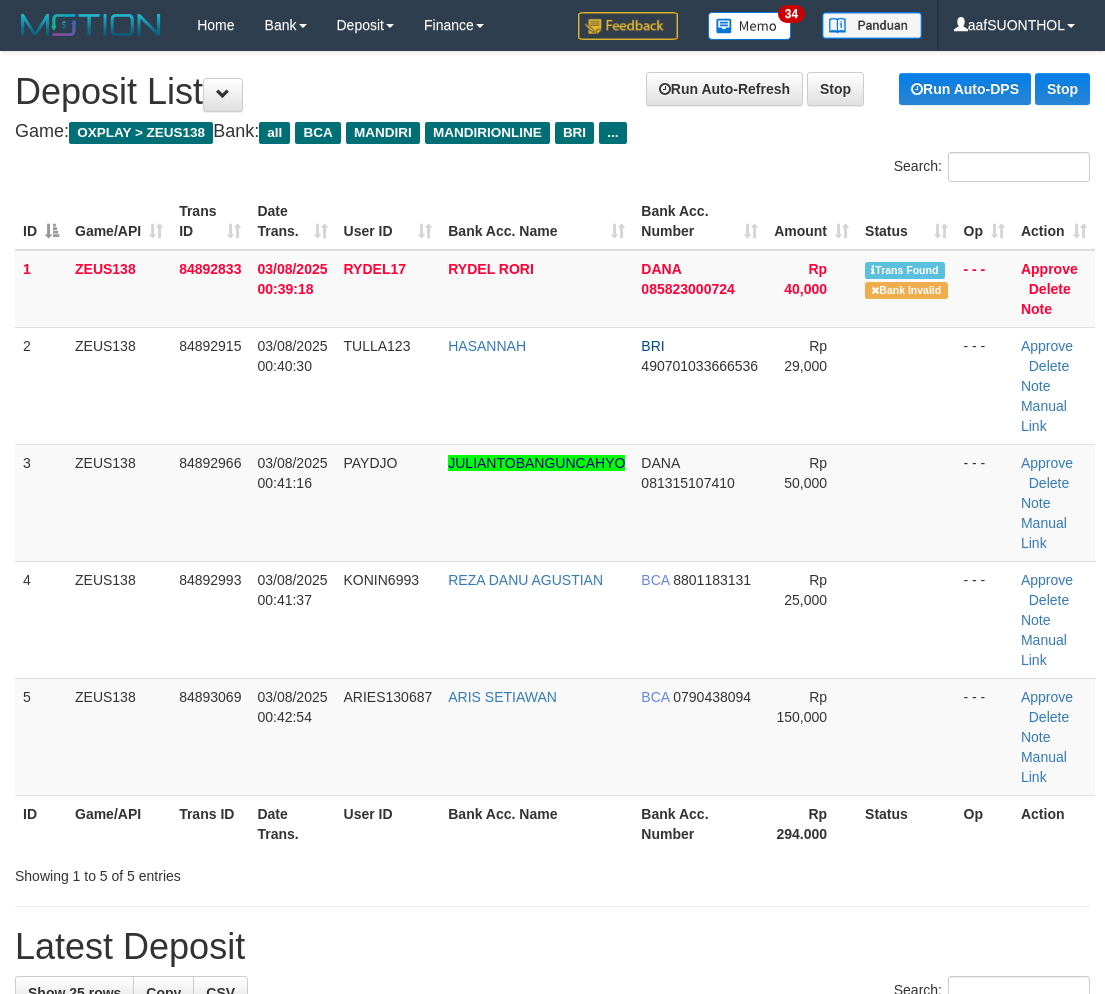 scroll, scrollTop: 0, scrollLeft: 0, axis: both 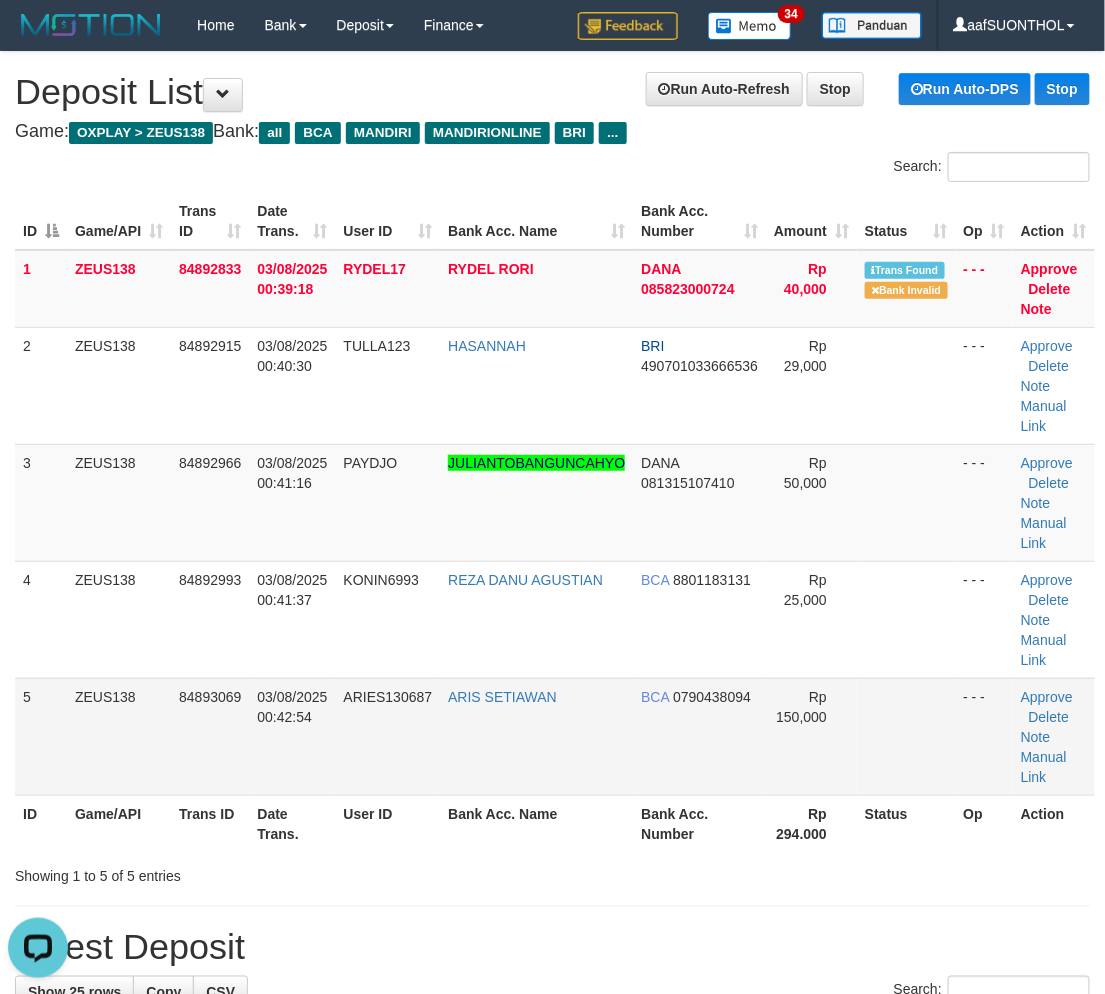 drag, startPoint x: 851, startPoint y: 788, endPoint x: 861, endPoint y: 783, distance: 11.18034 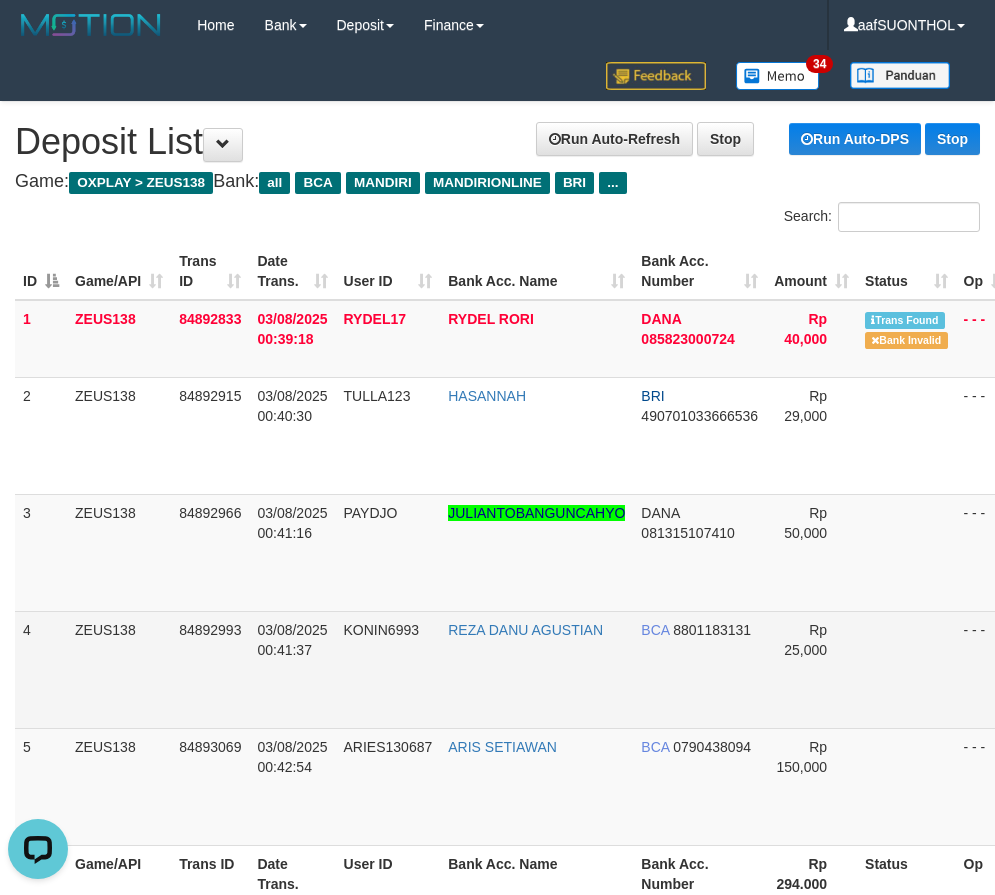 click on "BCA
8801183131" at bounding box center [699, 669] 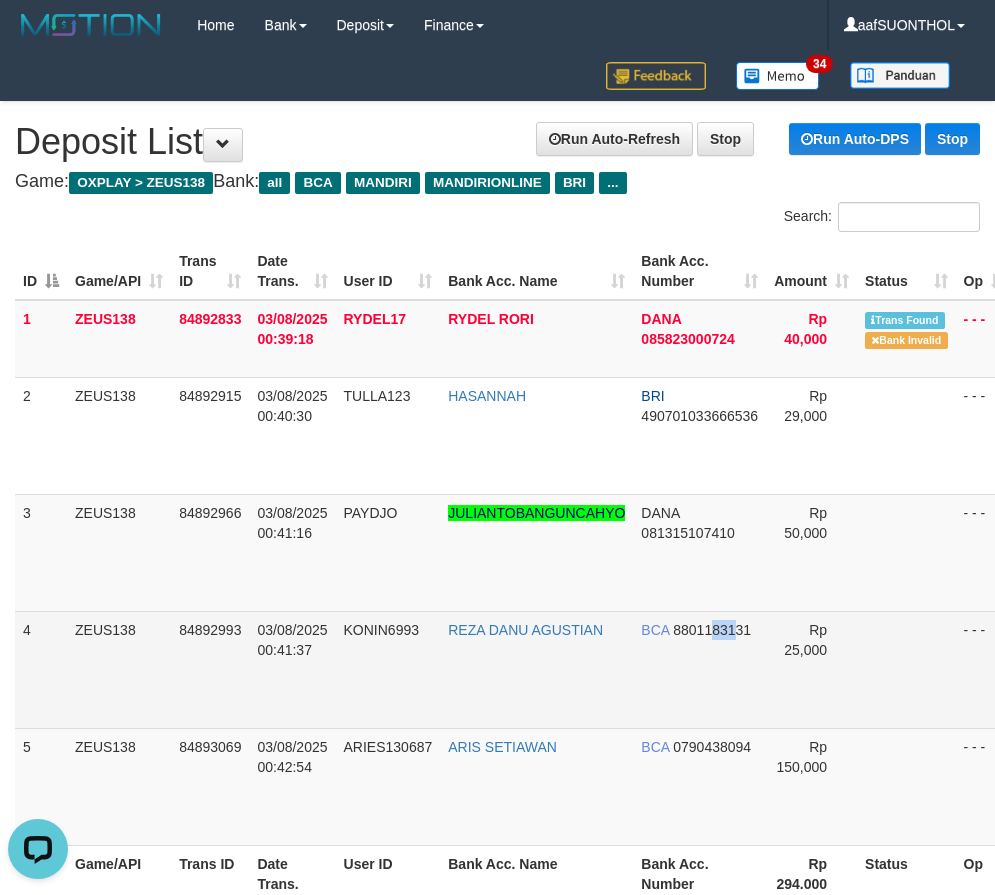 drag, startPoint x: 714, startPoint y: 682, endPoint x: 805, endPoint y: 642, distance: 99.40322 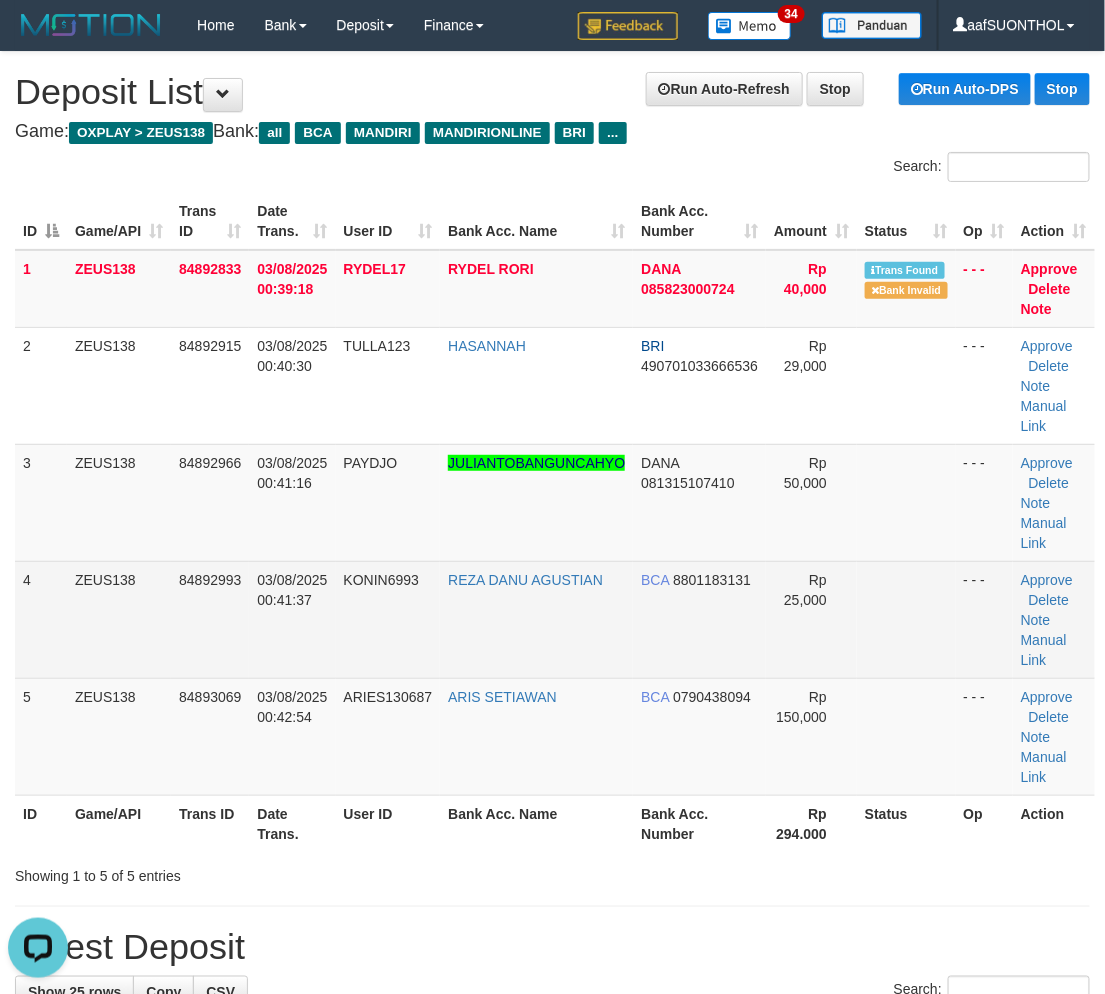 click at bounding box center (906, 619) 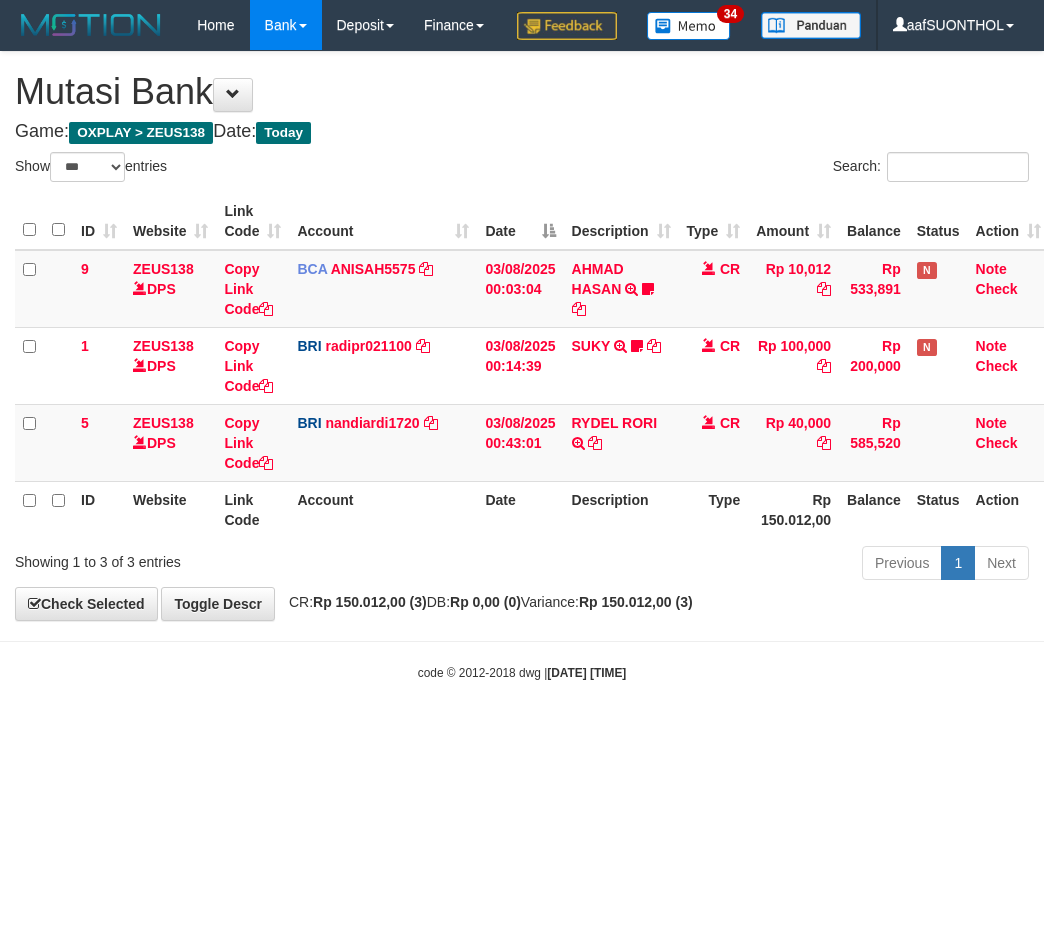 select on "***" 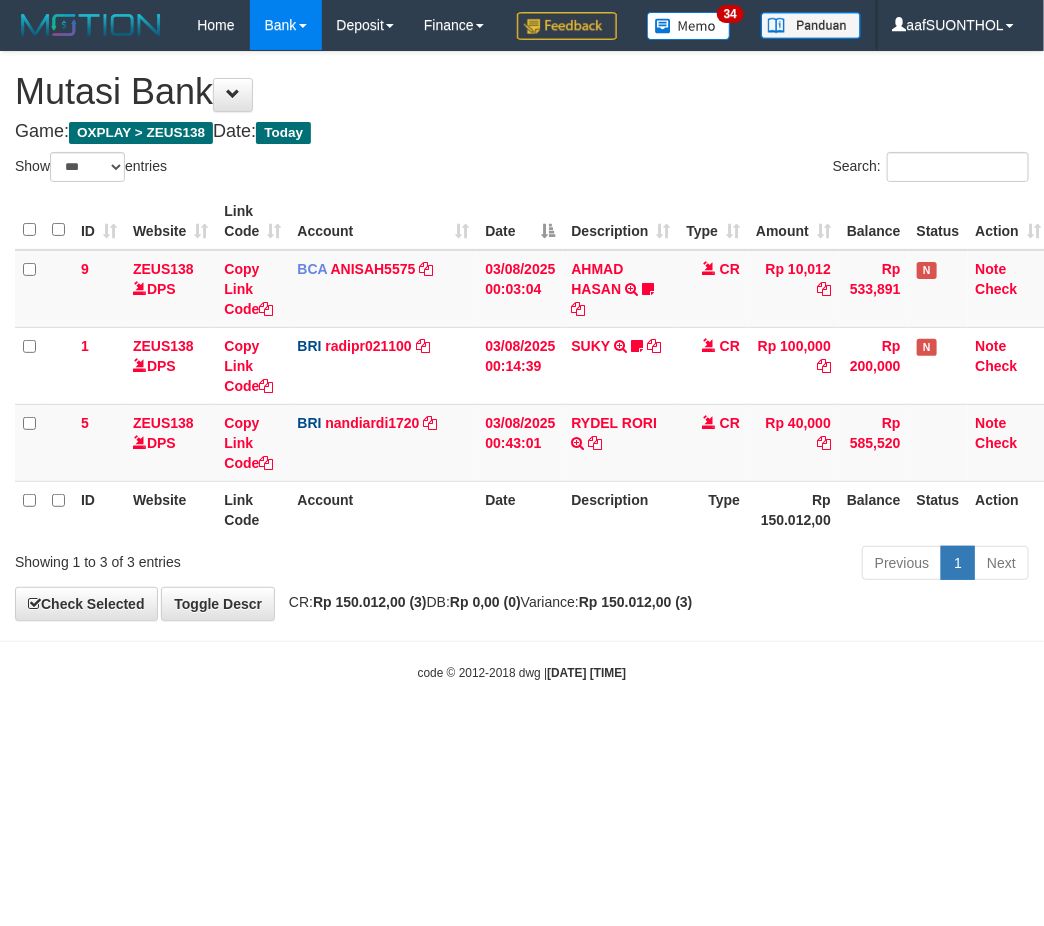 scroll, scrollTop: 0, scrollLeft: 4, axis: horizontal 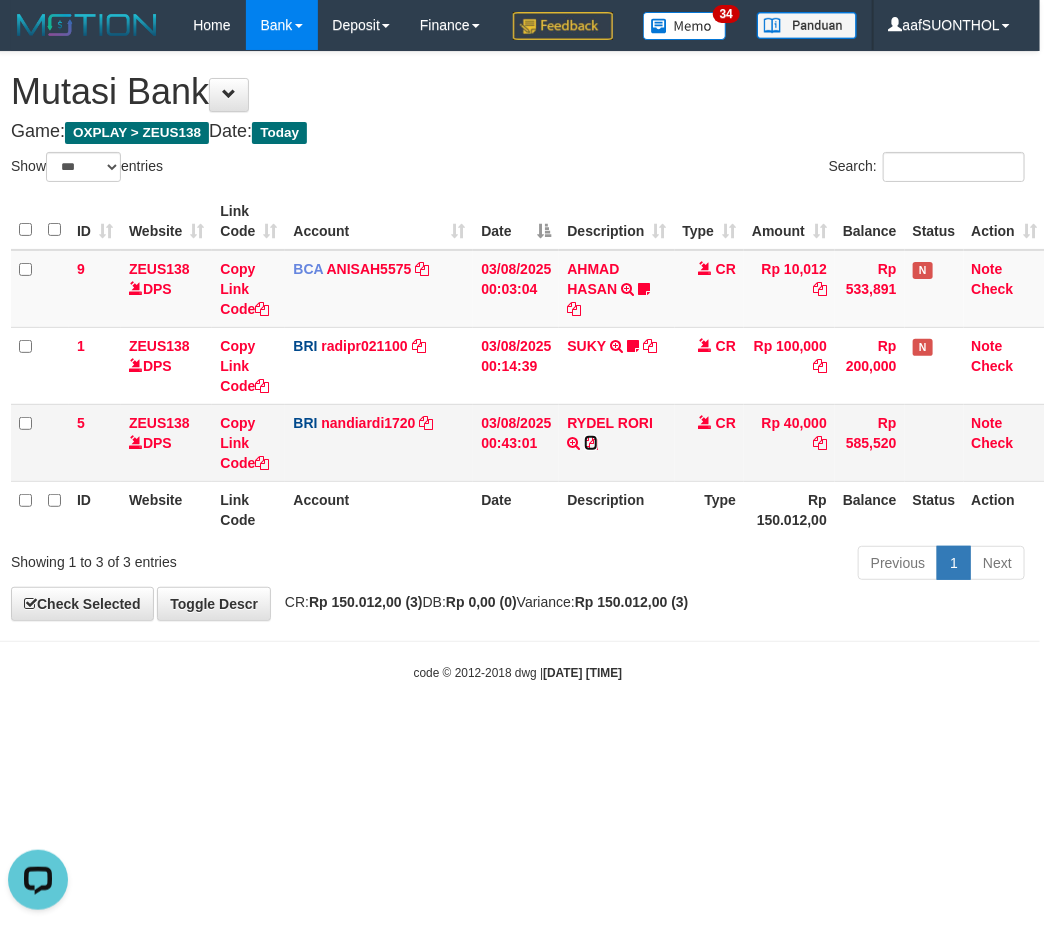 click at bounding box center (591, 443) 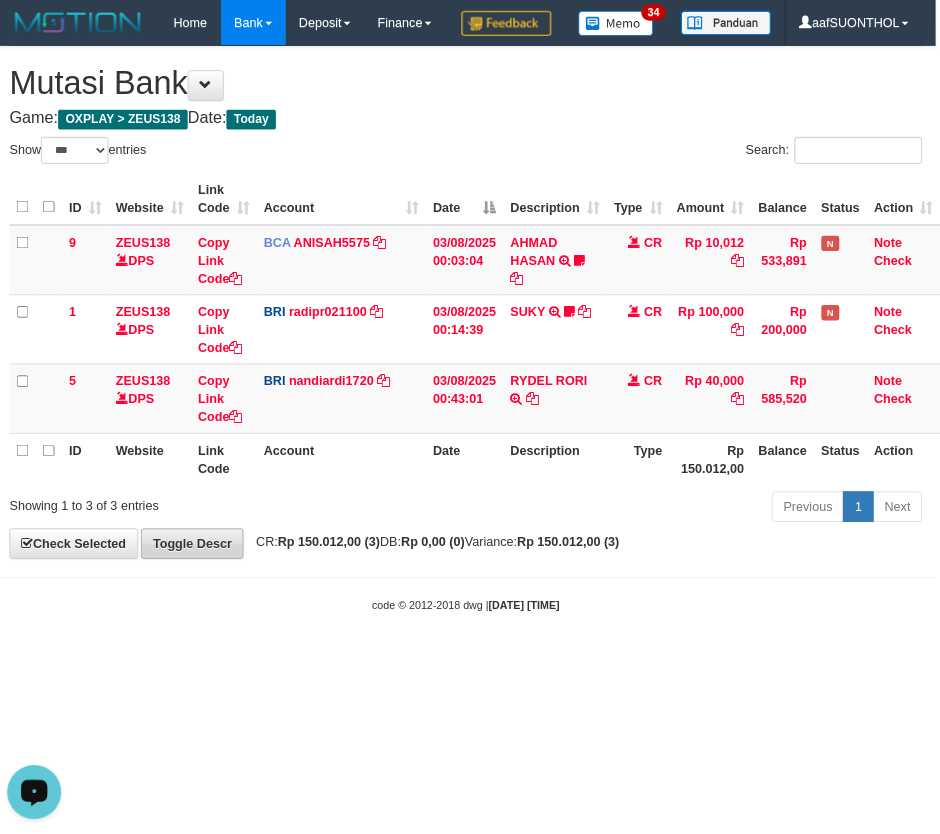 scroll, scrollTop: 0, scrollLeft: 4, axis: horizontal 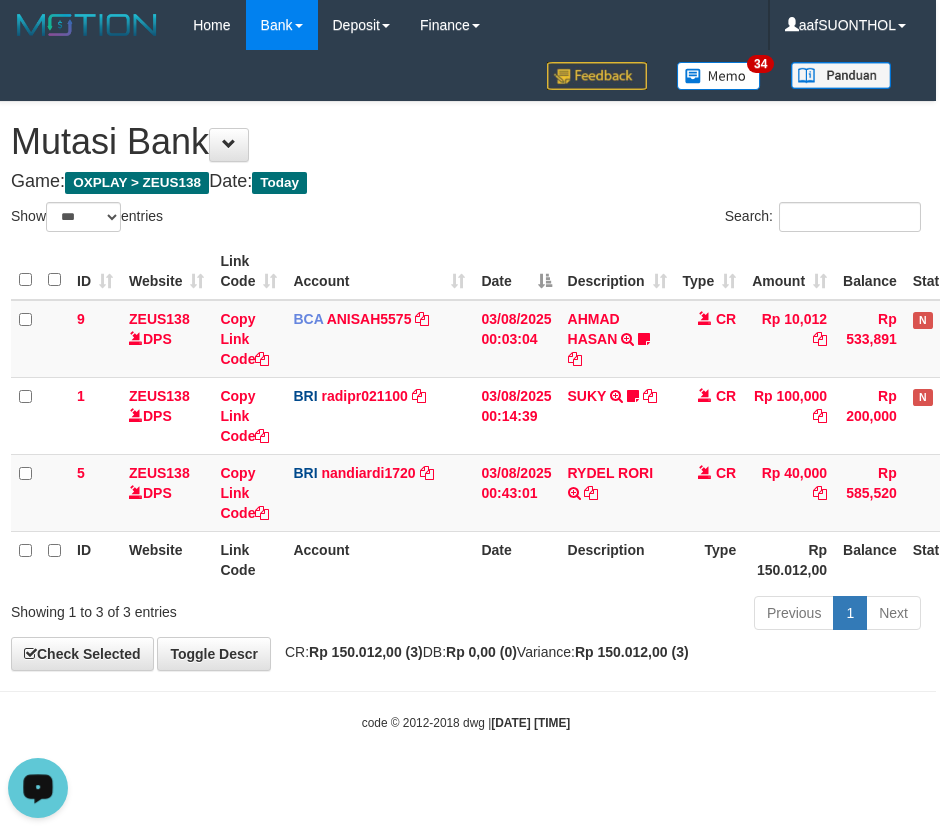 drag, startPoint x: 294, startPoint y: 691, endPoint x: 266, endPoint y: 689, distance: 28.071337 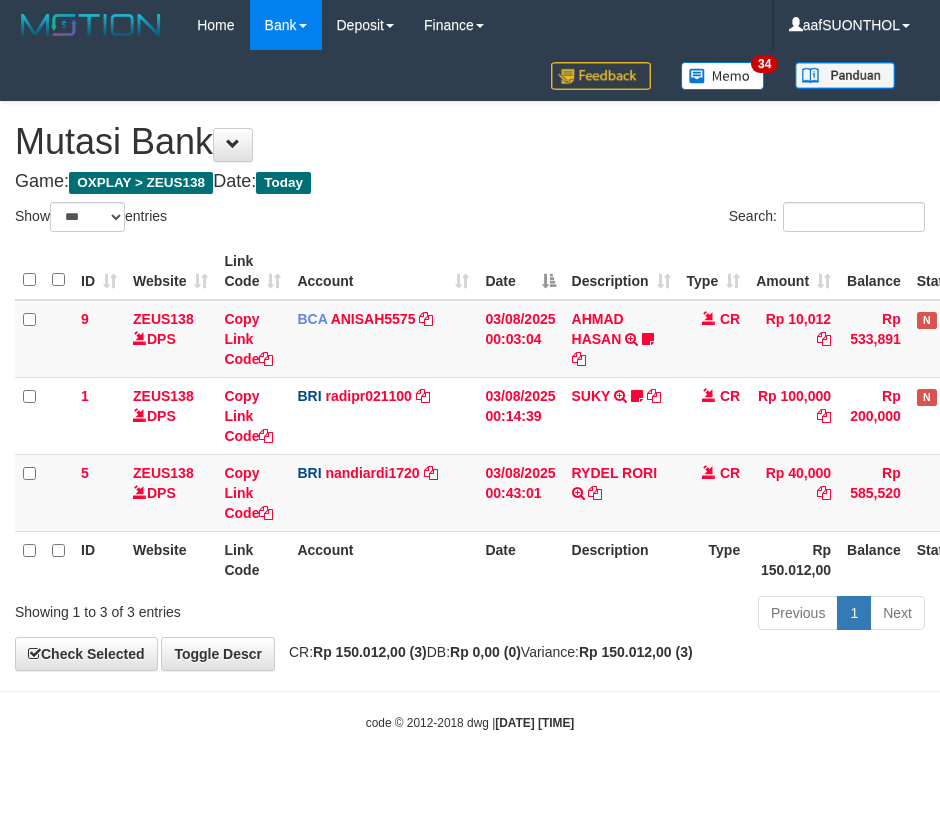select on "***" 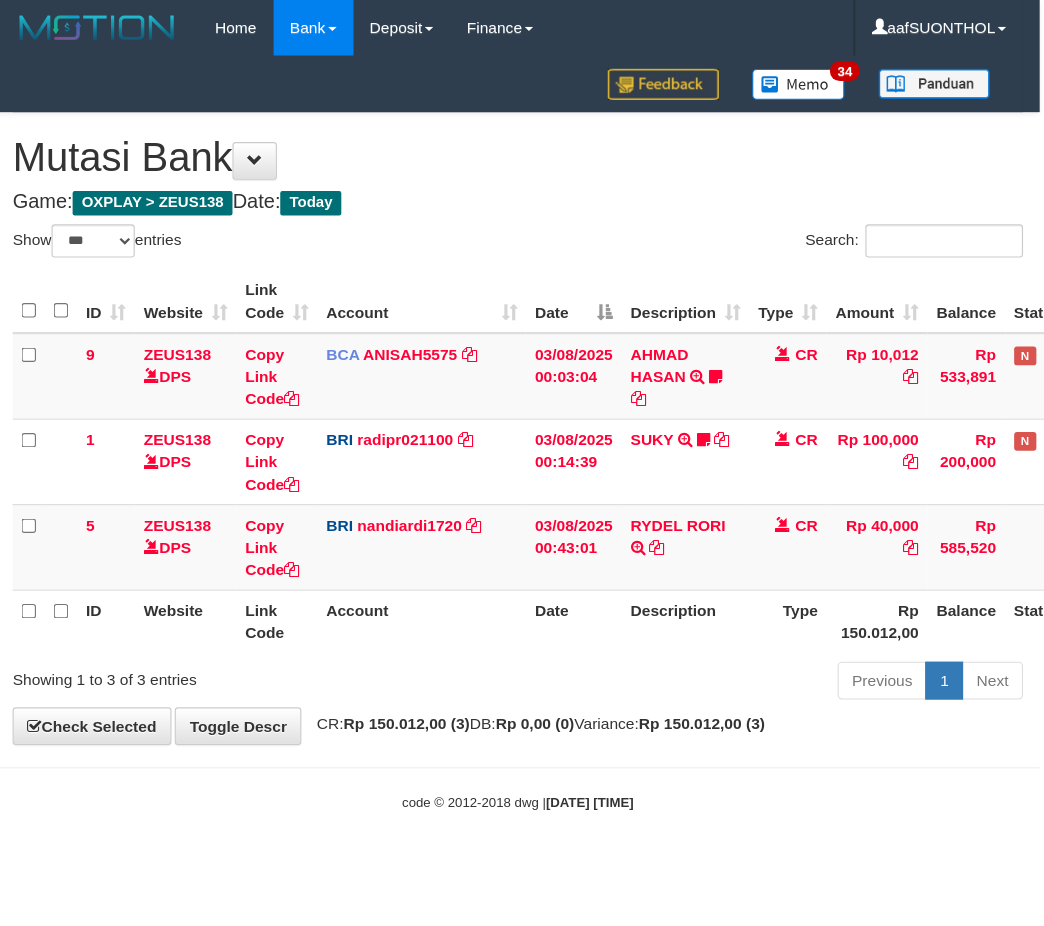 scroll, scrollTop: 0, scrollLeft: 3, axis: horizontal 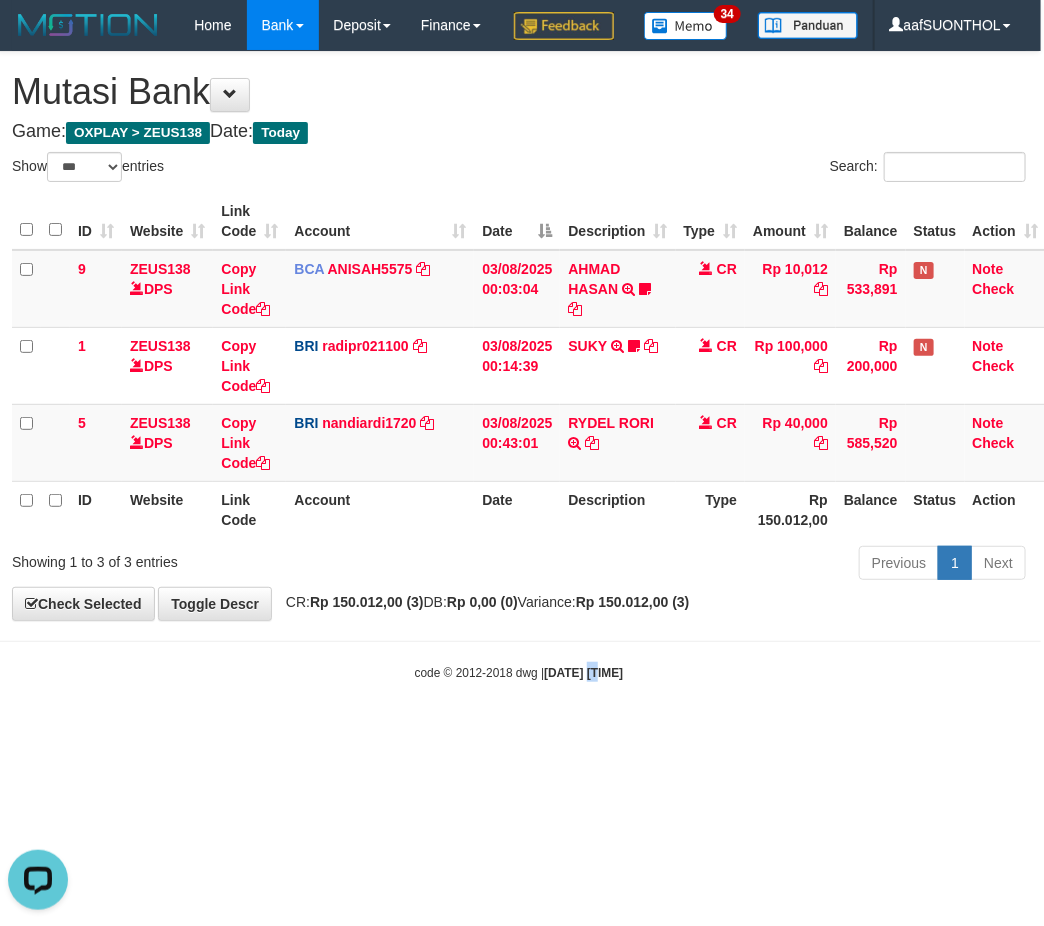 click on "Toggle navigation
Home
Bank
Account List
Load
By Website
Group
[OXPLAY]													ZEUS138
By Load Group (DPS)
Sync" at bounding box center [519, 366] 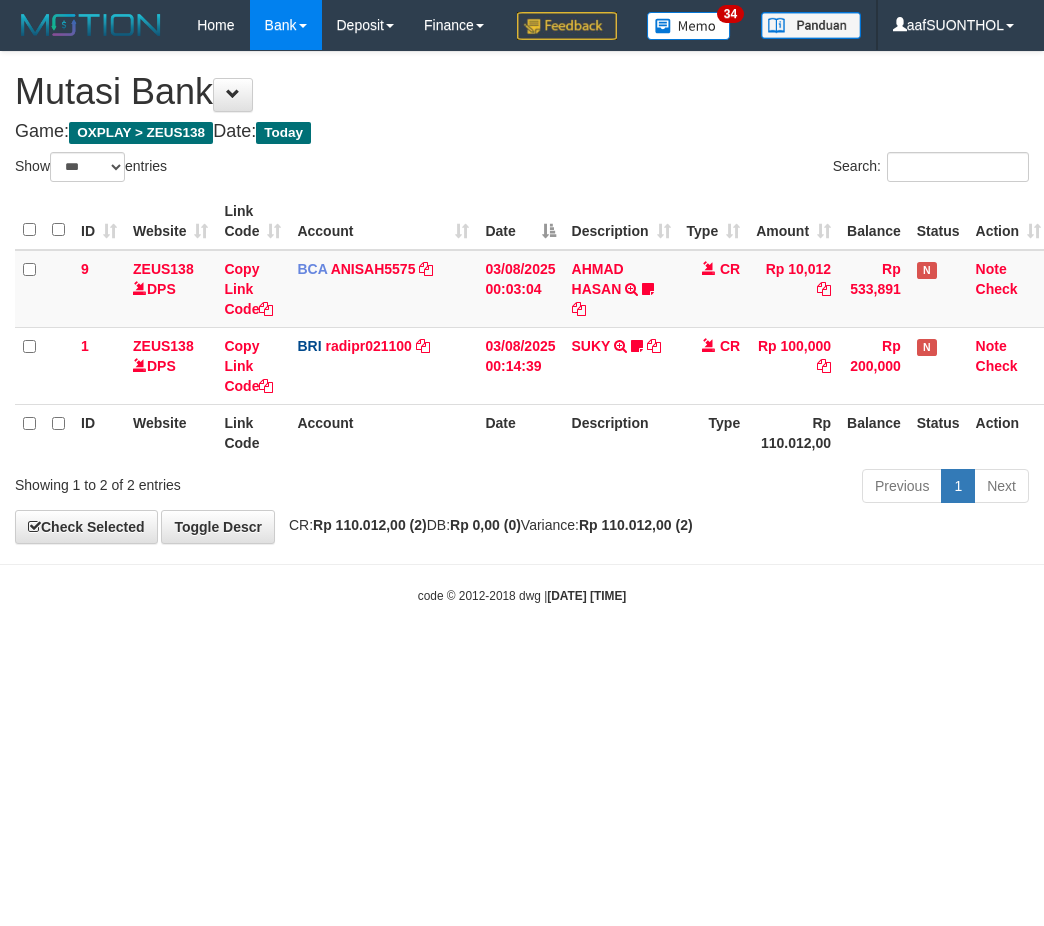 select on "***" 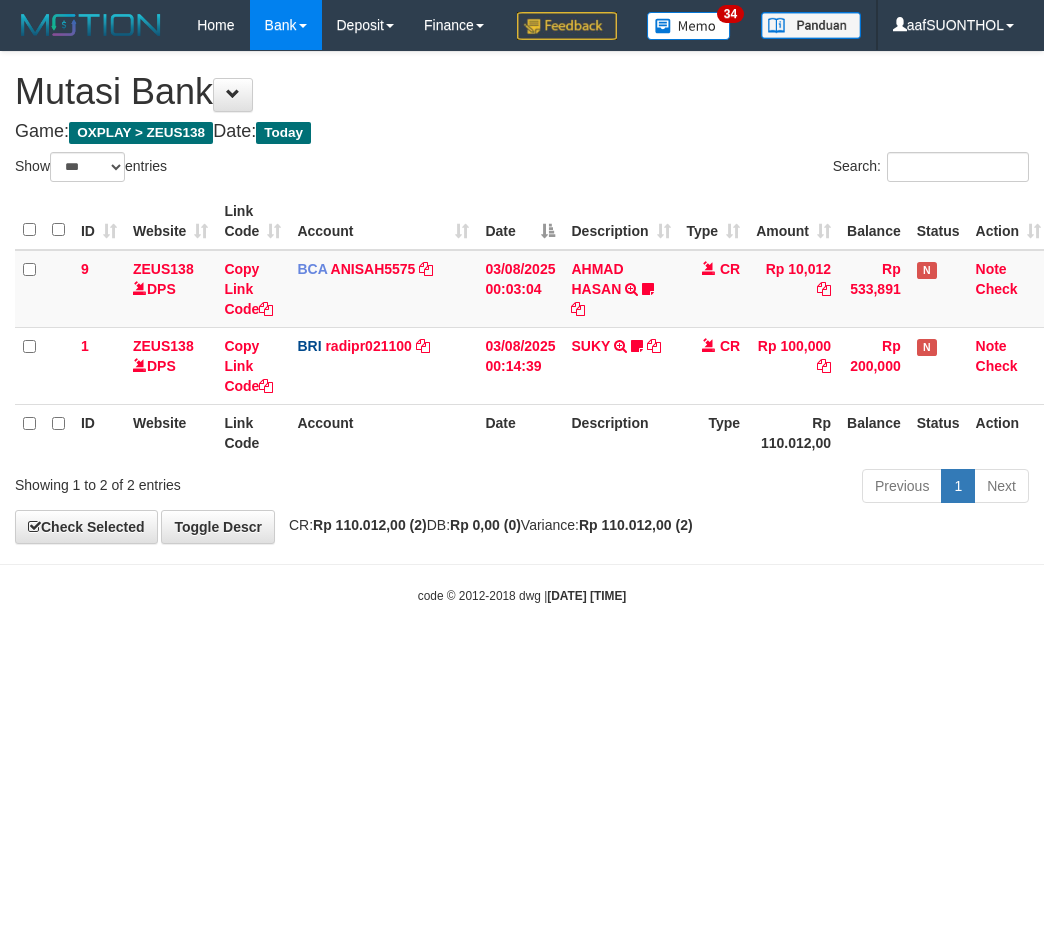 scroll, scrollTop: 0, scrollLeft: 3, axis: horizontal 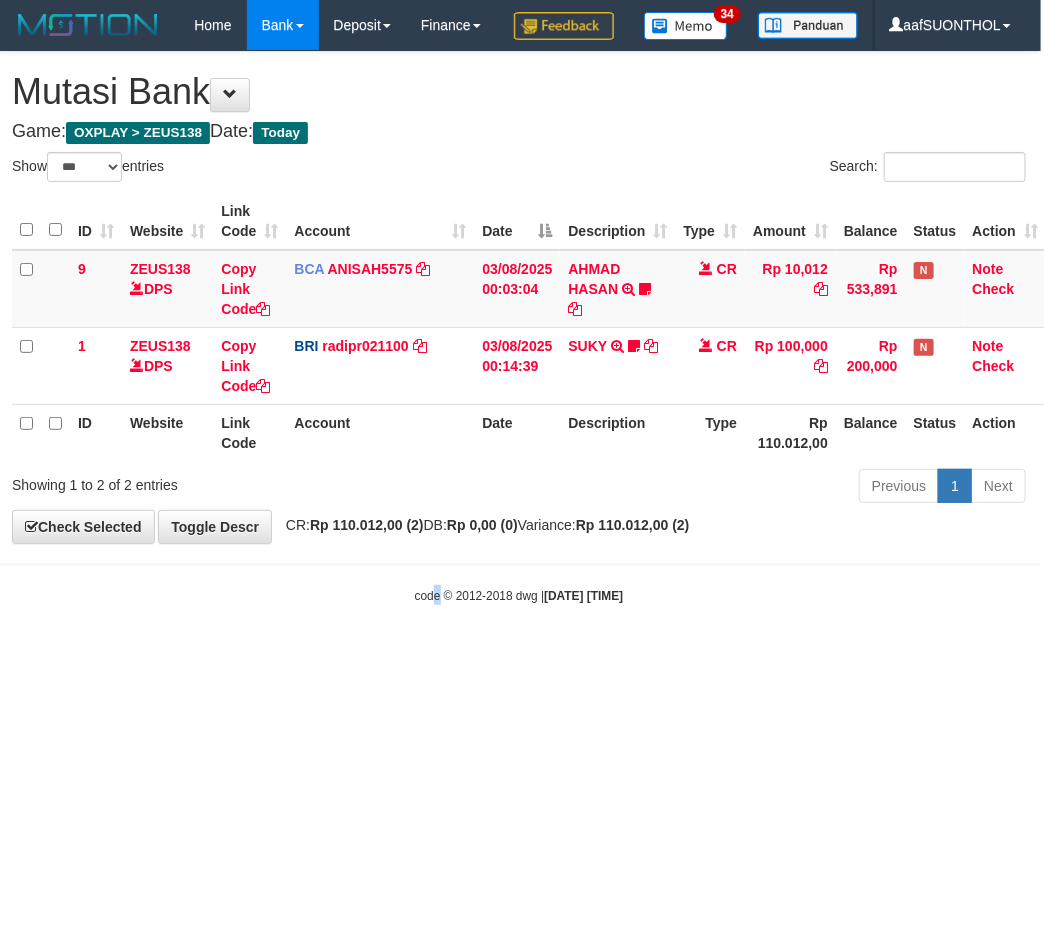 click on "Toggle navigation
Home
Bank
Account List
Load
By Website
Group
[OXPLAY]													ZEUS138
By Load Group (DPS)
Sync" at bounding box center [519, 327] 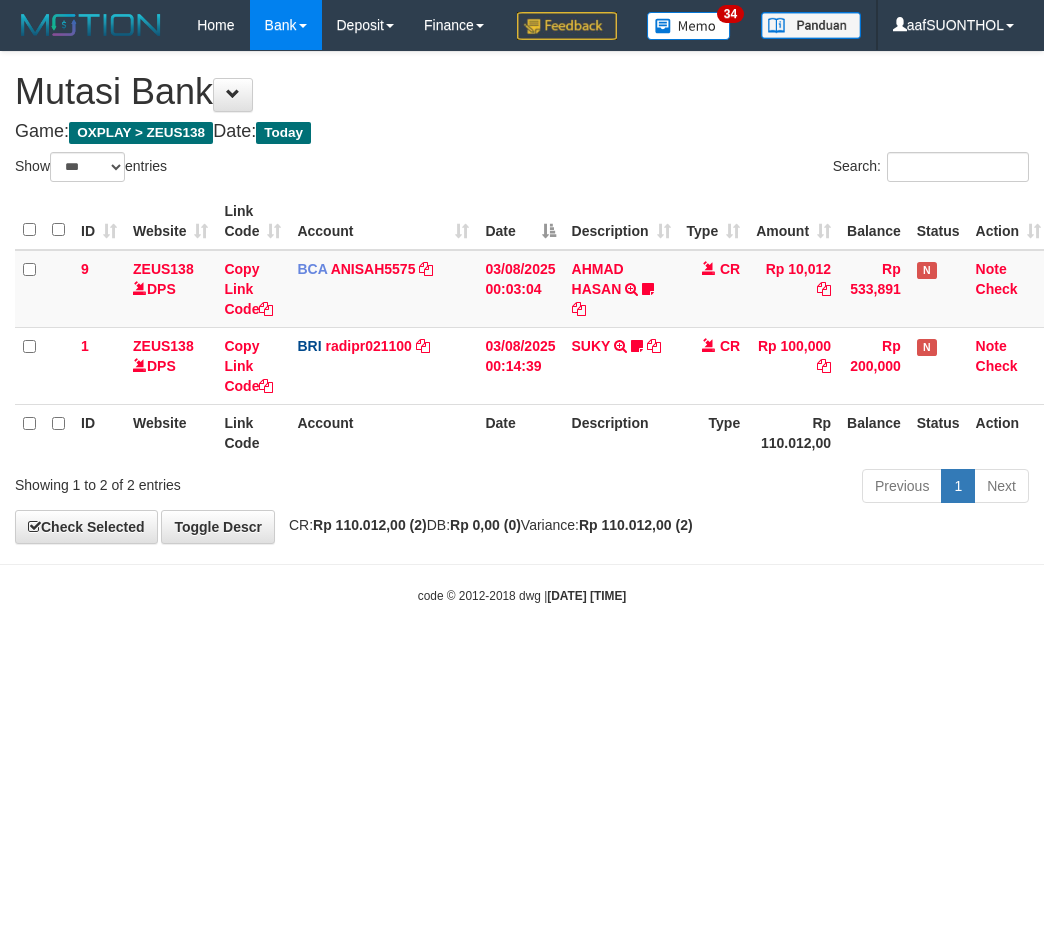select on "***" 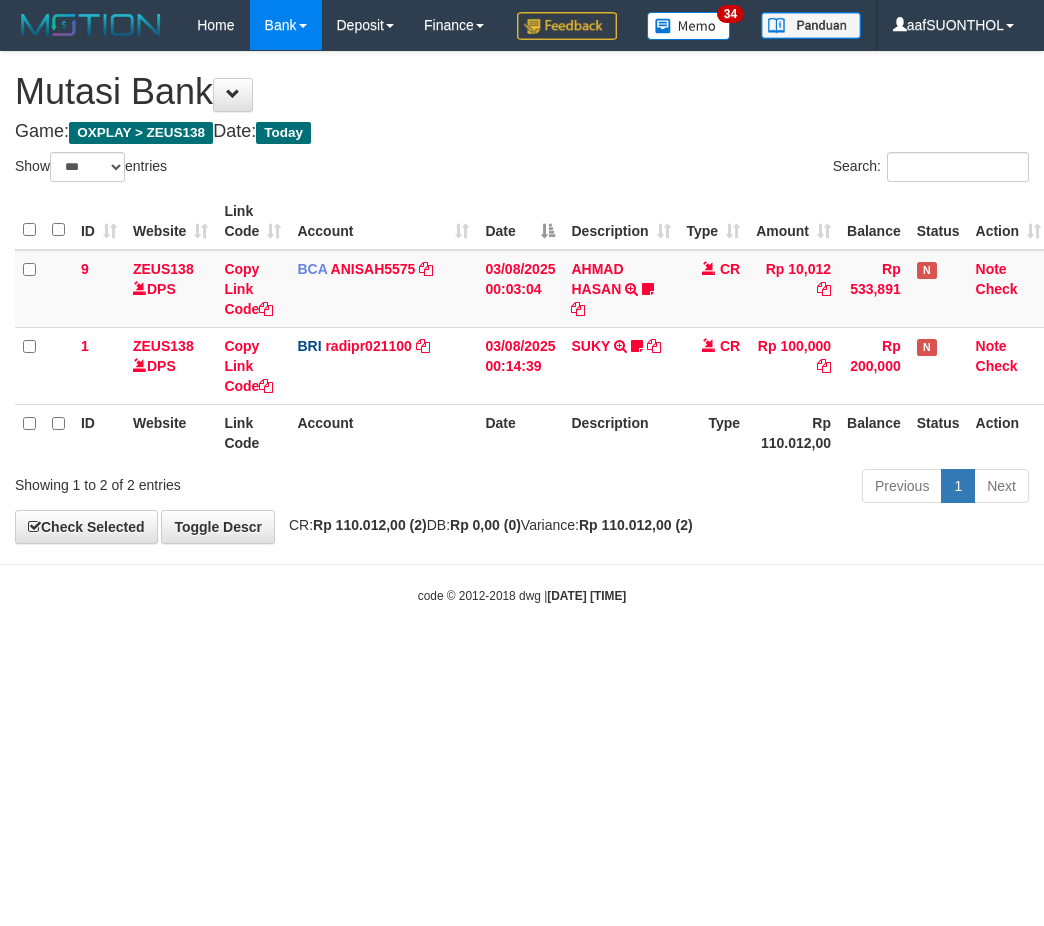 scroll, scrollTop: 0, scrollLeft: 3, axis: horizontal 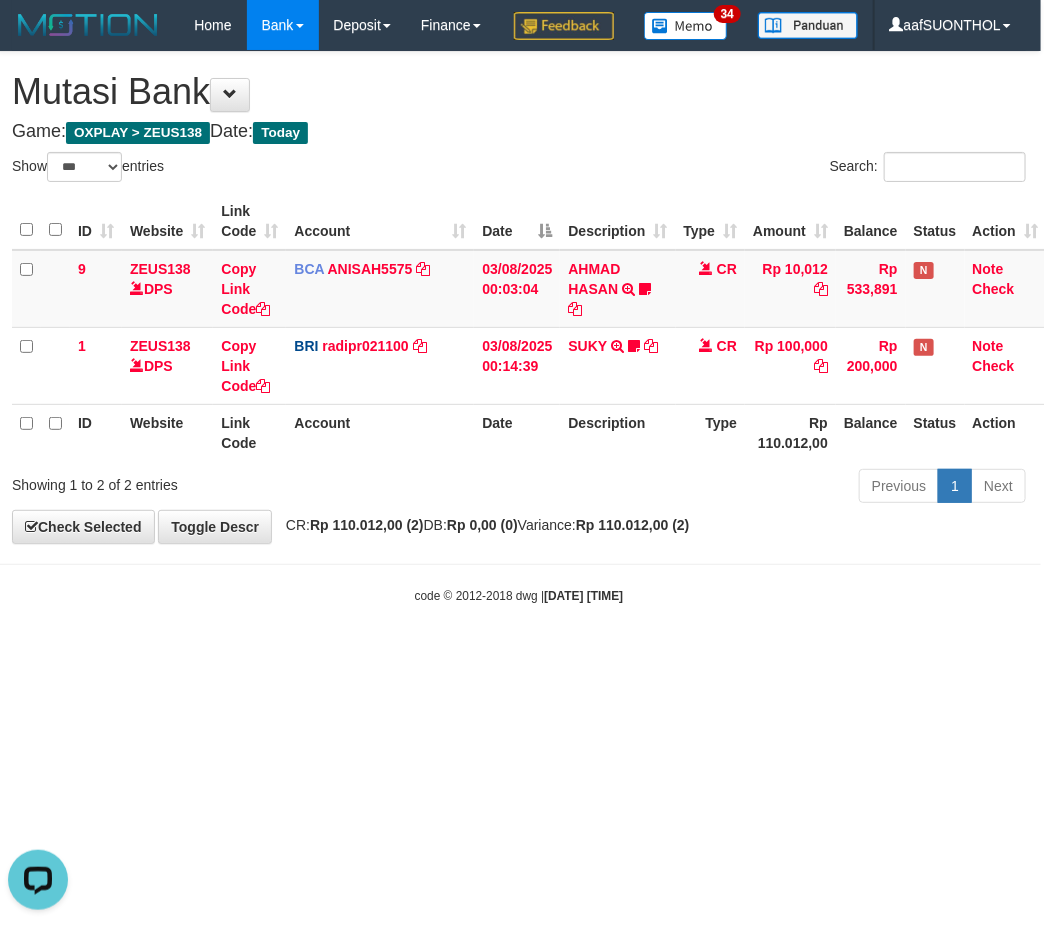 click on "Toggle navigation
Home
Bank
Account List
Load
By Website
Group
[OXPLAY]													ZEUS138
By Load Group (DPS)
Sync" at bounding box center [519, 327] 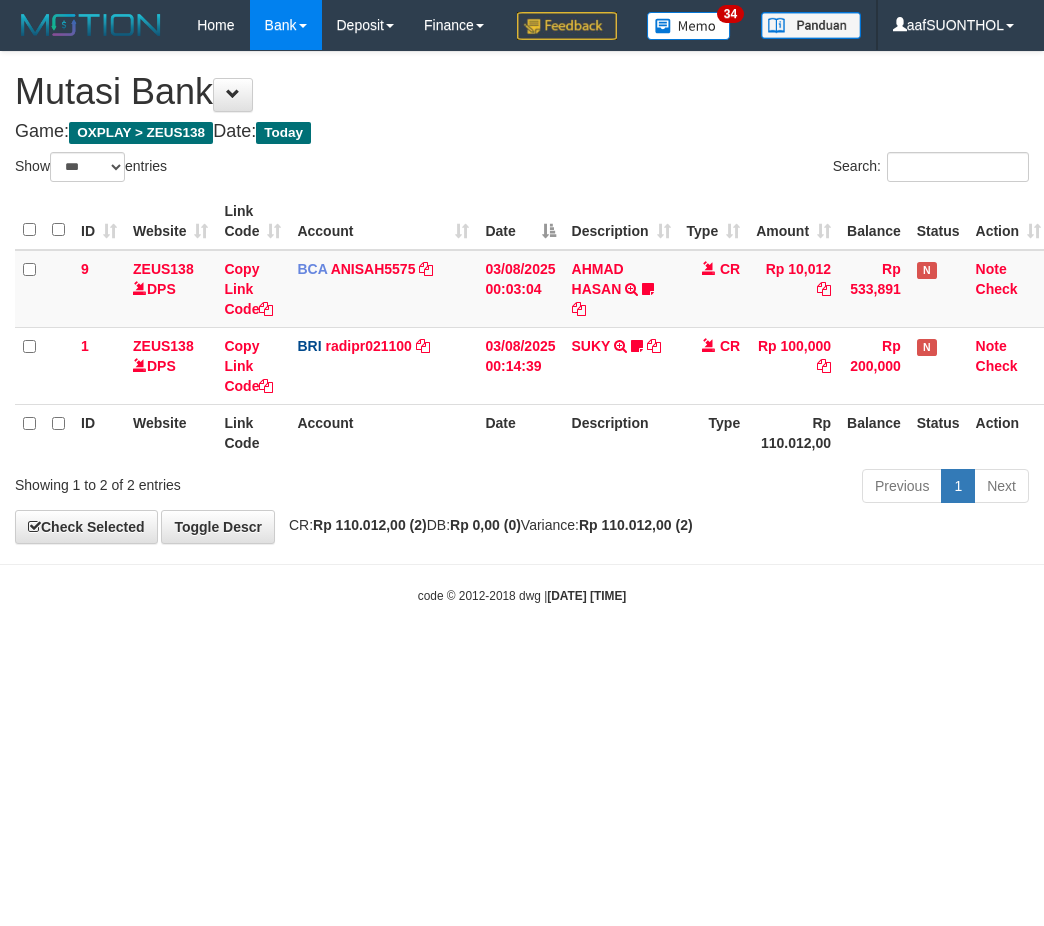 select on "***" 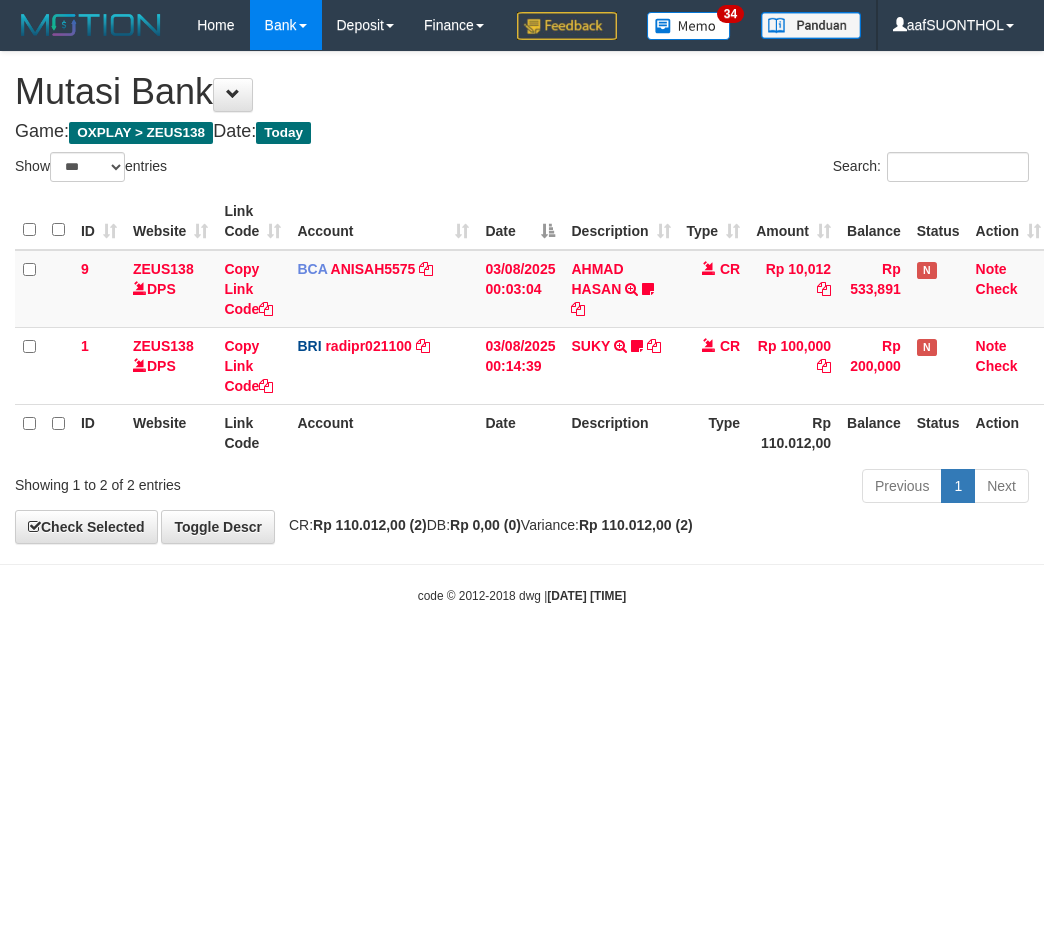 scroll, scrollTop: 0, scrollLeft: 3, axis: horizontal 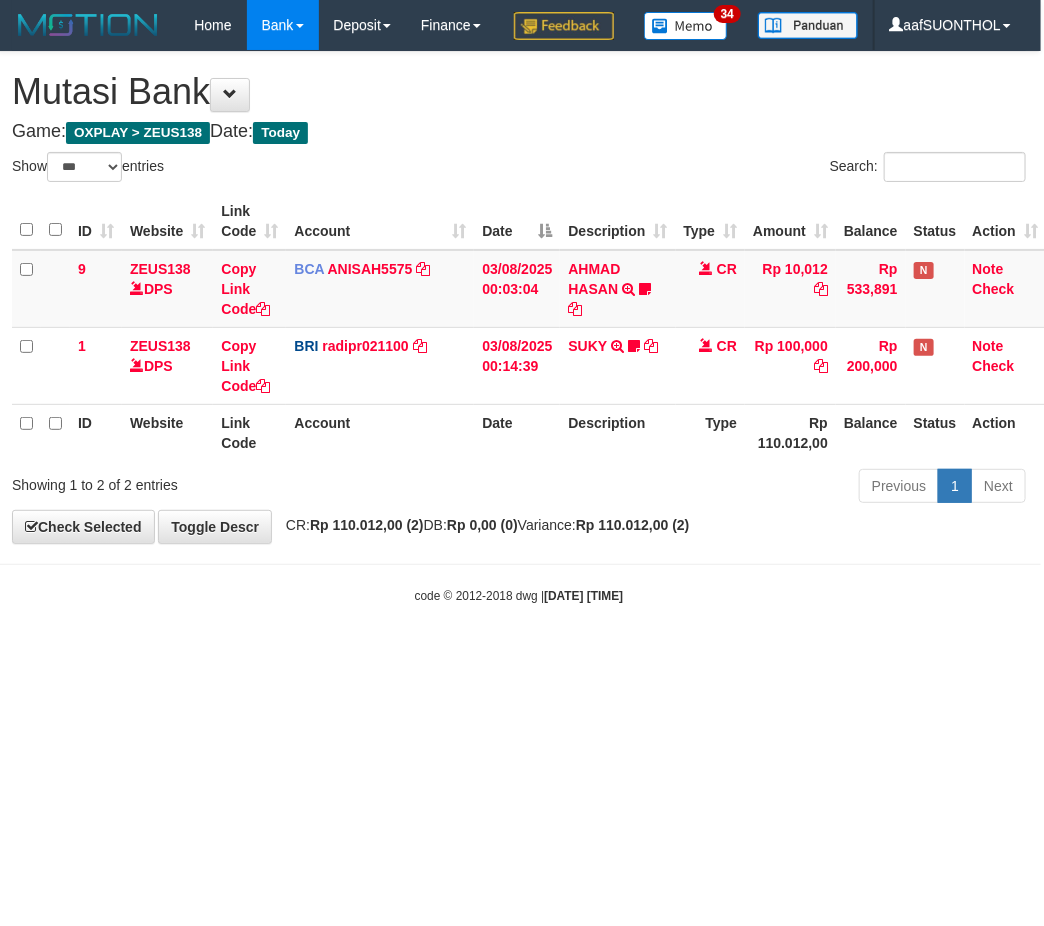drag, startPoint x: 511, startPoint y: 707, endPoint x: 483, endPoint y: 704, distance: 28.160255 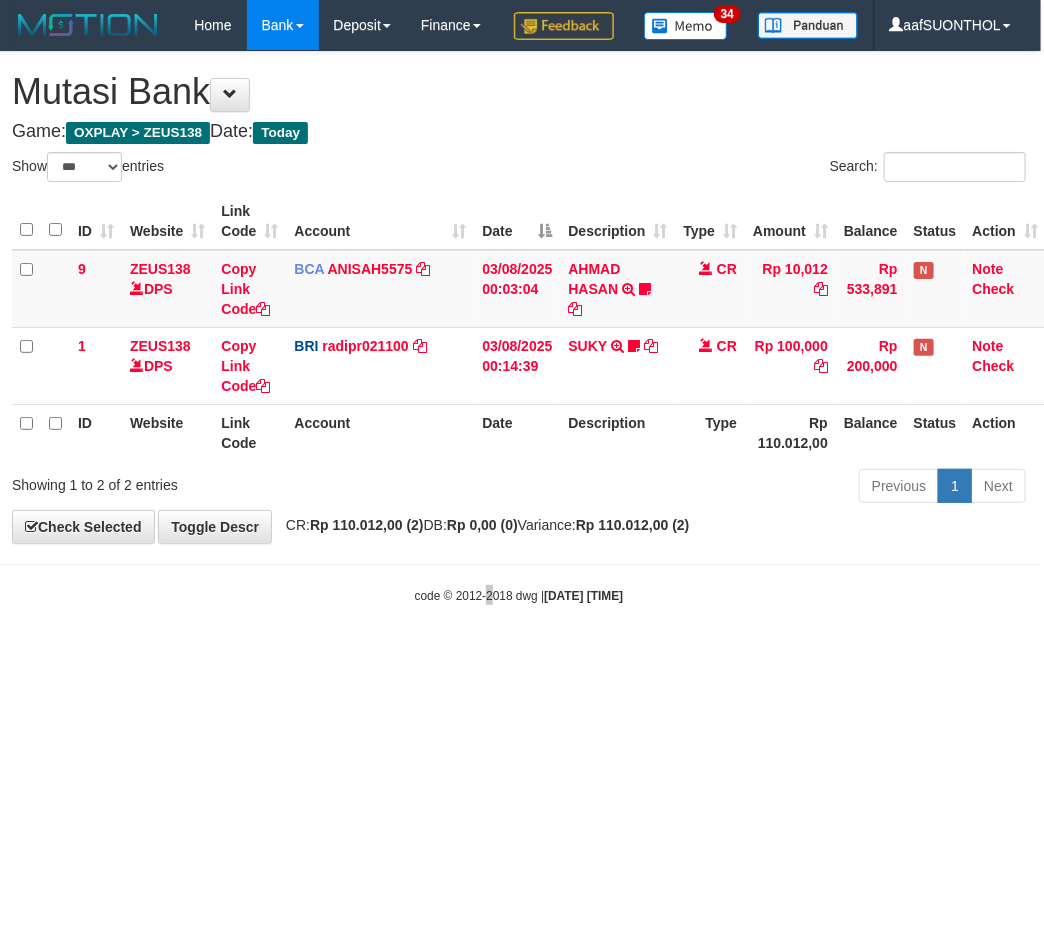 click on "Toggle navigation
Home
Bank
Account List
Load
By Website
Group
[OXPLAY]													ZEUS138
By Load Group (DPS)" at bounding box center [519, 327] 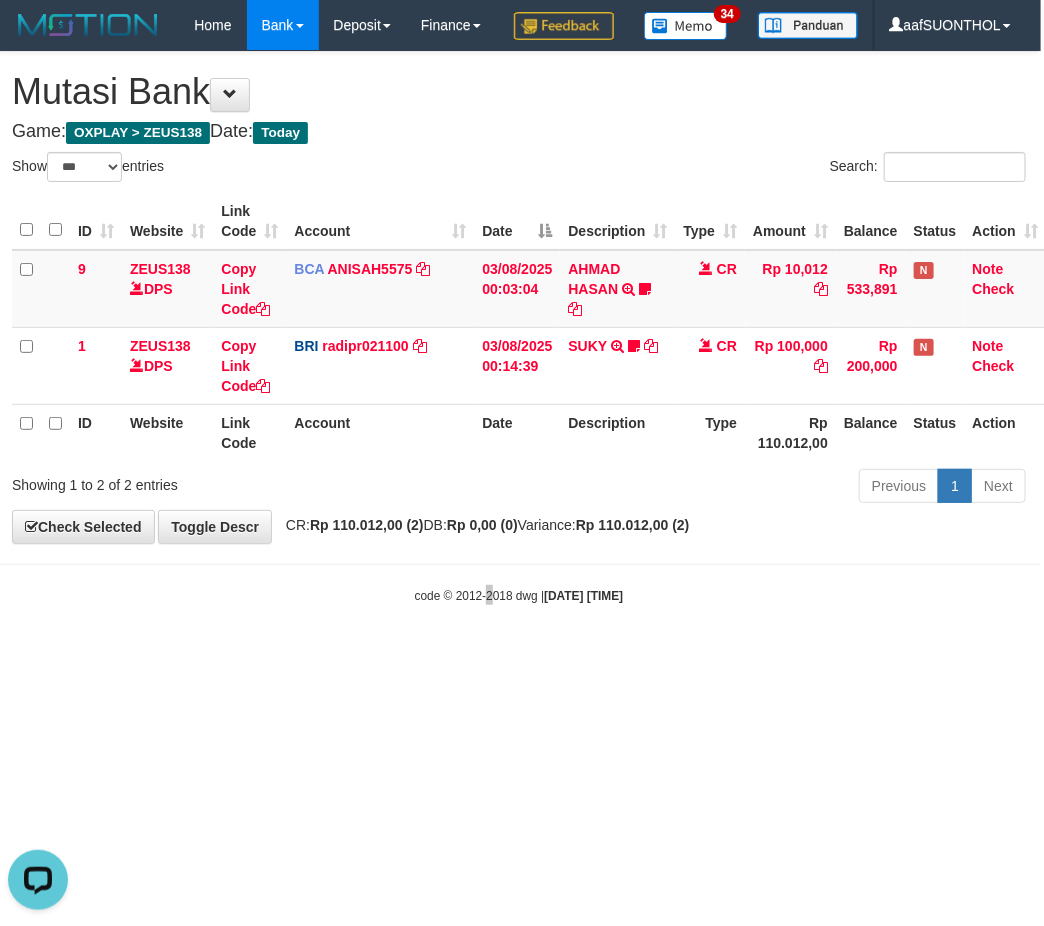 scroll, scrollTop: 0, scrollLeft: 0, axis: both 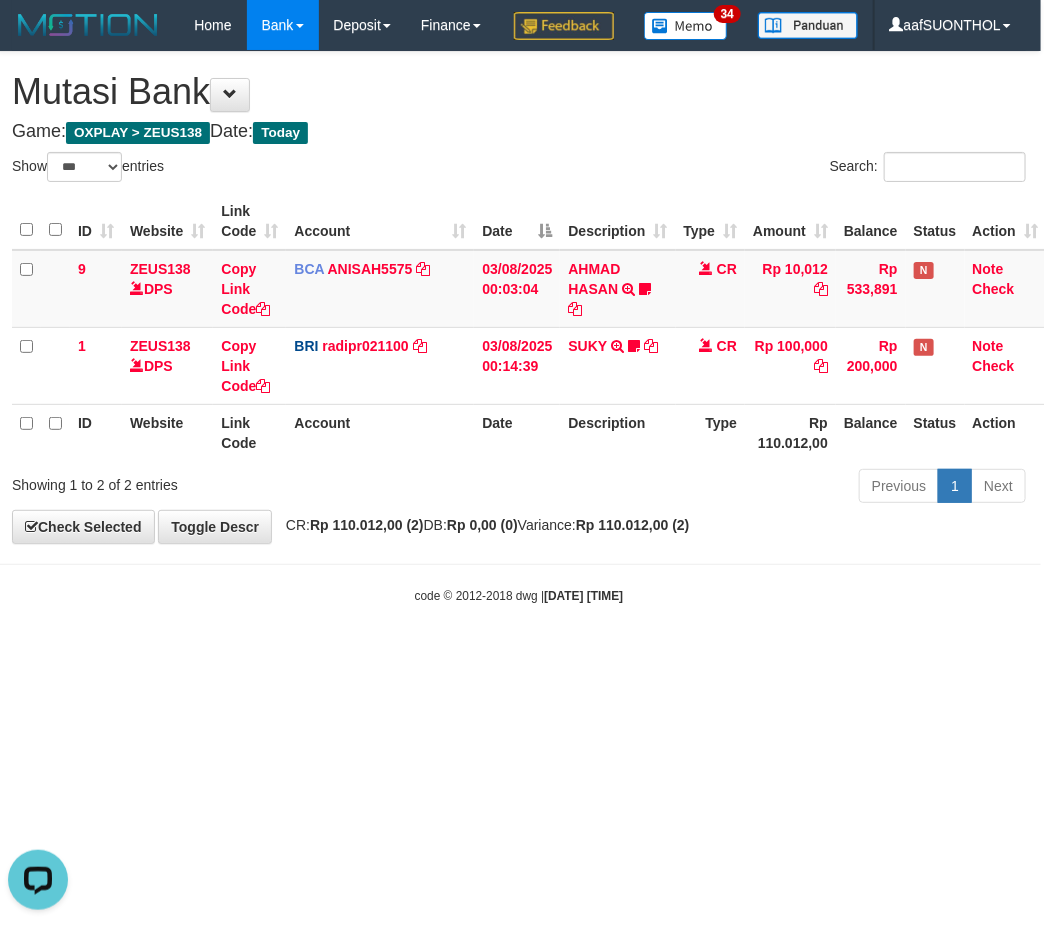 drag, startPoint x: 453, startPoint y: 698, endPoint x: 190, endPoint y: 730, distance: 264.9396 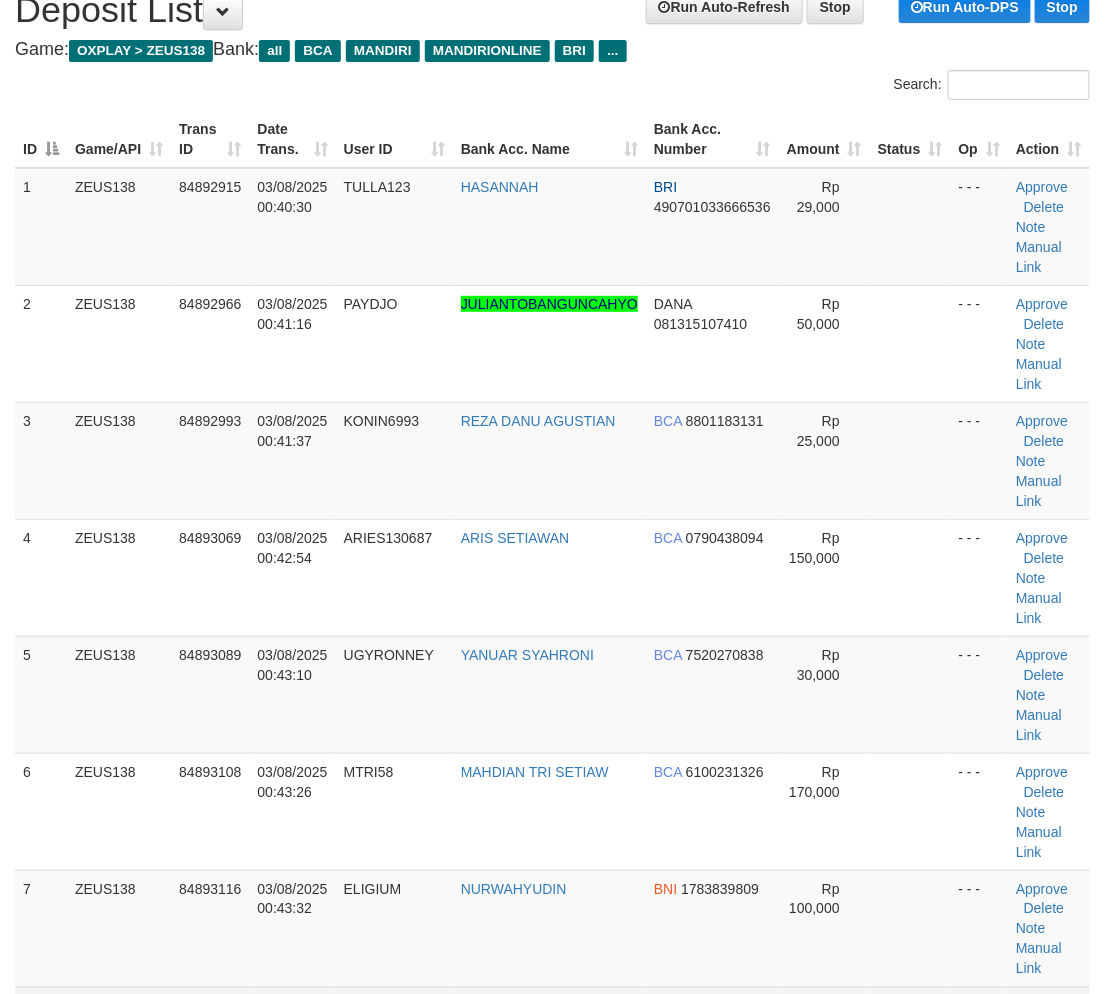 scroll, scrollTop: 293, scrollLeft: 0, axis: vertical 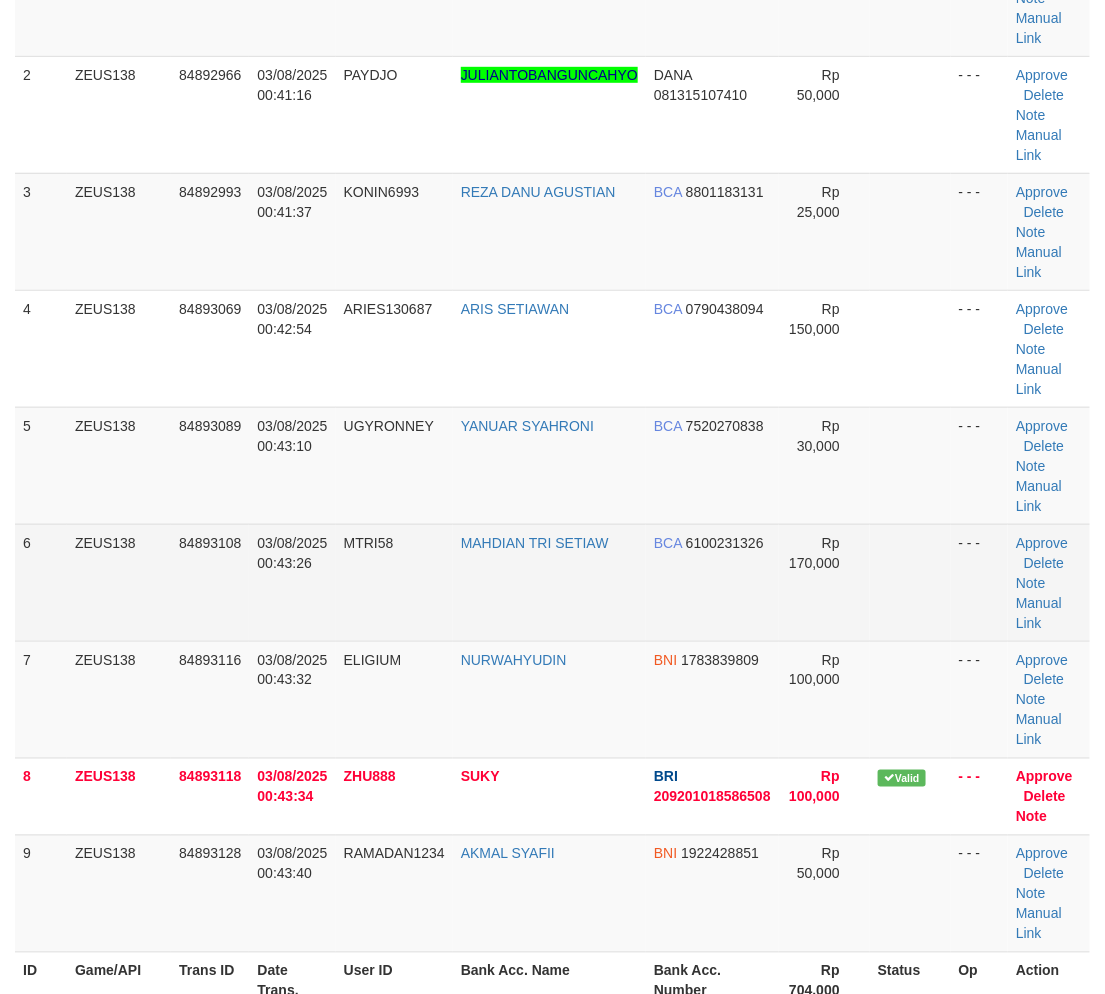 click on "Rp 170,000" at bounding box center [824, 582] 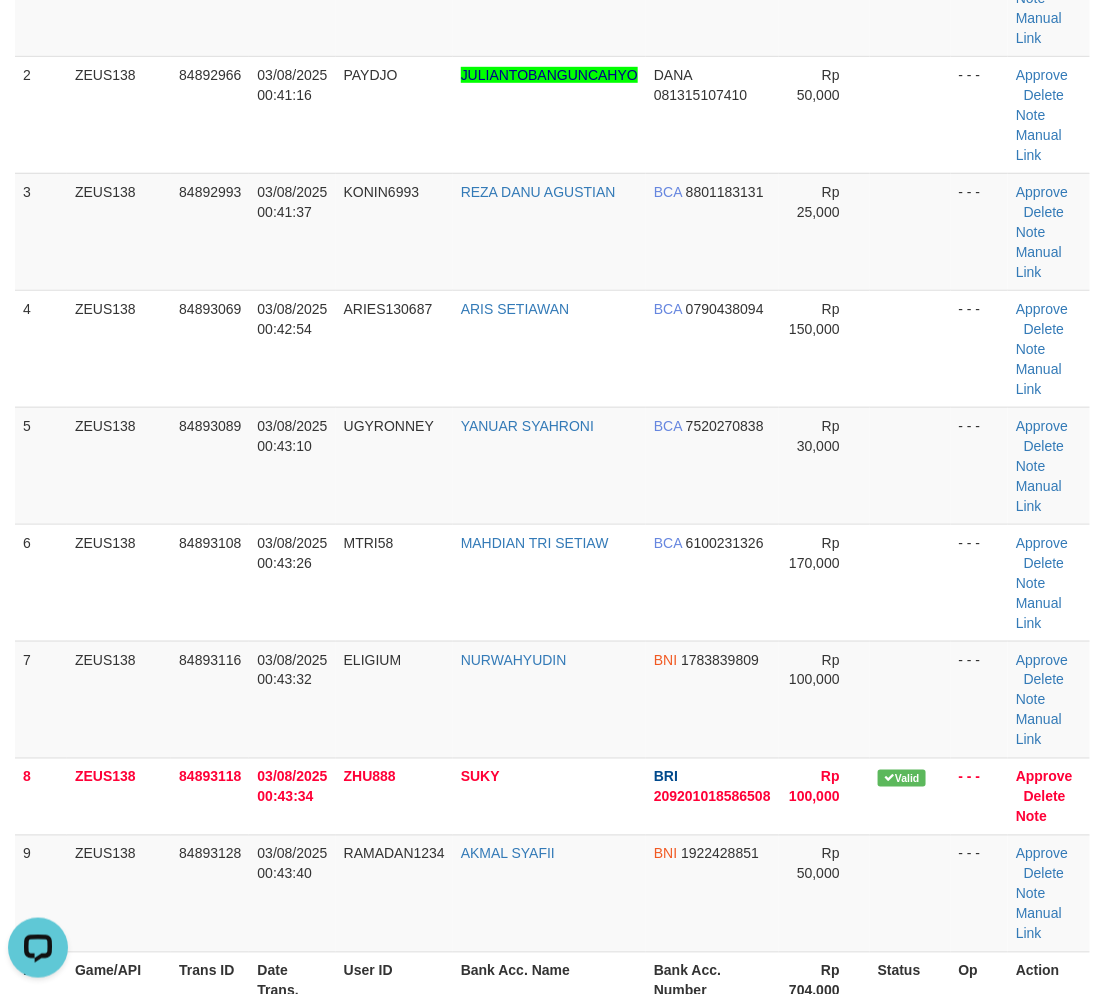 scroll, scrollTop: 0, scrollLeft: 0, axis: both 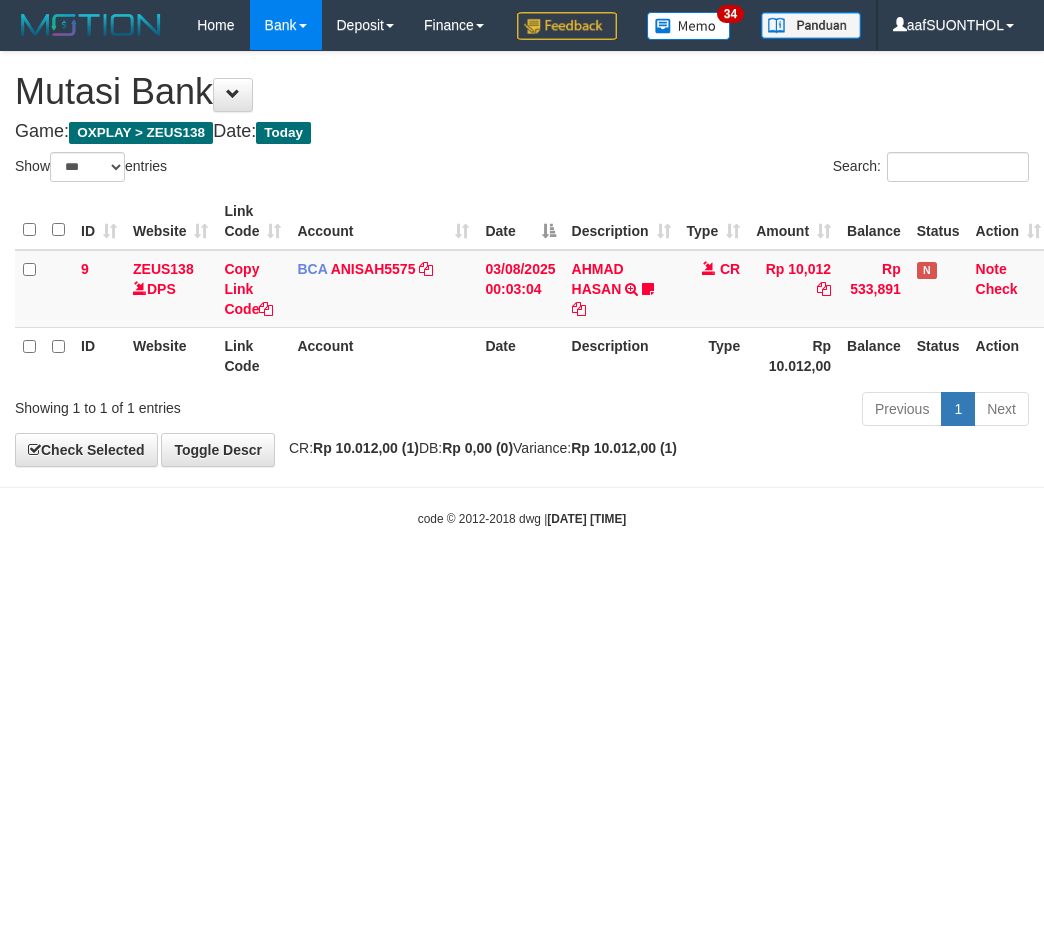 select on "***" 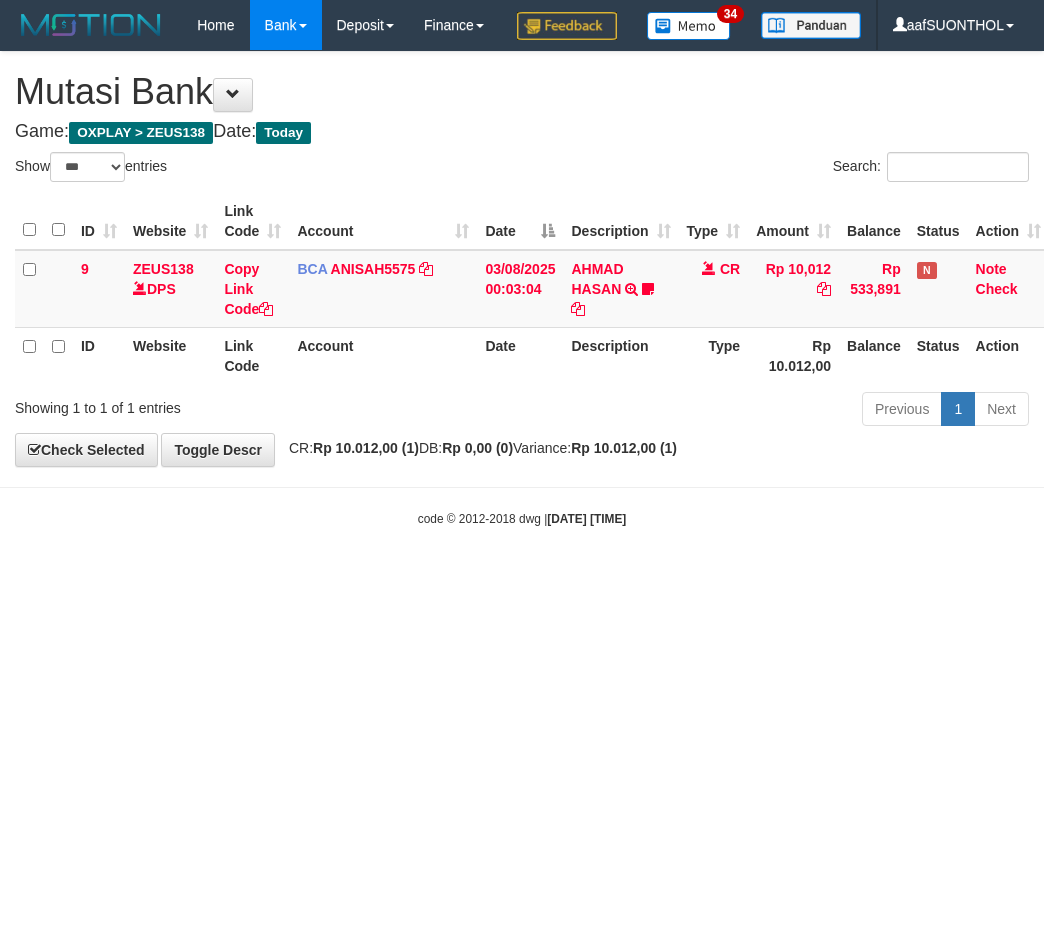 scroll, scrollTop: 0, scrollLeft: 3, axis: horizontal 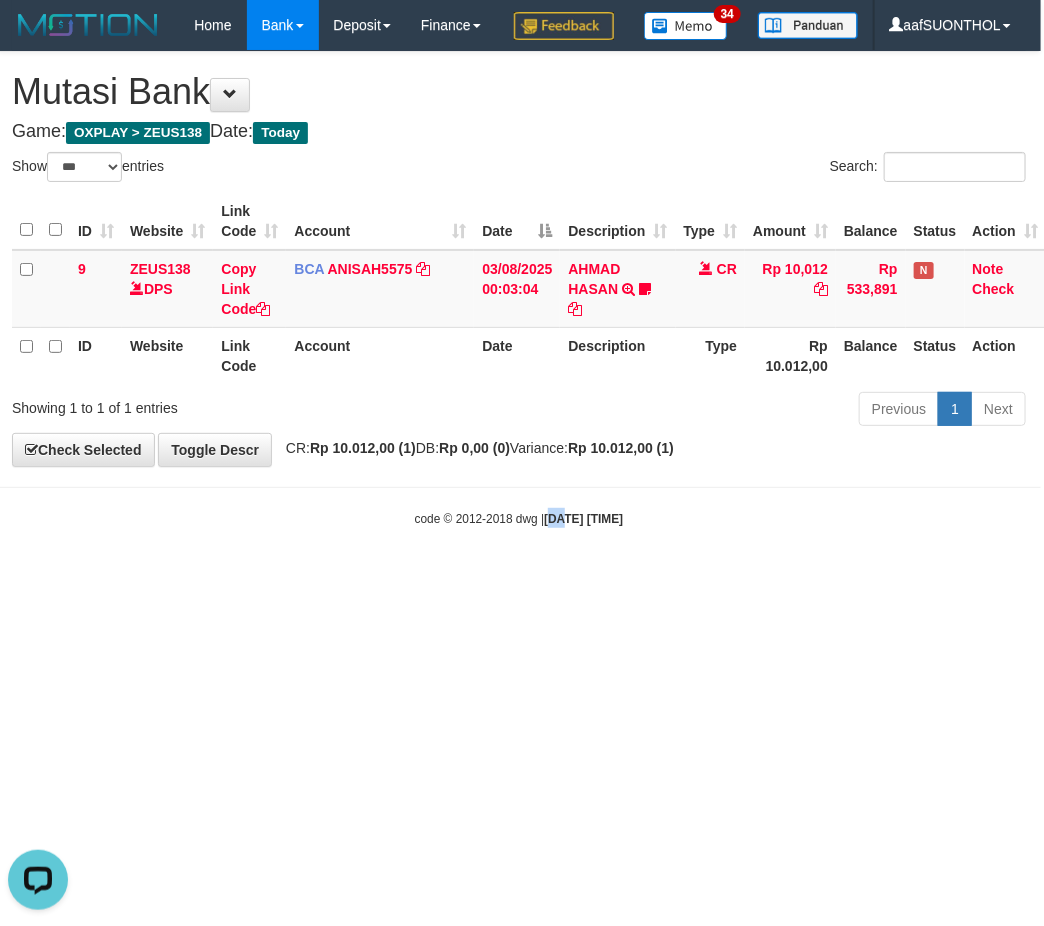 drag, startPoint x: 552, startPoint y: 673, endPoint x: 522, endPoint y: 655, distance: 34.98571 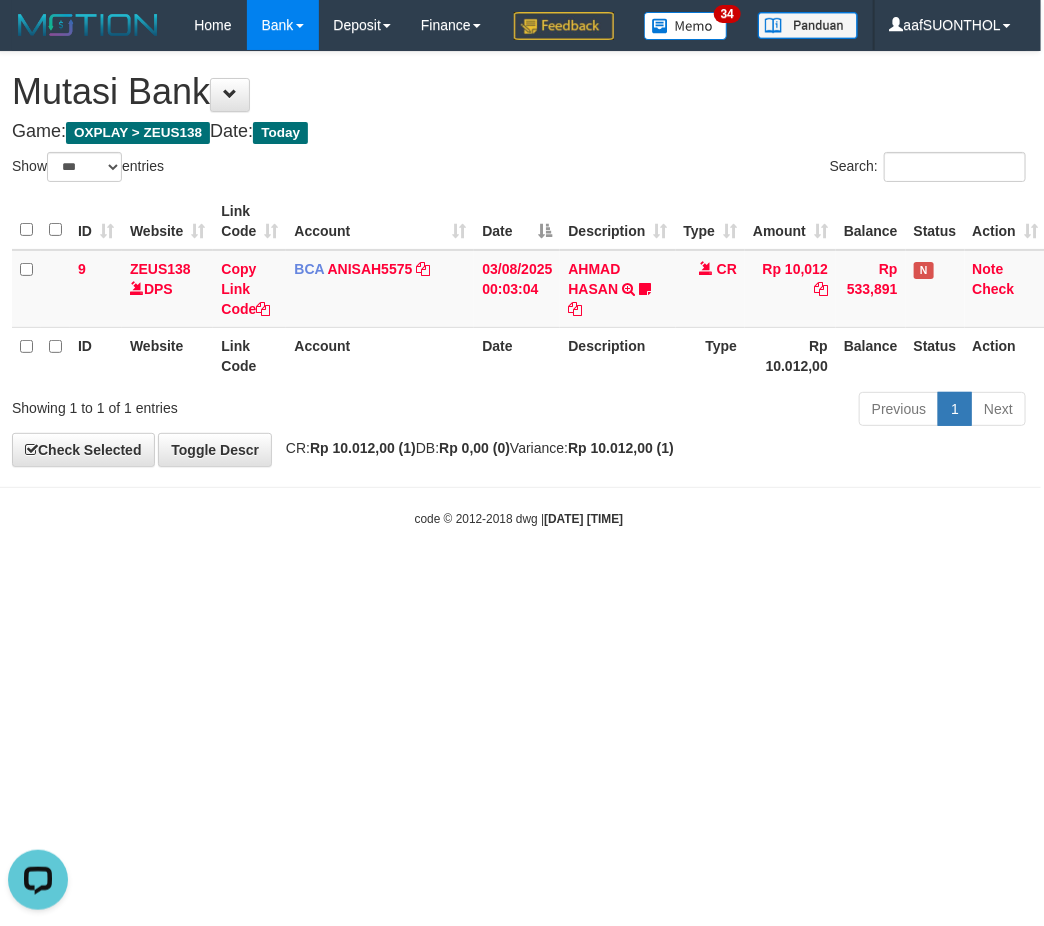 click on "Toggle navigation
Home
Bank
Account List
Load
By Website
Group
[OXPLAY]													ZEUS138
By Load Group (DPS)" at bounding box center (519, 289) 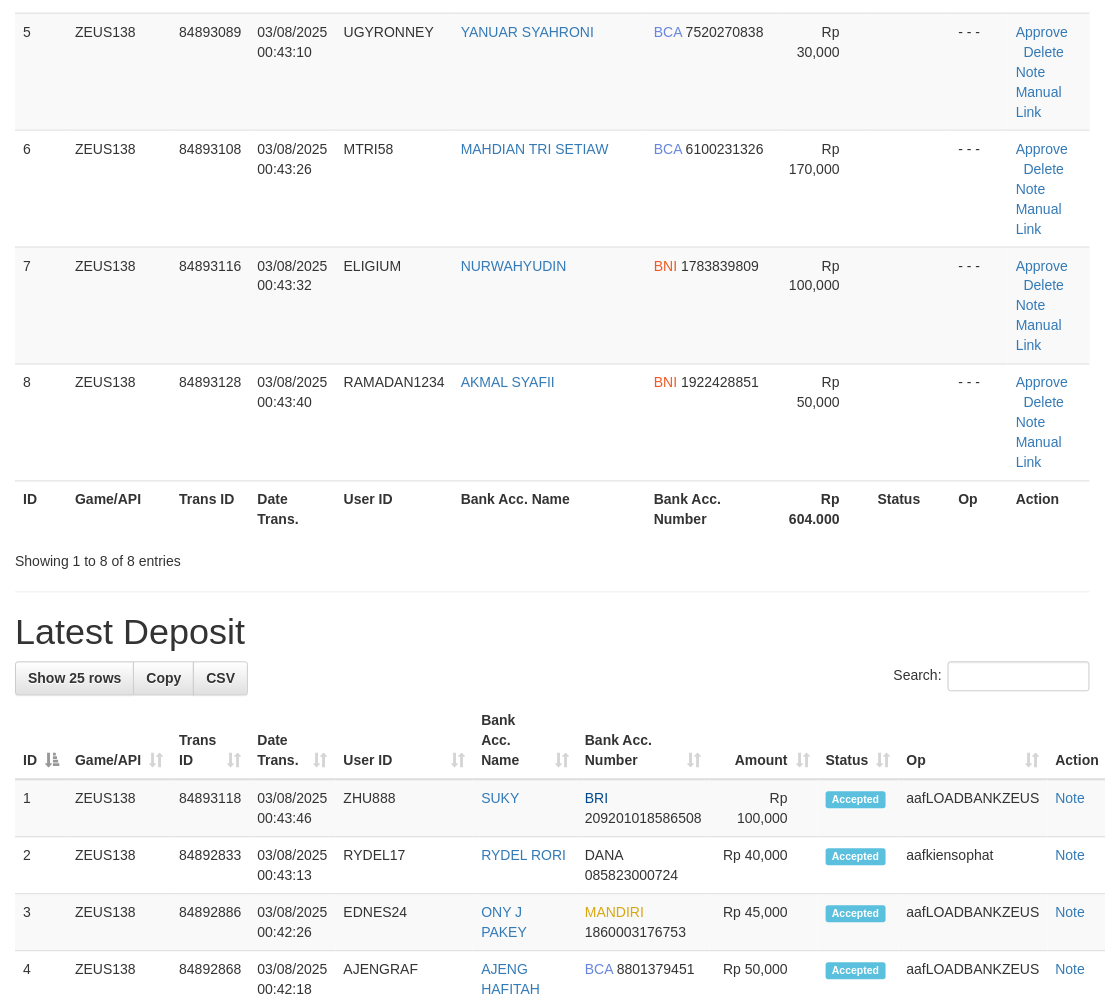 scroll, scrollTop: 311, scrollLeft: 0, axis: vertical 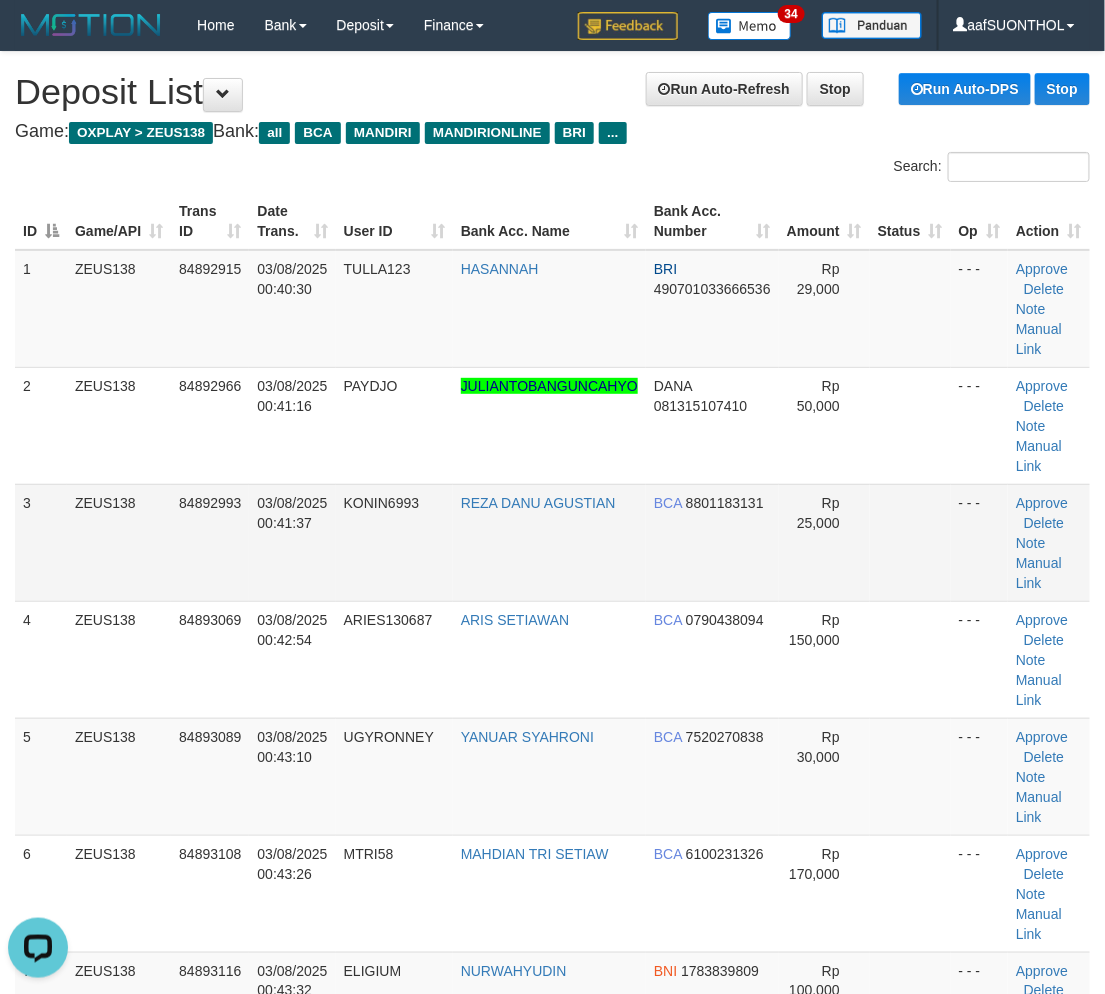 click on "Rp 25,000" at bounding box center [824, 542] 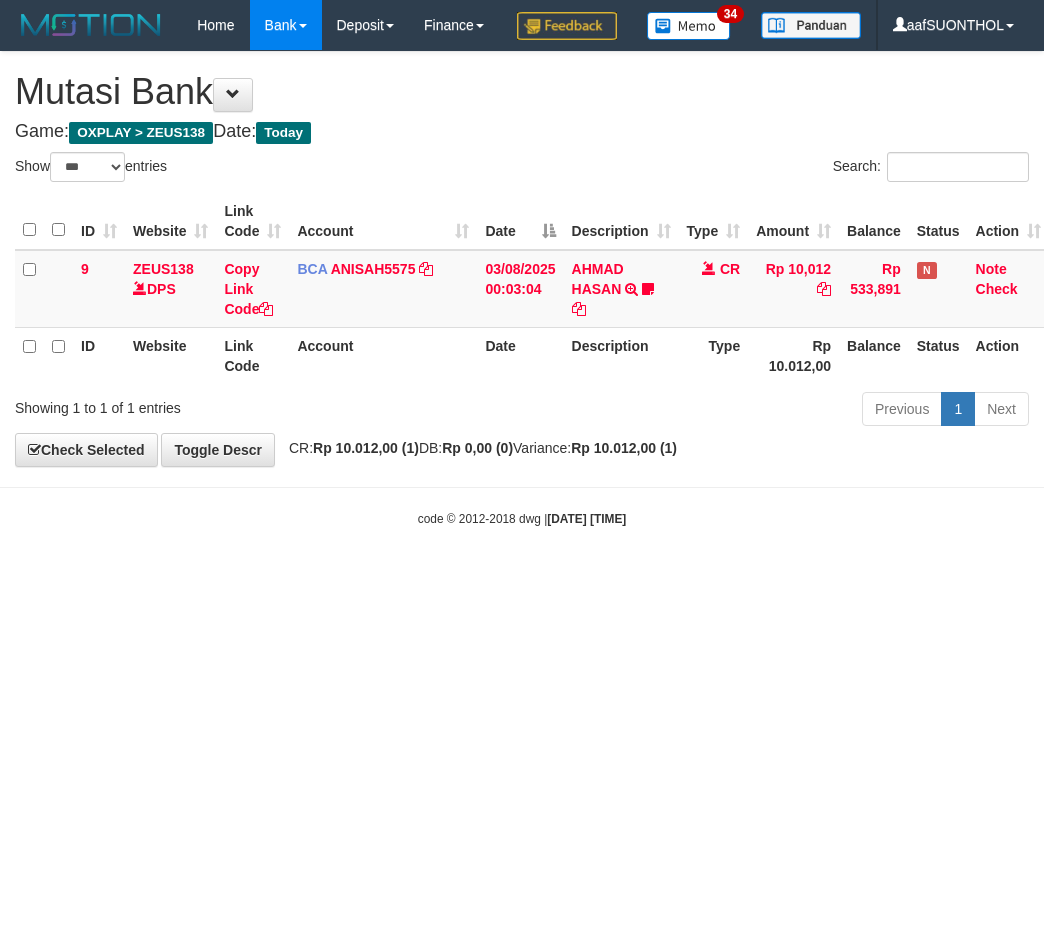 select on "***" 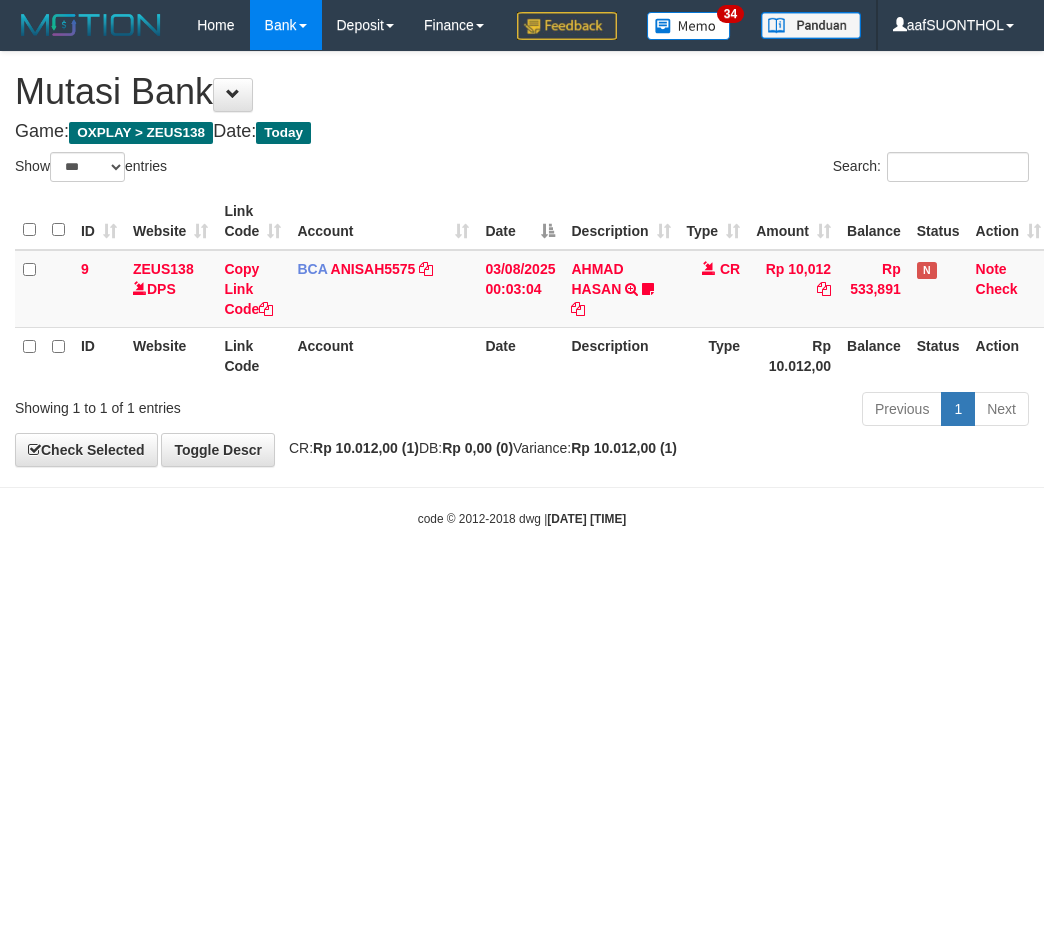 scroll, scrollTop: 0, scrollLeft: 3, axis: horizontal 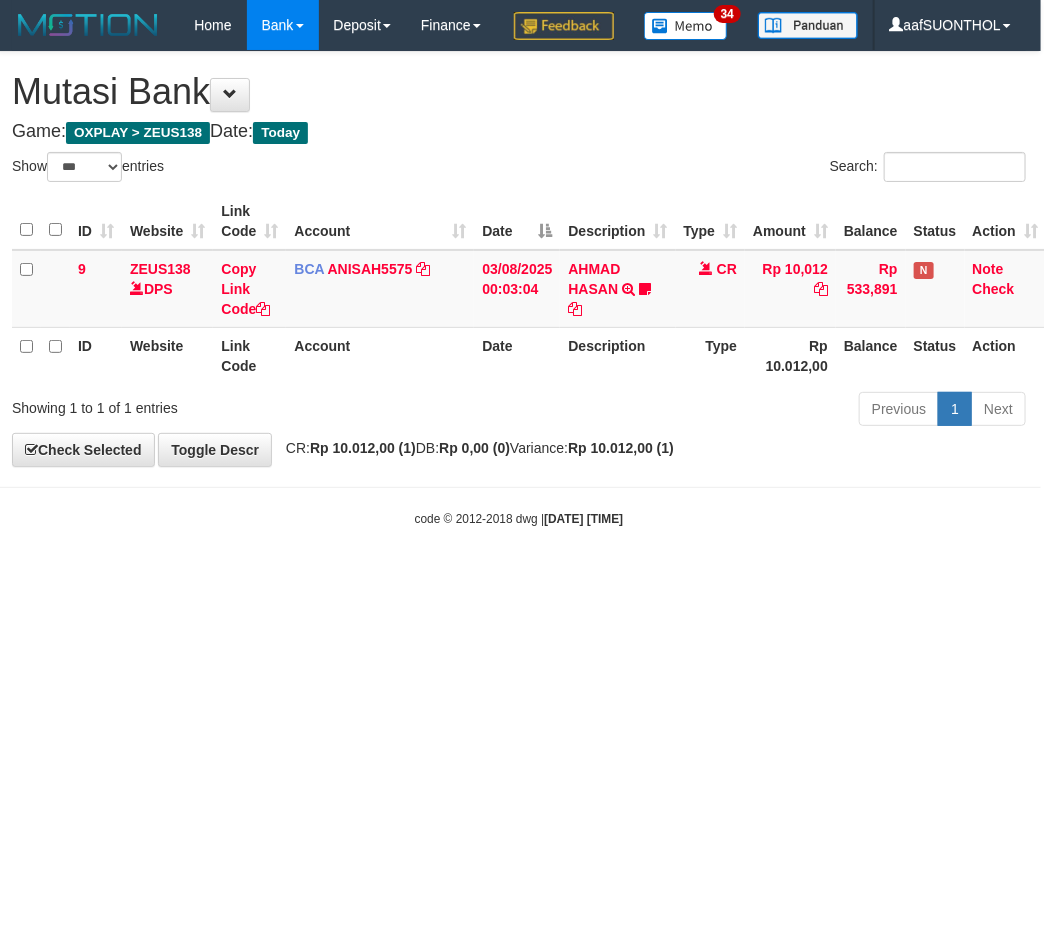 click on "Toggle navigation
Home
Bank
Account List
Load
By Website
Group
[OXPLAY]													ZEUS138
By Load Group (DPS)
Sync" at bounding box center [519, 289] 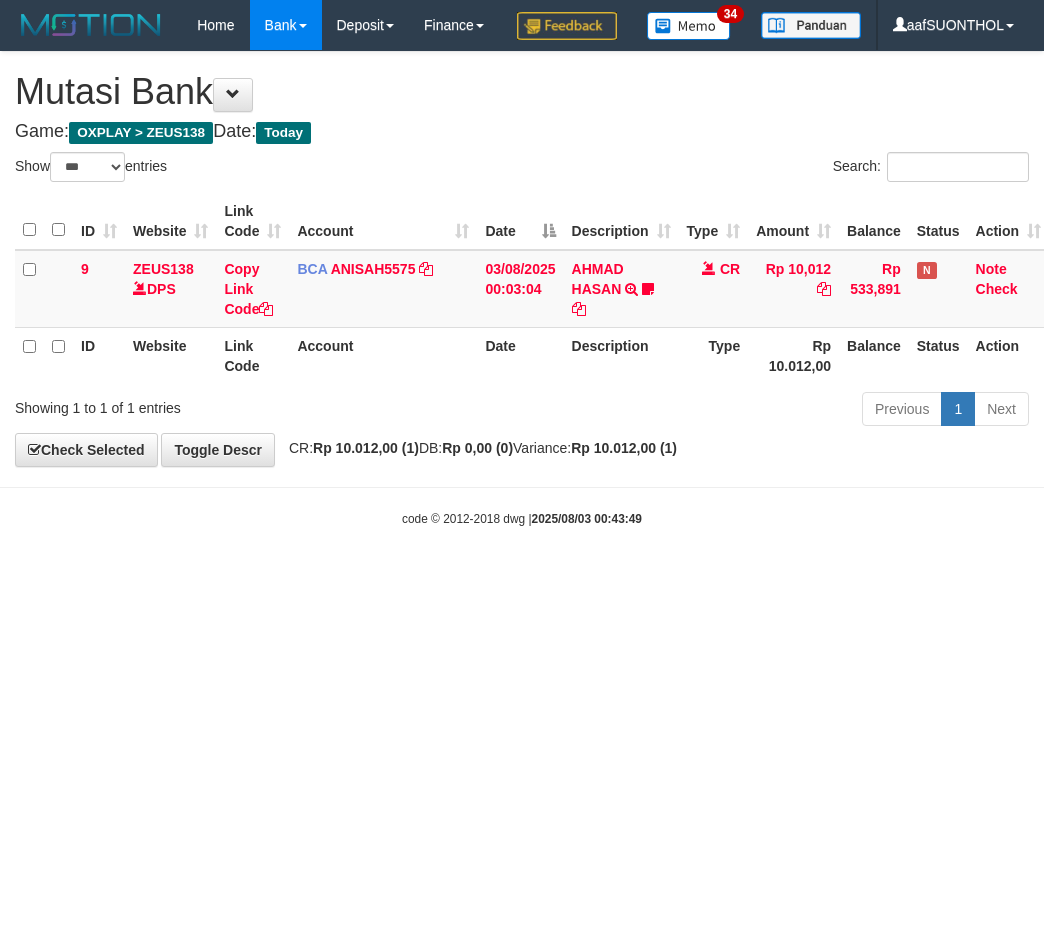 select on "***" 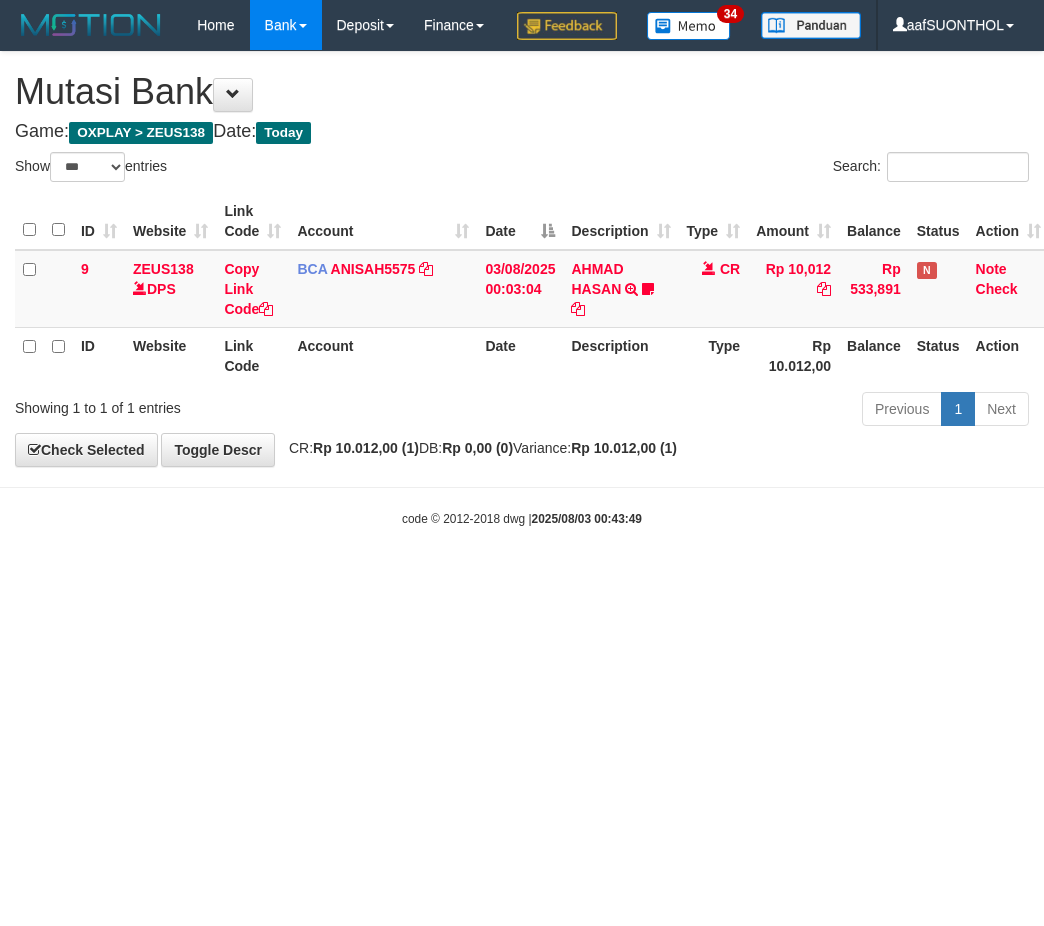 scroll, scrollTop: 0, scrollLeft: 3, axis: horizontal 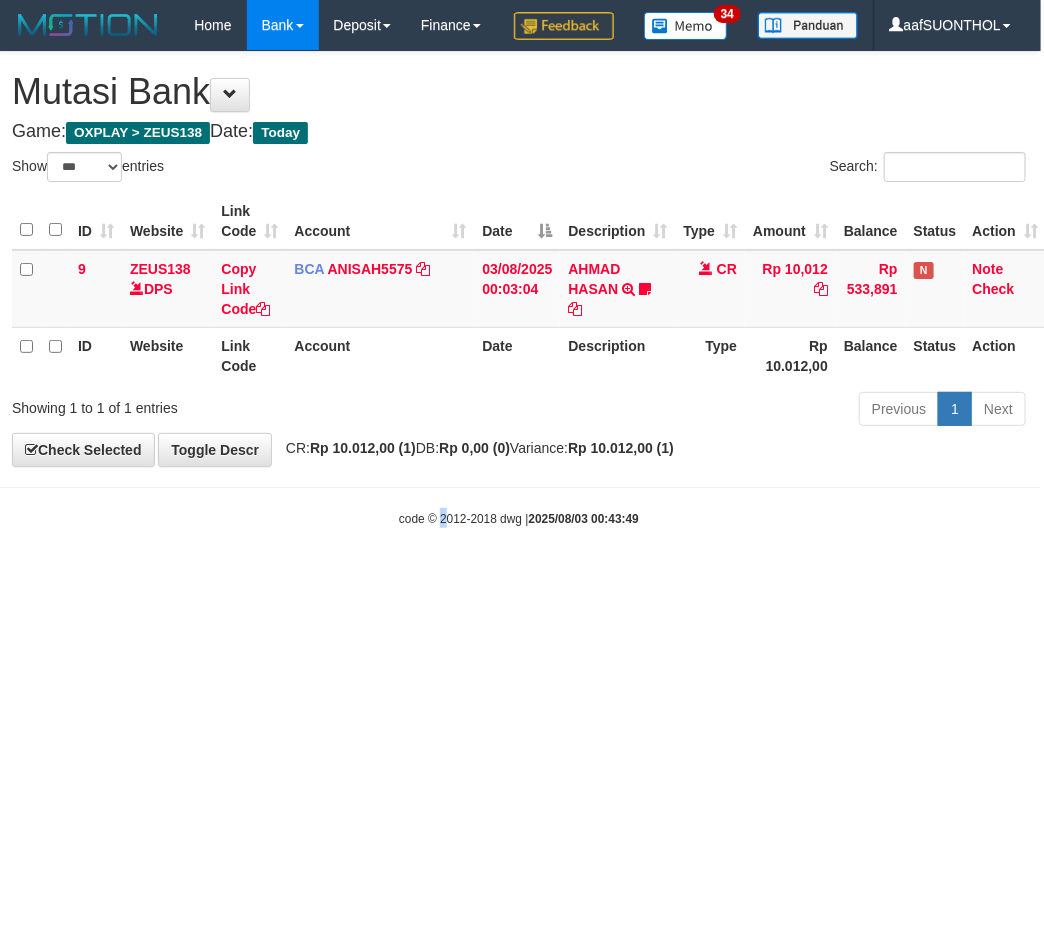 drag, startPoint x: 451, startPoint y: 724, endPoint x: 355, endPoint y: 710, distance: 97.015465 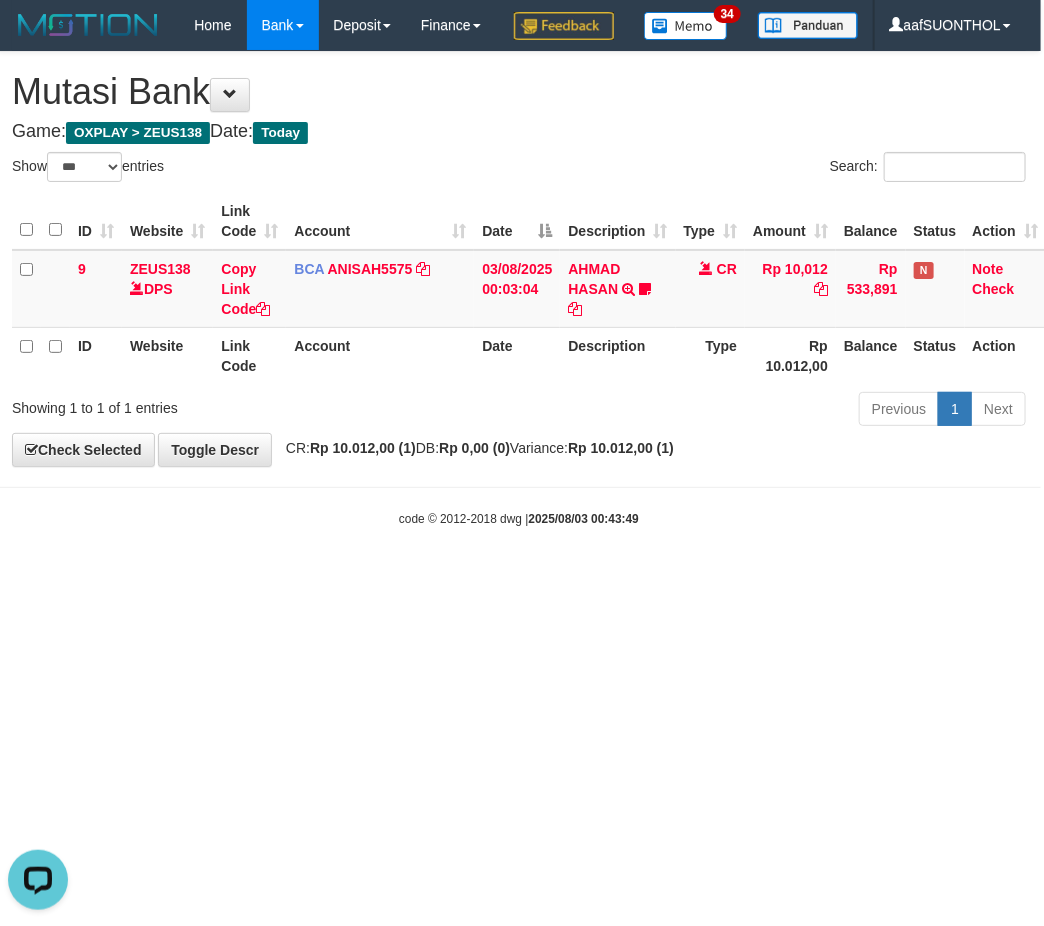 scroll, scrollTop: 0, scrollLeft: 0, axis: both 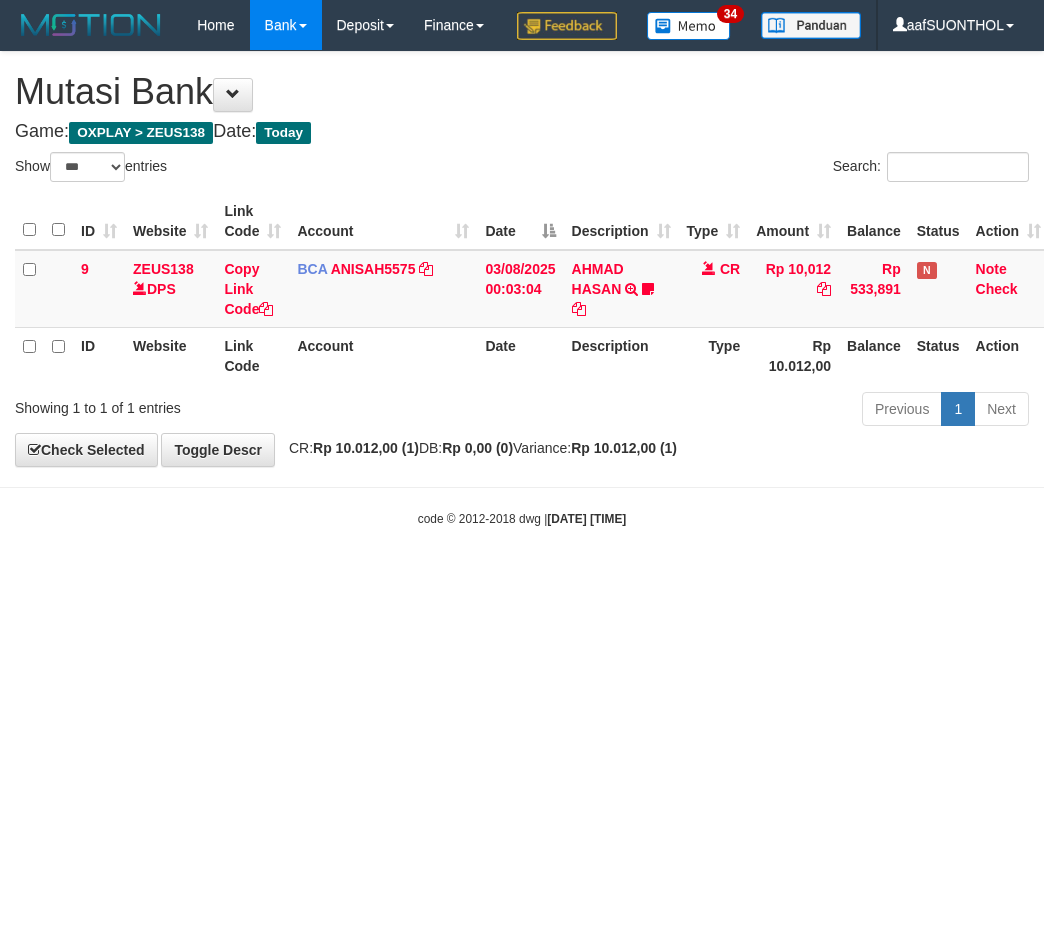select on "***" 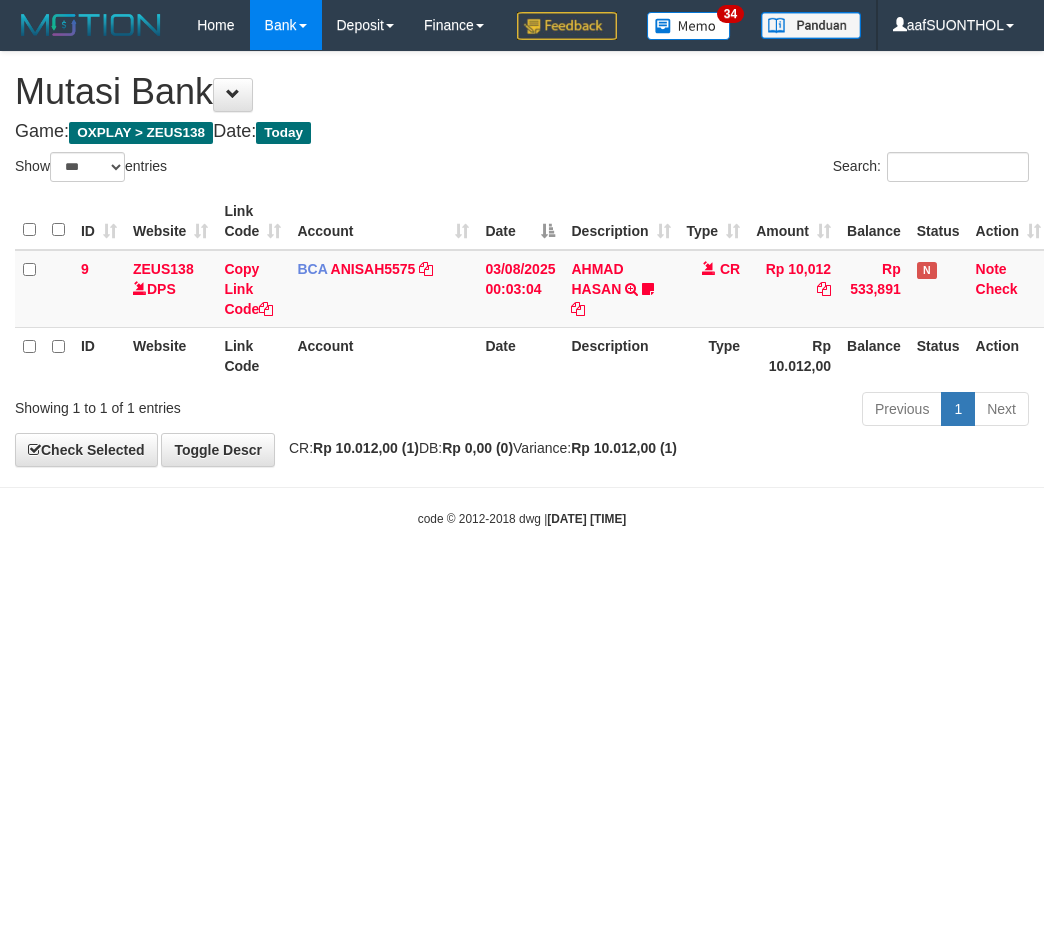 scroll, scrollTop: 0, scrollLeft: 3, axis: horizontal 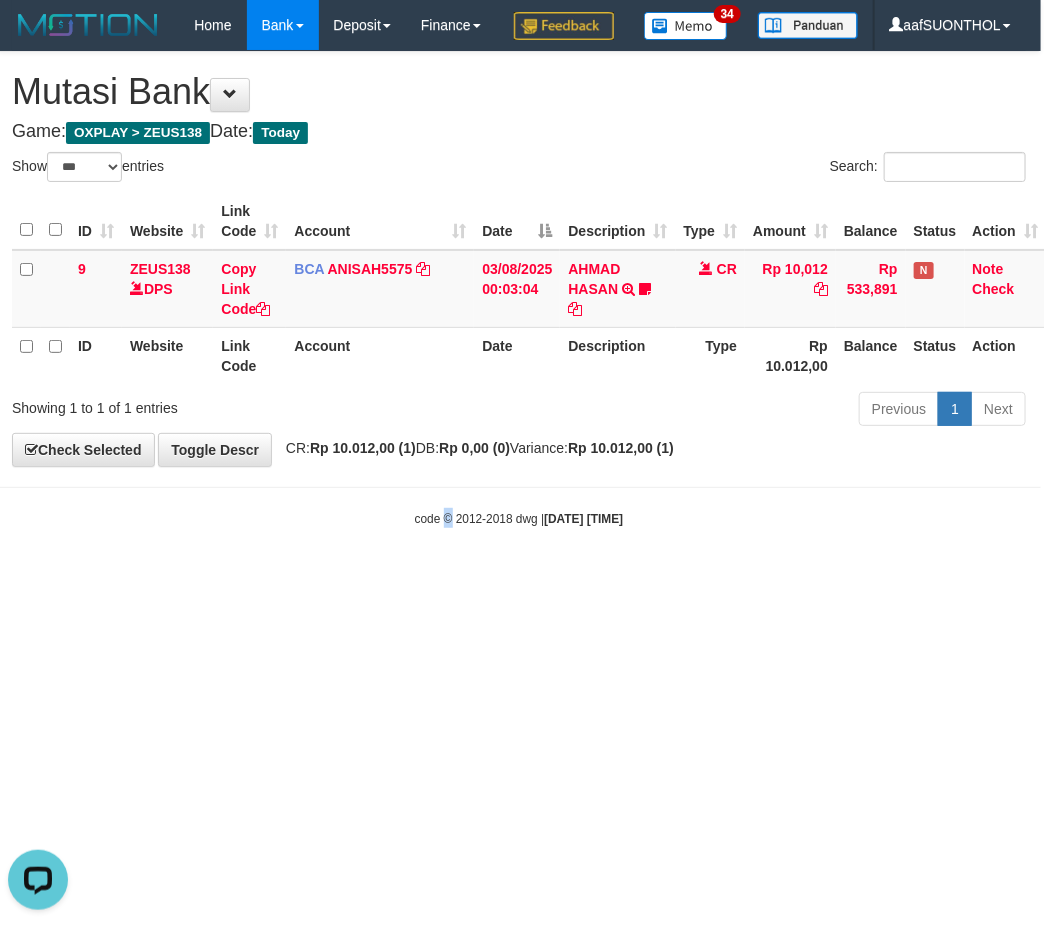 click on "Toggle navigation
Home
Bank
Account List
Load
By Website
Group
[OXPLAY]													ZEUS138
By Load Group (DPS)
Sync" at bounding box center (519, 289) 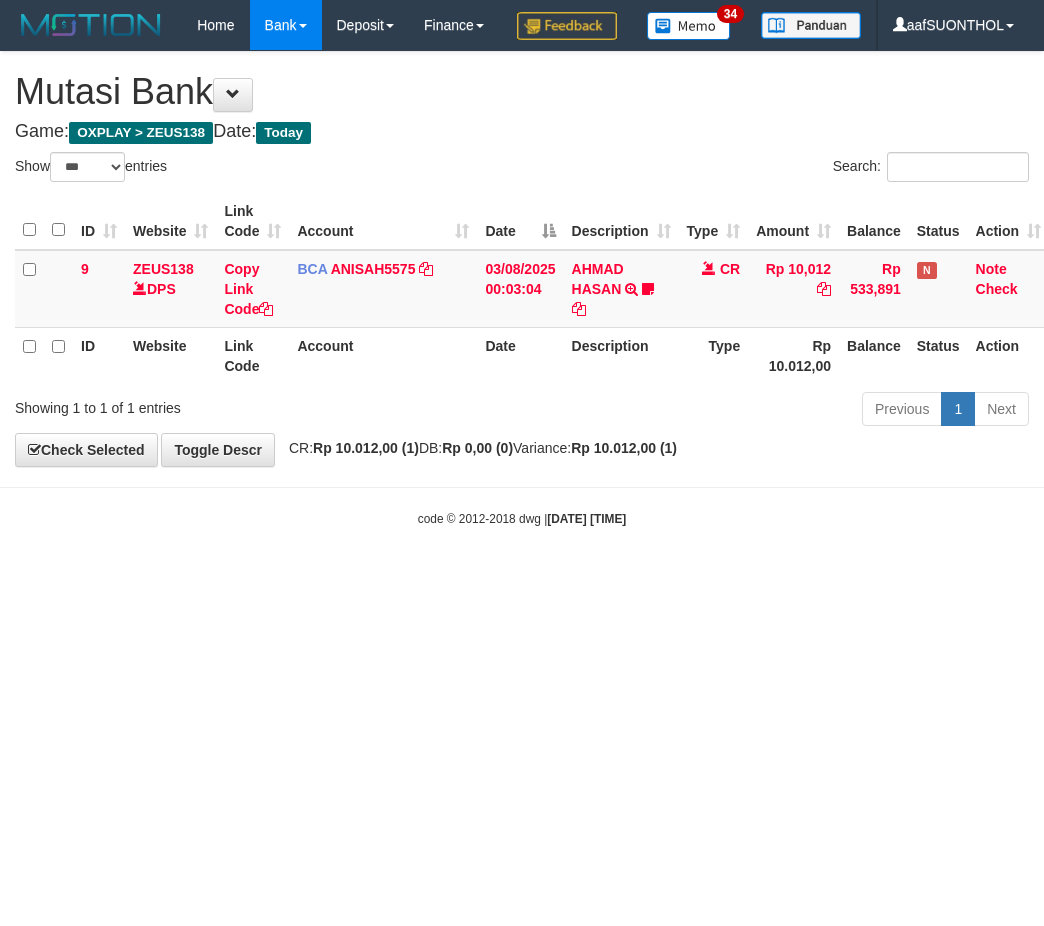 select on "***" 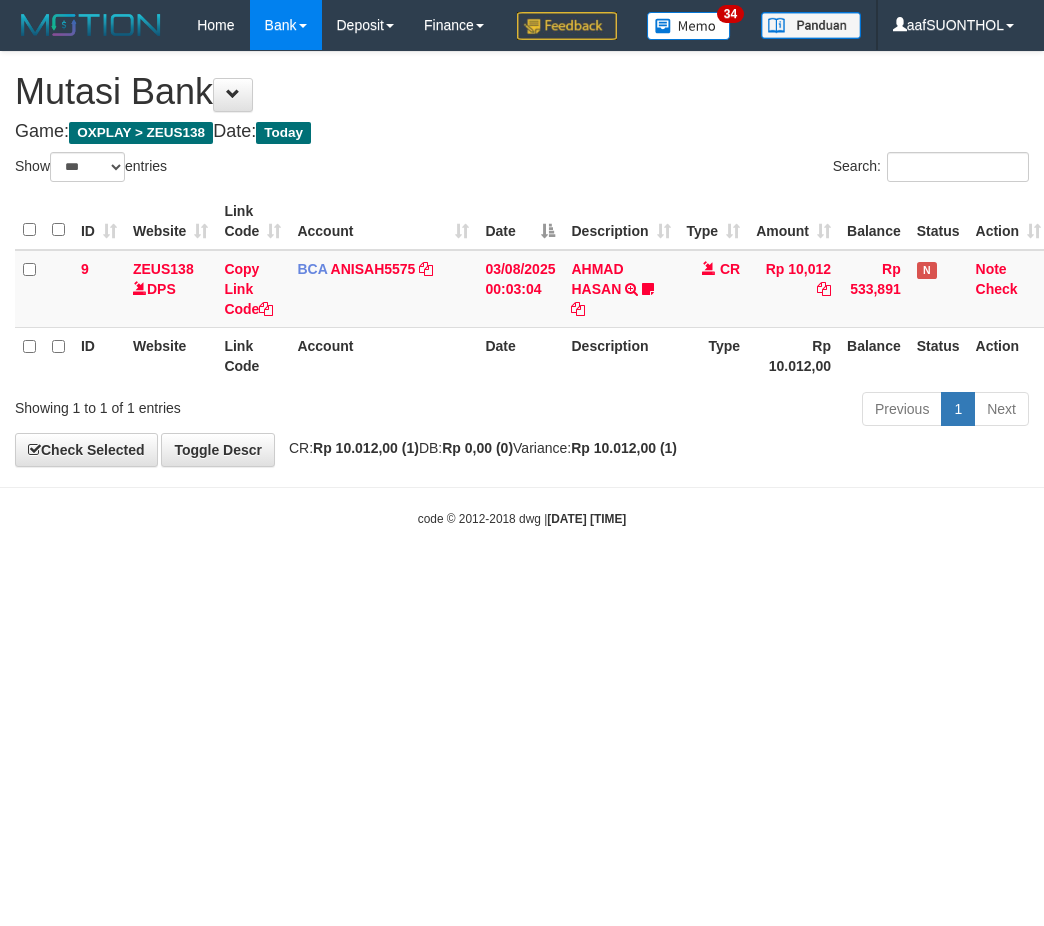 scroll, scrollTop: 0, scrollLeft: 3, axis: horizontal 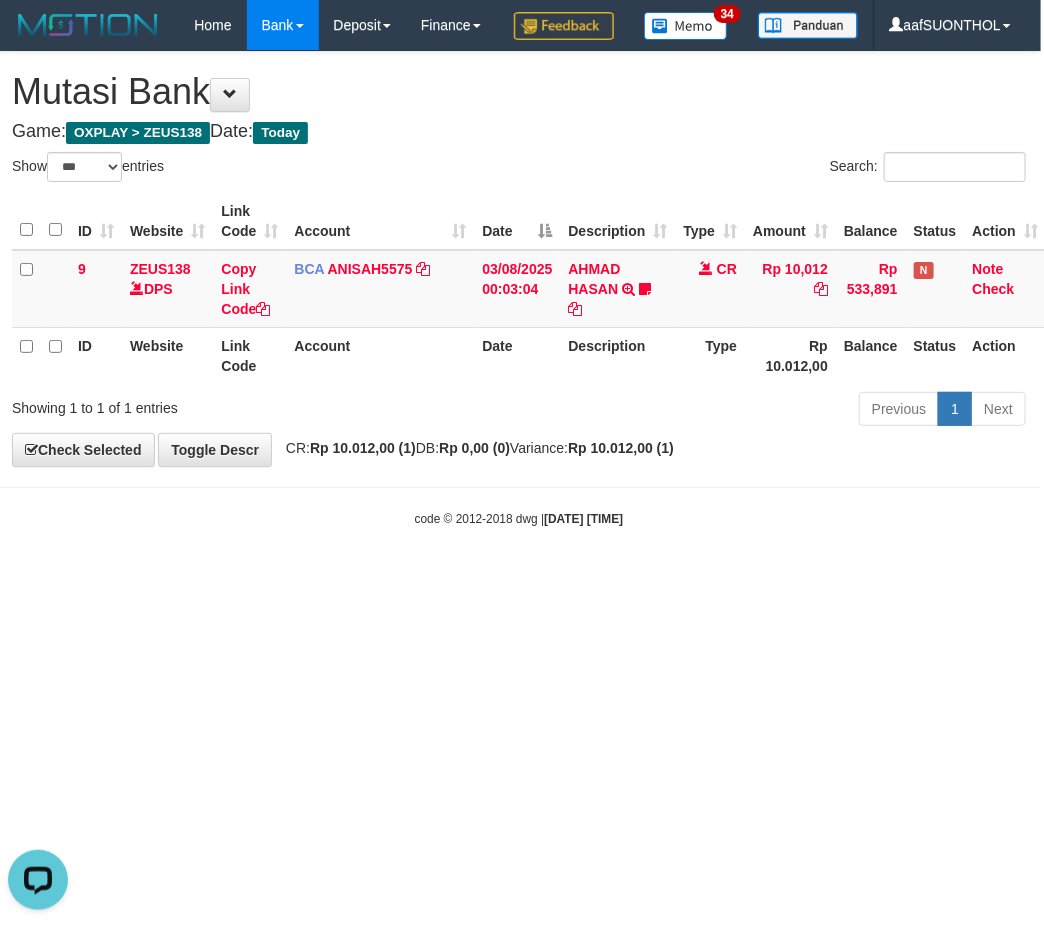 drag, startPoint x: 815, startPoint y: 685, endPoint x: 792, endPoint y: 682, distance: 23.194826 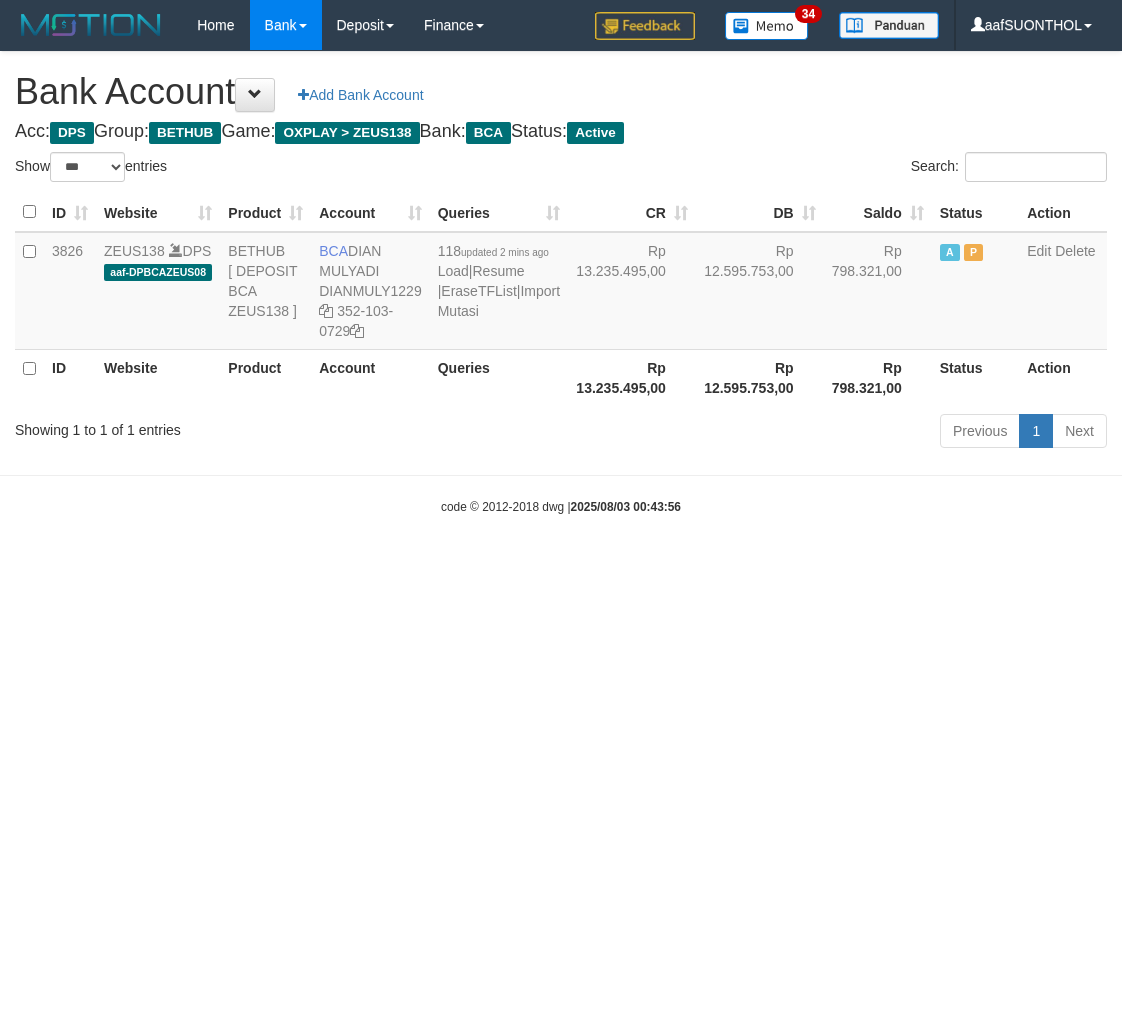select on "***" 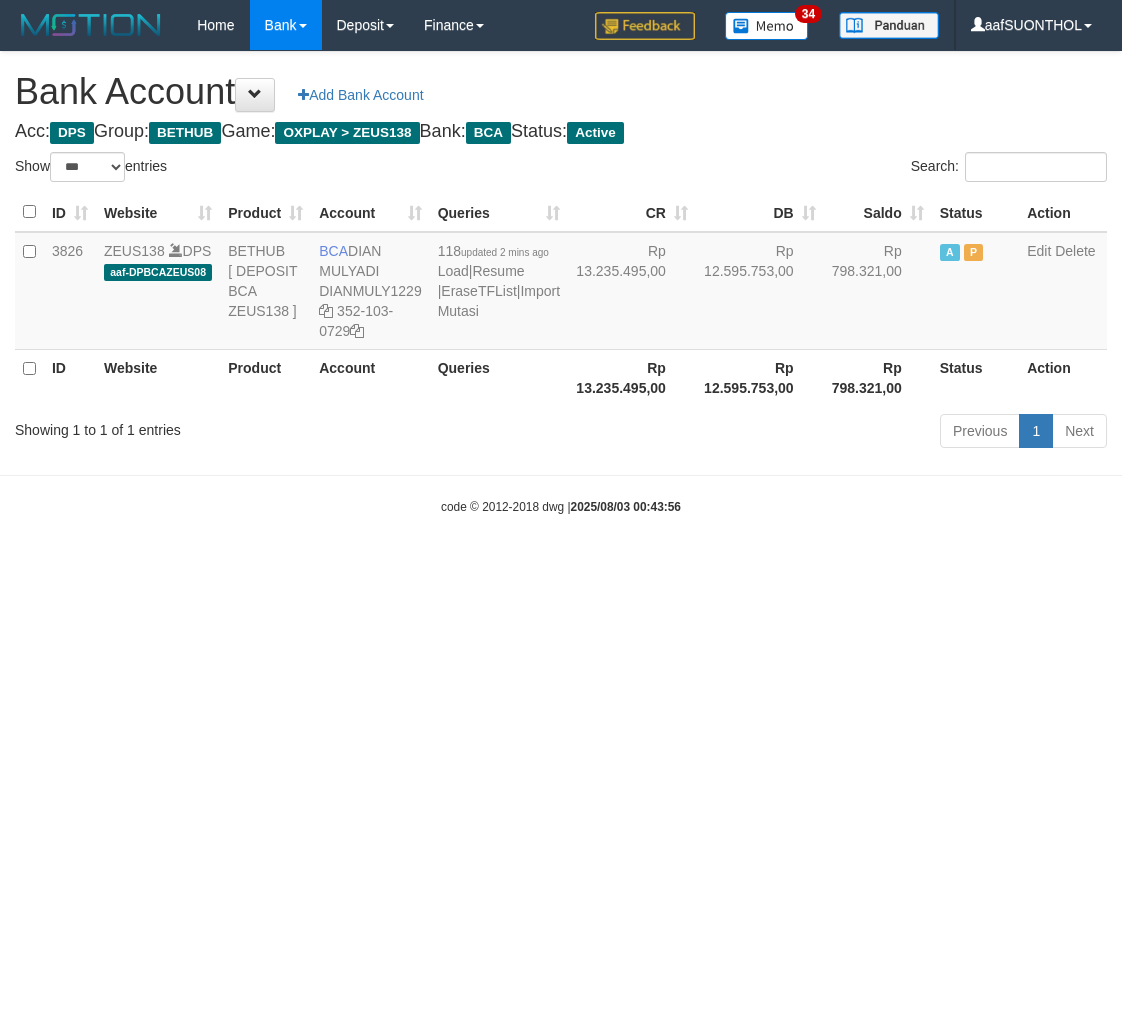 scroll, scrollTop: 0, scrollLeft: 0, axis: both 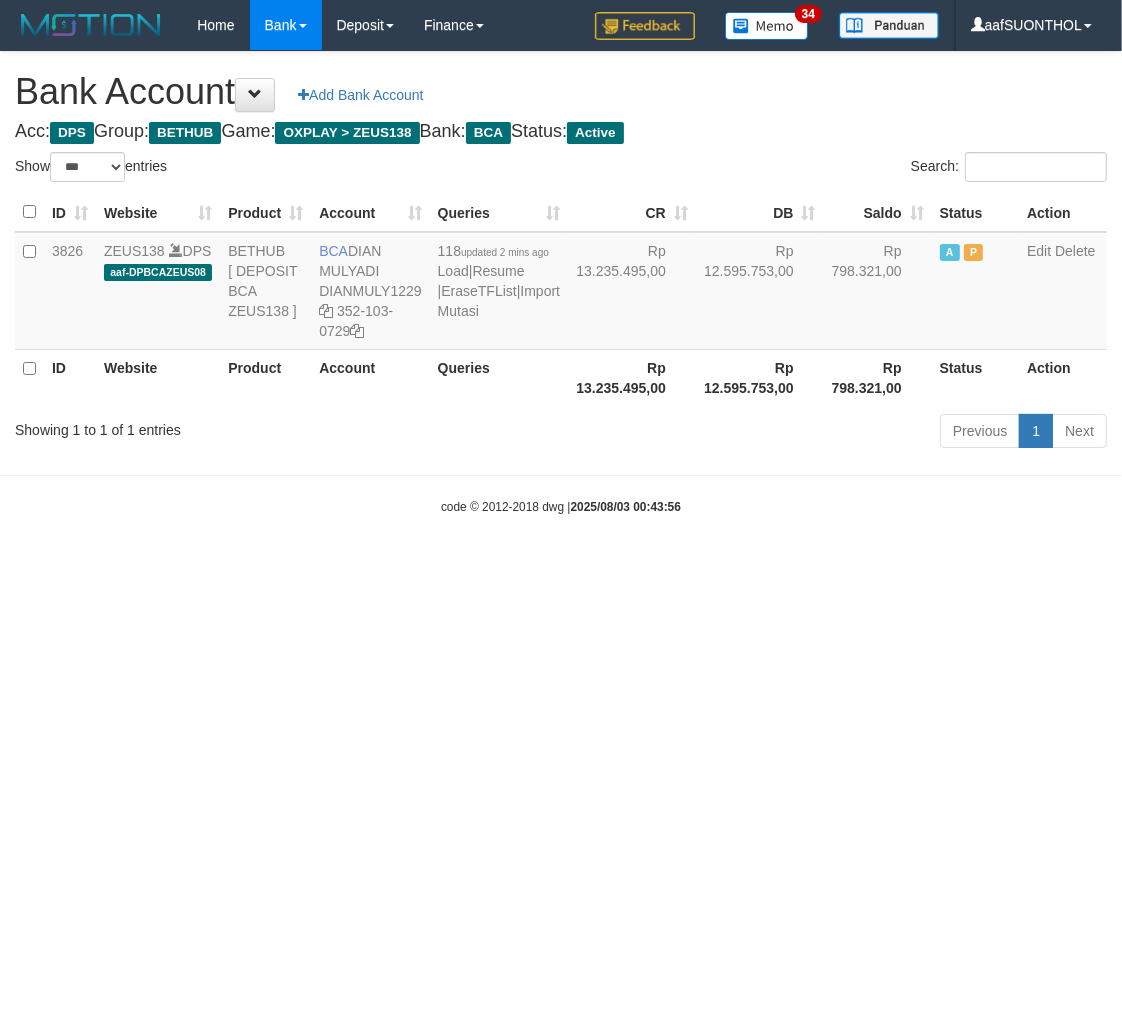 click on "code © 2012-2018 dwg |  [DATE] [TIME]" at bounding box center [561, 507] 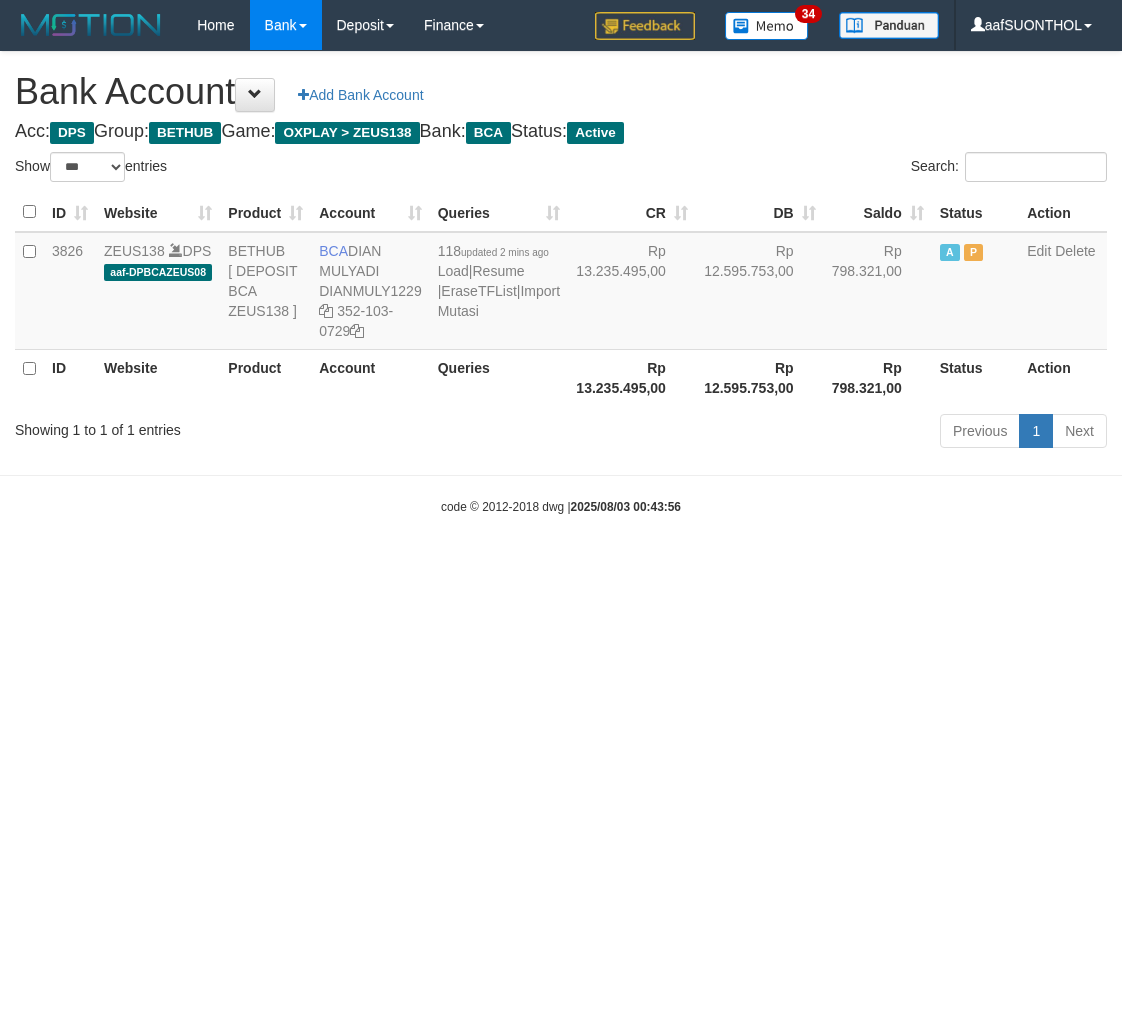 select on "***" 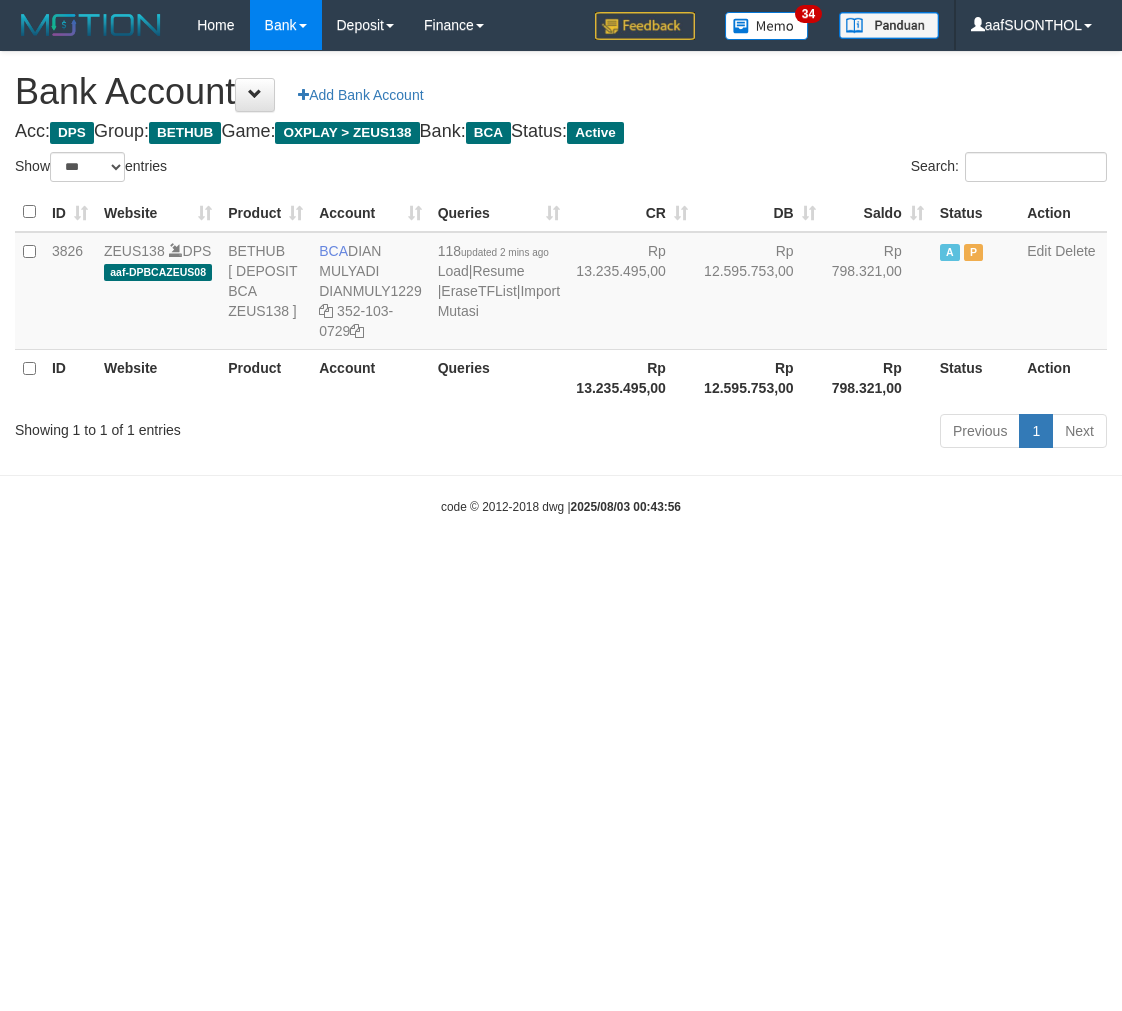 scroll, scrollTop: 0, scrollLeft: 0, axis: both 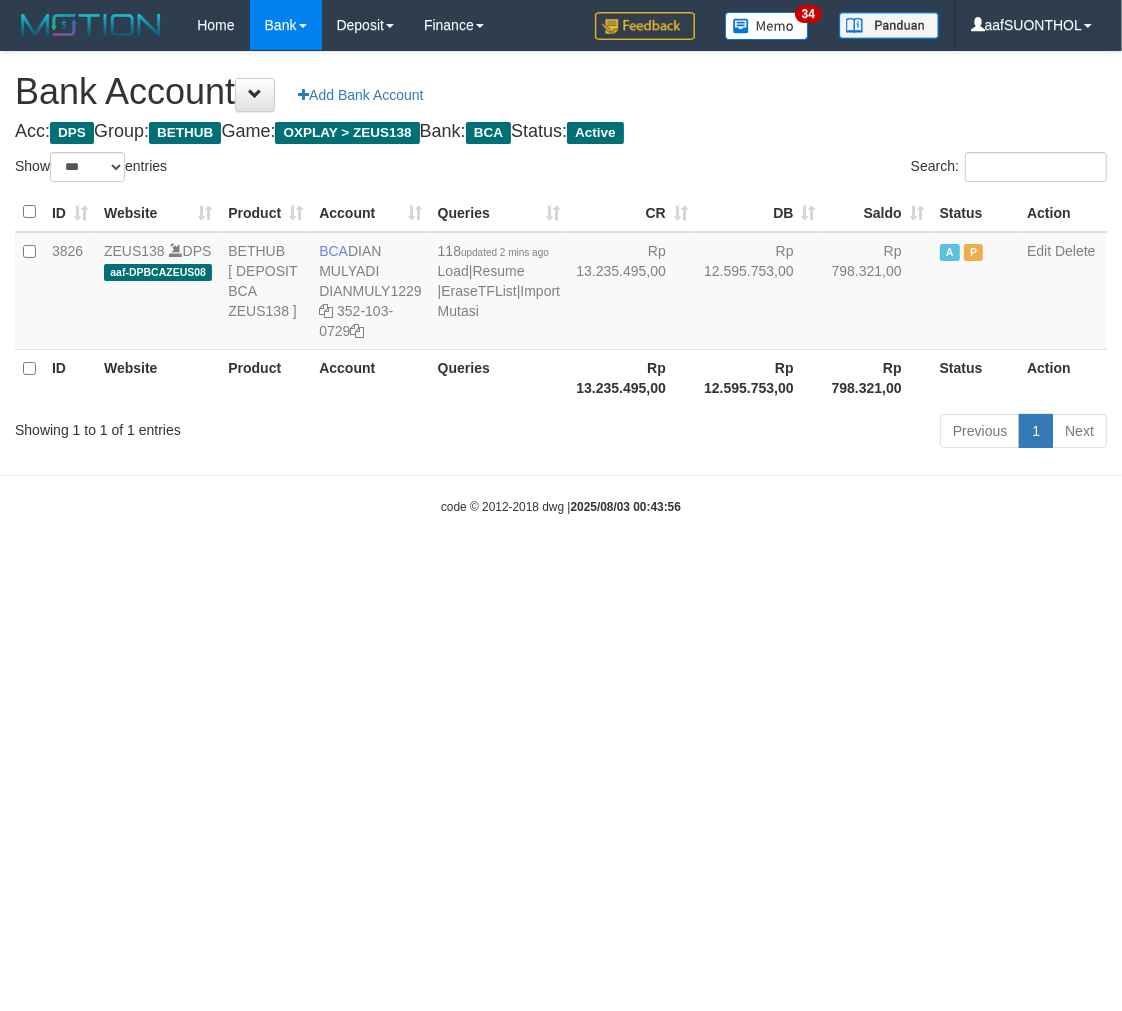 drag, startPoint x: 796, startPoint y: 723, endPoint x: 823, endPoint y: 715, distance: 28.160255 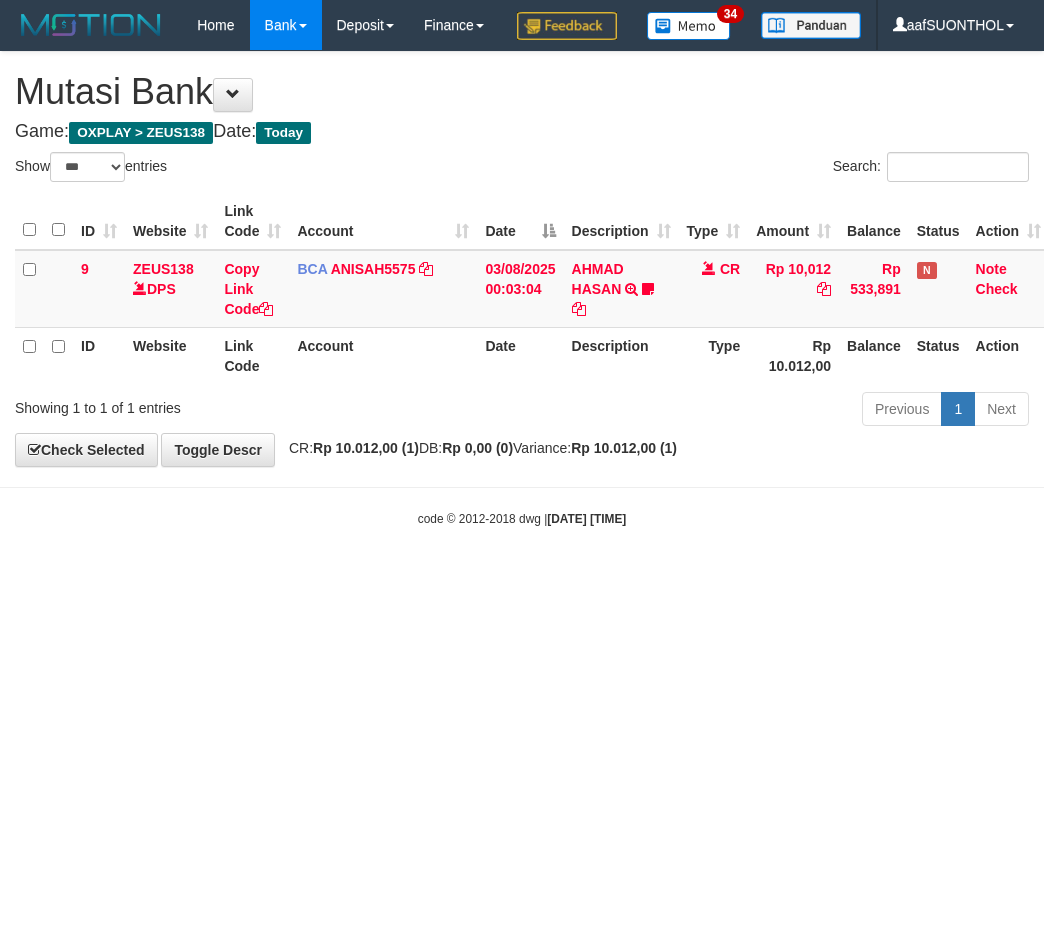 select on "***" 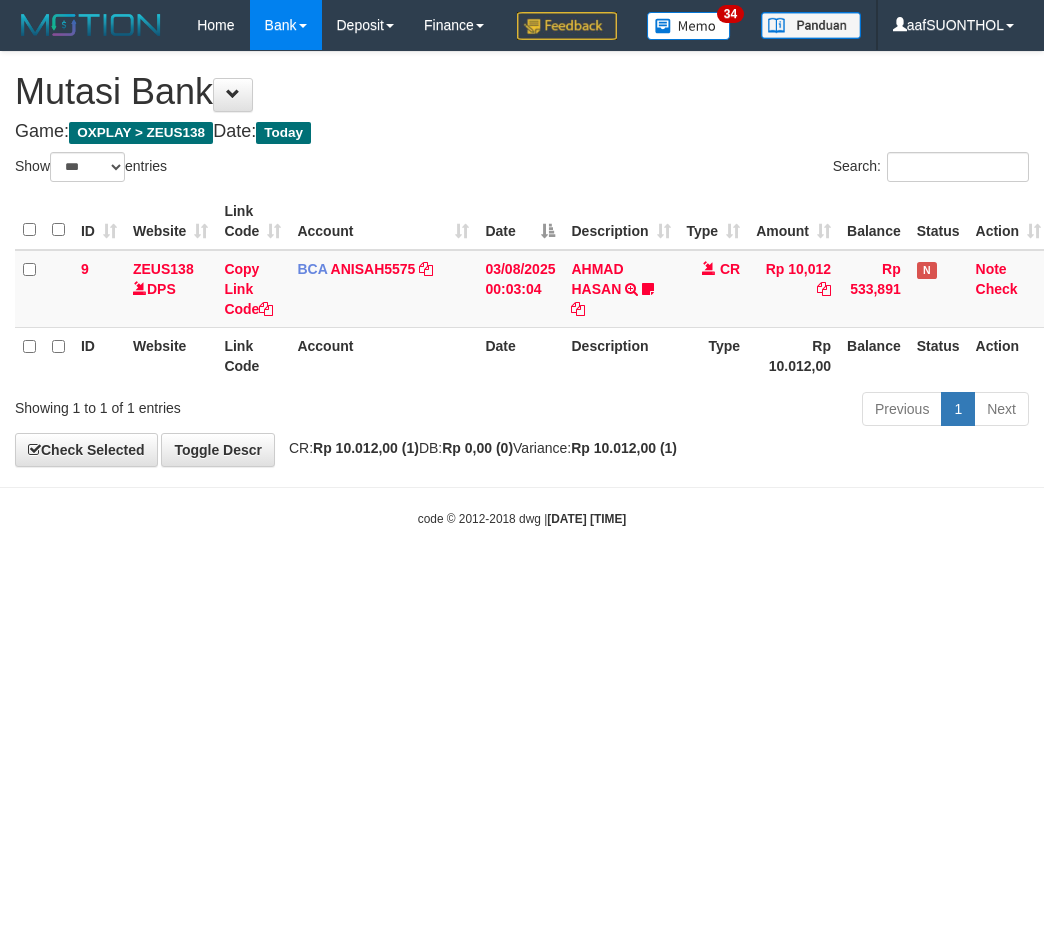 scroll, scrollTop: 0, scrollLeft: 3, axis: horizontal 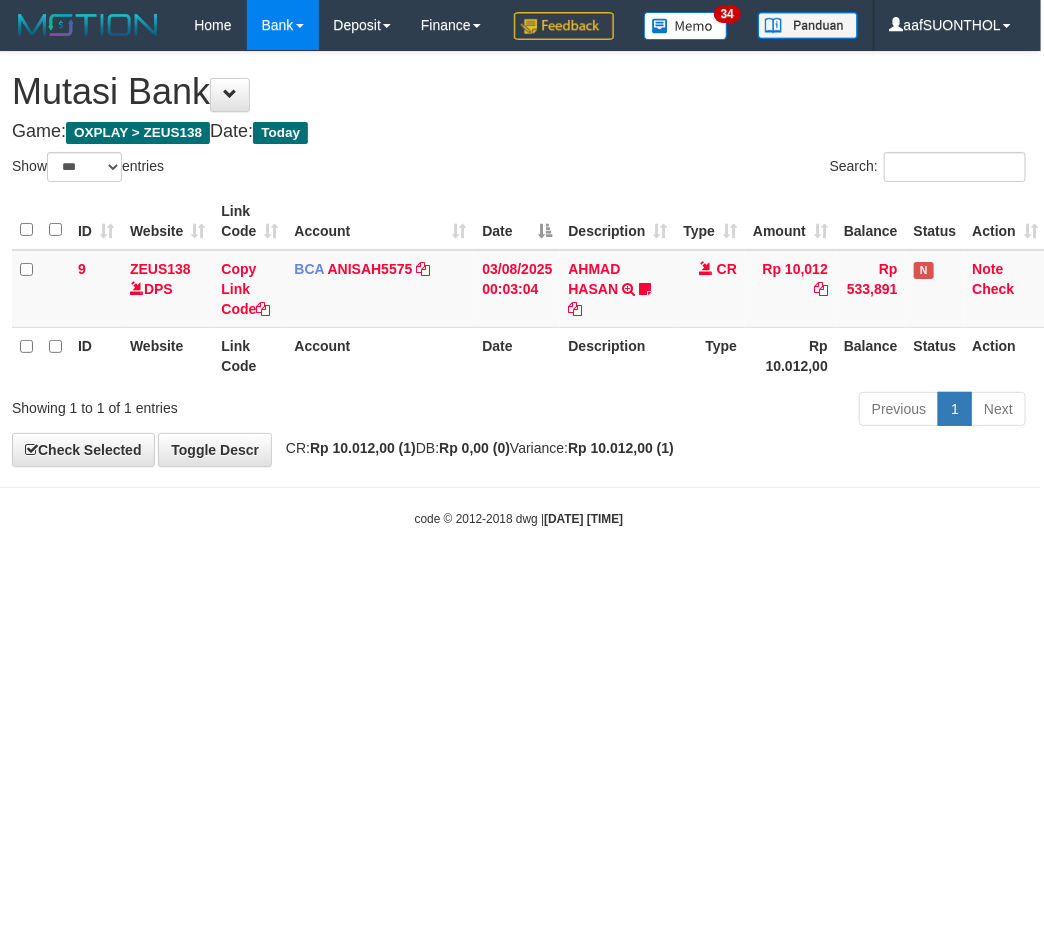 click on "Toggle navigation
Home
Bank
Account List
Load
By Website
Group
[OXPLAY]													ZEUS138
By Load Group (DPS)" at bounding box center [519, 289] 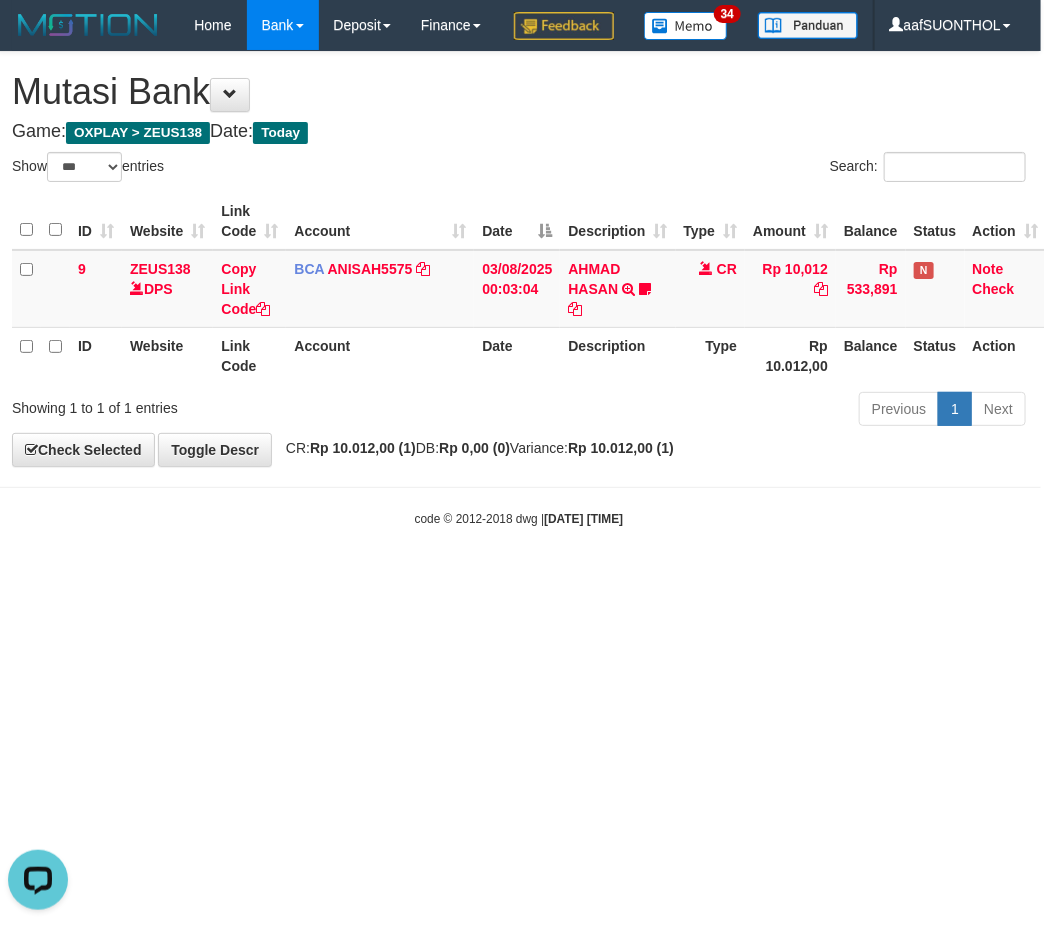 scroll, scrollTop: 0, scrollLeft: 0, axis: both 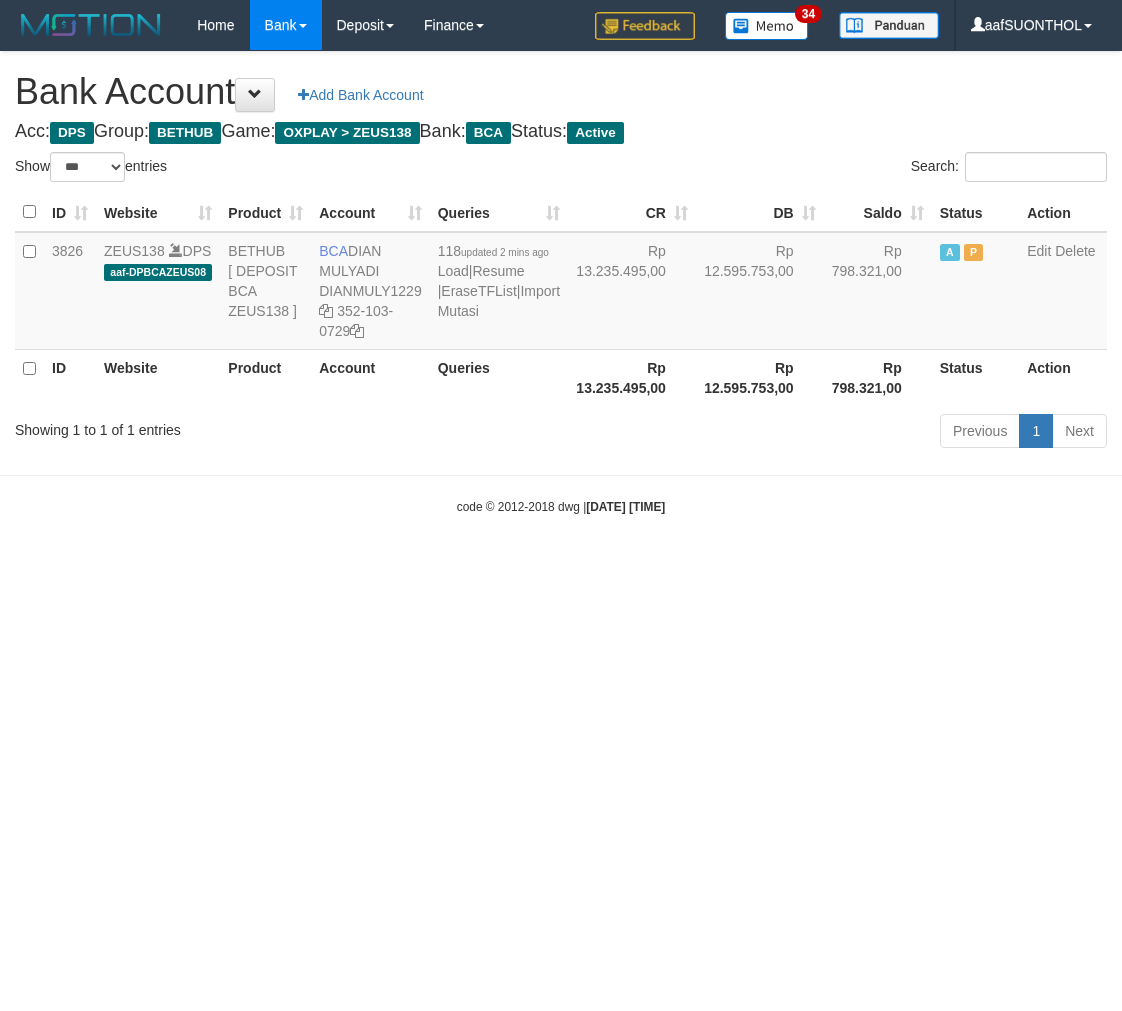 select on "***" 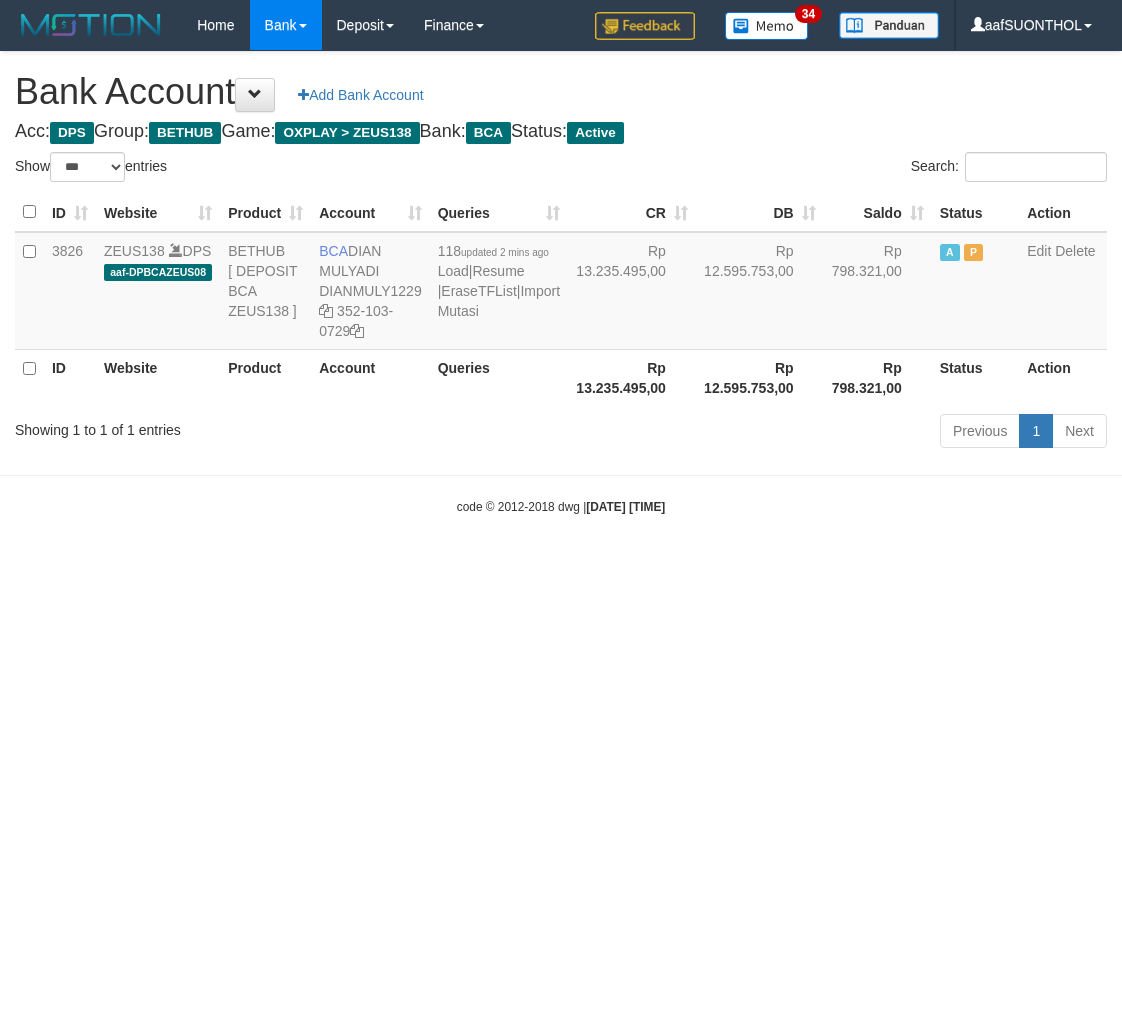 scroll, scrollTop: 0, scrollLeft: 0, axis: both 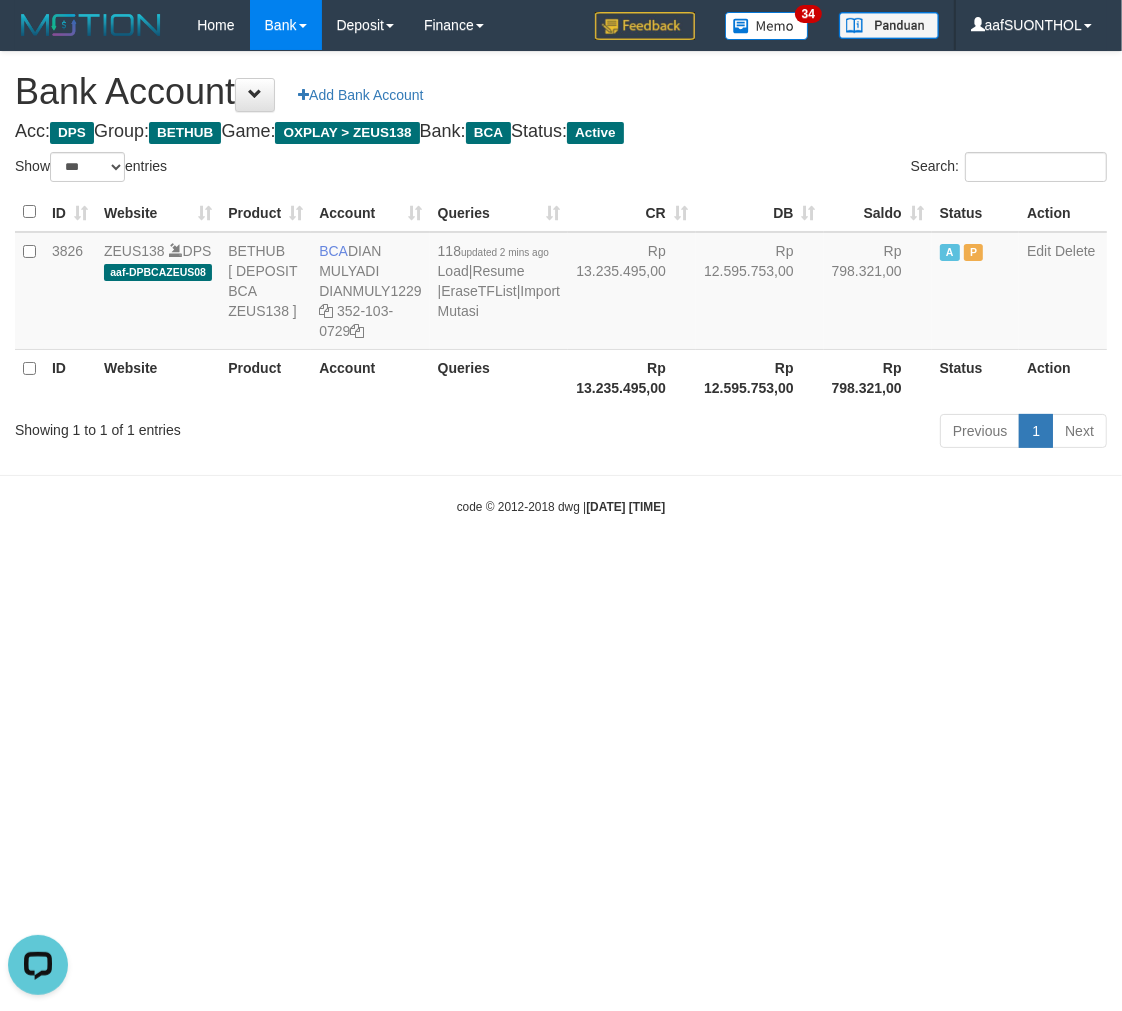 drag, startPoint x: 795, startPoint y: 611, endPoint x: 766, endPoint y: 617, distance: 29.614185 